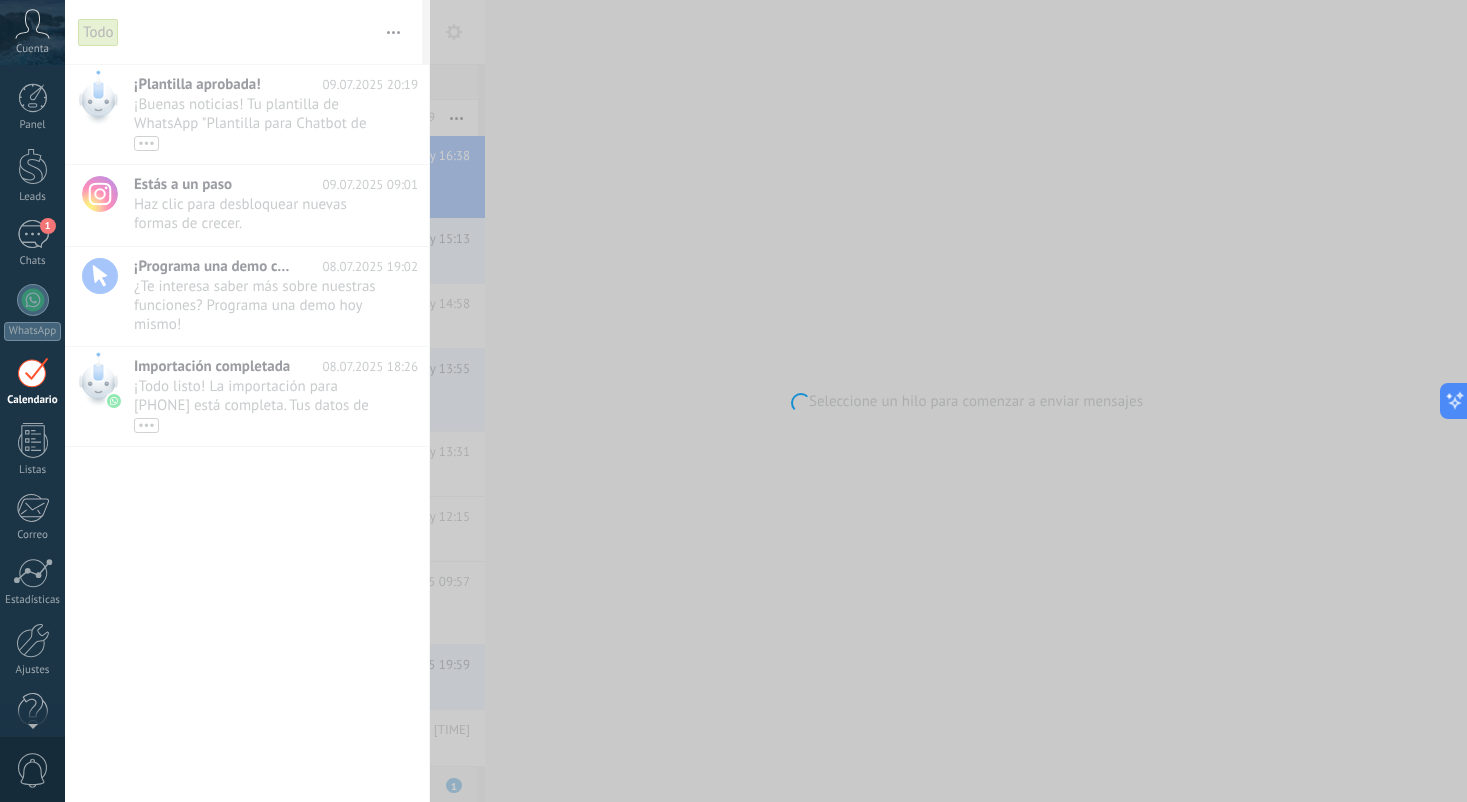 scroll, scrollTop: 0, scrollLeft: 0, axis: both 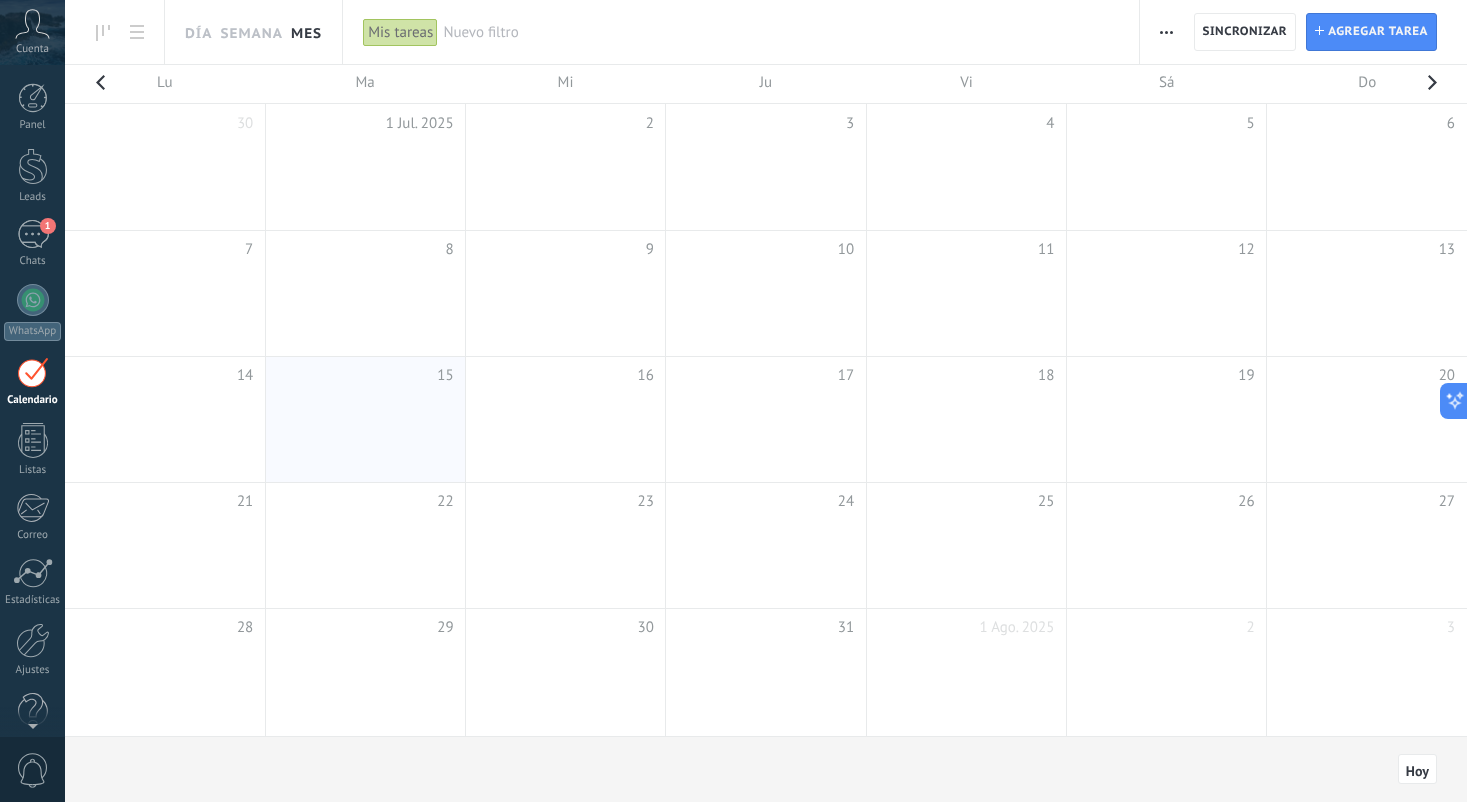 click at bounding box center (365, 420) 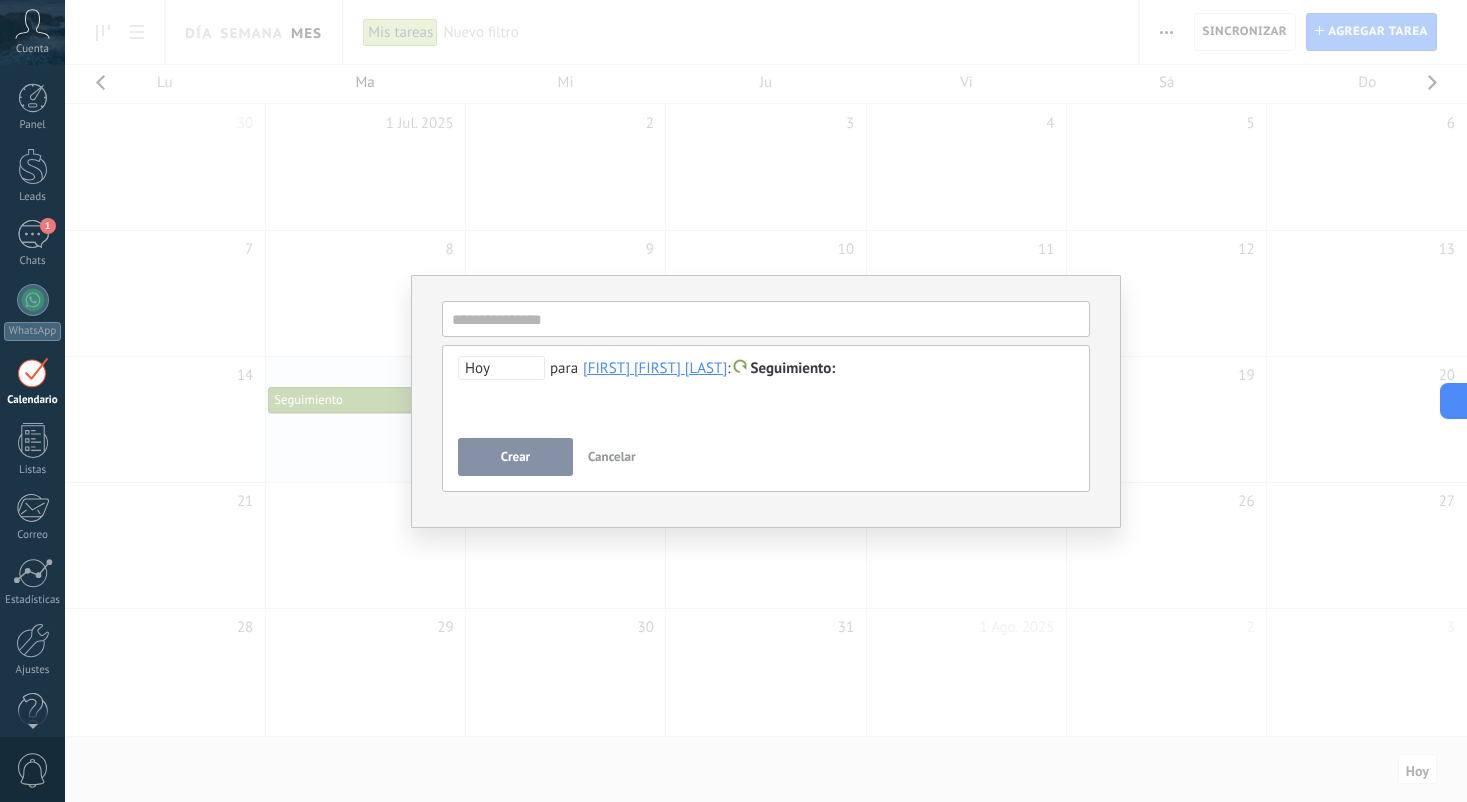 click on "Cancelar" at bounding box center (612, 456) 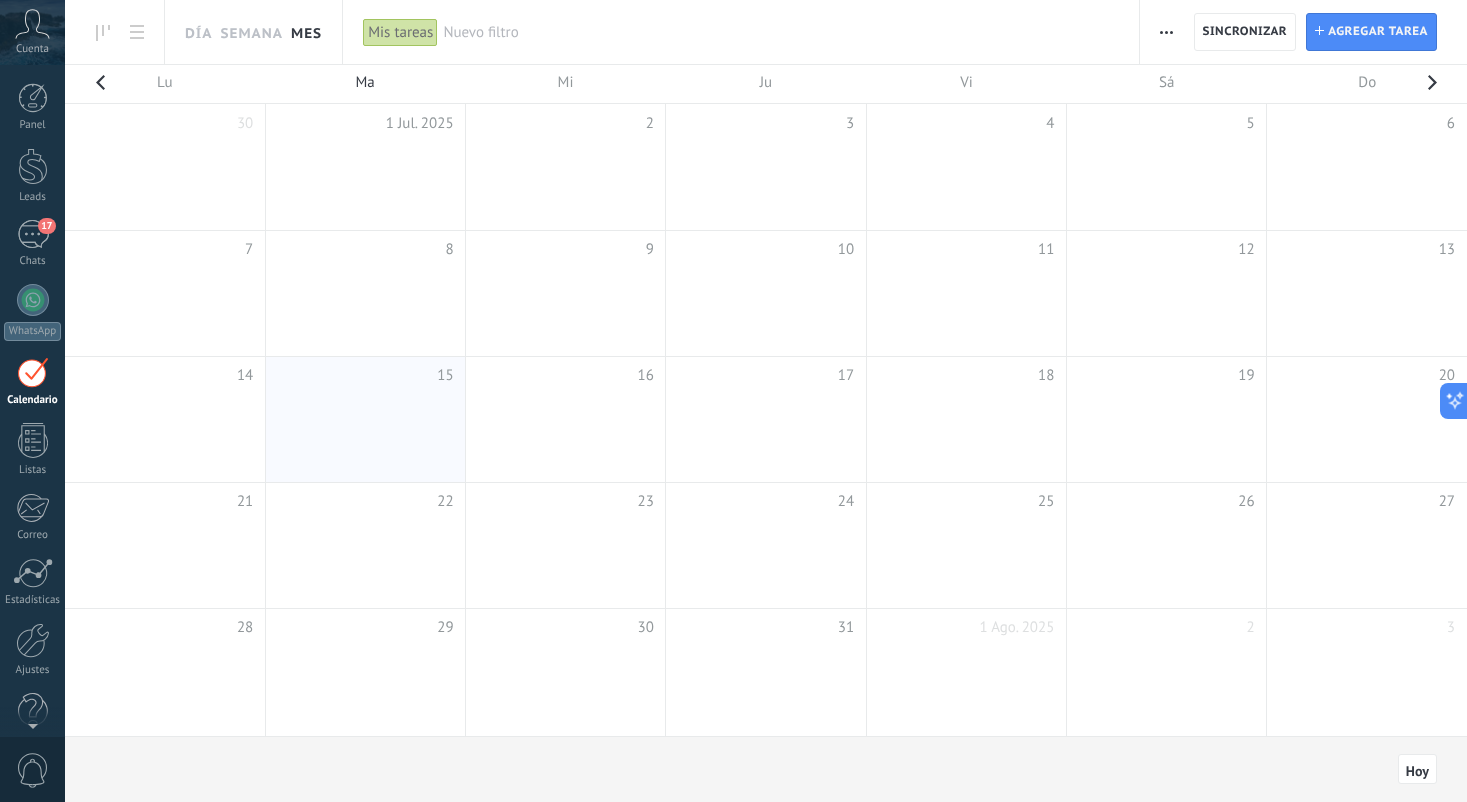 scroll, scrollTop: 76, scrollLeft: 0, axis: vertical 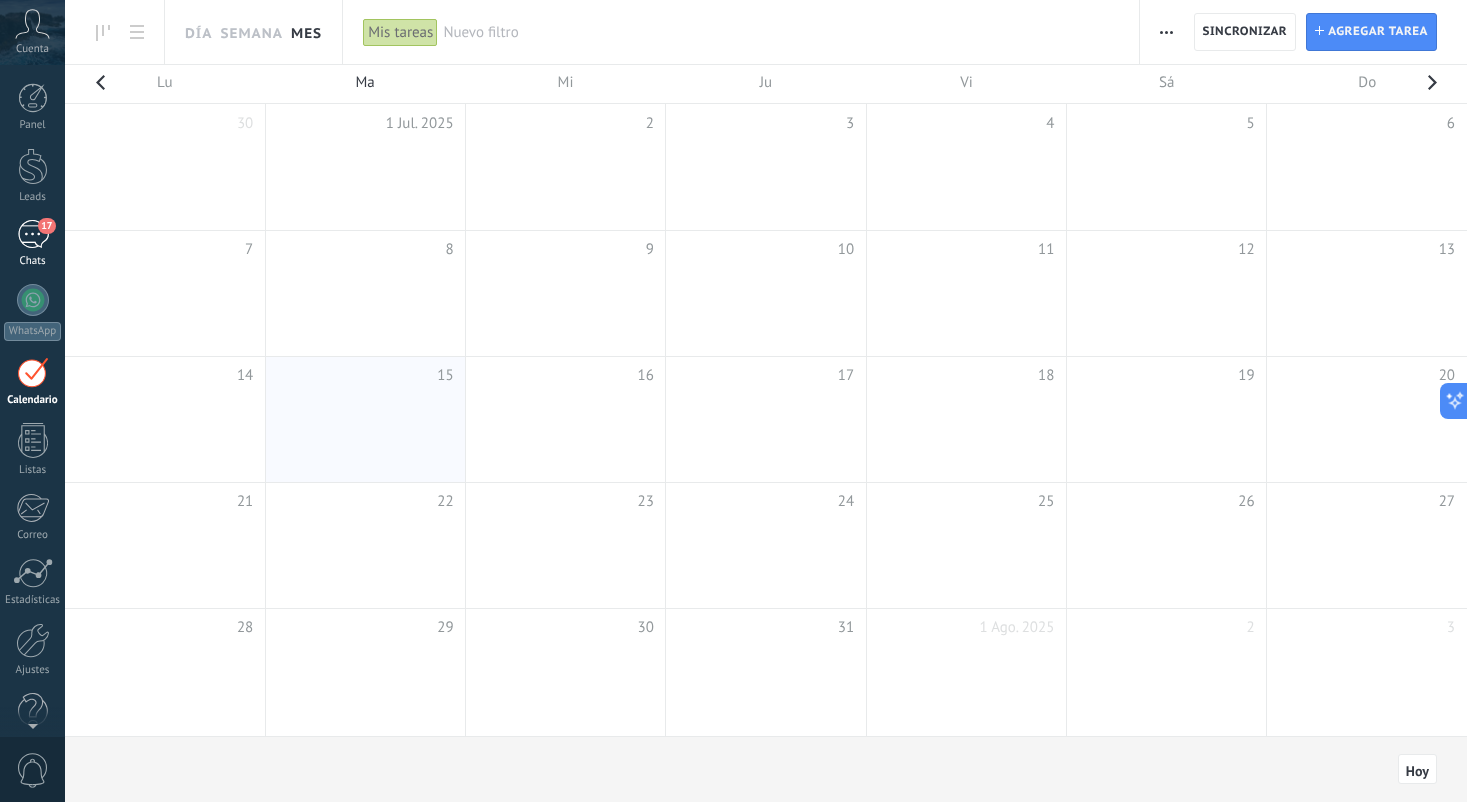 click on "17" at bounding box center [33, 234] 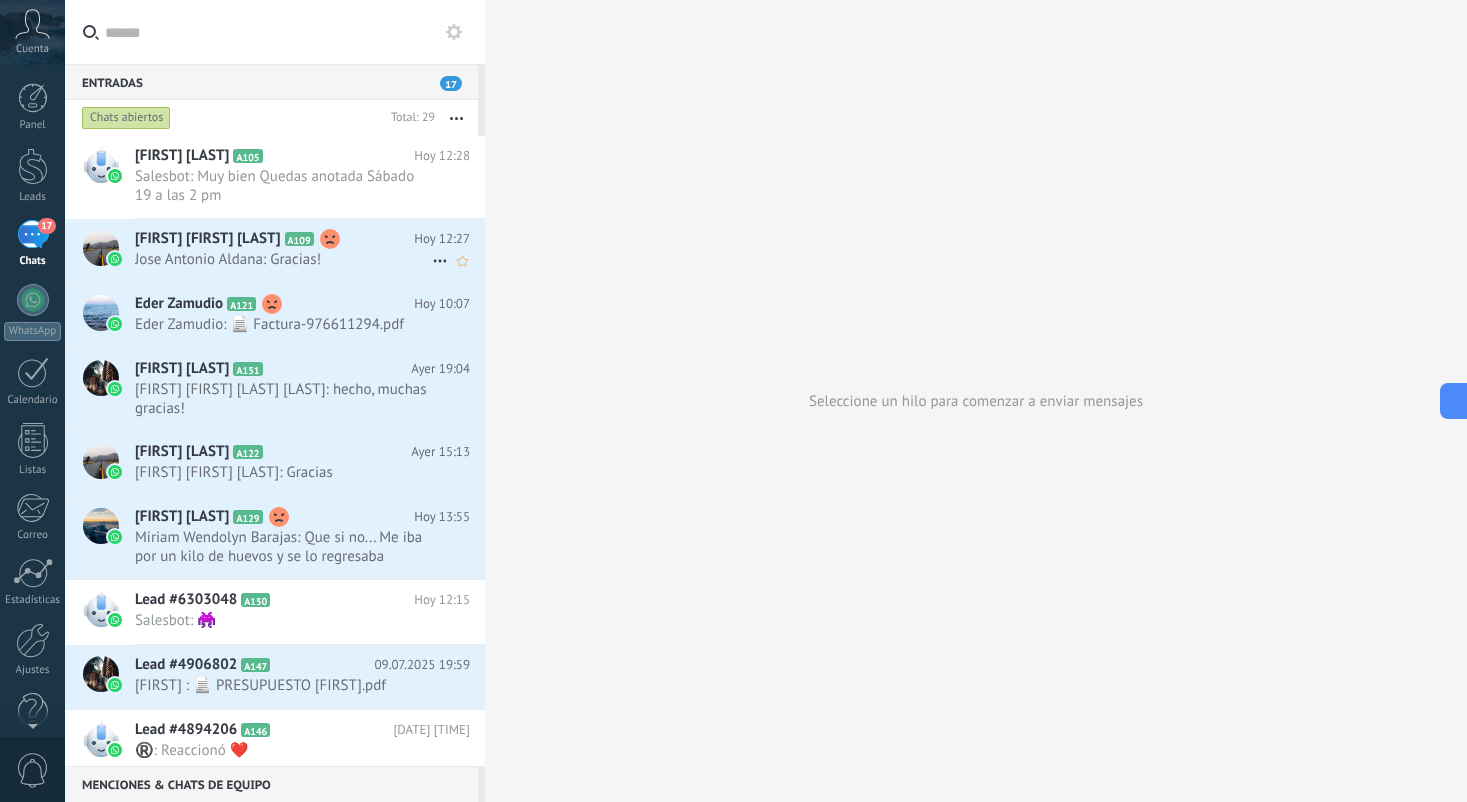 click 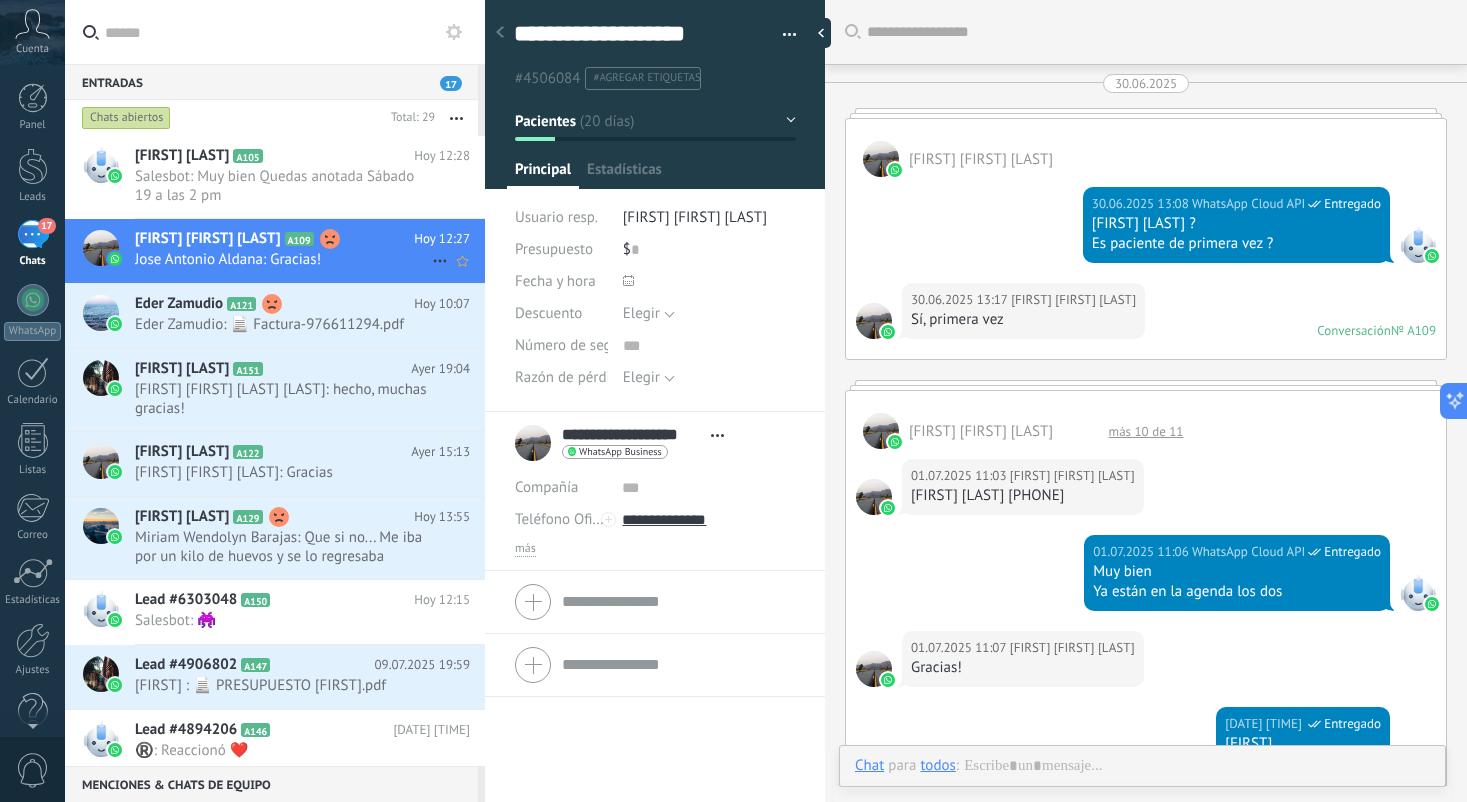 scroll, scrollTop: 2977, scrollLeft: 0, axis: vertical 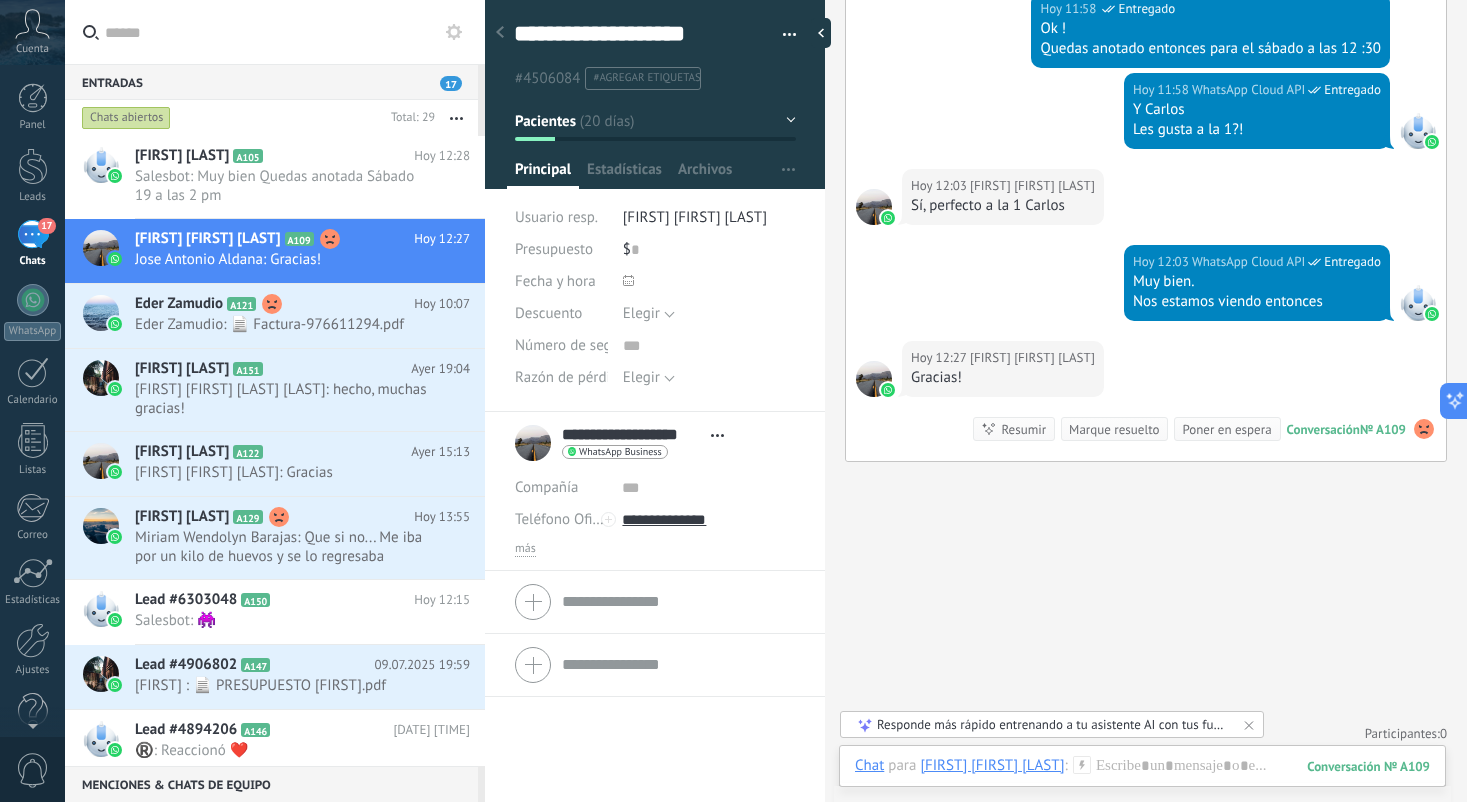 click 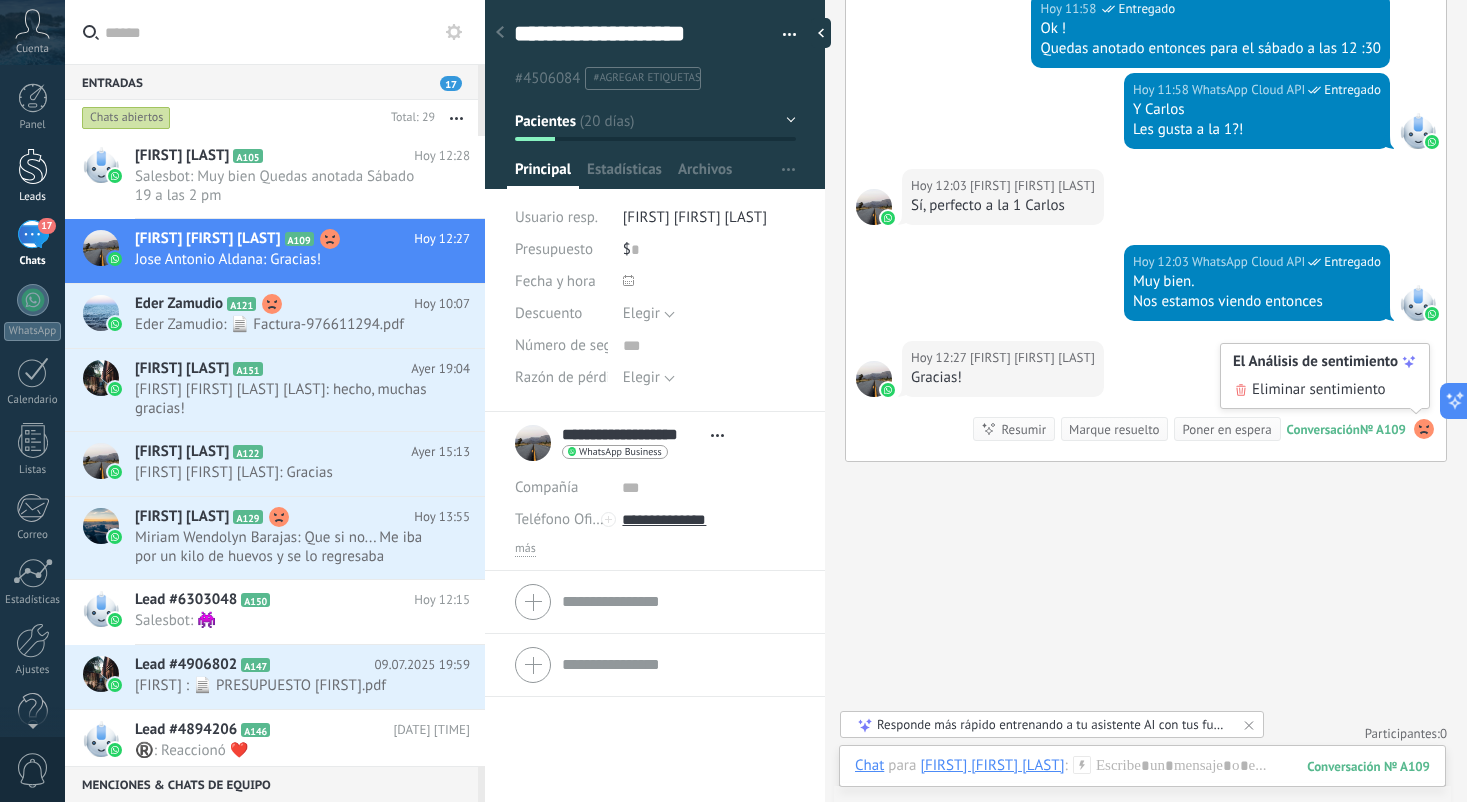 click at bounding box center (33, 166) 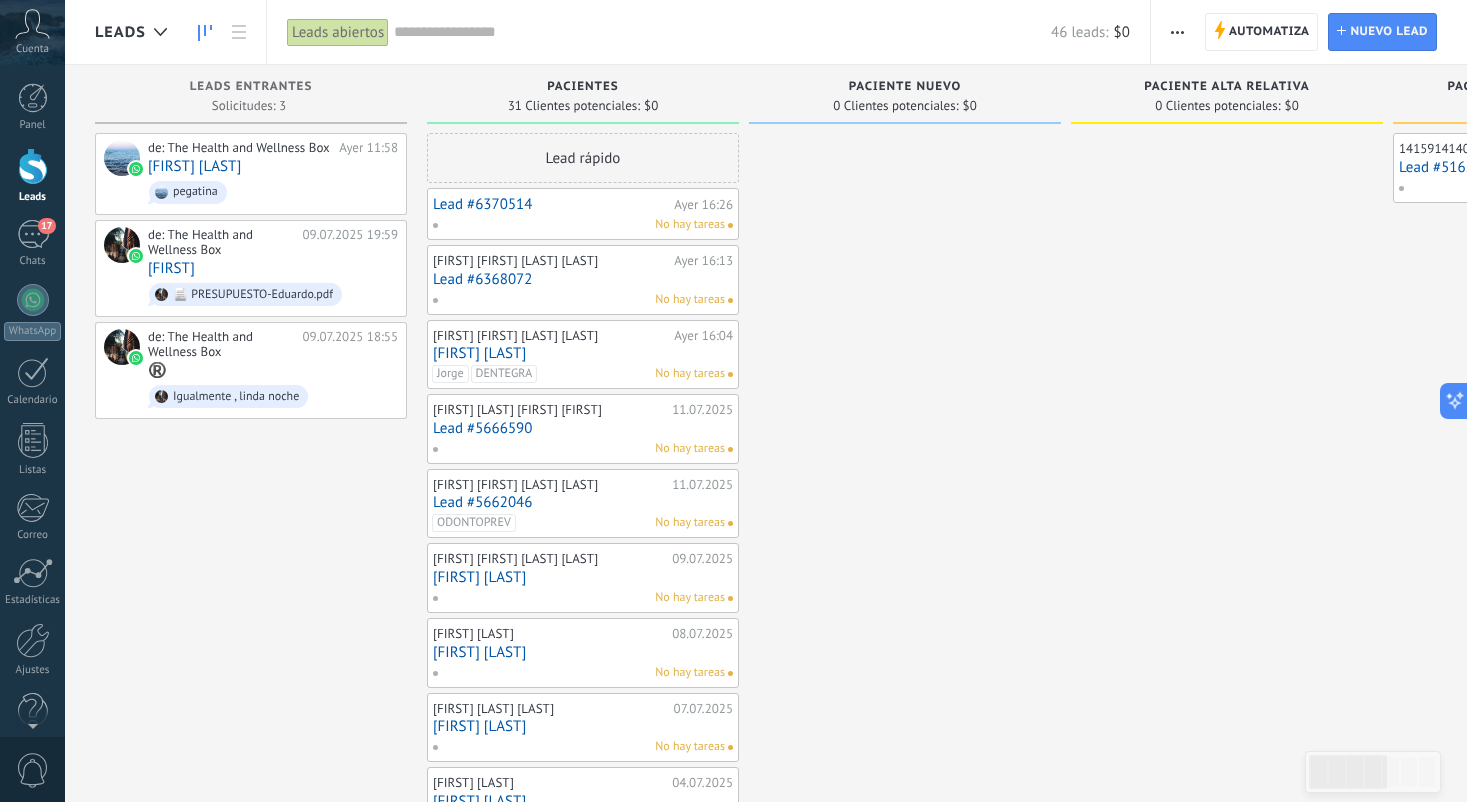 click on "[FIRST] [LAST]" at bounding box center (583, 577) 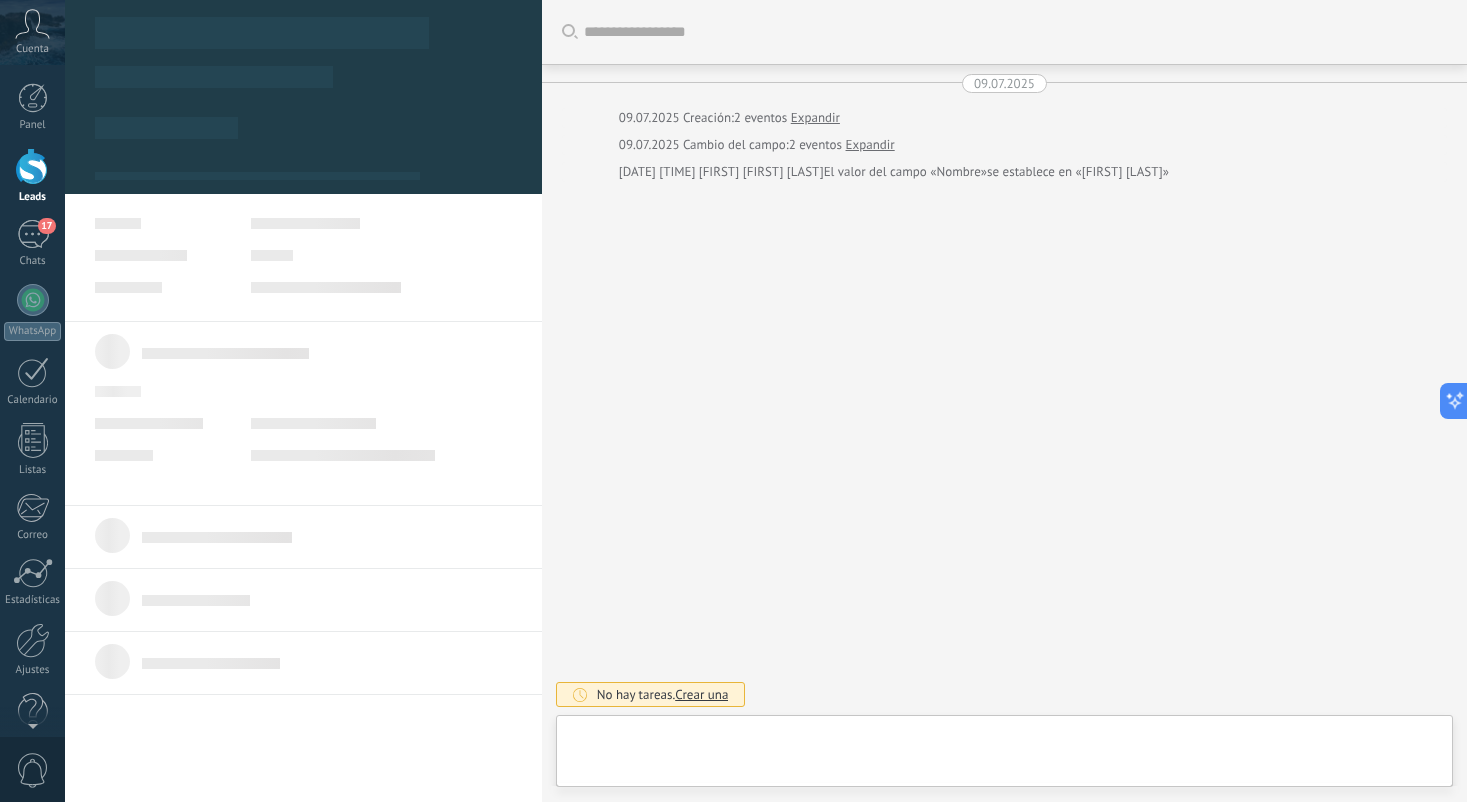 type on "**********" 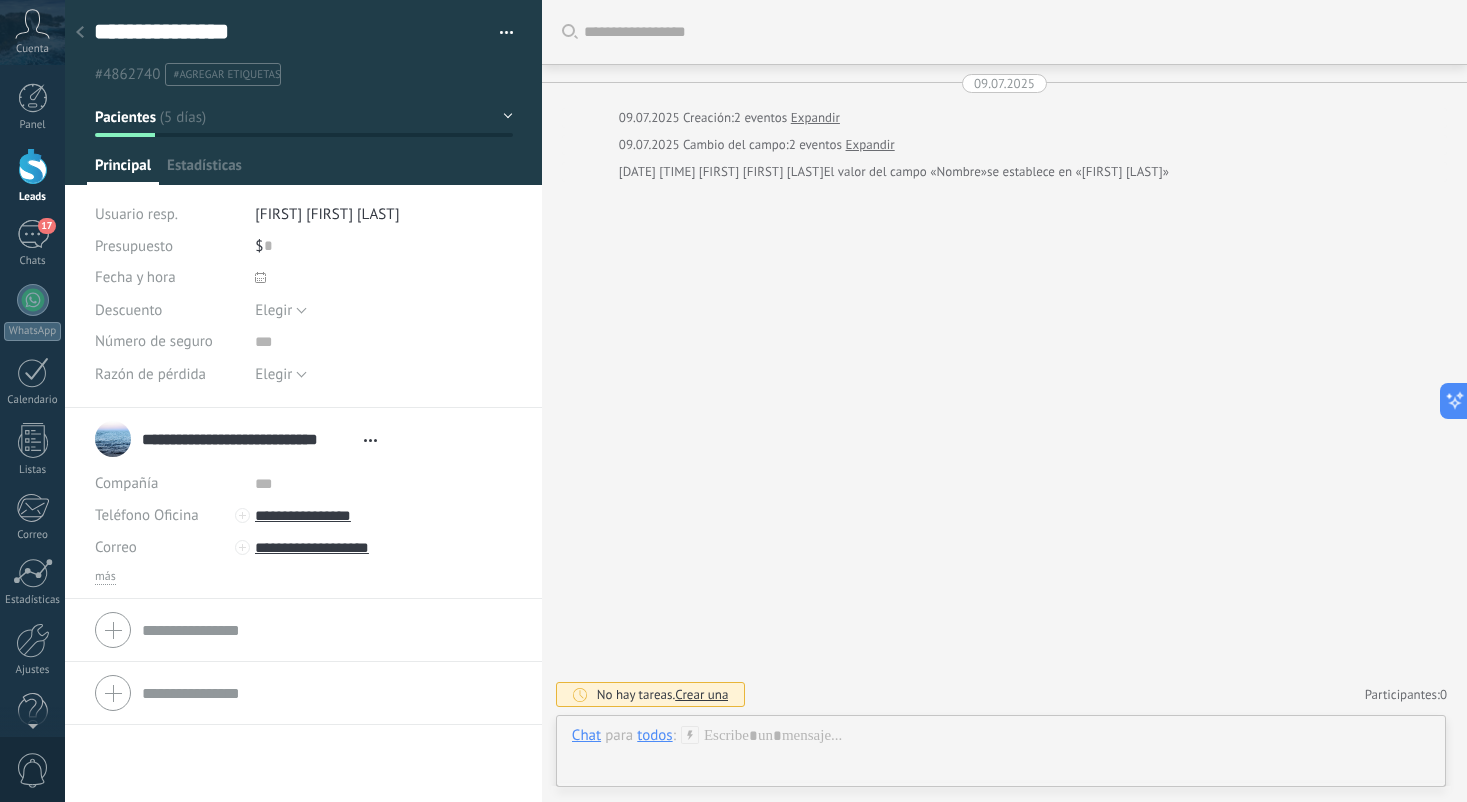 scroll, scrollTop: 30, scrollLeft: 0, axis: vertical 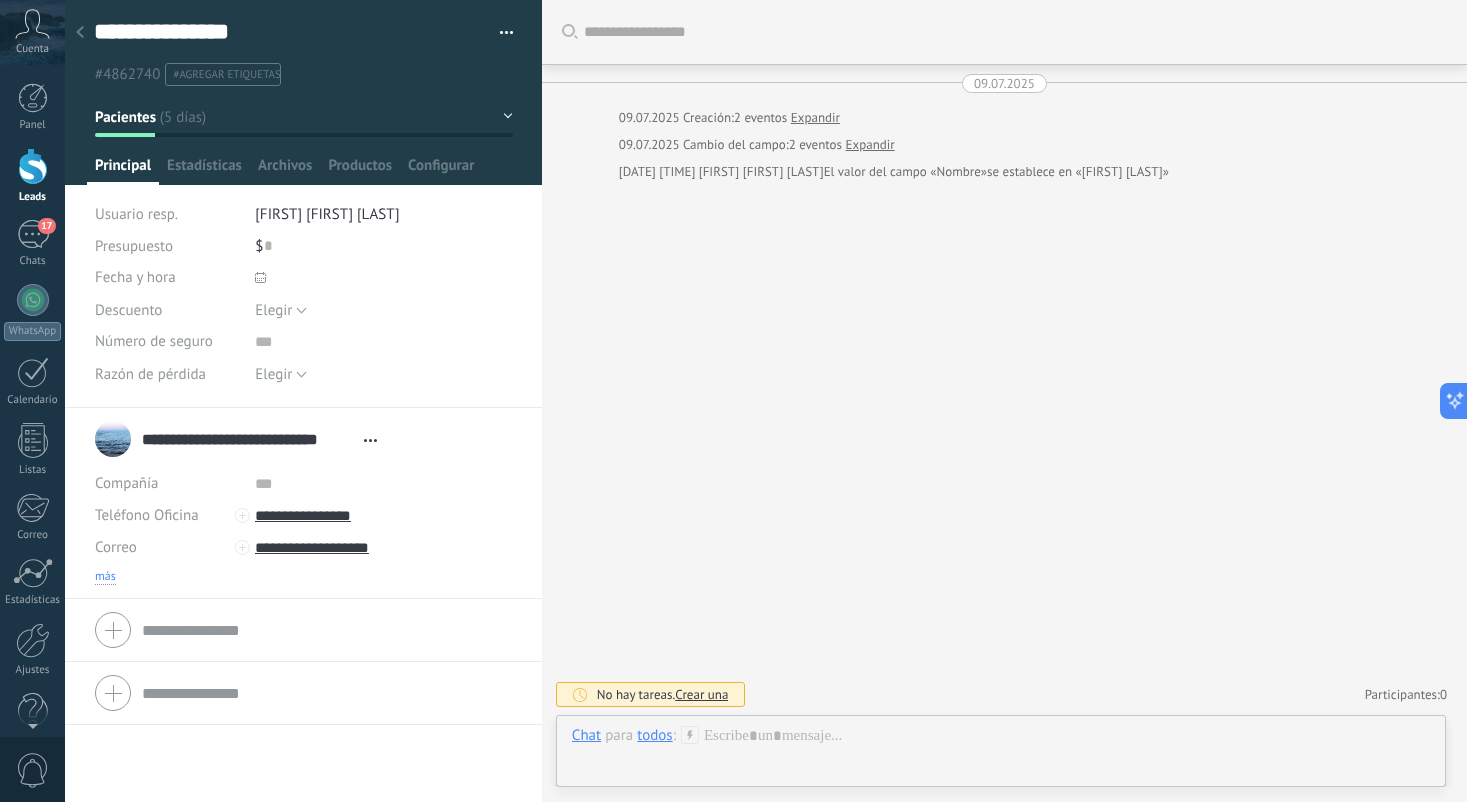 click on "más" at bounding box center (105, 577) 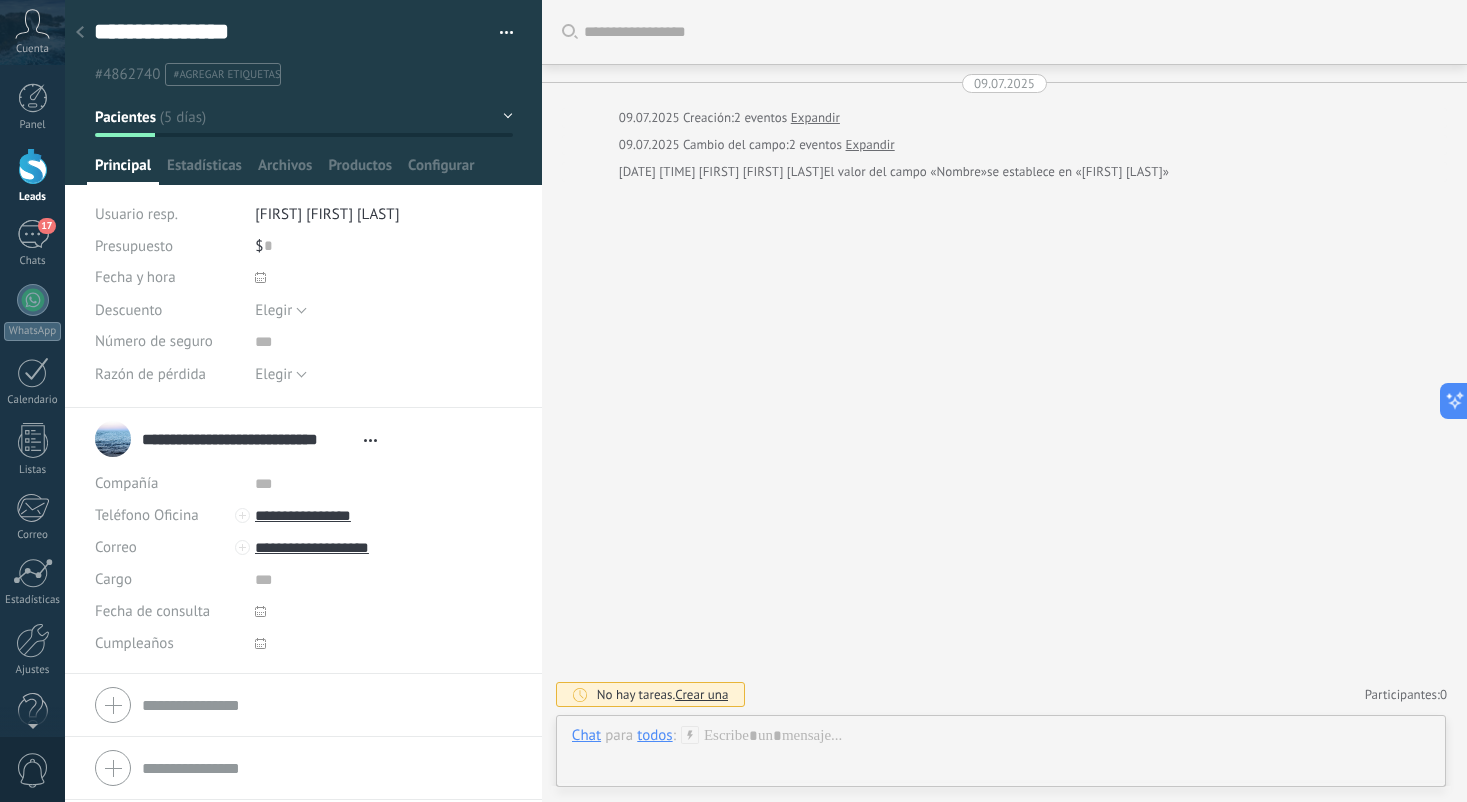 click 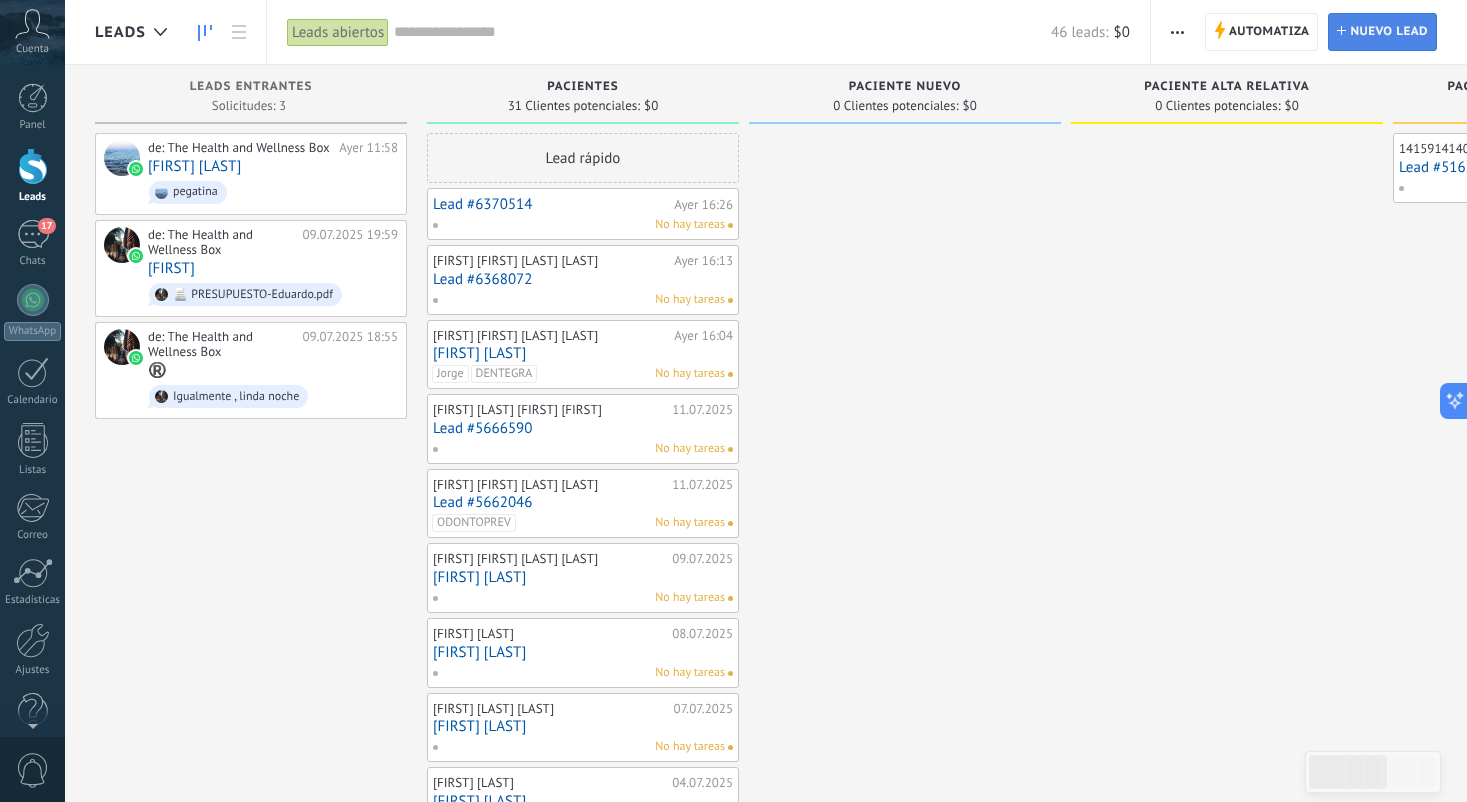click on "Nuevo lead" at bounding box center [1389, 32] 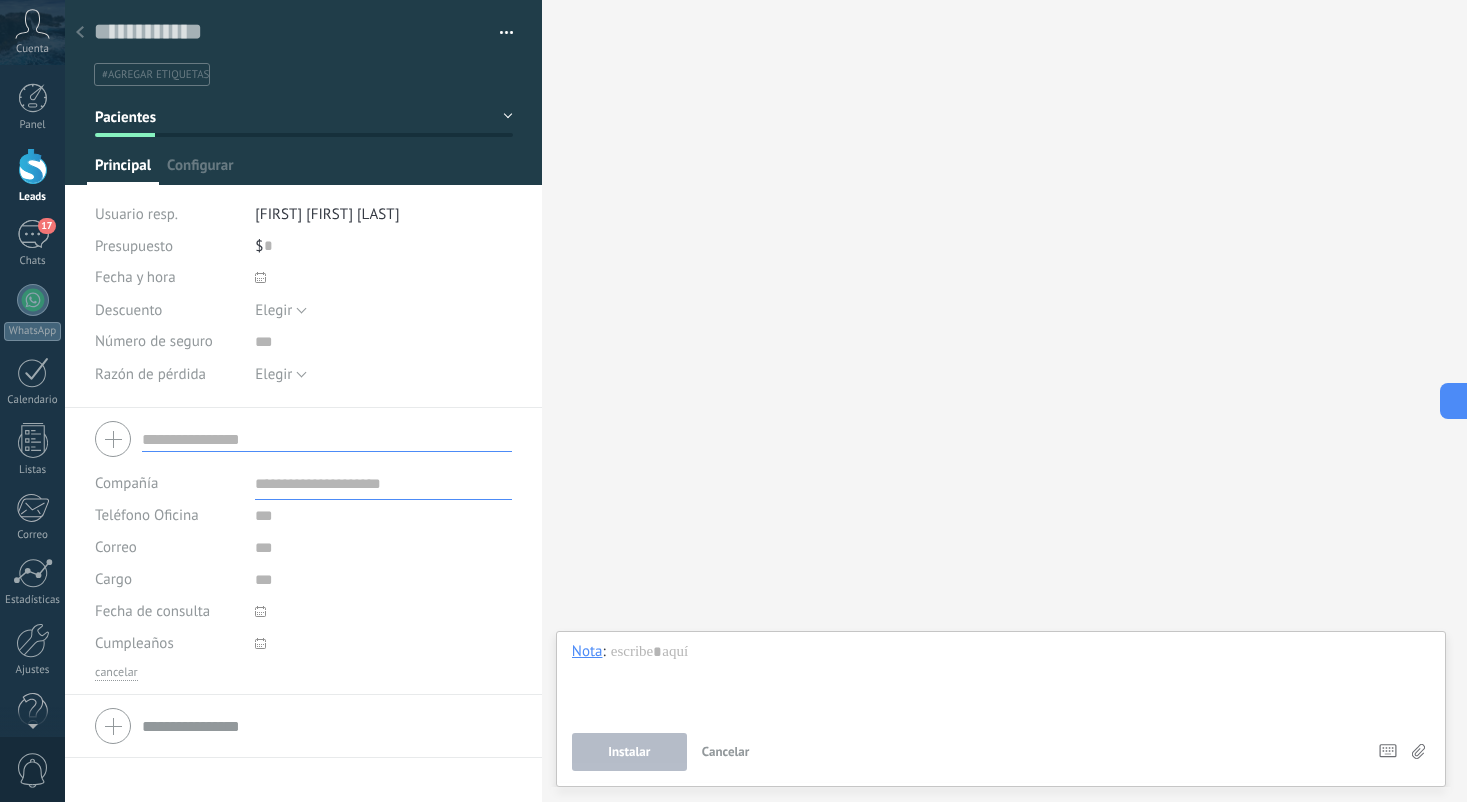 click at bounding box center (327, 439) 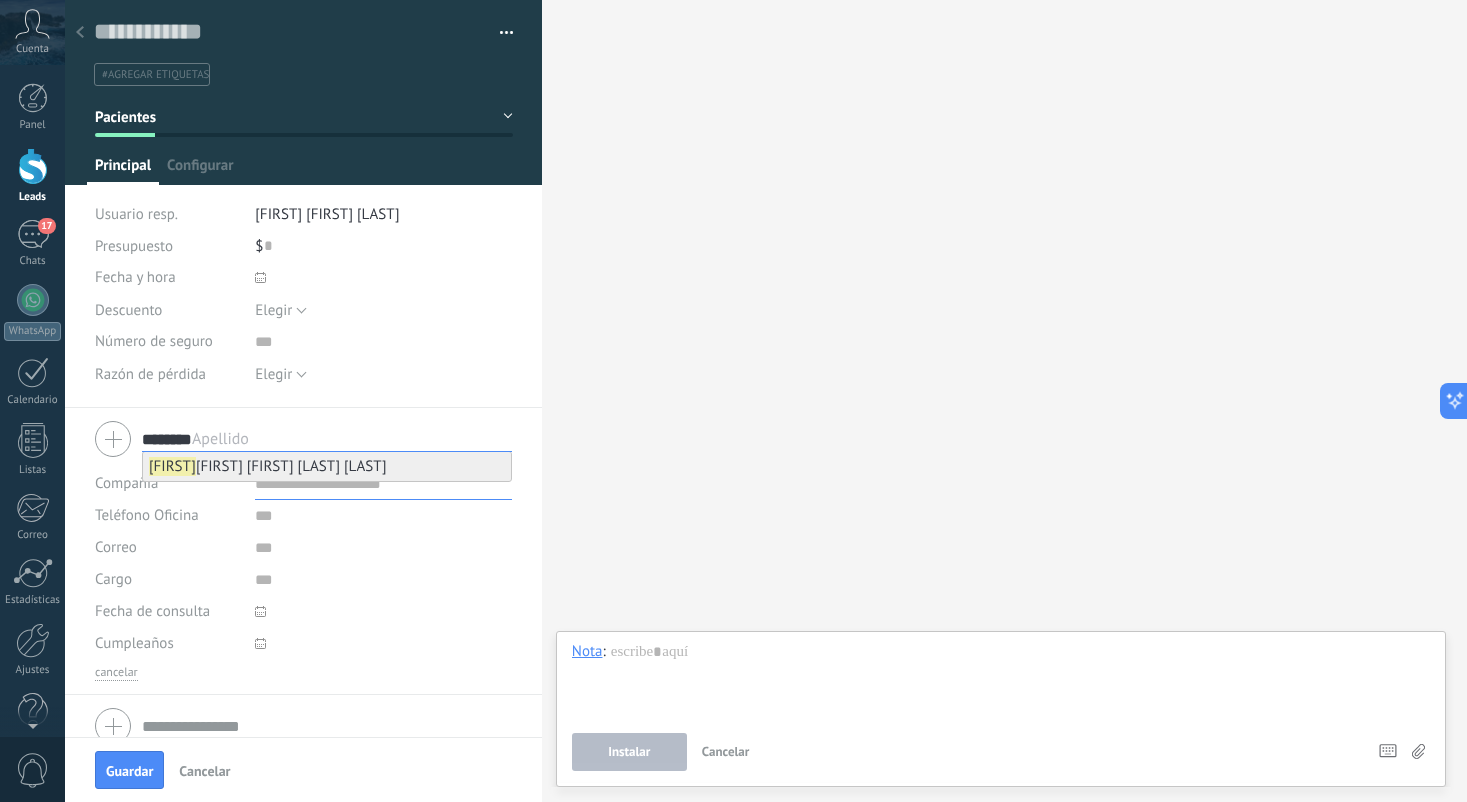 type on "********" 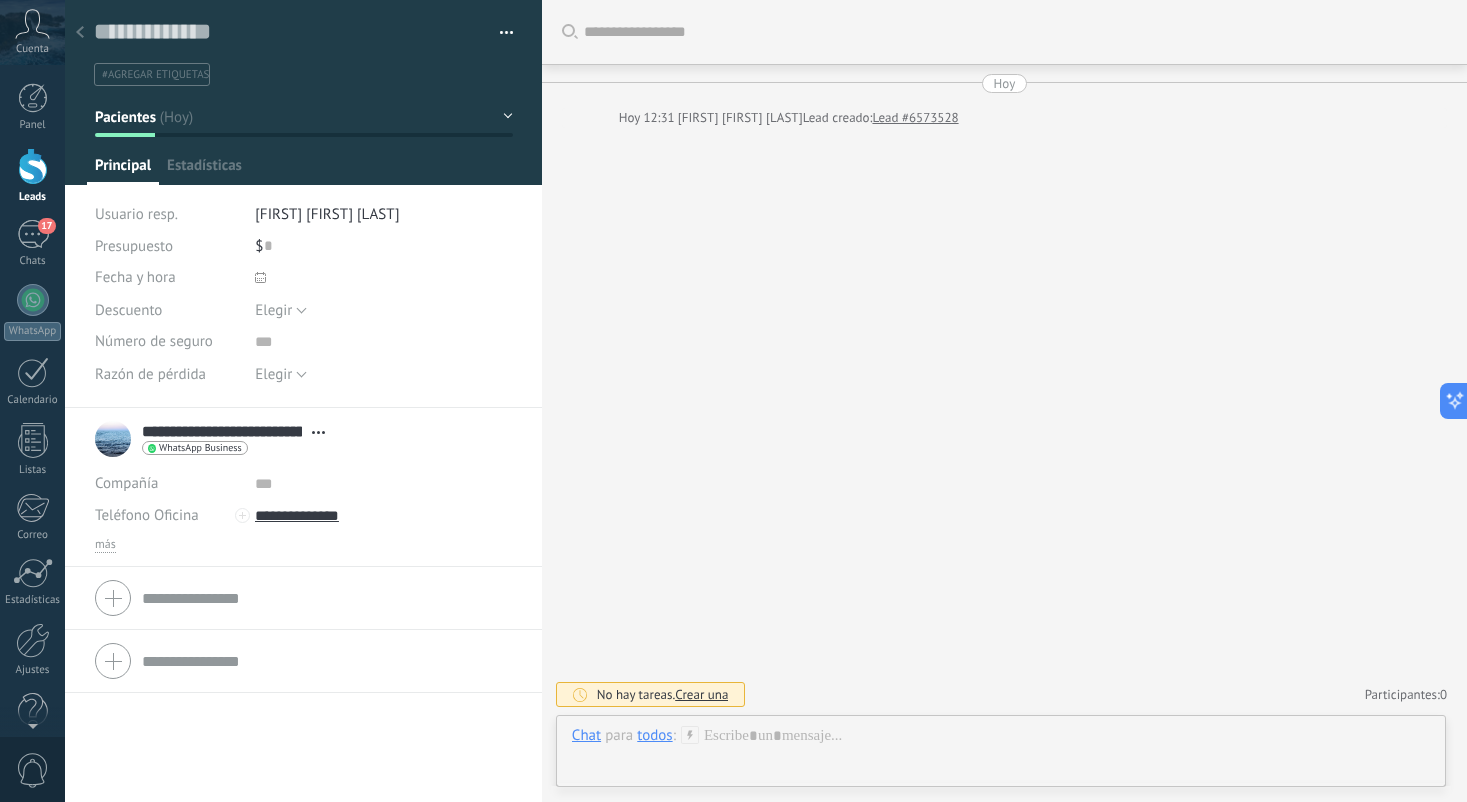type on "**********" 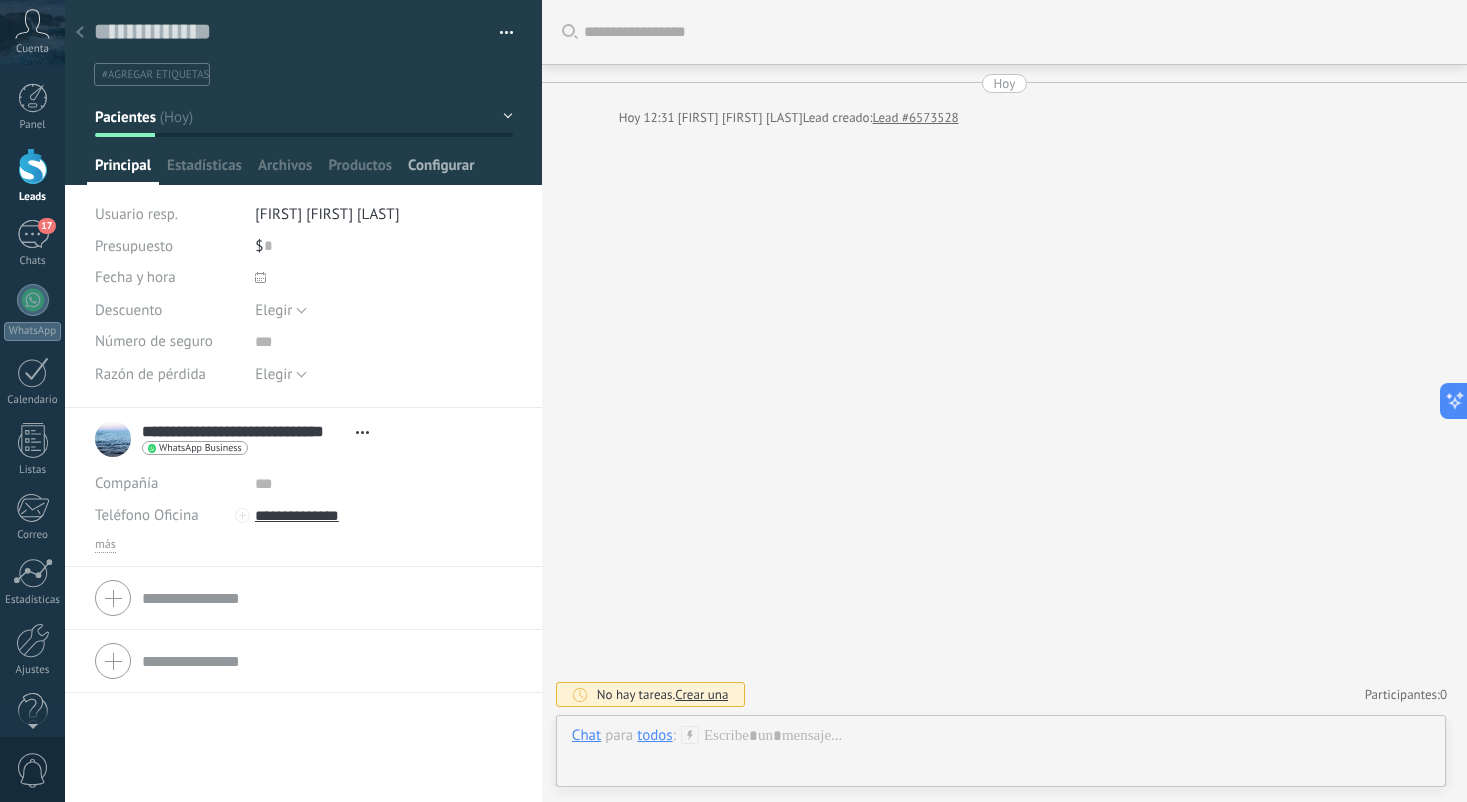 click on "Configurar" at bounding box center [441, 170] 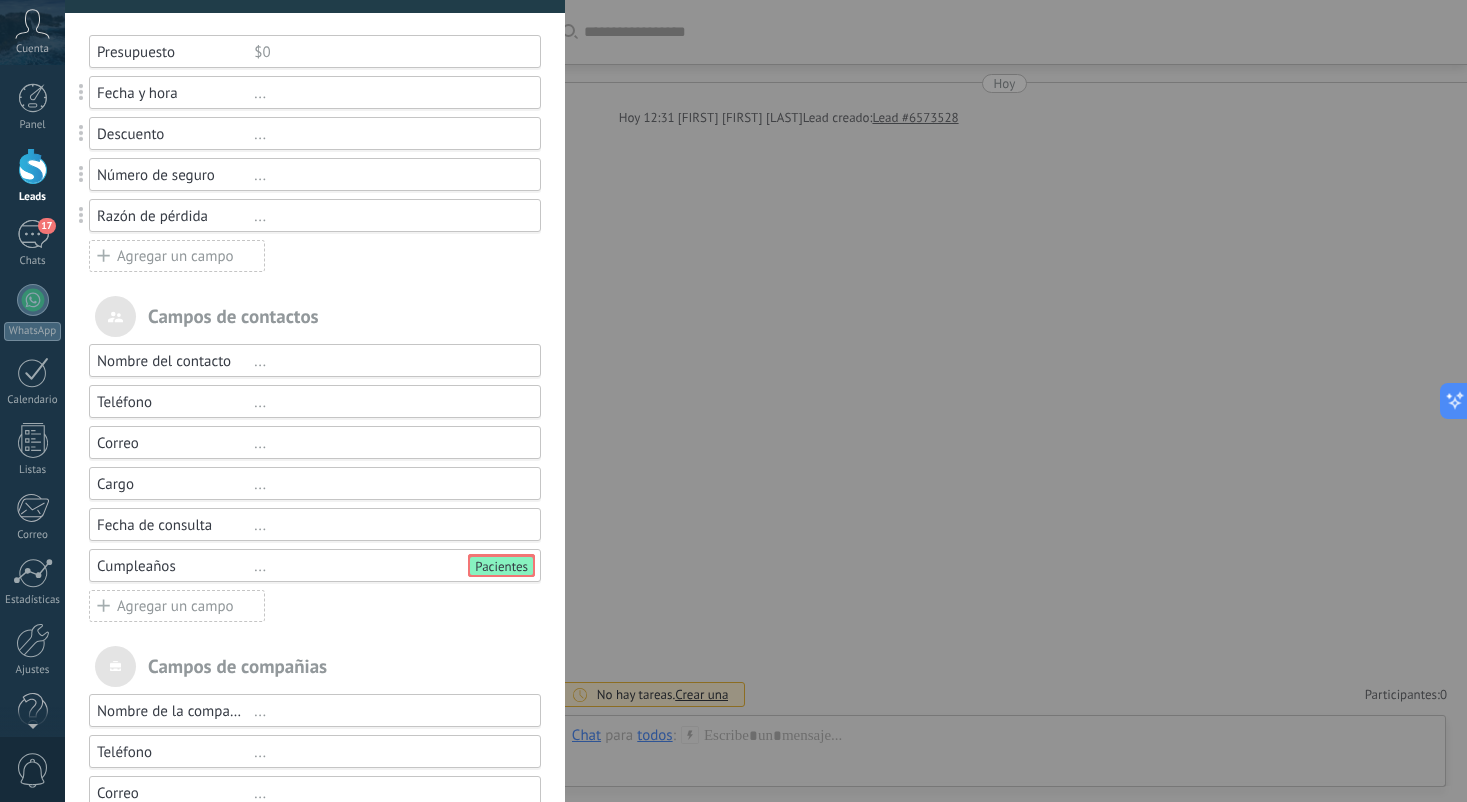 scroll, scrollTop: 185, scrollLeft: 0, axis: vertical 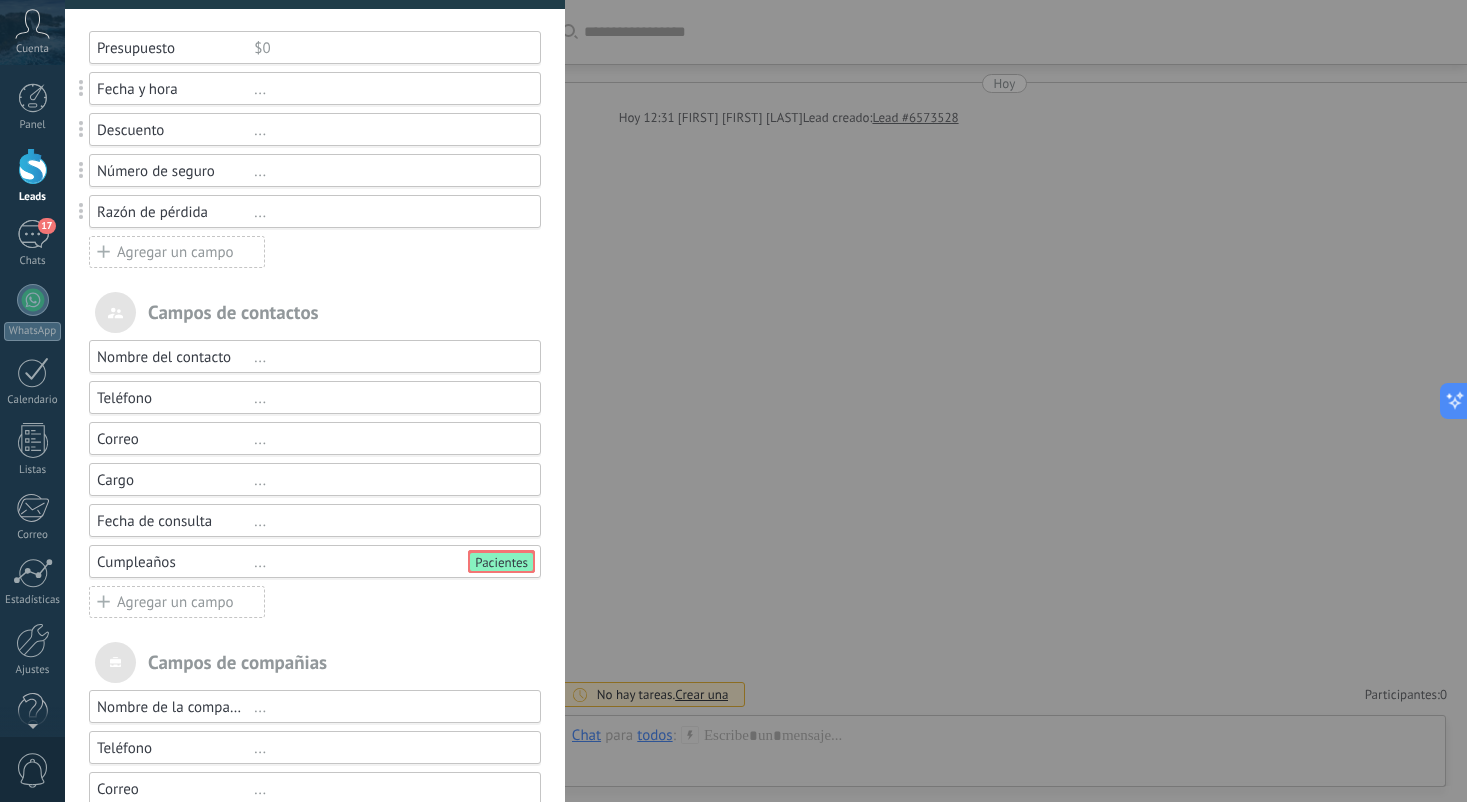 click on "Agregar un campo" at bounding box center [177, 602] 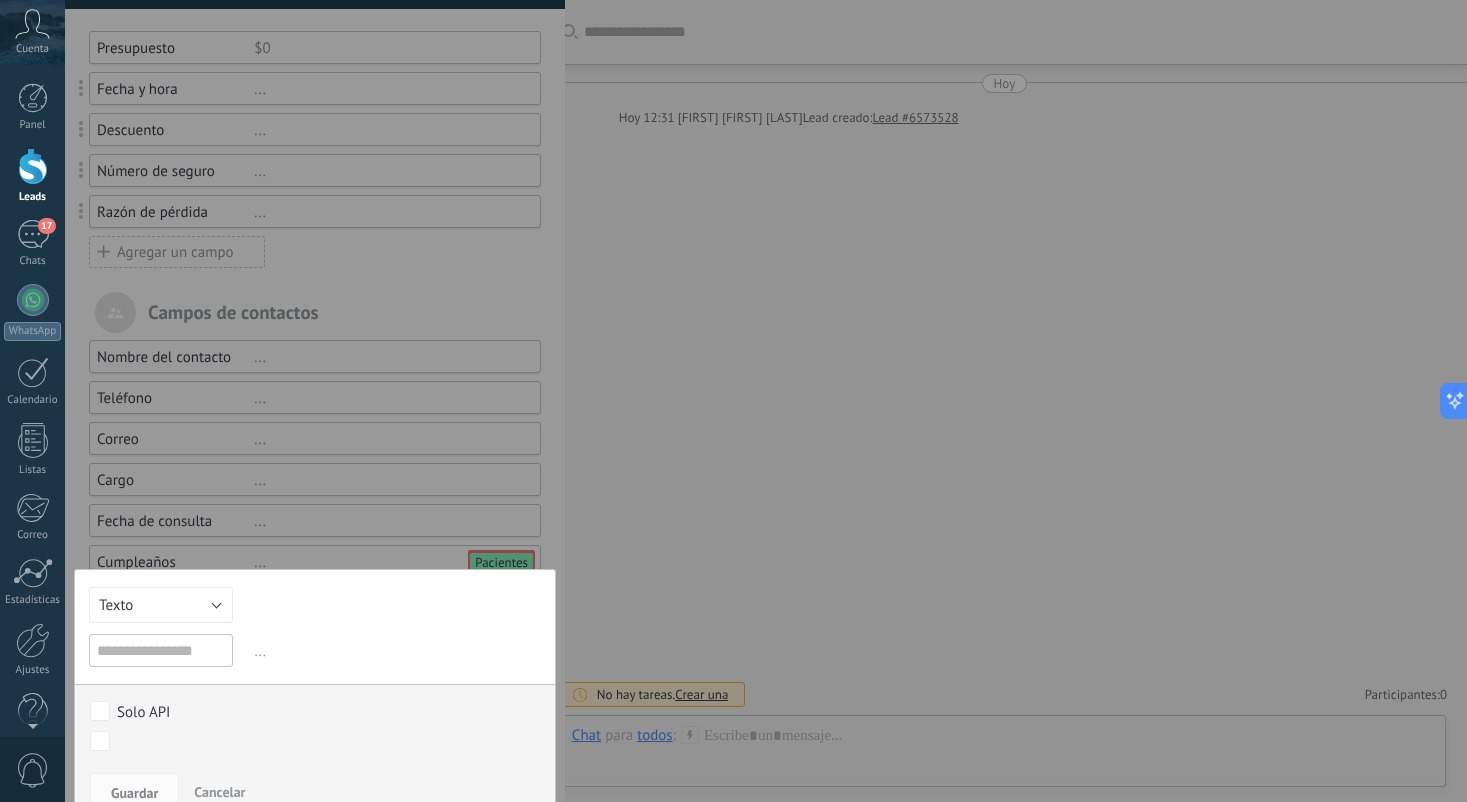 click on "Texto" at bounding box center (161, 605) 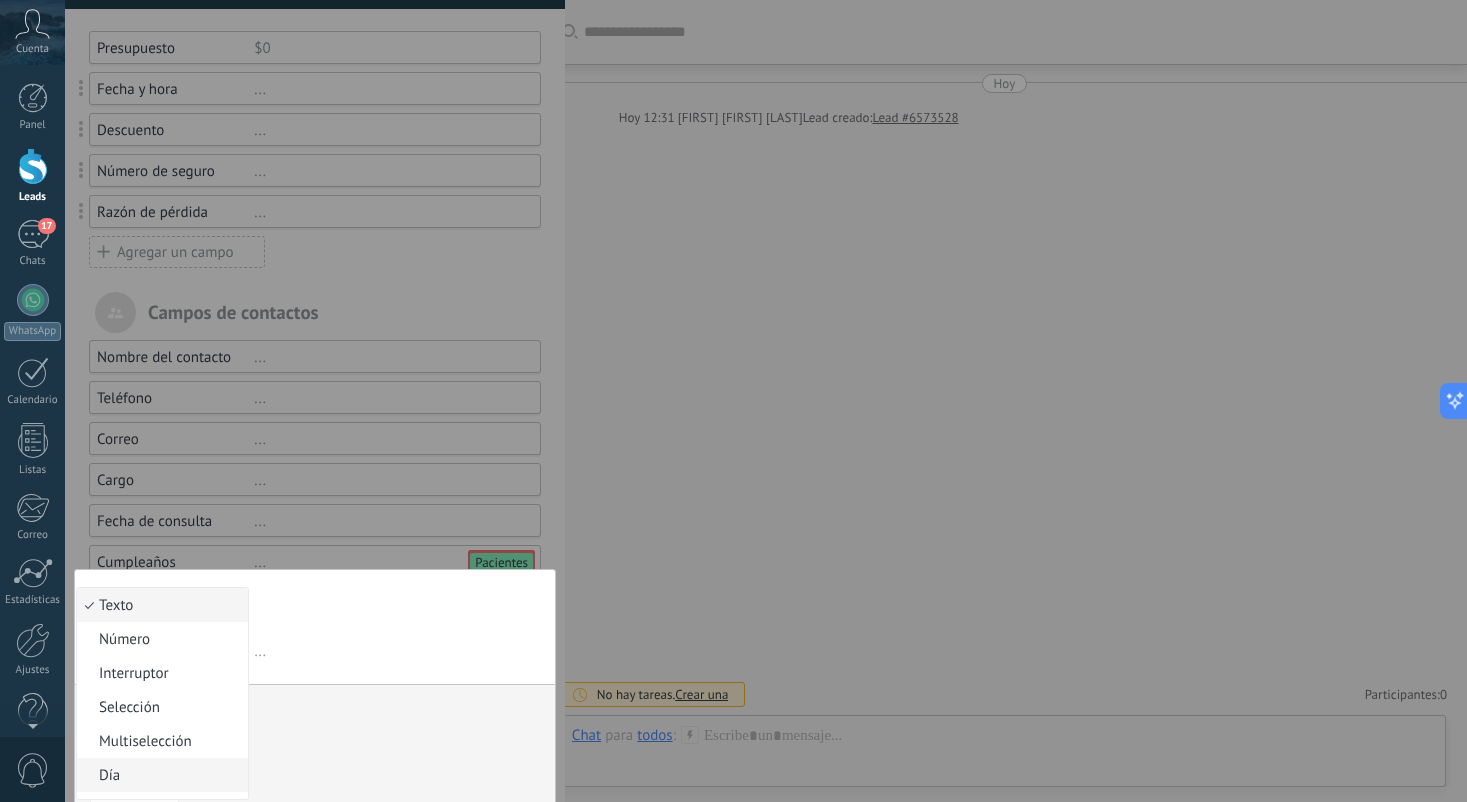 click on "Día" at bounding box center [159, 775] 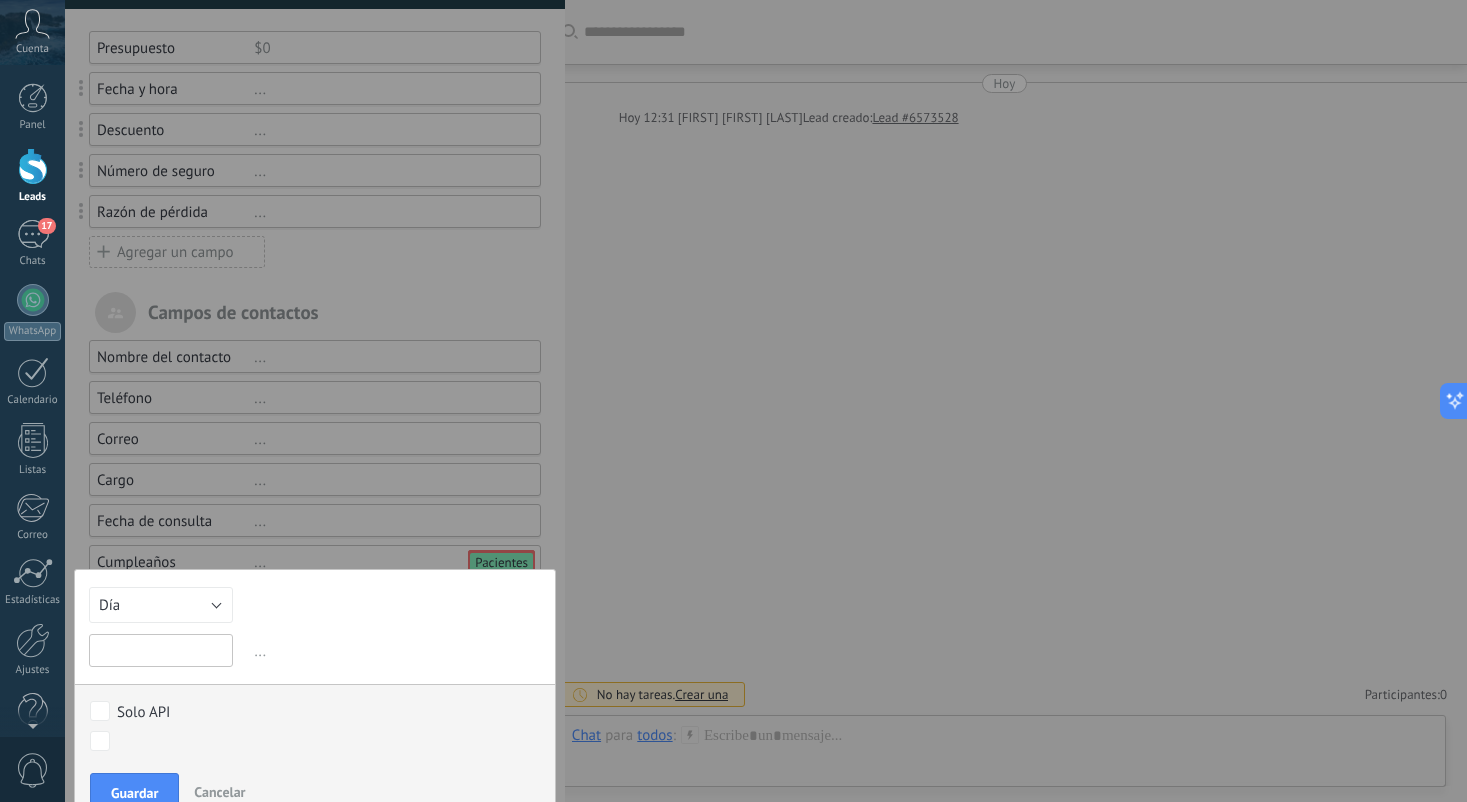 click at bounding box center [161, 650] 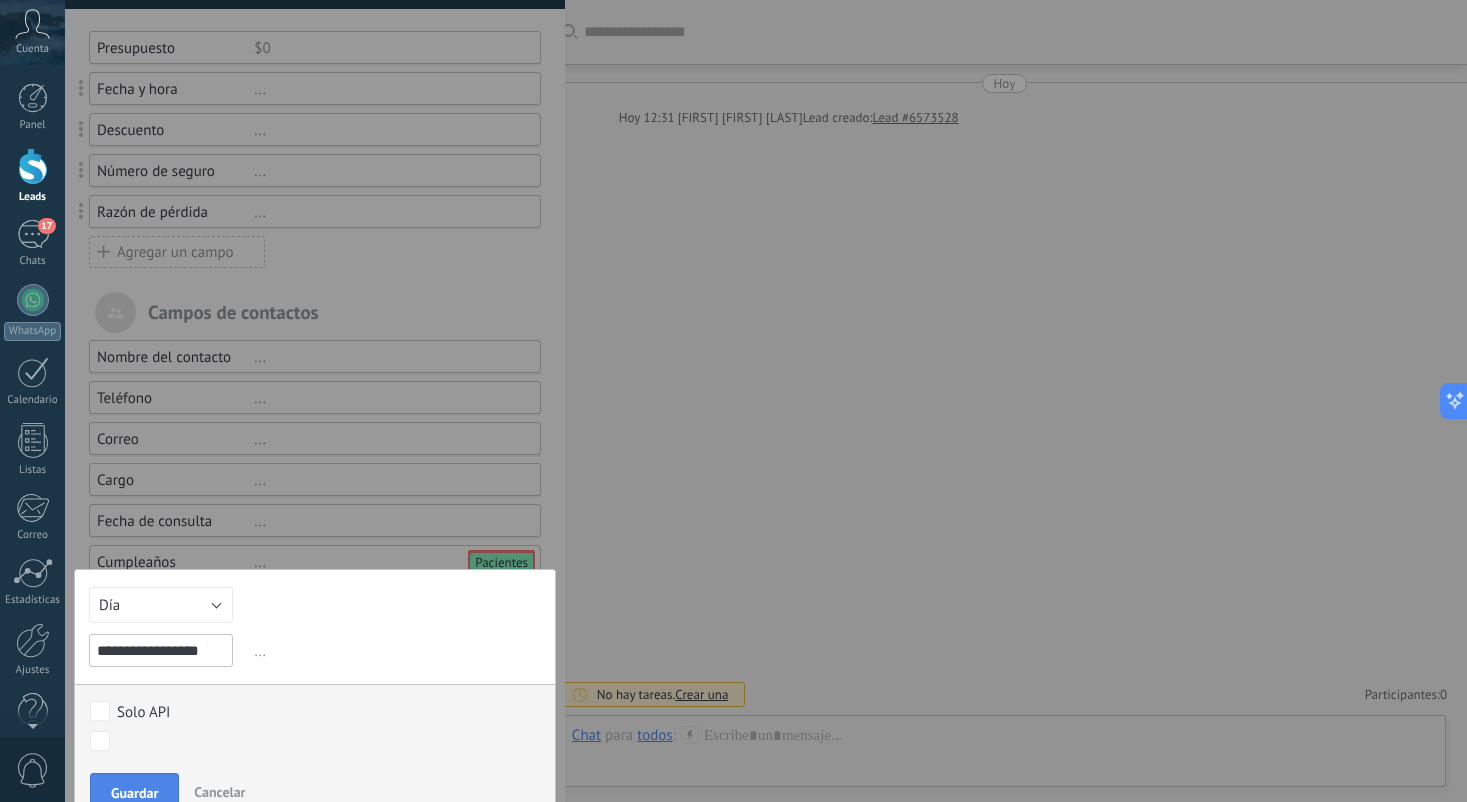 type on "**********" 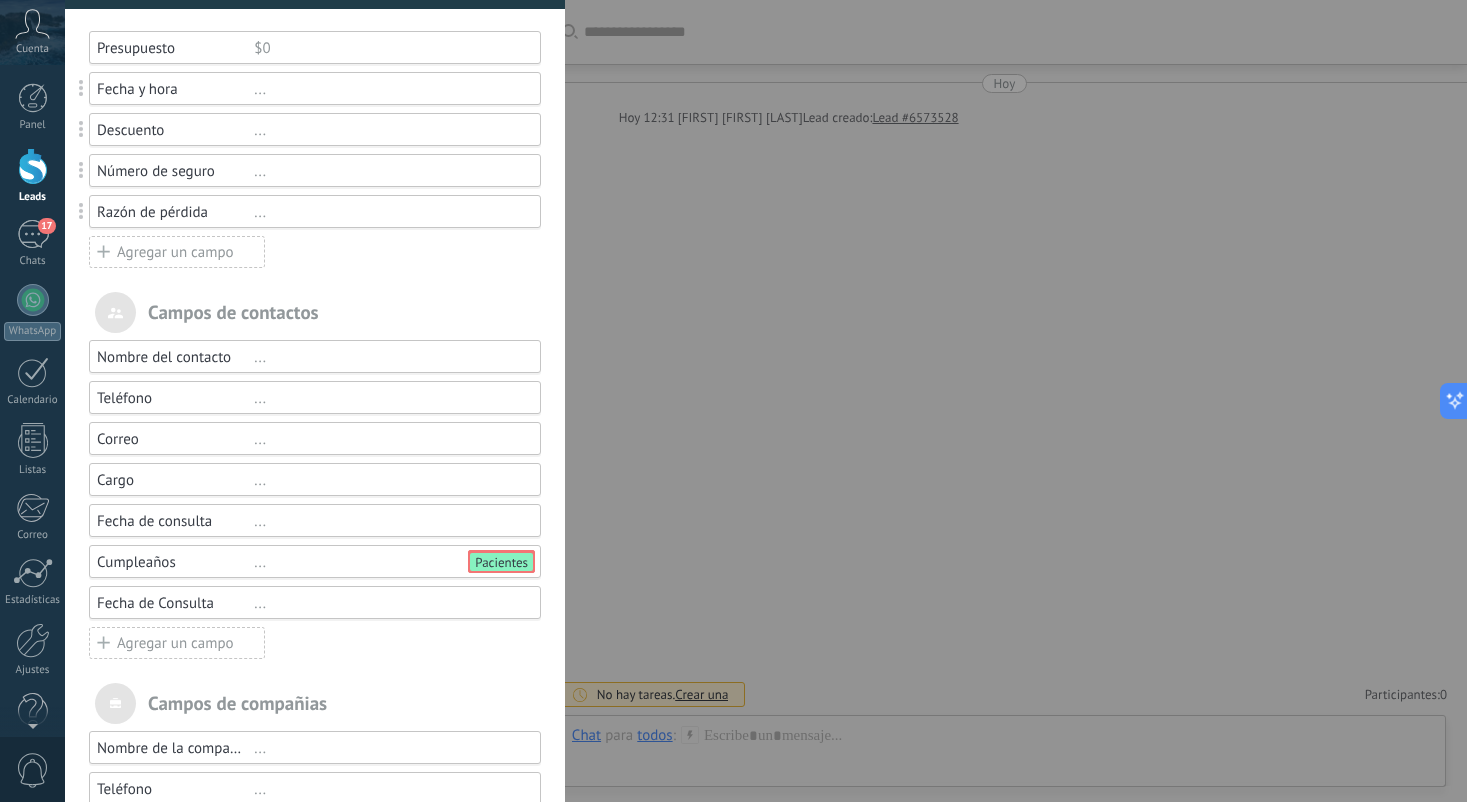 click on "Pacientes" at bounding box center (501, 562) 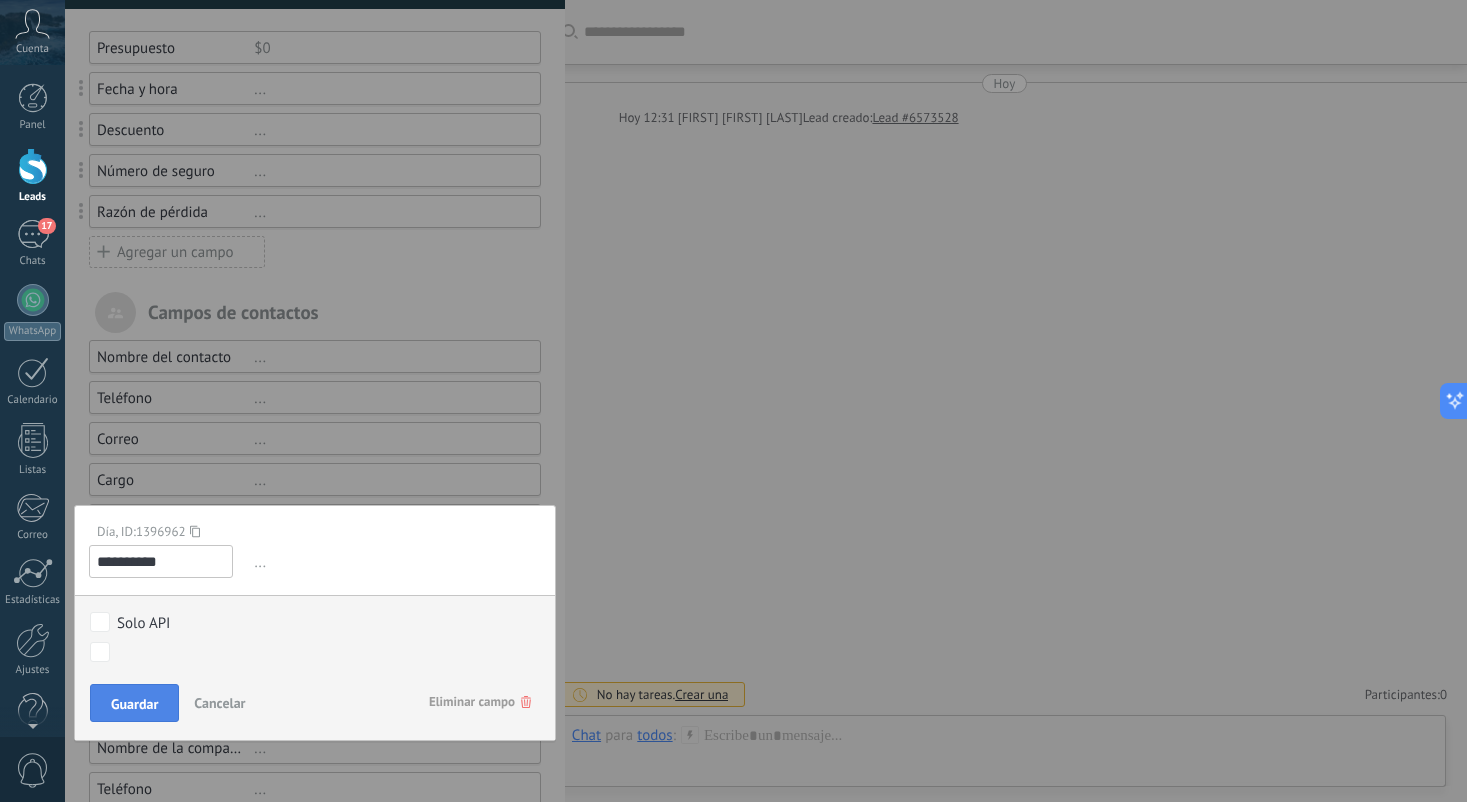 click on "Guardar" at bounding box center [134, 703] 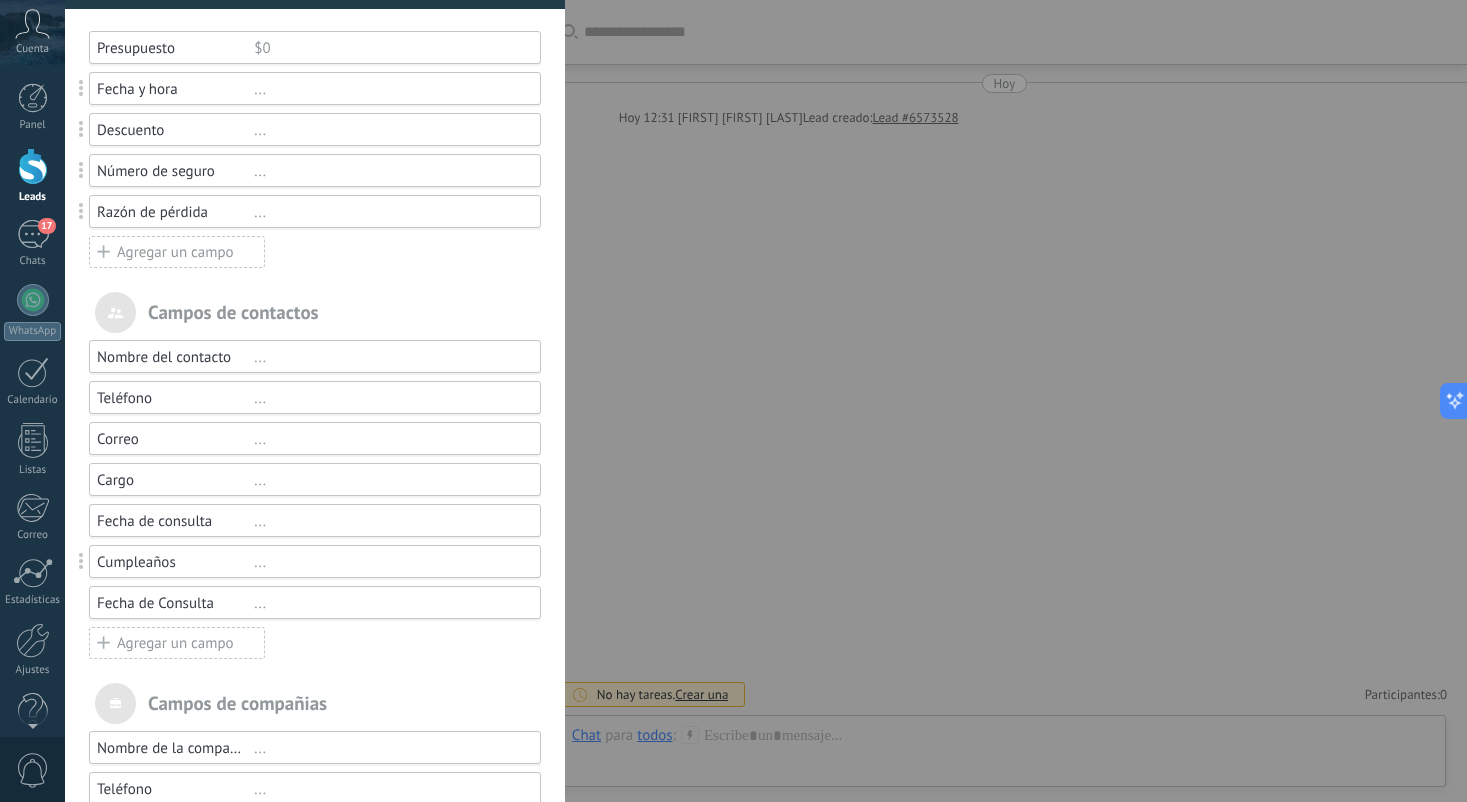 click on "Campos y grupos En Kommo puedes añadir tus propios campos y usarlos para cualquier filtro e informe. ... Principal ... Estadísticas ... Archivos ... Productos Usted ha alcanzado la cantidad máxima de los campos añadidos en la tarifa Periodo de prueba Presupuesto $0 Fecha y hora ... Descuento ... Número de seguro ... Razón de pérdida ... Agregar un campo utm_content ... utm_medium ... utm_campaign ... utm_source ... utm_term ... utm_referrer ... referrer ... gclientid ... gclid ... fbclid ... Add meta Campos de contactos Nombre del contacto ... Teléfono ... Correo ... Cargo ... Fecha de consulta ... Cumpleaños ... Fecha de Consulta ... Agregar un campo Campos de compañias Nombre de la compañía ... Teléfono ... Correo ... Página web ... Dirección ... Agregar un campo" at bounding box center (766, 401) 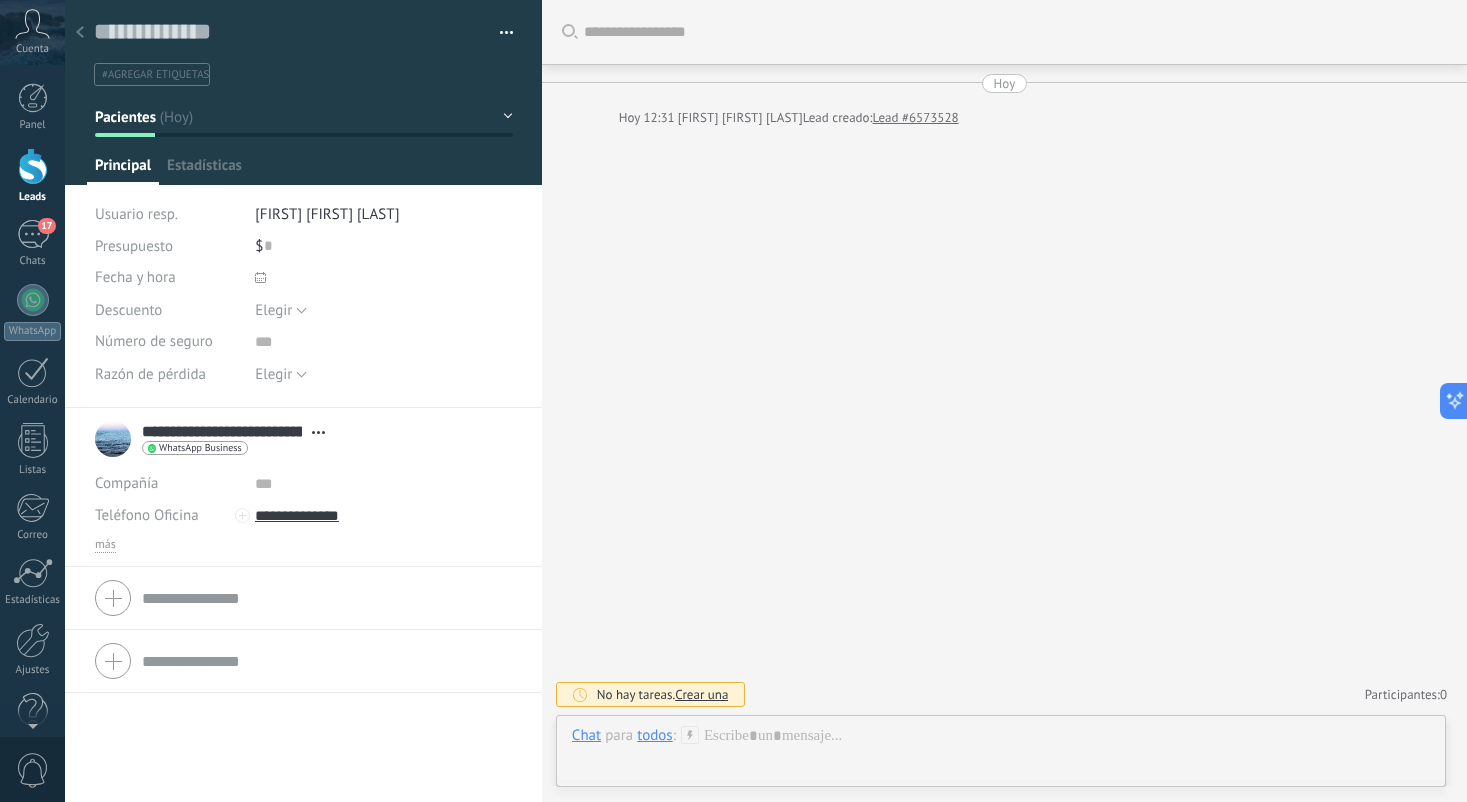 scroll, scrollTop: 30, scrollLeft: 0, axis: vertical 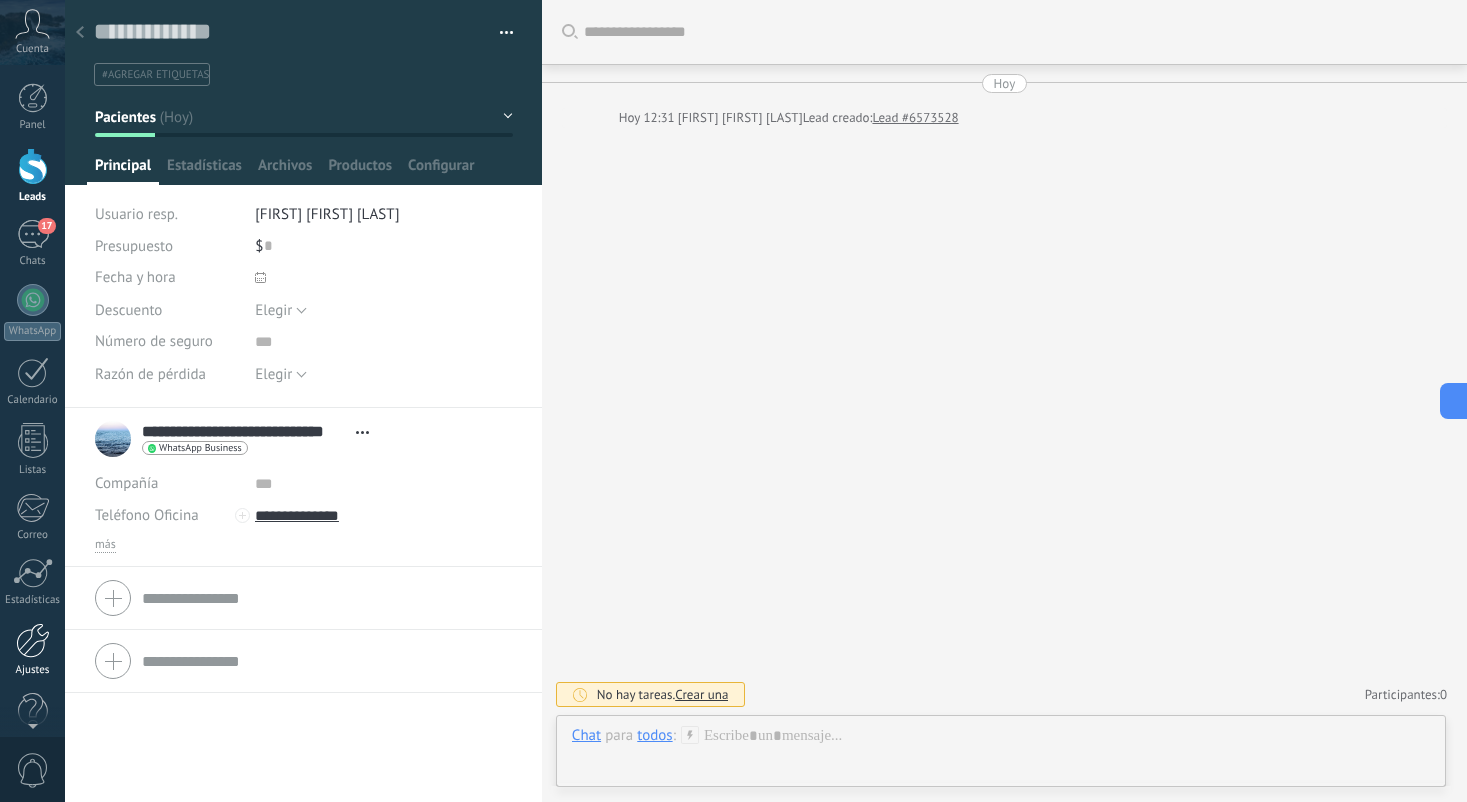 click at bounding box center (33, 640) 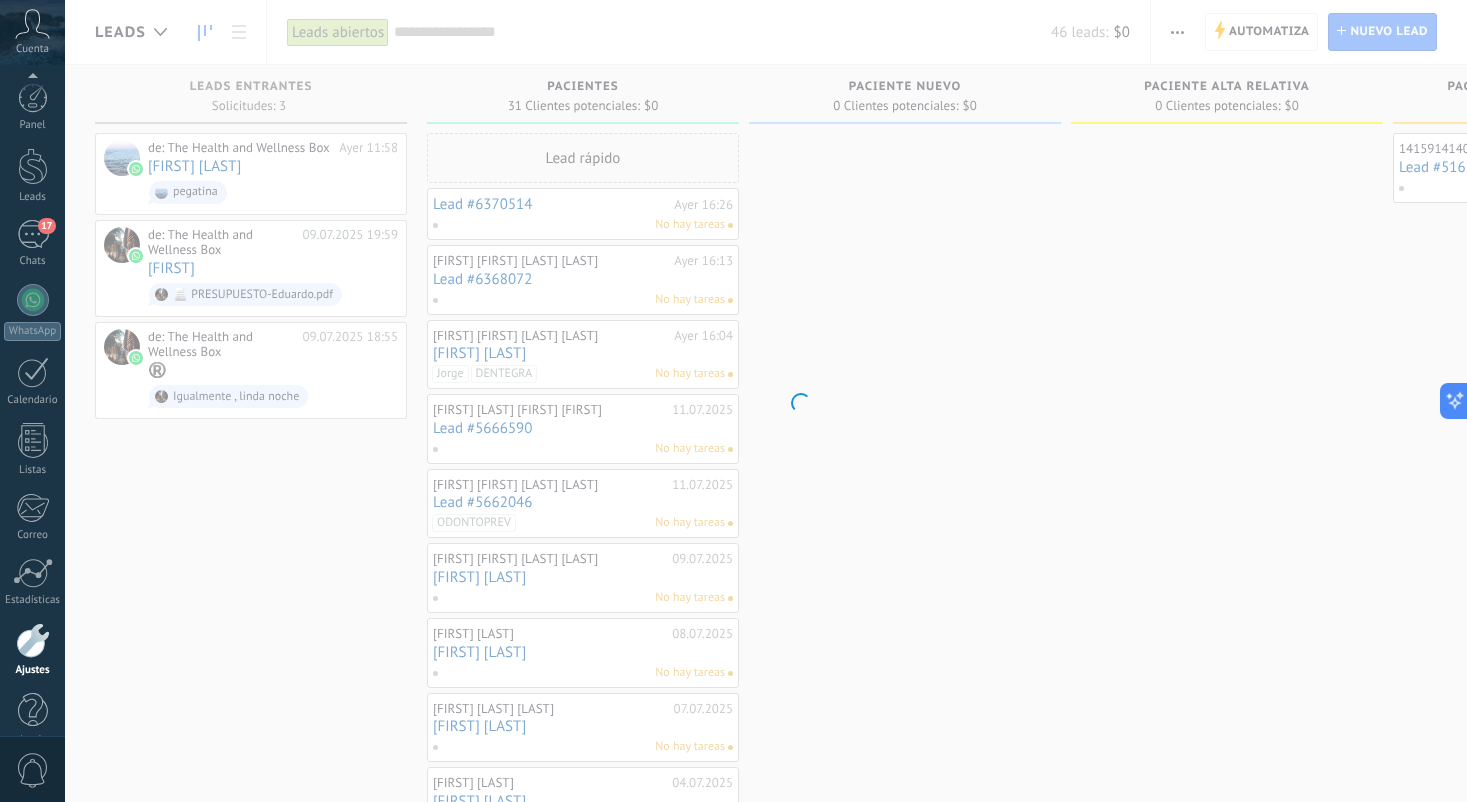 scroll, scrollTop: 30, scrollLeft: 0, axis: vertical 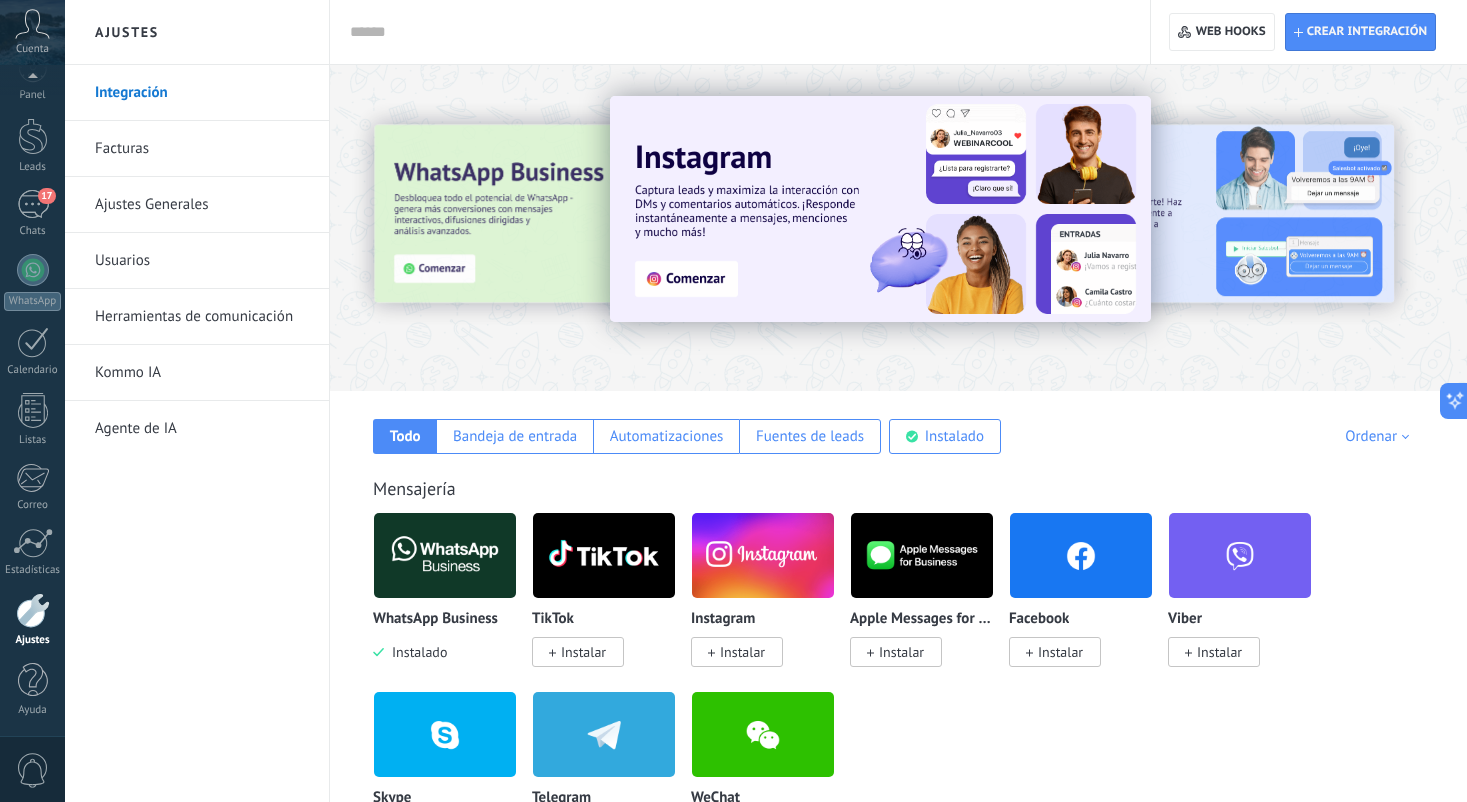 click on "Herramientas de comunicación" at bounding box center (202, 317) 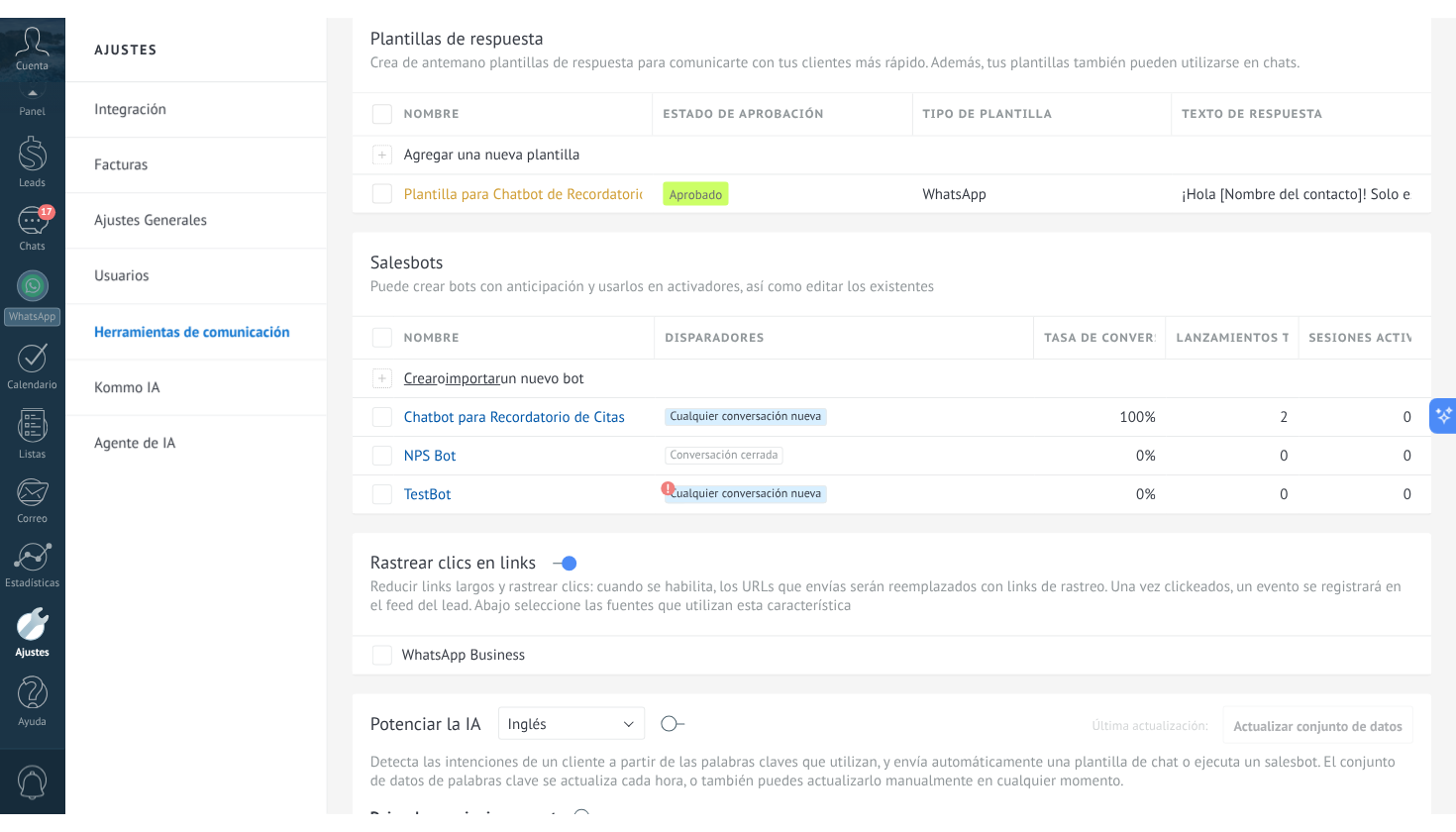 scroll, scrollTop: 74, scrollLeft: 0, axis: vertical 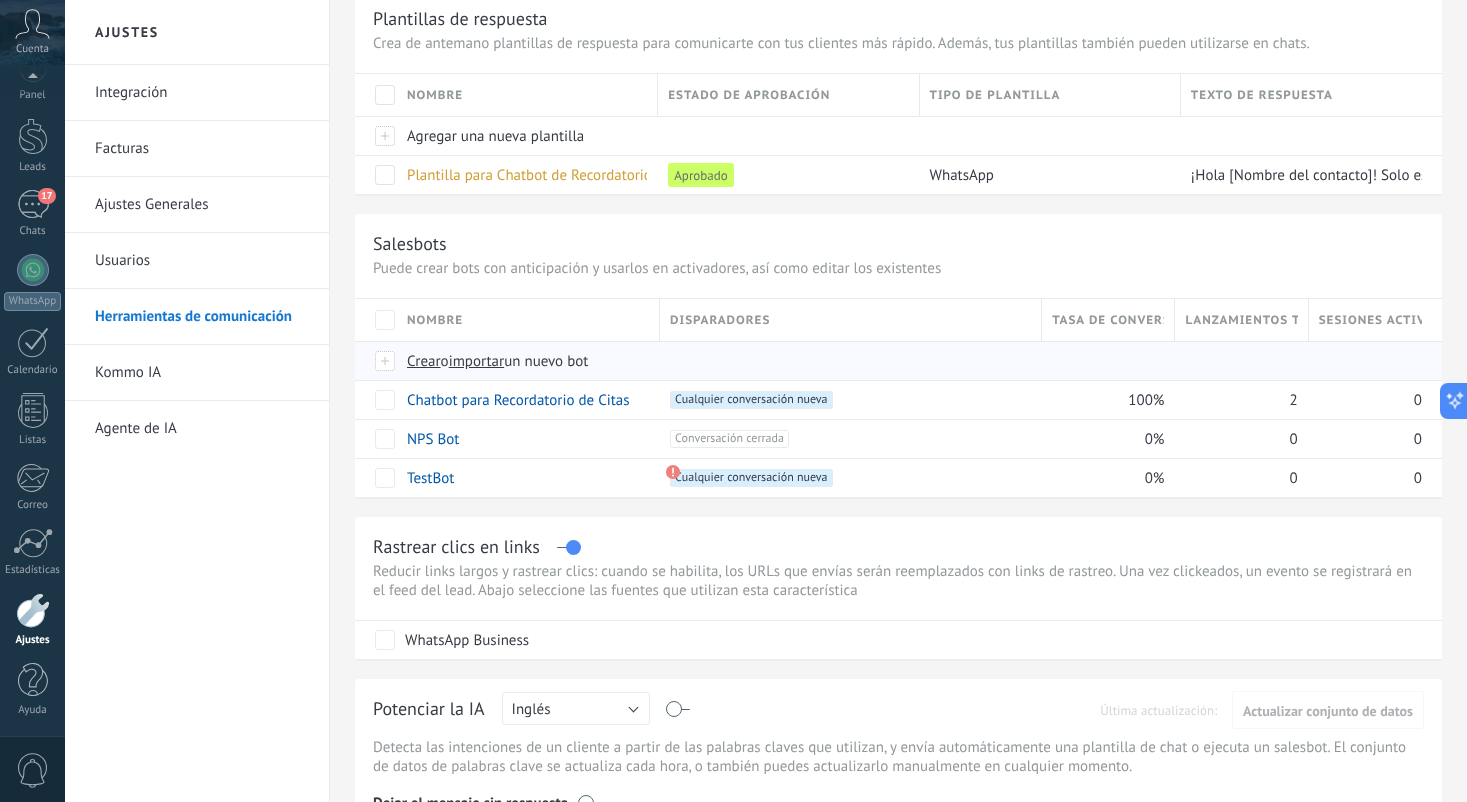 click on "Crear" at bounding box center (424, 361) 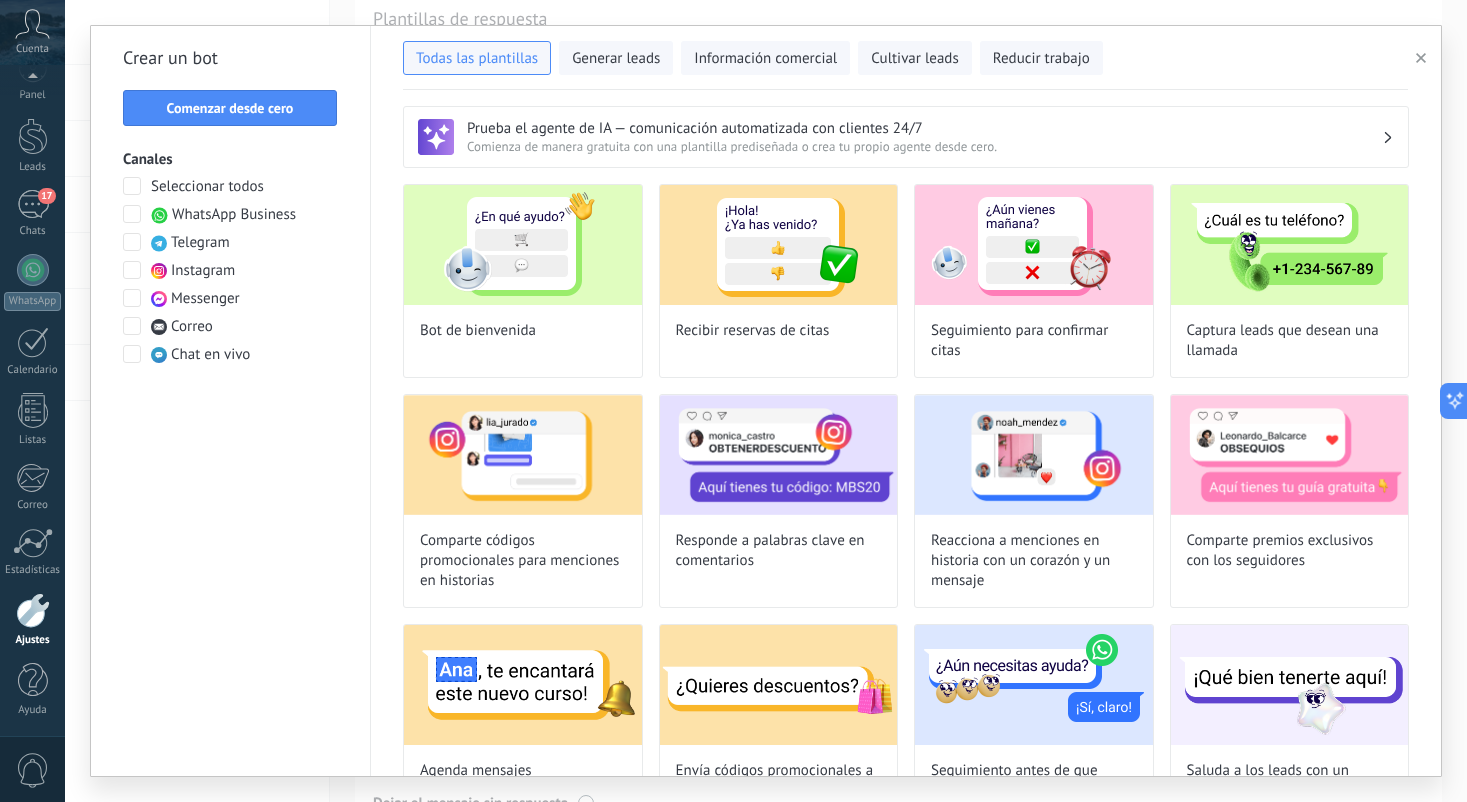 type on "**********" 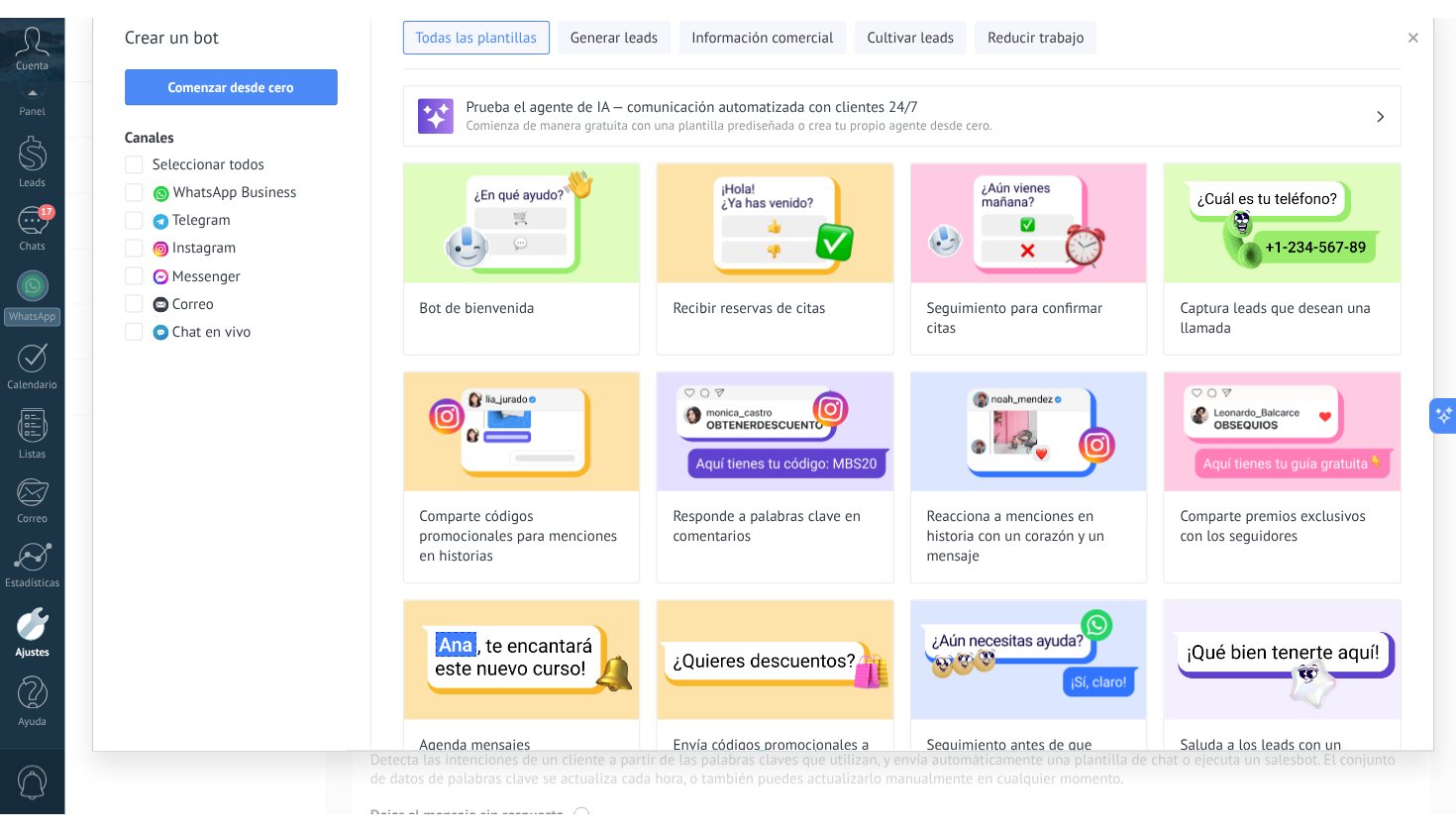 scroll, scrollTop: 0, scrollLeft: 0, axis: both 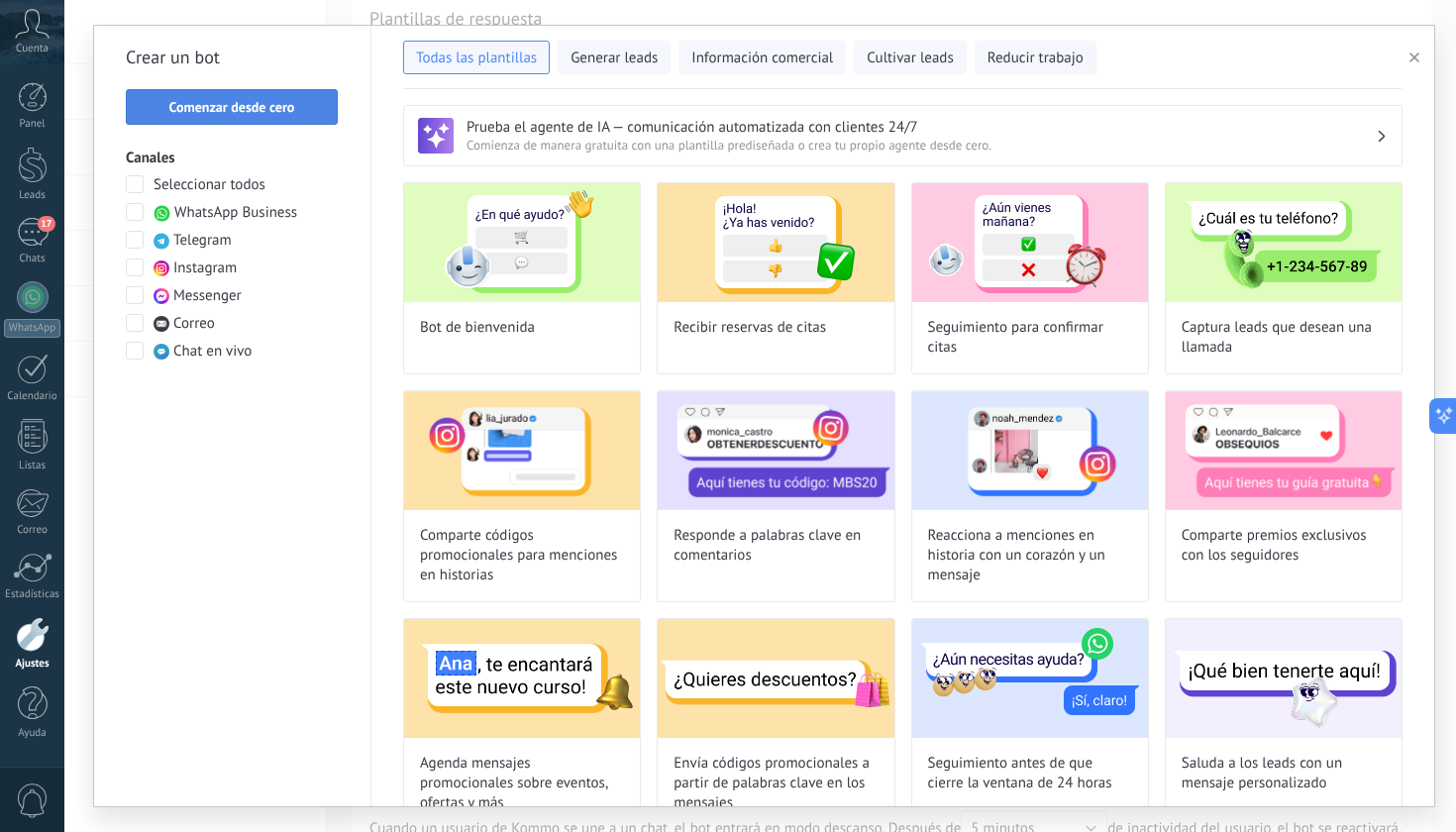 click on "Comenzar desde cero" at bounding box center [232, 107] 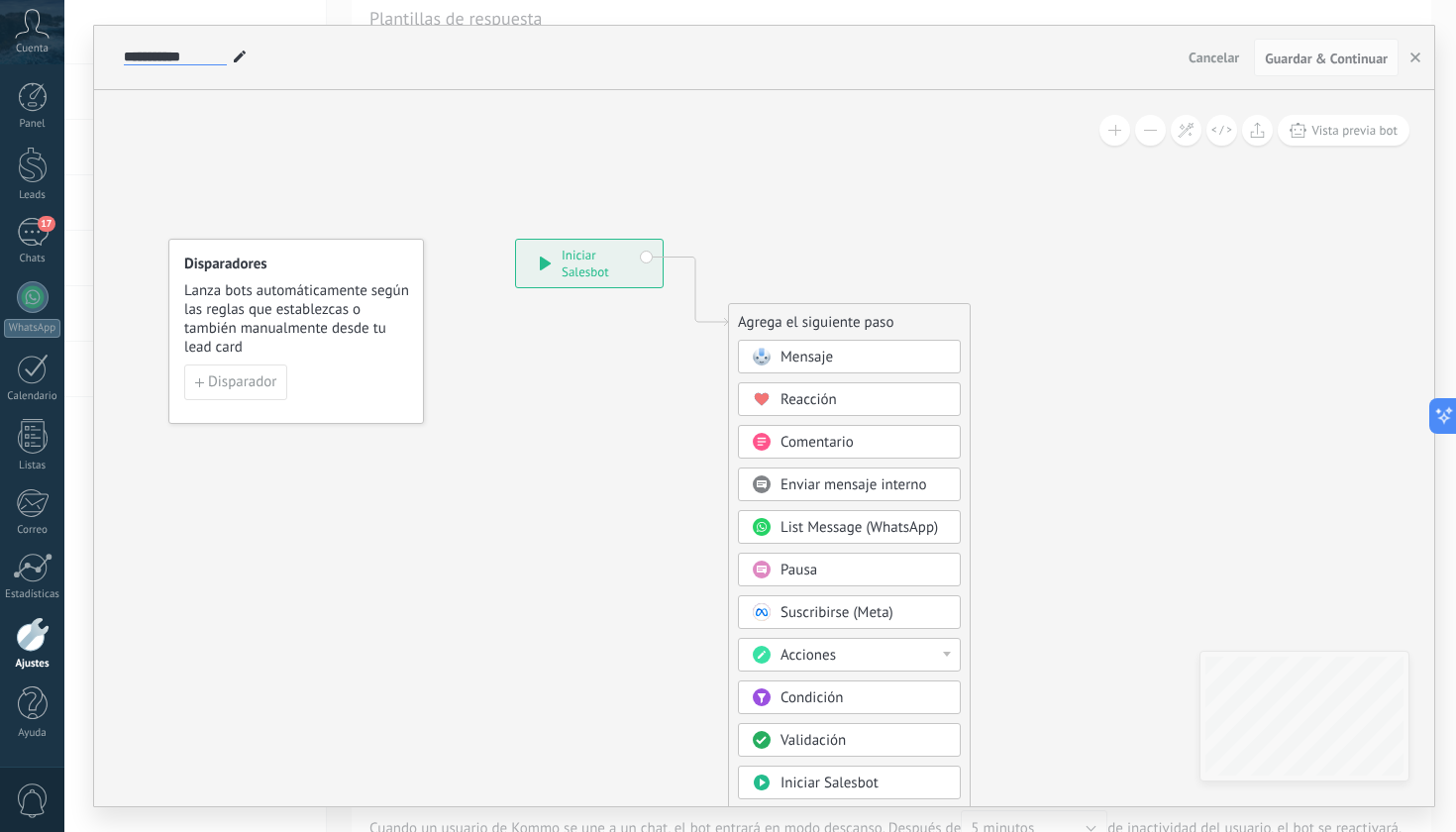 click on "**********" at bounding box center (175, 57) 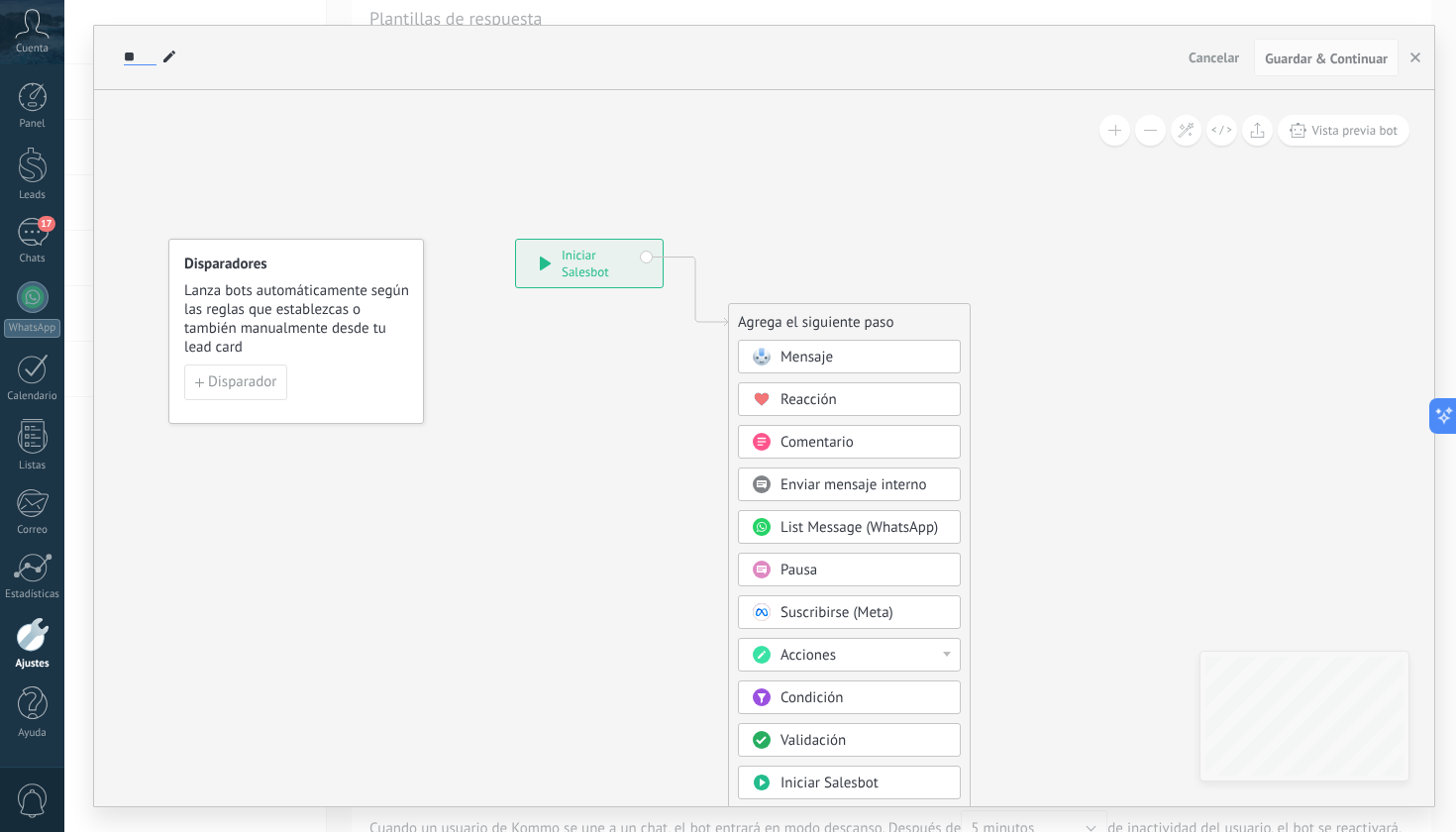 type on "*" 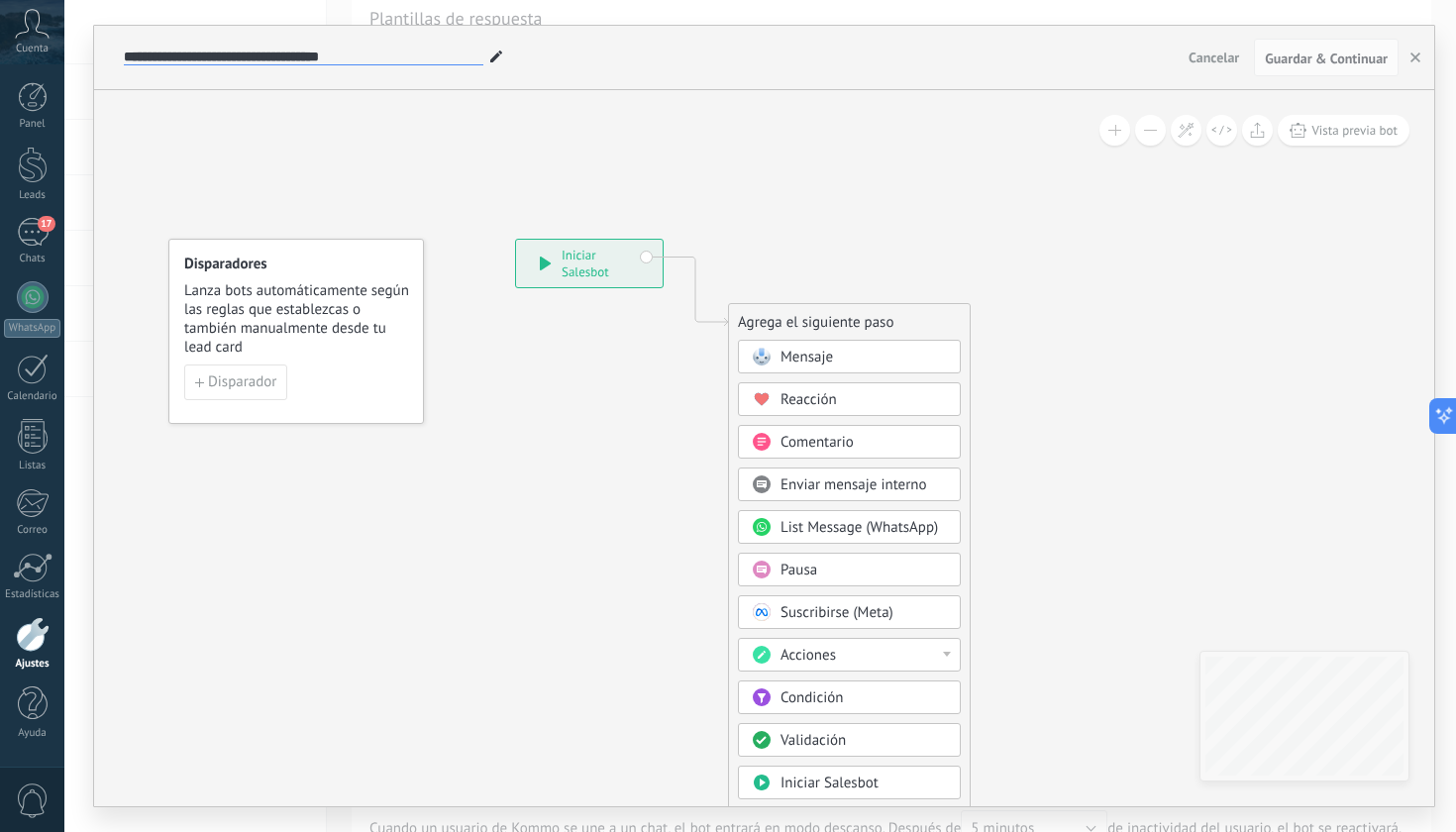 type on "**********" 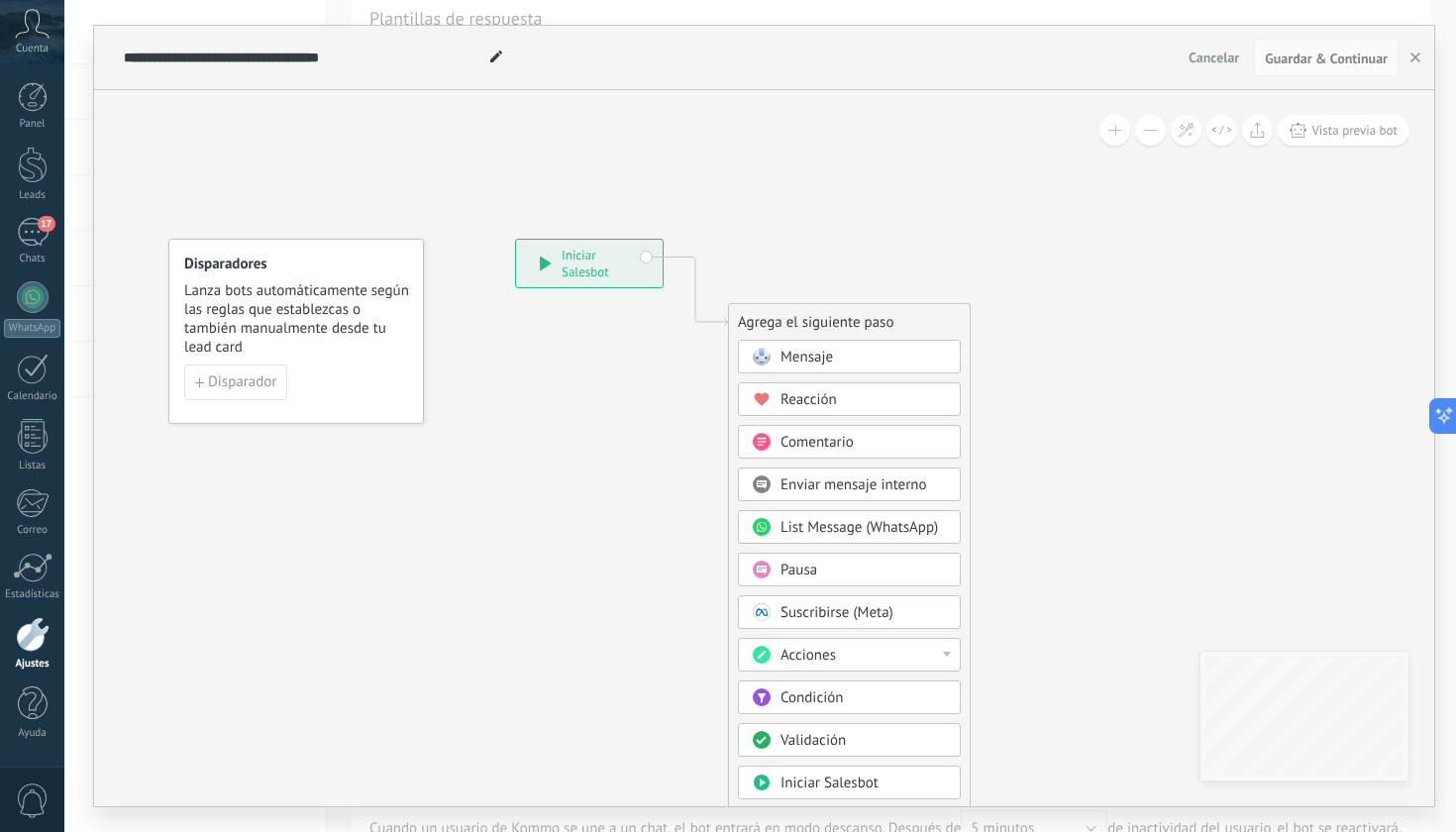 click 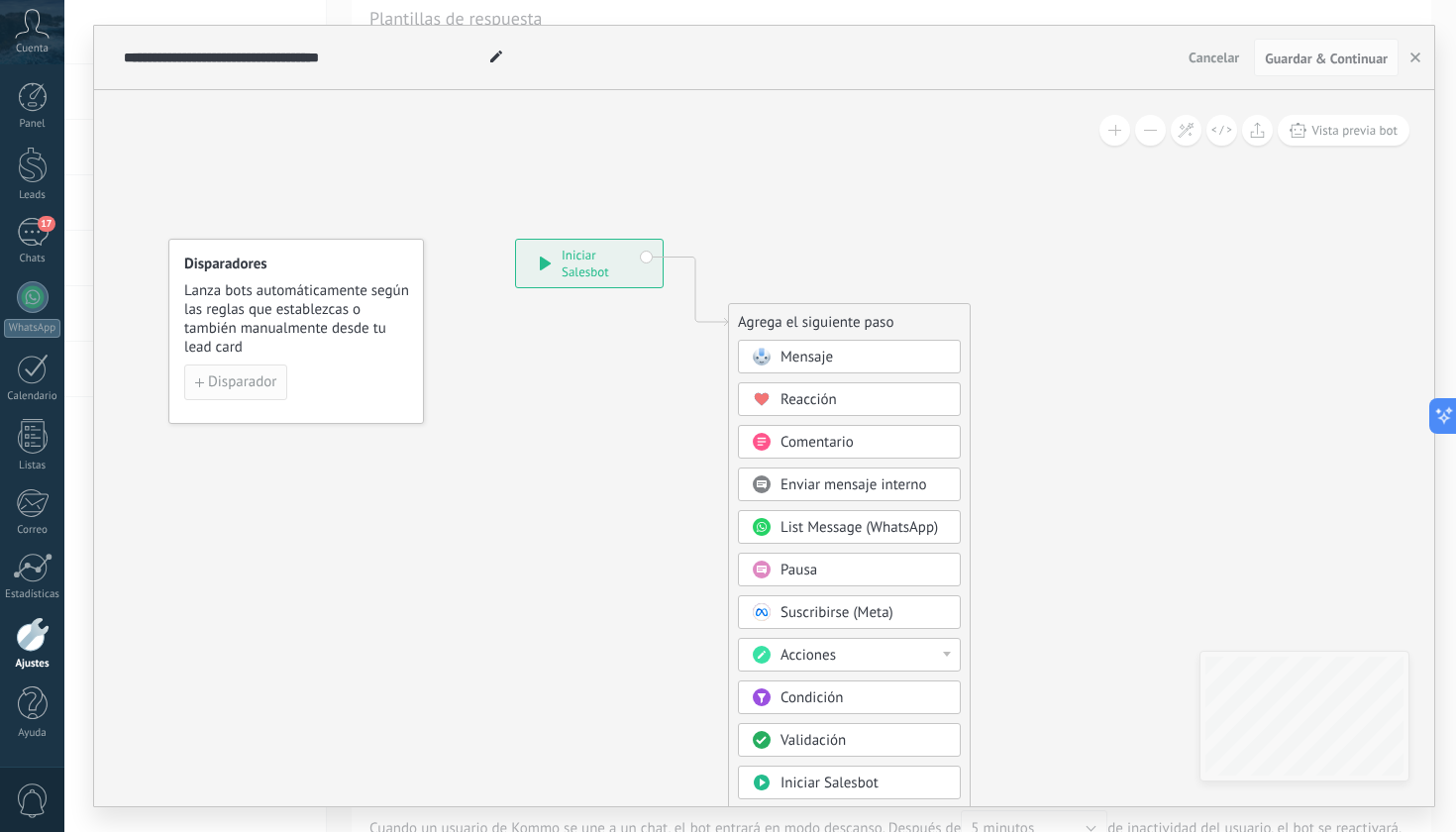 click on "Disparador" at bounding box center [242, 382] 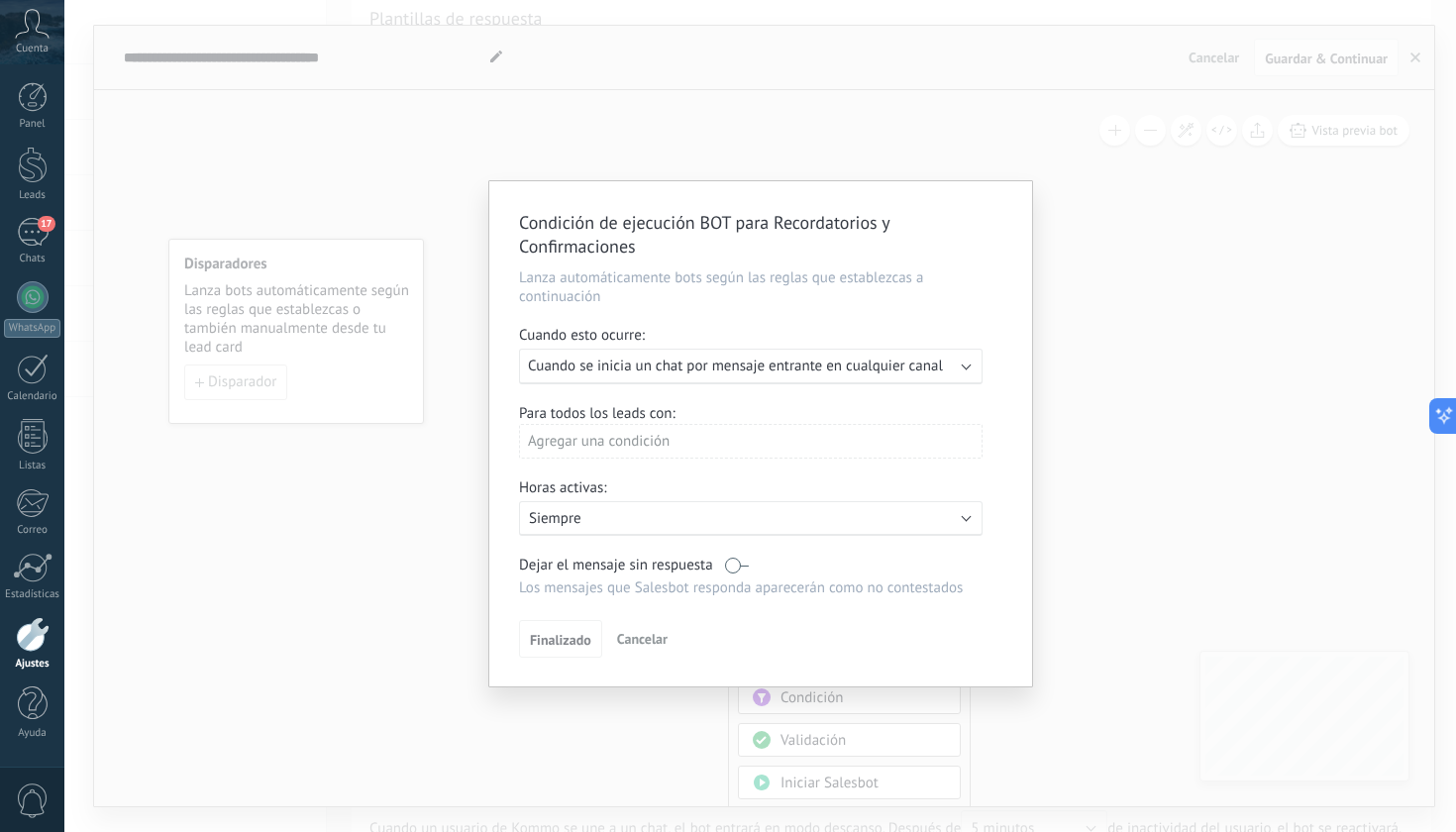 click on "Cuando se inicia un chat por mensaje entrante en cualquier canal" at bounding box center [735, 365] 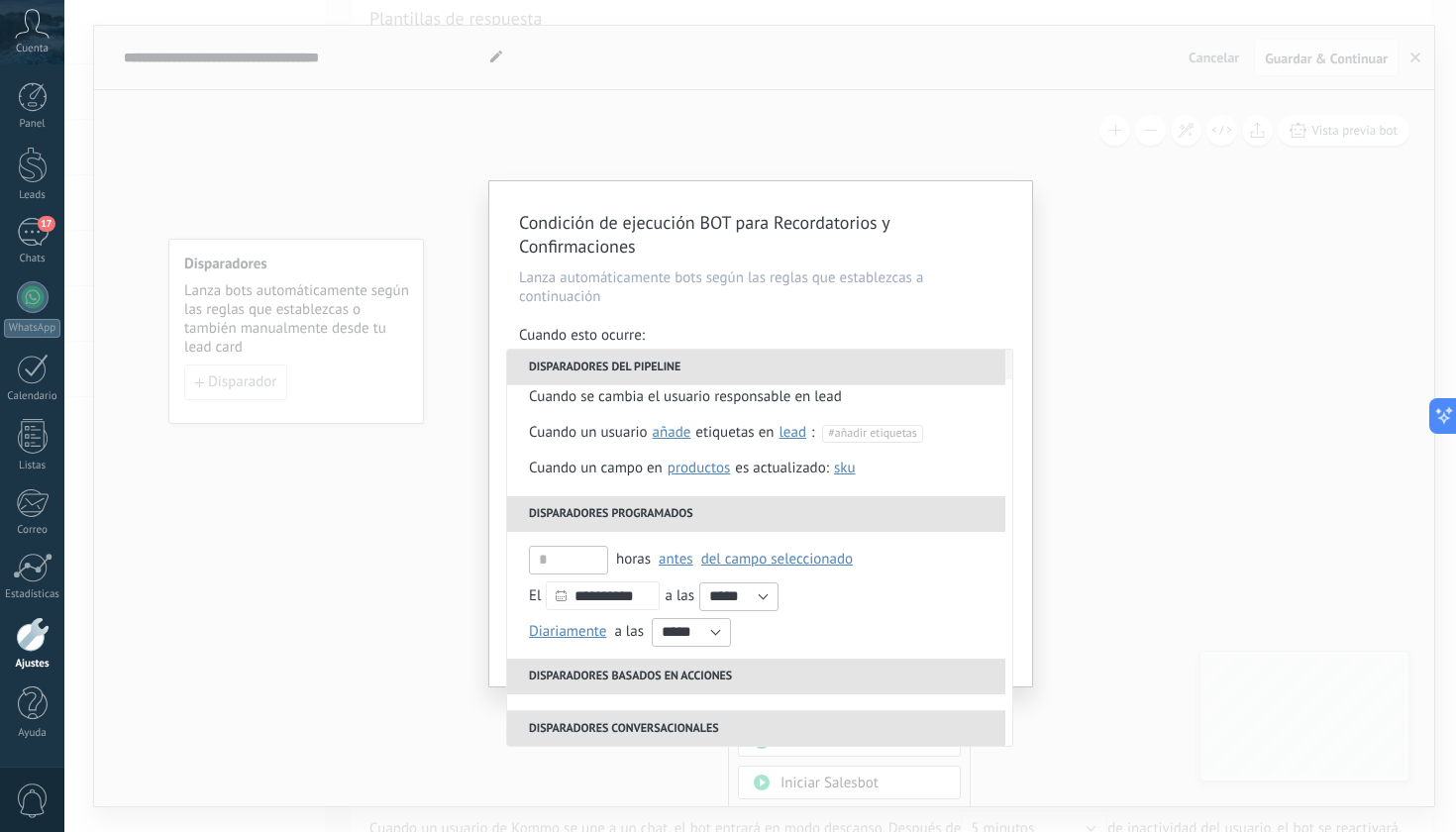 scroll, scrollTop: 153, scrollLeft: 0, axis: vertical 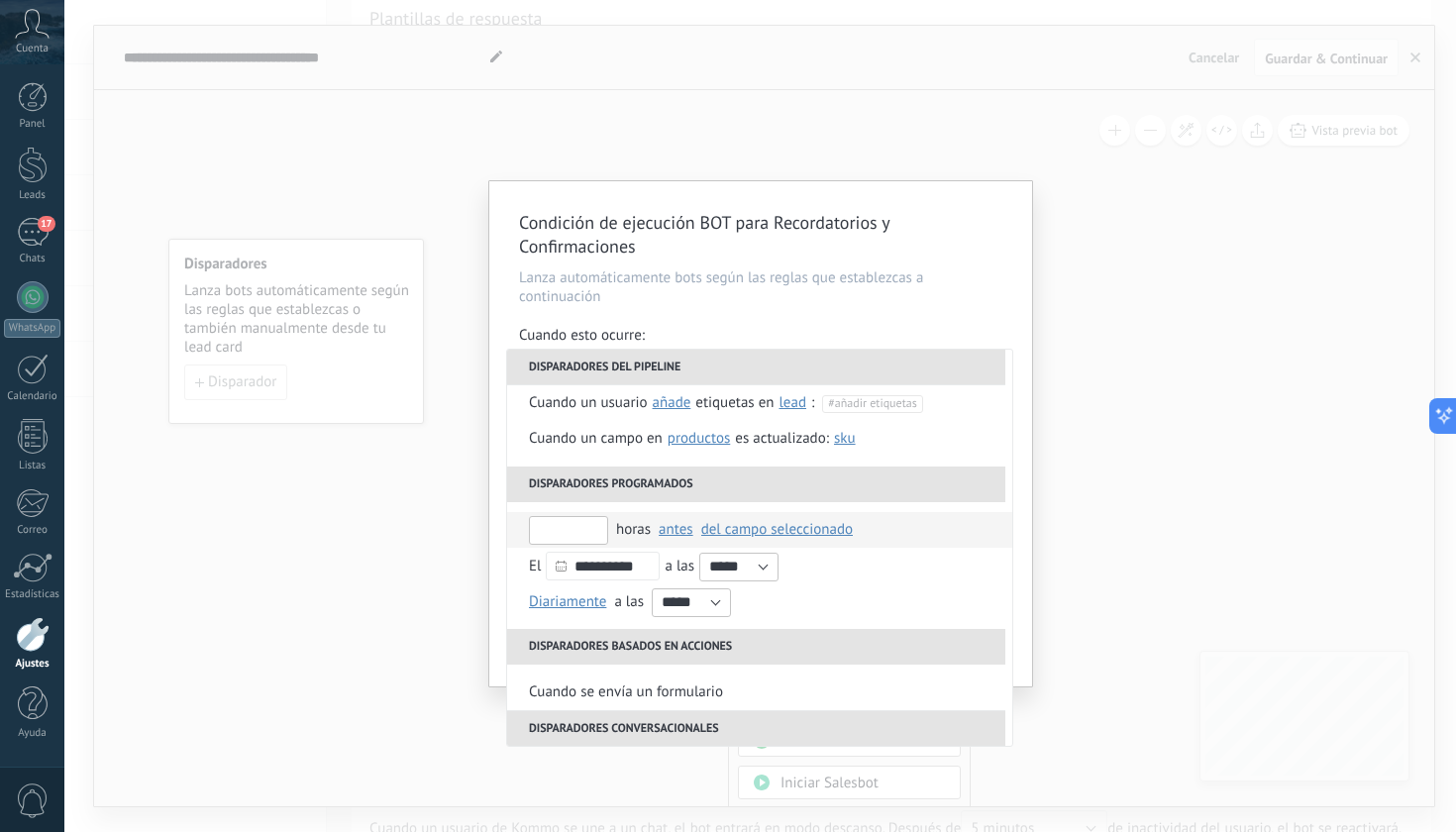 click at bounding box center (569, 530) 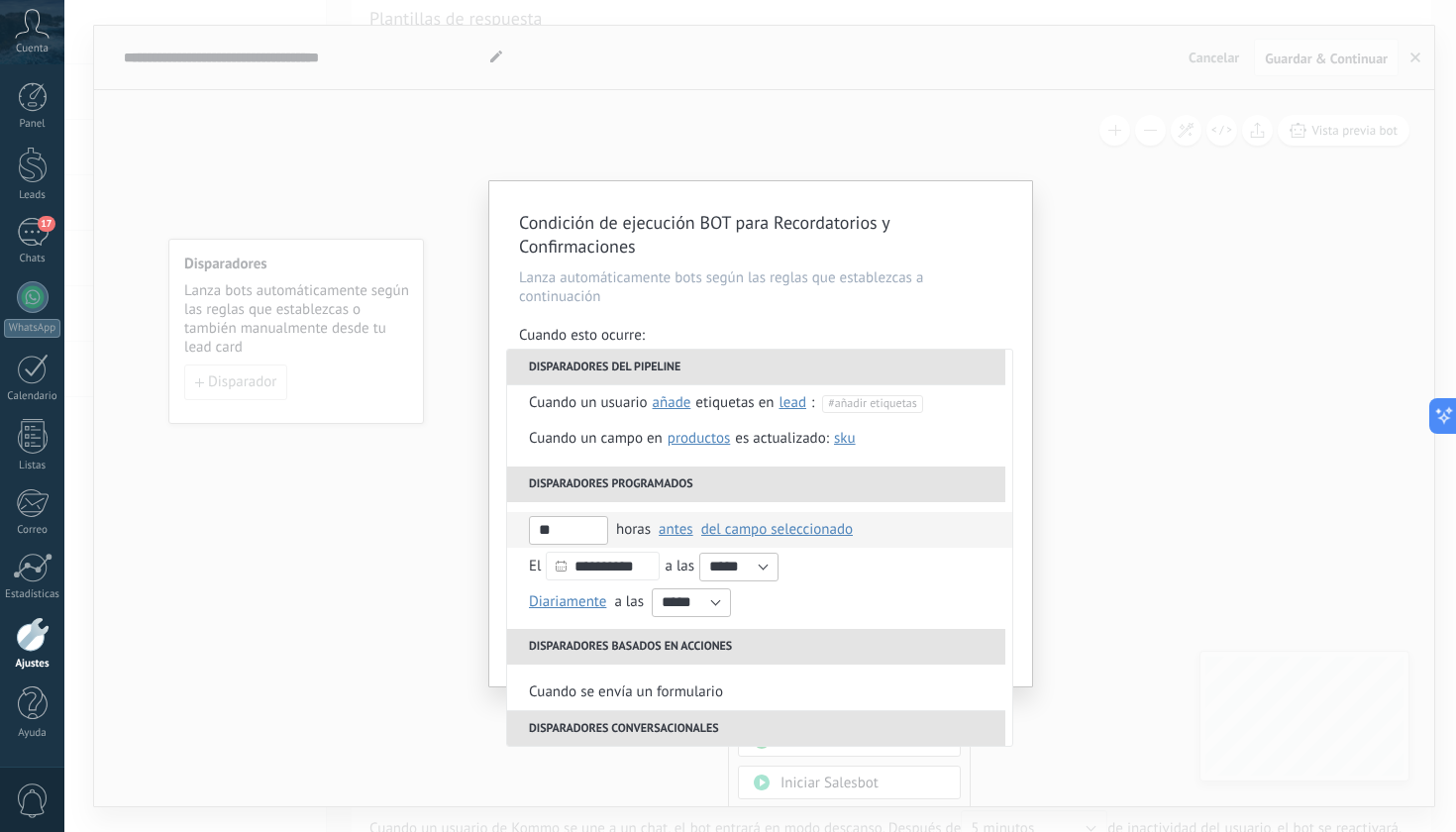 type on "**" 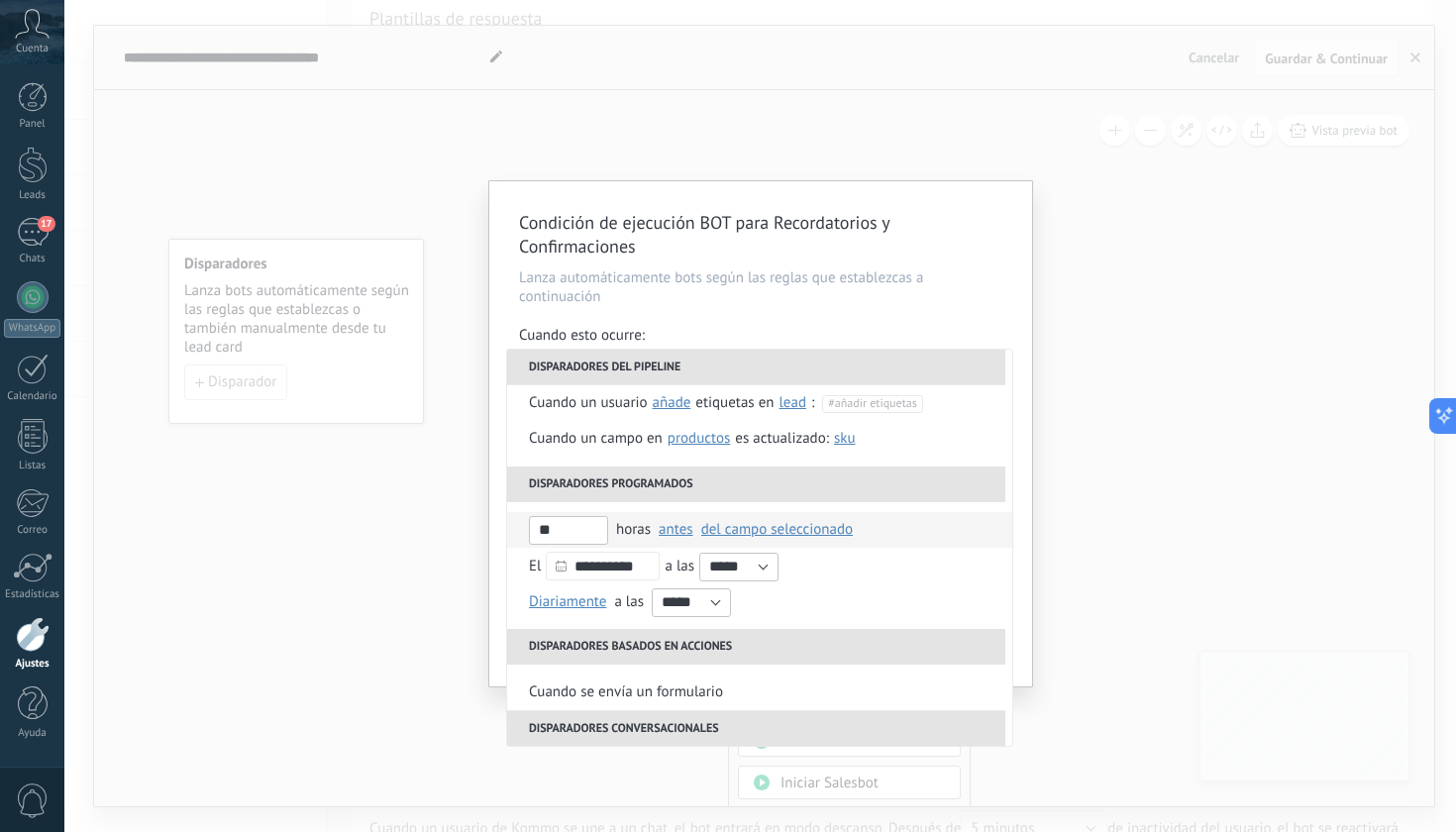 click on "del campo seleccionado" at bounding box center [777, 529] 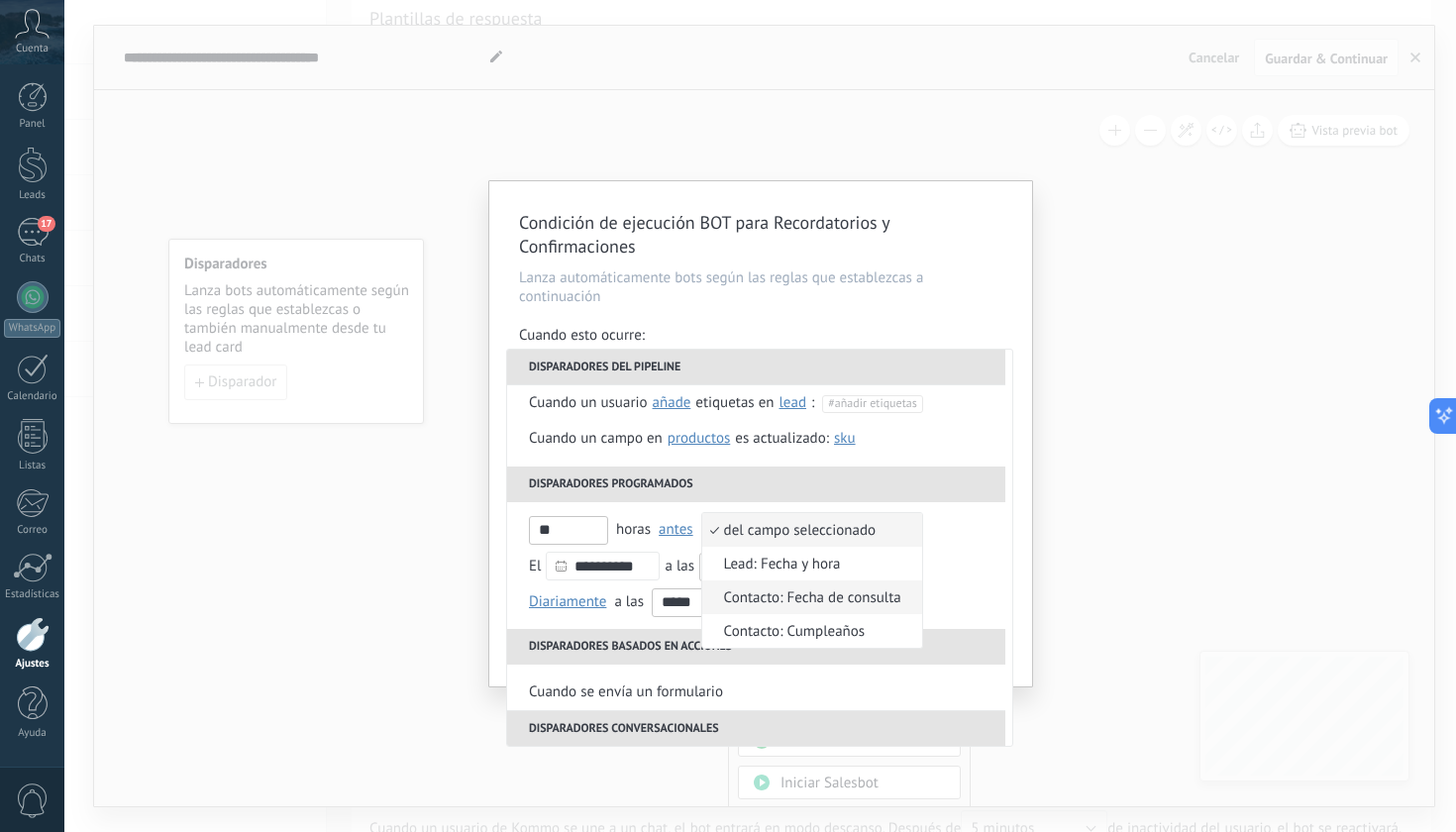 click on "Contacto: Fecha de consulta" at bounding box center (801, 597) 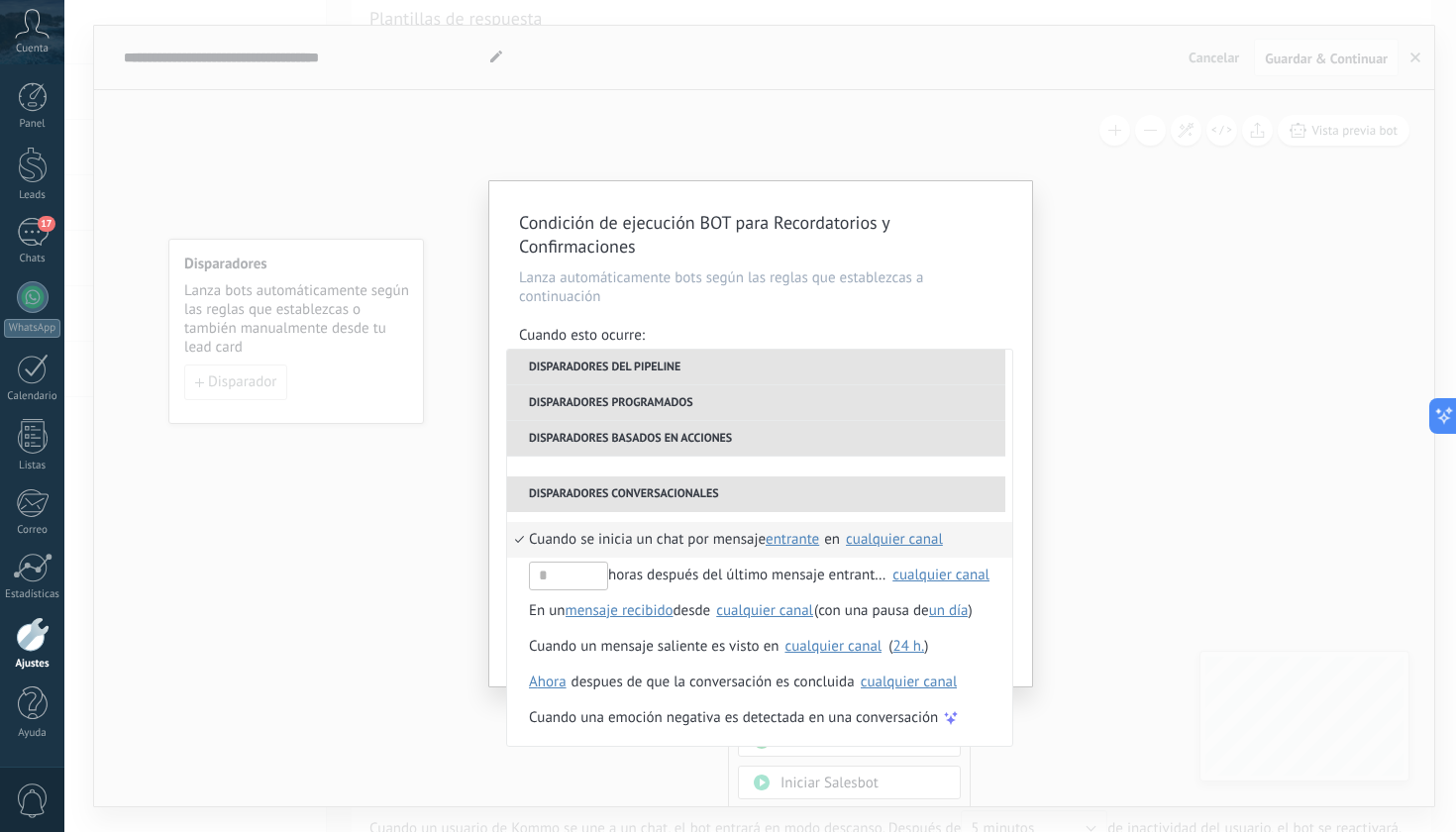 scroll, scrollTop: 503, scrollLeft: 0, axis: vertical 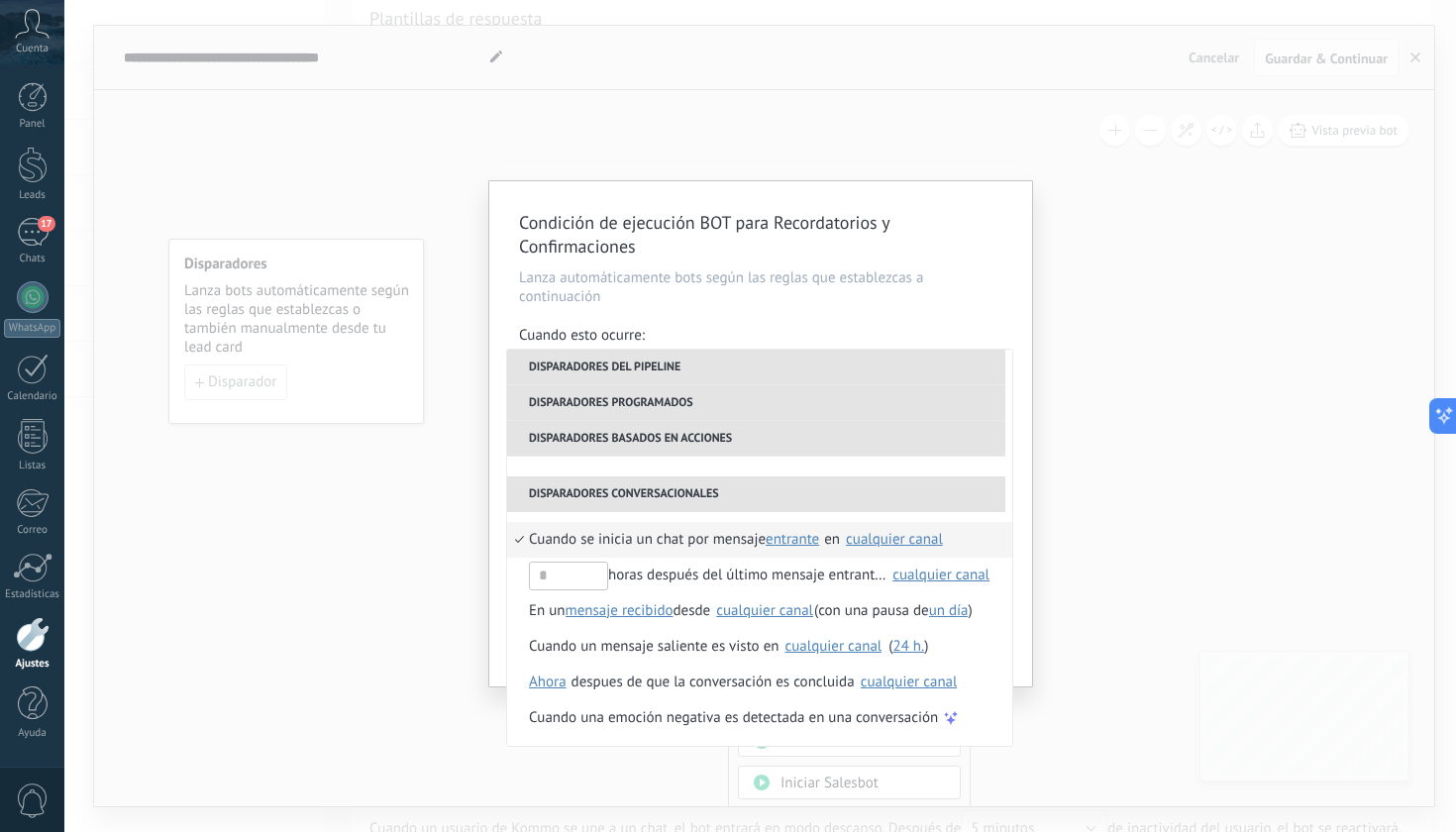 click on "Condición de ejecución BOT para Recordatorios y Confirmaciones Lanza automáticamente bots según las reglas que establezcas a continuación Cuando esto ocurre: Ejecutar:  Cuando se inicia un chat por mensaje entrante en cualquier canal Disparadores del pipeline Cuando se crea en una etapa del embudo ahora después de 5 minutos después de 10 minutos un día Seleccionar un intervalo ahora Cuando se mueve lead a una etapa del embudo ahora después de 5 minutos después de 10 minutos un día Seleccionar un intervalo ahora Cuando se mueve lead o se crea en una etapa del embudo ahora después de 5 minutos después de 10 minutos un día Seleccionar un intervalo ahora Cuando se cambia el usuario responsable en lead Cuando un usuario  añade elimina añade  etiquetas en  lead contacto compañía lead : #añadir etiquetas Cuando un campo en  Productos contacto compañía lead Productos  es actualizado:  SKU Grupo Precio Descripción External ID Unit Oferta especial 1 Precio al por mayor Puntos por compra Imagen **" at bounding box center [761, 434] 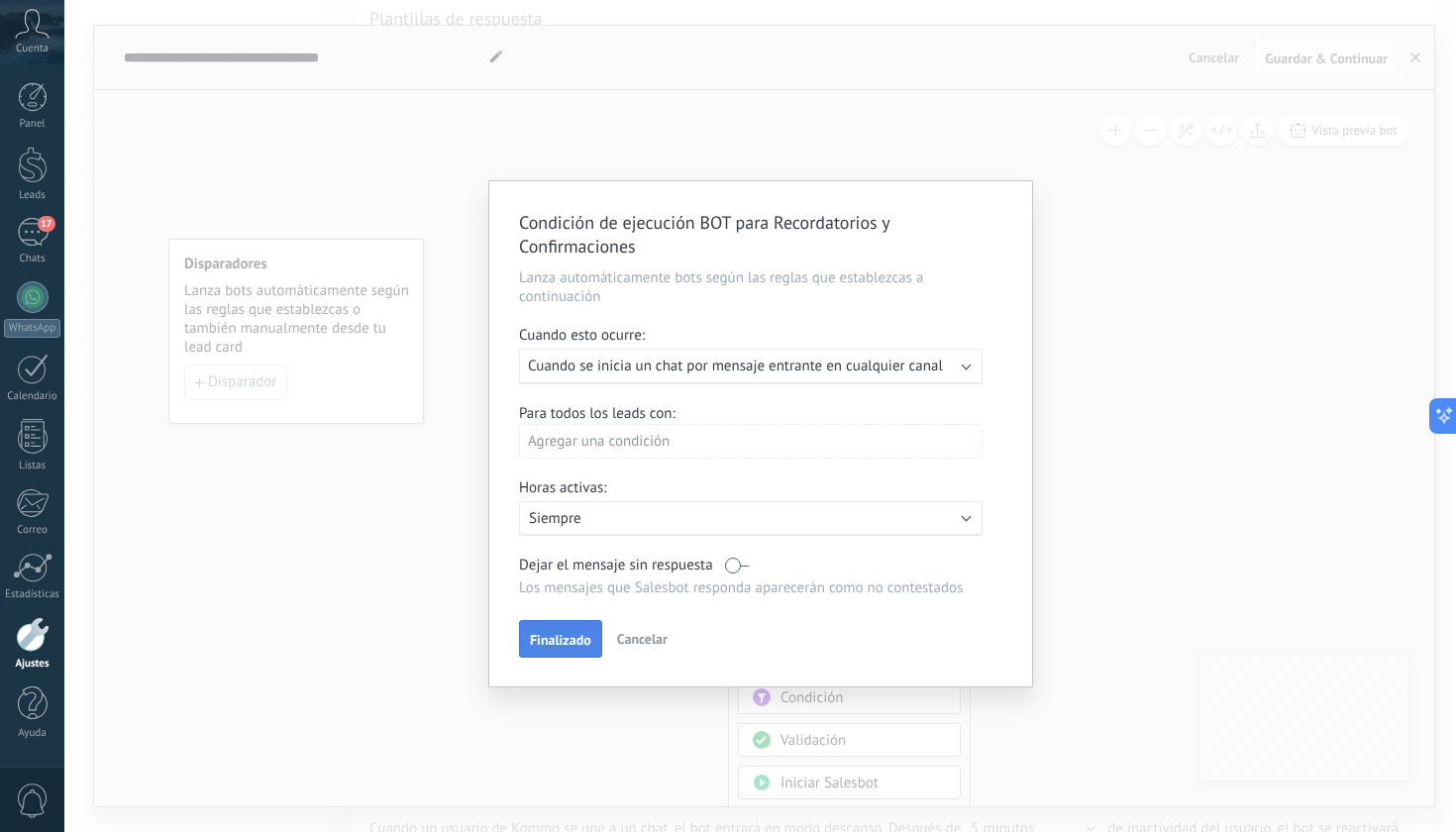 click on "Finalizado" at bounding box center [561, 640] 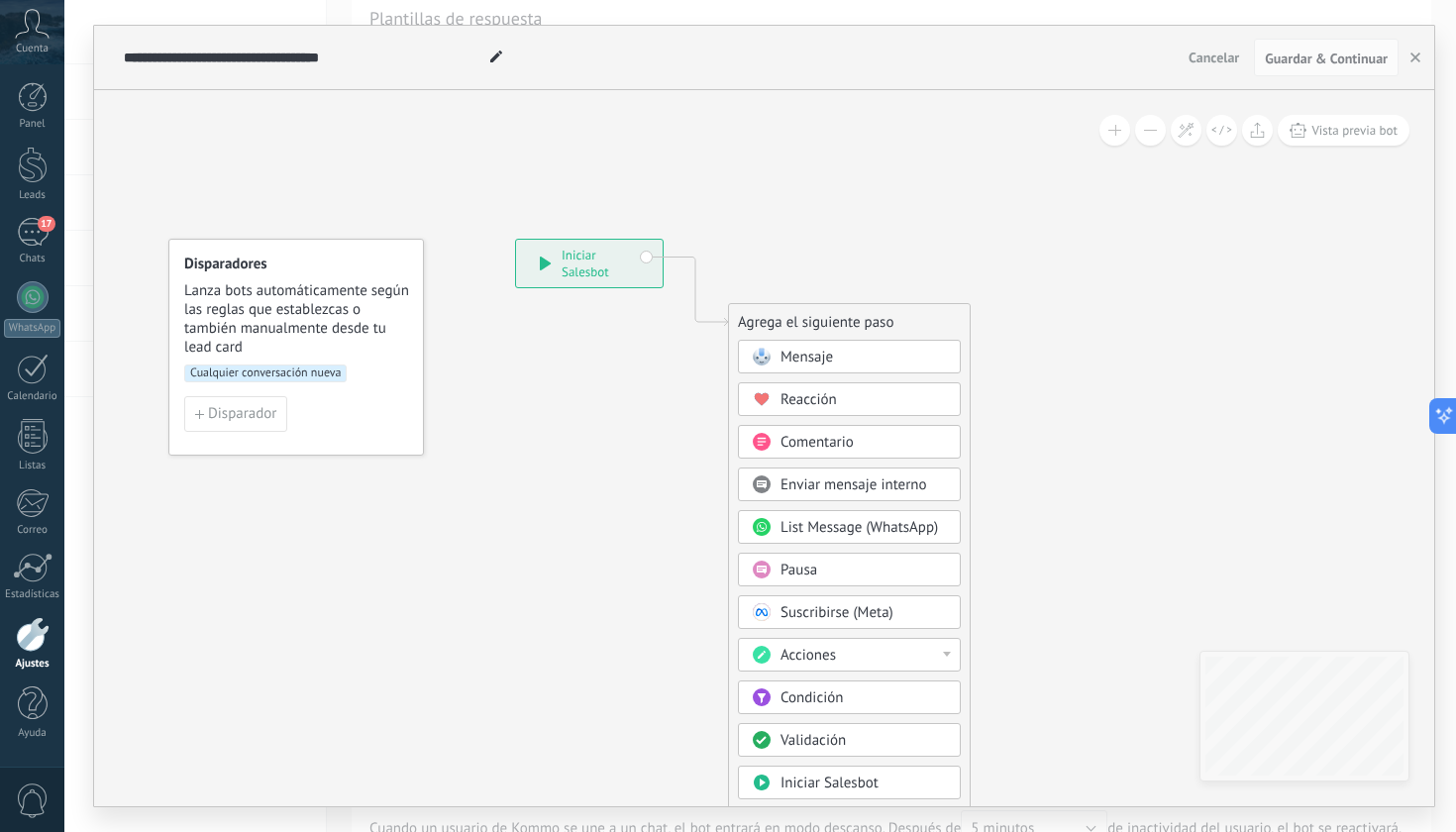 click on "Cualquier conversación nueva" at bounding box center [265, 373] 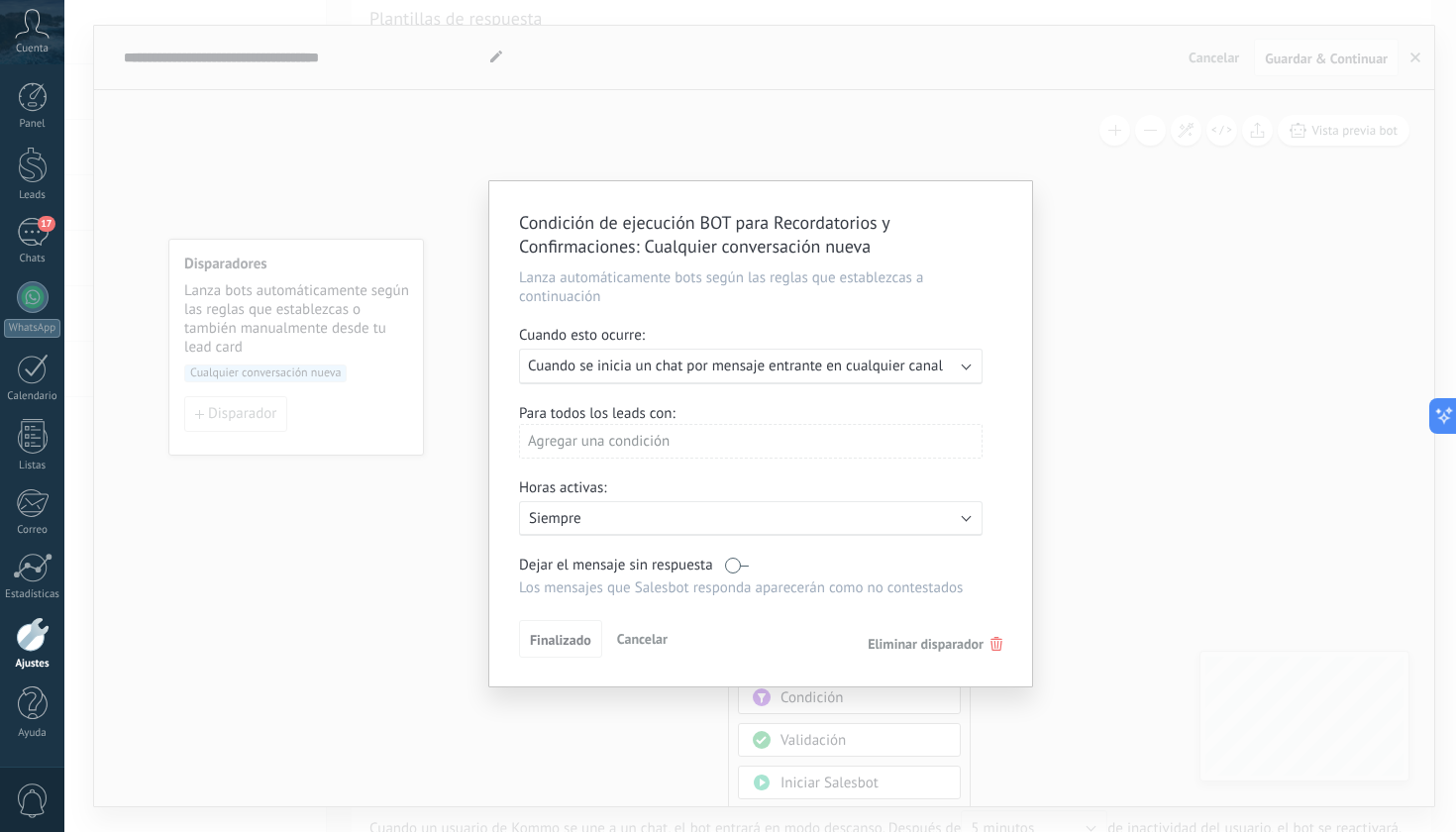 click on "Ejecutar:  Cuando se inicia un chat por mensaje entrante en cualquier canal" at bounding box center (751, 366) 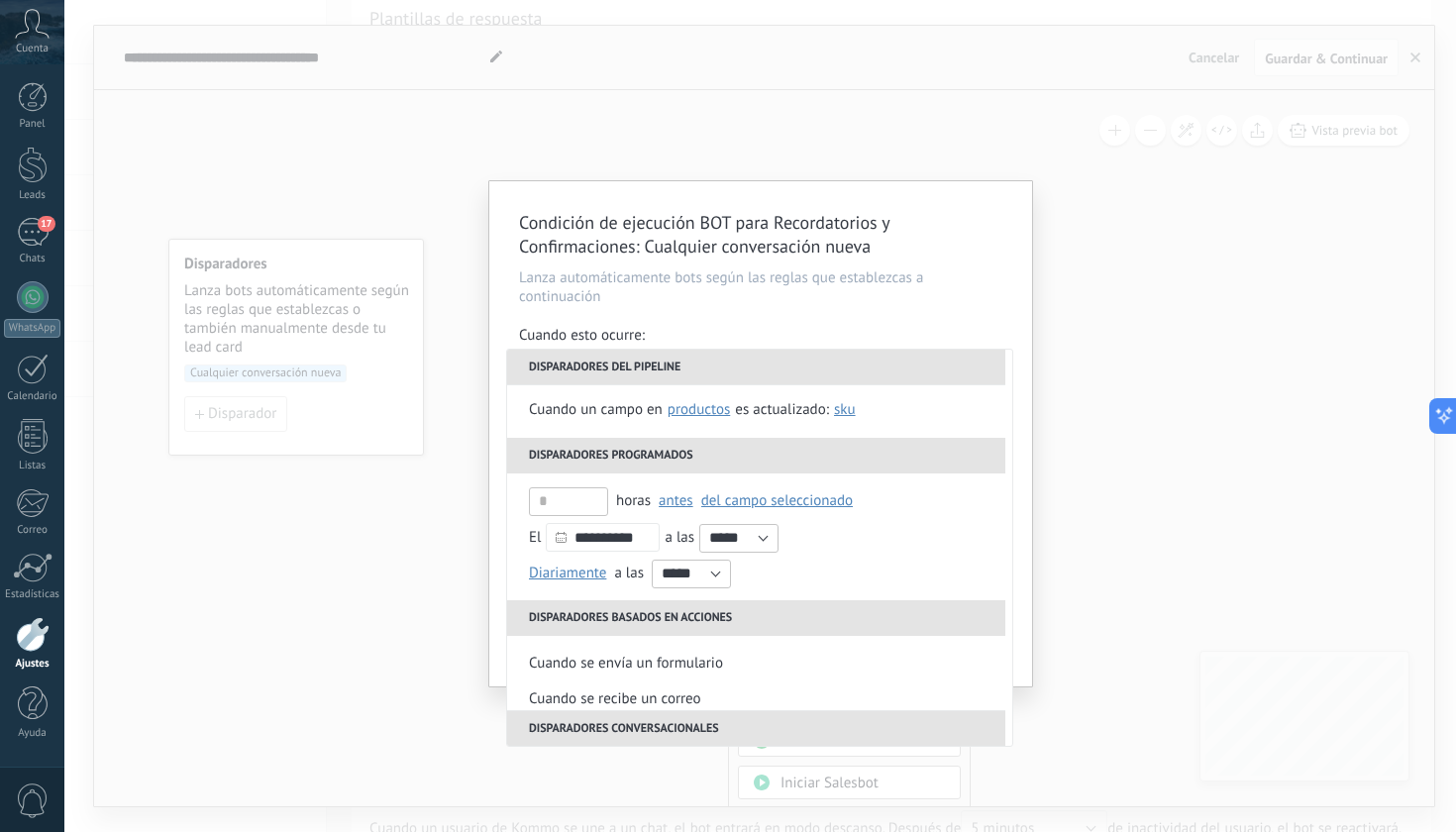 scroll, scrollTop: 188, scrollLeft: 0, axis: vertical 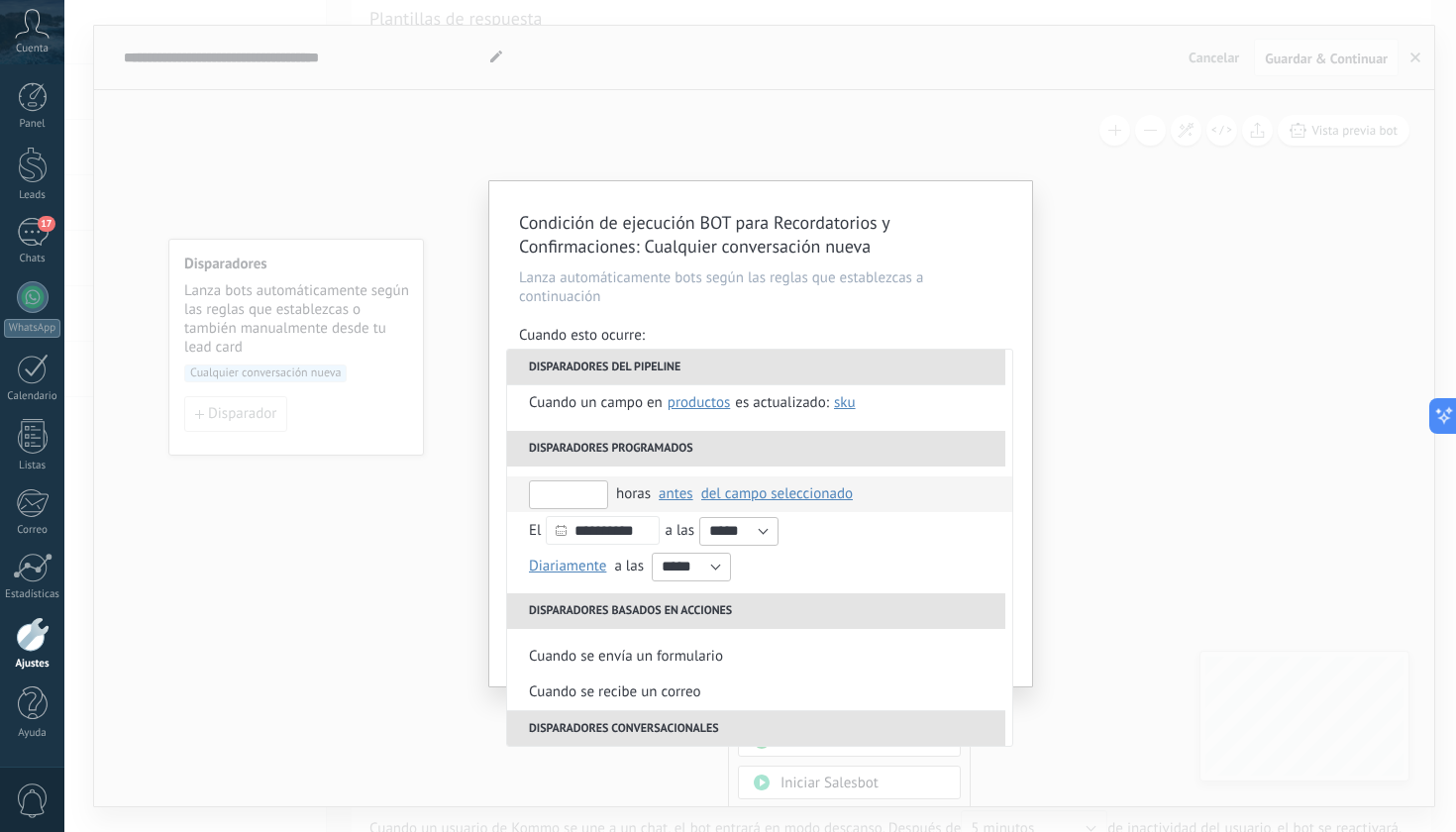 click at bounding box center (569, 494) 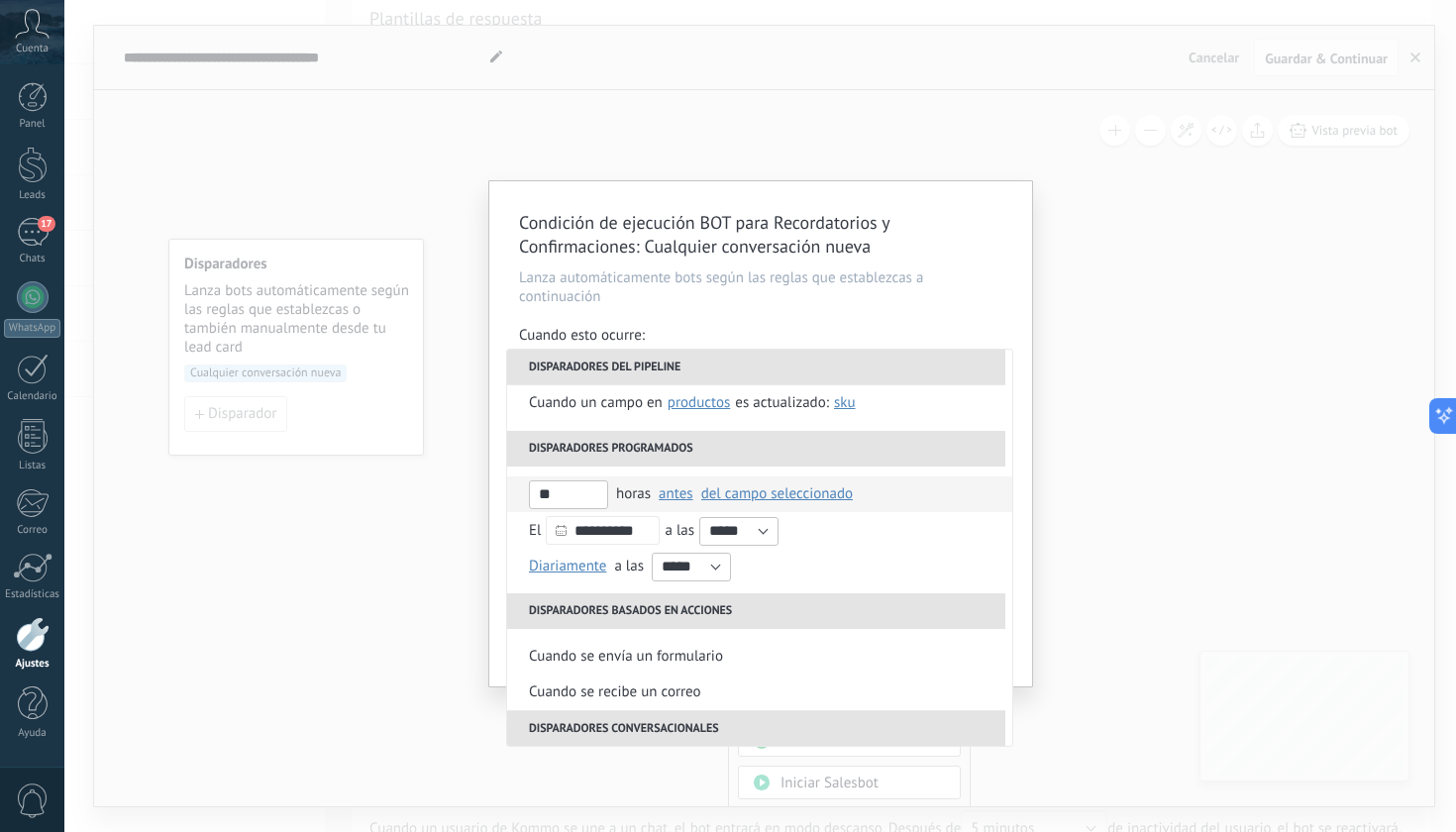 type on "**" 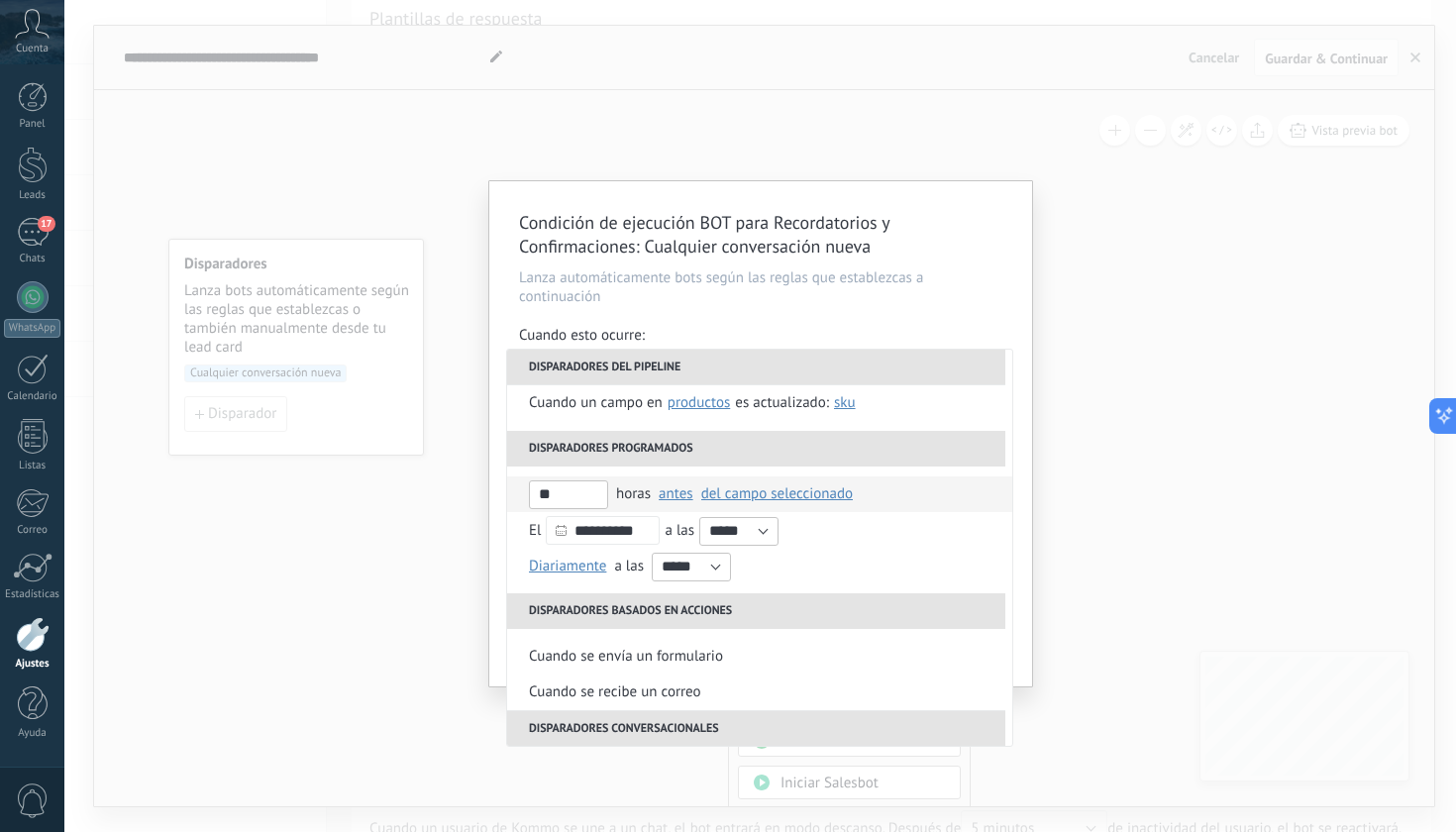 click on "del campo seleccionado" at bounding box center (777, 493) 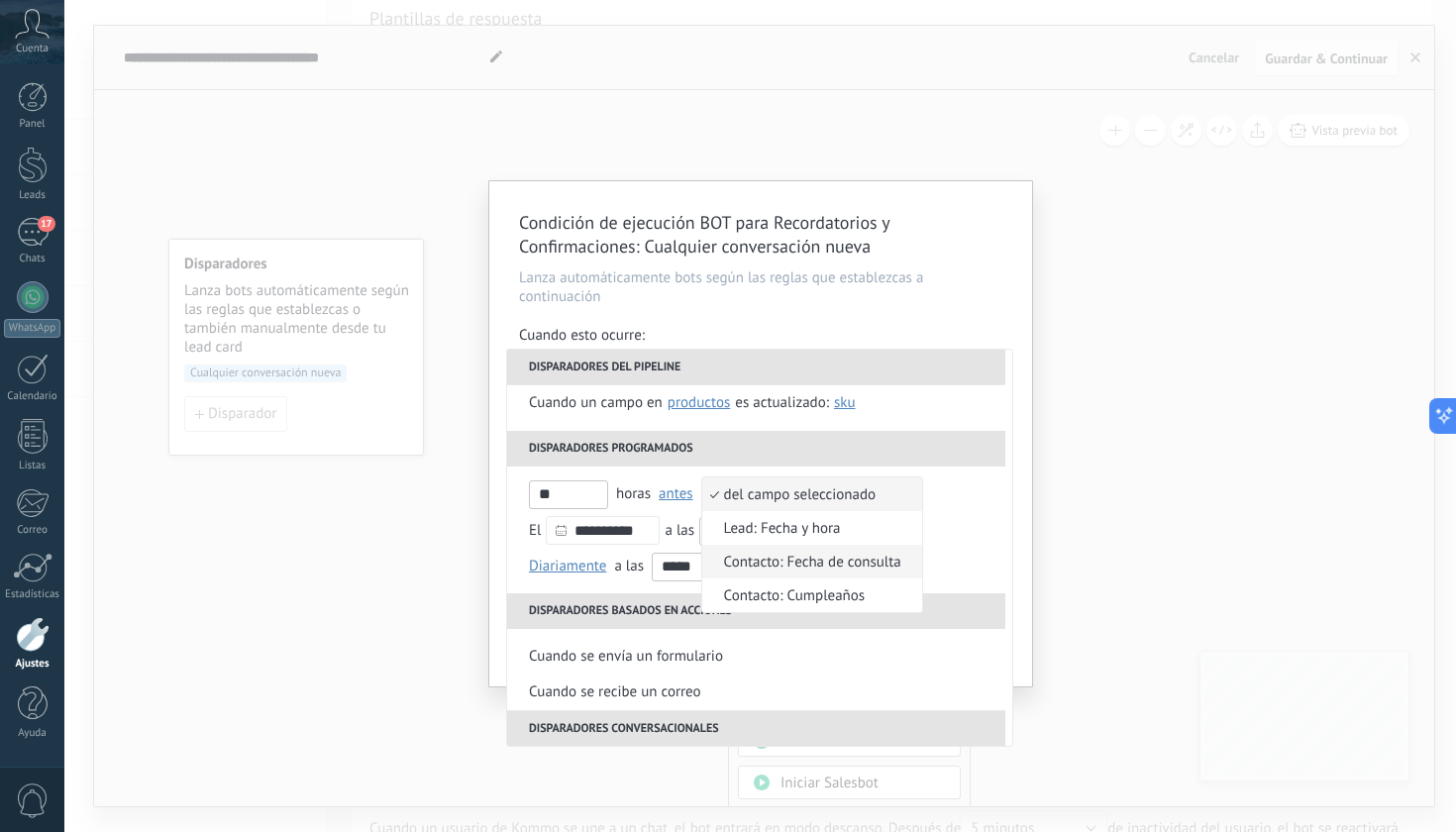 click on "Contacto: Fecha de consulta" at bounding box center [801, 562] 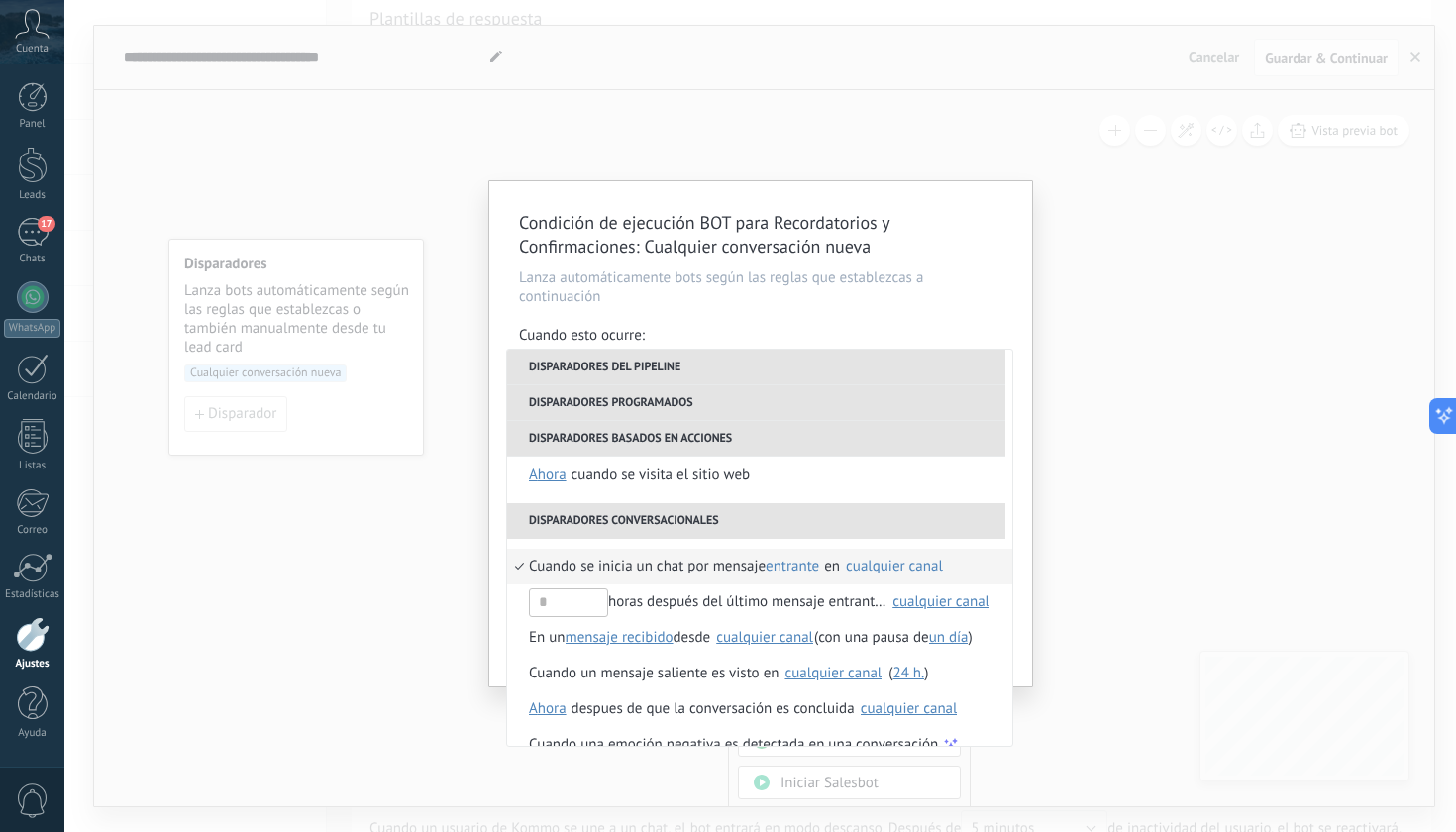 scroll, scrollTop: 497, scrollLeft: 0, axis: vertical 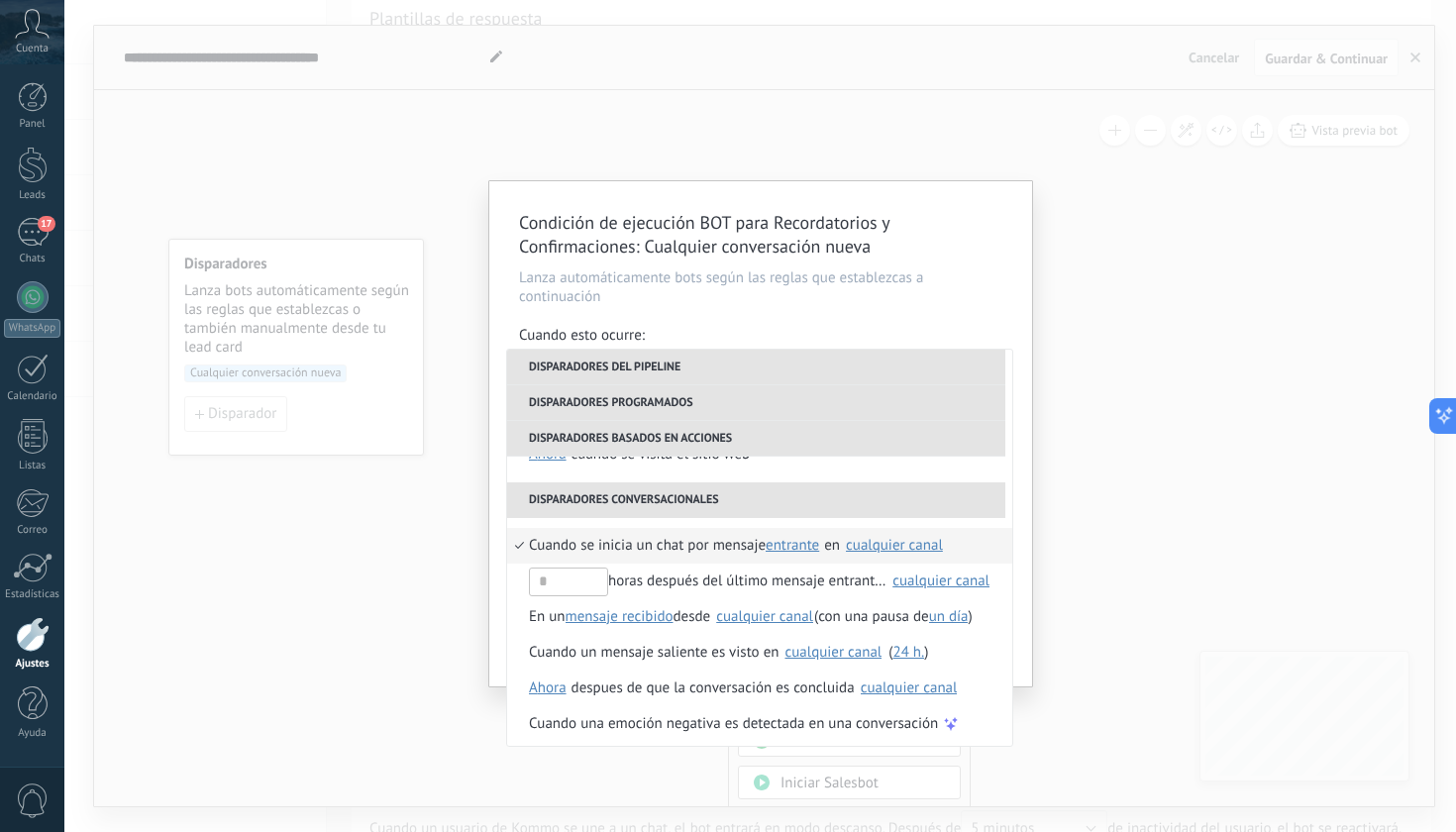 click on "Cuando esto ocurre:" at bounding box center (761, 337) 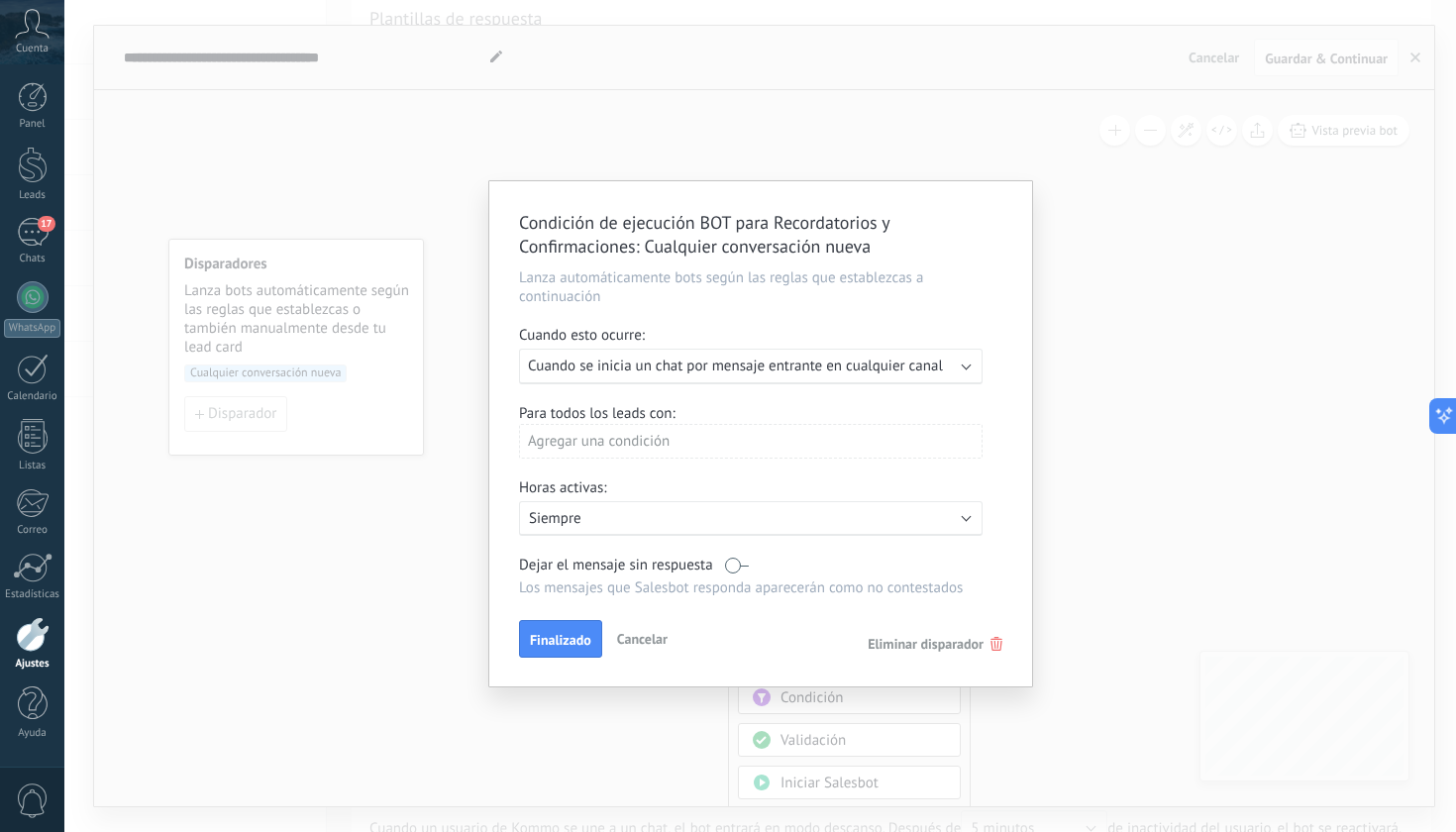 click on "Ejecutar:  Cuando se inicia un chat por mensaje entrante en cualquier canal" at bounding box center [743, 365] 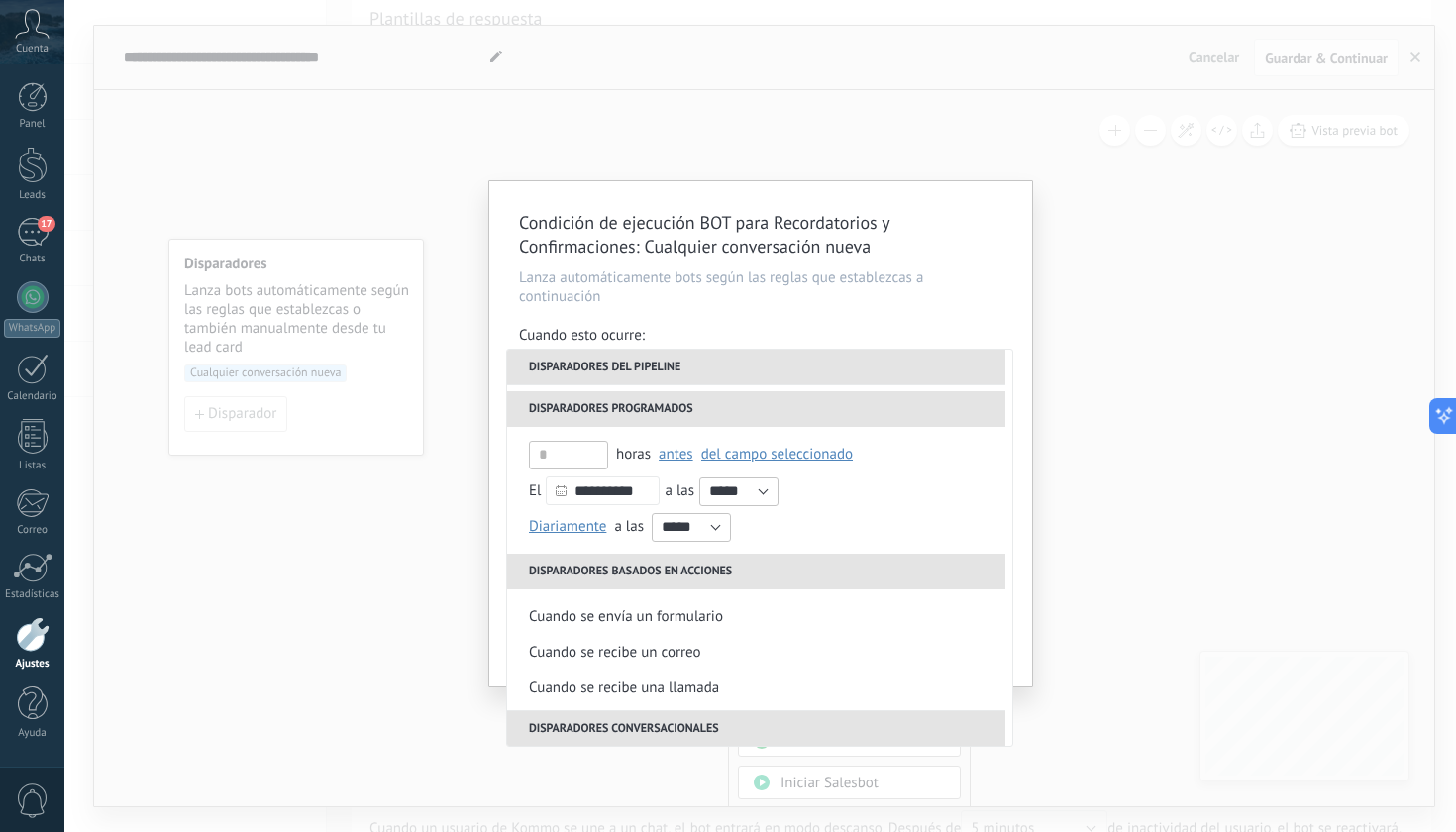 scroll, scrollTop: 222, scrollLeft: 0, axis: vertical 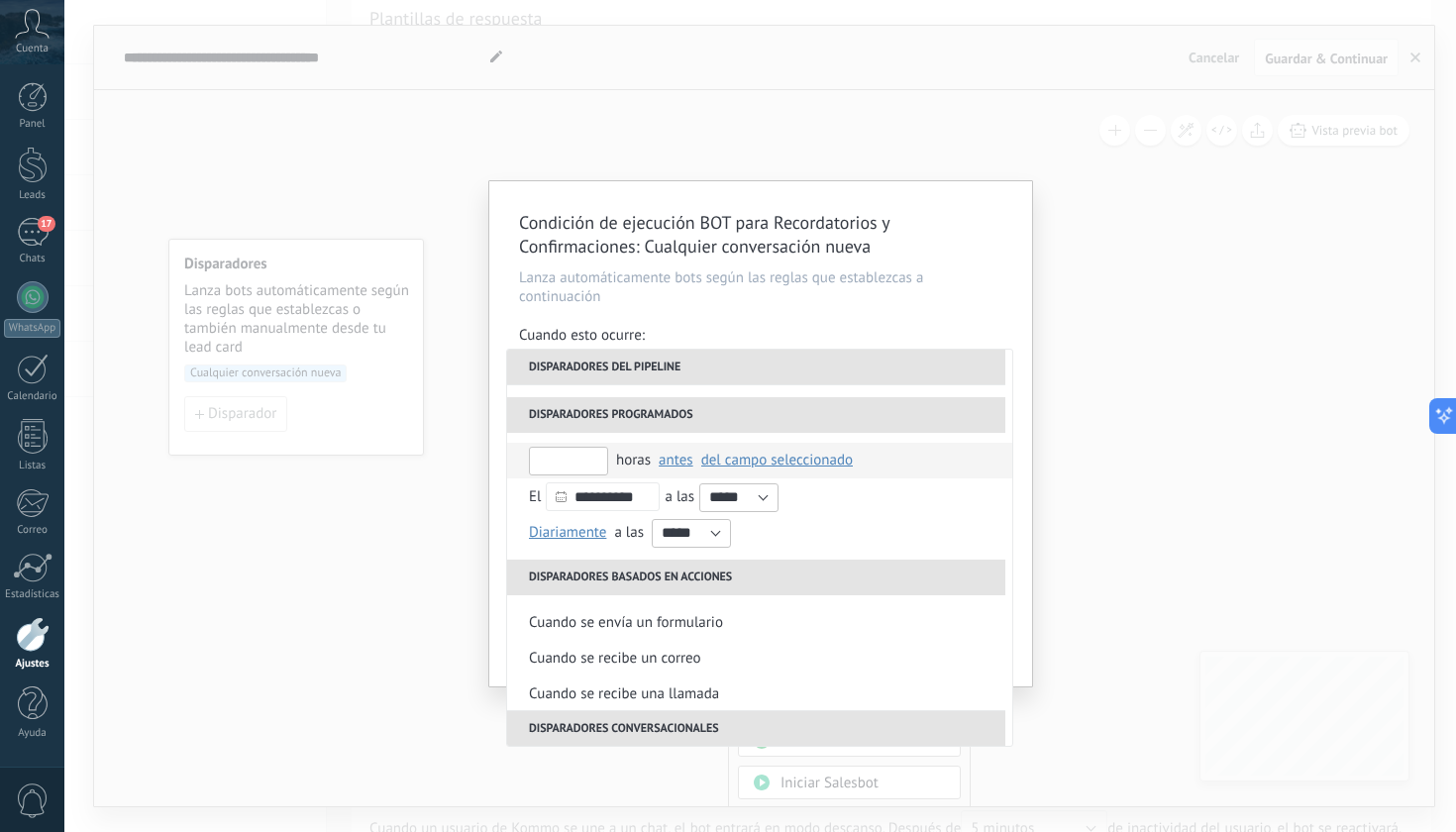 click at bounding box center [569, 461] 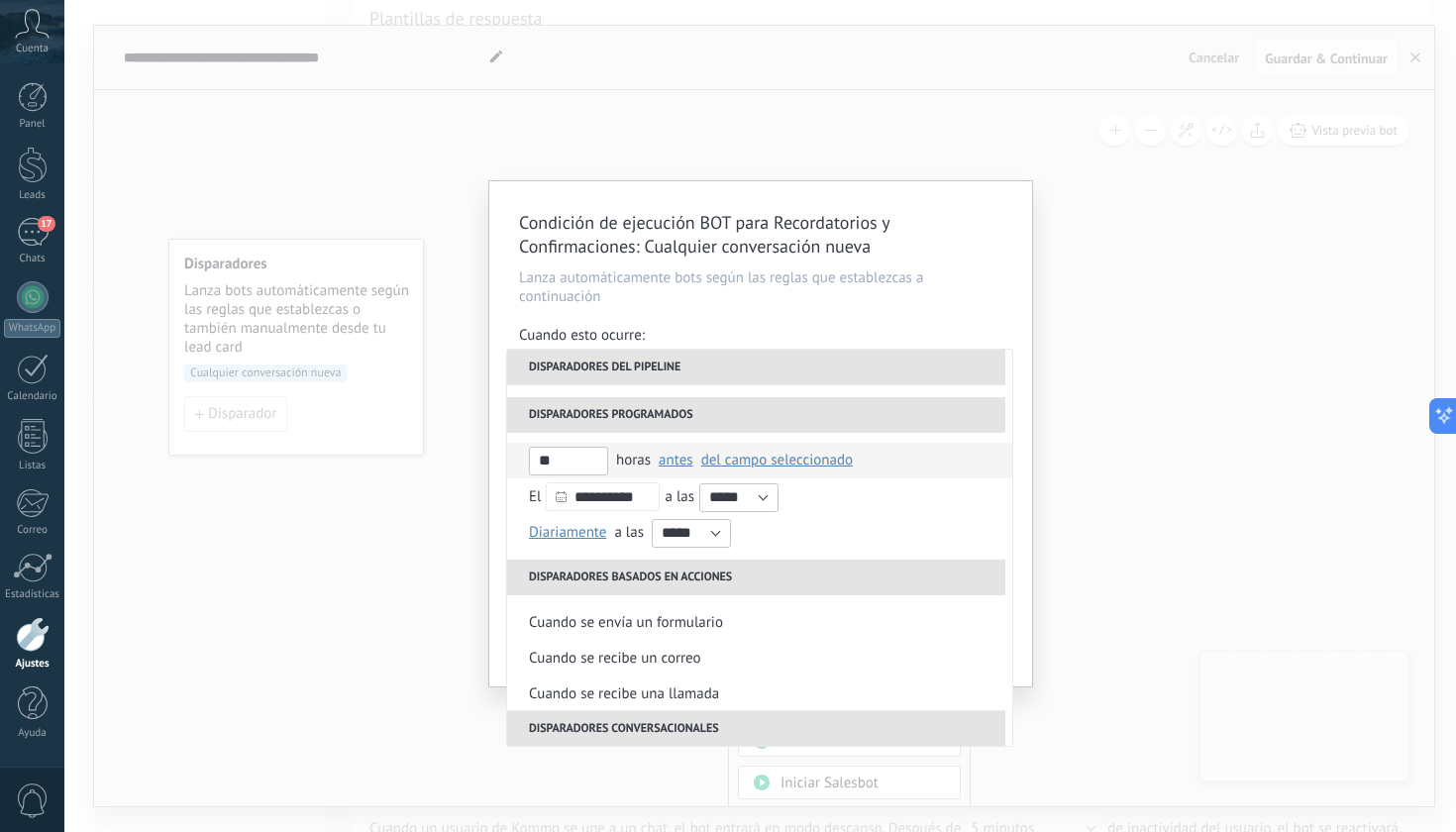 type on "**" 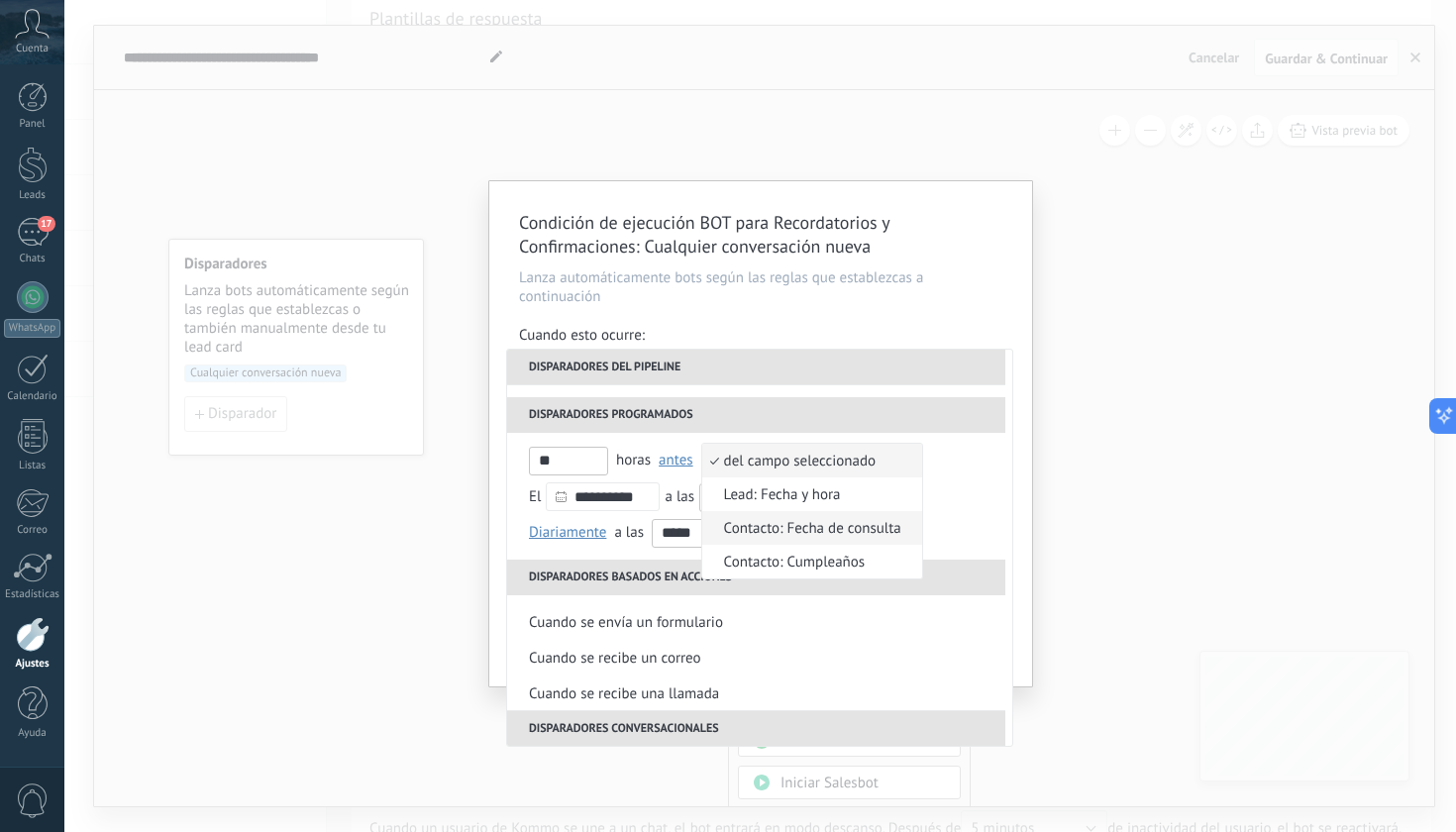 click on "Contacto: Fecha de consulta" at bounding box center (801, 528) 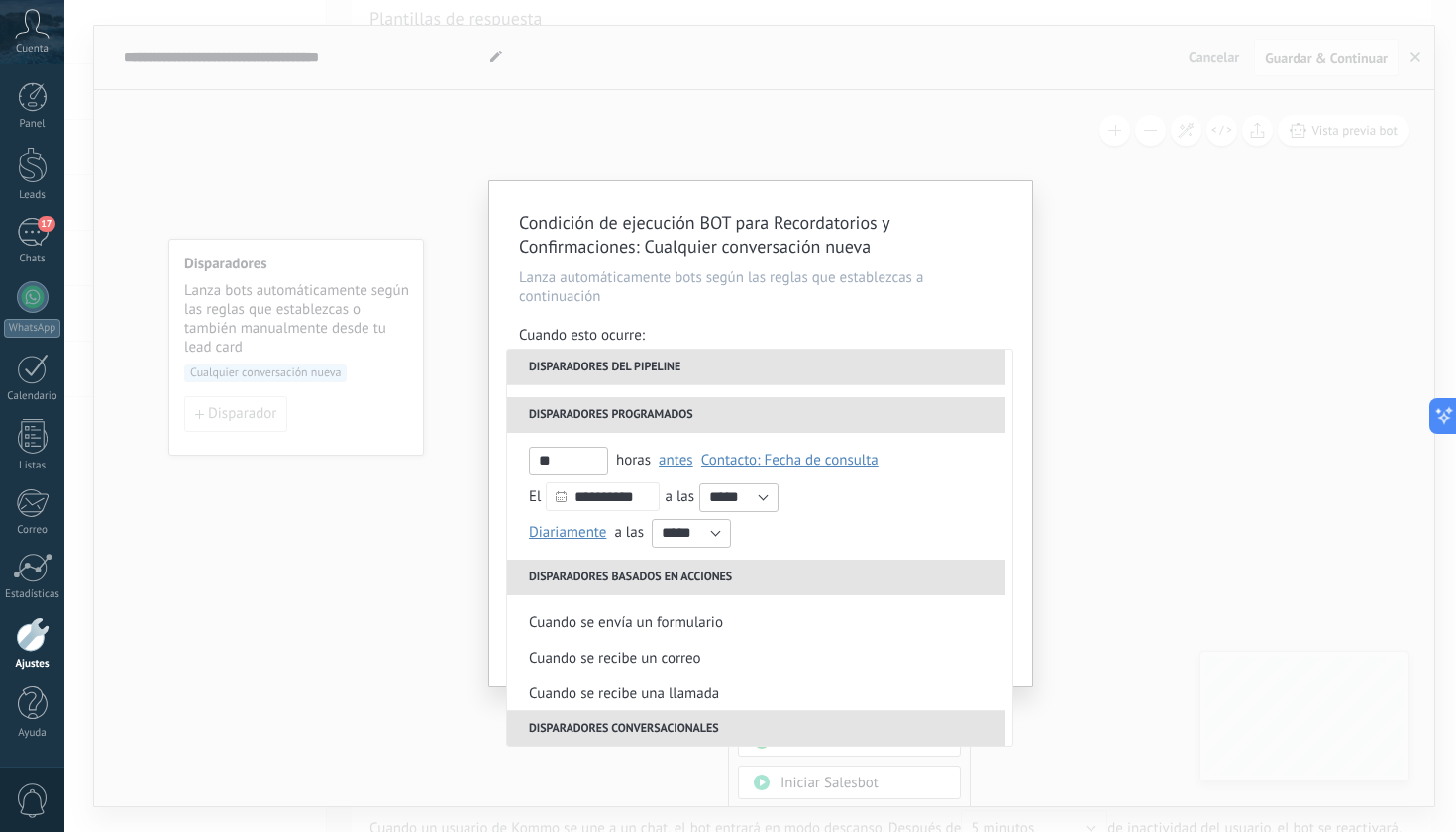 click on "Condición de ejecución BOT para Recordatorios y Confirmaciones : Cualquier conversación nueva Lanza automáticamente bots según las reglas que establezcas a continuación Cuando esto ocurre: Ejecutar:  Cuando se inicia un chat por mensaje entrante en cualquier canal Disparadores del pipeline Cuando se crea en una etapa del embudo ahora después de 5 minutos después de 10 minutos un día Seleccionar un intervalo ahora Cuando se mueve lead a una etapa del embudo ahora después de 5 minutos después de 10 minutos un día Seleccionar un intervalo ahora Cuando se mueve lead o se crea en una etapa del embudo ahora después de 5 minutos después de 10 minutos un día Seleccionar un intervalo ahora Cuando se cambia el usuario responsable en lead Cuando un usuario  añade elimina añade  etiquetas en  lead contacto compañía lead : #añadir etiquetas Cuando un campo en  Productos contacto compañía lead Productos  es actualizado:  SKU Grupo Precio Descripción External ID Unit Oferta especial 1 Imagen SKU ** )" at bounding box center [761, 434] 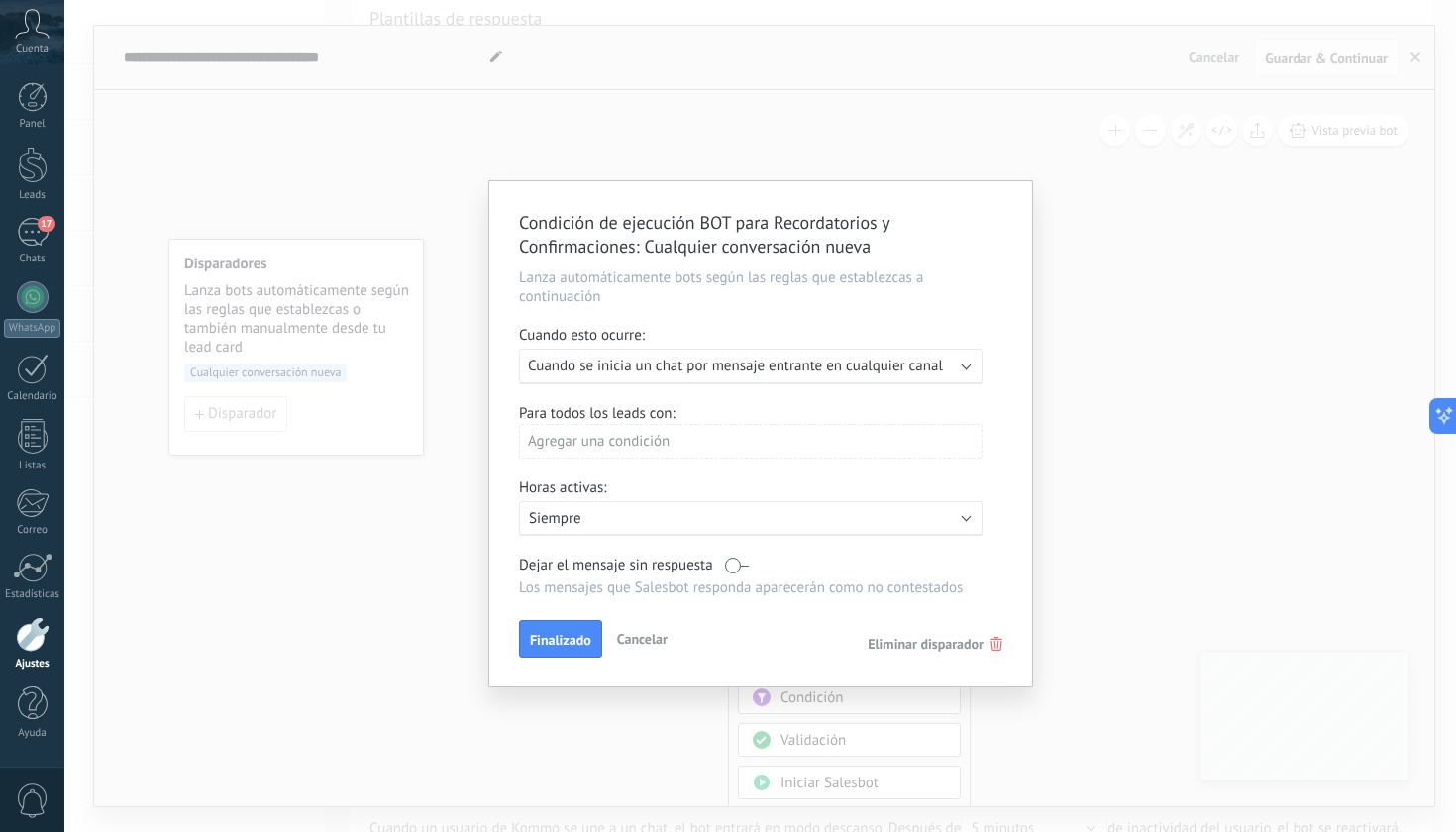 click on "Ejecutar:  Cuando se inicia un chat por mensaje entrante en cualquier canal" at bounding box center (751, 366) 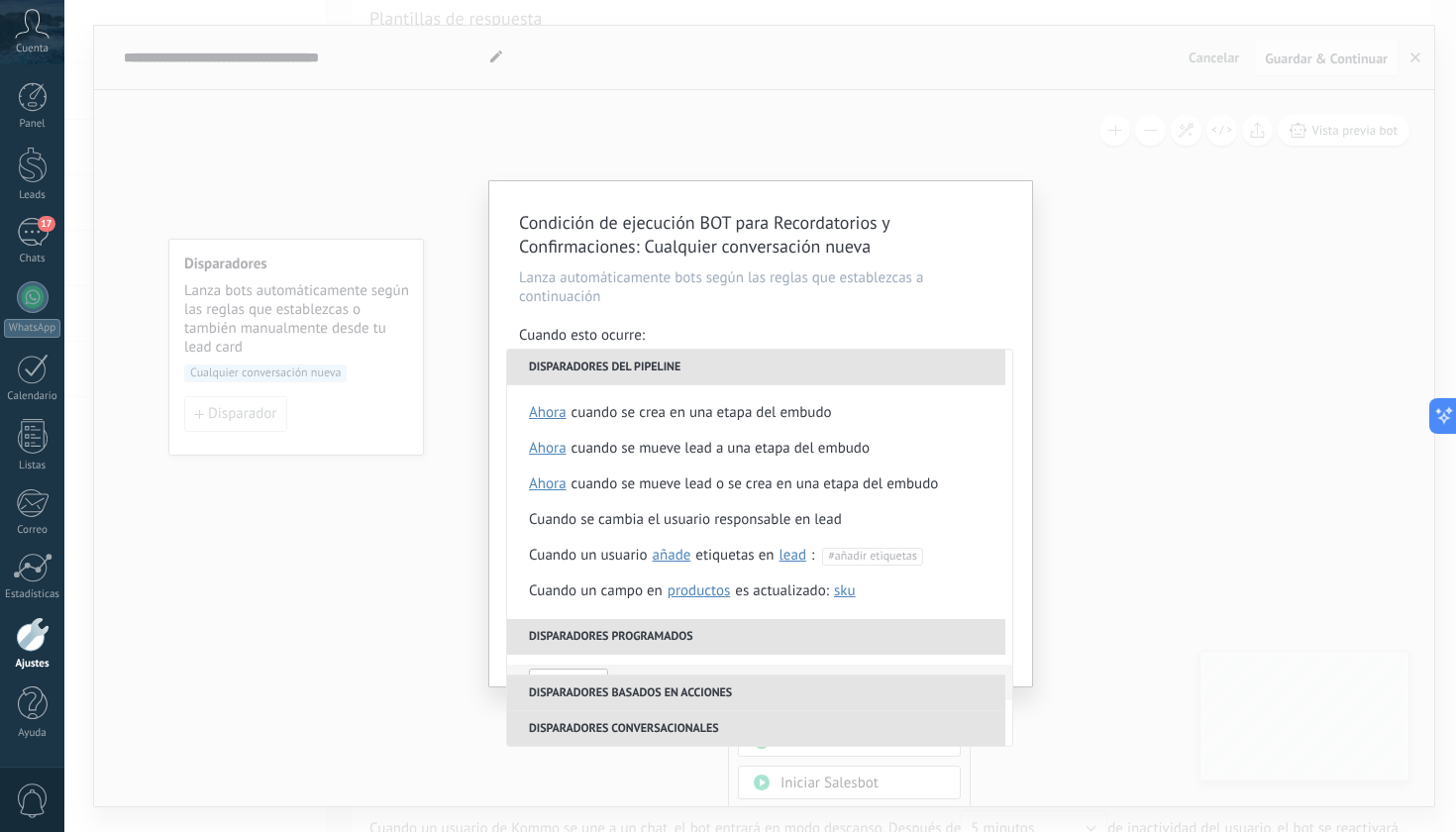 click at bounding box center (569, 682) 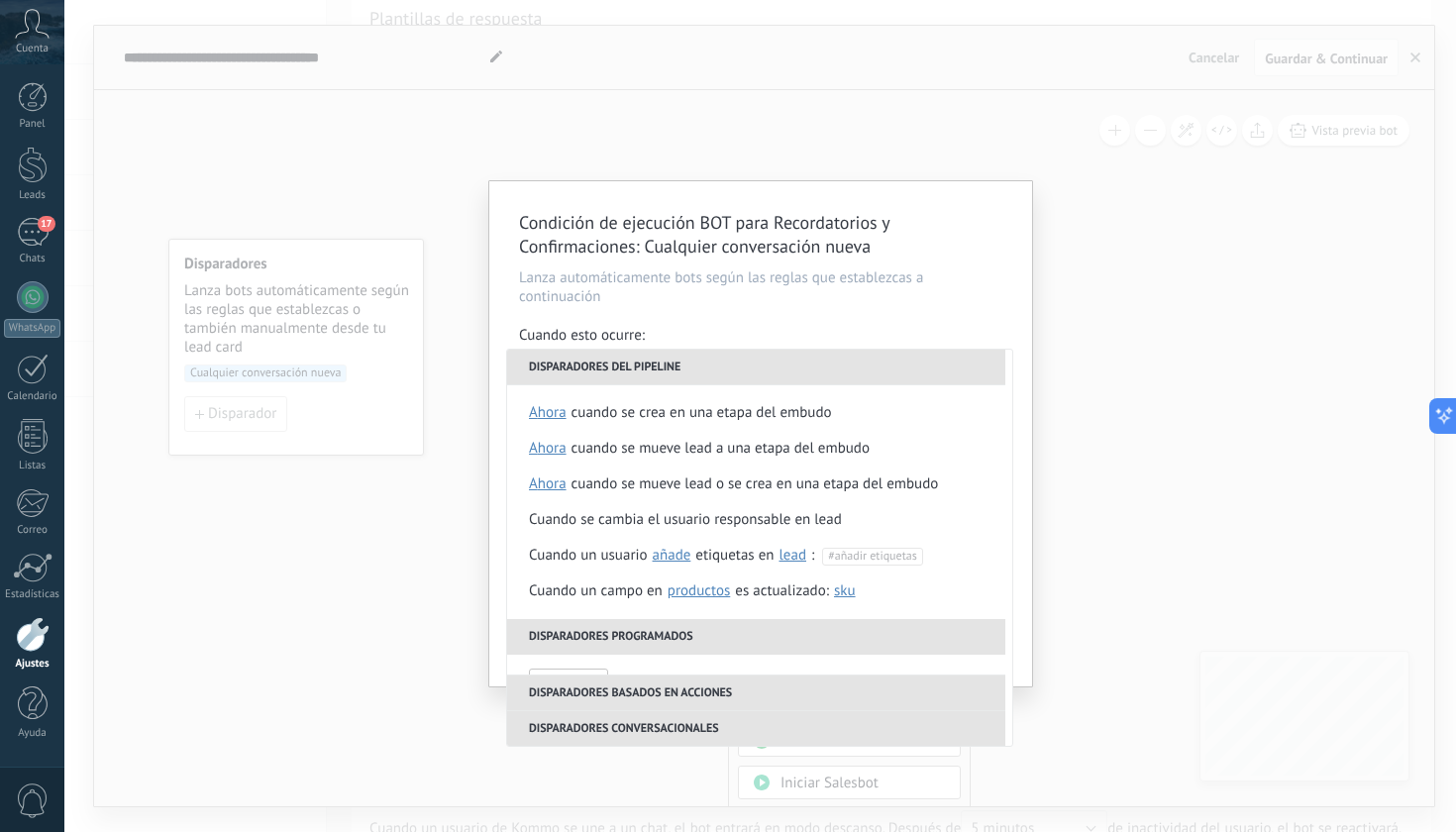 scroll, scrollTop: 227, scrollLeft: 0, axis: vertical 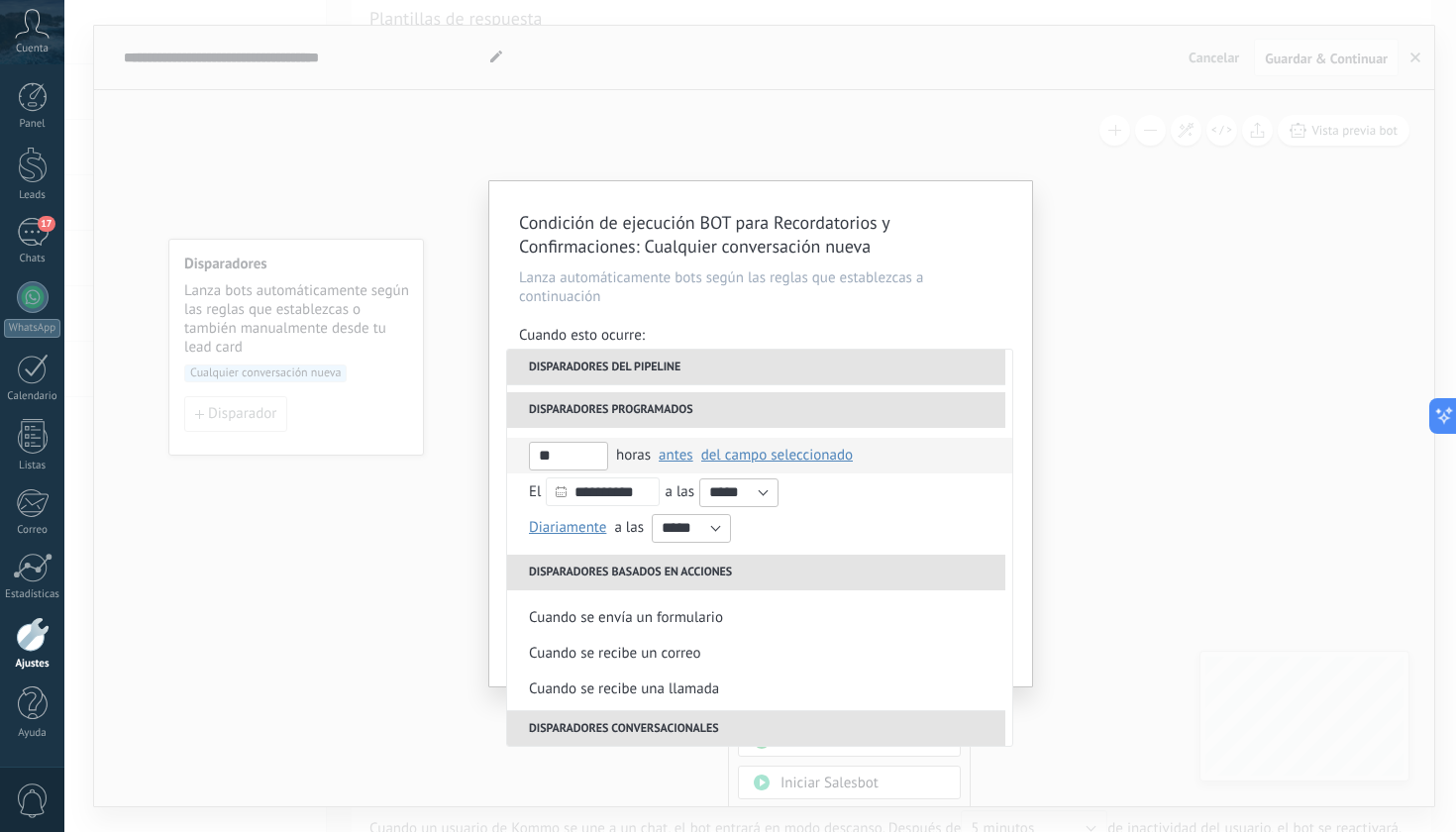 type on "**" 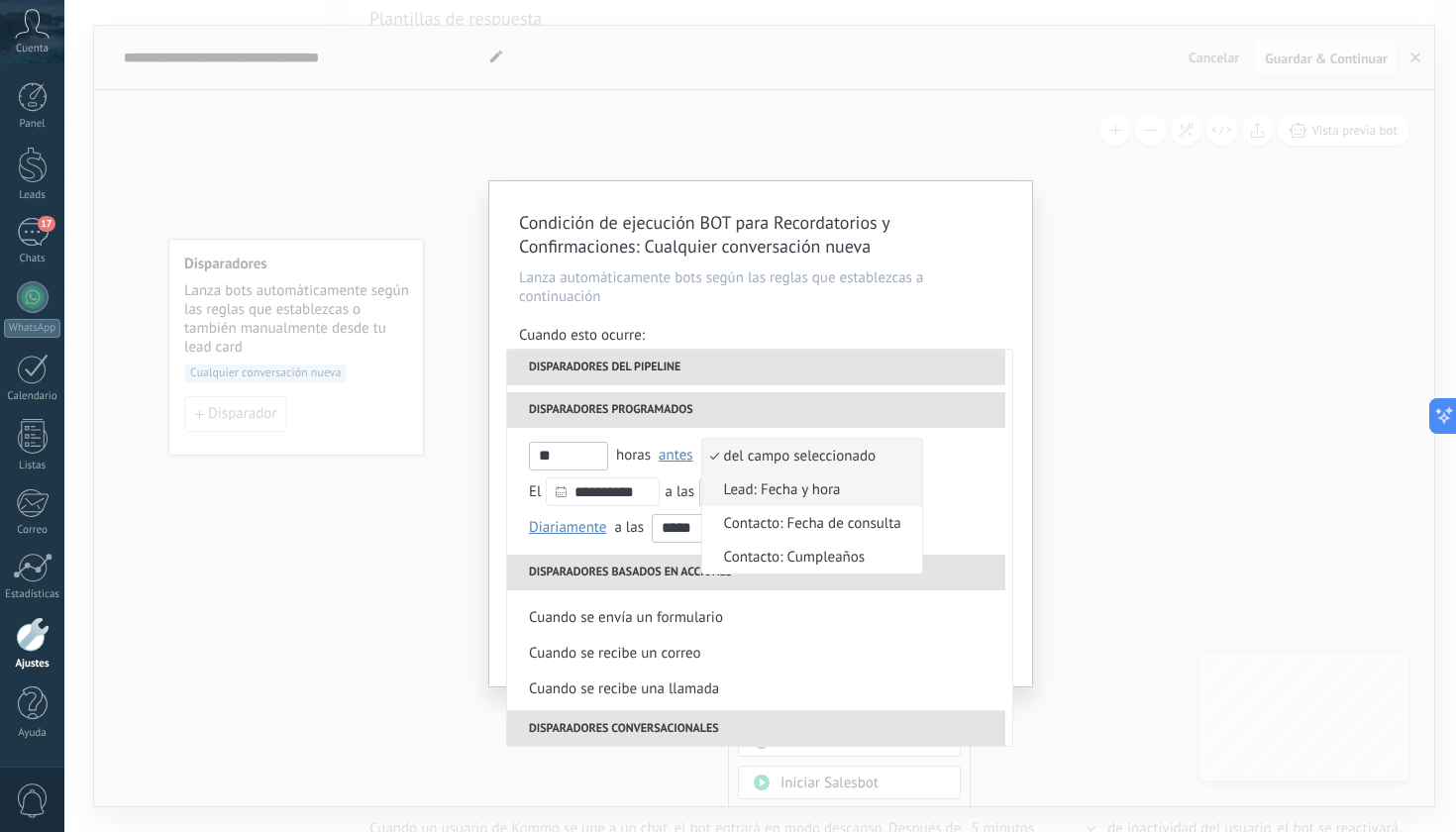 click on "Lead: Fecha y hora" at bounding box center (801, 489) 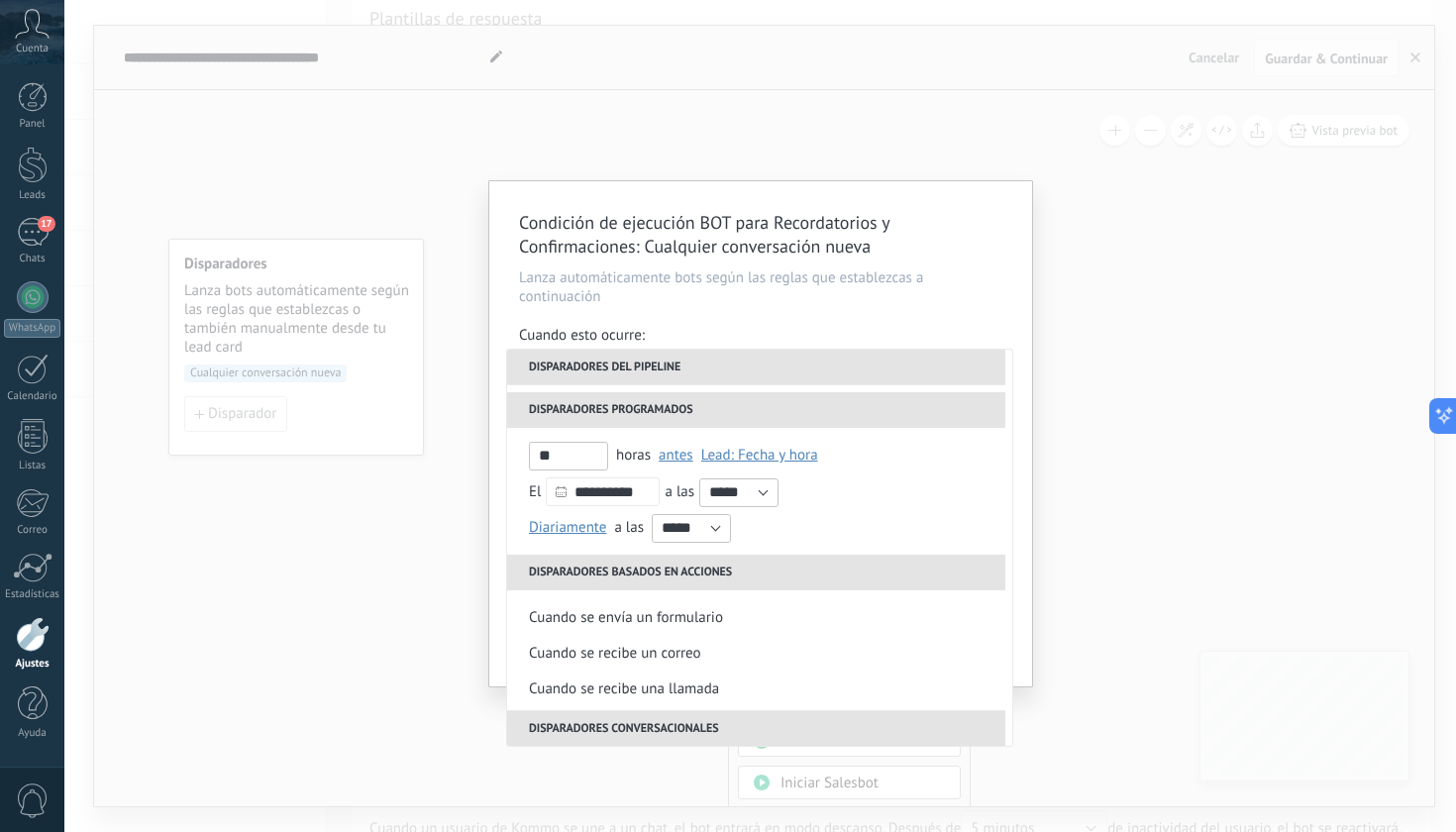 type 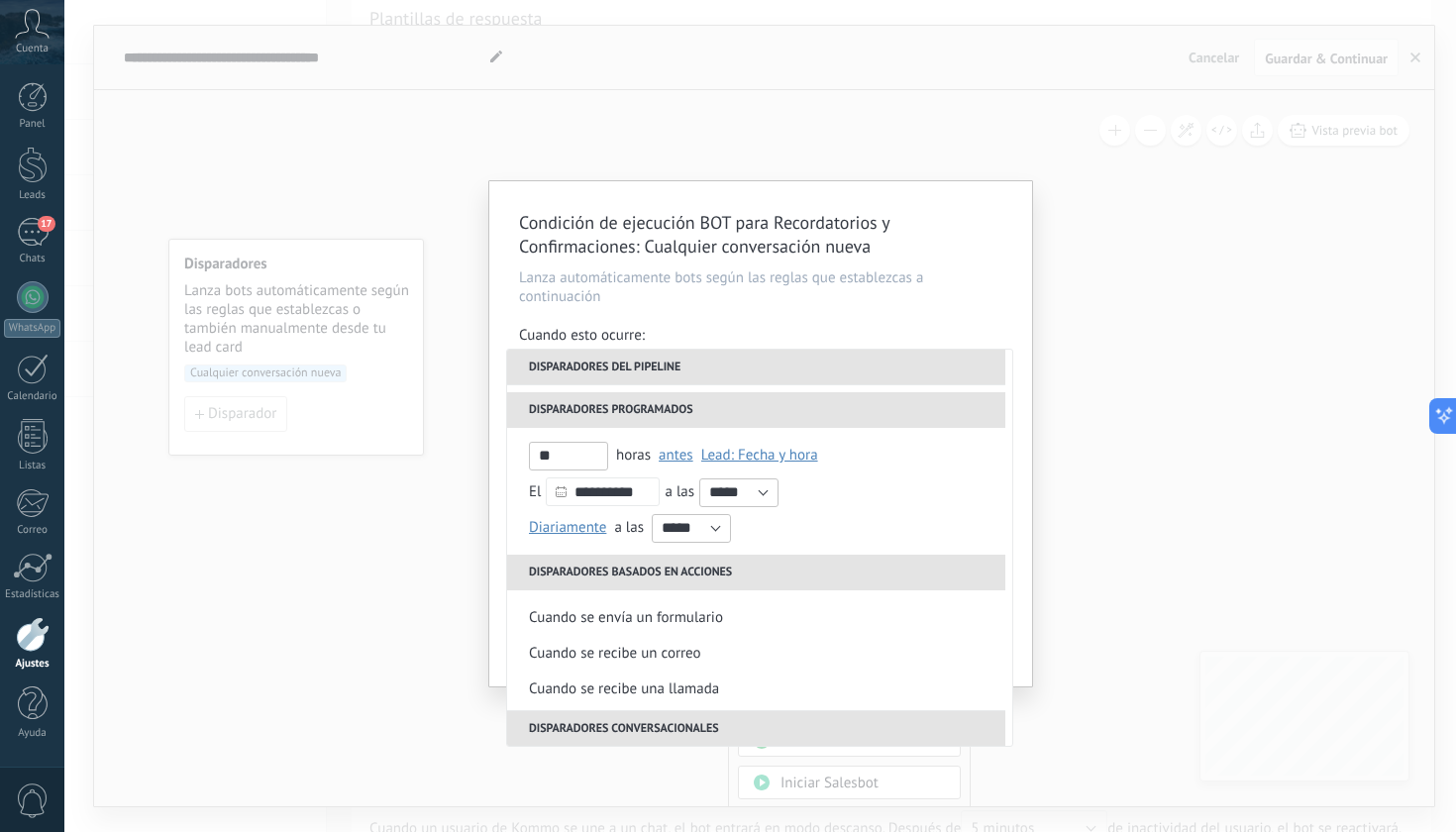 click on "Lead: Fecha y hora" at bounding box center (760, 456) 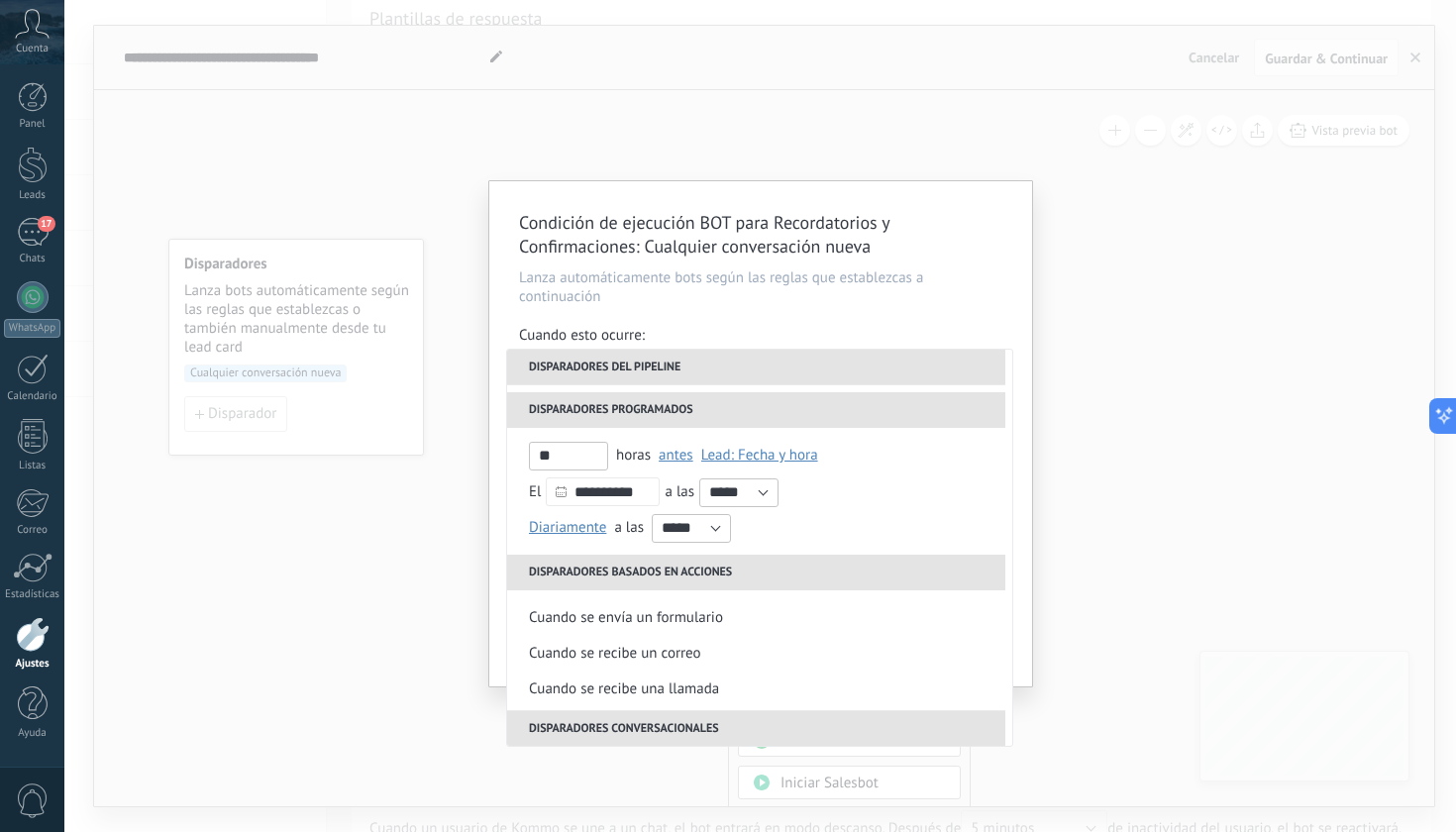 click on "Lead: Fecha y hora" at bounding box center (760, 456) 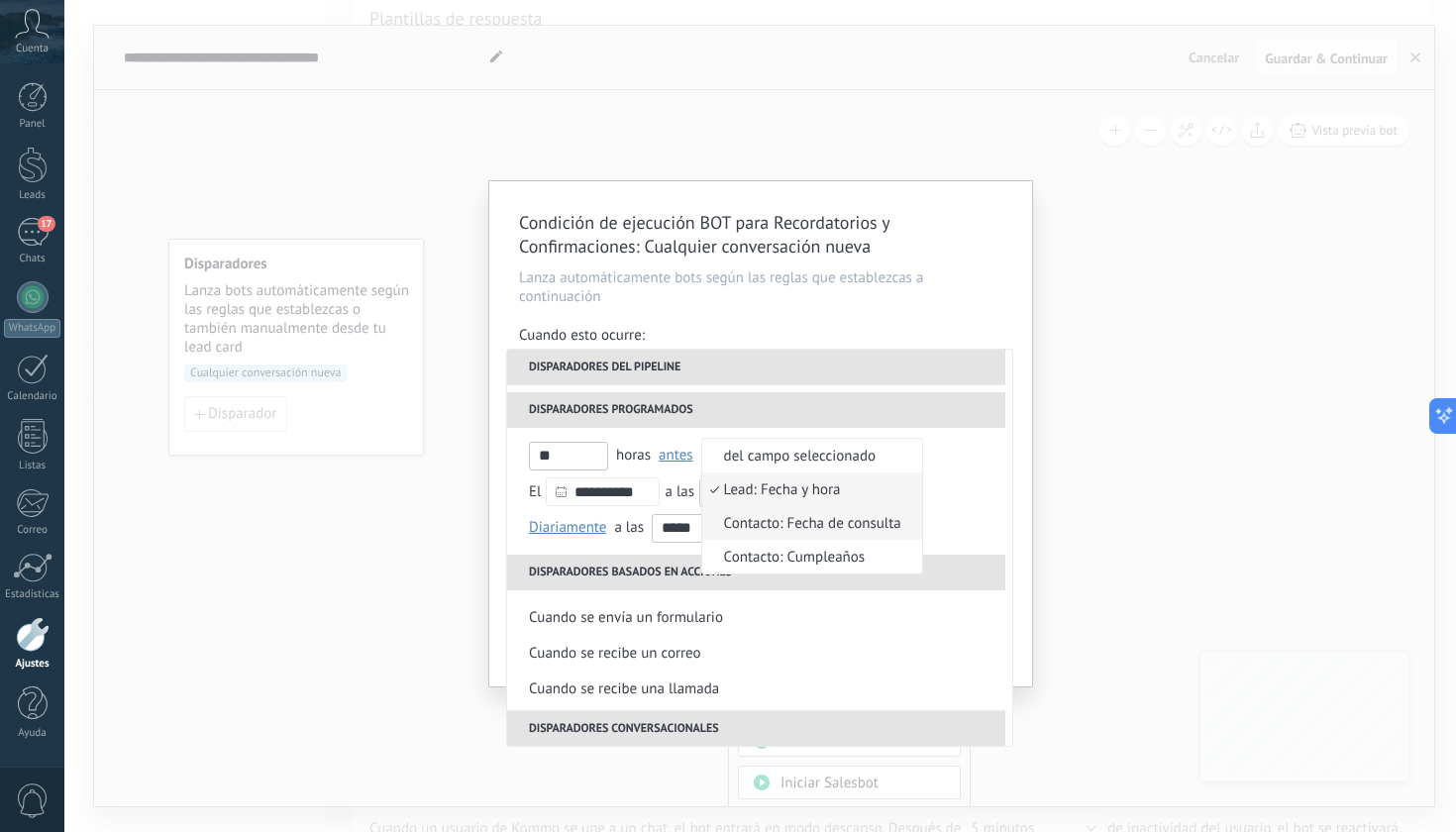click on "Contacto: Fecha de consulta" at bounding box center (812, 523) 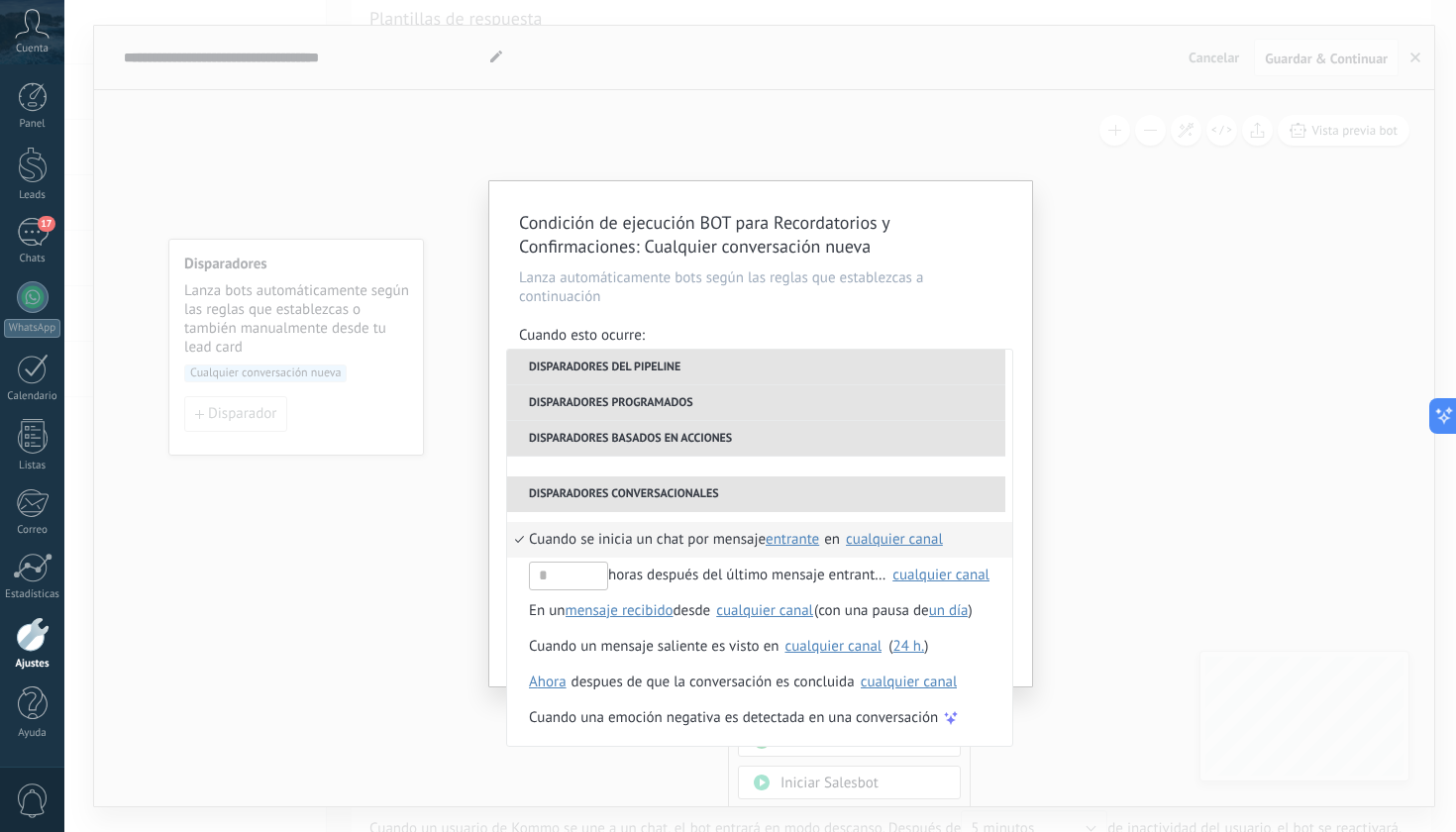 scroll, scrollTop: 503, scrollLeft: 0, axis: vertical 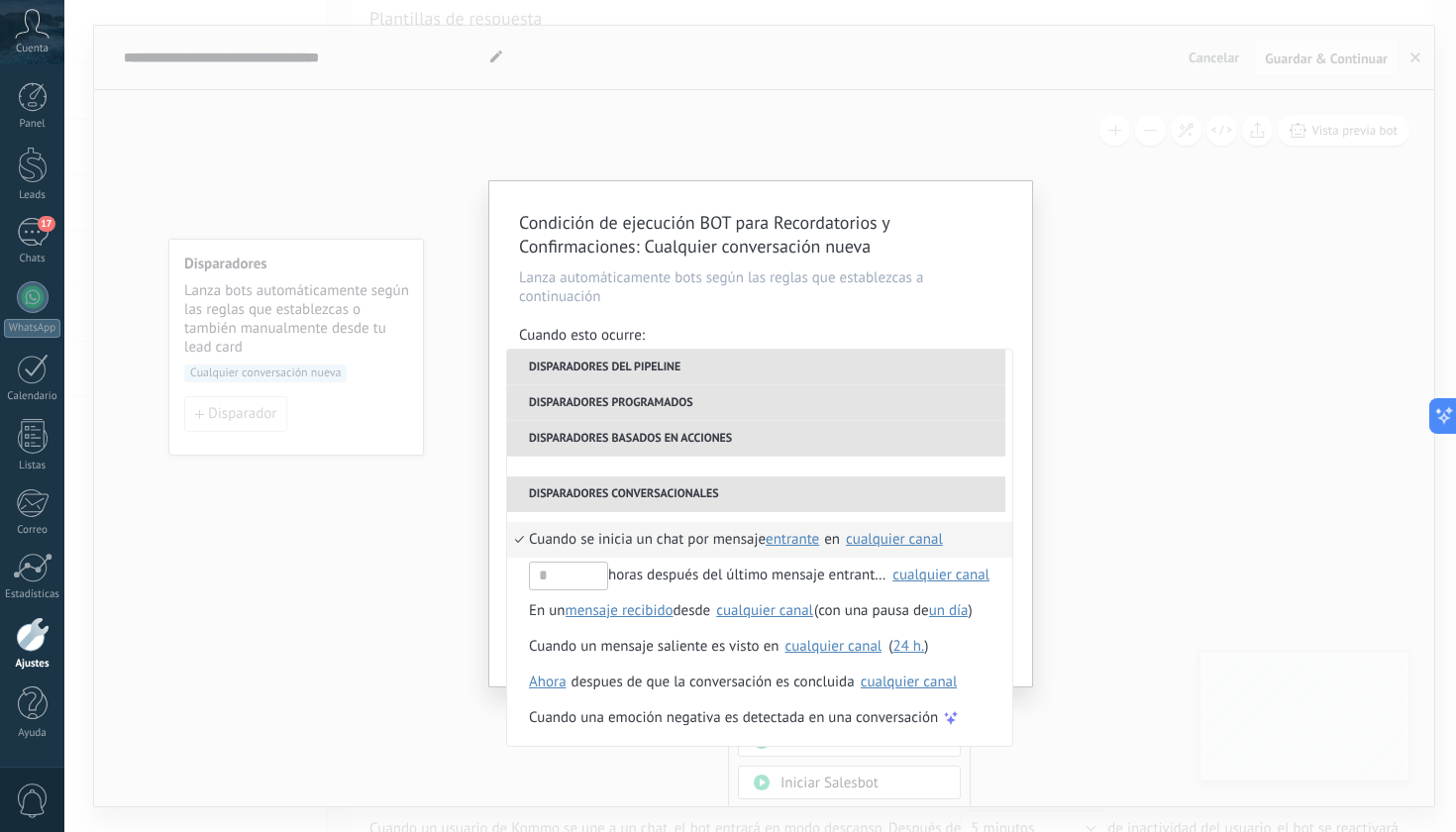 click on "Cuando esto ocurre:" at bounding box center [761, 337] 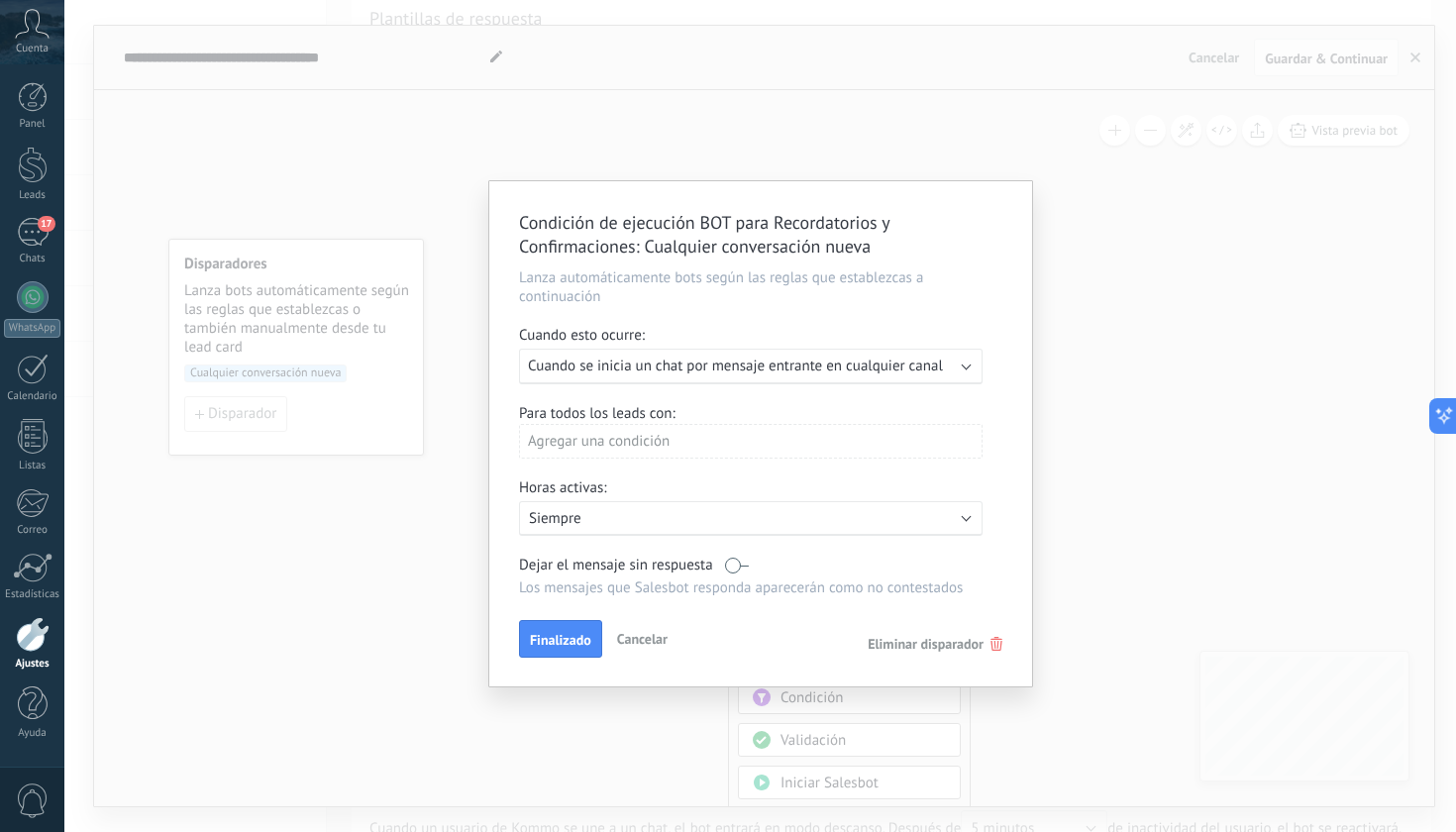 click on "Cuando se inicia un chat por mensaje entrante en cualquier canal" at bounding box center [735, 365] 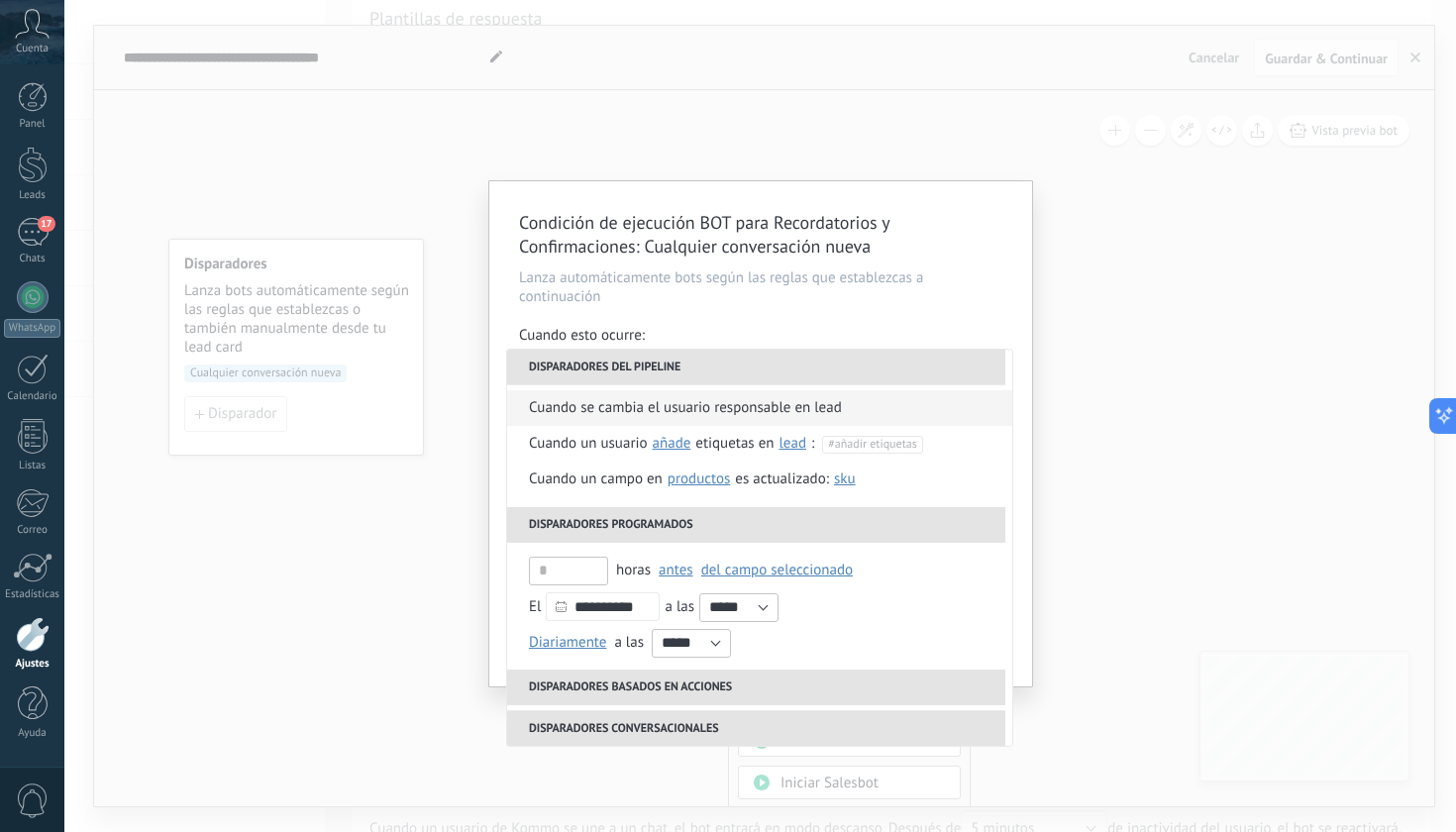 scroll, scrollTop: 122, scrollLeft: 0, axis: vertical 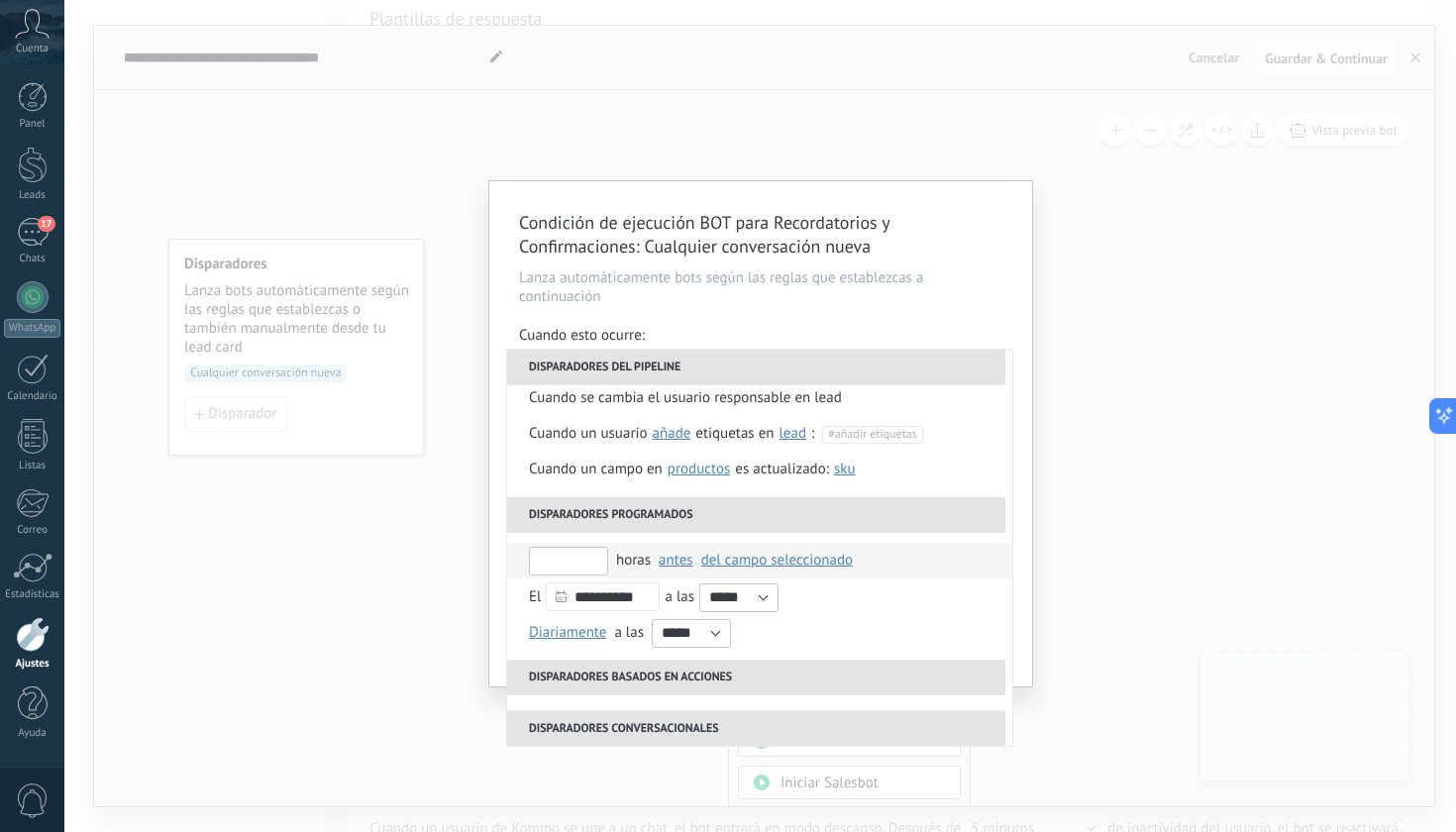 click at bounding box center (569, 561) 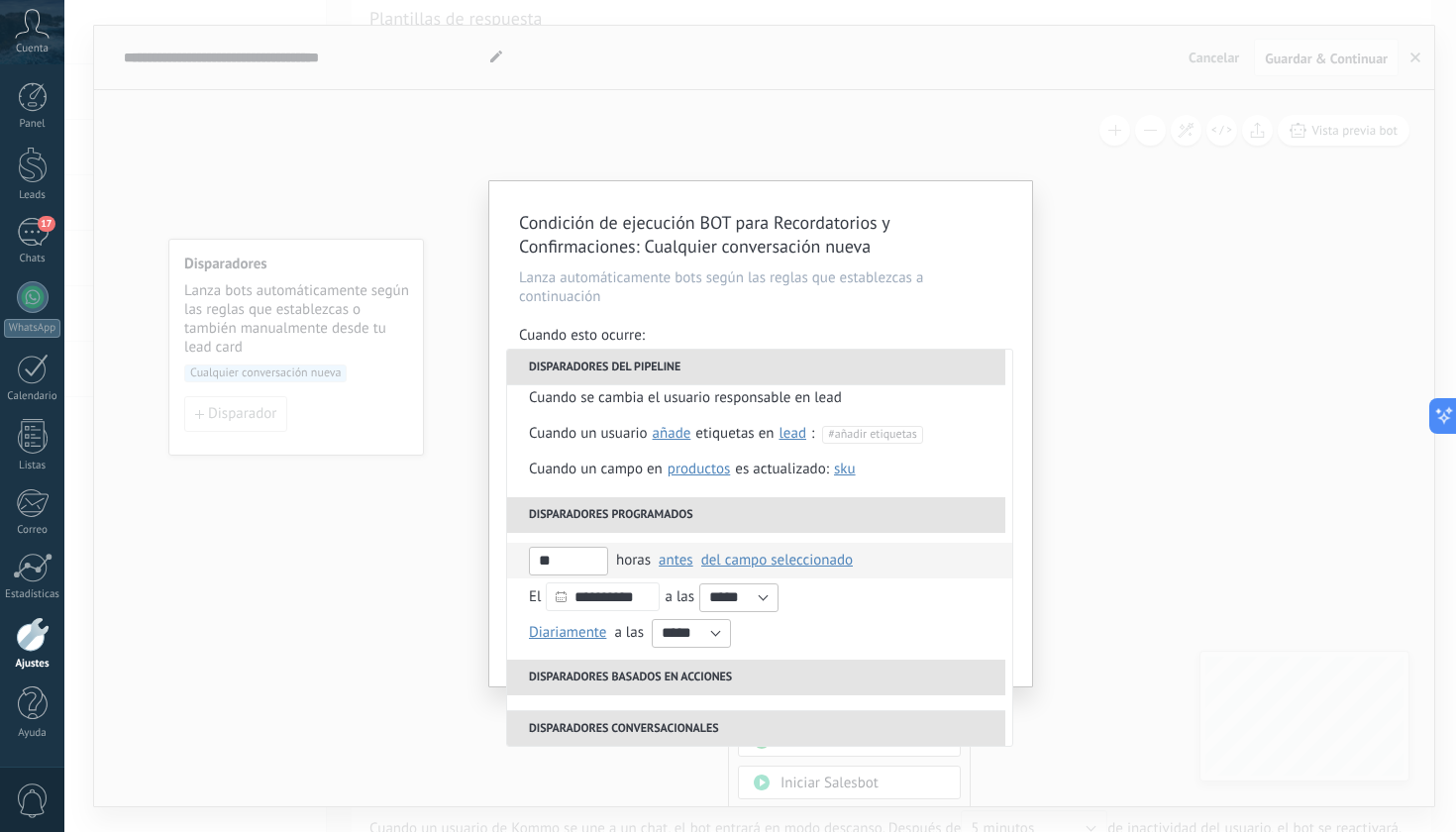 type on "**" 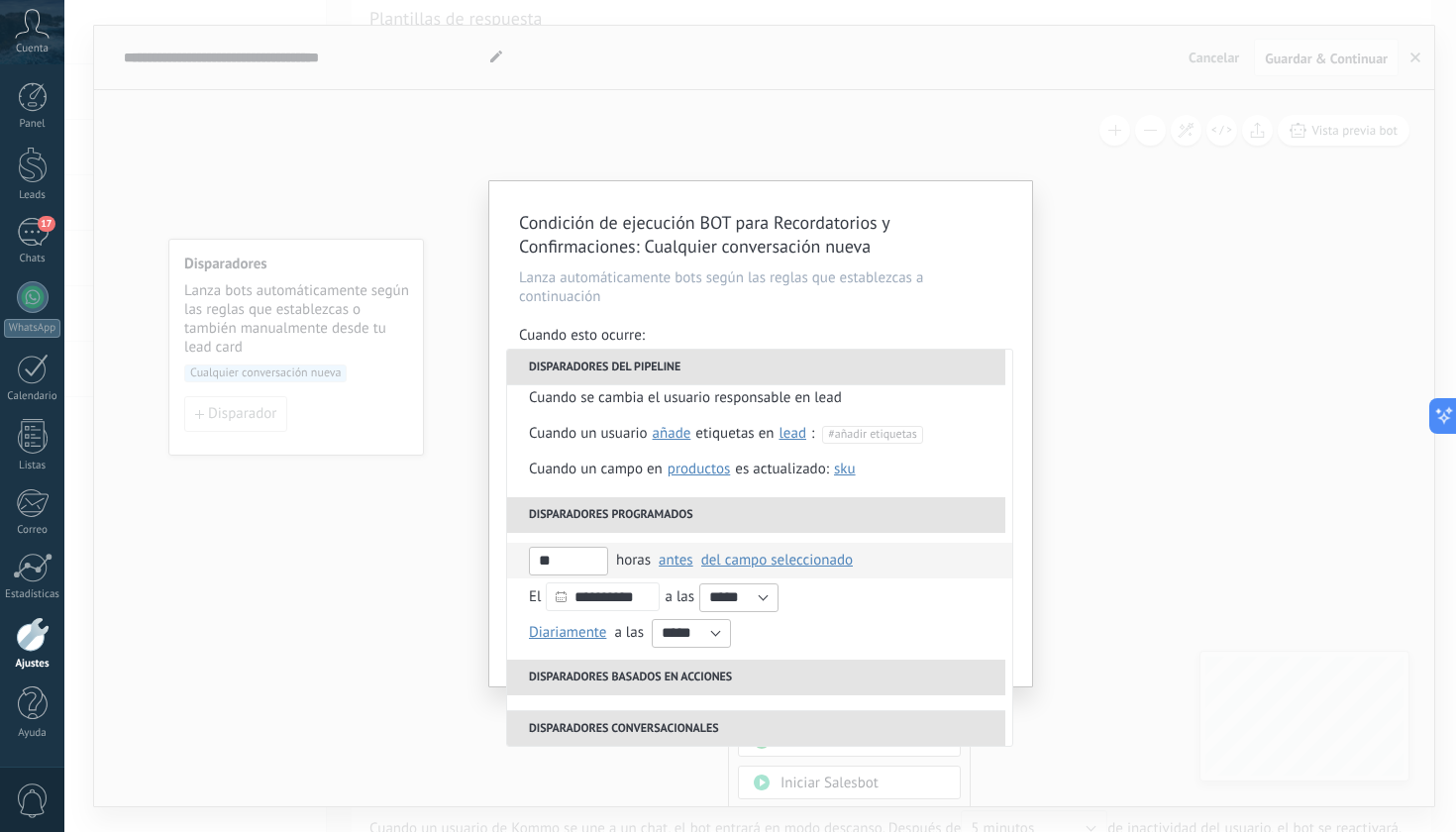 click on "del campo seleccionado" at bounding box center [777, 560] 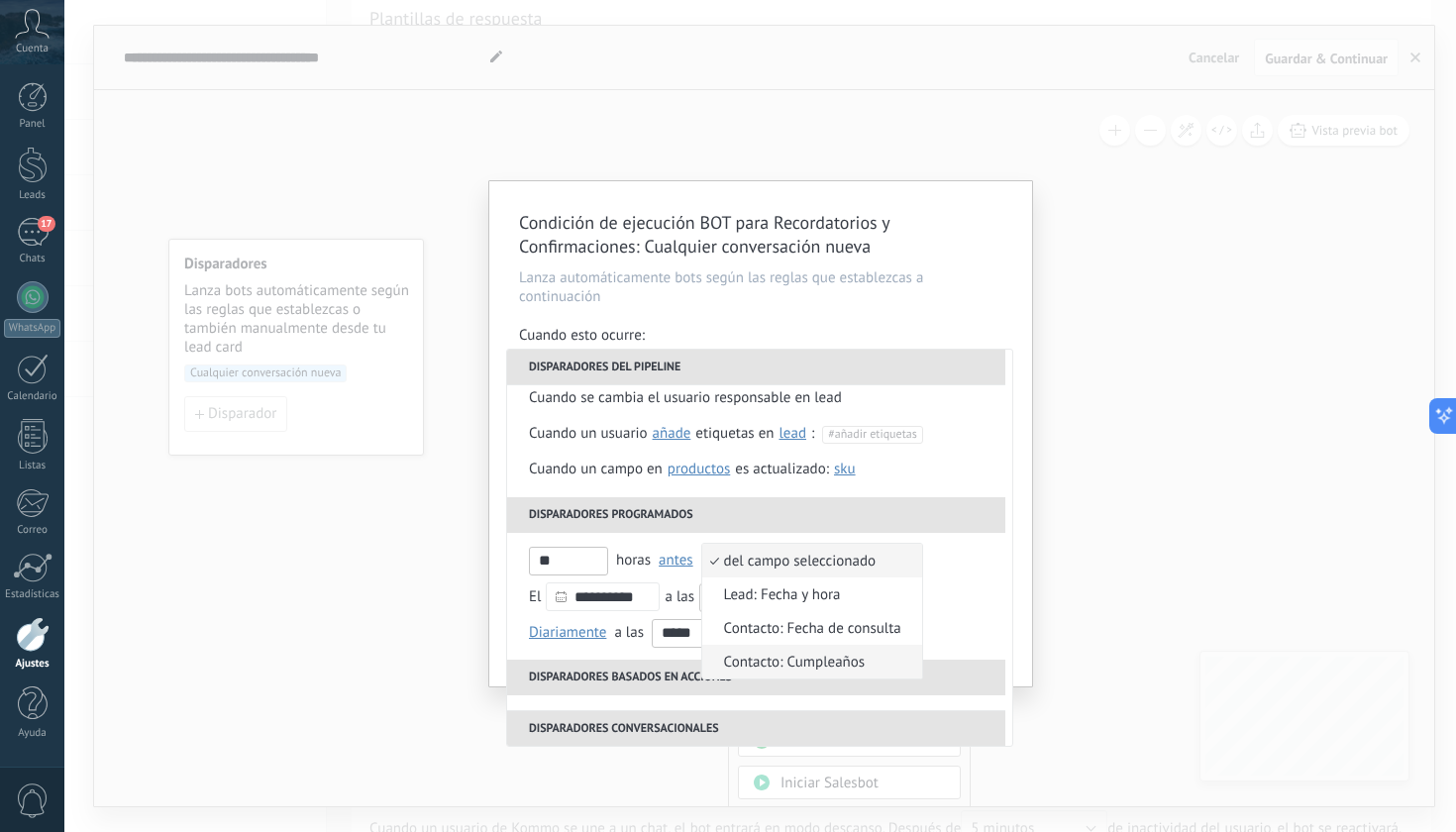 click on "Contacto: Cumpleaños" at bounding box center (812, 662) 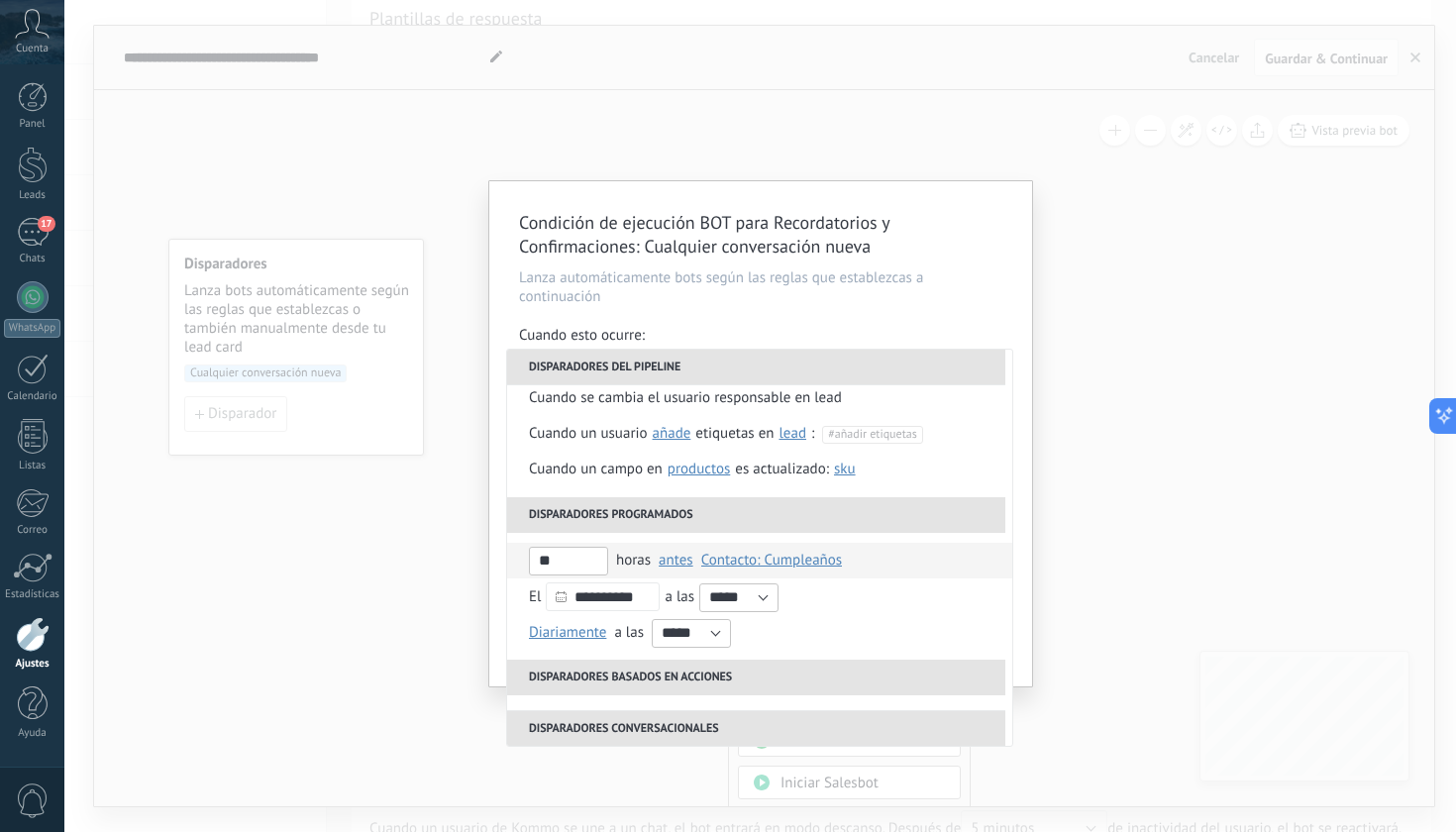 click on "Contacto: Cumpleaños" at bounding box center [772, 560] 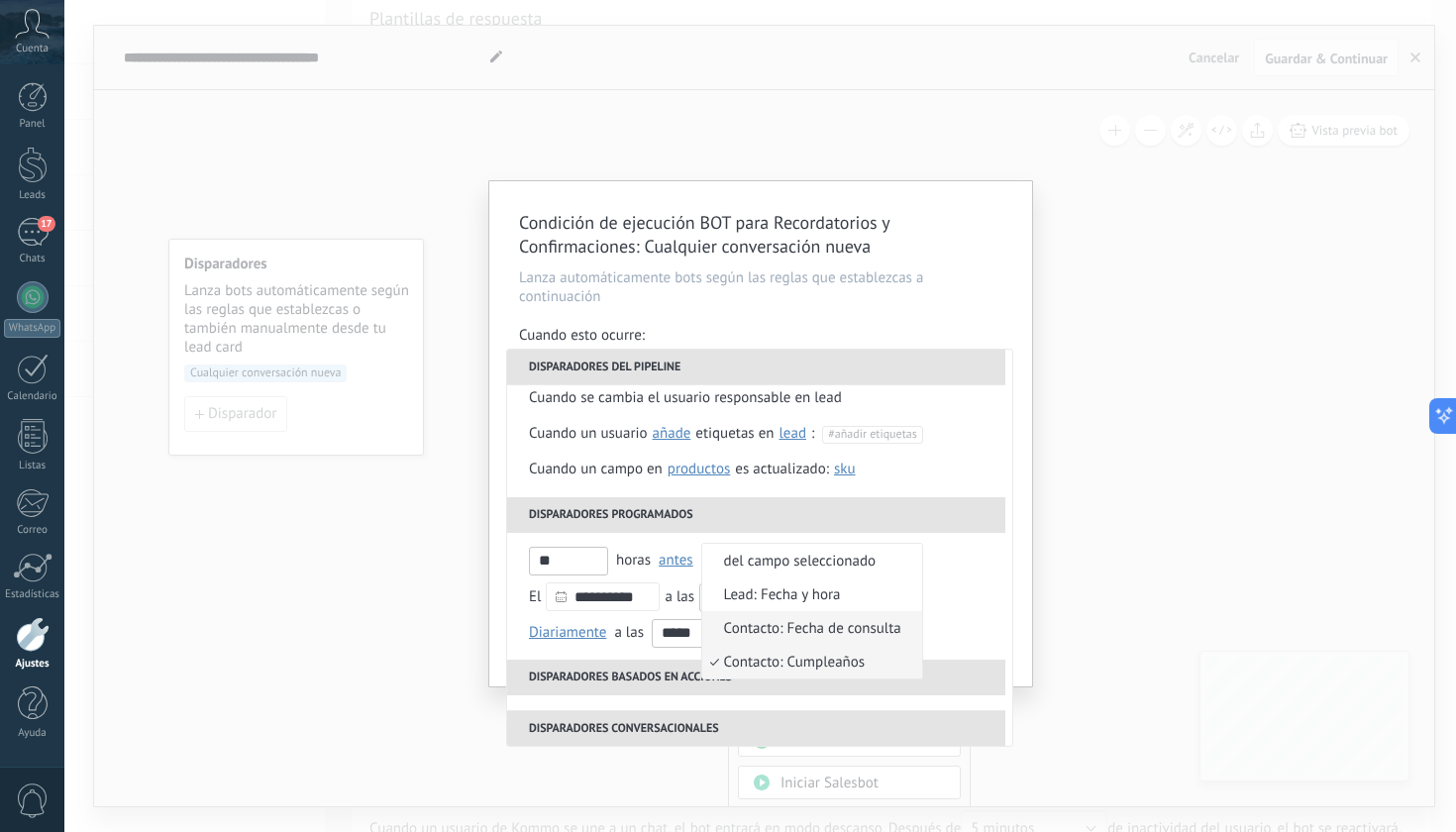 click on "Contacto: Fecha de consulta" at bounding box center (801, 628) 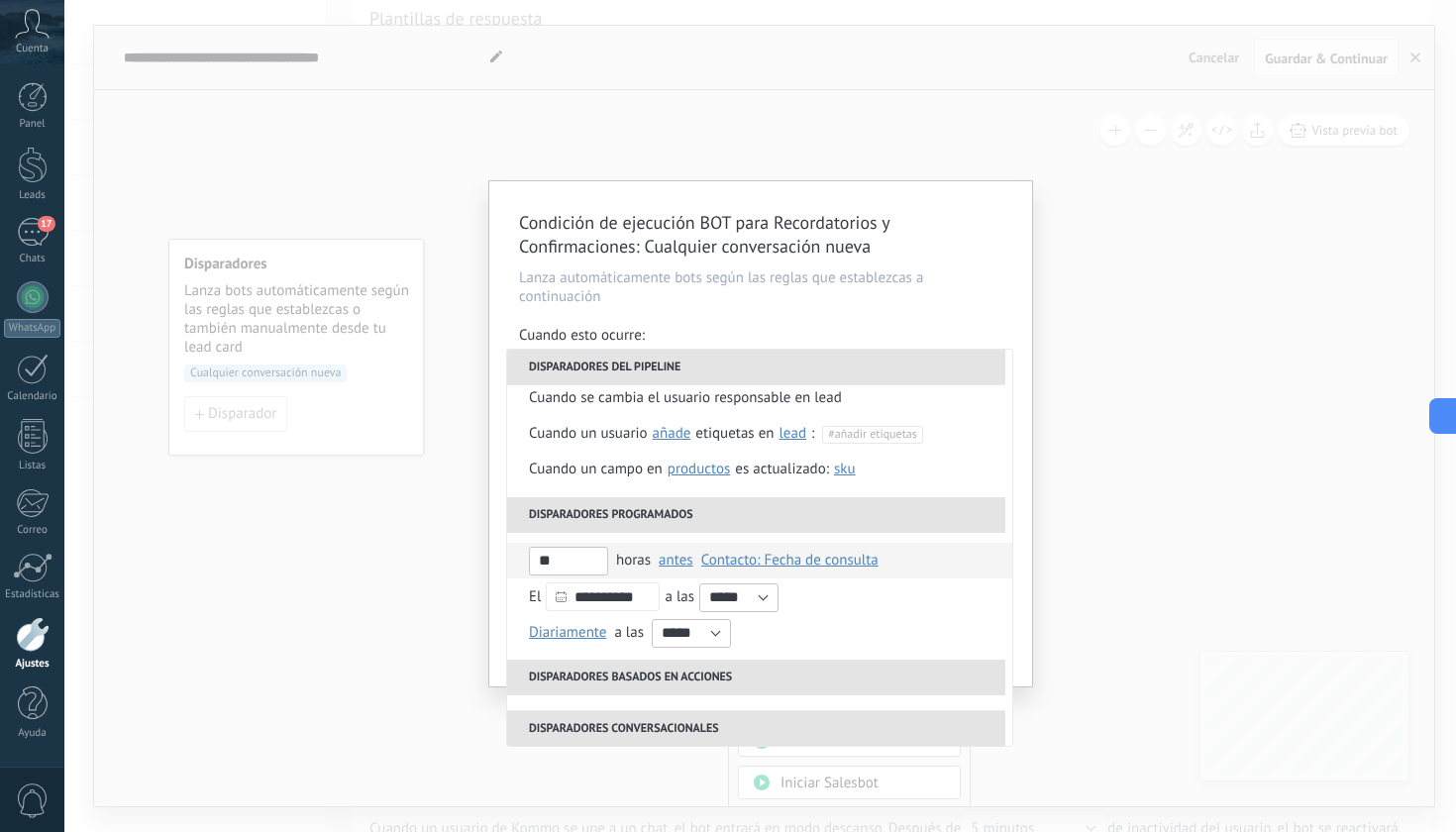 click on "** horas antes después antes Contacto: Fecha de consulta del campo seleccionado Lead: Fecha y hora Contacto: Fecha de consulta Contacto: Cumpleaños" at bounding box center (760, 561) 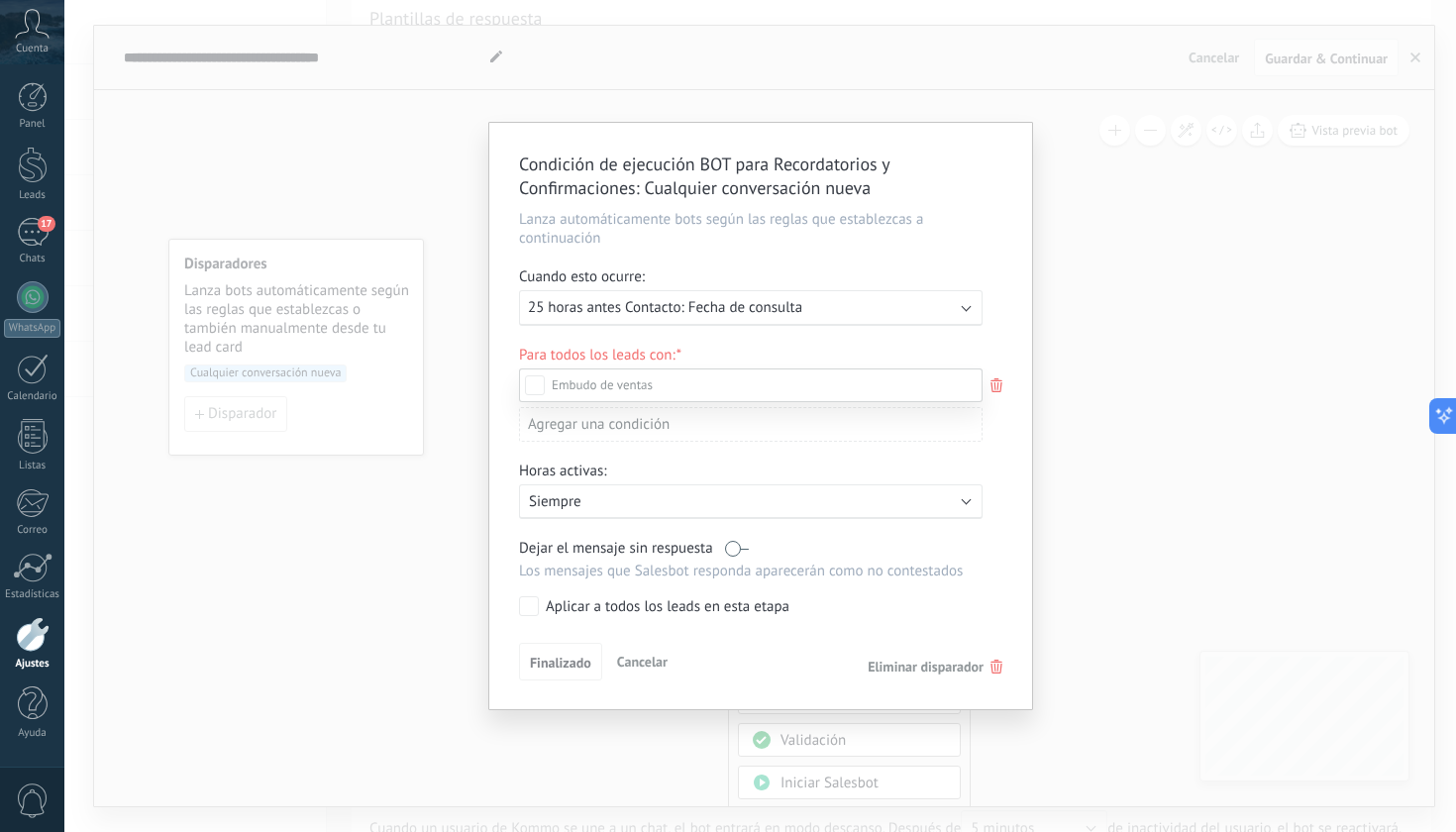 click at bounding box center (760, 416) 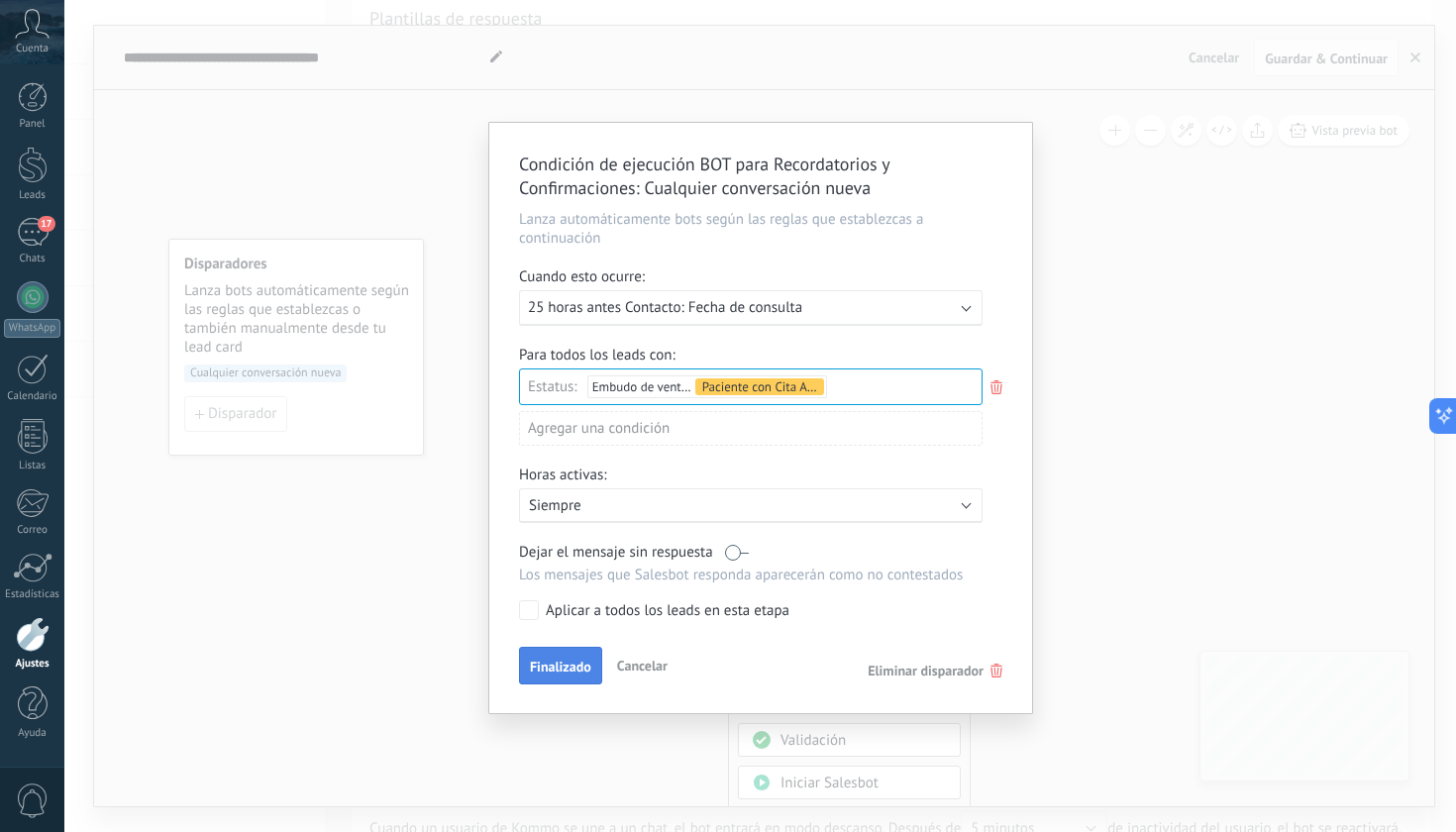 click on "Finalizado" at bounding box center [561, 667] 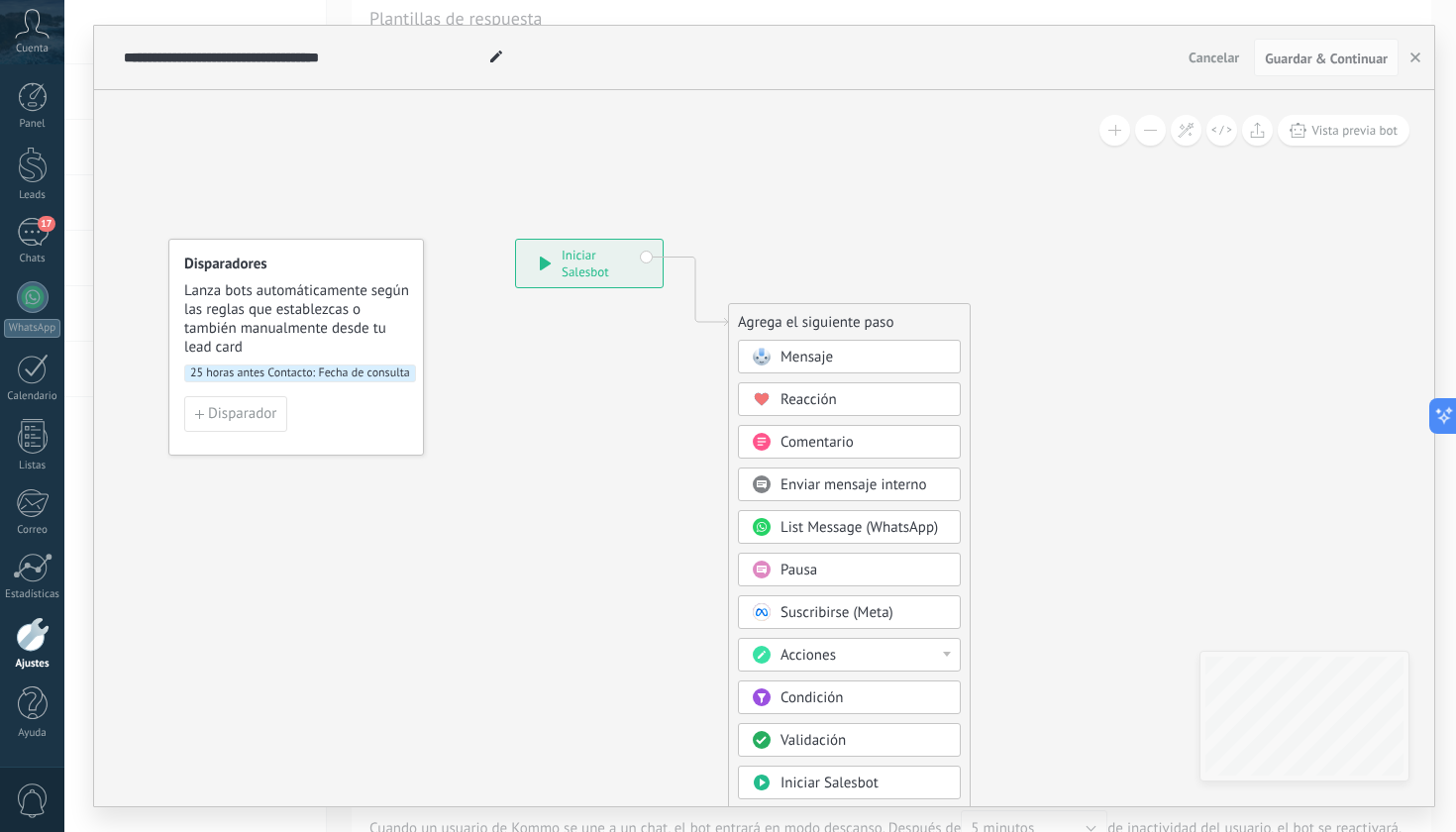 click on "Mensaje" at bounding box center [849, 357] 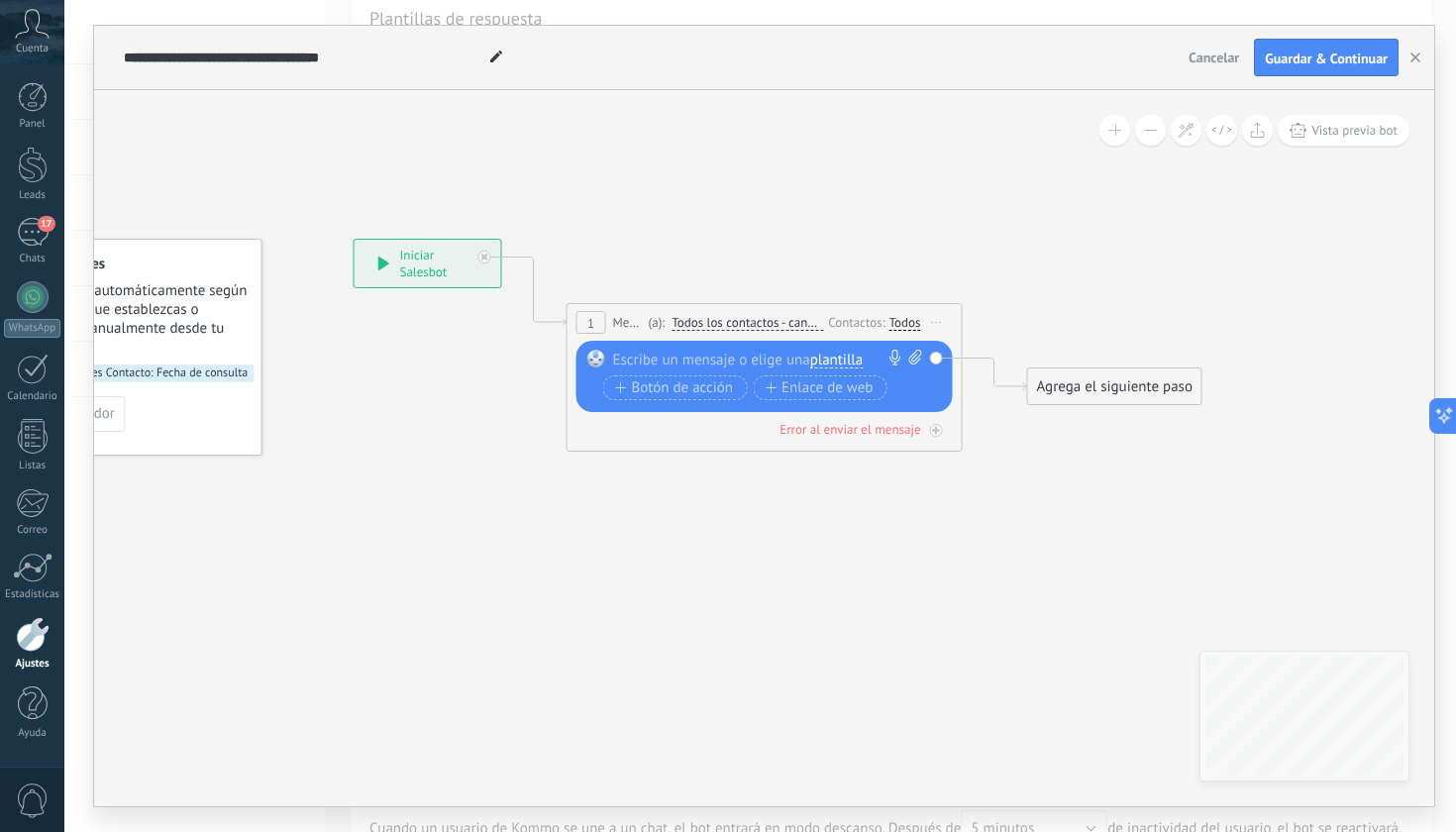 click at bounding box center [760, 360] 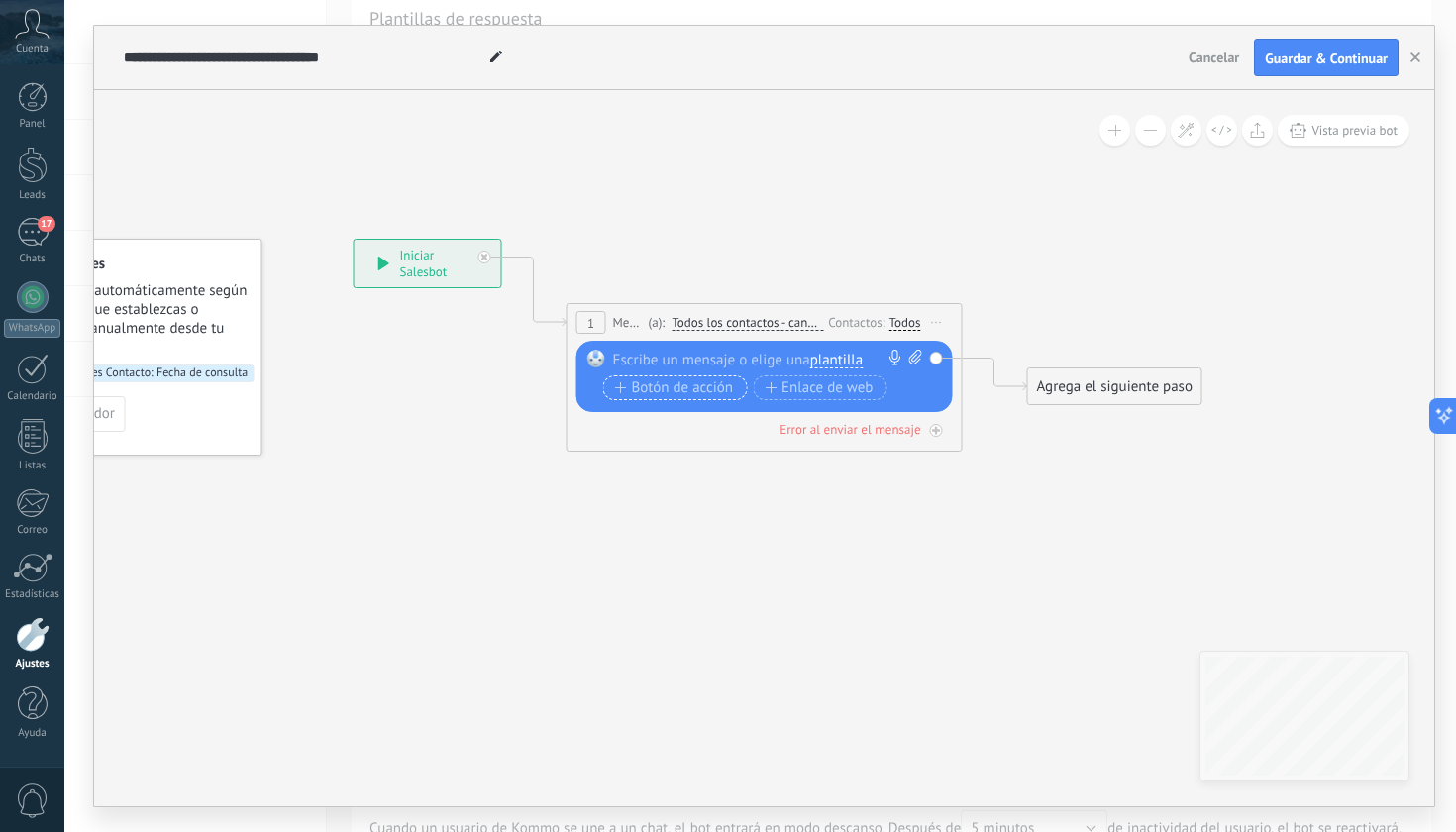 type 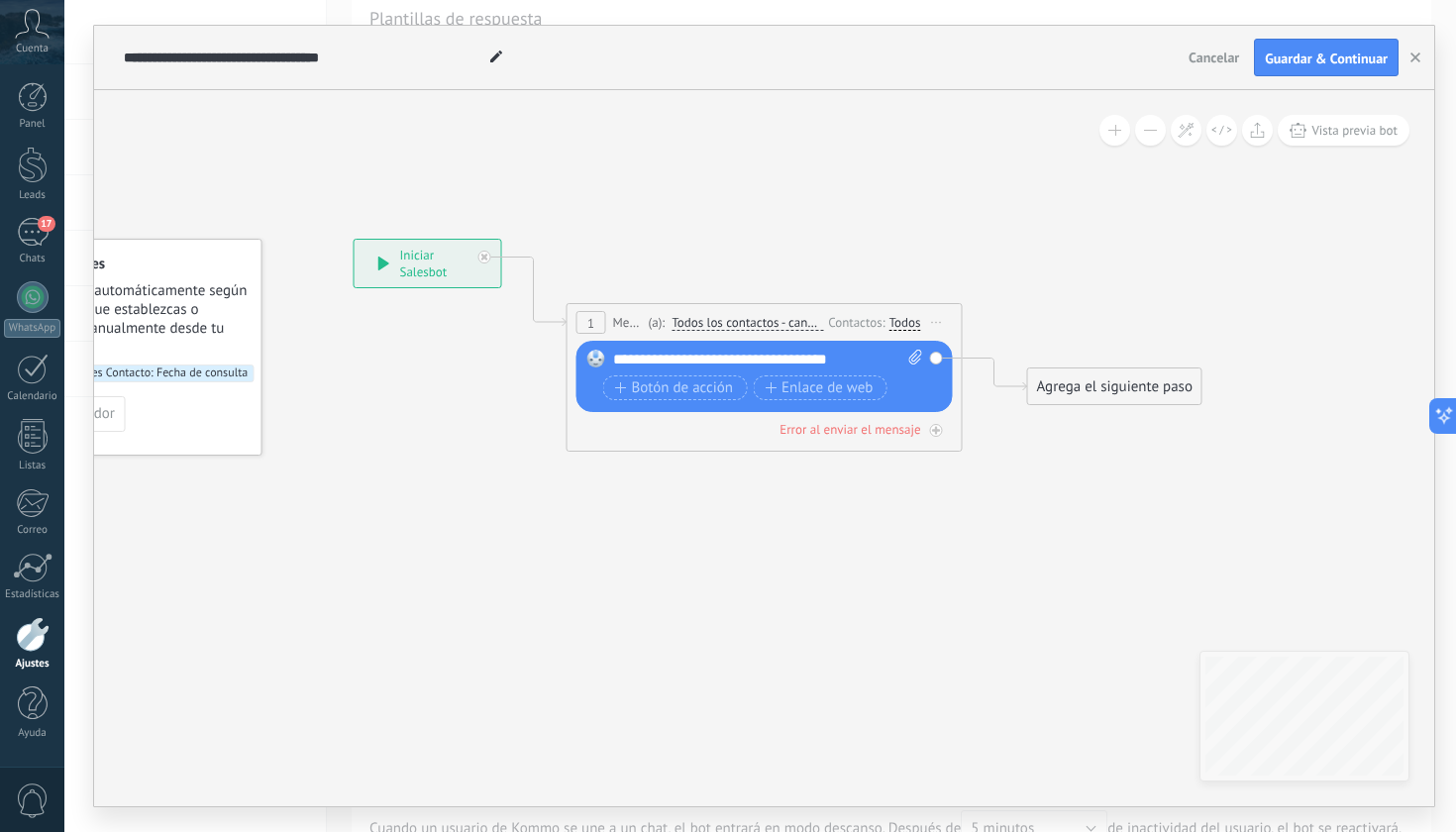 click on "**********" at bounding box center [768, 360] 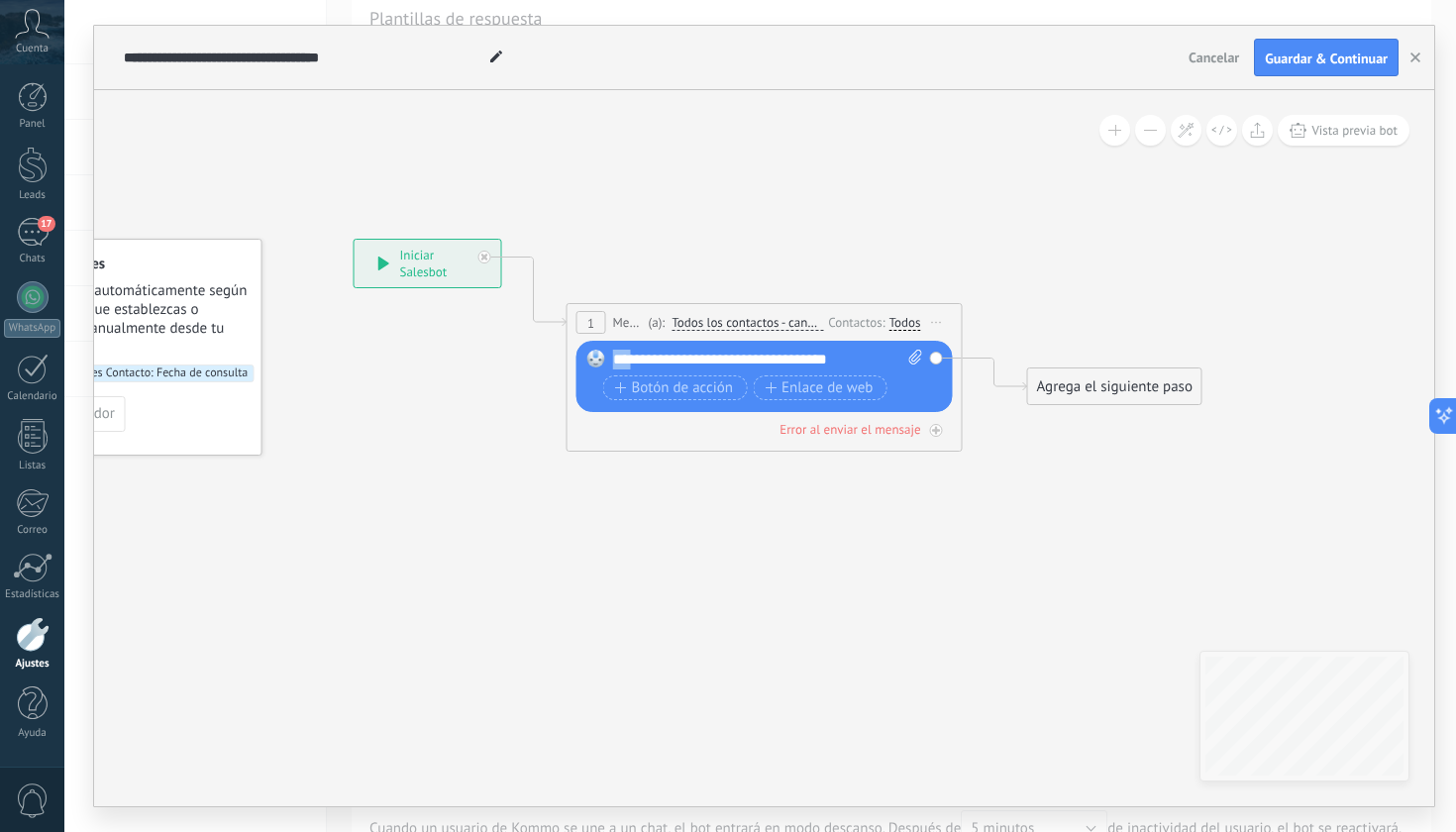 drag, startPoint x: 635, startPoint y: 362, endPoint x: 620, endPoint y: 362, distance: 15 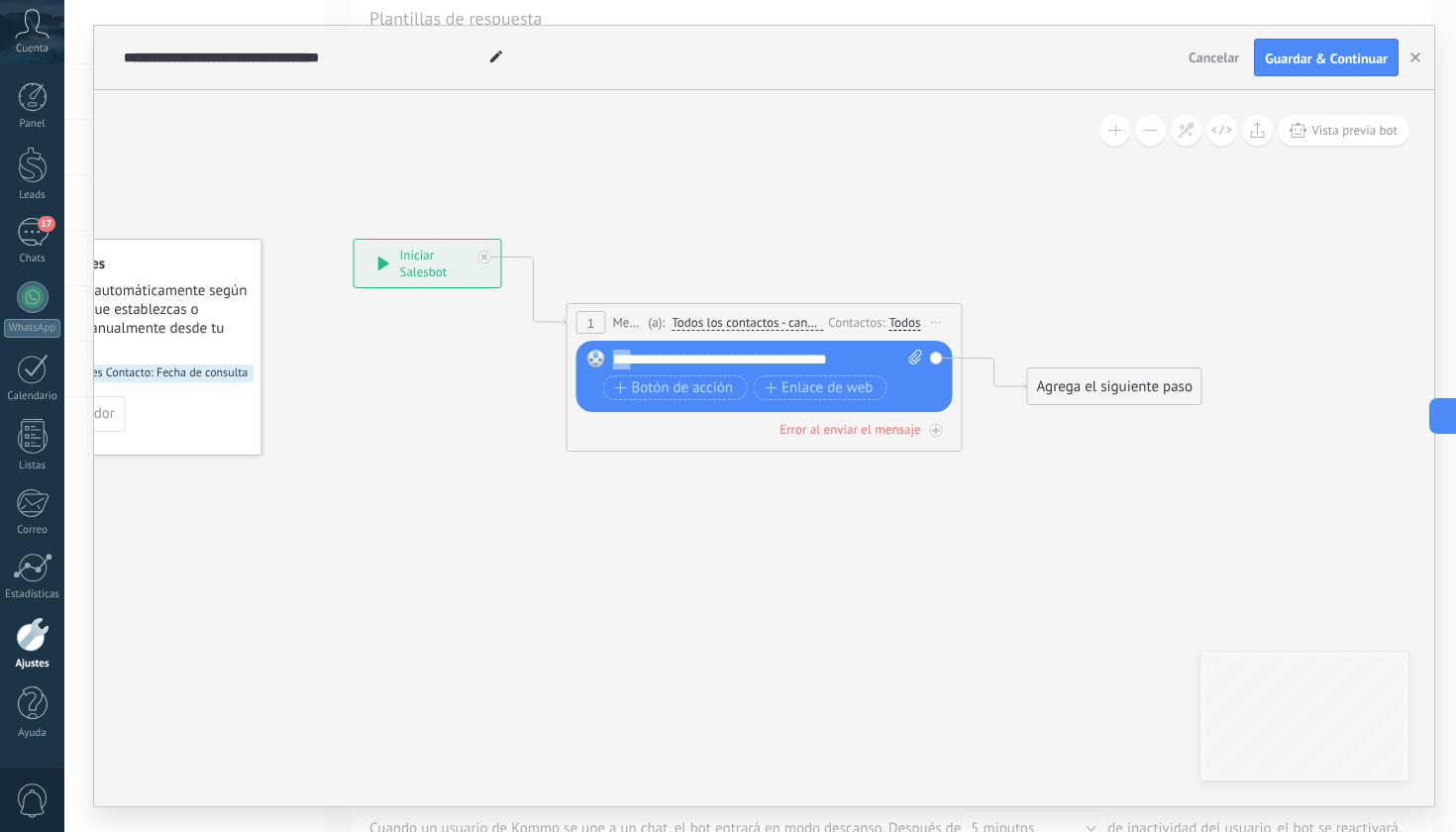 copy on "***" 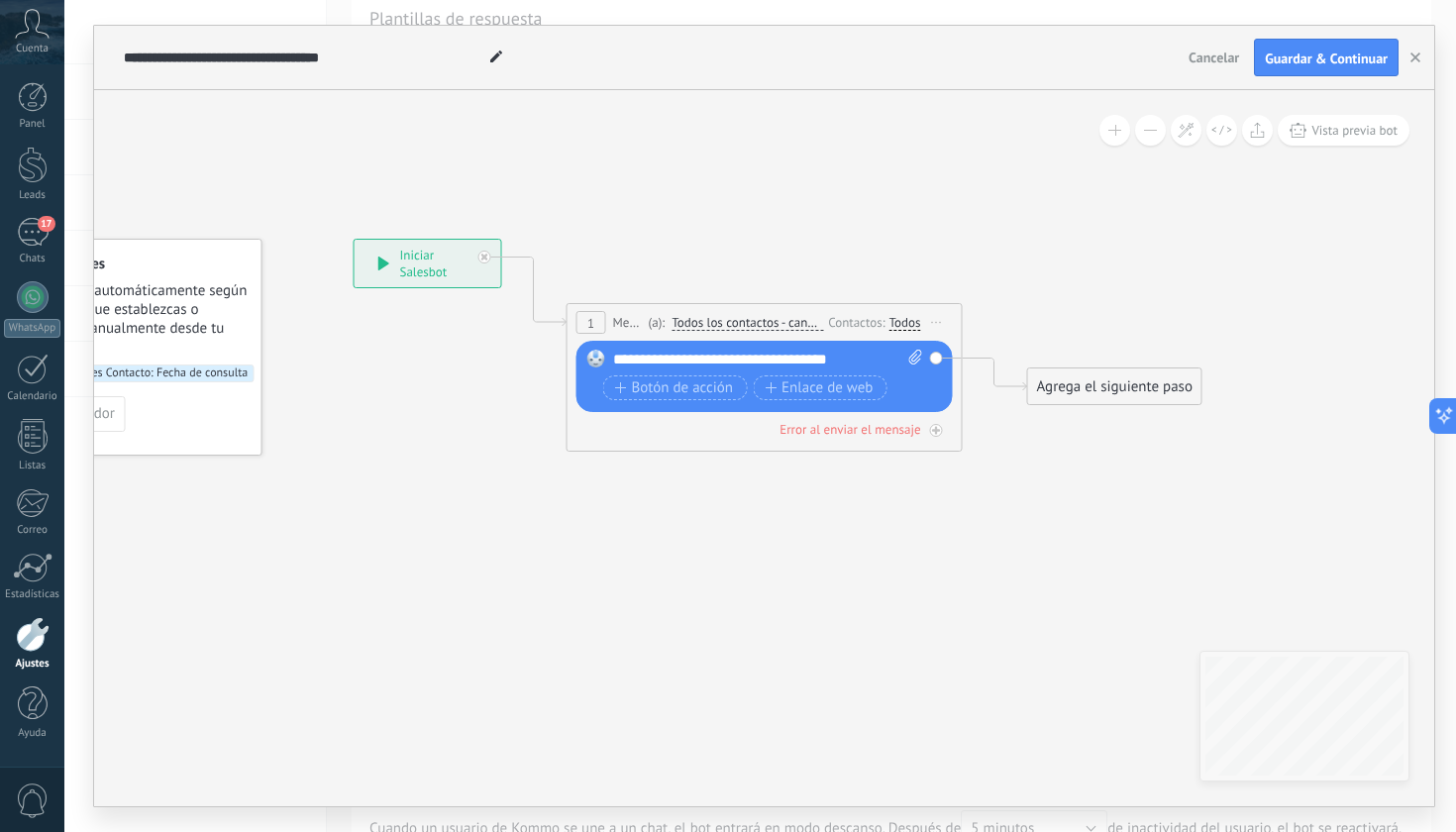 click on "**********" at bounding box center [768, 360] 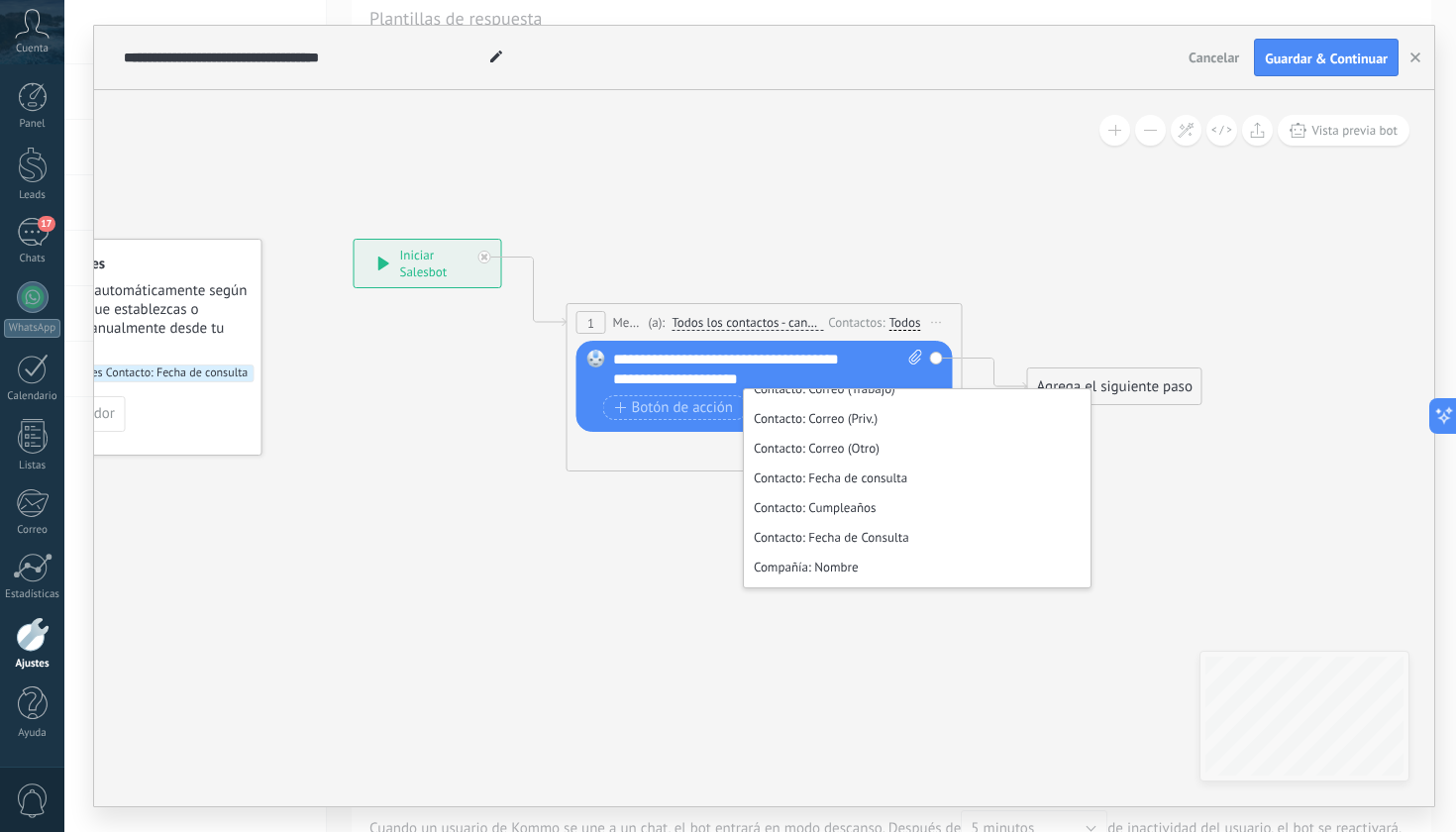scroll, scrollTop: 1472, scrollLeft: 0, axis: vertical 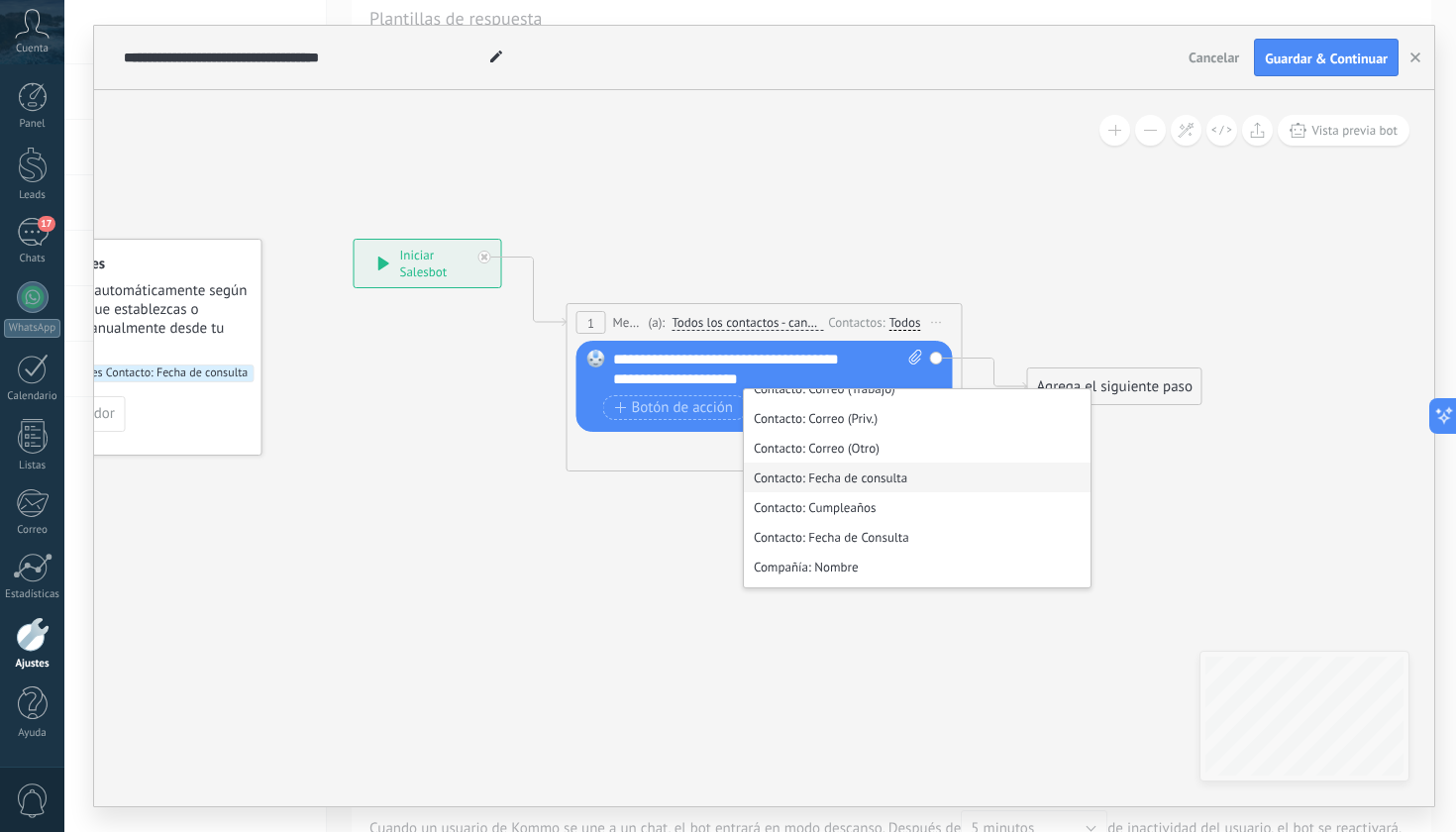 click on "Contacto: Fecha de consulta" at bounding box center (917, 477) 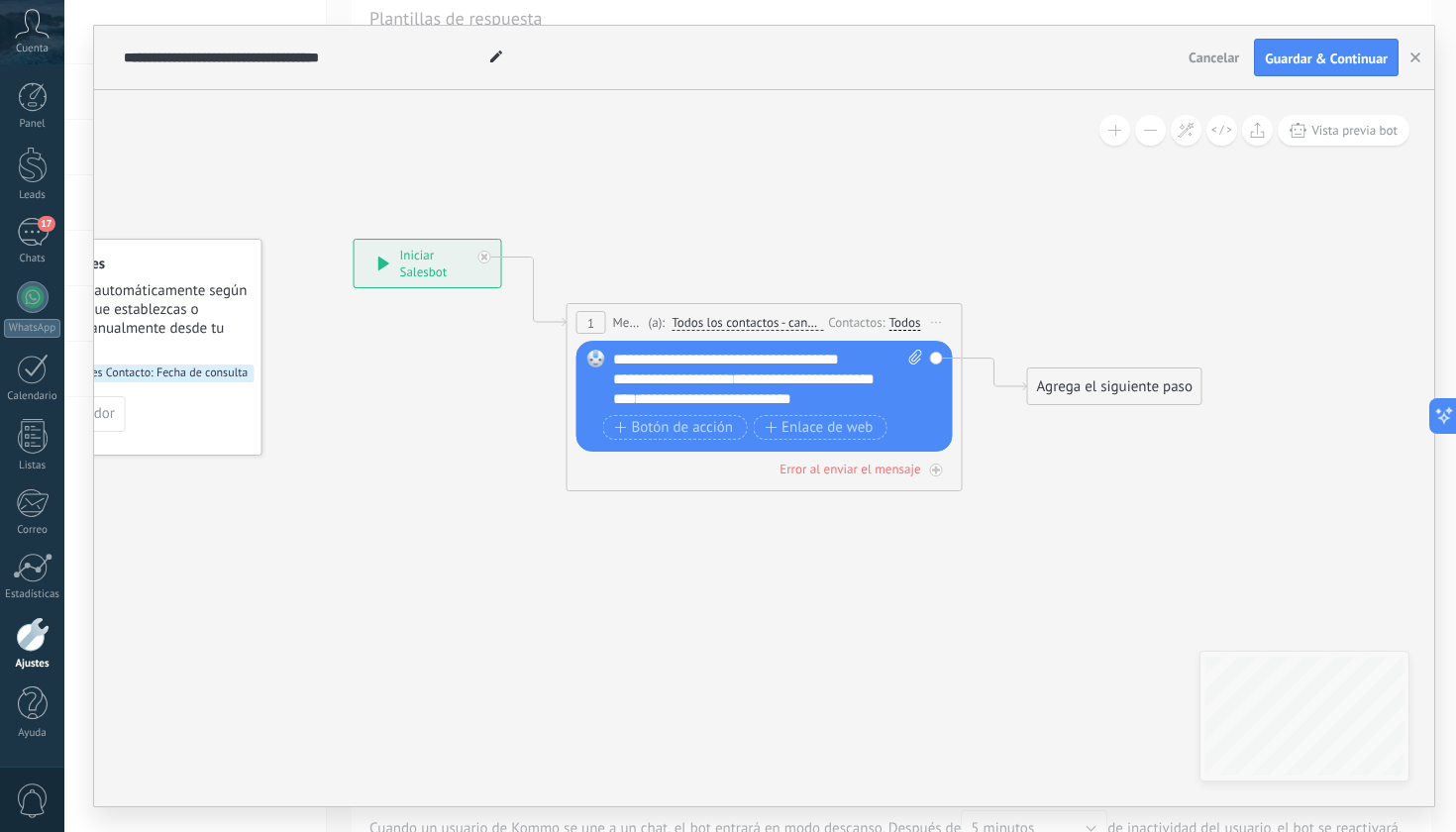 click on "**********" at bounding box center [758, 389] 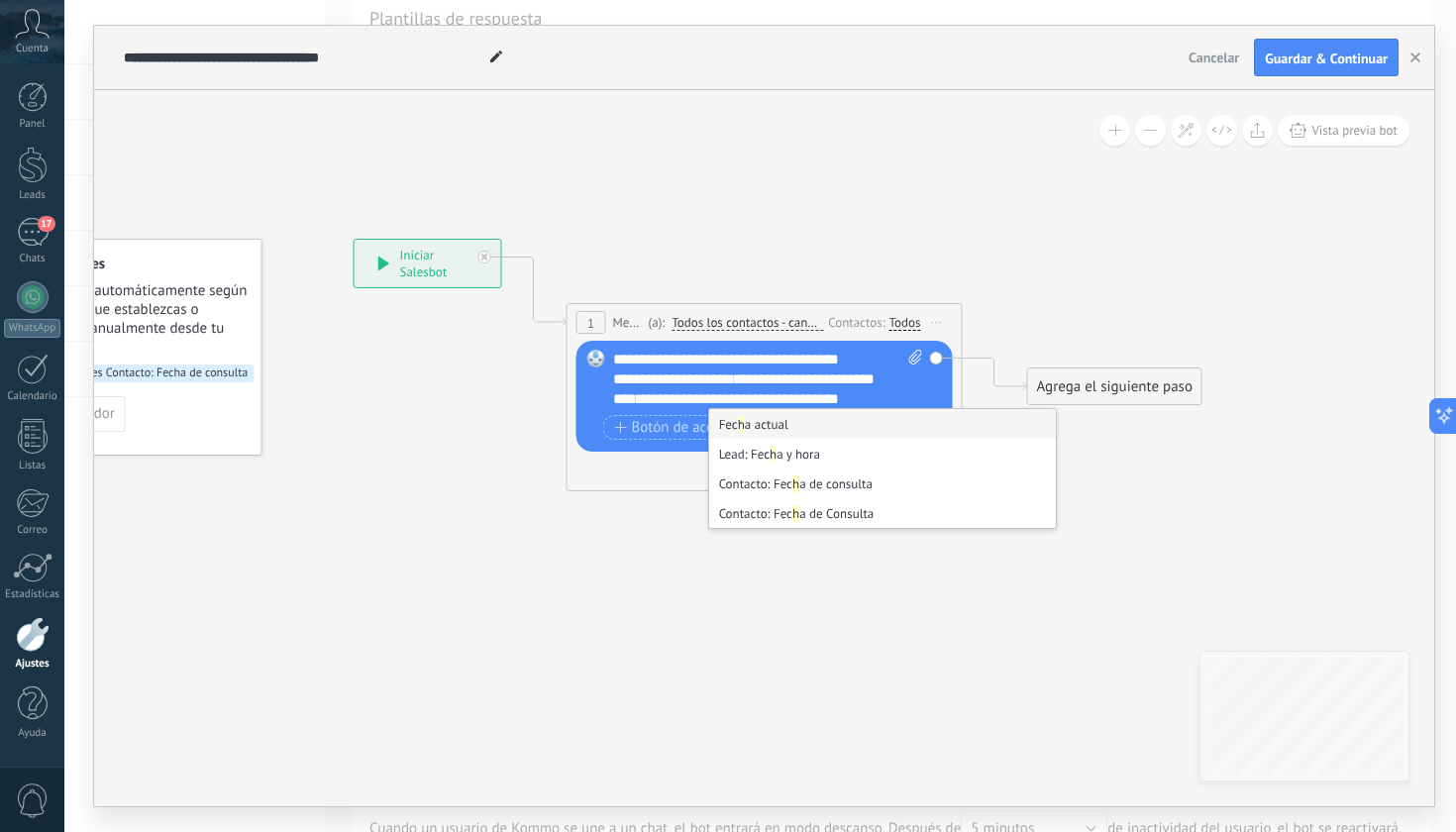 scroll, scrollTop: 0, scrollLeft: 0, axis: both 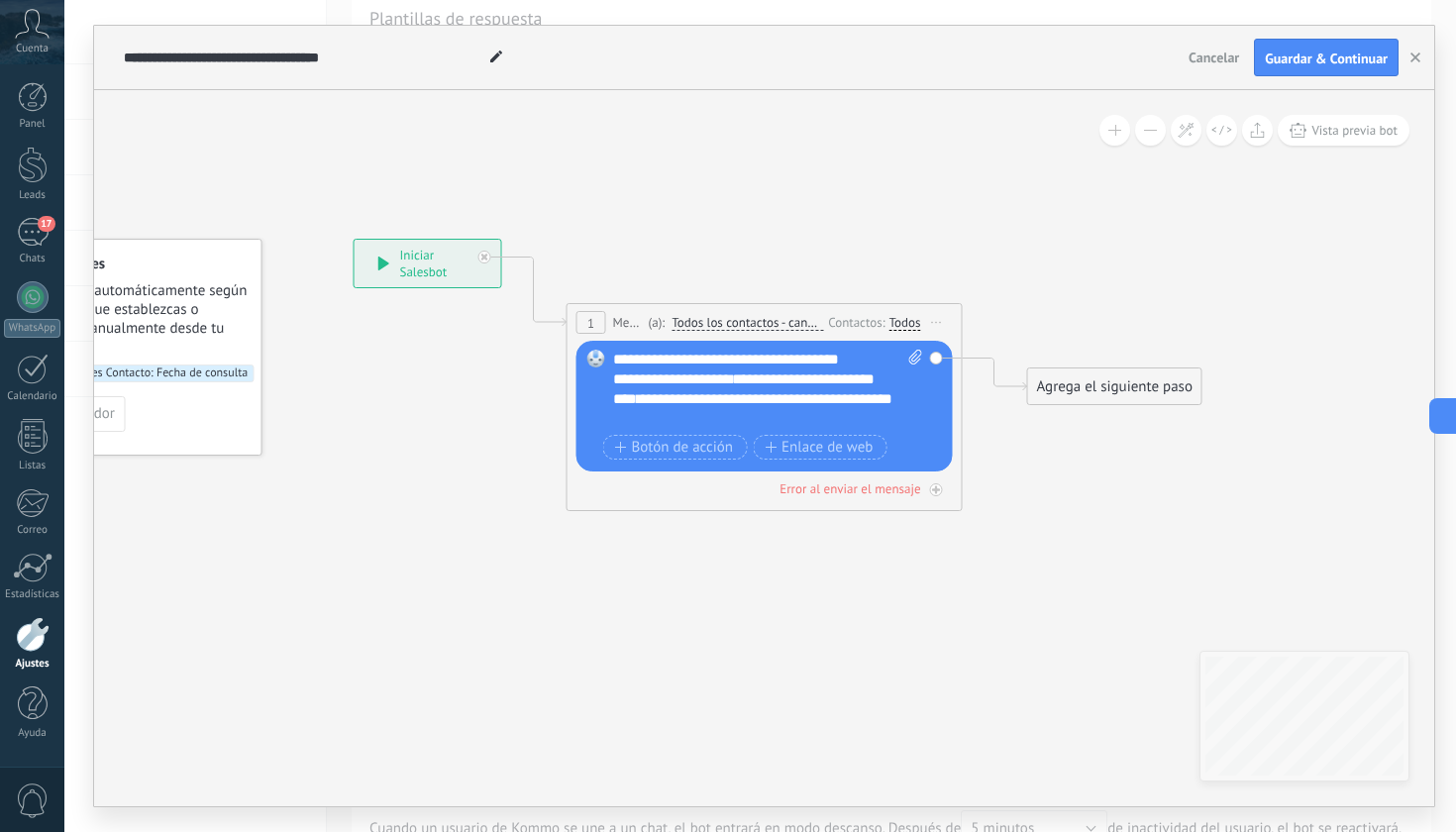click on "**********" at bounding box center (758, 399) 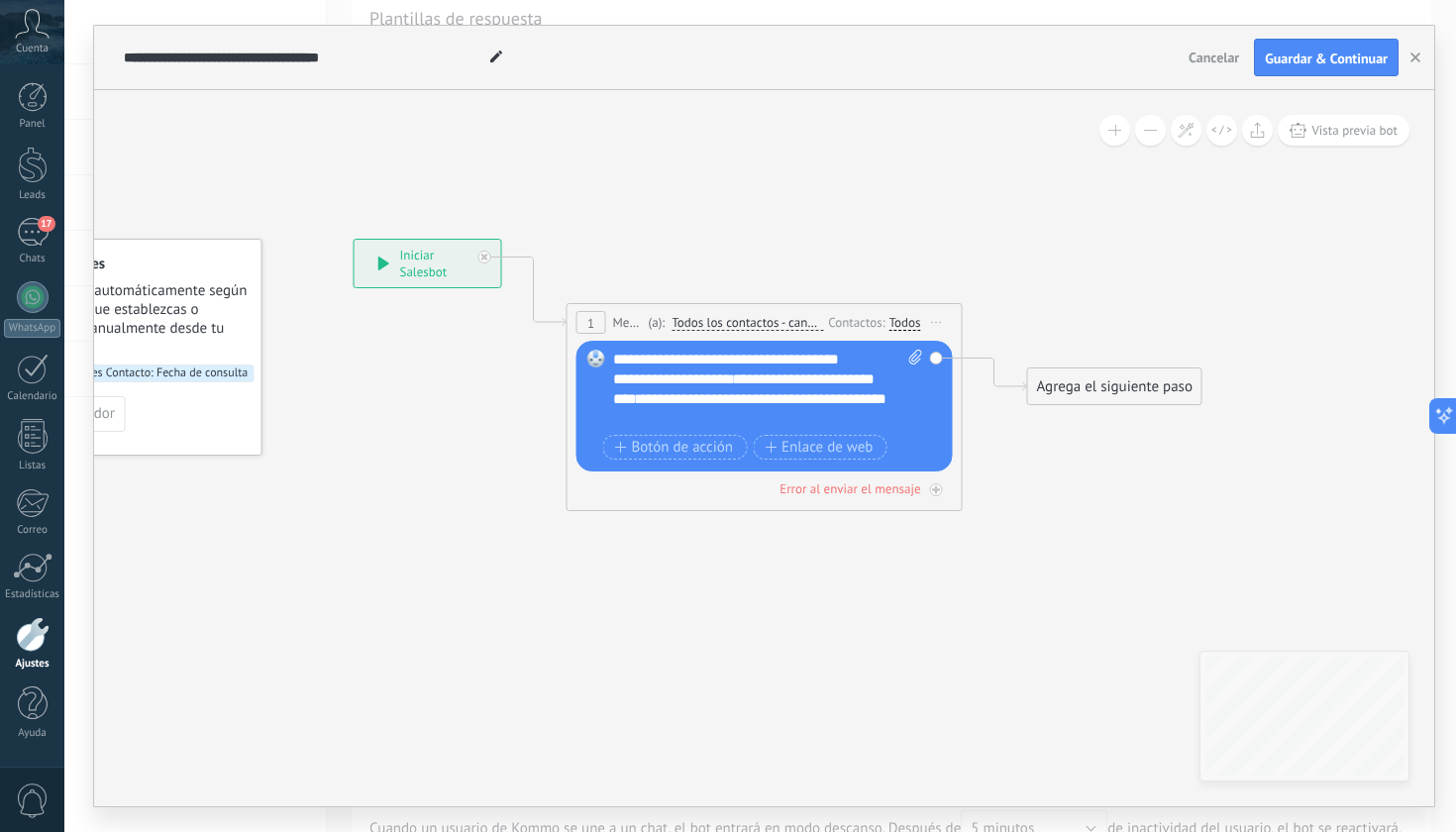 click on "**********" at bounding box center (758, 399) 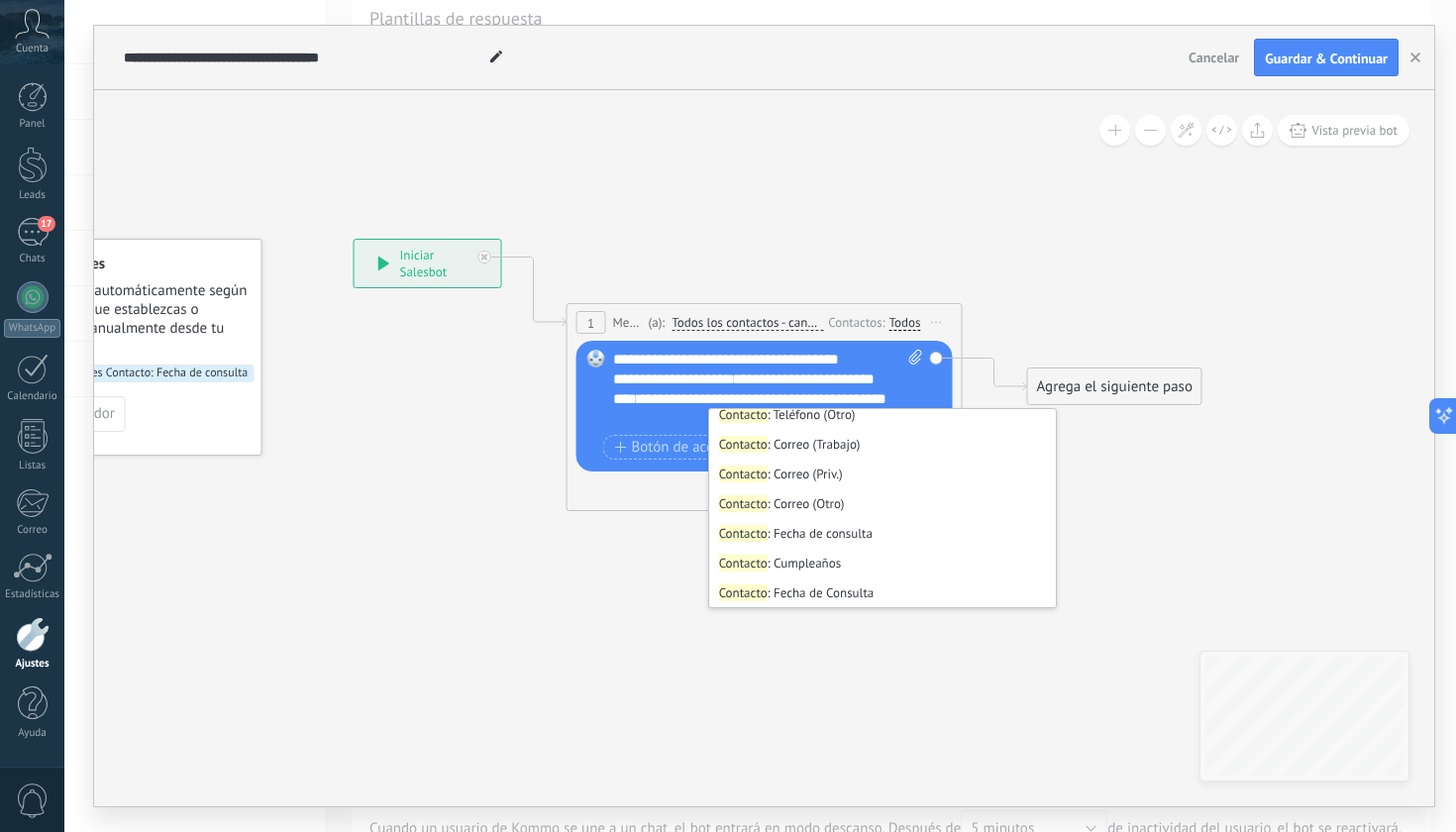 scroll, scrollTop: 426, scrollLeft: 0, axis: vertical 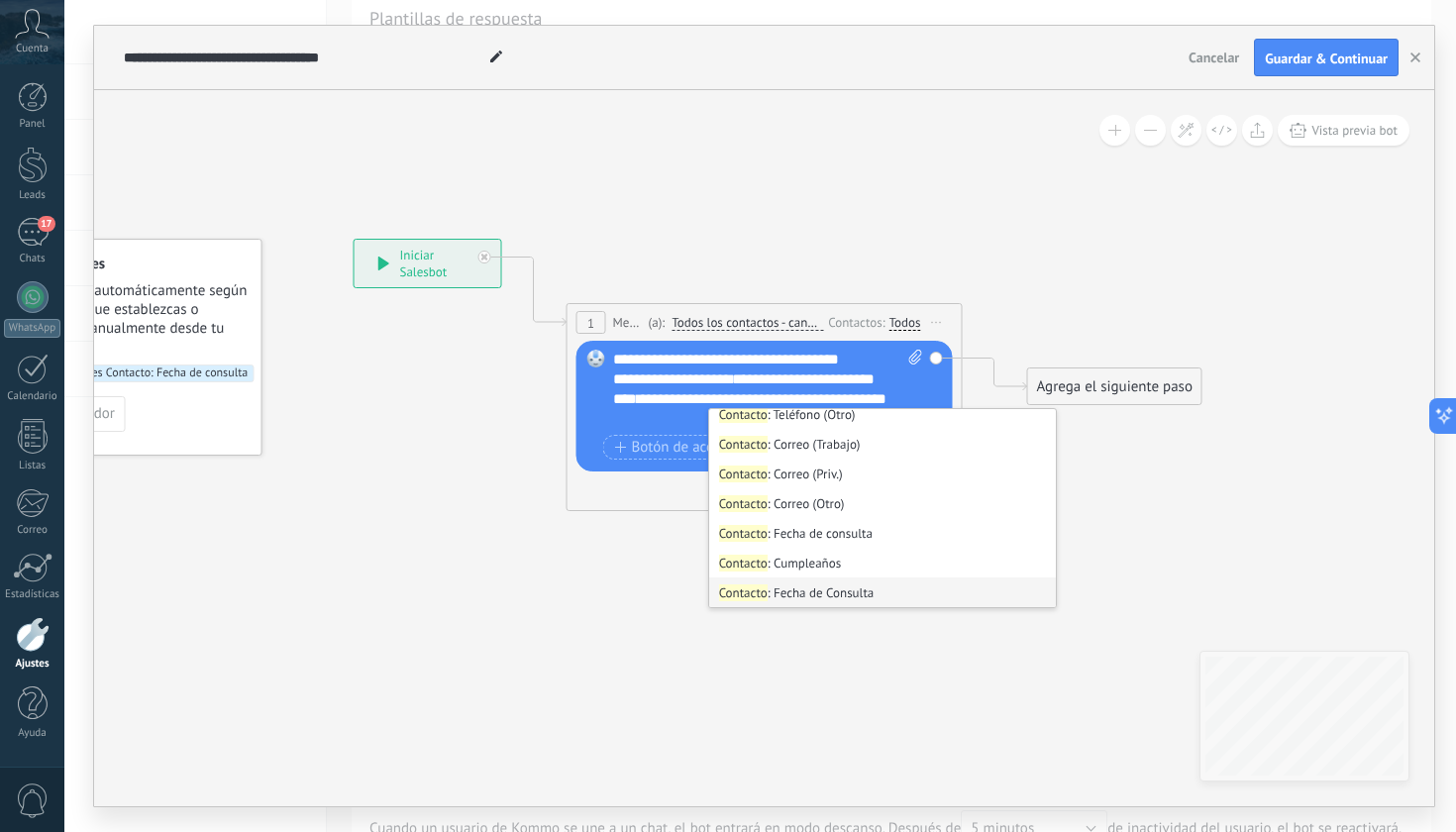 click on "Contacto : Fecha de Consulta" at bounding box center [883, 592] 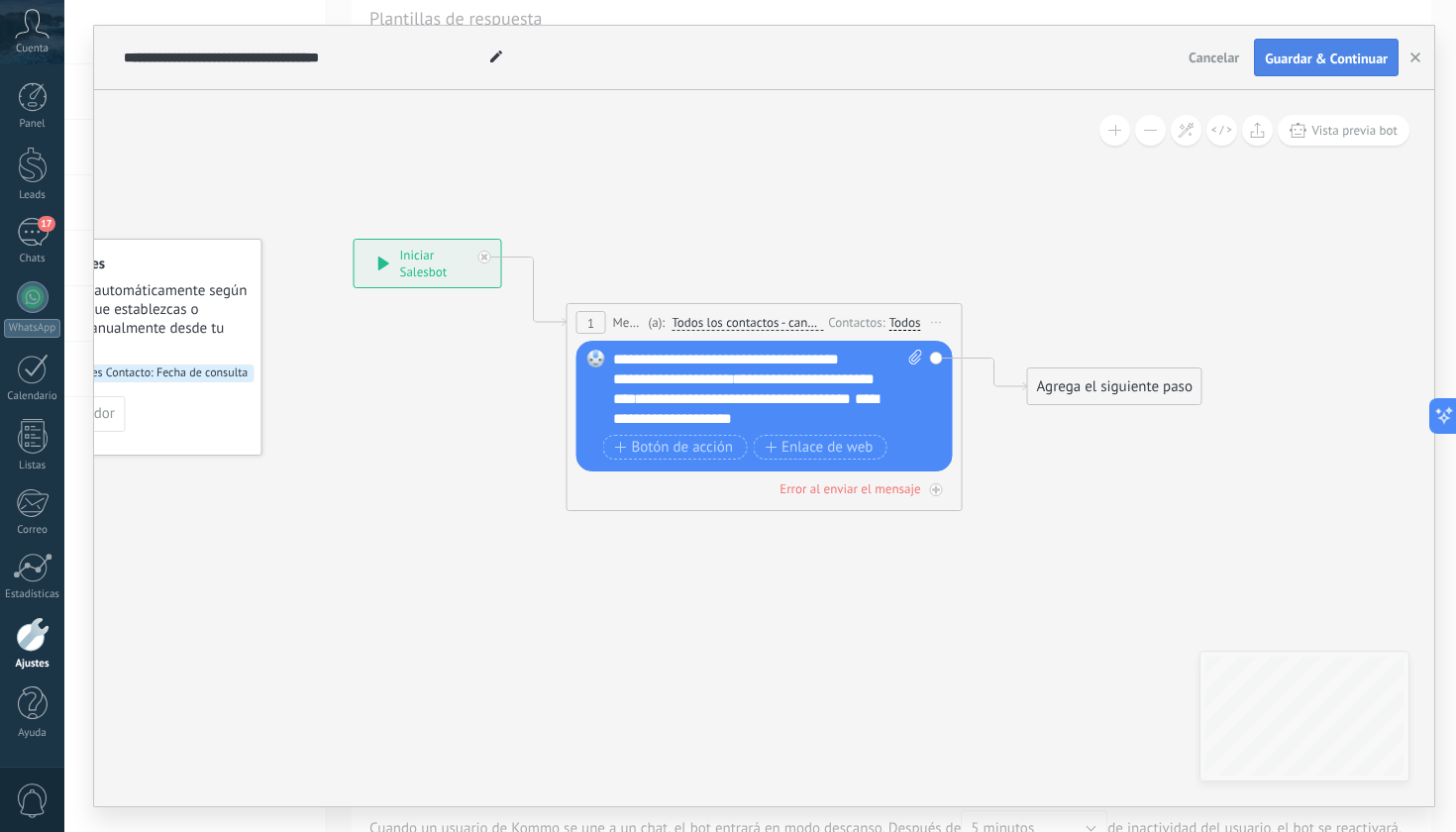 click on "Guardar & Continuar" at bounding box center (1326, 58) 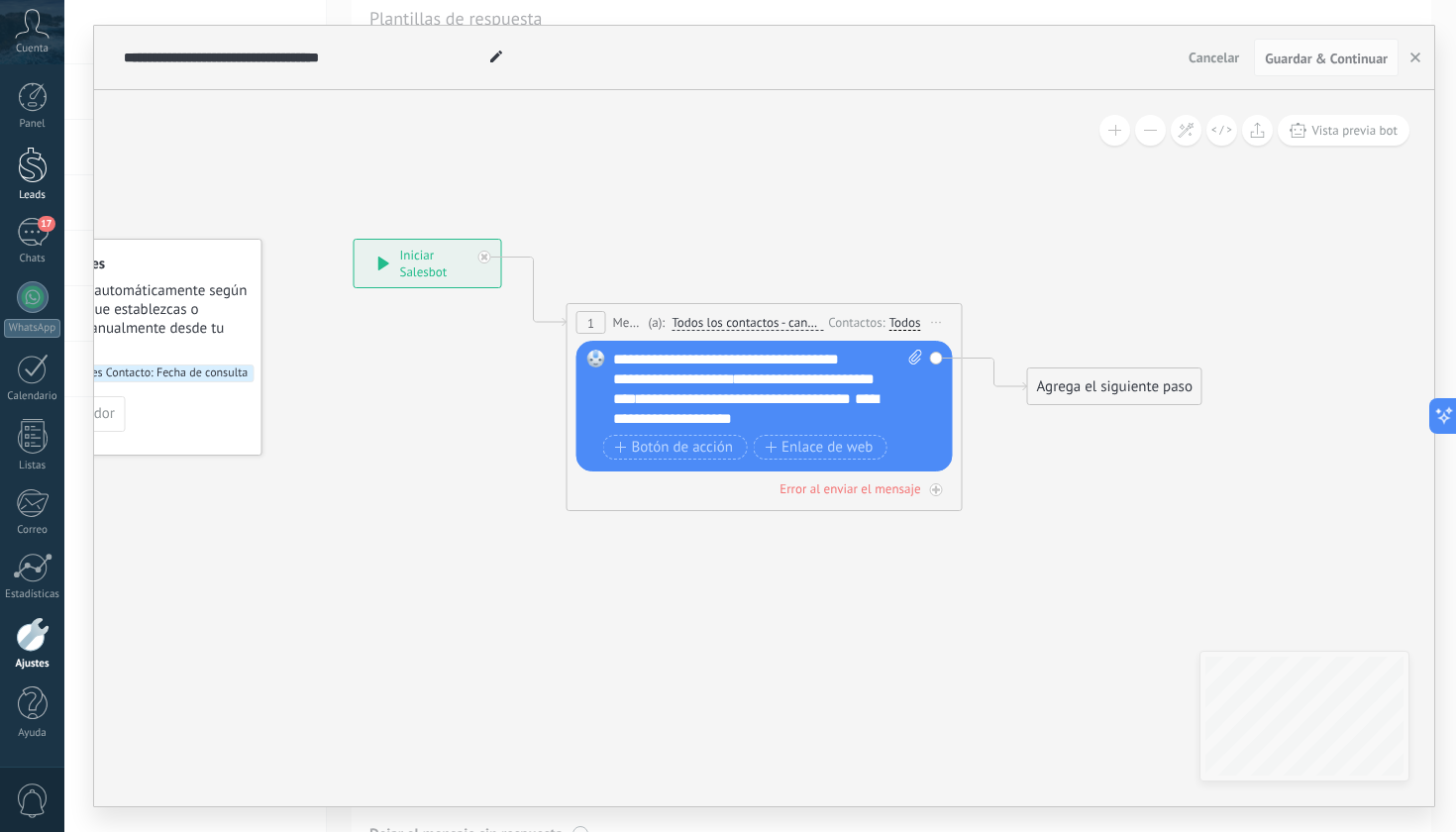 click at bounding box center [33, 164] 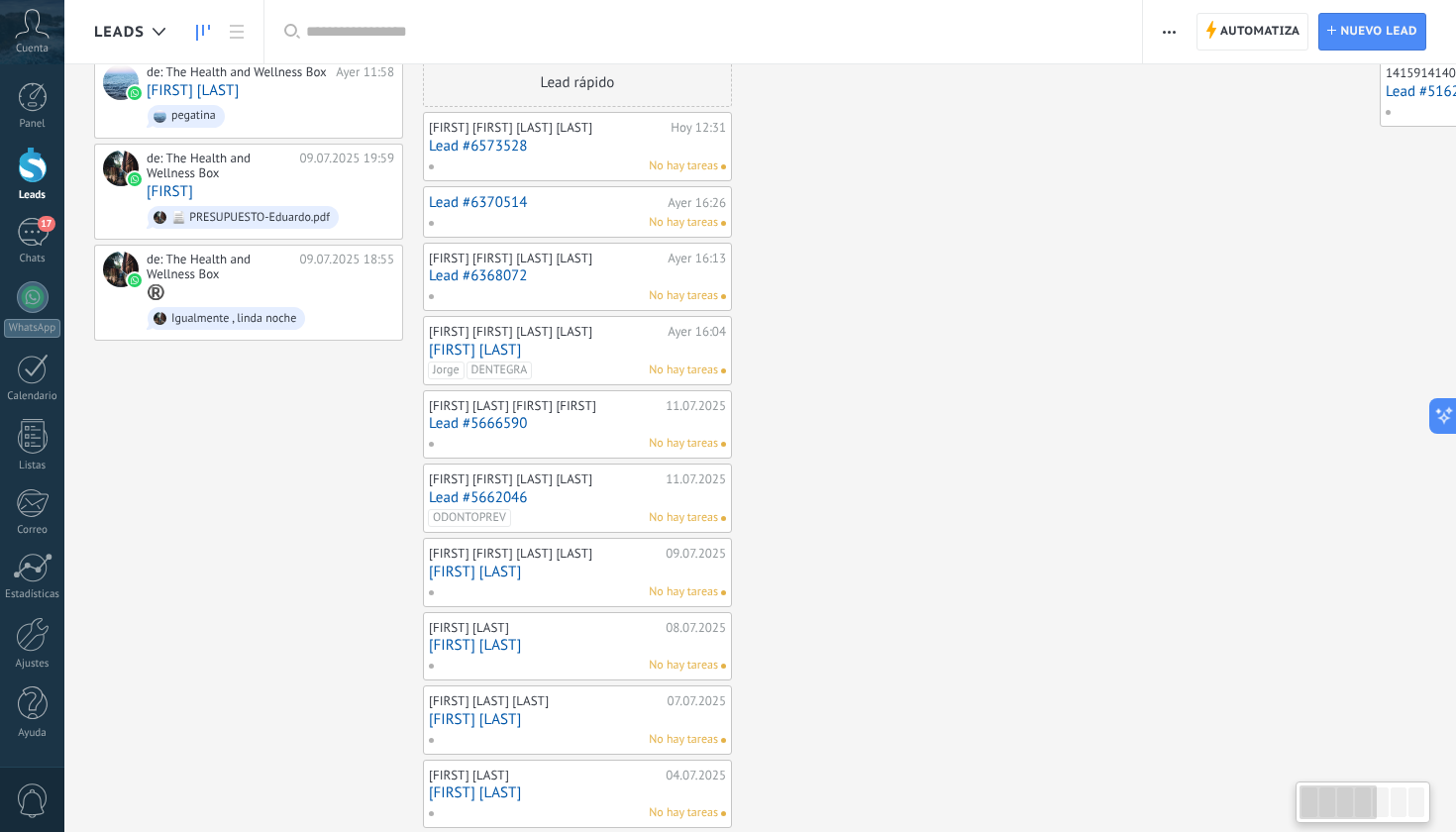 scroll, scrollTop: 0, scrollLeft: 0, axis: both 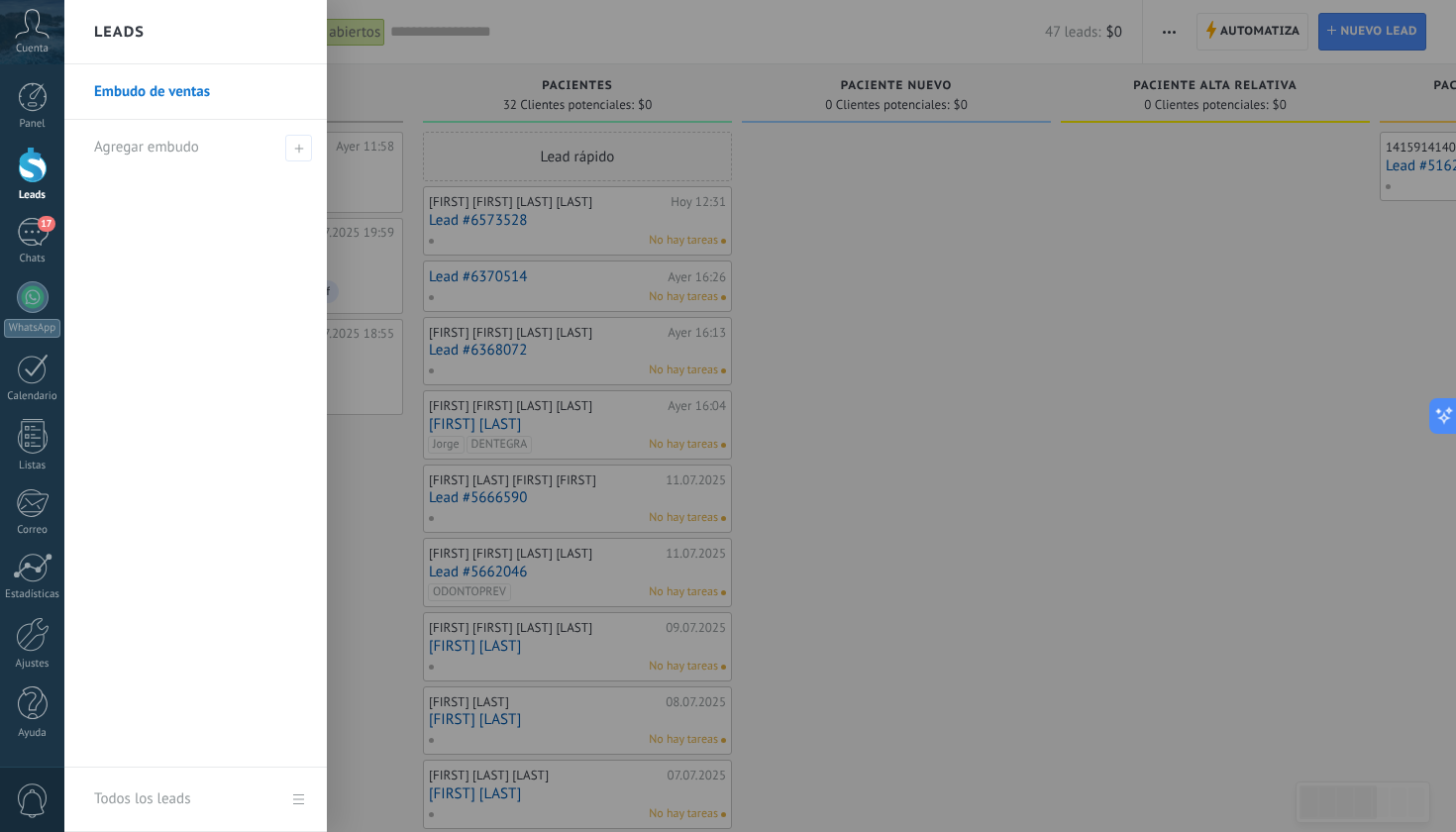 click at bounding box center [896, 886] 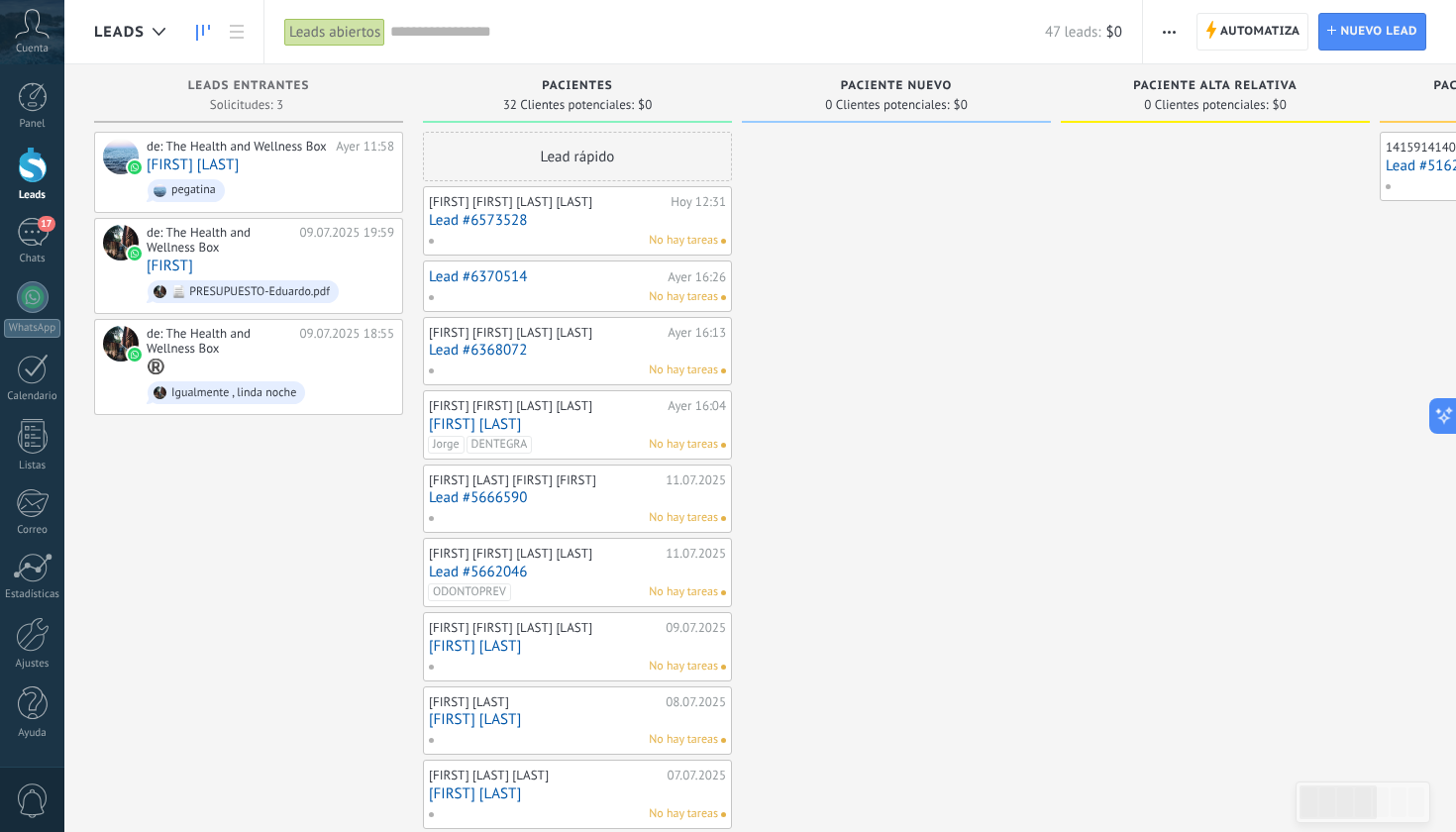 click on "[FIRST] [MIDDLE] [LAST] [LAST]" at bounding box center [547, 202] 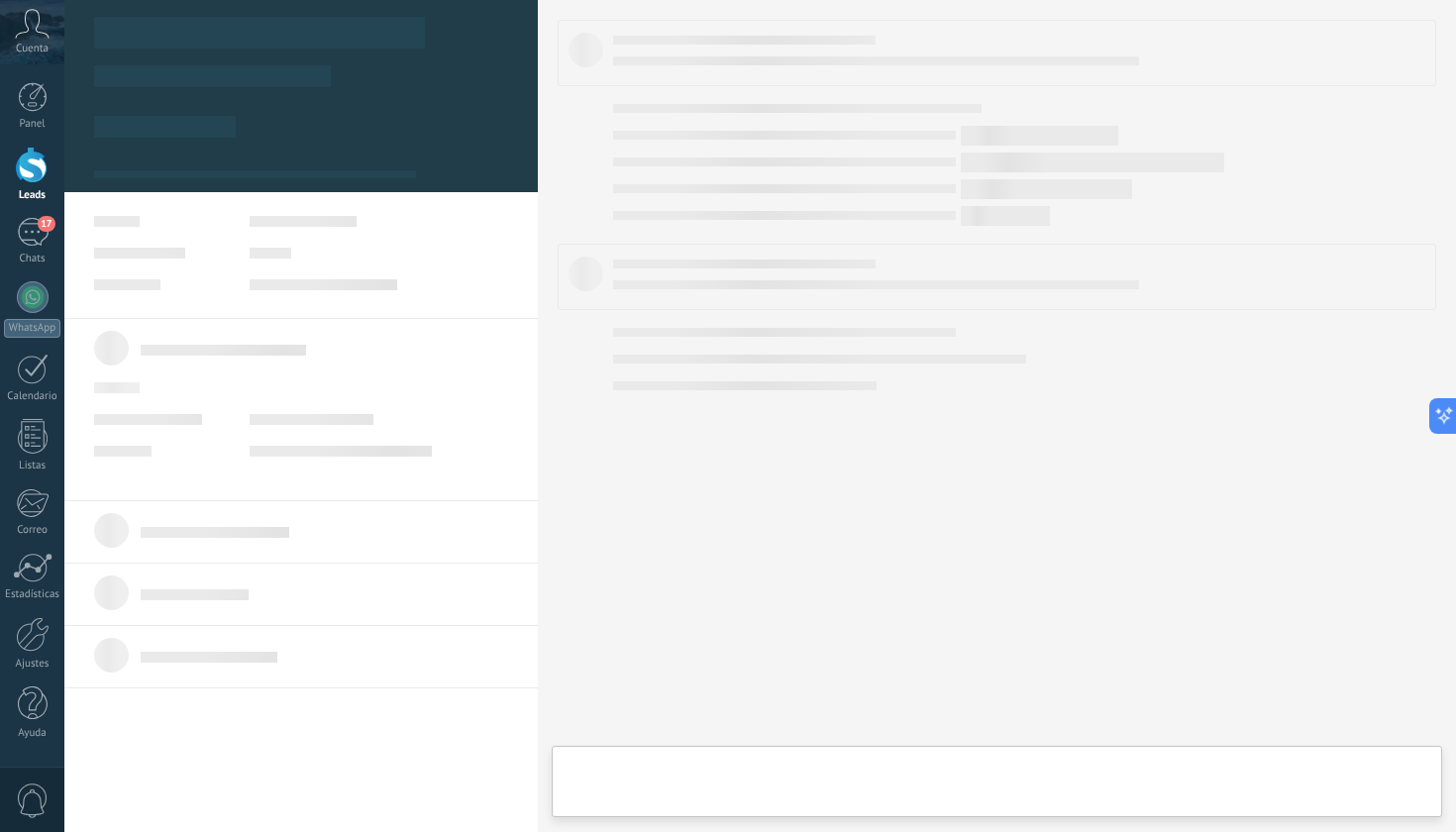 type on "**********" 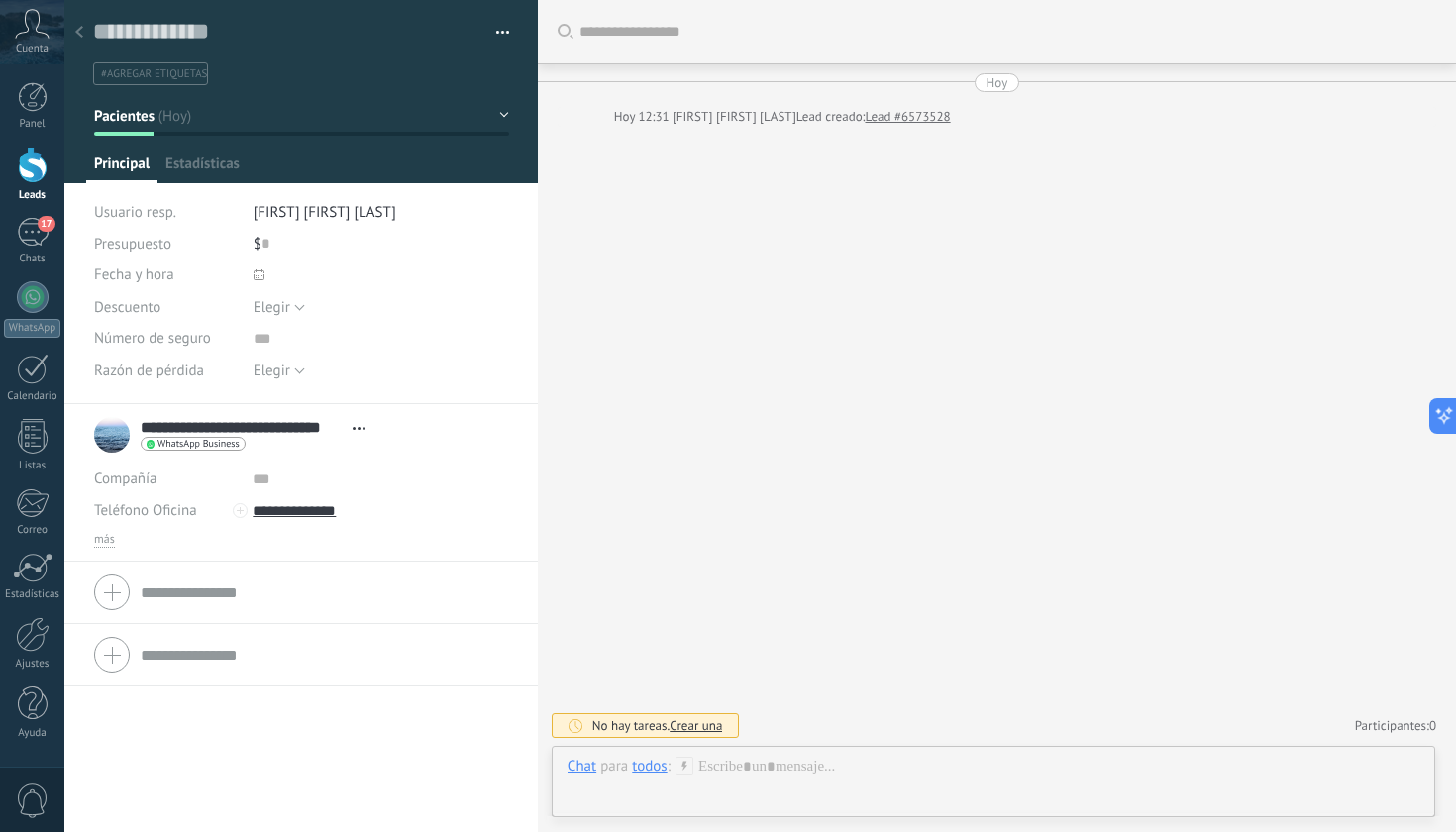 scroll, scrollTop: 30, scrollLeft: 0, axis: vertical 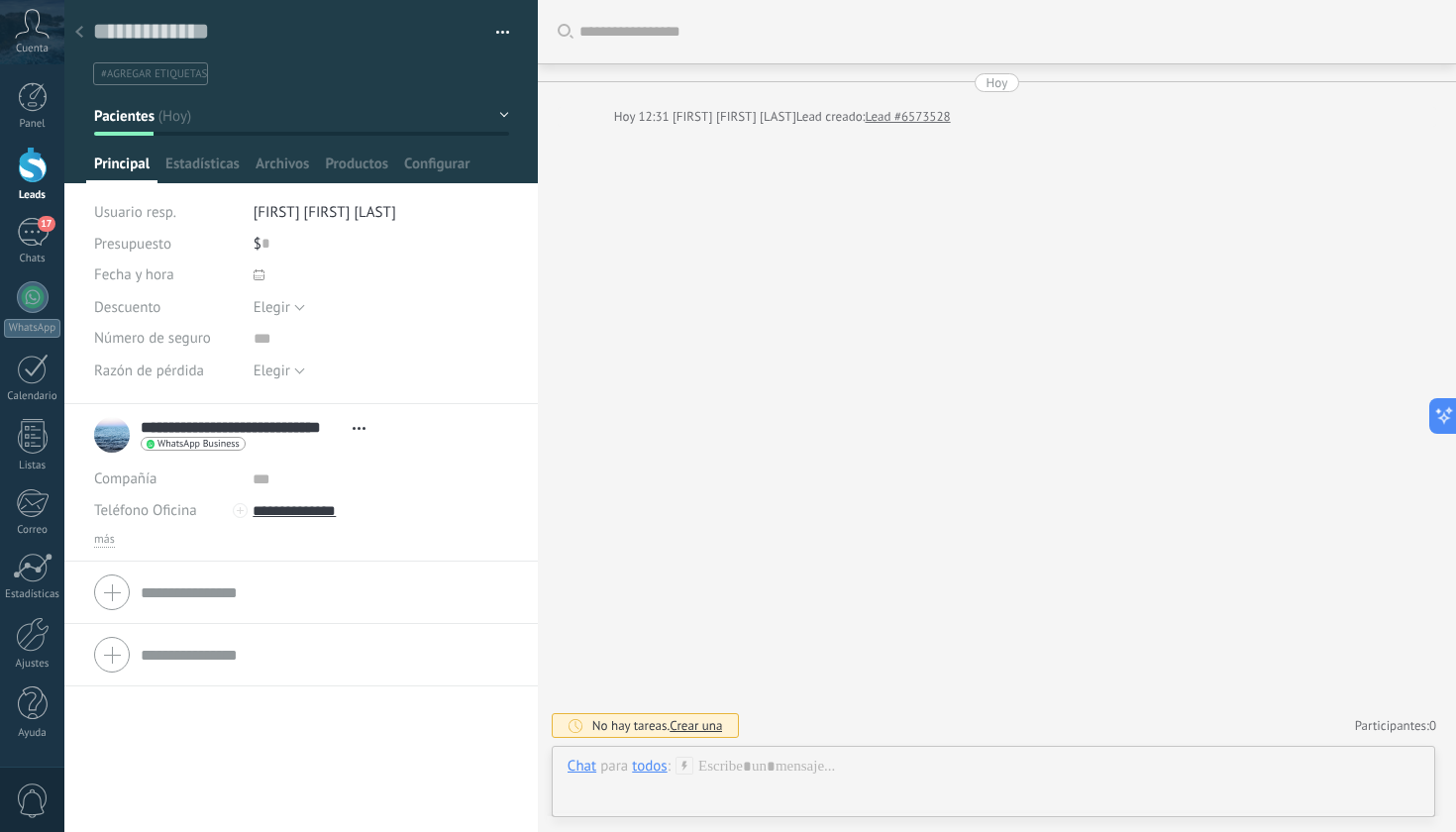 click at bounding box center [503, 36] 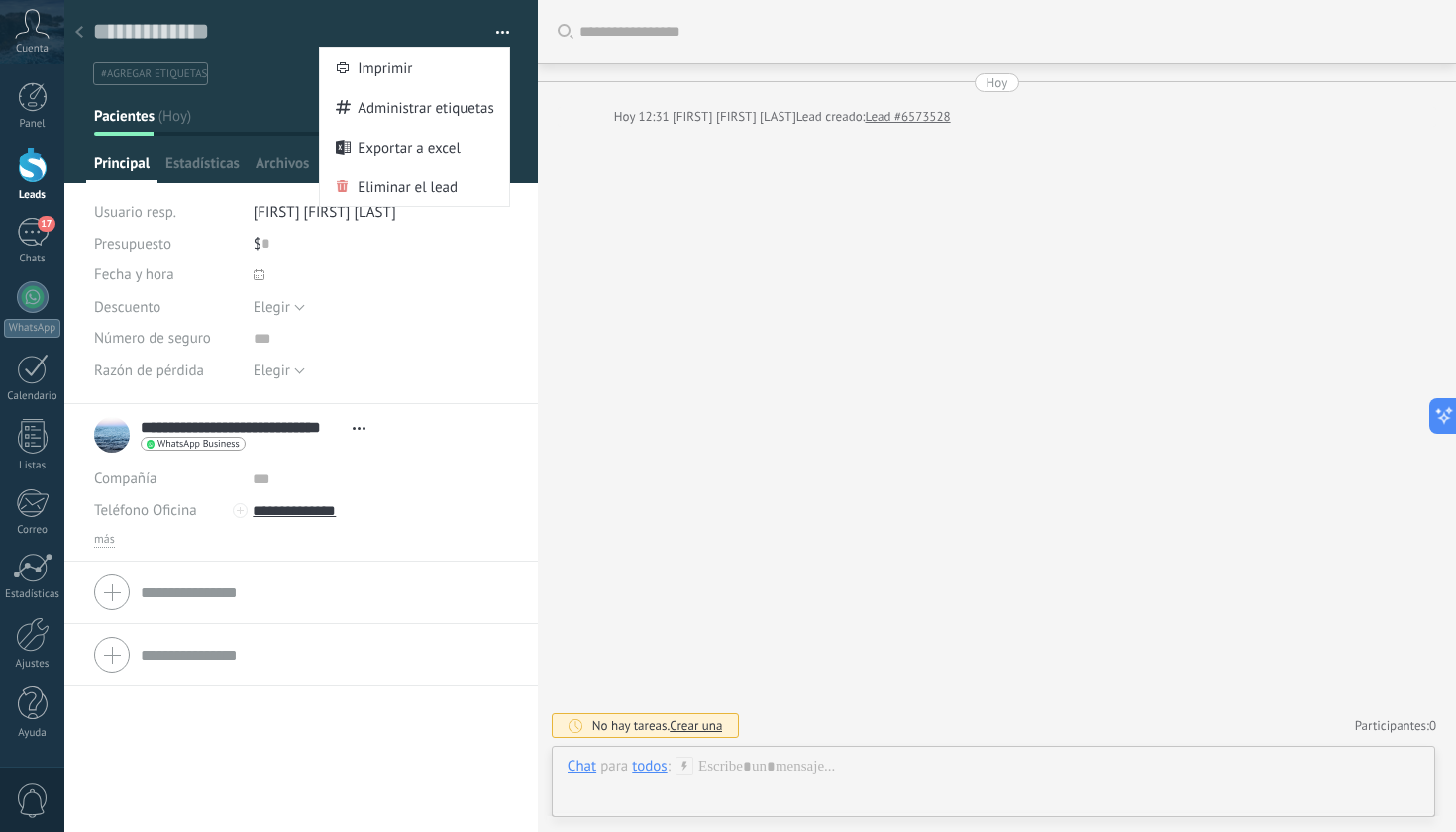 click on "Guardar y crear
Imprimir
Administrar etiquetas
Exportar a excel" at bounding box center (301, 202) 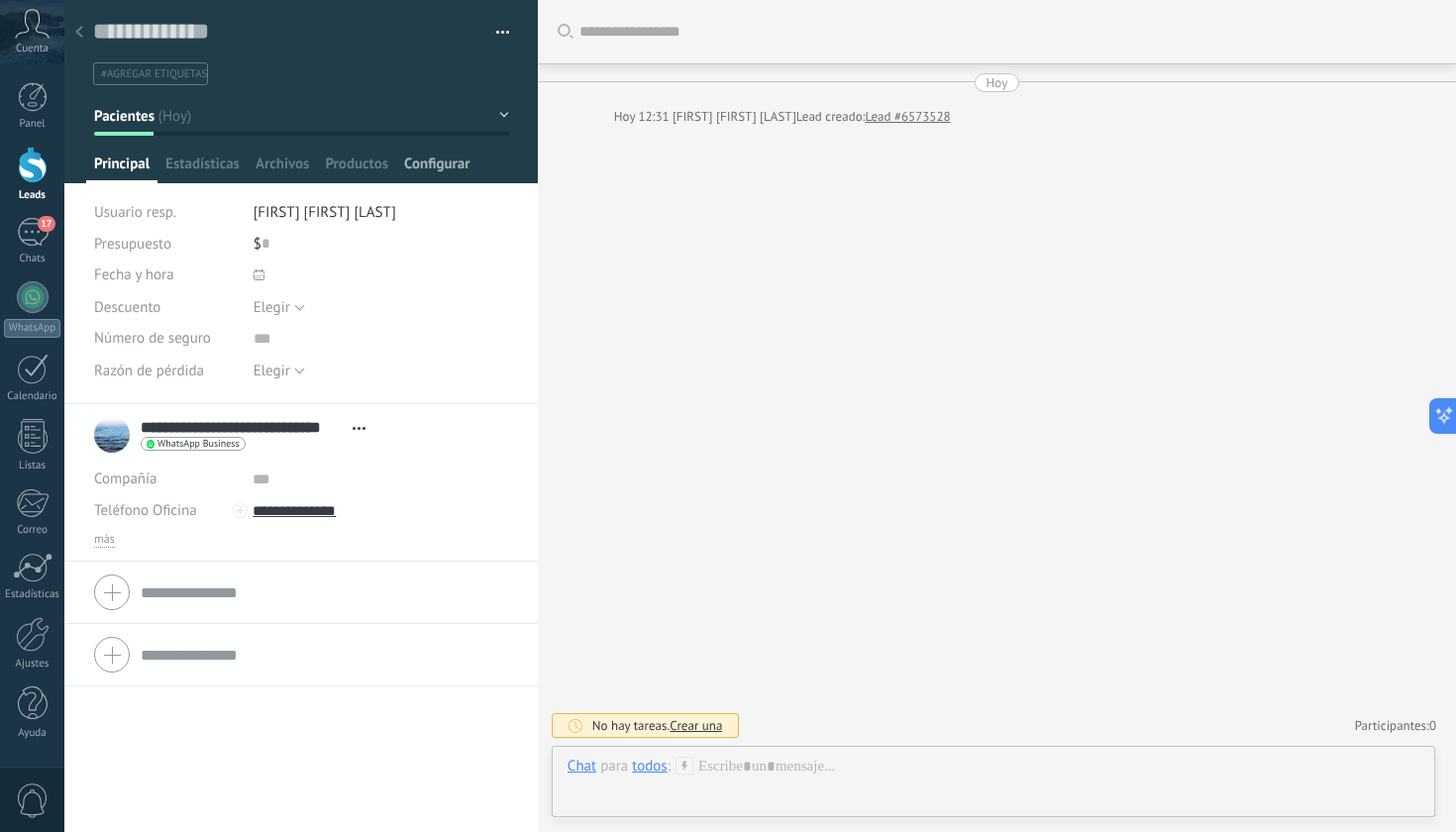 click on "Configurar" at bounding box center (437, 168) 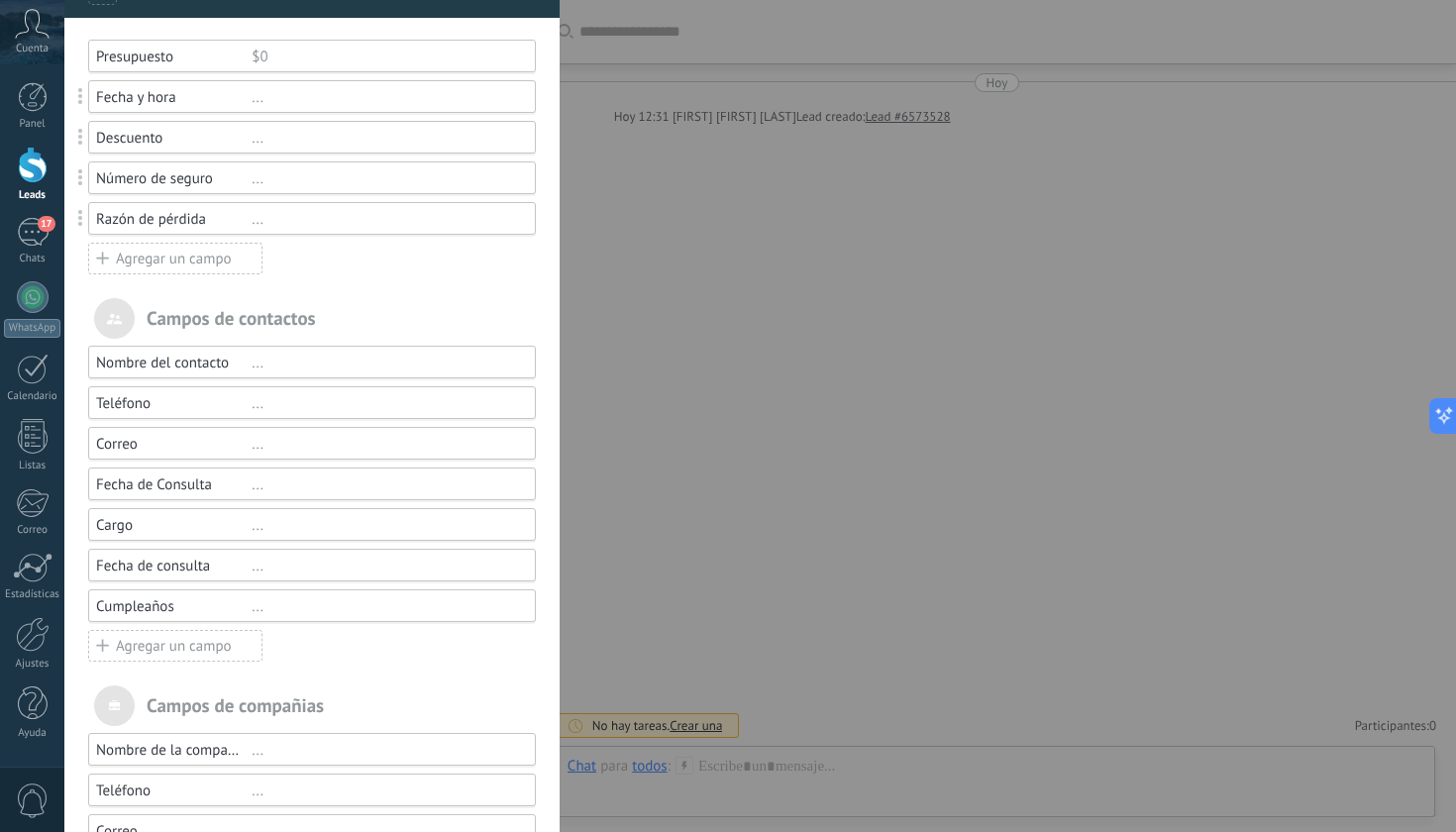 scroll, scrollTop: 179, scrollLeft: 0, axis: vertical 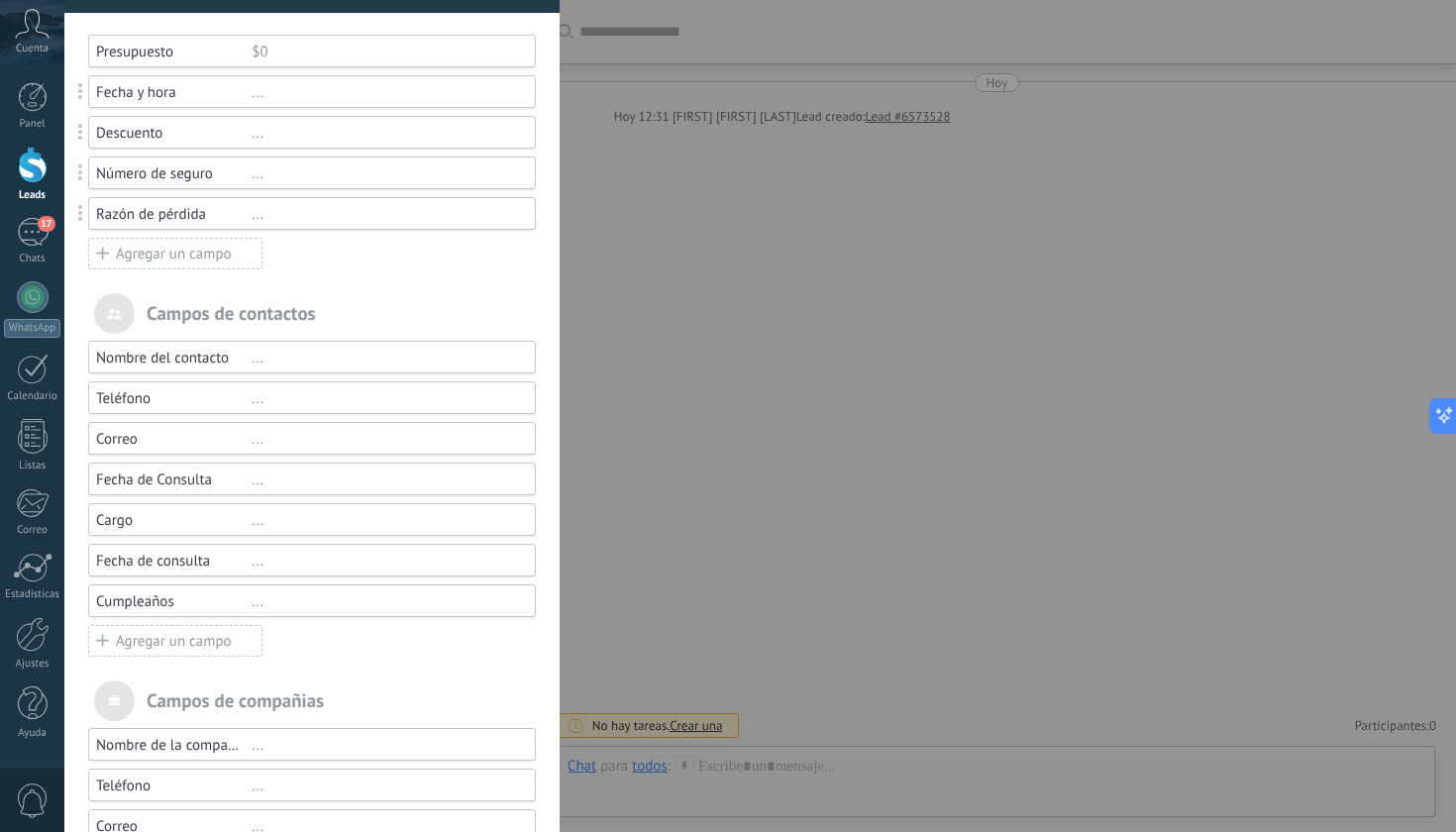 click on "..." at bounding box center (384, 561) 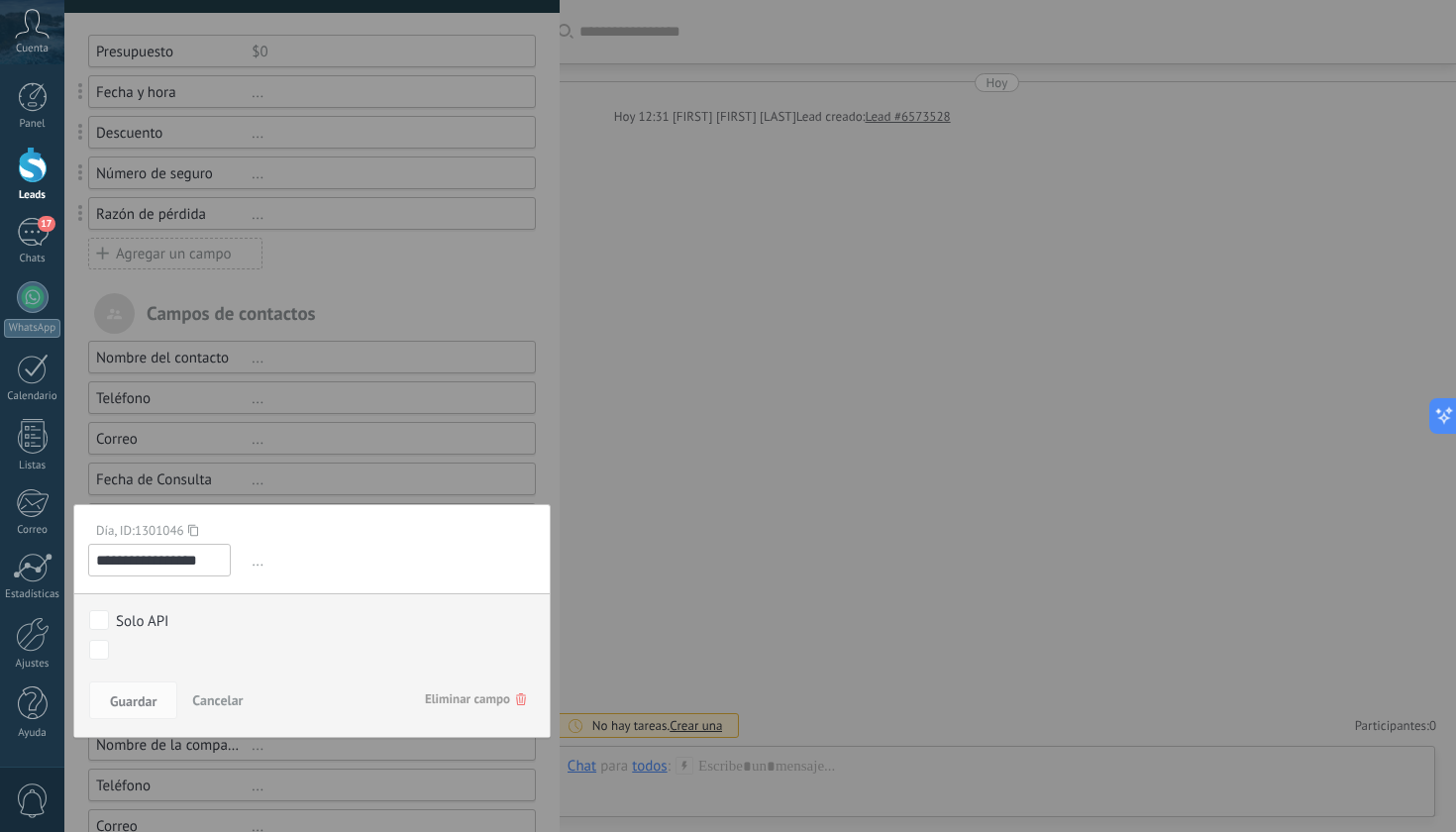 drag, startPoint x: 136, startPoint y: 564, endPoint x: 116, endPoint y: 564, distance: 20 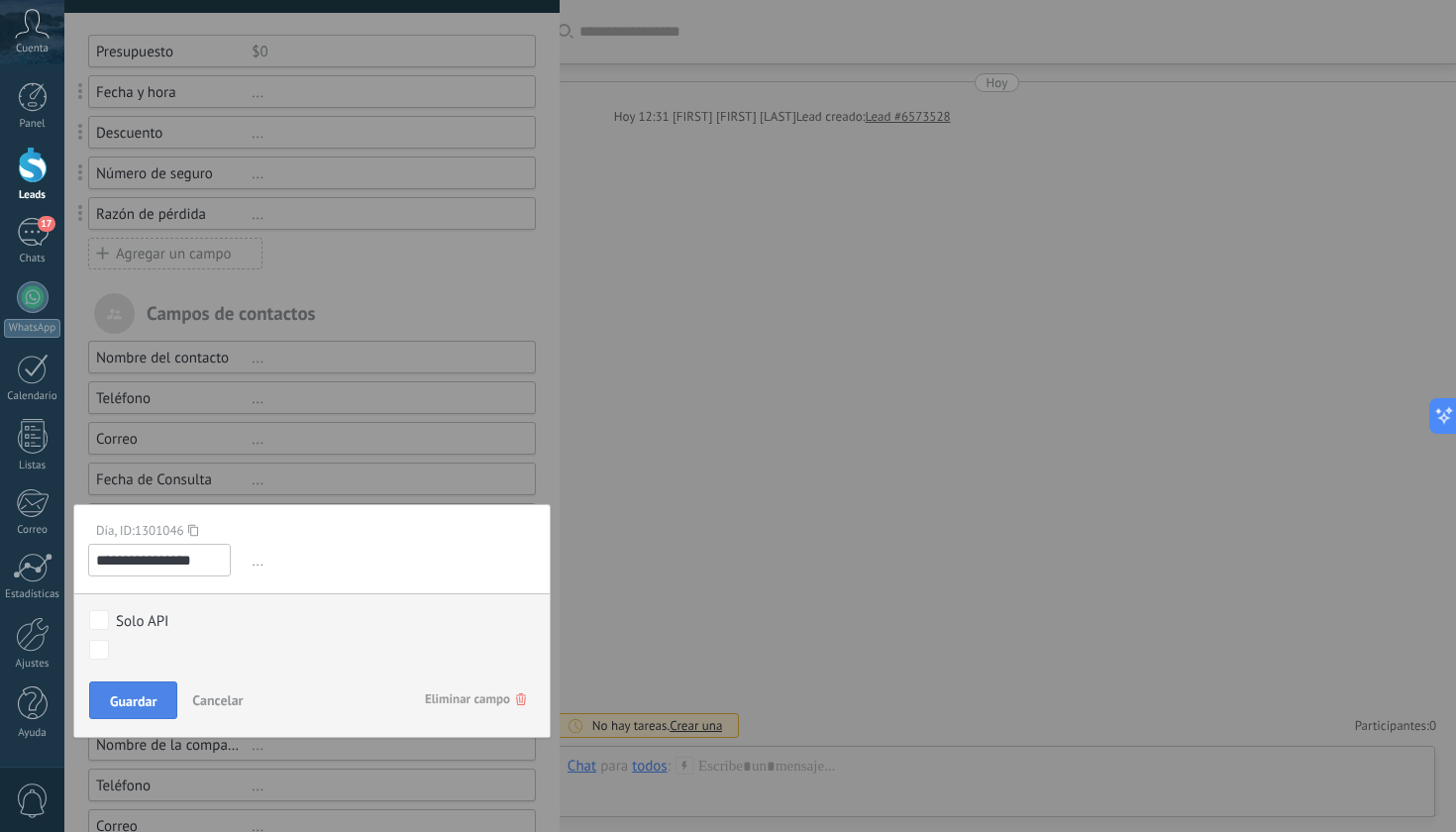 type on "**********" 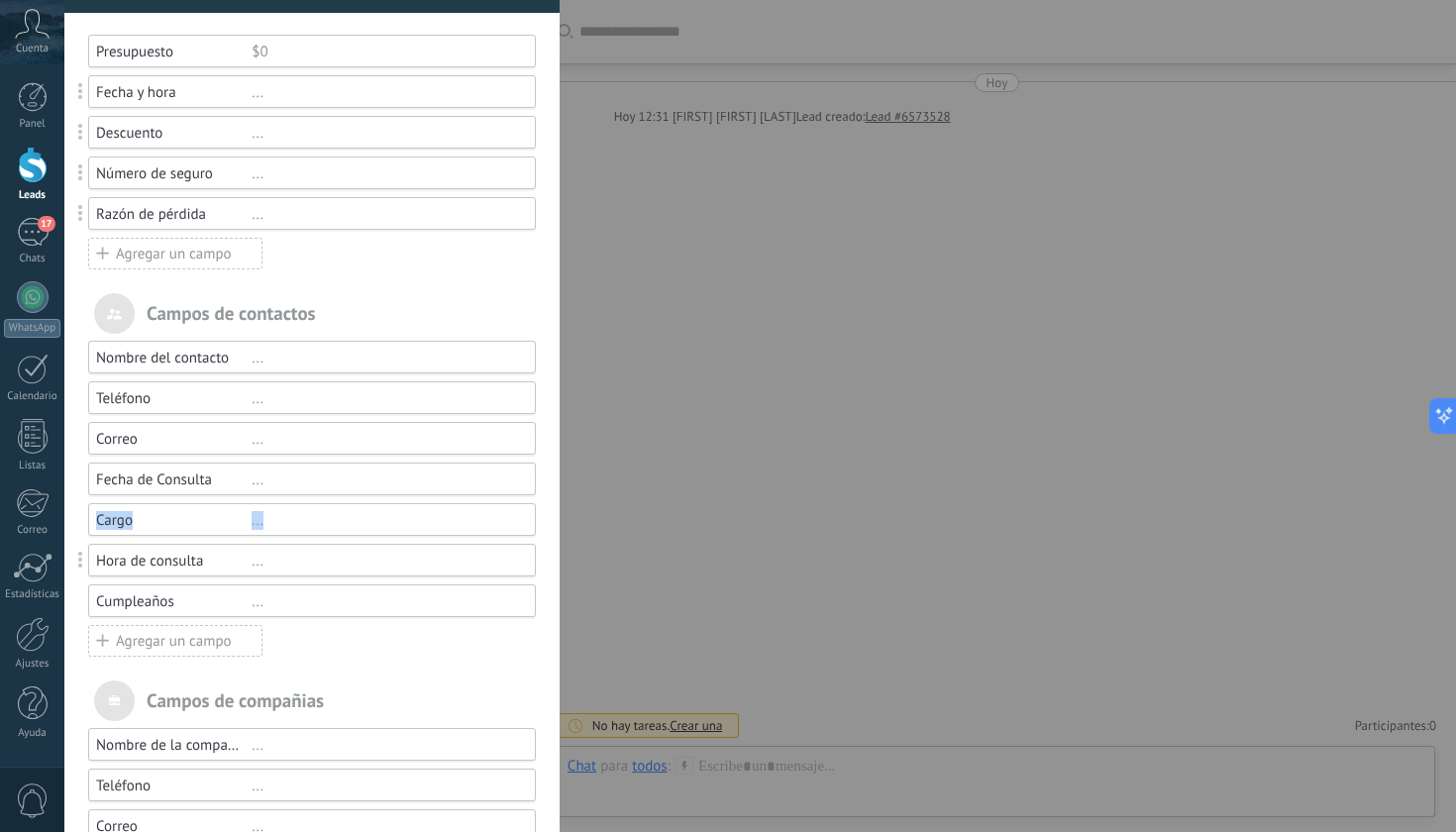 drag, startPoint x: 82, startPoint y: 560, endPoint x: 80, endPoint y: 526, distance: 34.058773 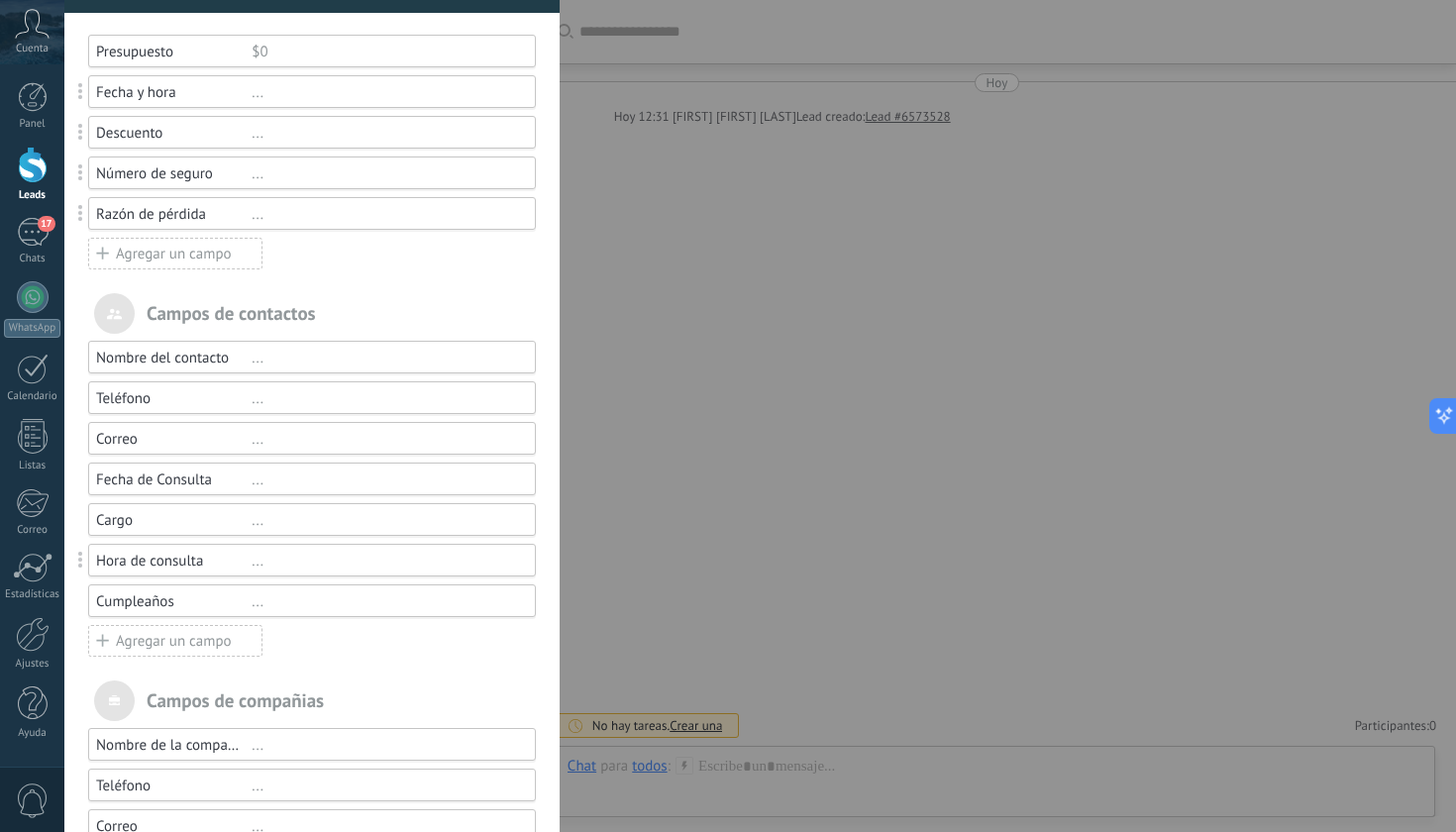 drag, startPoint x: 78, startPoint y: 560, endPoint x: 77, endPoint y: 574, distance: 14.035669 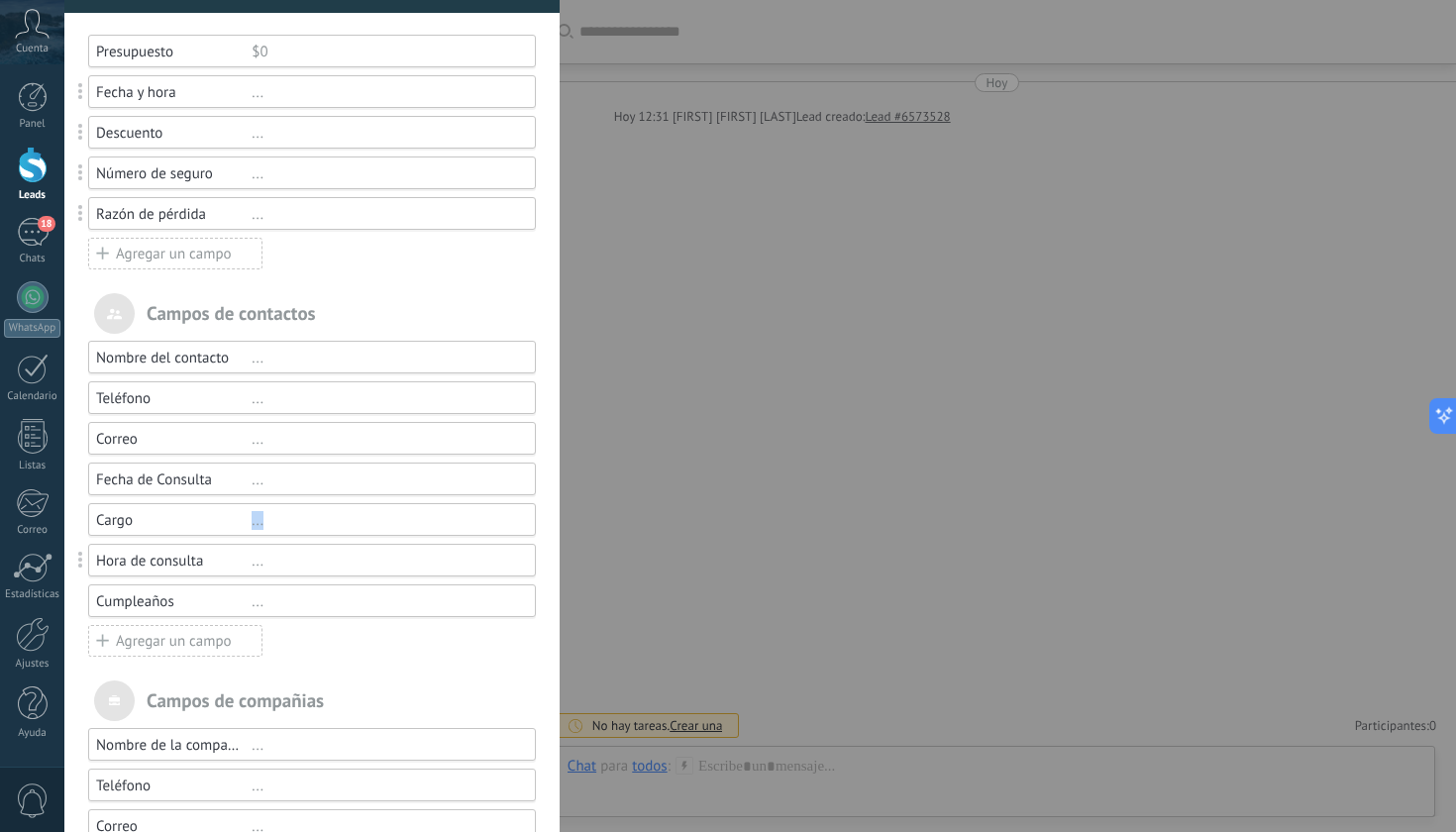 drag, startPoint x: 80, startPoint y: 560, endPoint x: 183, endPoint y: 513, distance: 113.21661 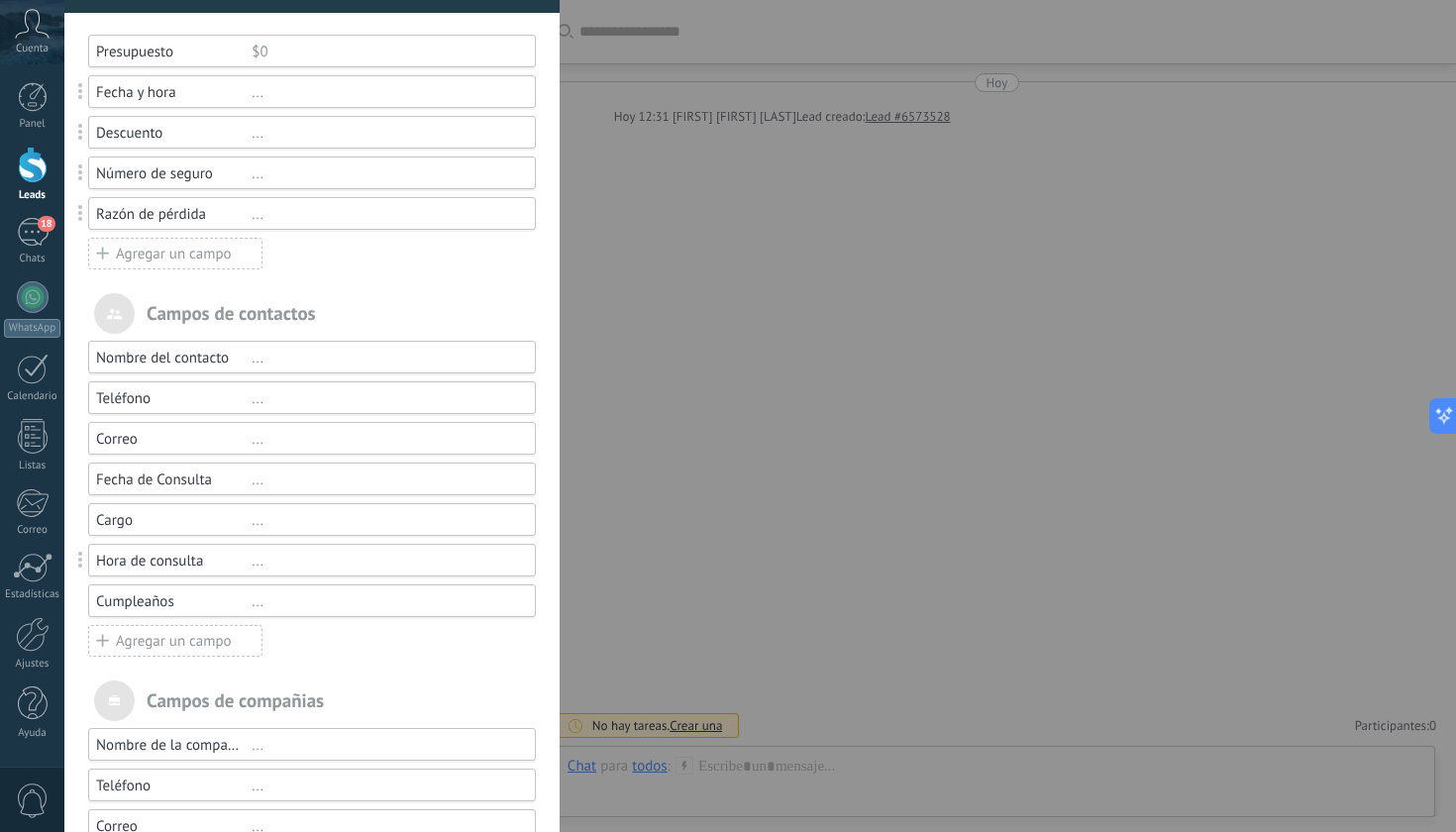 click at bounding box center (81, 560) 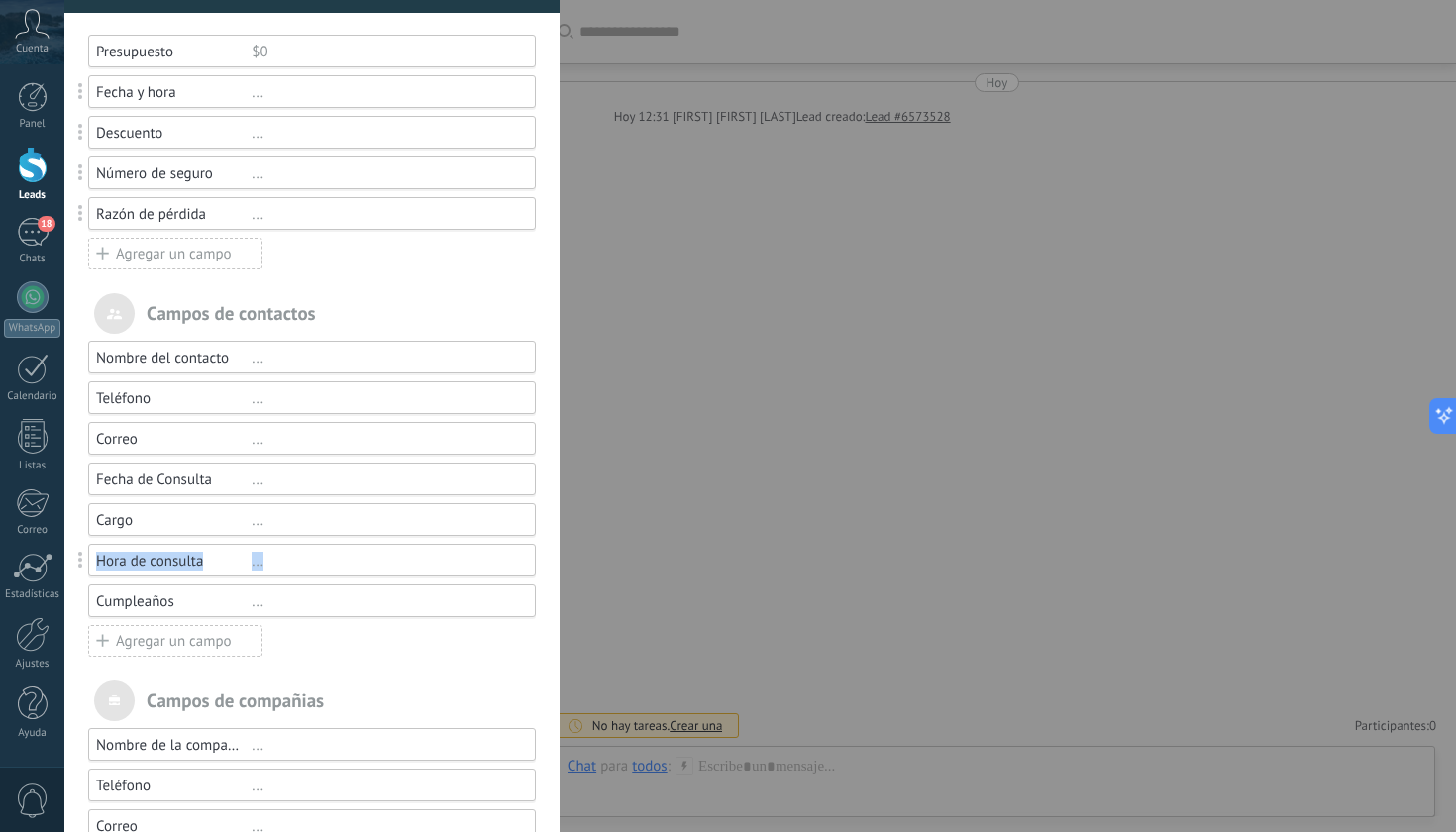 drag, startPoint x: 83, startPoint y: 560, endPoint x: 105, endPoint y: 587, distance: 34.82815 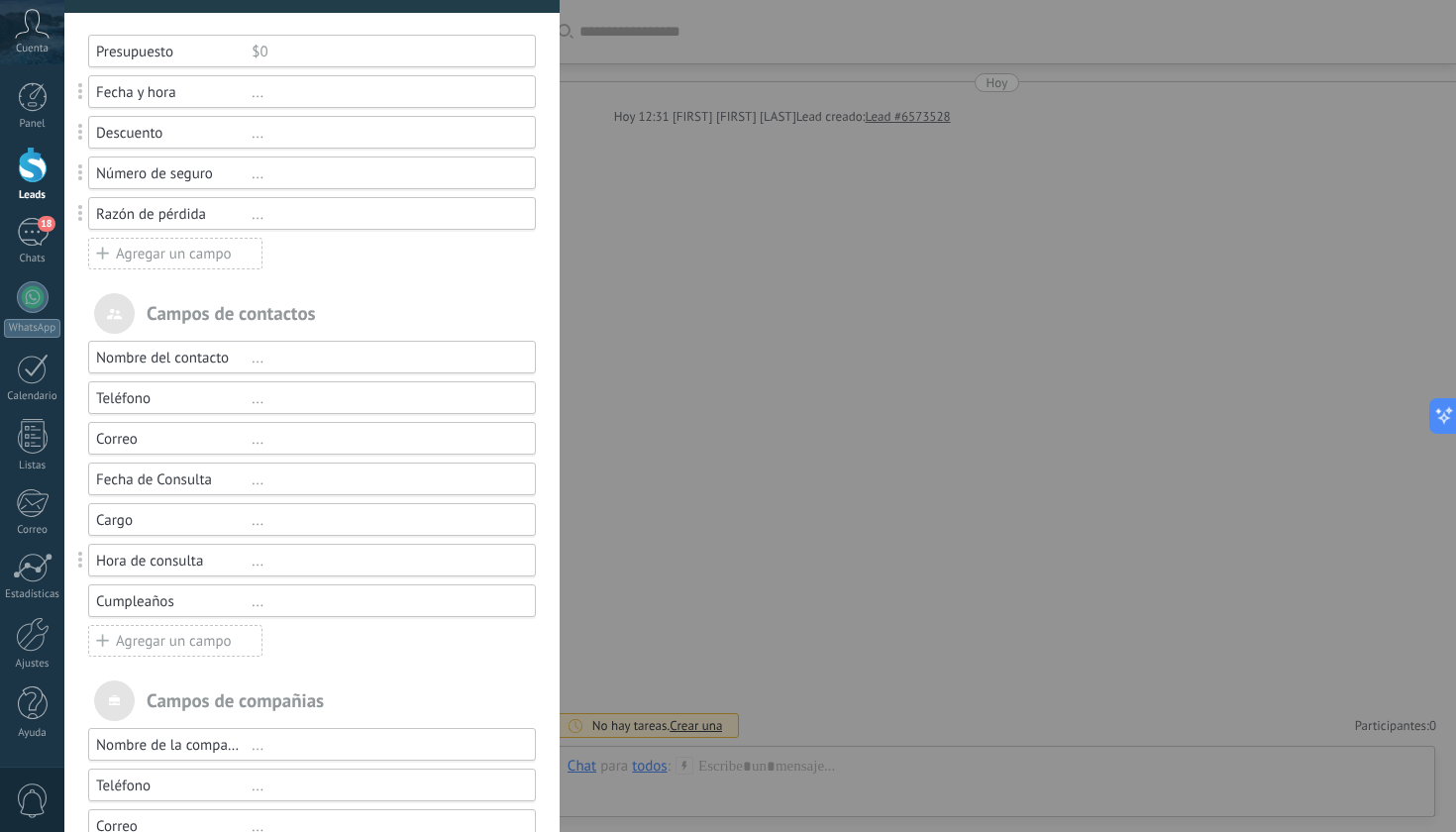 click at bounding box center [81, 560] 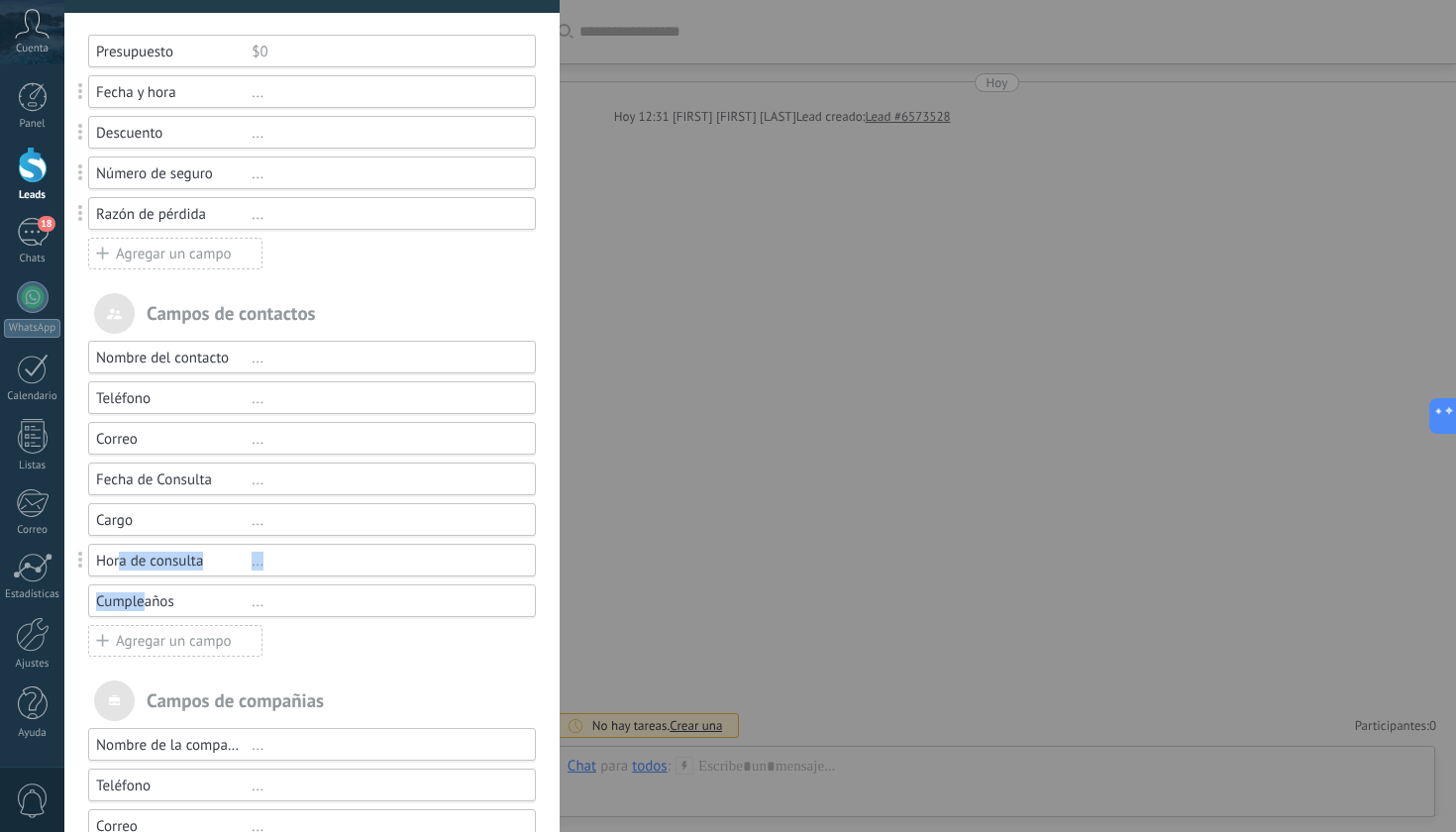 drag, startPoint x: 117, startPoint y: 559, endPoint x: 147, endPoint y: 601, distance: 51.61395 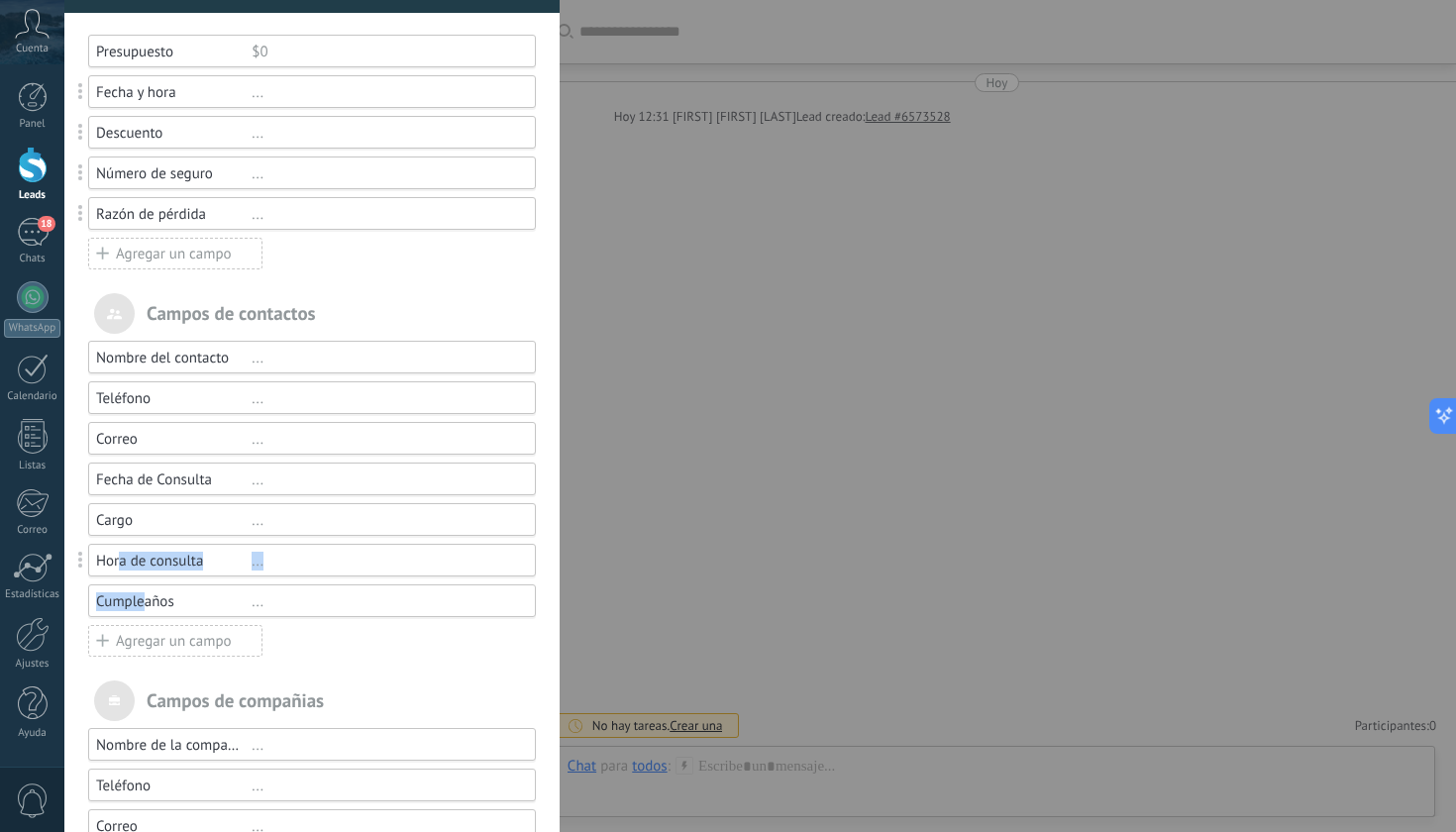 click on "Cumpleaños" at bounding box center [173, 601] 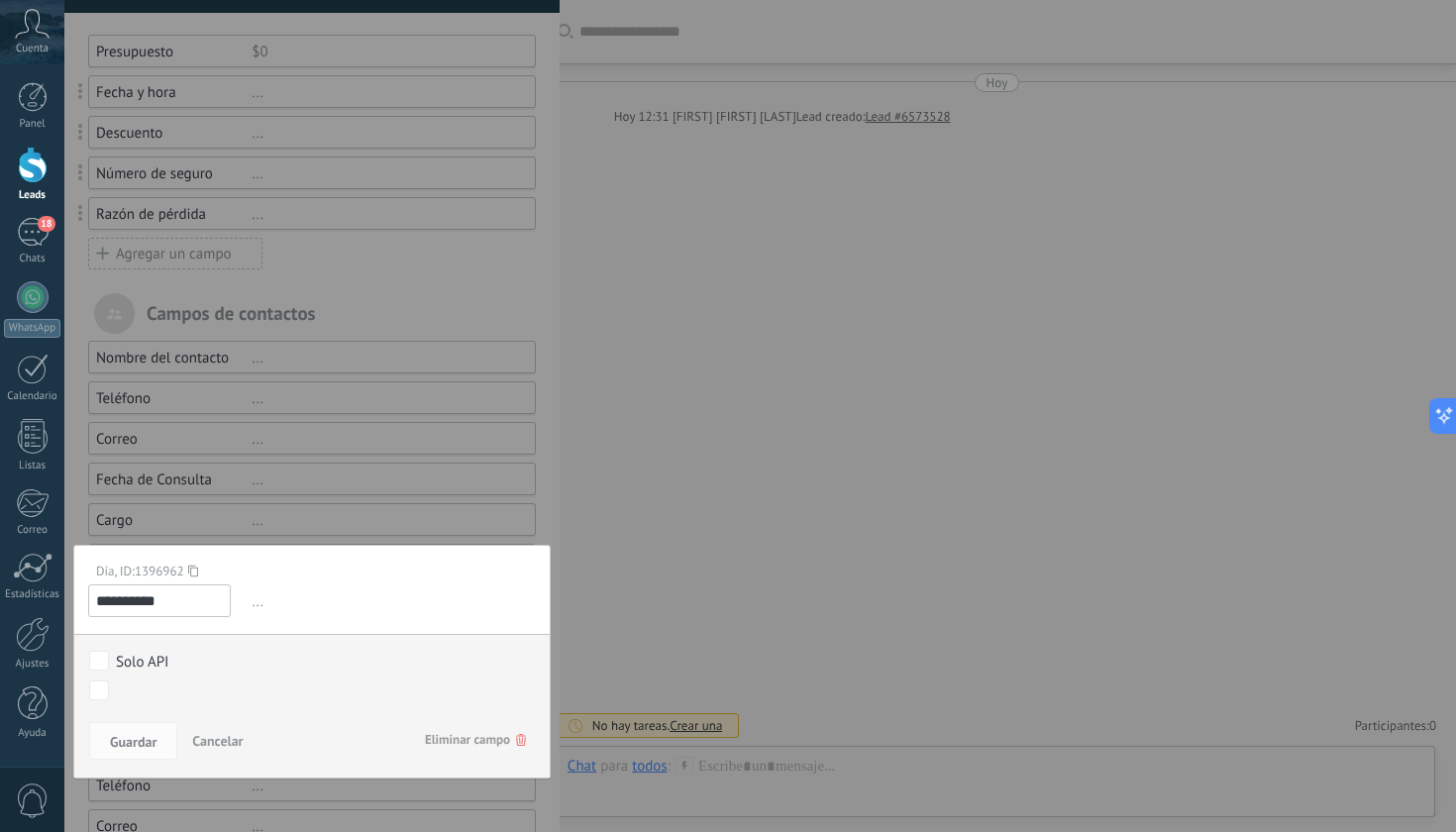 click at bounding box center [312, 410] 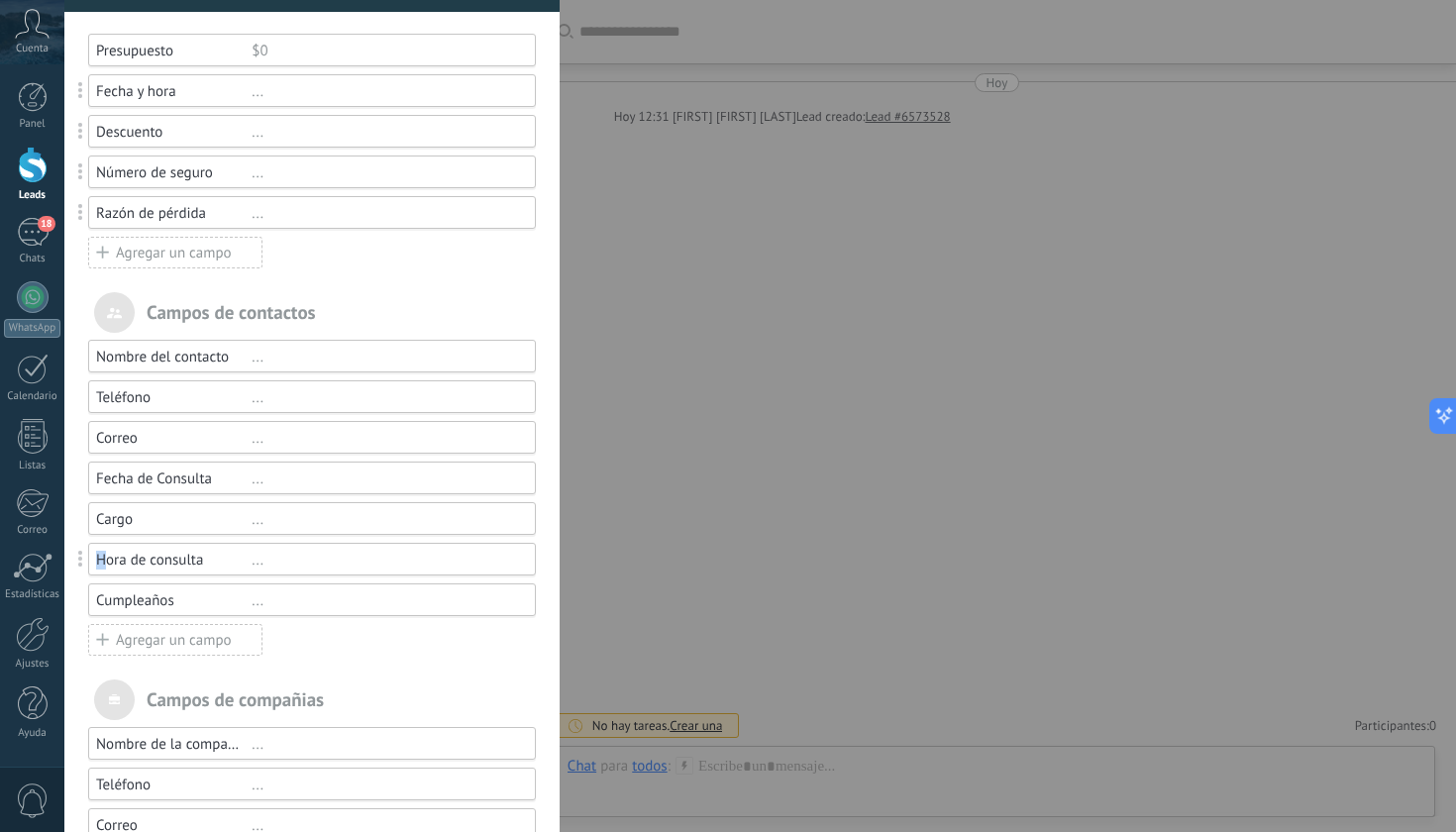 drag, startPoint x: 108, startPoint y: 559, endPoint x: 86, endPoint y: 572, distance: 25.553865 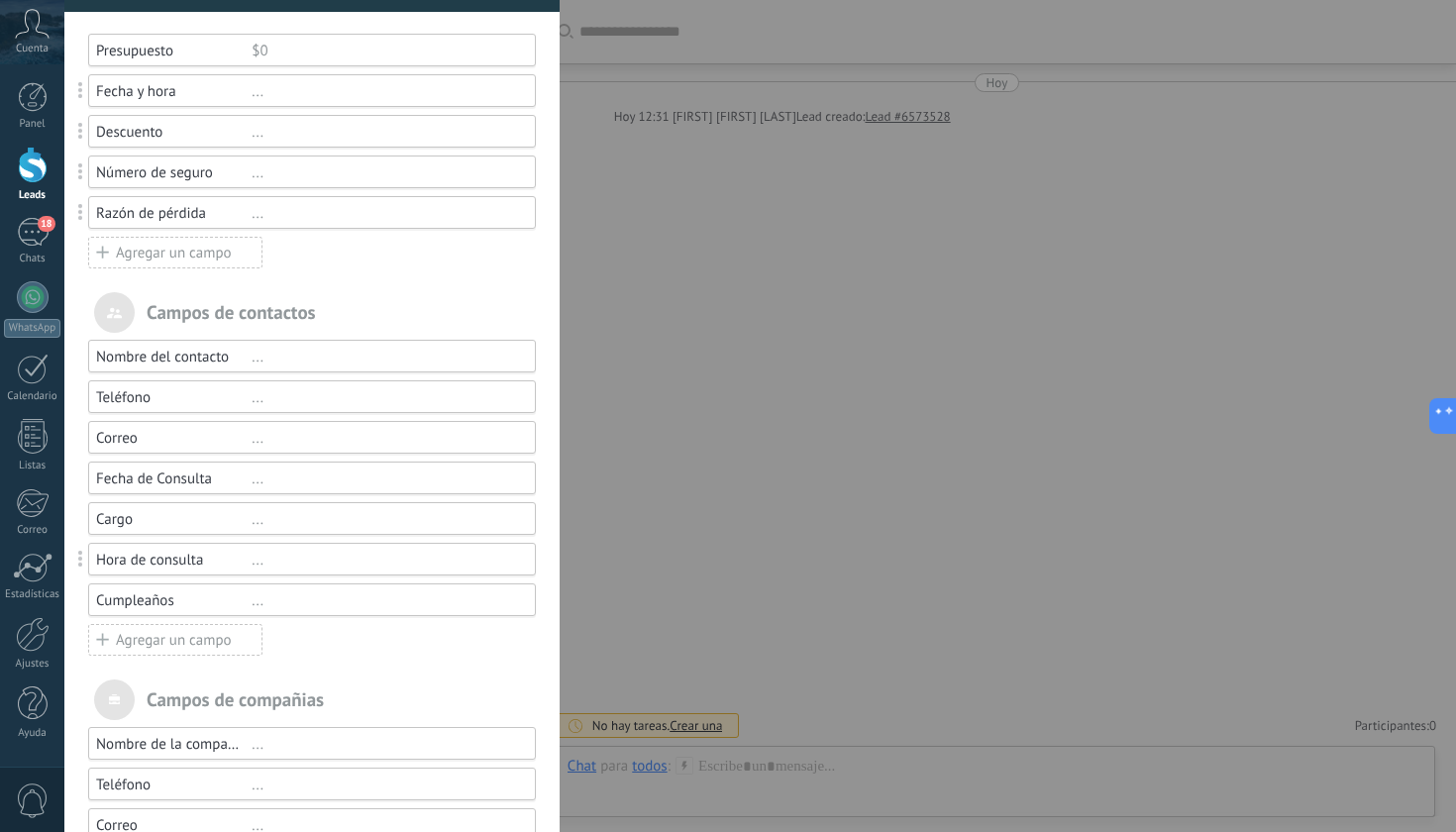 drag, startPoint x: 75, startPoint y: 553, endPoint x: 98, endPoint y: 547, distance: 23.769729 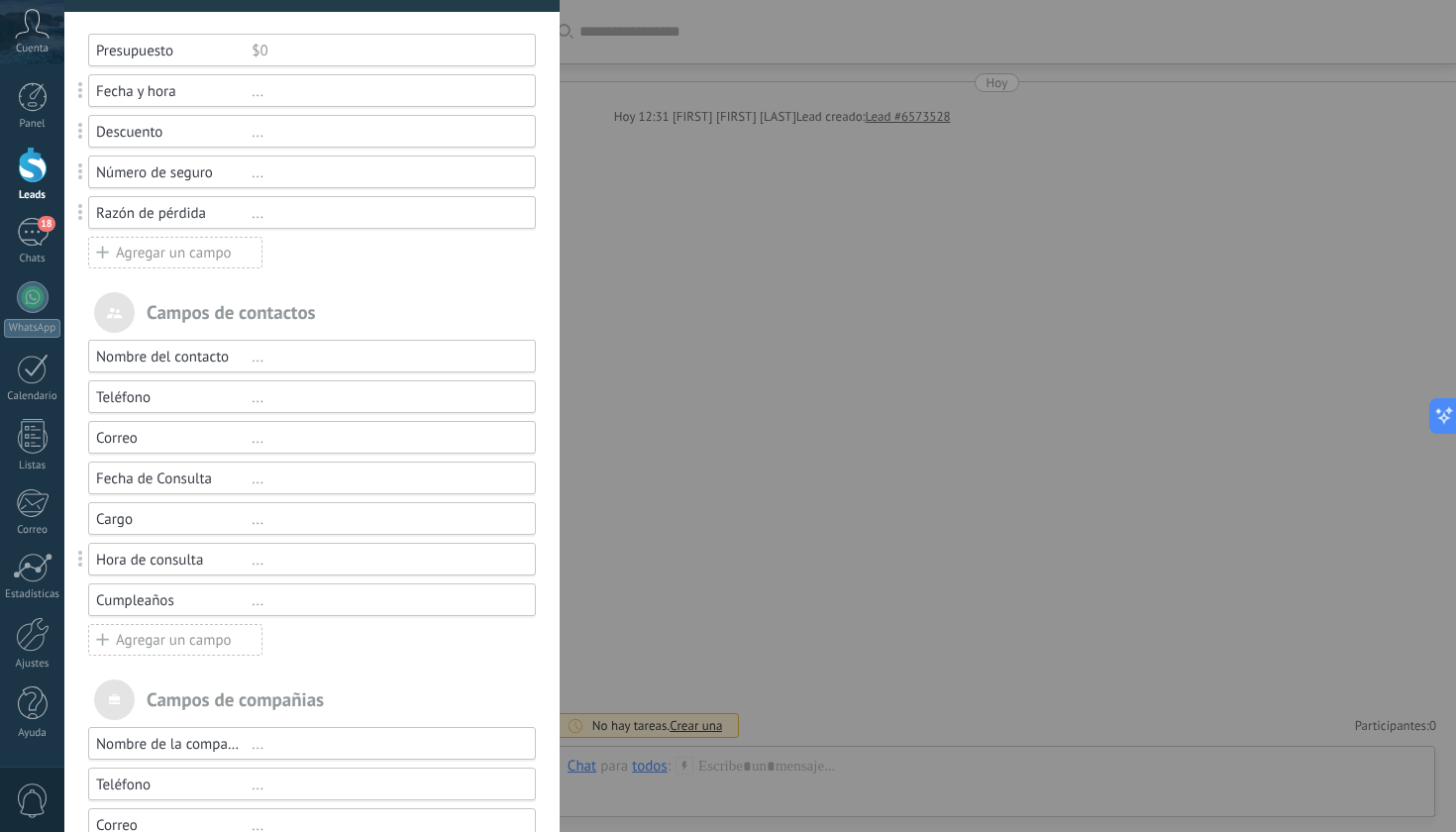 click on "Hora de consulta ..." at bounding box center (312, 559) 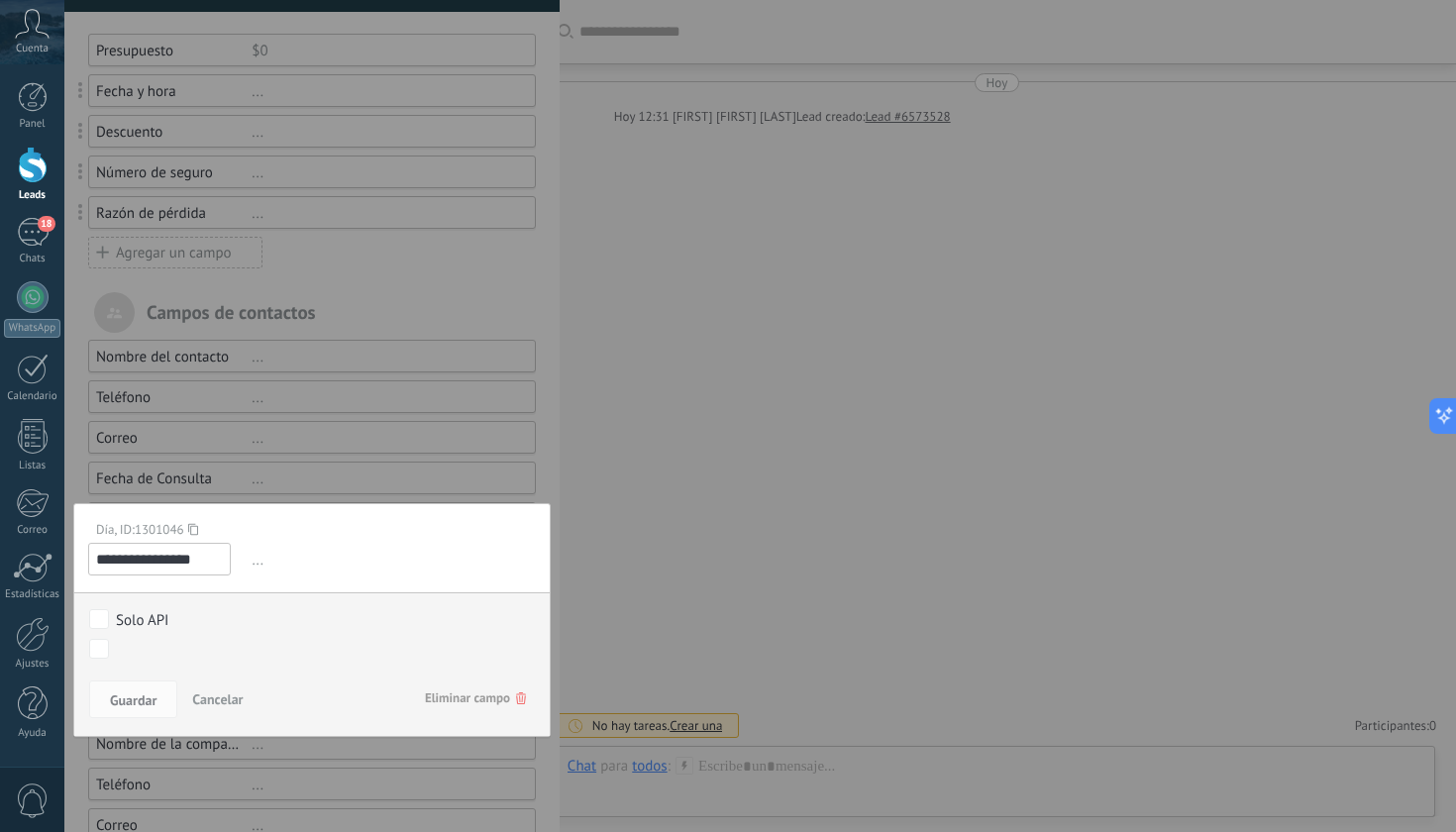 click on "..." at bounding box center (391, 560) 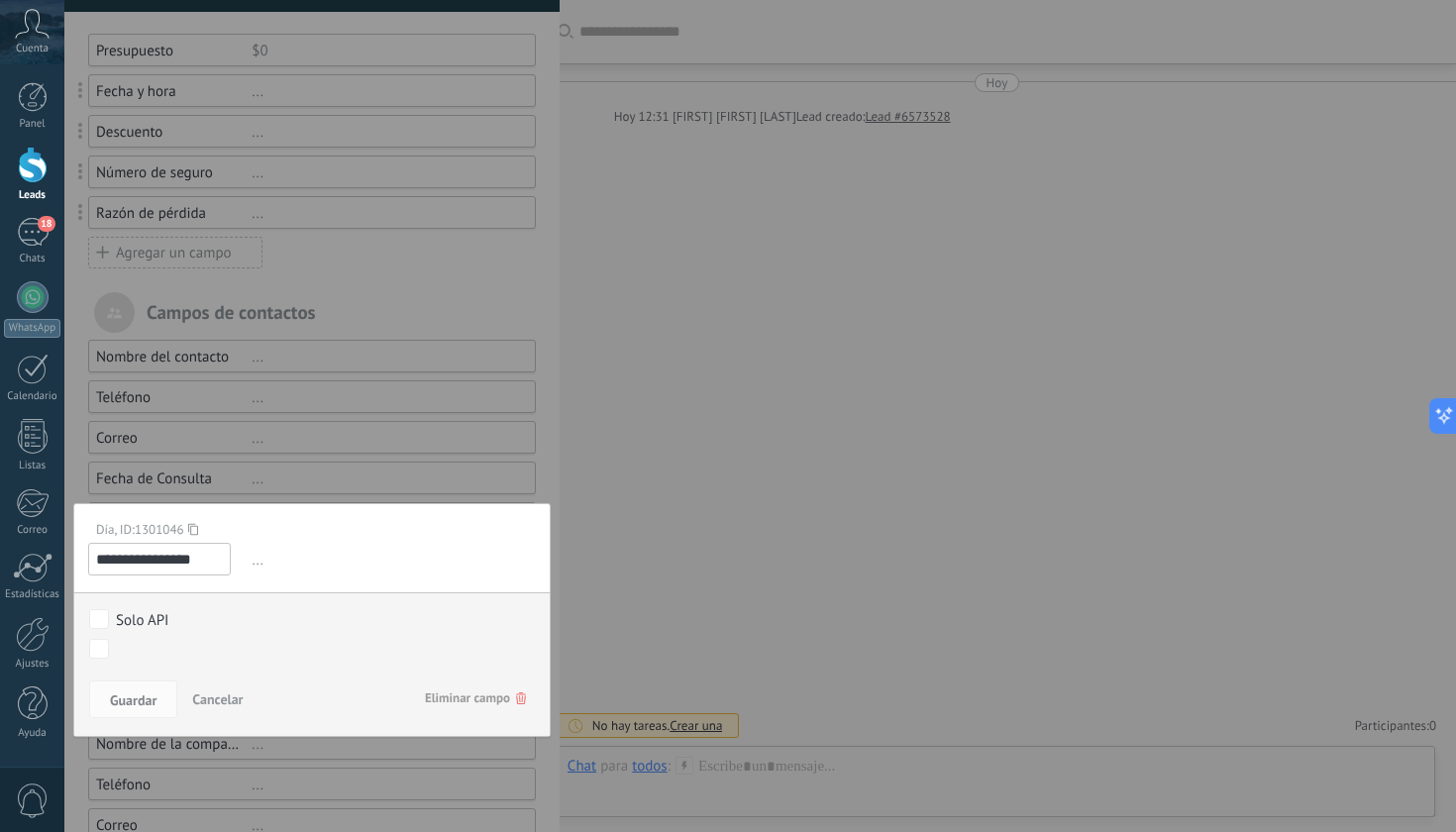 click at bounding box center [312, 409] 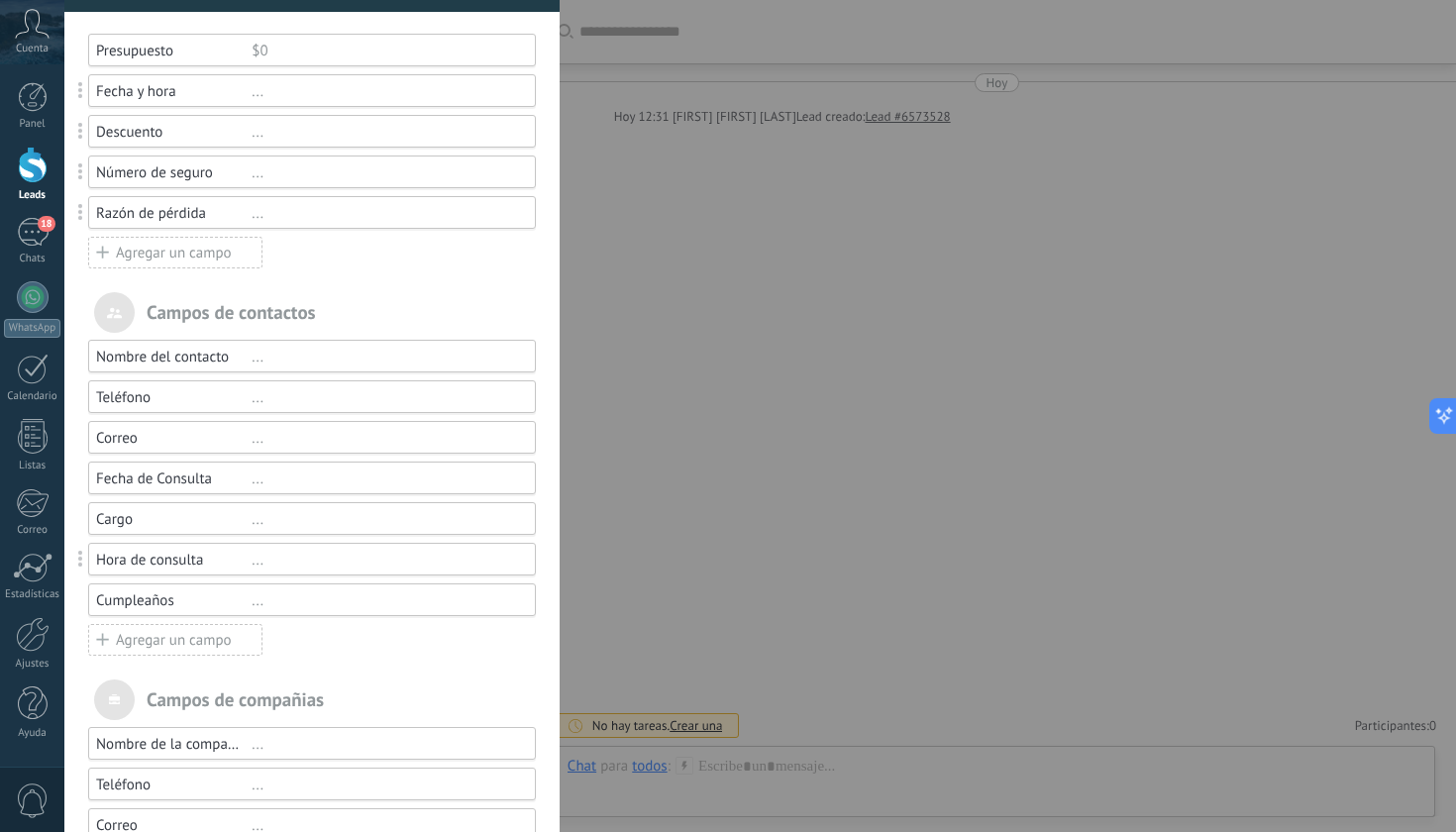 click on "..." at bounding box center [384, 560] 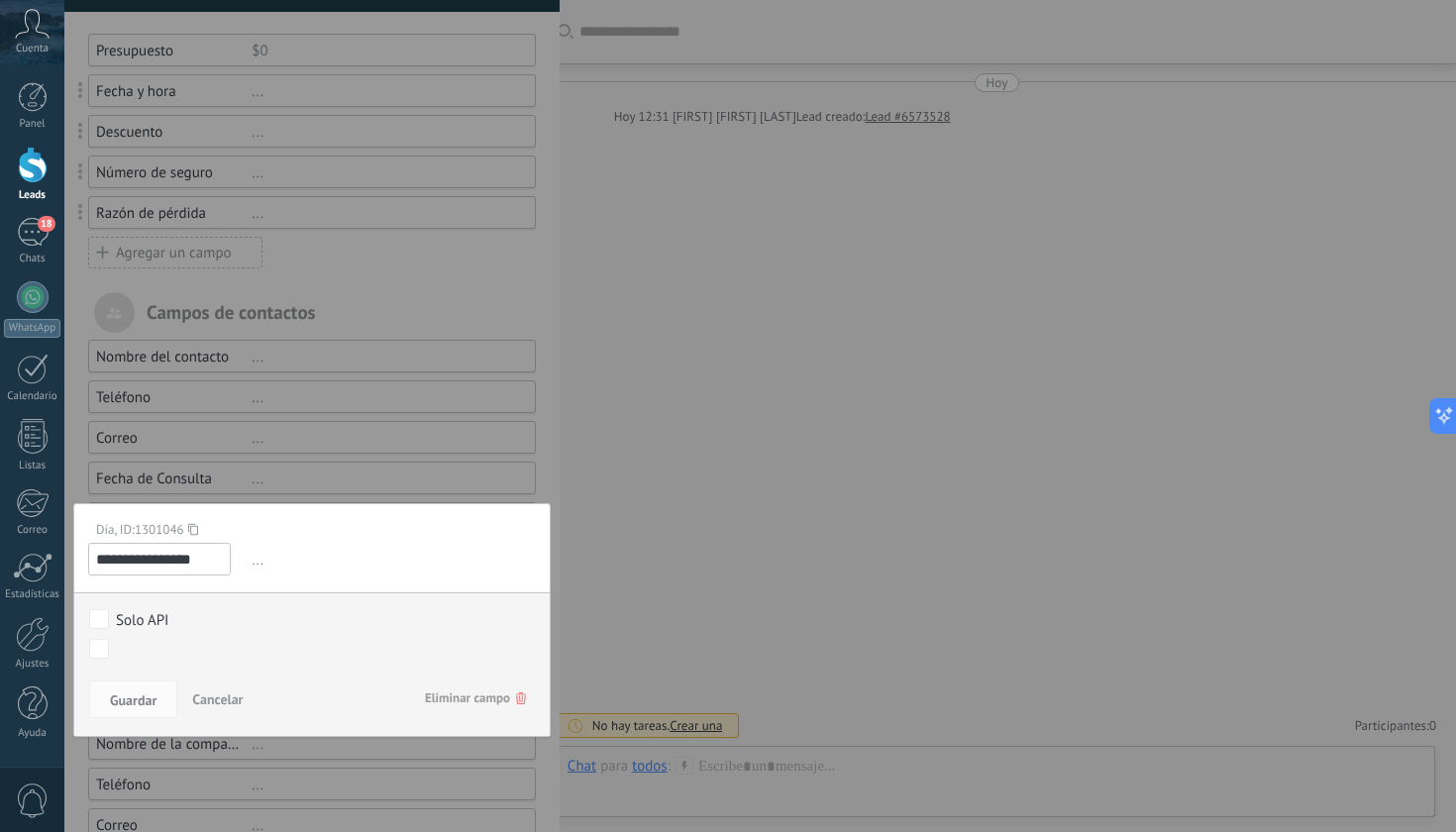 click at bounding box center (312, 409) 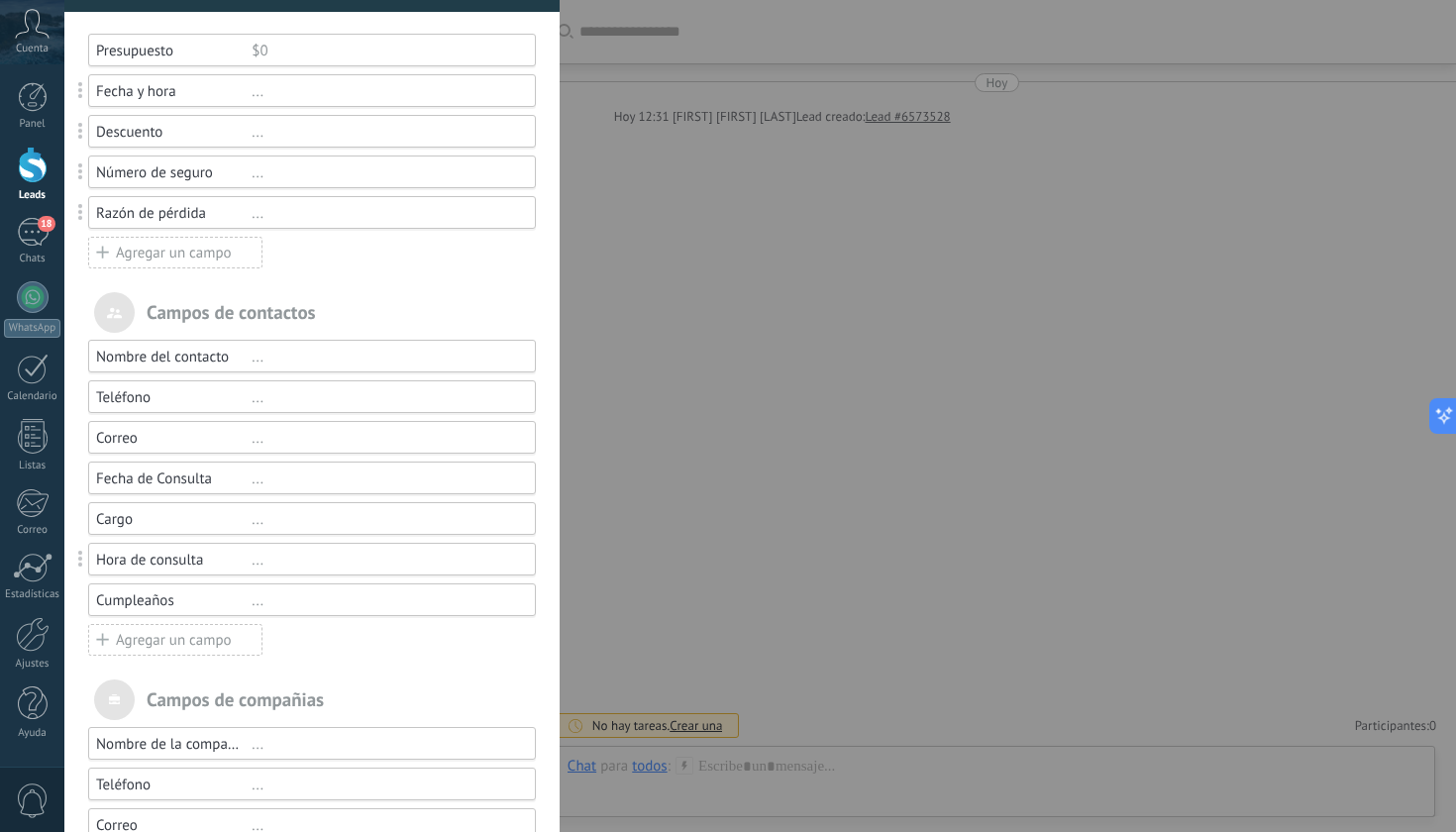 drag, startPoint x: 75, startPoint y: 562, endPoint x: 74, endPoint y: 572, distance: 10.049876 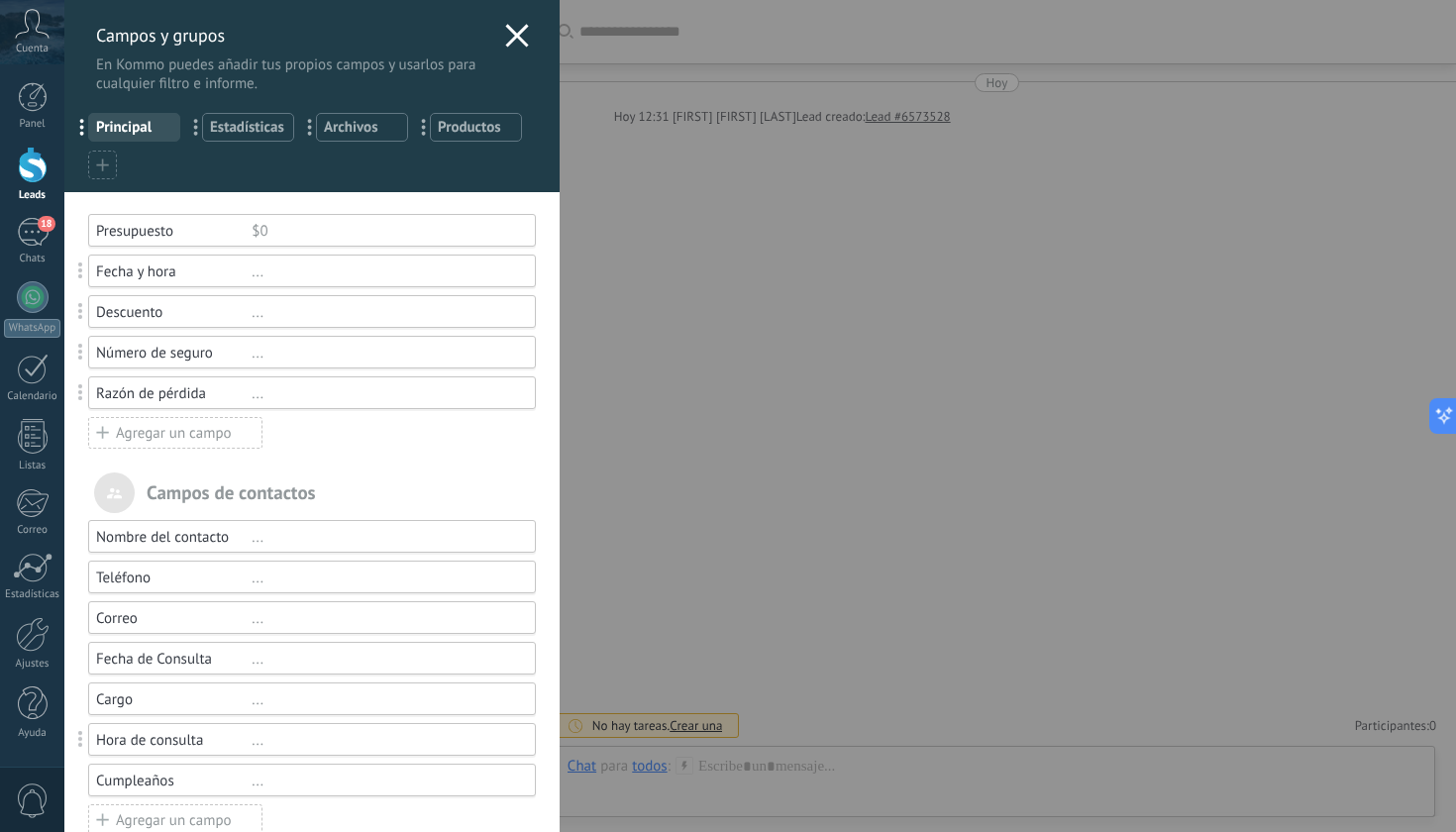 scroll, scrollTop: 0, scrollLeft: 0, axis: both 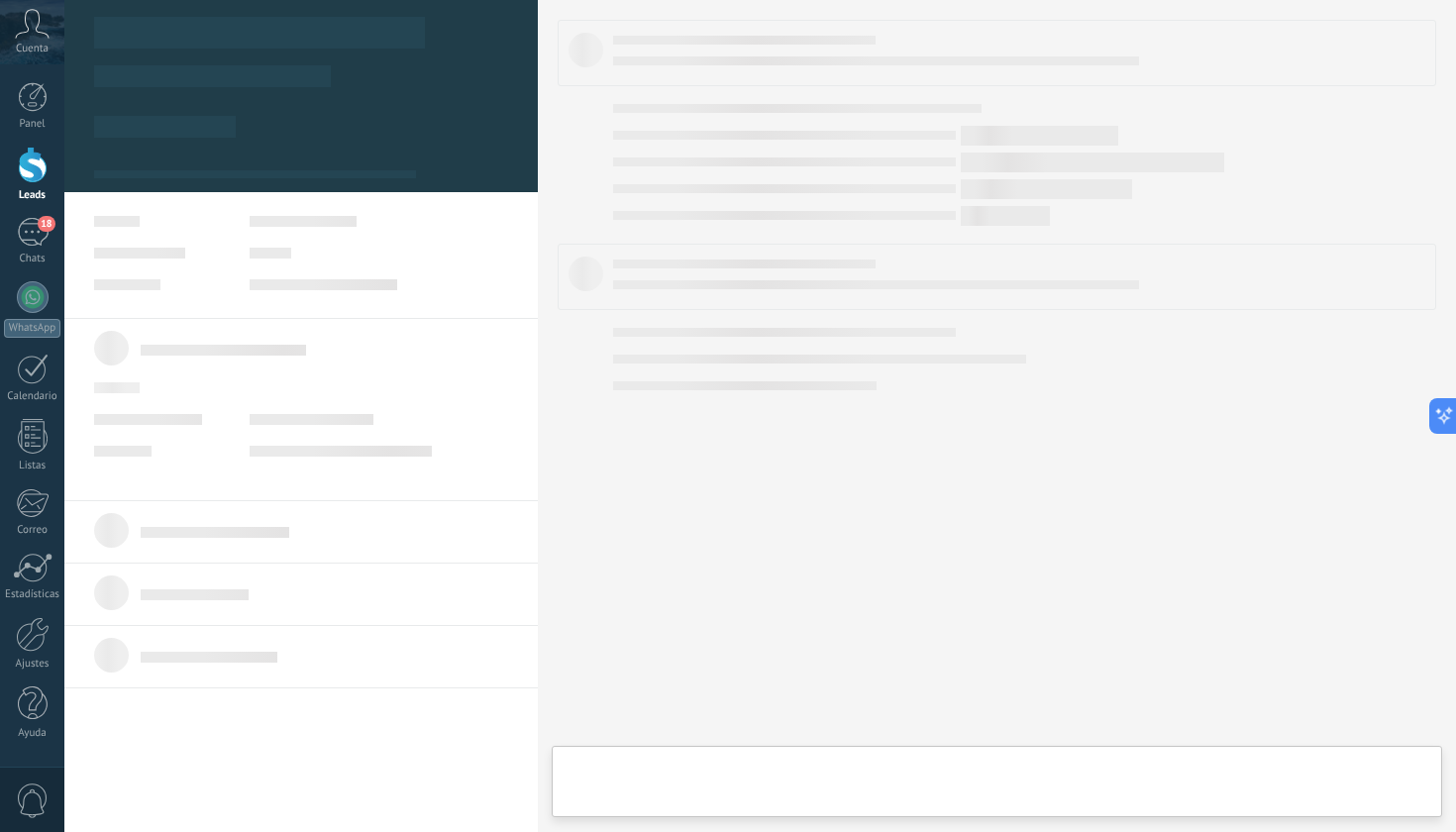 type on "**********" 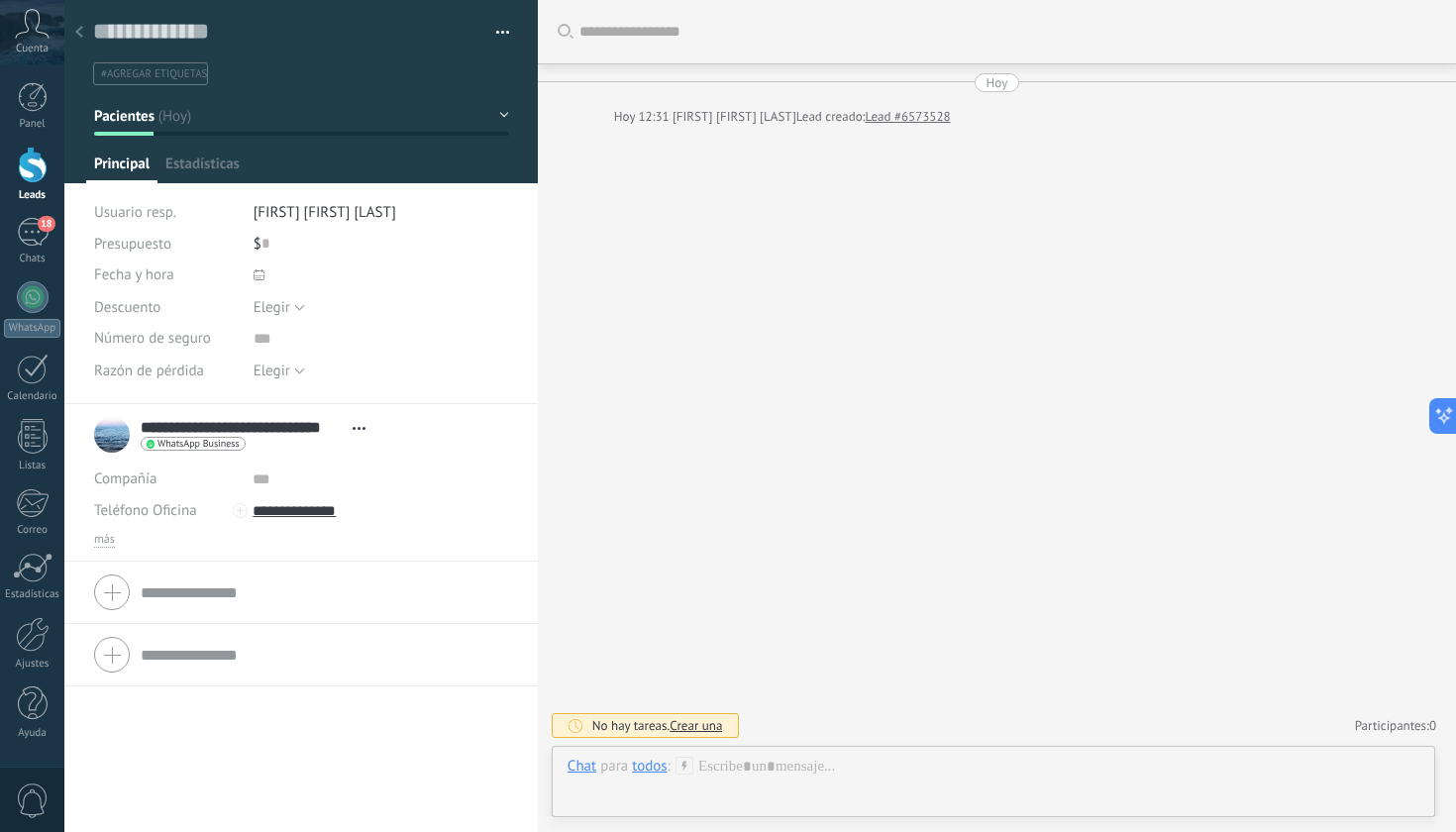 scroll, scrollTop: 30, scrollLeft: 0, axis: vertical 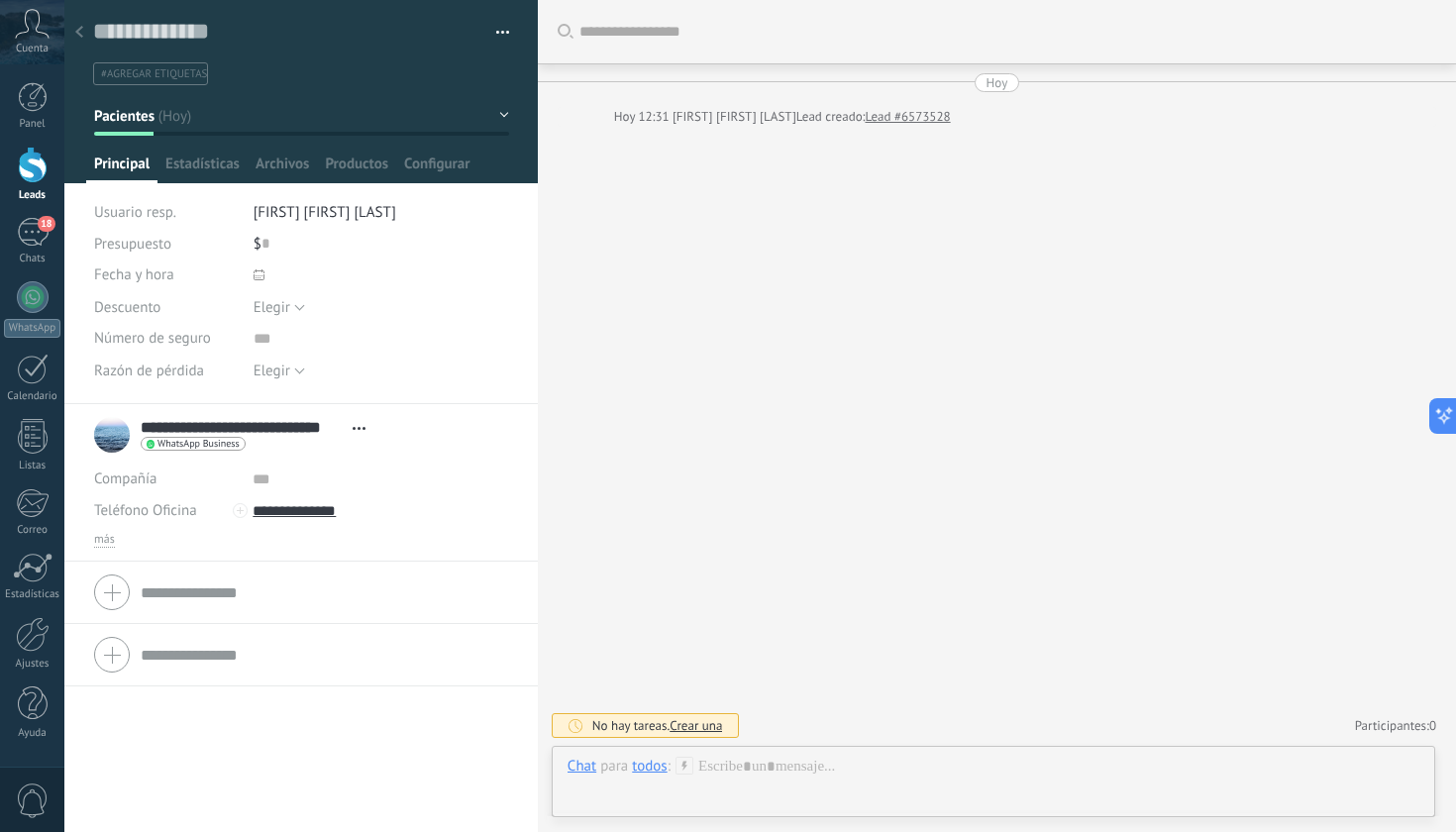 click at bounding box center [301, 91] 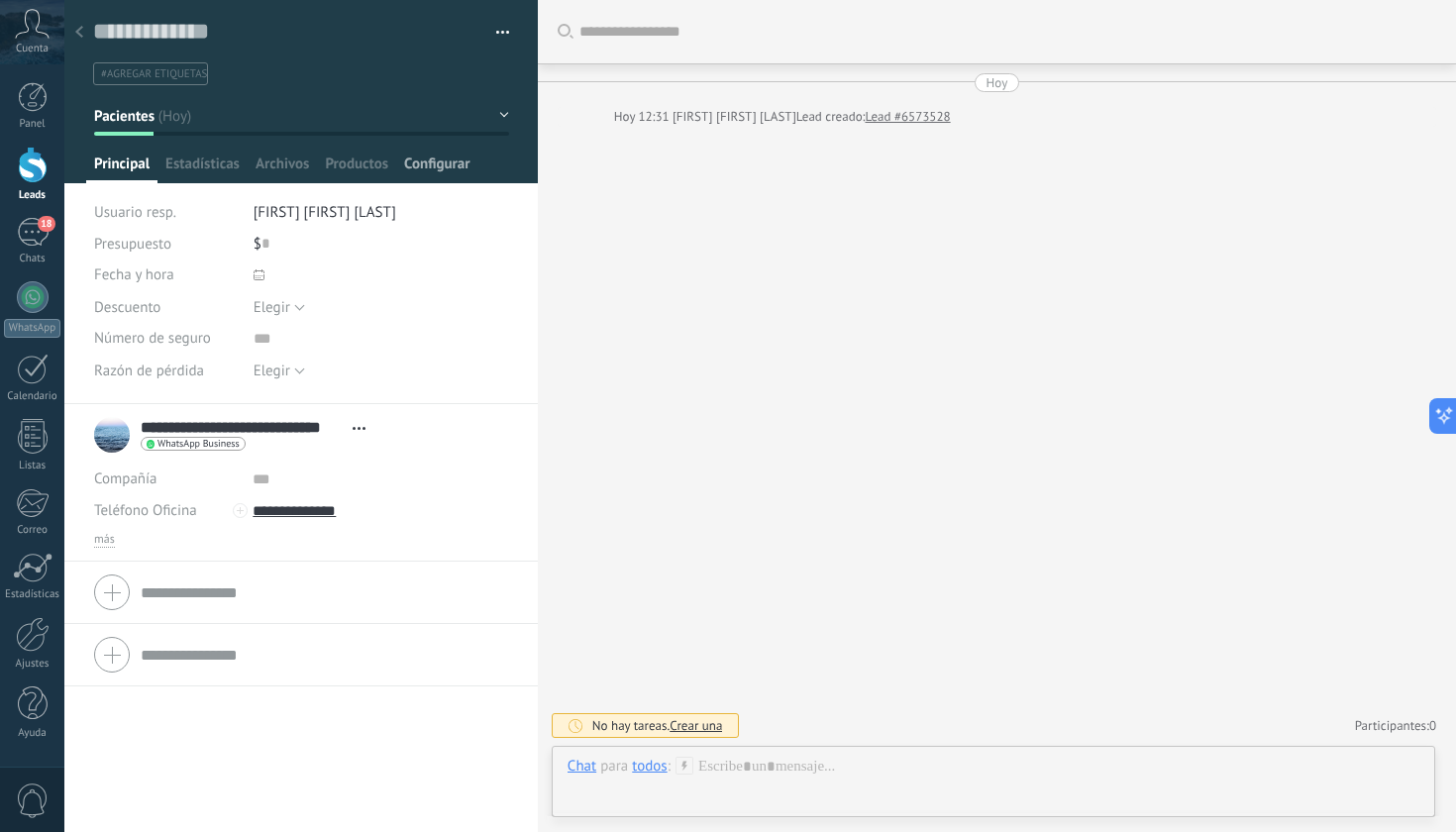 click on "Configurar" at bounding box center [437, 168] 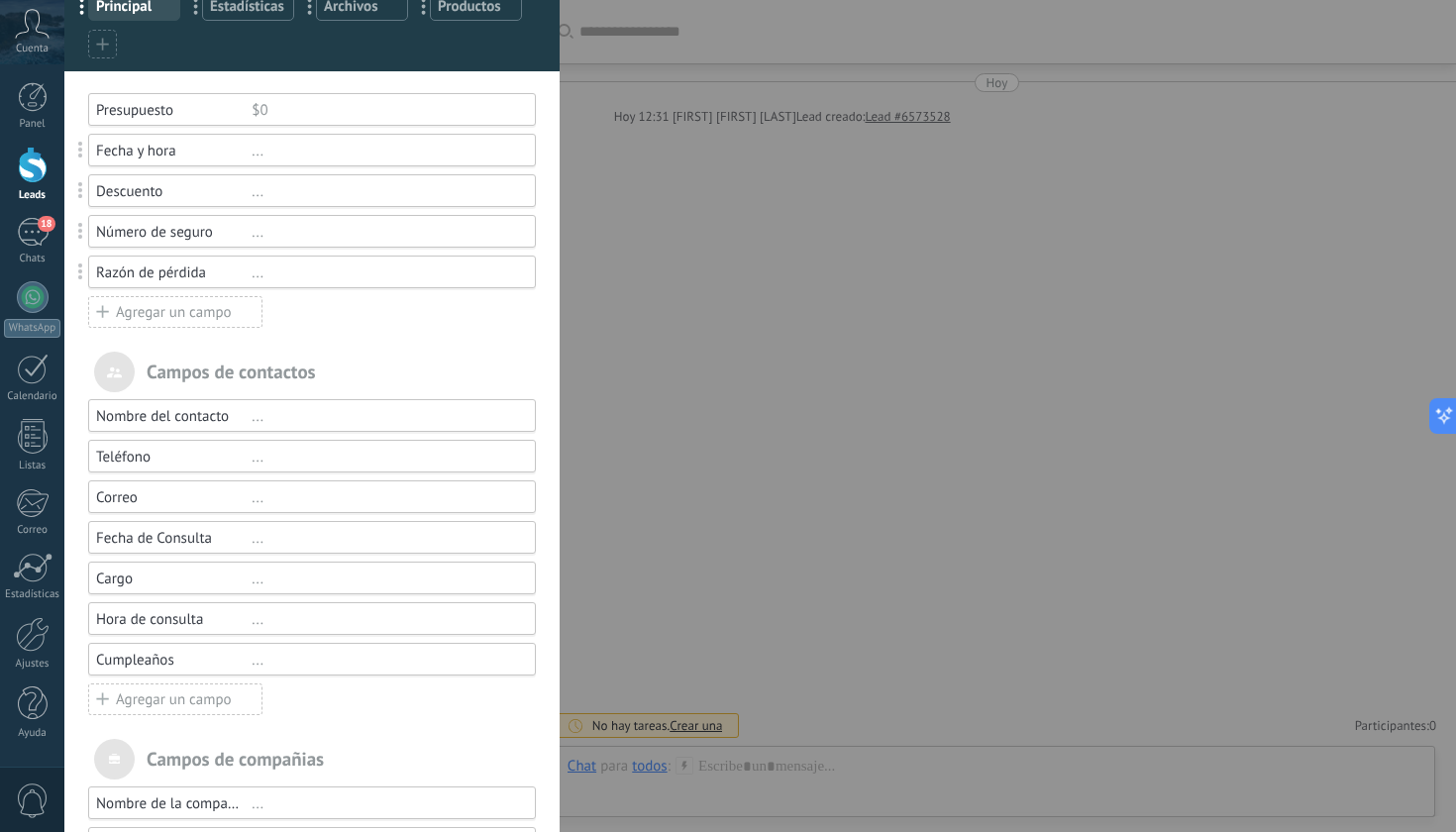 scroll, scrollTop: 121, scrollLeft: 0, axis: vertical 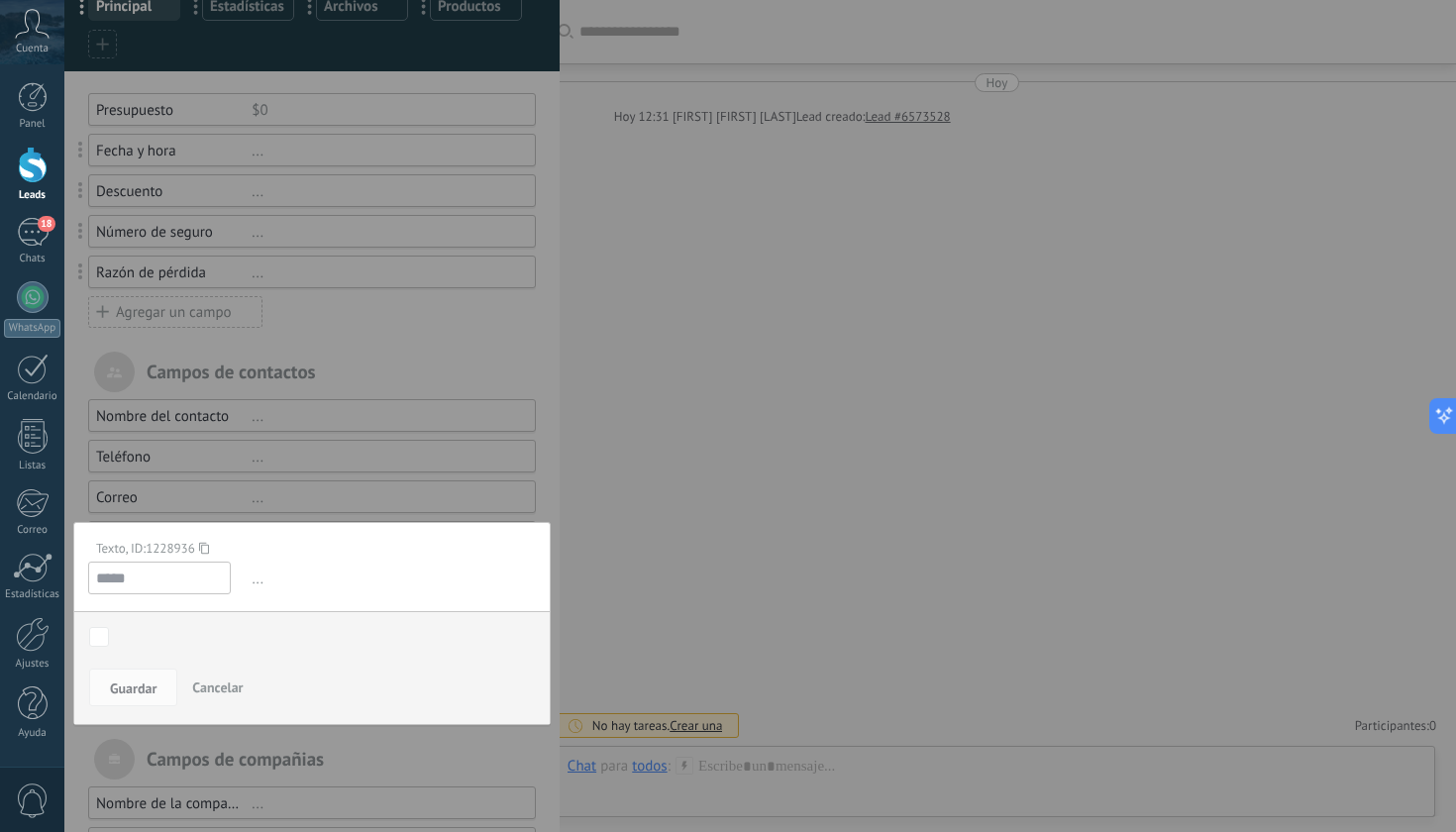 click at bounding box center [312, 468] 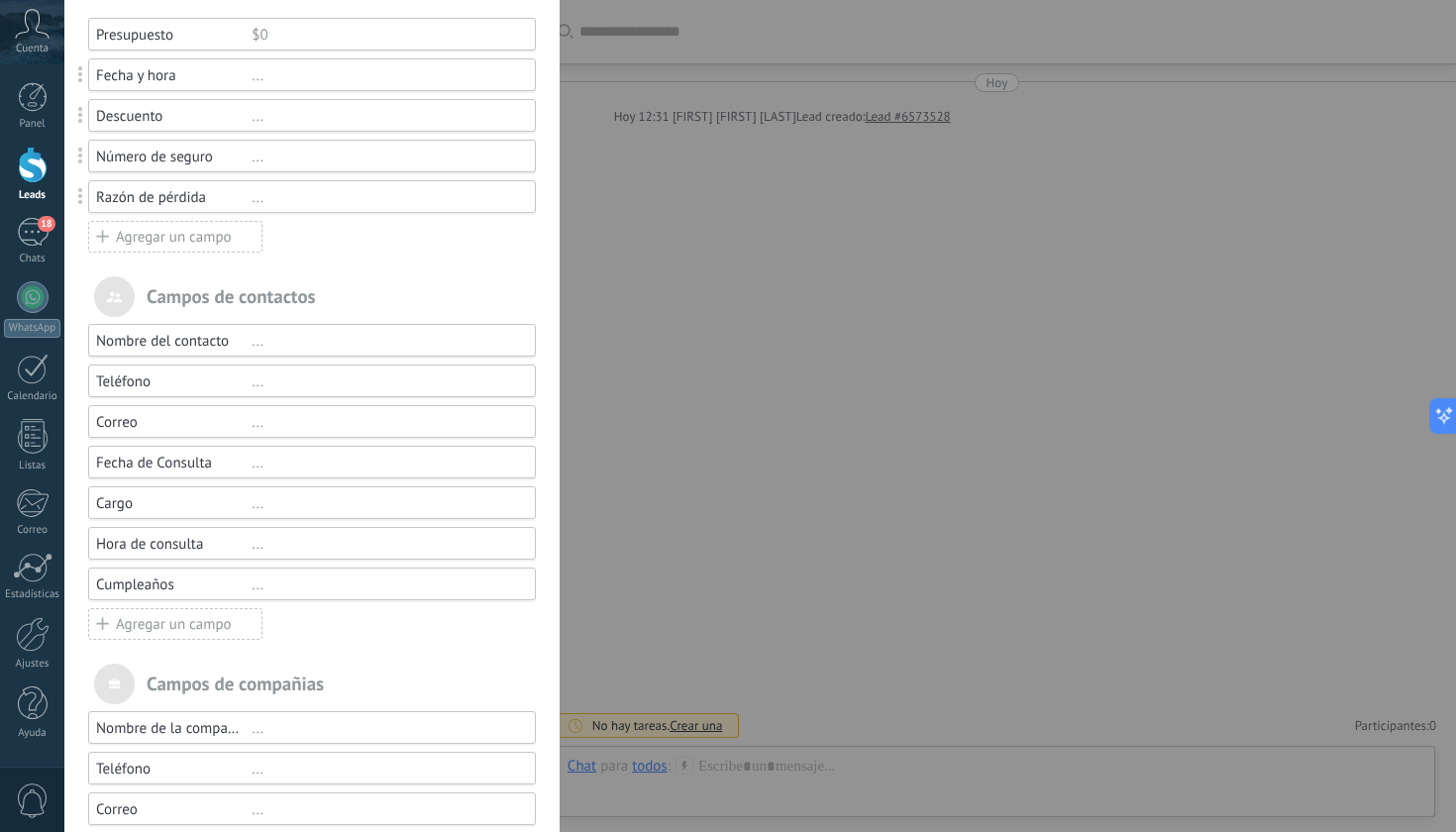 scroll, scrollTop: 198, scrollLeft: 0, axis: vertical 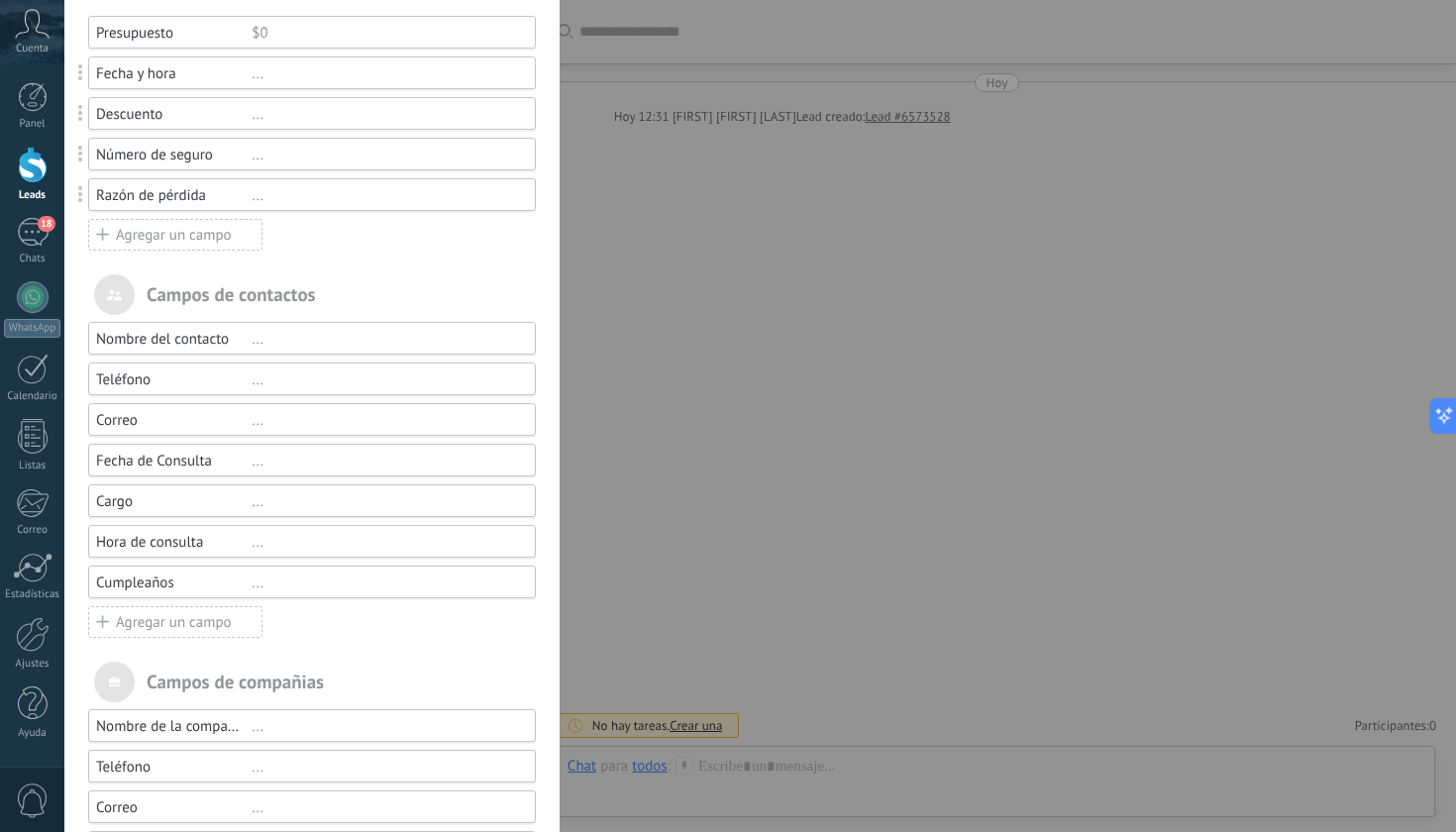 click on "..." at bounding box center [384, 501] 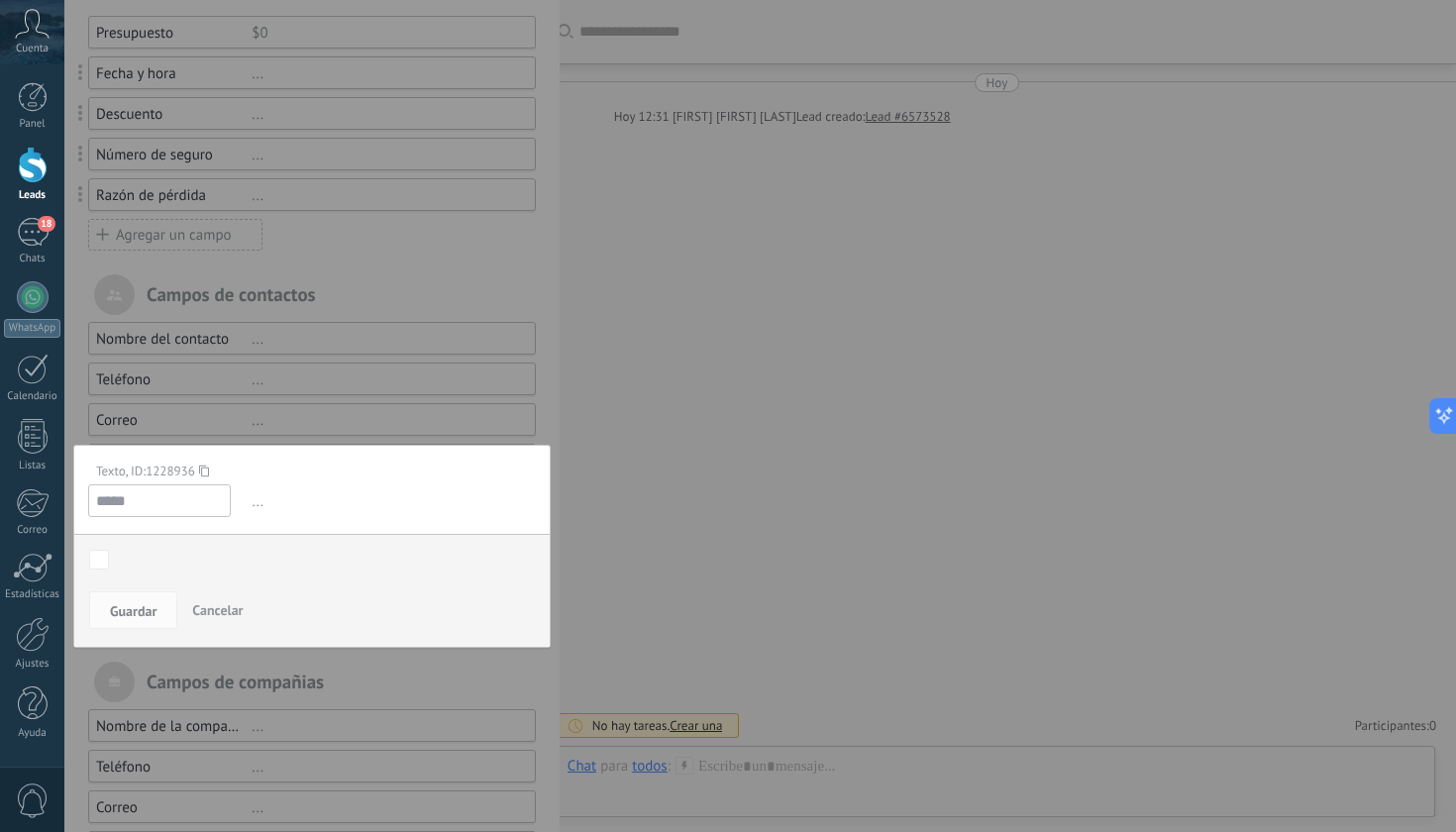 click on "..." at bounding box center [391, 501] 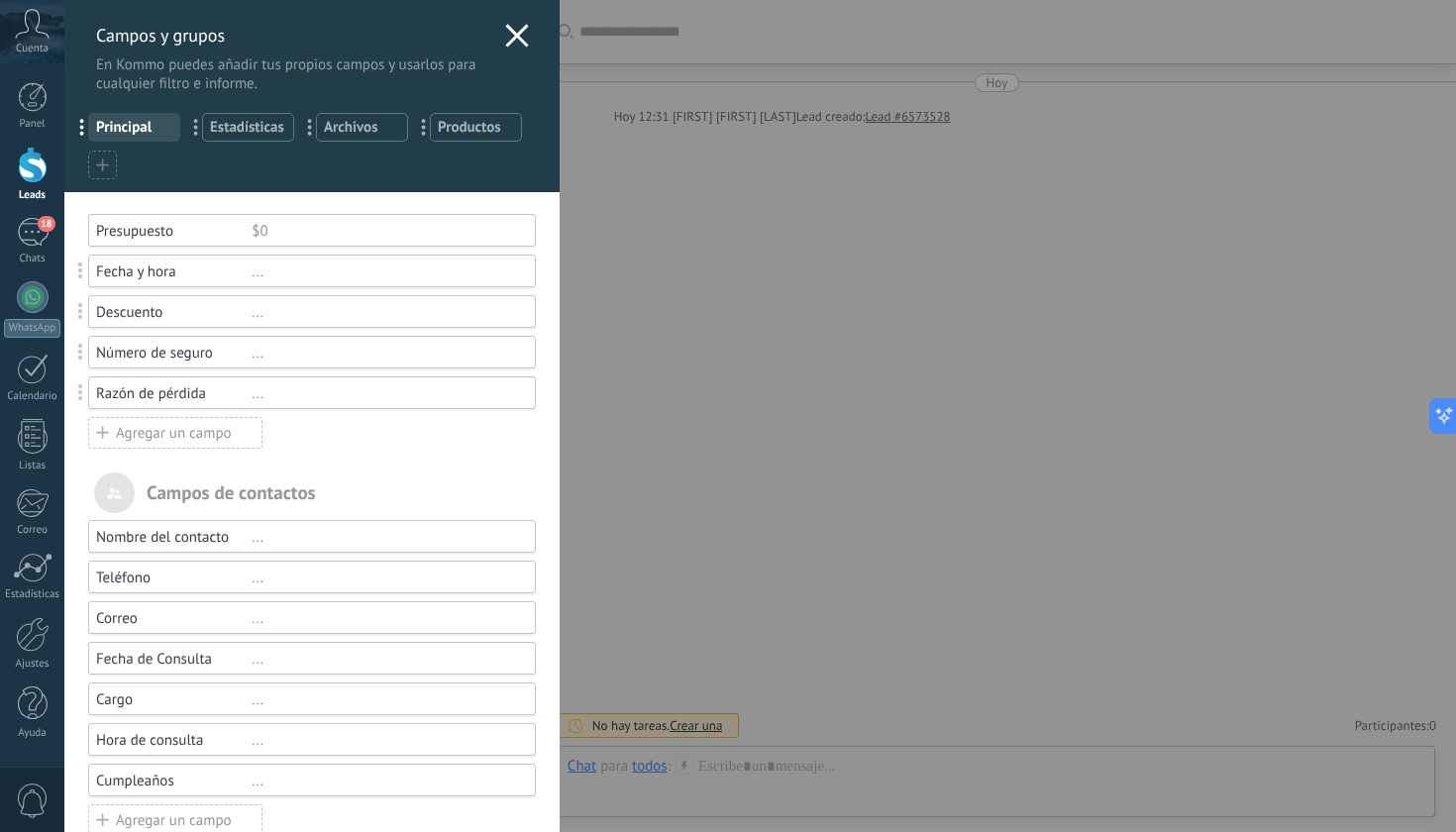 scroll, scrollTop: 0, scrollLeft: 0, axis: both 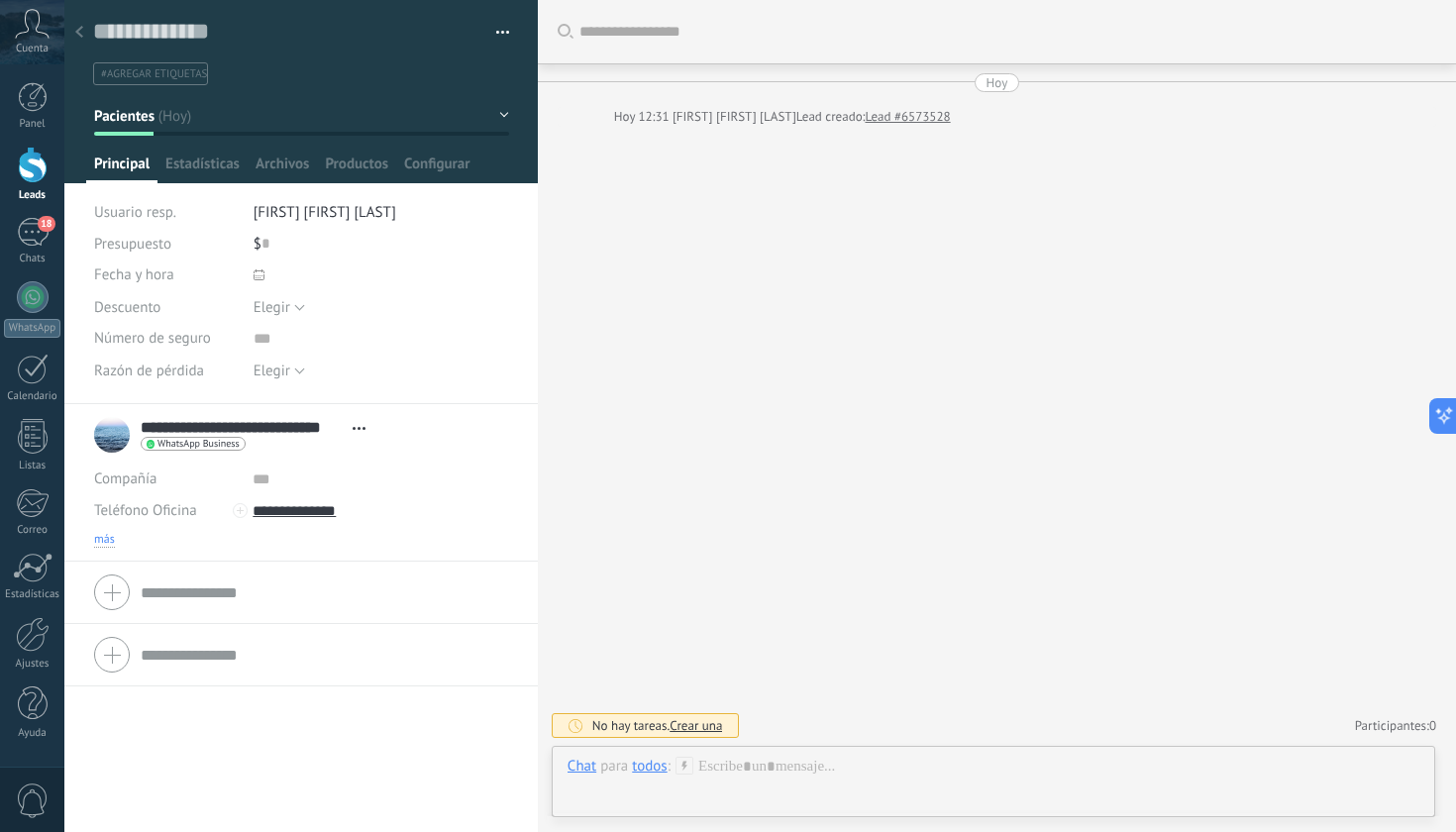 click on "más" at bounding box center (104, 540) 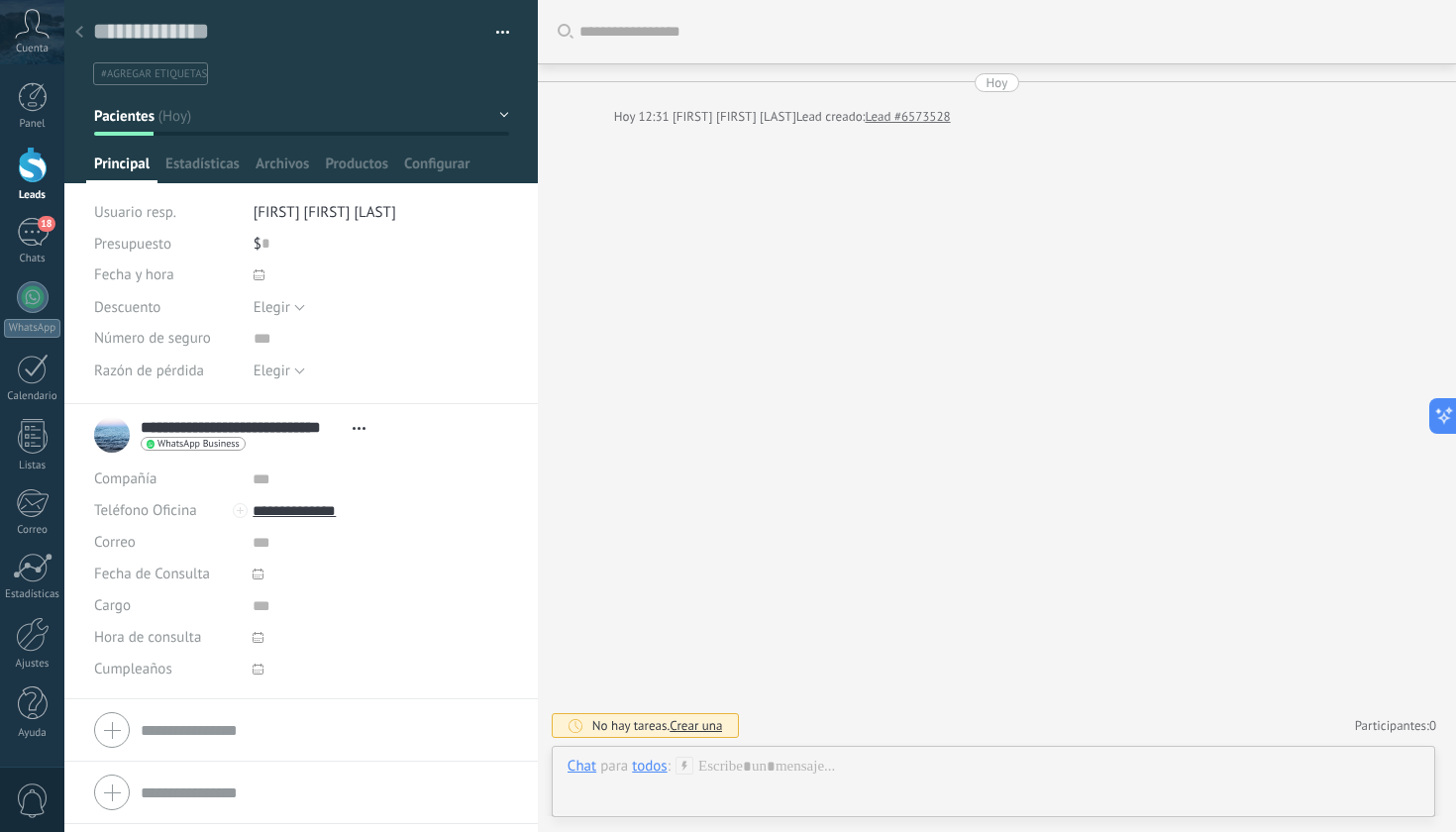 scroll, scrollTop: 4, scrollLeft: 0, axis: vertical 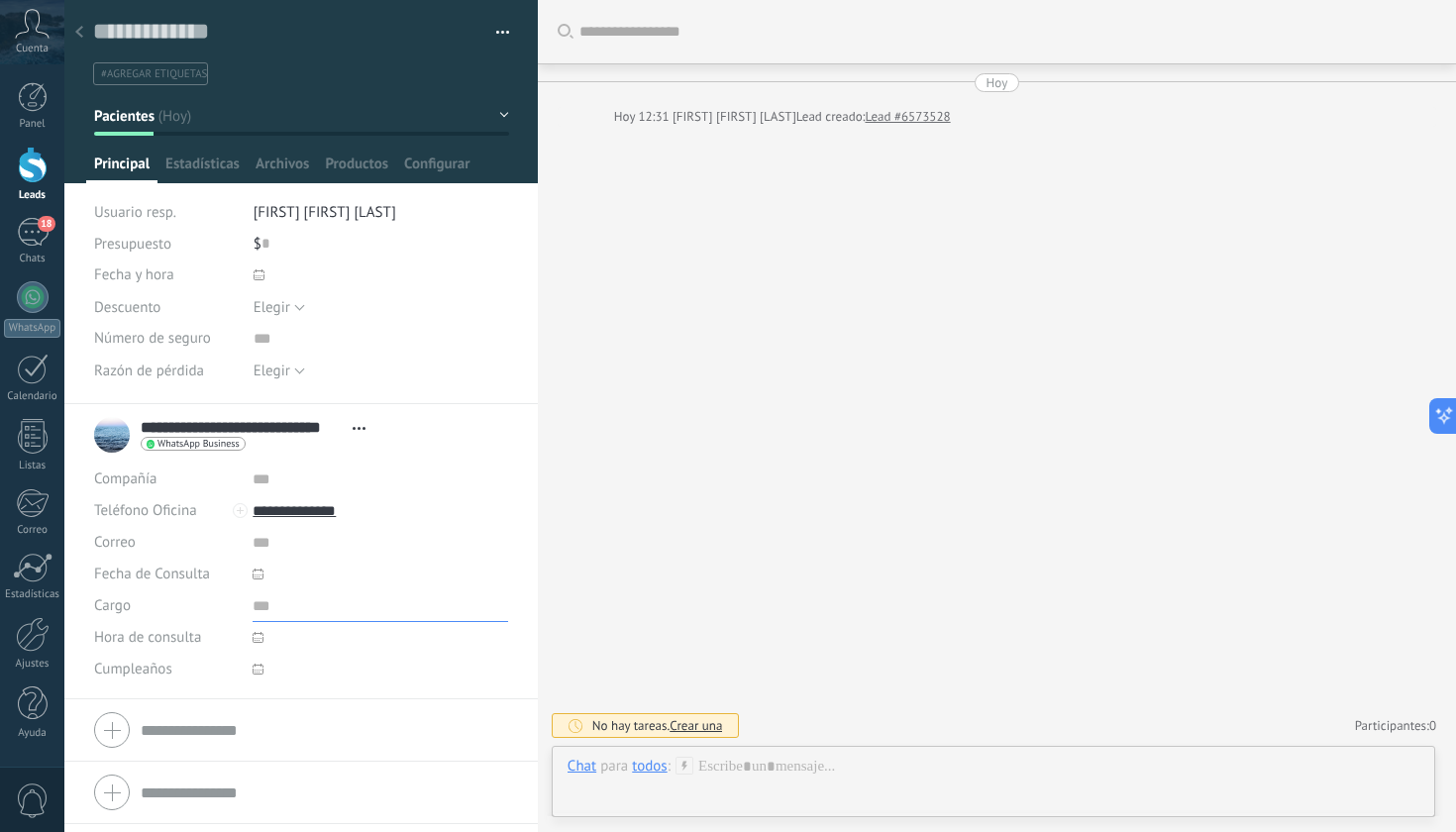 click at bounding box center (380, 606) 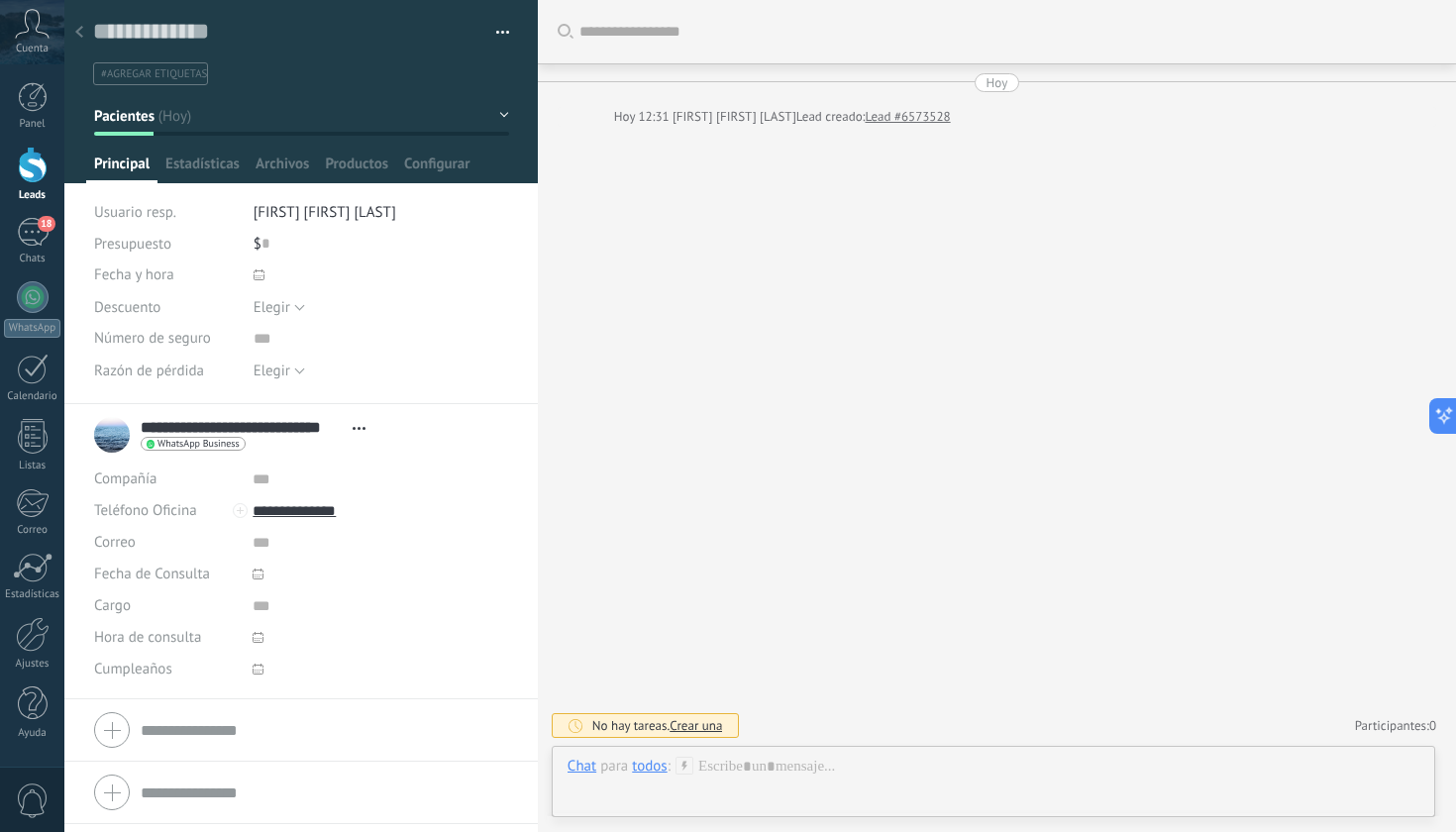 click on "Hora de consulta" at bounding box center (165, 638) 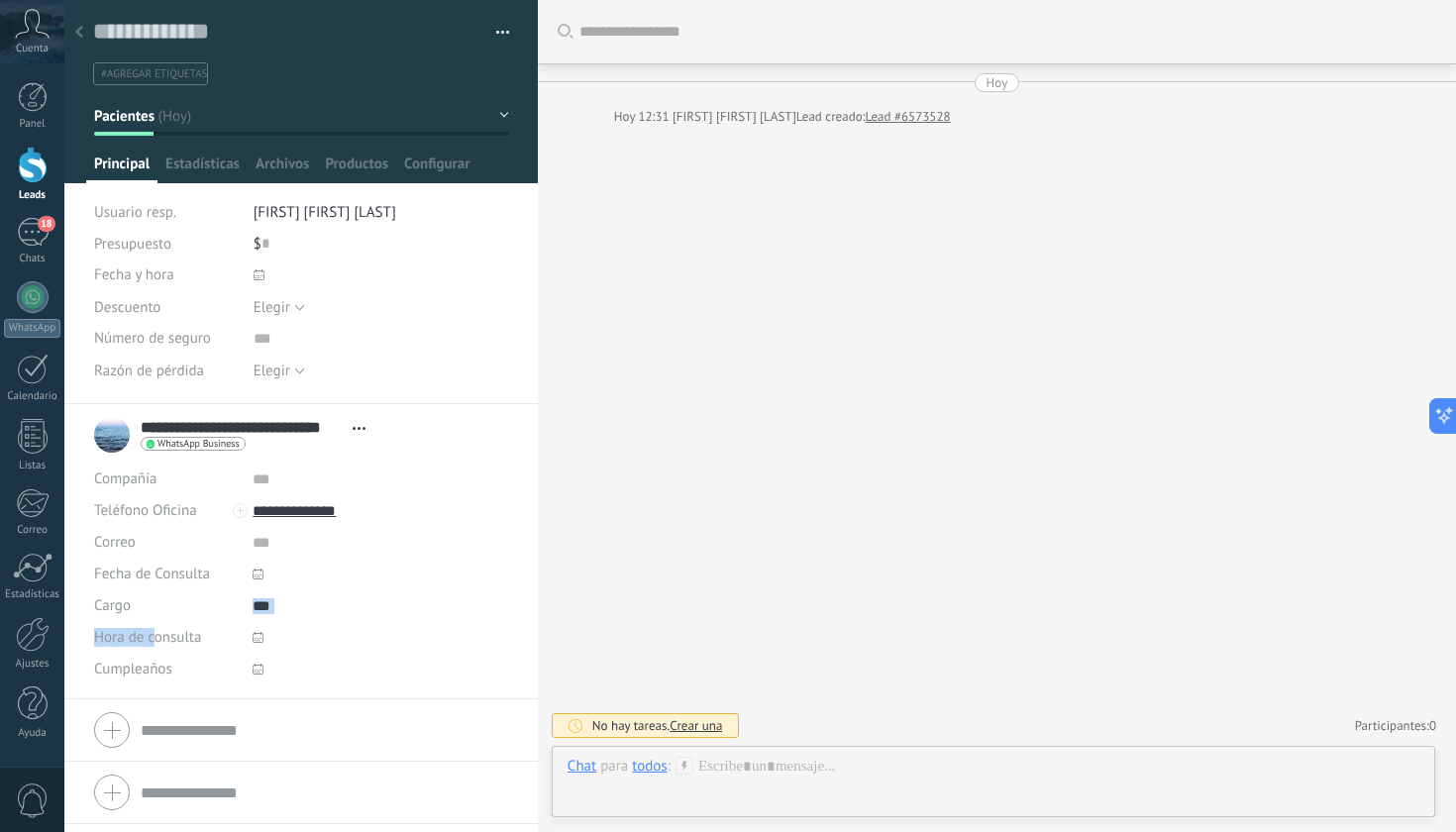 drag, startPoint x: 153, startPoint y: 645, endPoint x: 153, endPoint y: 609, distance: 36 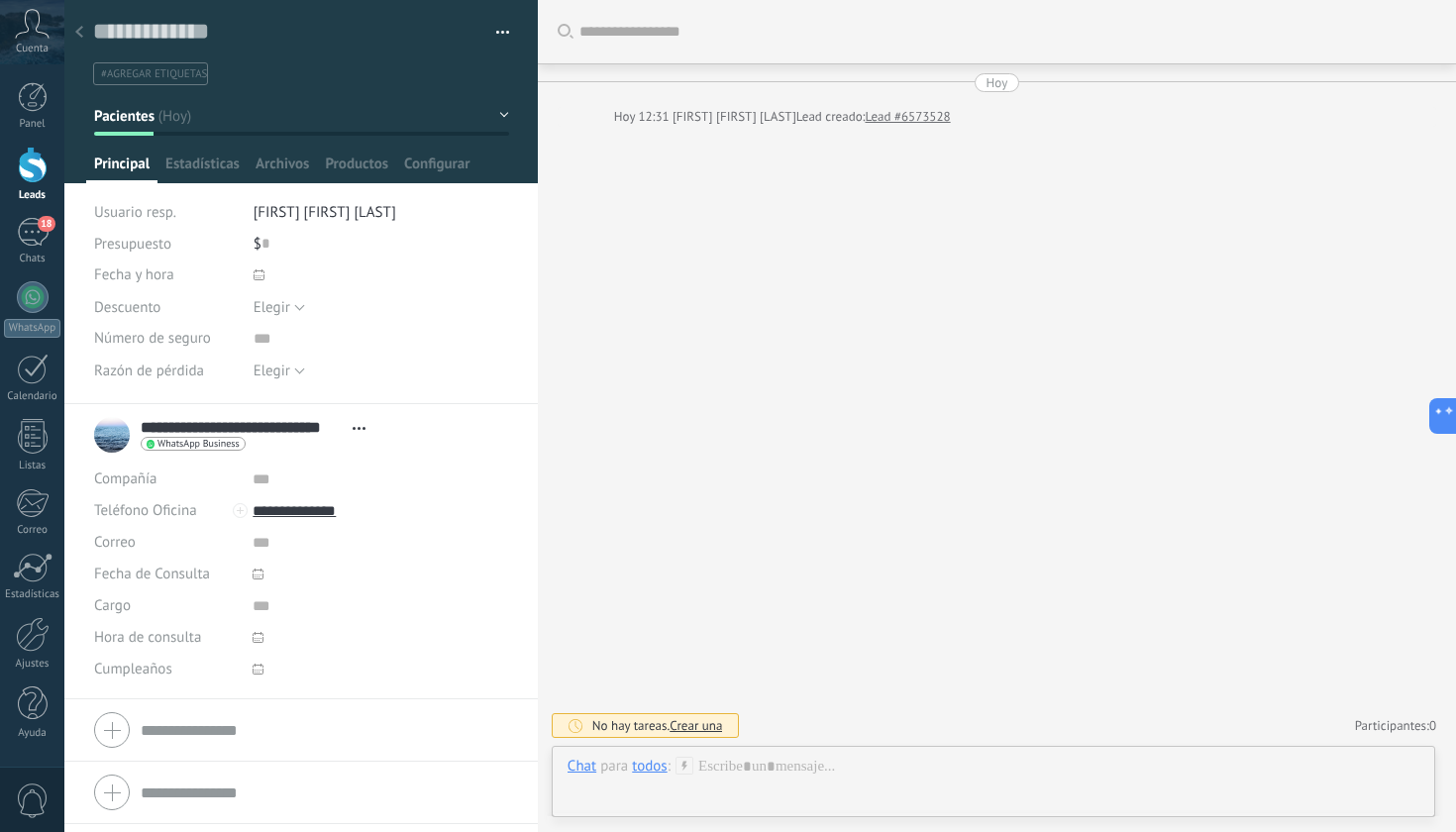 click on "Cargo" at bounding box center (112, 605) 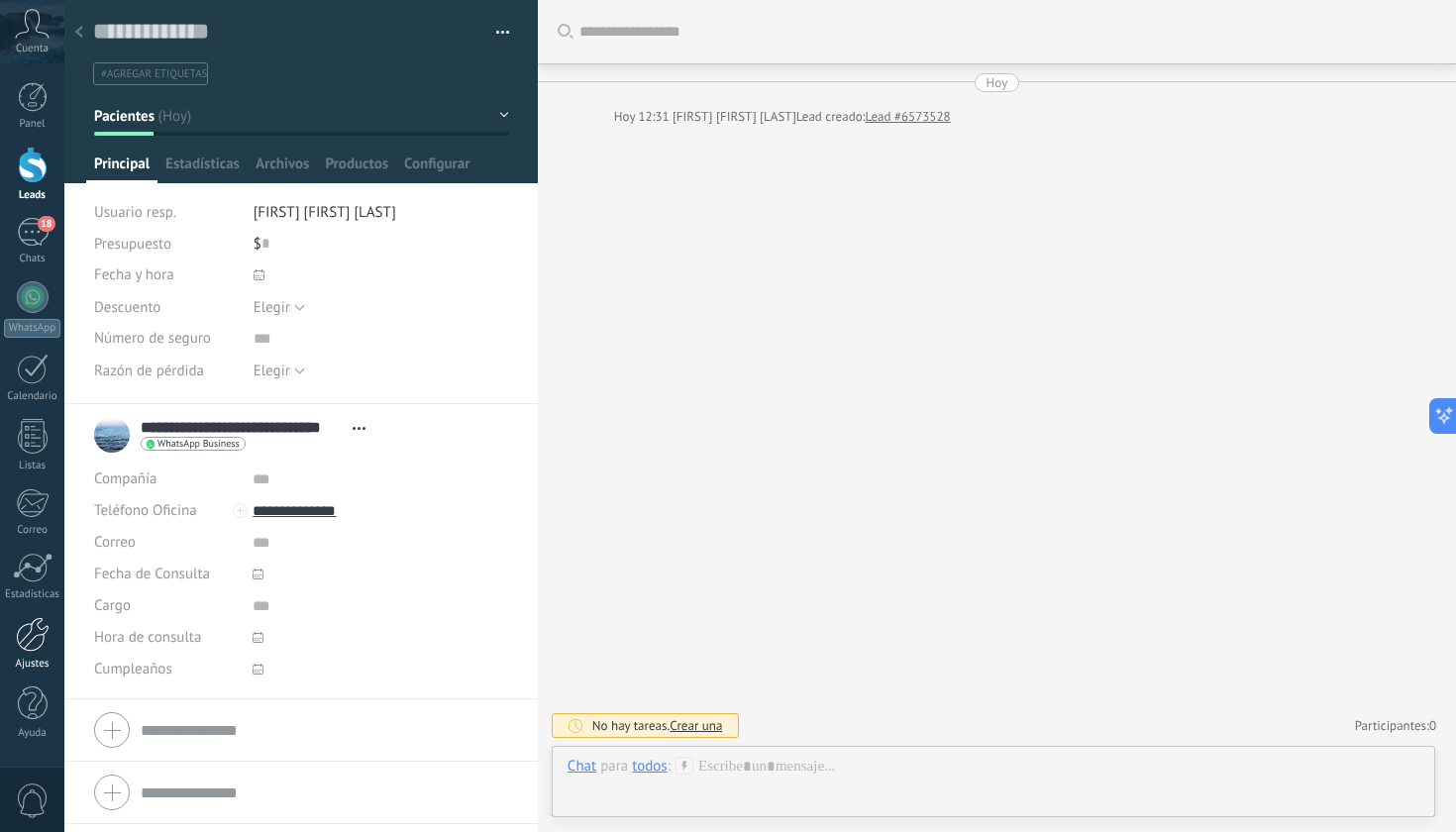 click at bounding box center (33, 634) 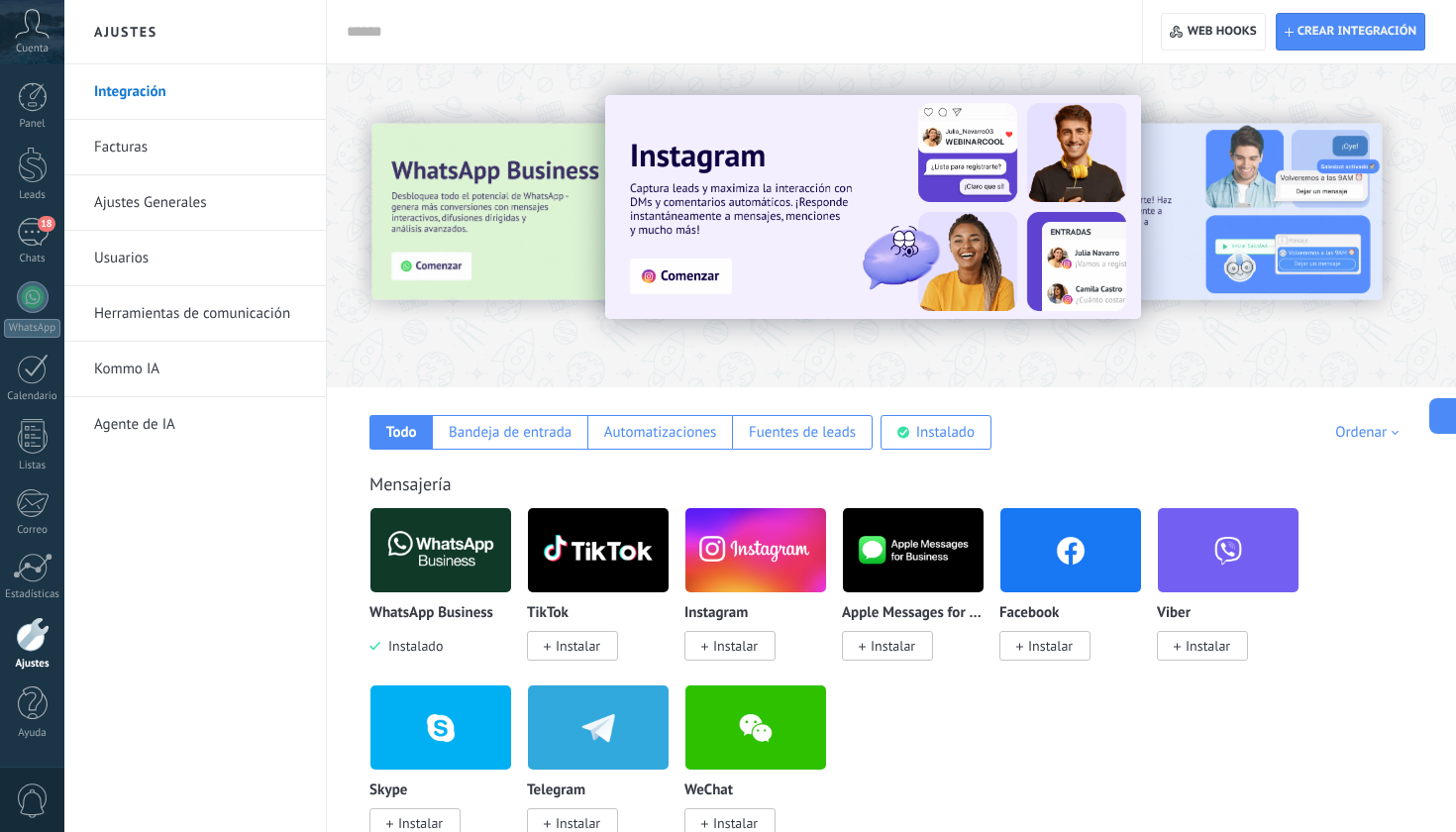 click on "Herramientas de comunicación" at bounding box center [200, 314] 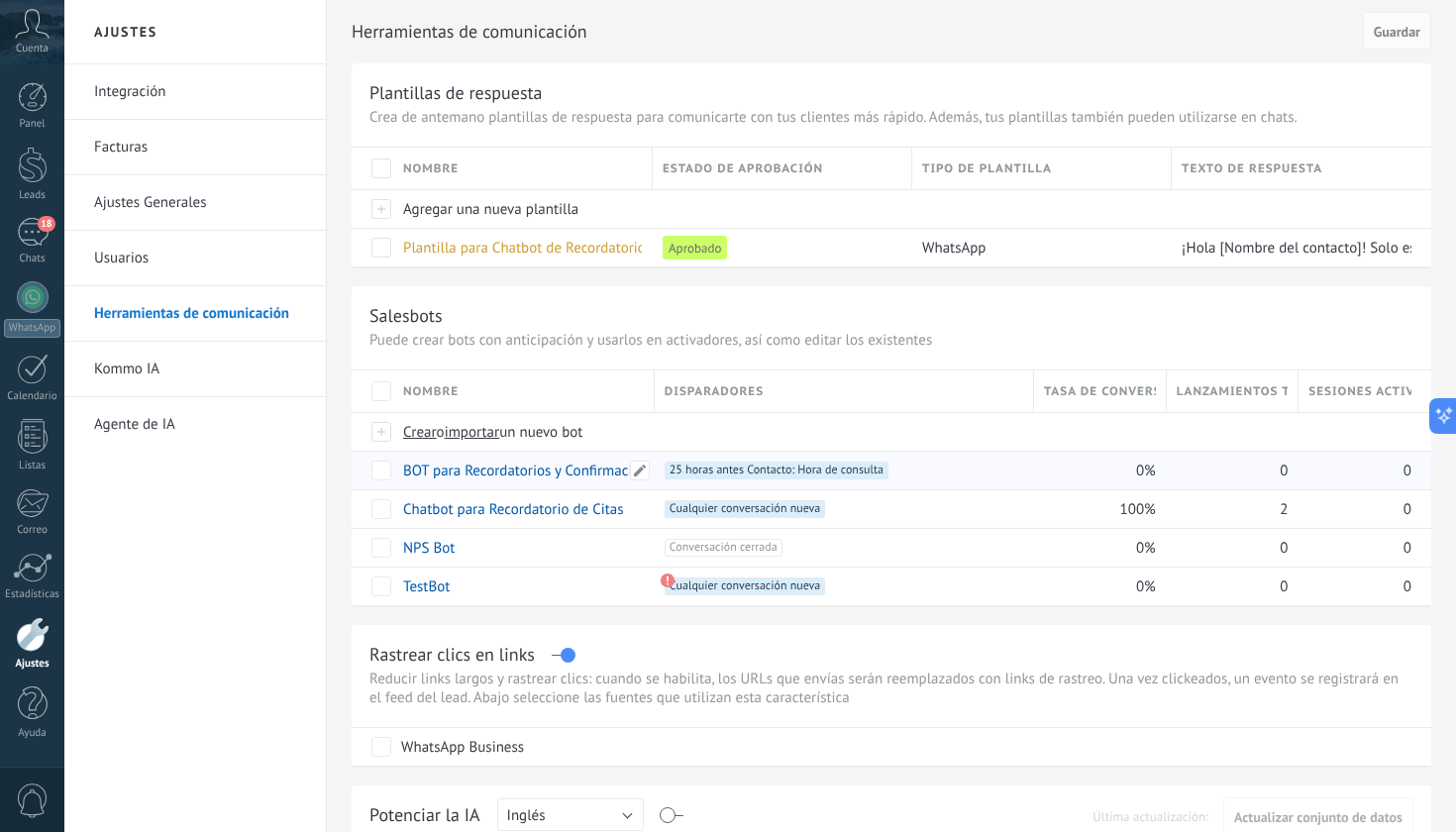 click on "BOT para Recordatorios y Confirmaciones" at bounding box center [533, 470] 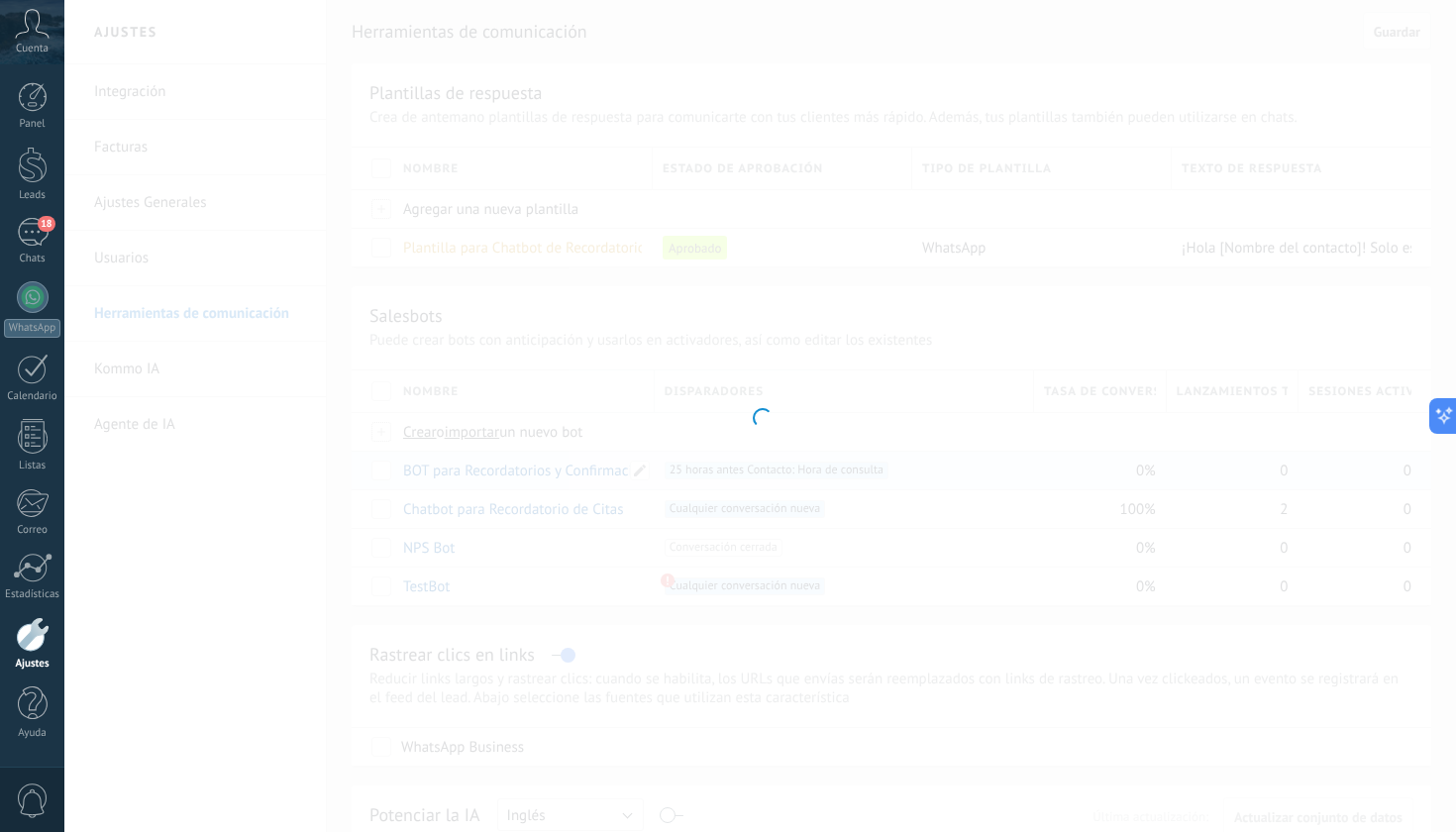 type on "**********" 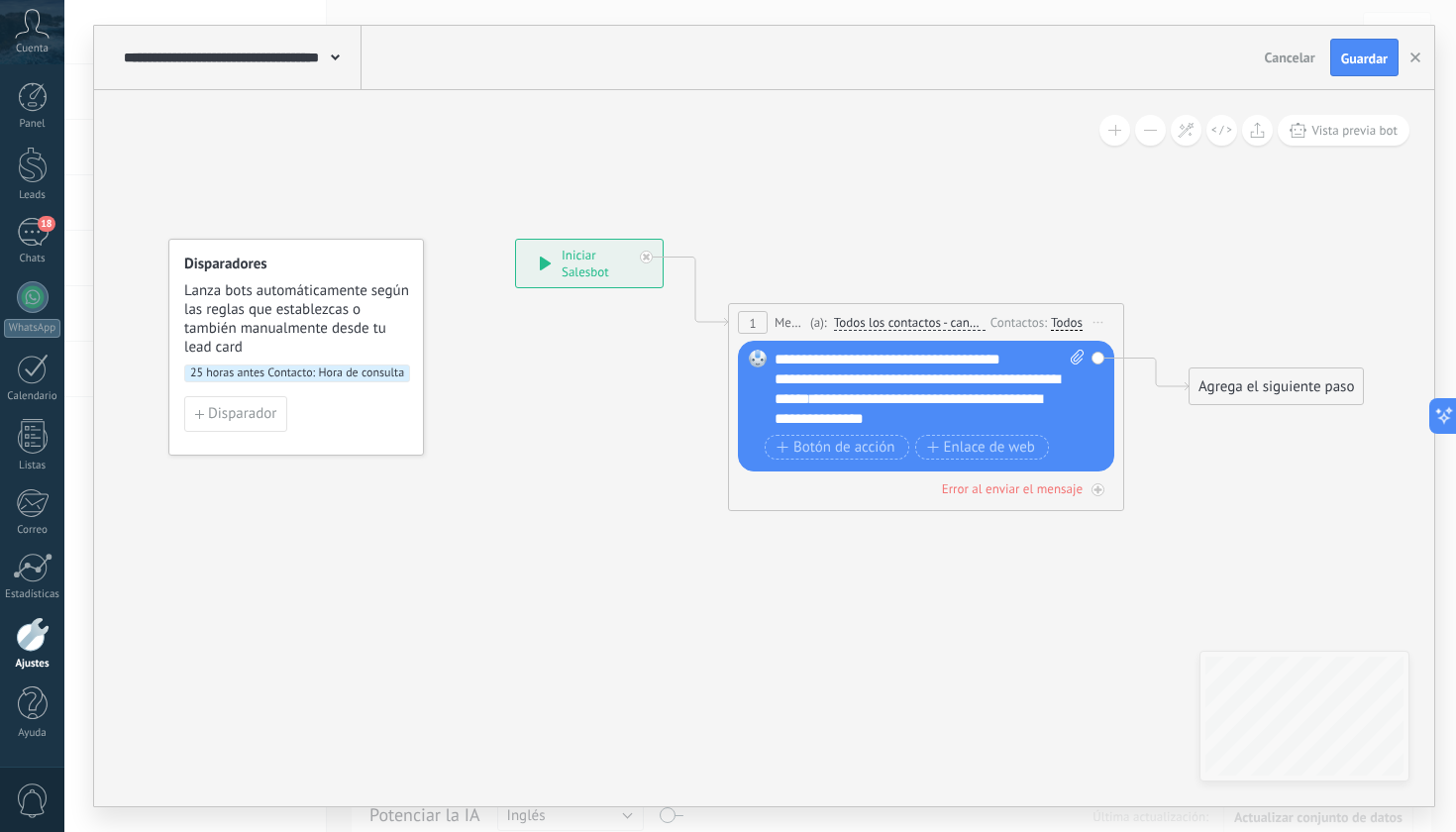 click on "**********" at bounding box center (977, 378) 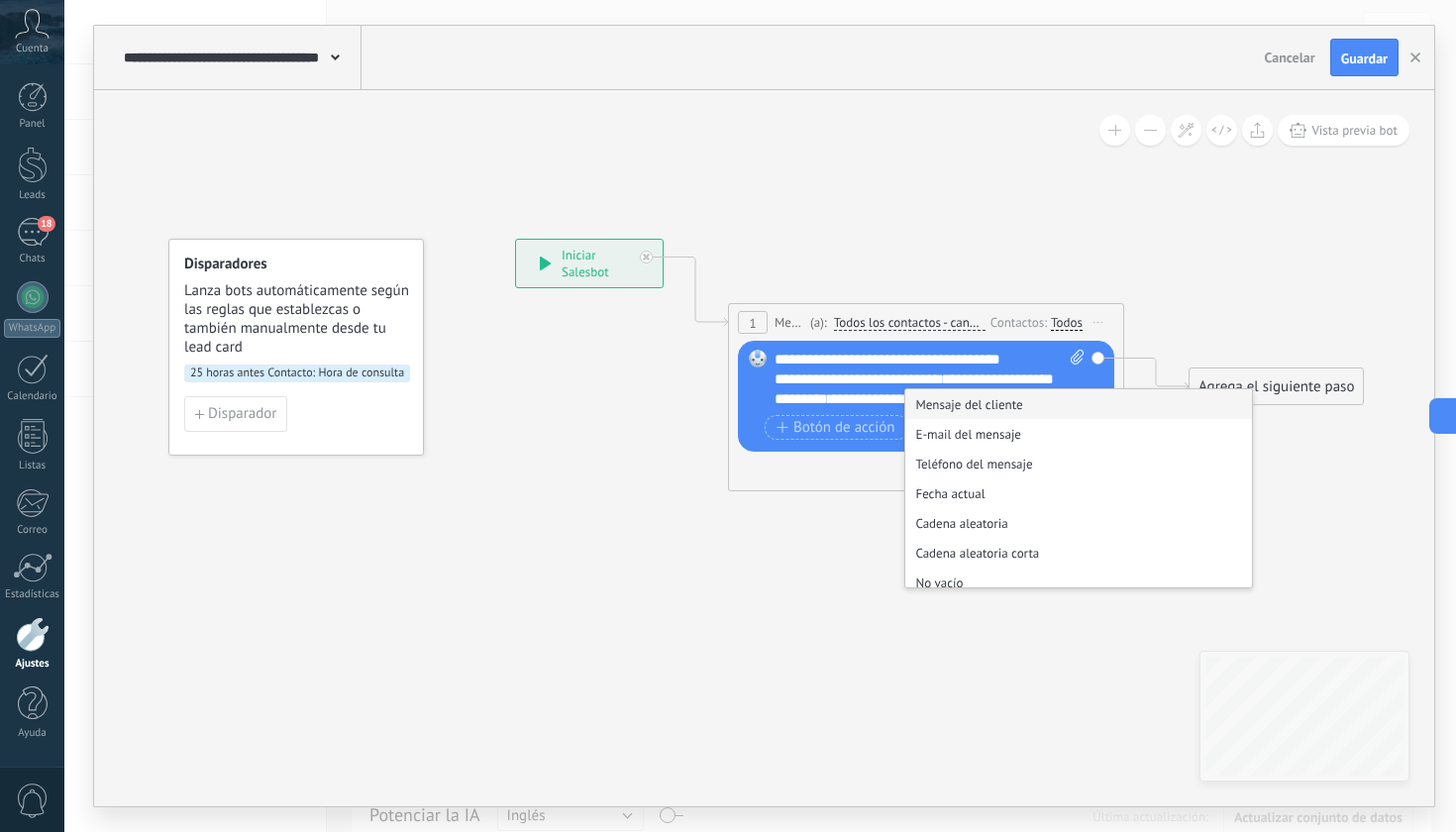 click on "**********" at bounding box center [914, 388] 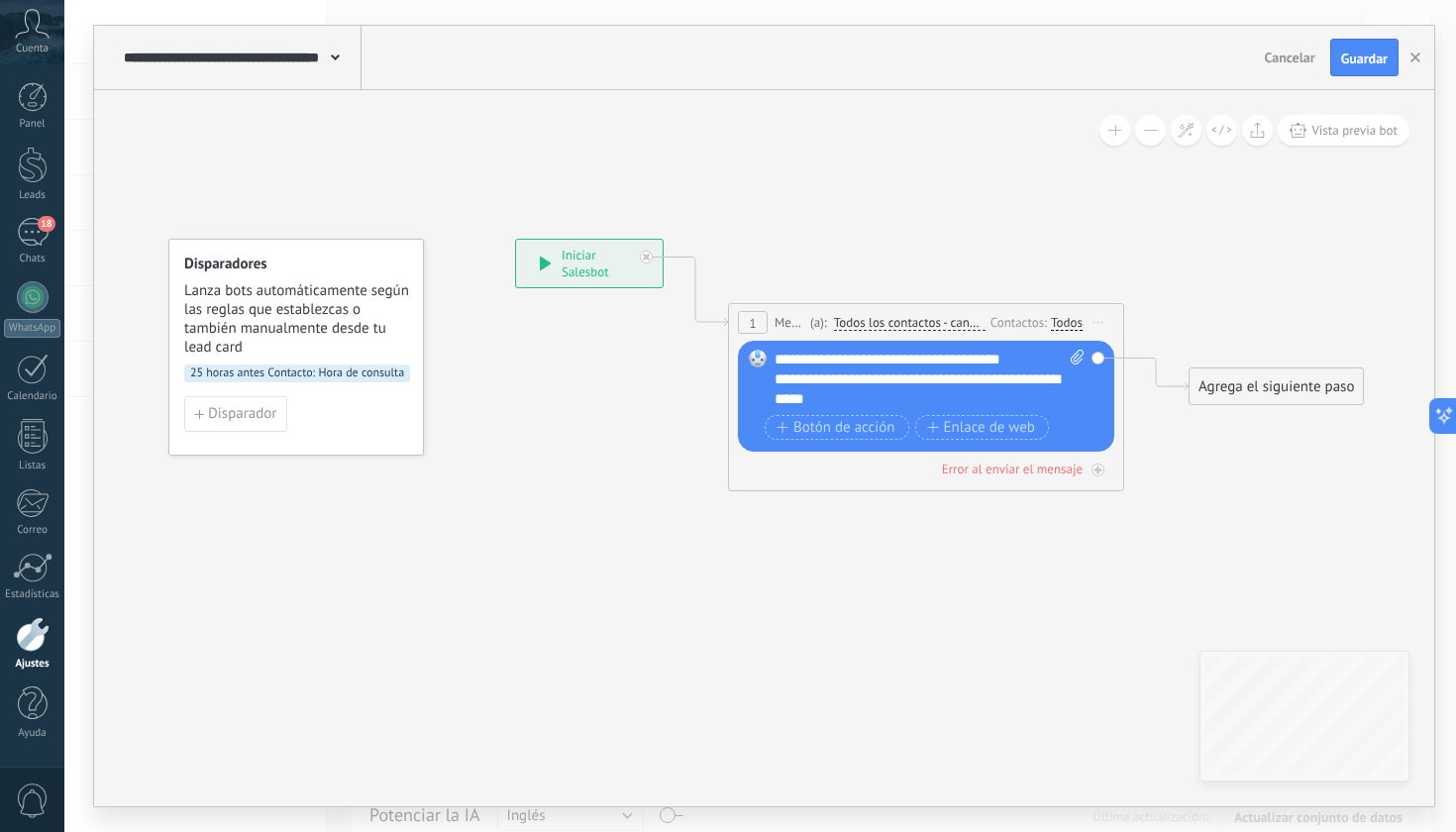 type 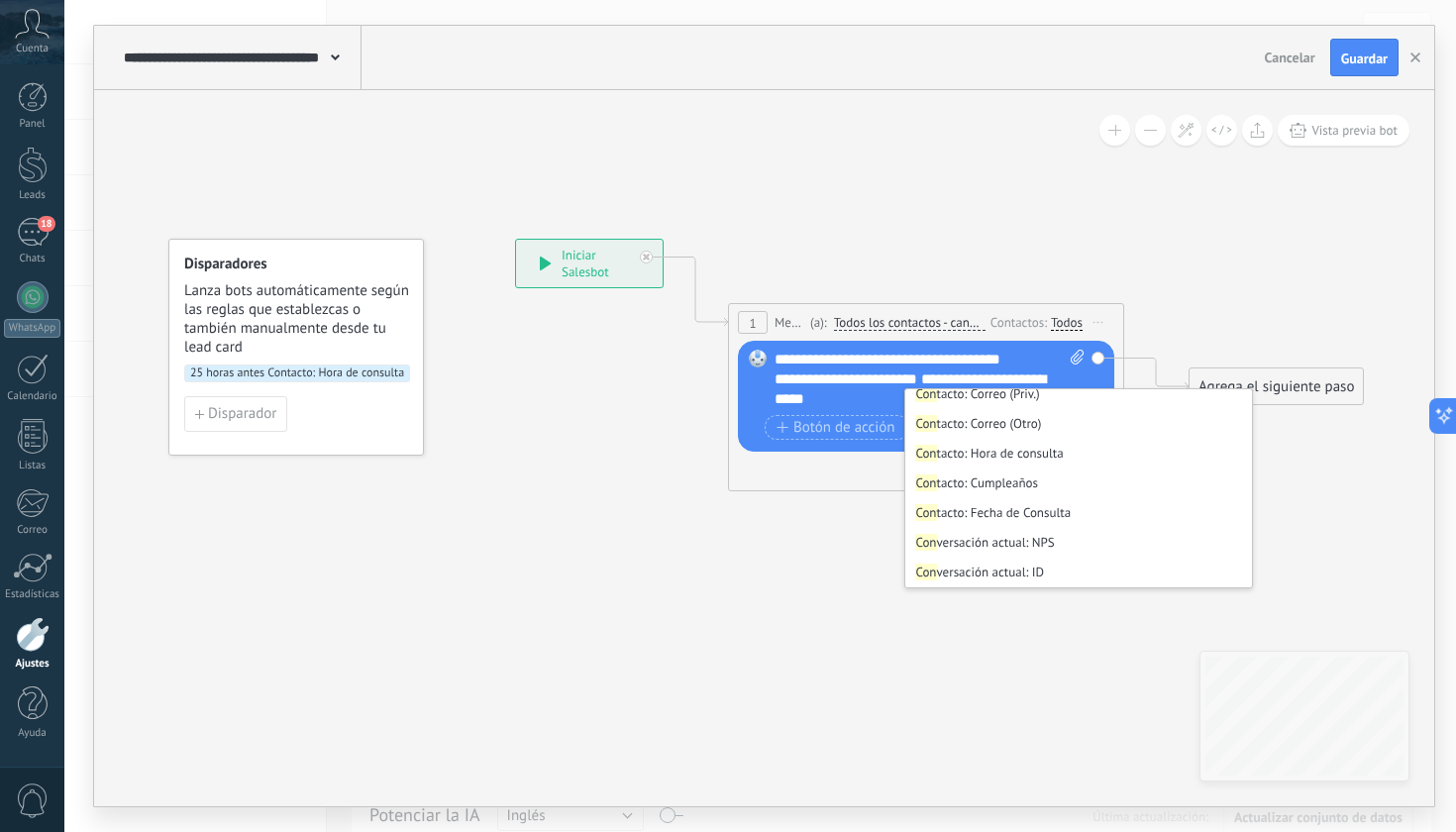 scroll, scrollTop: 489, scrollLeft: 0, axis: vertical 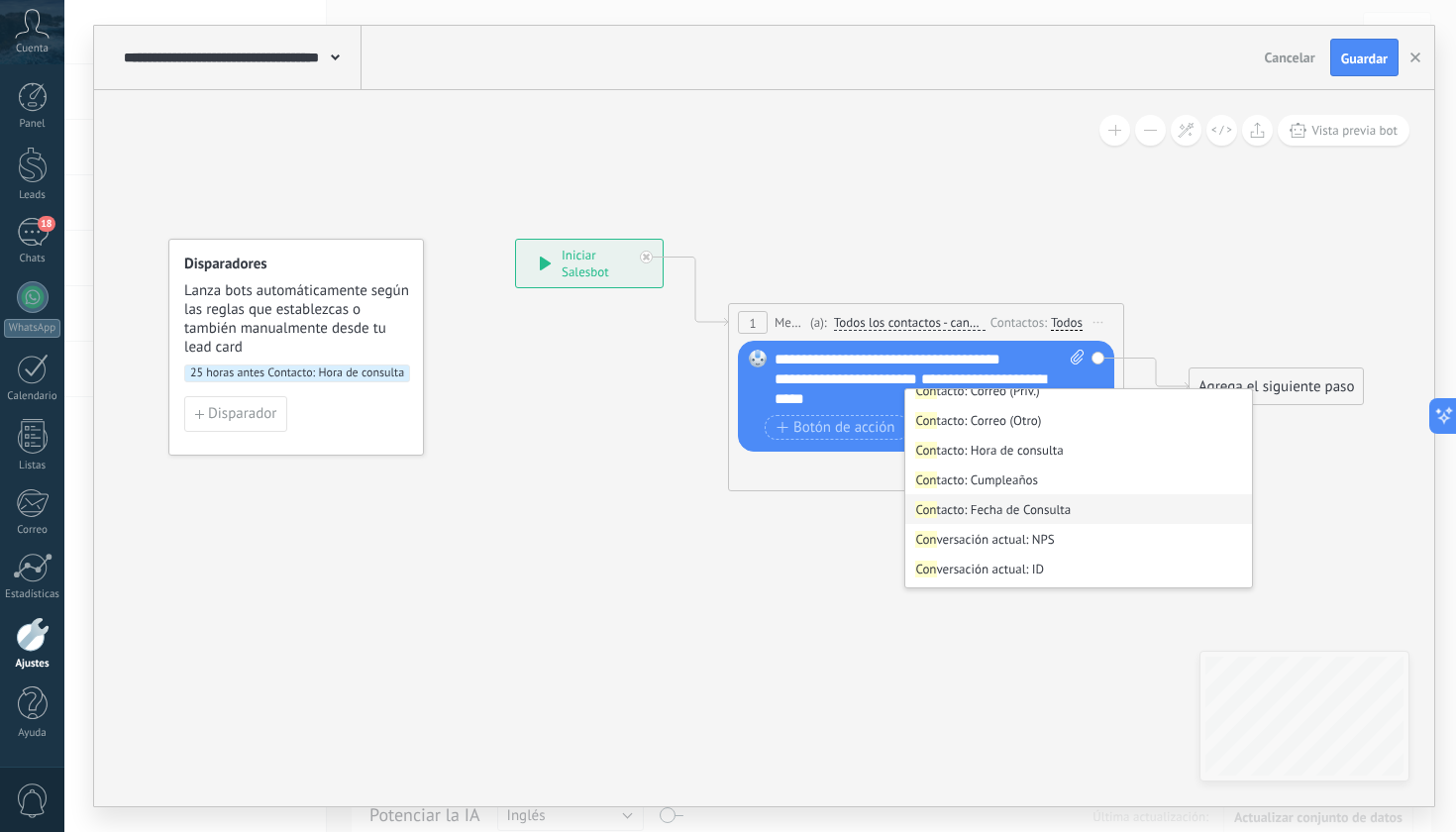 click on "Con tacto: Fecha de Consulta" at bounding box center (1079, 509) 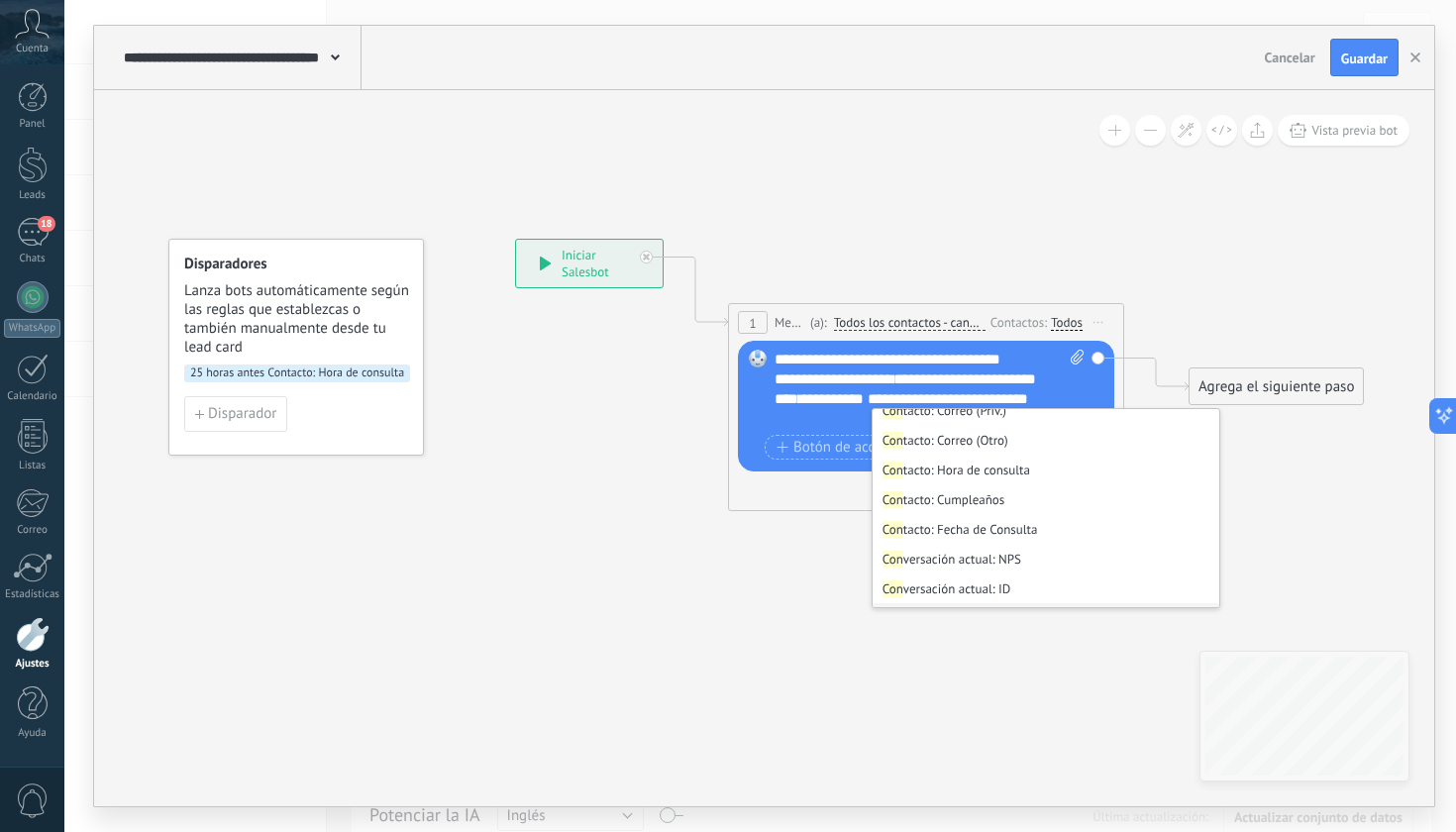 click on "Con tacto: Hora de consulta" at bounding box center [1046, 469] 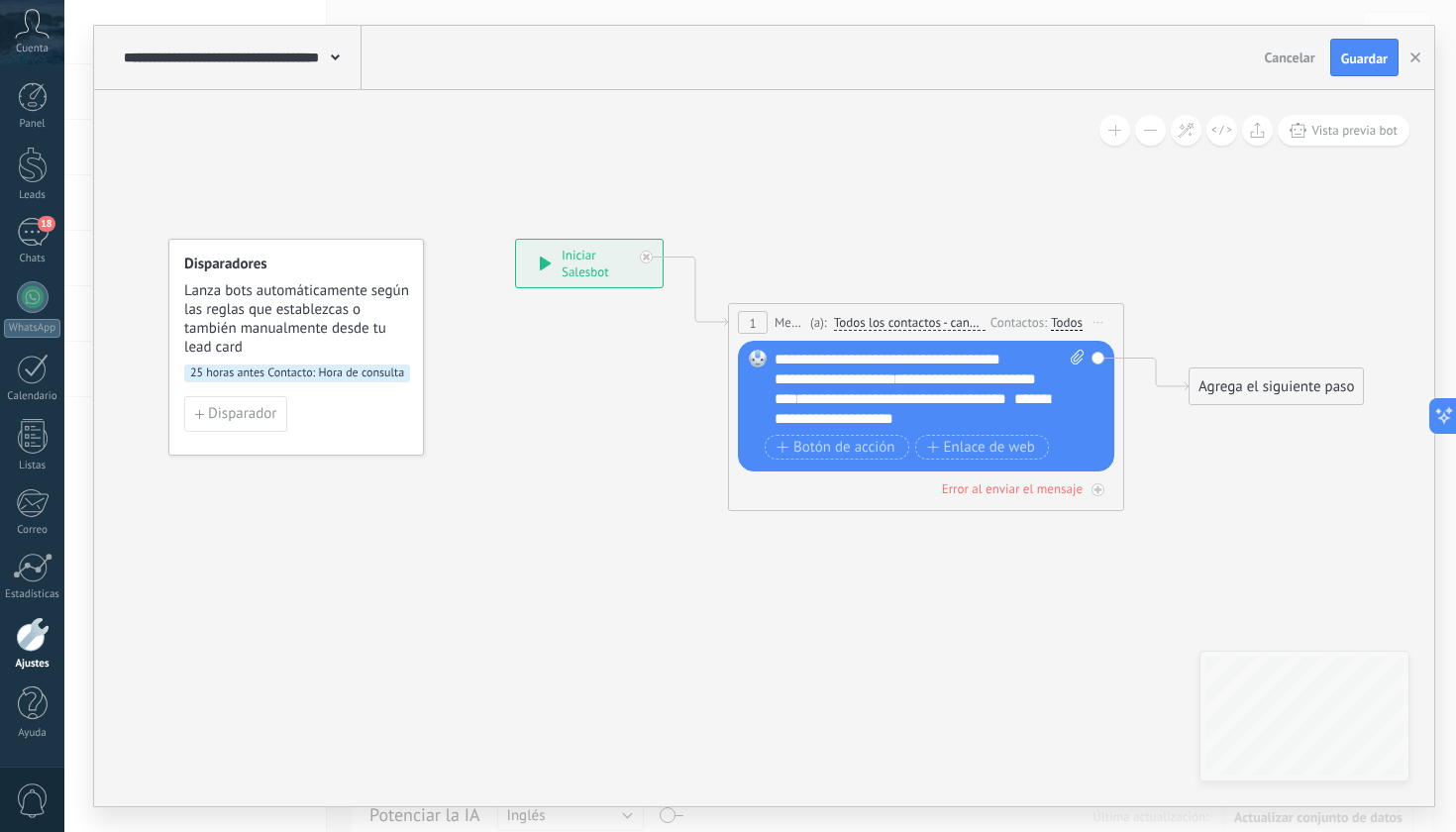 click on "*" 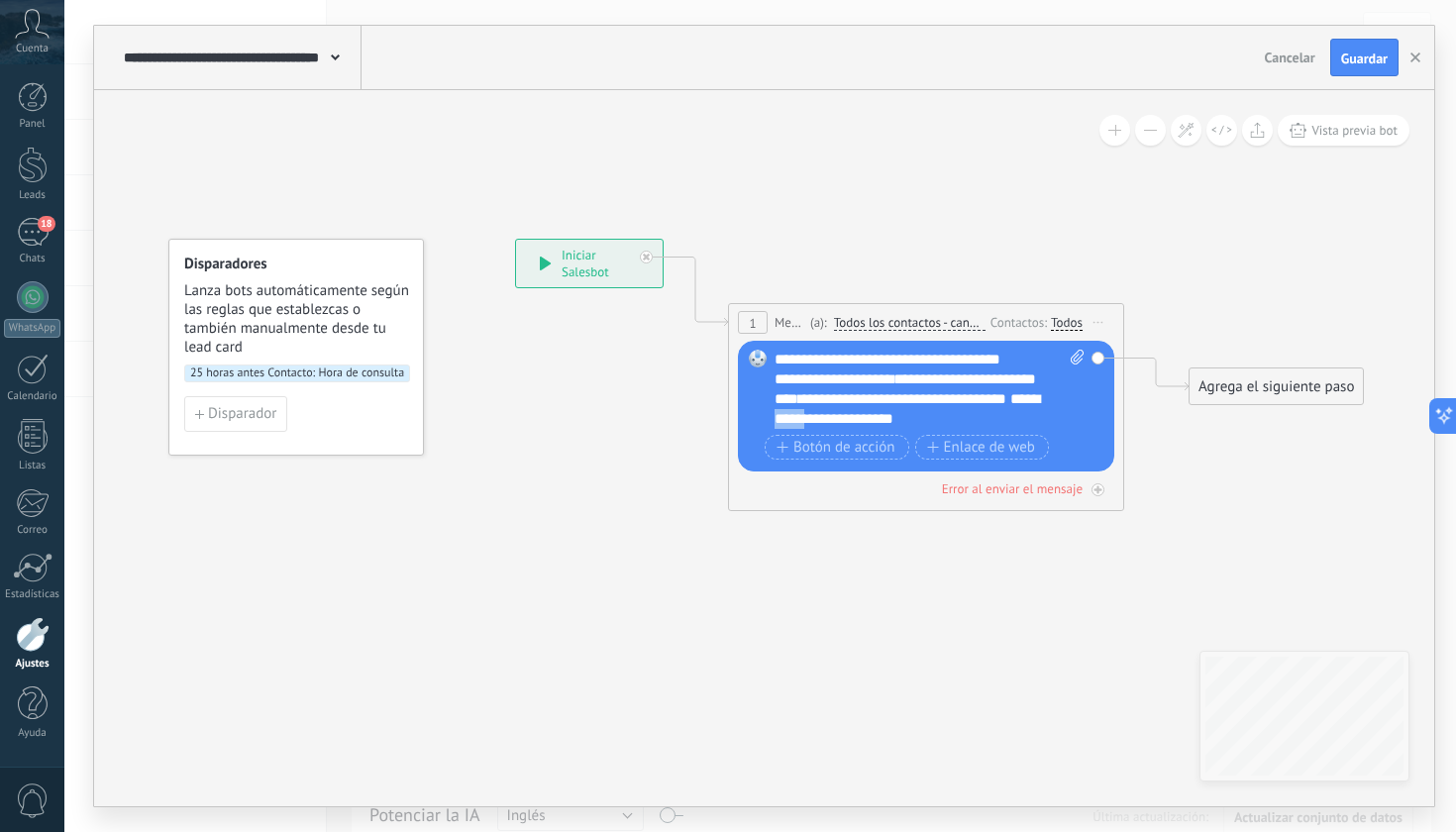 drag, startPoint x: 844, startPoint y: 419, endPoint x: 801, endPoint y: 422, distance: 43.104524 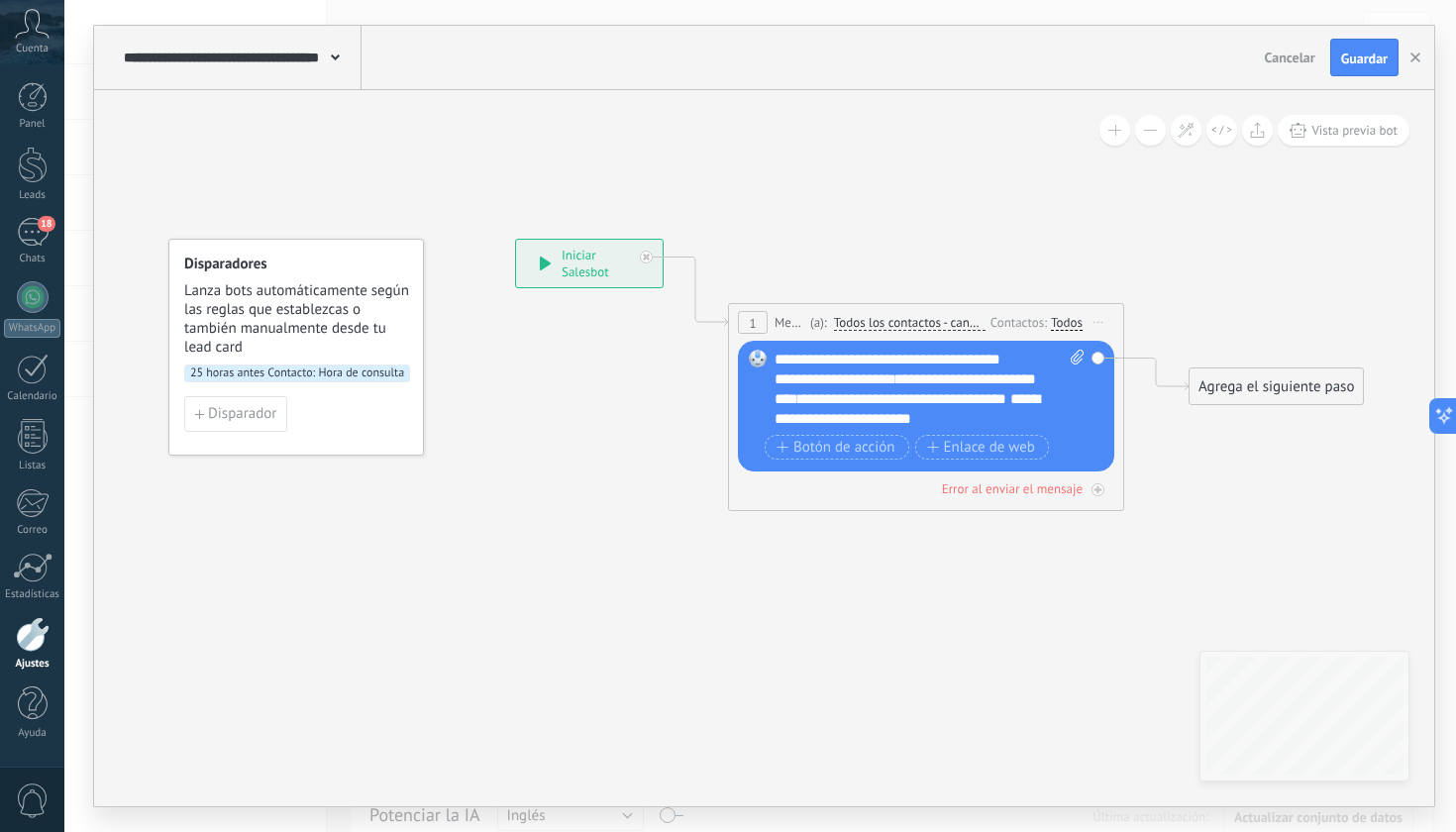 click on "**********" at bounding box center [929, 389] 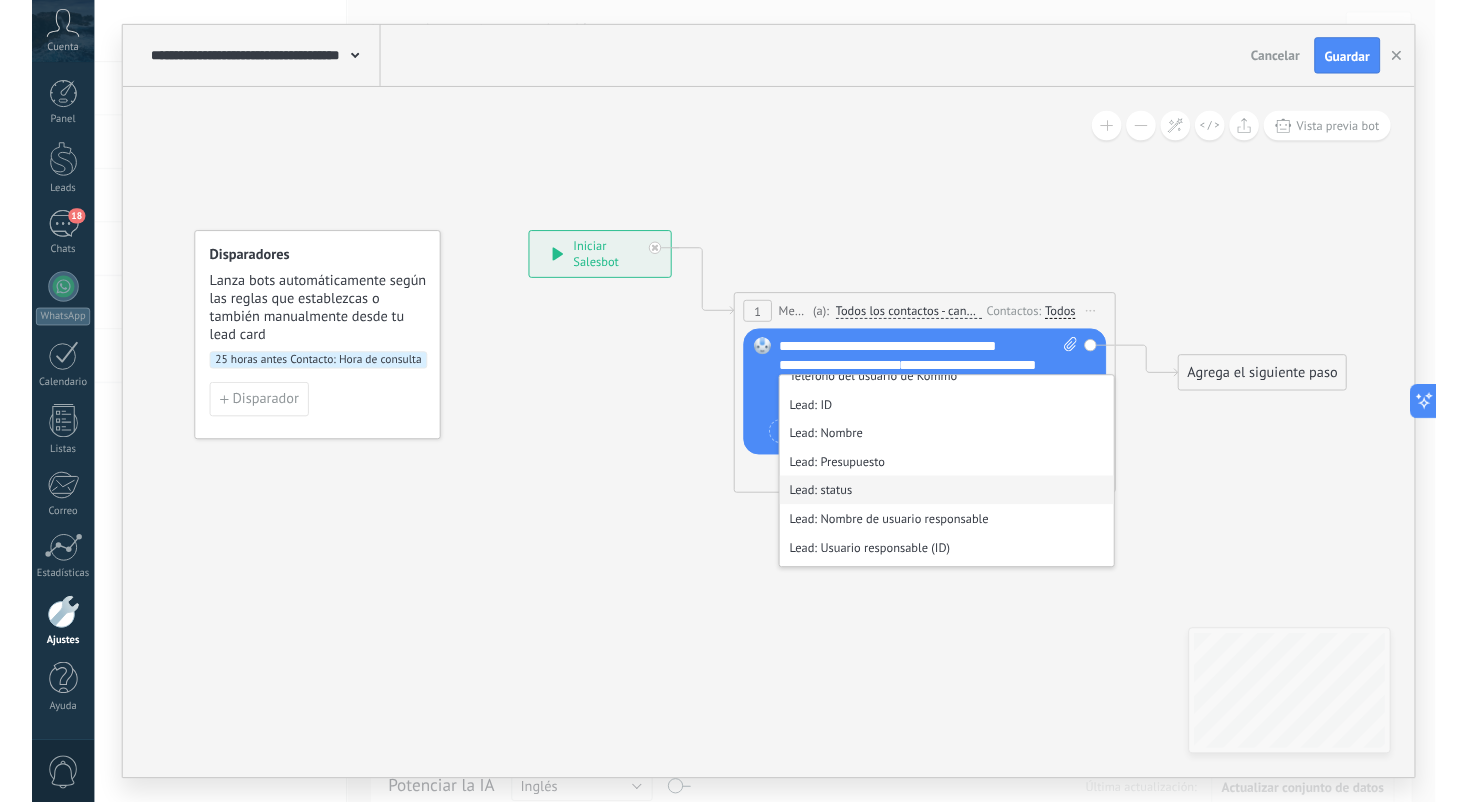 scroll, scrollTop: 279, scrollLeft: 0, axis: vertical 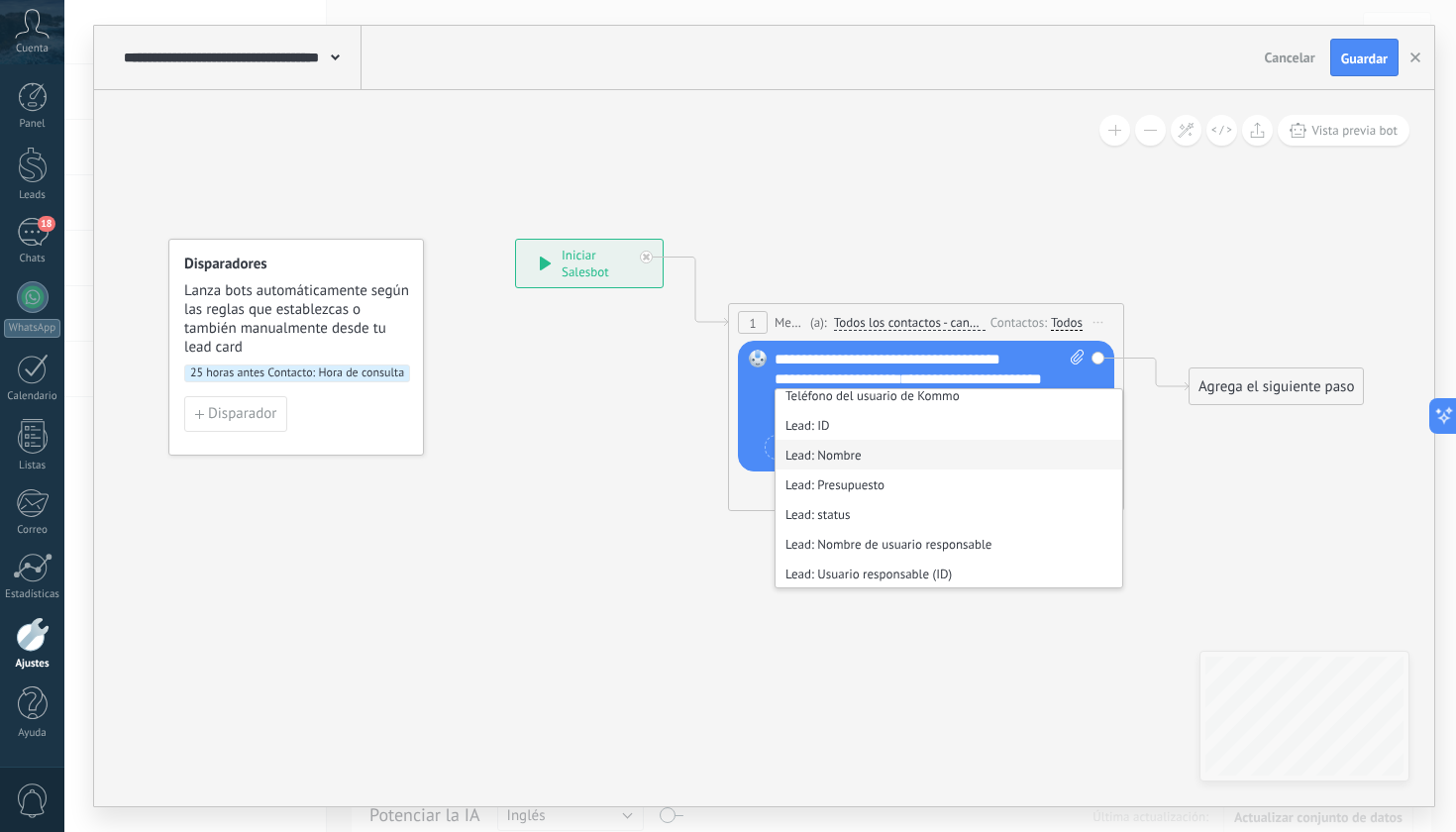 click on "Lead: Nombre" at bounding box center (949, 455) 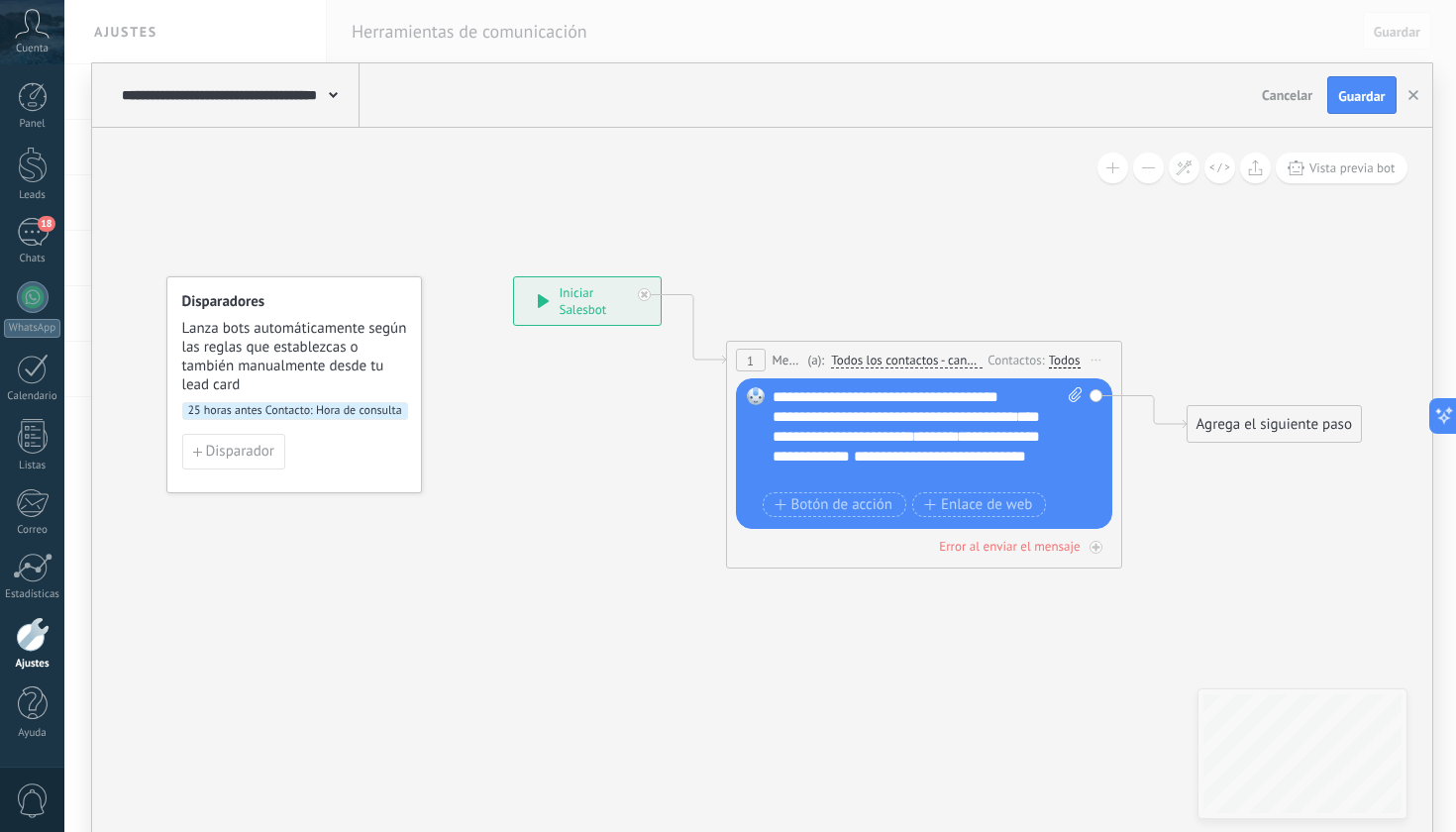 type on "**********" 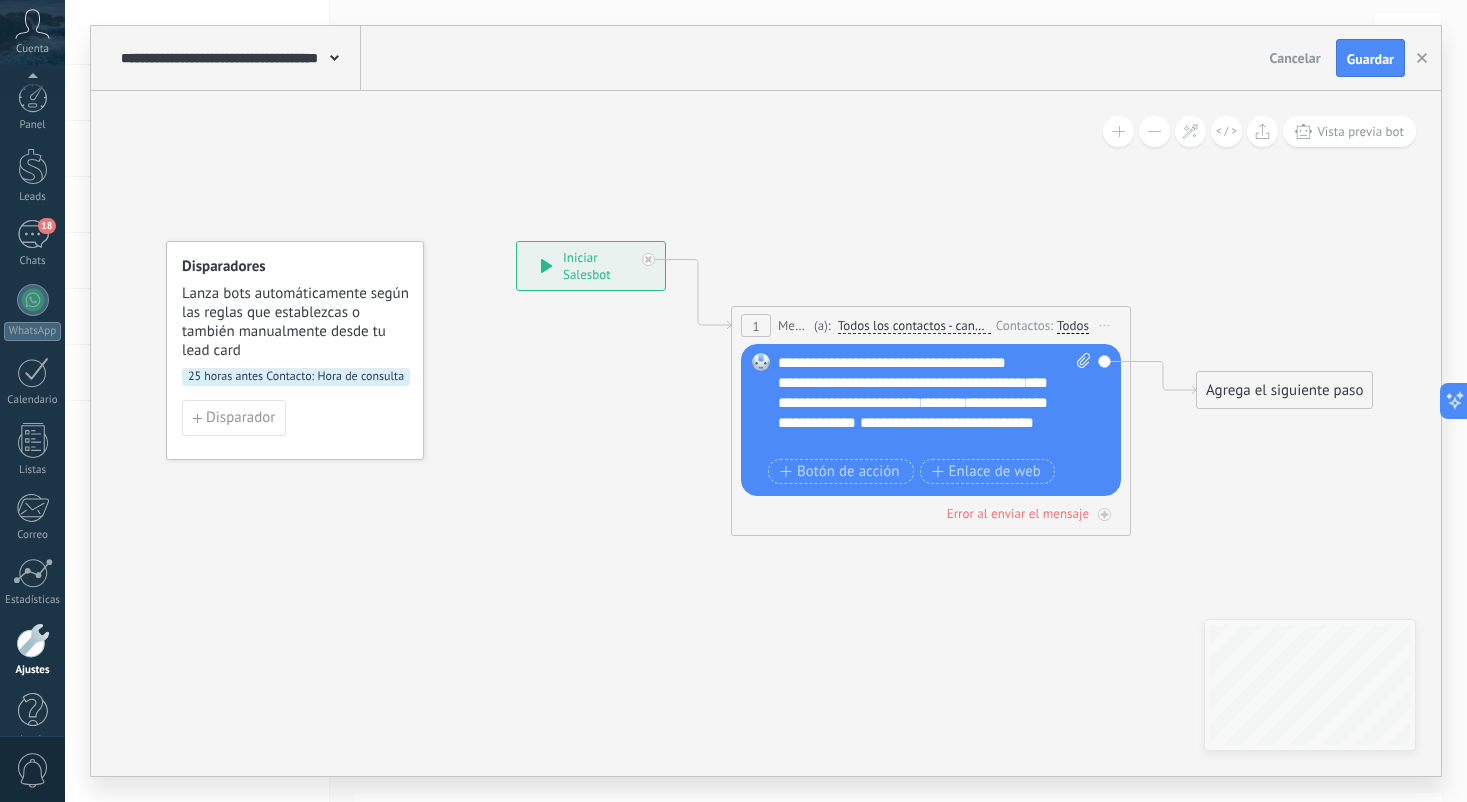 scroll, scrollTop: 19, scrollLeft: 0, axis: vertical 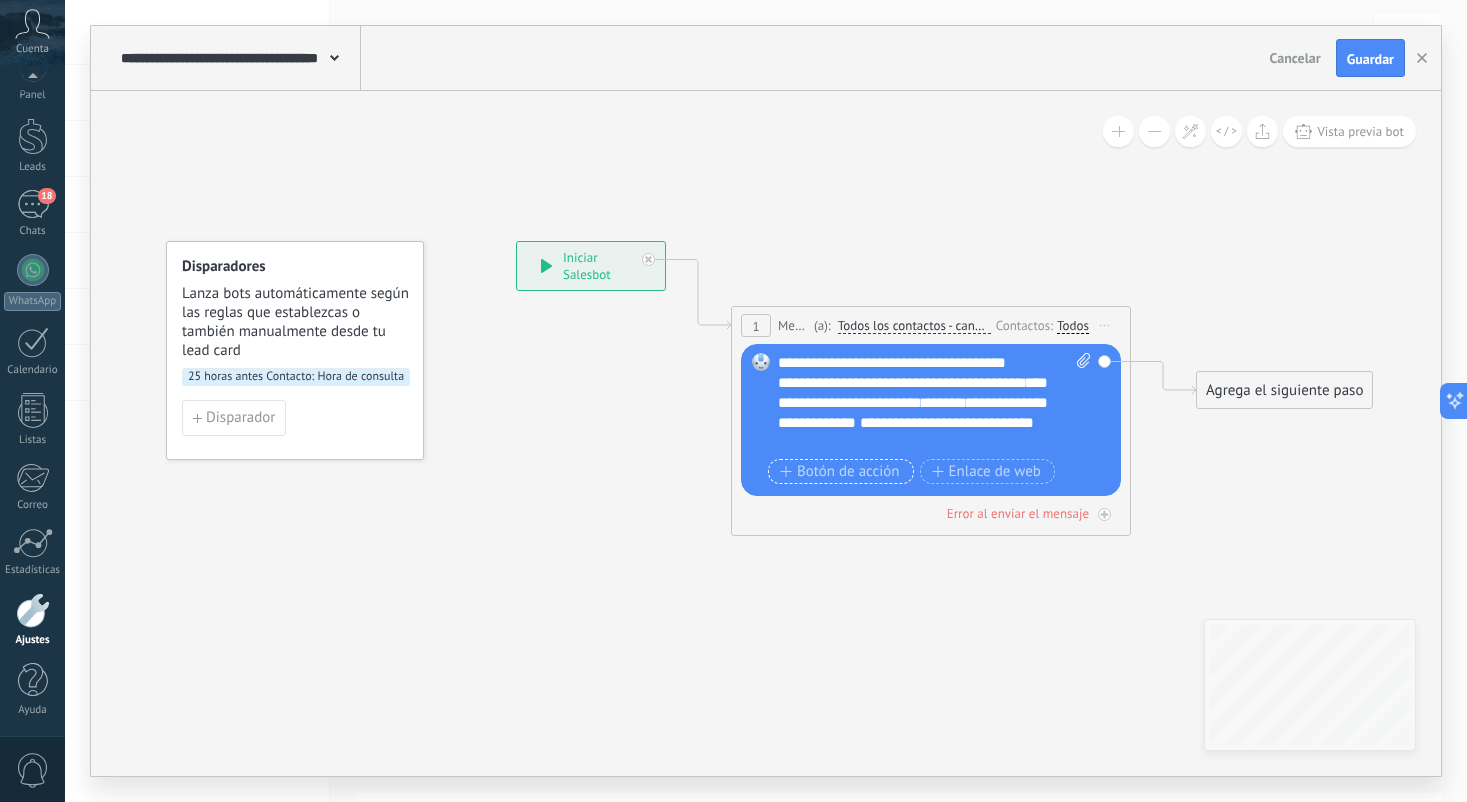 click on "Botón de acción" at bounding box center (840, 472) 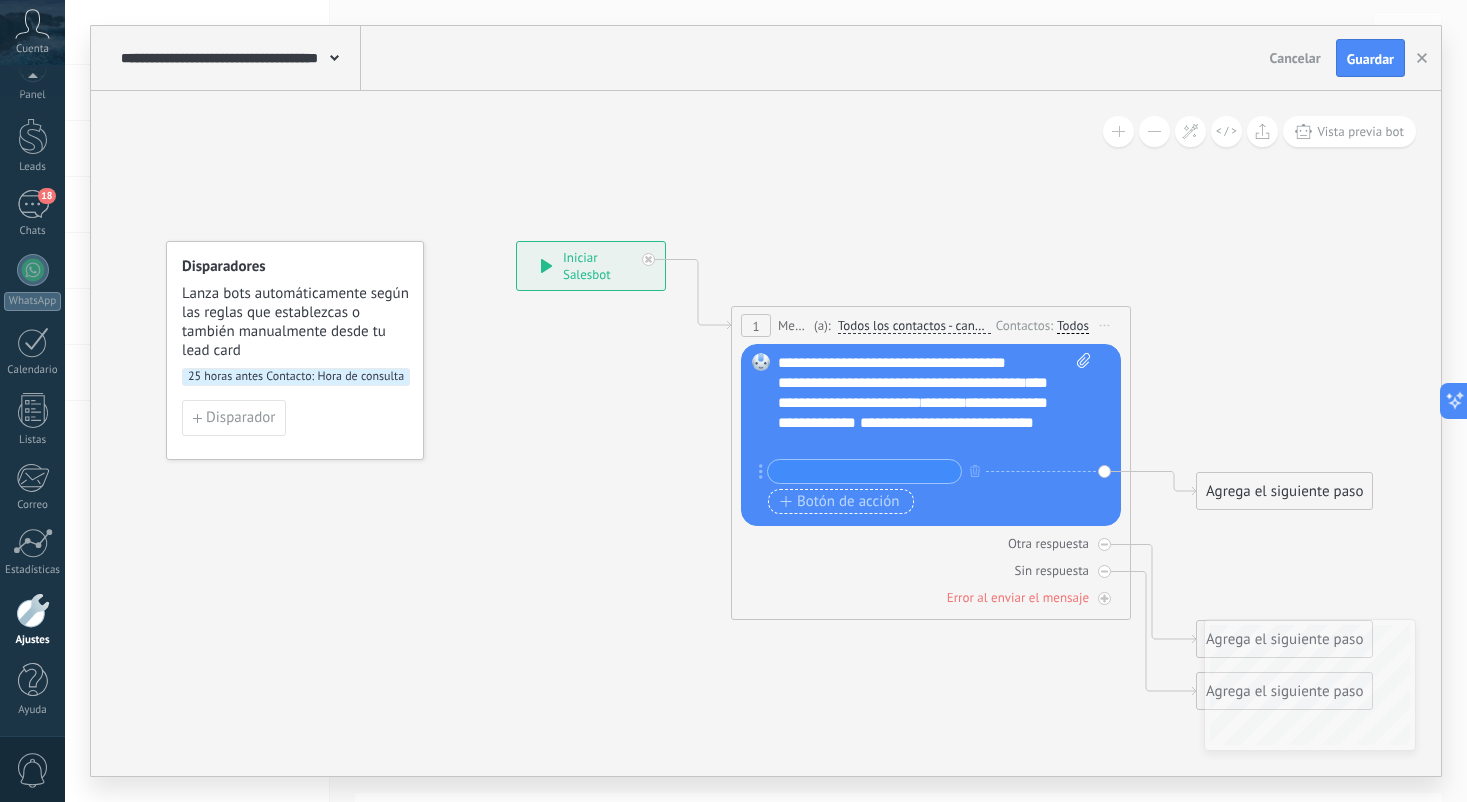 click 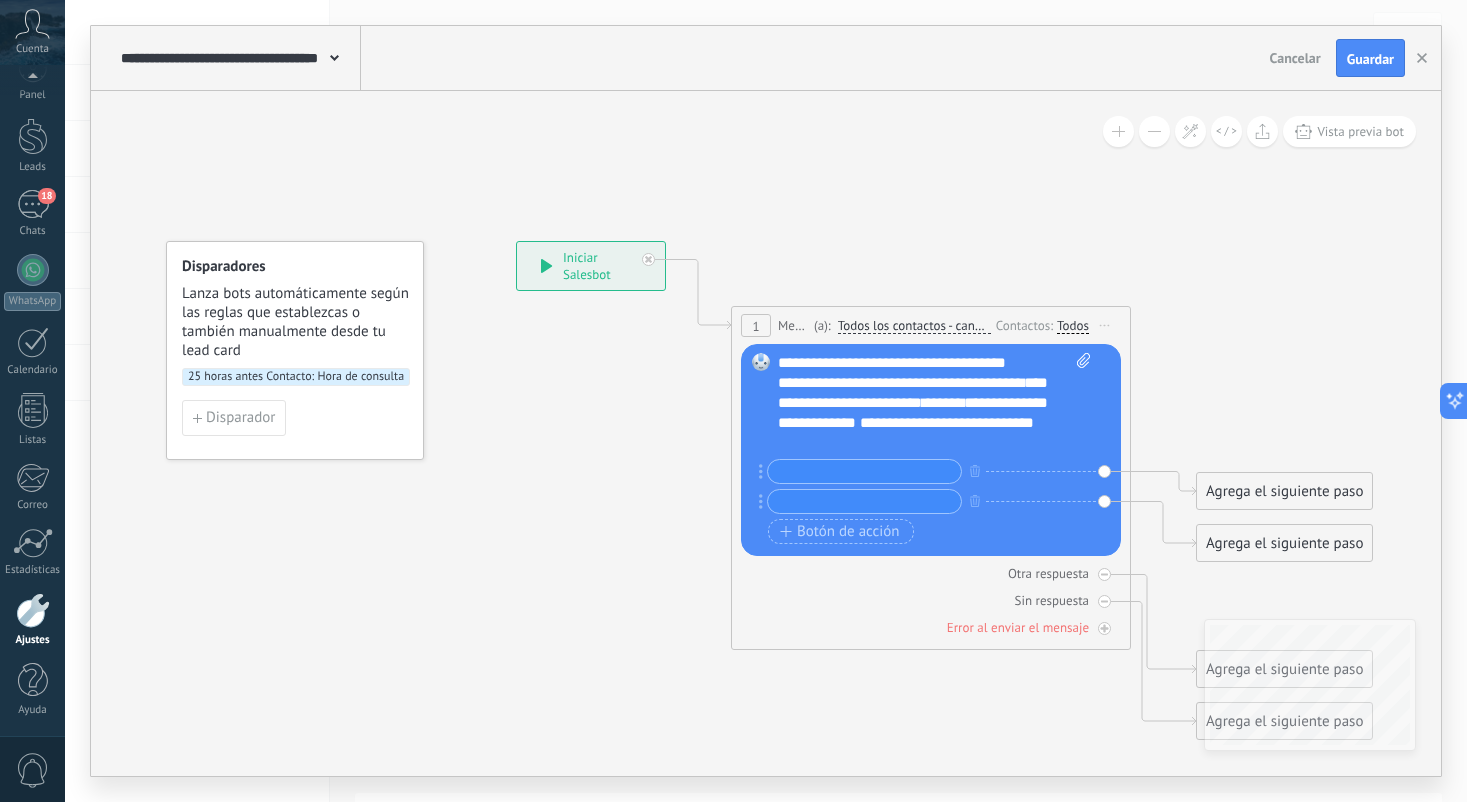 click at bounding box center [864, 471] 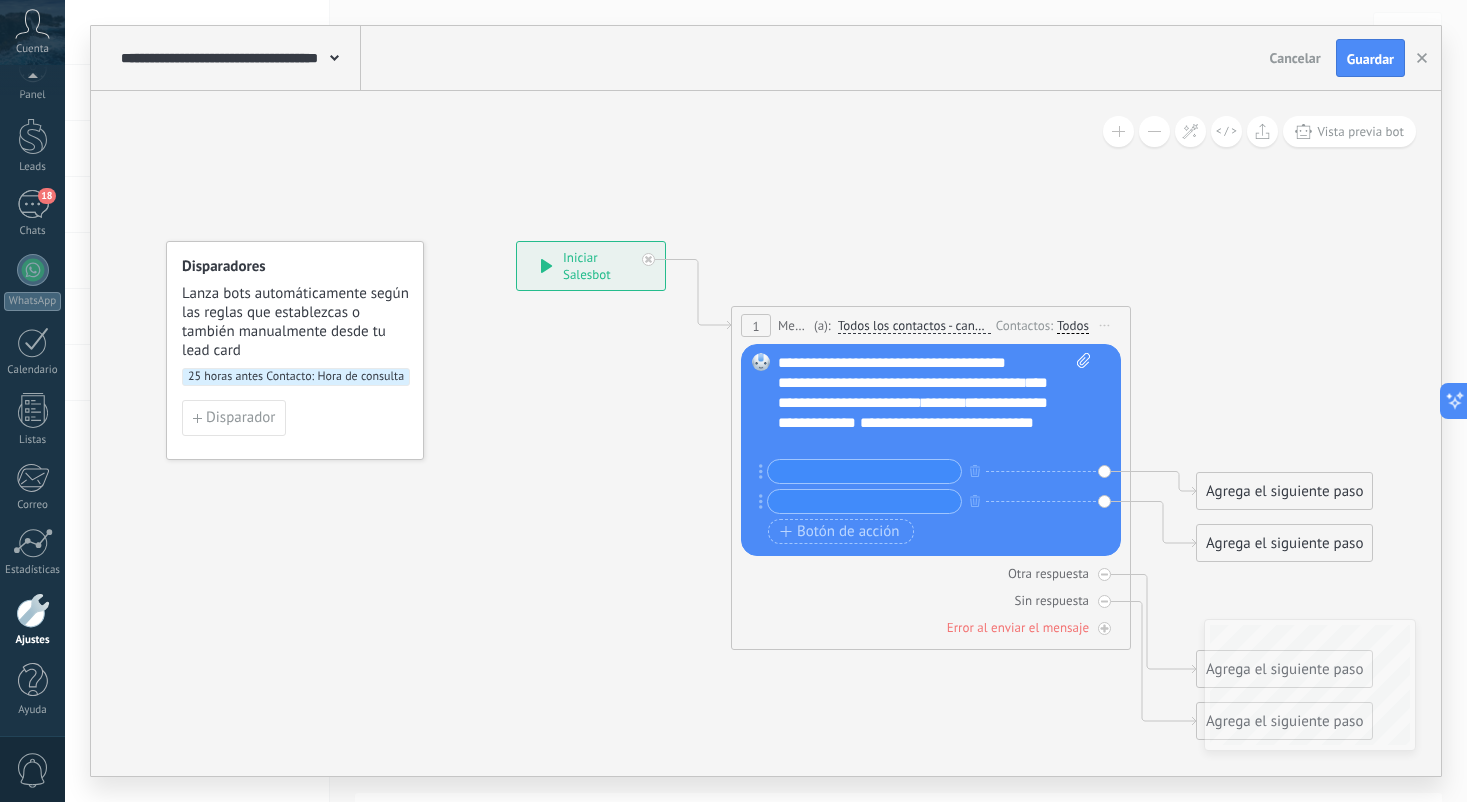 type on "*" 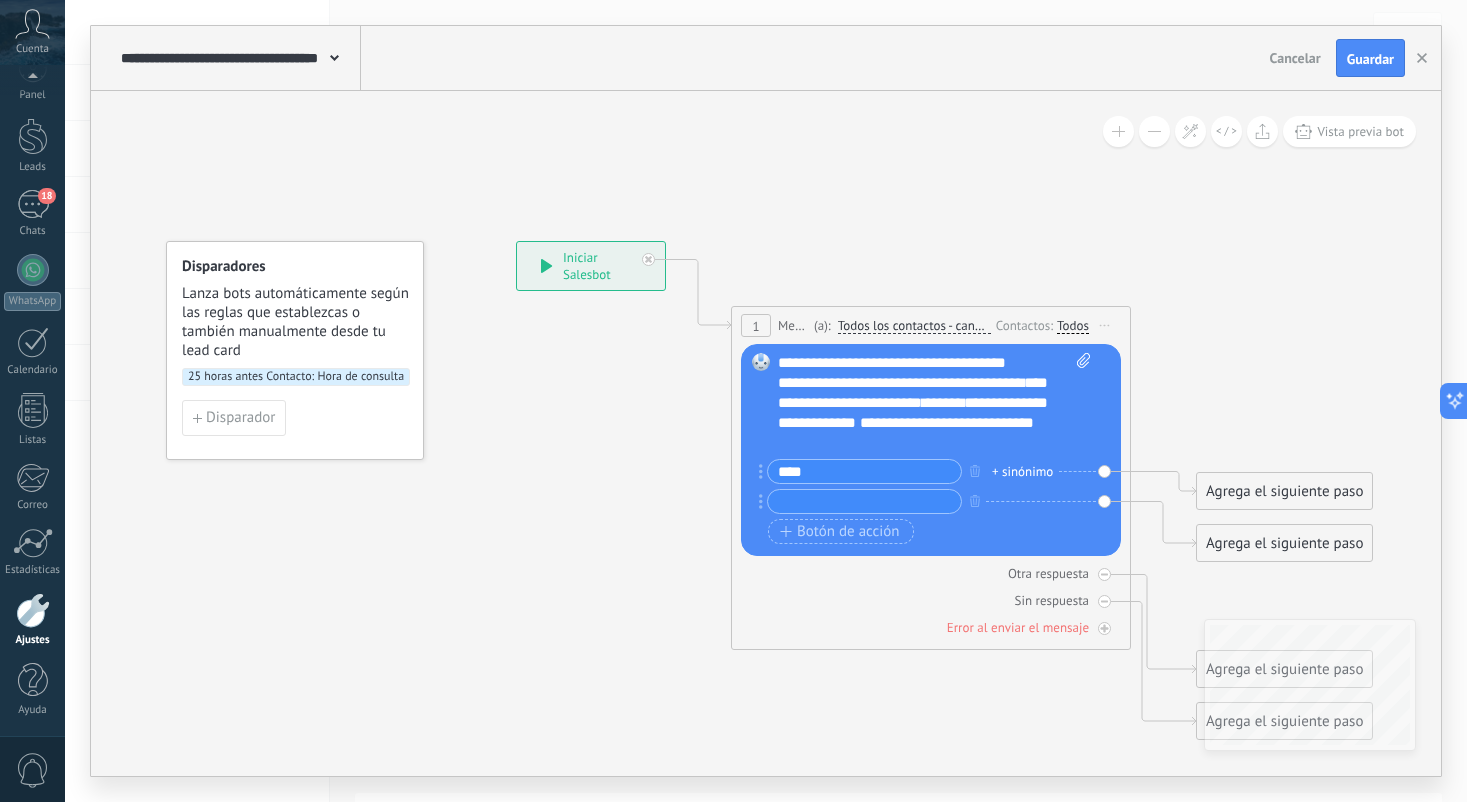 type on "****" 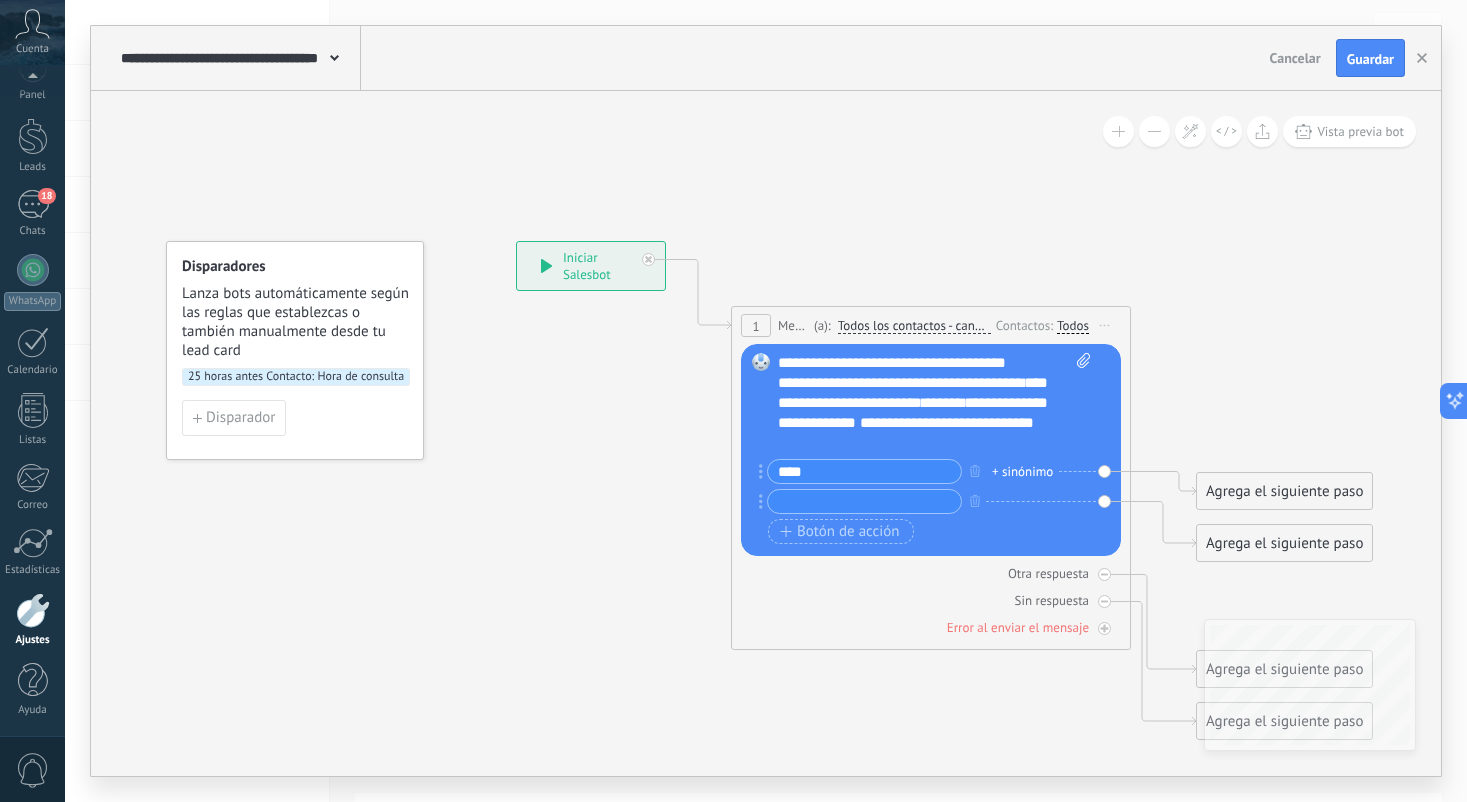 type on "*" 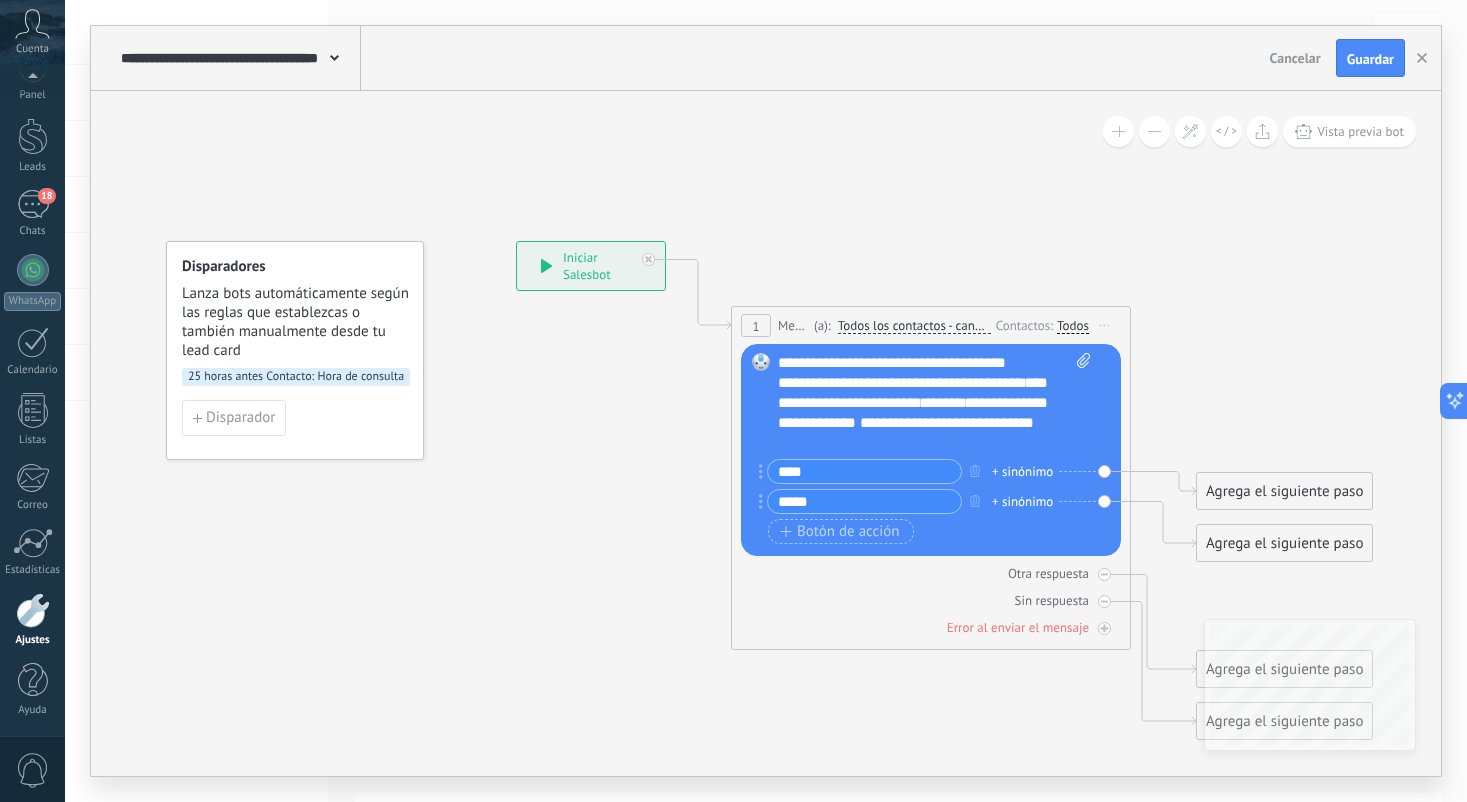type on "*****" 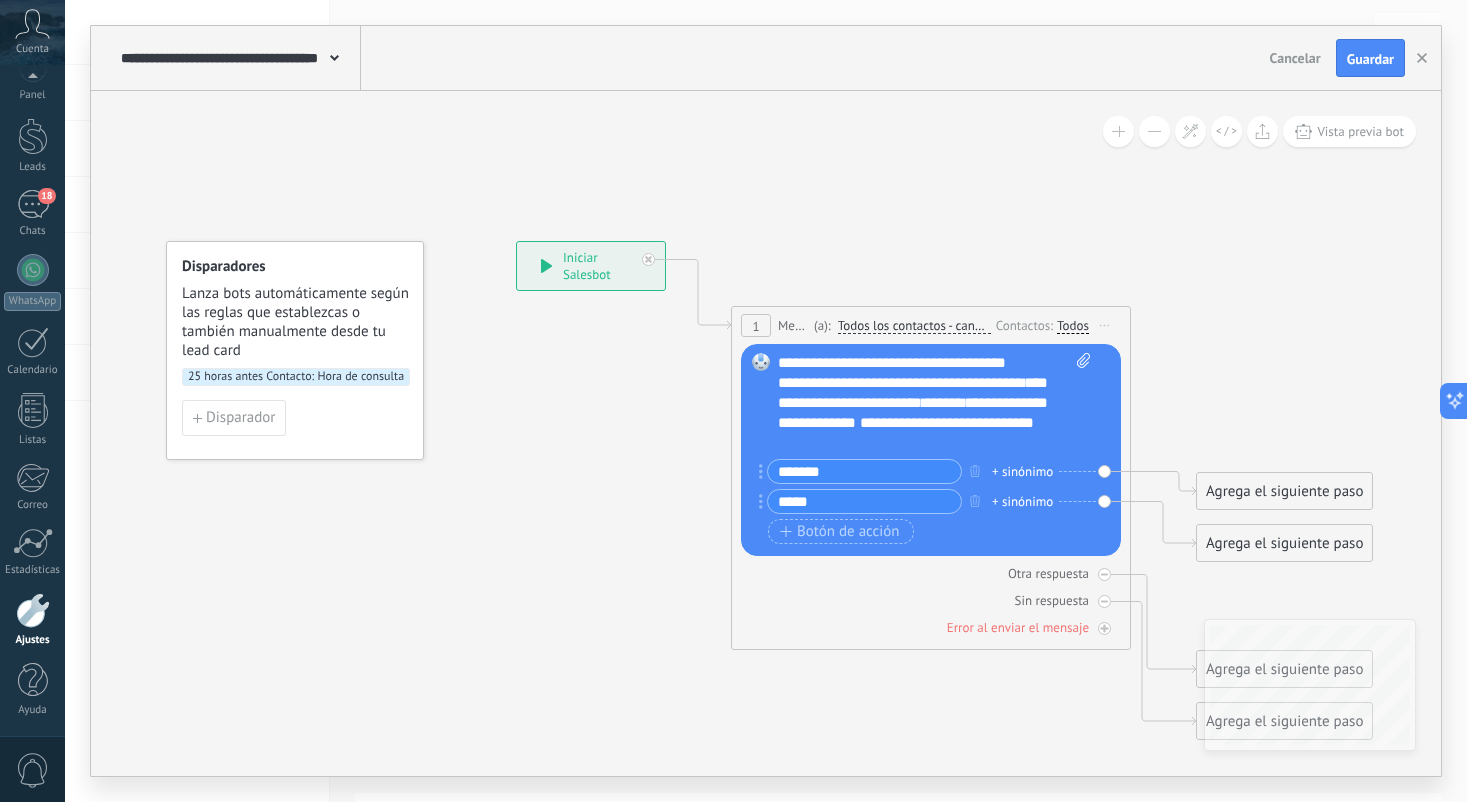 type on "*******" 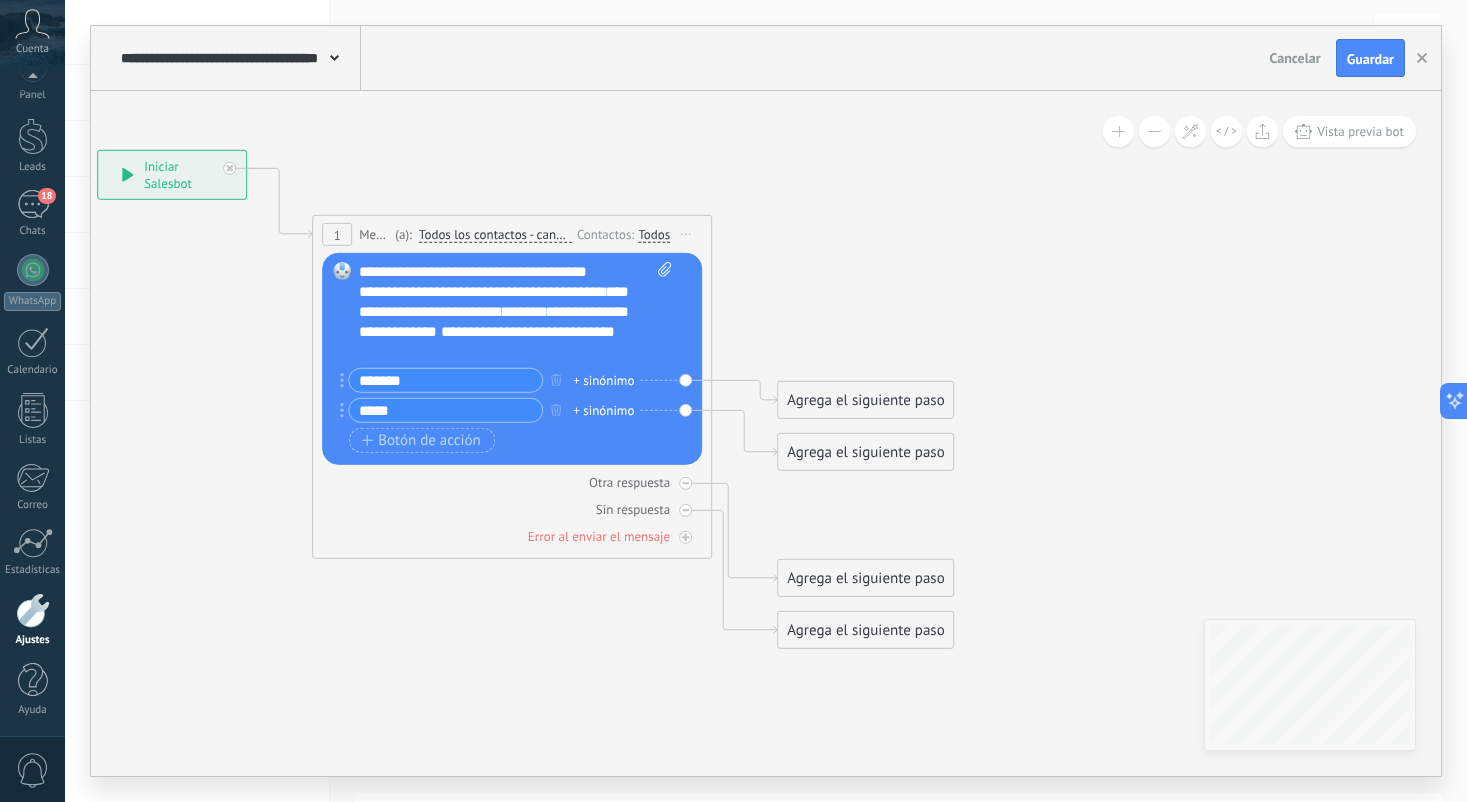 click on "Agrega el siguiente paso" at bounding box center (865, 400) 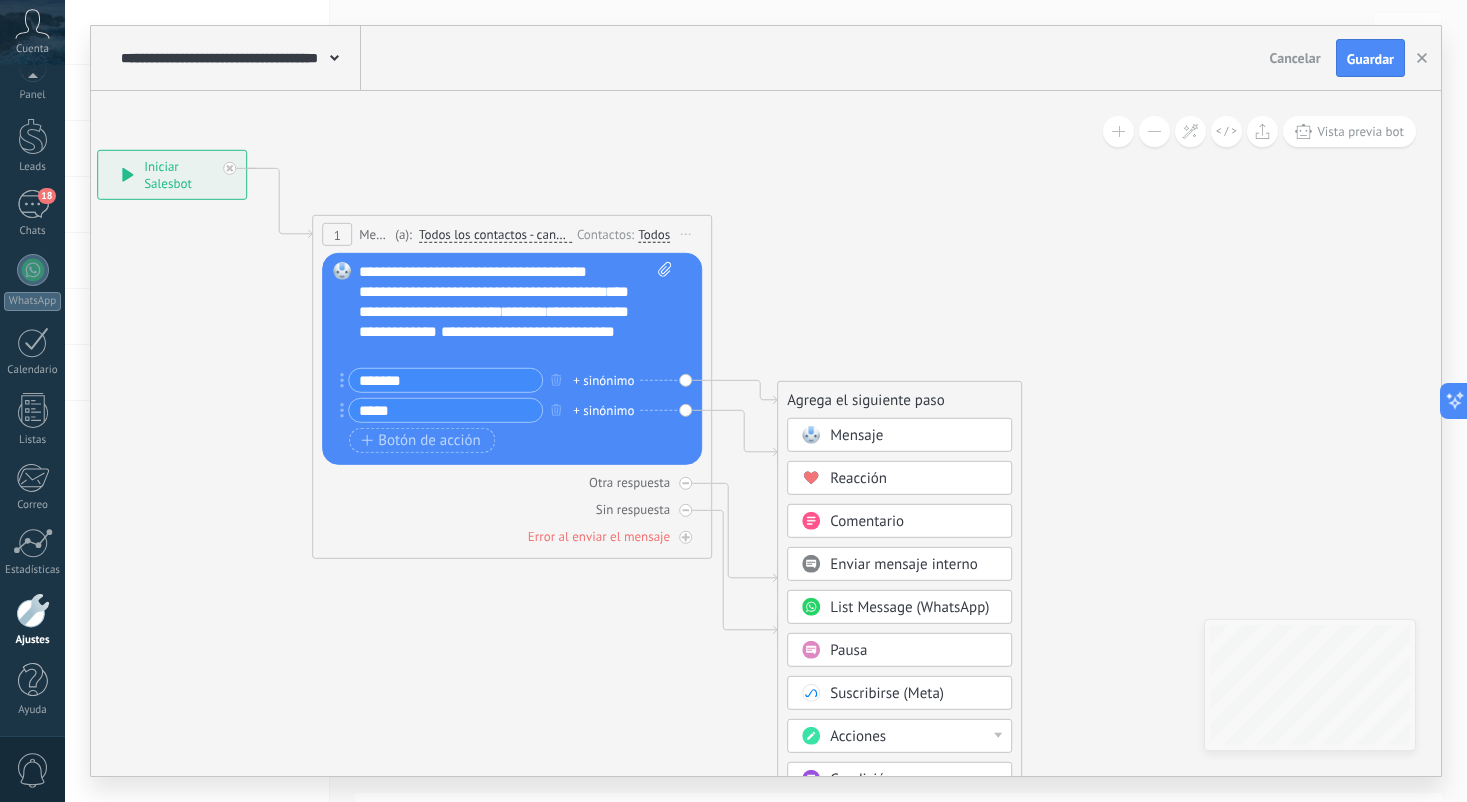 click on "Mensaje" at bounding box center [856, 435] 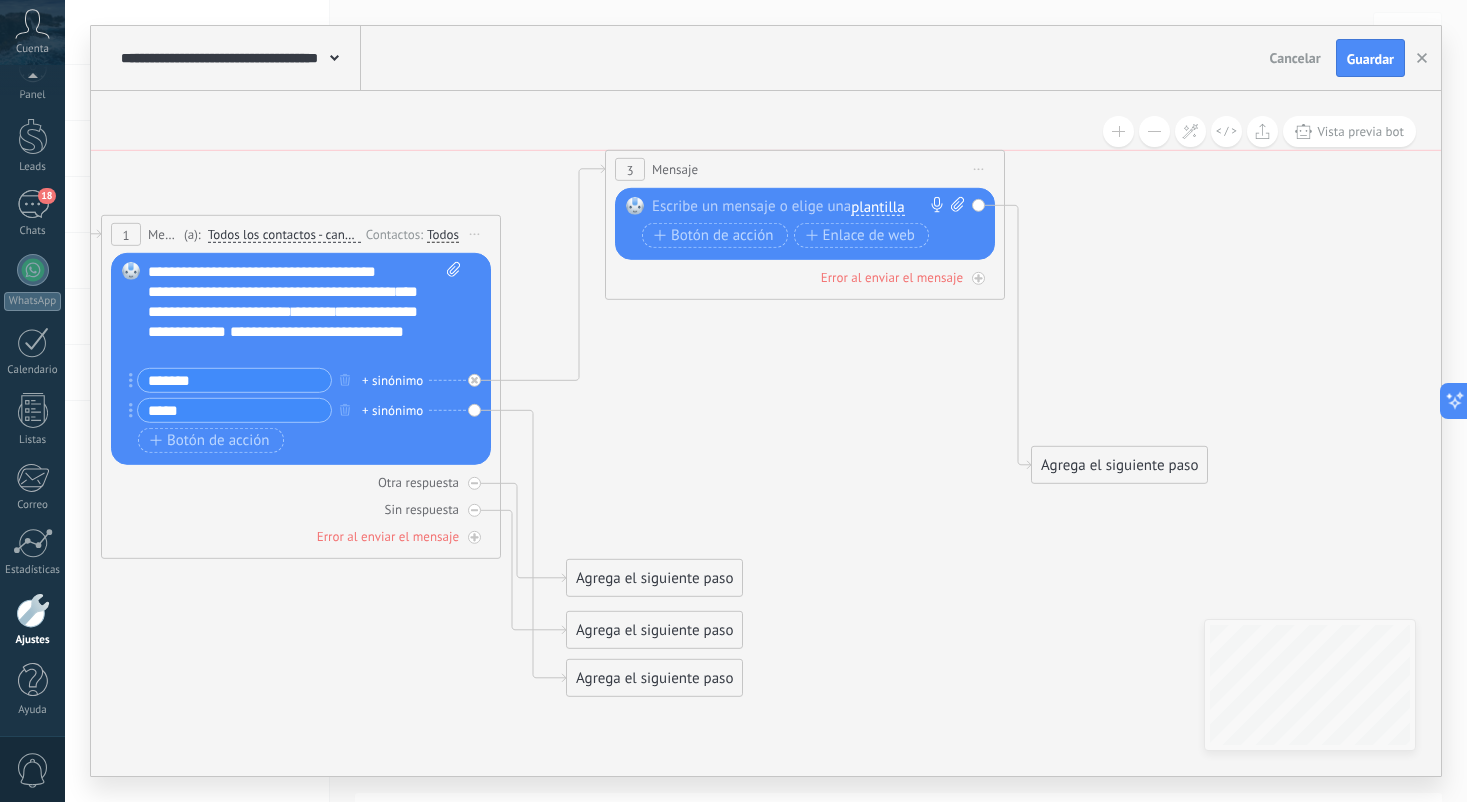 drag, startPoint x: 593, startPoint y: 388, endPoint x: 632, endPoint y: 155, distance: 236.24141 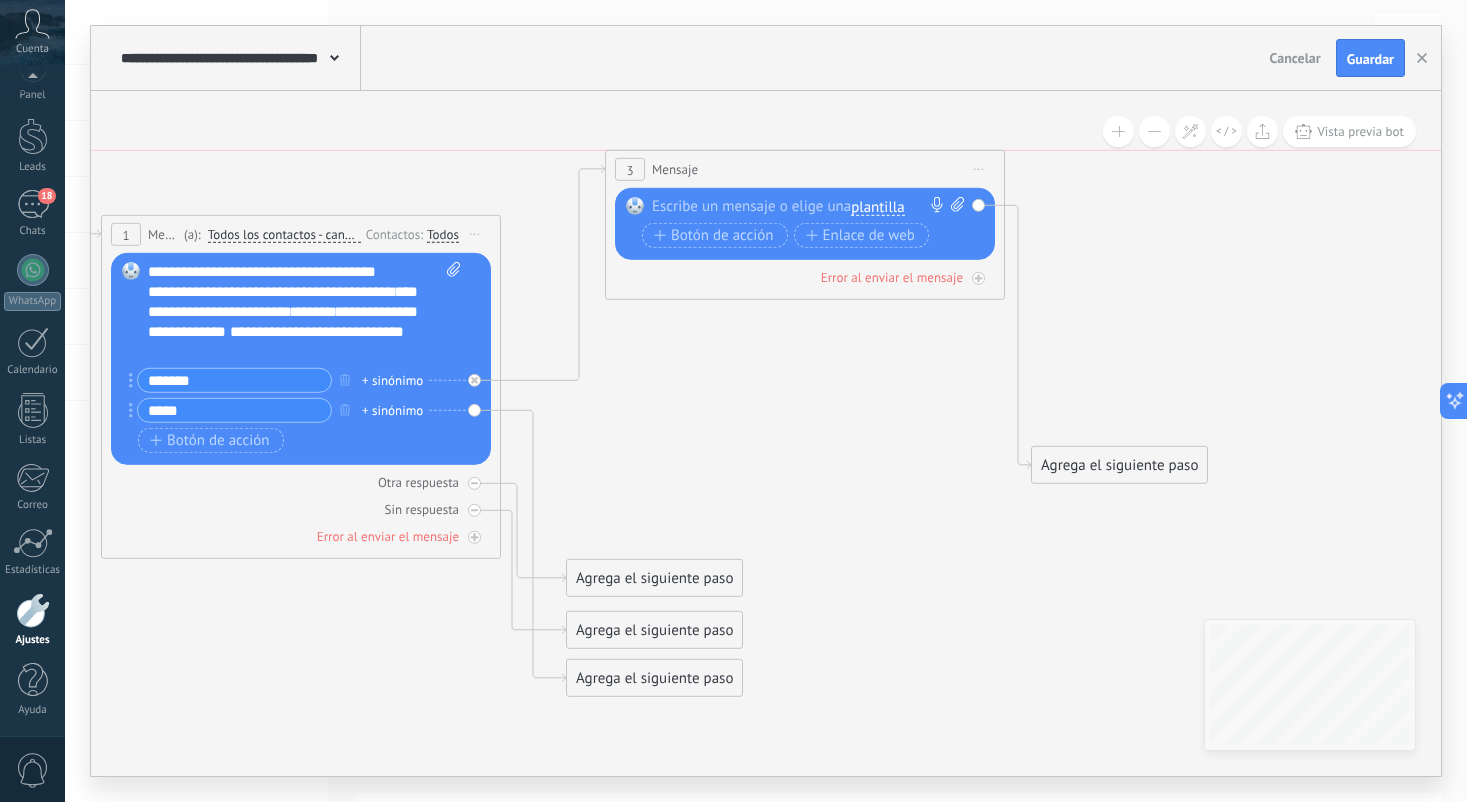 click on "3
Mensaje
*******
(a):
Todos los contactos - canales seleccionados
Todos los contactos - canales seleccionados
Todos los contactos - canal primario
Contacto principal - canales seleccionados
Contacto principal - canal primario
Todos los contactos - canales seleccionados
Todos los contactos - canales seleccionados
Todos los contactos - canal primario
Contacto principal - canales seleccionados" at bounding box center (805, 169) 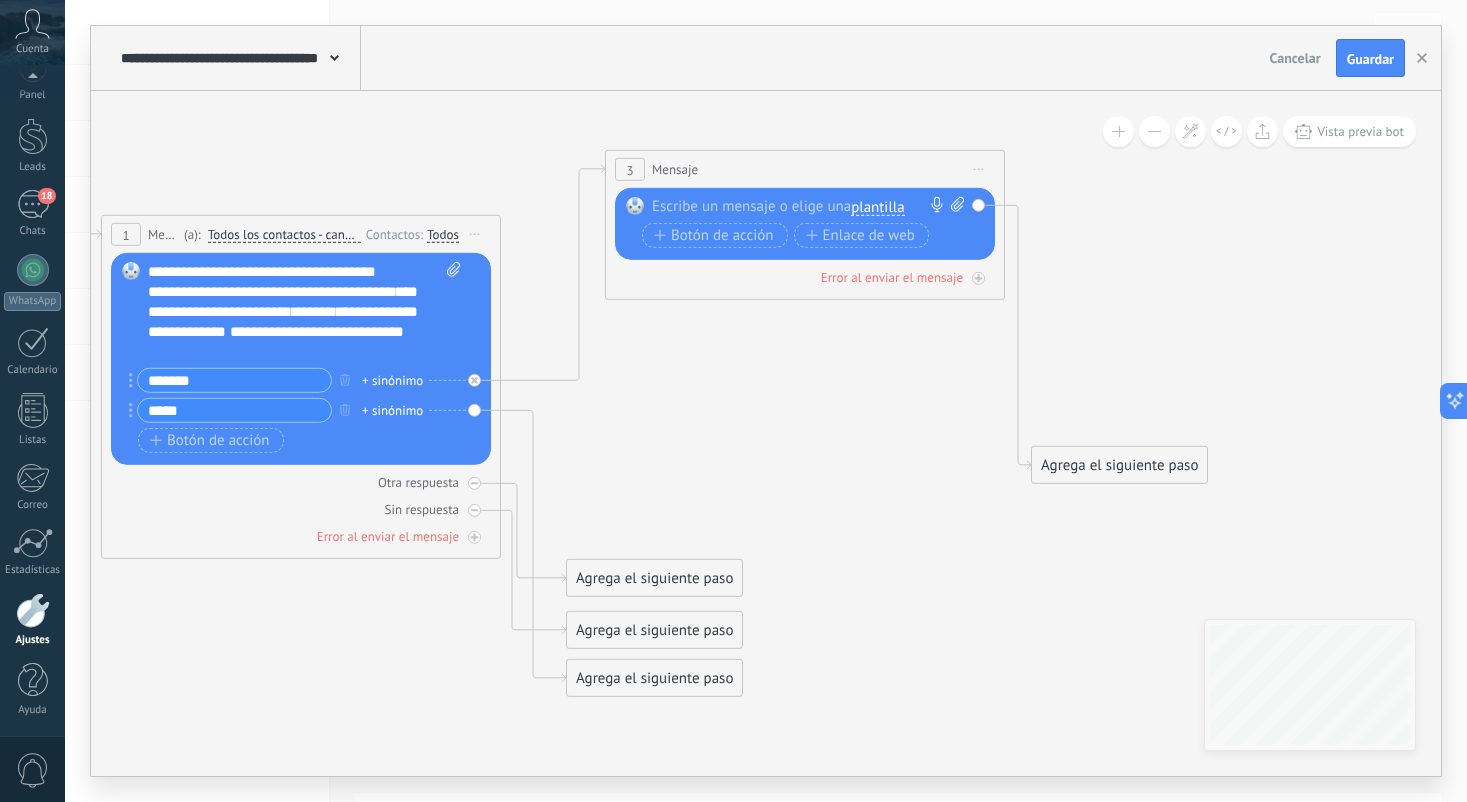 click at bounding box center (800, 207) 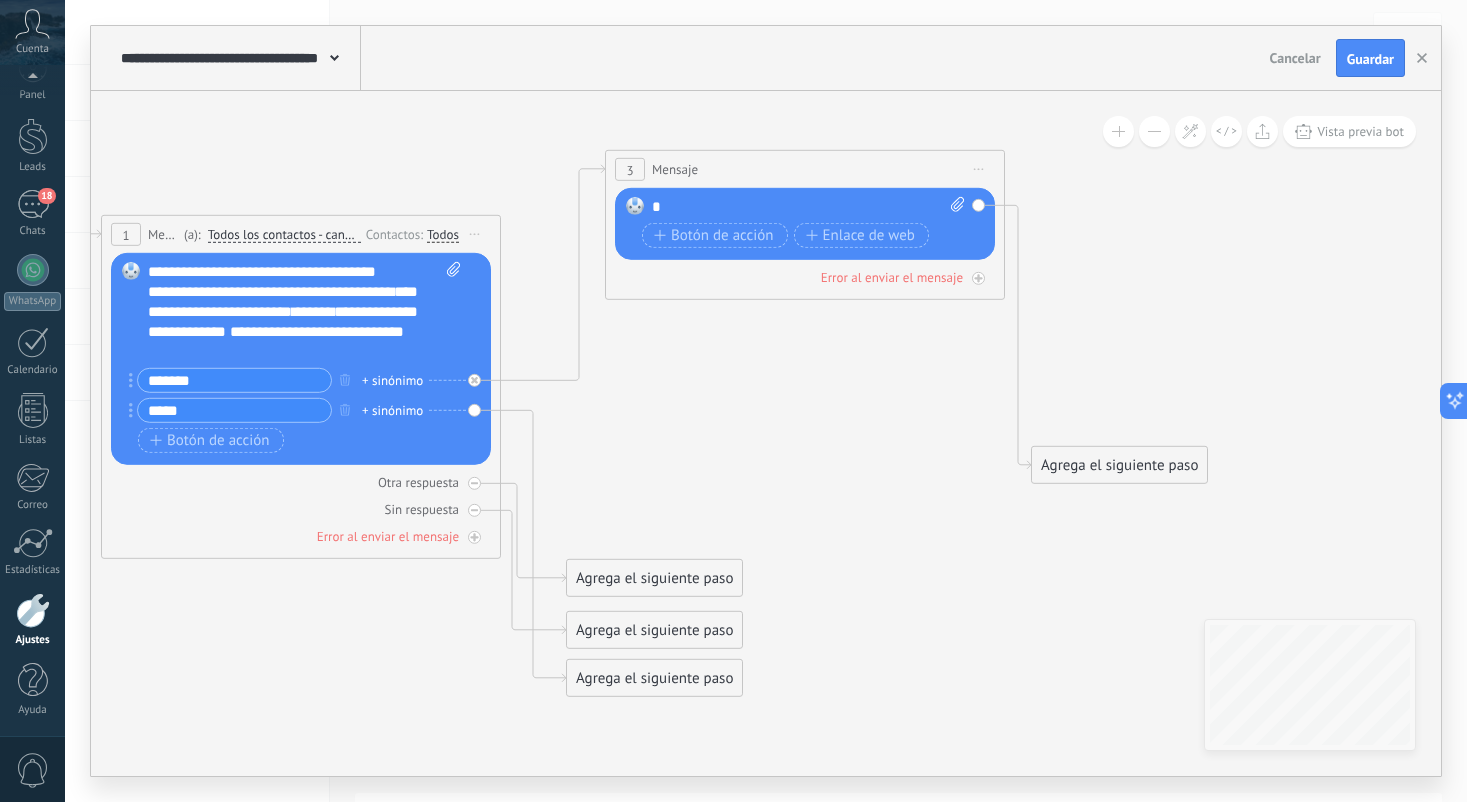 type 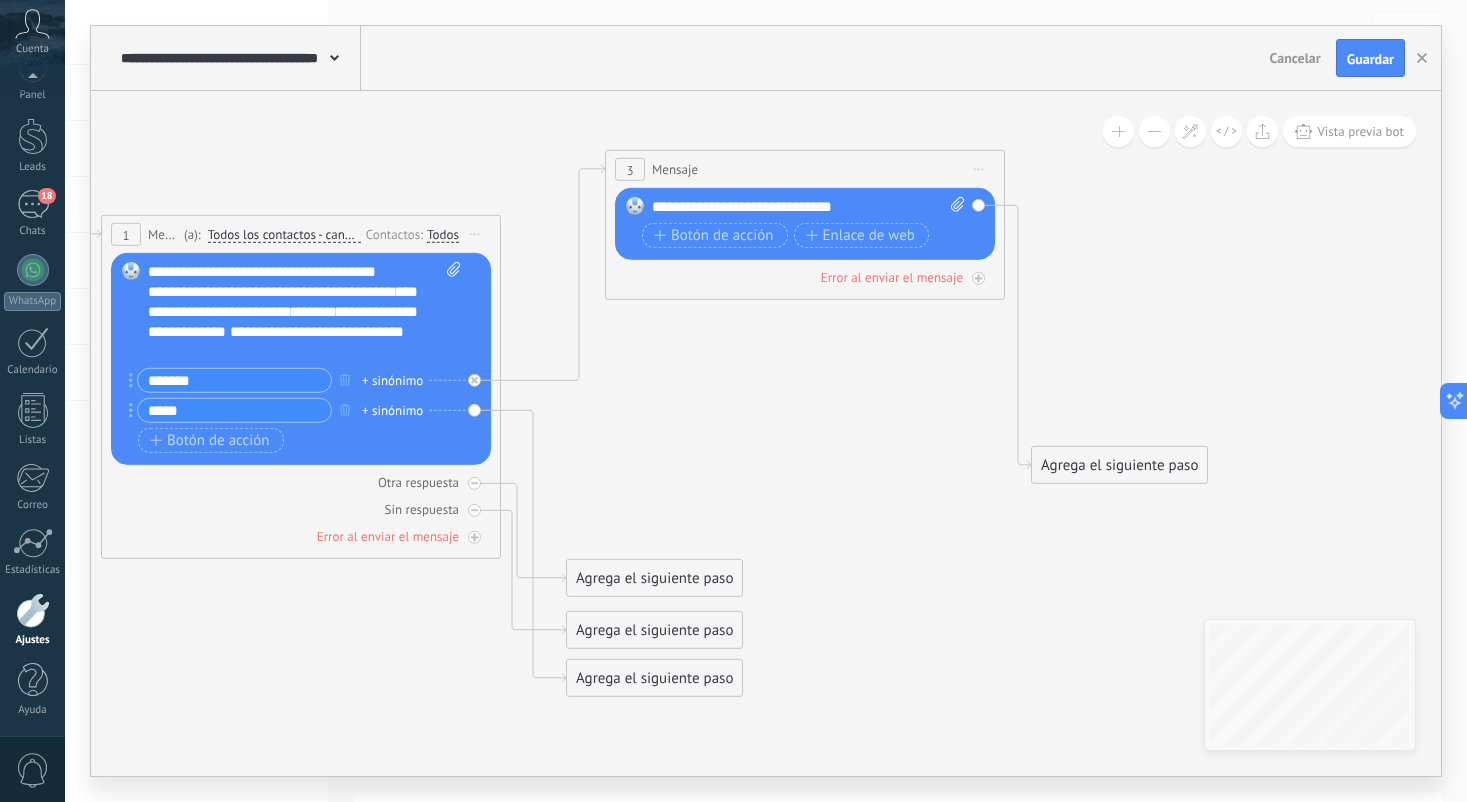click on "**********" at bounding box center (808, 207) 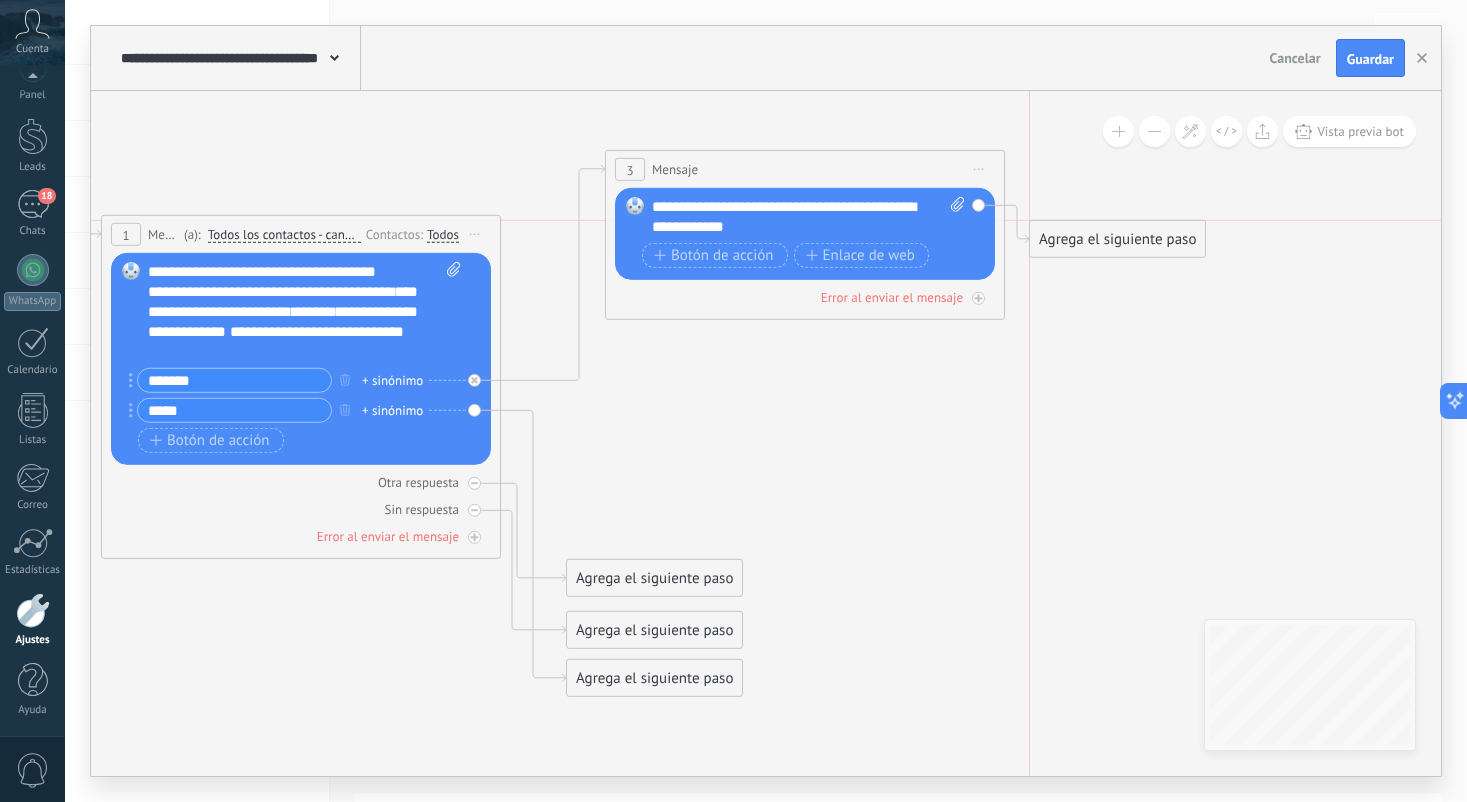 drag, startPoint x: 1120, startPoint y: 458, endPoint x: 1109, endPoint y: 239, distance: 219.27608 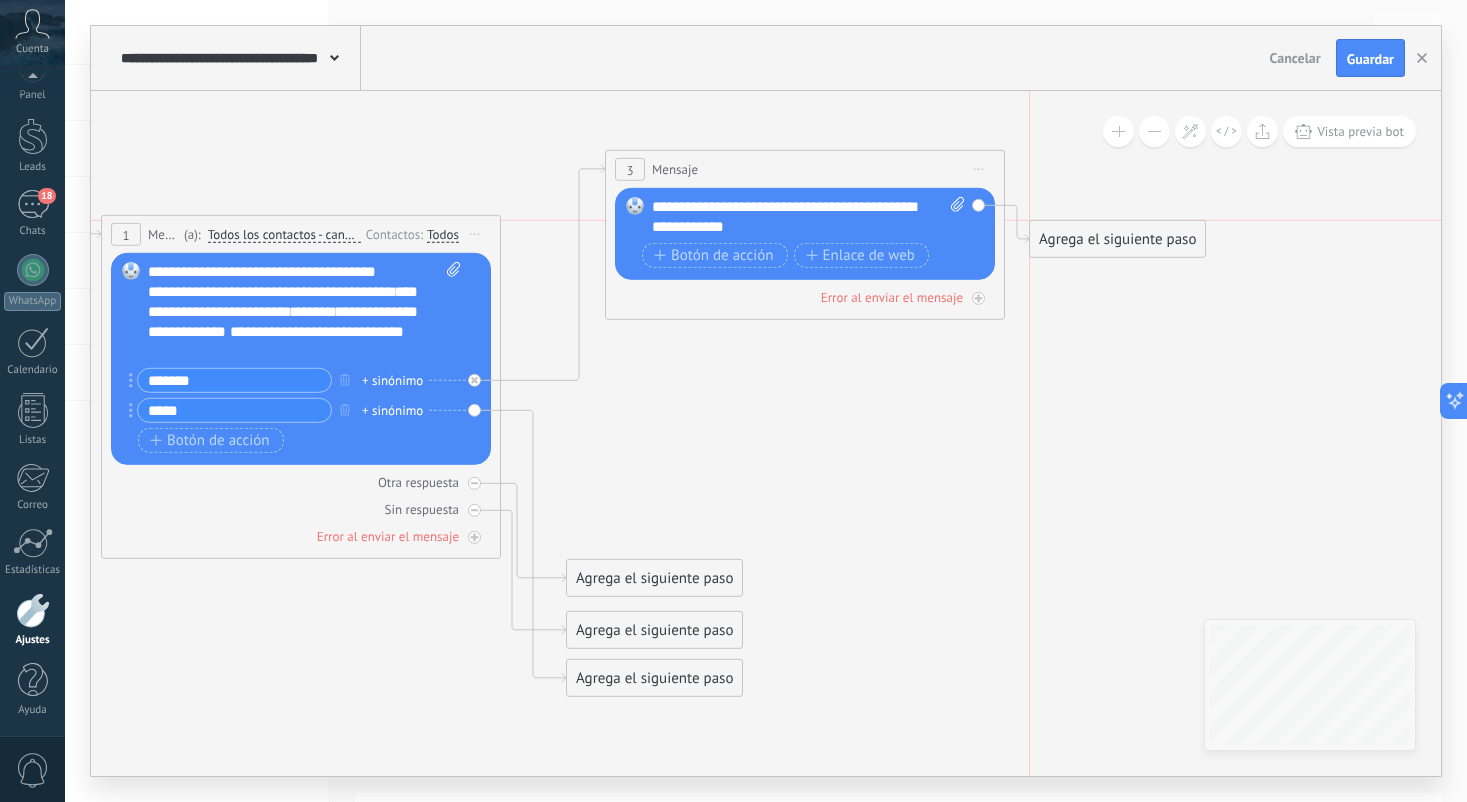 click on "Agrega el siguiente paso" at bounding box center (1117, 239) 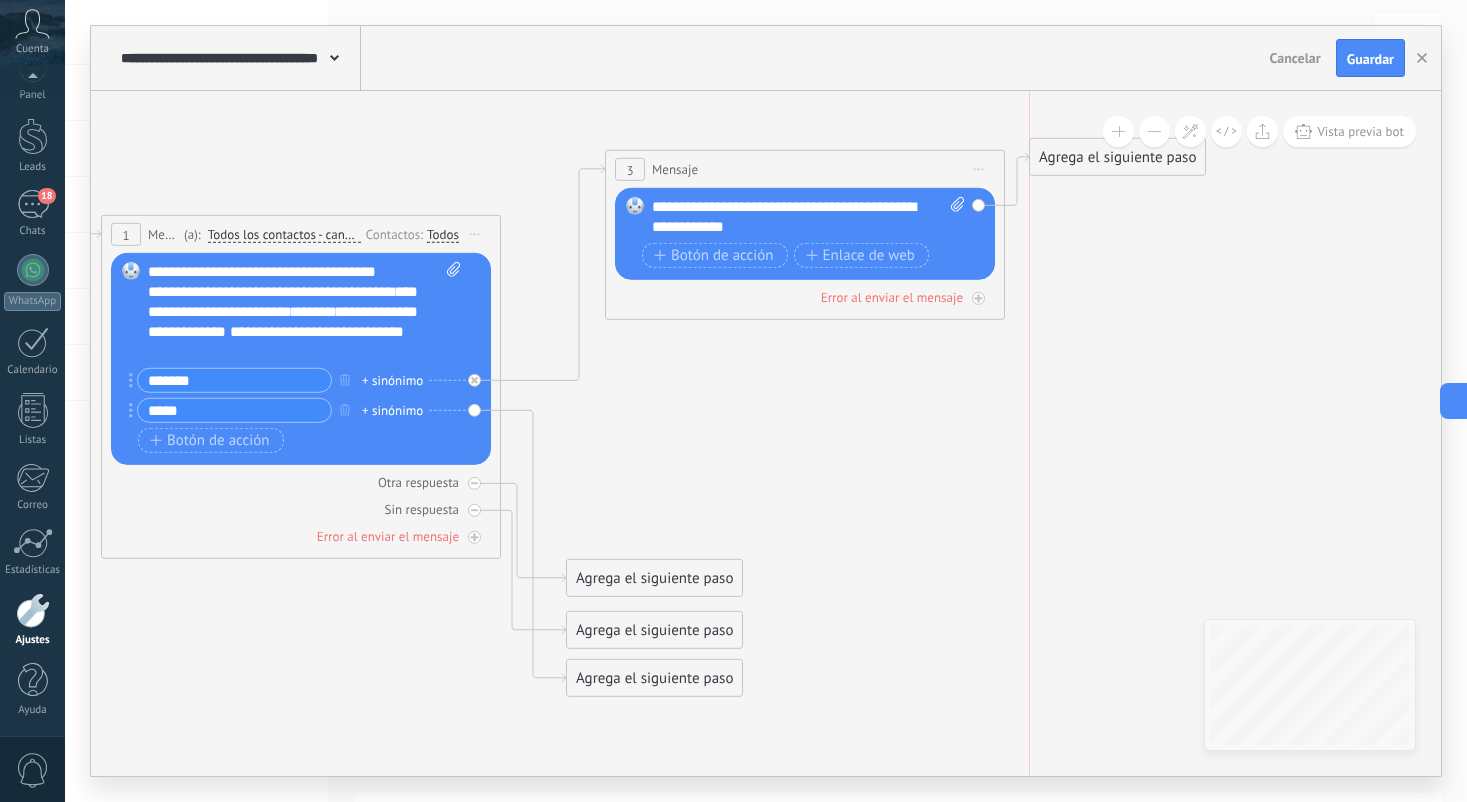 drag, startPoint x: 1109, startPoint y: 239, endPoint x: 1108, endPoint y: 158, distance: 81.00617 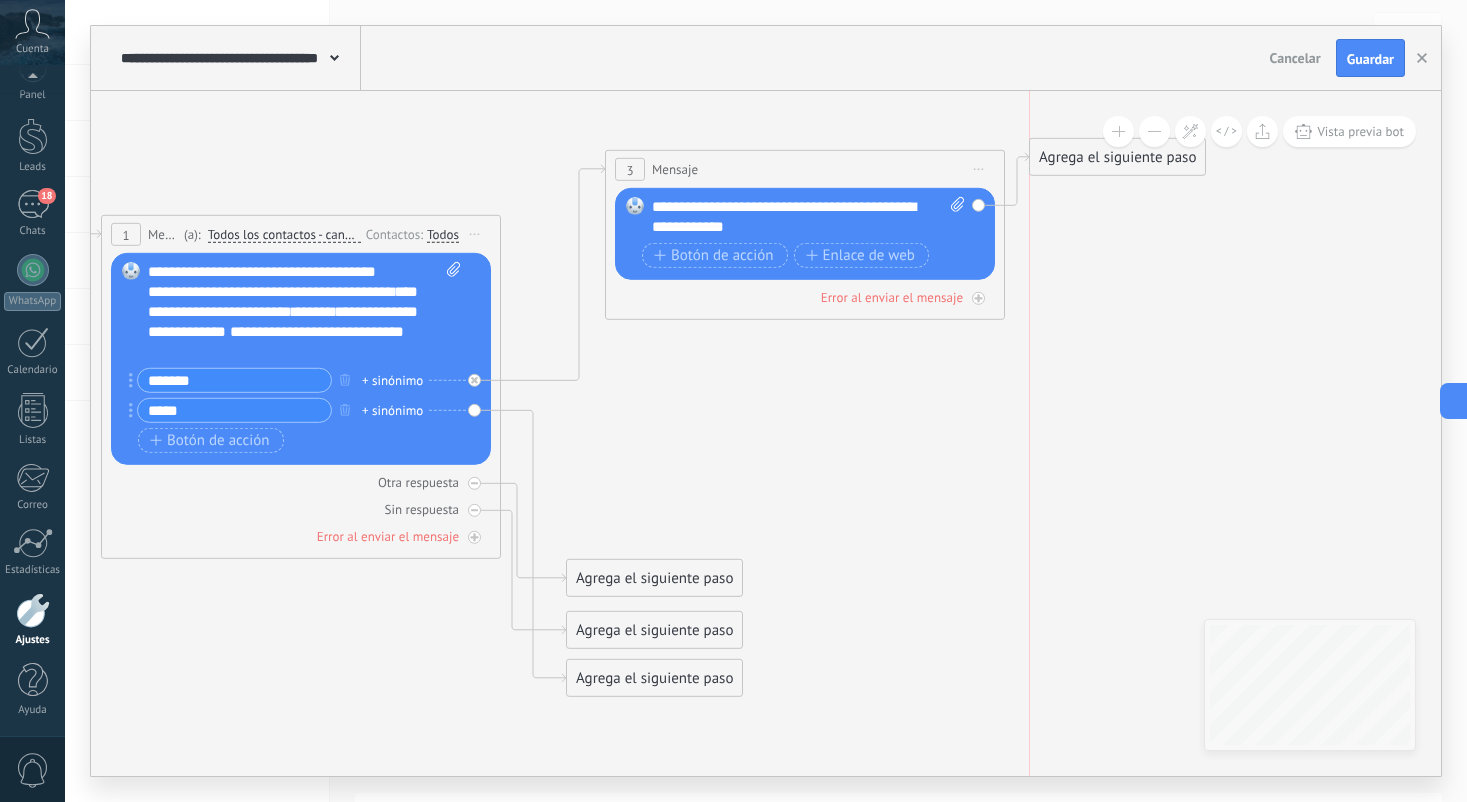 click on "Agrega el siguiente paso" at bounding box center [1117, 157] 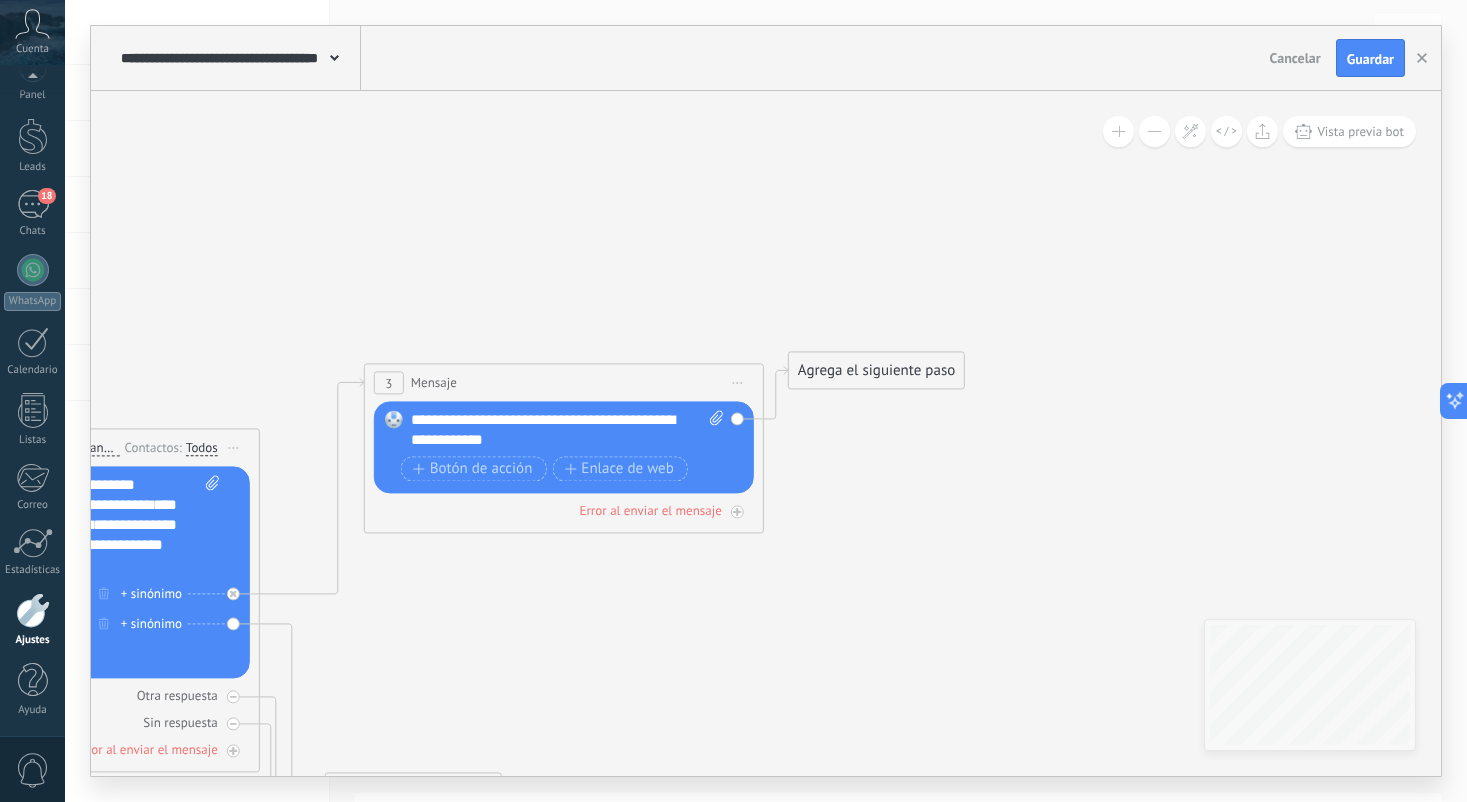 click on "Agrega el siguiente paso" at bounding box center (876, 370) 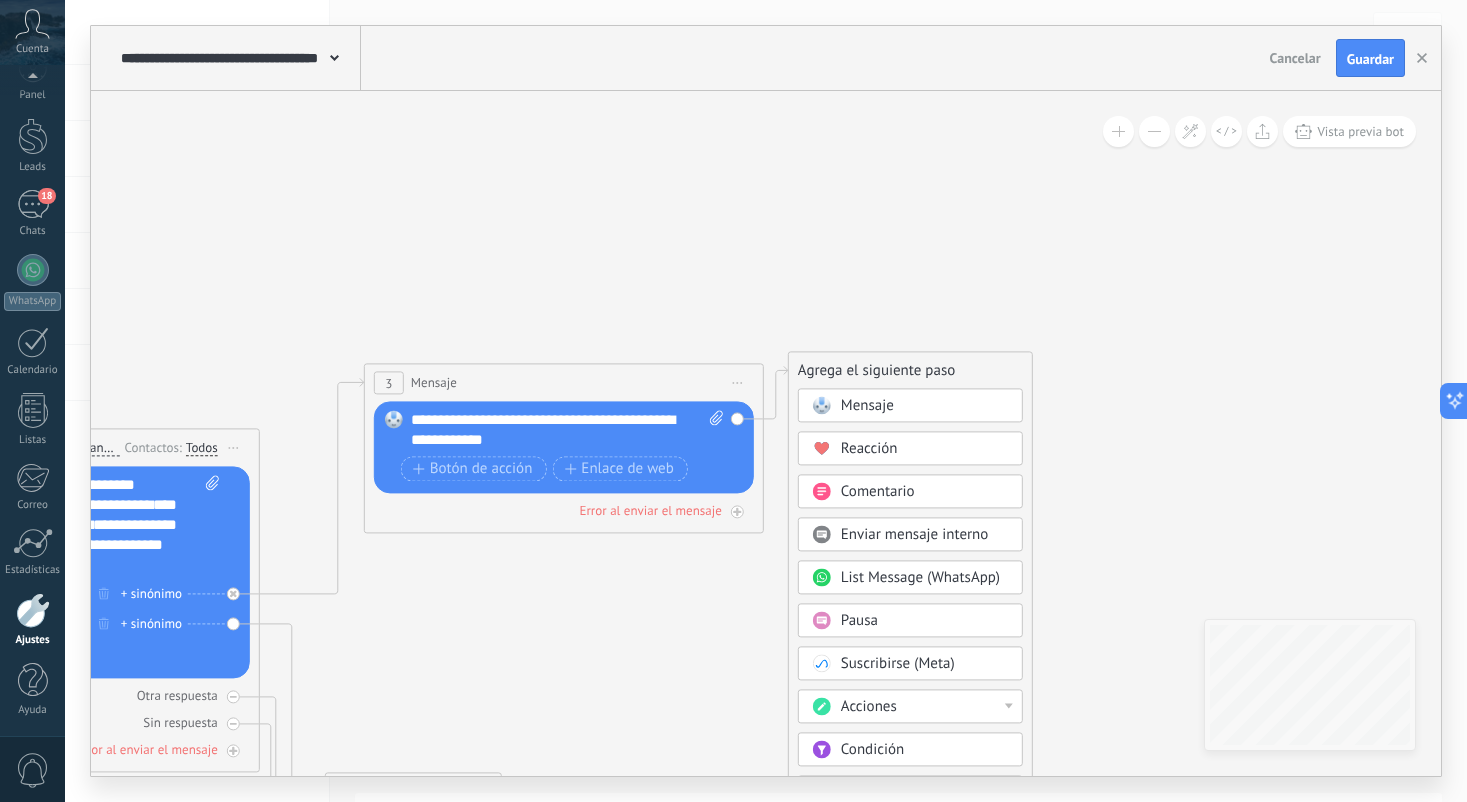 click on "Acciones" at bounding box center [925, 707] 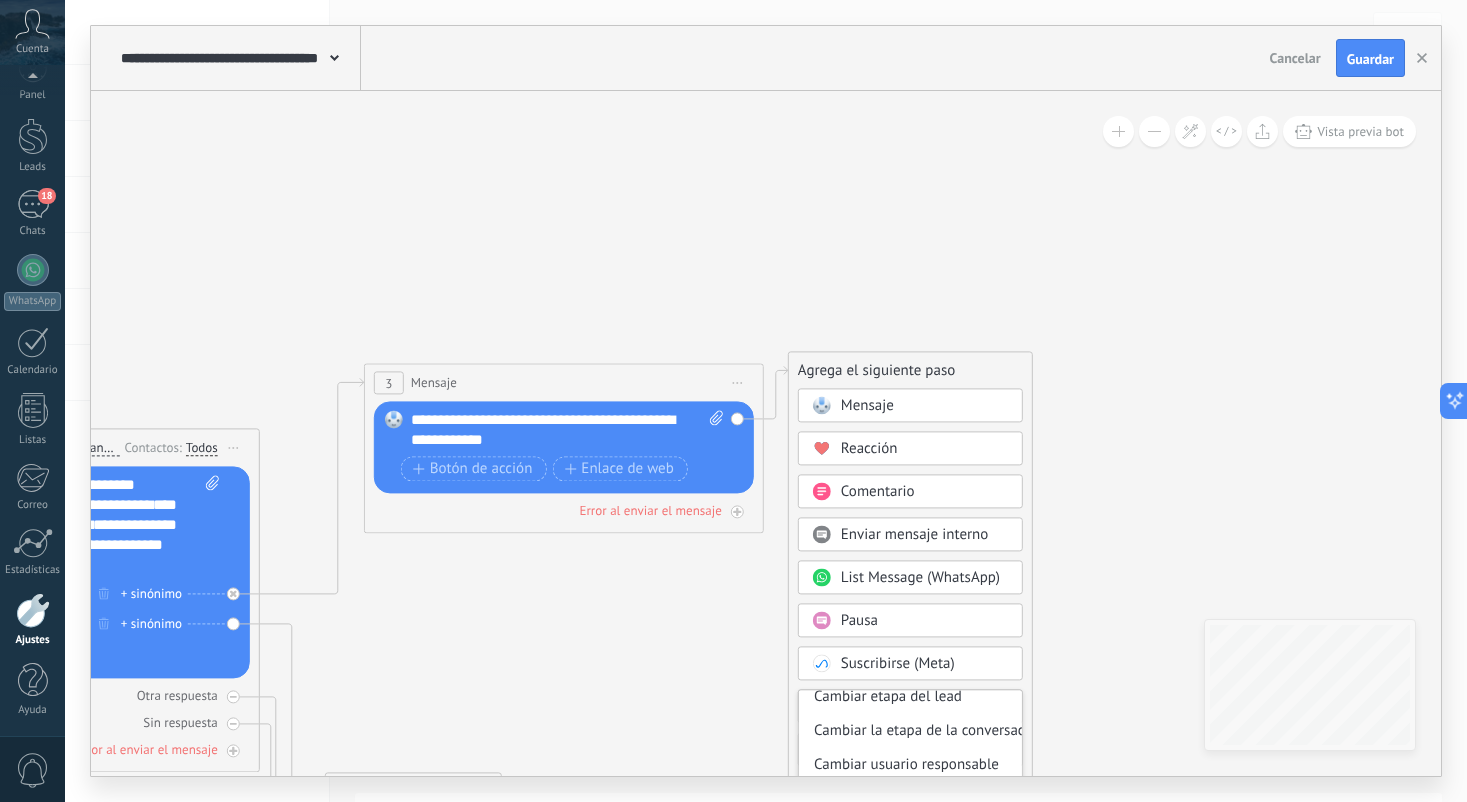 scroll, scrollTop: 102, scrollLeft: 0, axis: vertical 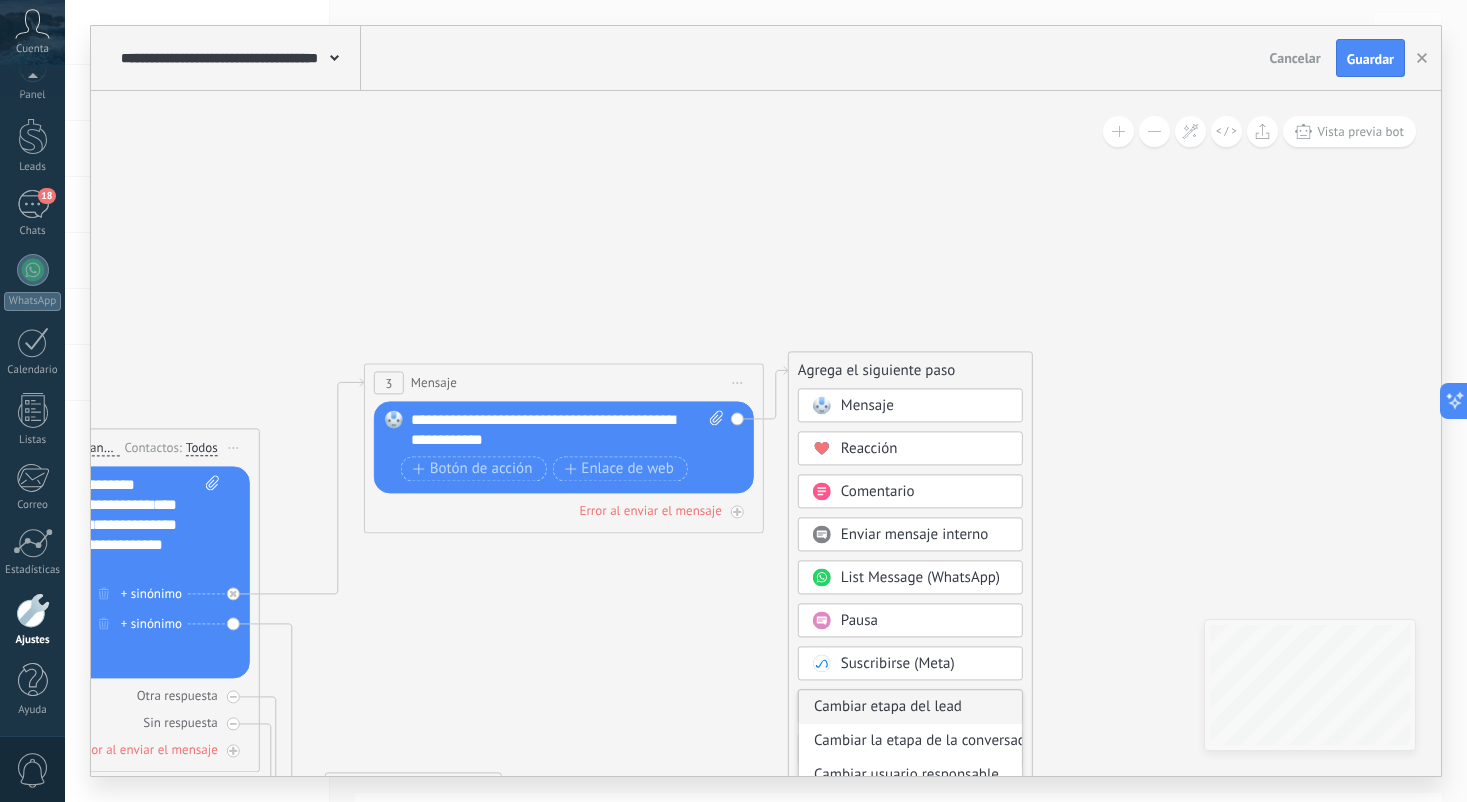 click on "Cambiar etapa del lead" at bounding box center (910, 707) 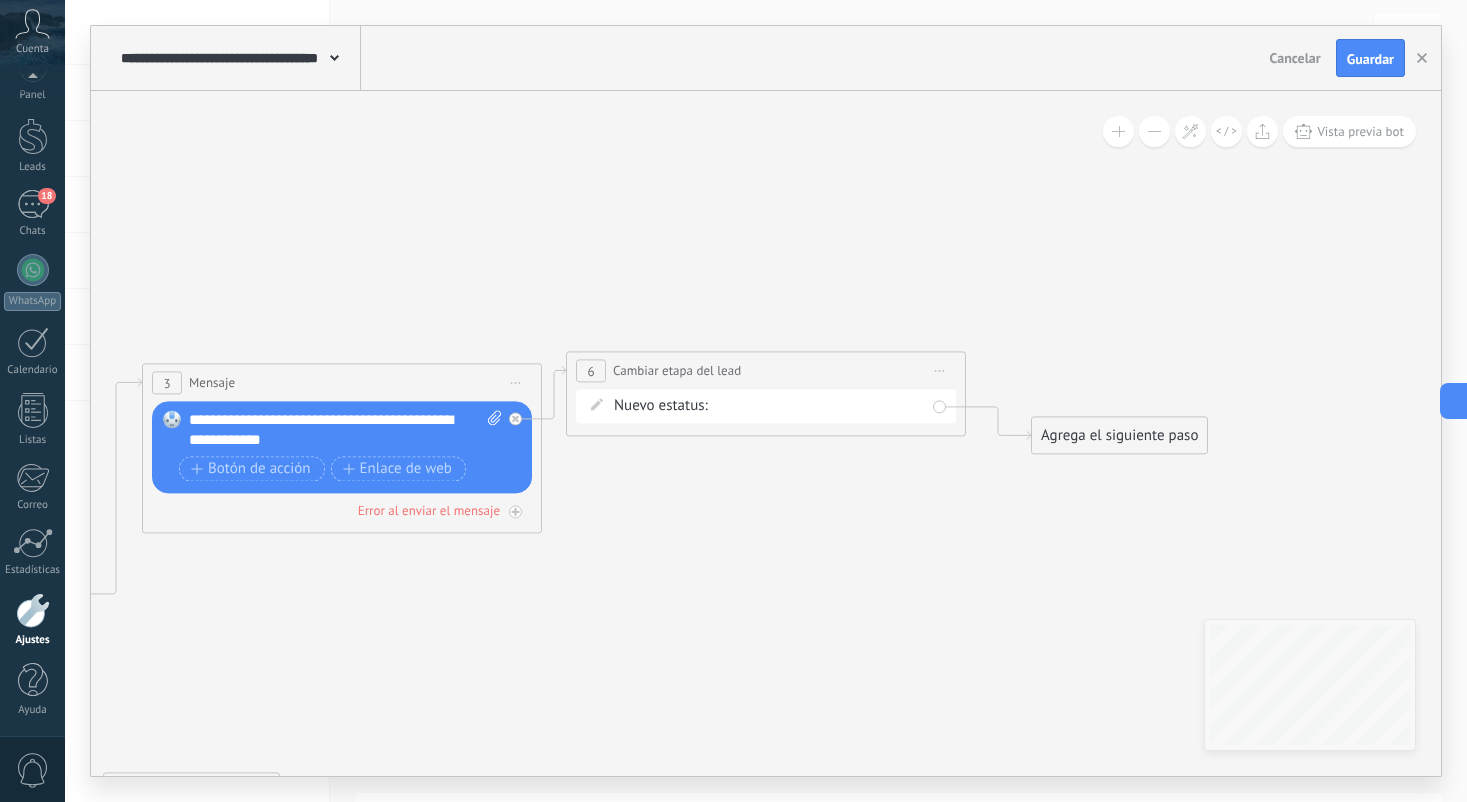 click on "Pacientes Paciente Nuevo  Paciente Alta Relativa Paciente con Cita Agendada Paciente con Cita Confirmada  Paciente Inactivo  Cita completada – ganado Cita cancelada – perdido" at bounding box center (0, 0) 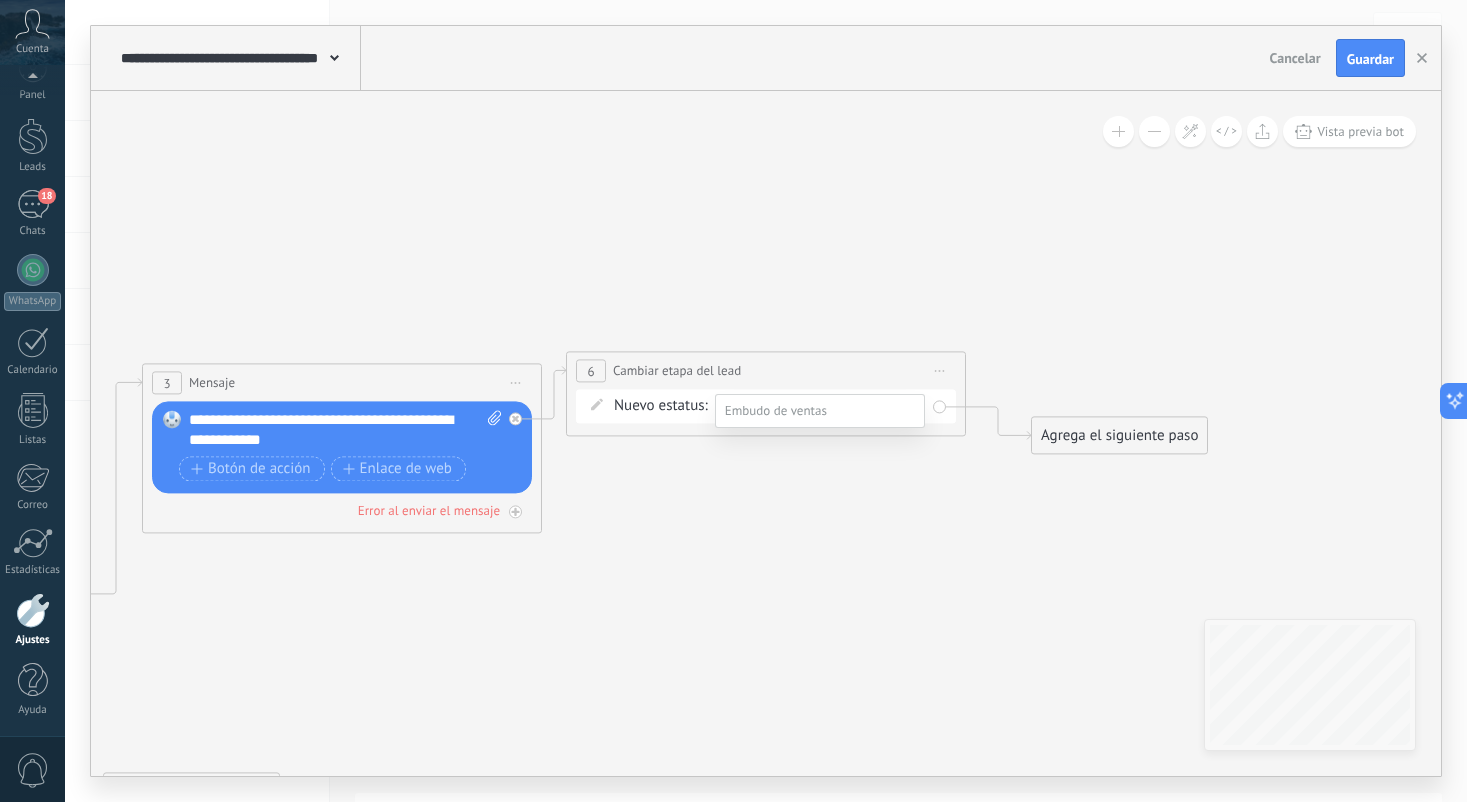 click on "Paciente con Cita Confirmada" at bounding box center [0, 0] 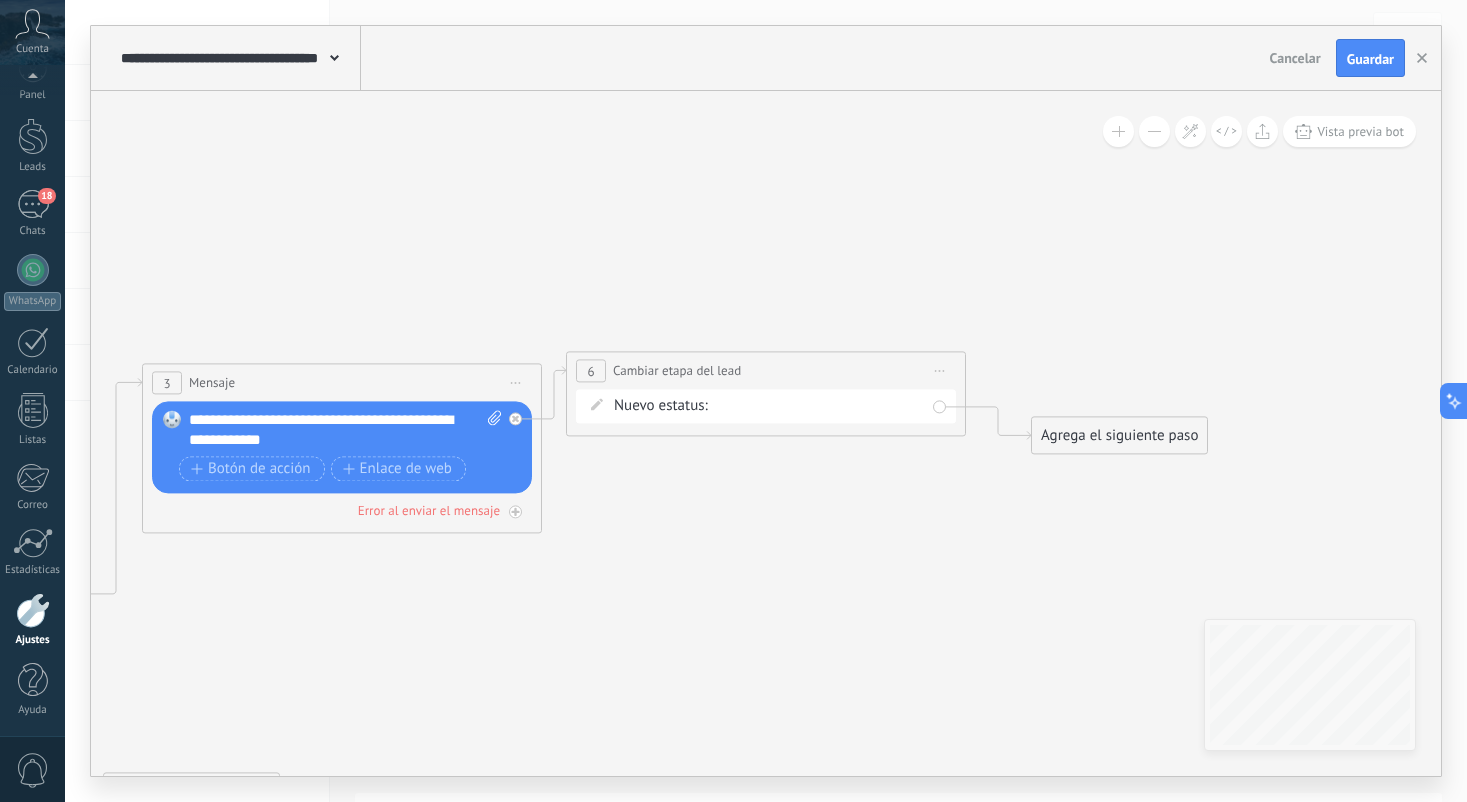 click on "Agrega el siguiente paso" at bounding box center [1119, 435] 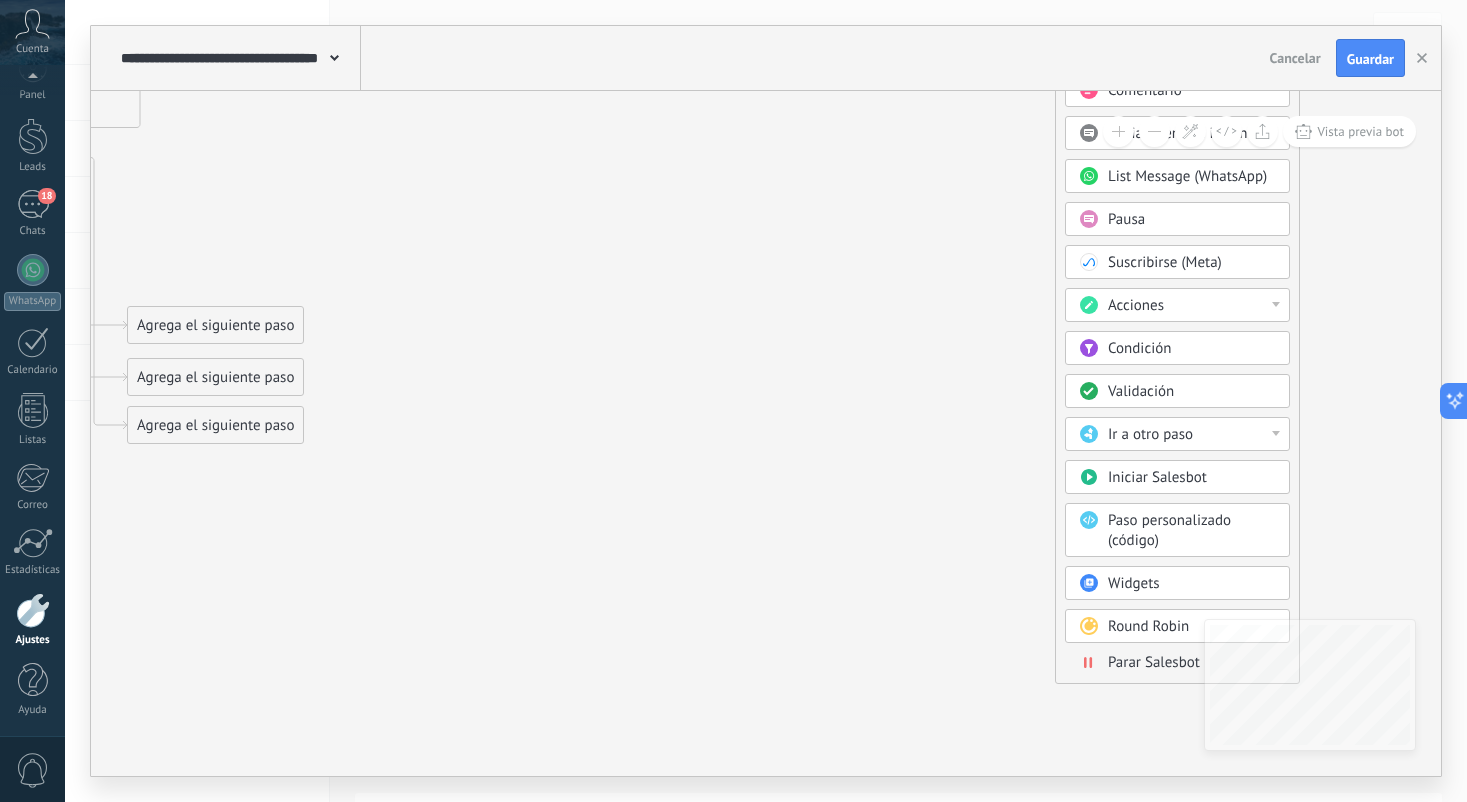 click on "Parar Salesbot" at bounding box center [1154, 662] 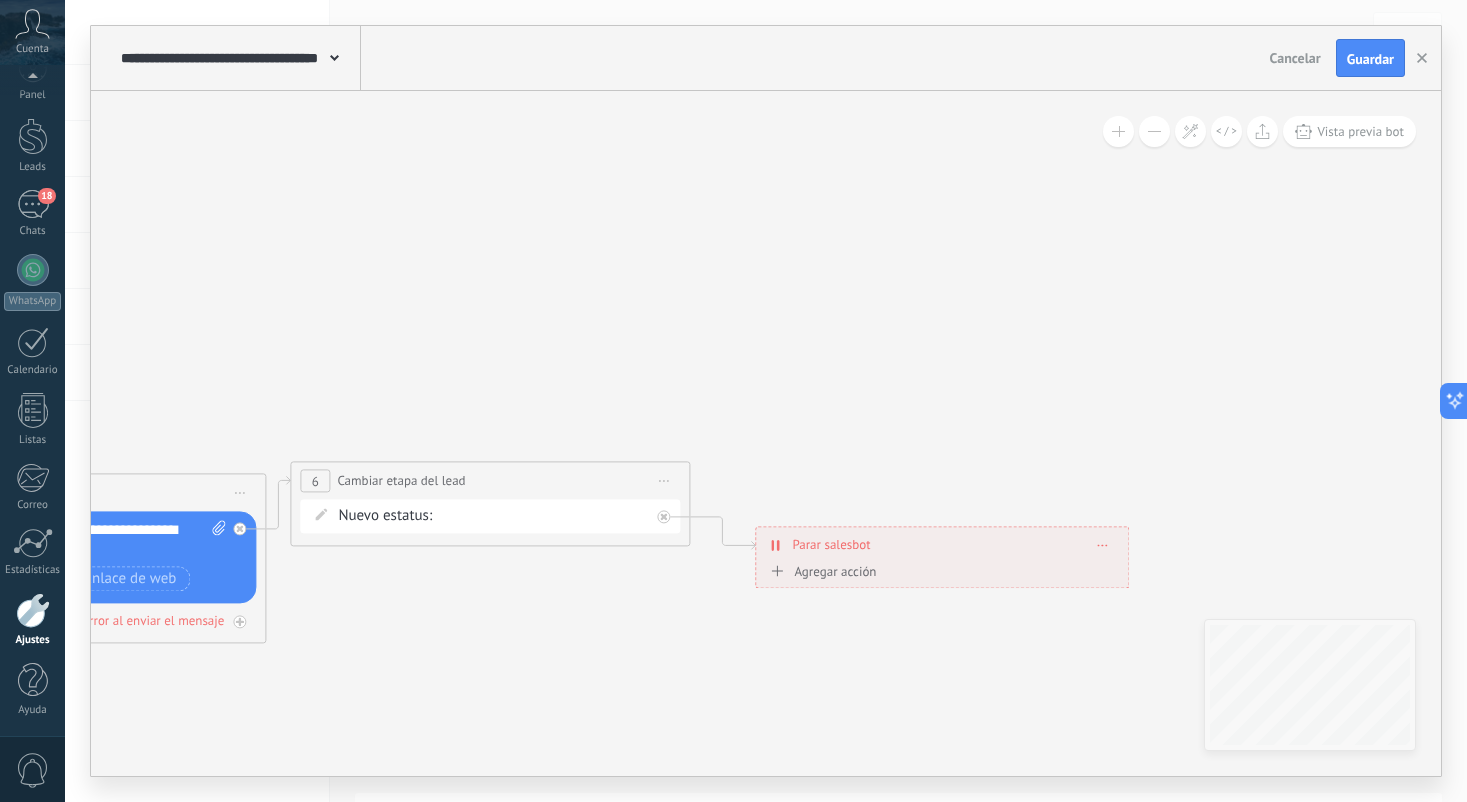 click on "Agregar acción" at bounding box center (820, 571) 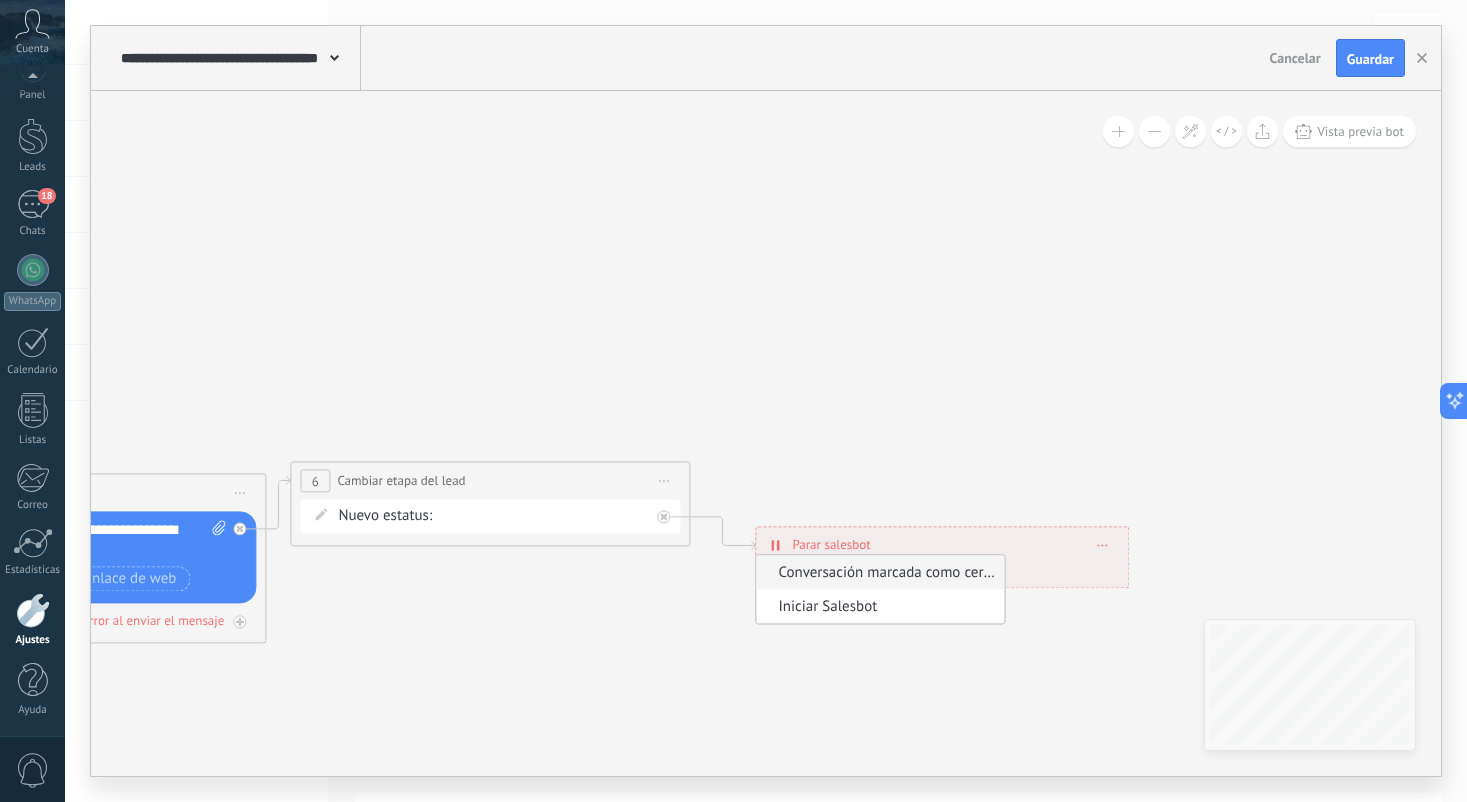 click on "Conversación marcada como cerrada" at bounding box center [877, 572] 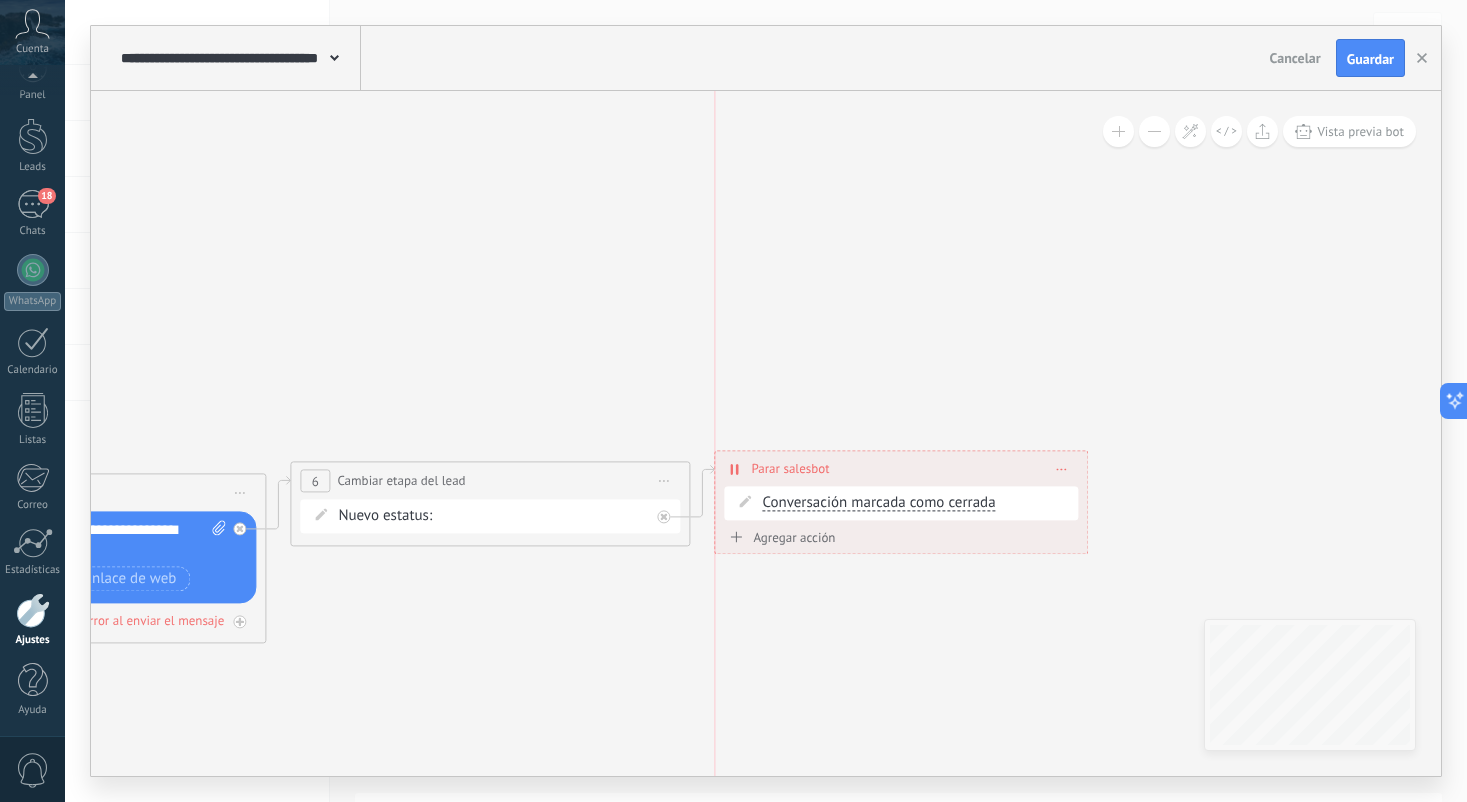drag, startPoint x: 850, startPoint y: 538, endPoint x: 814, endPoint y: 462, distance: 84.095184 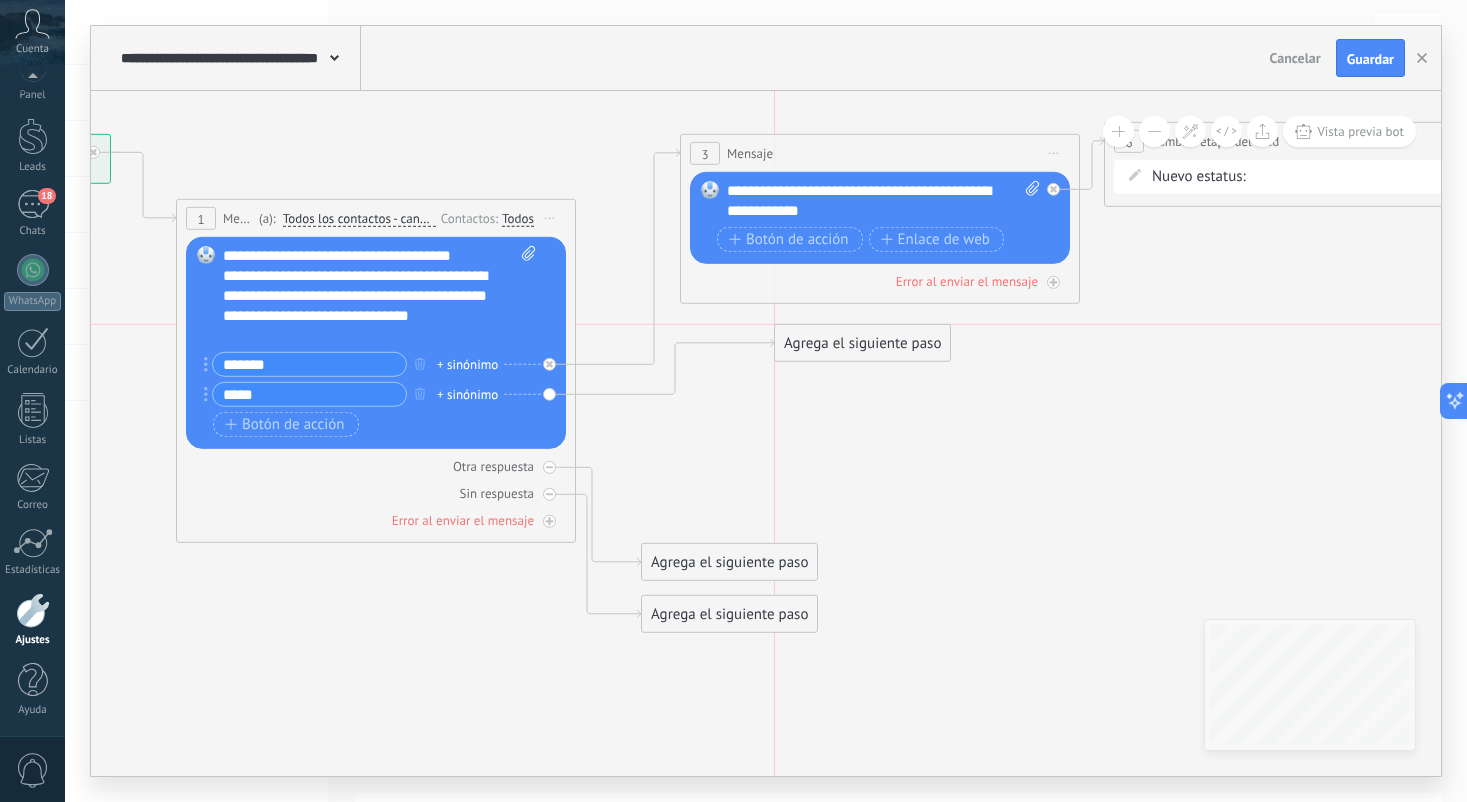 drag, startPoint x: 697, startPoint y: 668, endPoint x: 827, endPoint y: 349, distance: 344.47205 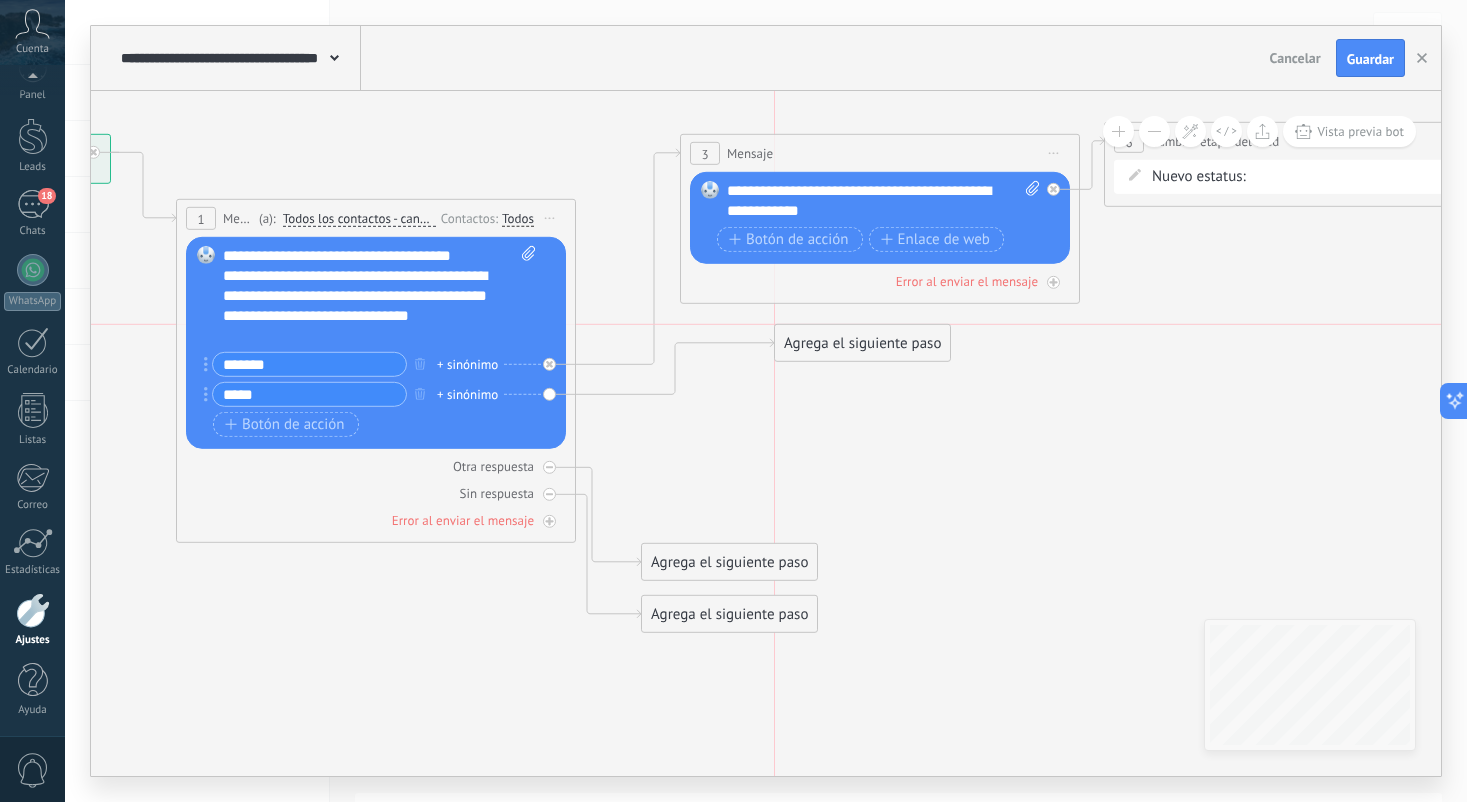 click on "Agrega el siguiente paso" at bounding box center [862, 343] 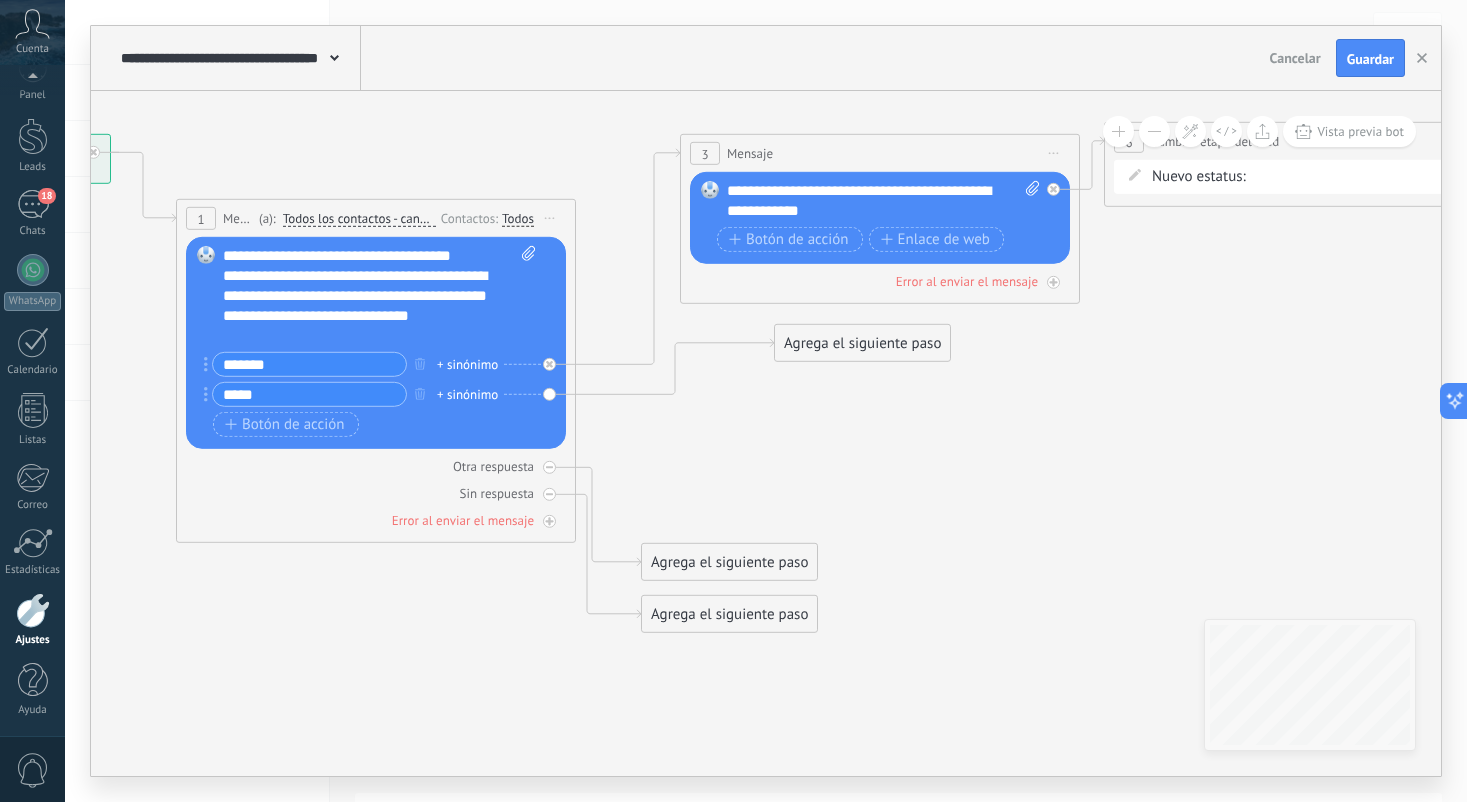 click on "Agrega el siguiente paso" at bounding box center [862, 343] 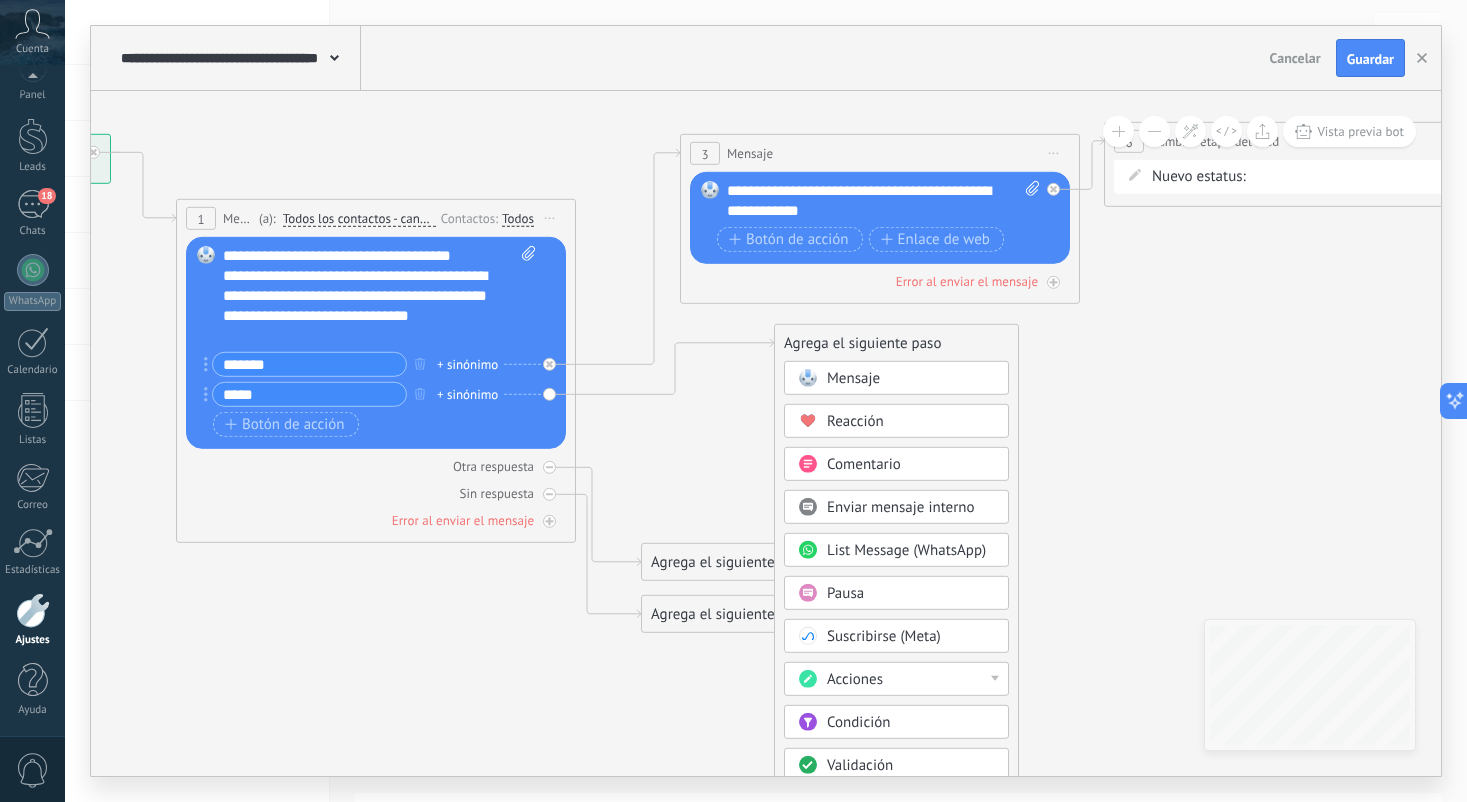 click on "List Message (WhatsApp)" at bounding box center (906, 550) 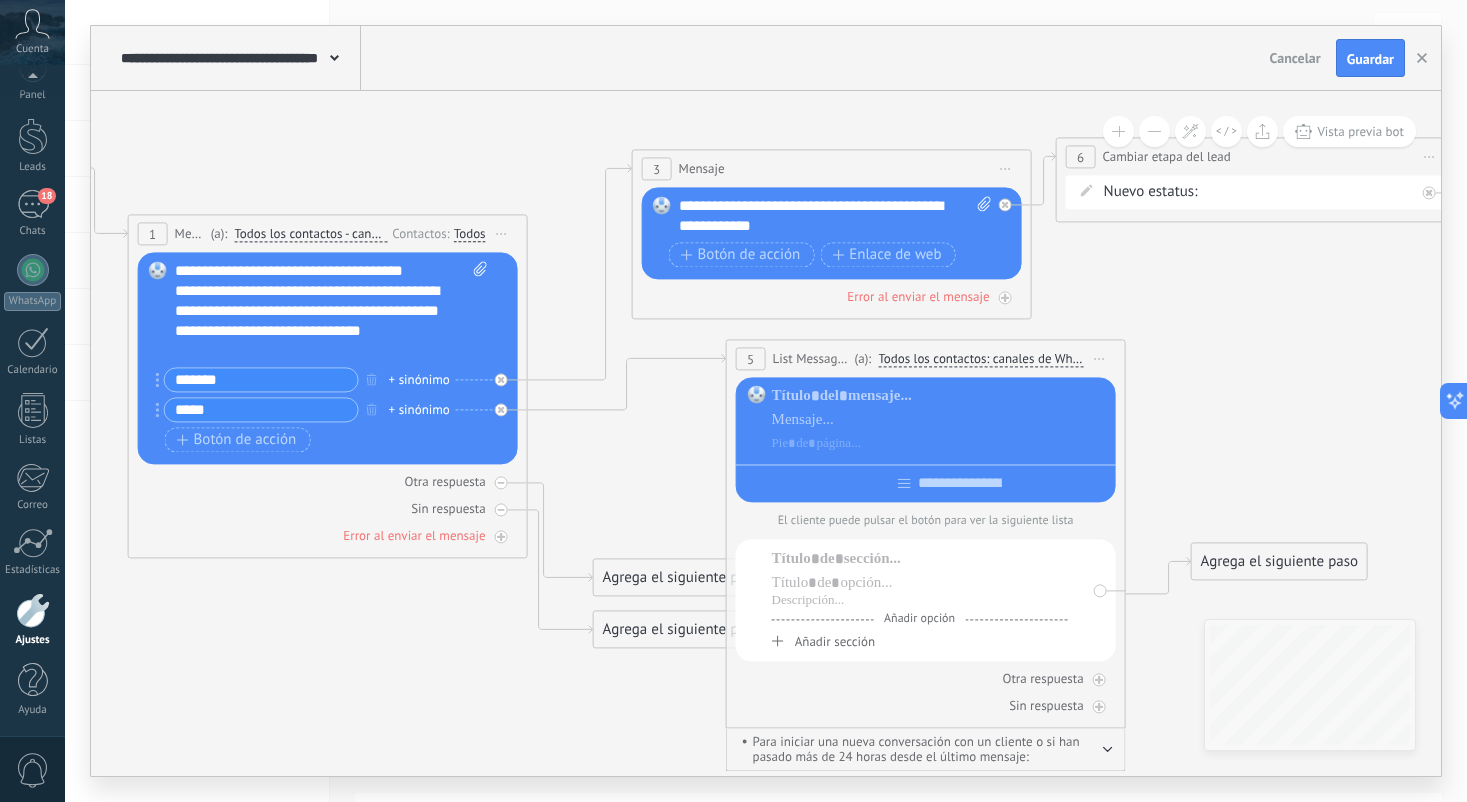 click on "**********" at bounding box center [331, 311] 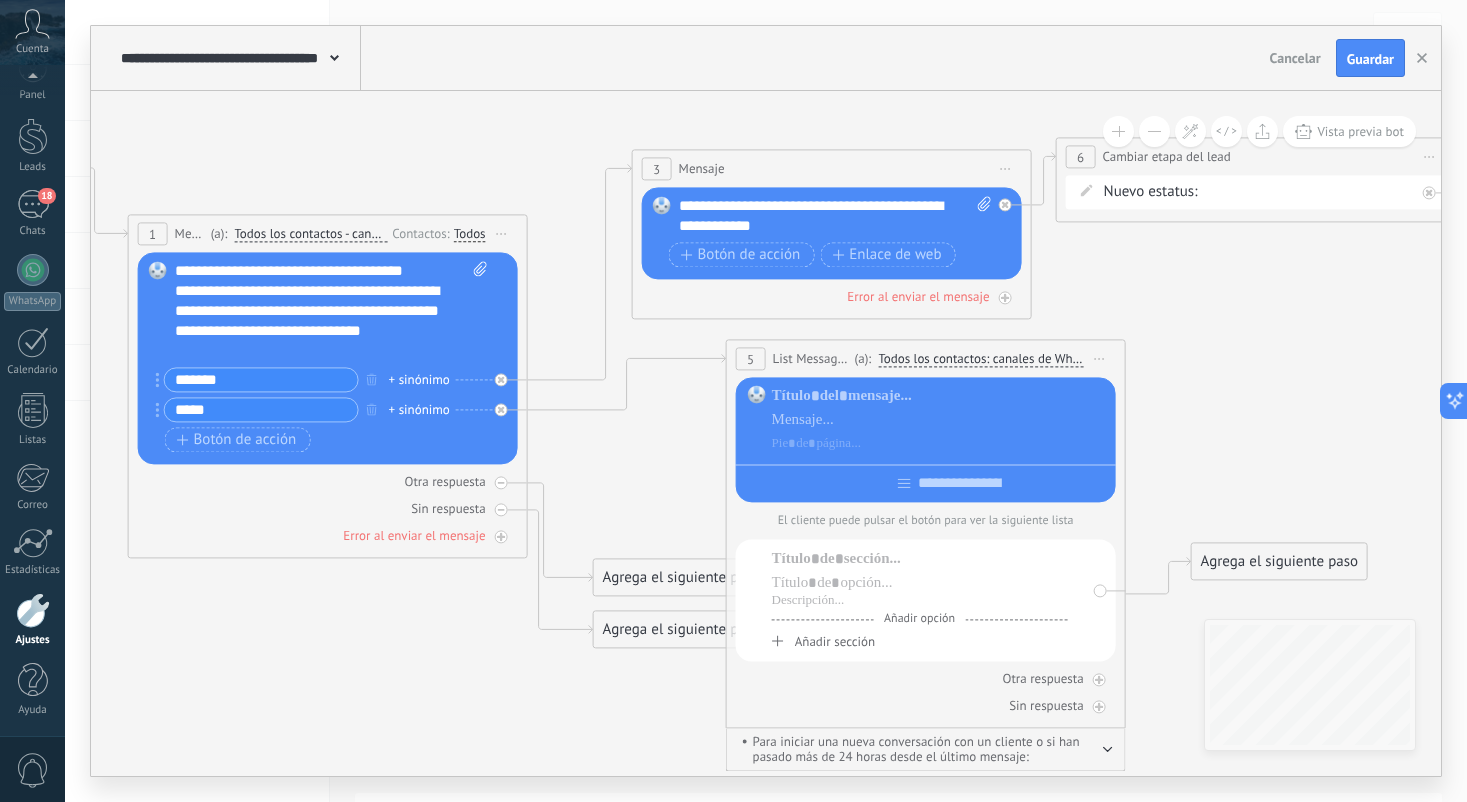 type 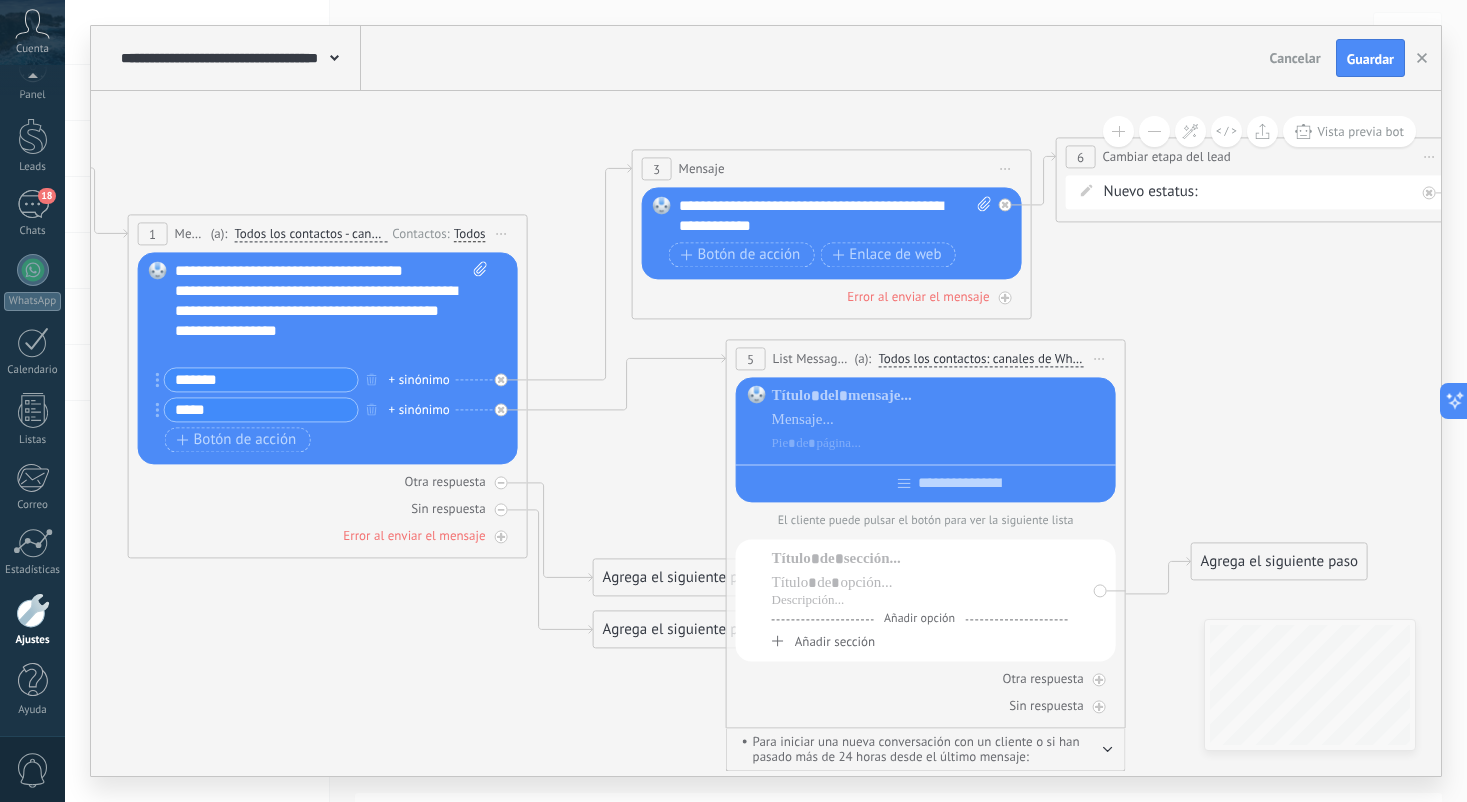 click on "**********" at bounding box center (331, 311) 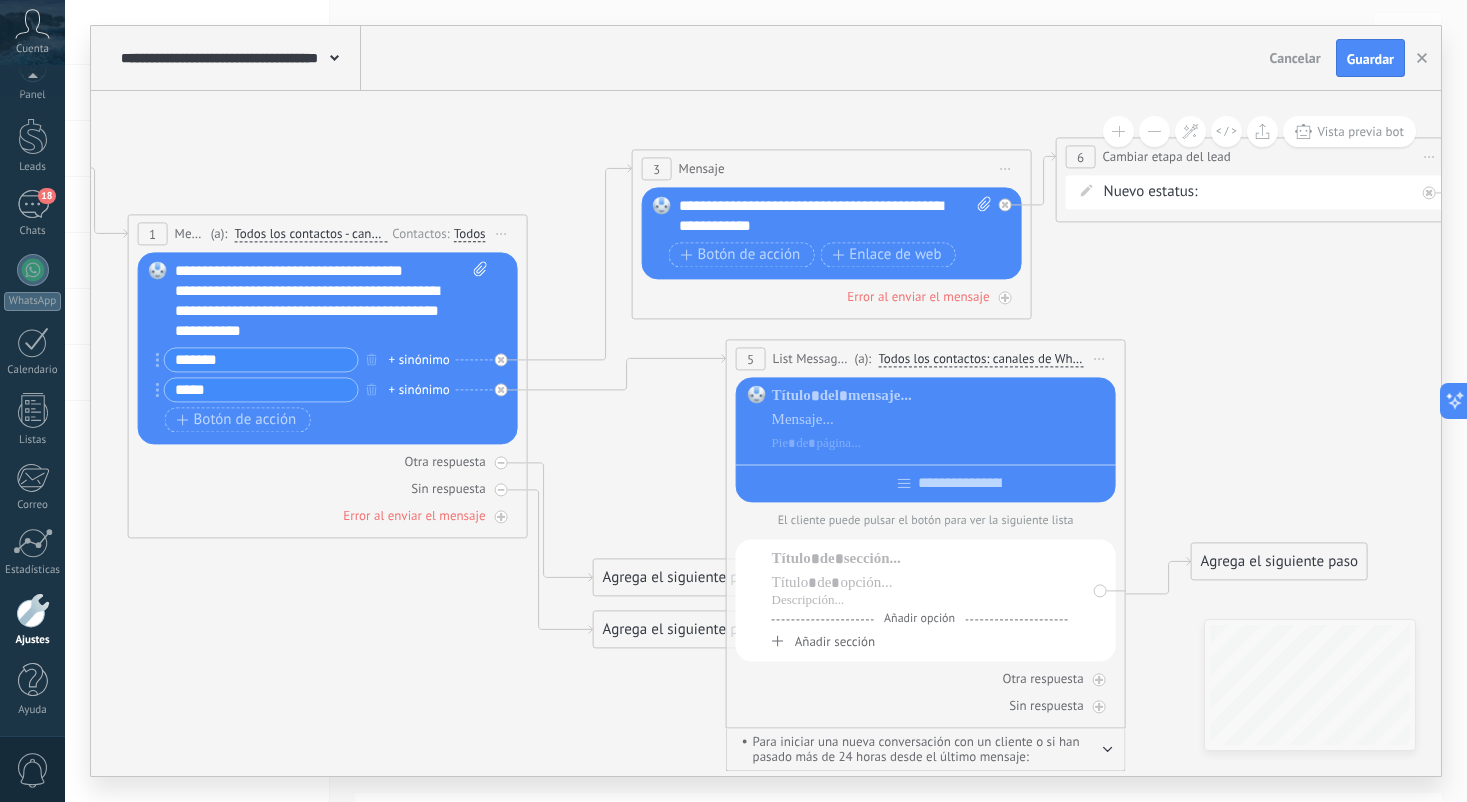 click on "Reemplazar
Quitar
Convertir a mensaje de voz
Arrastre la imagen aquí para adjuntarla.
Añadir imagen
Subir
Arrastrar y soltar
Archivo no encontrado
Escribe un mensaje o elige una  plantilla" at bounding box center [328, 348] 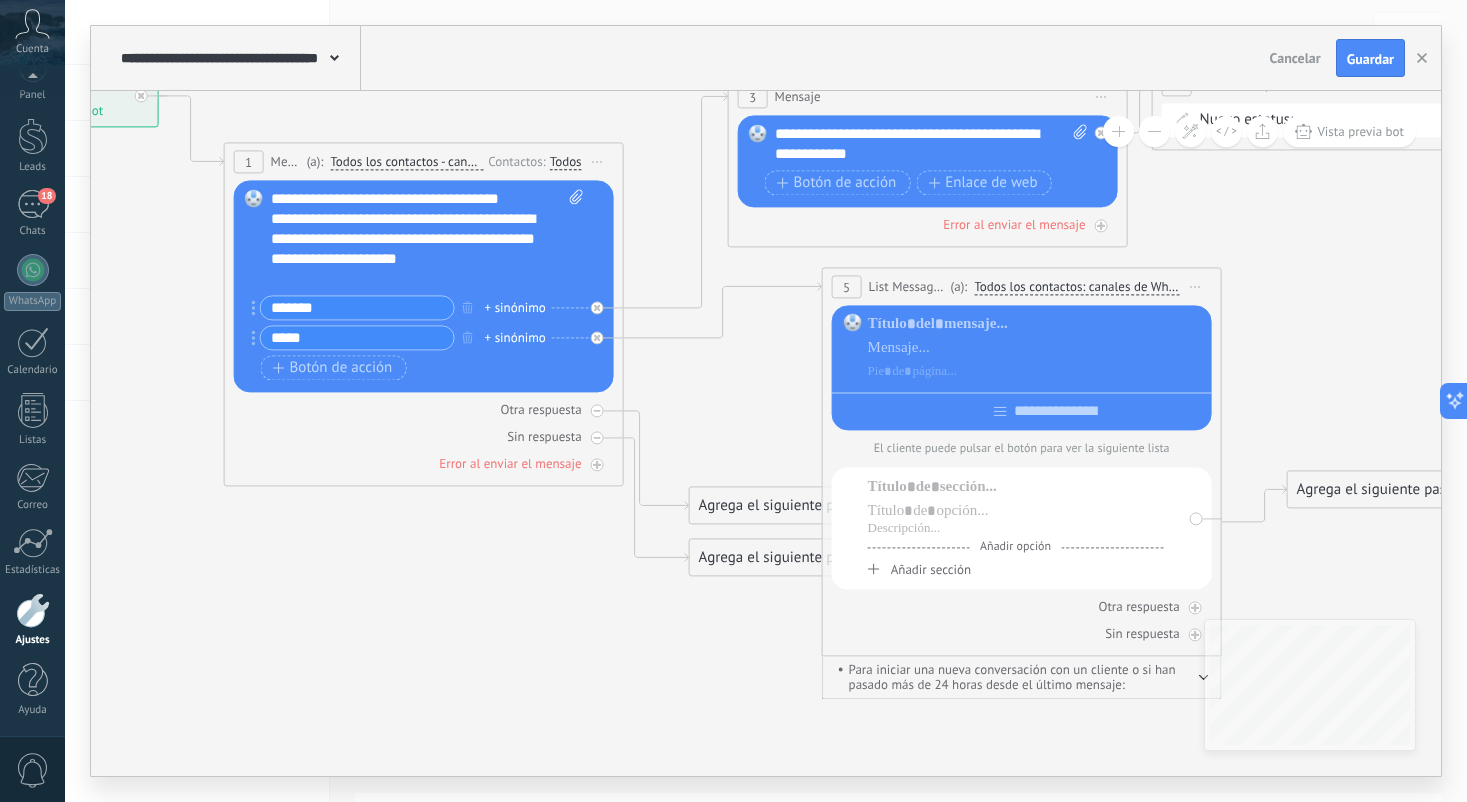 click on "**********" at bounding box center (427, 239) 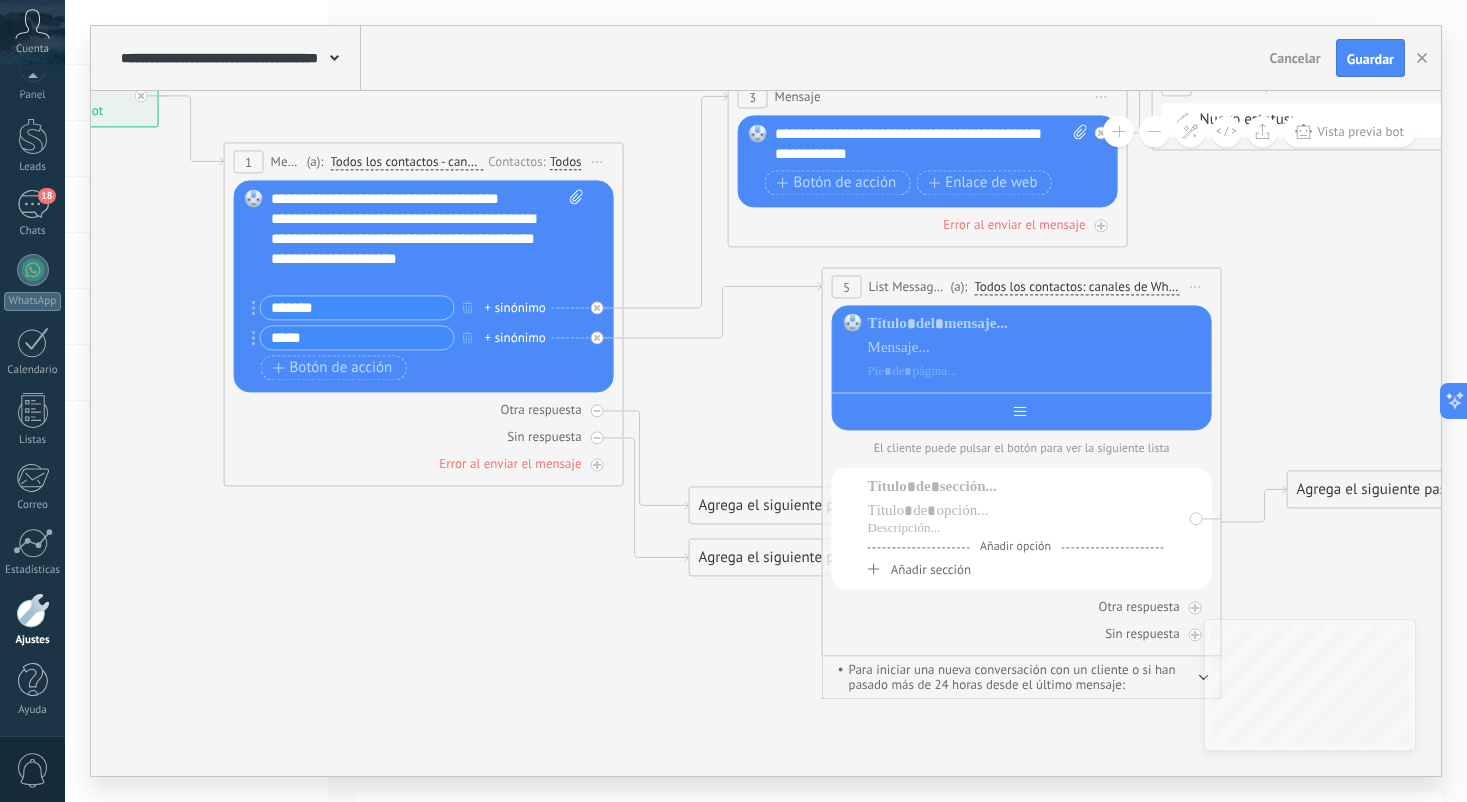 click at bounding box center [1022, 407] 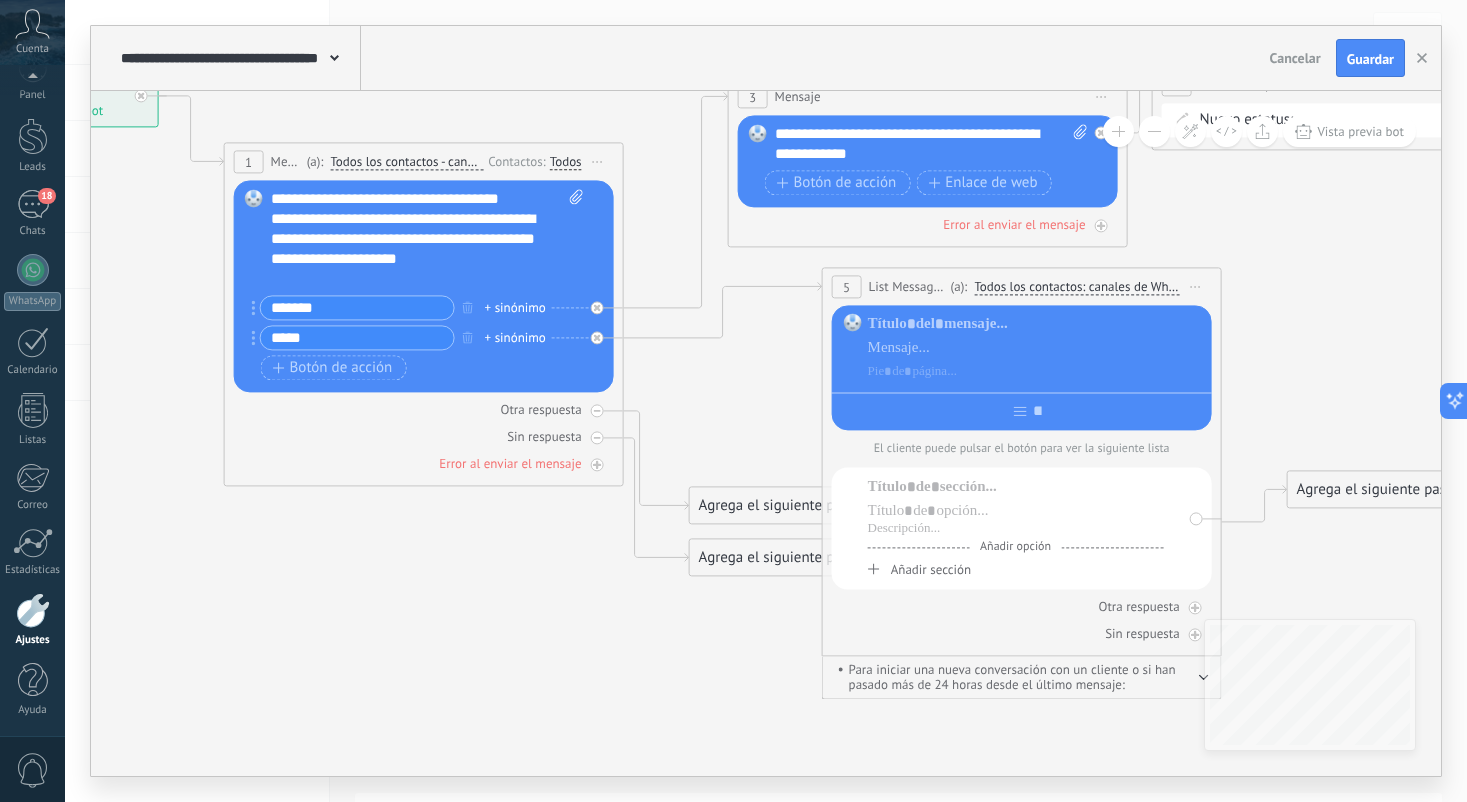 click at bounding box center (1022, 407) 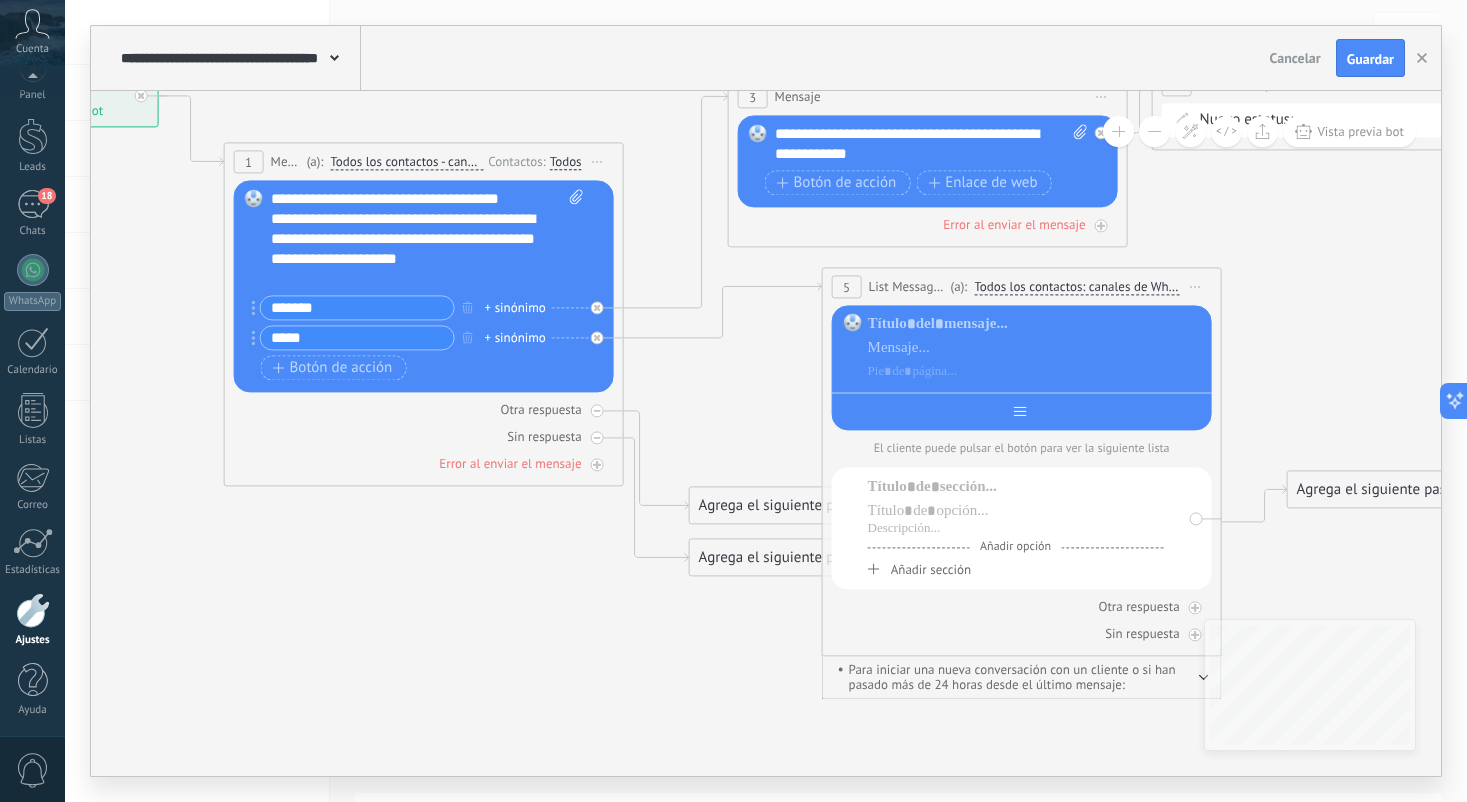 click at bounding box center [1037, 411] 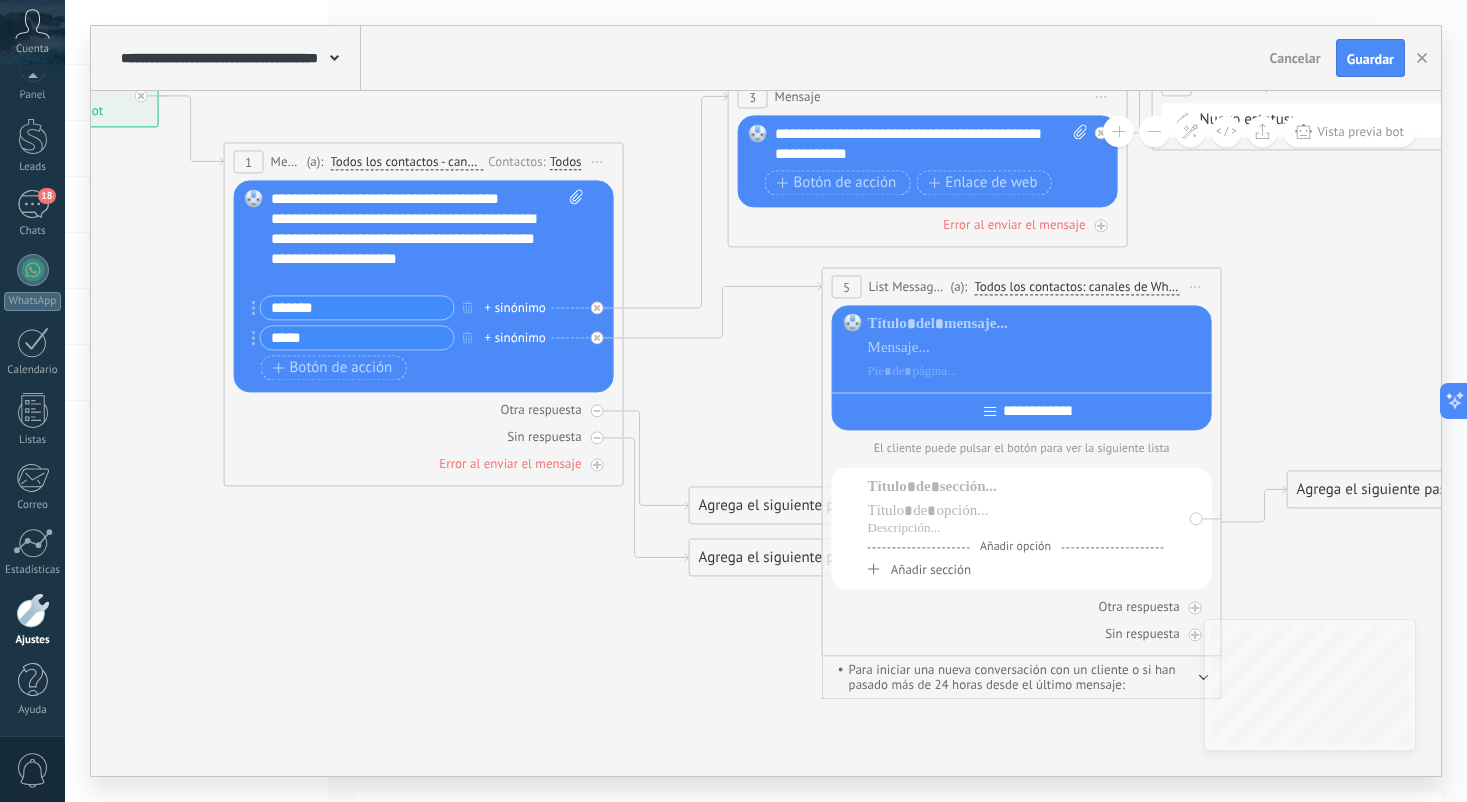 type on "**********" 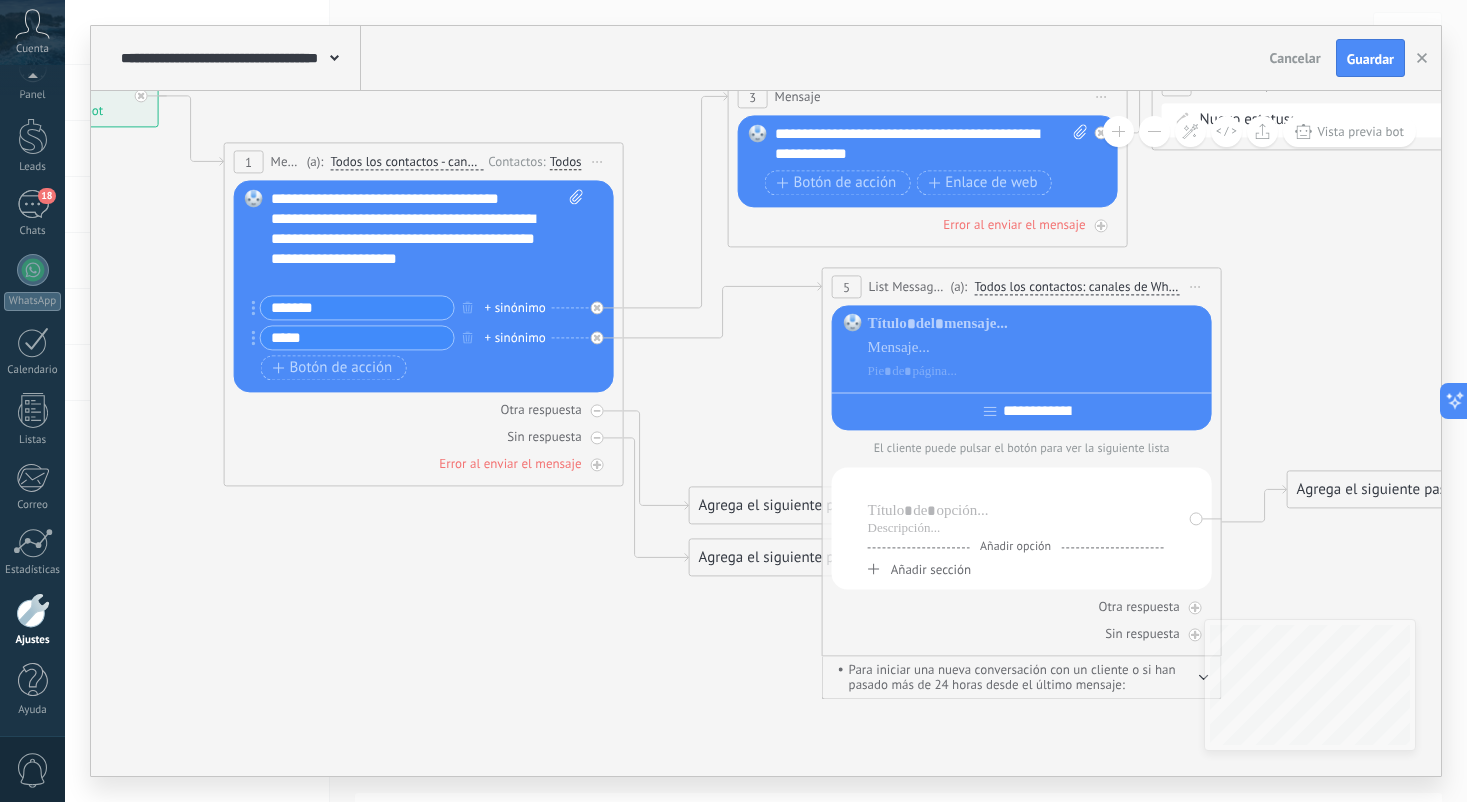 click at bounding box center (1016, 487) 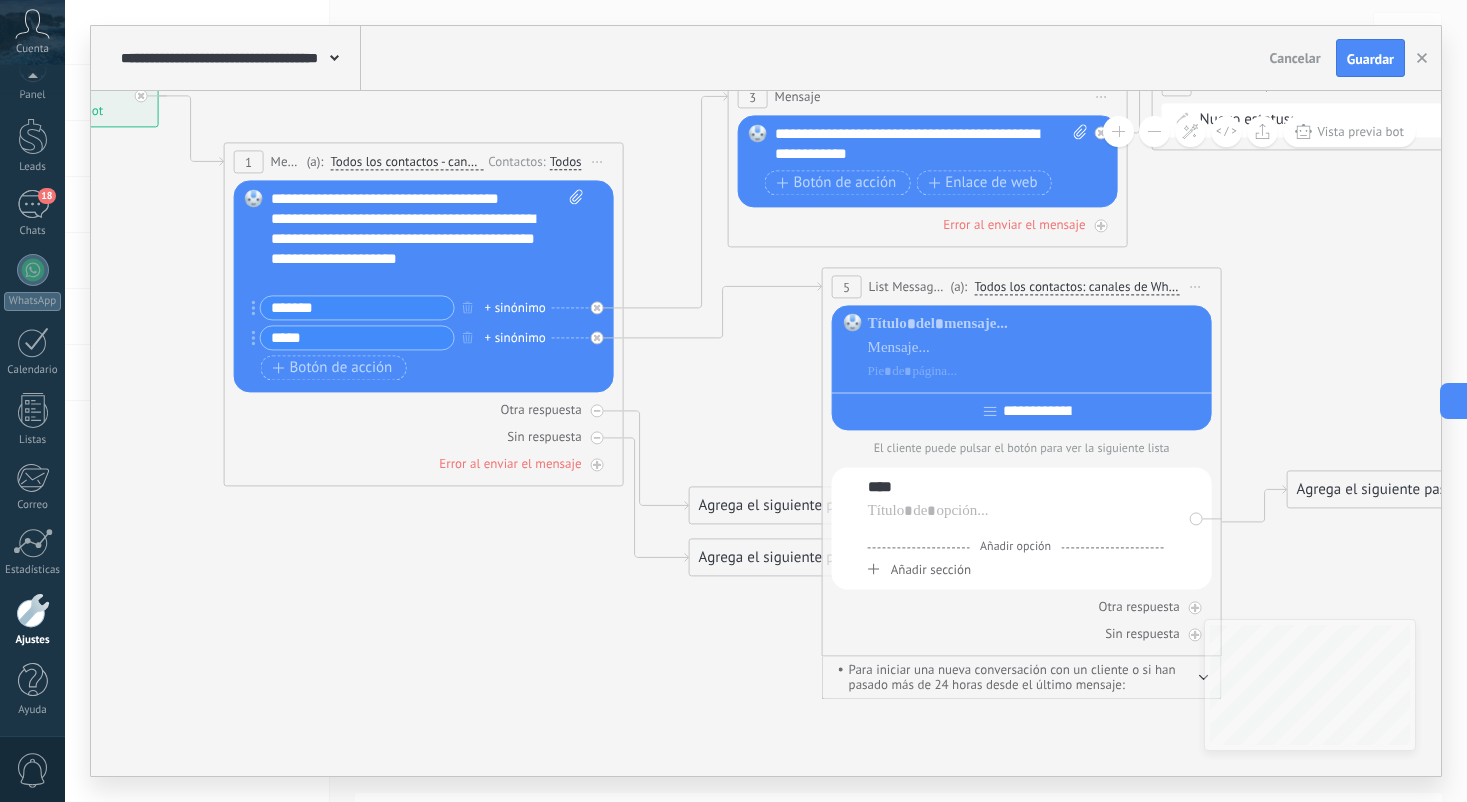 click at bounding box center (1016, 529) 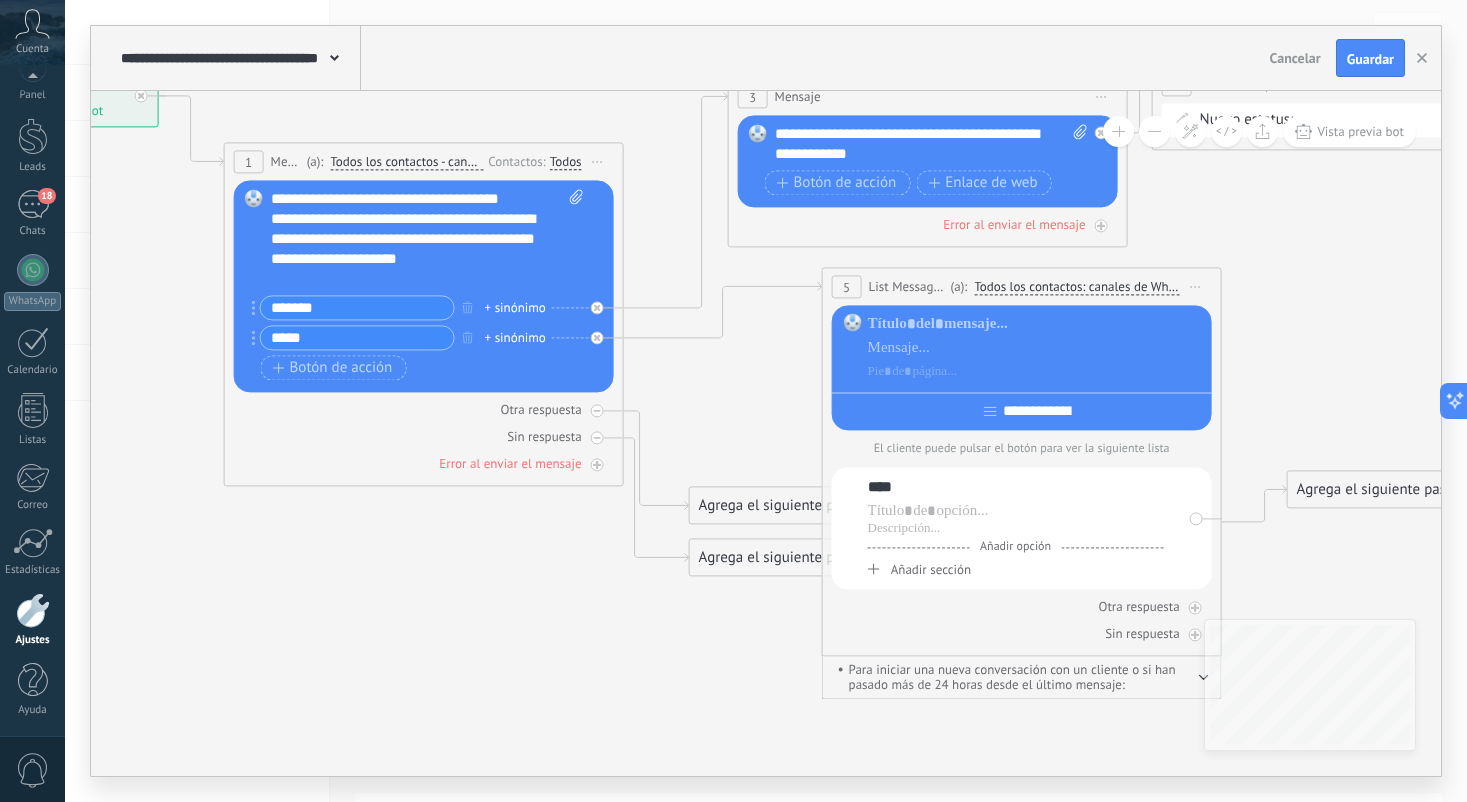 click on "Añadir opción" at bounding box center [1015, 546] 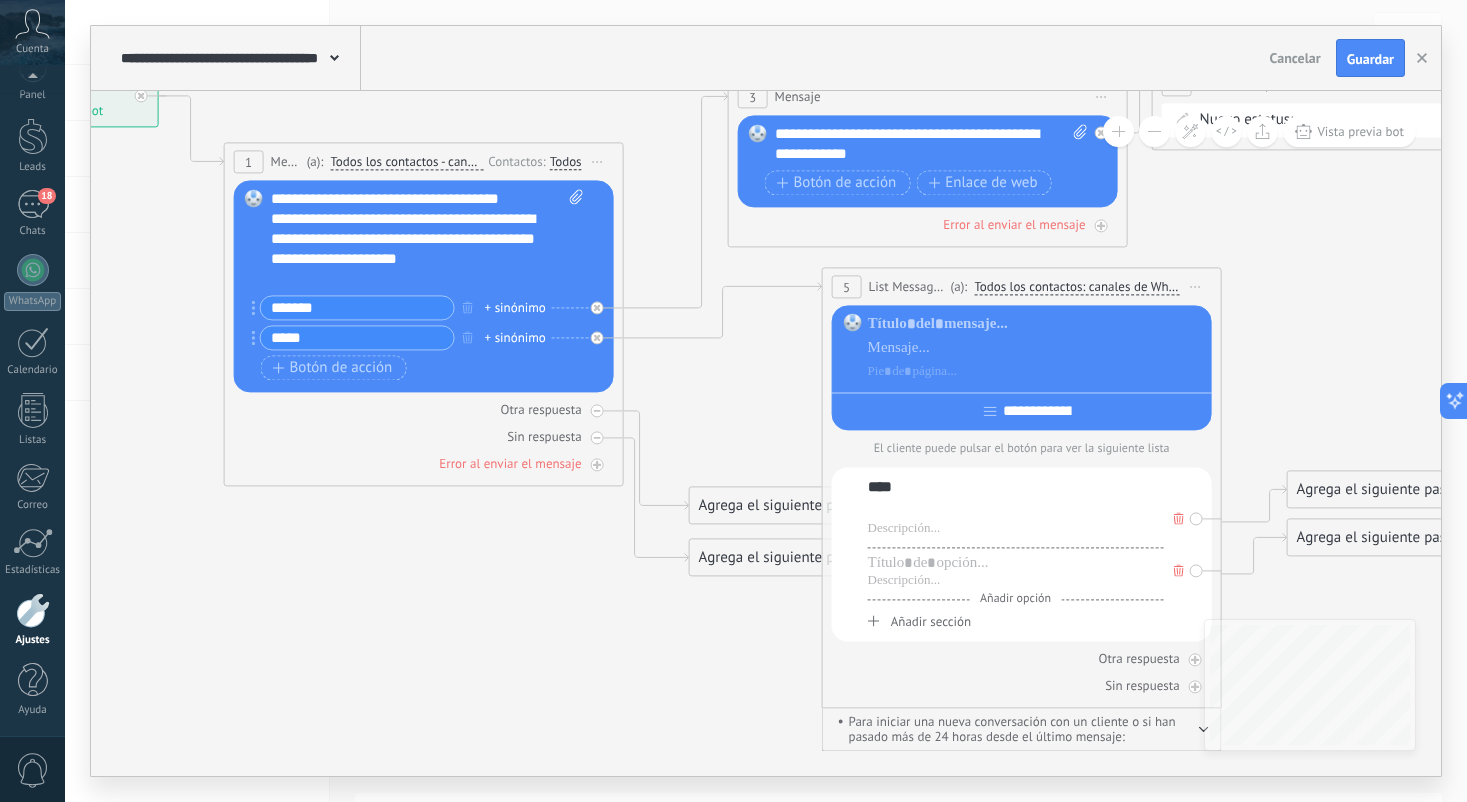 click at bounding box center [1016, 511] 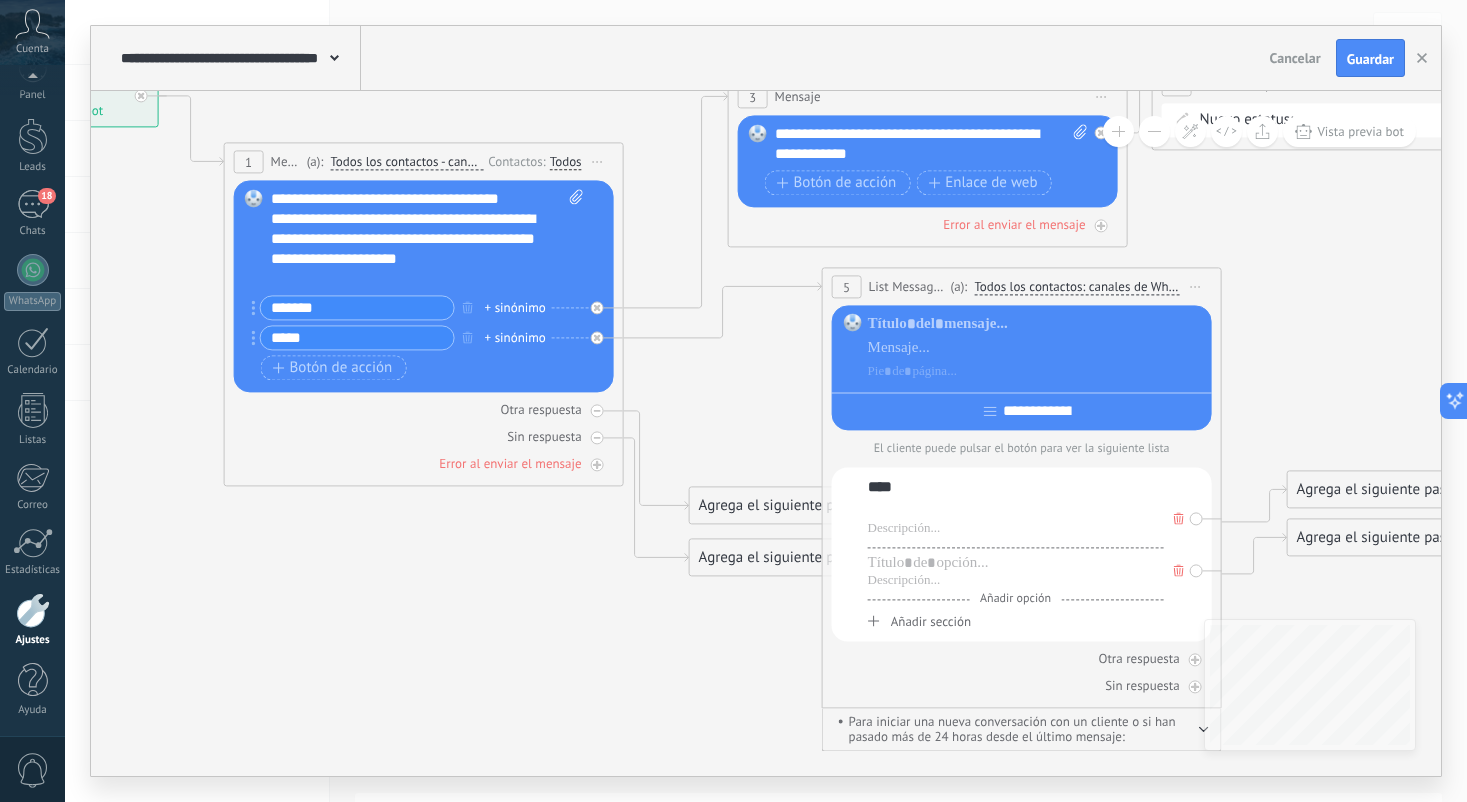 type 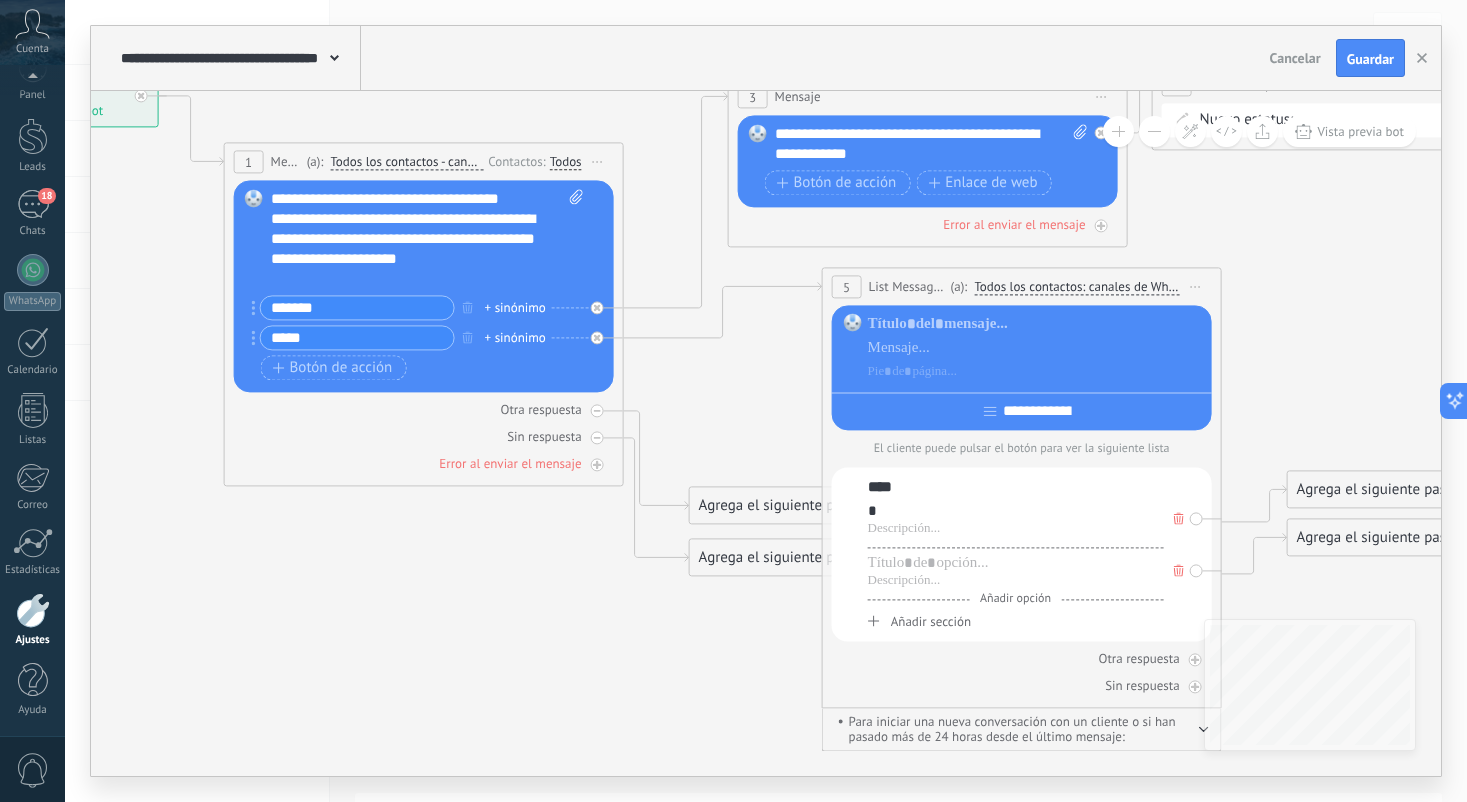 click on "*" at bounding box center [1016, 511] 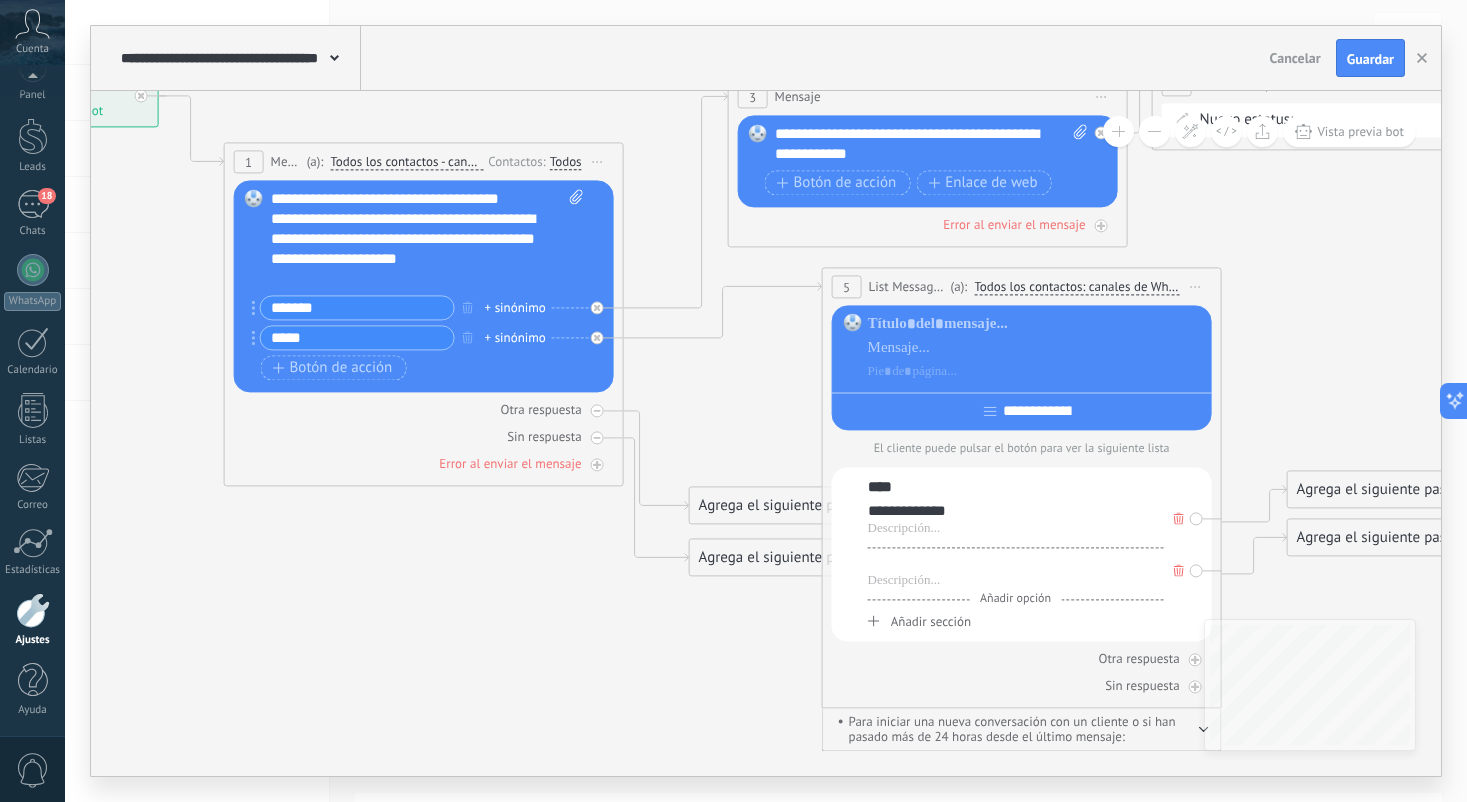 click at bounding box center (1016, 563) 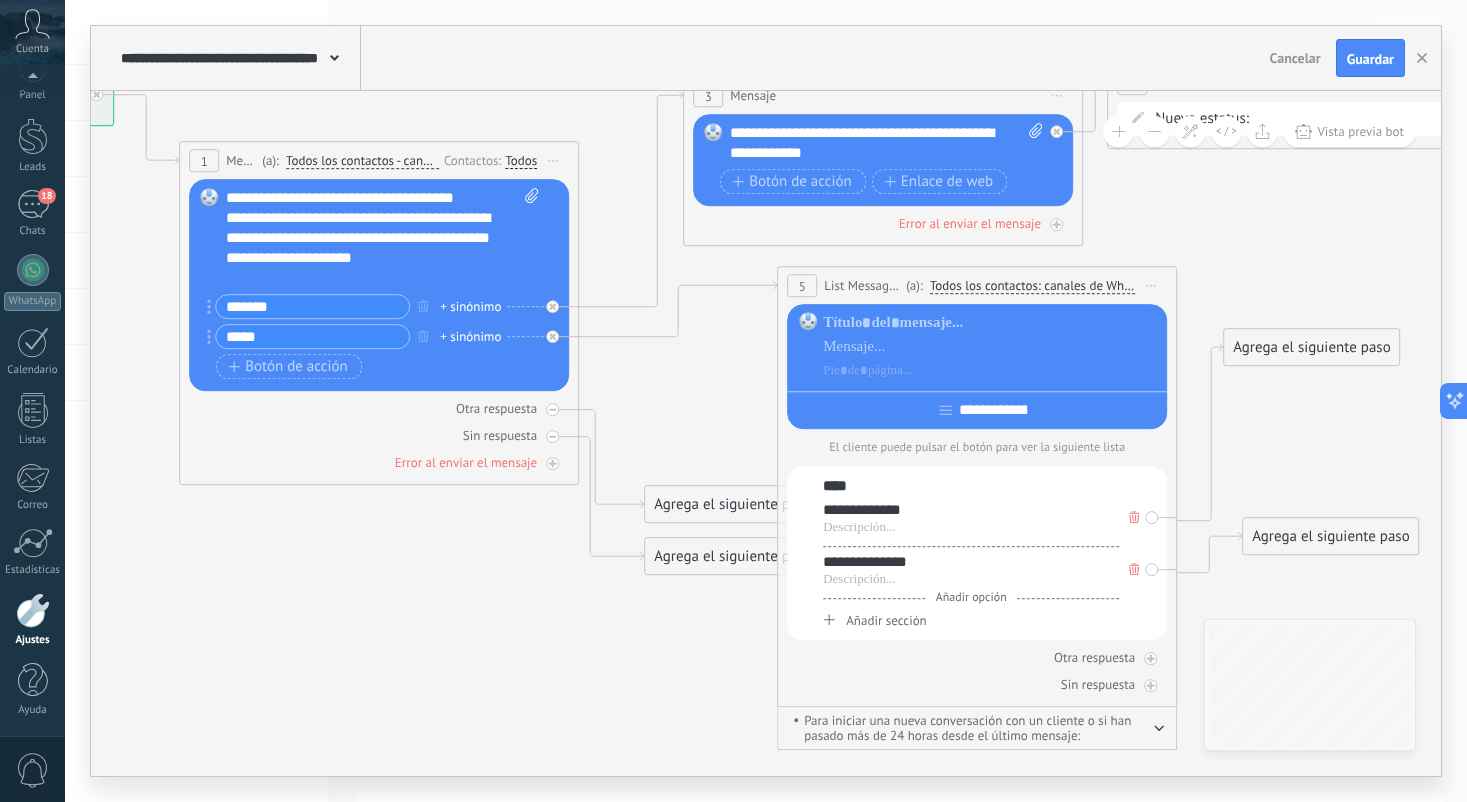 drag, startPoint x: 1322, startPoint y: 493, endPoint x: 1303, endPoint y: 352, distance: 142.27438 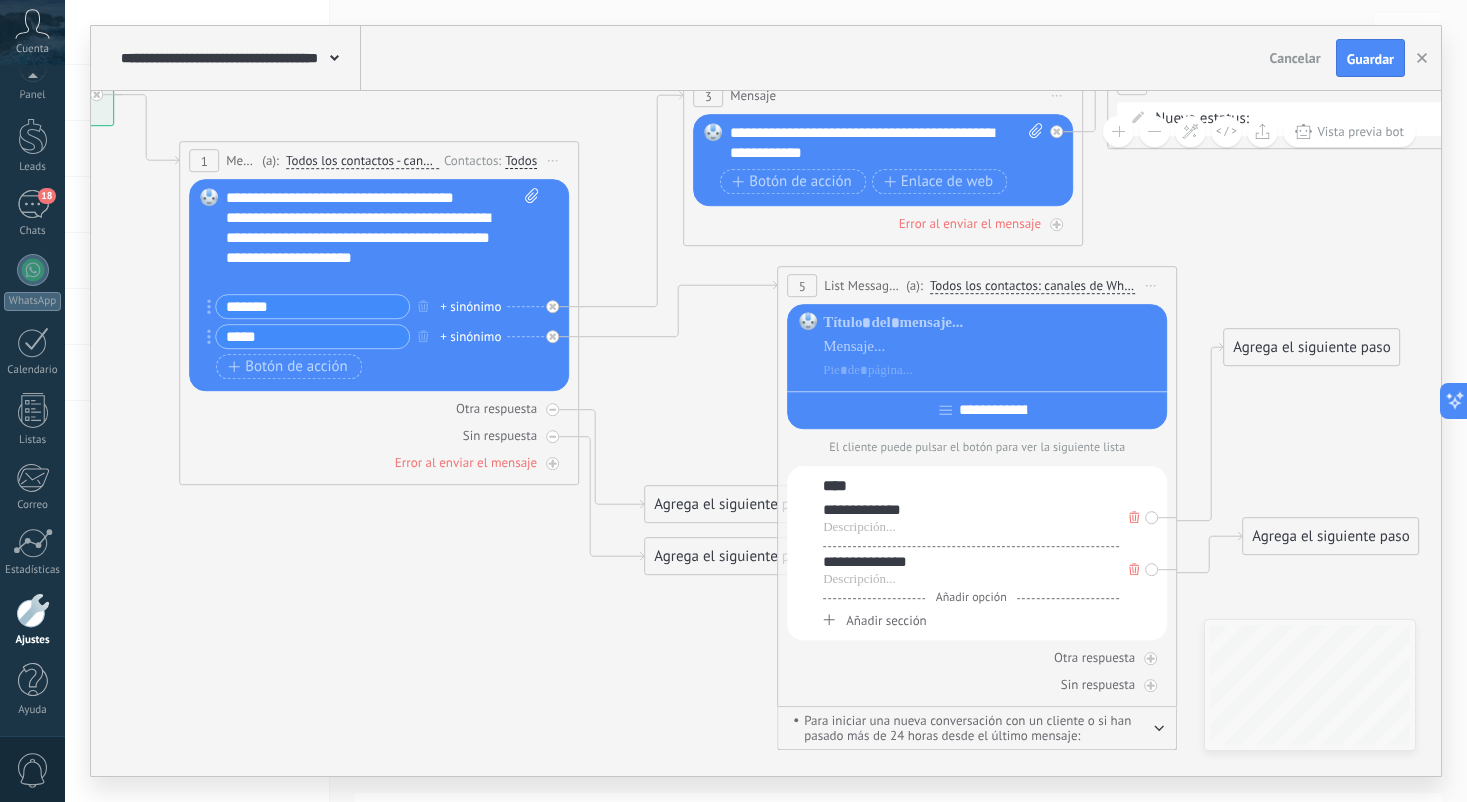 click on "Agrega el siguiente paso" at bounding box center [1311, 347] 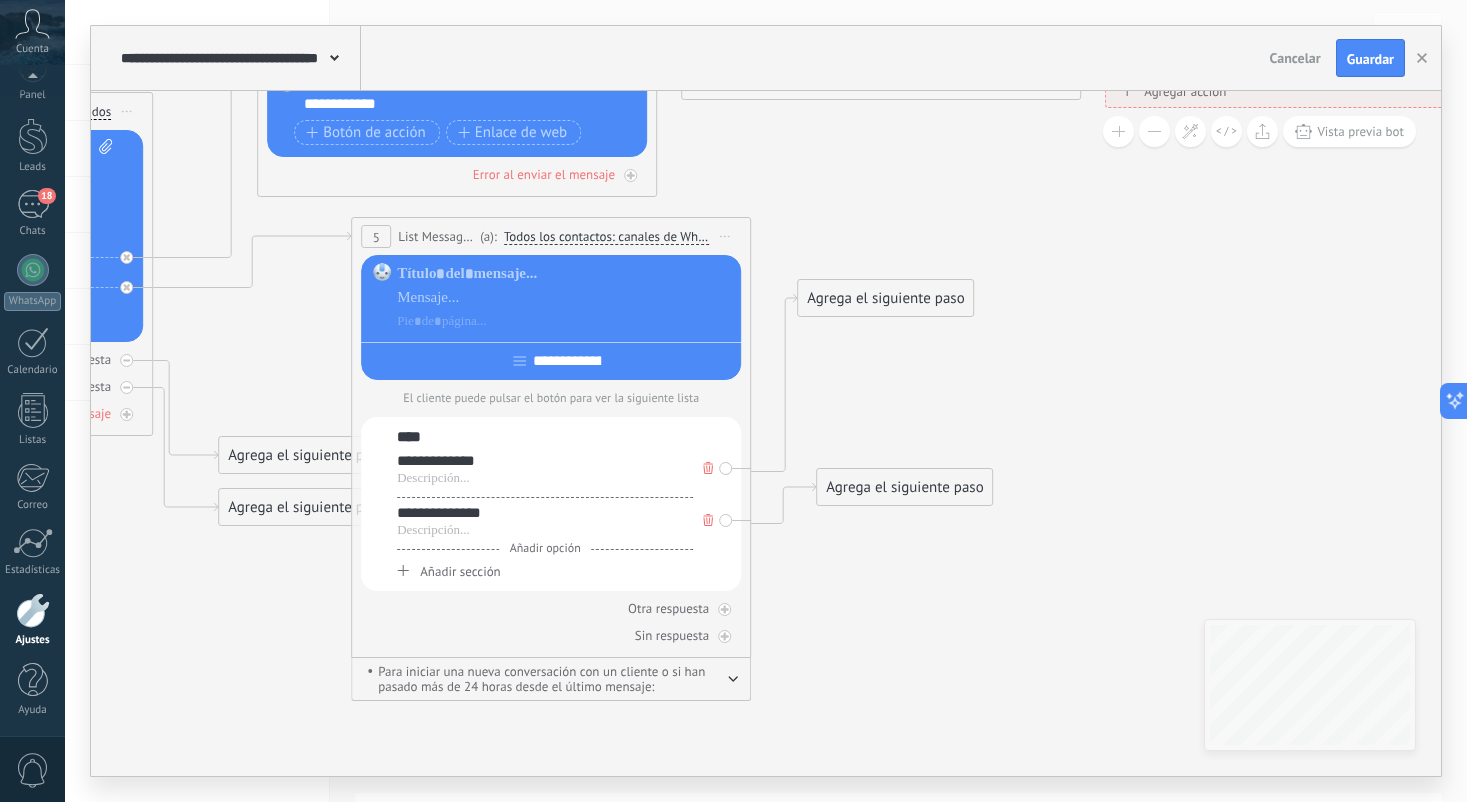 click on "Agrega el siguiente paso" at bounding box center [885, 298] 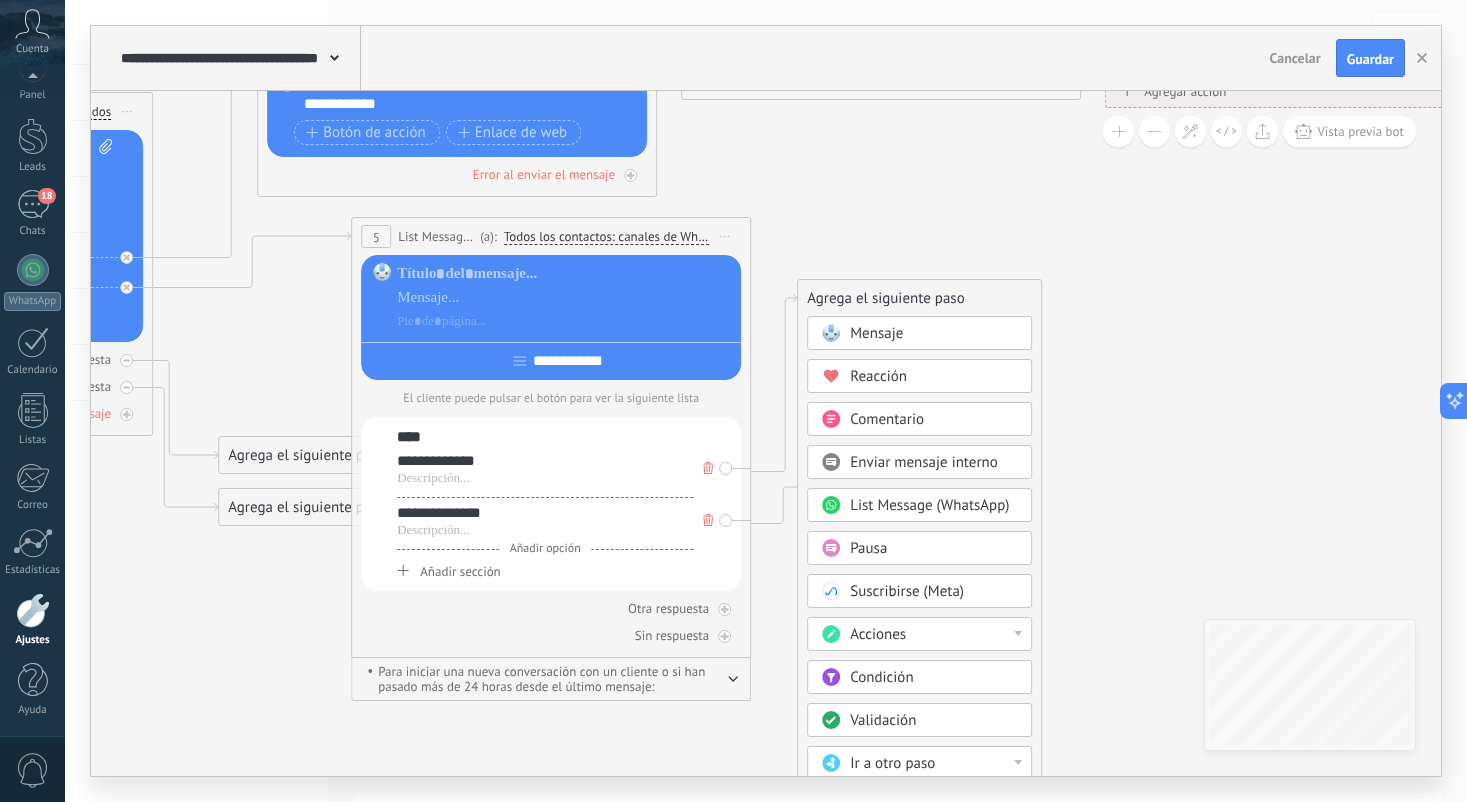 click on "Mensaje" at bounding box center [934, 334] 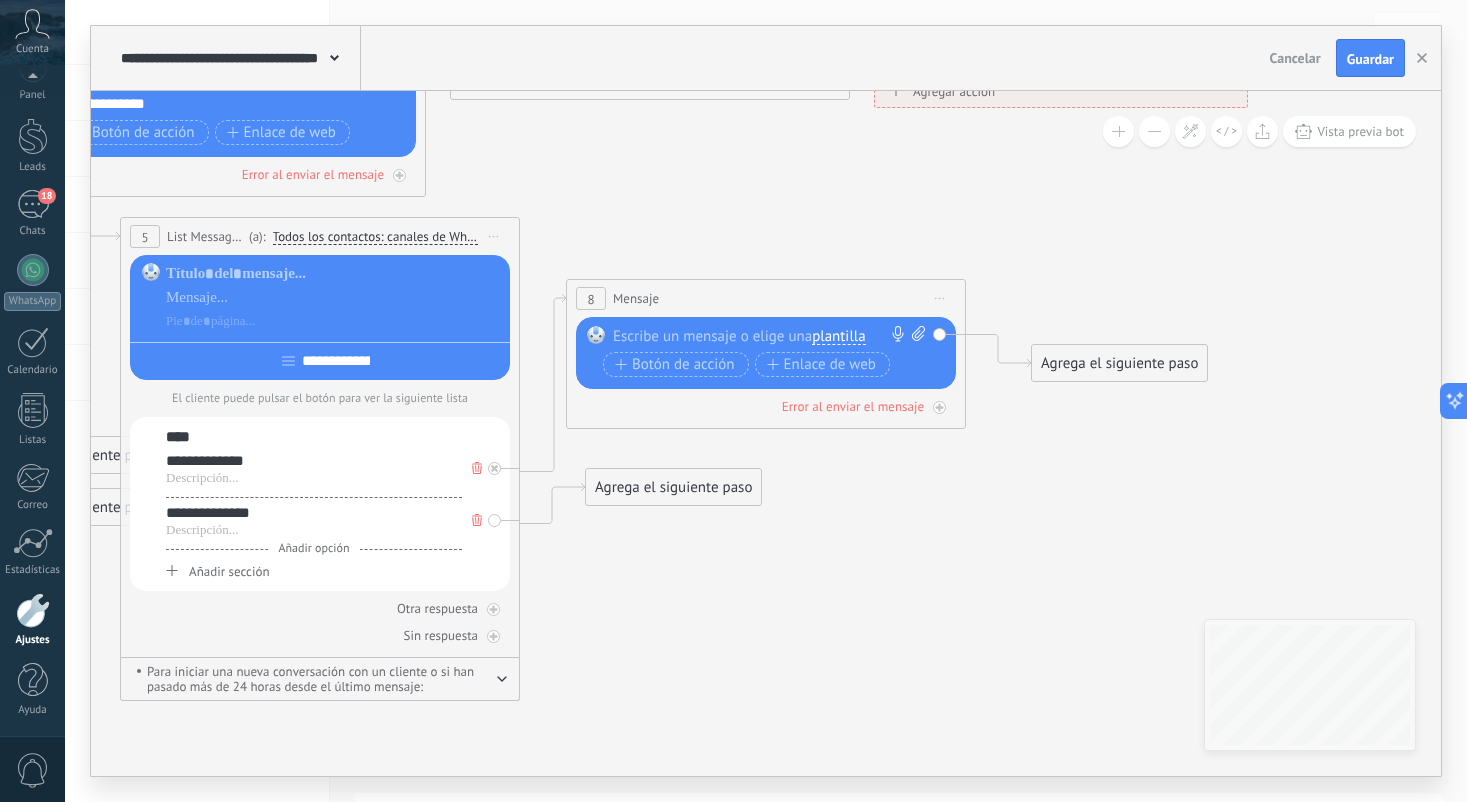 click at bounding box center [761, 336] 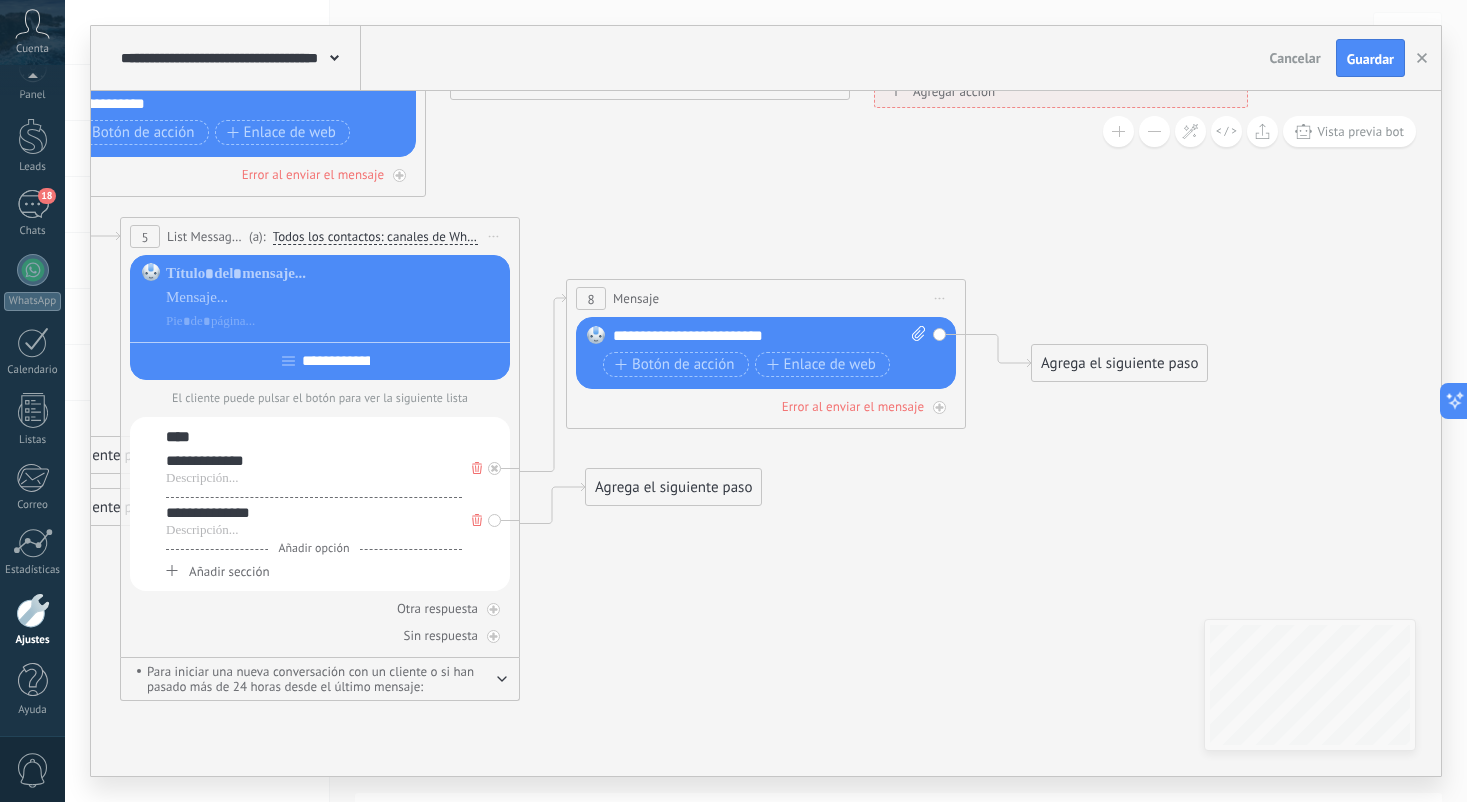 click on "**********" at bounding box center [769, 336] 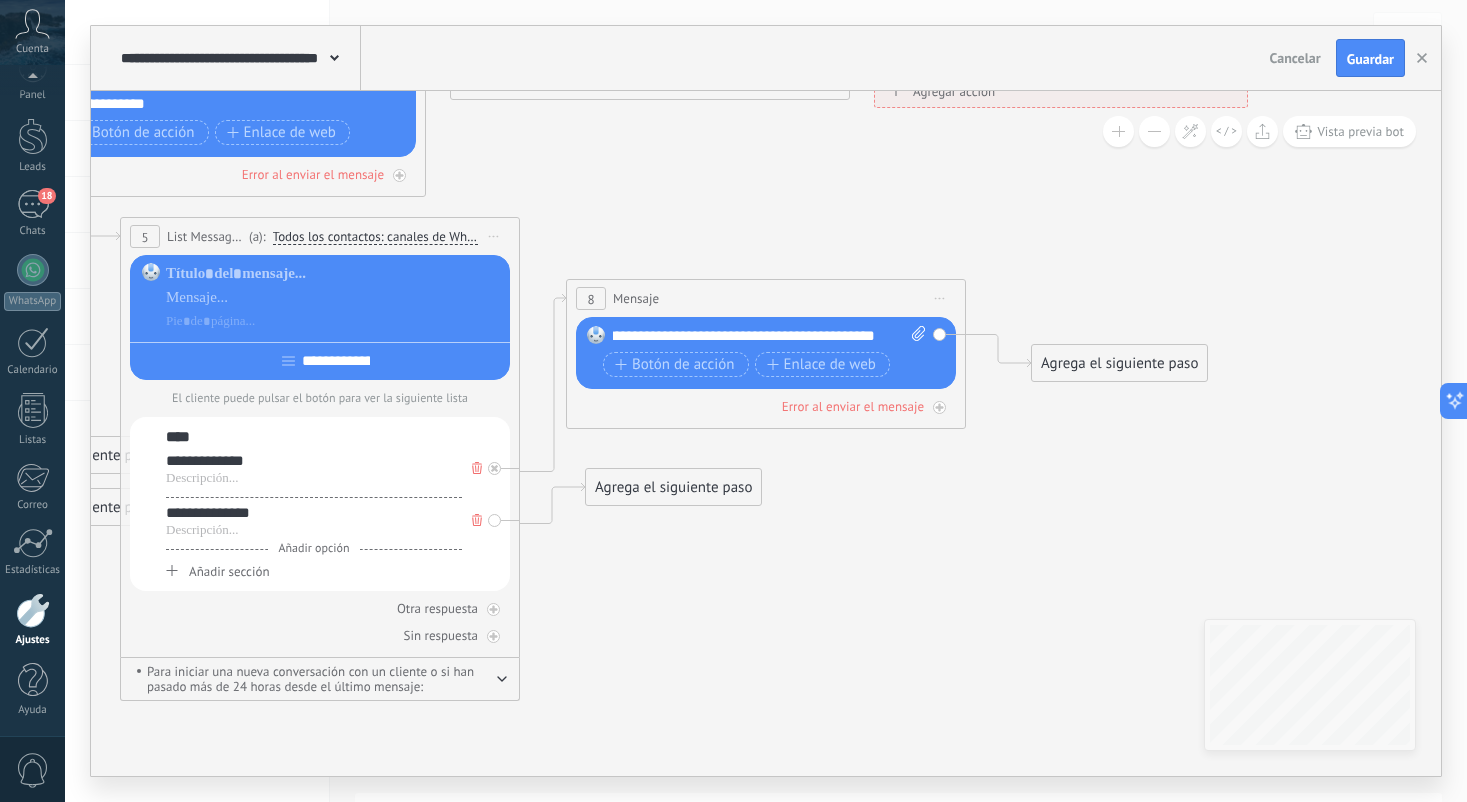 scroll, scrollTop: 0, scrollLeft: 0, axis: both 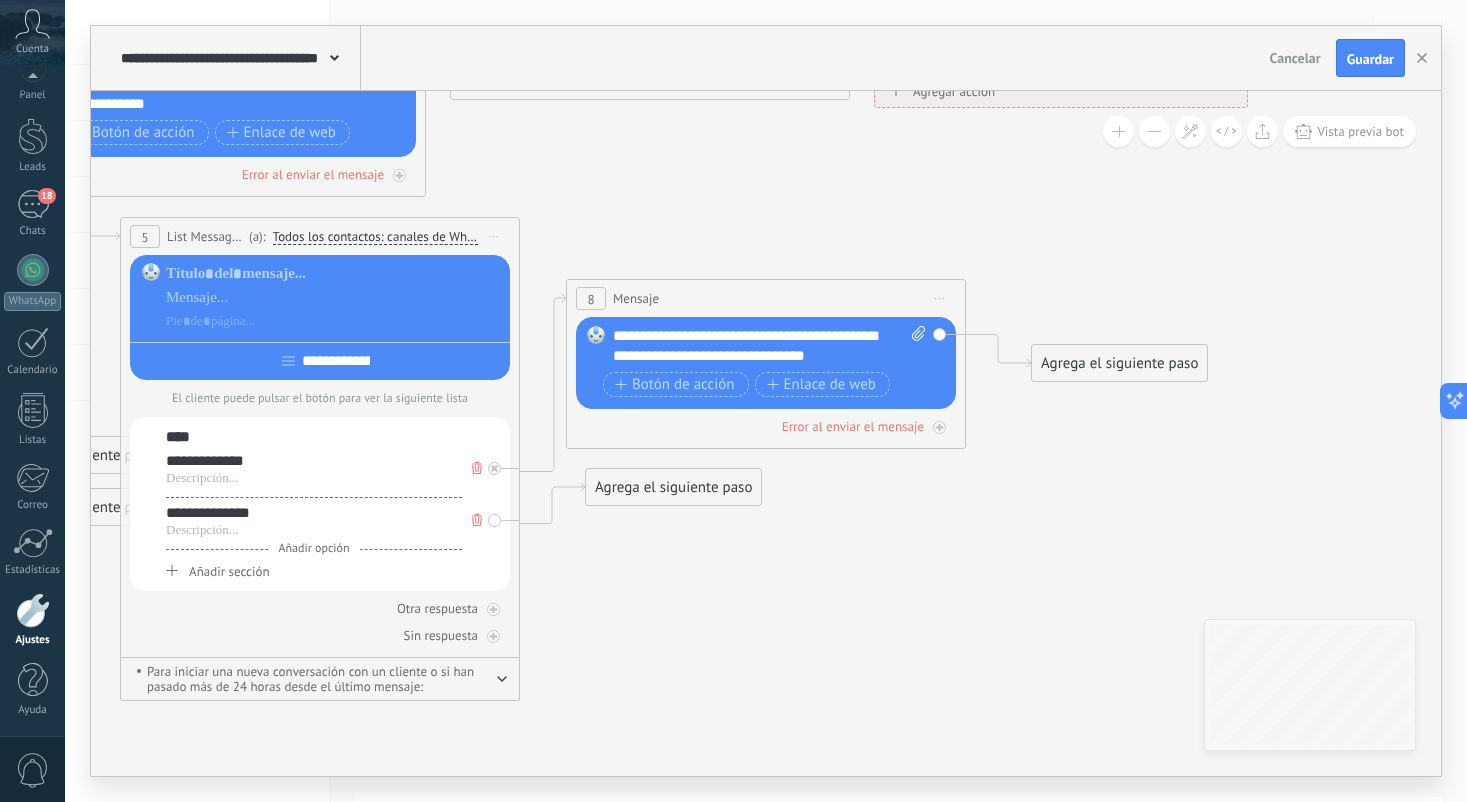 click on "**********" at bounding box center (769, 364) 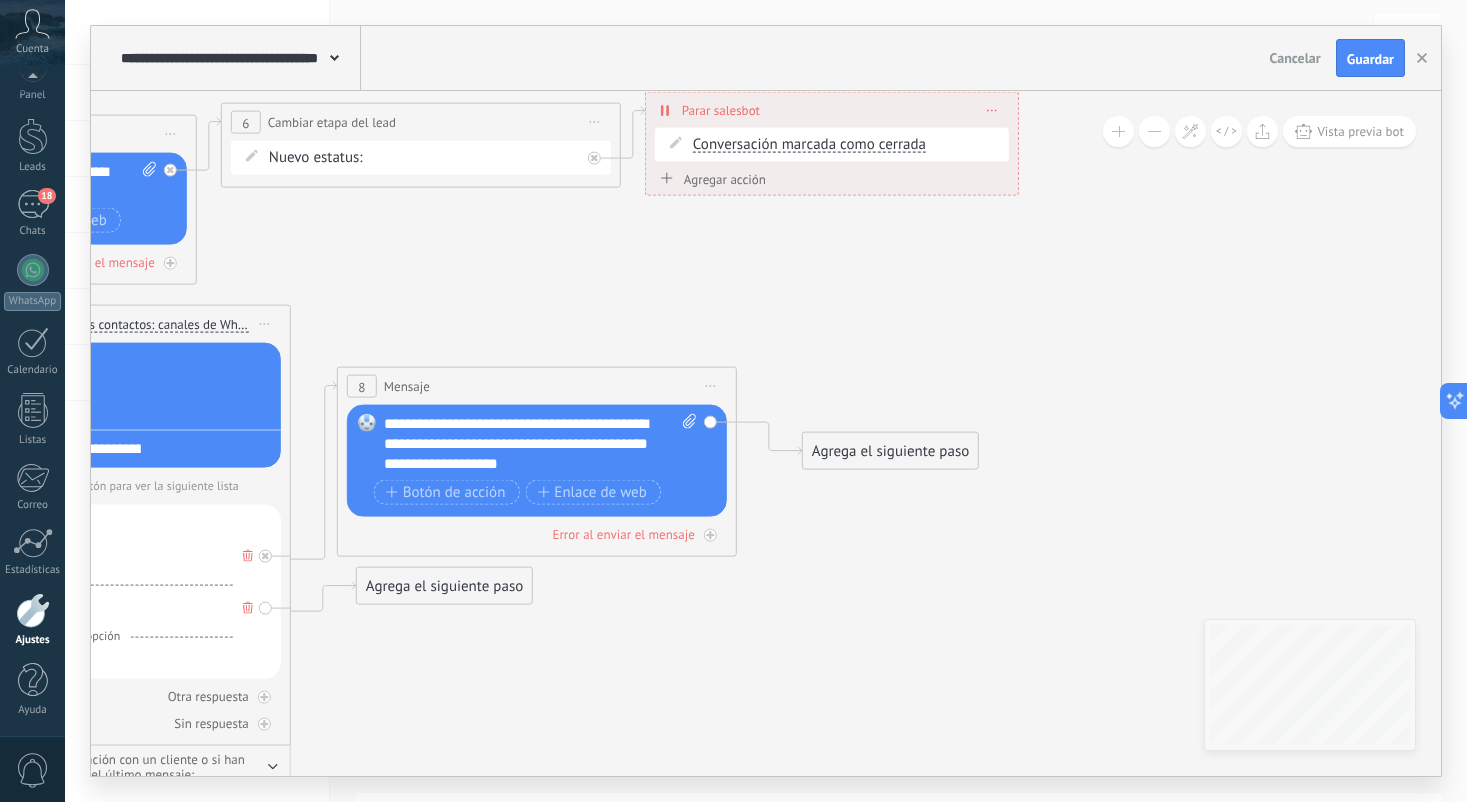 click on "Agrega el siguiente paso" at bounding box center (890, 451) 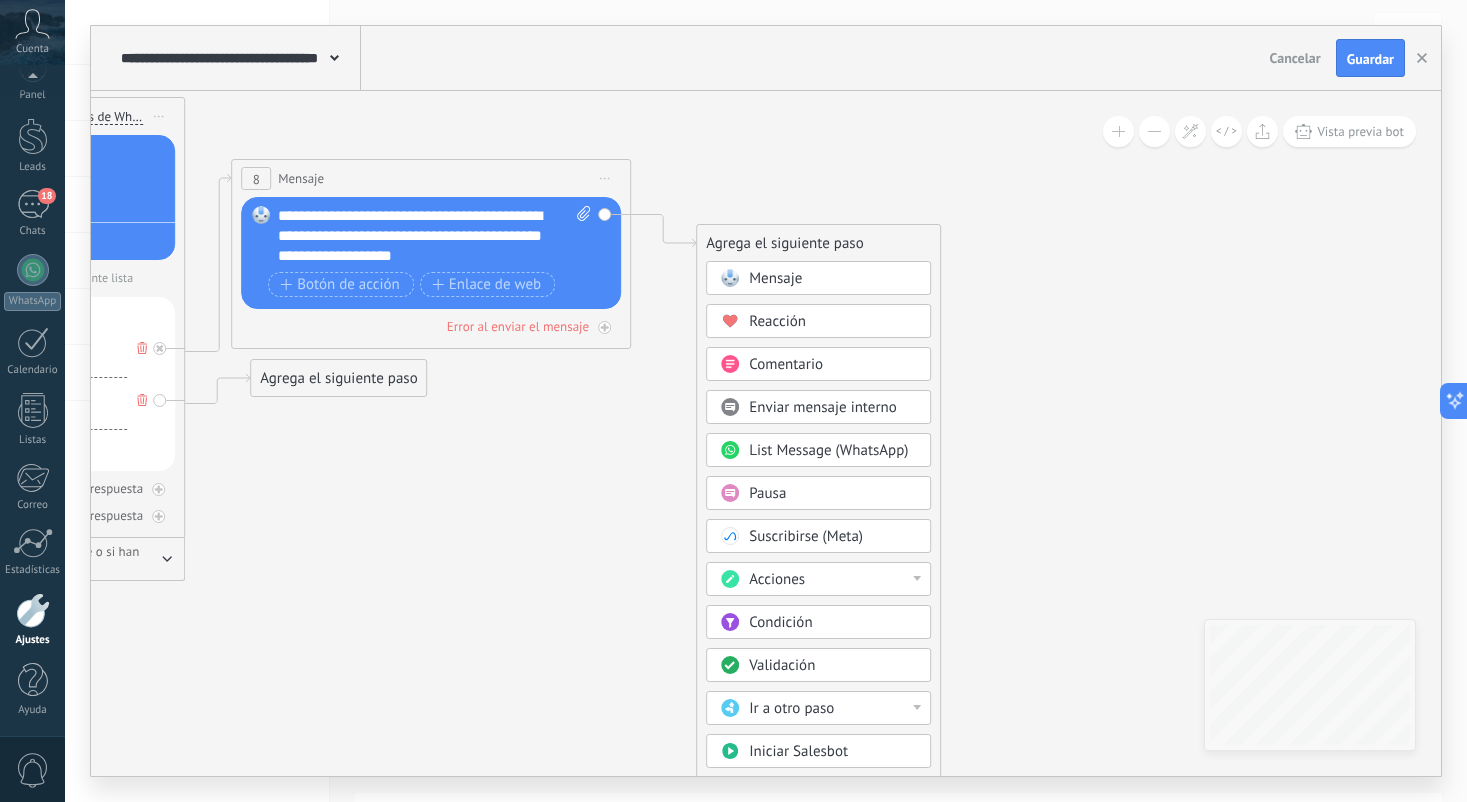 click on "Enviar mensaje interno" at bounding box center [823, 407] 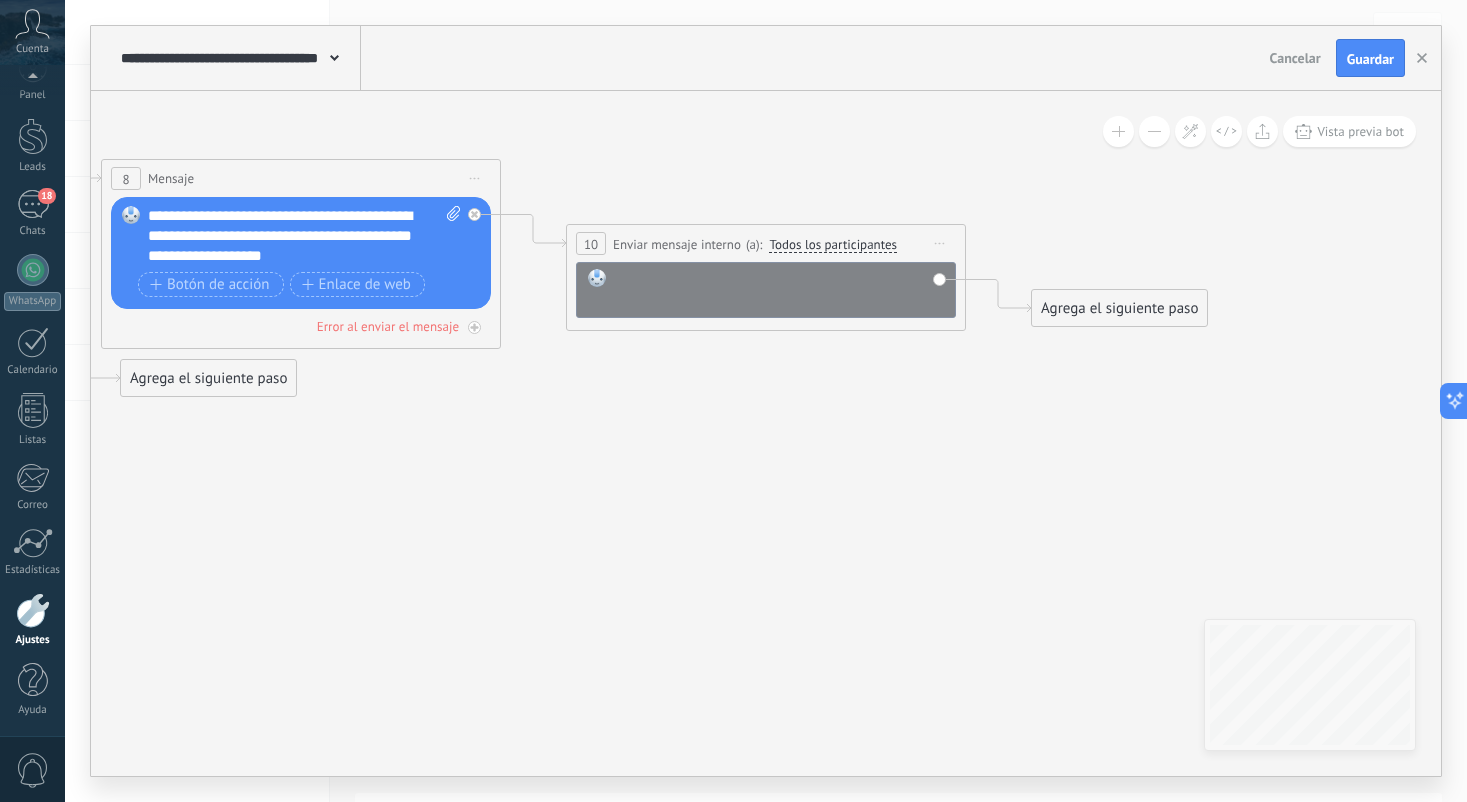 click at bounding box center [779, 289] 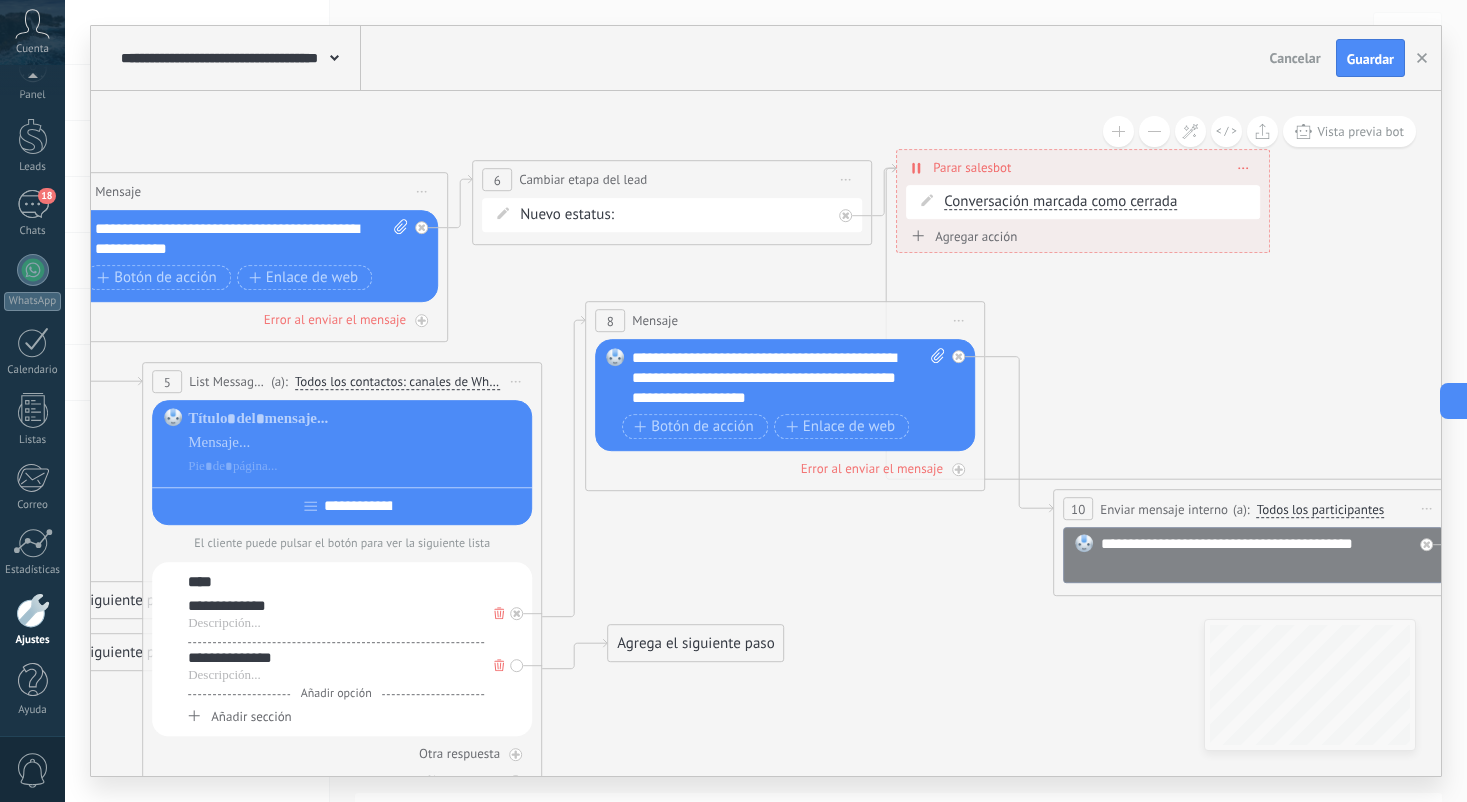 drag, startPoint x: 795, startPoint y: 437, endPoint x: 790, endPoint y: 309, distance: 128.09763 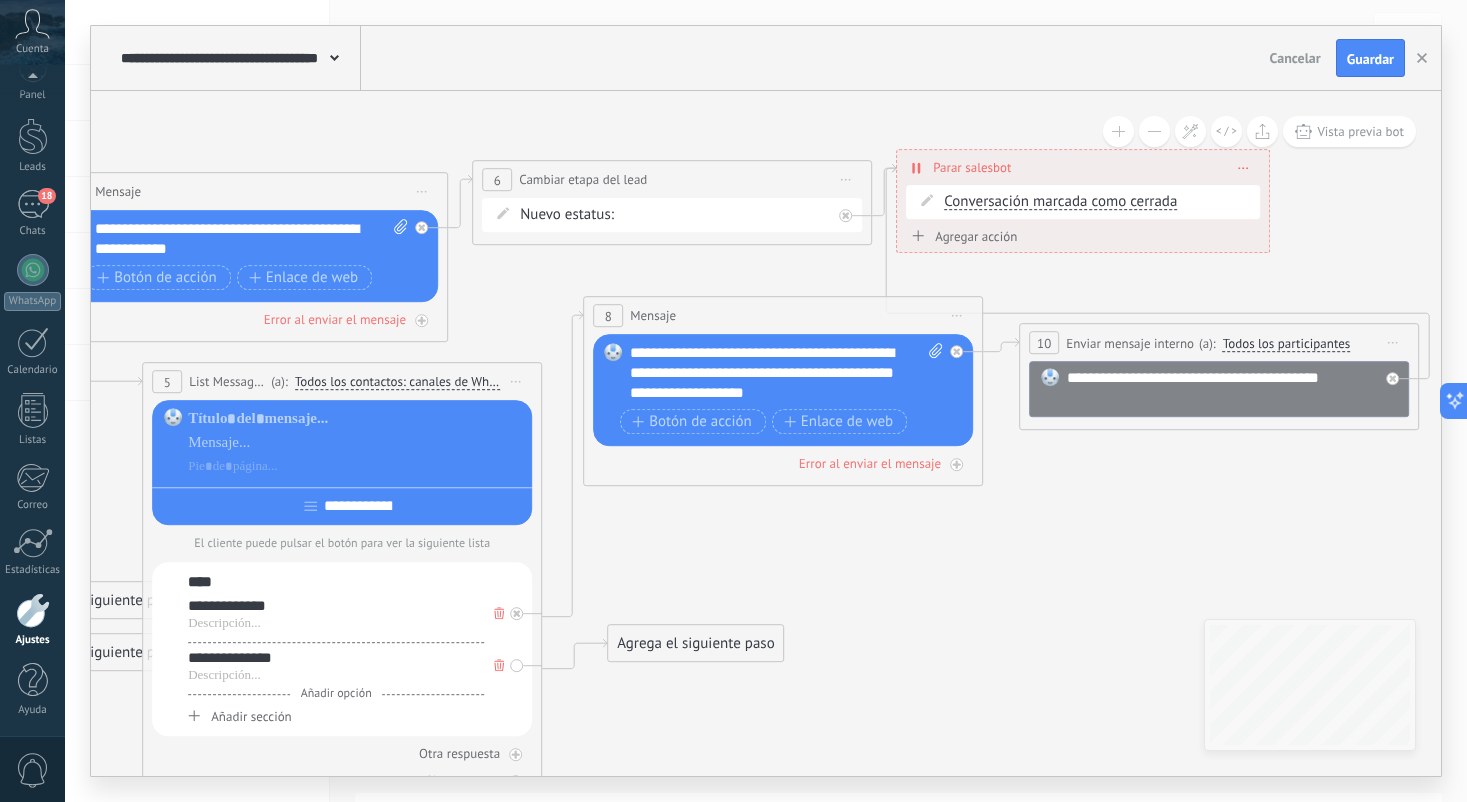 drag, startPoint x: 1219, startPoint y: 502, endPoint x: 1185, endPoint y: 336, distance: 169.44615 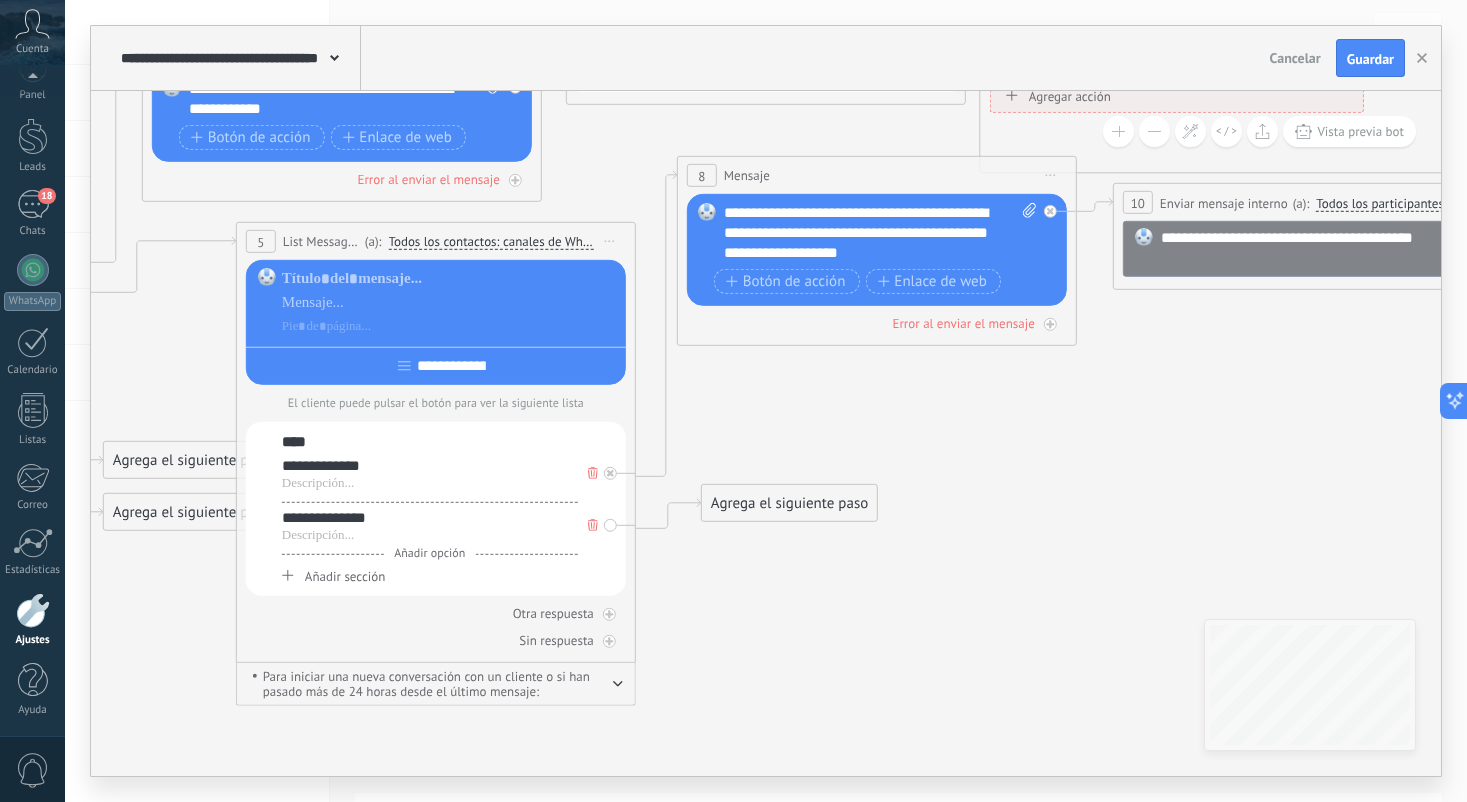 click on "Agrega el siguiente paso" at bounding box center (789, 503) 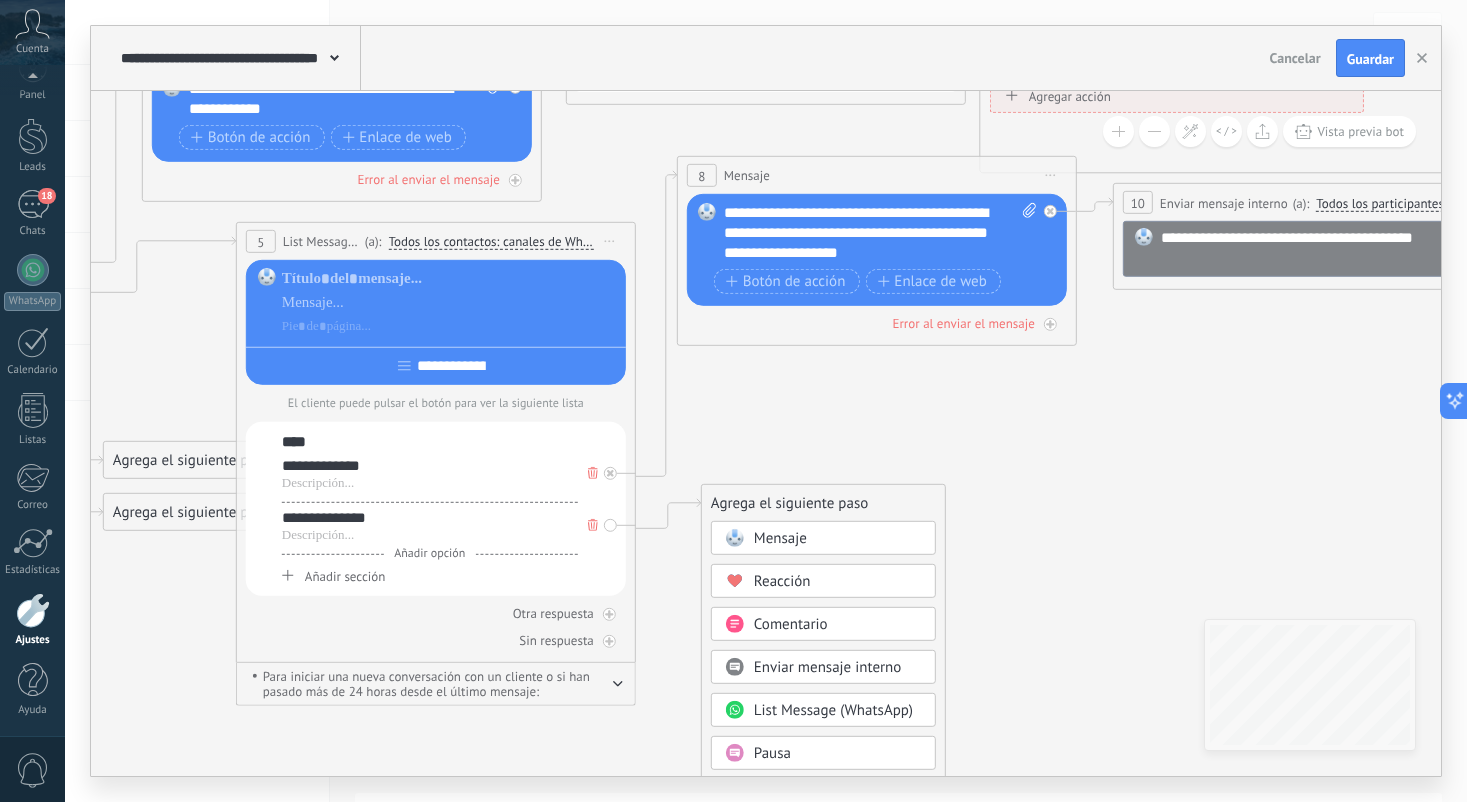 click on "List Message (WhatsApp)" at bounding box center [833, 710] 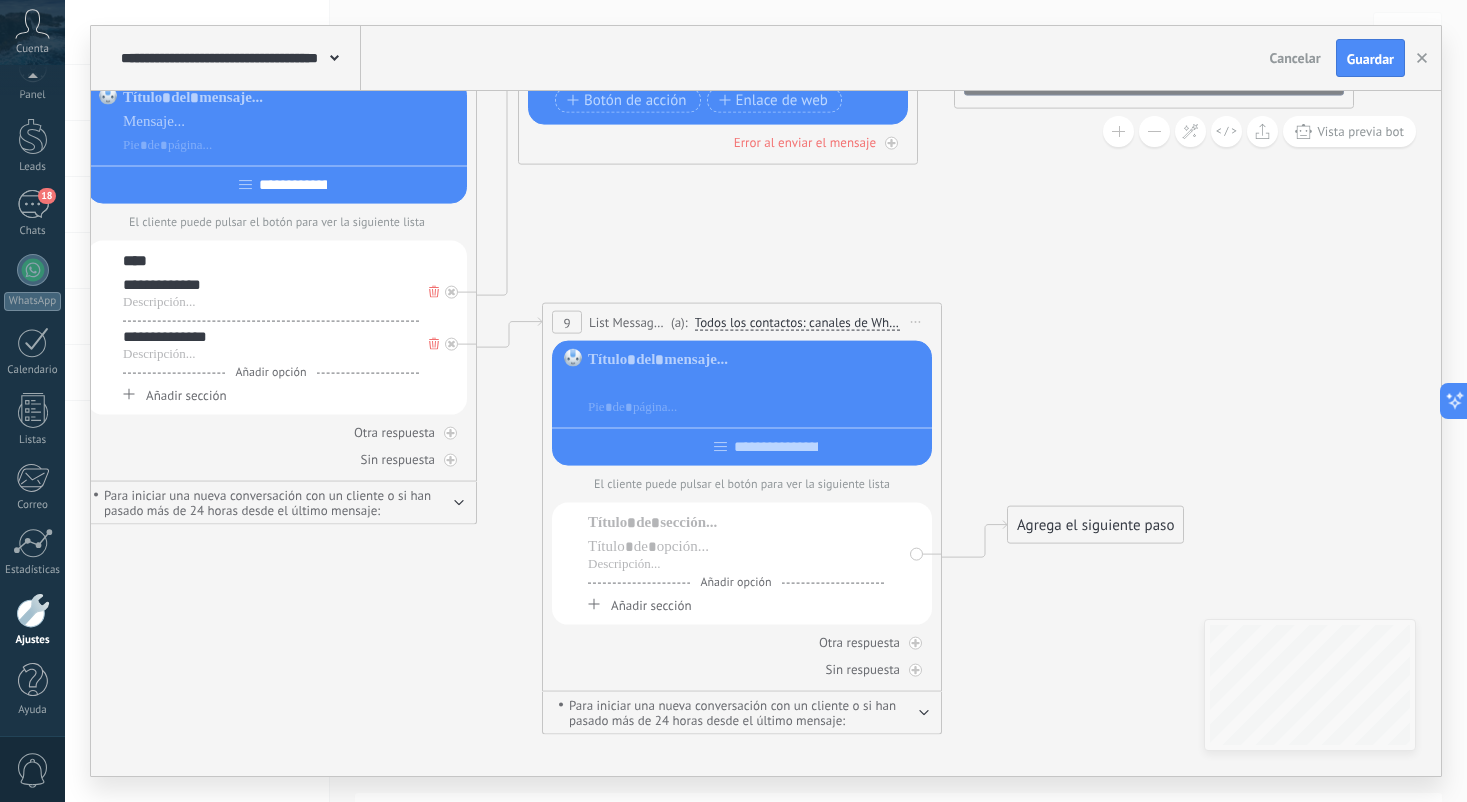 click at bounding box center [756, 384] 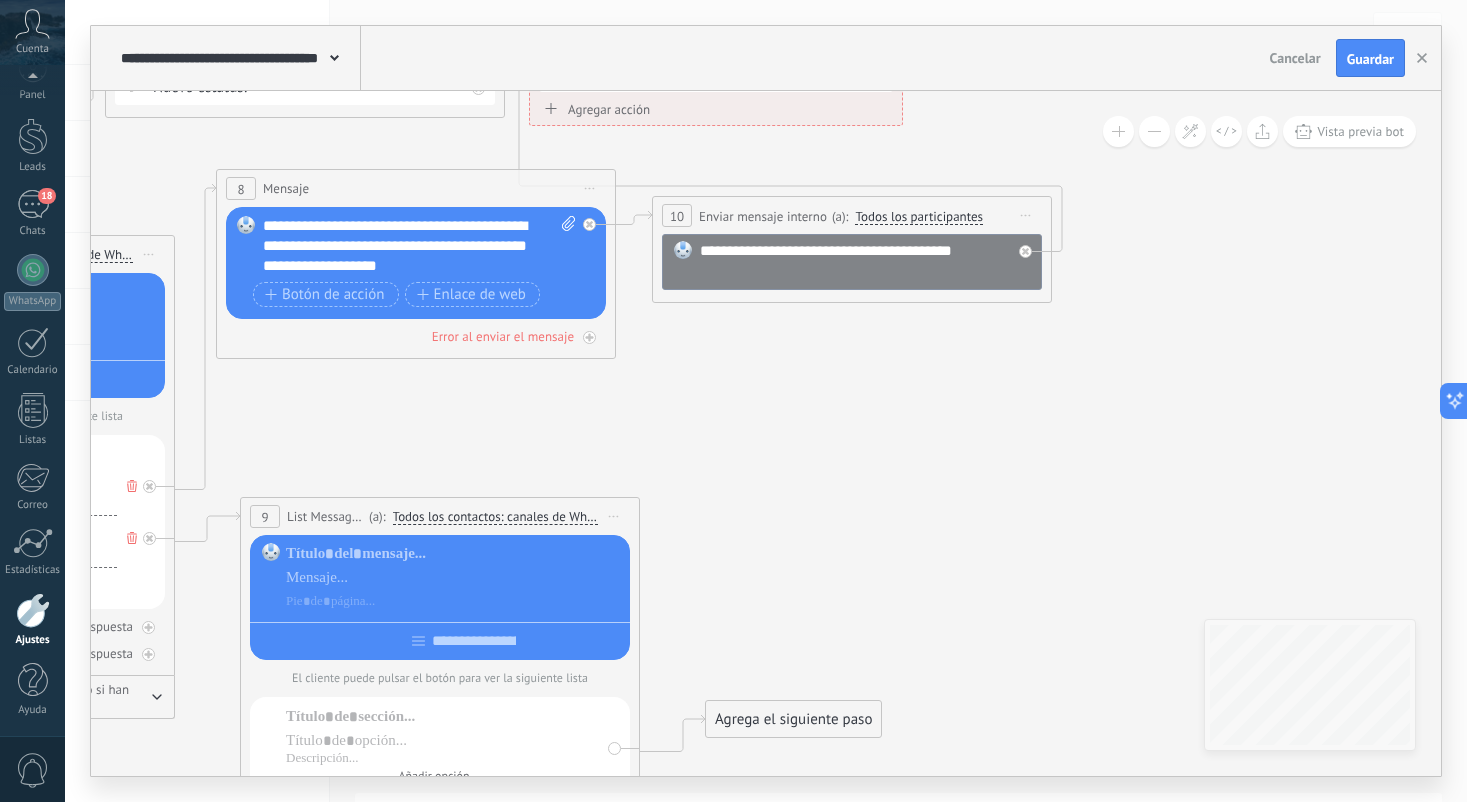click 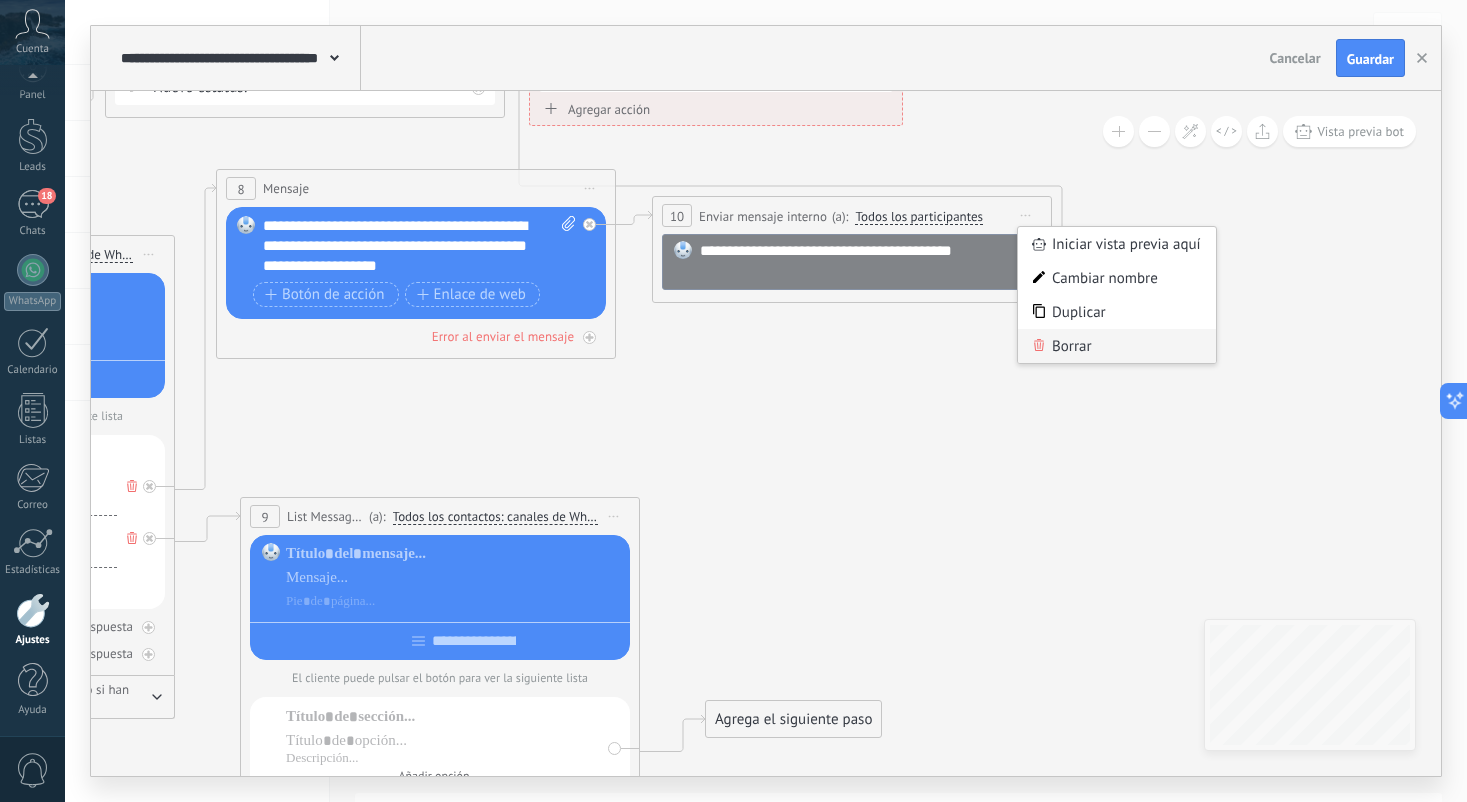 click on "Borrar" at bounding box center [1117, 346] 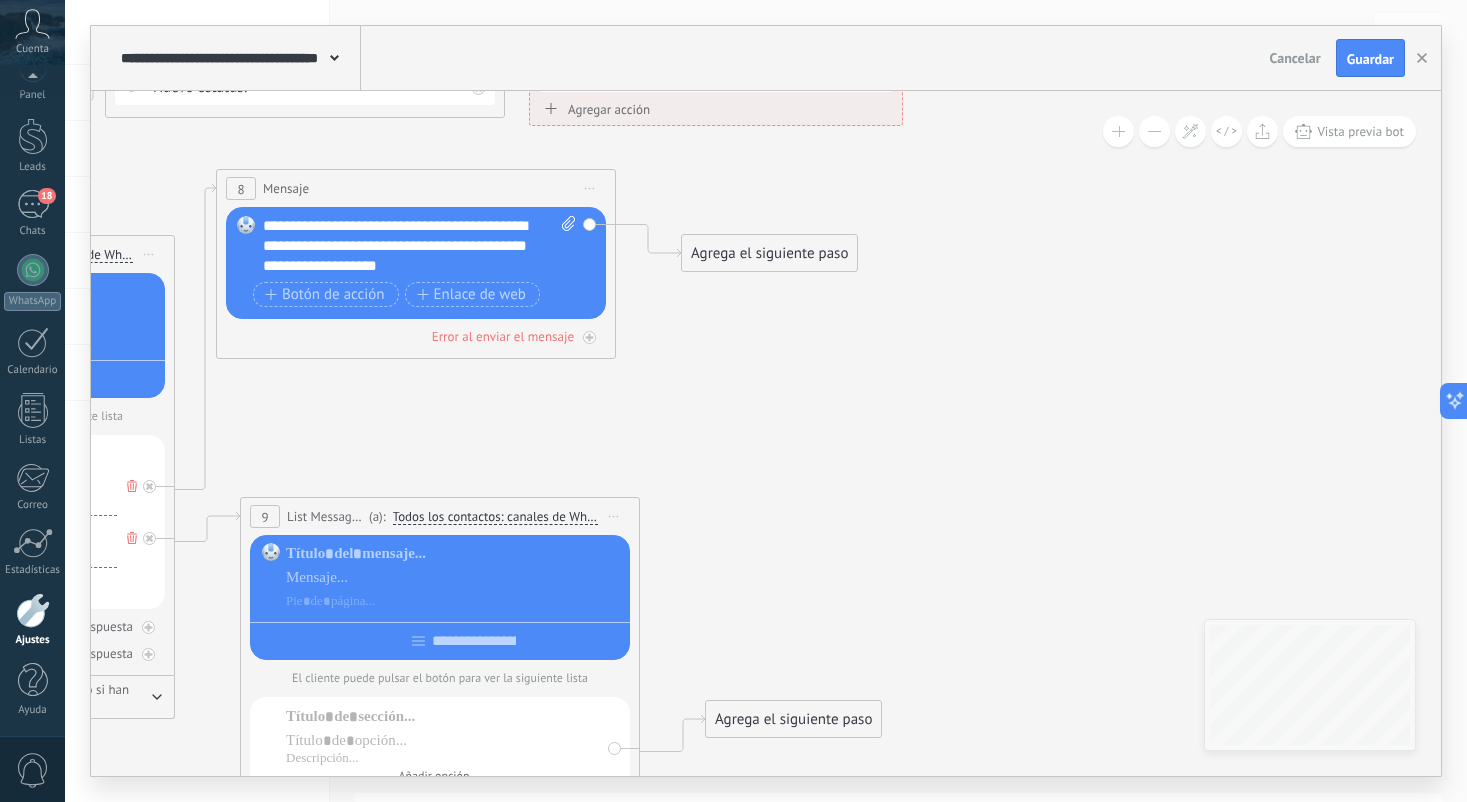 click on "Agrega el siguiente paso" at bounding box center [769, 253] 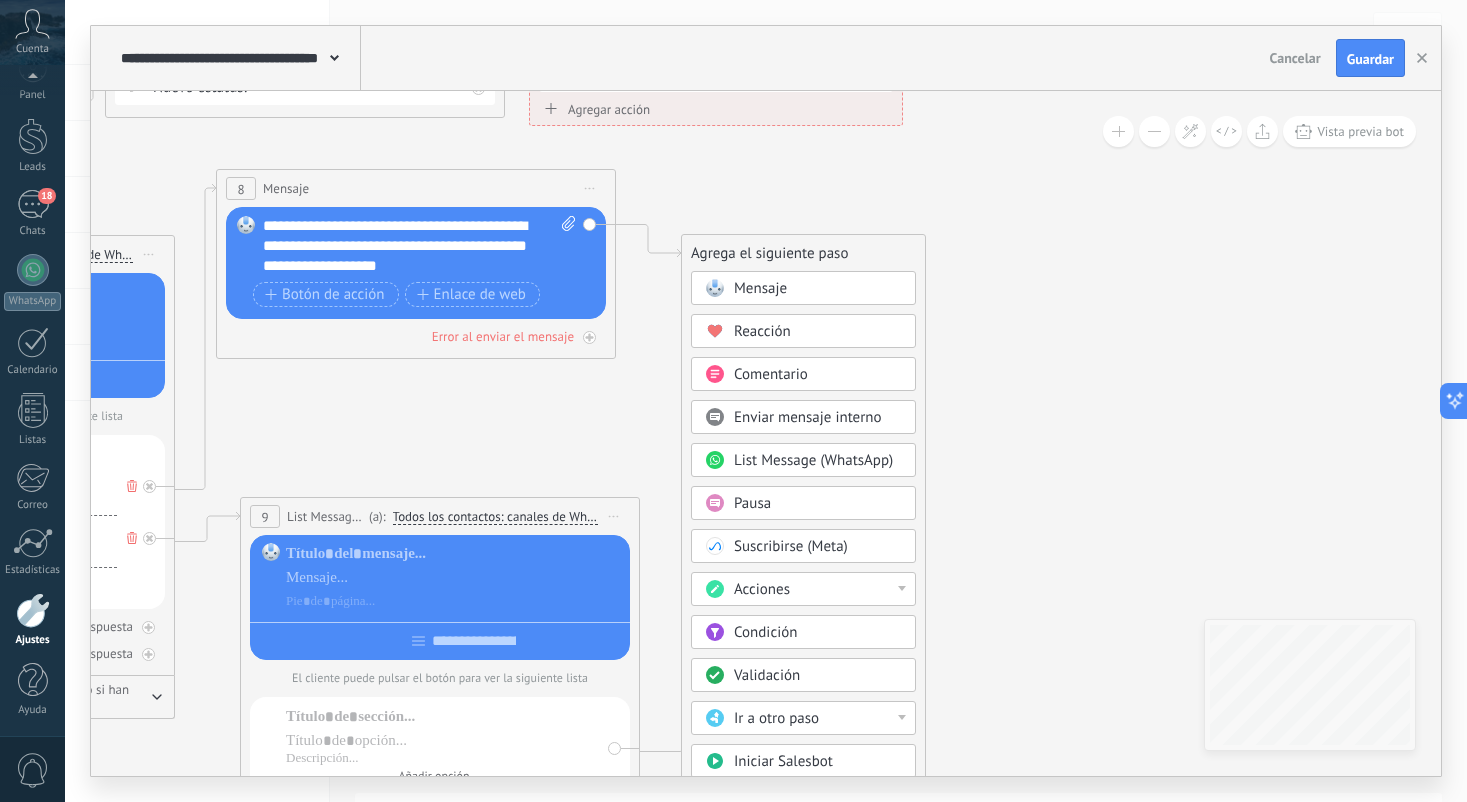 click on "Acciones" at bounding box center (818, 590) 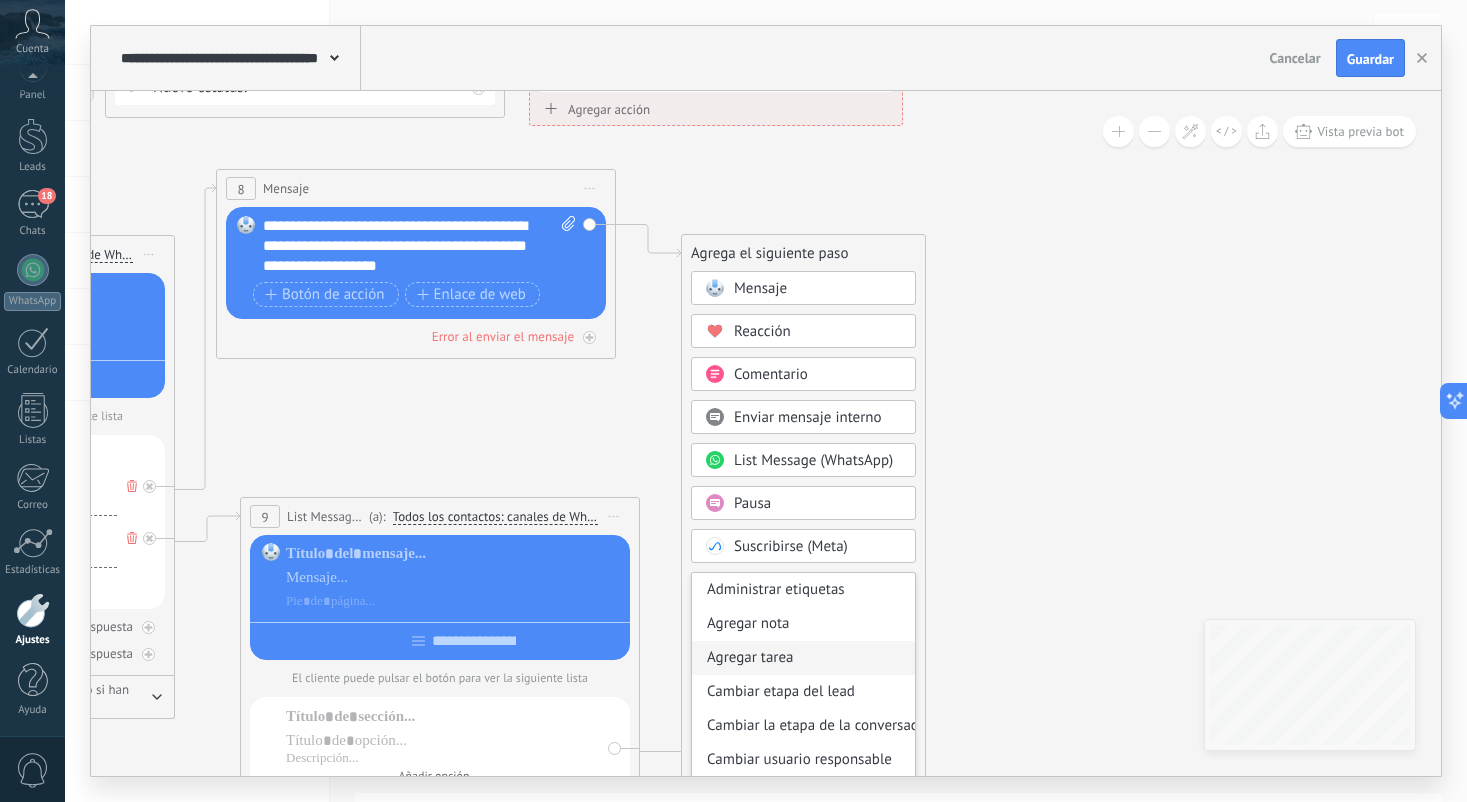 click on "Agregar tarea" at bounding box center (803, 658) 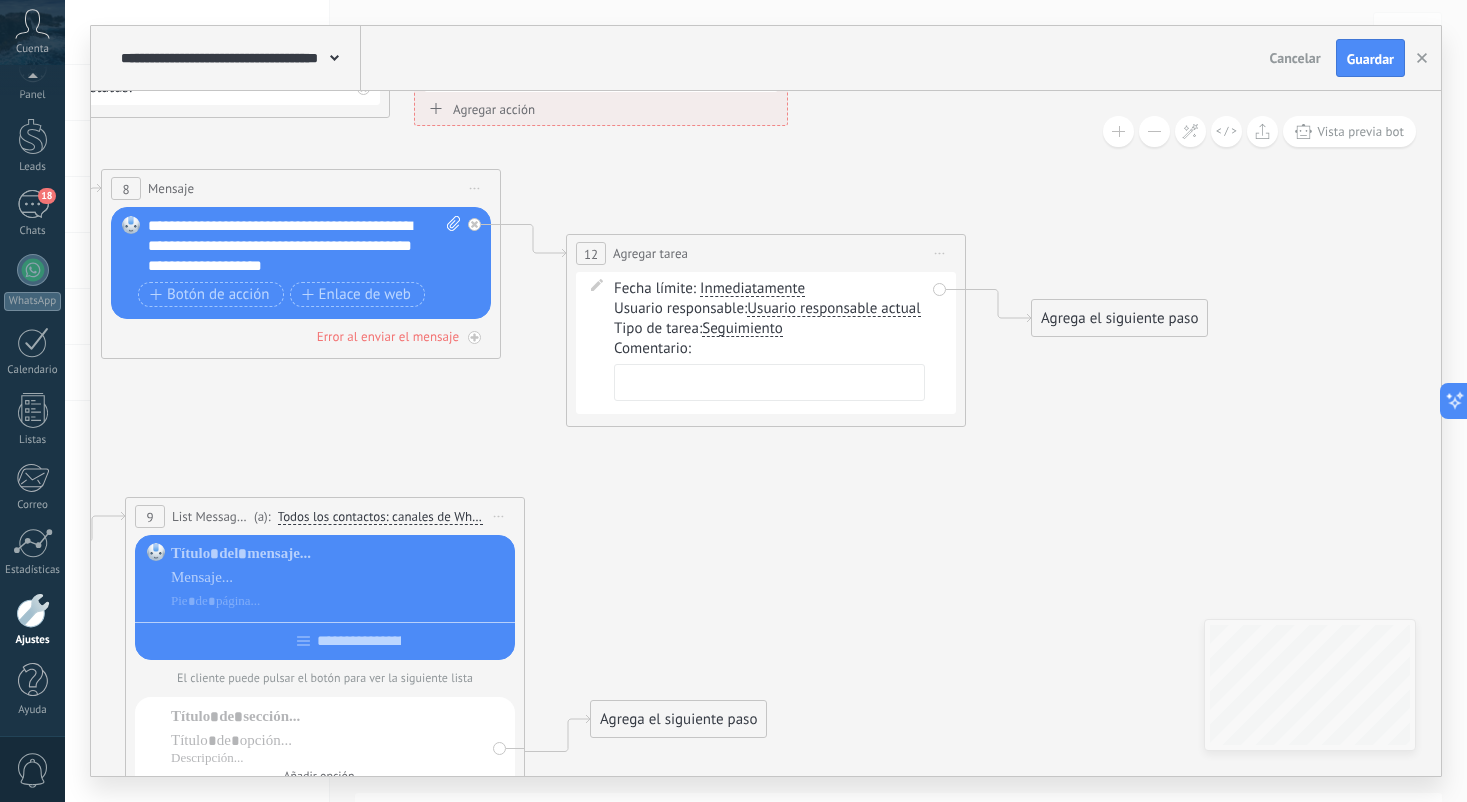 click on "Inmediatamente" at bounding box center [752, 289] 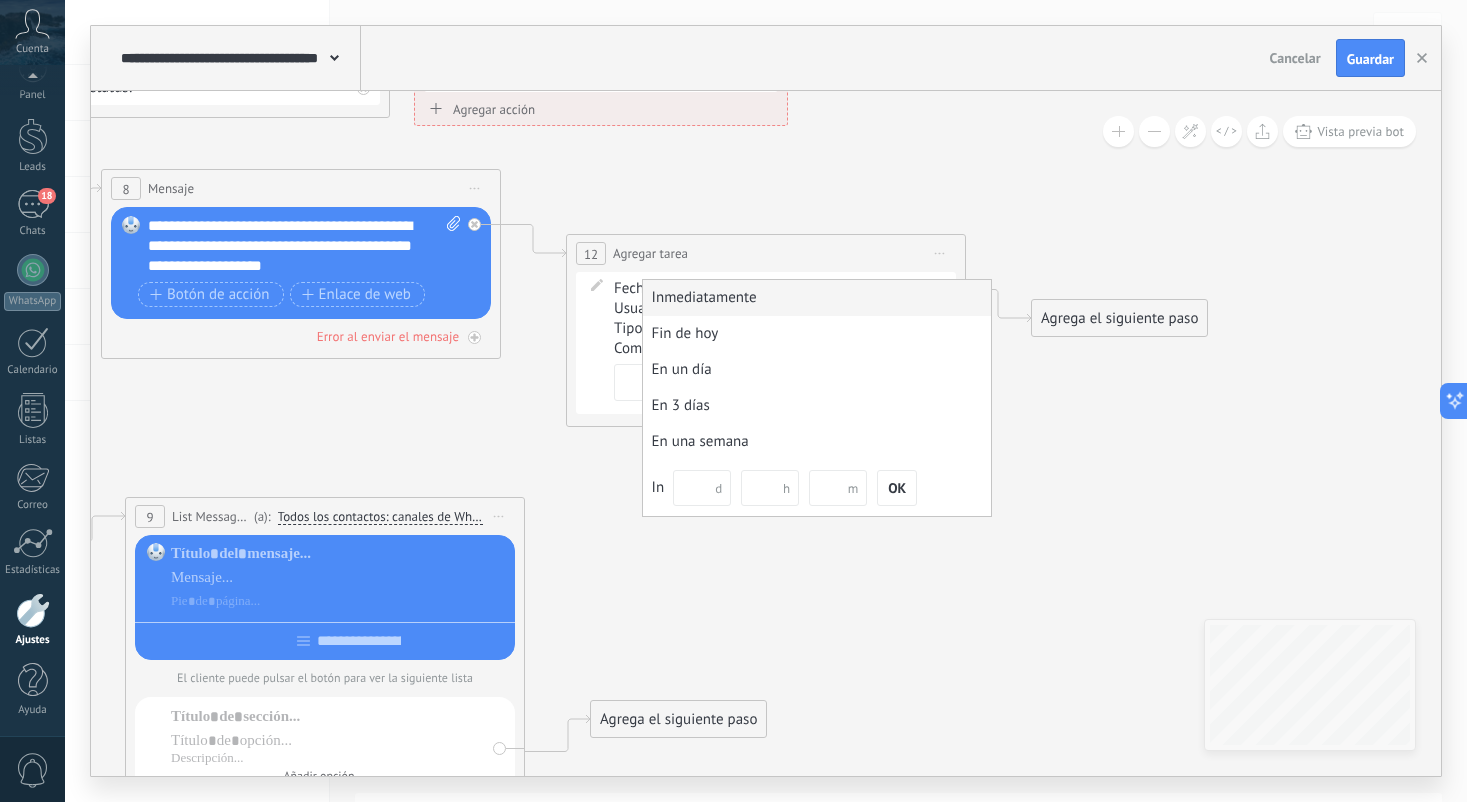 click on "Inmediatamente" at bounding box center (817, 298) 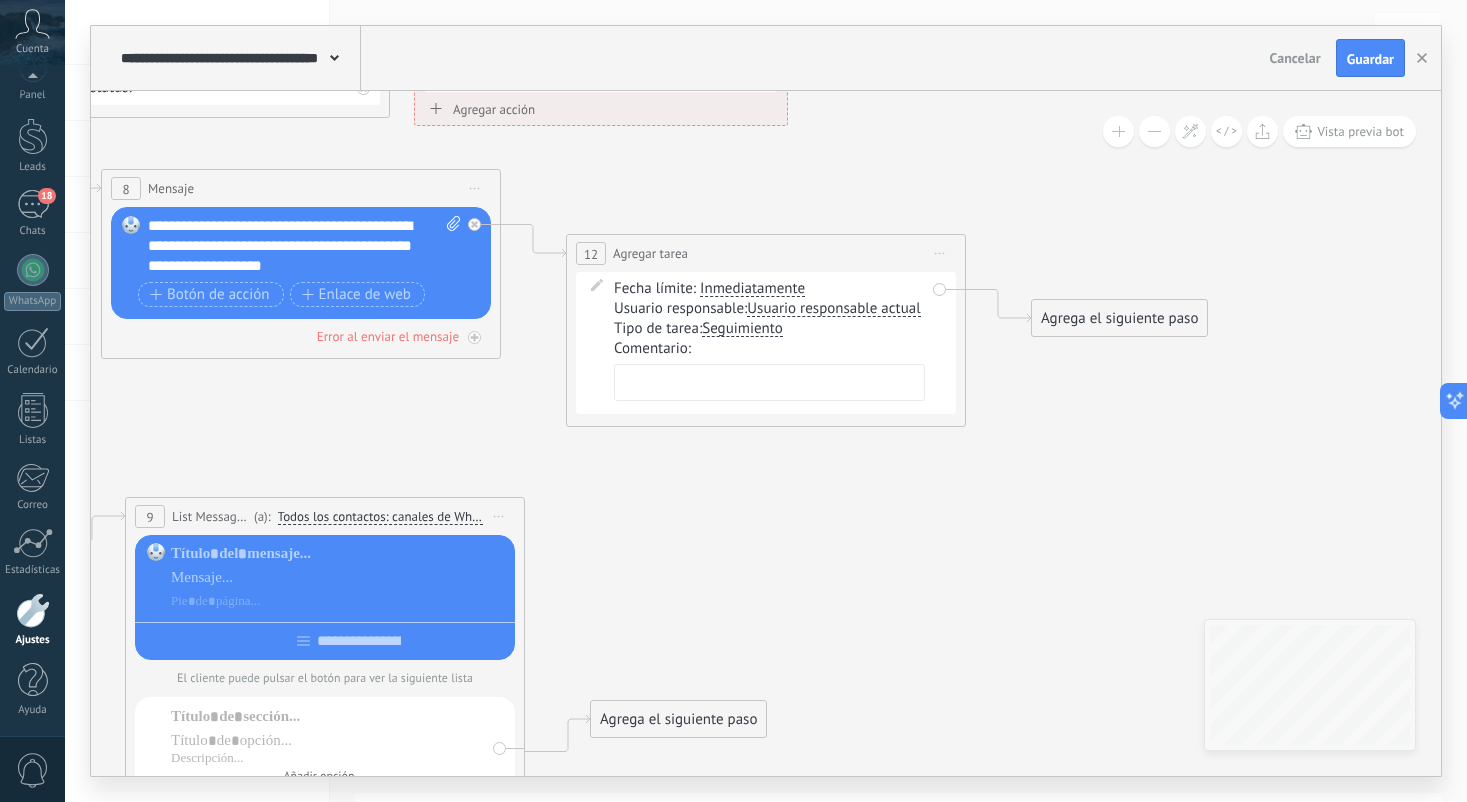 click on "Usuario responsable actual" at bounding box center (833, 309) 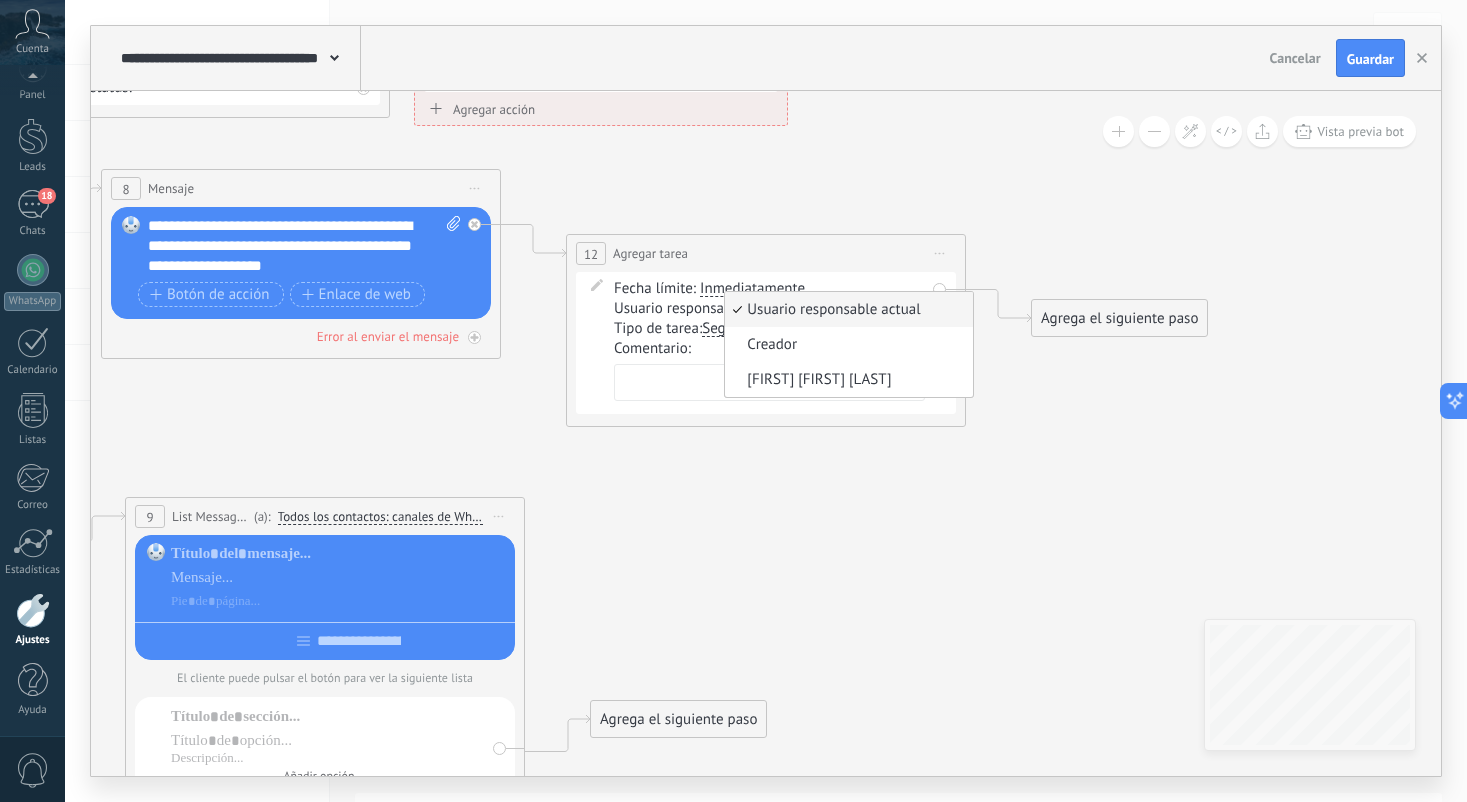 click on "Usuario responsable actual" at bounding box center [849, 309] 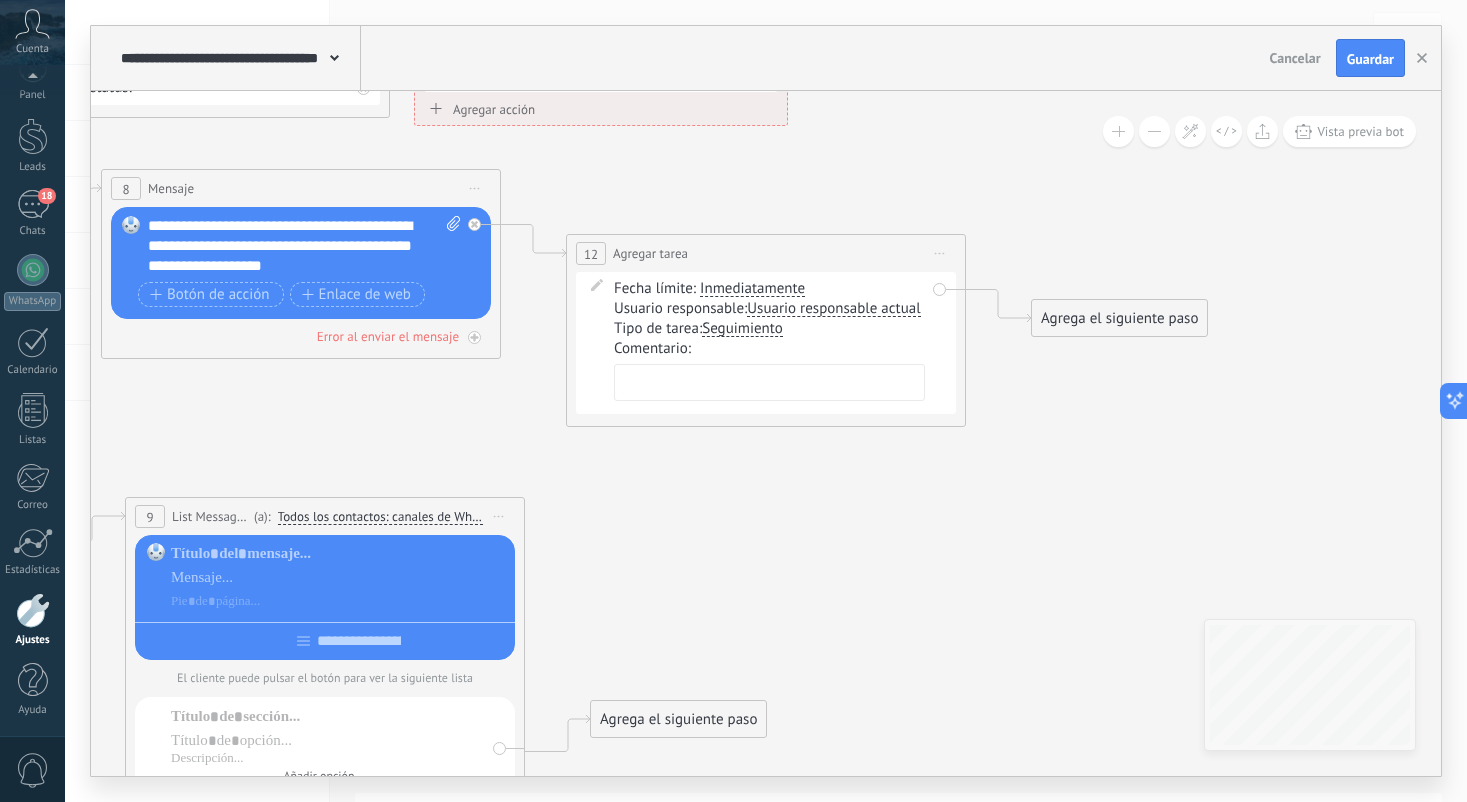 click on "Tipo de tarea:
Seguimiento
Seguimiento
Reunión
Seguimiento
Seguimiento
Reunión" at bounding box center [769, 329] 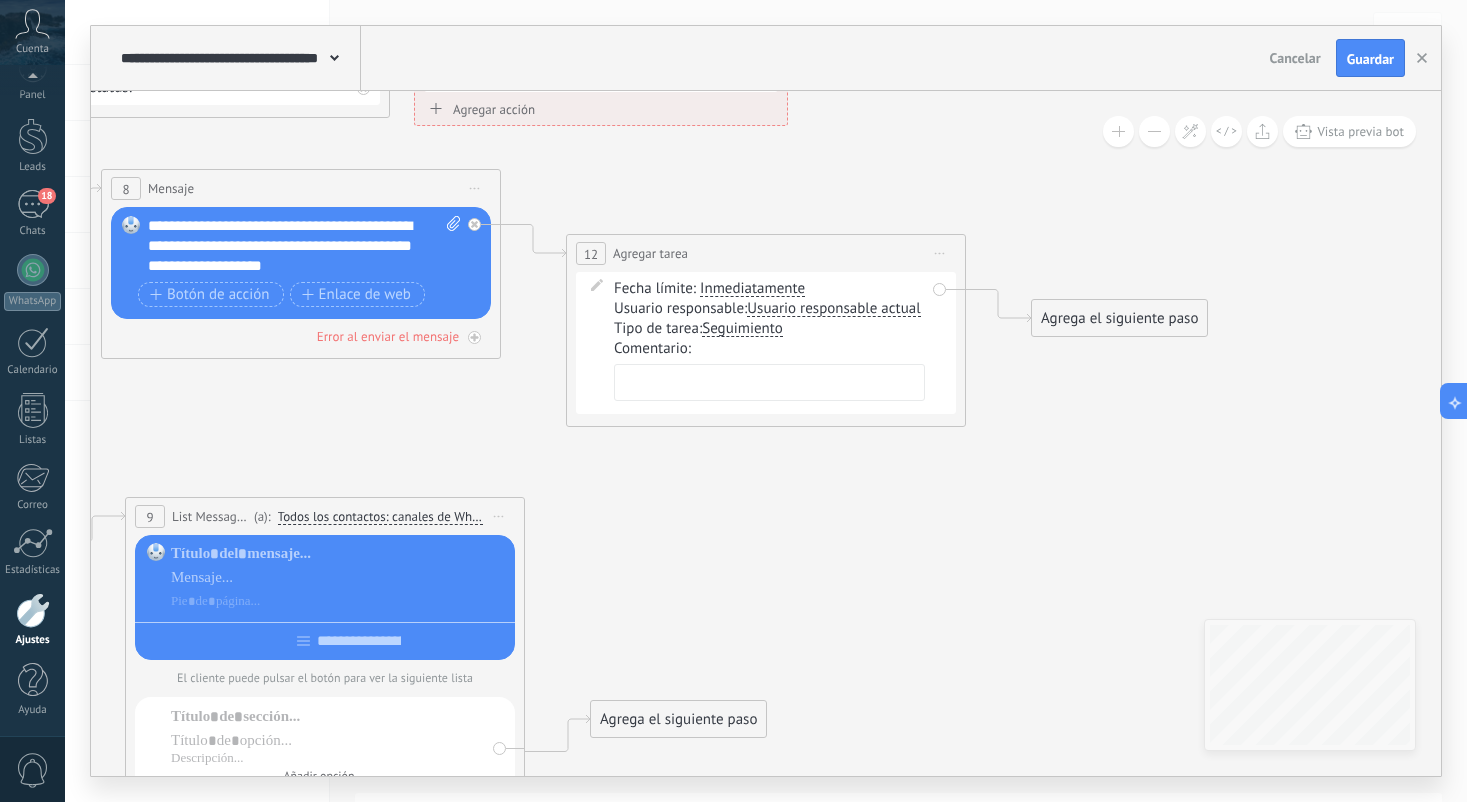 click on "Usuario responsable actual" at bounding box center (833, 309) 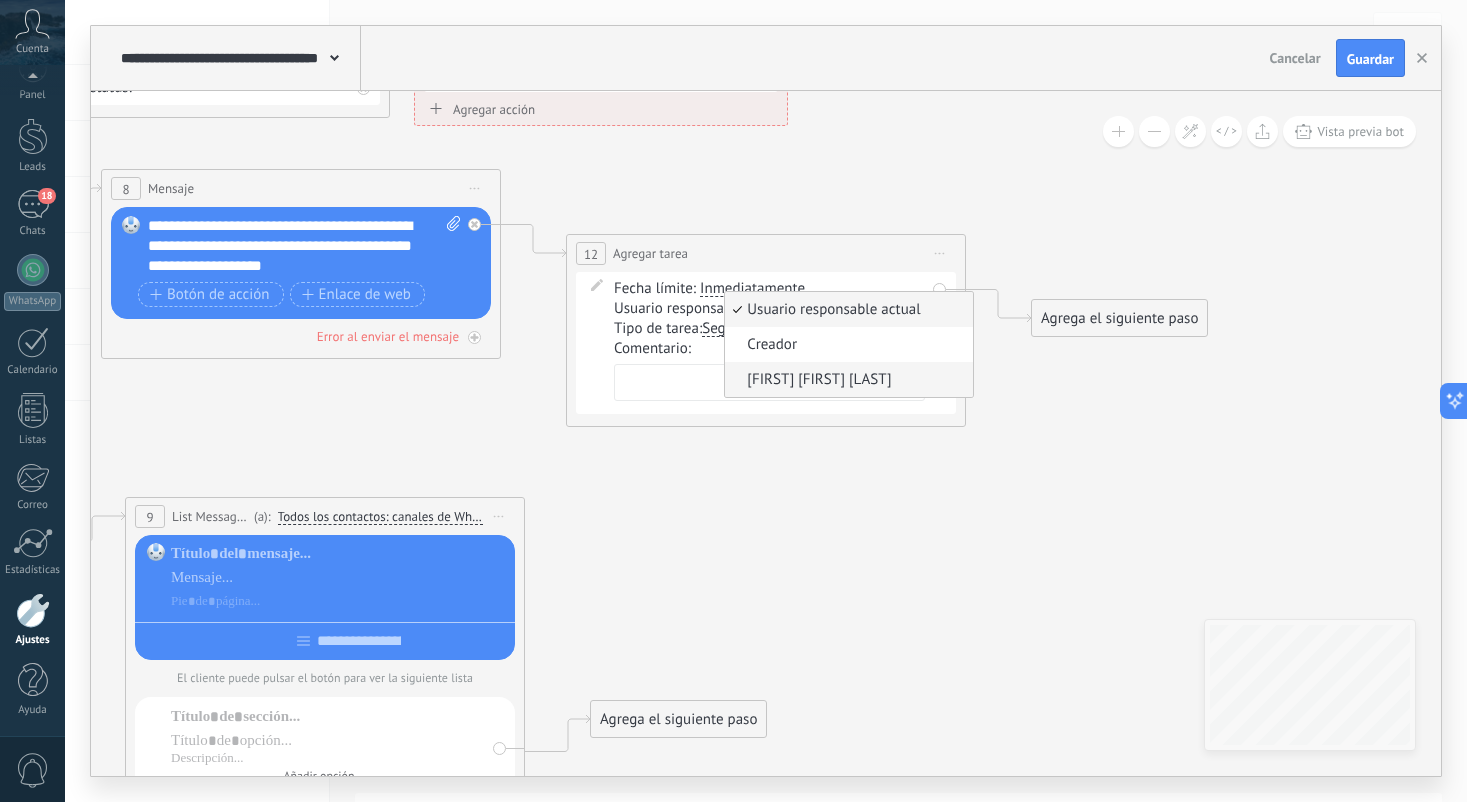 click on "[FIRST] [LAST]" at bounding box center [846, 380] 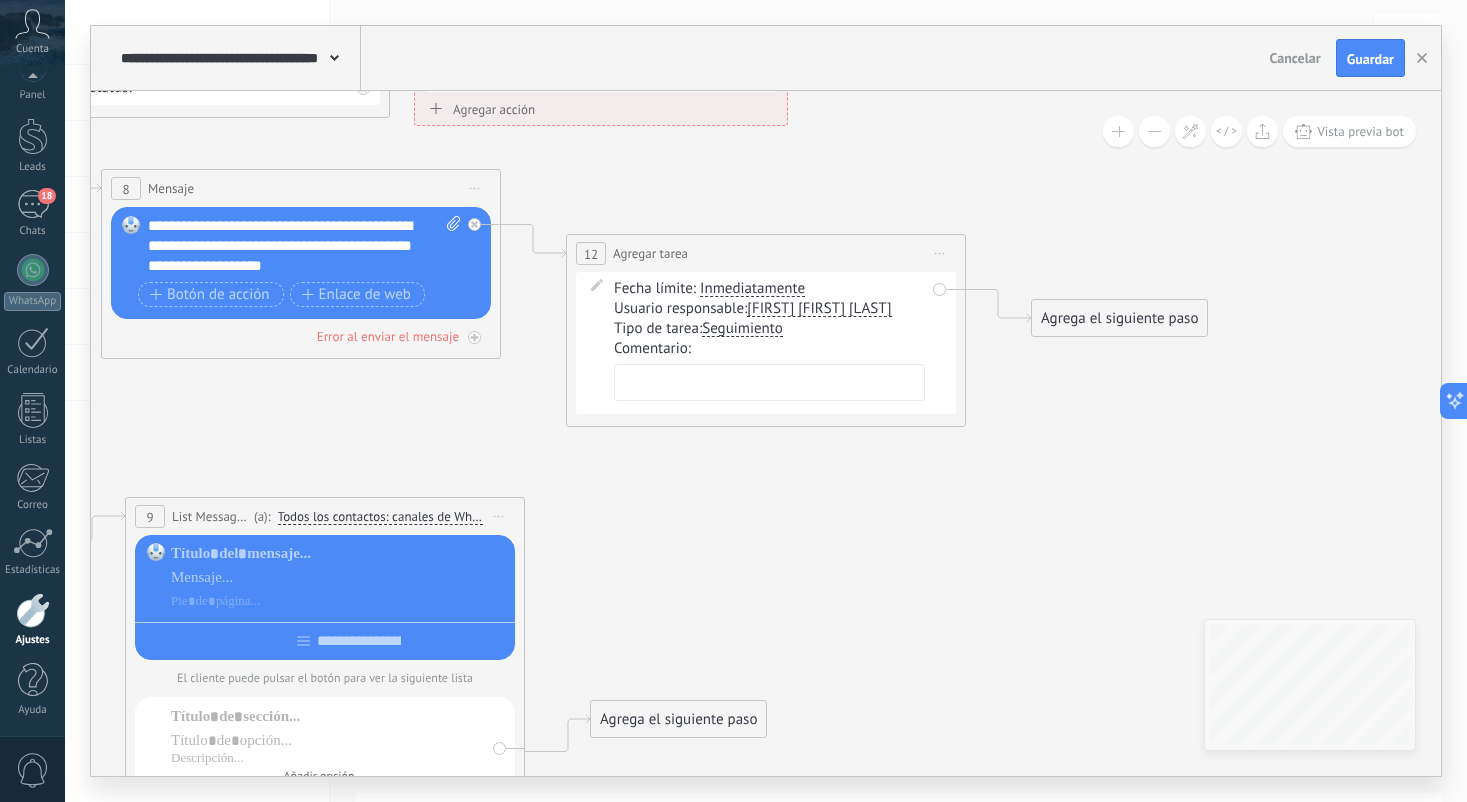 click on "Seguimiento" at bounding box center (742, 329) 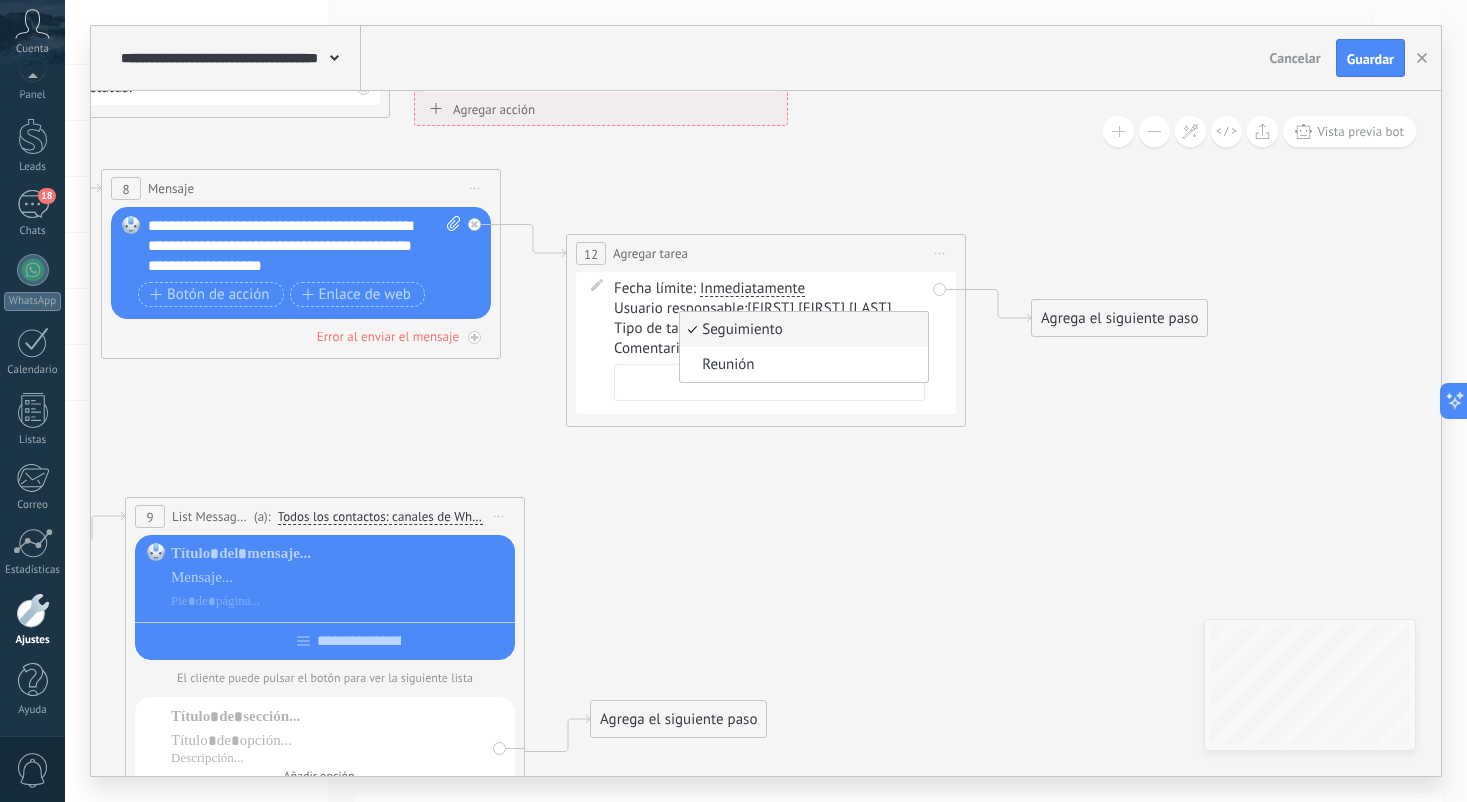 click on "Seguimiento" at bounding box center [801, 330] 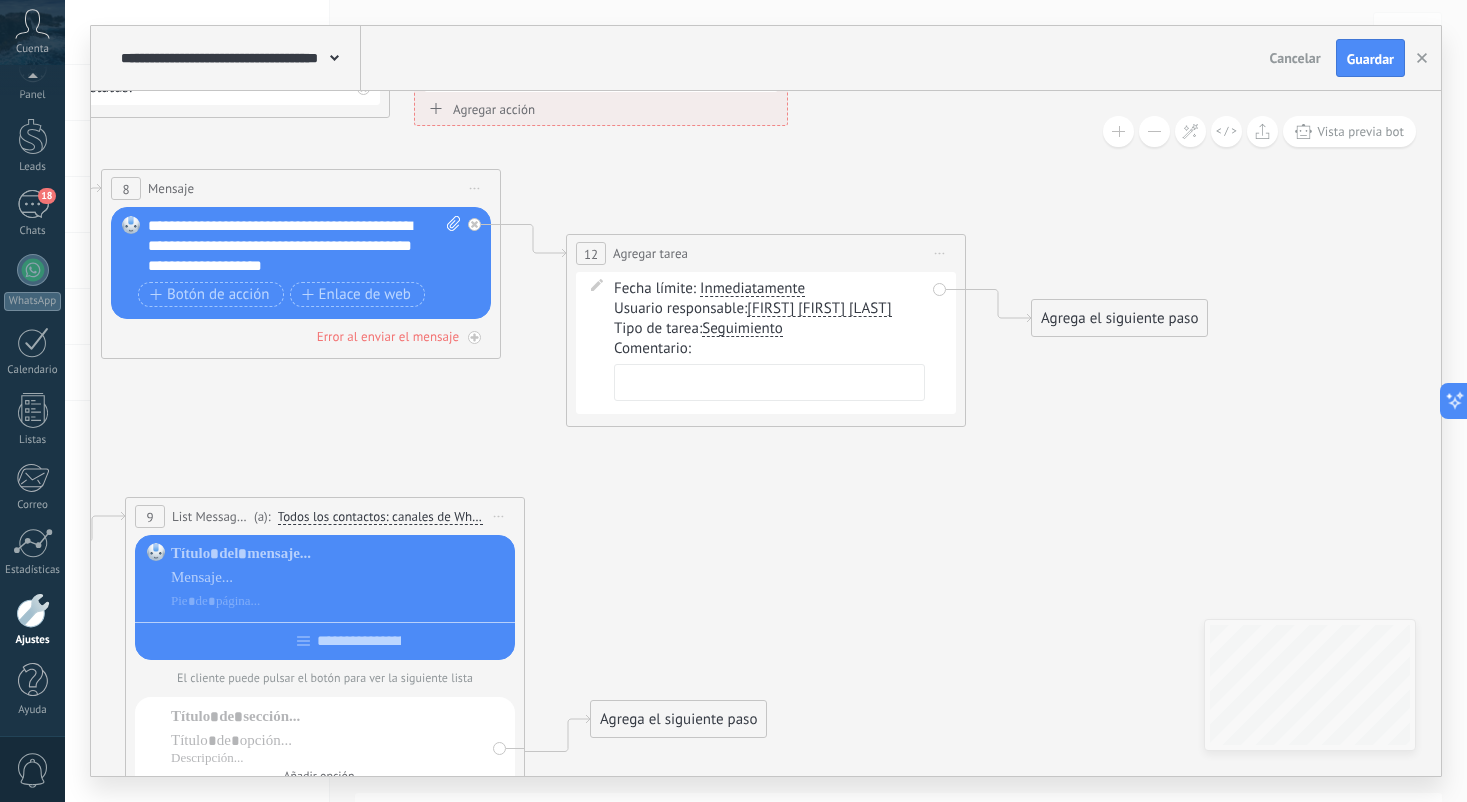 click at bounding box center [769, 382] 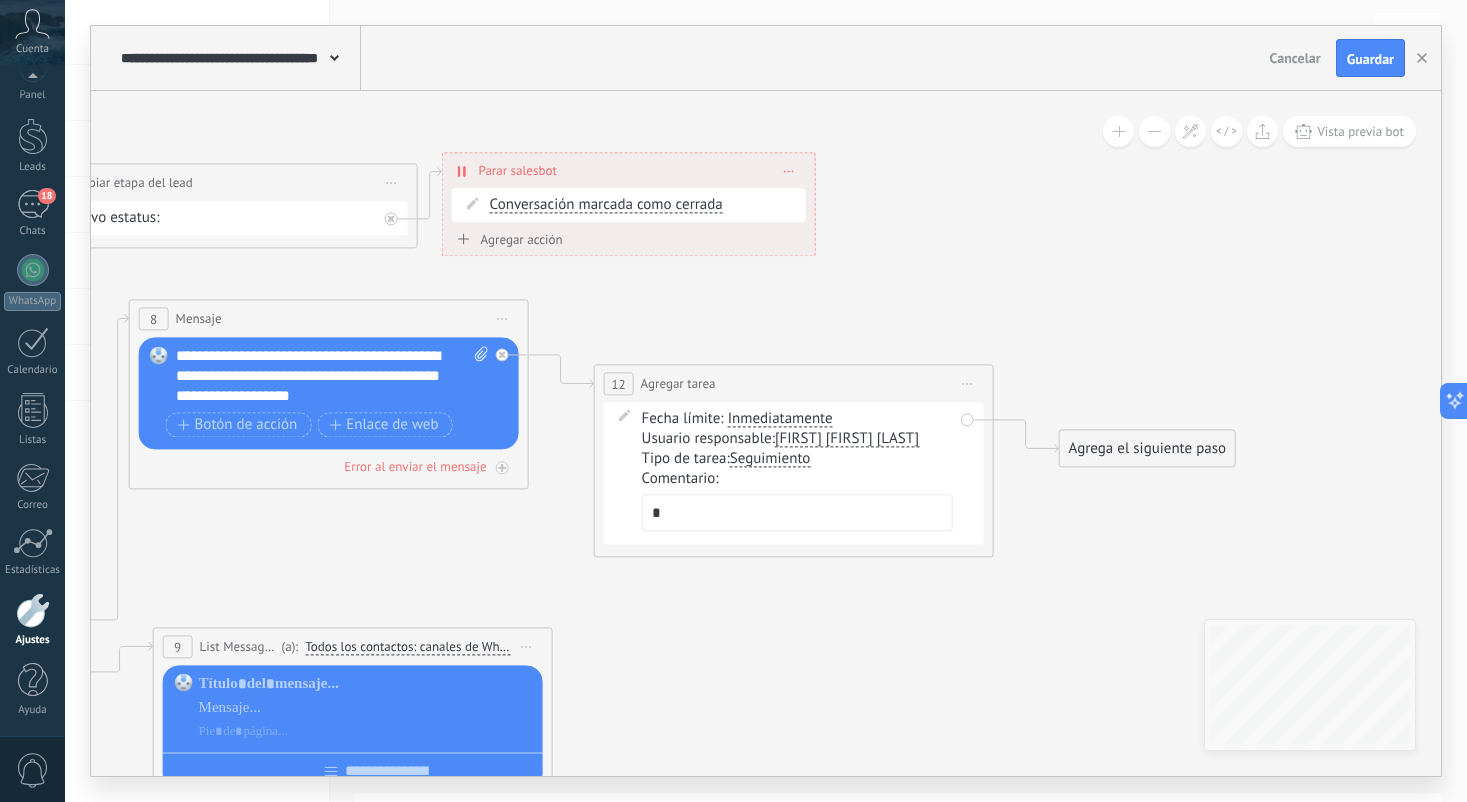 click on "Agregar acción
Conversación marcada como cerrada
Iniciar Salesbot
Conversación marcada como cerrada
Conversación marcada como cerrada
Iniciar Salesbot" at bounding box center [629, 242] 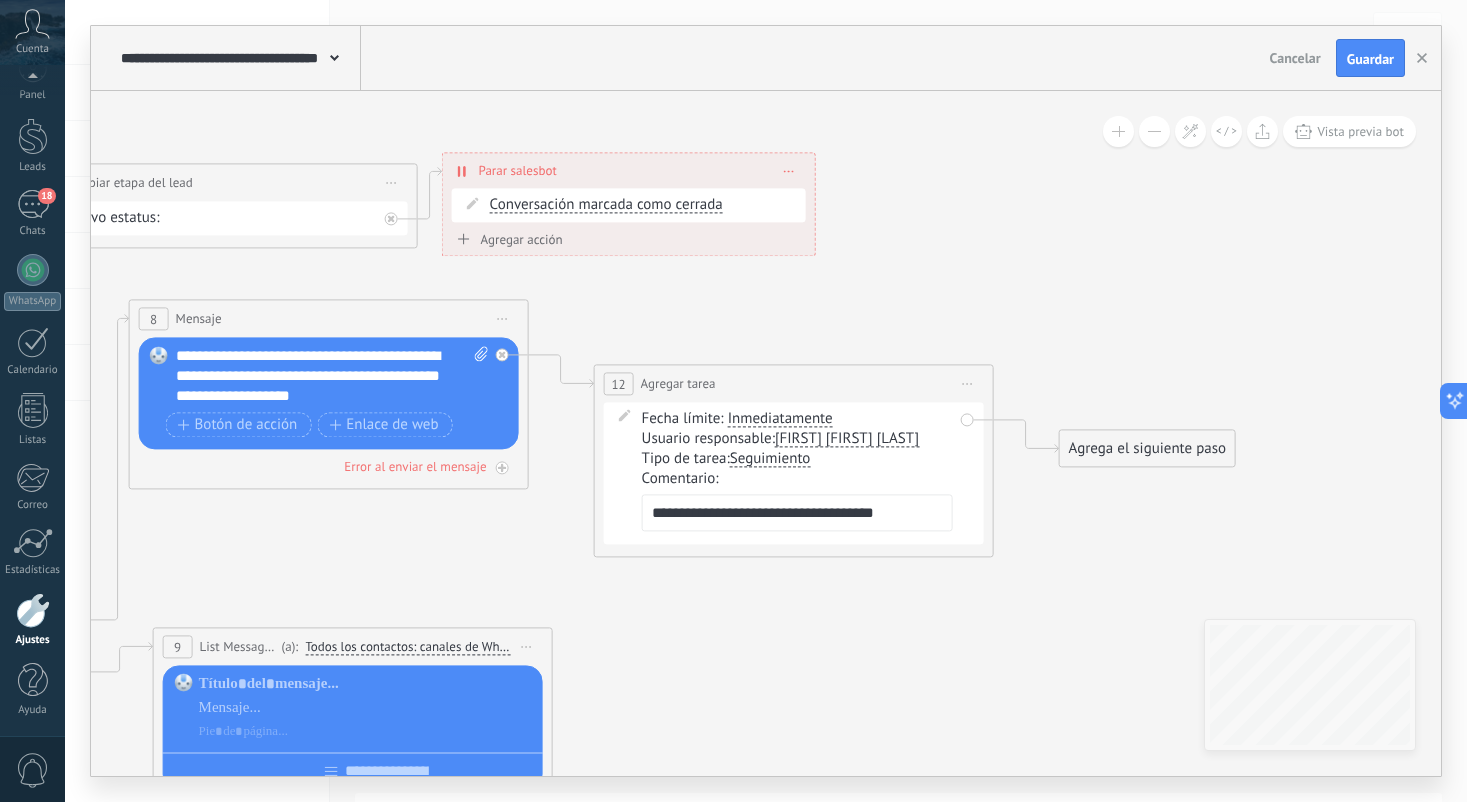 type on "**********" 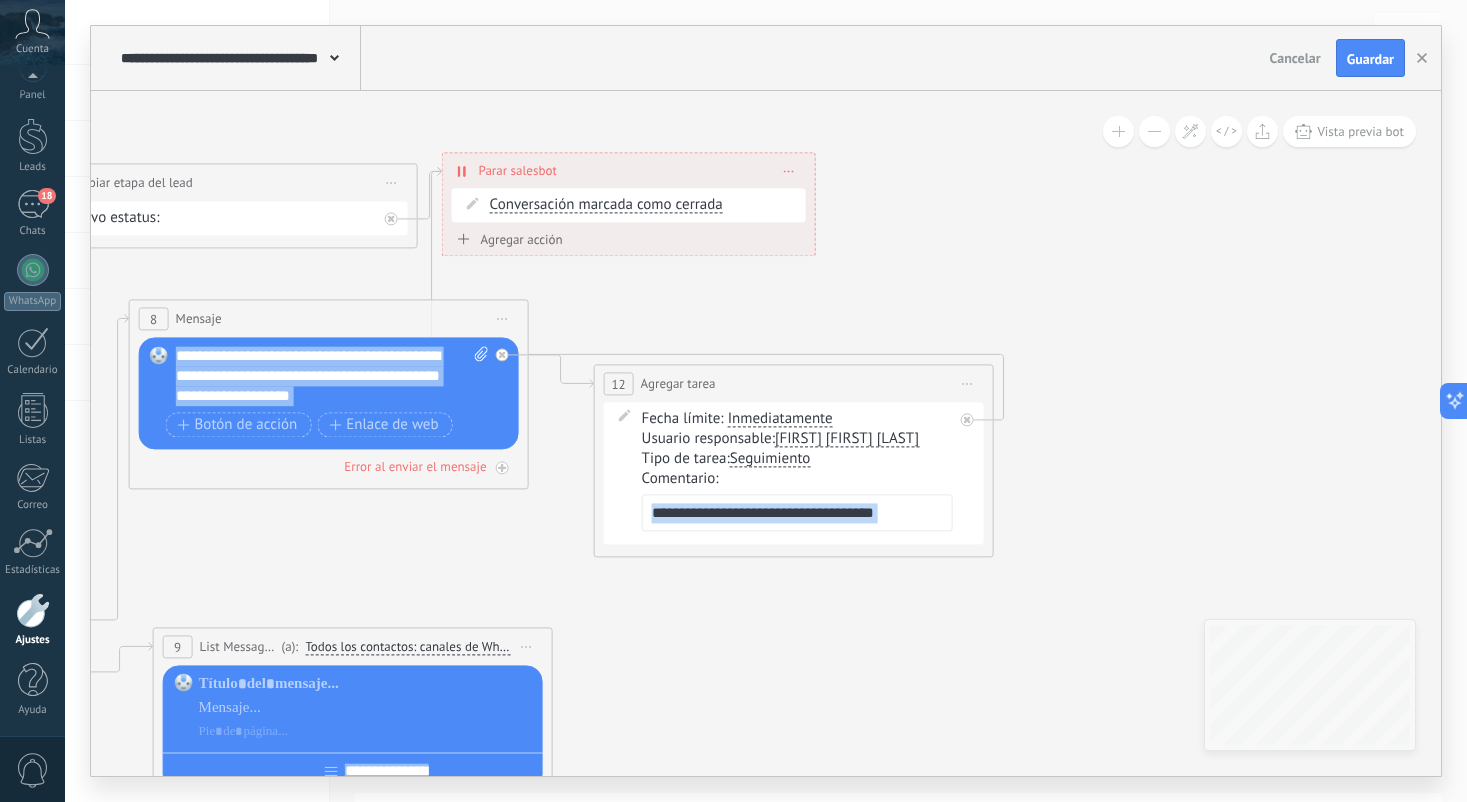 drag, startPoint x: 779, startPoint y: 223, endPoint x: 883, endPoint y: 223, distance: 104 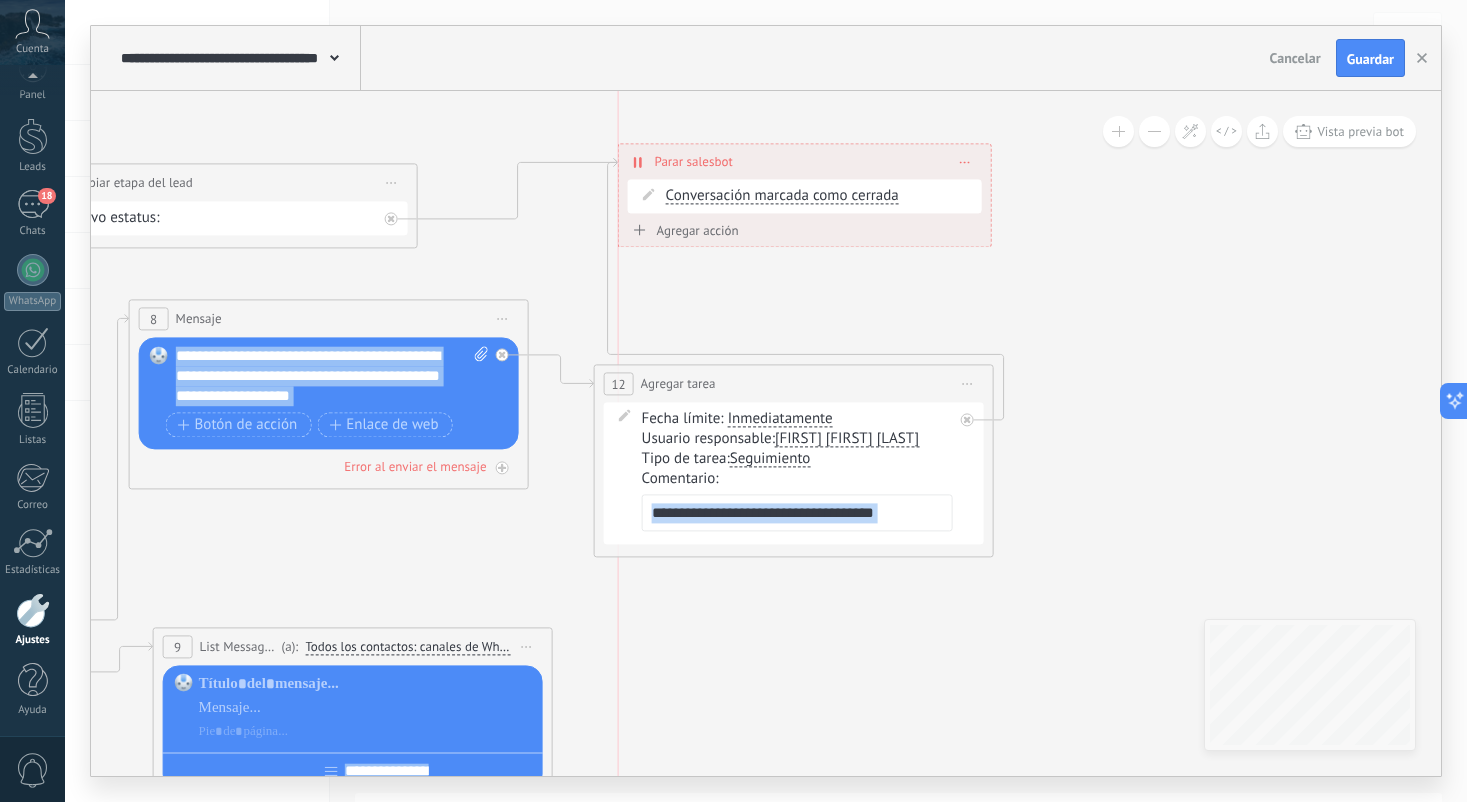 drag, startPoint x: 676, startPoint y: 166, endPoint x: 846, endPoint y: 157, distance: 170.23807 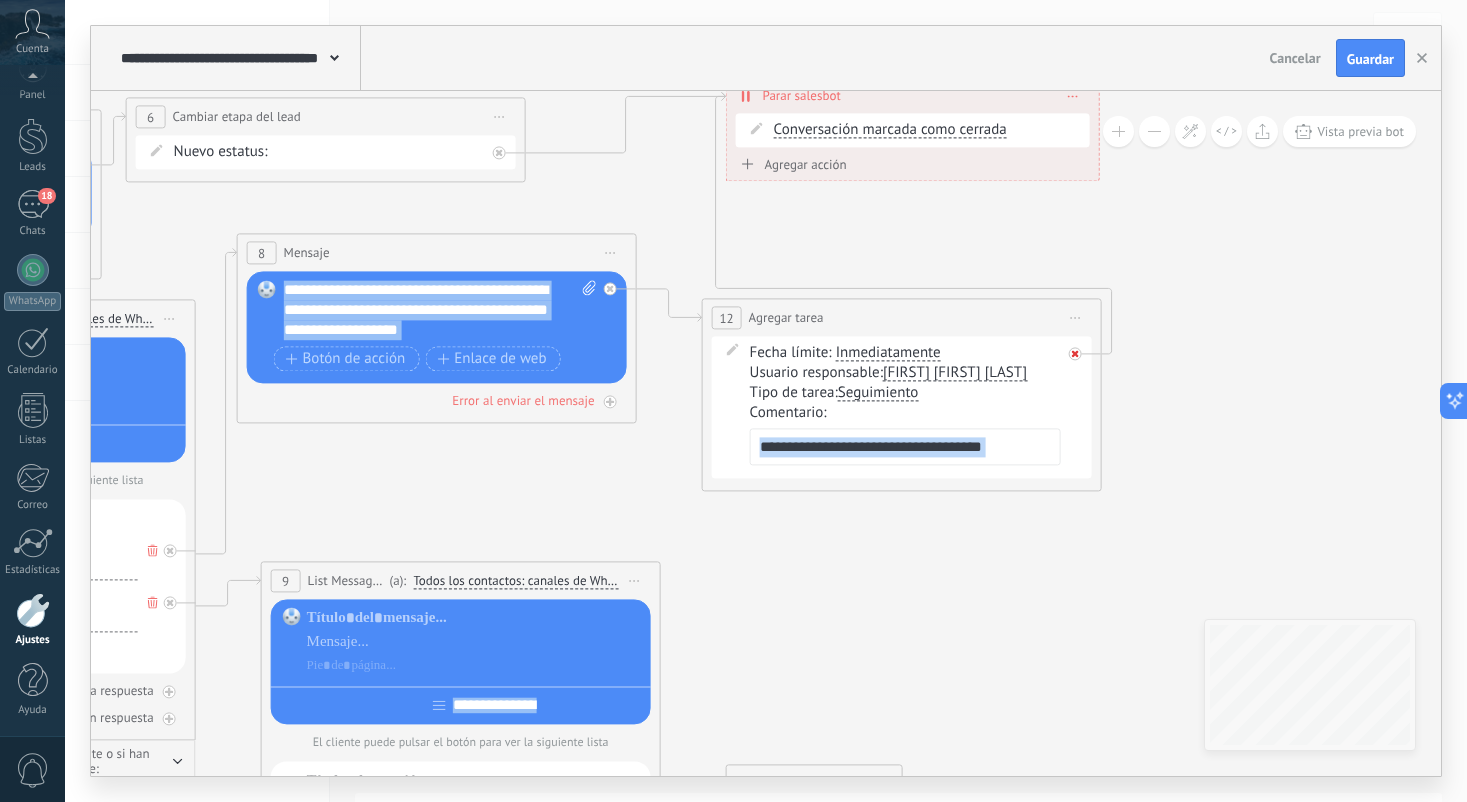 click 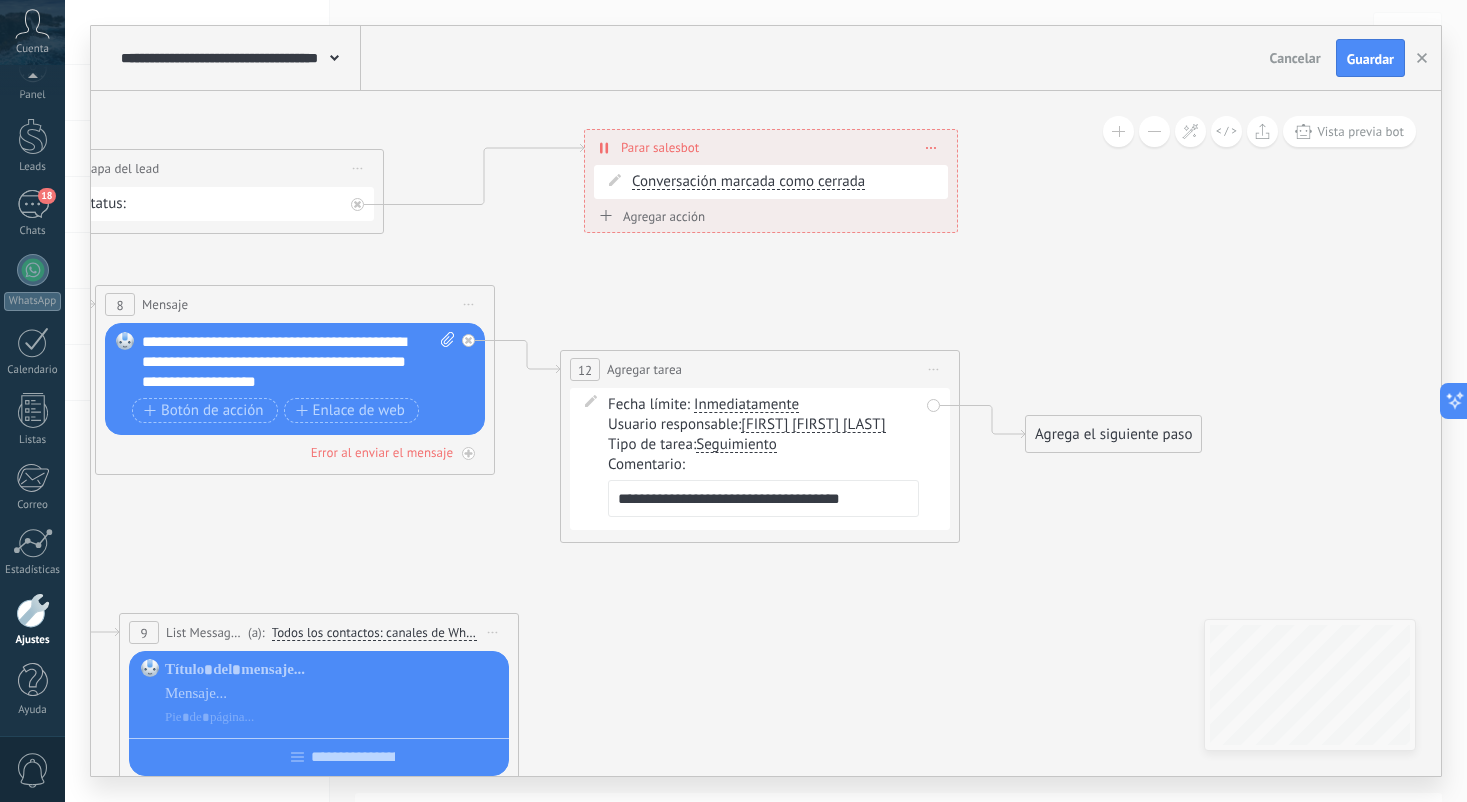 click on "Agrega el siguiente paso" at bounding box center (1113, 434) 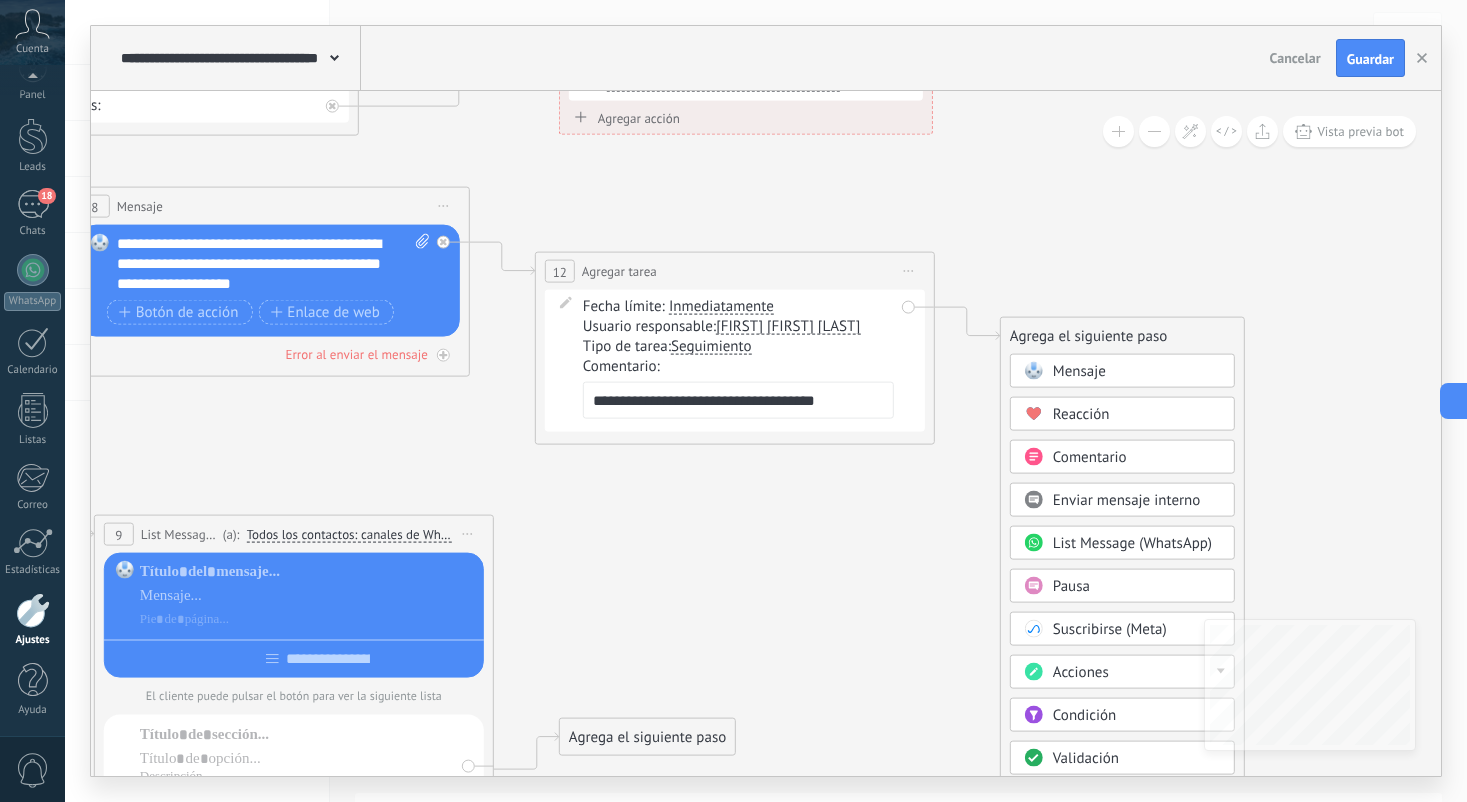 click on "Acciones" at bounding box center [1137, 673] 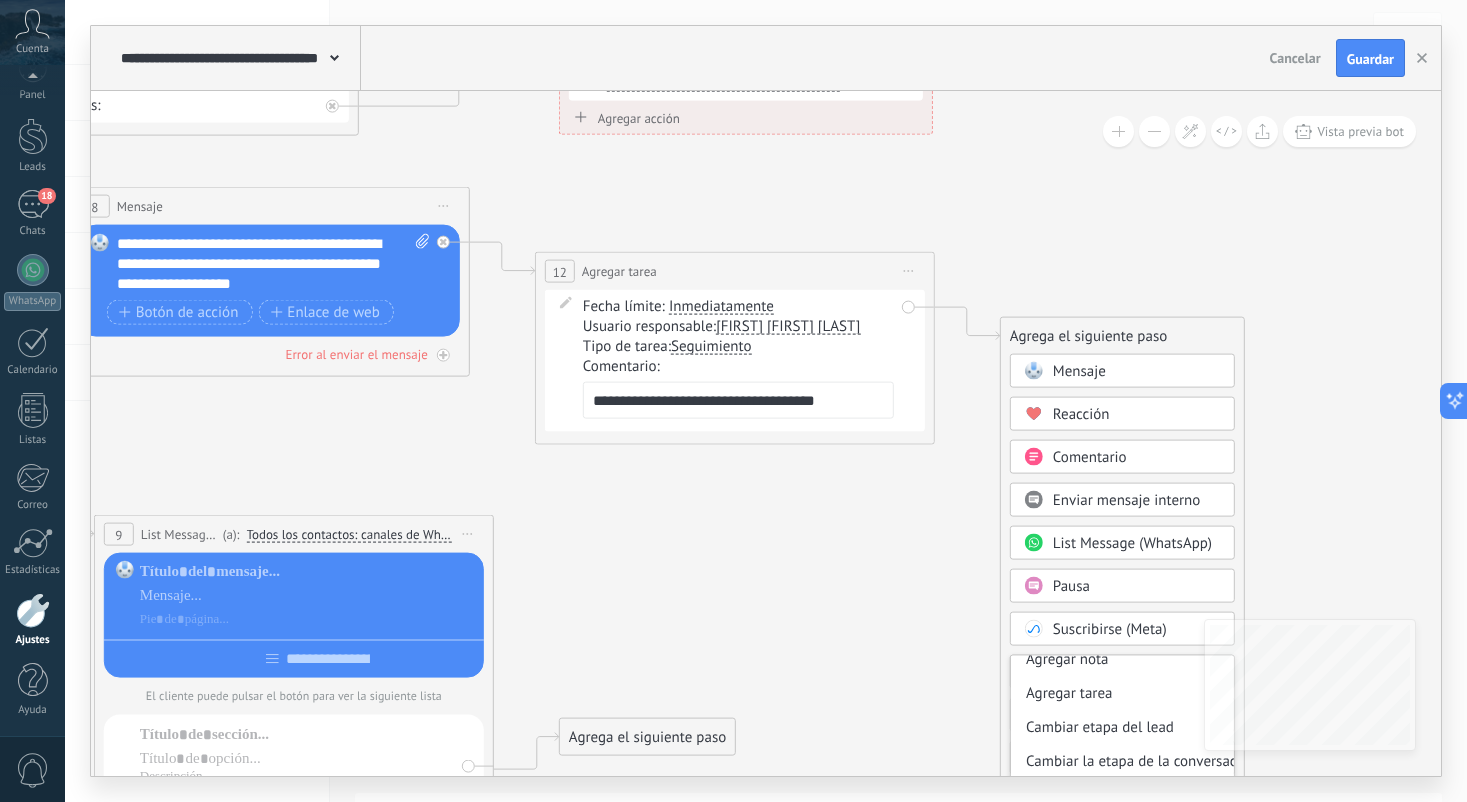 scroll, scrollTop: 70, scrollLeft: 0, axis: vertical 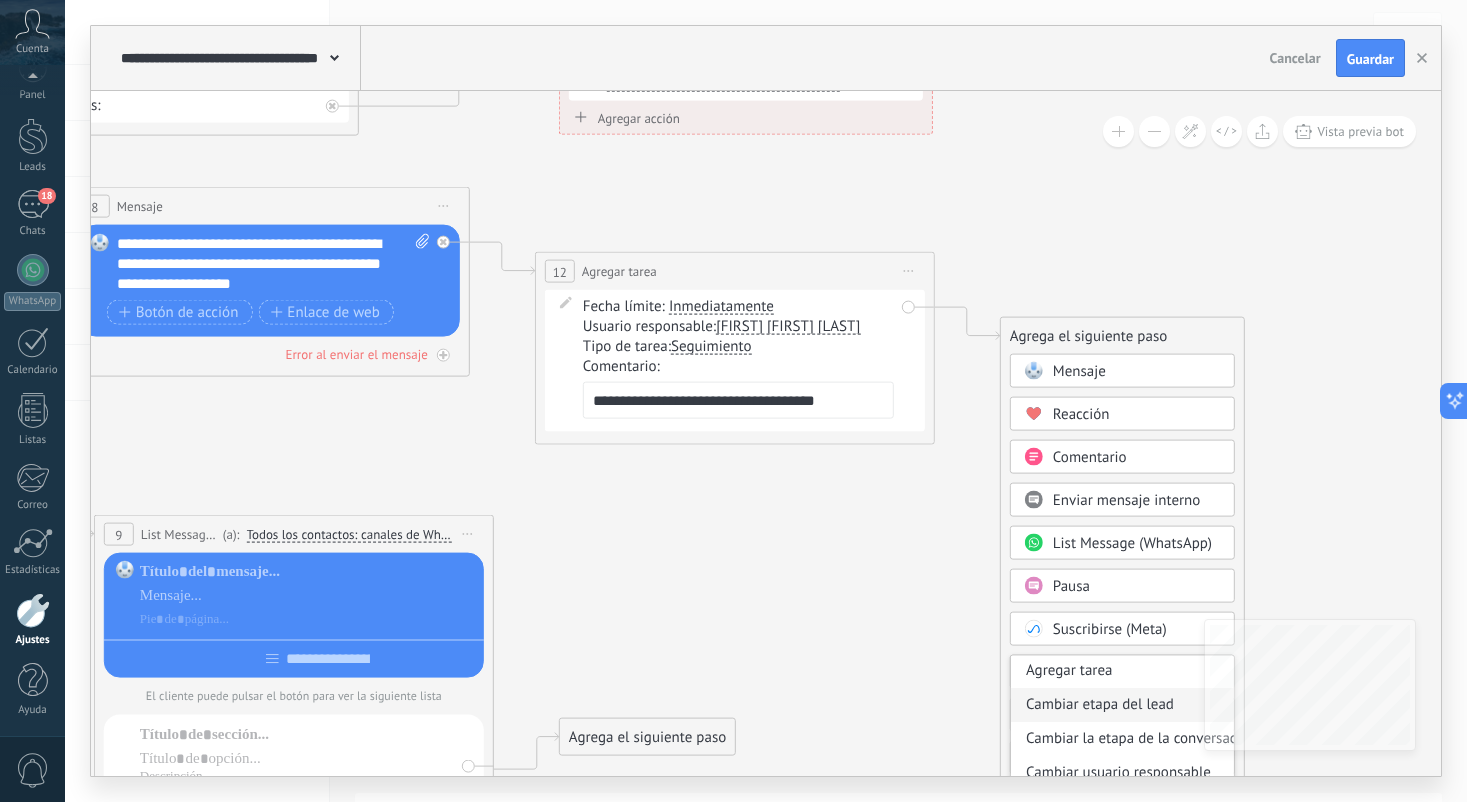 click on "Cambiar etapa del lead" at bounding box center (1122, 705) 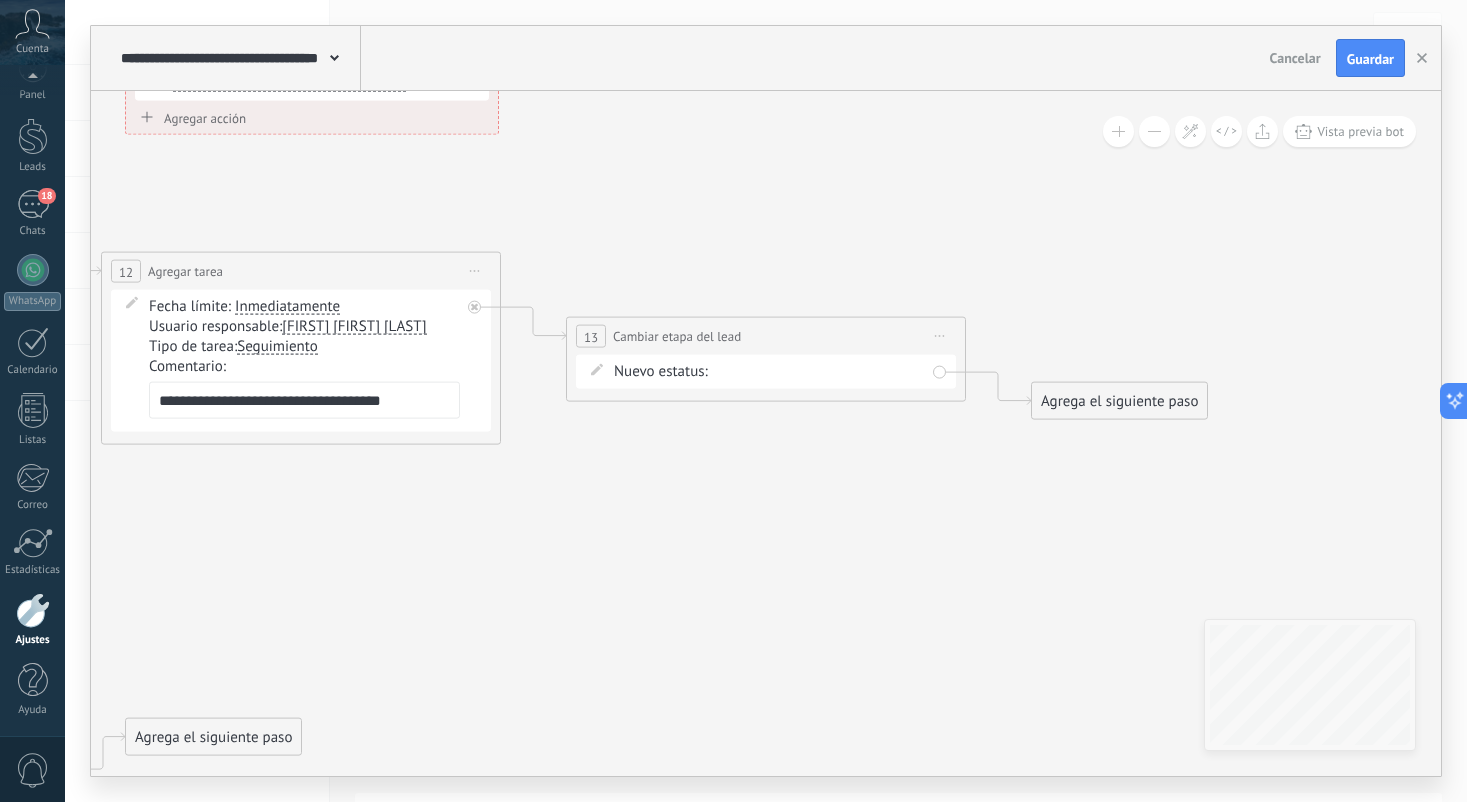 click on "Pacientes Paciente Nuevo  Paciente Alta Relativa Paciente con Cita Agendada Paciente con Cita Confirmada  Paciente Inactivo  Cita completada – ganado Cita cancelada – perdido" at bounding box center (0, 0) 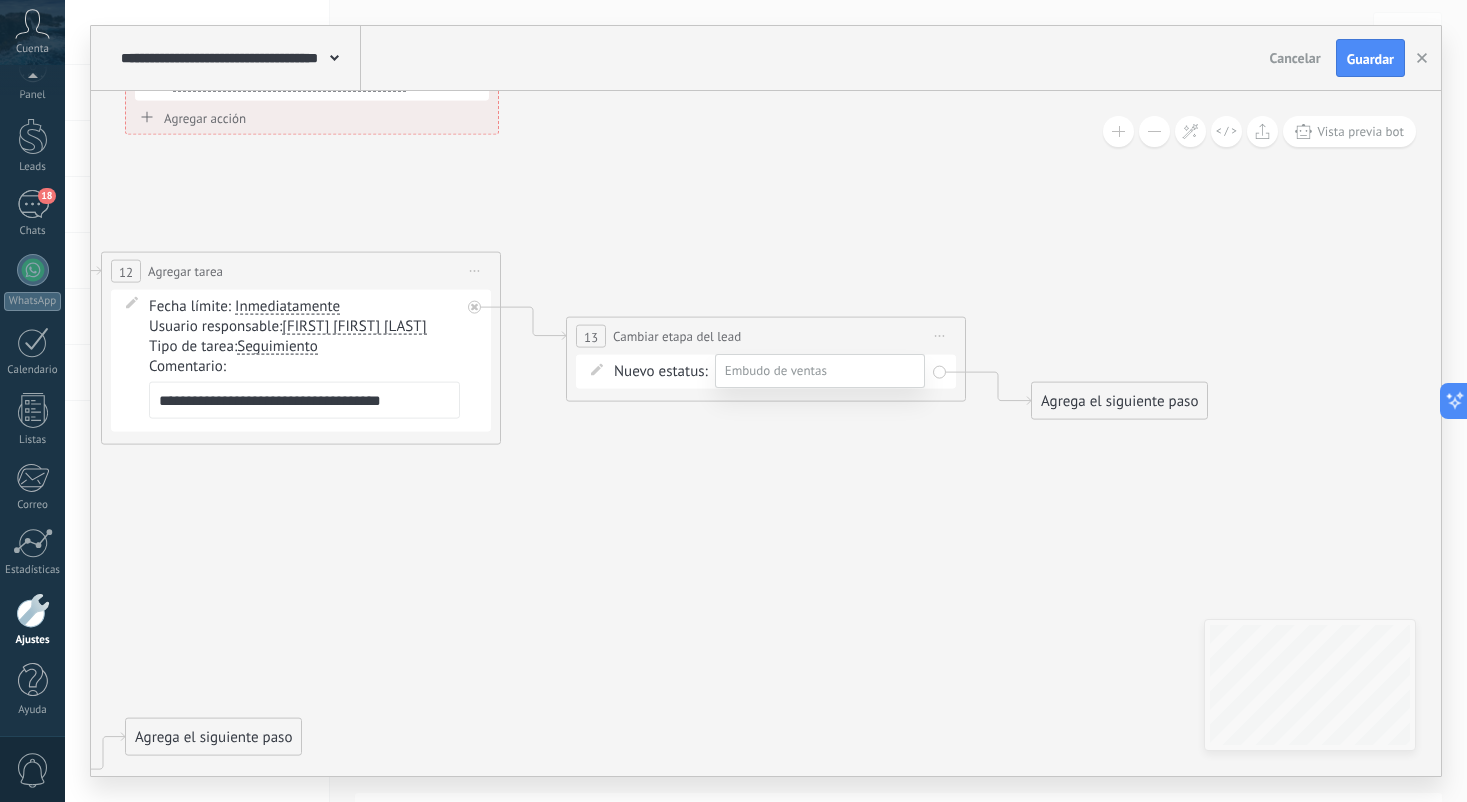 scroll, scrollTop: 28, scrollLeft: 0, axis: vertical 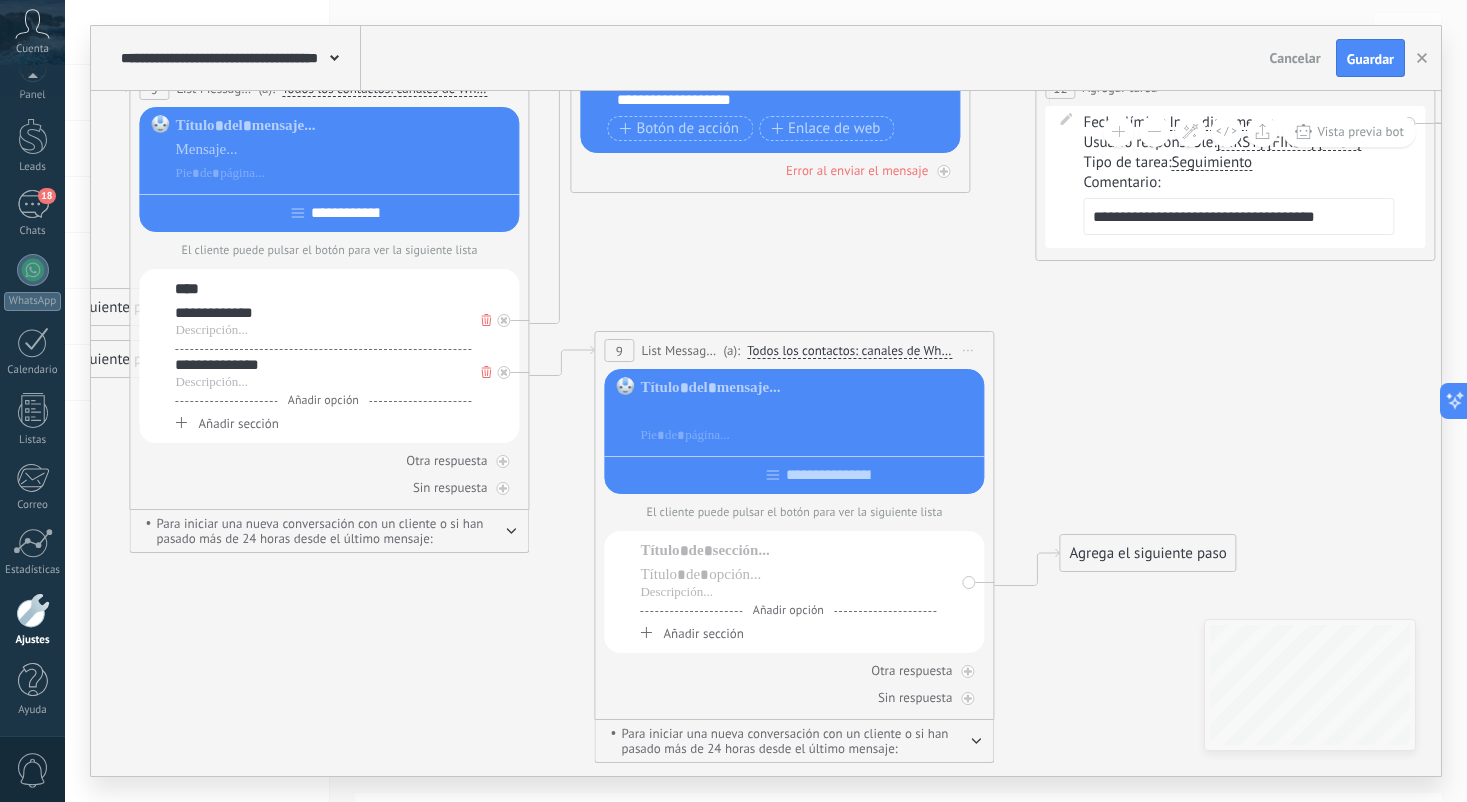 click at bounding box center (808, 412) 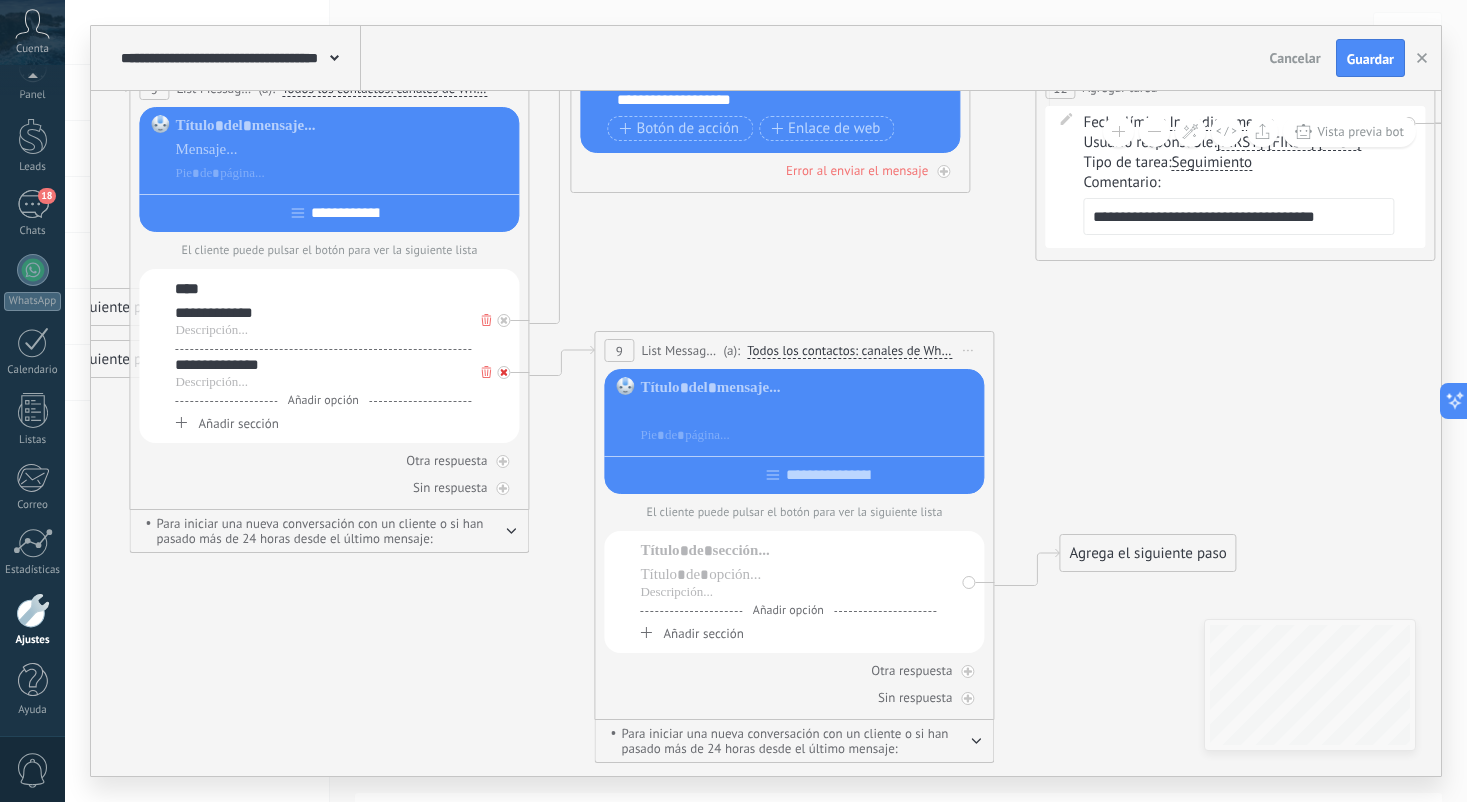 click at bounding box center (503, 372) 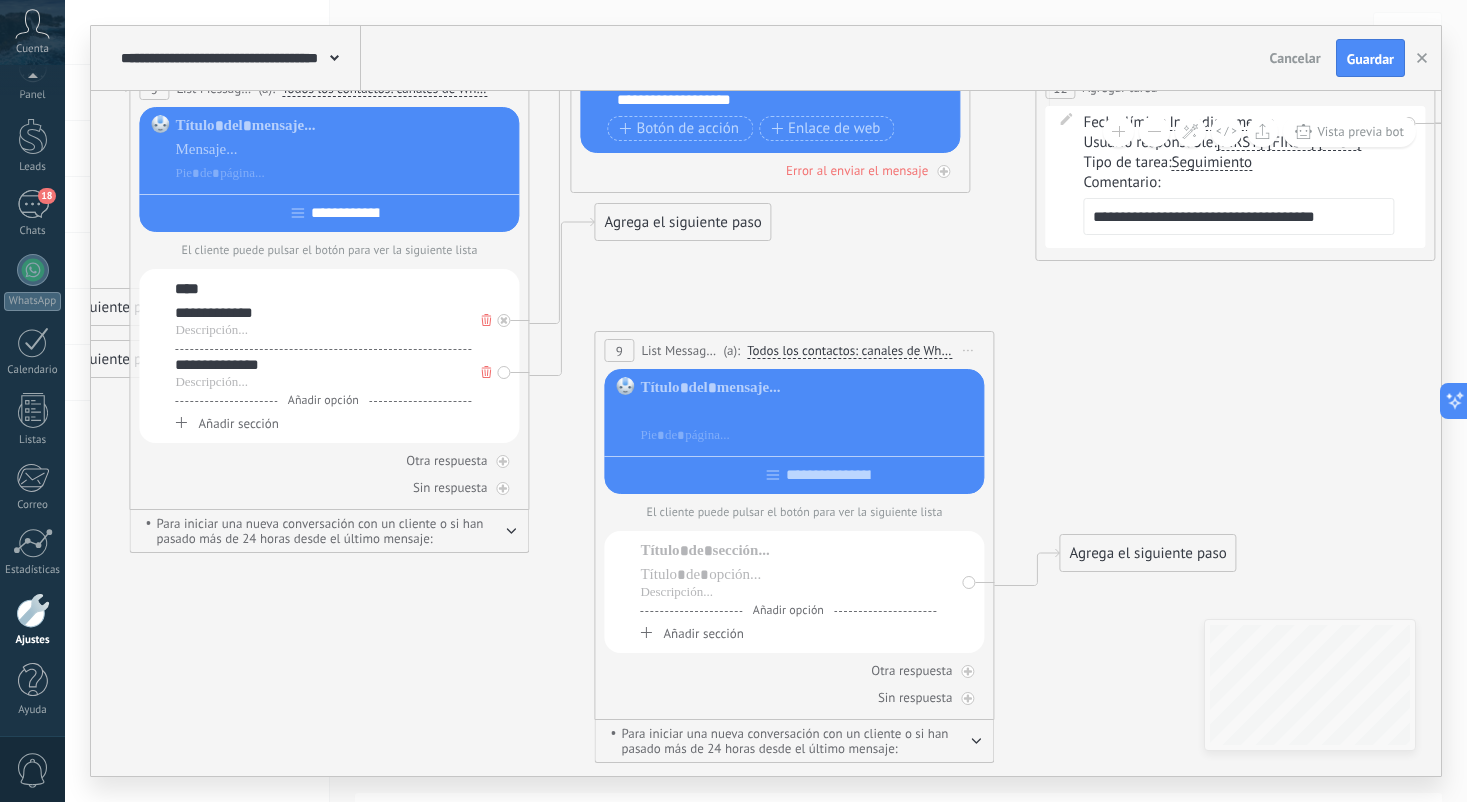 click on "List Message (WhatsApp)" at bounding box center [679, 350] 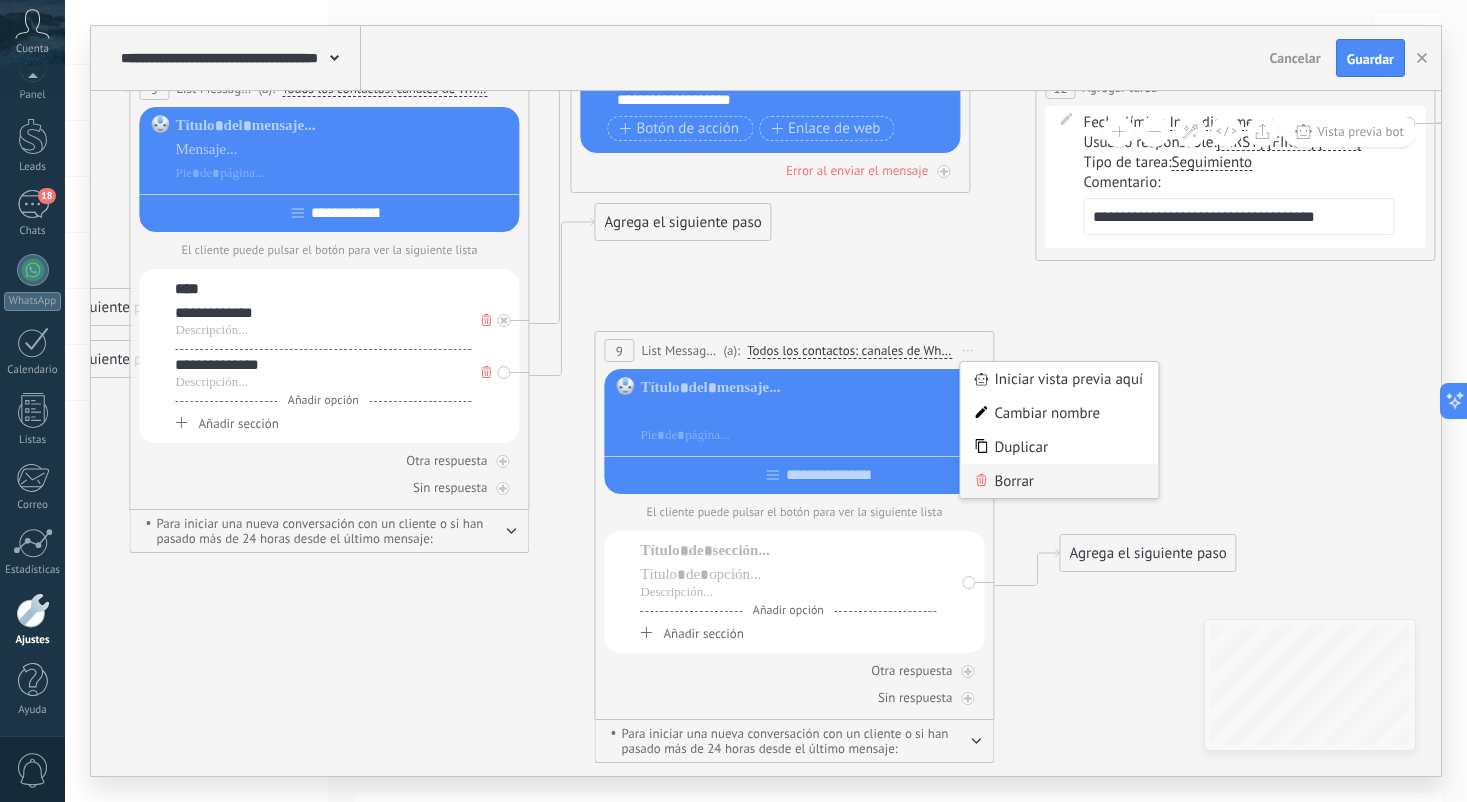 click on "Borrar" at bounding box center [1059, 481] 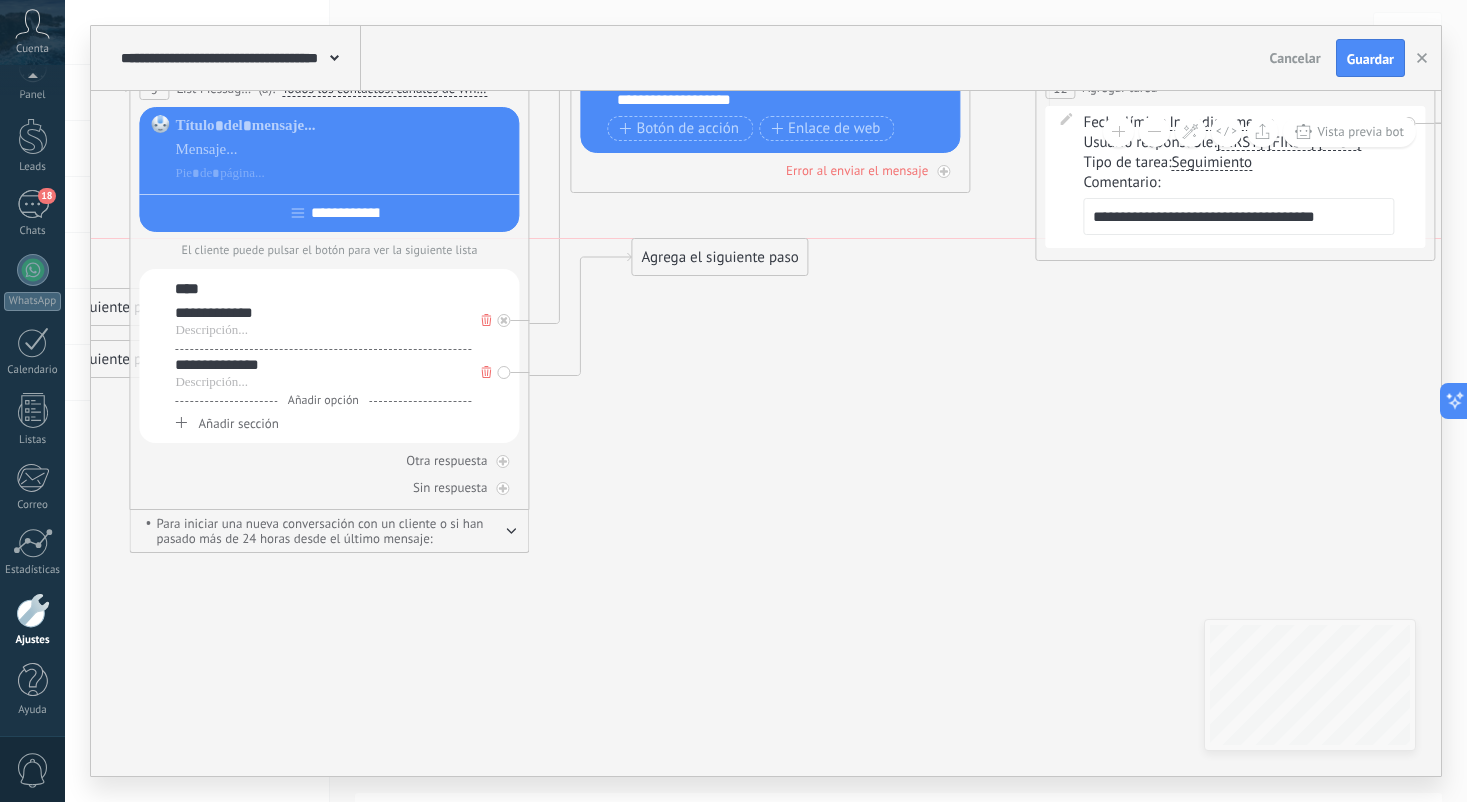 drag, startPoint x: 650, startPoint y: 223, endPoint x: 691, endPoint y: 265, distance: 58.694122 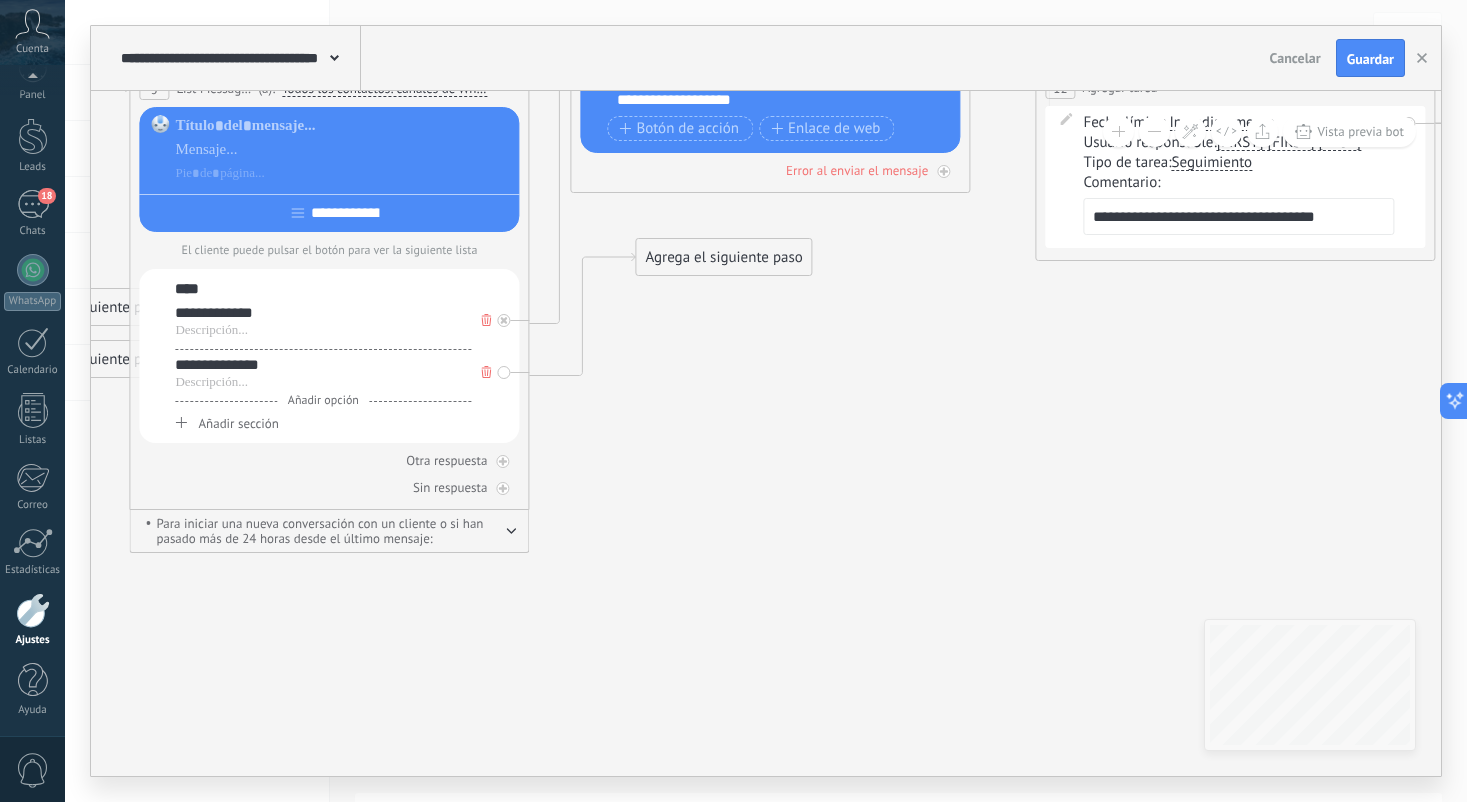 click on "Agrega el siguiente paso" at bounding box center (723, 257) 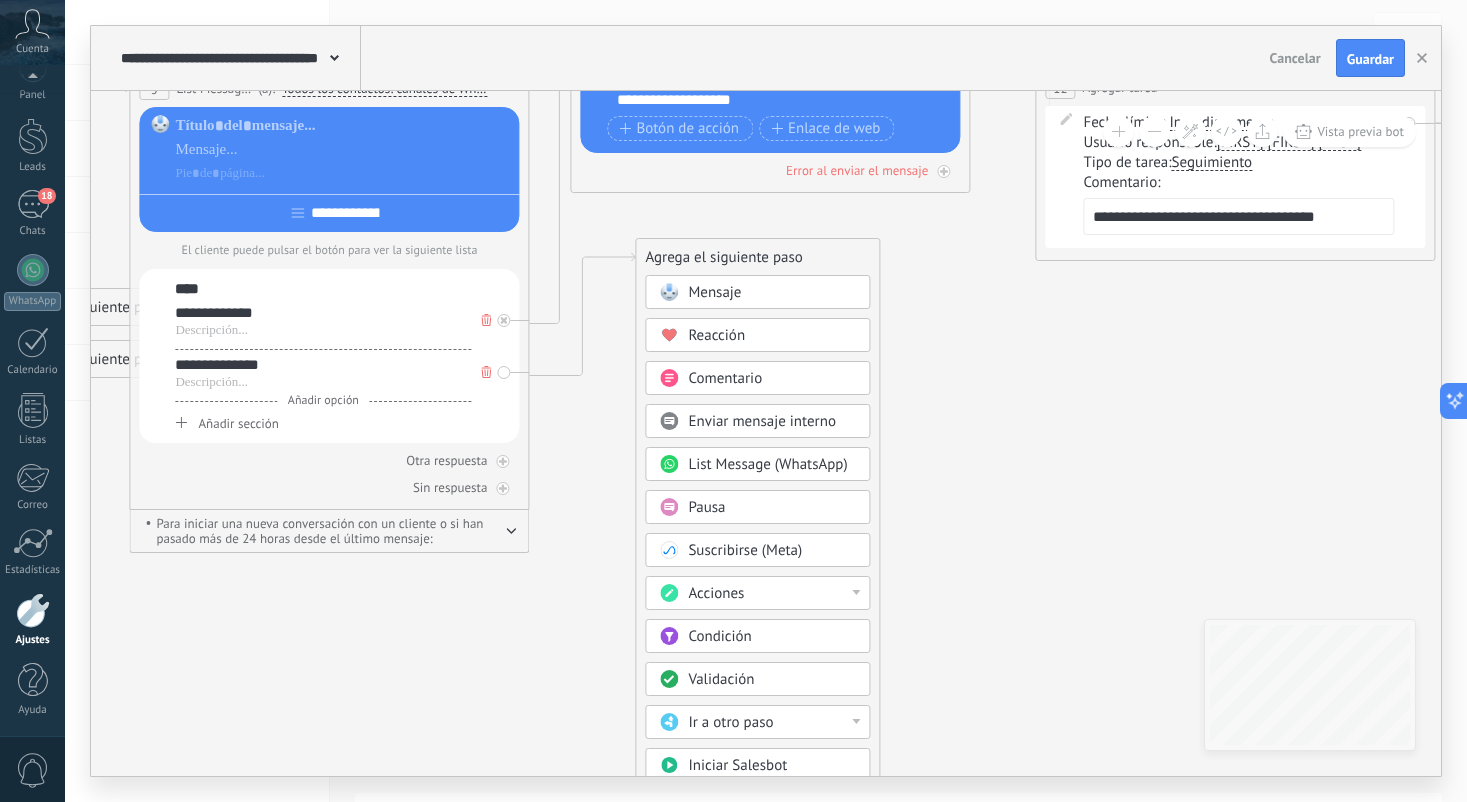 click on "Mensaje" at bounding box center (714, 292) 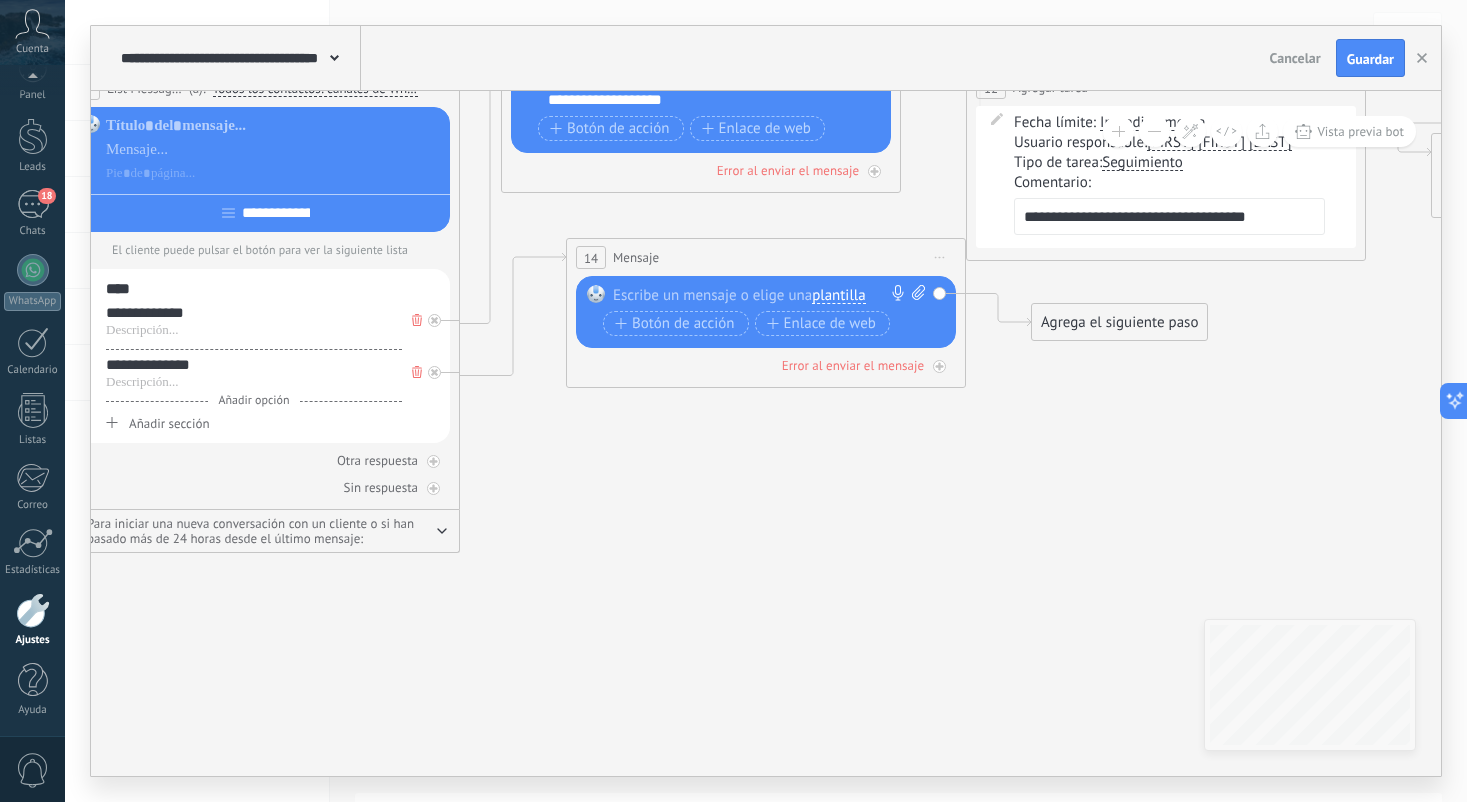 click at bounding box center (761, 295) 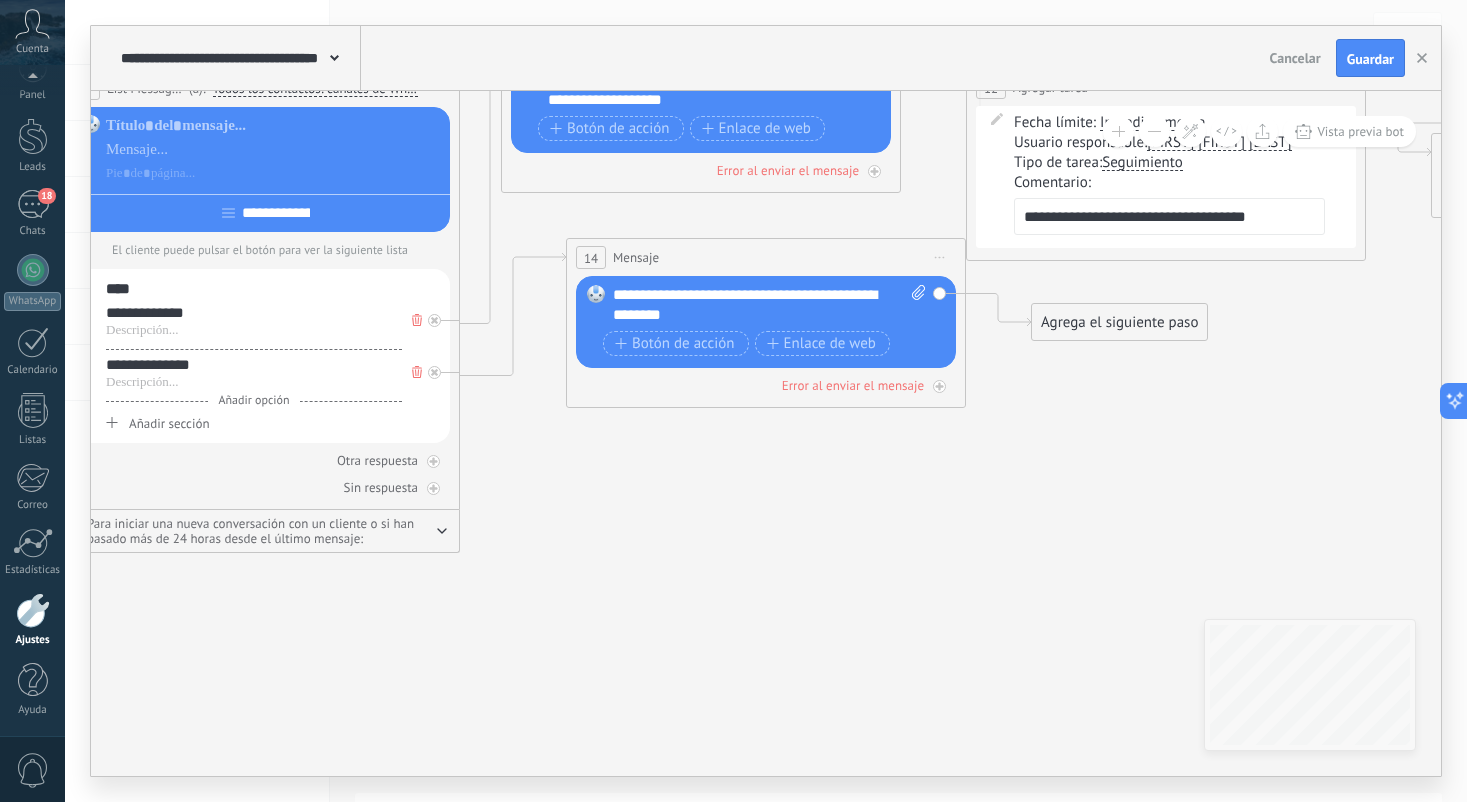 click on "**********" at bounding box center (769, 305) 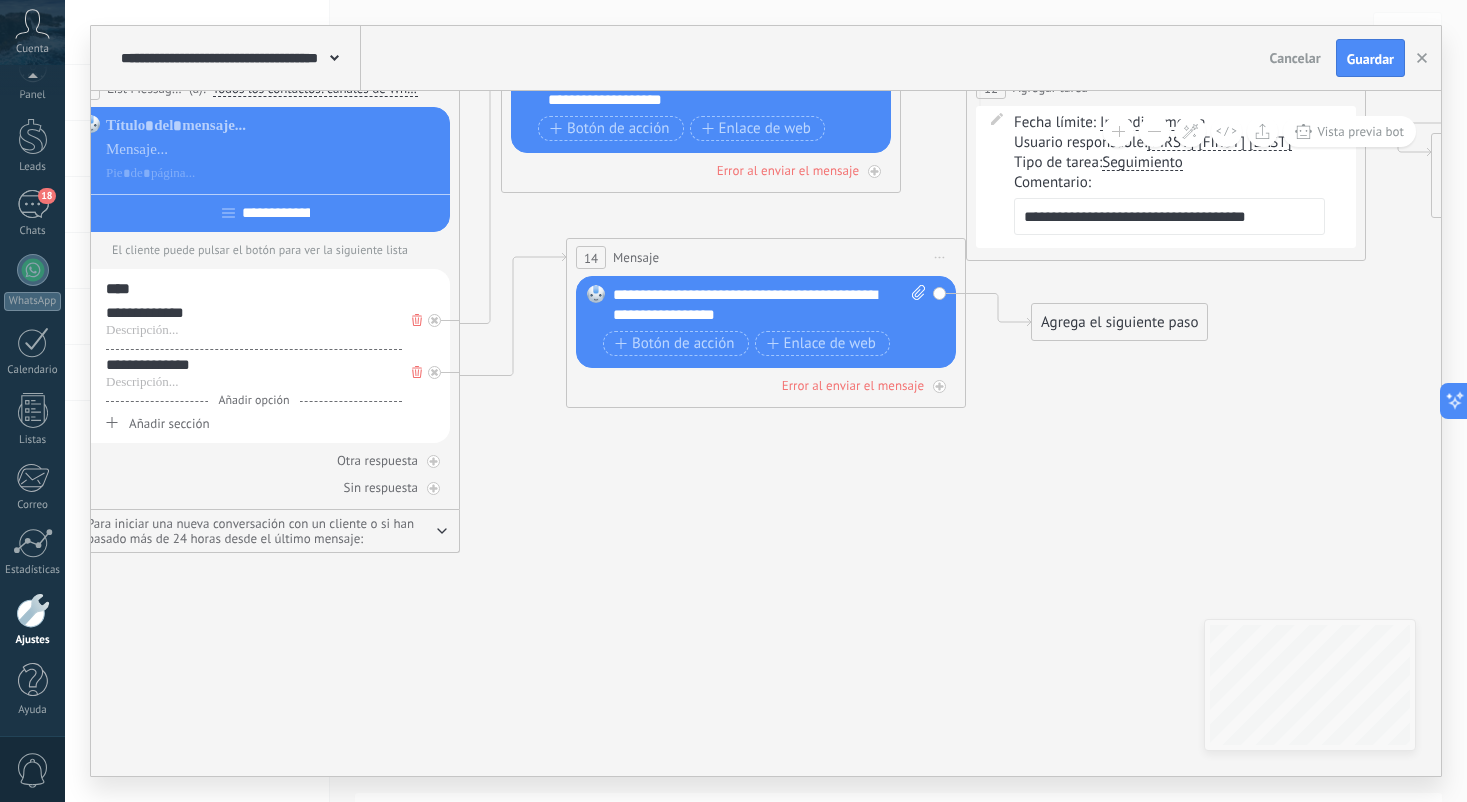 click on "**********" at bounding box center (769, 305) 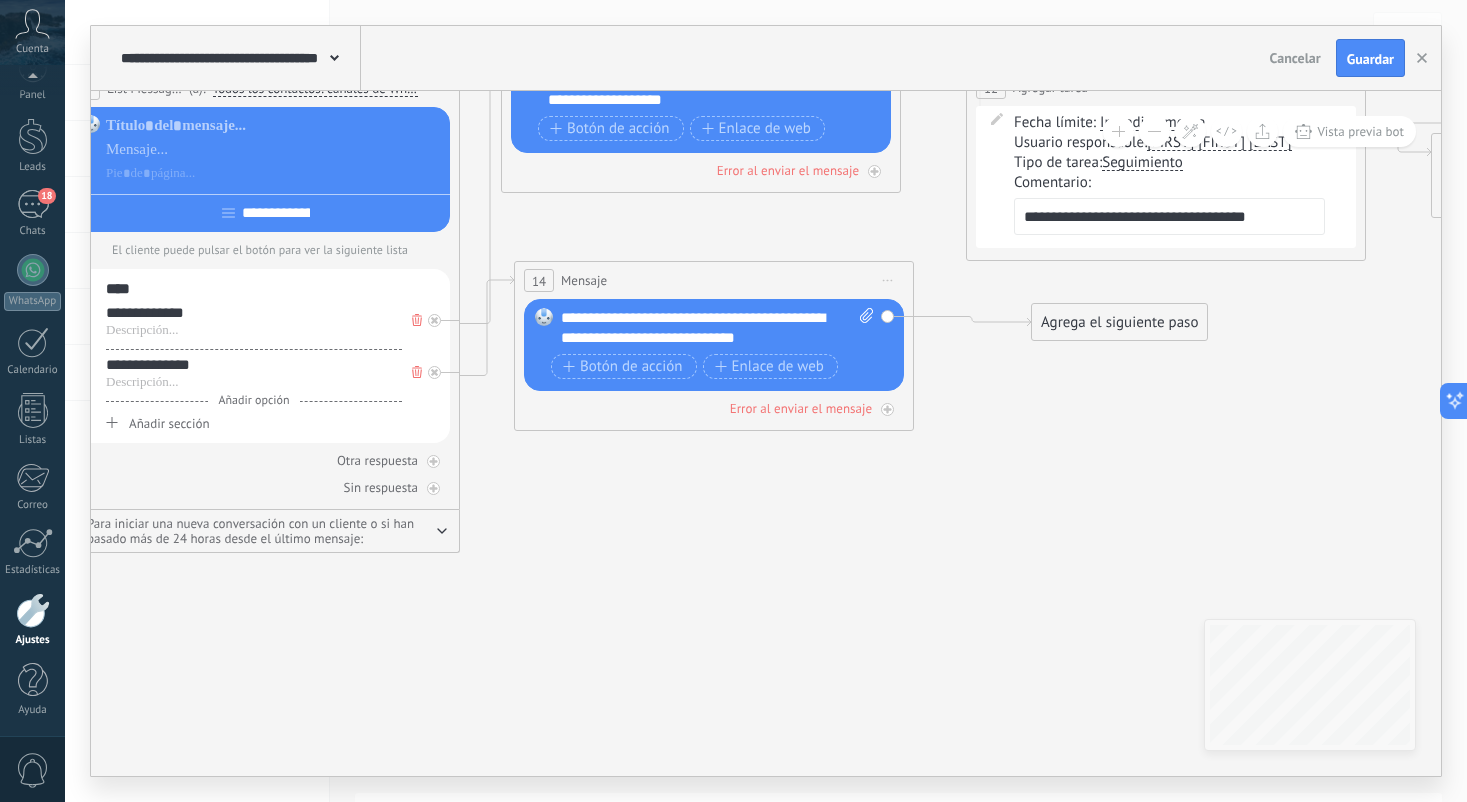 drag, startPoint x: 871, startPoint y: 254, endPoint x: 819, endPoint y: 277, distance: 56.859474 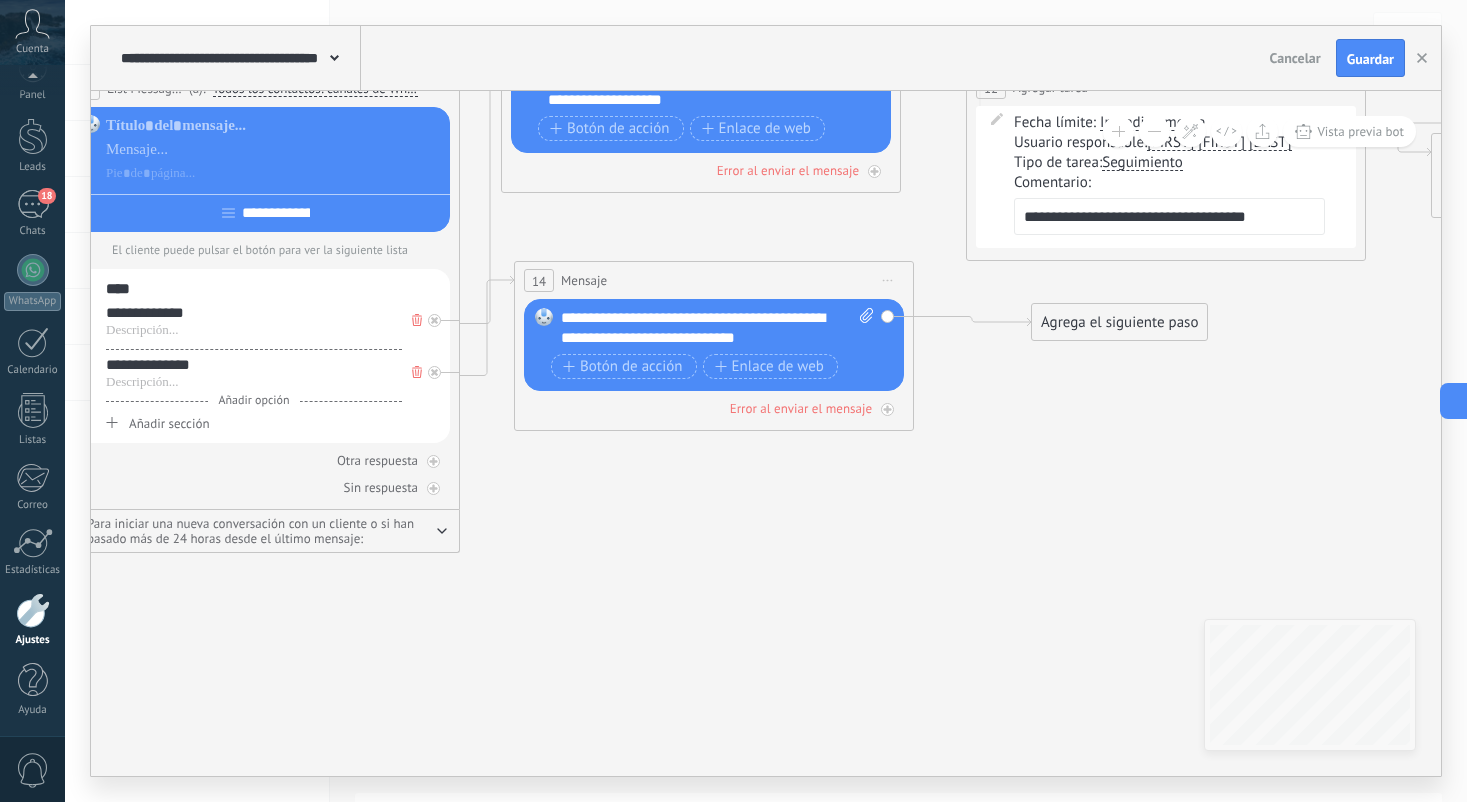 click on "Agrega el siguiente paso" at bounding box center [1119, 322] 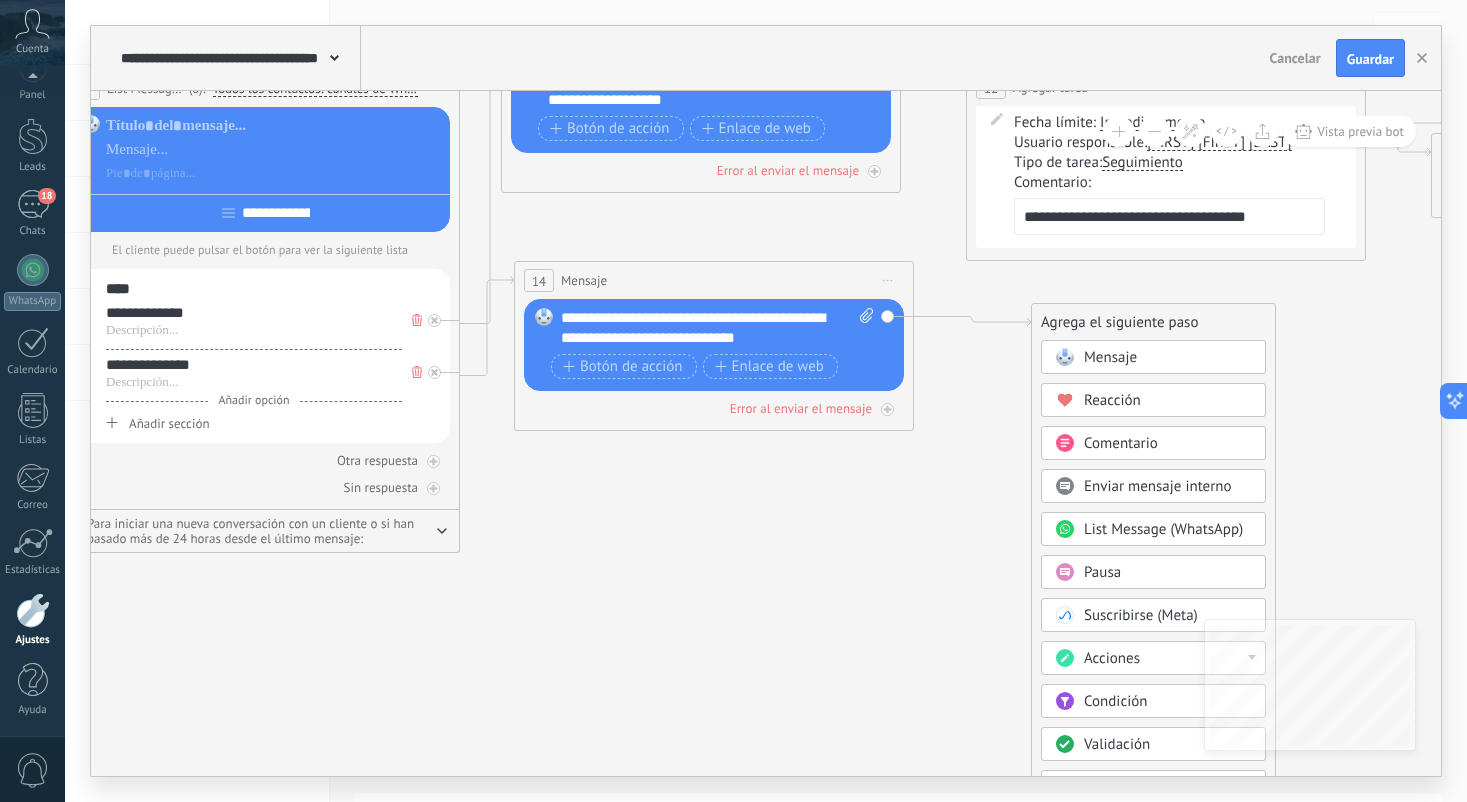 click on "Acciones" at bounding box center [1112, 658] 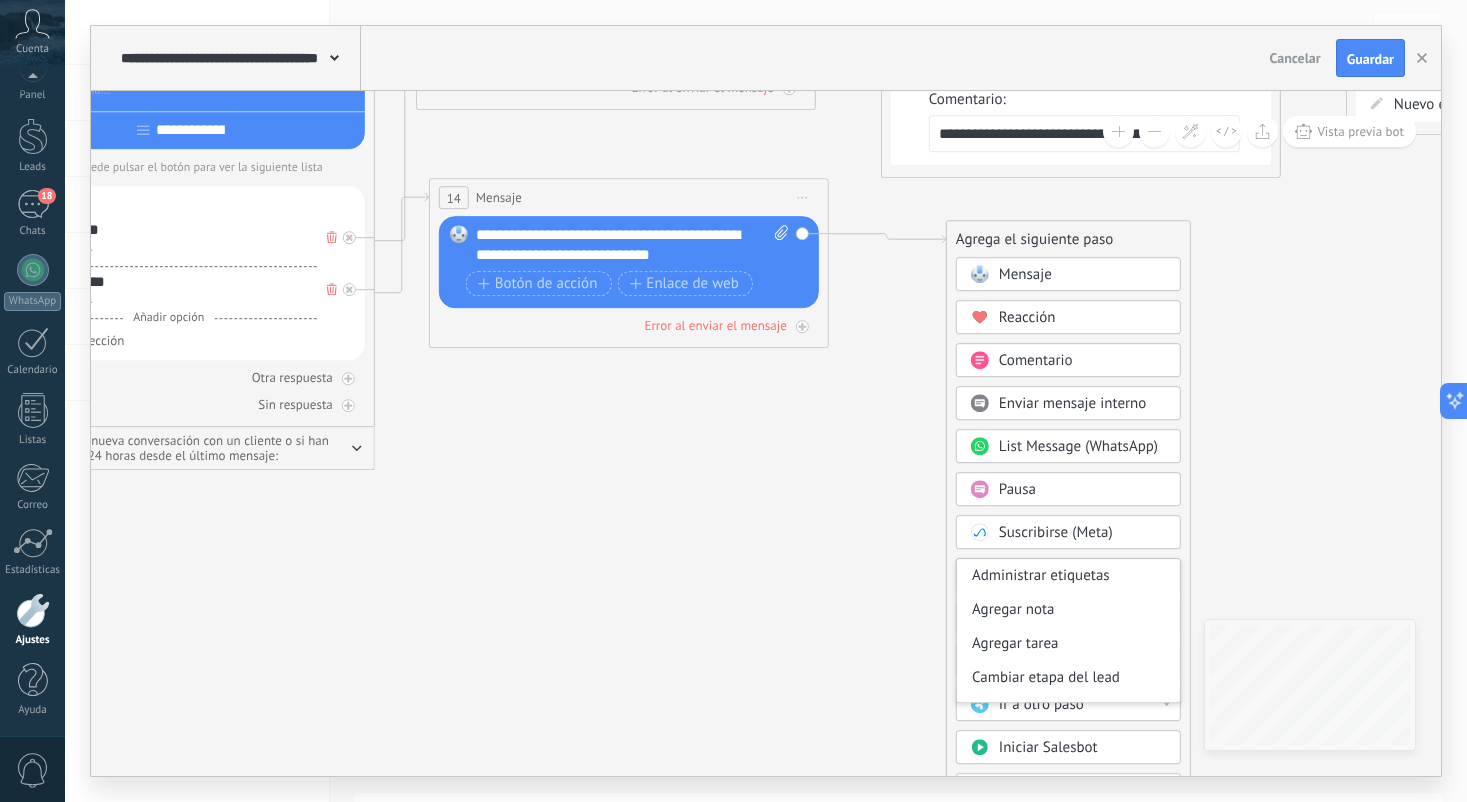 scroll, scrollTop: 0, scrollLeft: 0, axis: both 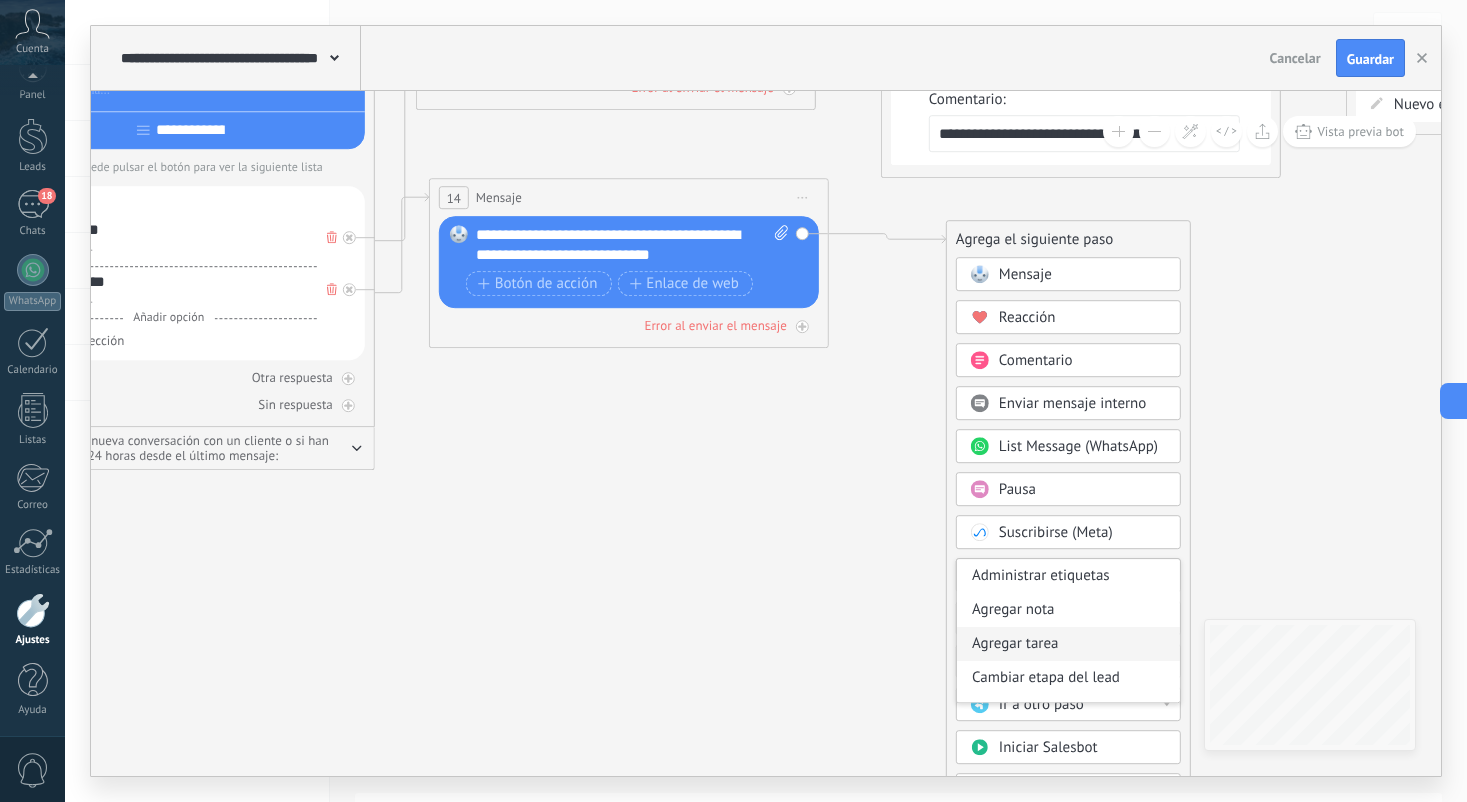 click on "Agregar tarea" at bounding box center (1068, 644) 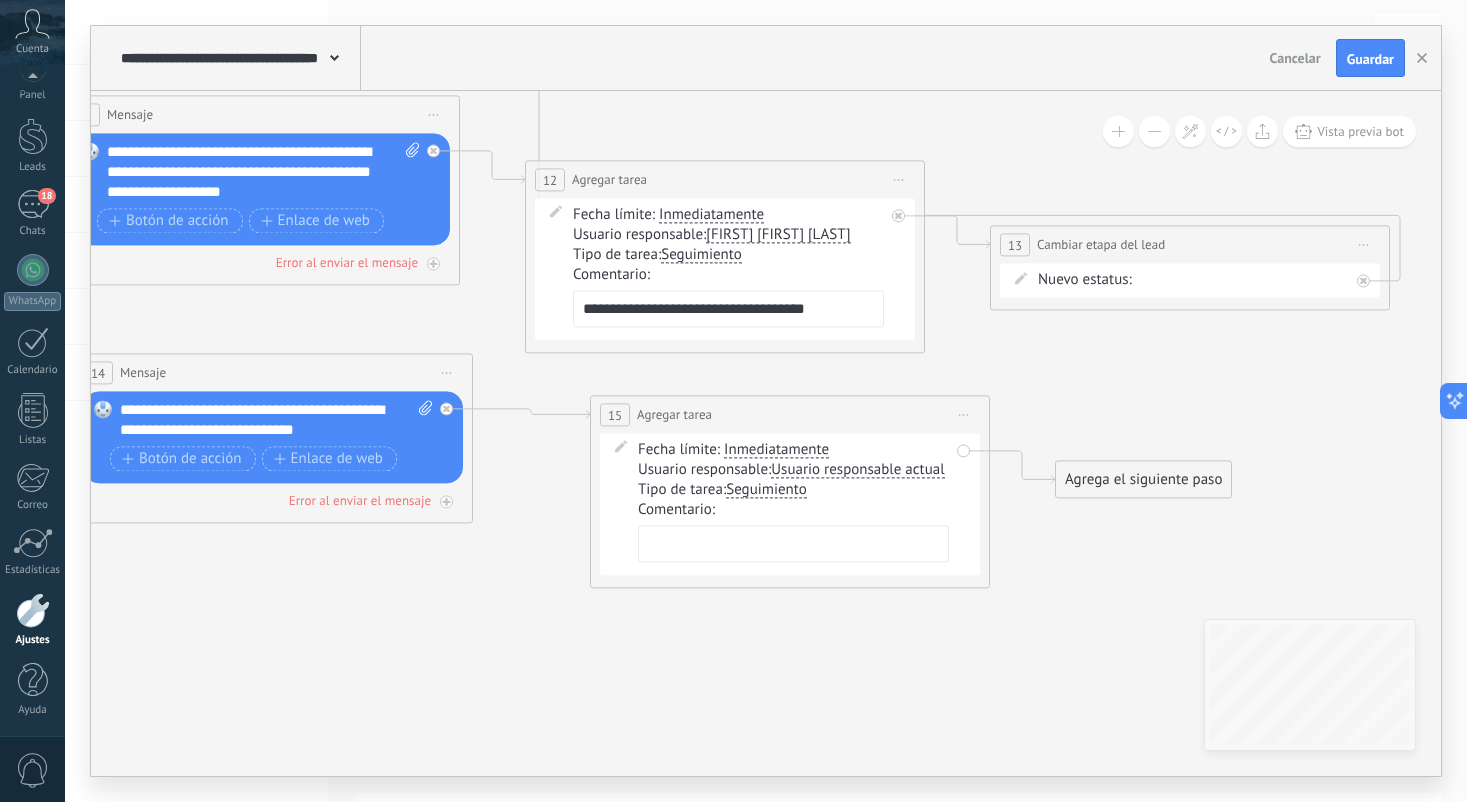 click at bounding box center [793, 543] 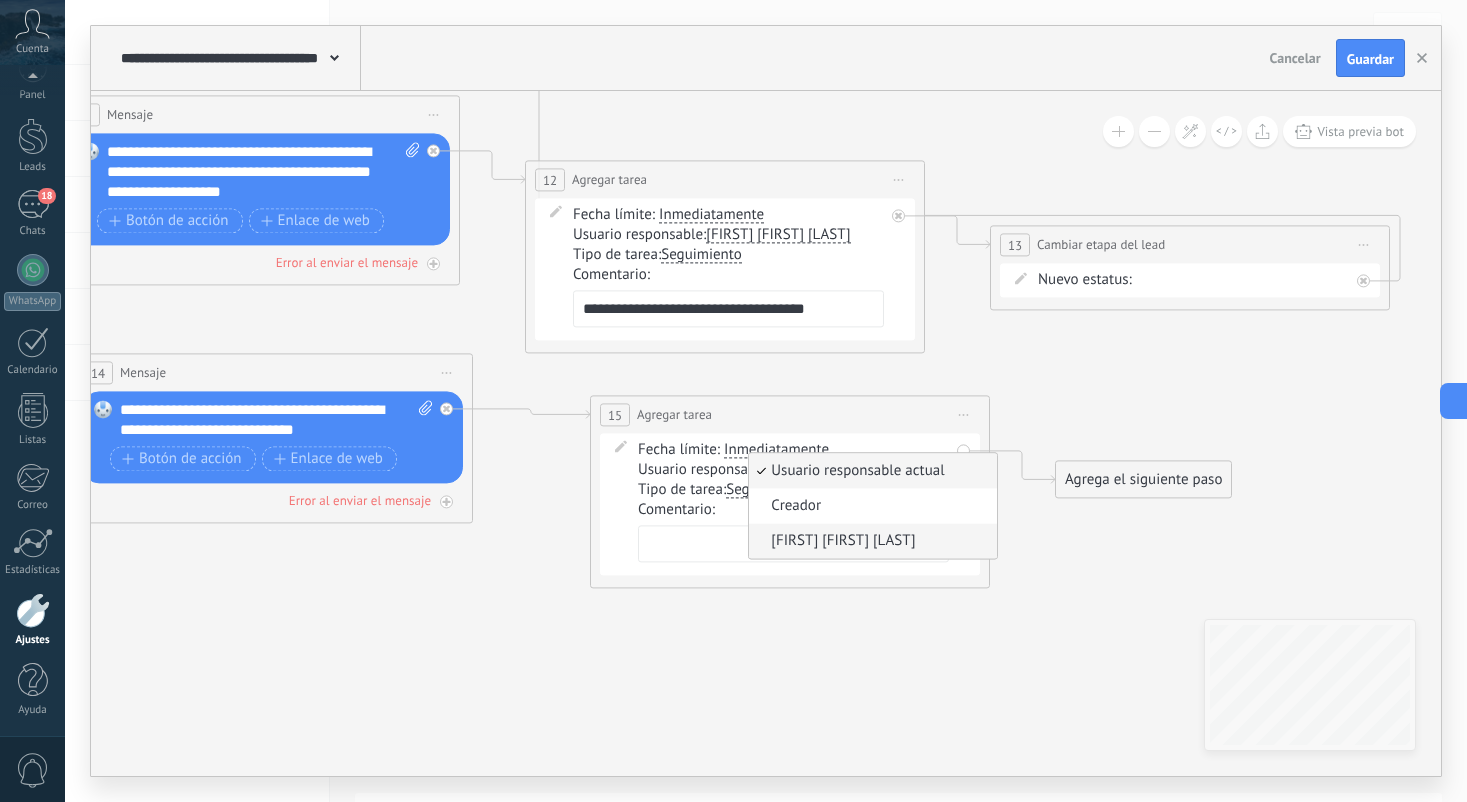 click on "[FIRST] [LAST]" at bounding box center [870, 541] 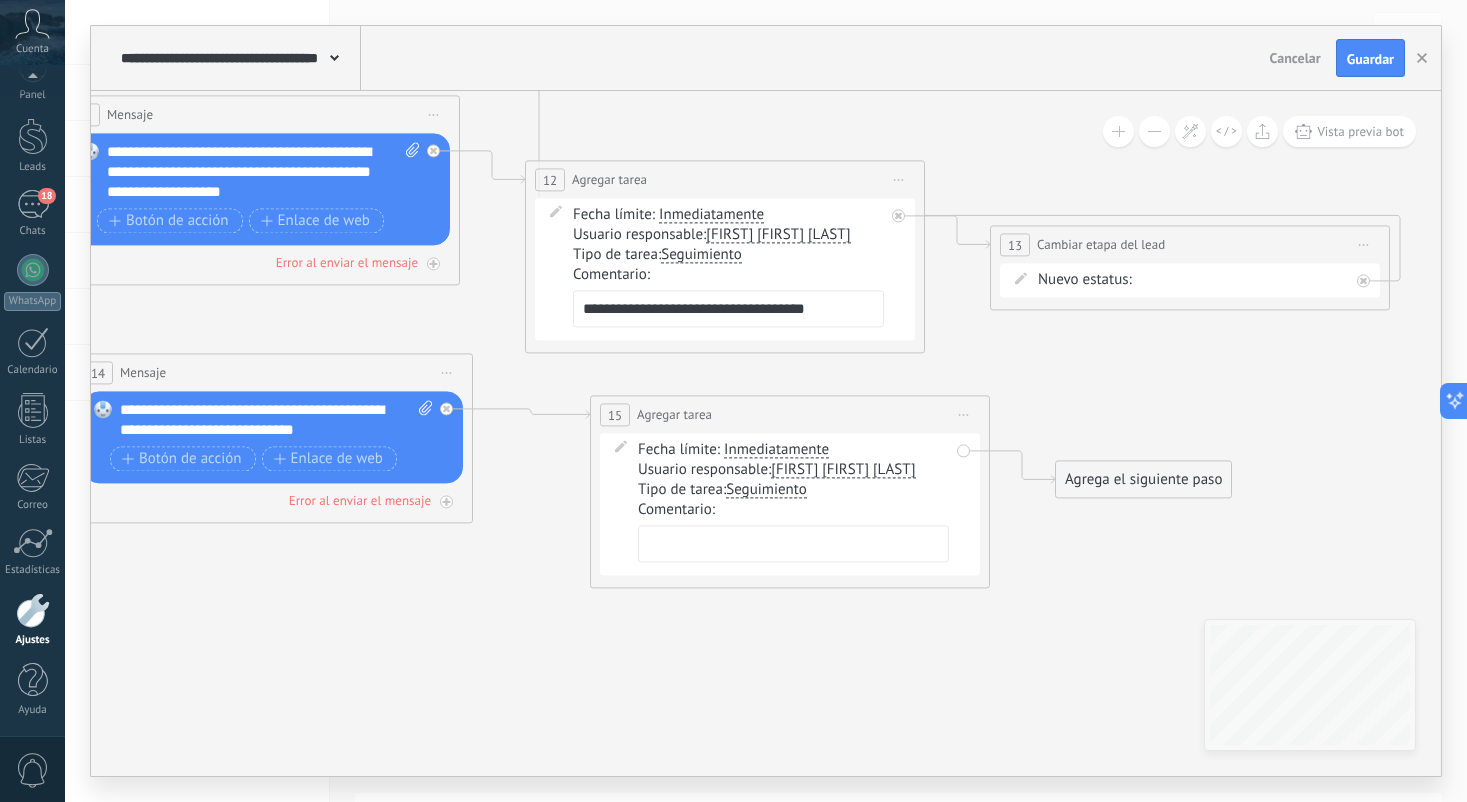 click at bounding box center (793, 543) 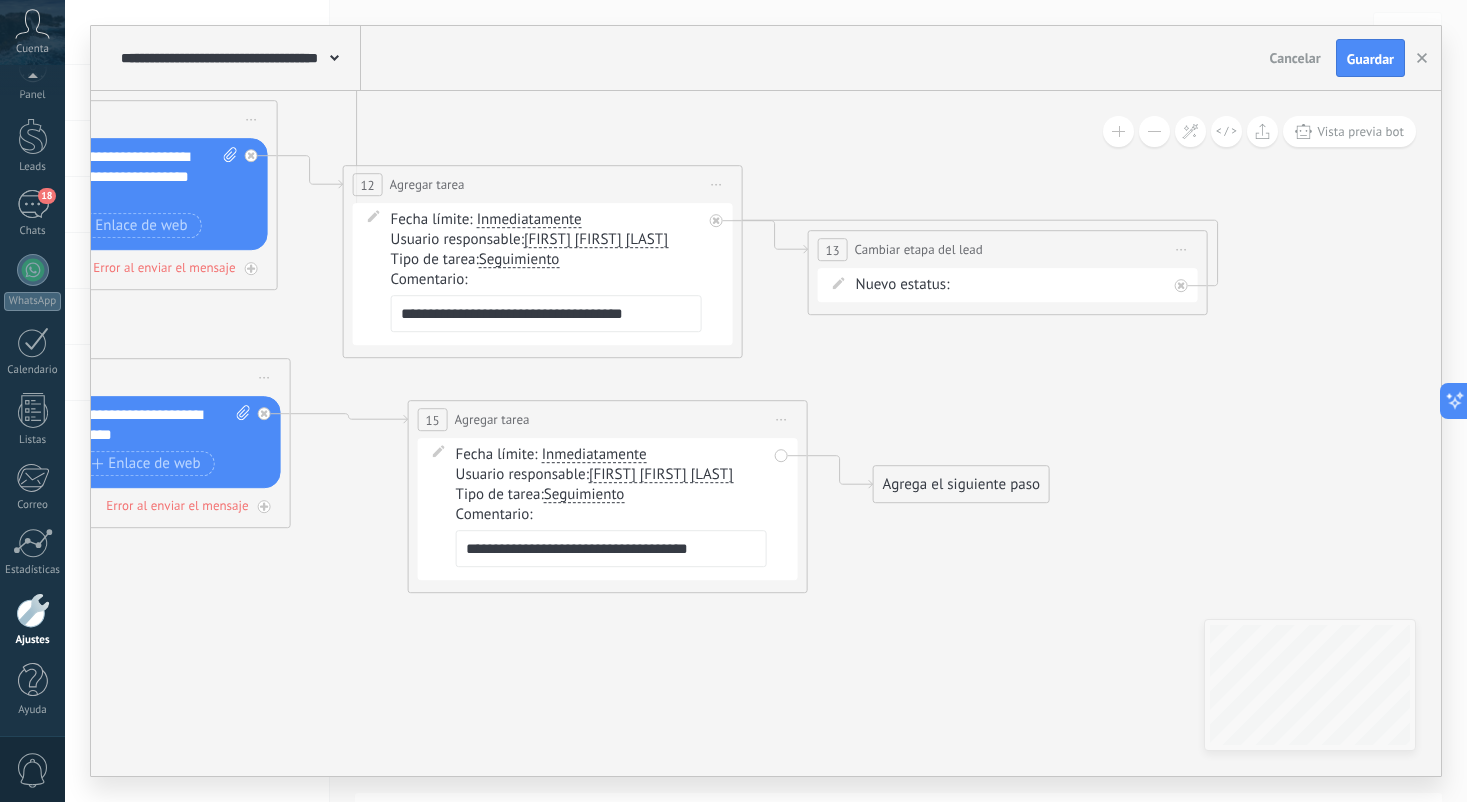 type on "**********" 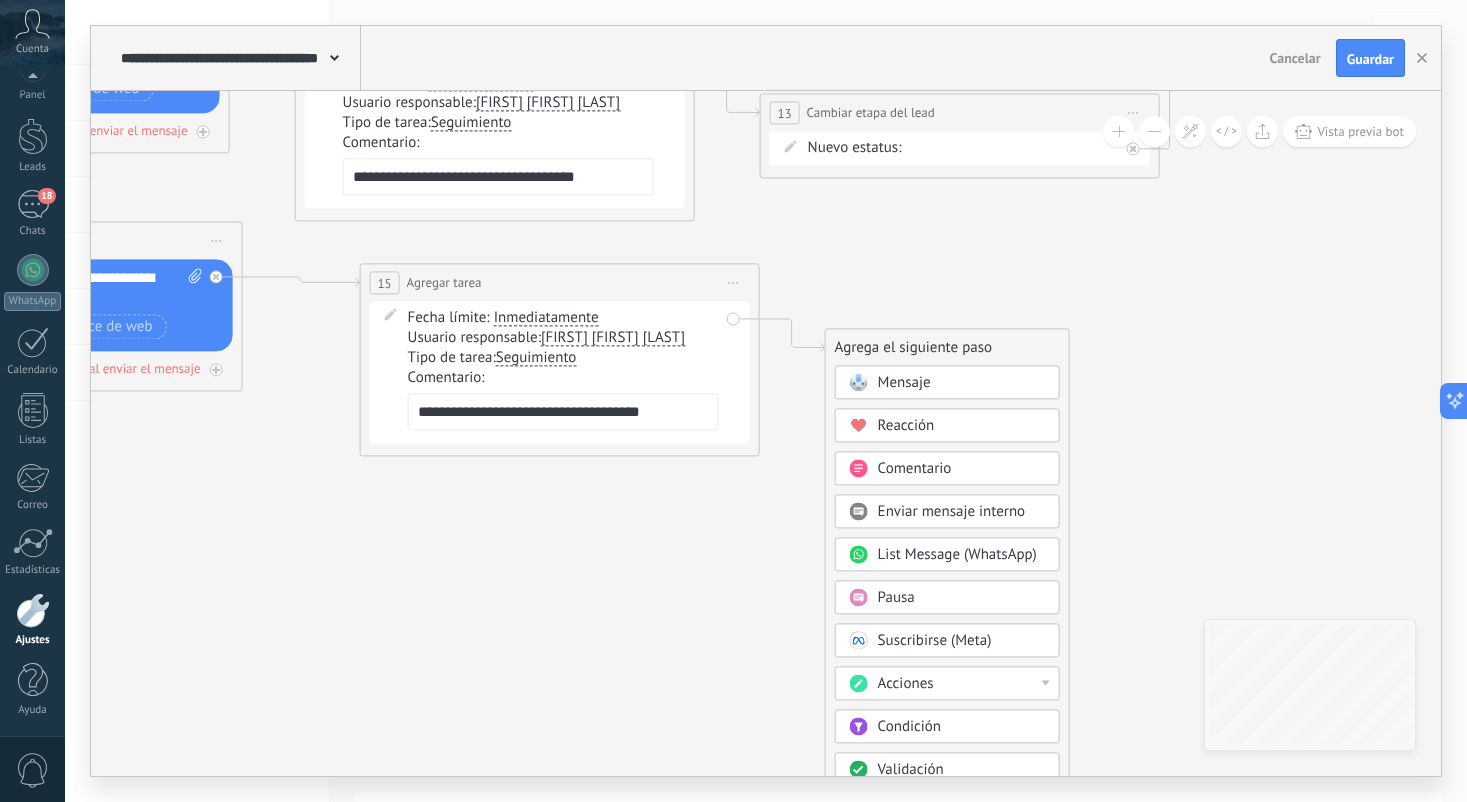 click on "Acciones" at bounding box center [962, 684] 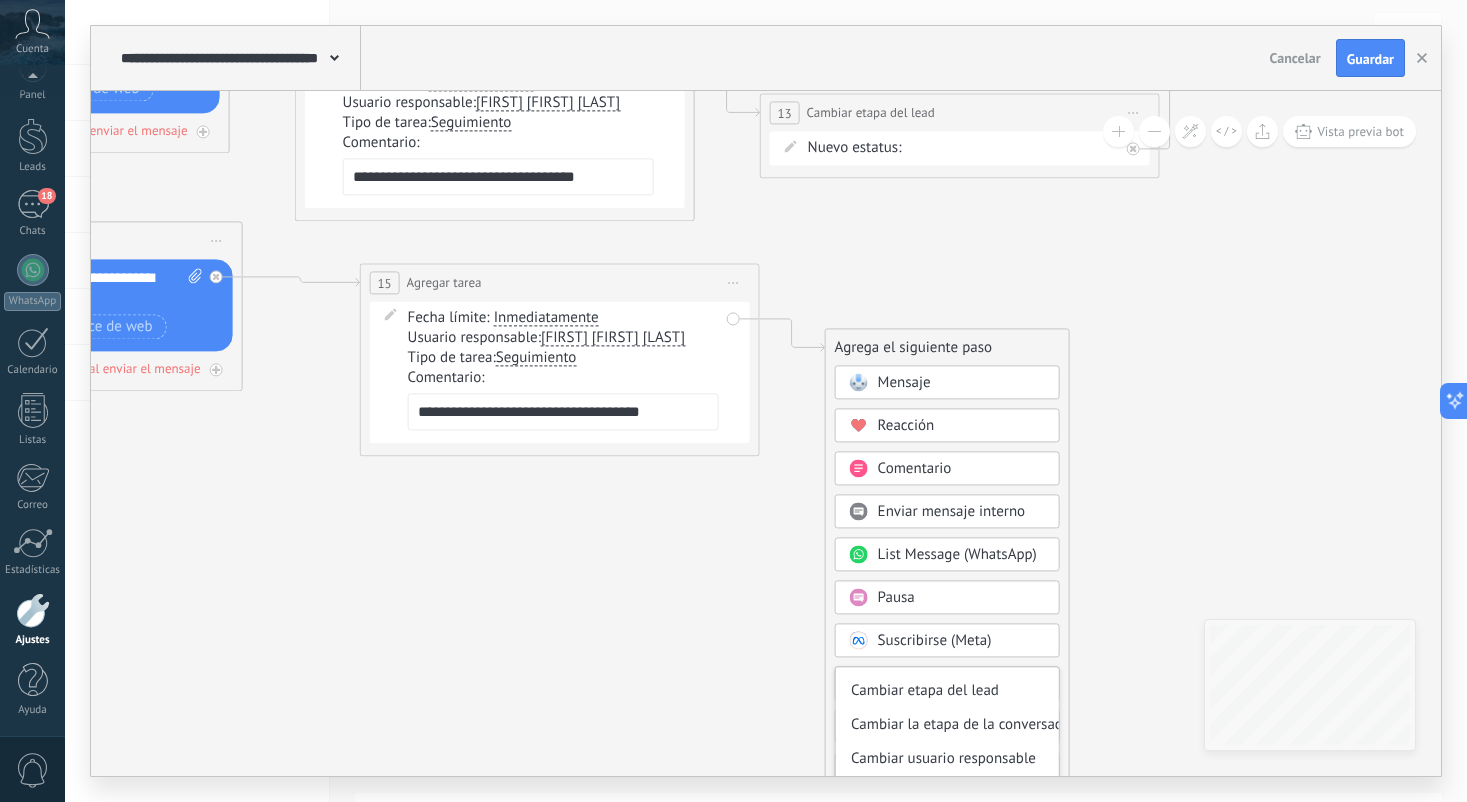 scroll, scrollTop: 100, scrollLeft: 0, axis: vertical 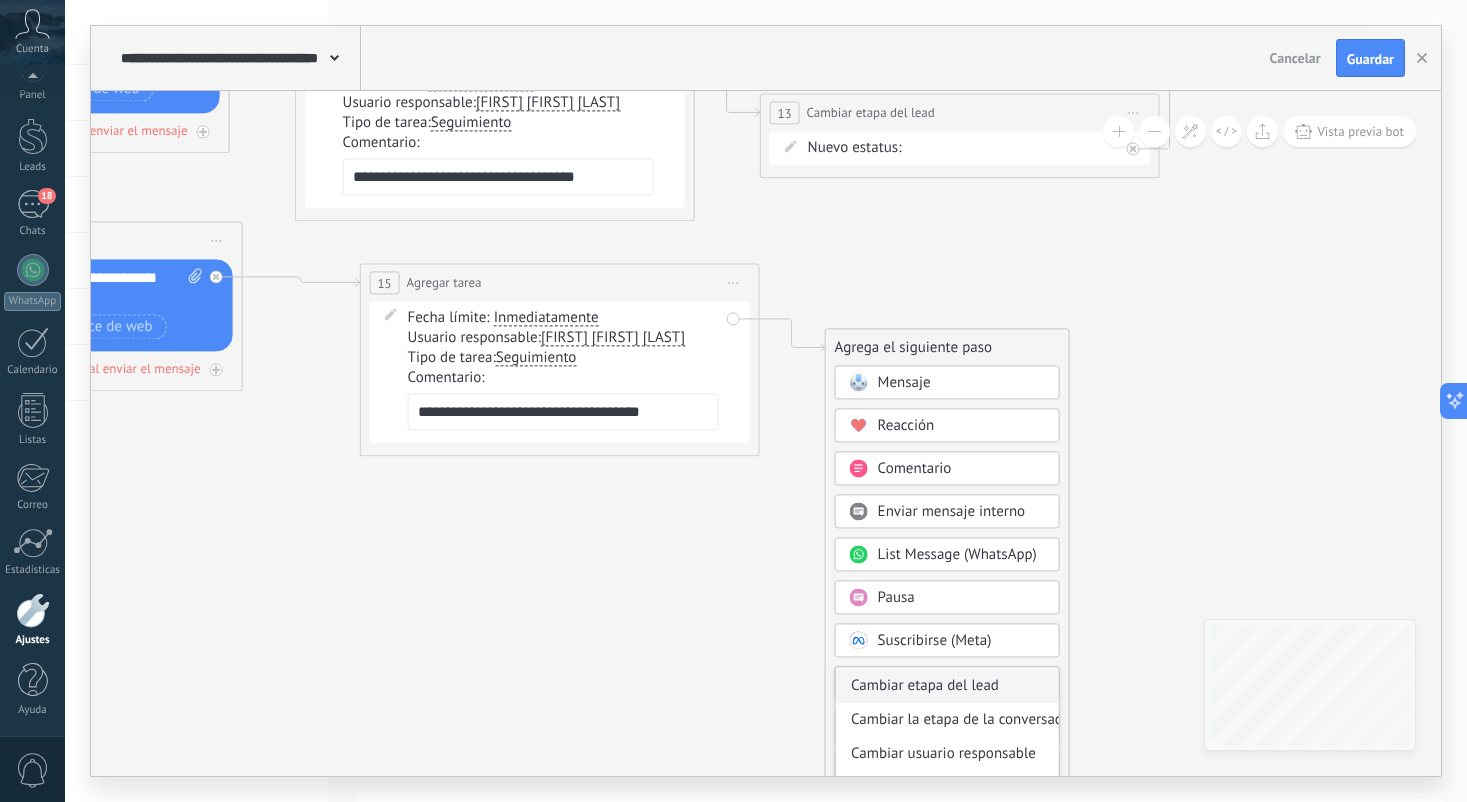 click on "Cambiar etapa del lead" at bounding box center [947, 686] 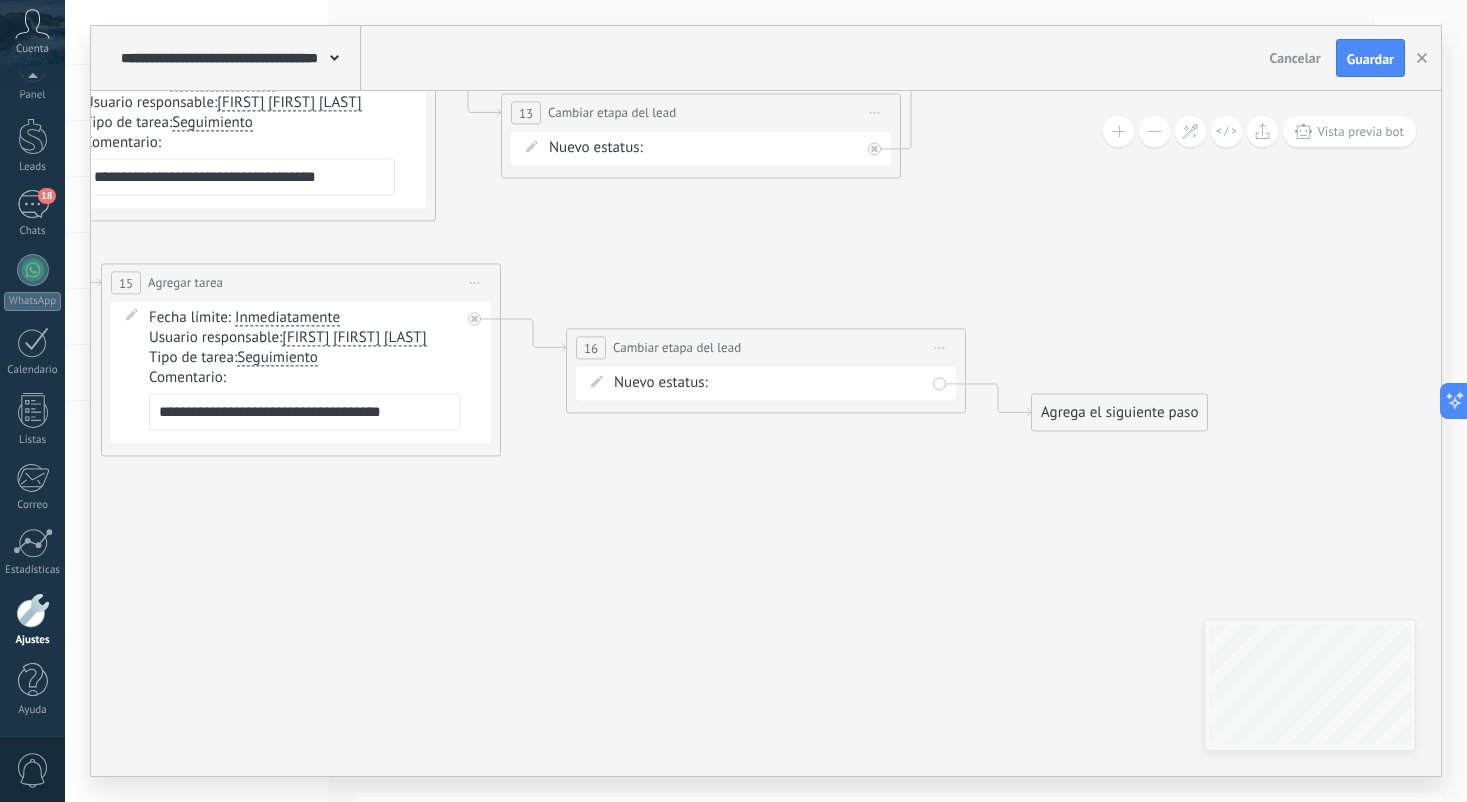click on "Pacientes Paciente Nuevo  Paciente Alta Relativa Paciente con Cita Agendada Paciente con Cita Confirmada  Paciente Inactivo  Cita completada – ganado Cita cancelada – perdido" at bounding box center [0, 0] 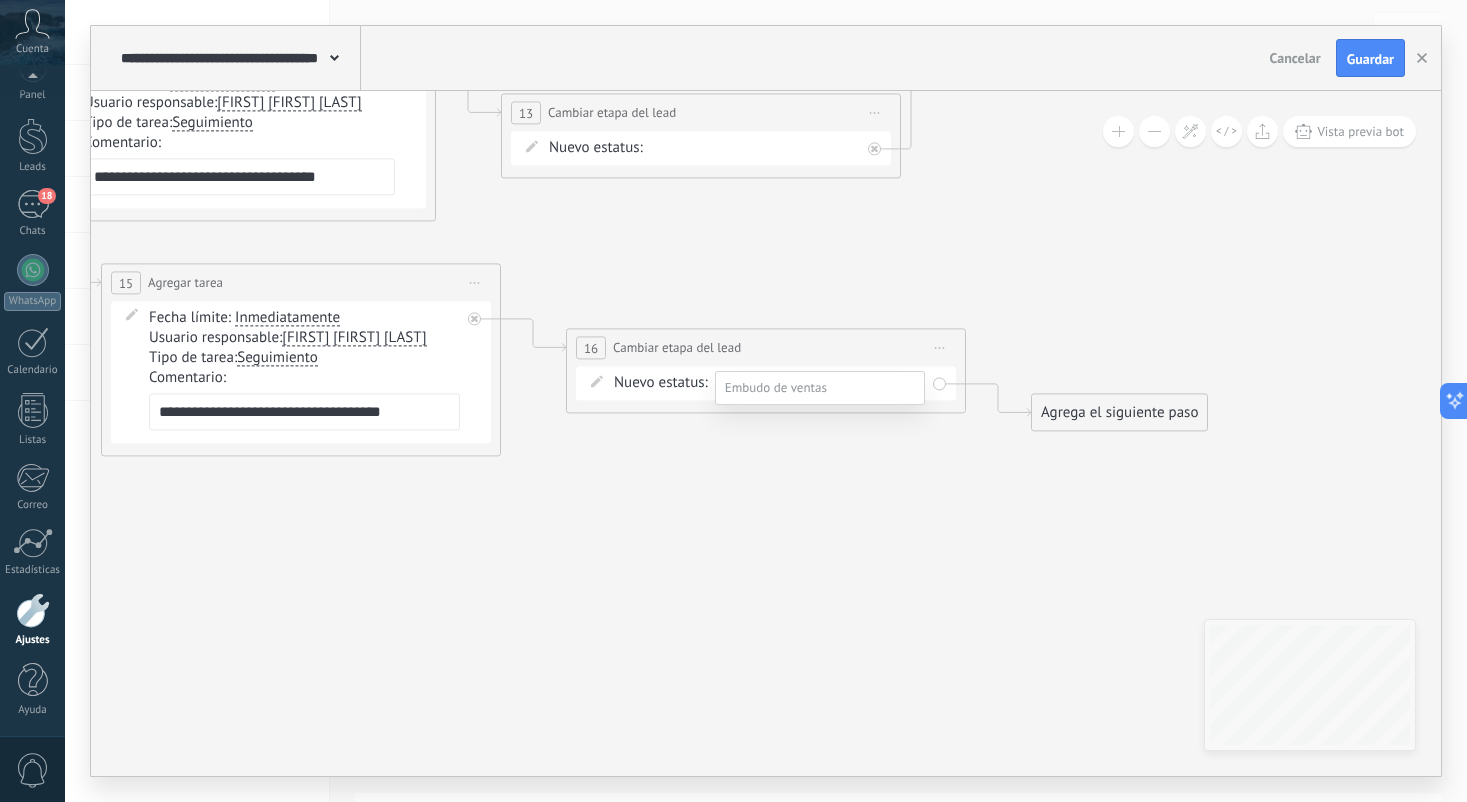 scroll, scrollTop: 68, scrollLeft: 0, axis: vertical 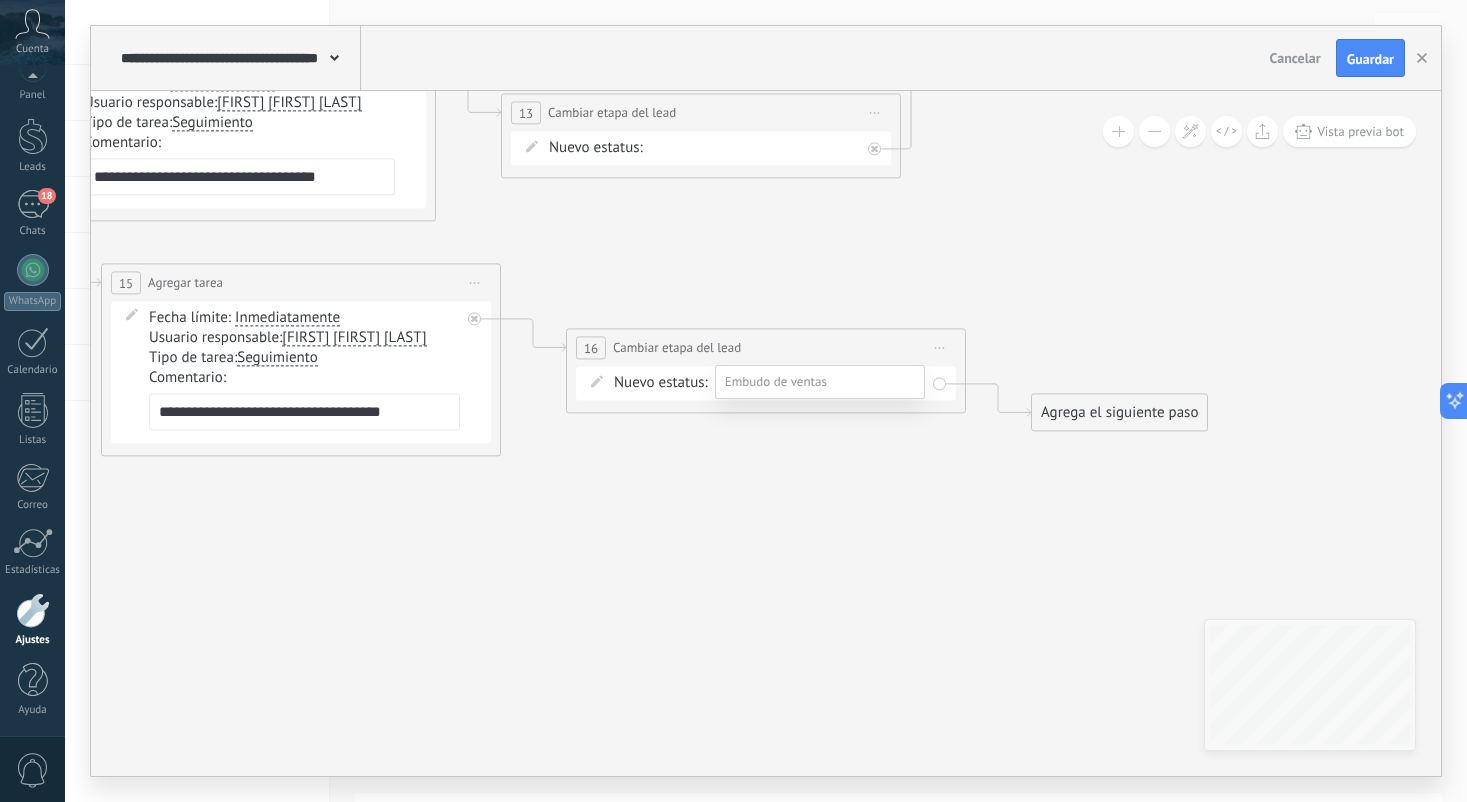 click at bounding box center [766, 395] 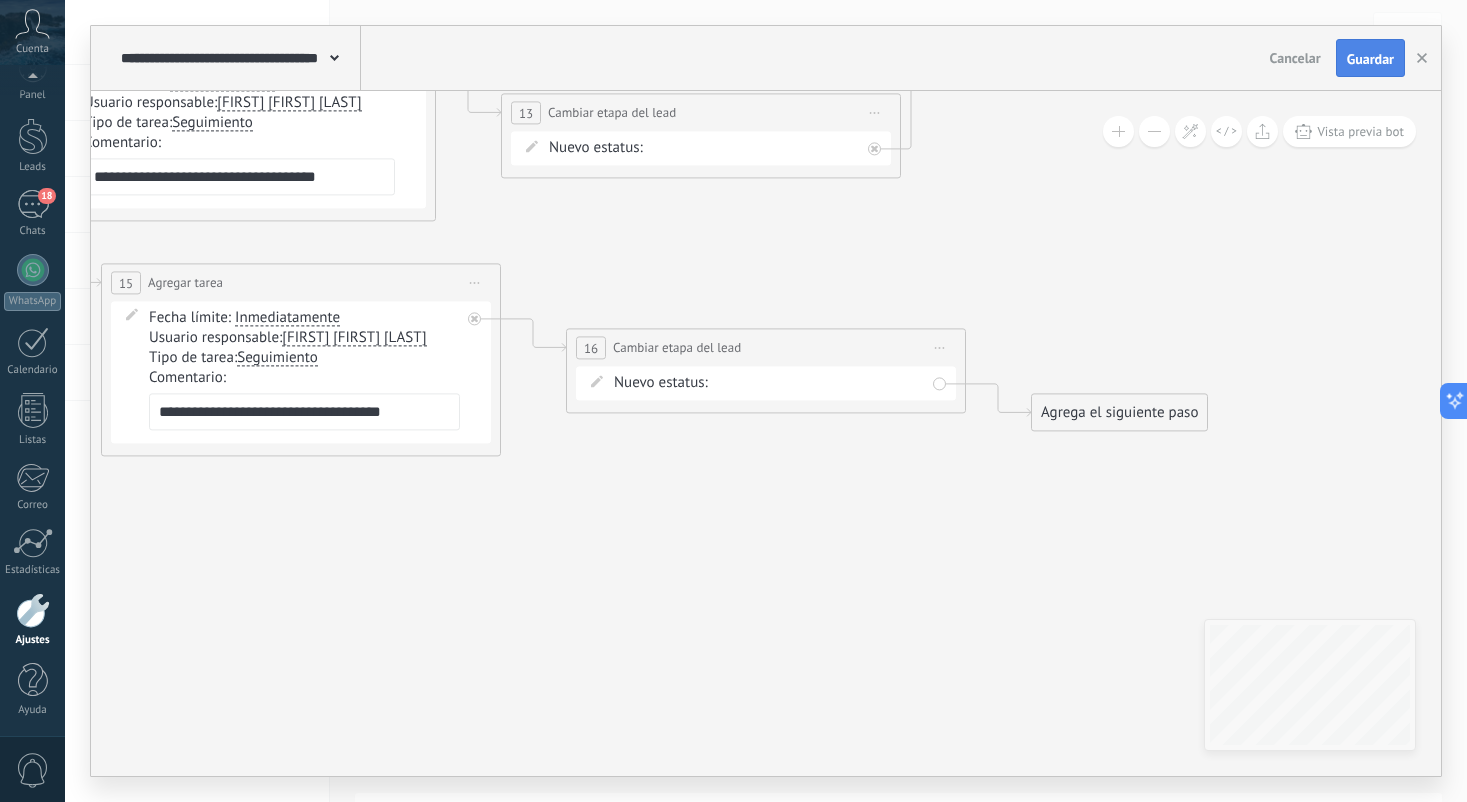 click on "Guardar" at bounding box center (1370, 59) 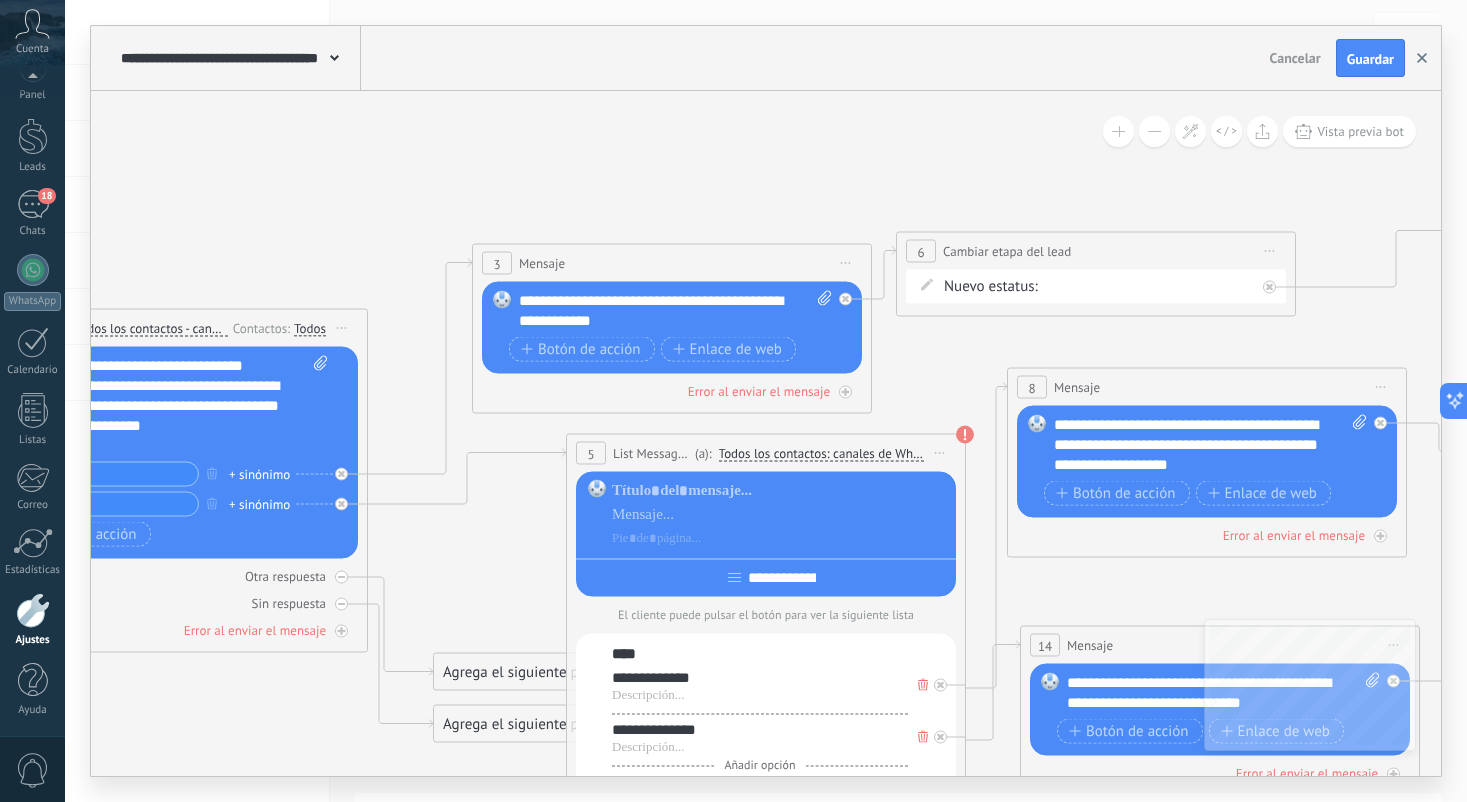 click at bounding box center [1422, 58] 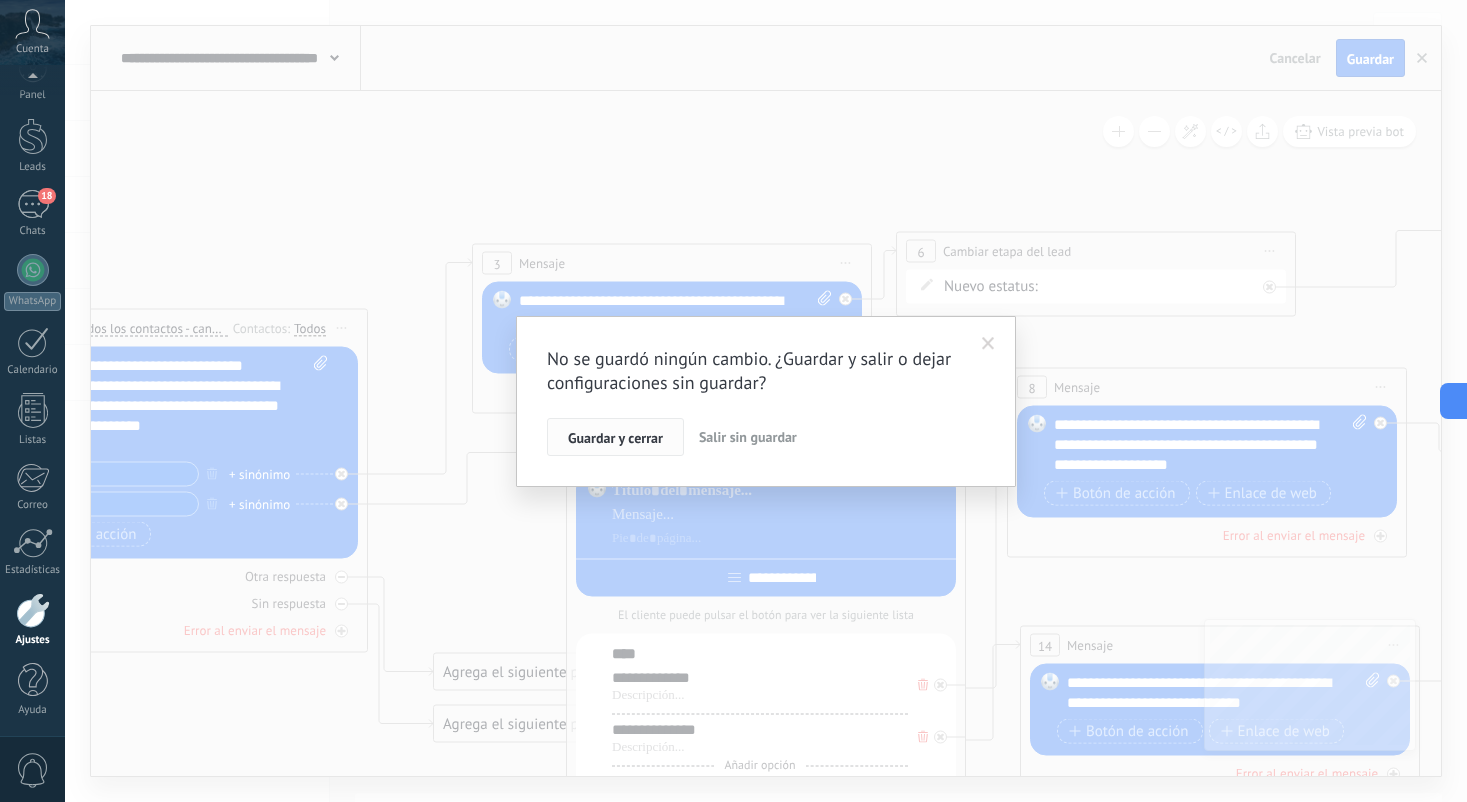 click on "Guardar y cerrar" at bounding box center [615, 438] 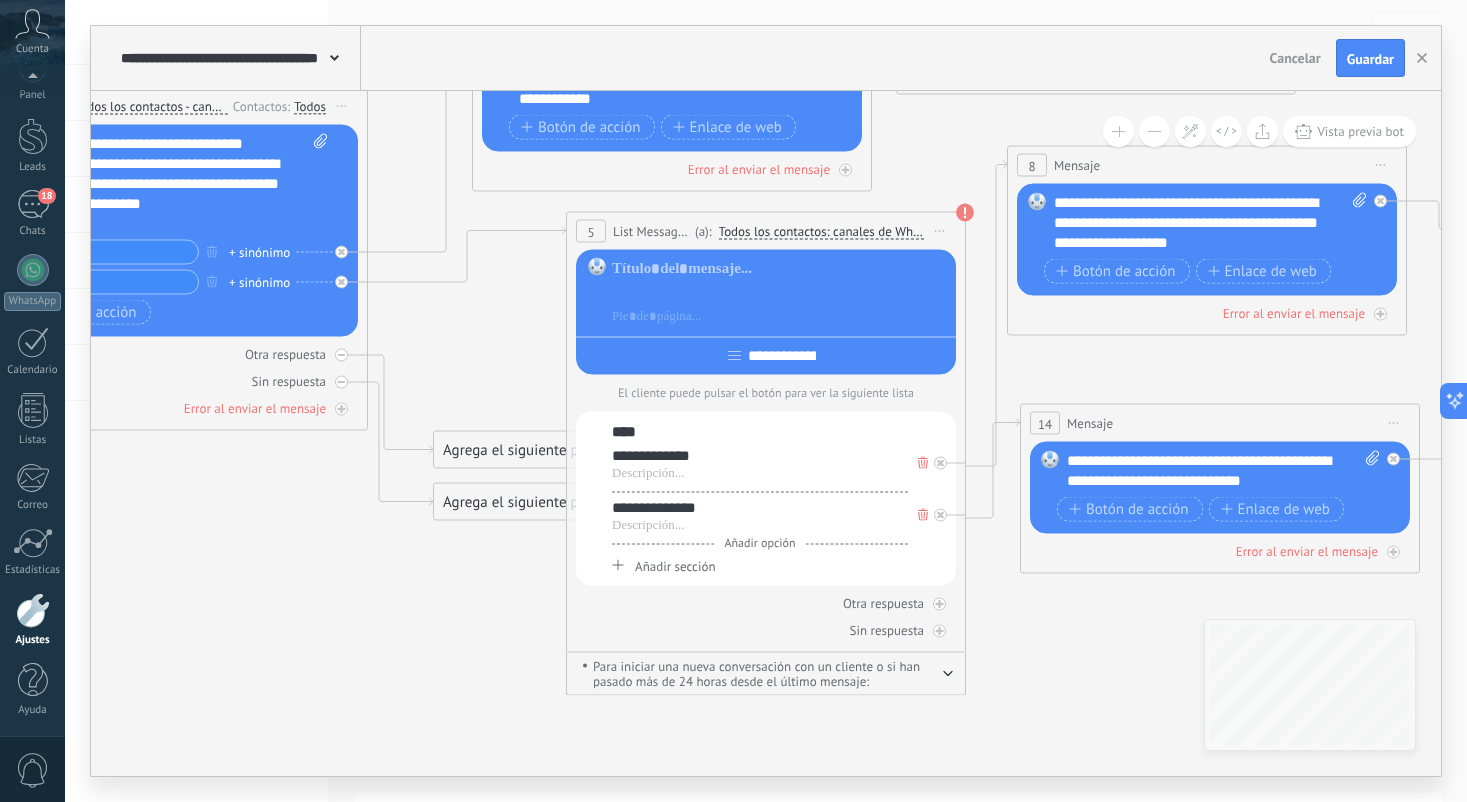 click at bounding box center [780, 293] 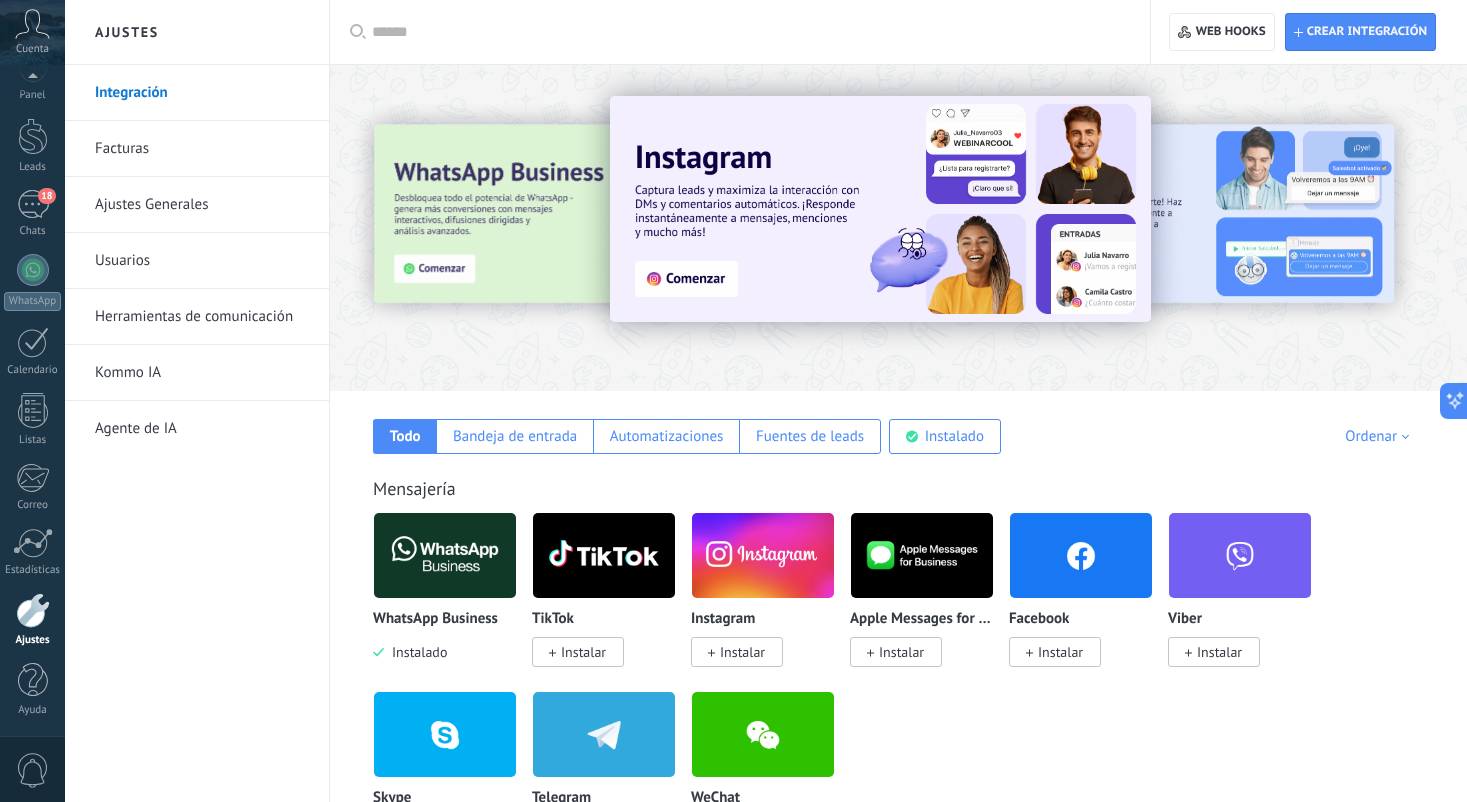 scroll, scrollTop: 1, scrollLeft: 0, axis: vertical 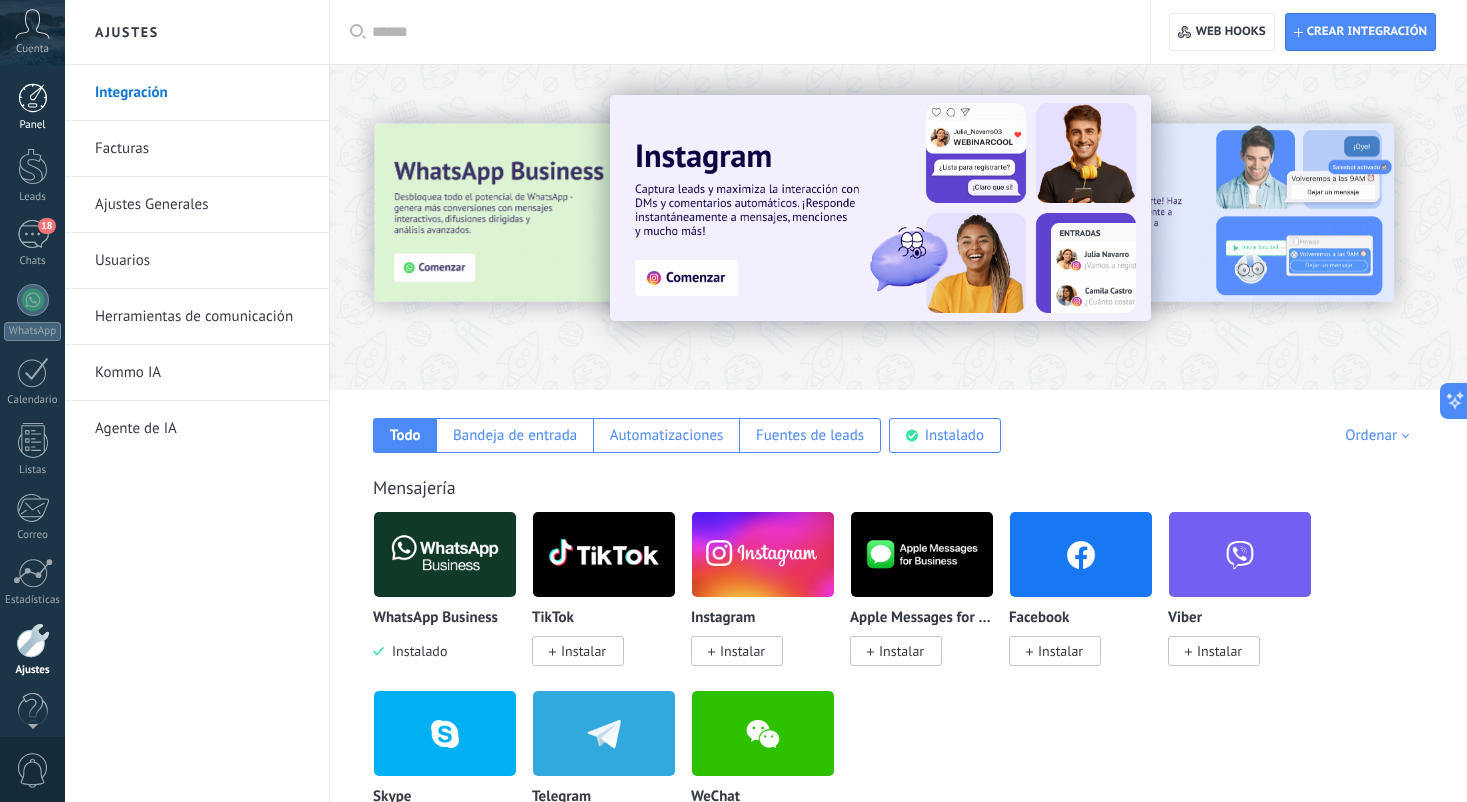 click on "Panel" at bounding box center (32, 107) 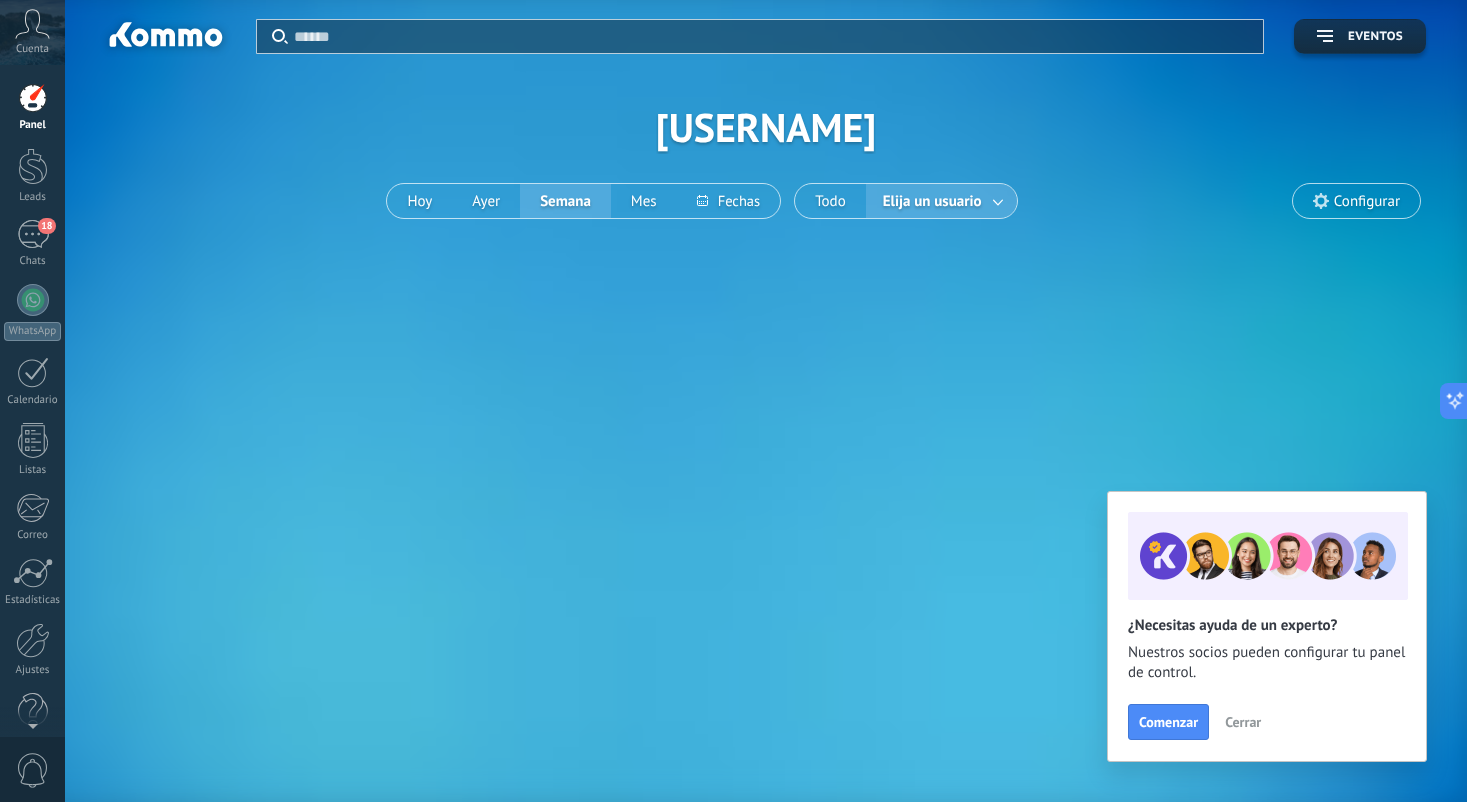scroll, scrollTop: 0, scrollLeft: 0, axis: both 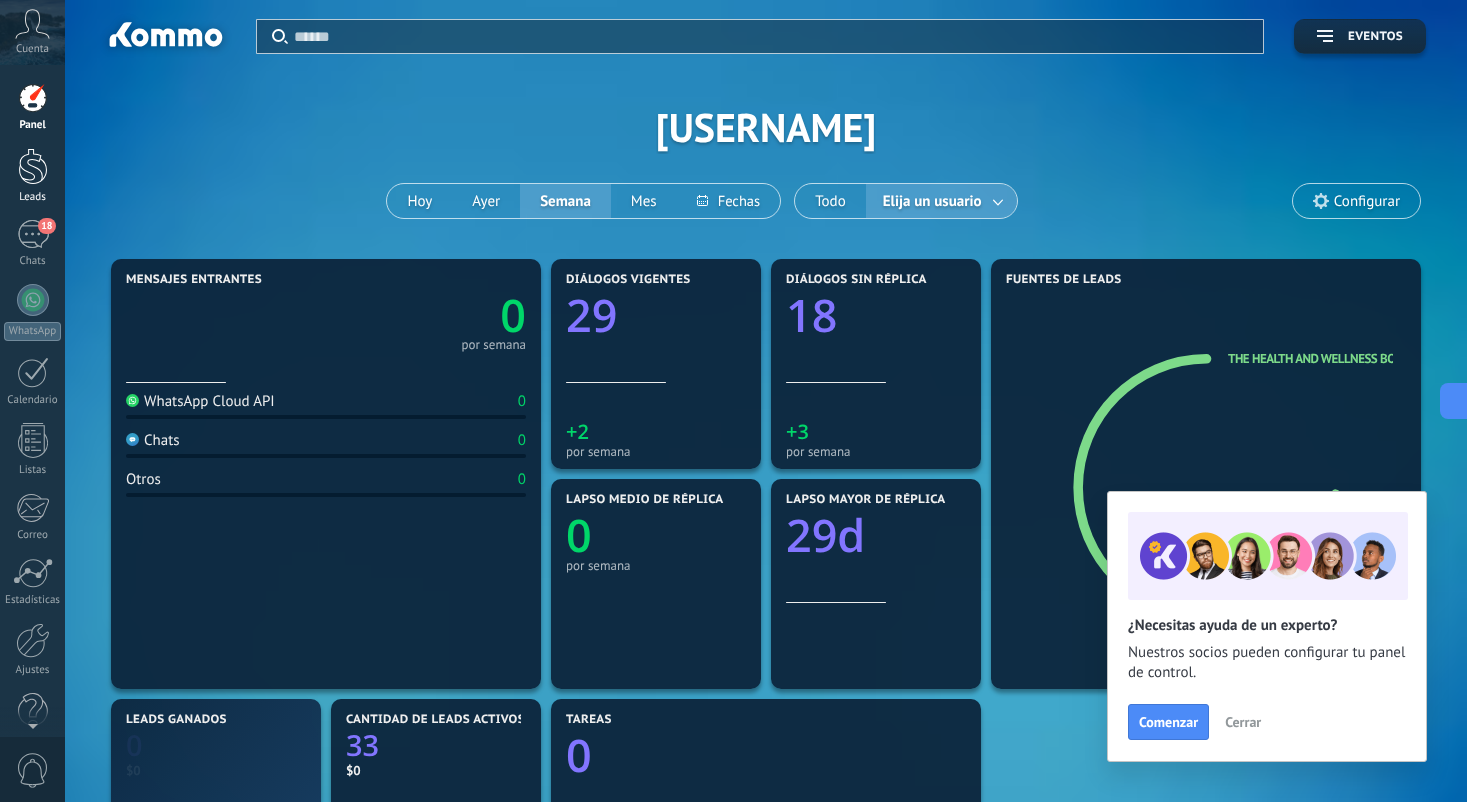 click at bounding box center [33, 166] 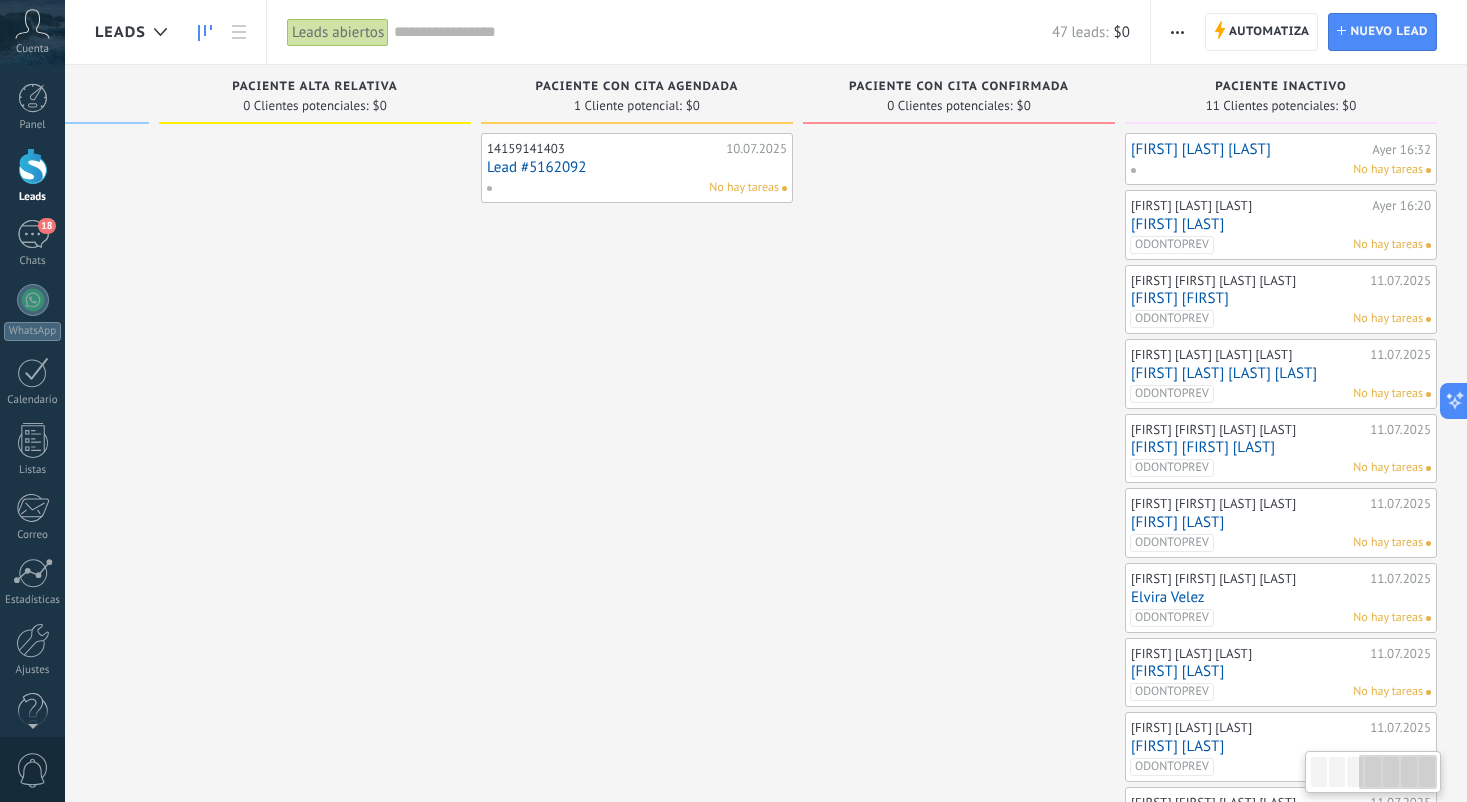 scroll, scrollTop: 0, scrollLeft: 912, axis: horizontal 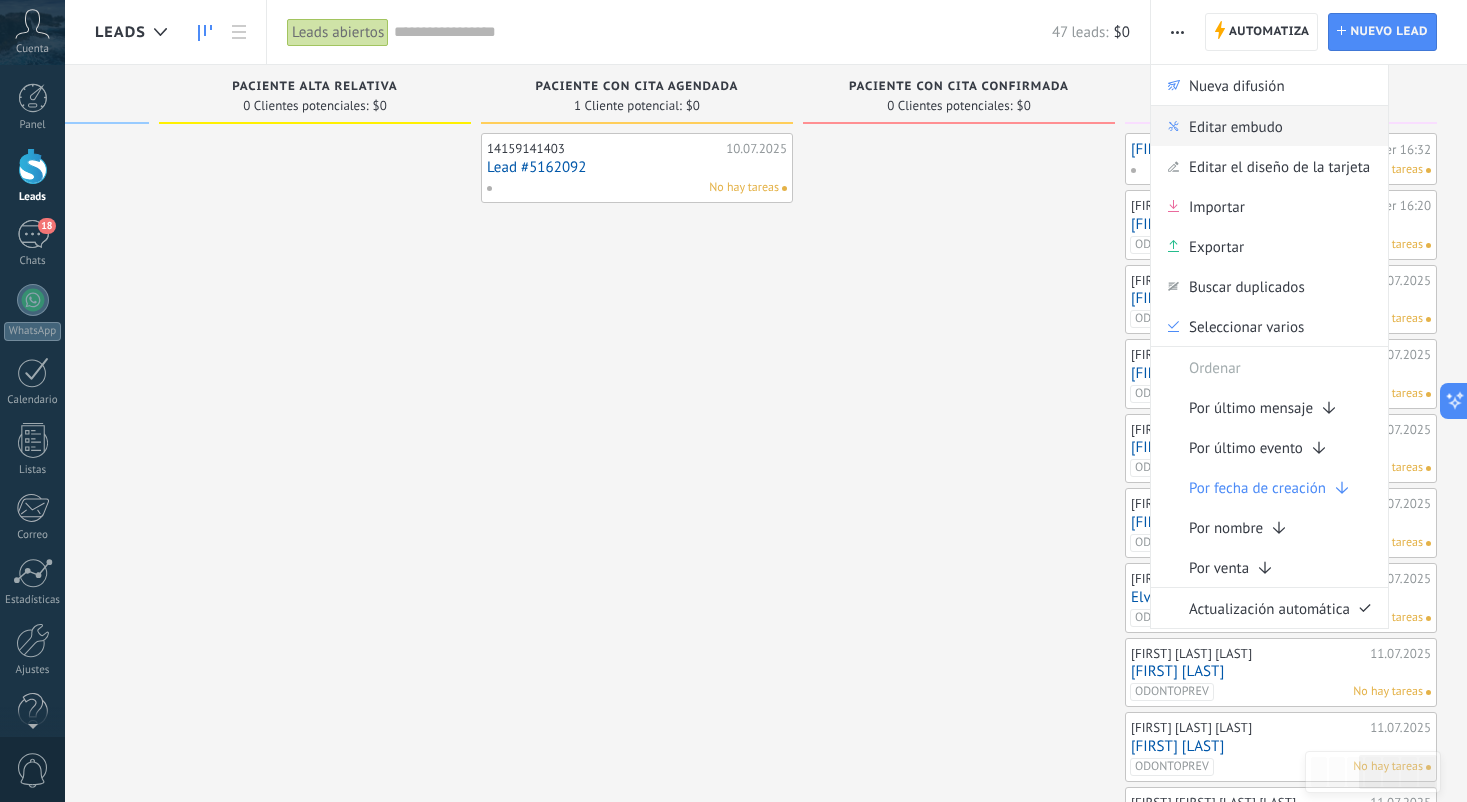 click on "Editar embudo" at bounding box center [1269, 126] 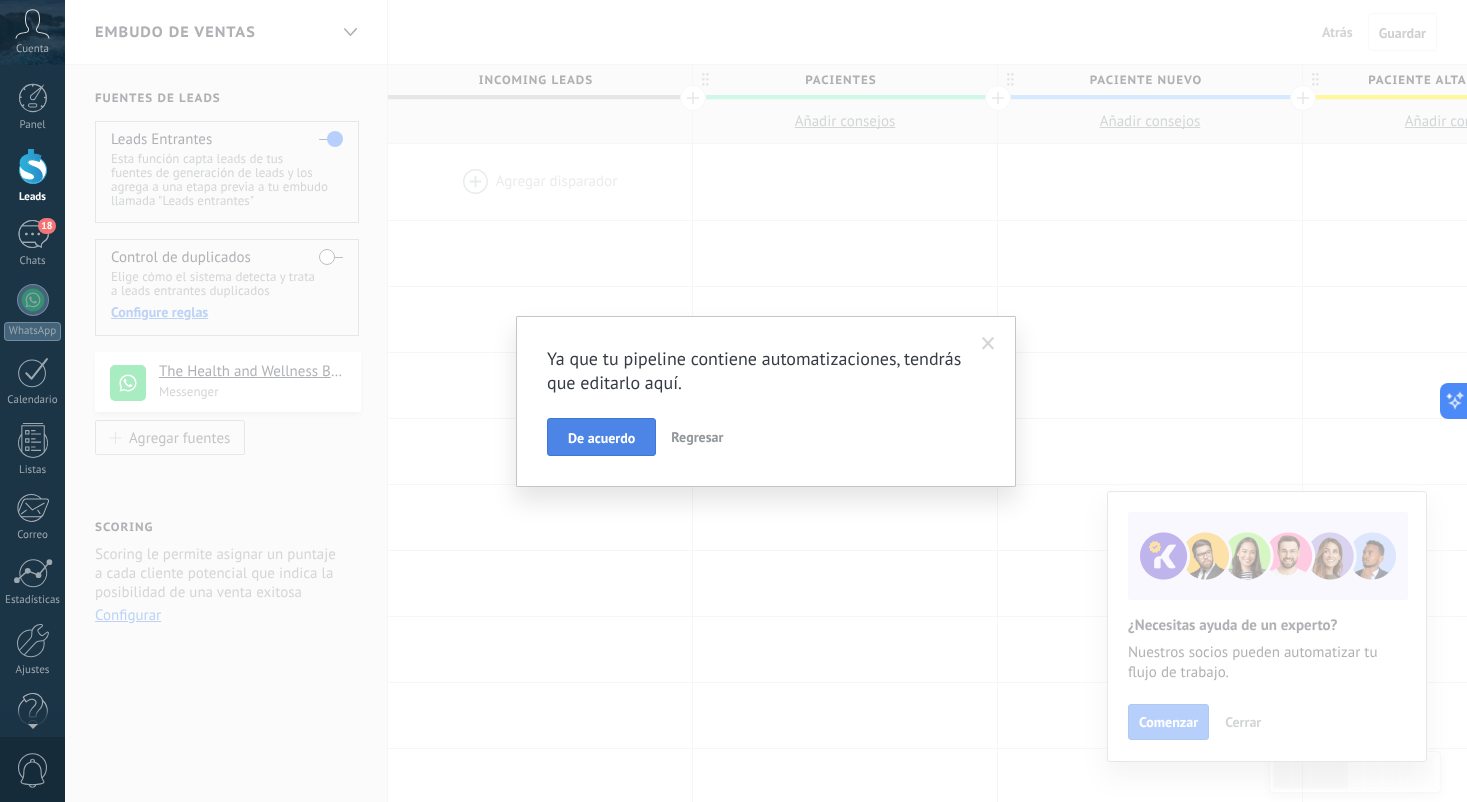 click on "De acuerdo" at bounding box center (601, 438) 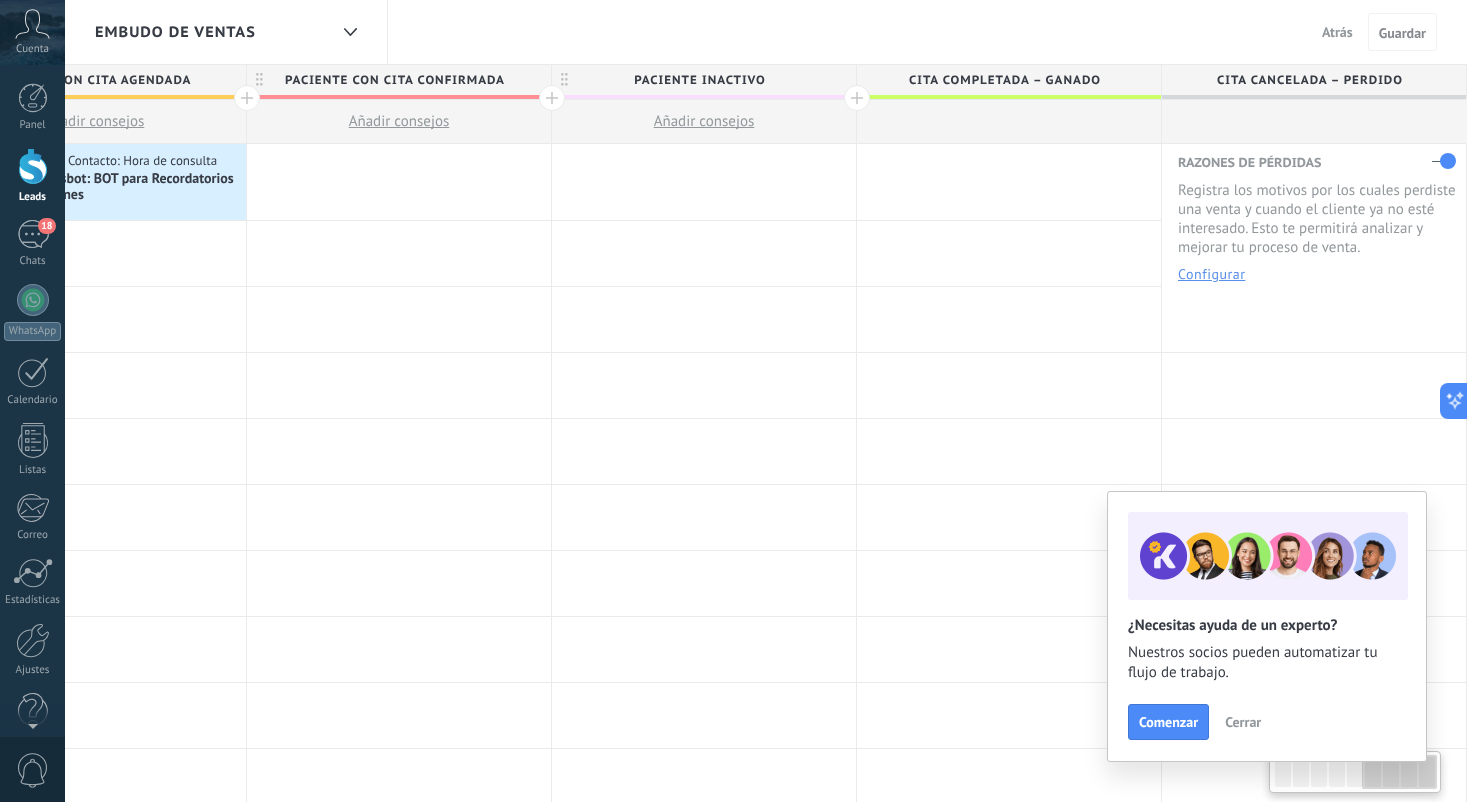 scroll, scrollTop: 0, scrollLeft: 1666, axis: horizontal 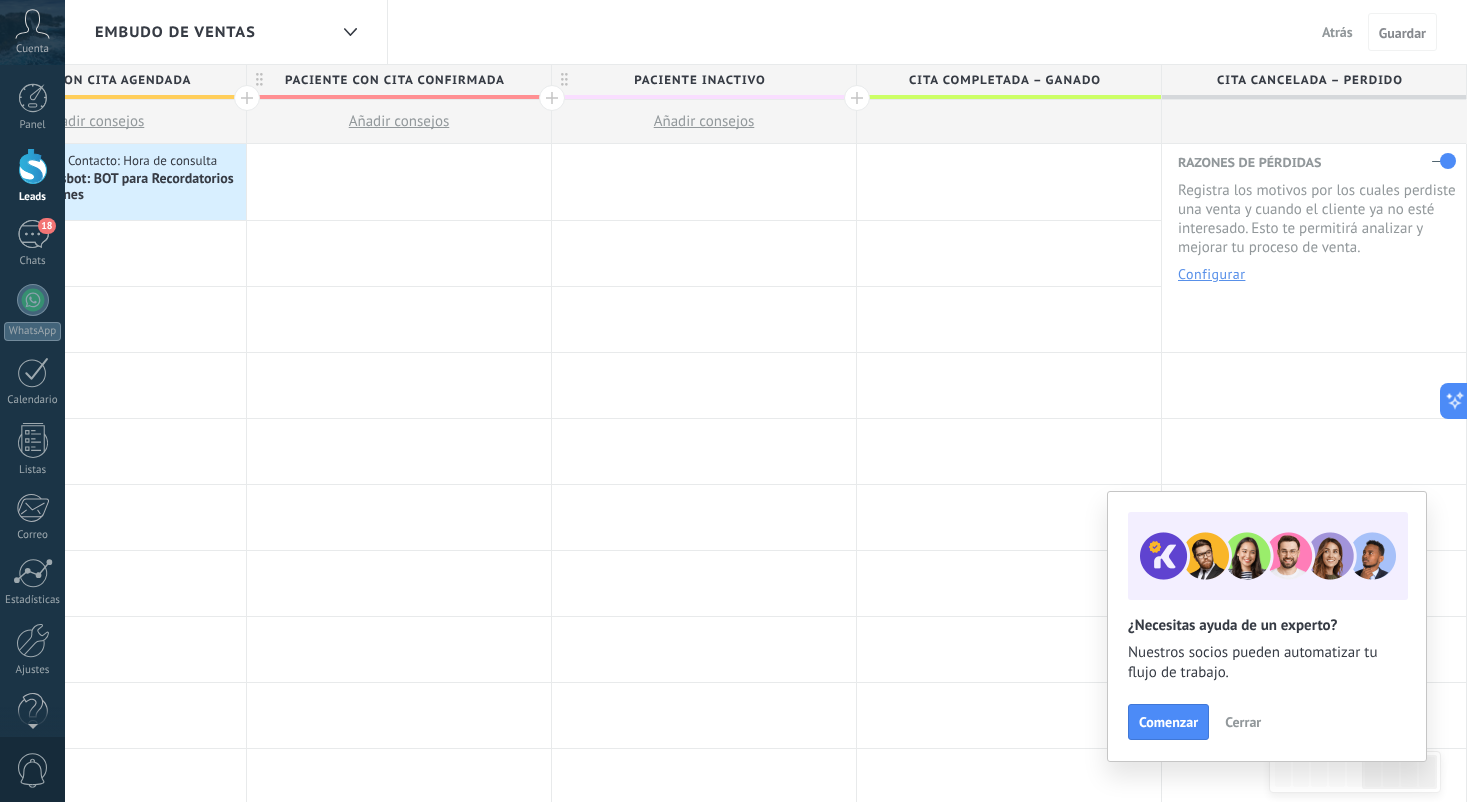 click at bounding box center (857, 98) 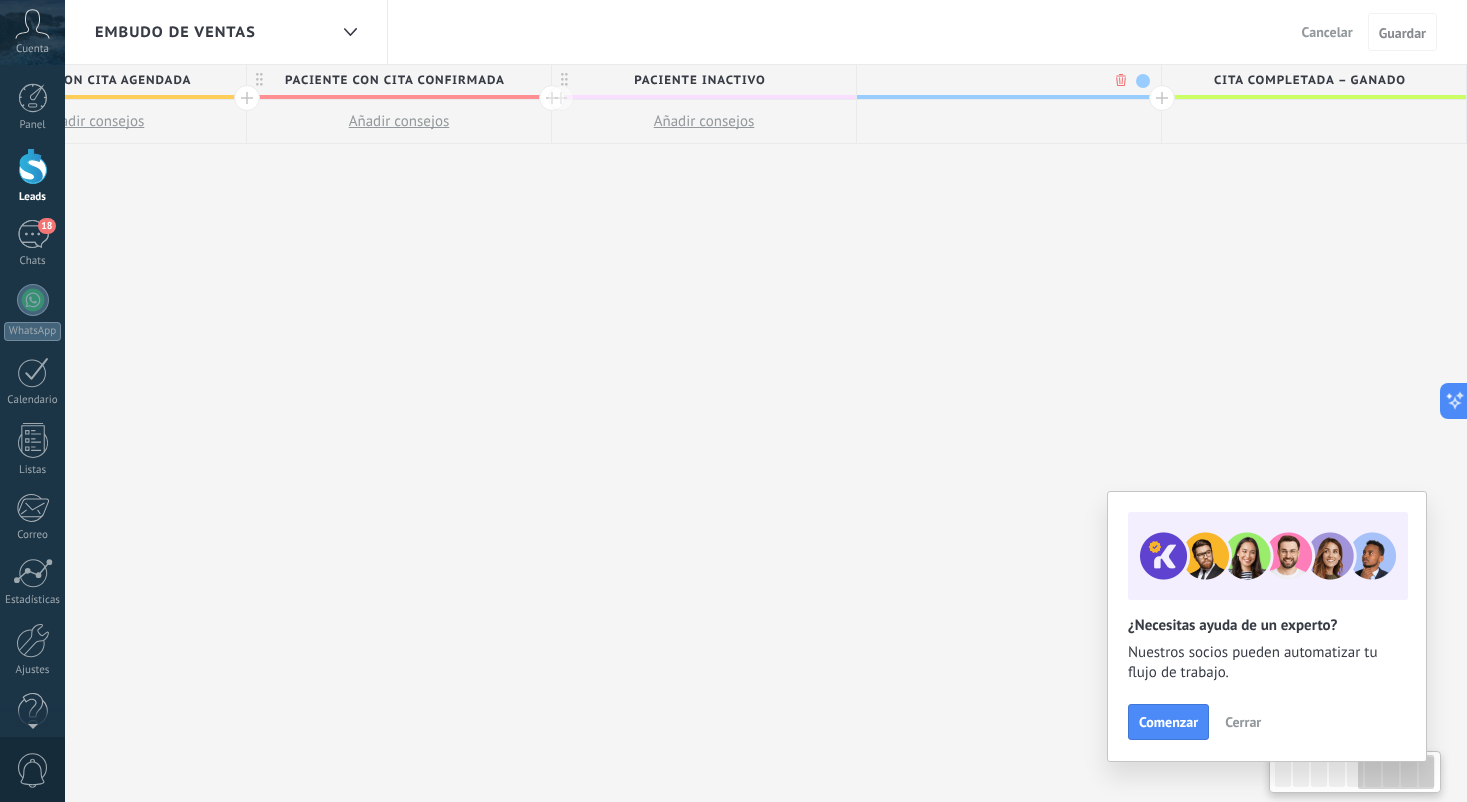 scroll, scrollTop: 0, scrollLeft: 1814, axis: horizontal 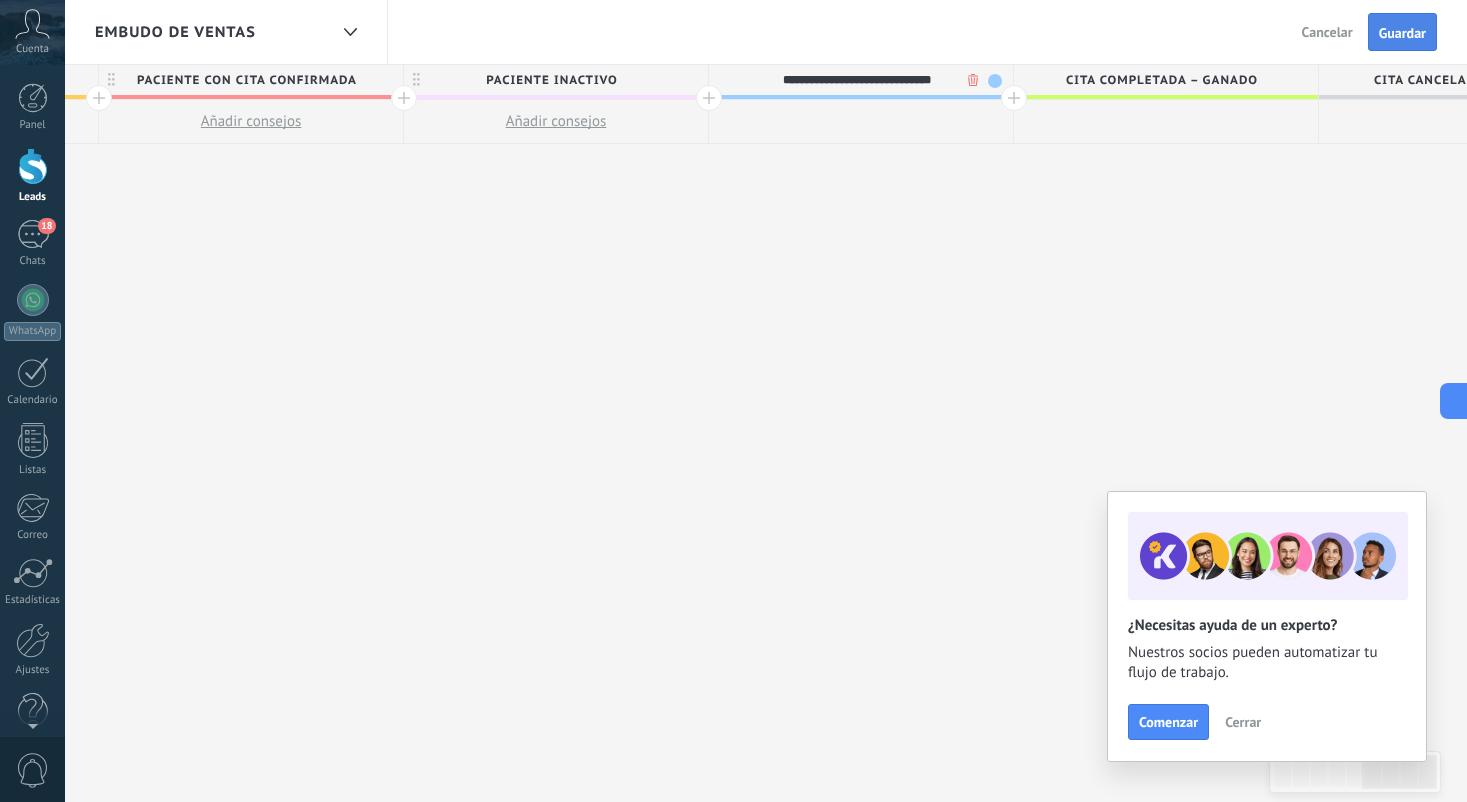 type on "**********" 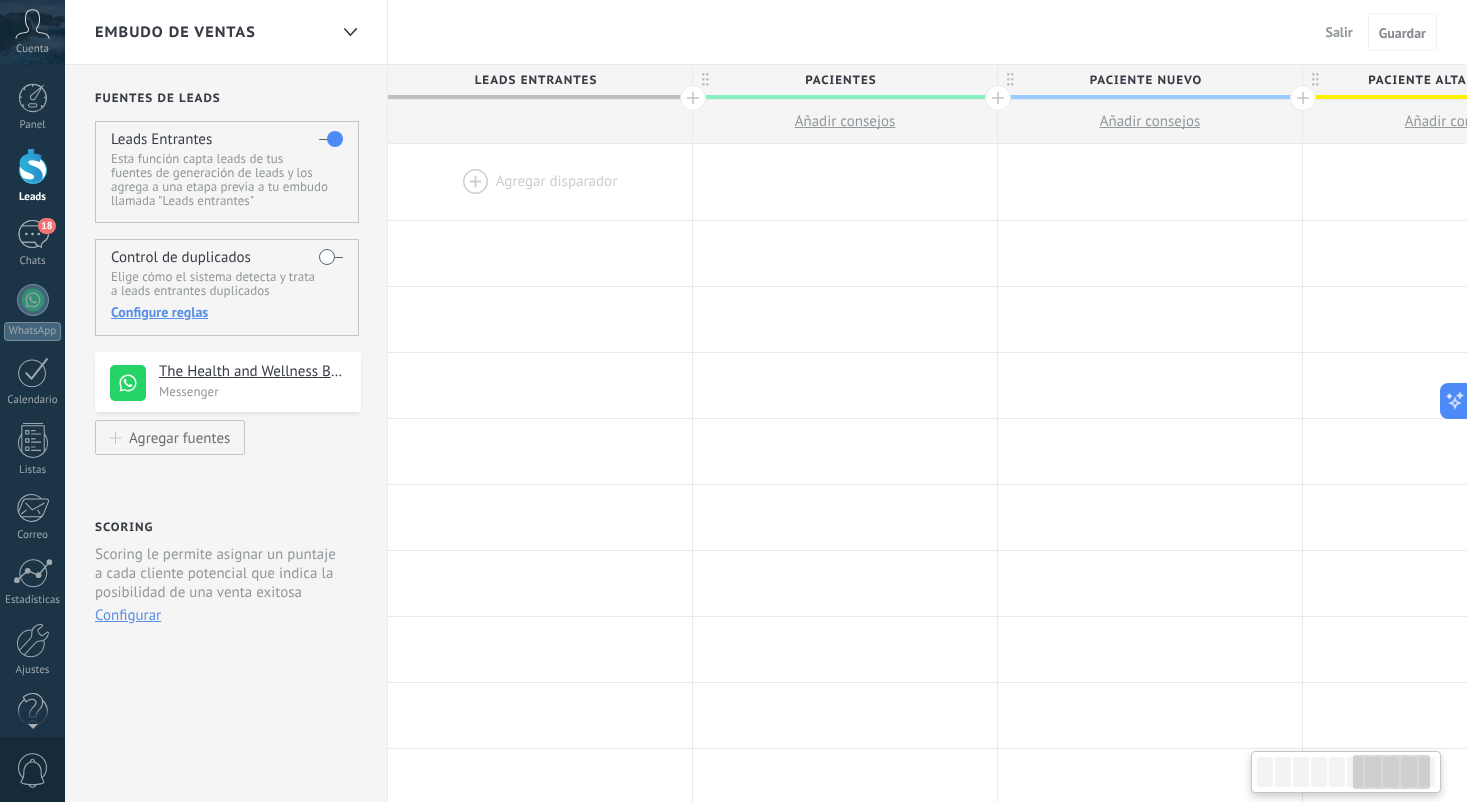 scroll, scrollTop: 0, scrollLeft: 1814, axis: horizontal 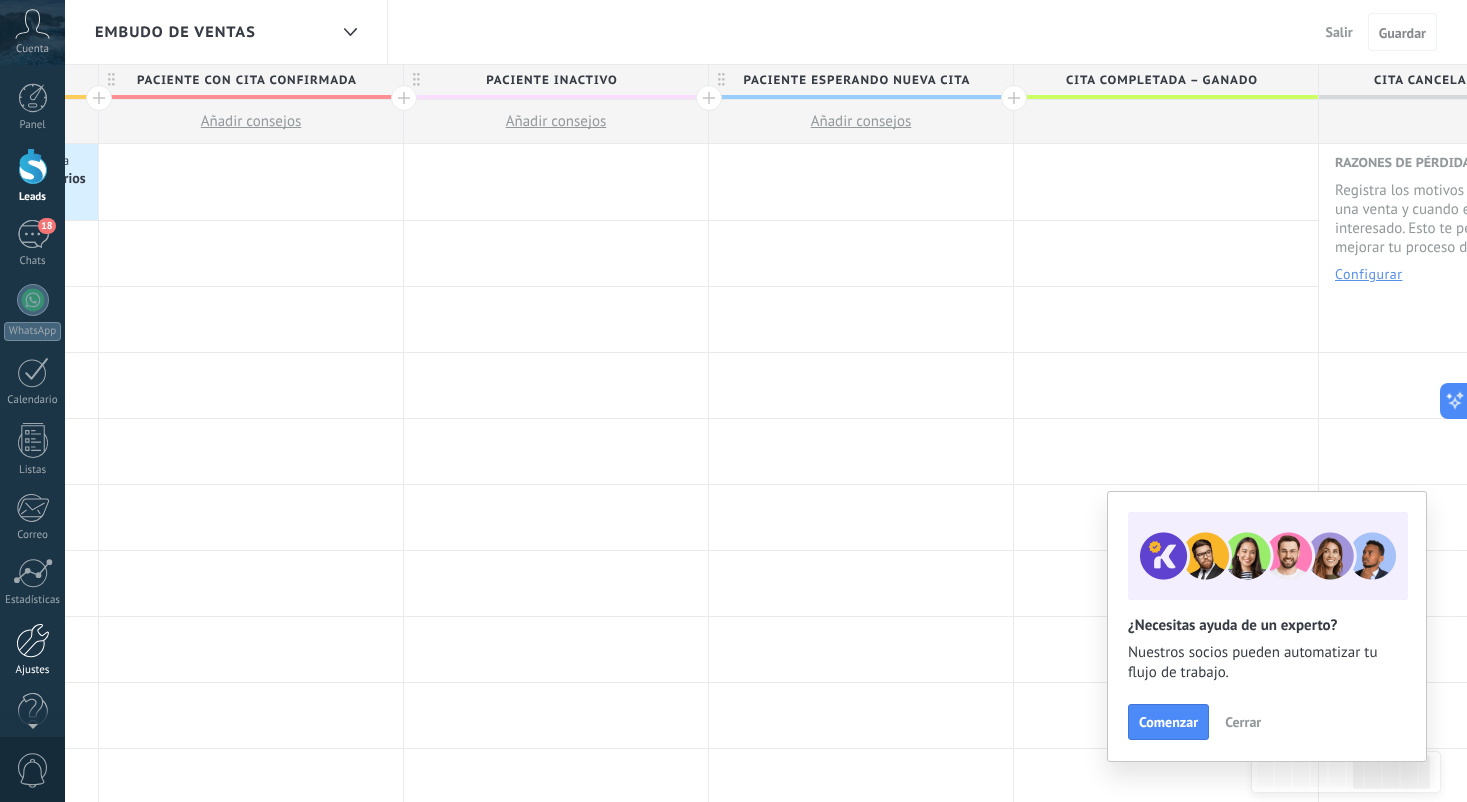 click at bounding box center (33, 640) 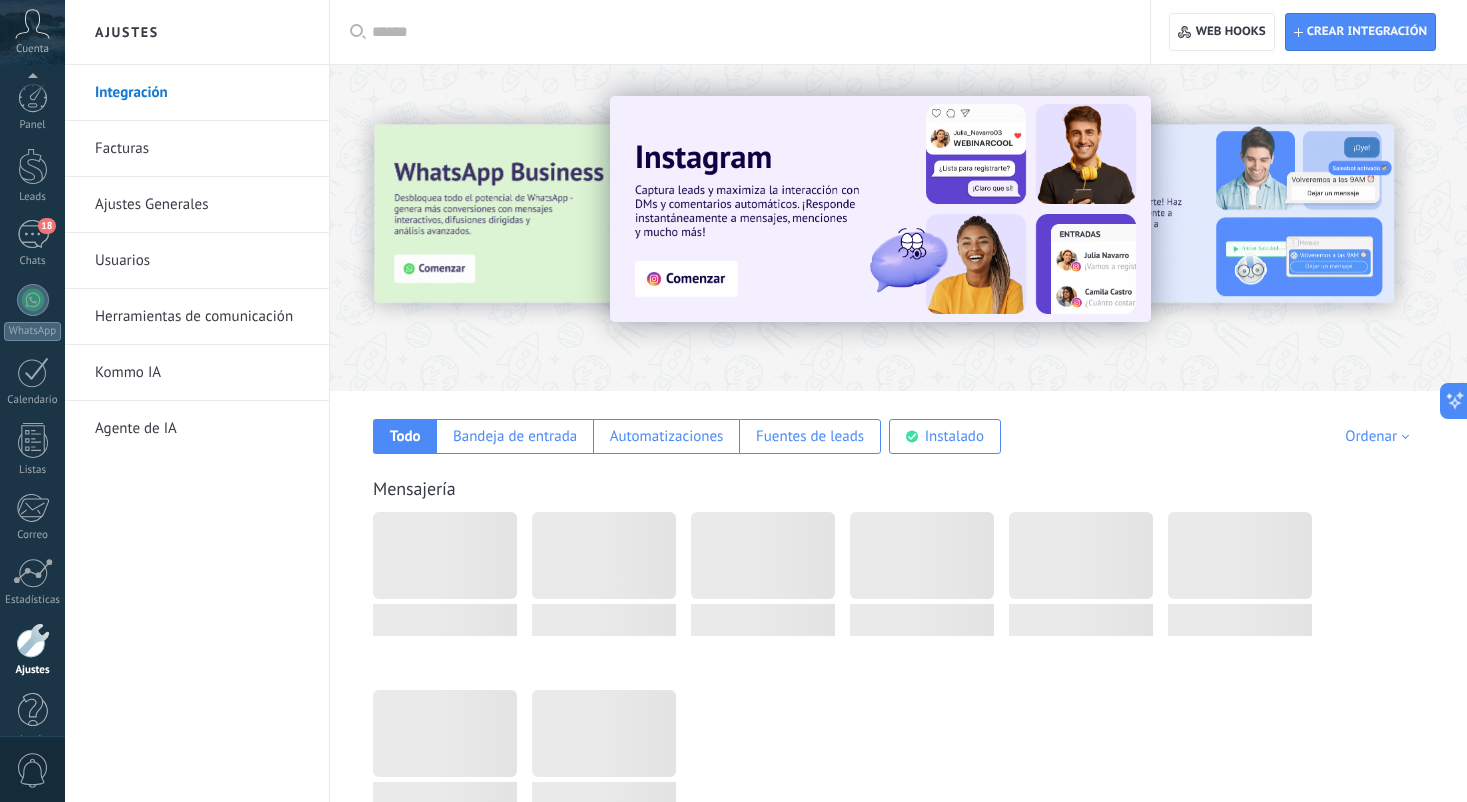 scroll, scrollTop: 30, scrollLeft: 0, axis: vertical 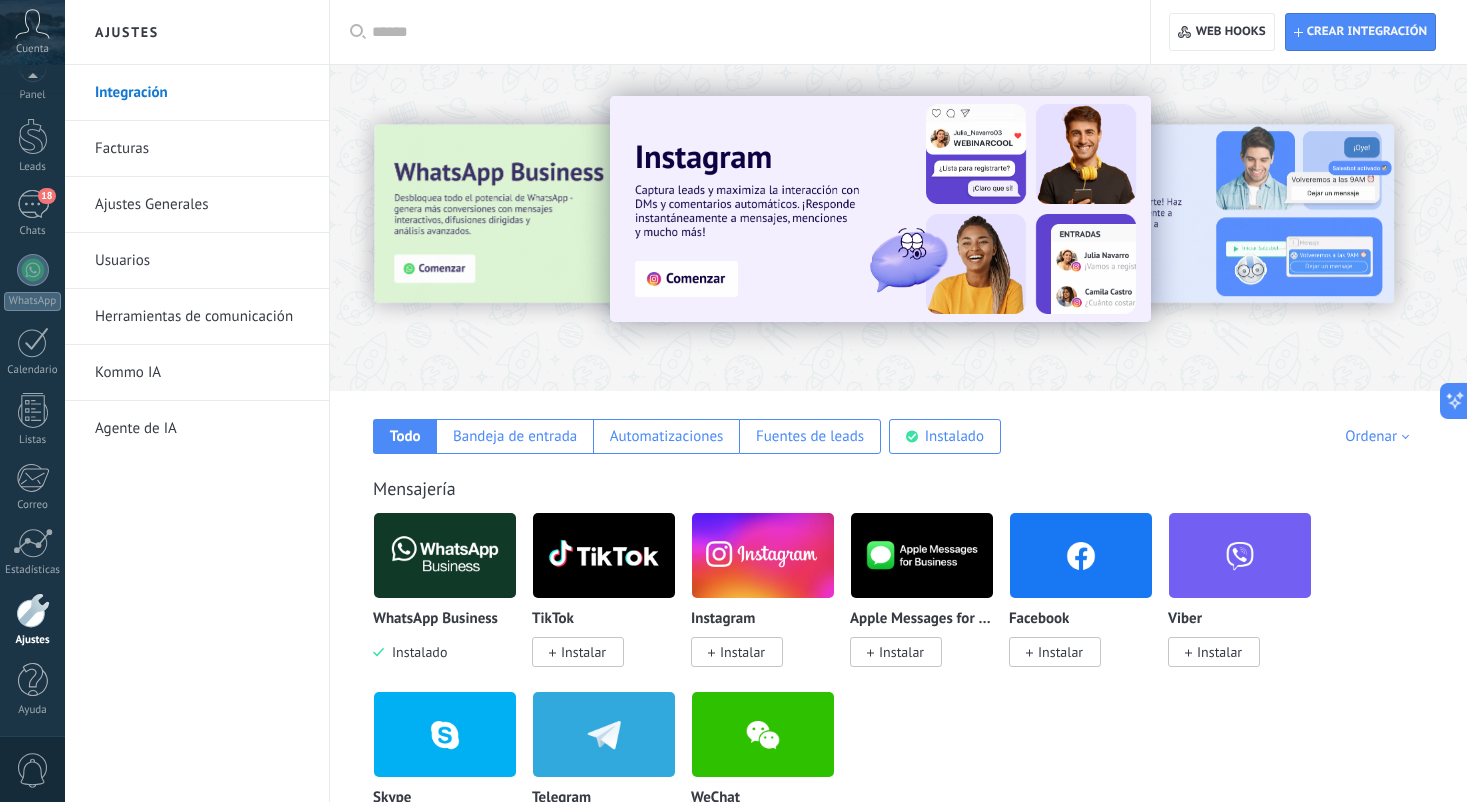 click on "Herramientas de comunicación" at bounding box center [202, 317] 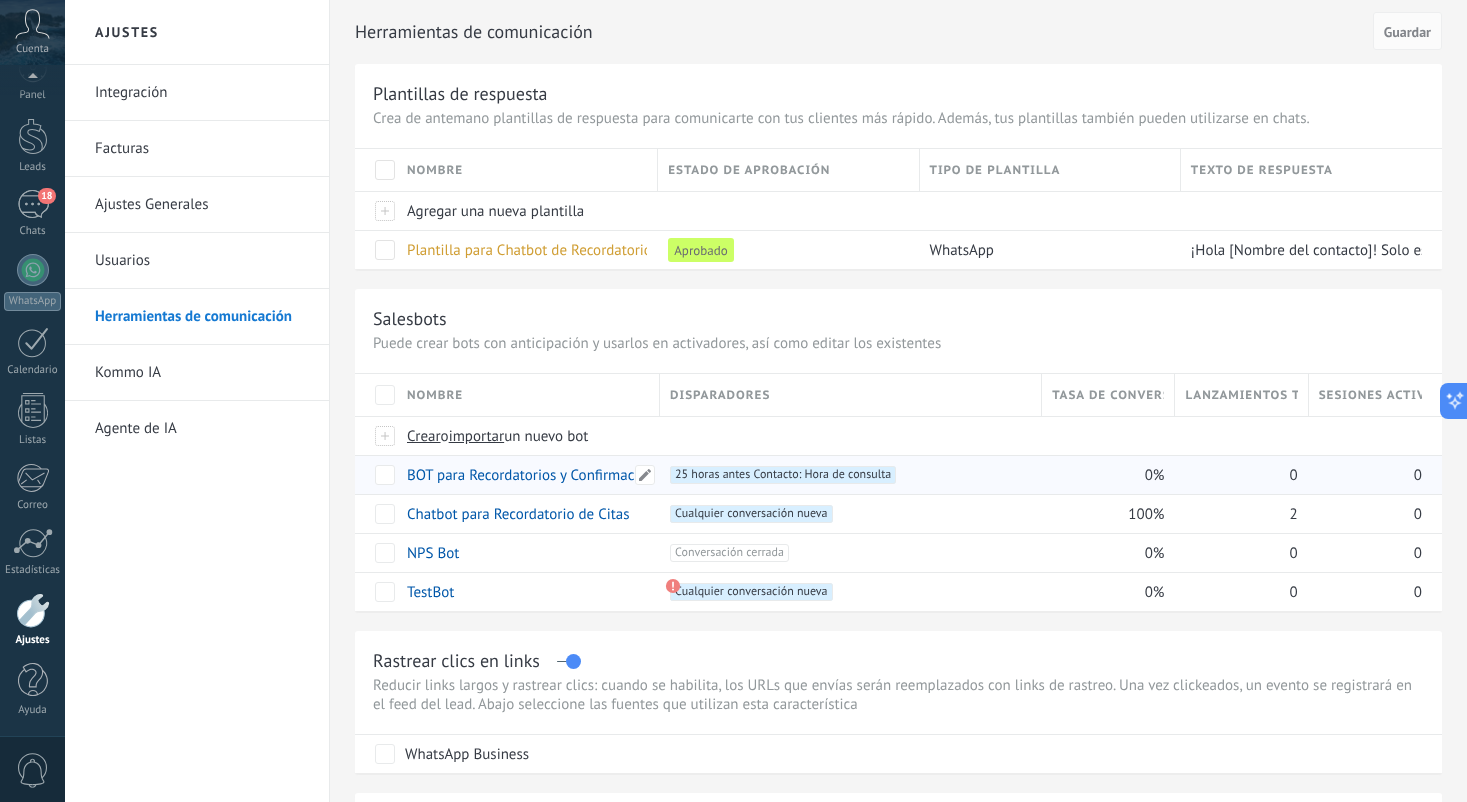 click on "BOT para Recordatorios y Confirmaciones" at bounding box center (538, 475) 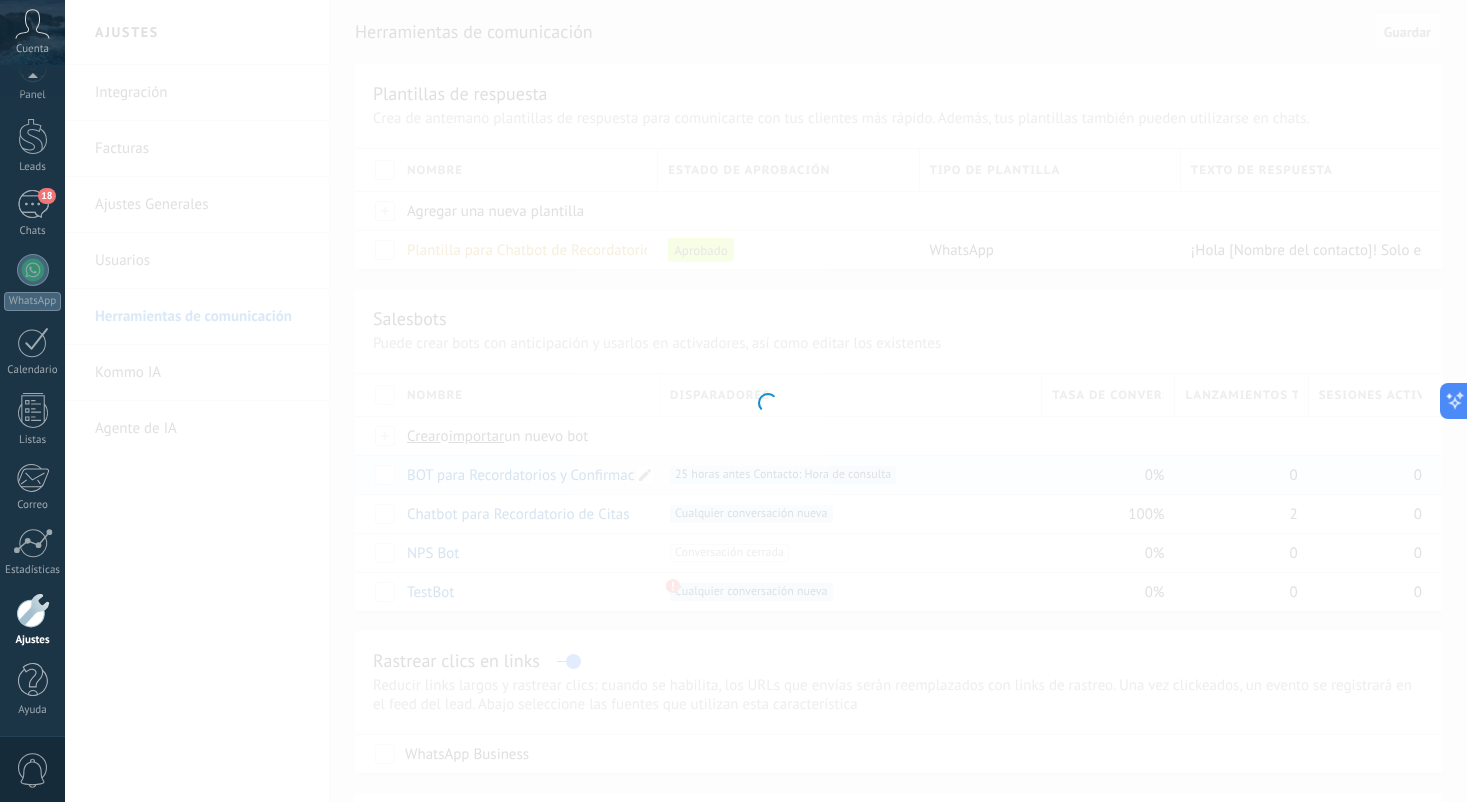 type on "**********" 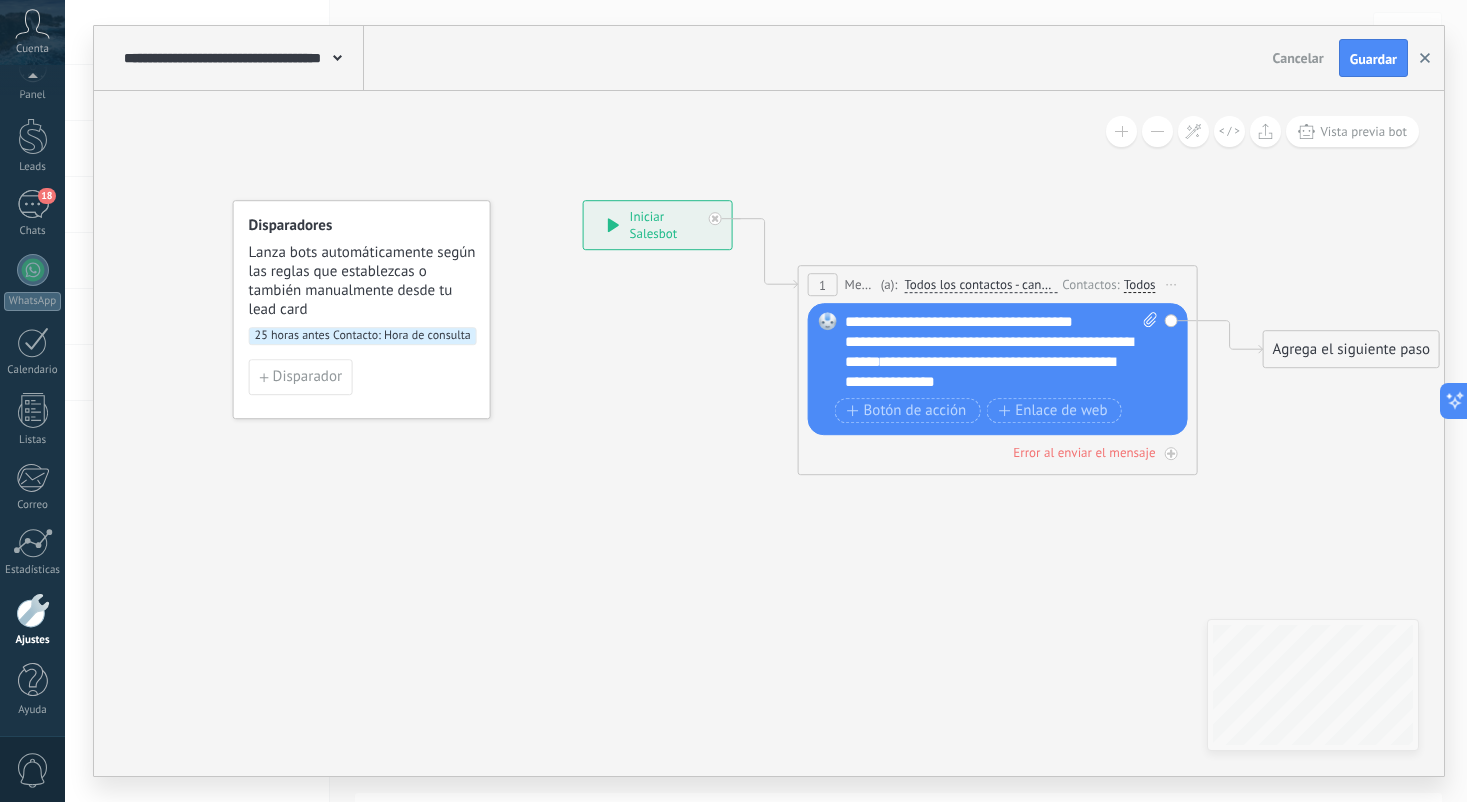 click at bounding box center (1425, 58) 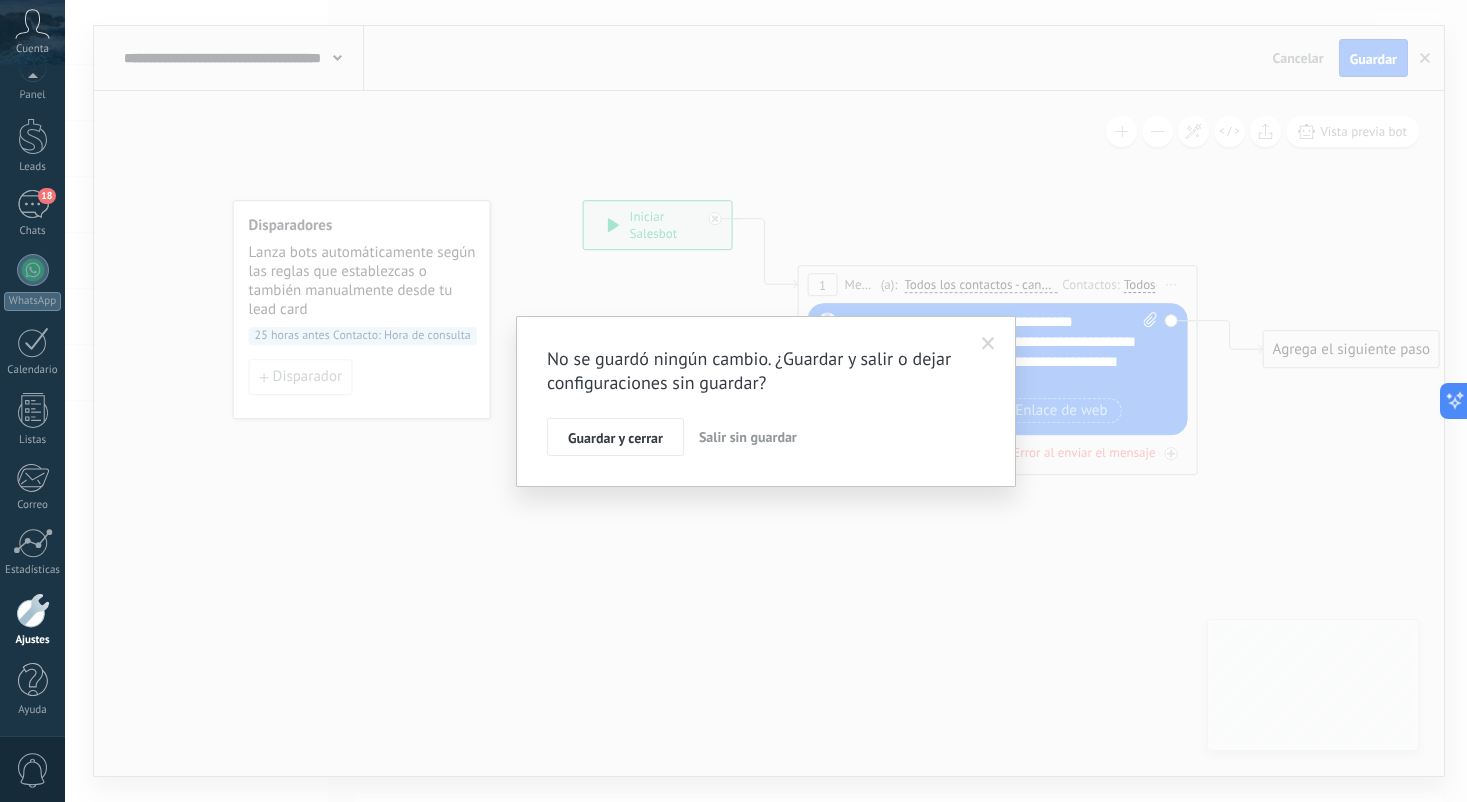 click on "Salir sin guardar" at bounding box center (748, 437) 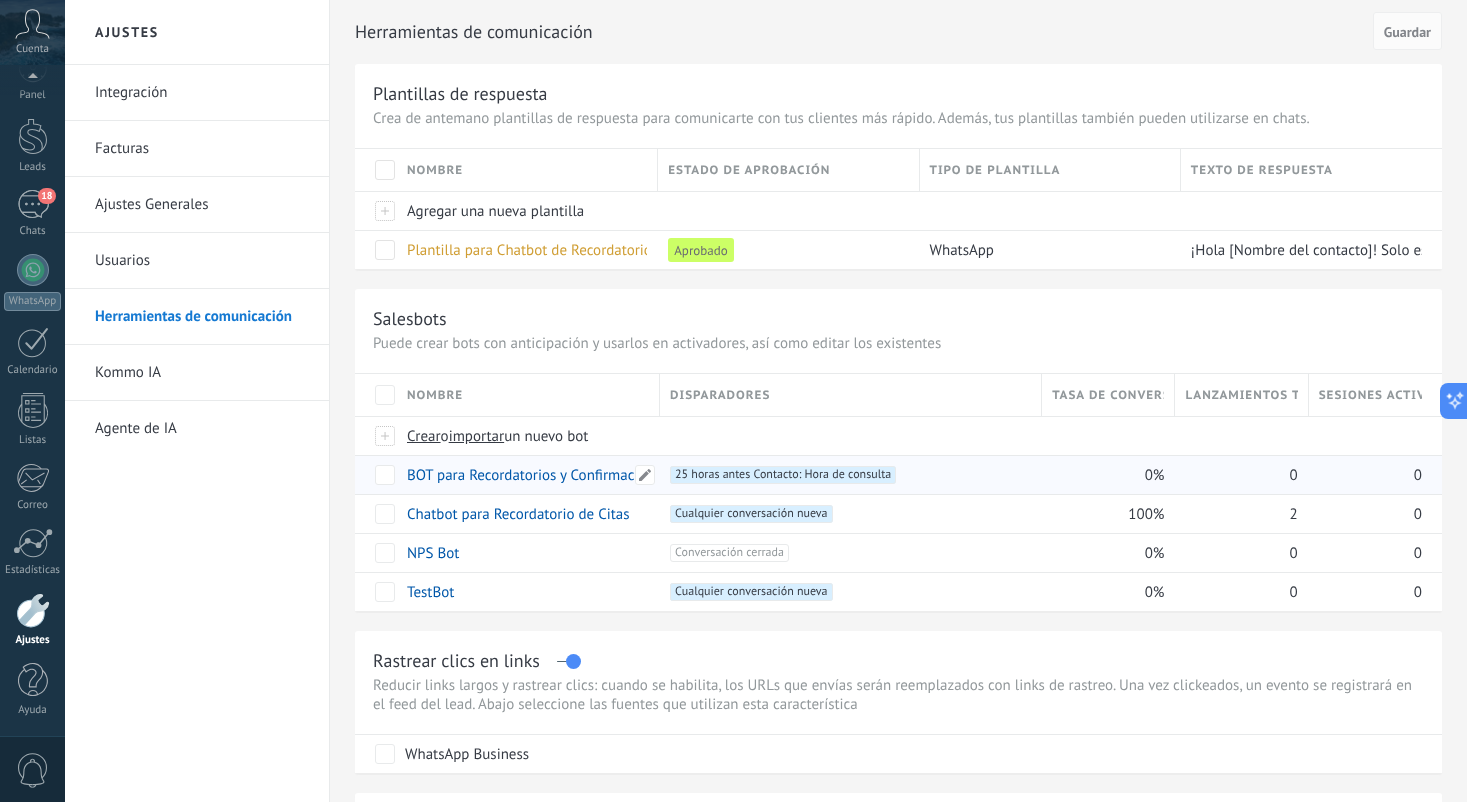 click on "BOT para Recordatorios y Confirmaciones" at bounding box center [538, 475] 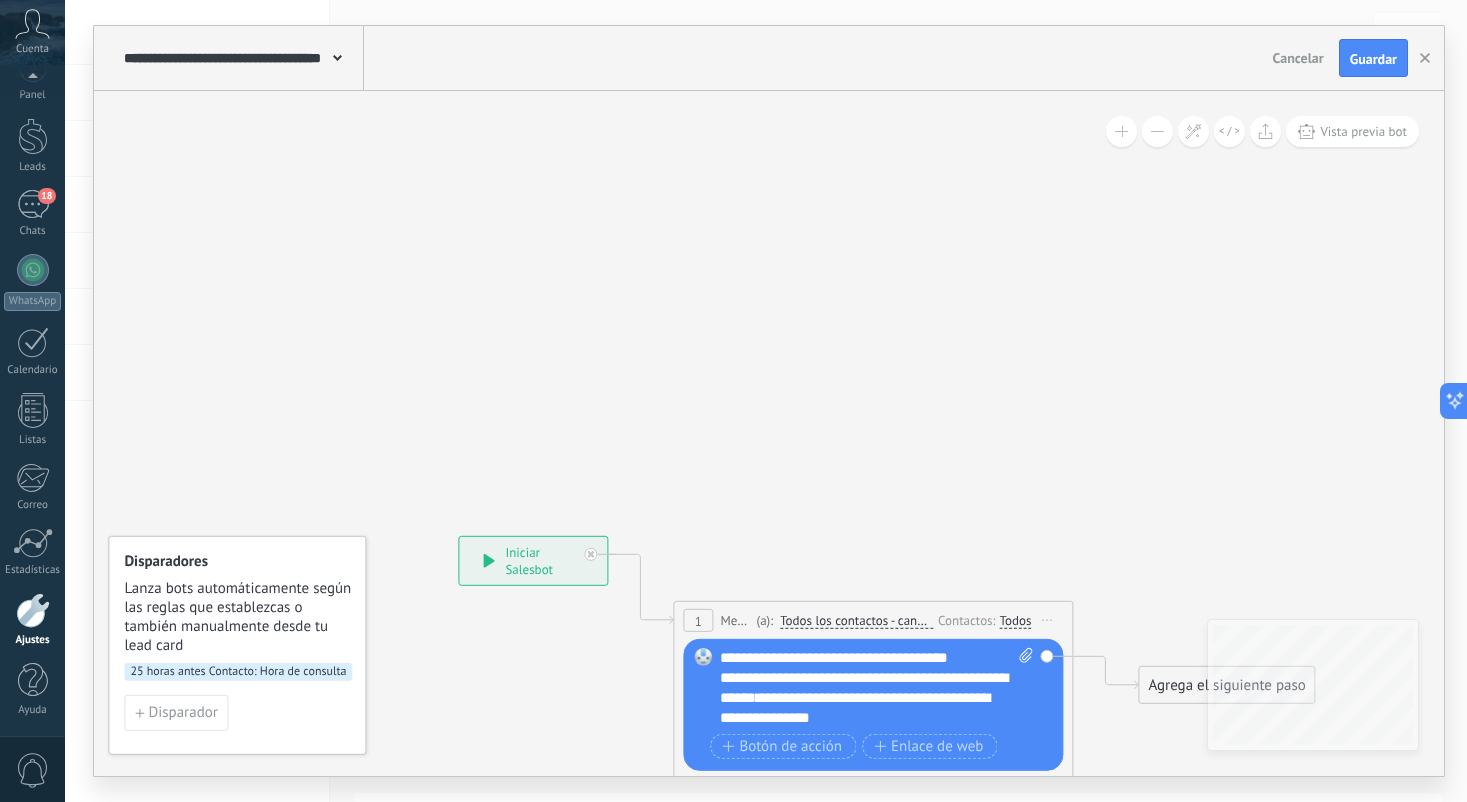 drag, startPoint x: 890, startPoint y: 315, endPoint x: 515, endPoint y: 341, distance: 375.90024 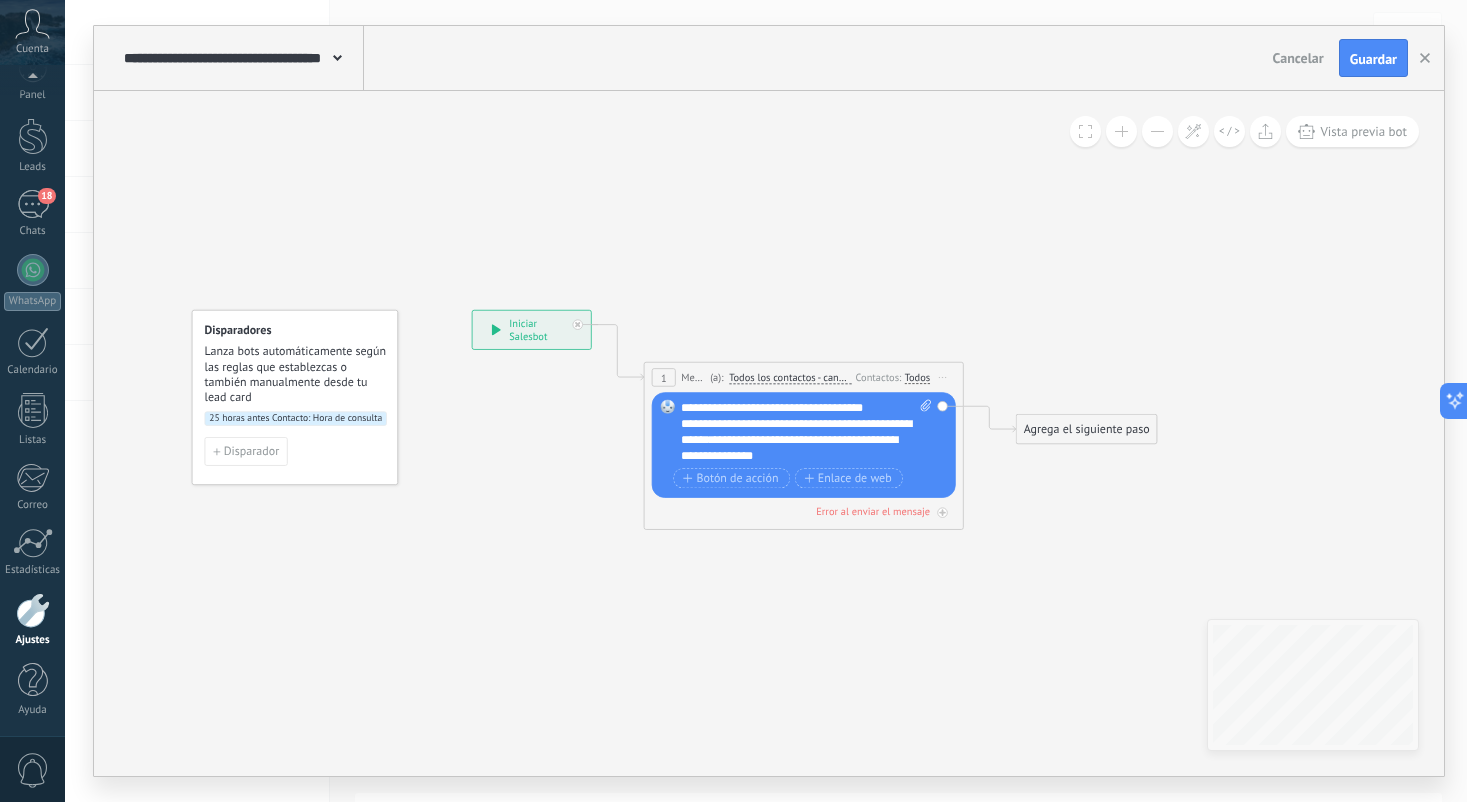 drag, startPoint x: 515, startPoint y: 341, endPoint x: 517, endPoint y: 154, distance: 187.0107 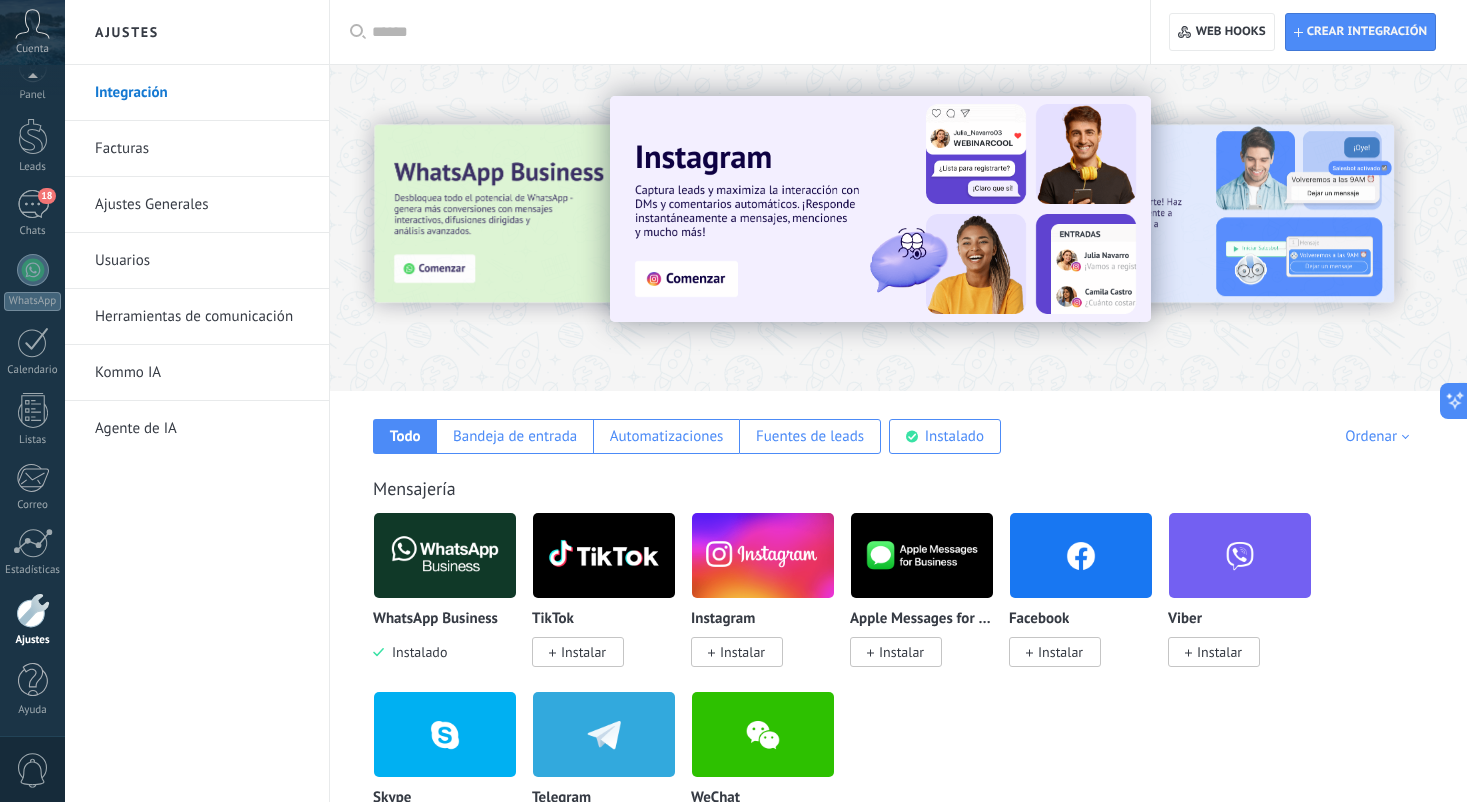 click on "Herramientas de comunicación" at bounding box center (202, 317) 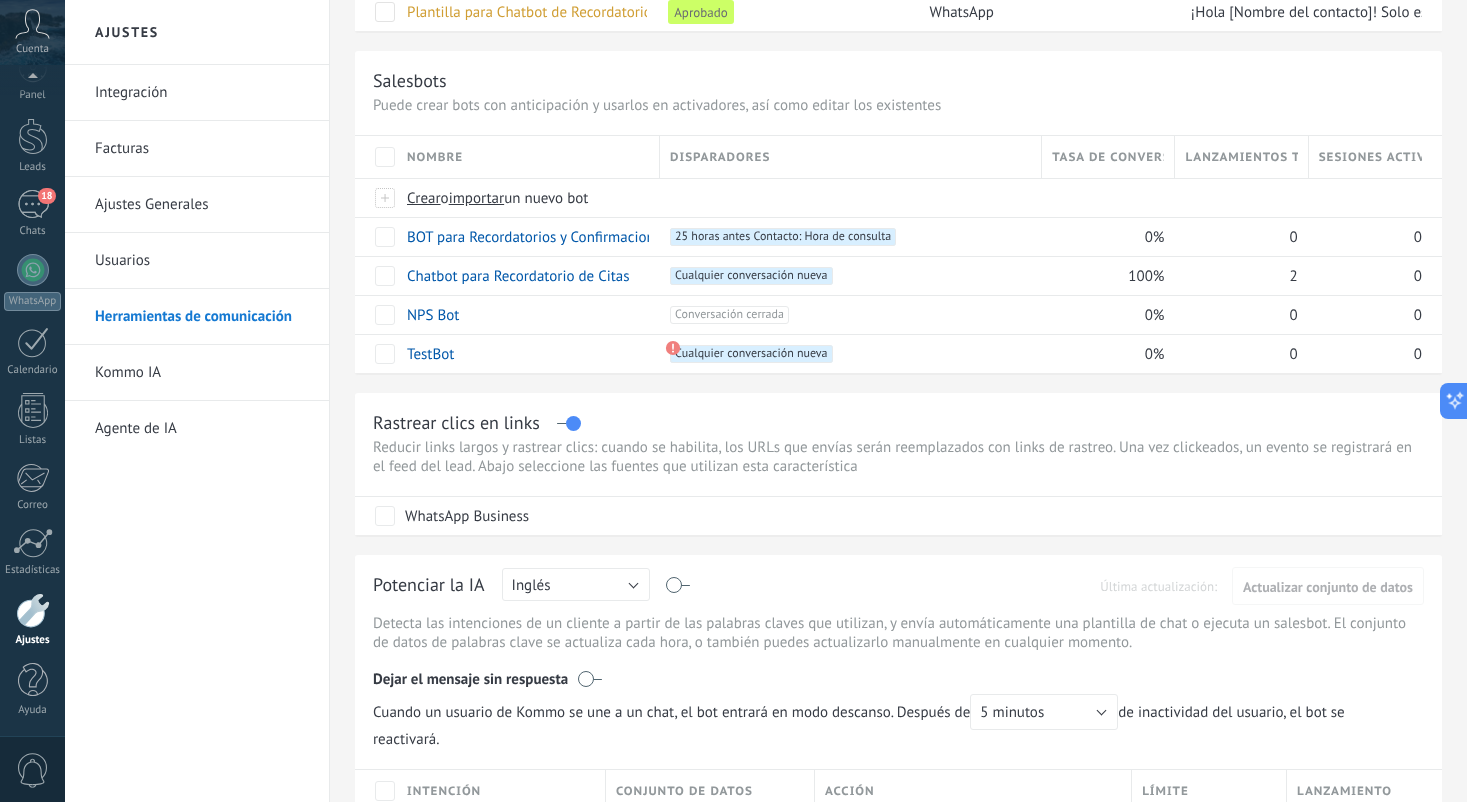 scroll, scrollTop: 232, scrollLeft: 0, axis: vertical 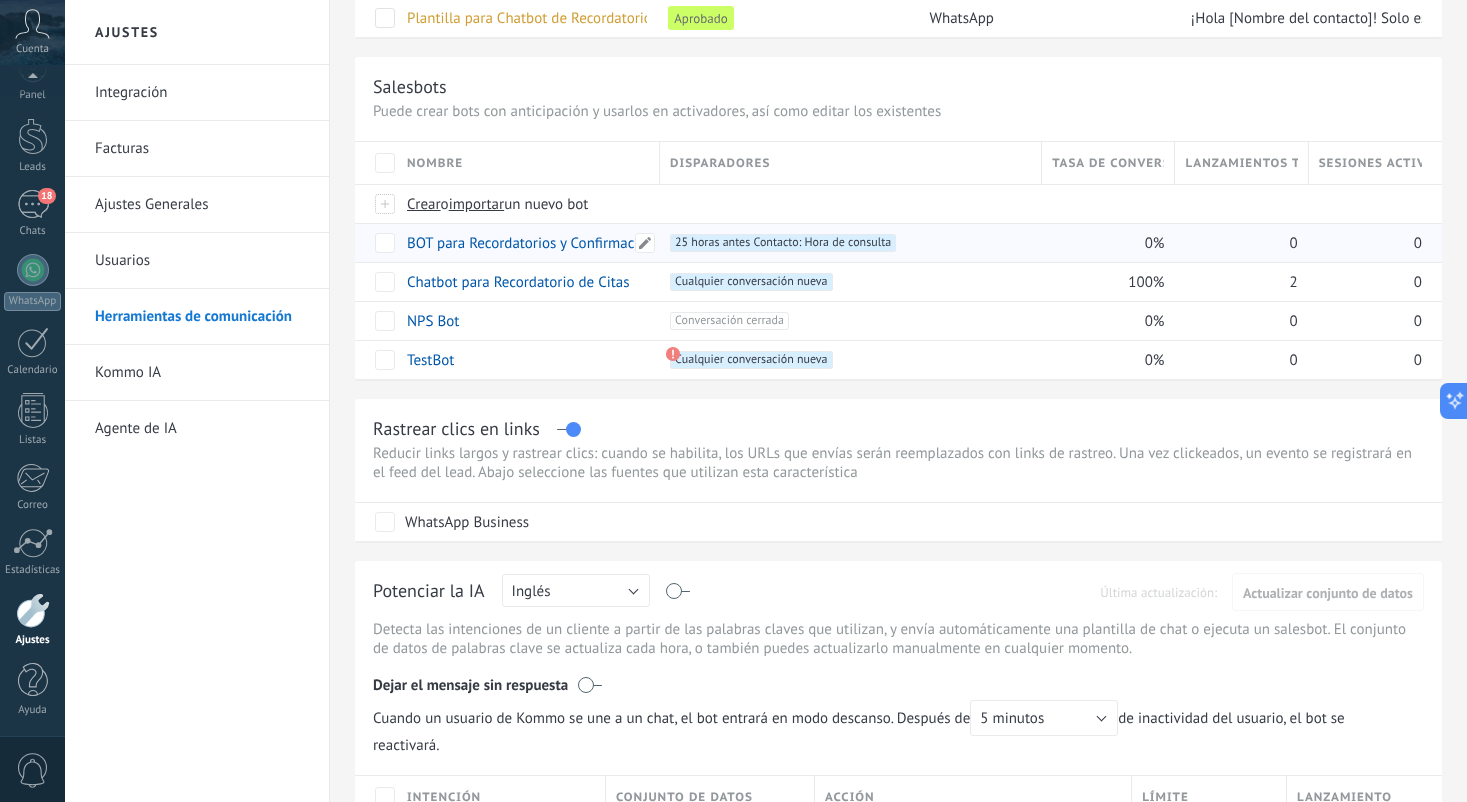click on "BOT para Recordatorios y Confirmaciones" at bounding box center [538, 243] 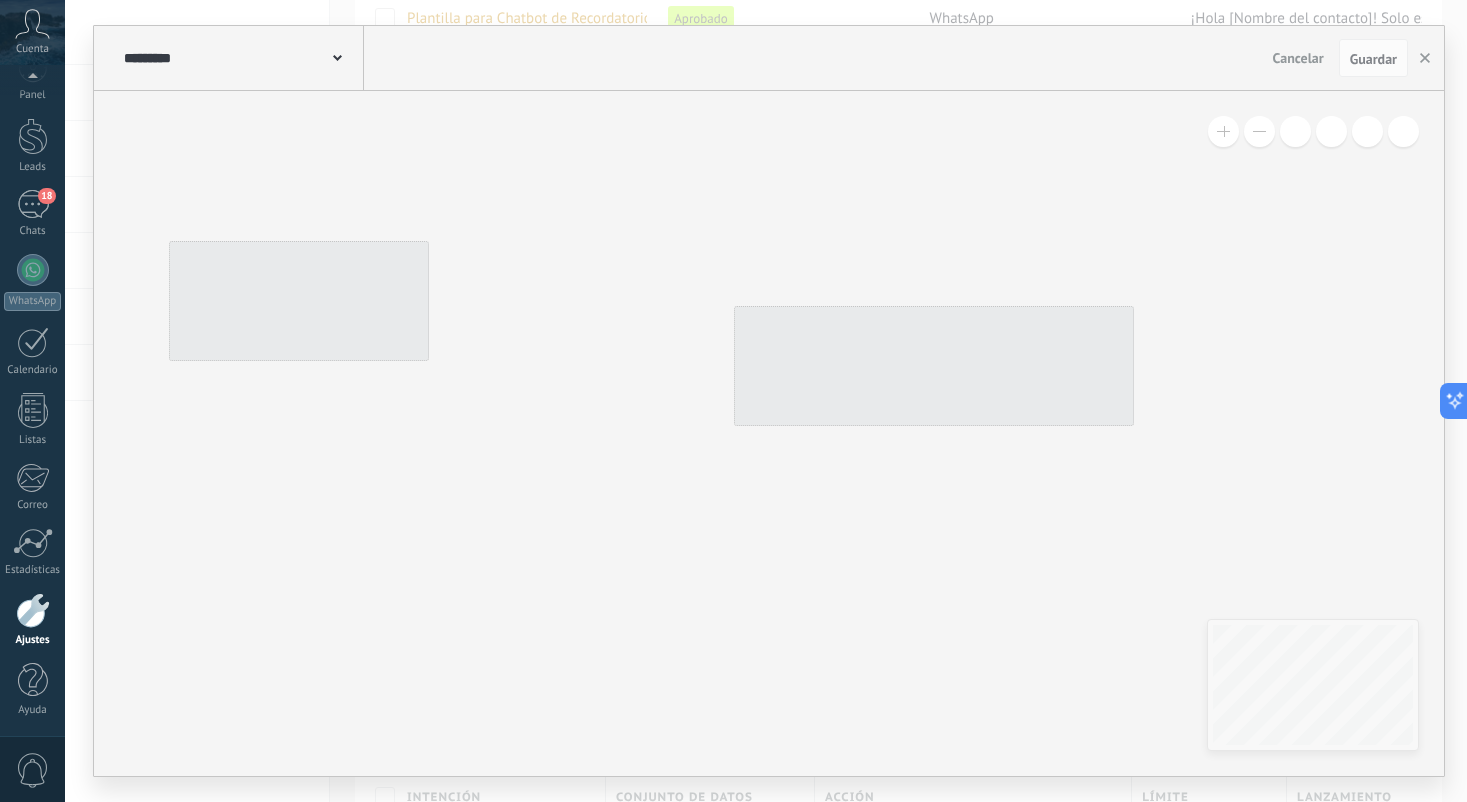 type on "**********" 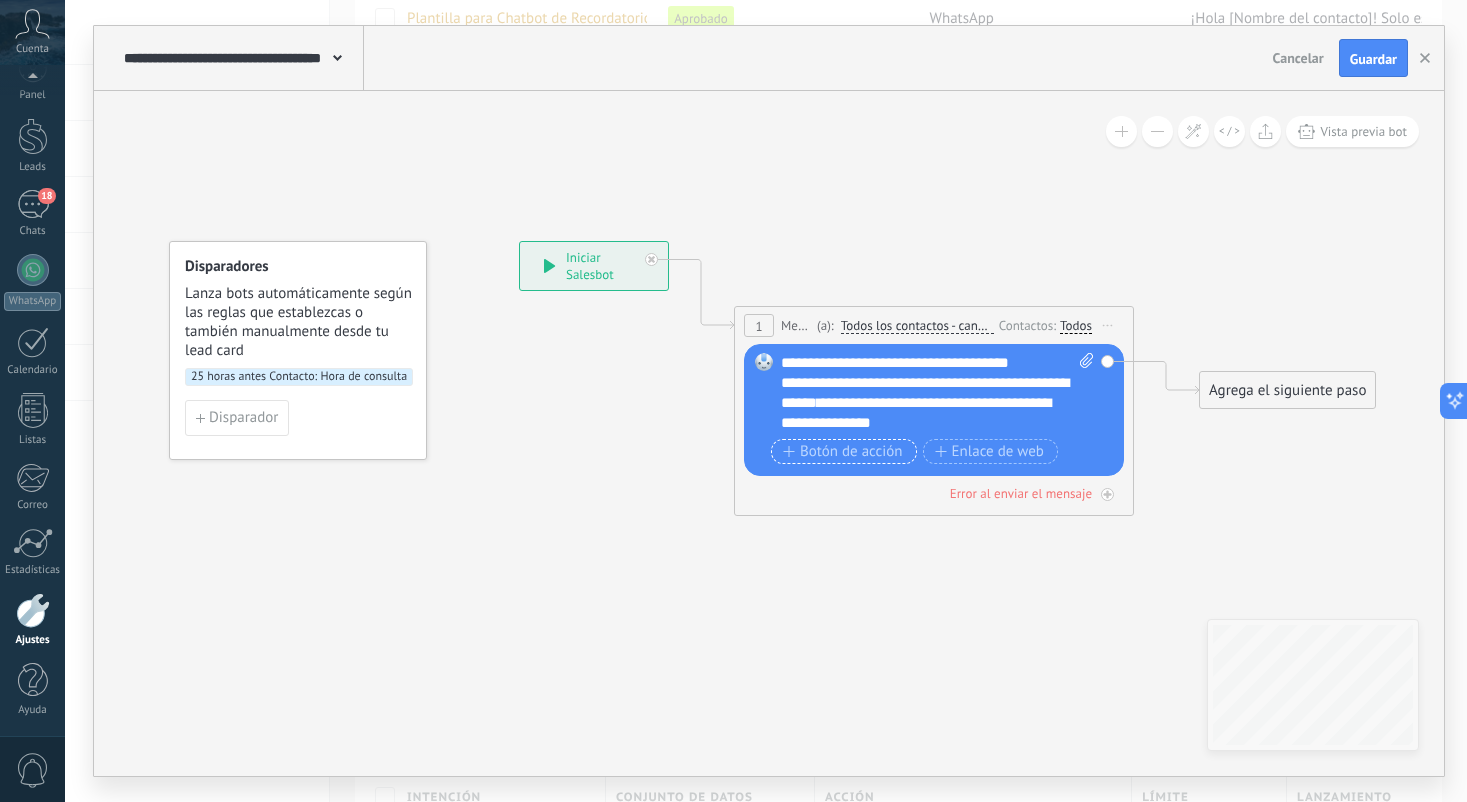 click on "Botón de acción" at bounding box center (843, 452) 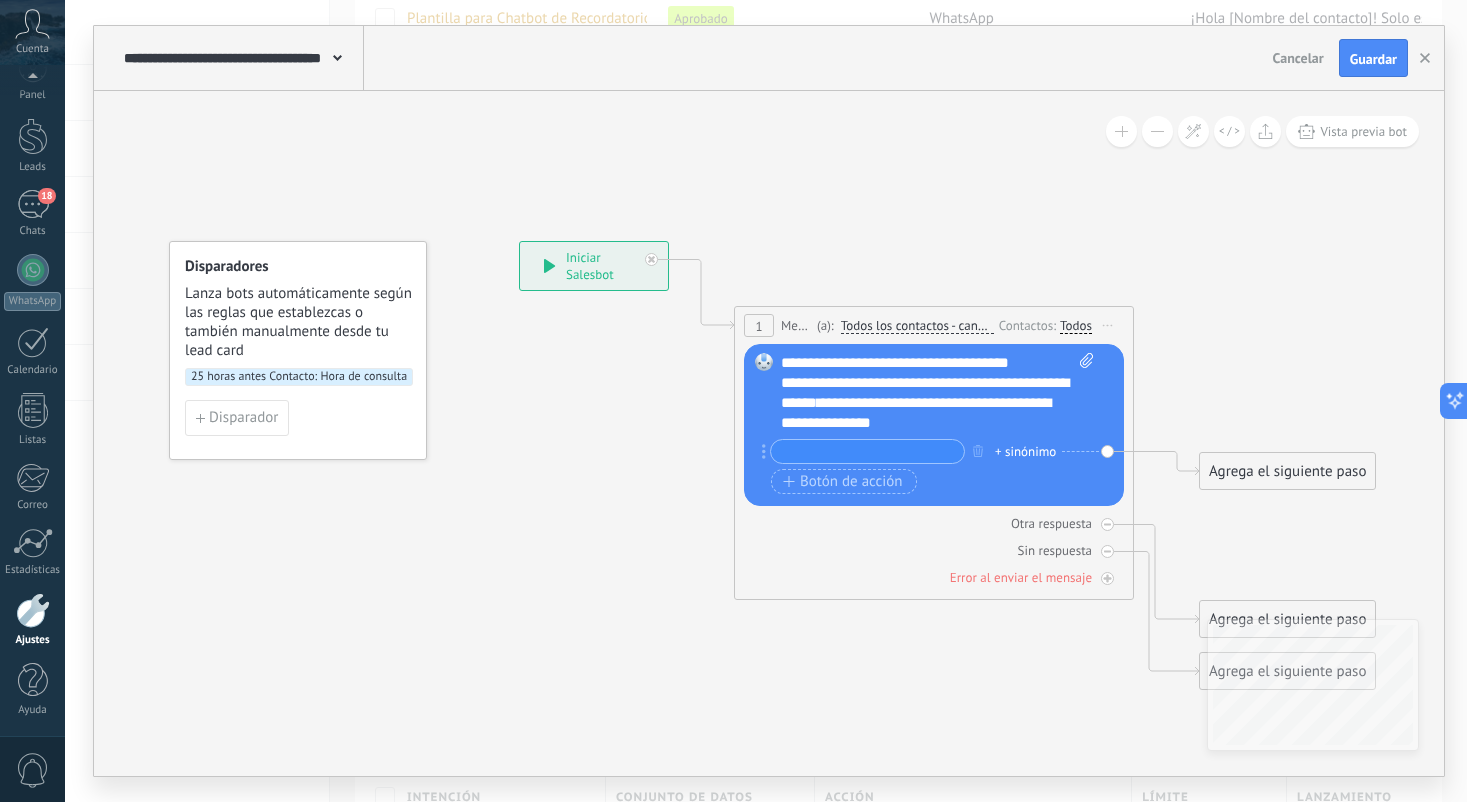 type on "*" 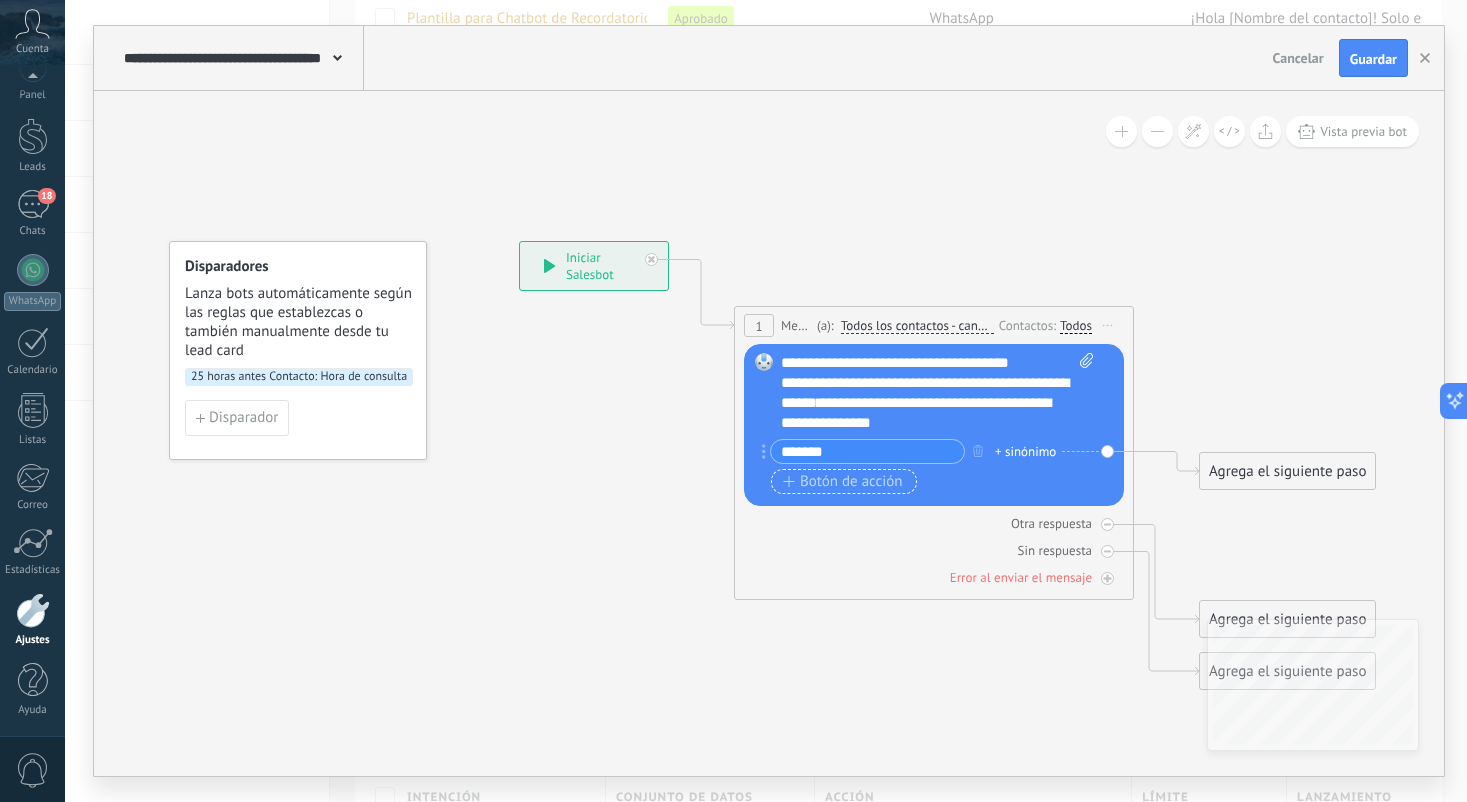 type on "*******" 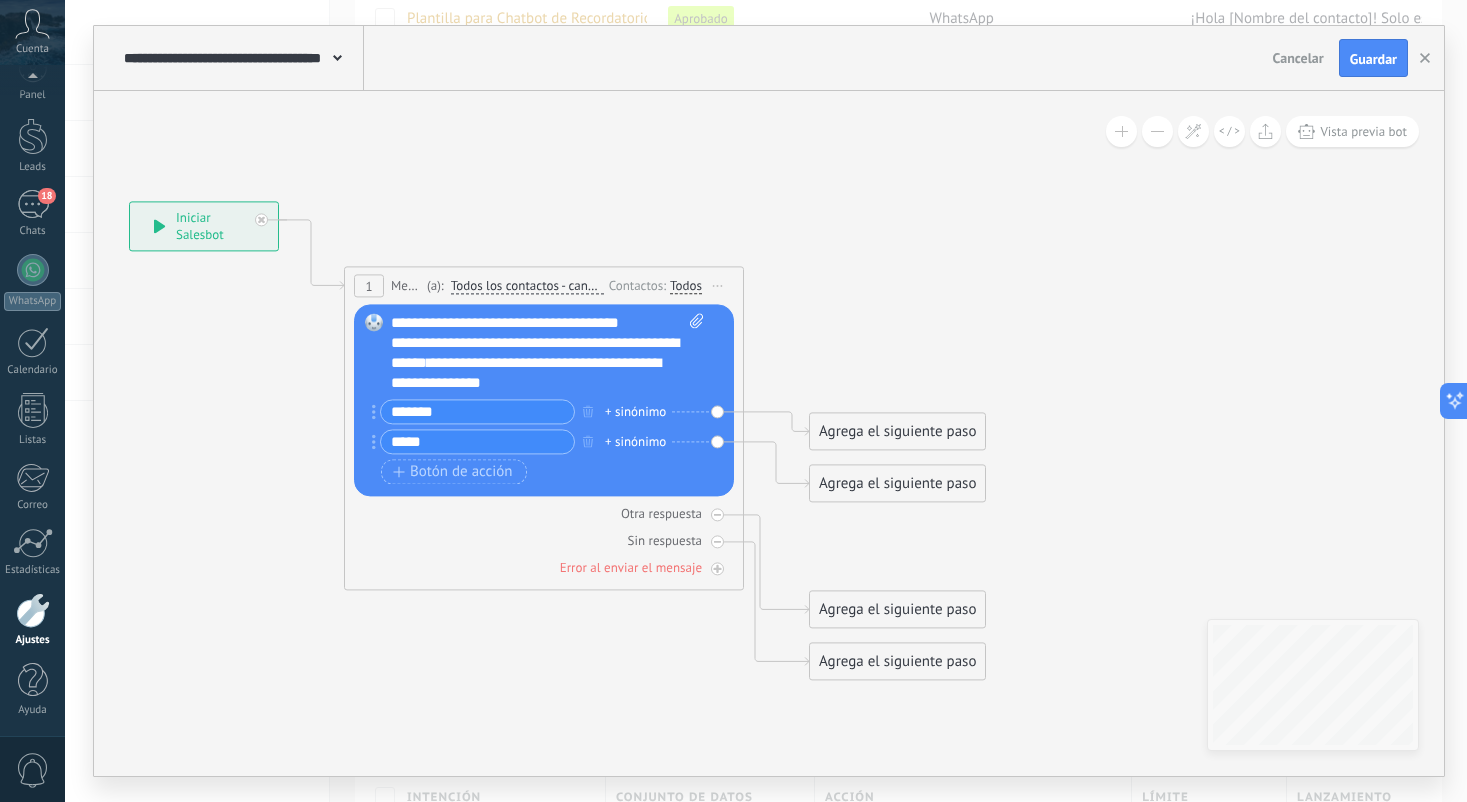 type on "*****" 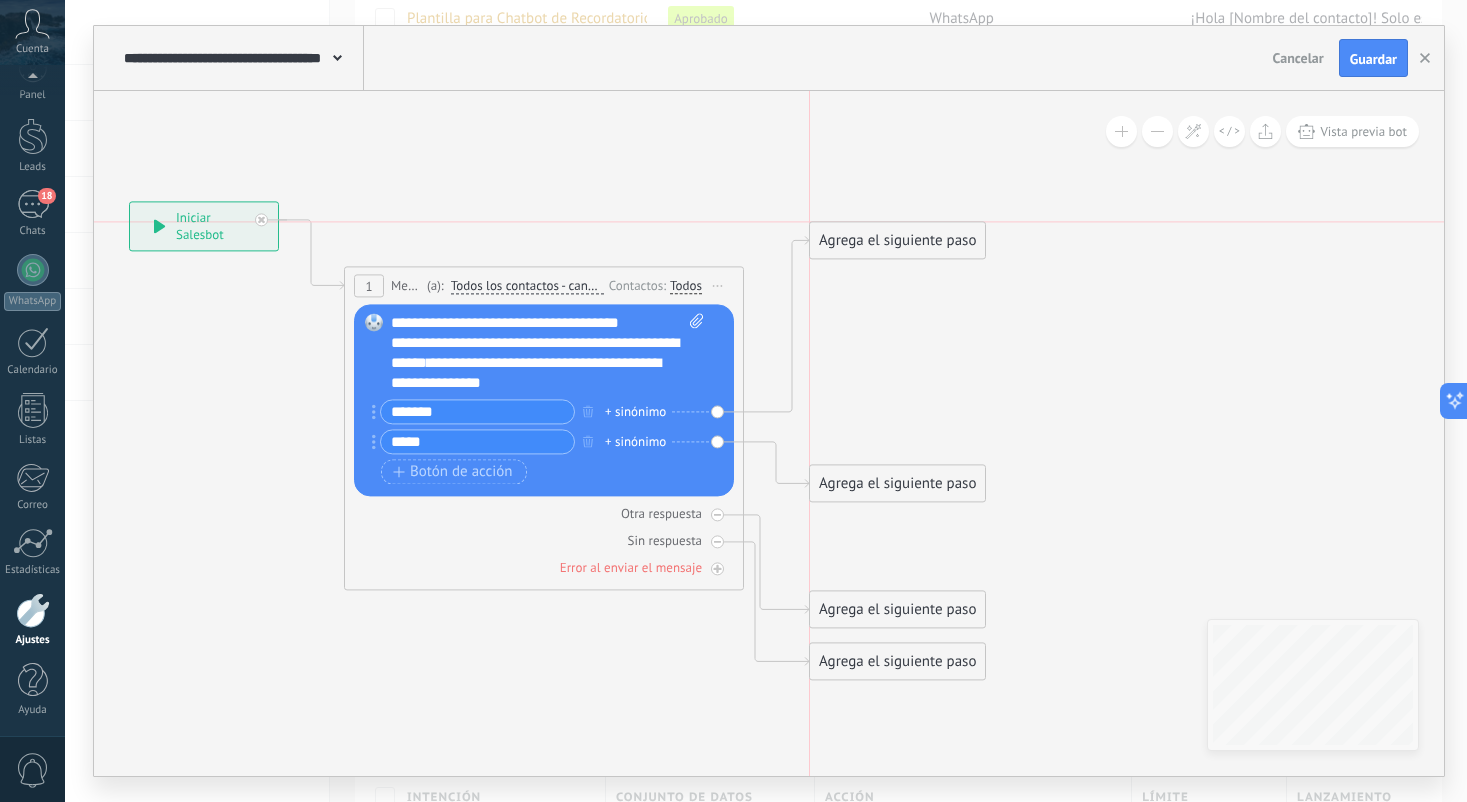 drag, startPoint x: 859, startPoint y: 428, endPoint x: 860, endPoint y: 231, distance: 197.00253 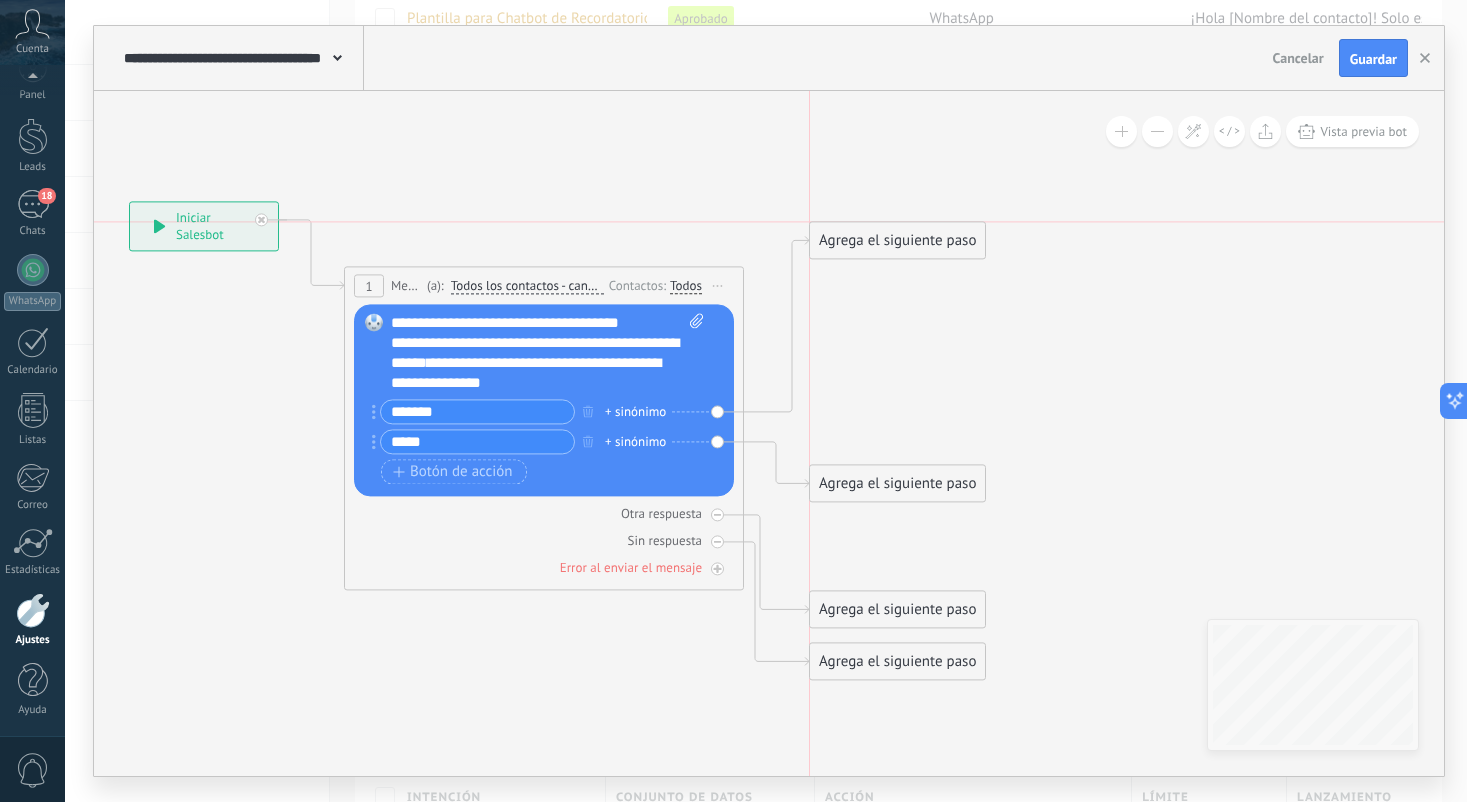 click on "Agrega el siguiente paso" at bounding box center (897, 240) 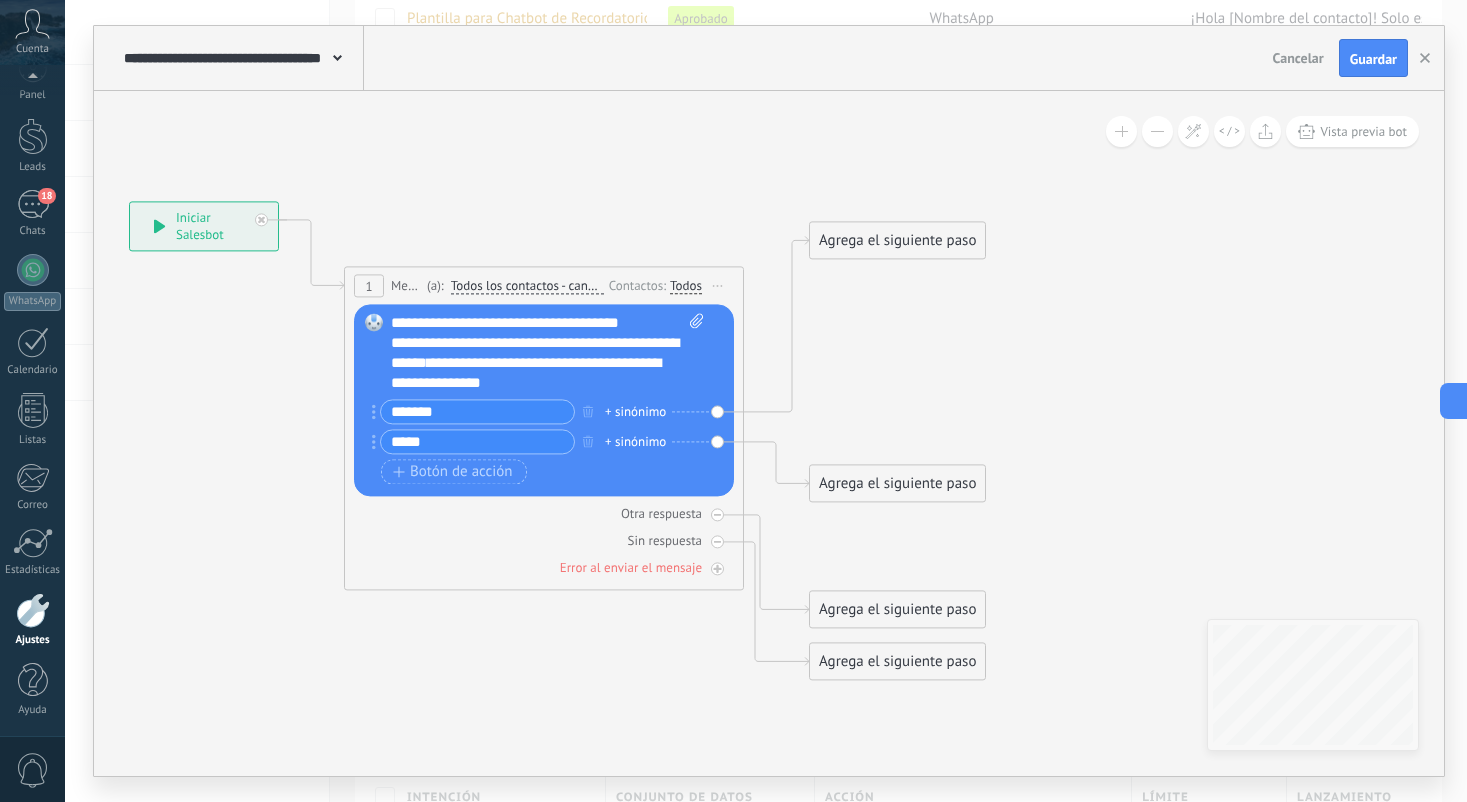 click on "Agrega el siguiente paso" at bounding box center (897, 240) 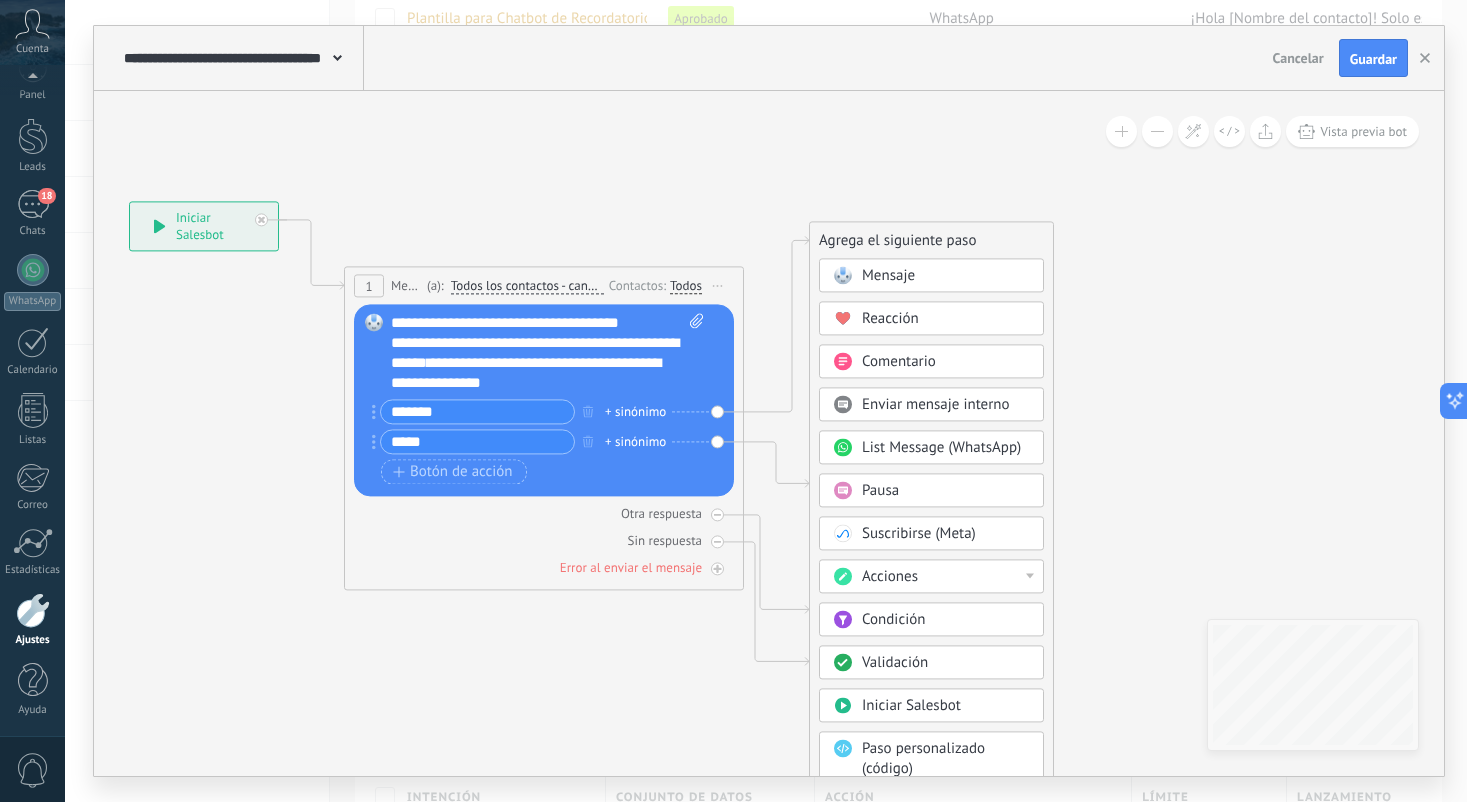 click on "Mensaje" at bounding box center [888, 275] 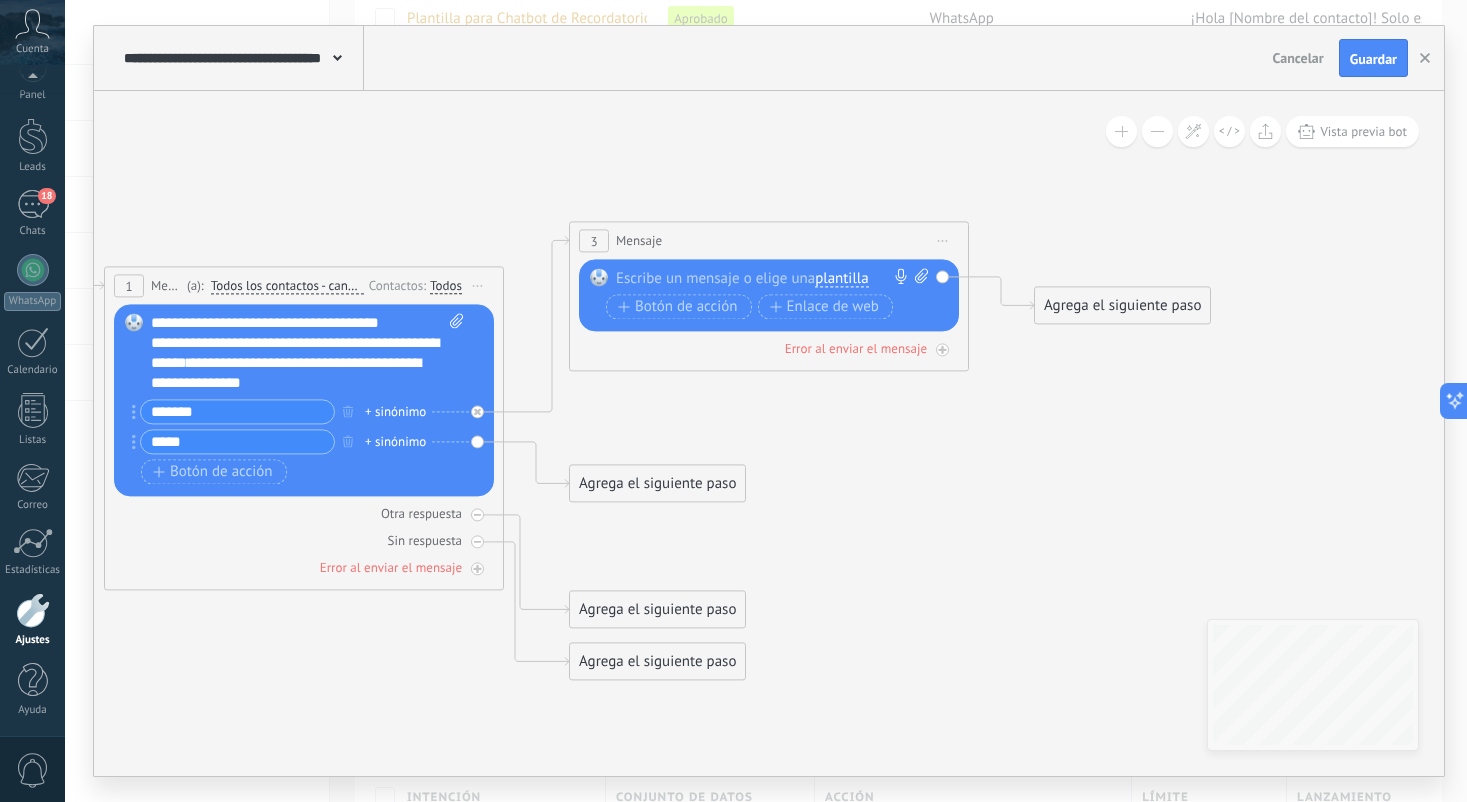 click at bounding box center (764, 278) 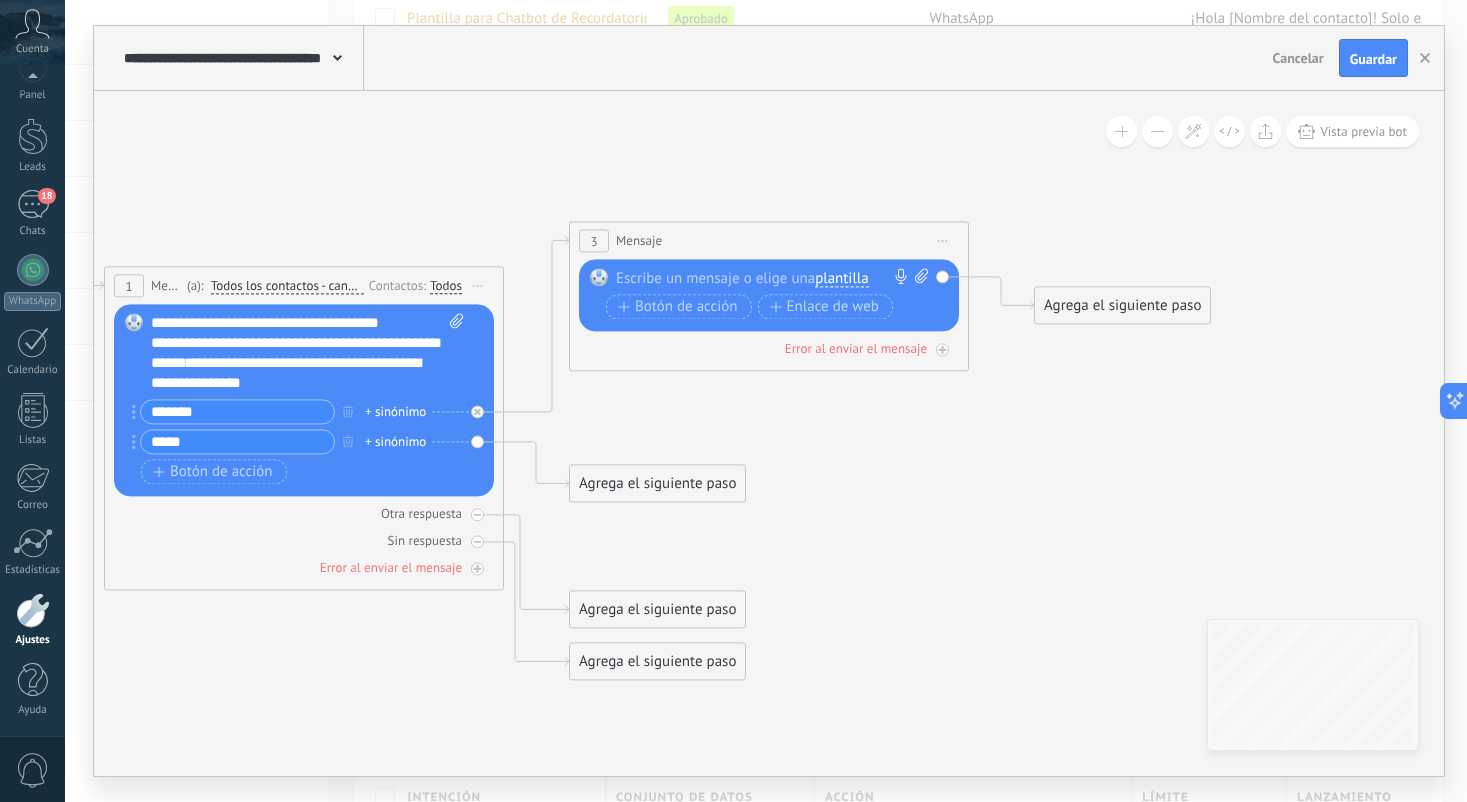 type 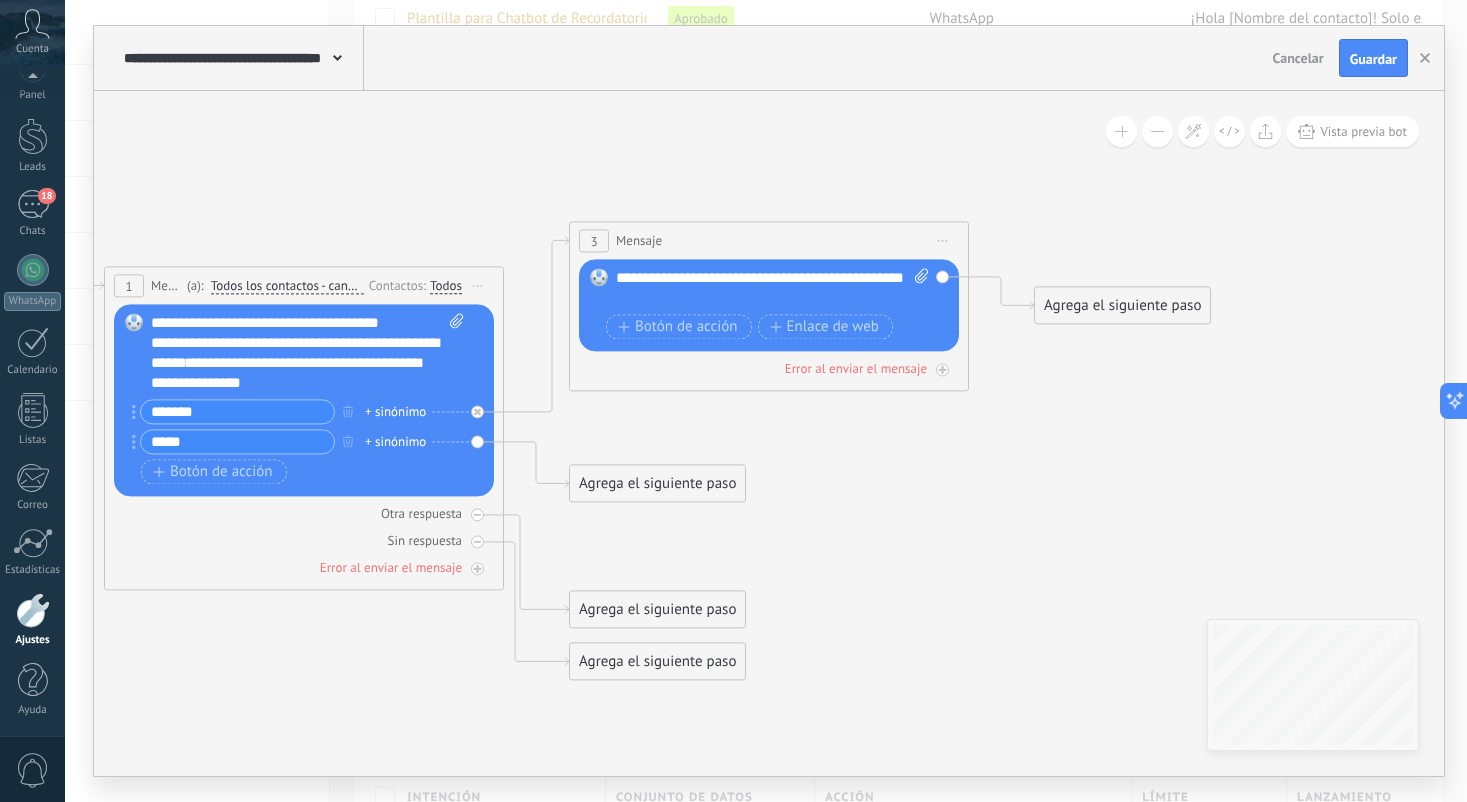 click on "**********" at bounding box center [772, 288] 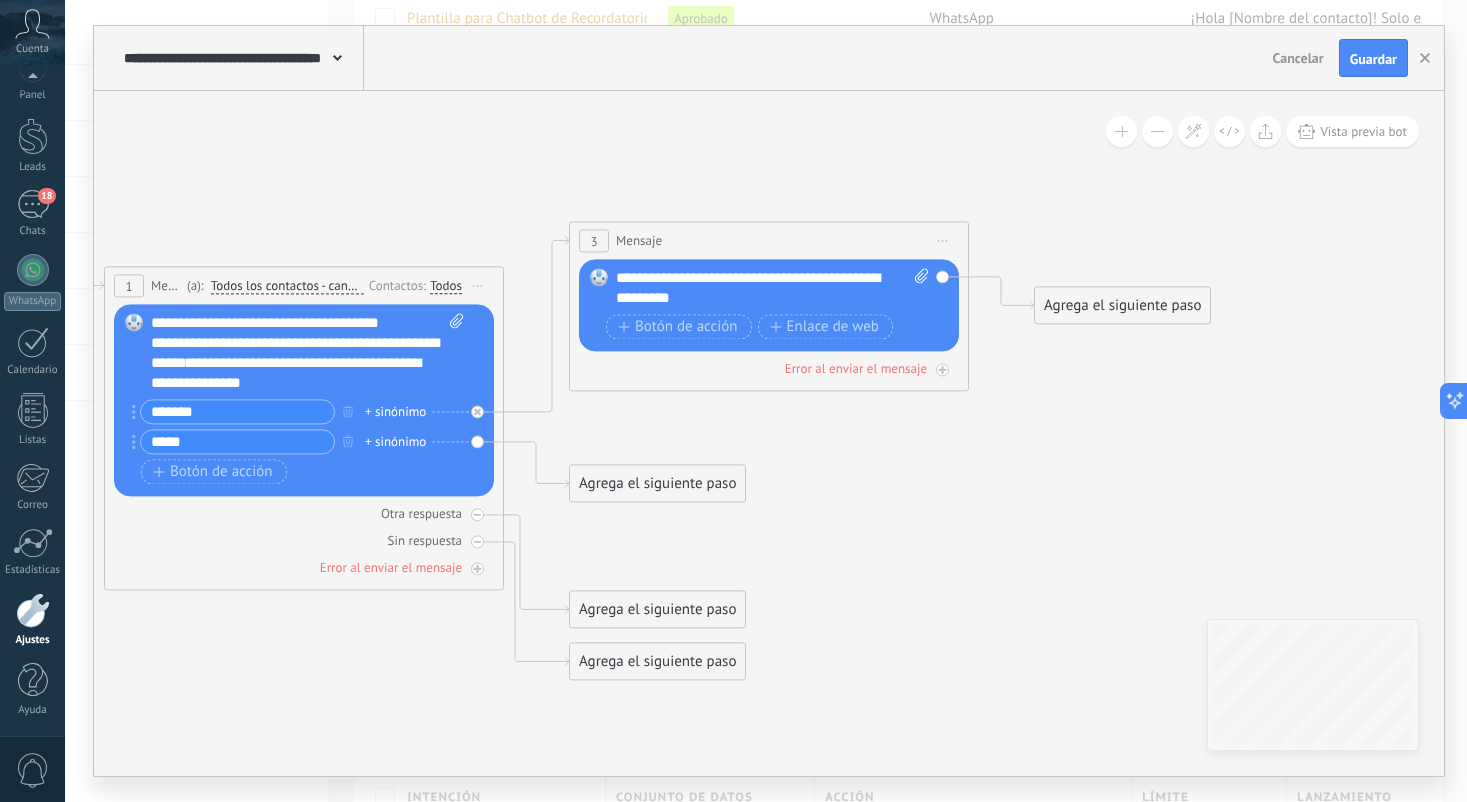 click on "**********" at bounding box center (772, 288) 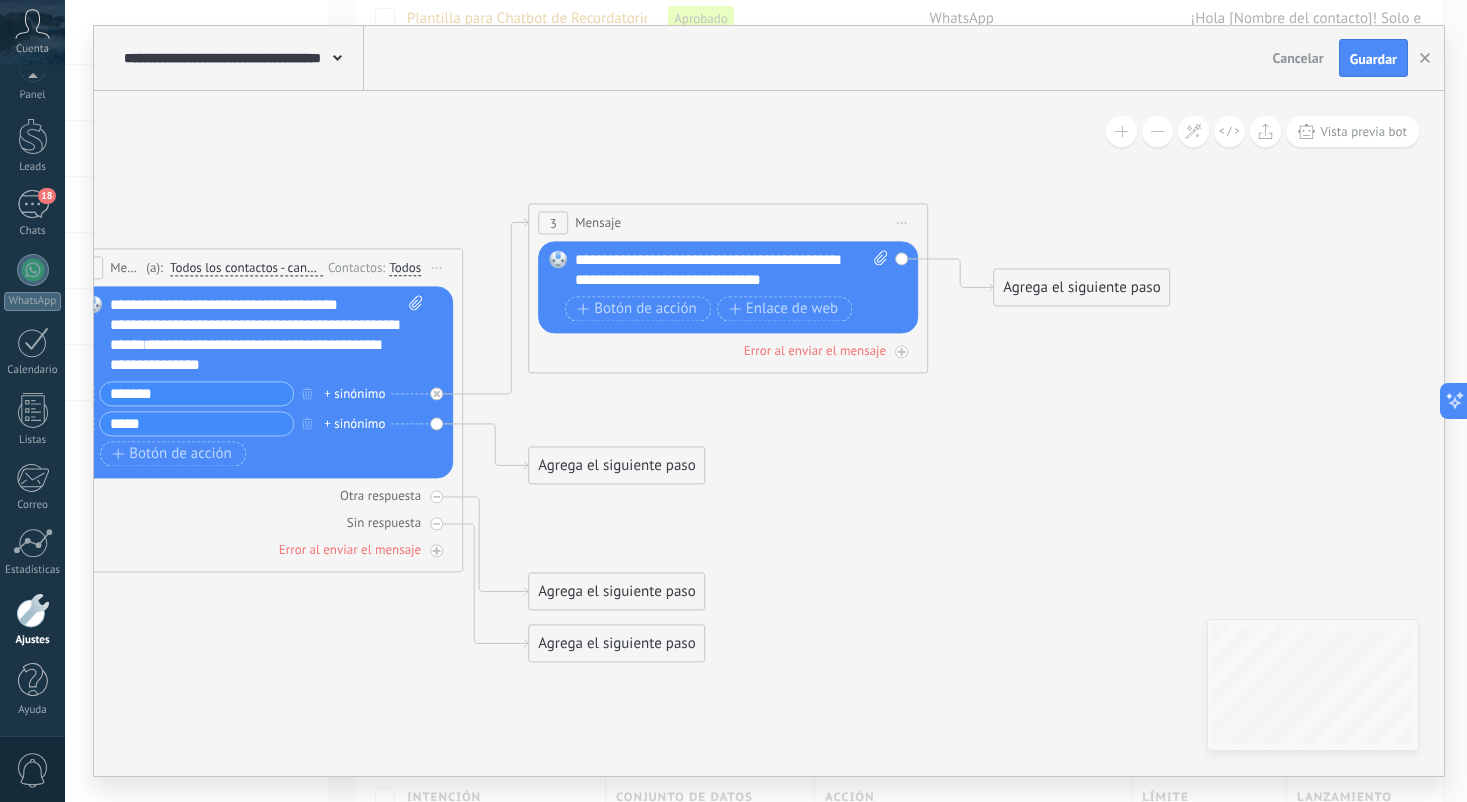 click on "Agrega el siguiente paso" at bounding box center [1081, 287] 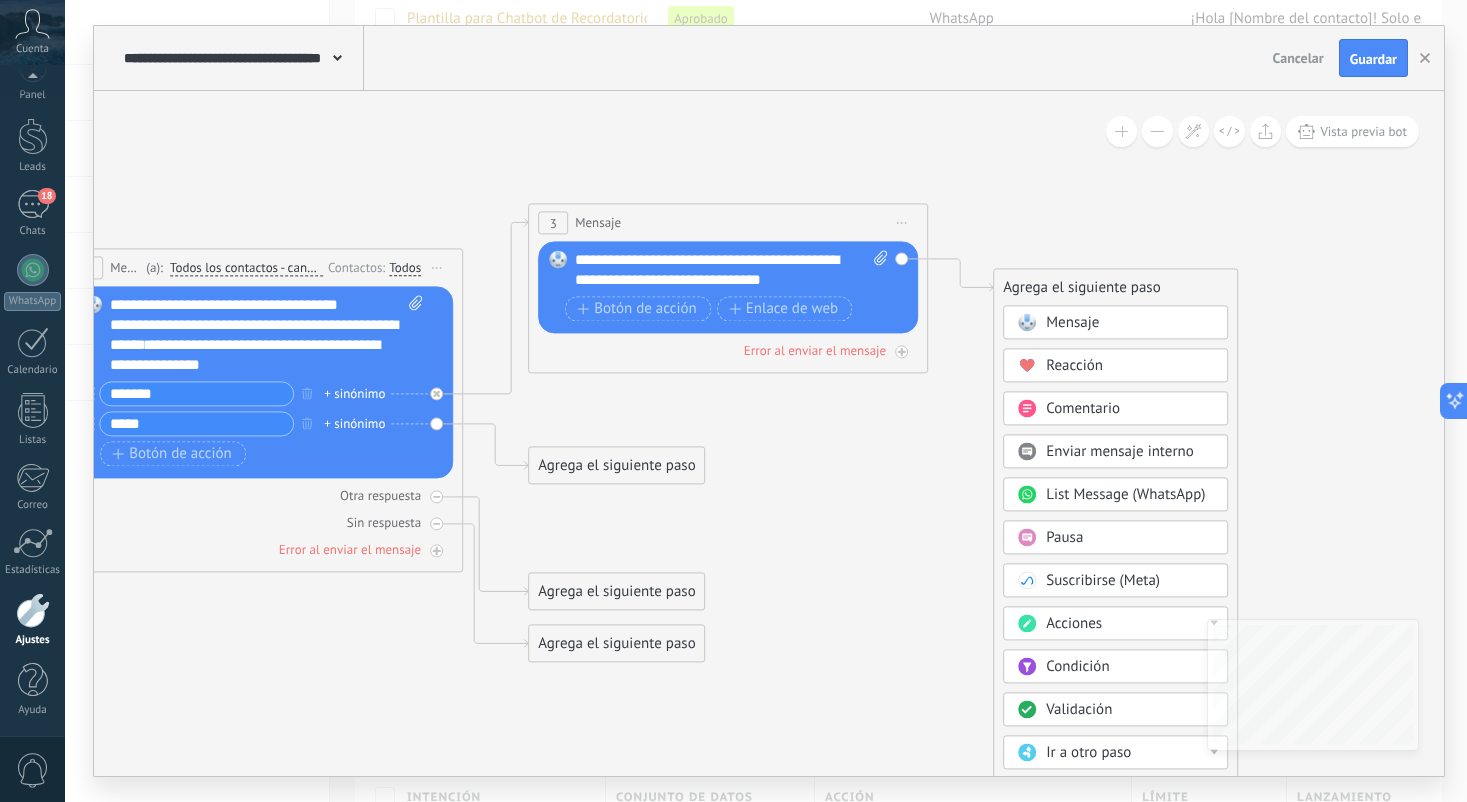 click on "Acciones" at bounding box center [1130, 624] 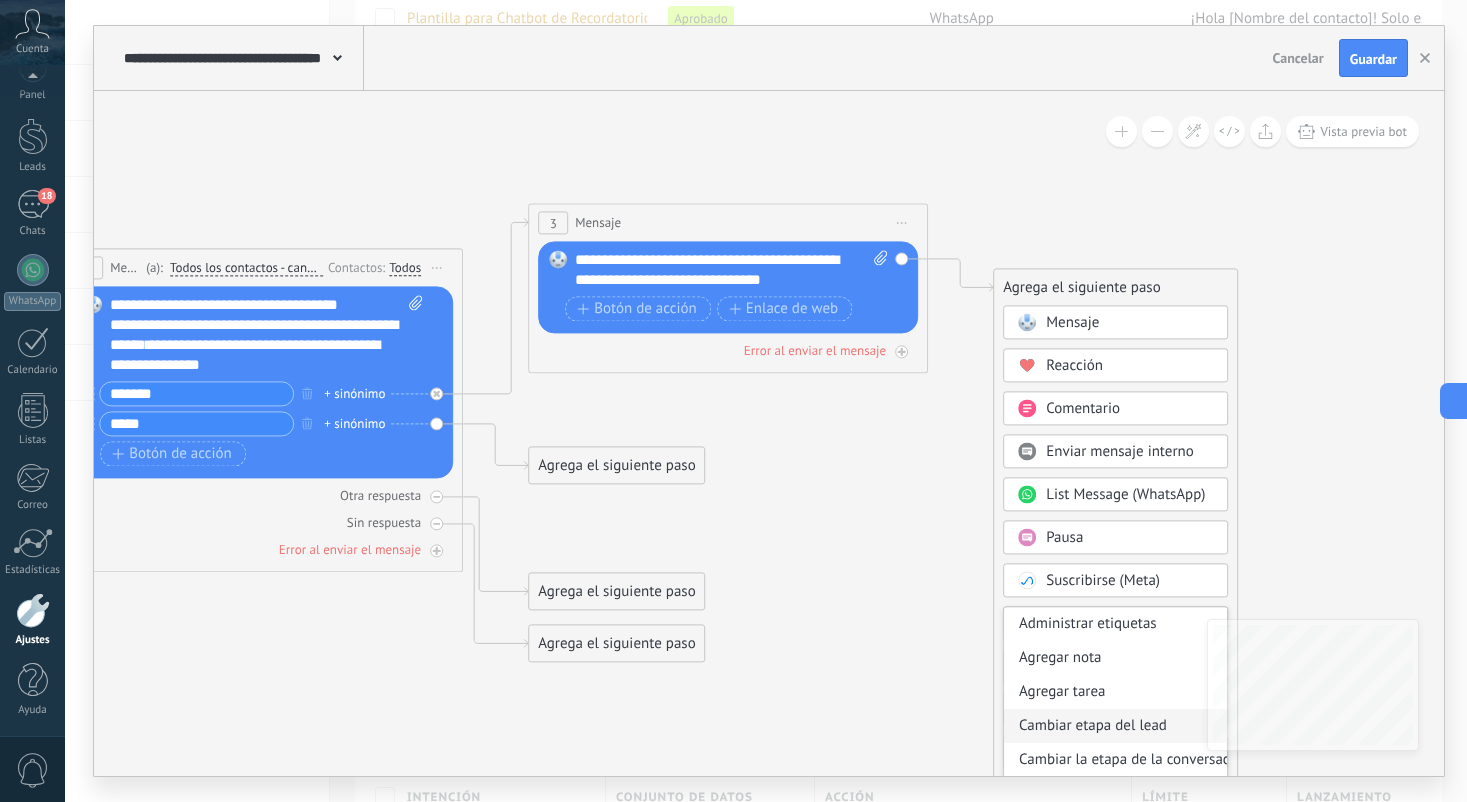 click on "Cambiar etapa del lead" at bounding box center (1115, 726) 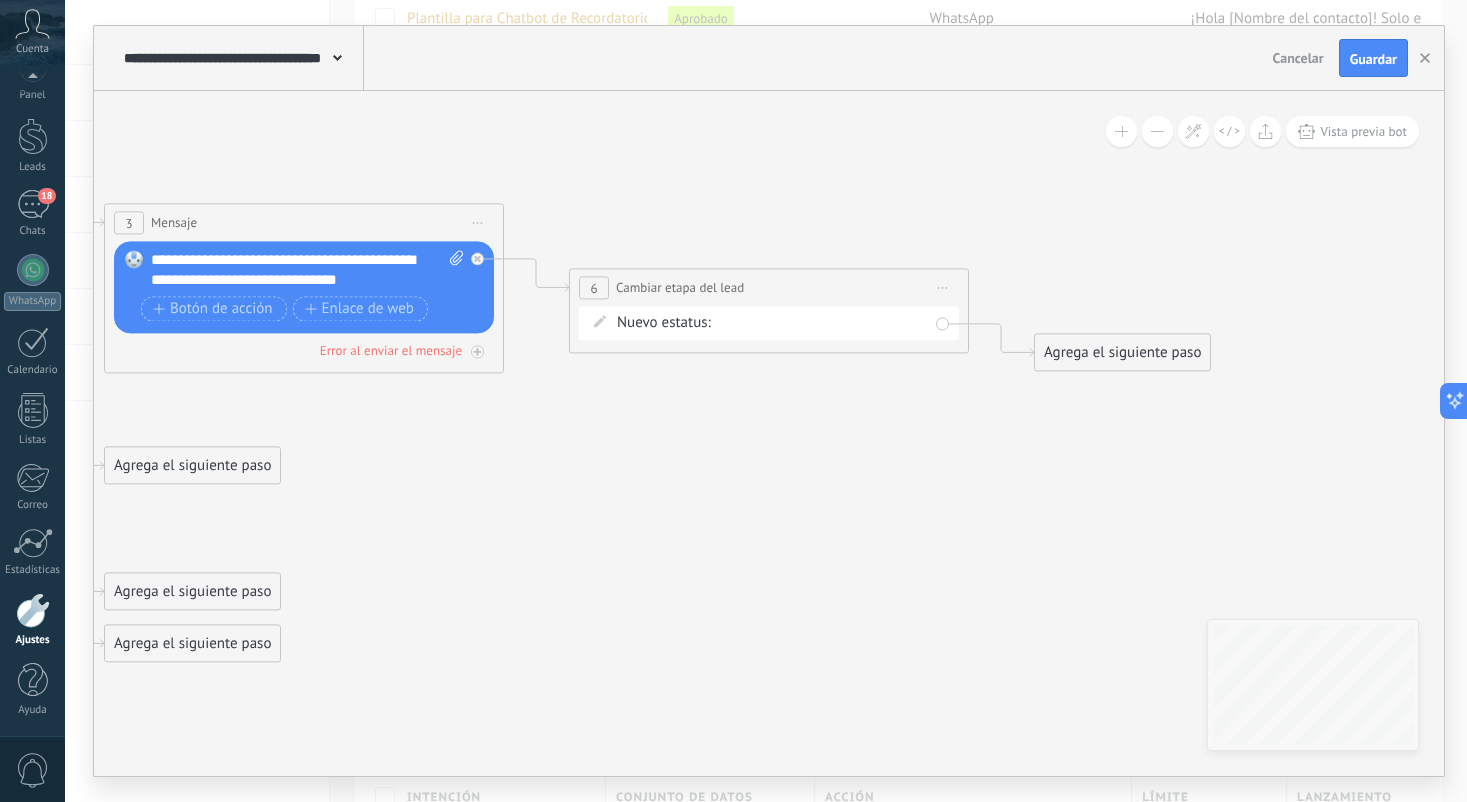 click on "Pacientes Paciente Nuevo Paciente Alta Relativa Paciente con Cita Agendada Paciente con Cita Confirmada Paciente Inactivo Paciente esperando nueva cita Cita completada – ganado Cita cancelada – perdido" at bounding box center (0, 0) 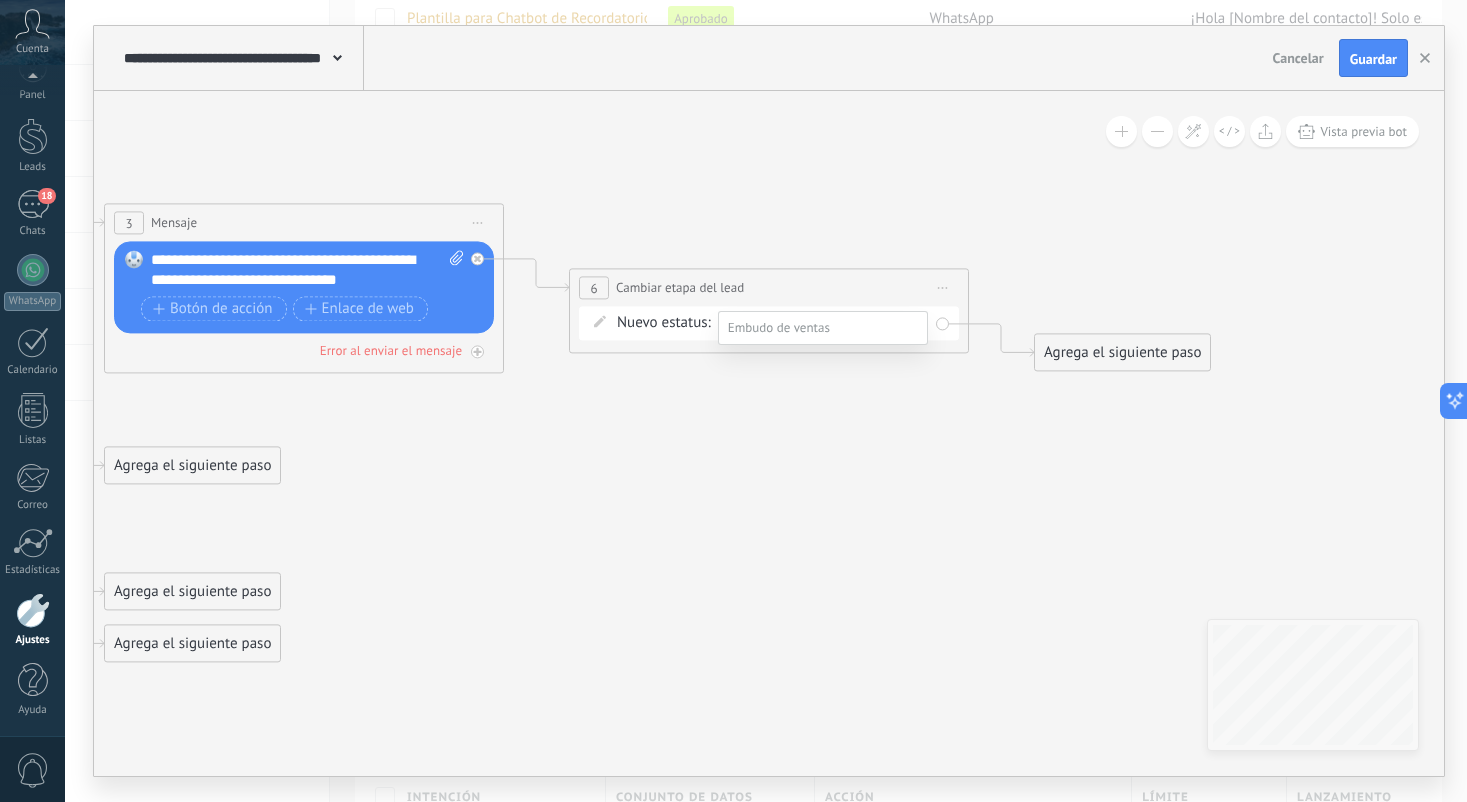 click on "Paciente con Cita Confirmada" at bounding box center [0, 0] 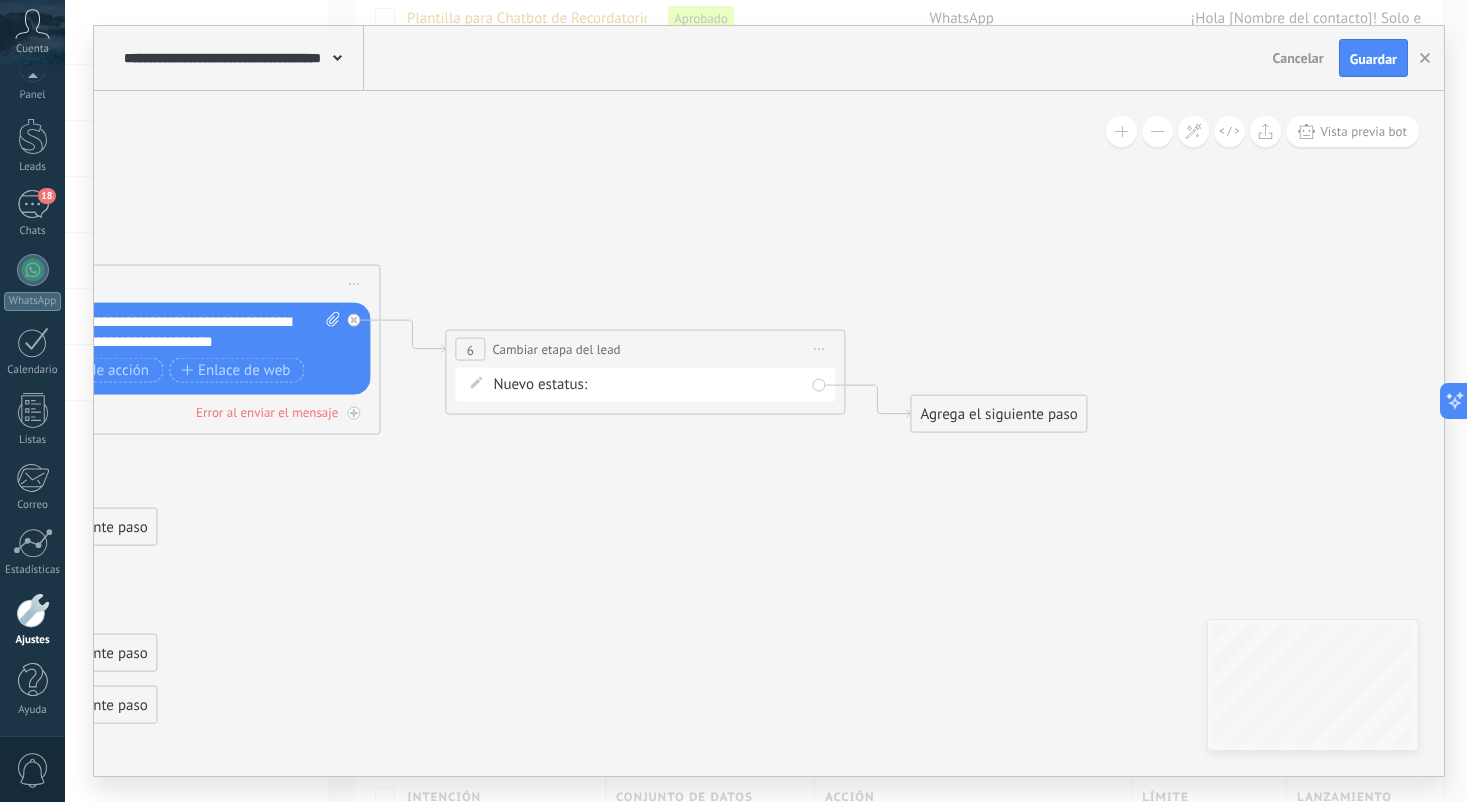 click on "Agrega el siguiente paso" at bounding box center [998, 414] 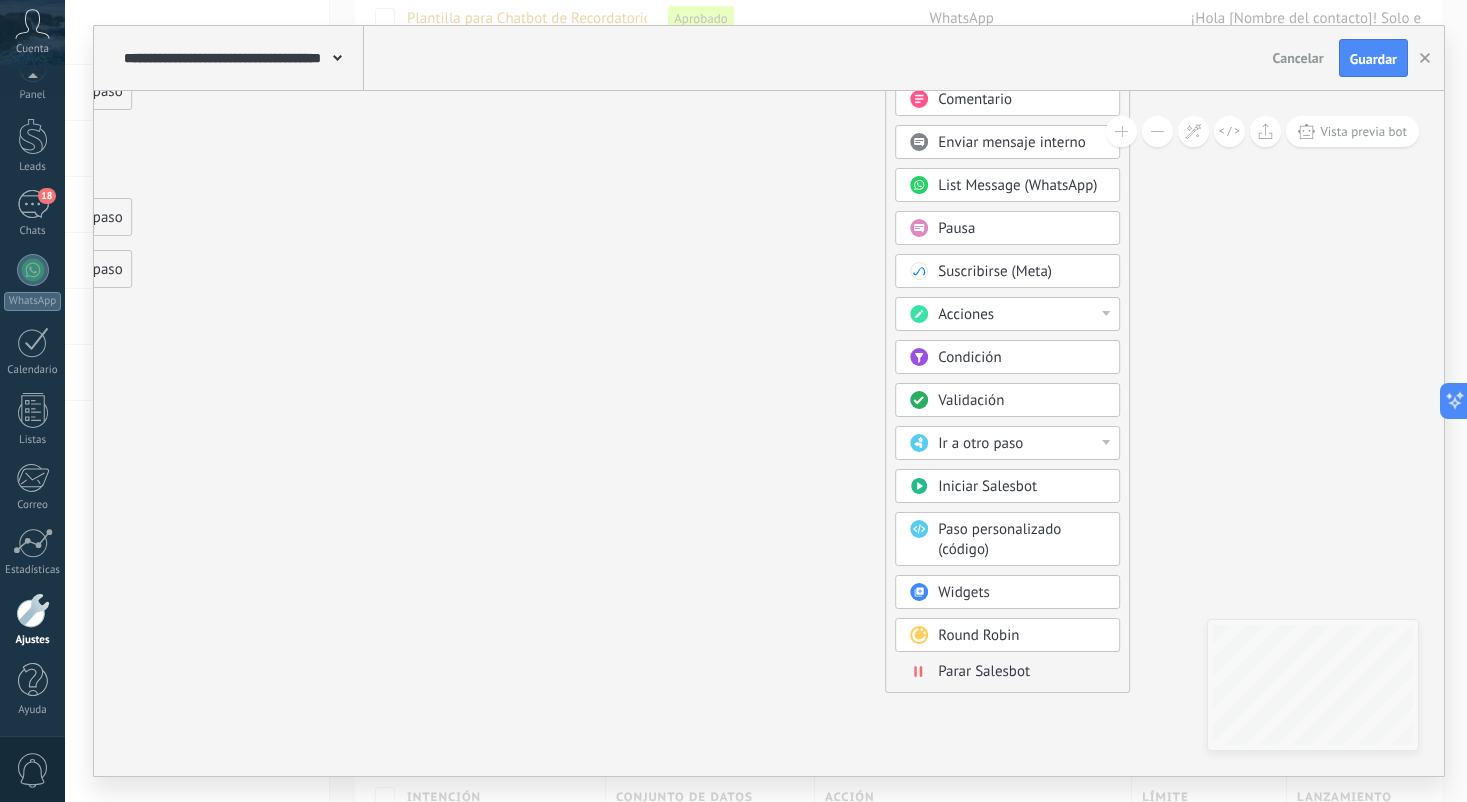 click on "Parar Salesbot" at bounding box center (984, 671) 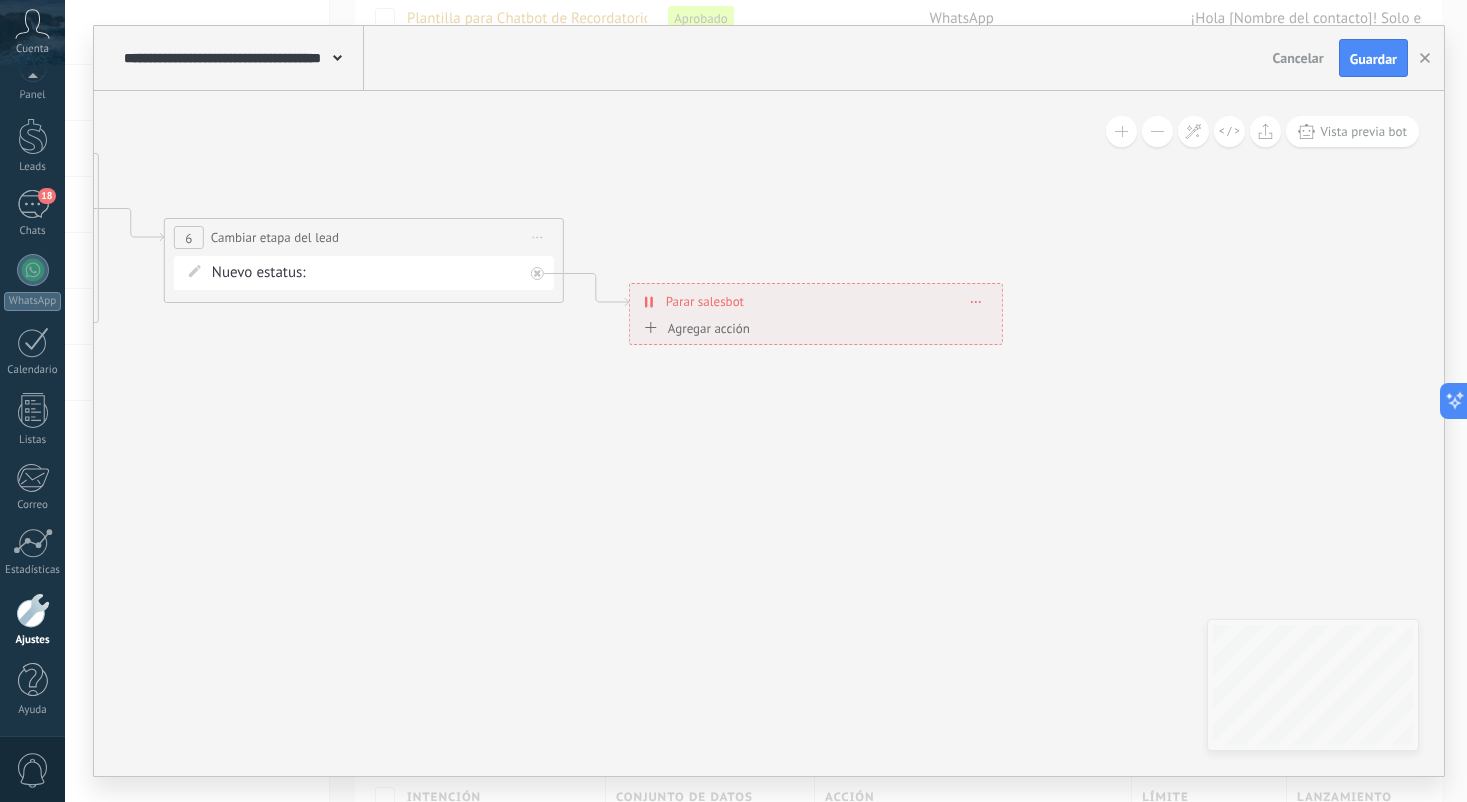 click on "Agregar acción" at bounding box center (694, 328) 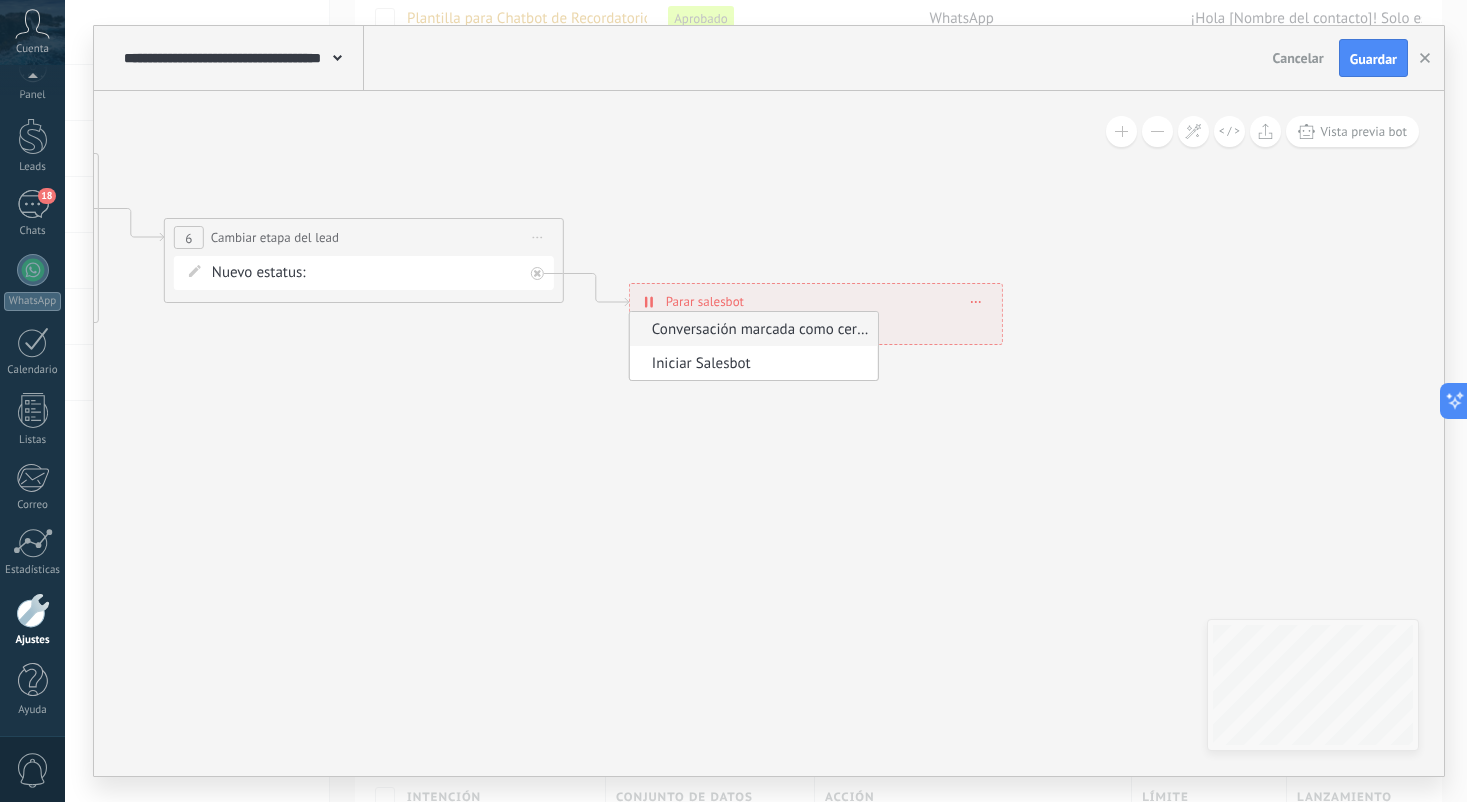 click on "Conversación marcada como cerrada" at bounding box center [751, 329] 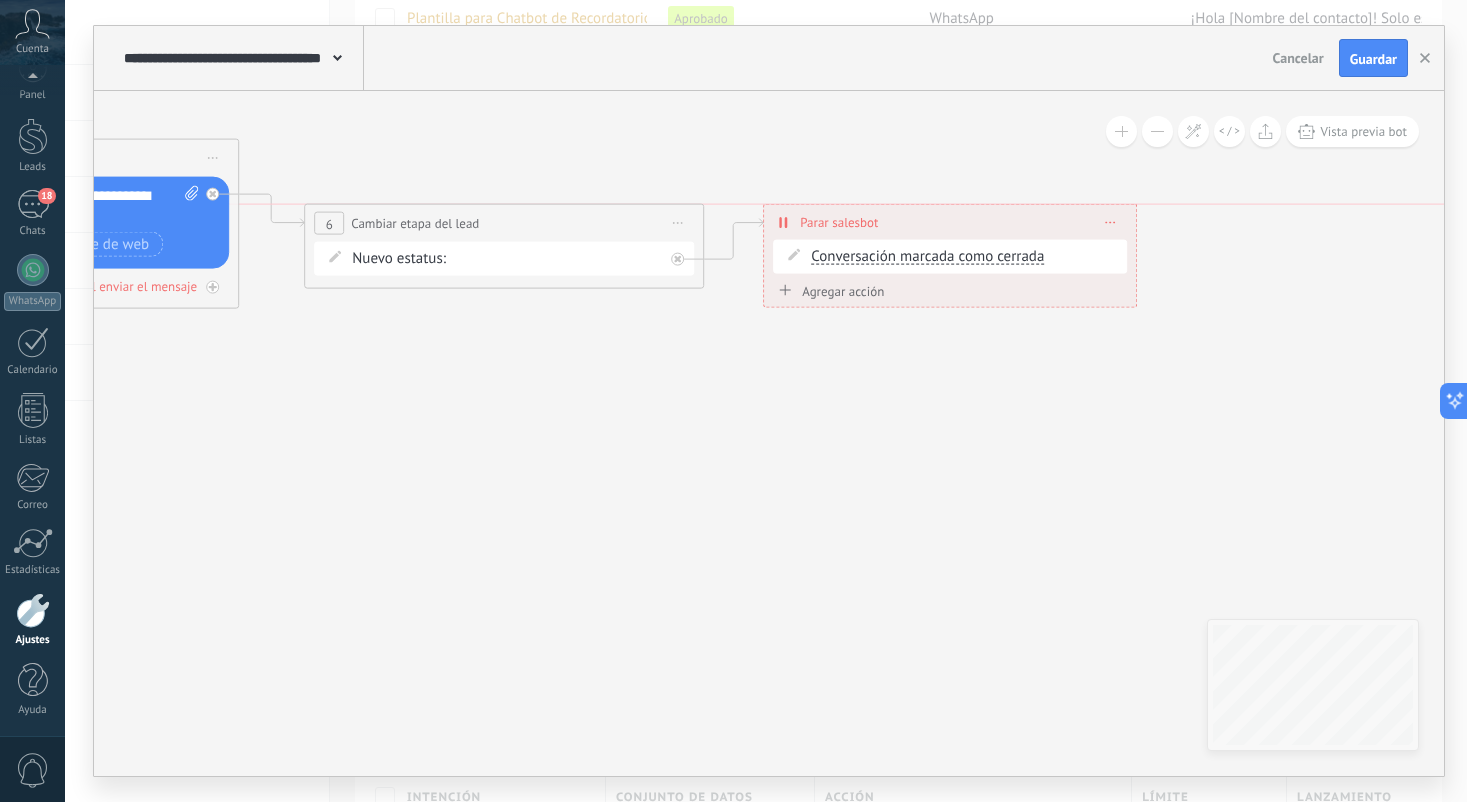 drag, startPoint x: 861, startPoint y: 279, endPoint x: 855, endPoint y: 205, distance: 74.24284 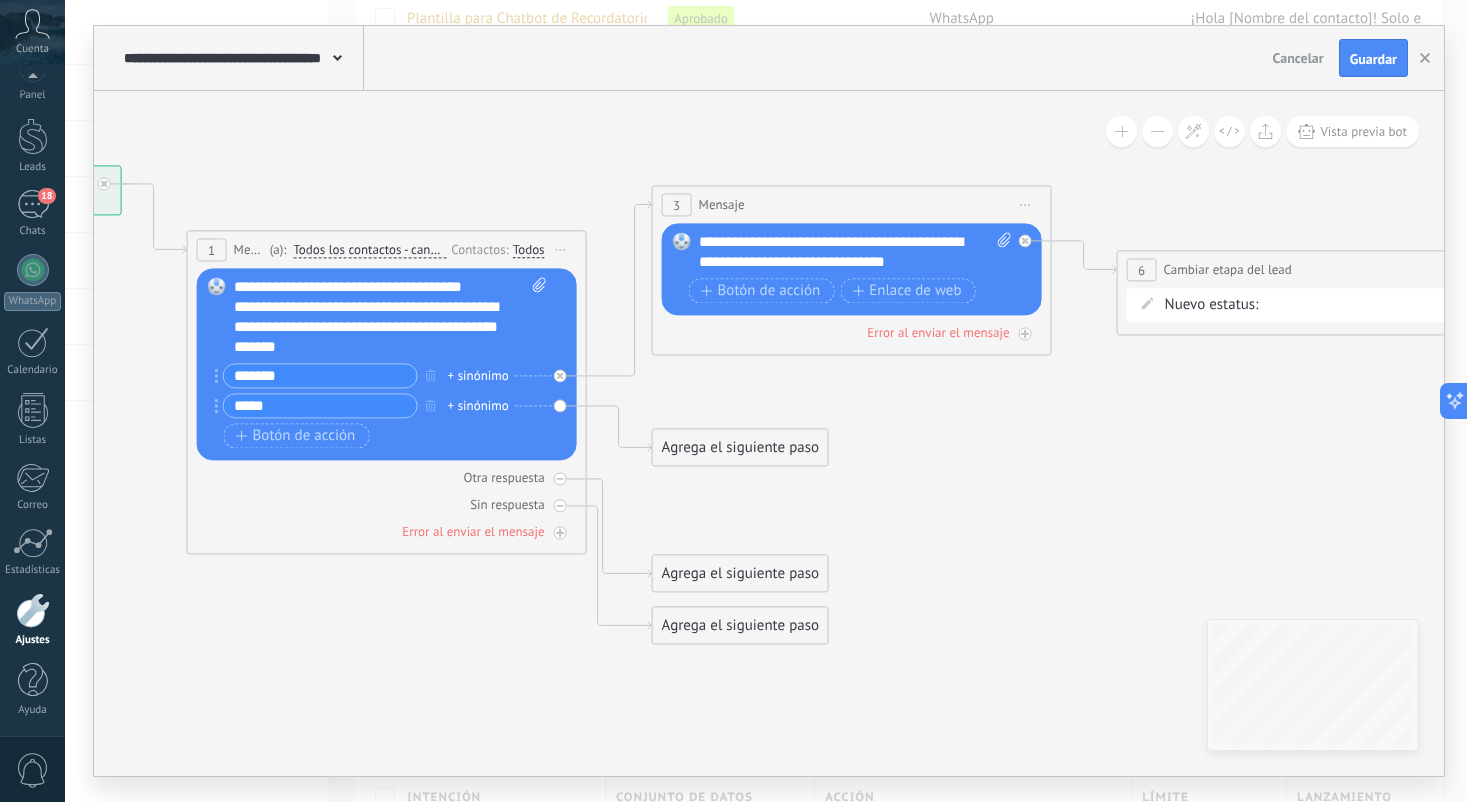 click on "Agrega el siguiente paso" at bounding box center (740, 447) 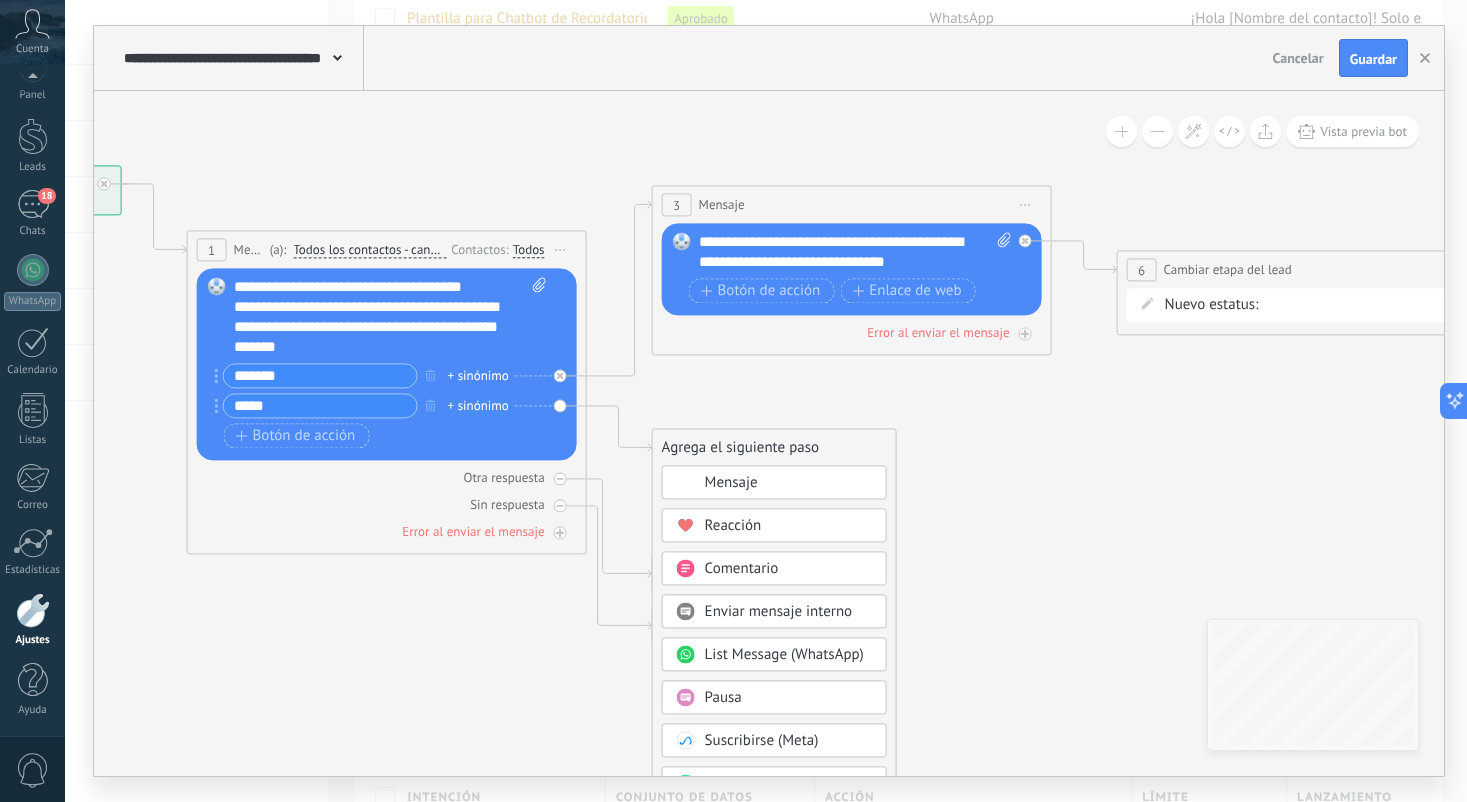 click on "List Message (WhatsApp)" at bounding box center (774, 654) 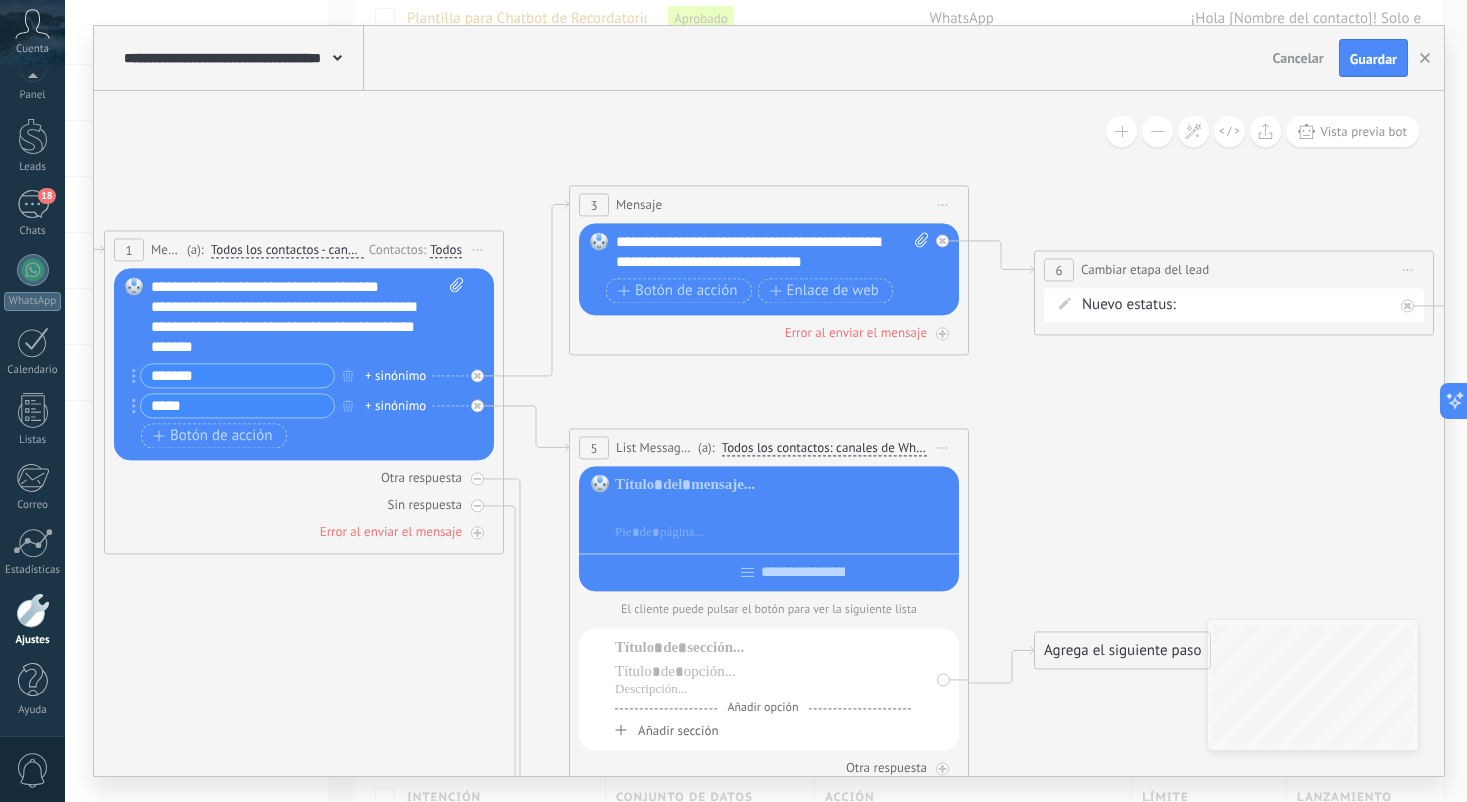 click at bounding box center [783, 509] 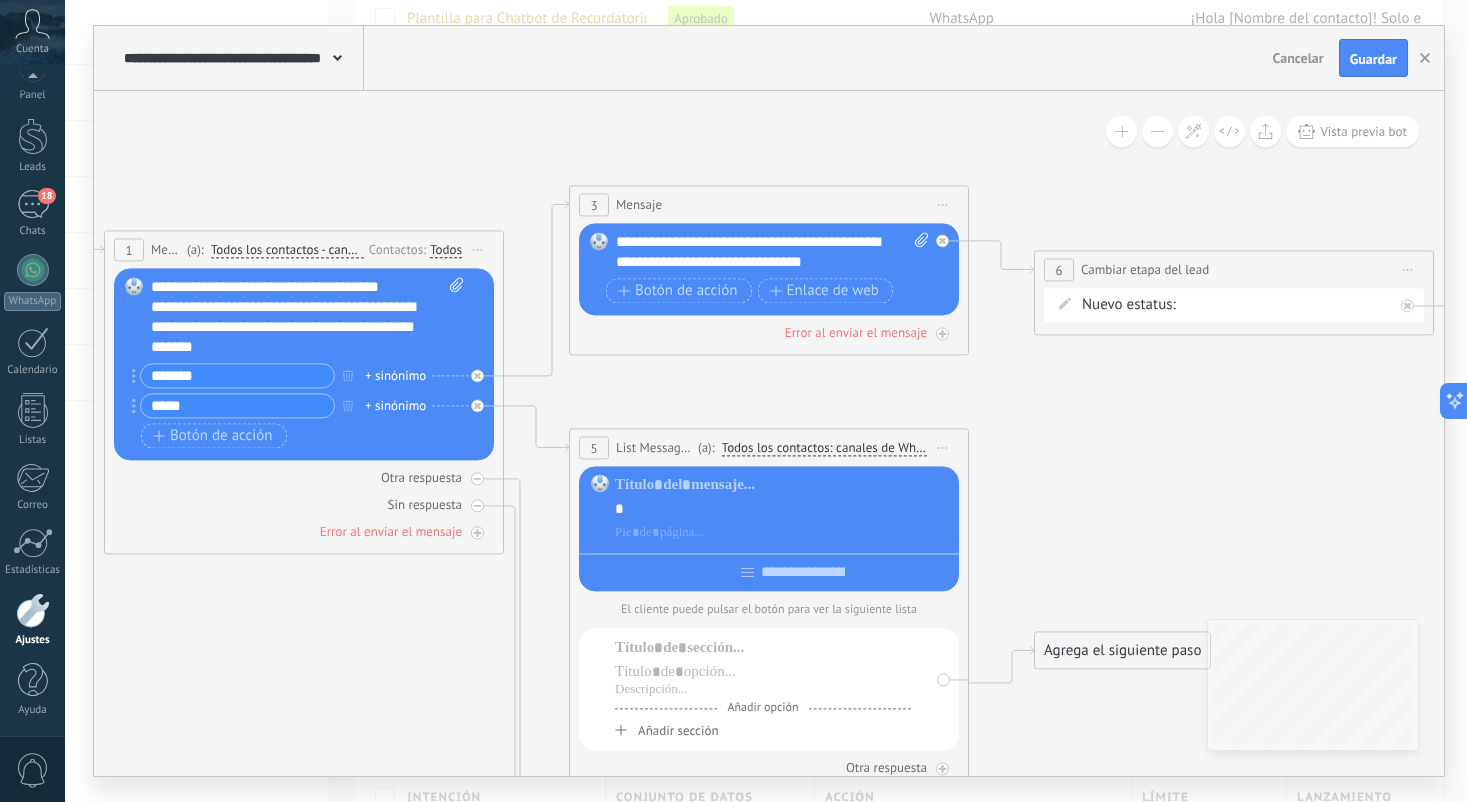 type 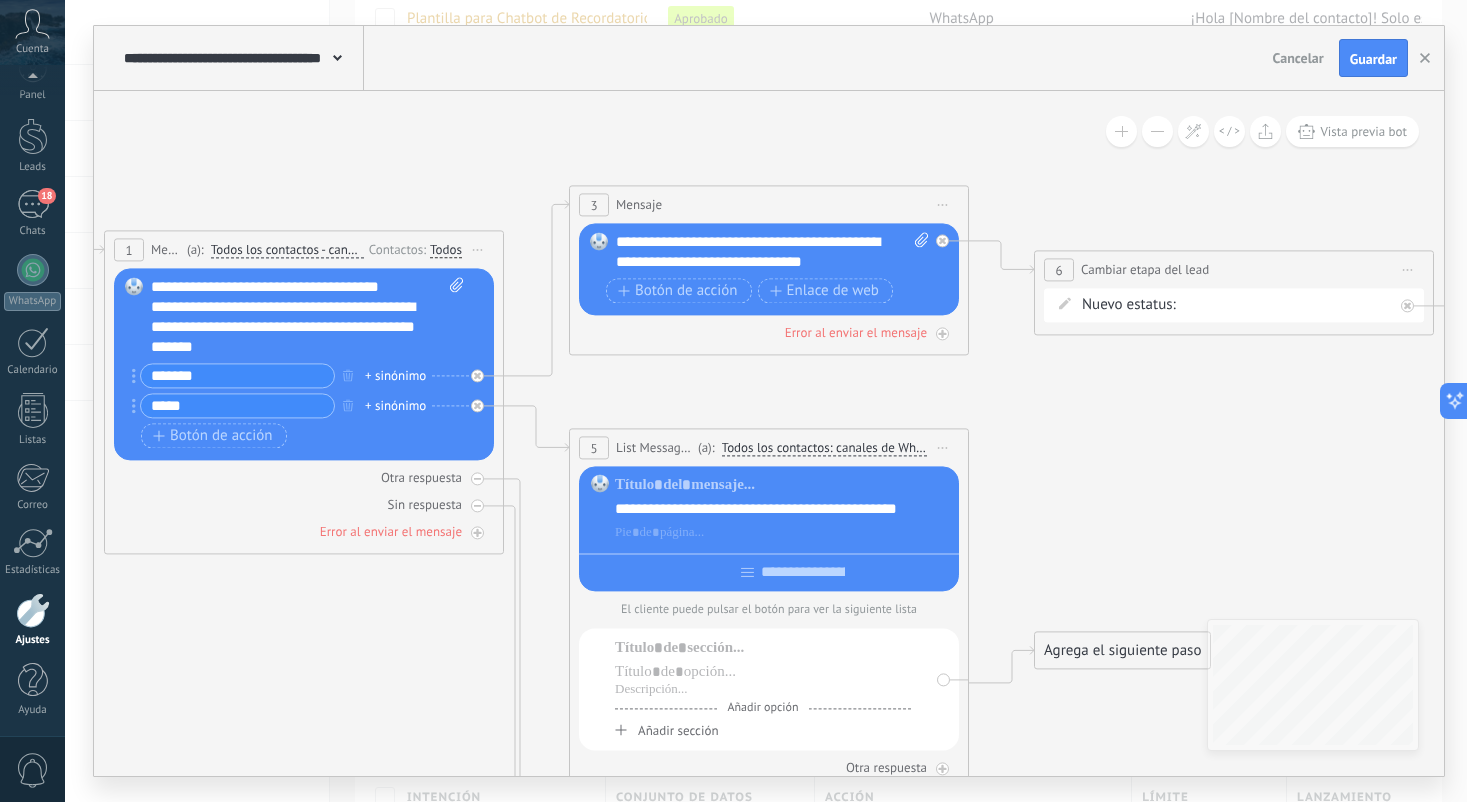click on "**********" at bounding box center (783, 509) 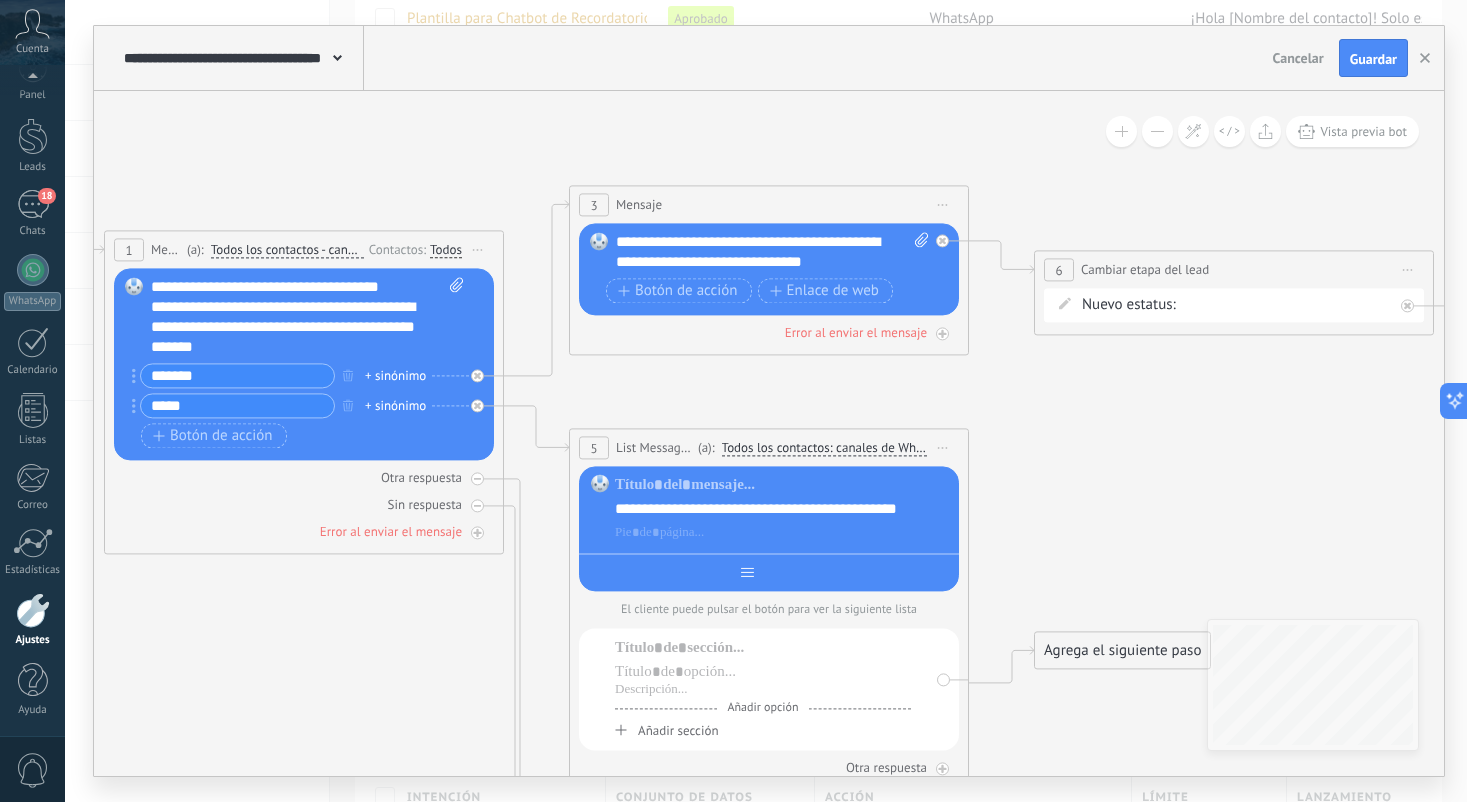 click at bounding box center (803, 572) 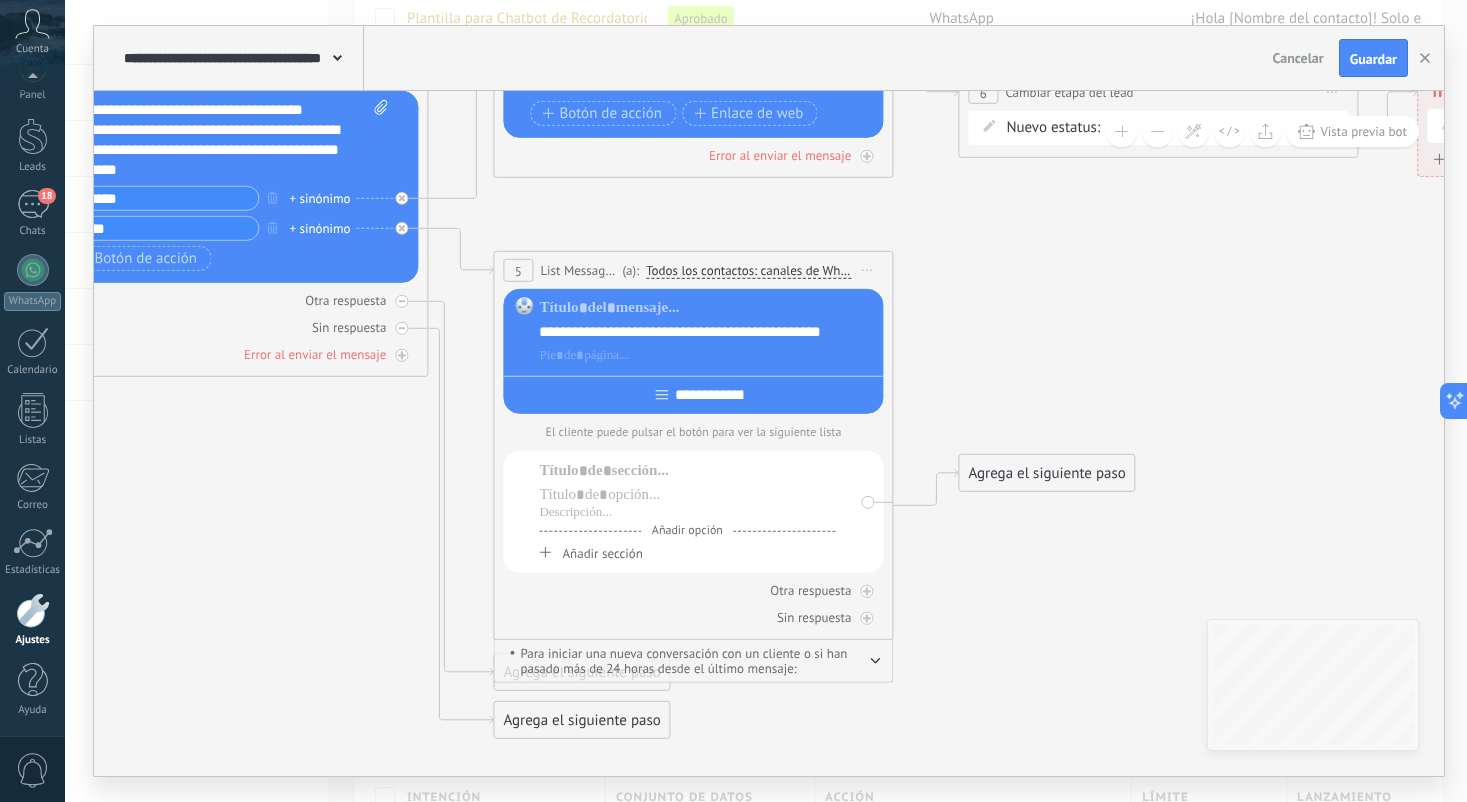 type on "**********" 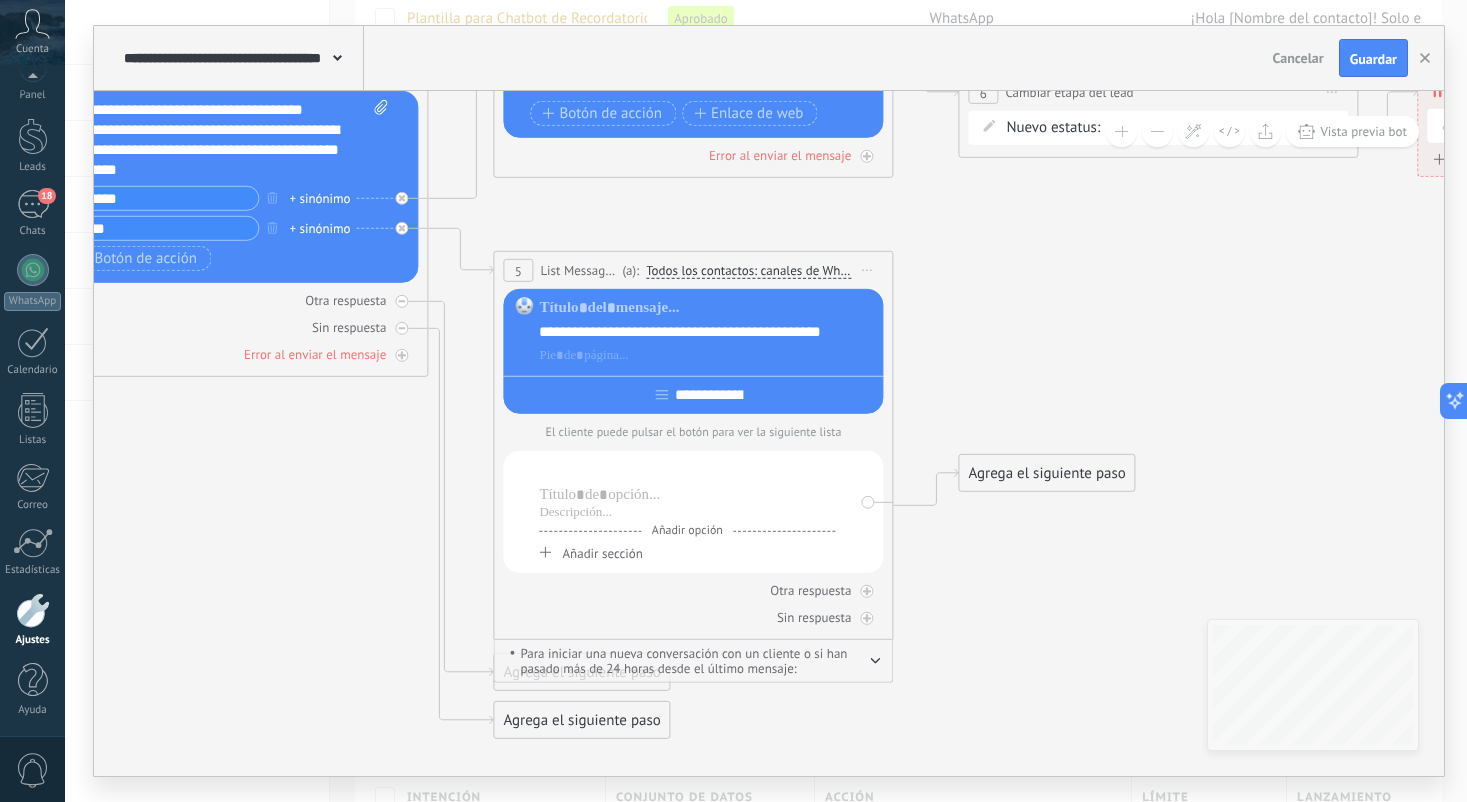 click at bounding box center [687, 471] 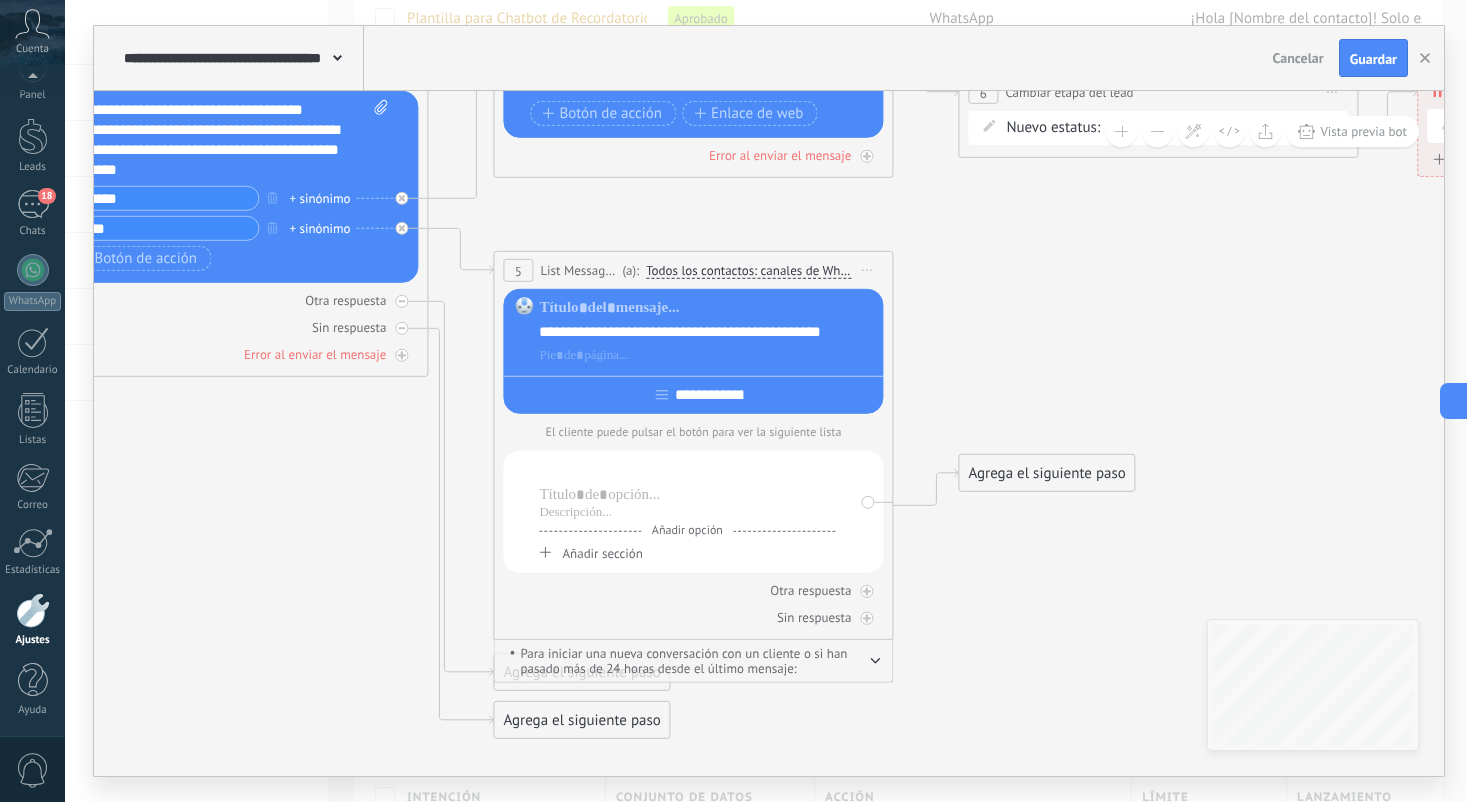 type 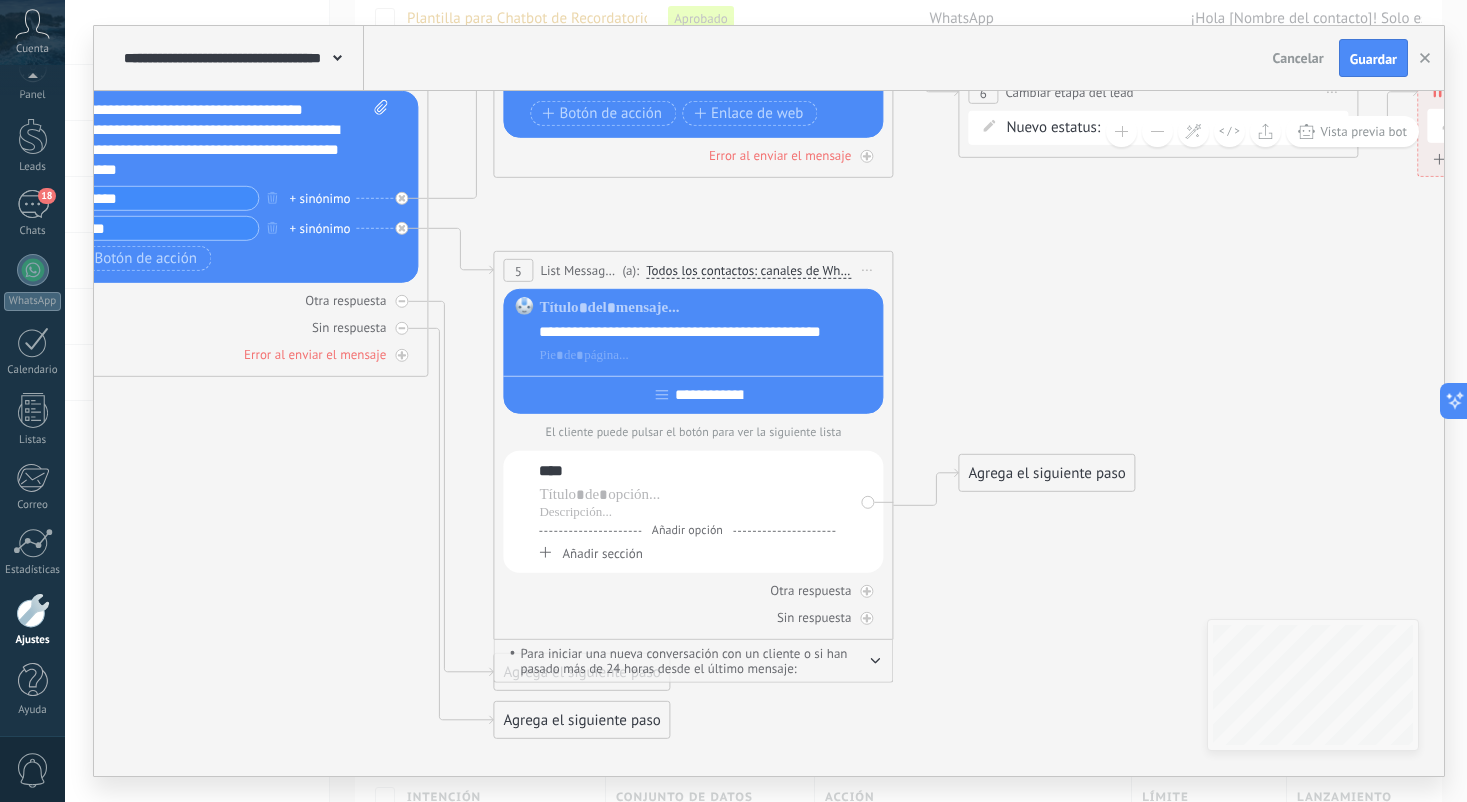 click on "Añadir opción" at bounding box center (687, 530) 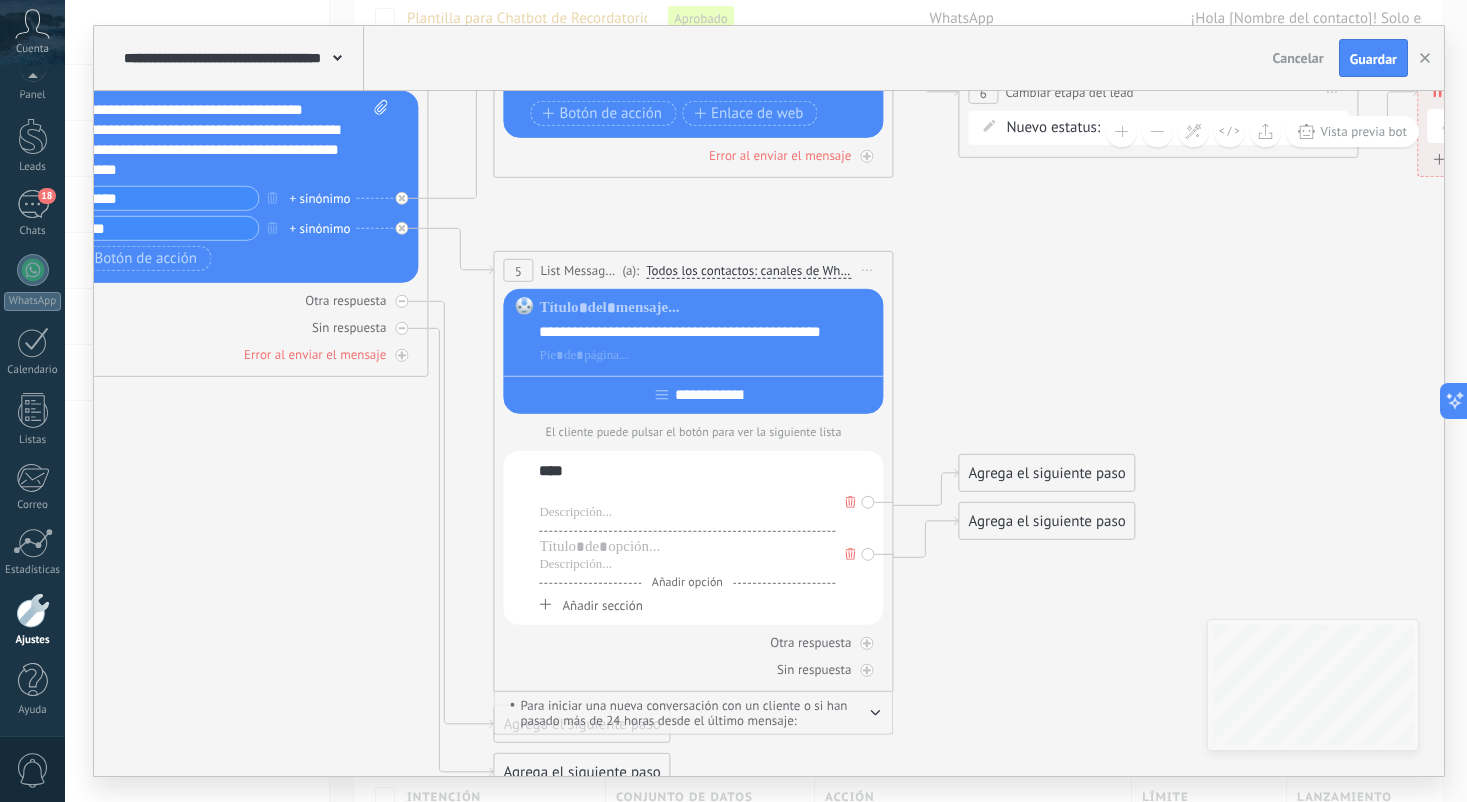 click at bounding box center (687, 495) 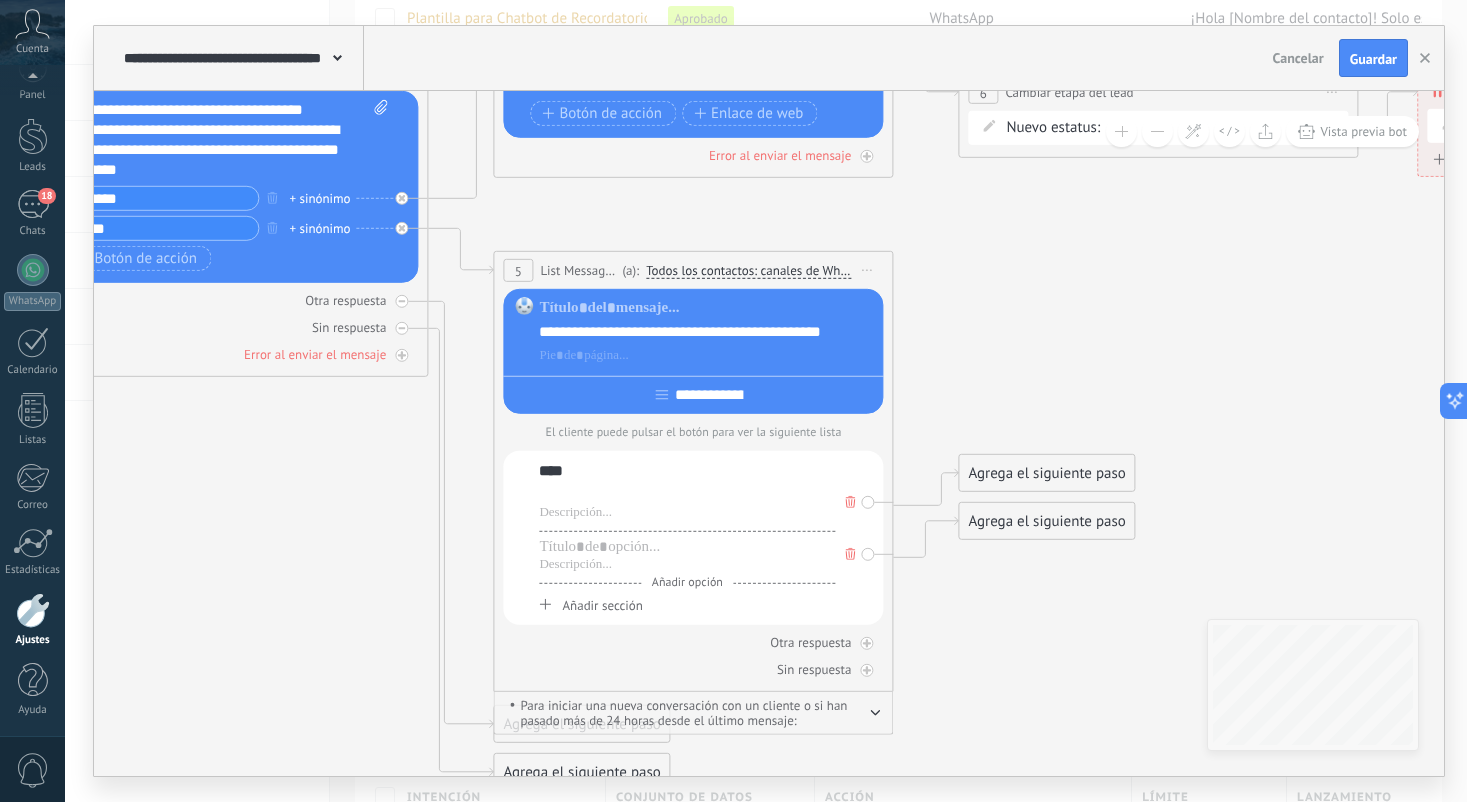 type 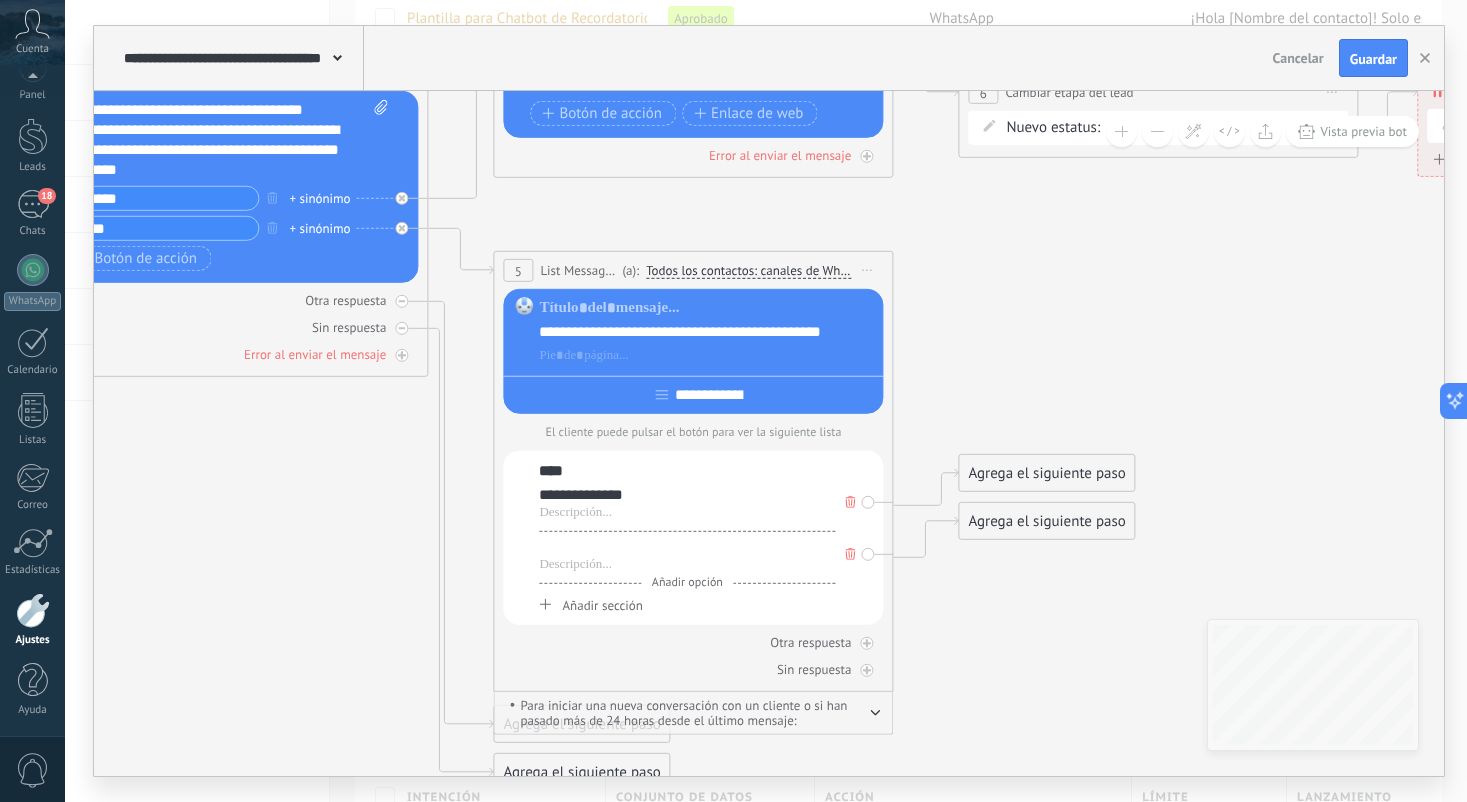 click at bounding box center [687, 547] 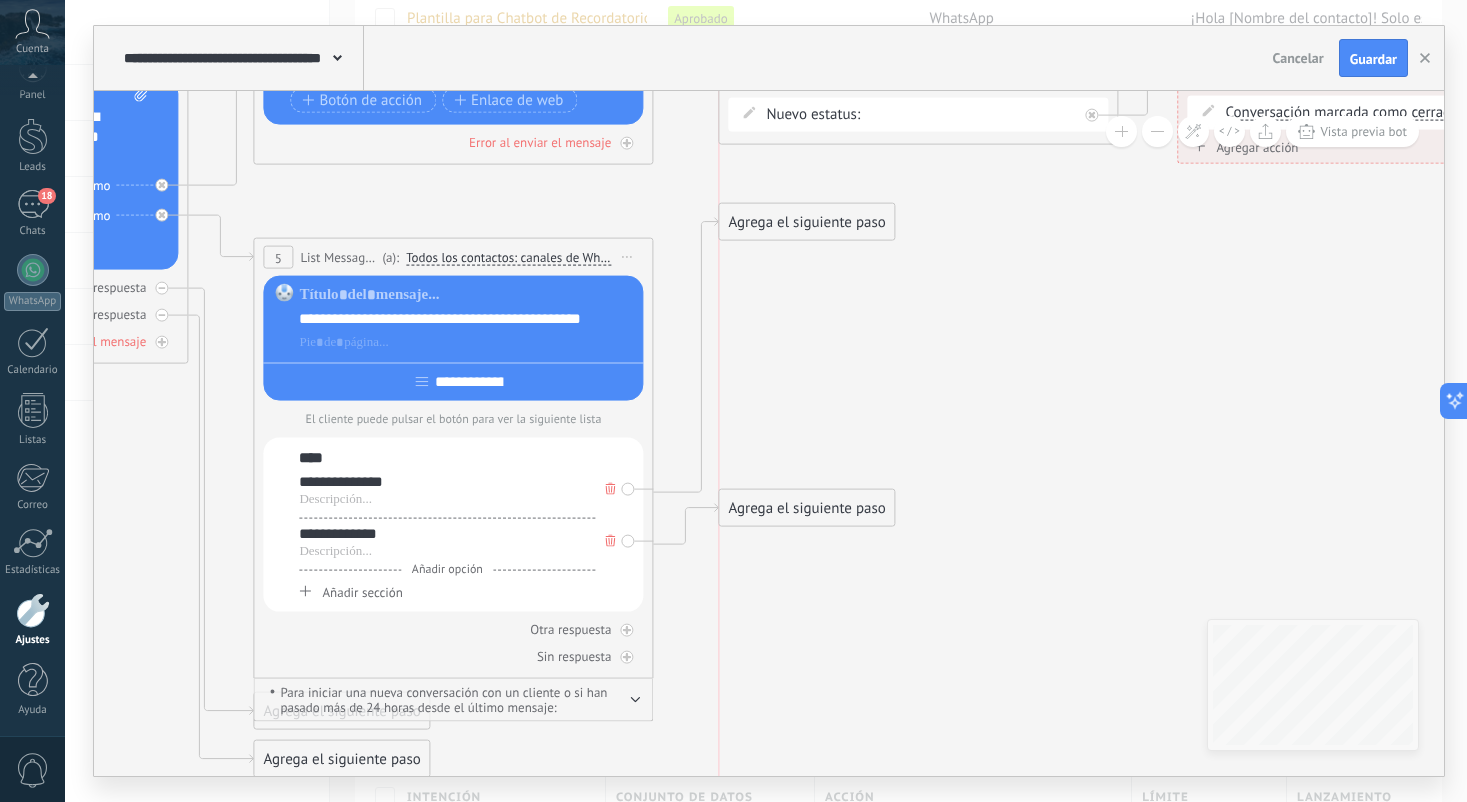drag, startPoint x: 796, startPoint y: 455, endPoint x: 795, endPoint y: 217, distance: 238.0021 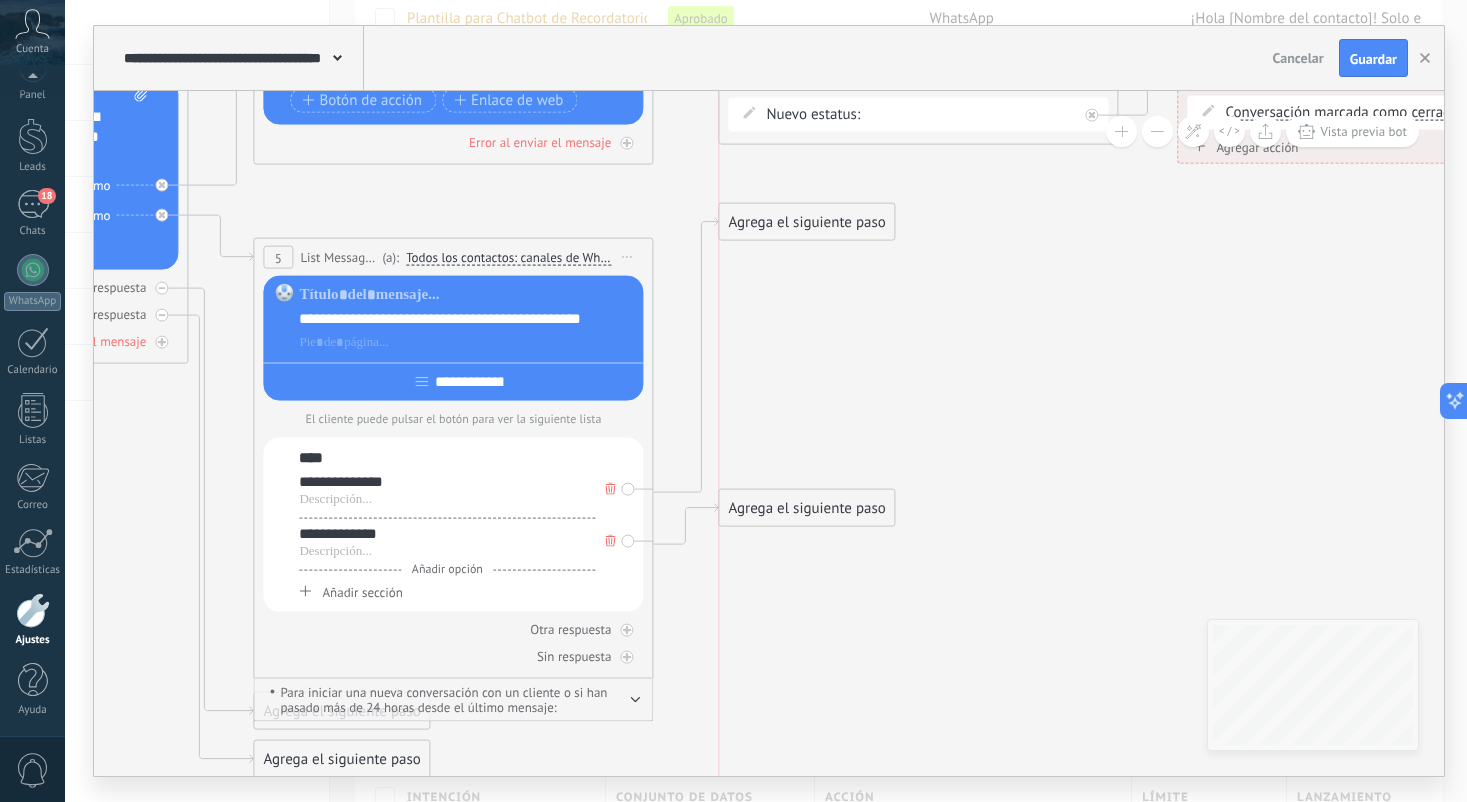 click on "Agrega el siguiente paso" at bounding box center [806, 222] 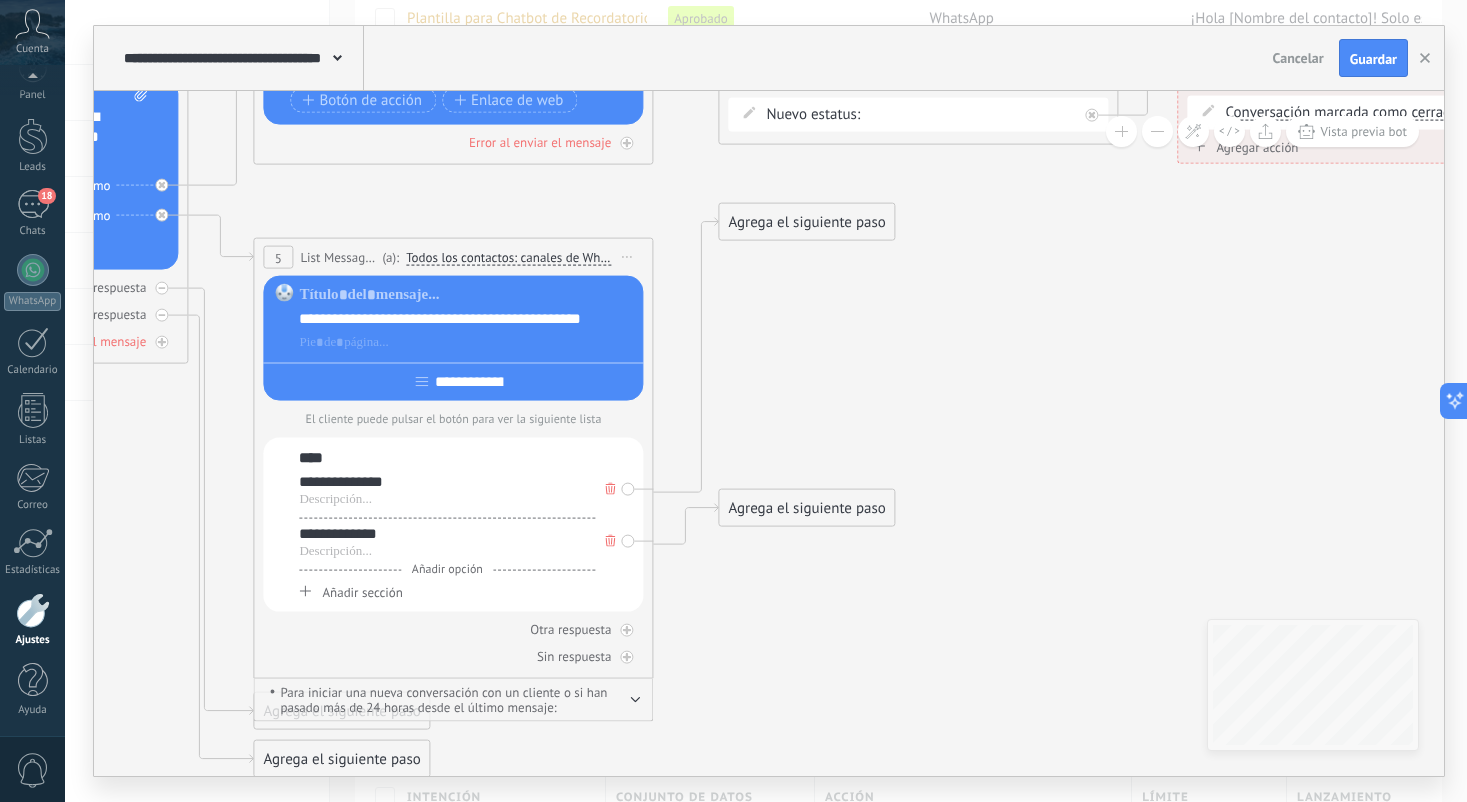 click on "Agrega el siguiente paso" at bounding box center [806, 222] 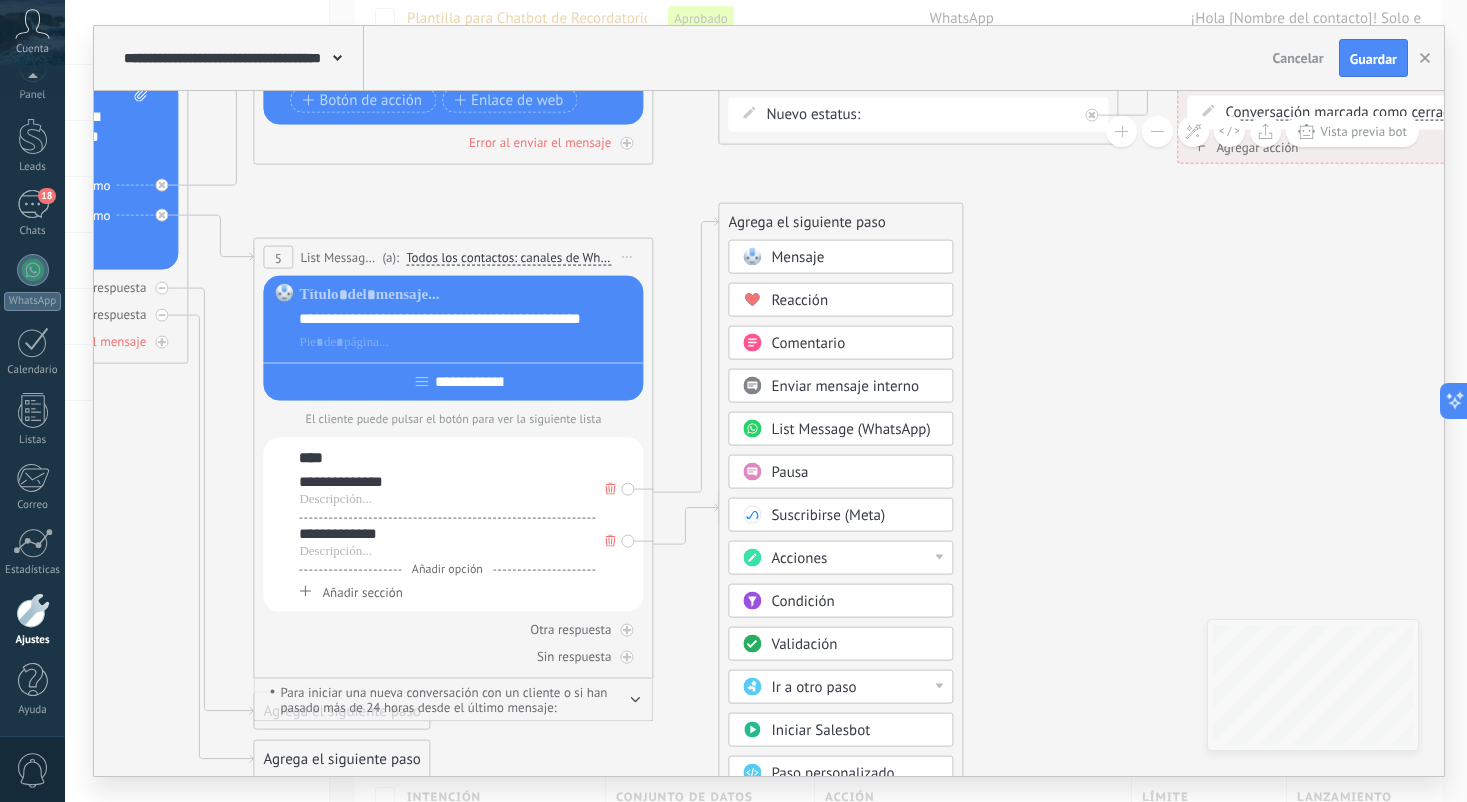 click on "Mensaje" at bounding box center (855, 258) 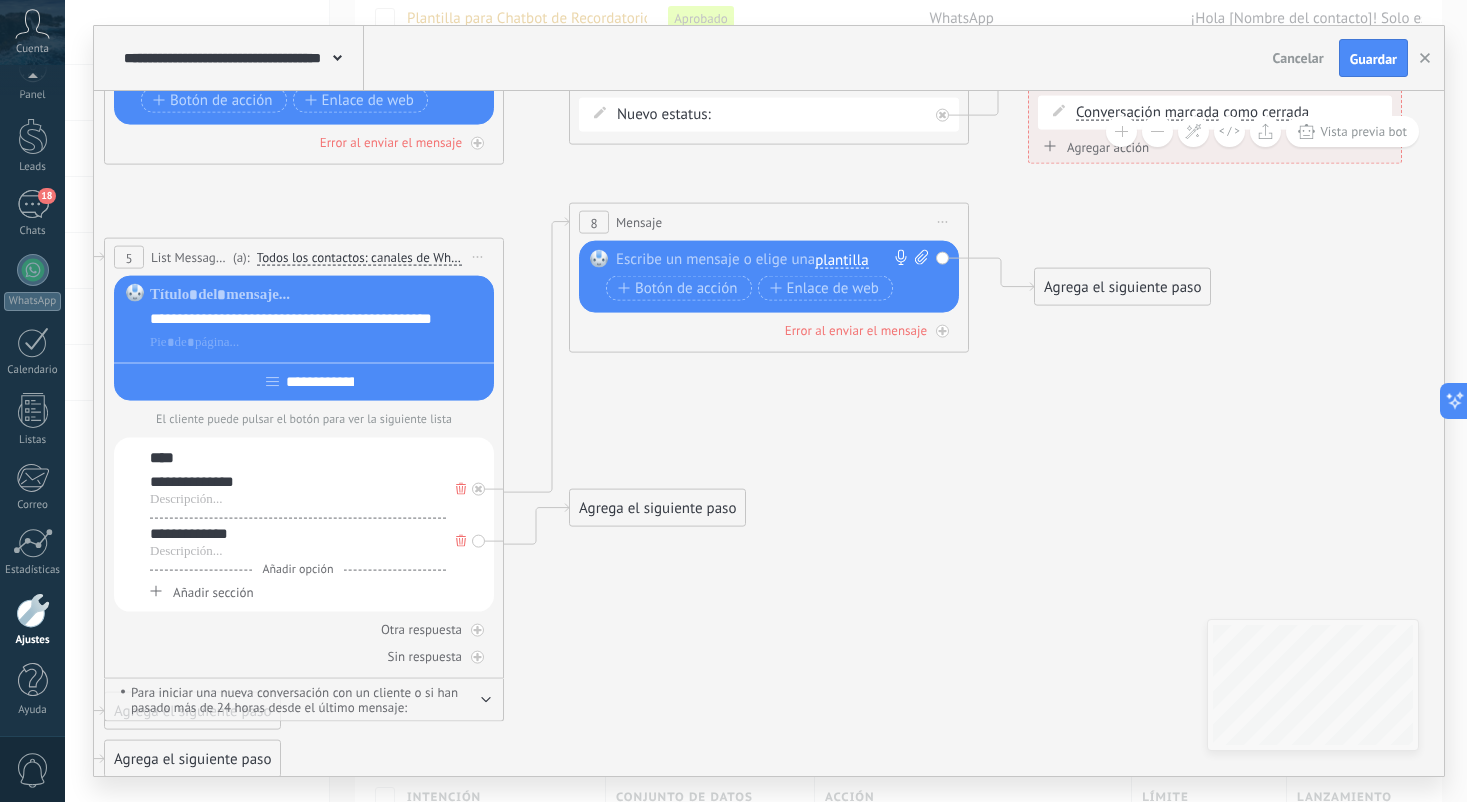 click on "Reemplazar
Quitar
Convertir a mensaje de voz
Arrastre la imagen aquí para adjuntarla.
Añadir imagen
Subir
Arrastrar y soltar
Archivo no encontrado
Escribe un mensaje o elige una  plantilla" at bounding box center [769, 277] 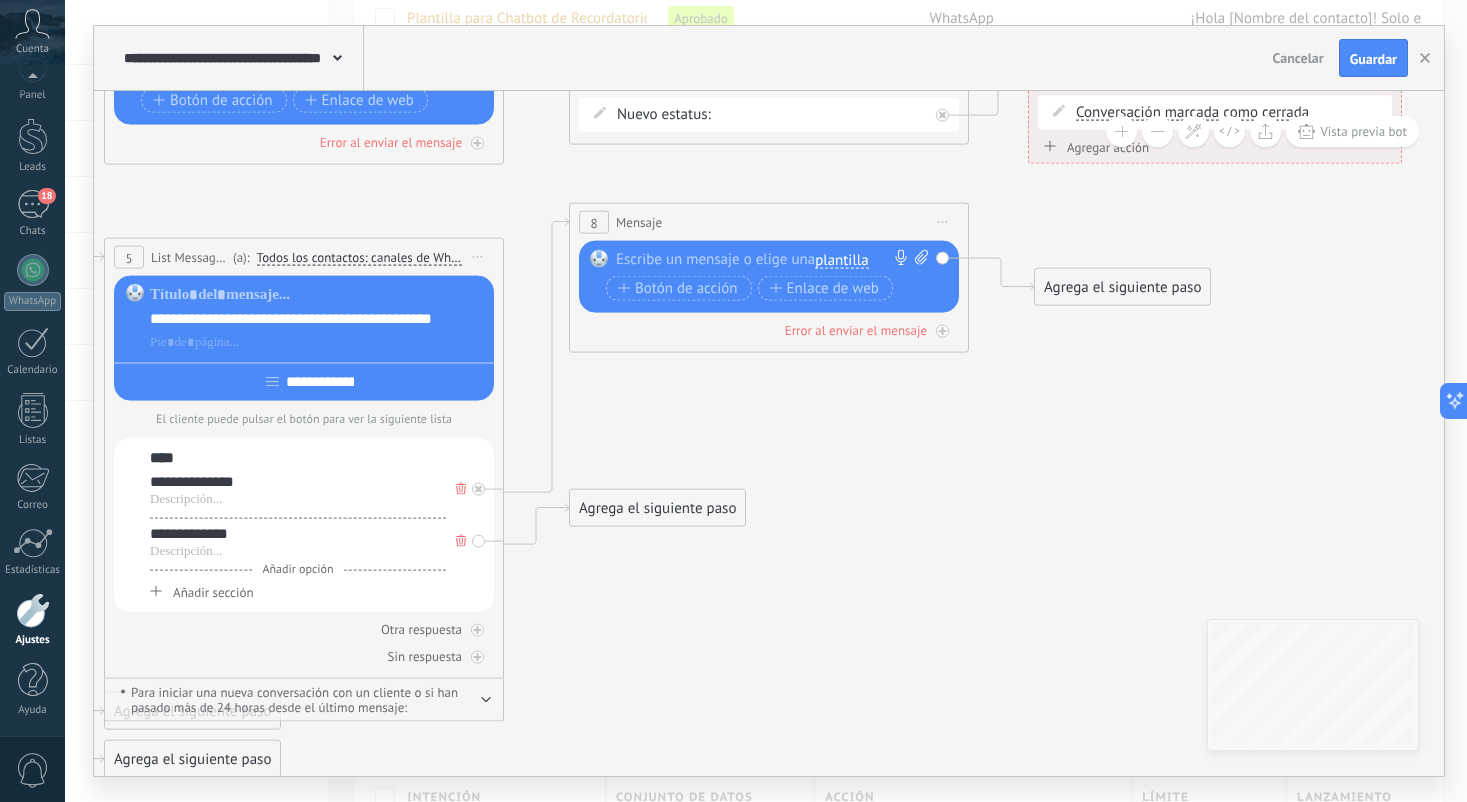 type 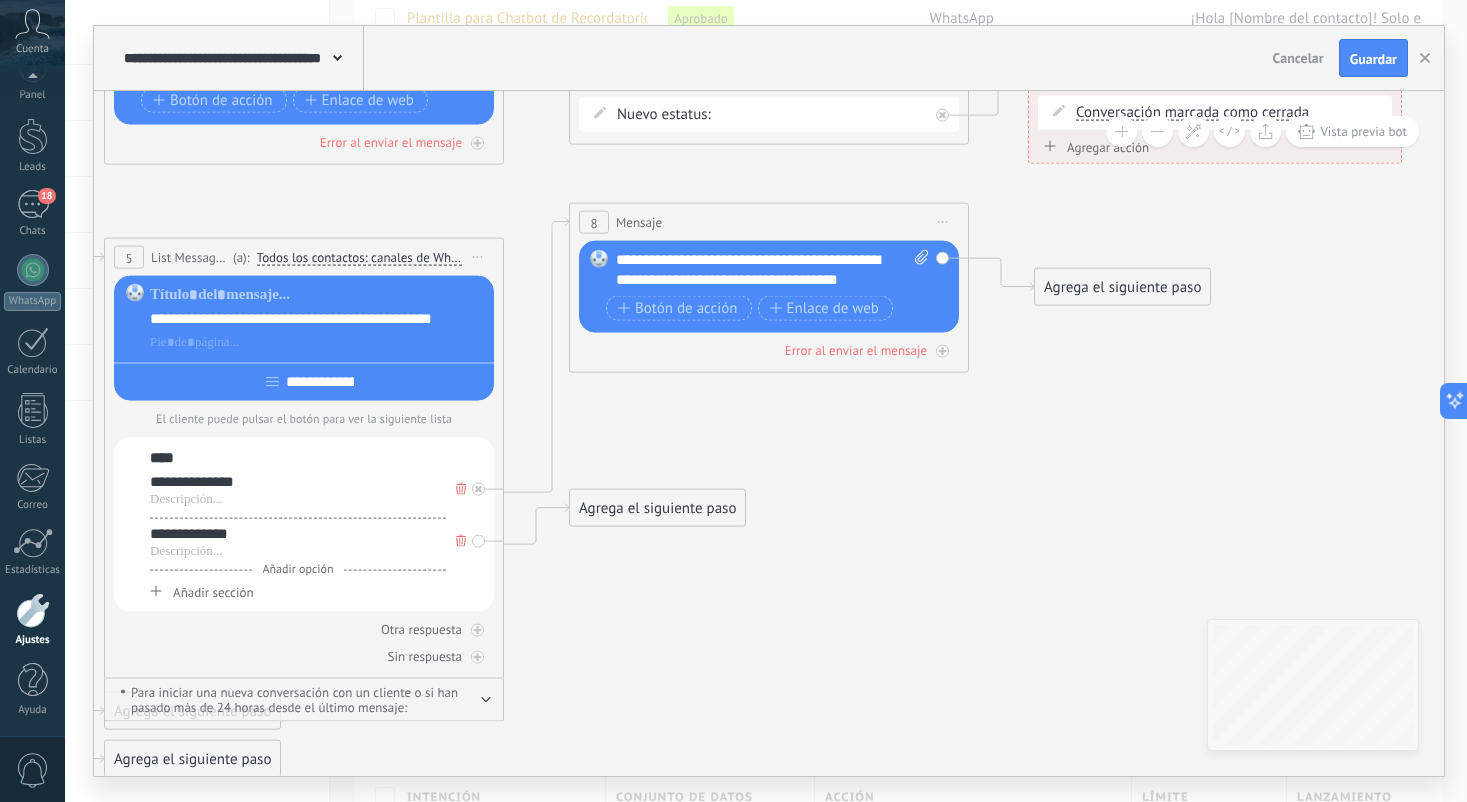 scroll, scrollTop: 0, scrollLeft: 1, axis: horizontal 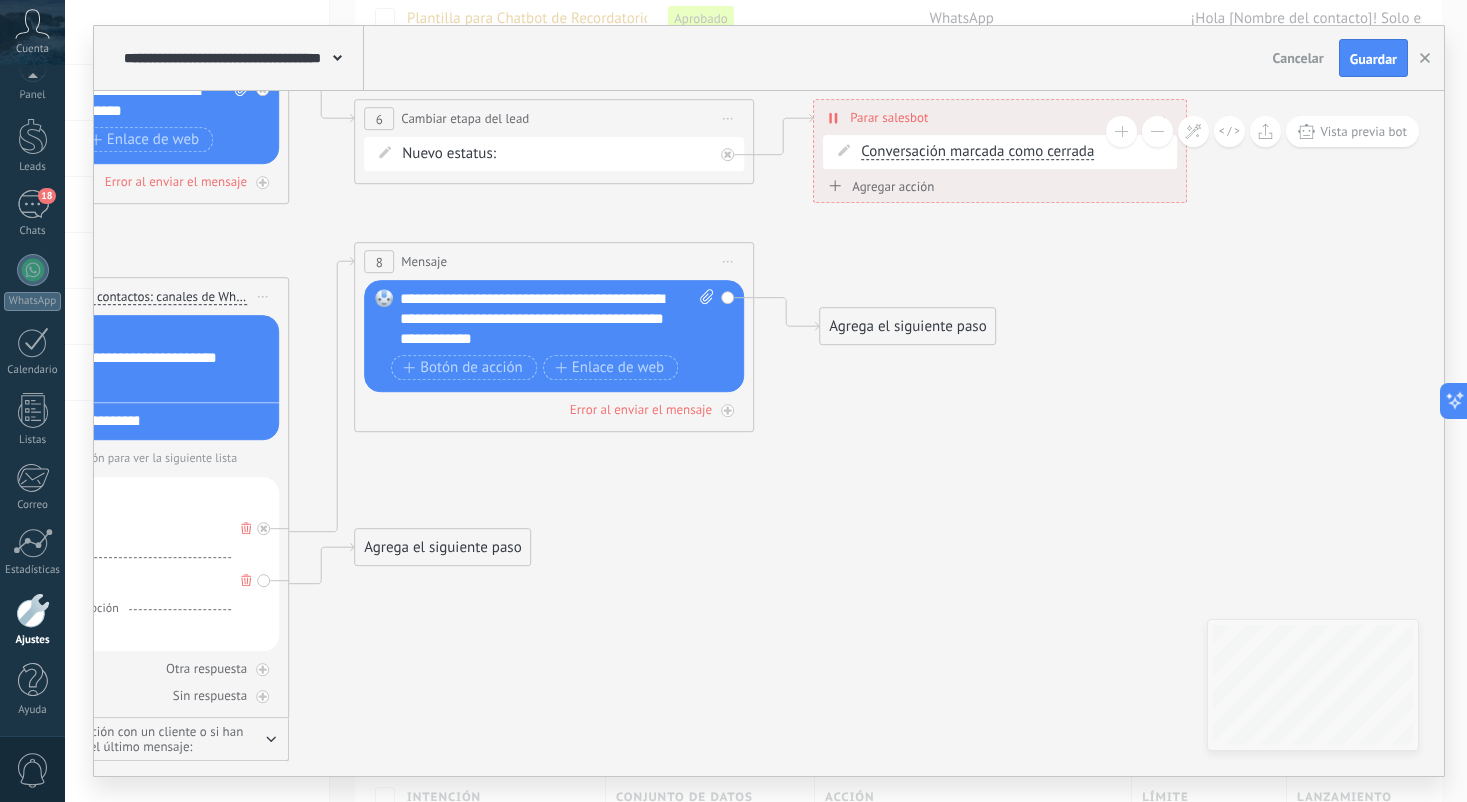 click on "Agrega el siguiente paso" at bounding box center [907, 326] 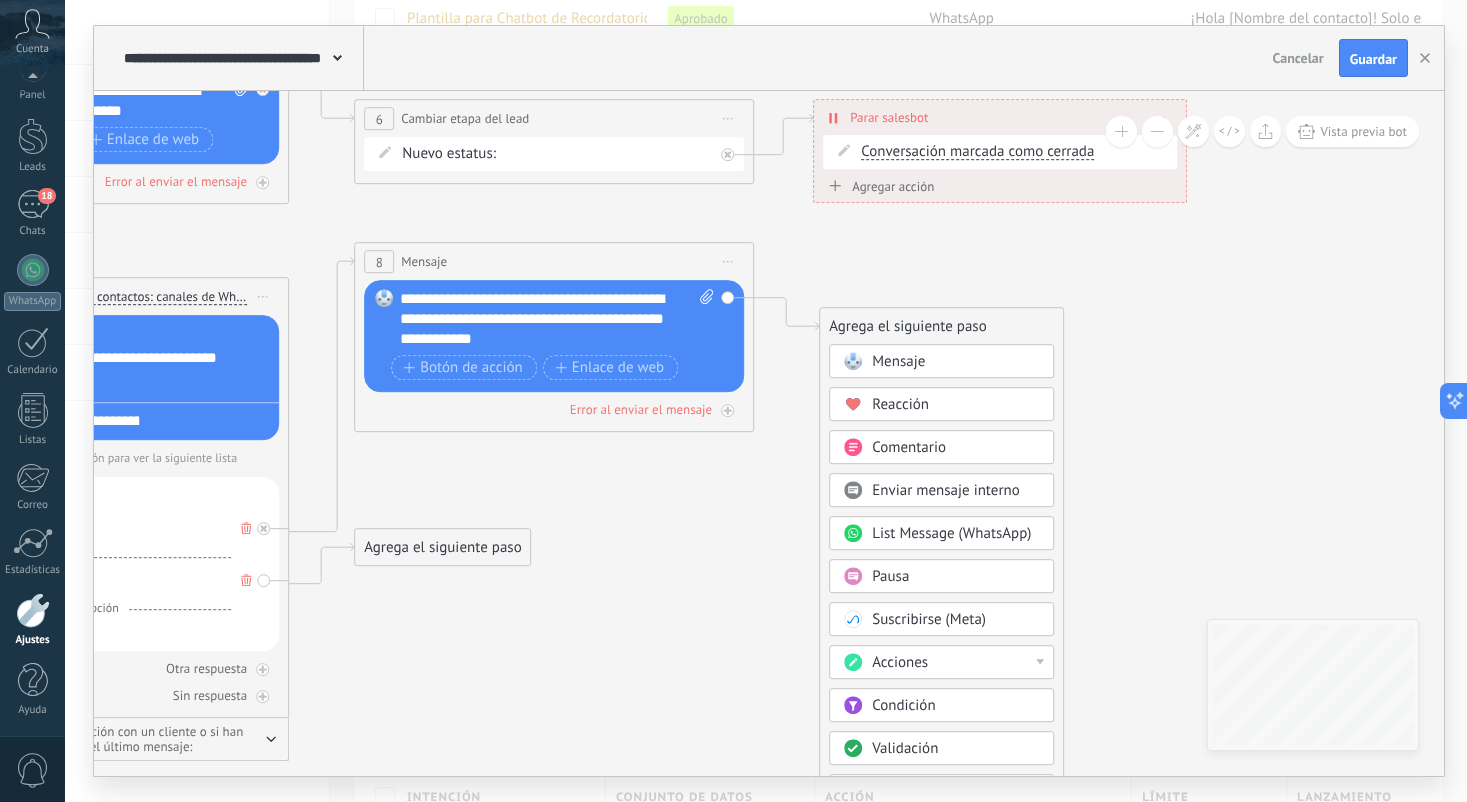click on "Acciones" at bounding box center (956, 663) 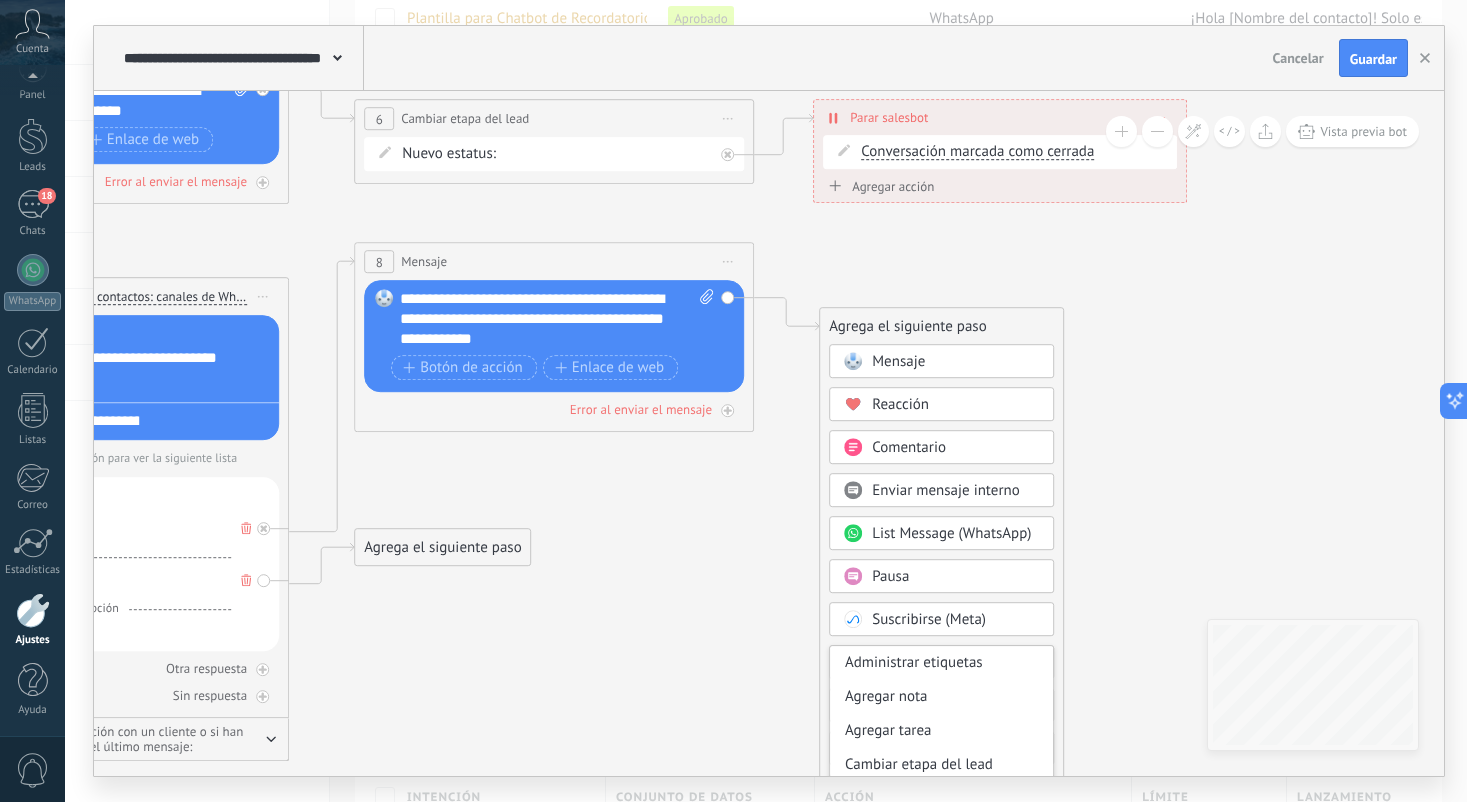 scroll, scrollTop: 0, scrollLeft: 0, axis: both 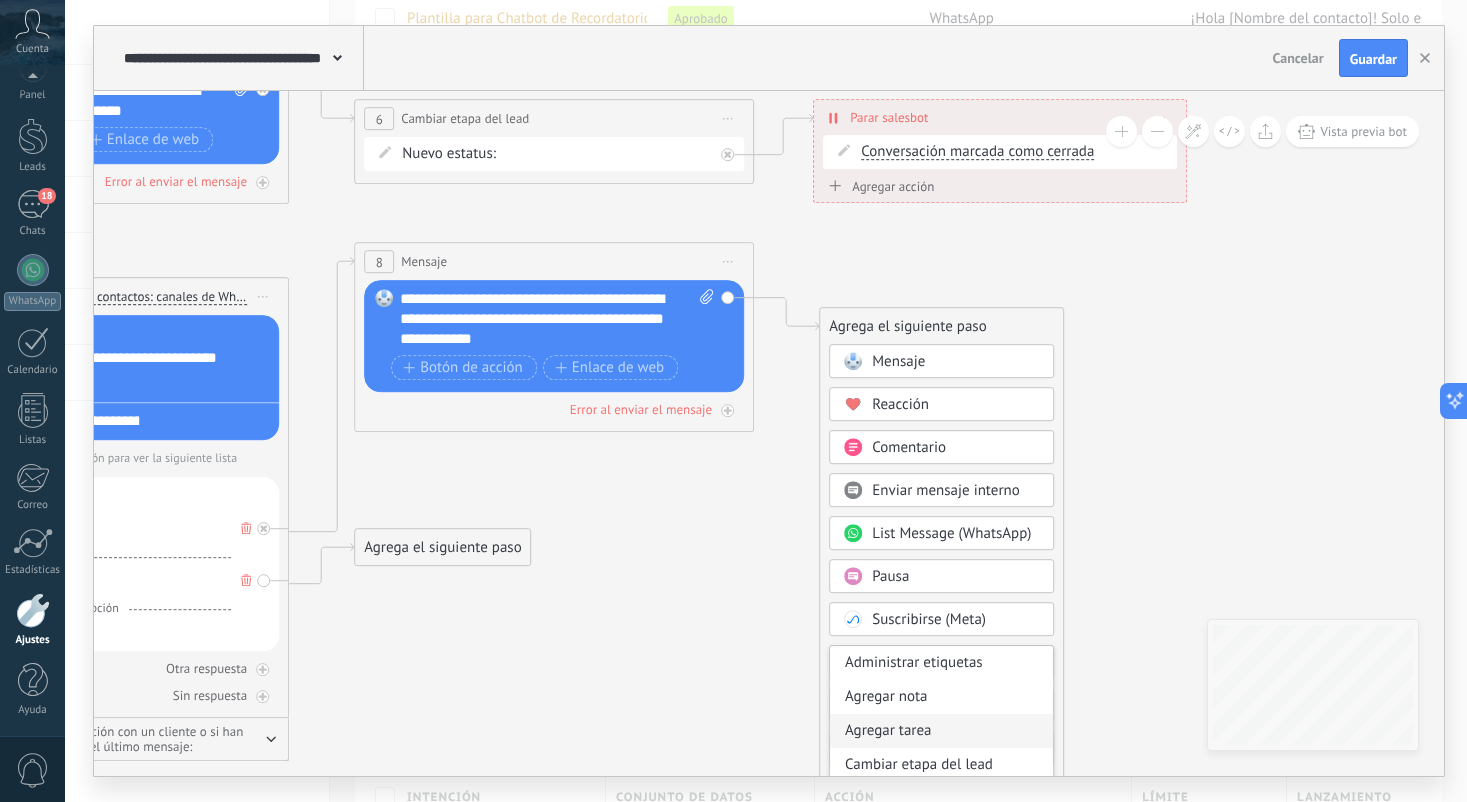 click on "Agregar tarea" at bounding box center (941, 731) 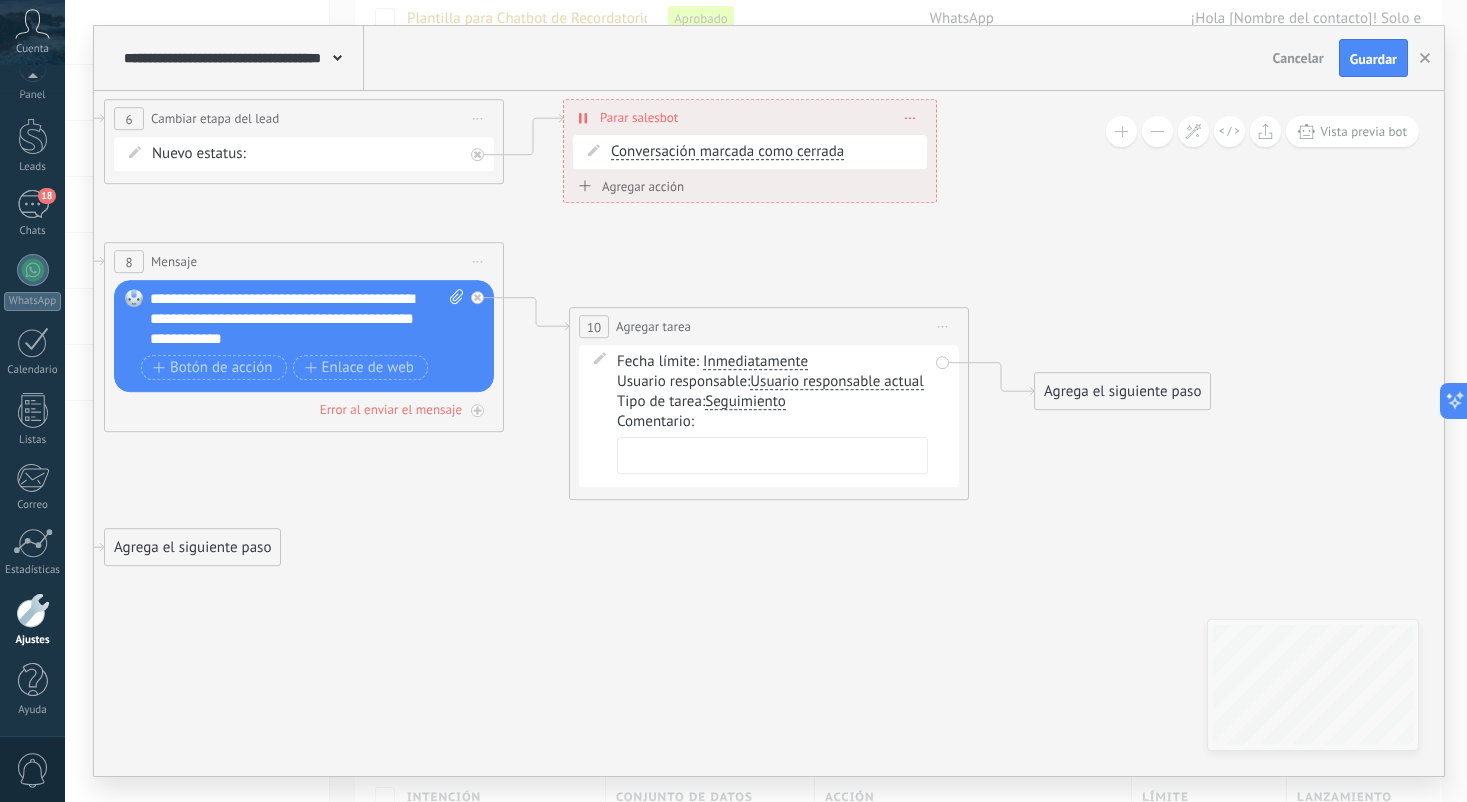 click on "Usuario responsable actual" at bounding box center (836, 382) 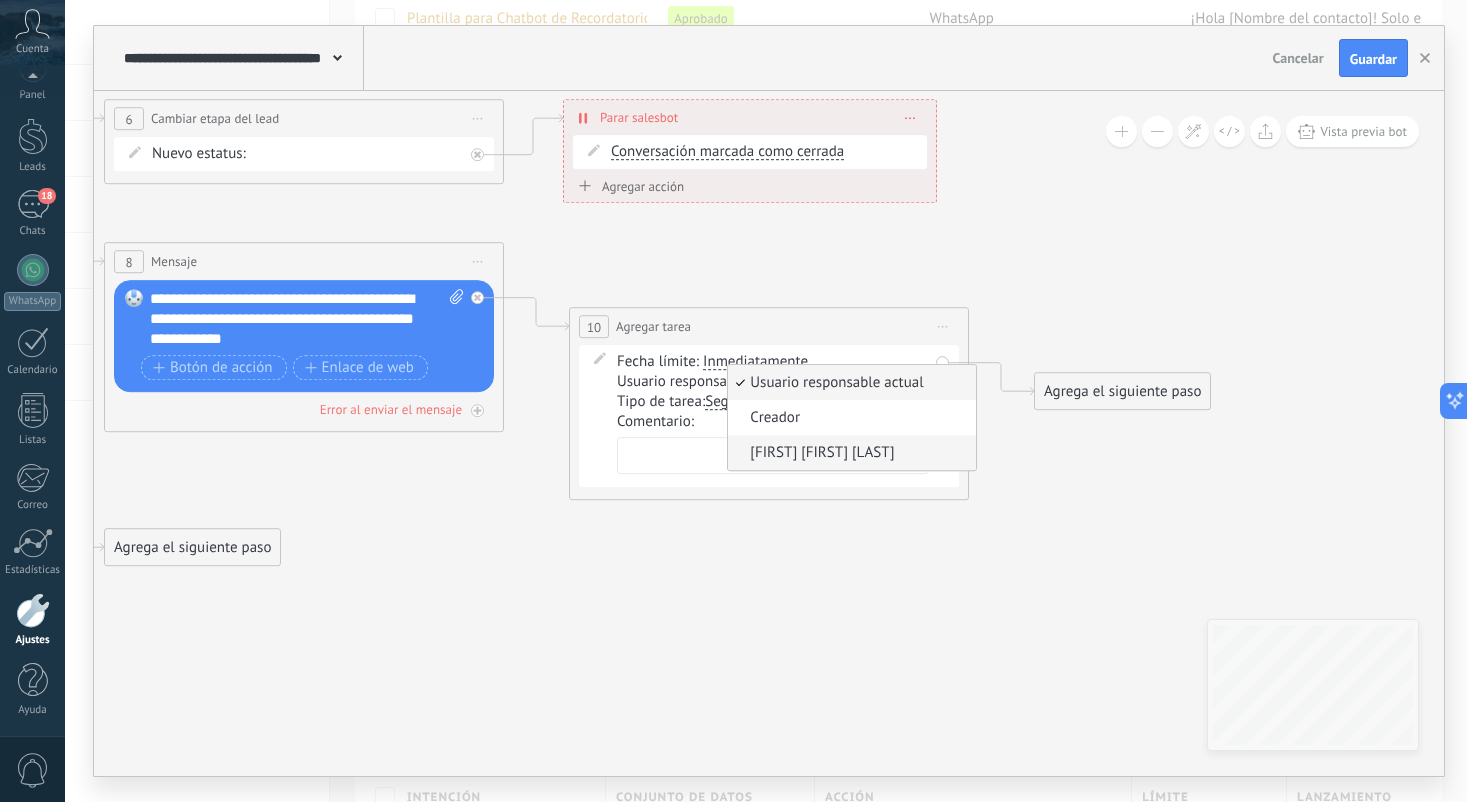 click on "[FIRST] [LAST]" at bounding box center (849, 453) 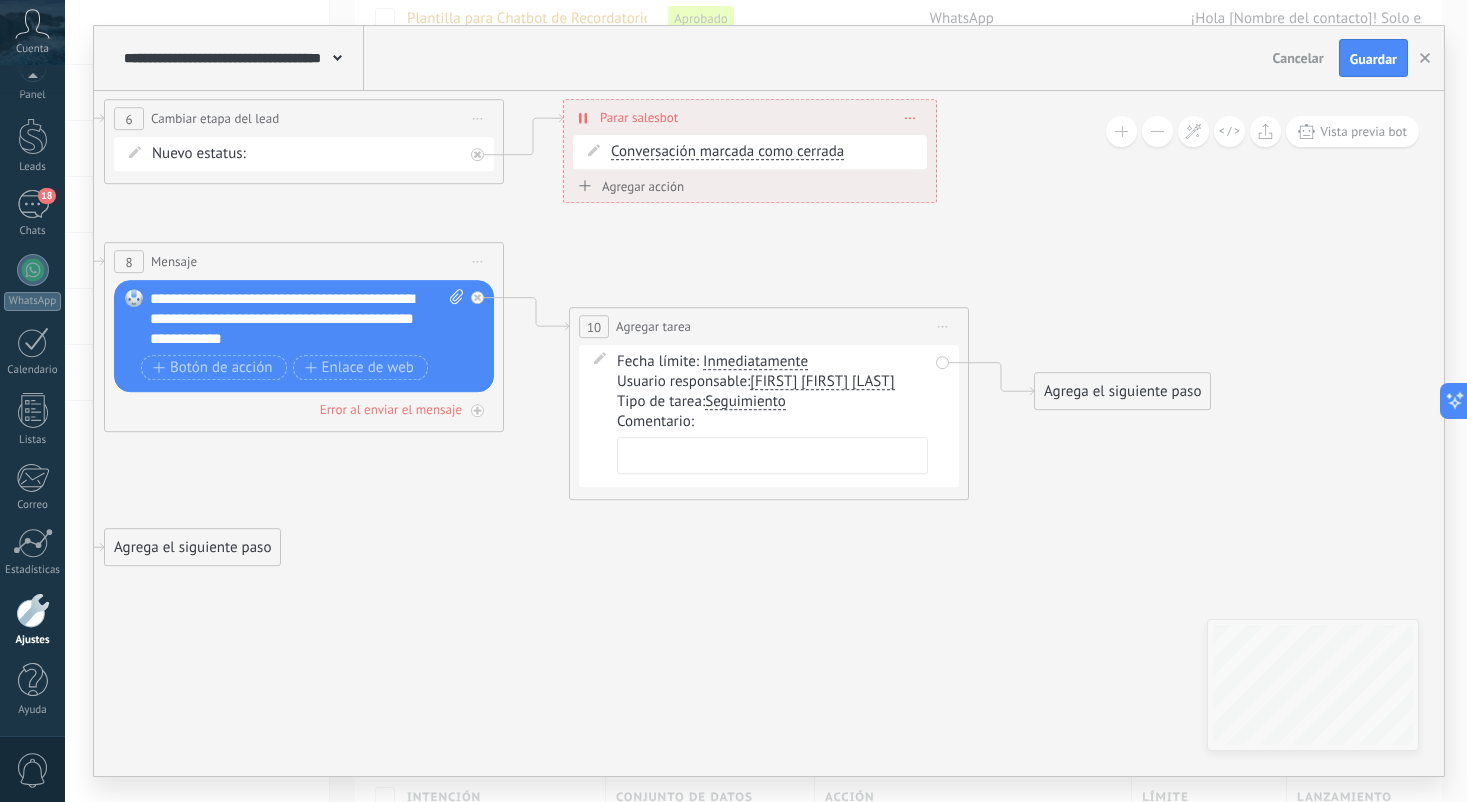 click at bounding box center [772, 455] 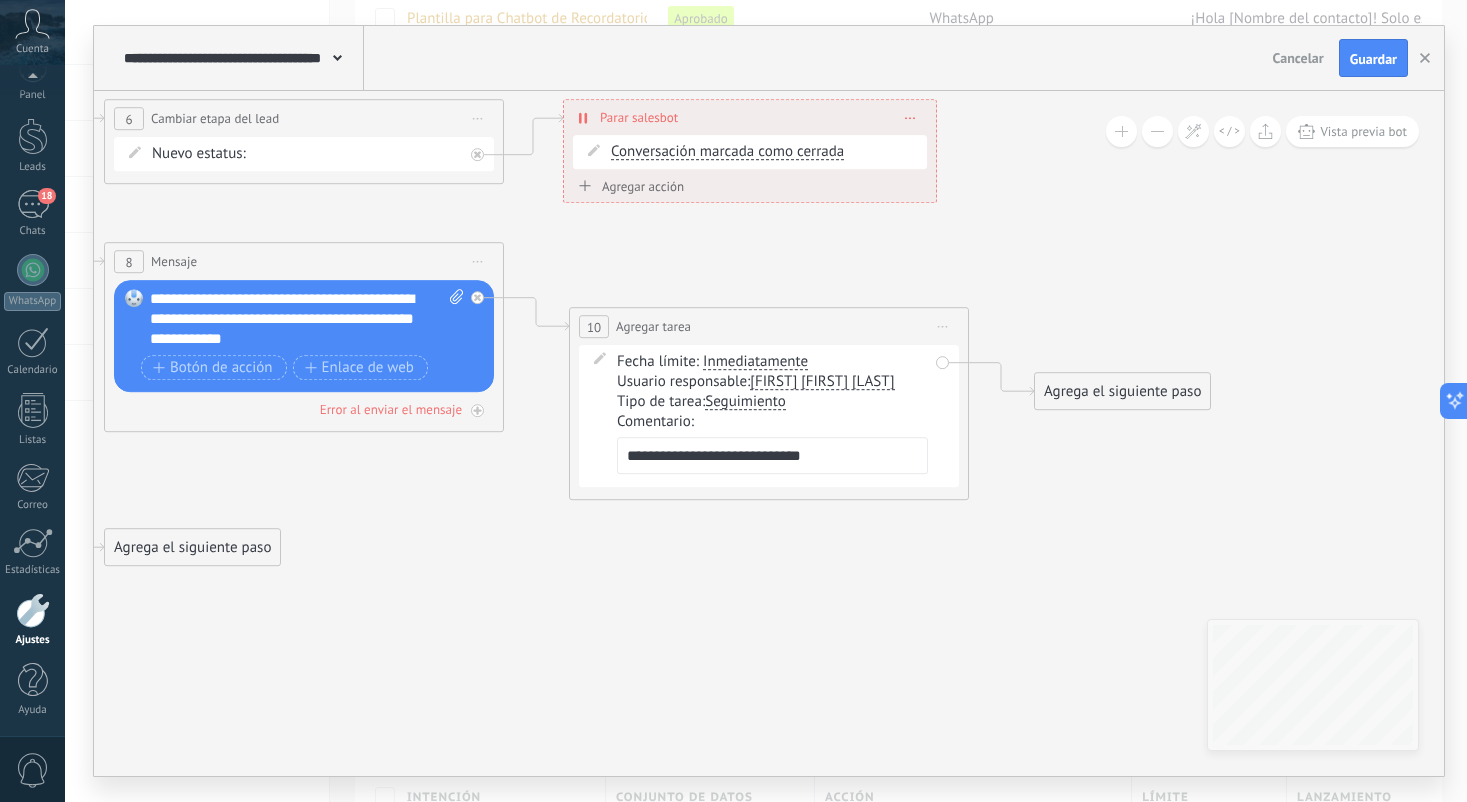 type on "**********" 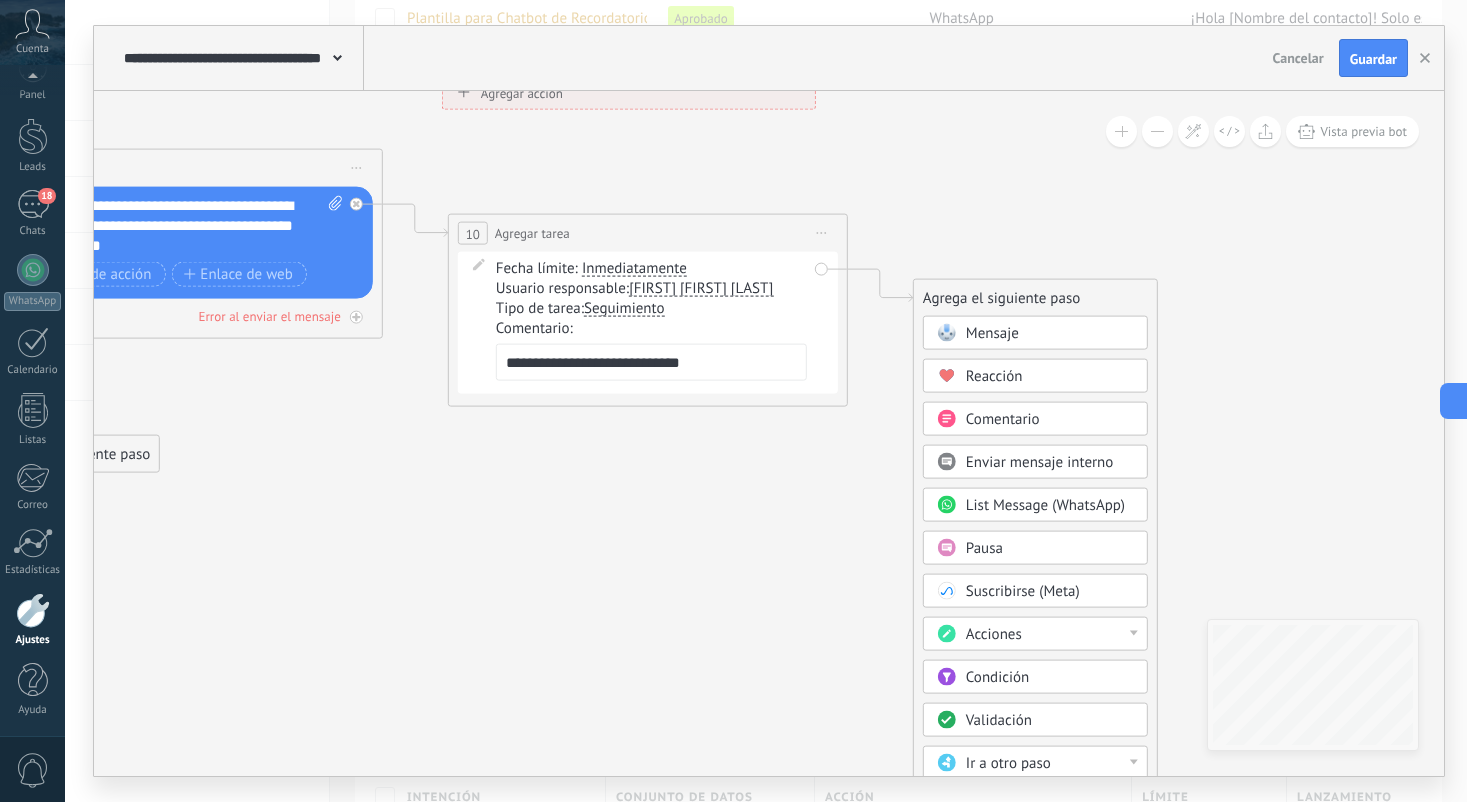 click on "Acciones" at bounding box center (1050, 635) 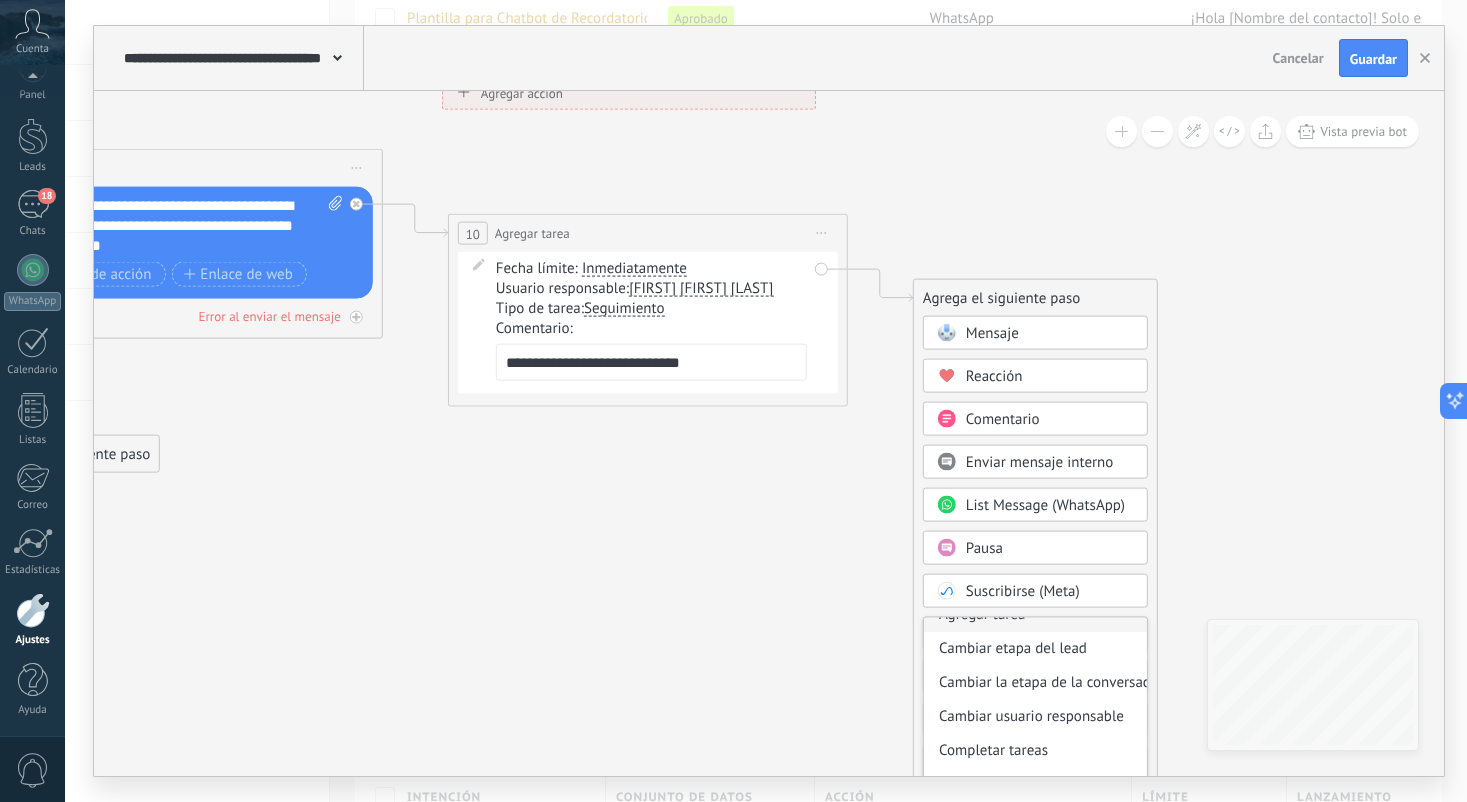 scroll, scrollTop: 93, scrollLeft: 0, axis: vertical 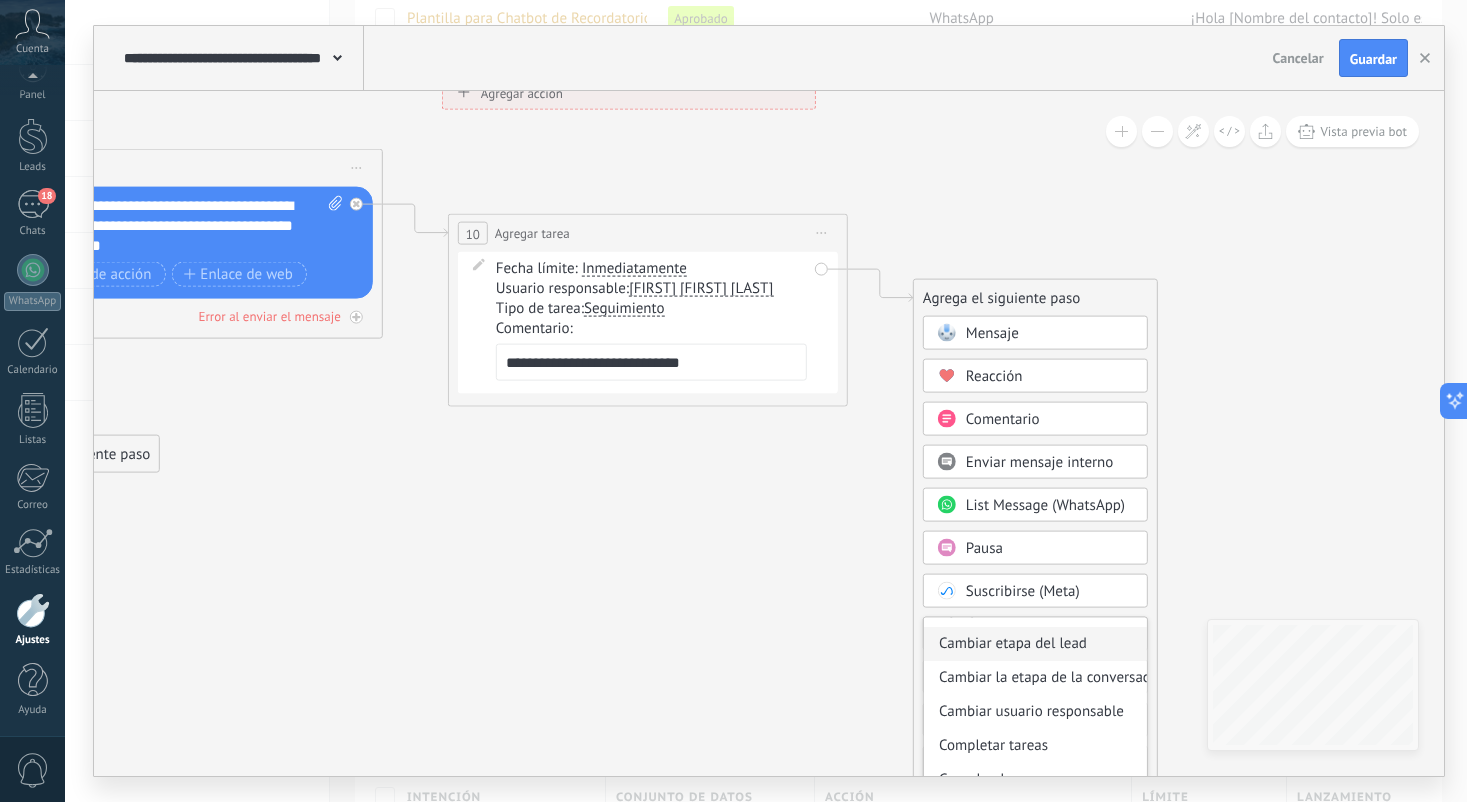 click on "Cambiar etapa del lead" at bounding box center (1035, 644) 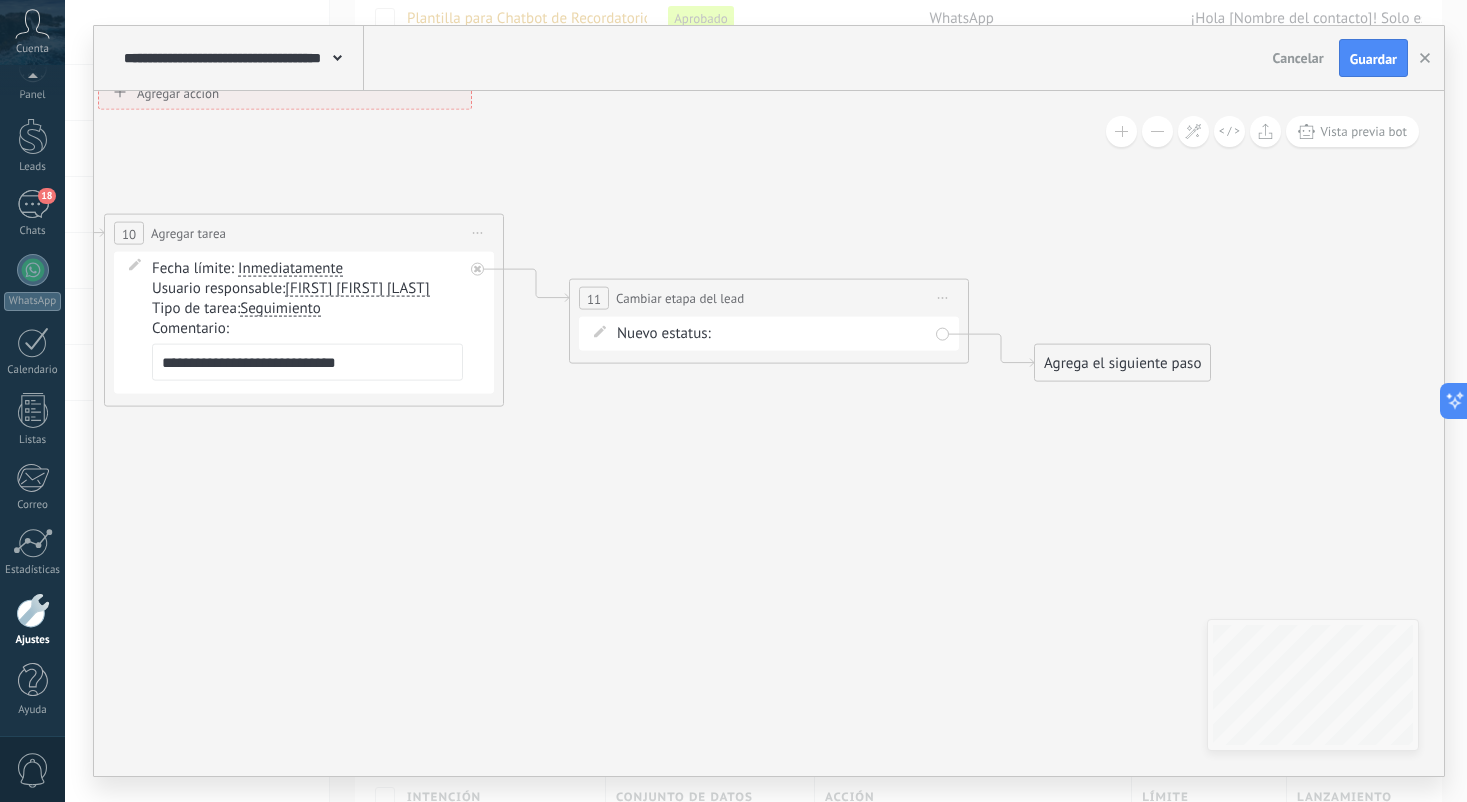 click on "Nuevo estatus: Pacientes Paciente Nuevo Paciente Alta Relativa Paciente con Cita Agendada Paciente con Cita Confirmada Paciente Inactivo Paciente esperando nueva cita Cita completada – ganado Cita cancelada – perdido" at bounding box center (769, 334) 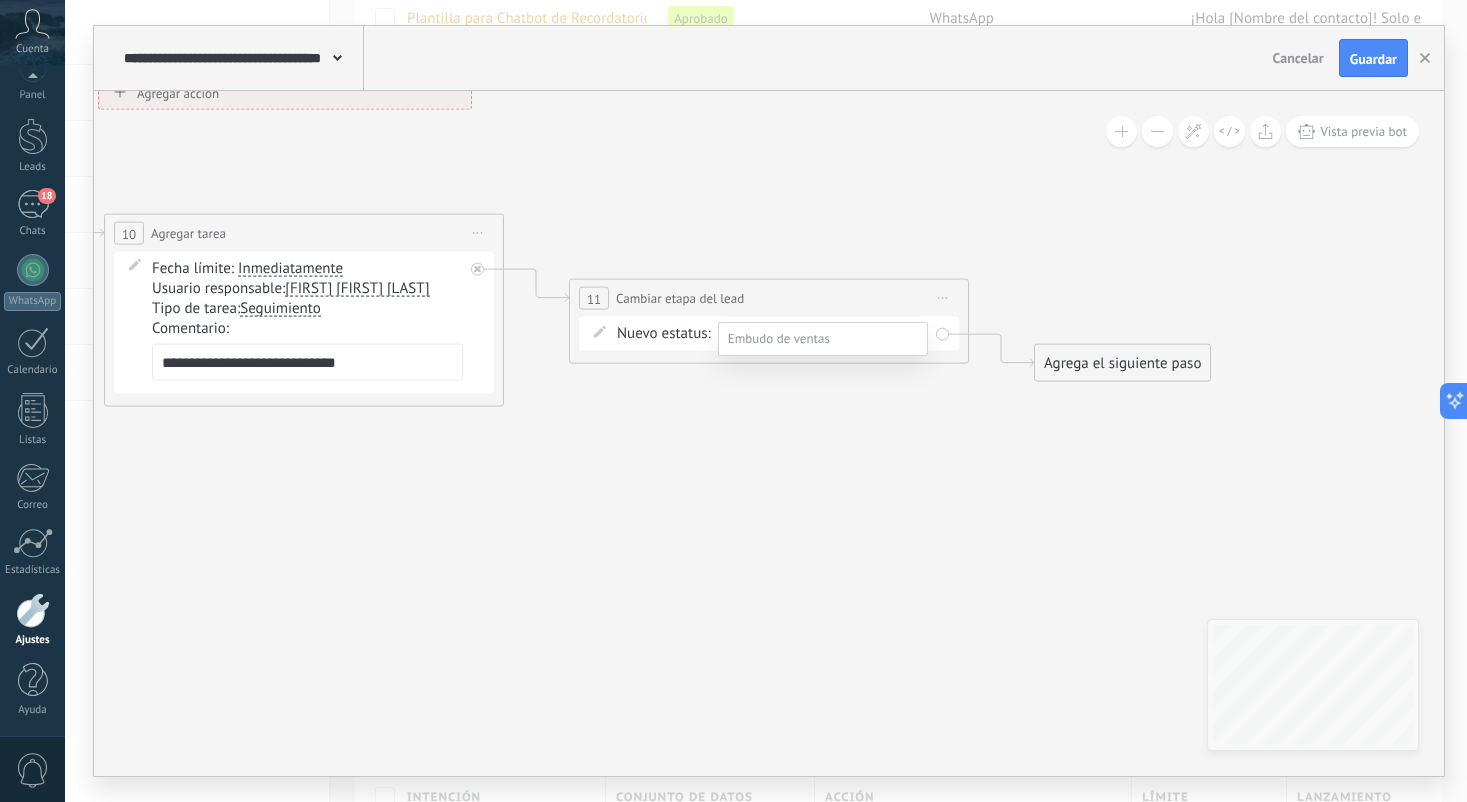 click on "Paciente esperando nueva cita" at bounding box center [0, 0] 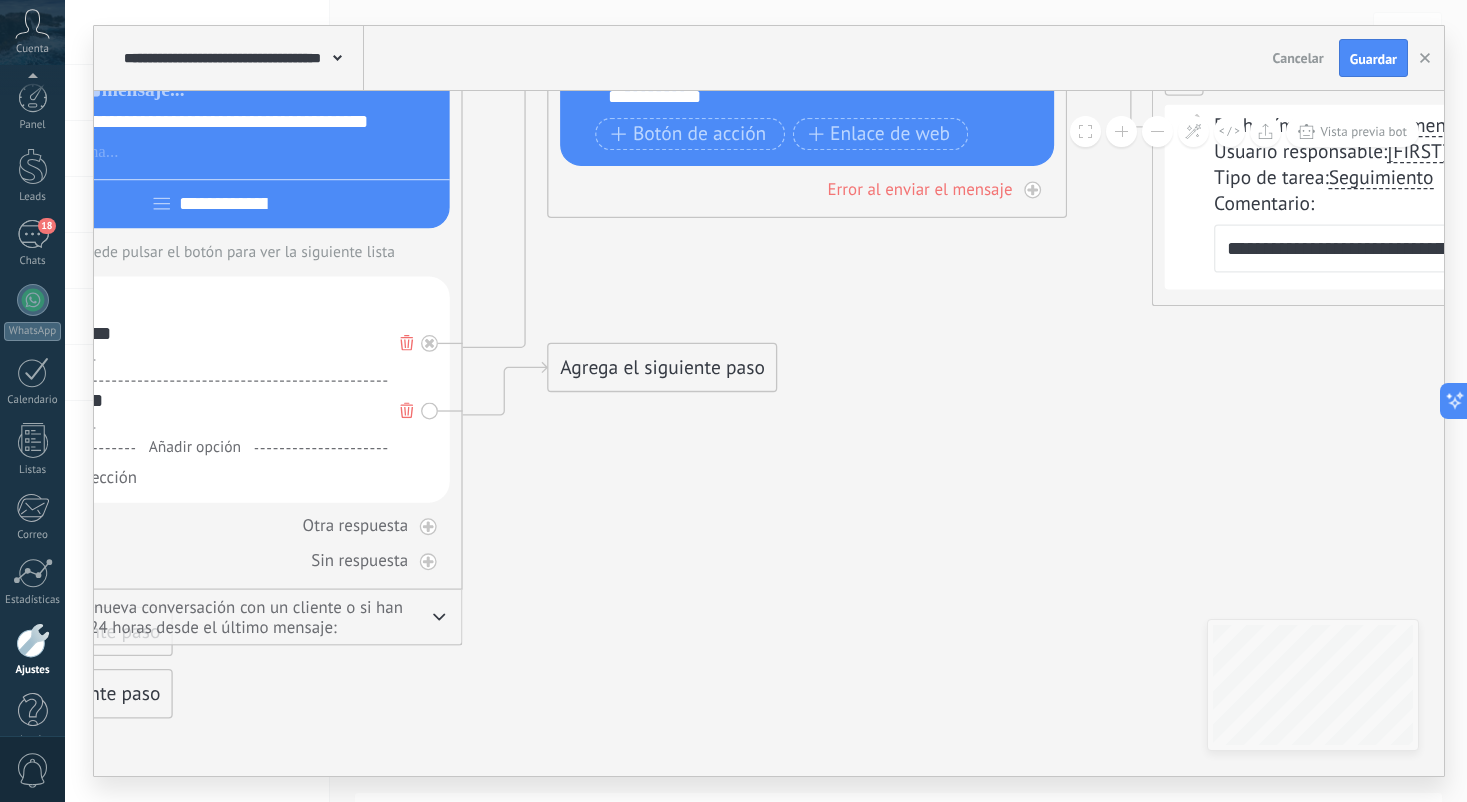 scroll, scrollTop: 232, scrollLeft: 0, axis: vertical 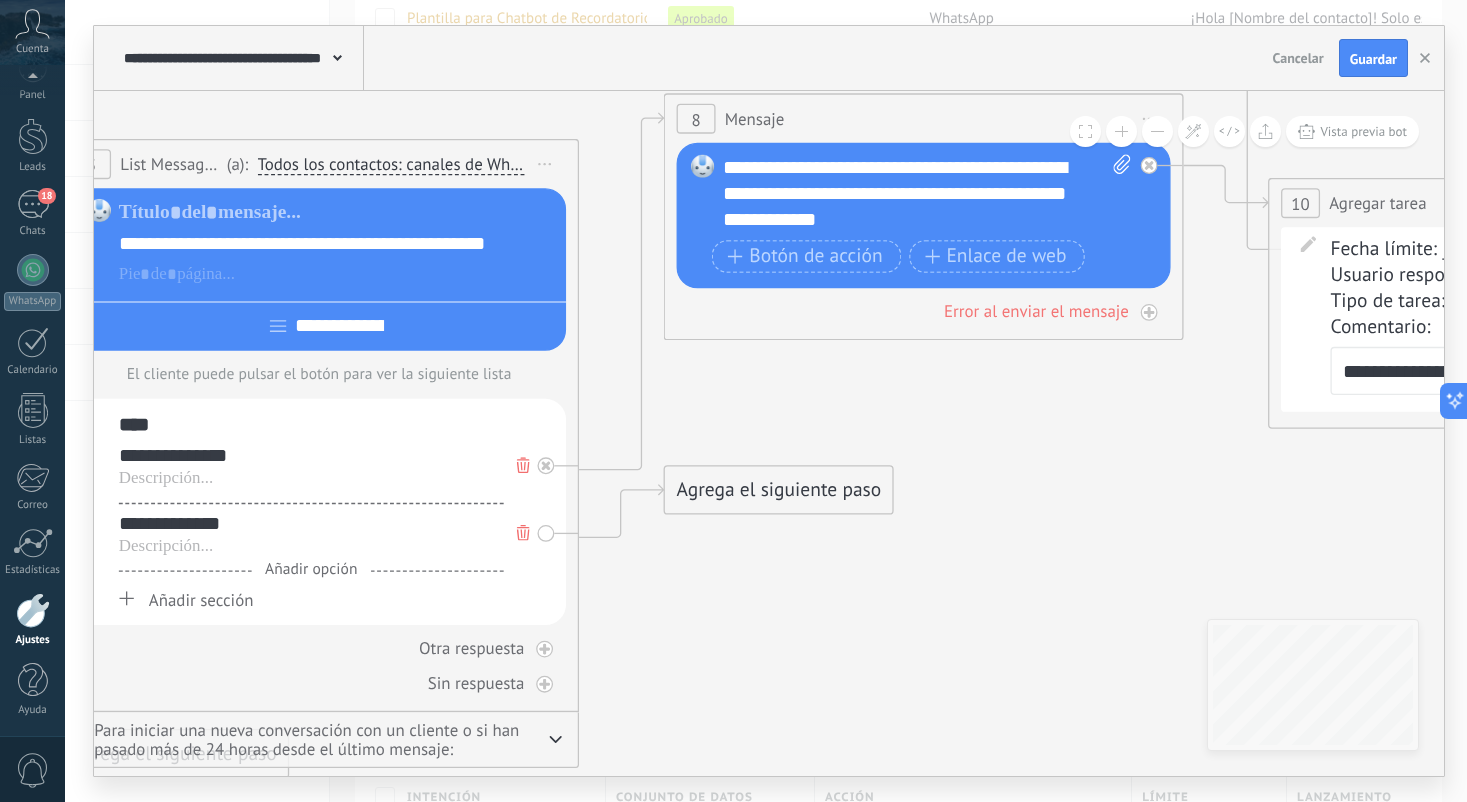 click on "Agrega el siguiente paso" at bounding box center [779, 490] 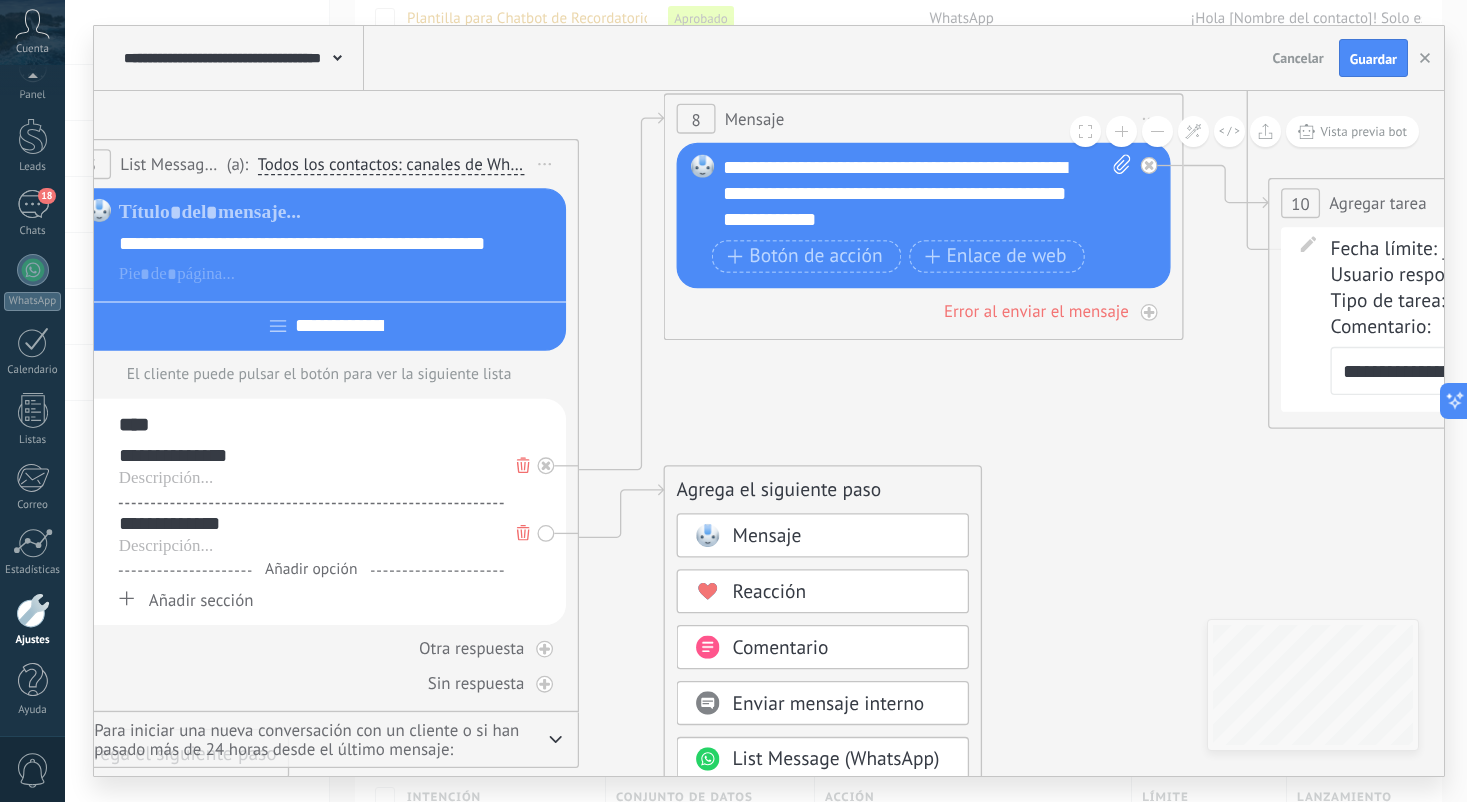 click on "Mensaje" at bounding box center [766, 536] 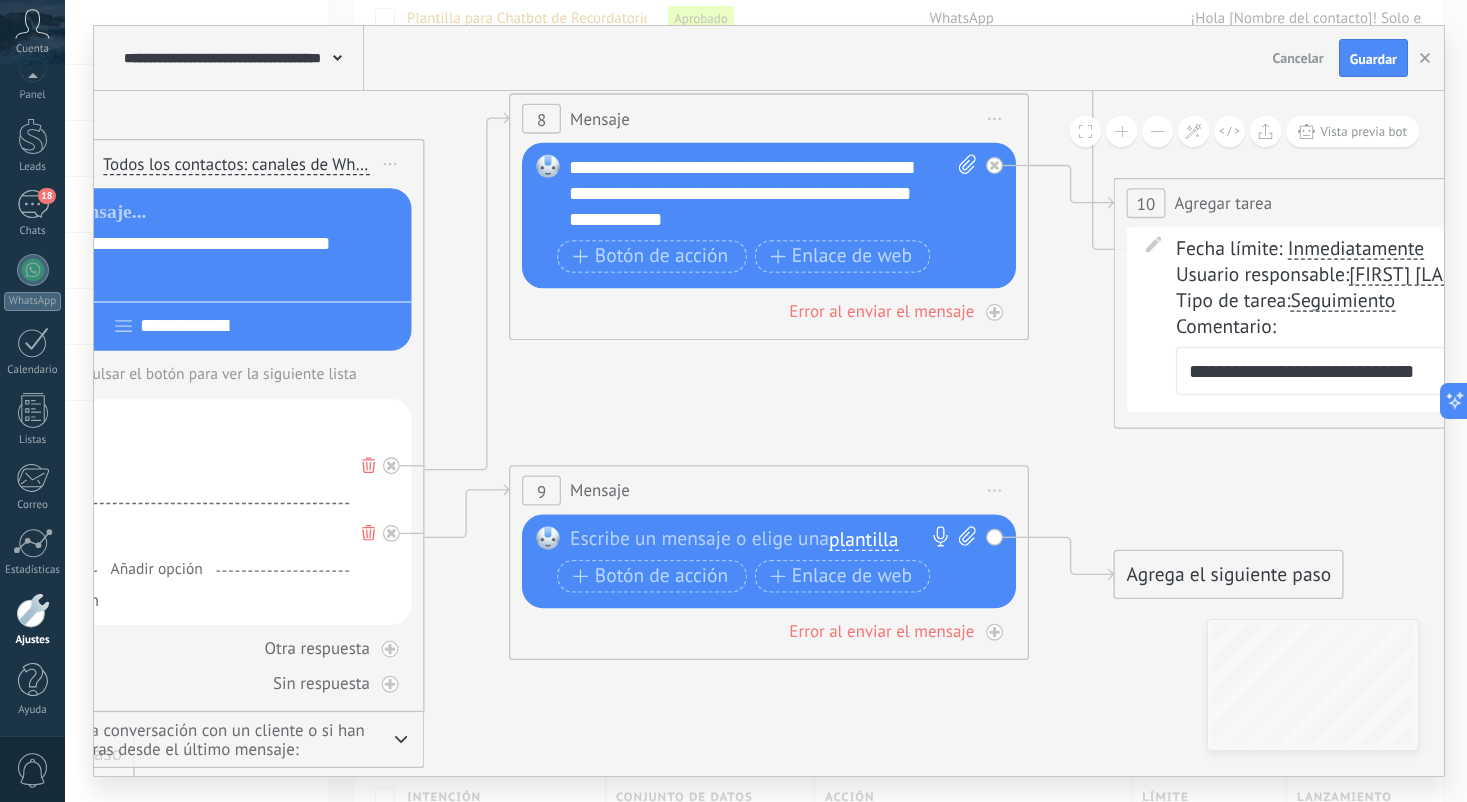 click at bounding box center [763, 539] 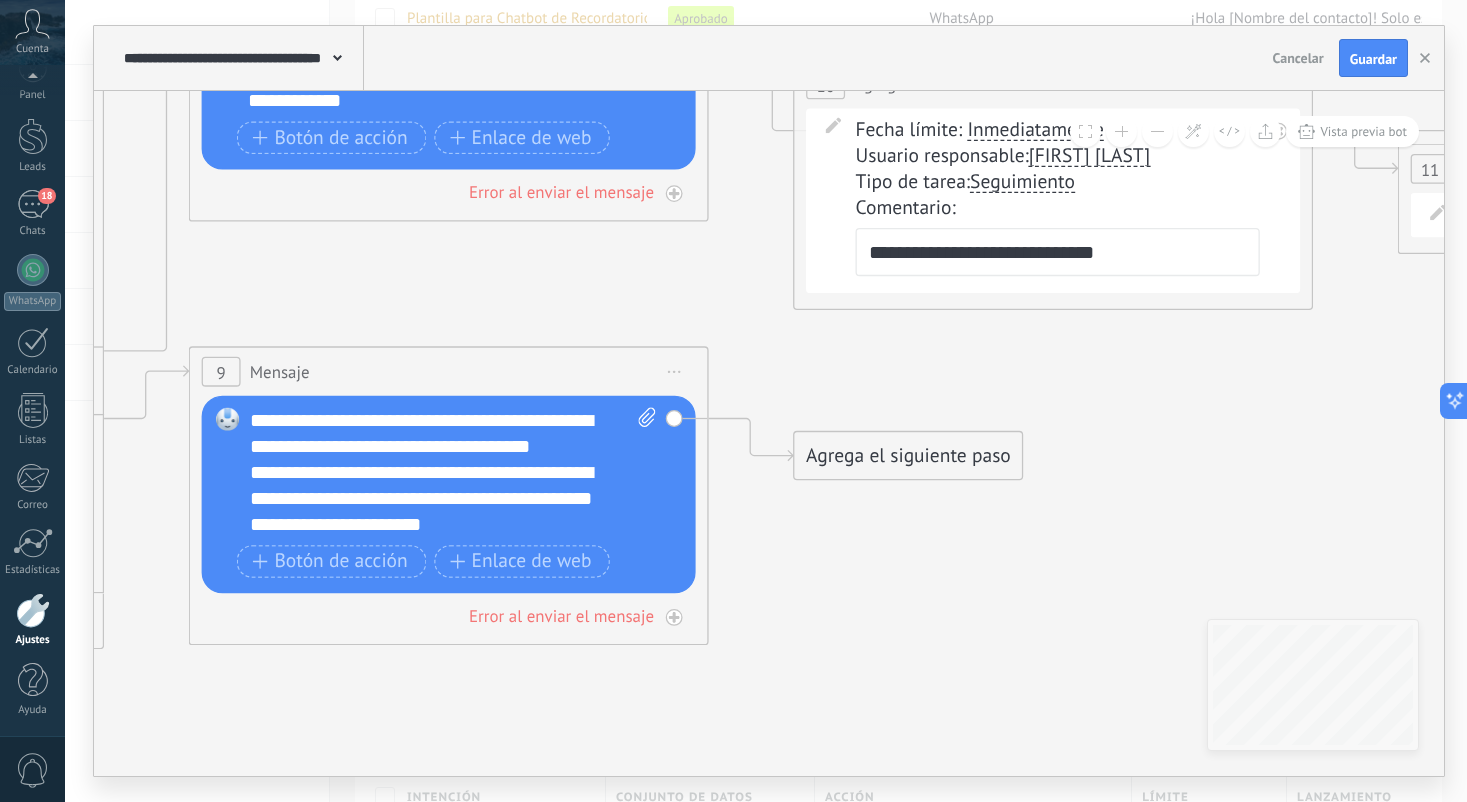click on "Agrega el siguiente paso" at bounding box center [908, 456] 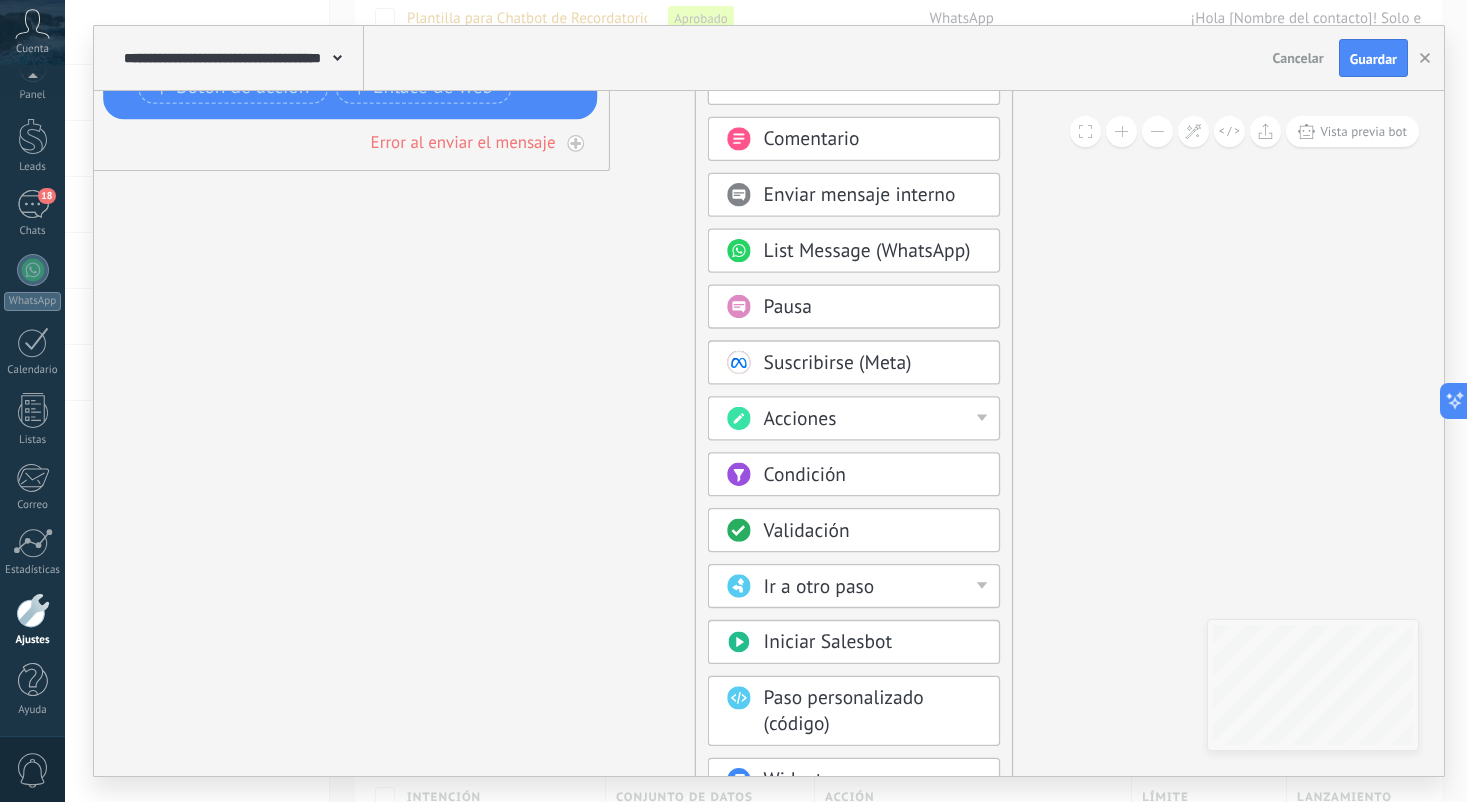 click on "Acciones" at bounding box center (873, 420) 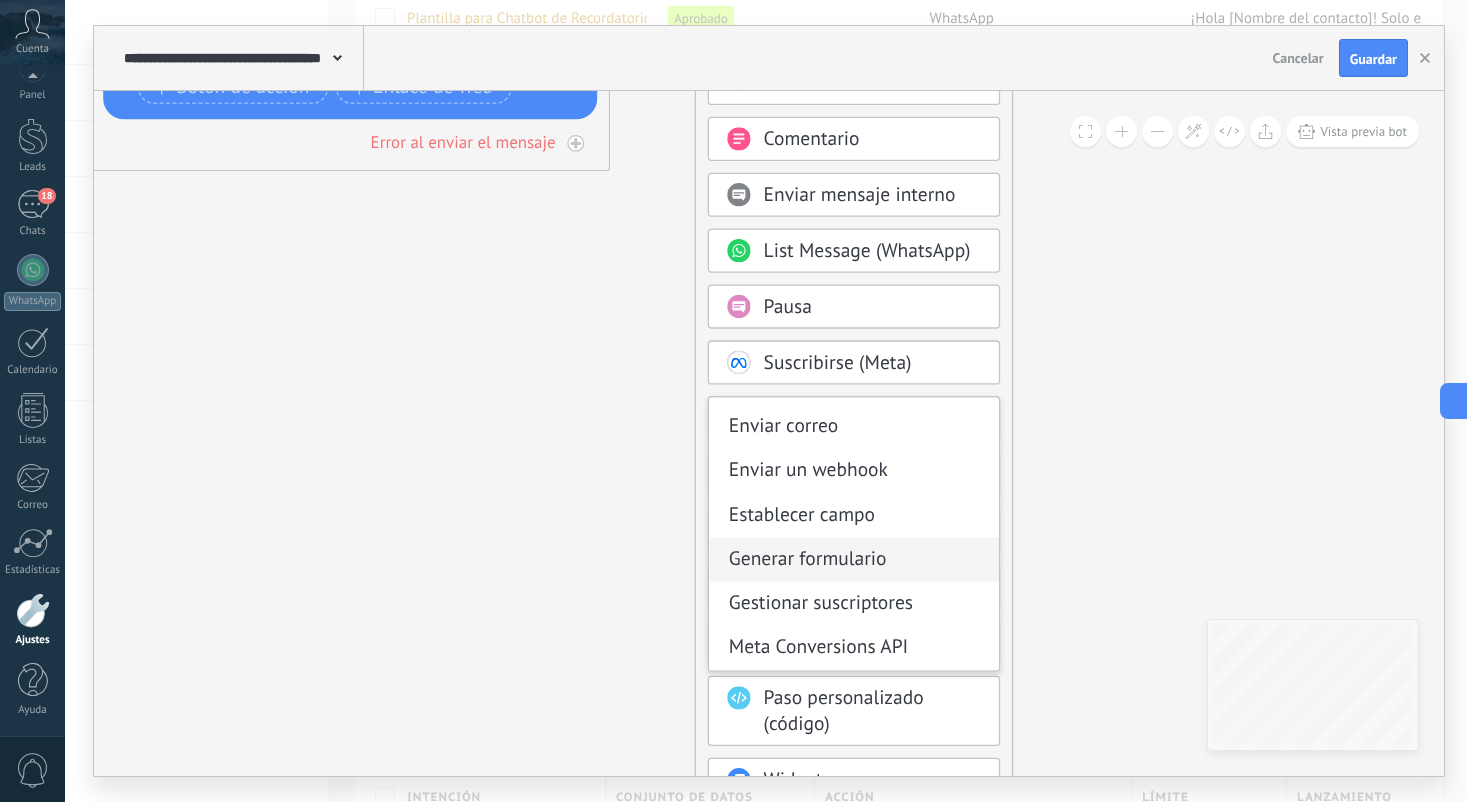 scroll, scrollTop: 266, scrollLeft: 0, axis: vertical 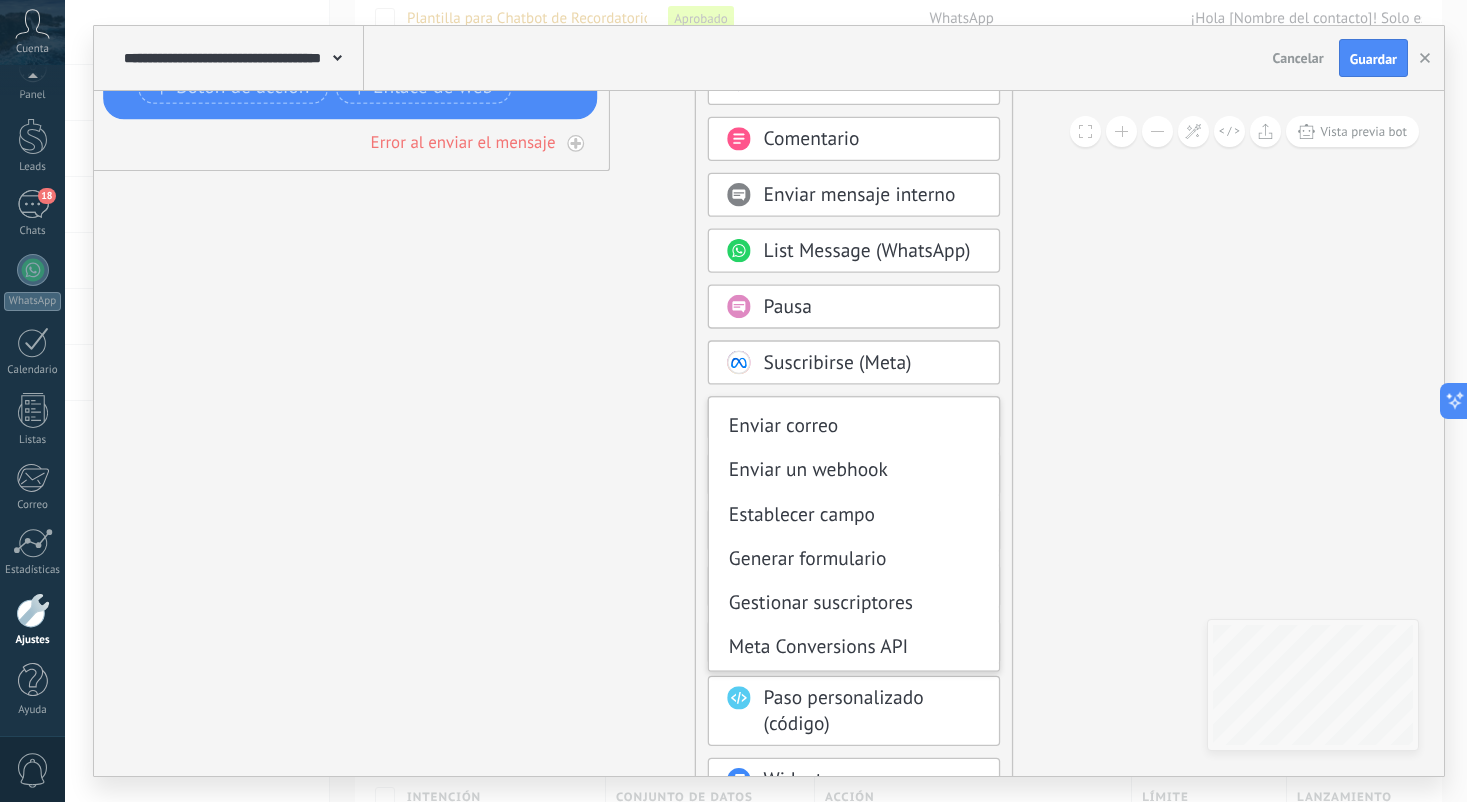 click on "Agrega el siguiente paso
Mensaje
Mensaje
Mensaje
Reacción
Comentario
Enviar mensaje interno" at bounding box center [854, 434] 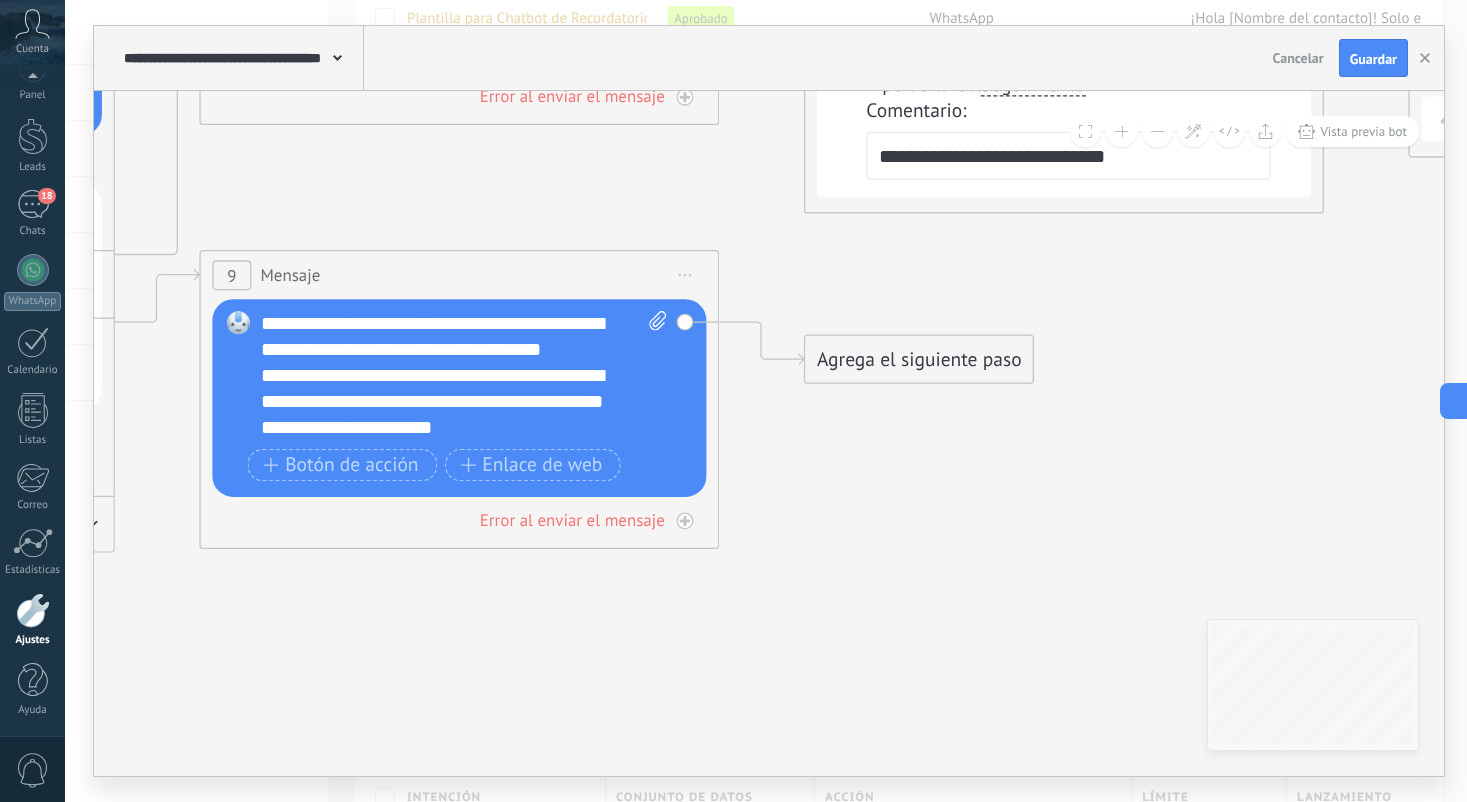 click on "Agrega el siguiente paso" at bounding box center [919, 359] 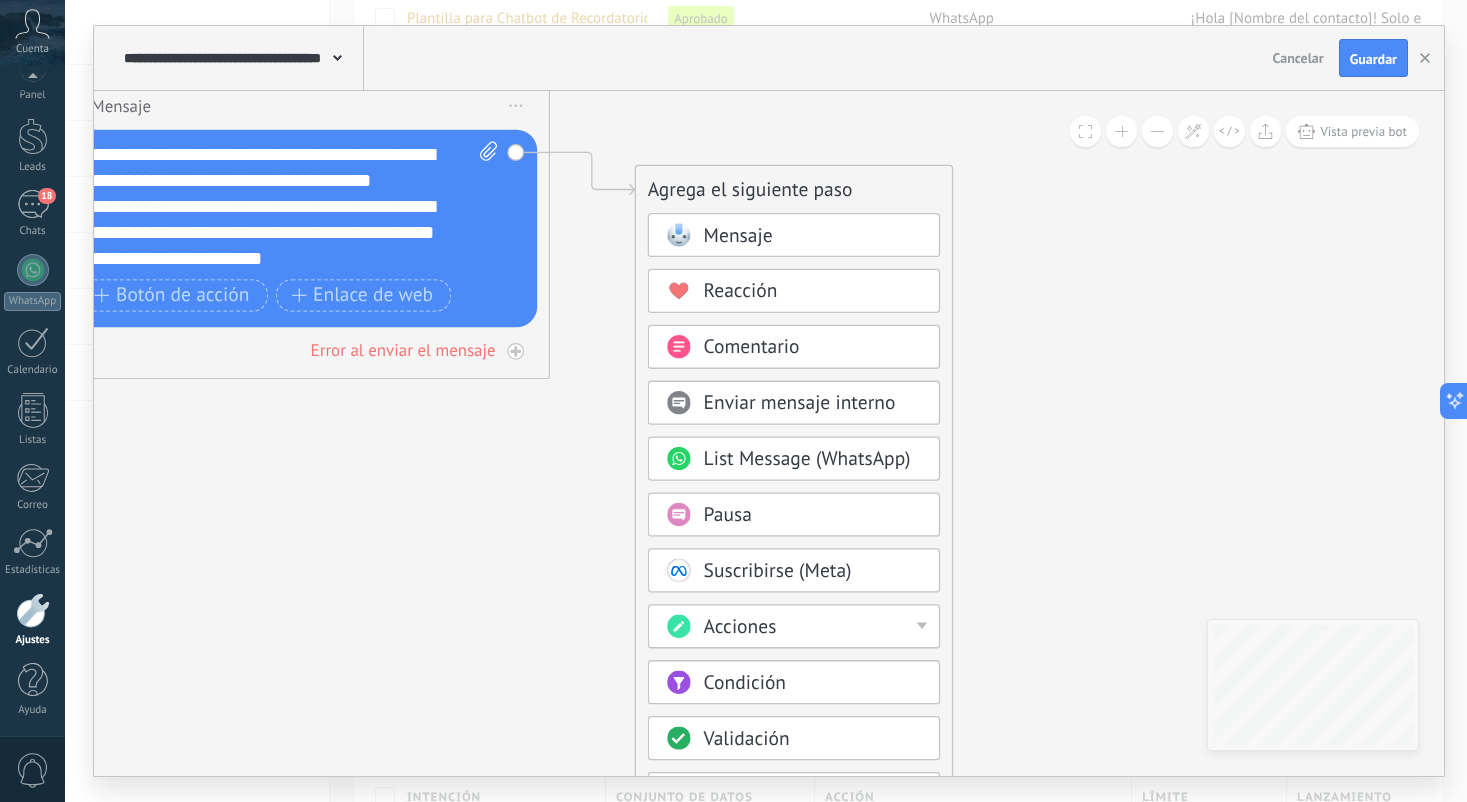 click on "Comentario" at bounding box center [813, 348] 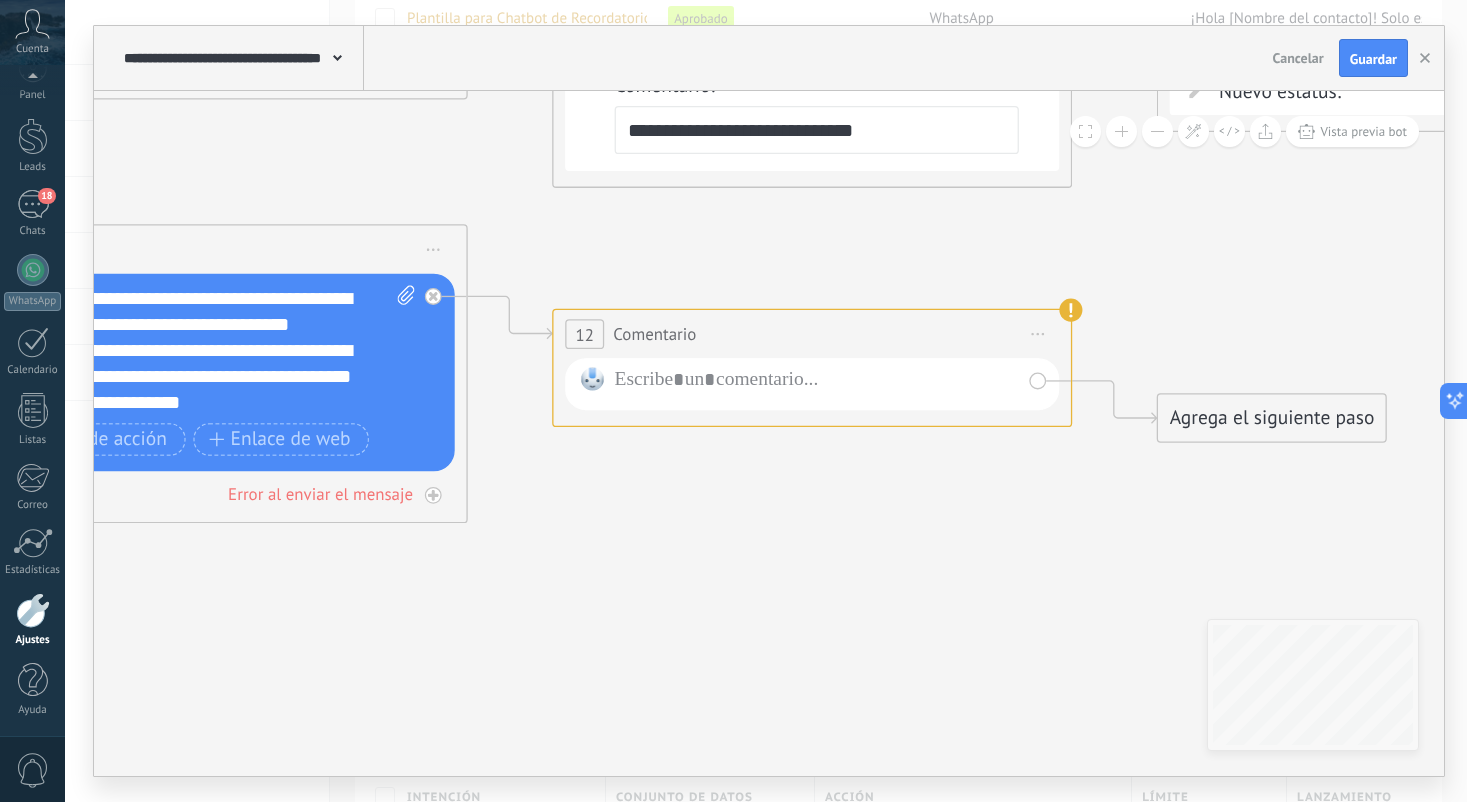 click 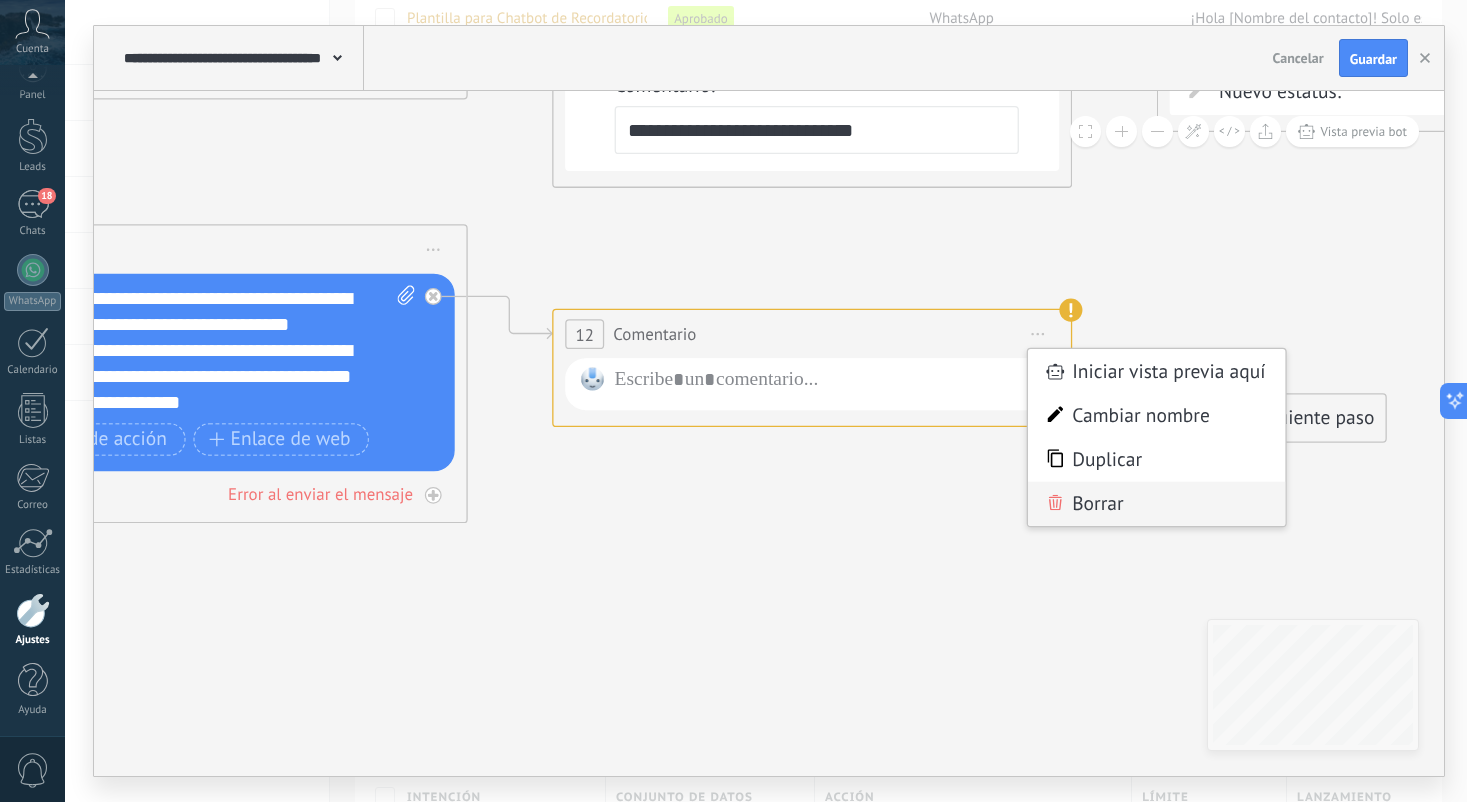 click on "Borrar" at bounding box center (1156, 504) 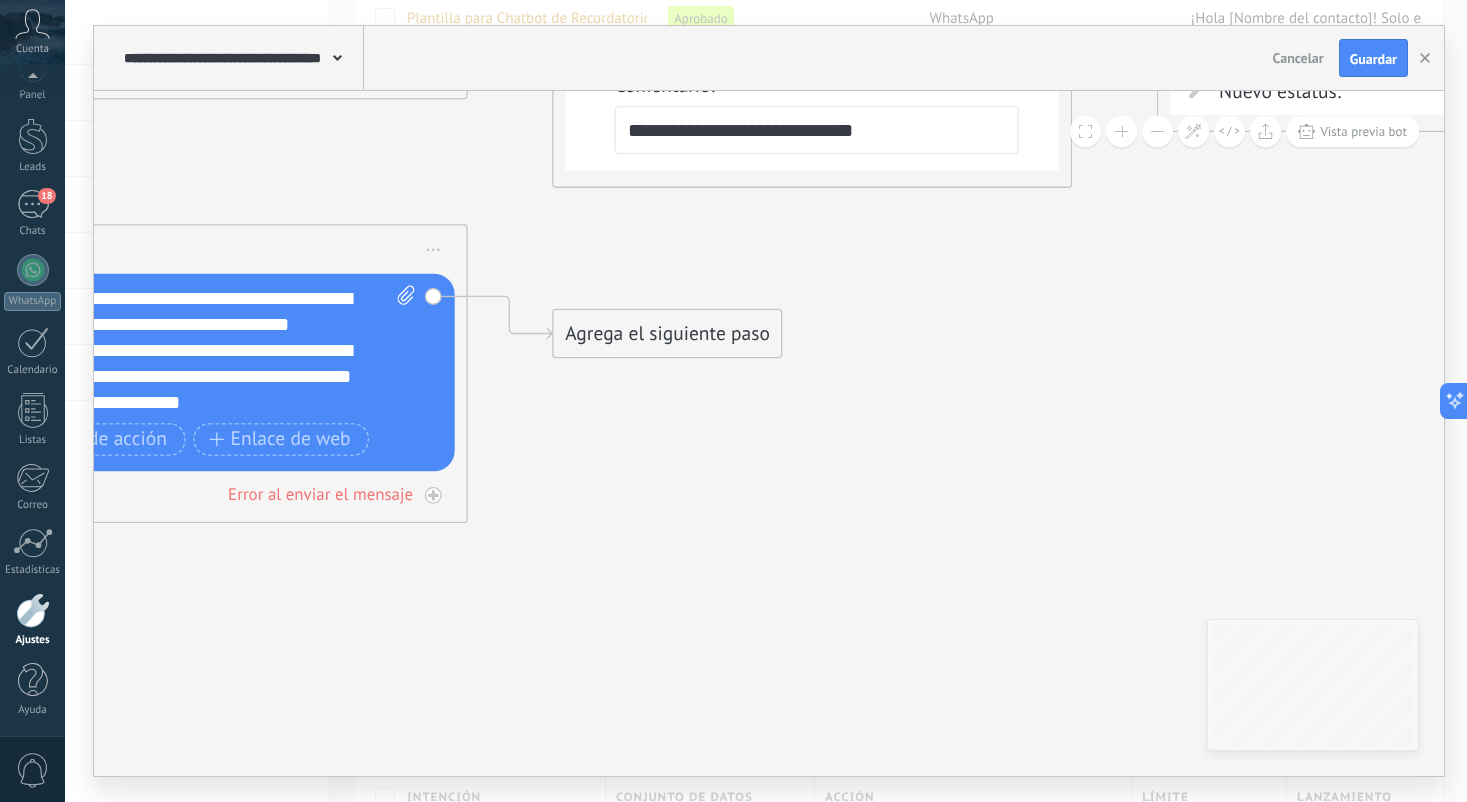 click on "Agrega el siguiente paso" at bounding box center (668, 334) 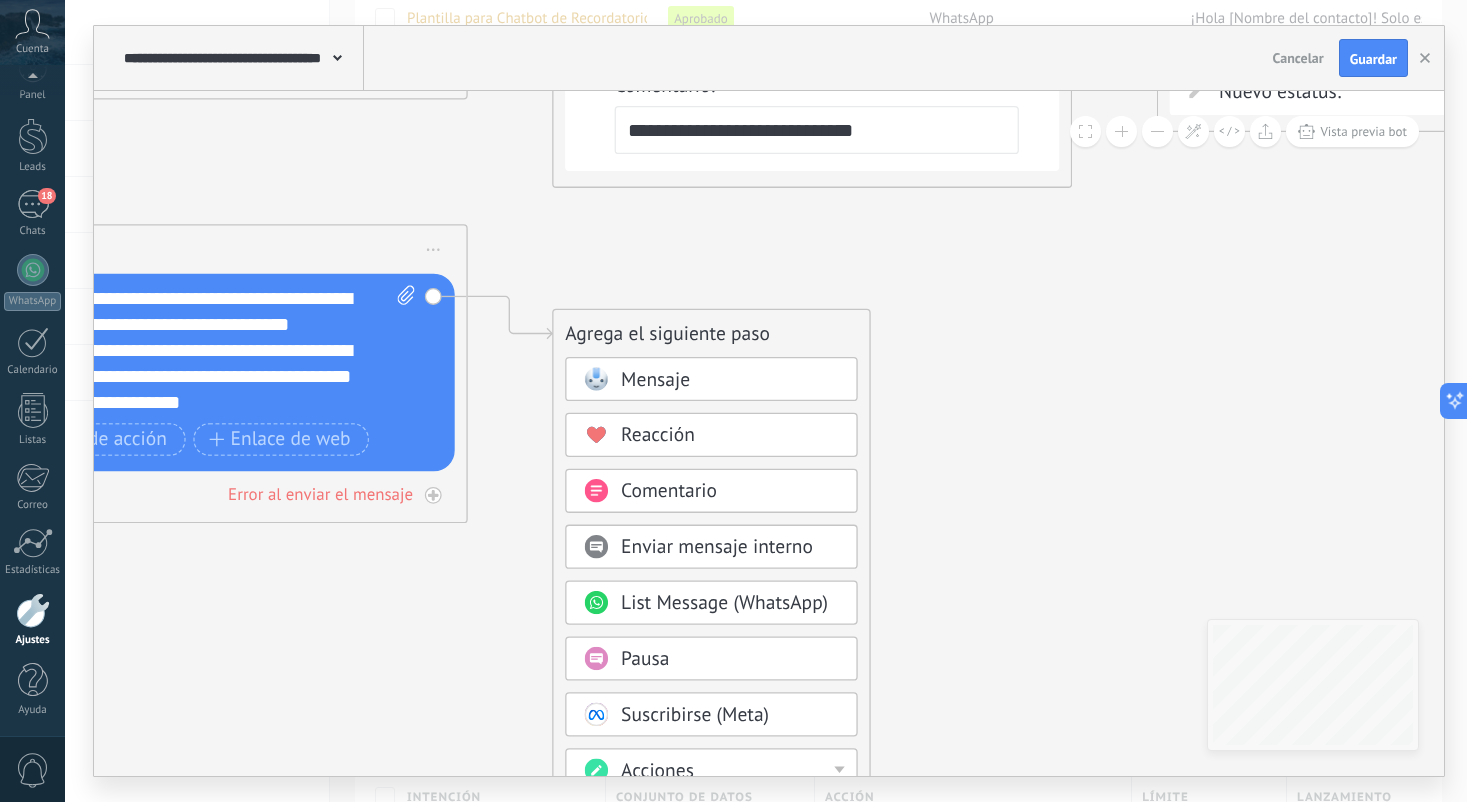 click on "Reacción" at bounding box center [730, 436] 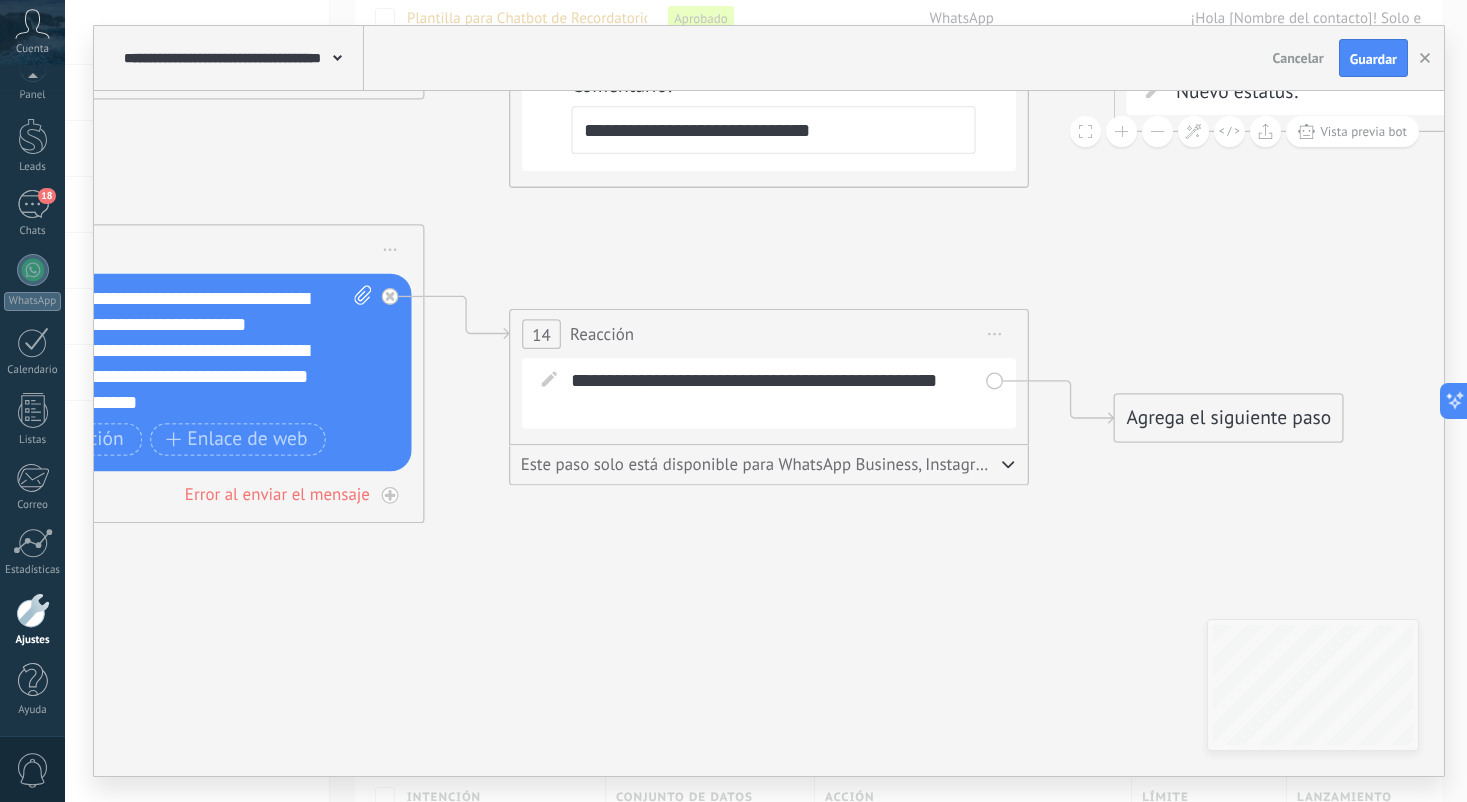 click on "**********" at bounding box center [786, 393] 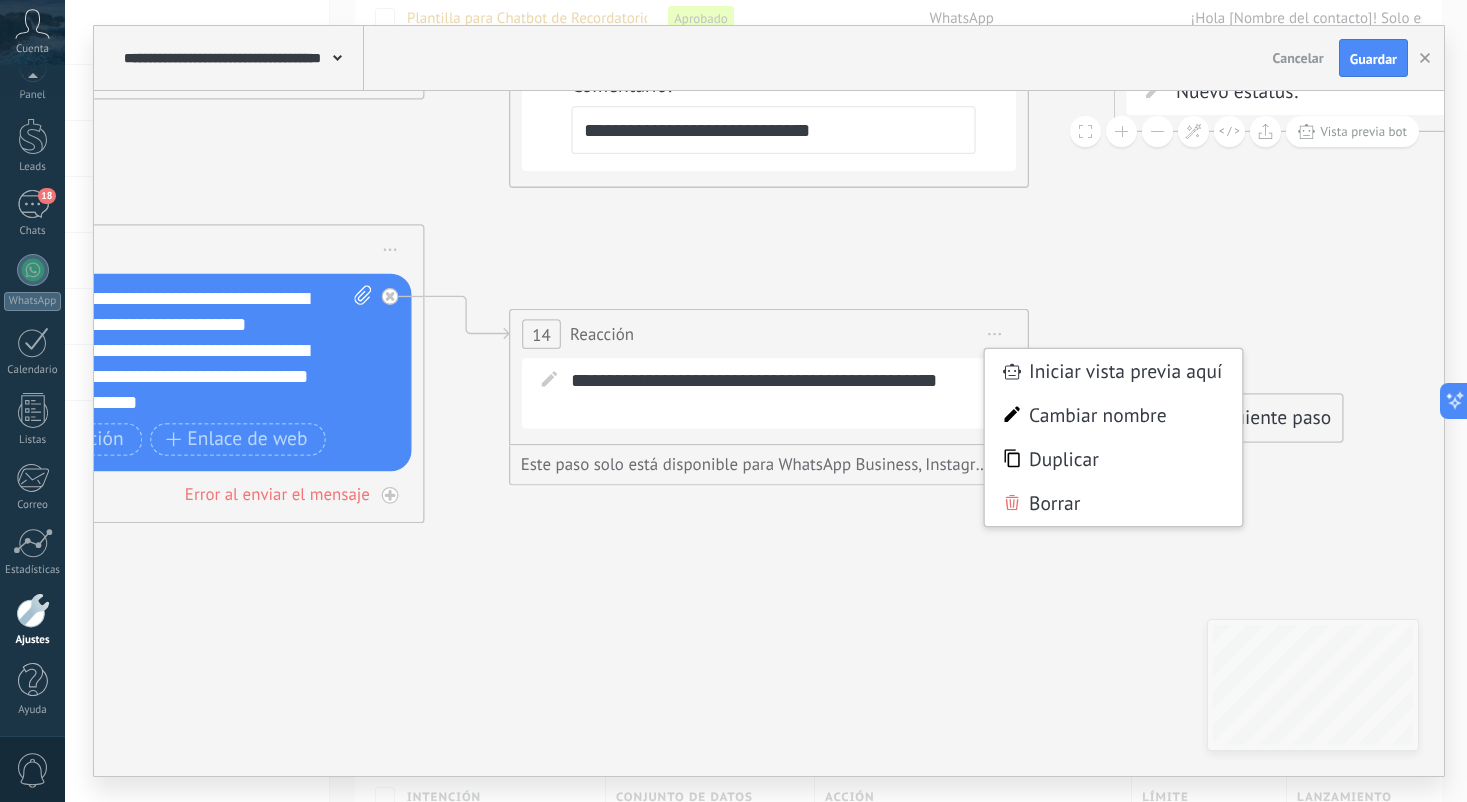 click on "**********" at bounding box center (786, 393) 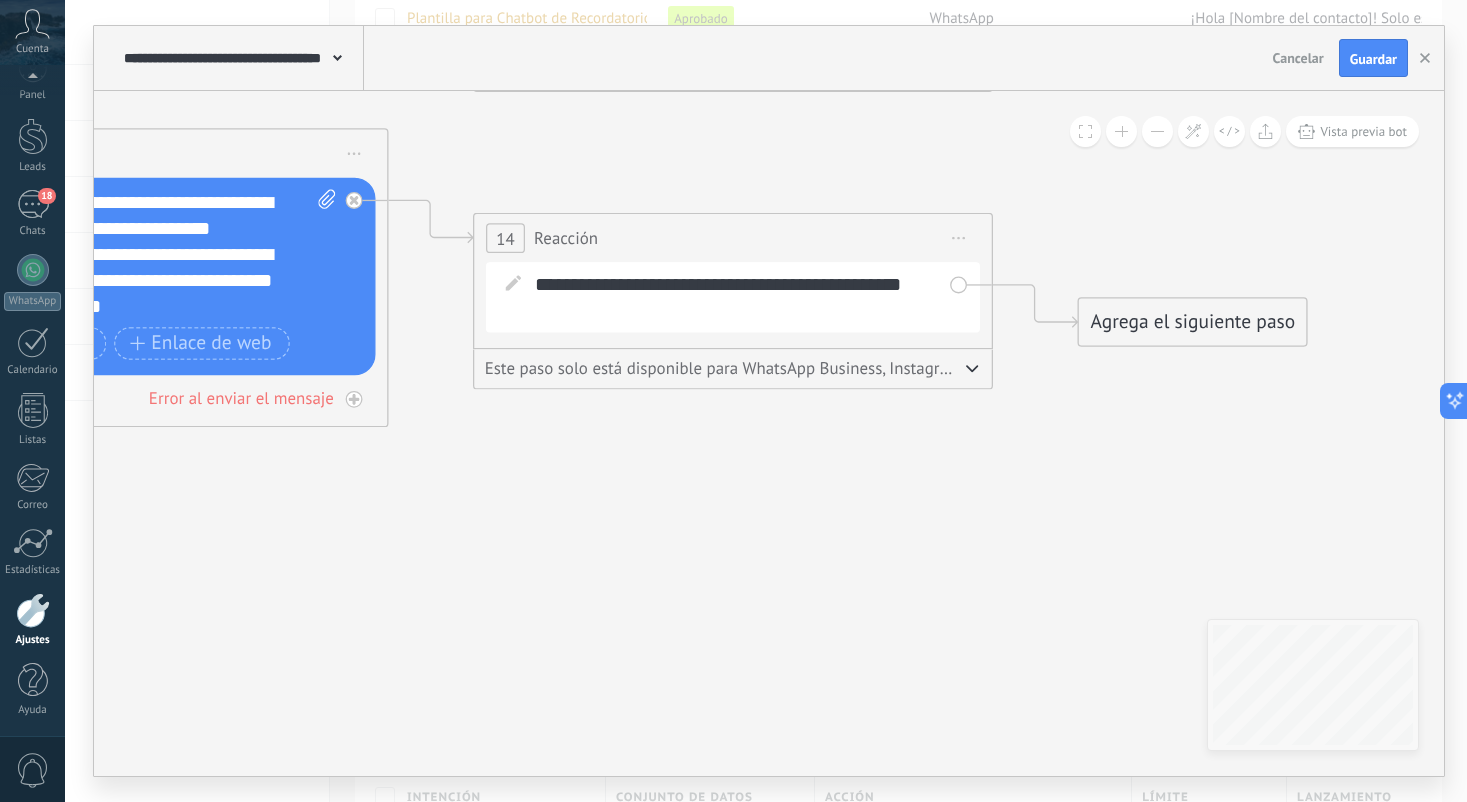 click at bounding box center [972, 367] 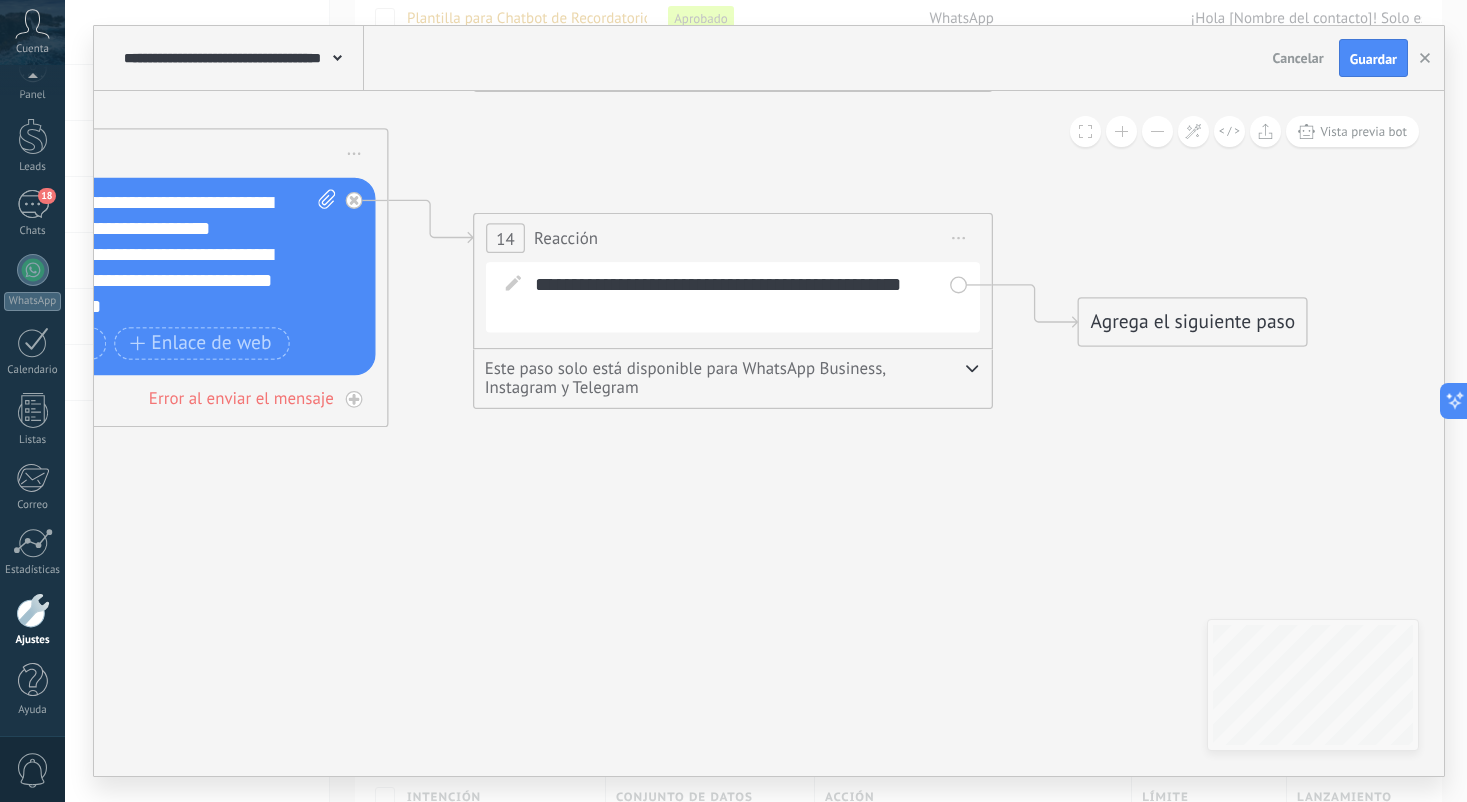 click on "**********" at bounding box center [733, 297] 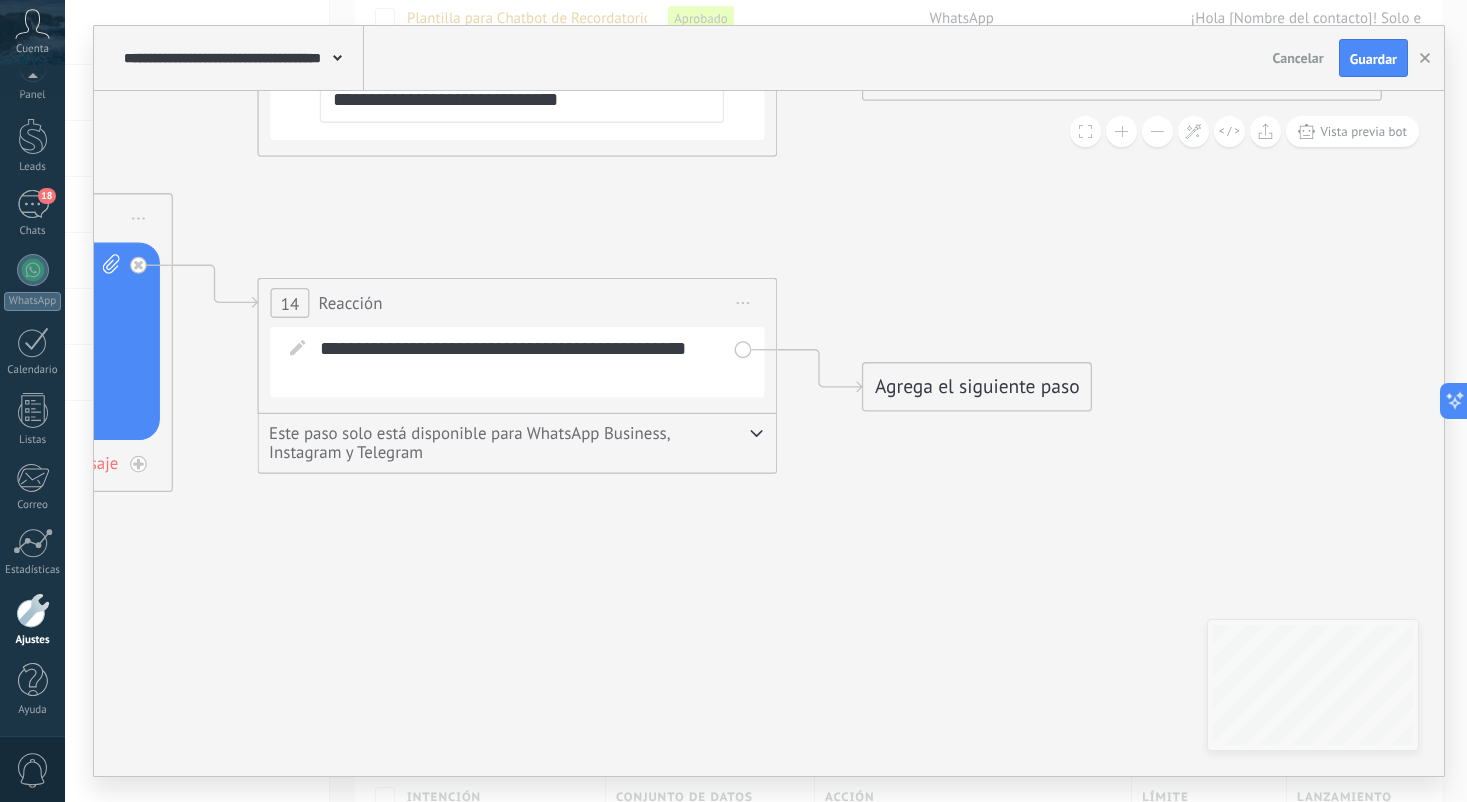 click on "Agrega el siguiente paso" at bounding box center [977, 387] 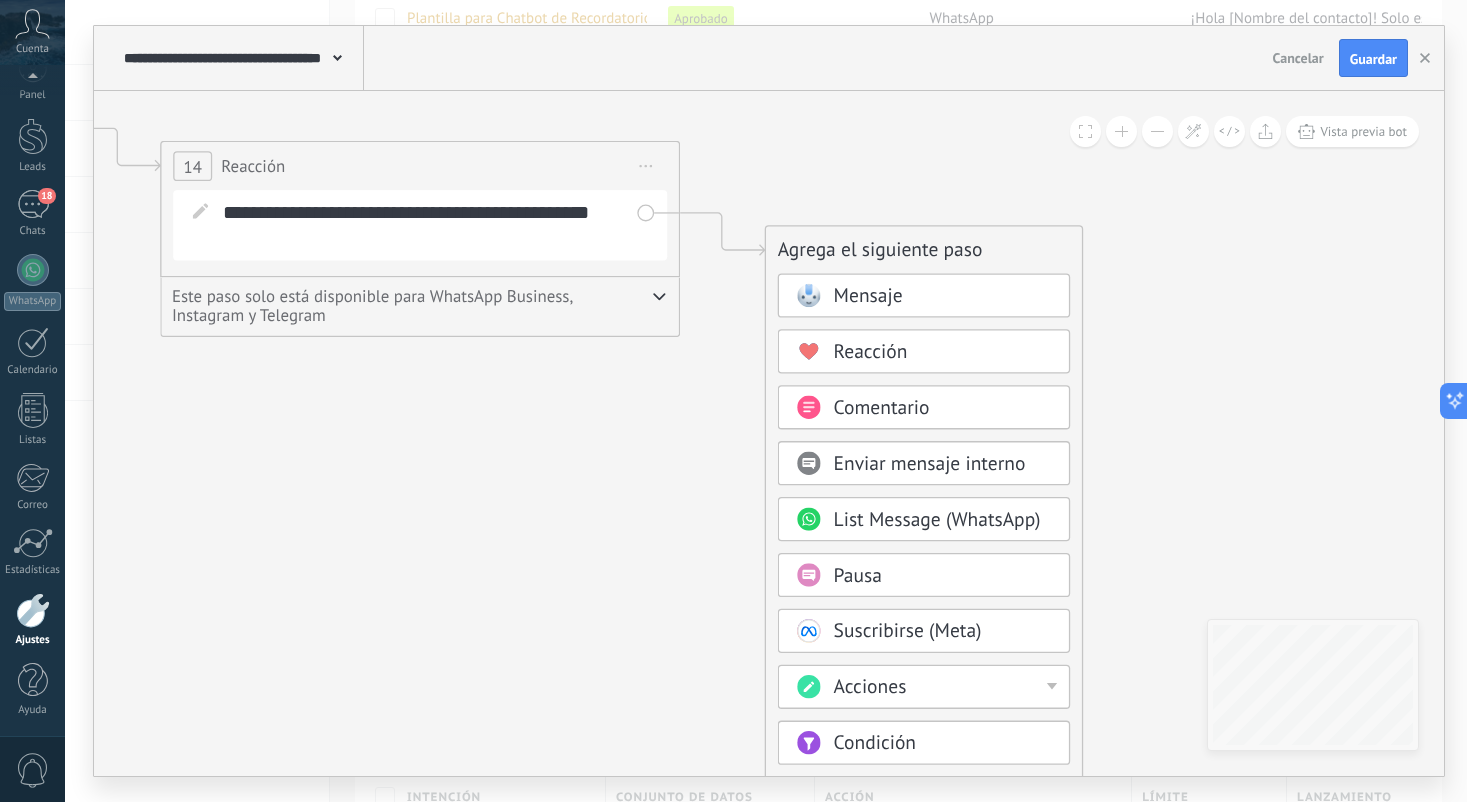 click on "Suscribirse (Meta)" at bounding box center [924, 631] 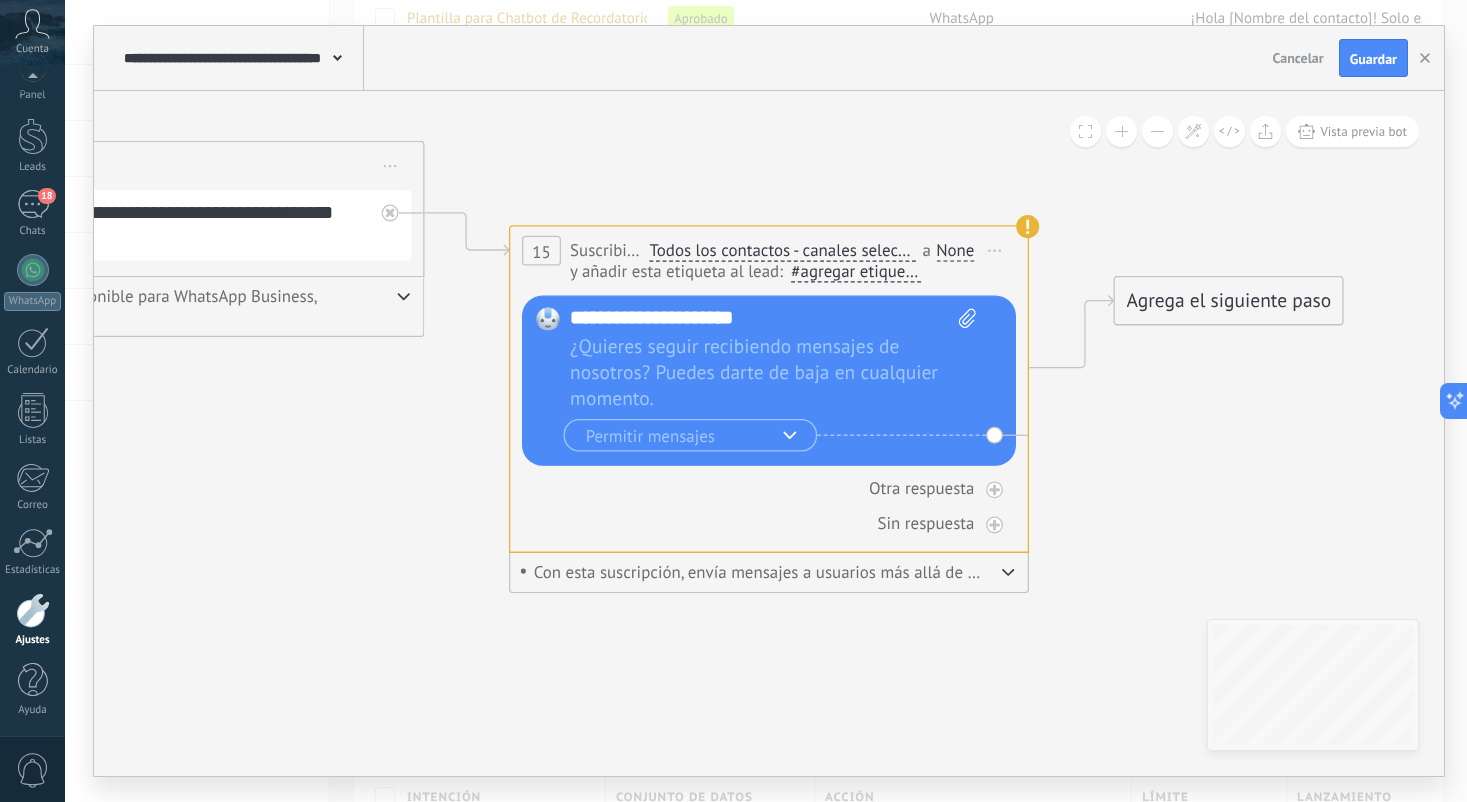 click on "Iniciar vista previa aquí
Cambiar nombre
Duplicar
Borrar" at bounding box center (995, 251) 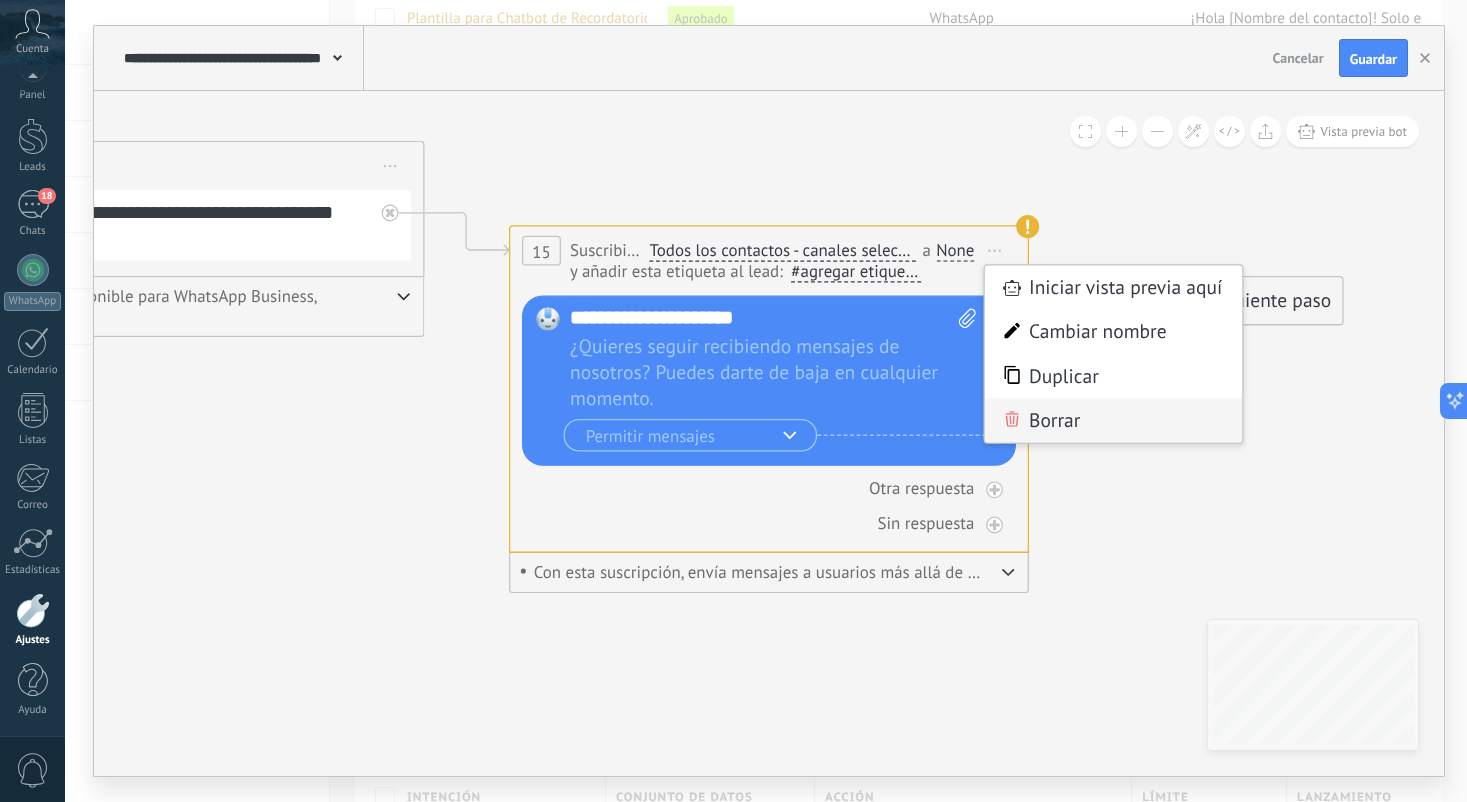 click on "Borrar" at bounding box center (1113, 420) 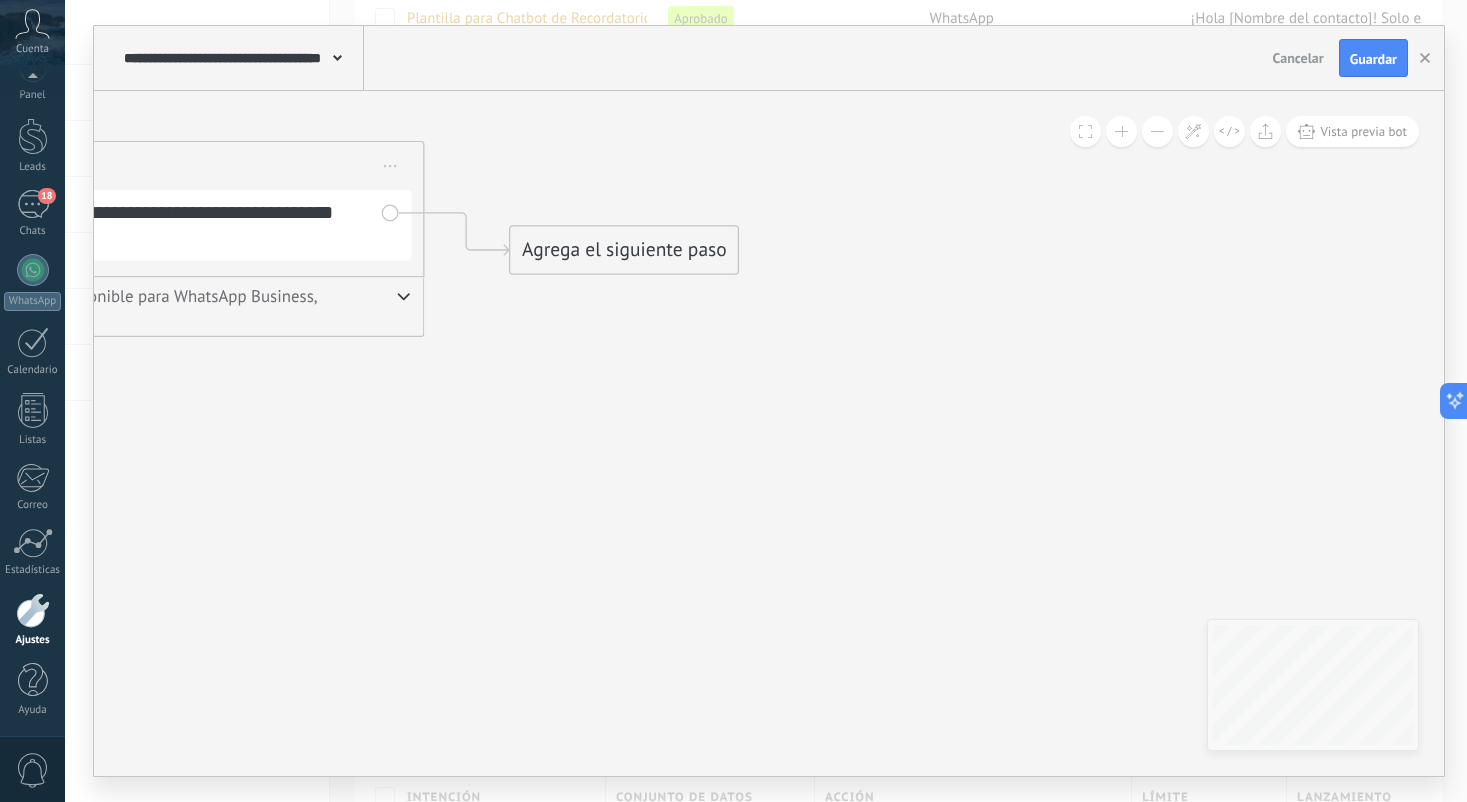click on "Agrega el siguiente paso" at bounding box center (624, 250) 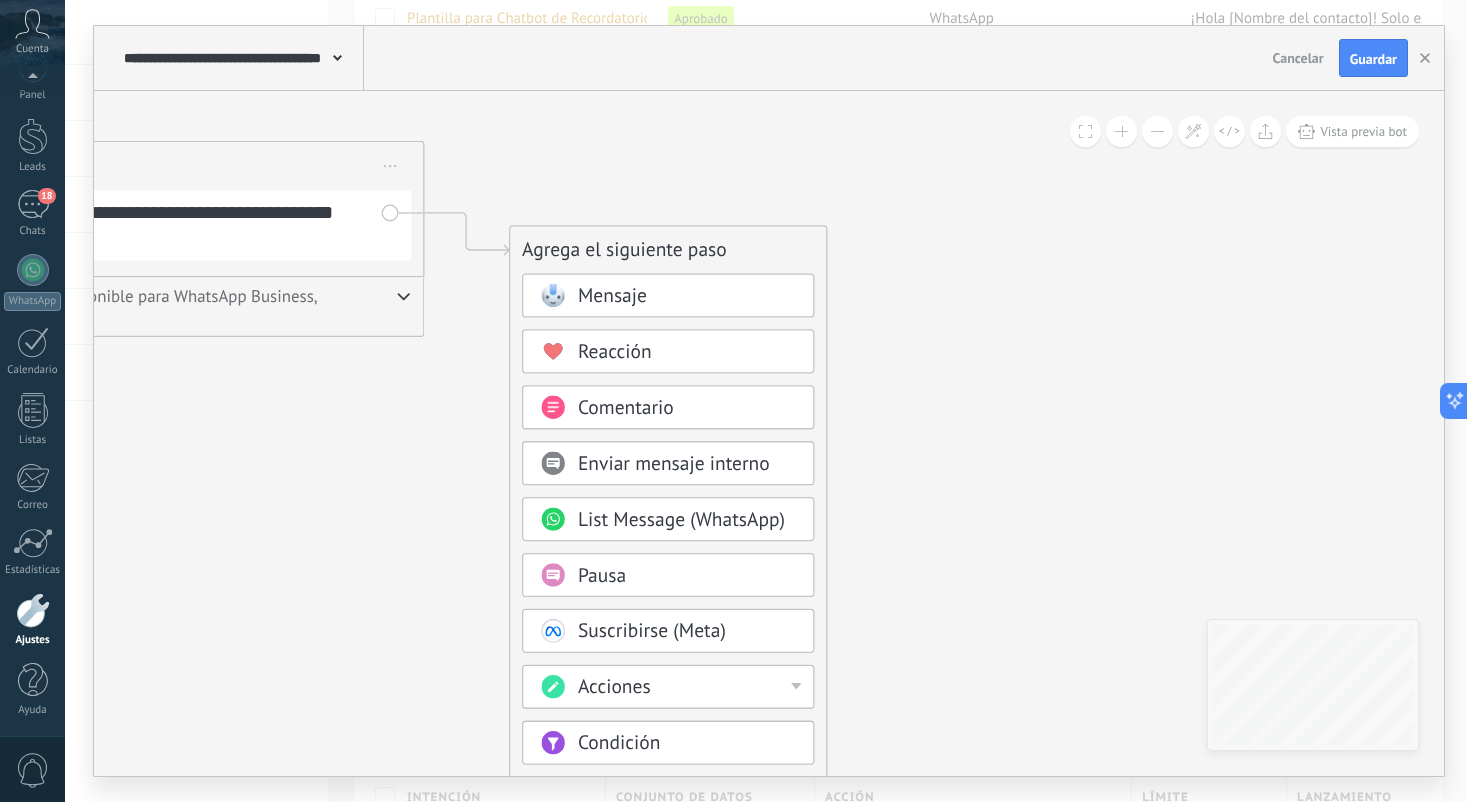 click on "Condición" at bounding box center (687, 744) 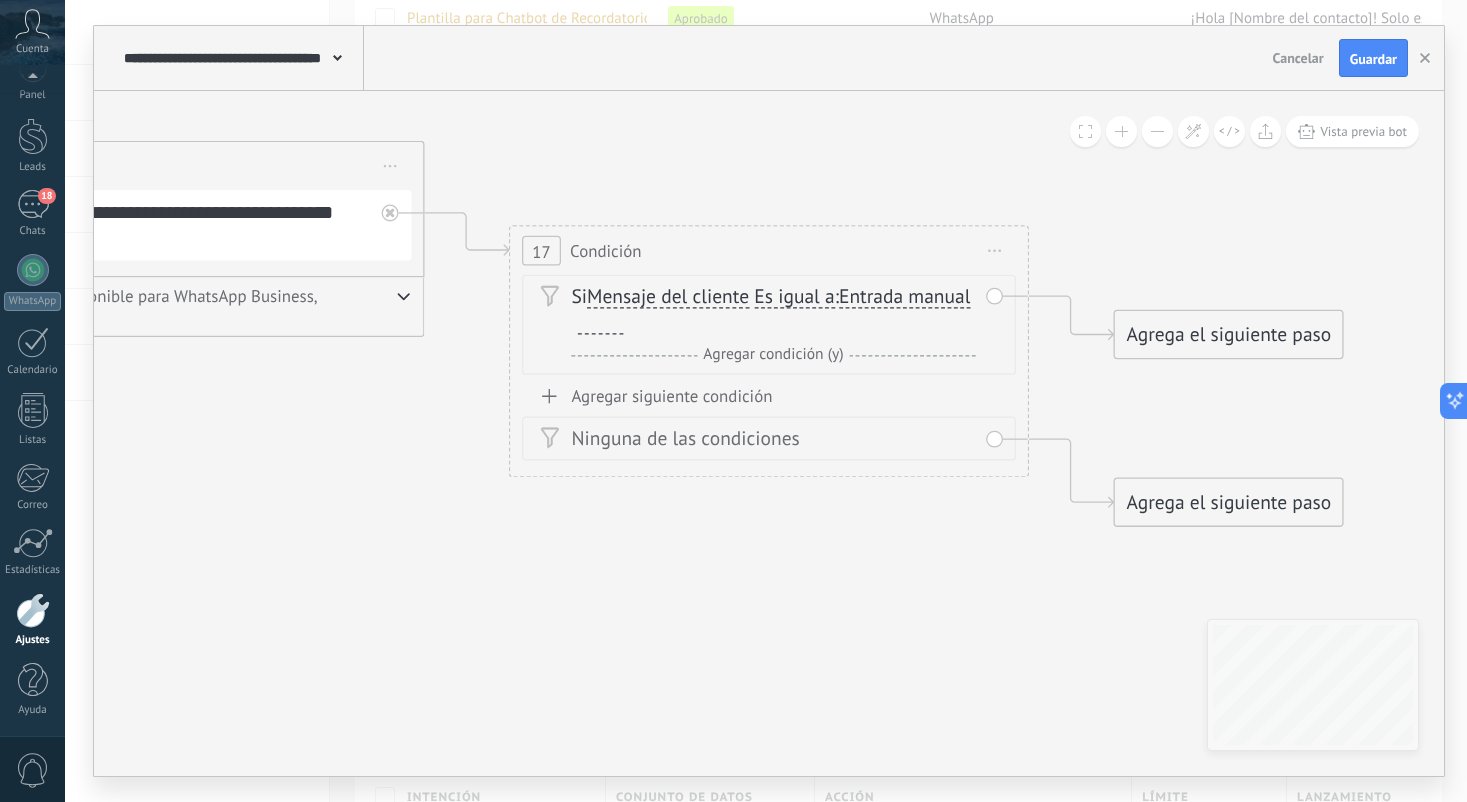 click on "Entrada manual" at bounding box center [904, 298] 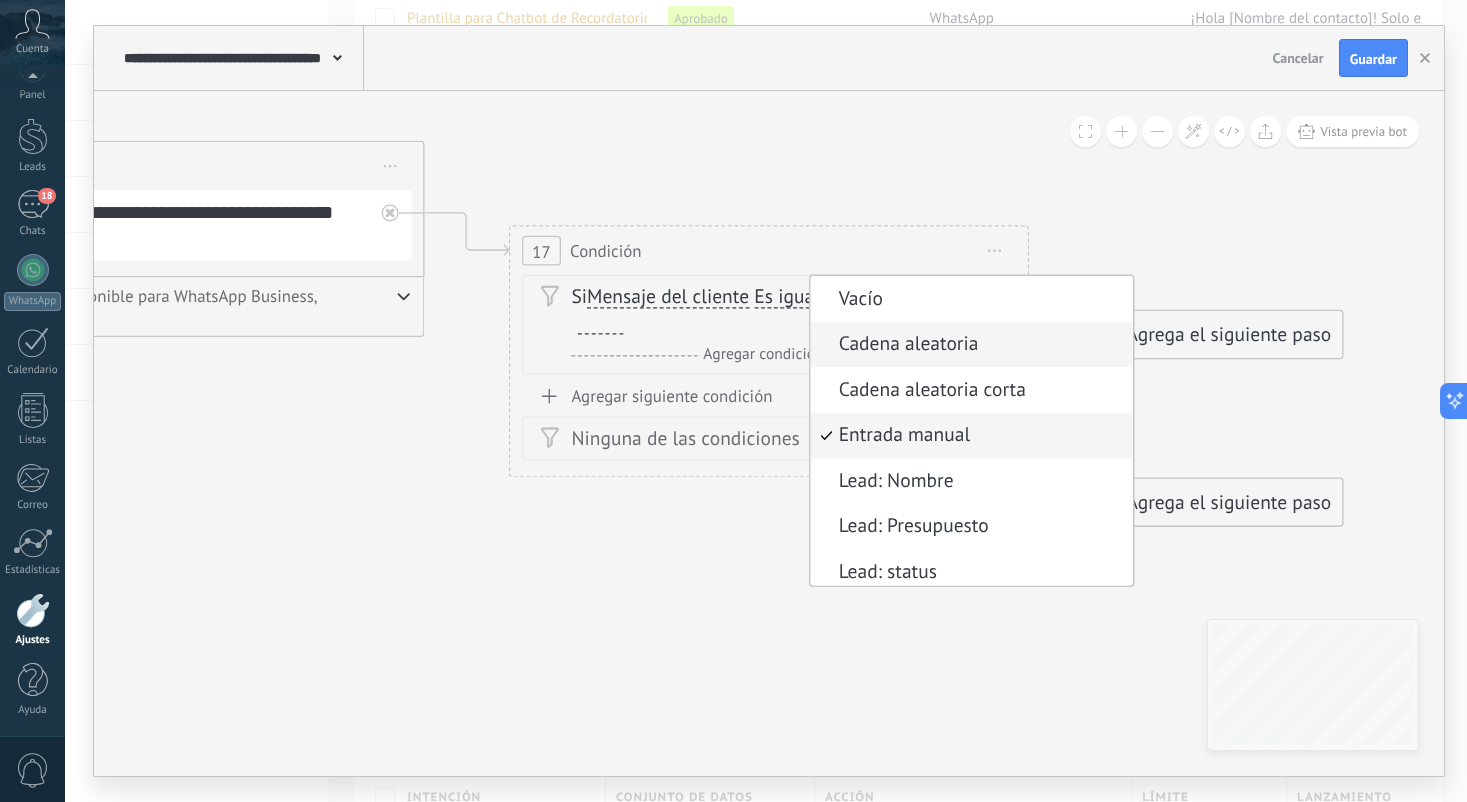 scroll, scrollTop: 0, scrollLeft: 0, axis: both 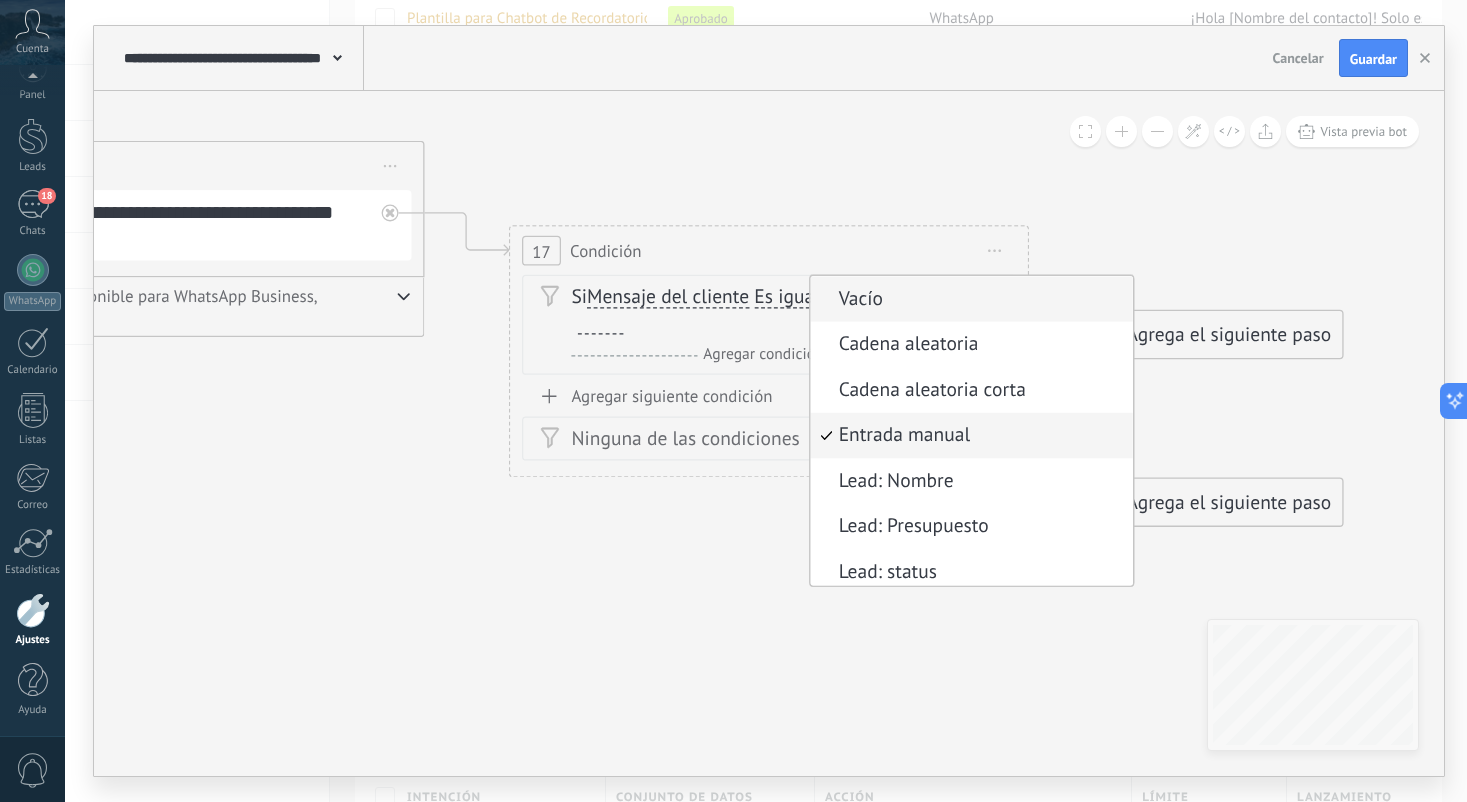 click on "Vacío" at bounding box center [967, 299] 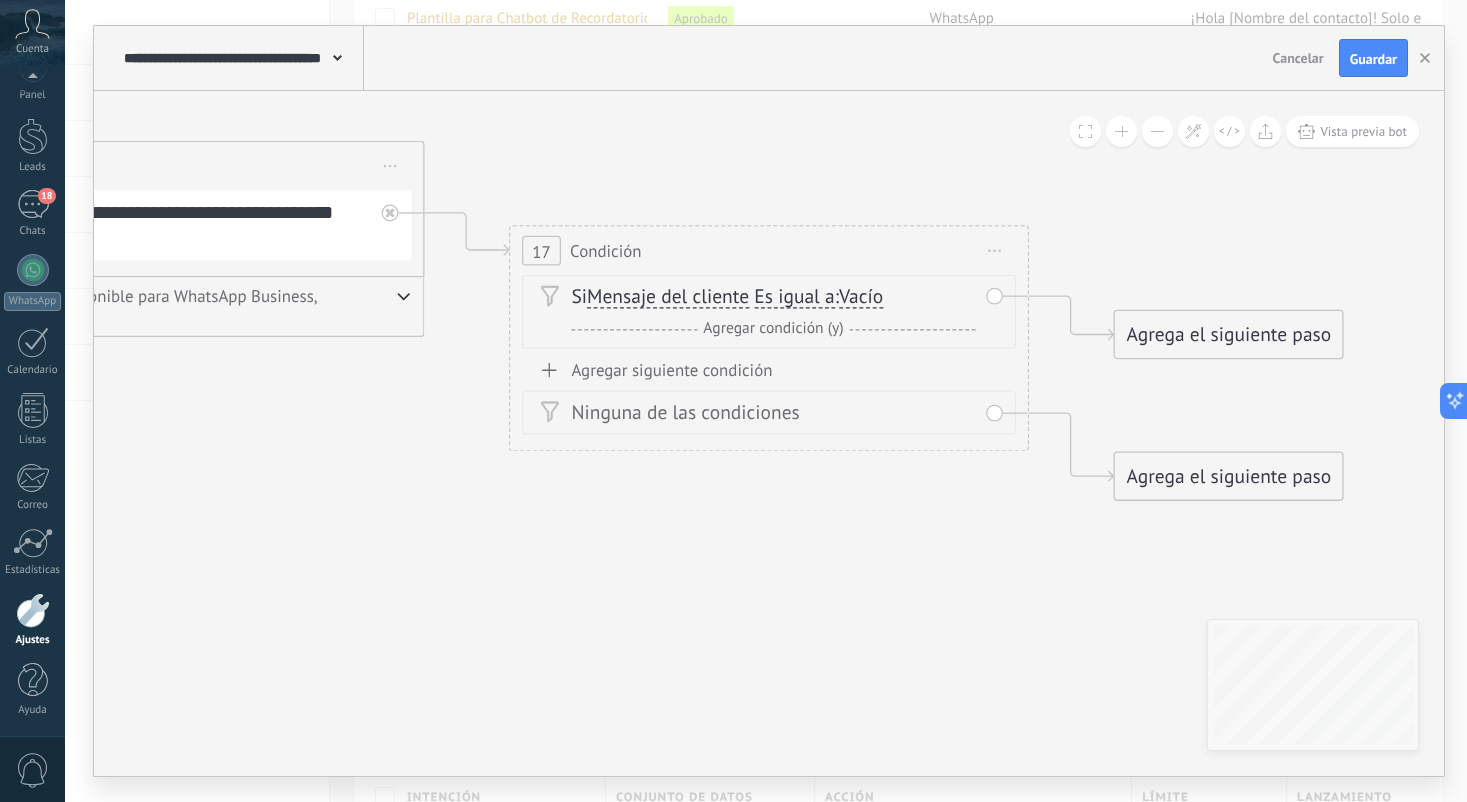 click on "Agregar siguiente condición" at bounding box center (769, 370) 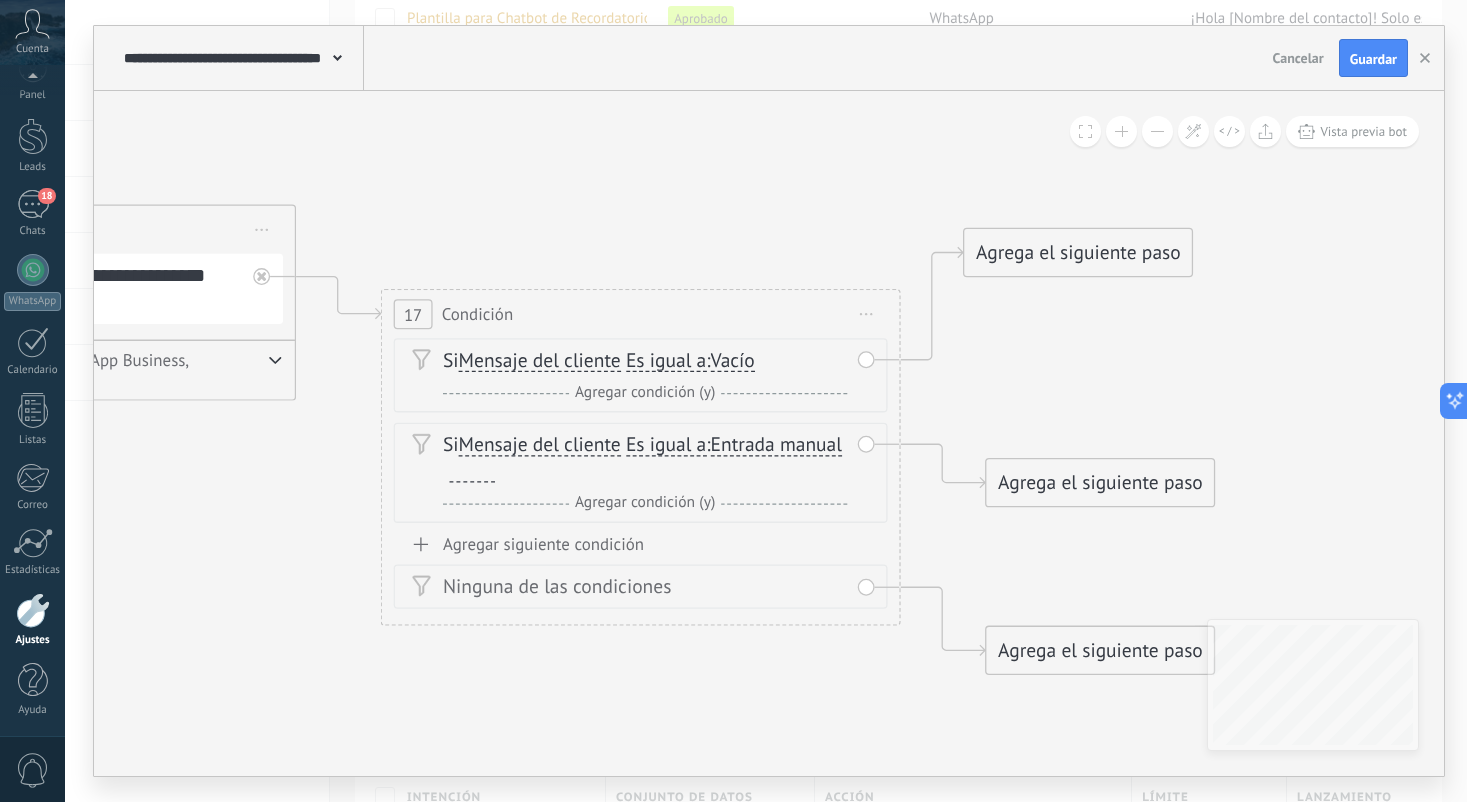 drag, startPoint x: 1073, startPoint y: 397, endPoint x: 1052, endPoint y: 252, distance: 146.5128 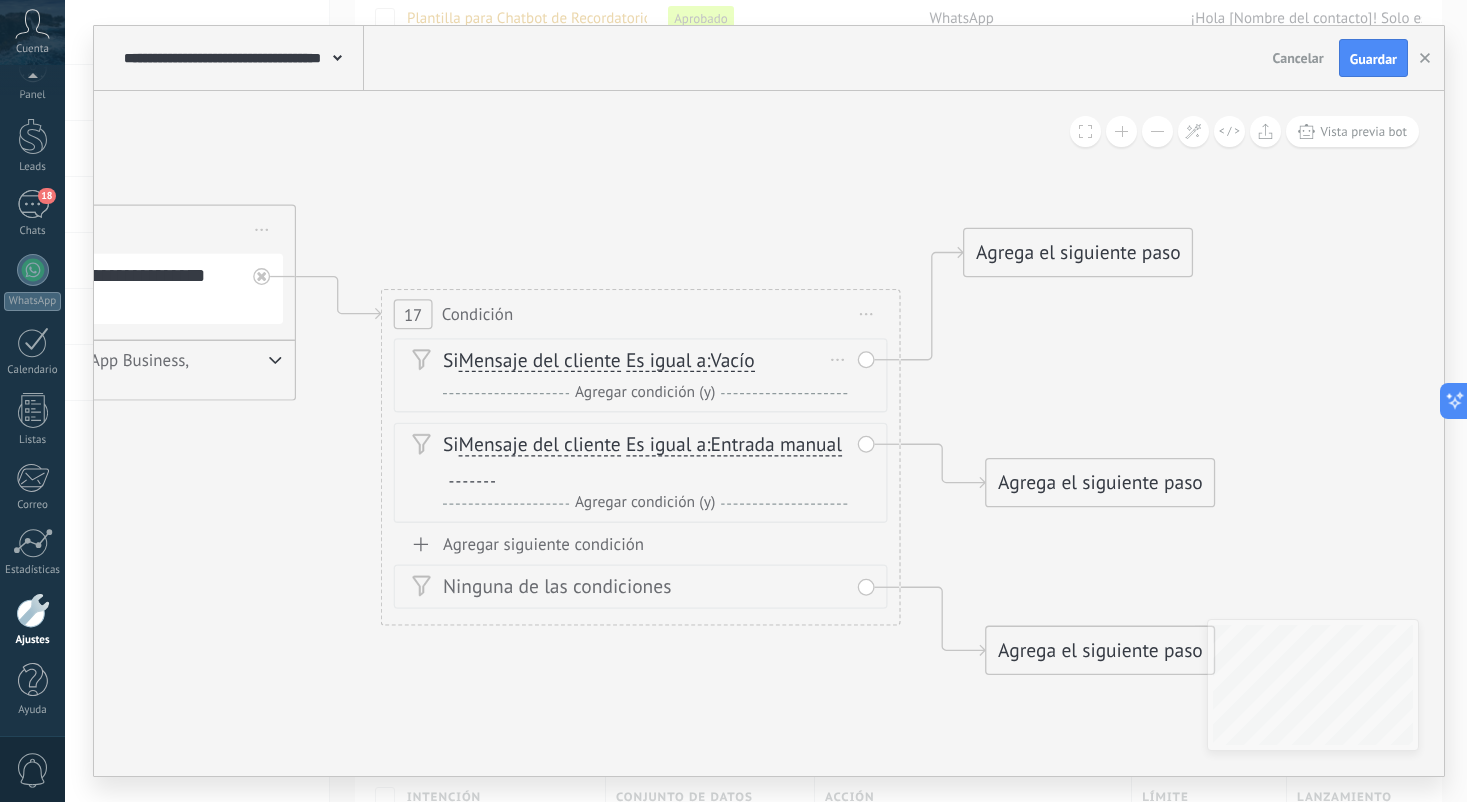 click 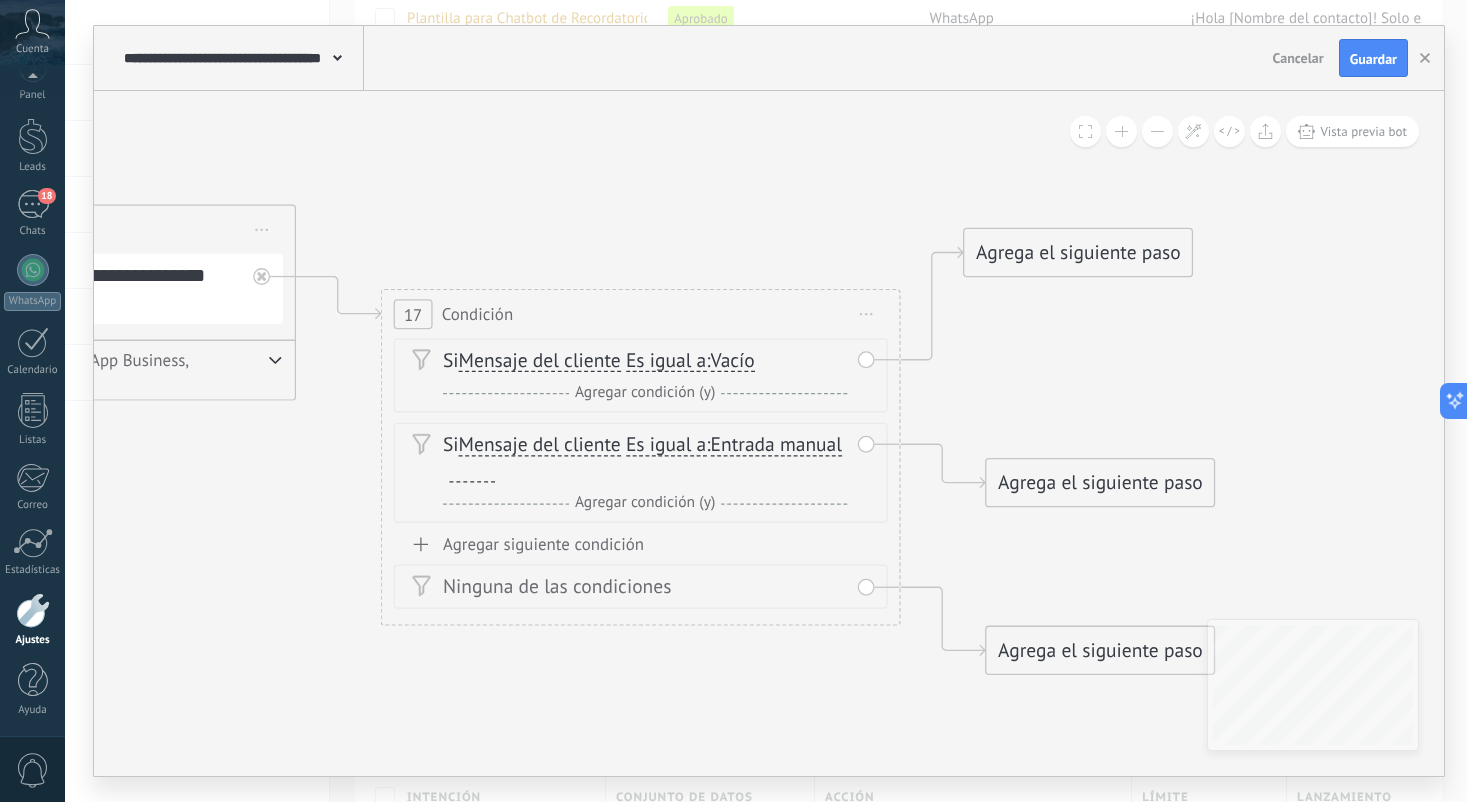 click on "Agrega el siguiente paso" at bounding box center [1078, 253] 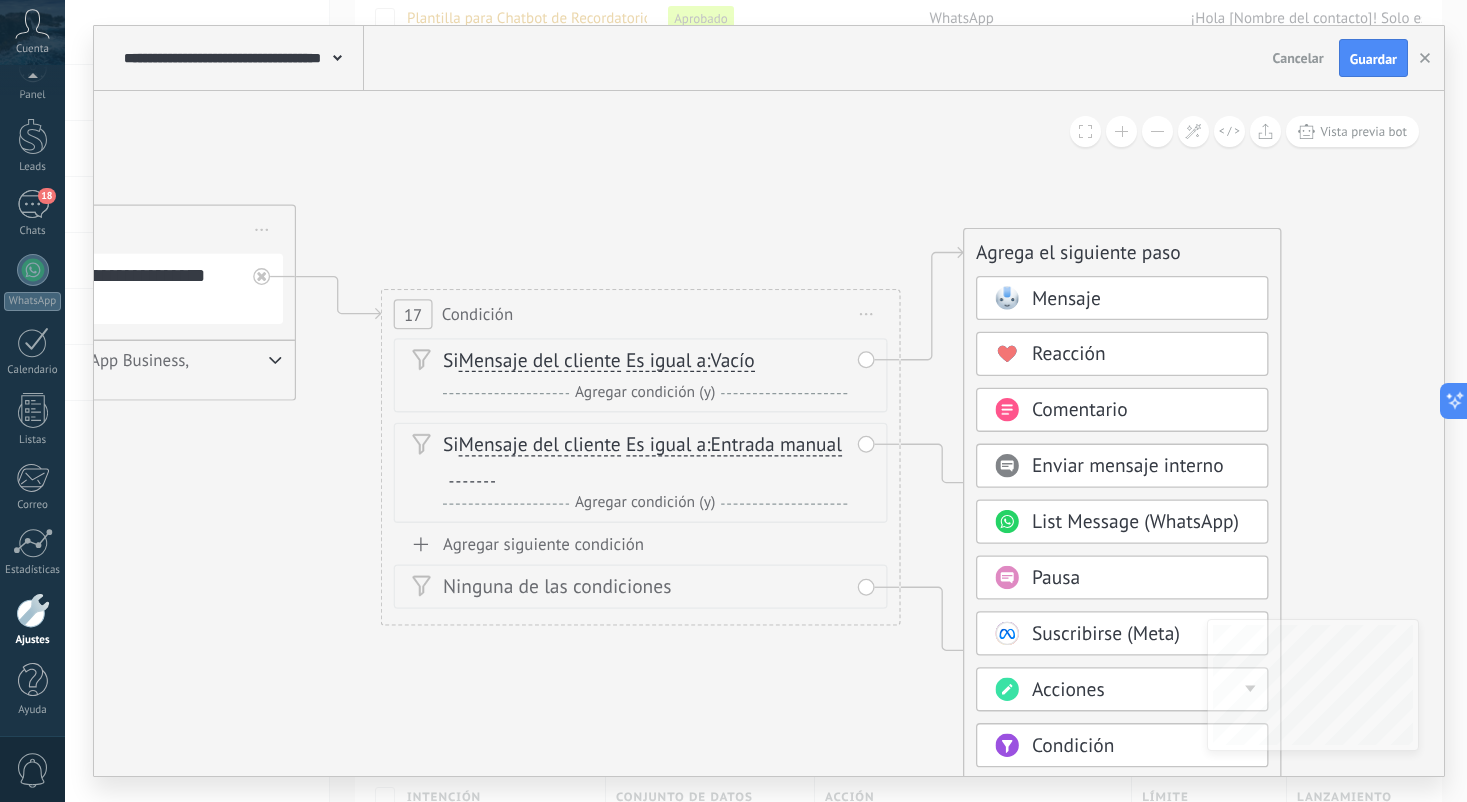 click on "Mensaje" at bounding box center [1066, 298] 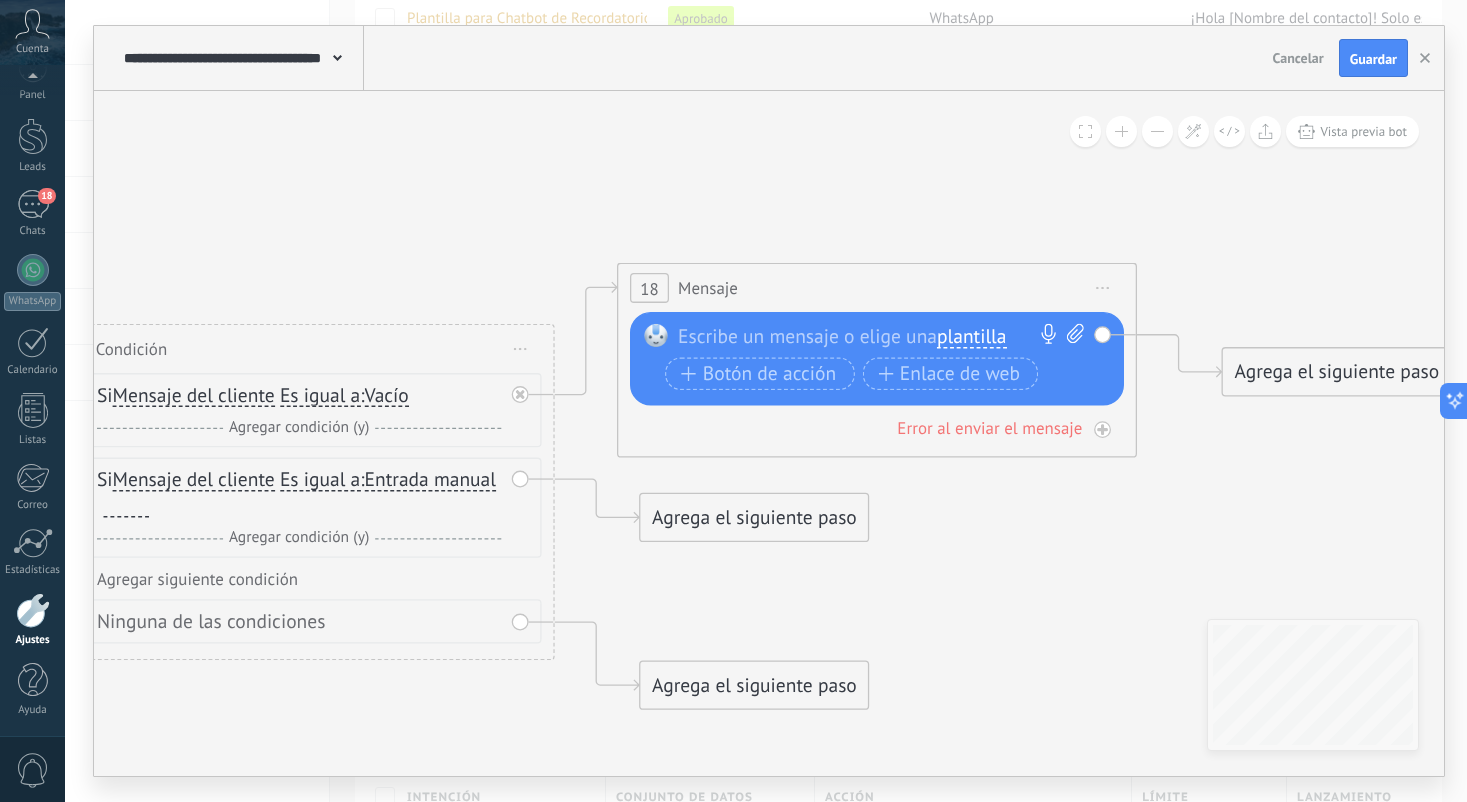 click at bounding box center (871, 337) 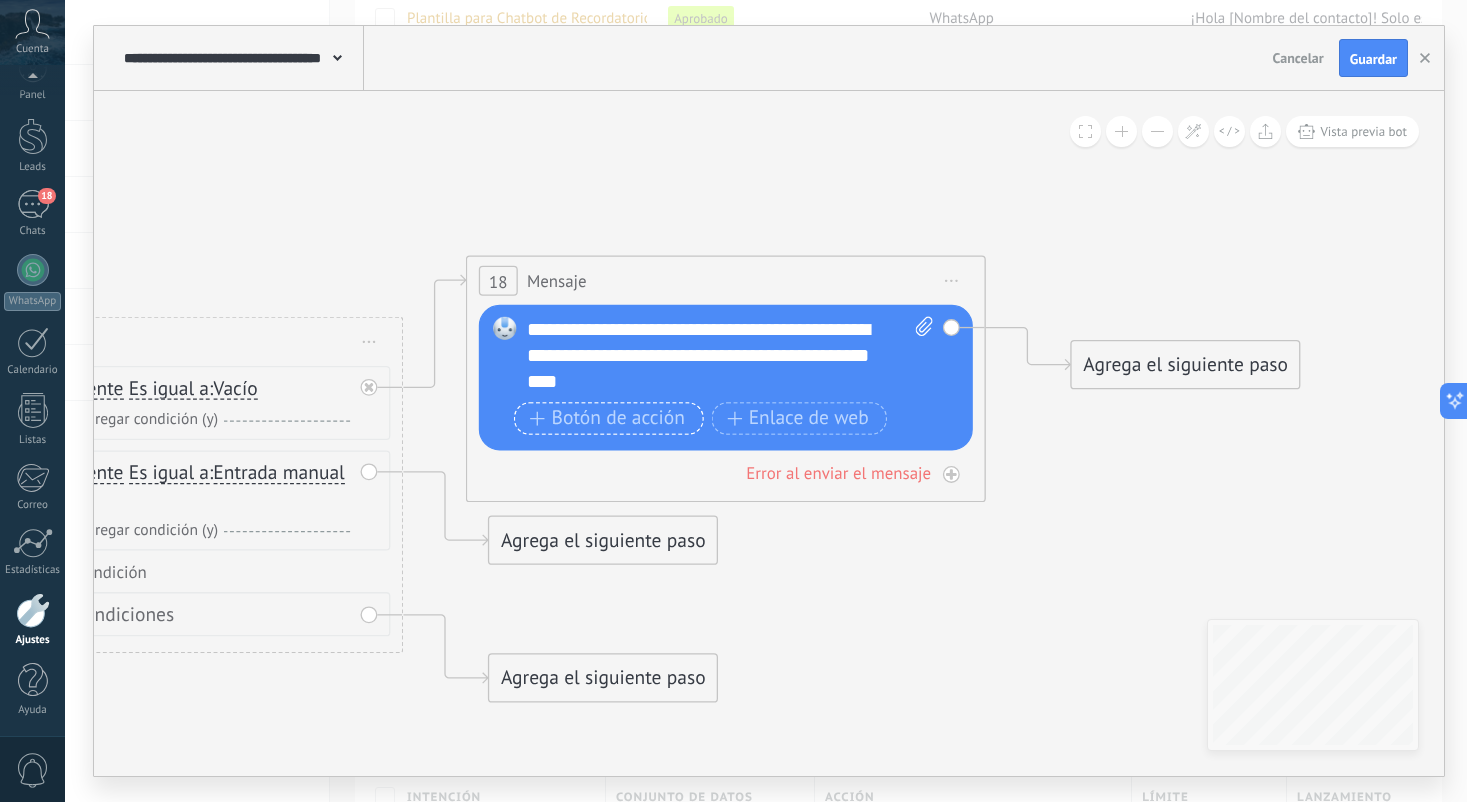 click on "Botón de acción" at bounding box center (607, 418) 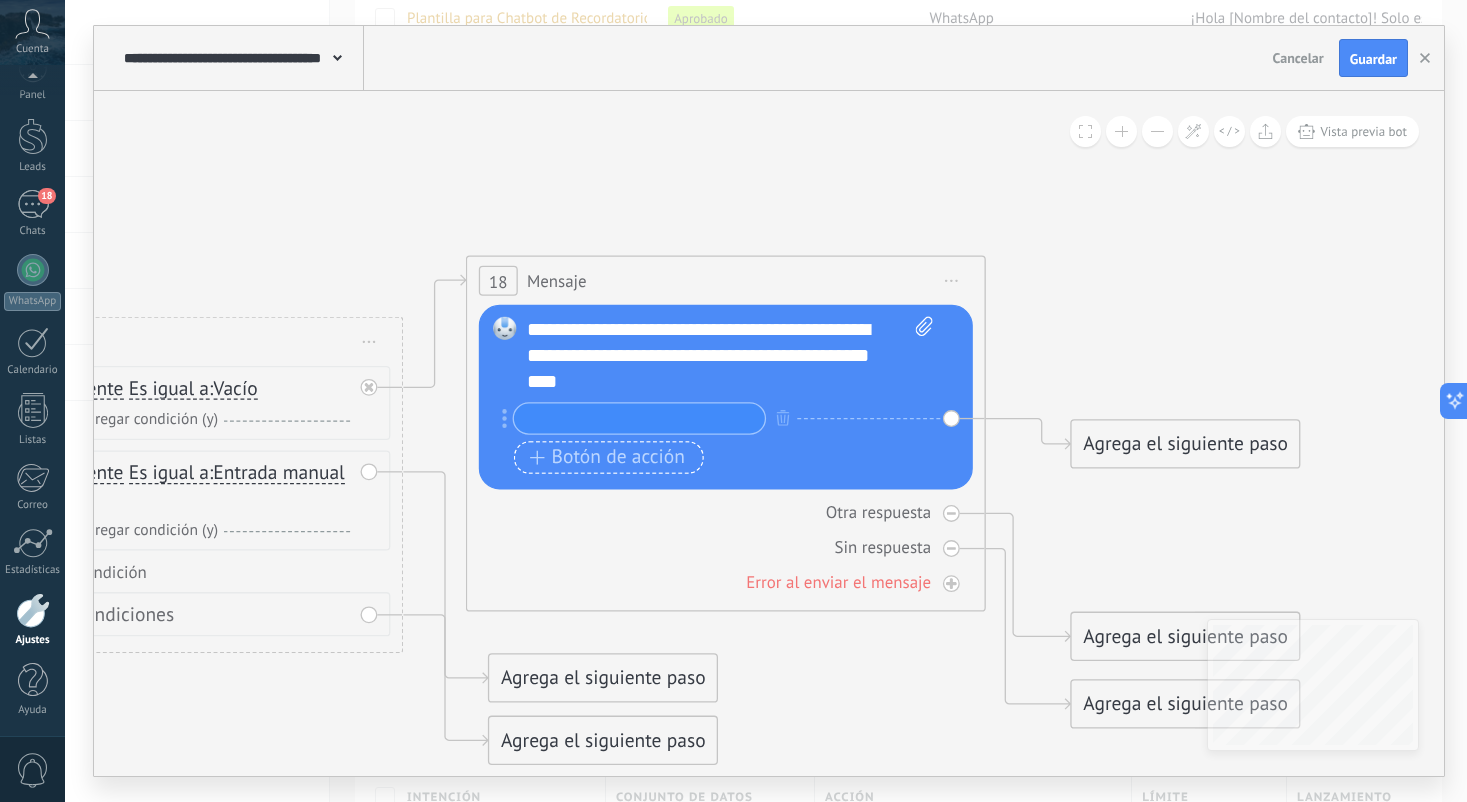 click on "Botón de acción" at bounding box center (607, 457) 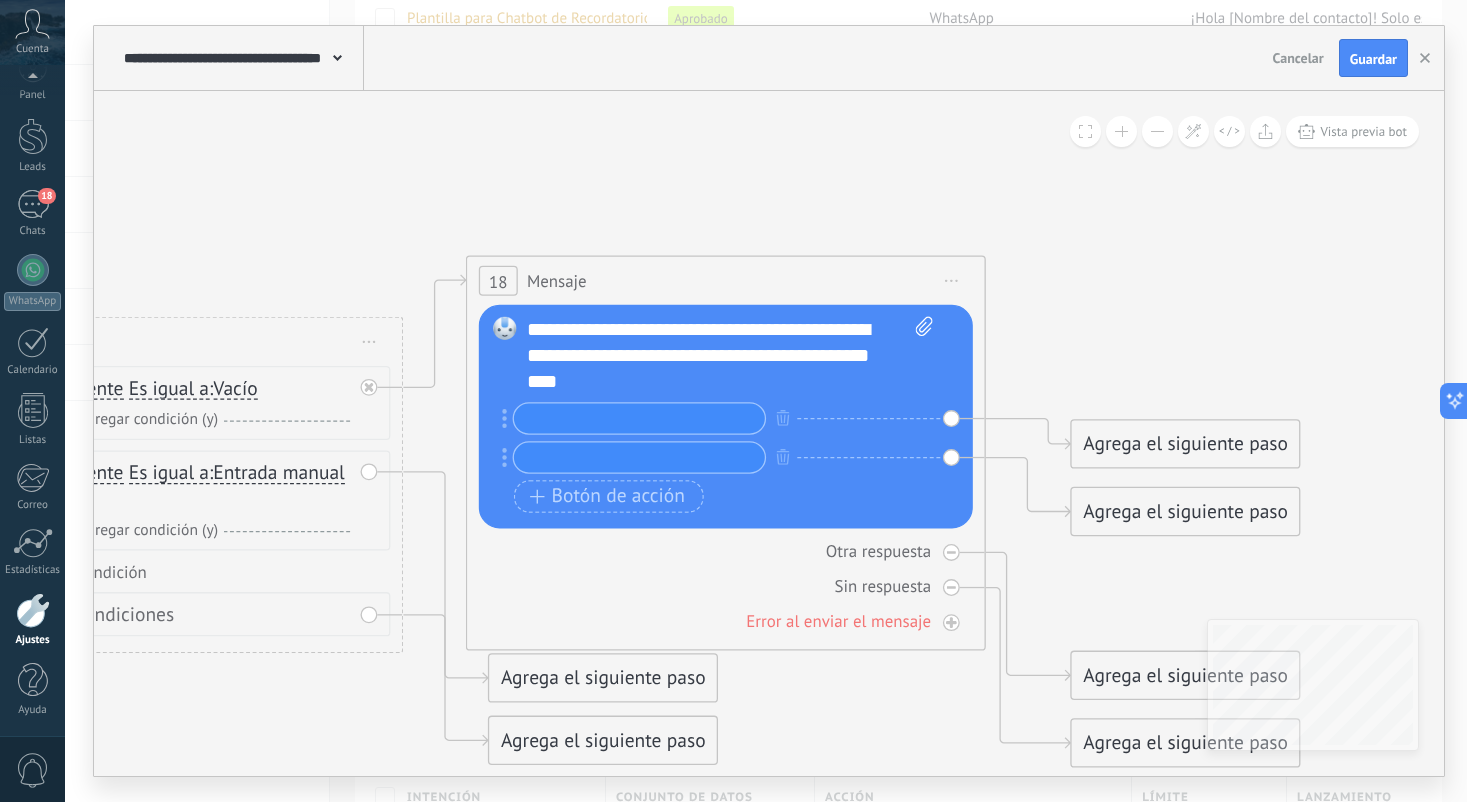 click at bounding box center [639, 419] 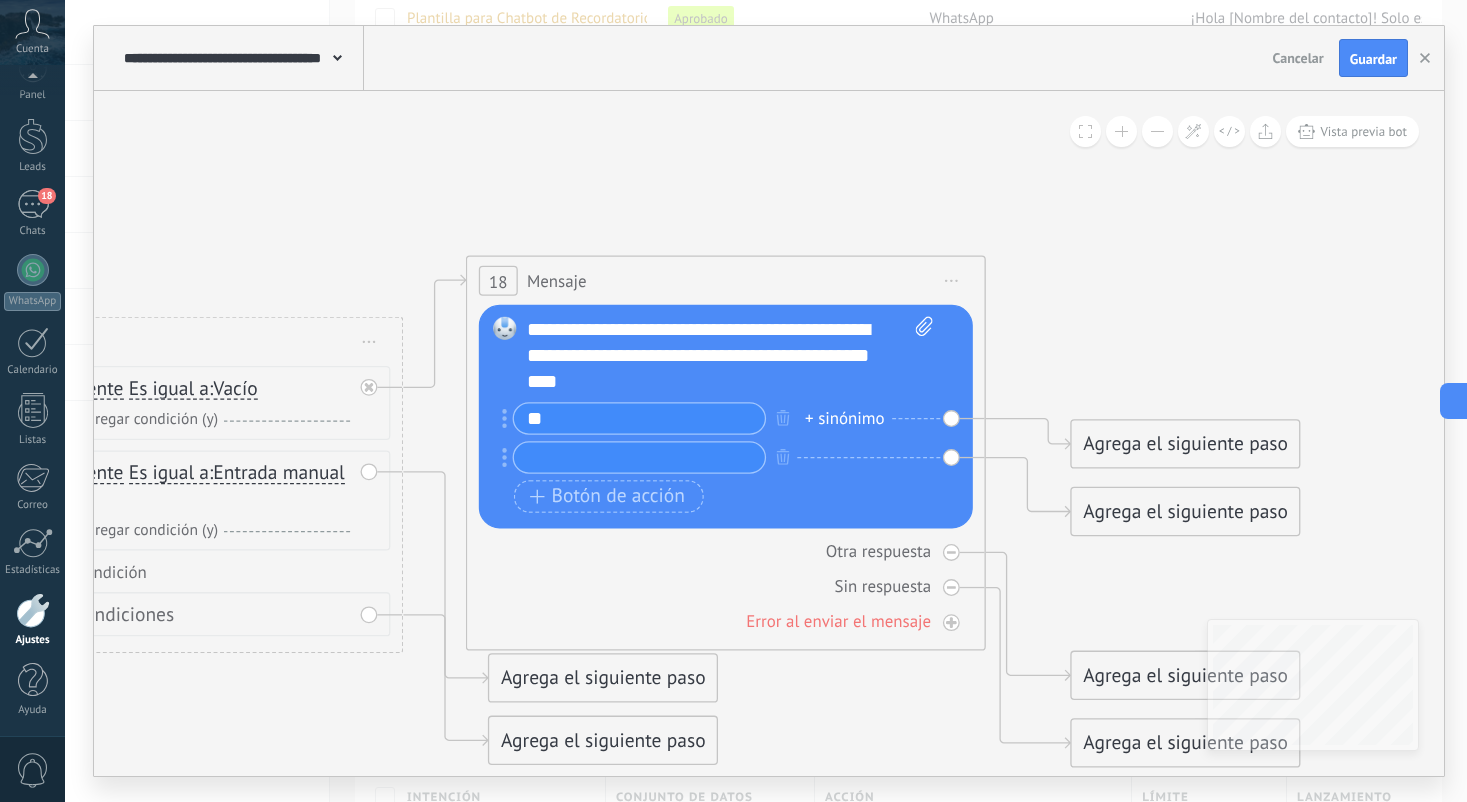 type on "*" 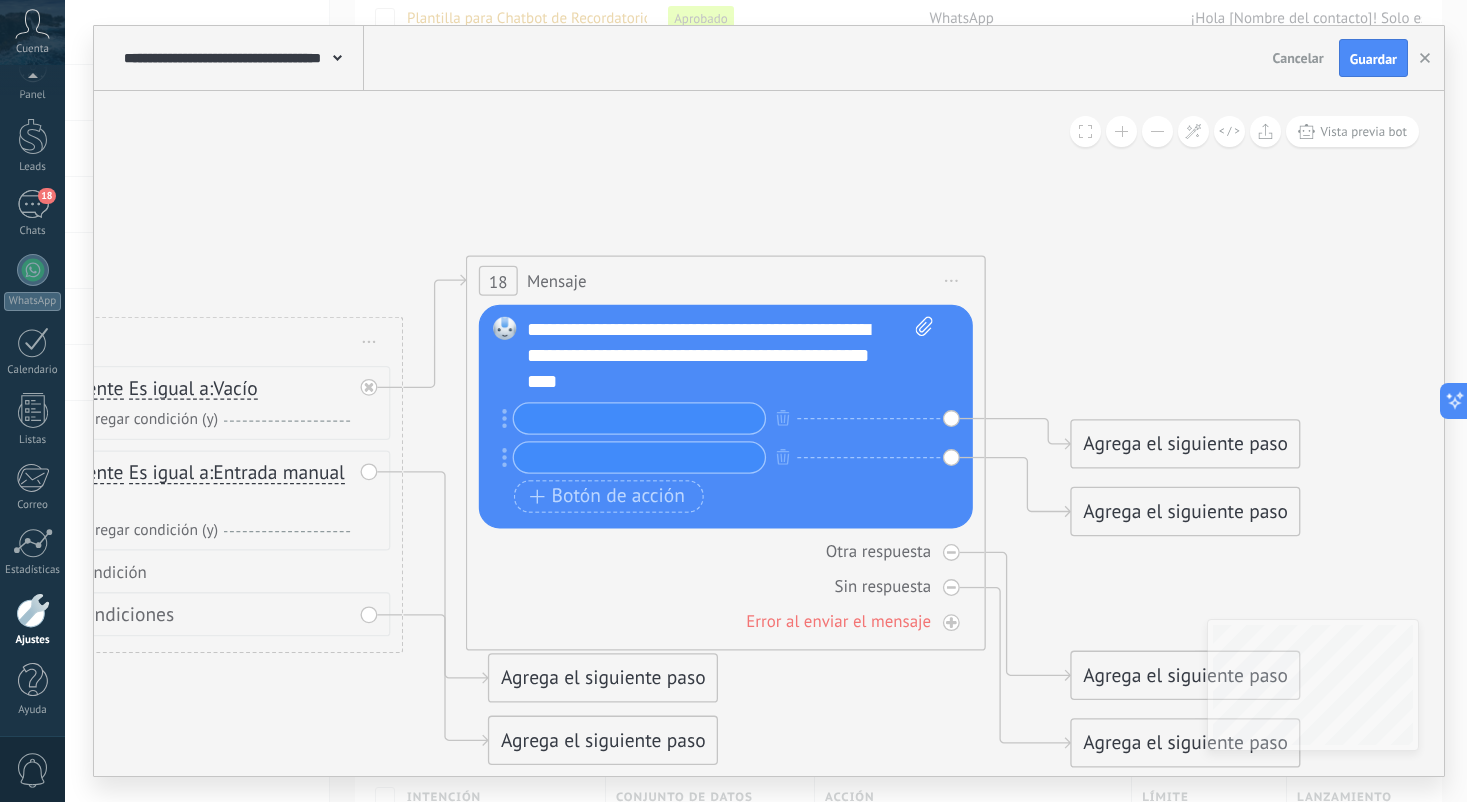 type on "*" 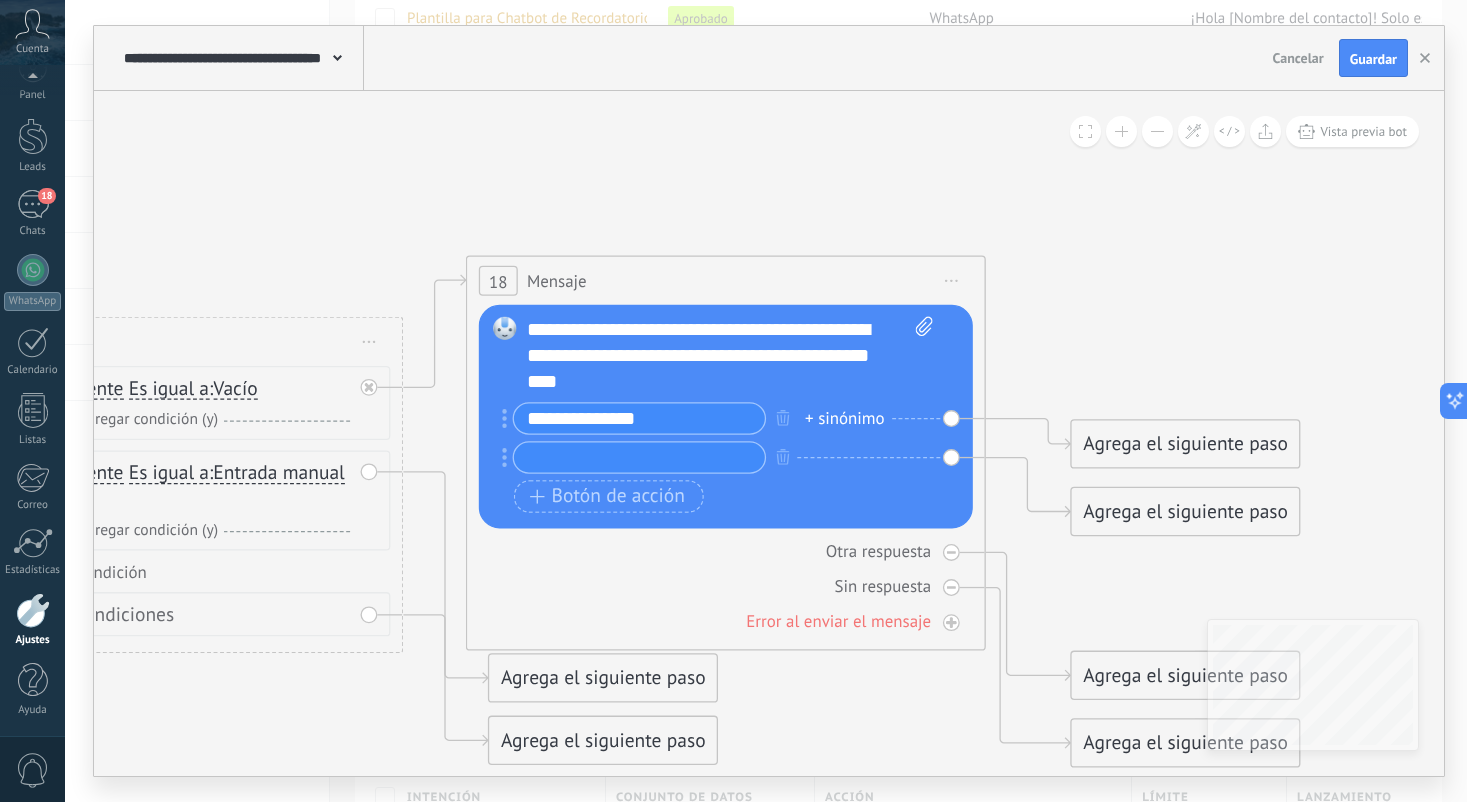type on "**********" 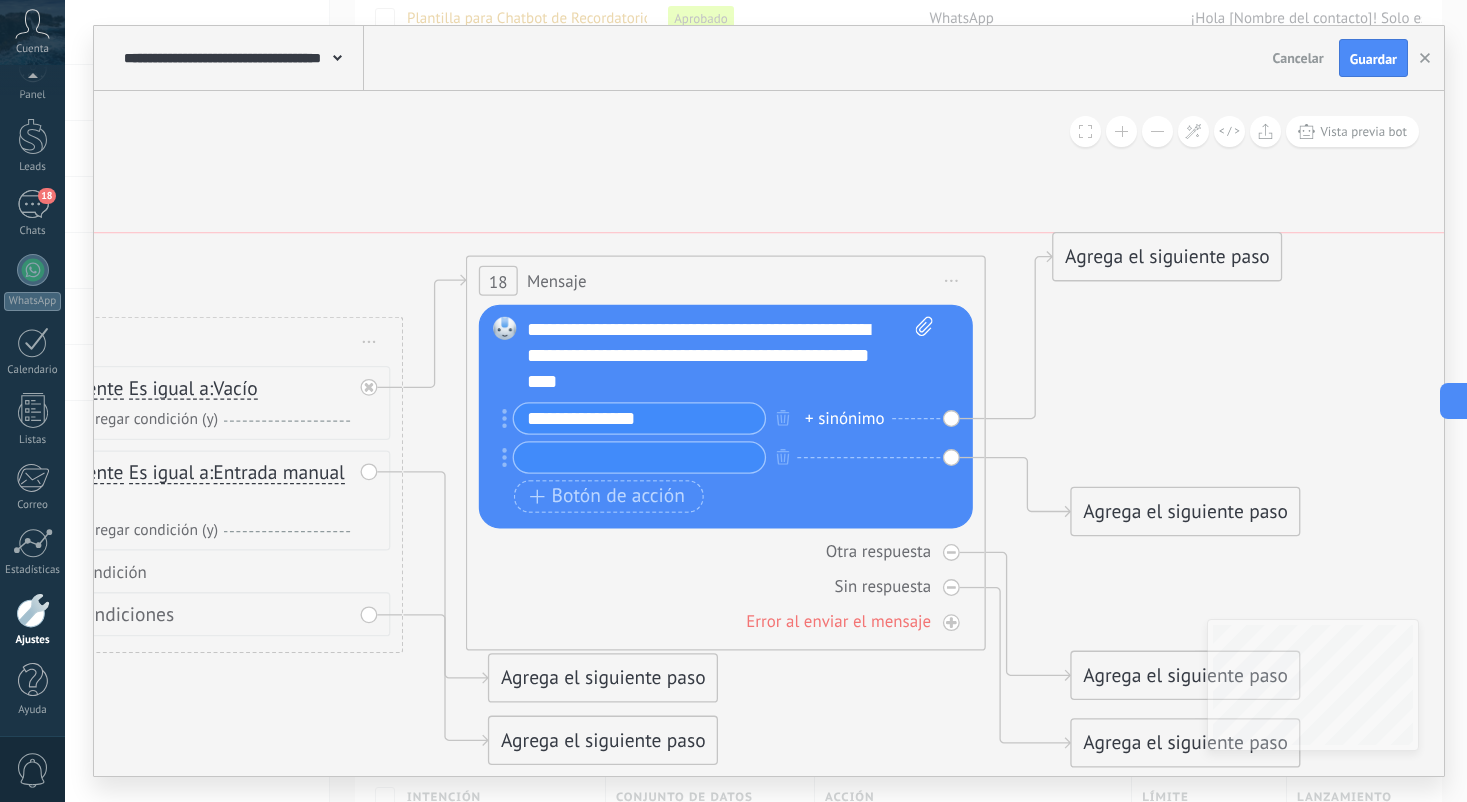 drag, startPoint x: 1162, startPoint y: 445, endPoint x: 1147, endPoint y: 254, distance: 191.5881 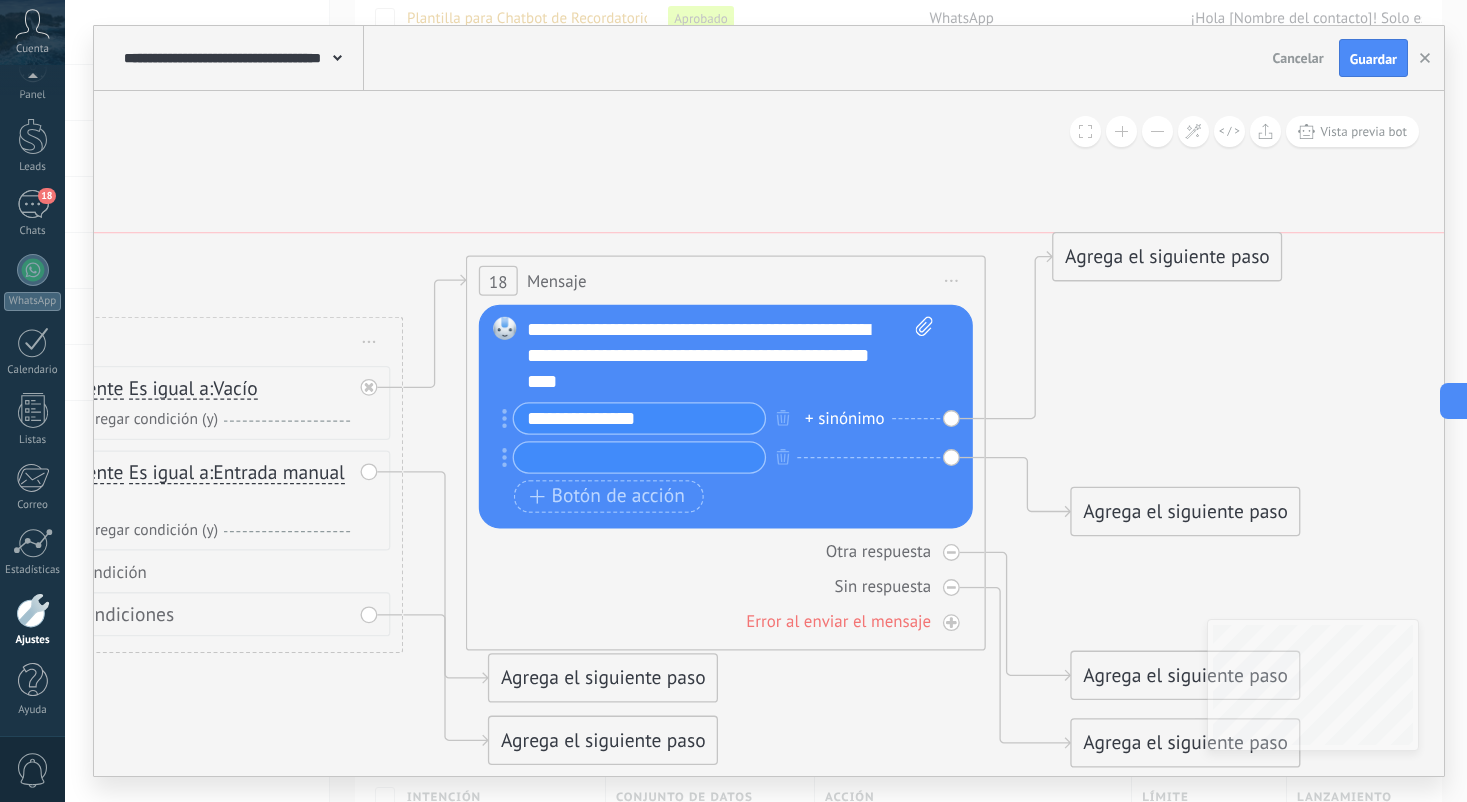 click on "Agrega el siguiente paso" at bounding box center (1167, 257) 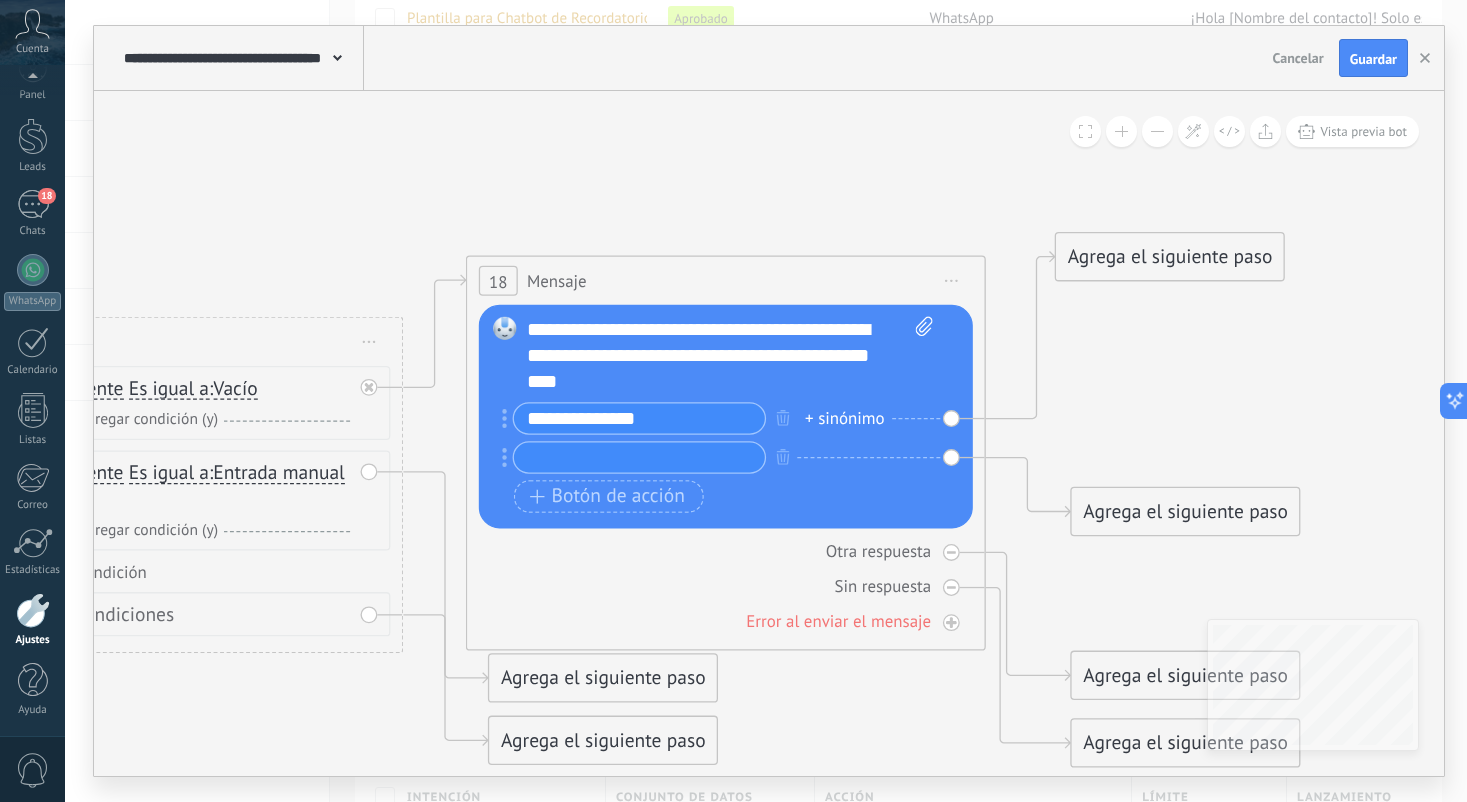click on "Agrega el siguiente paso" at bounding box center (1170, 257) 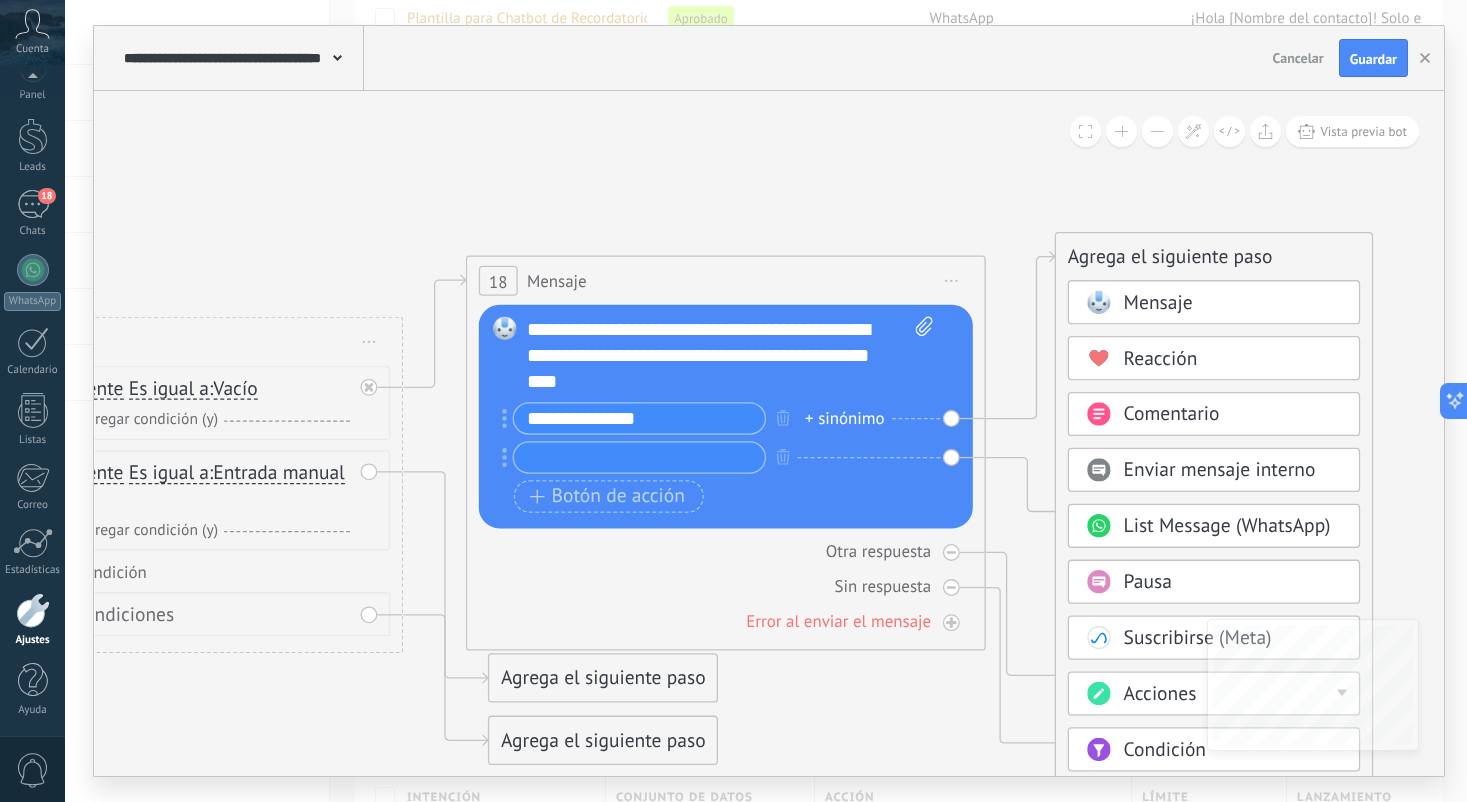 click on "Mensaje" at bounding box center (1158, 303) 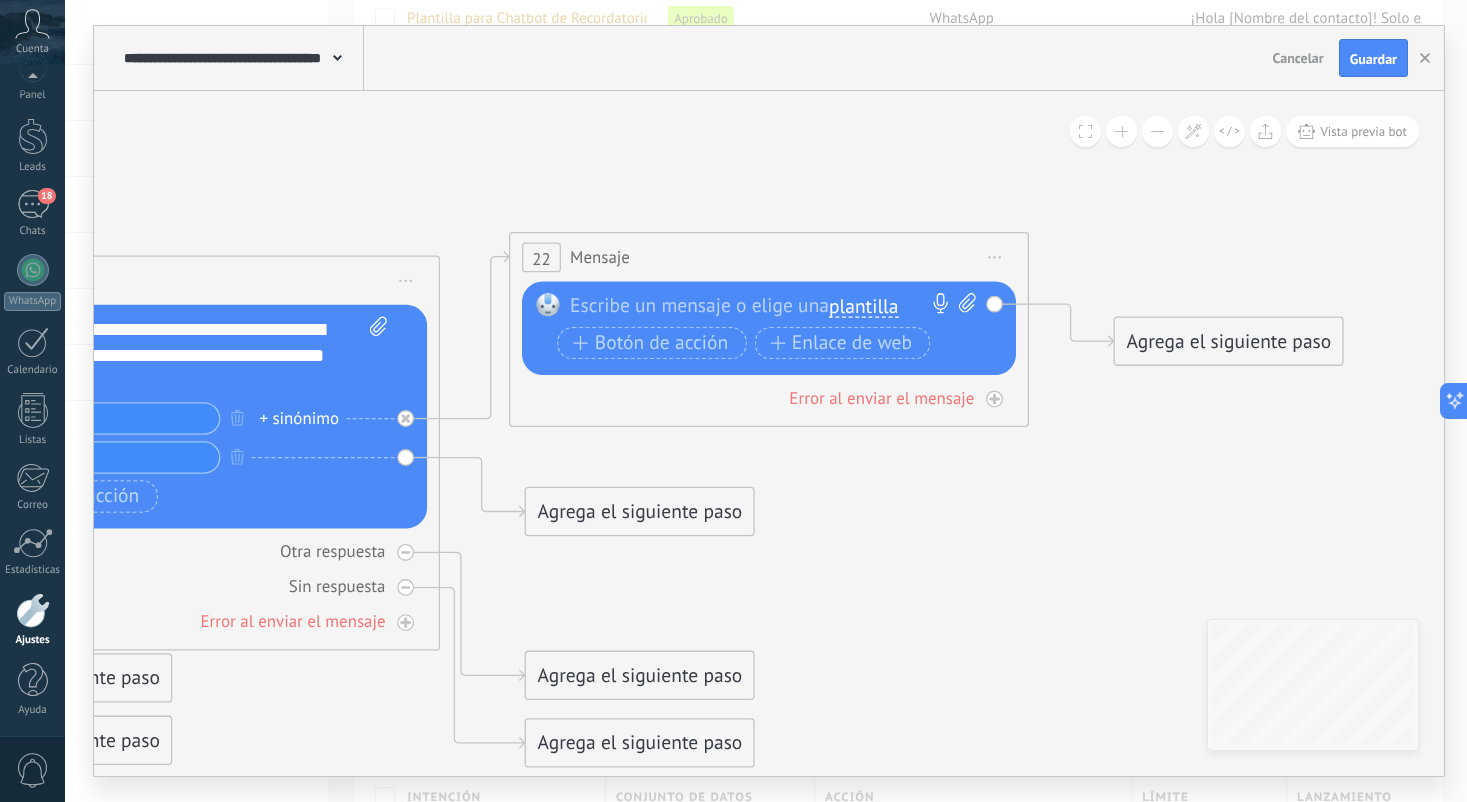 click at bounding box center (763, 306) 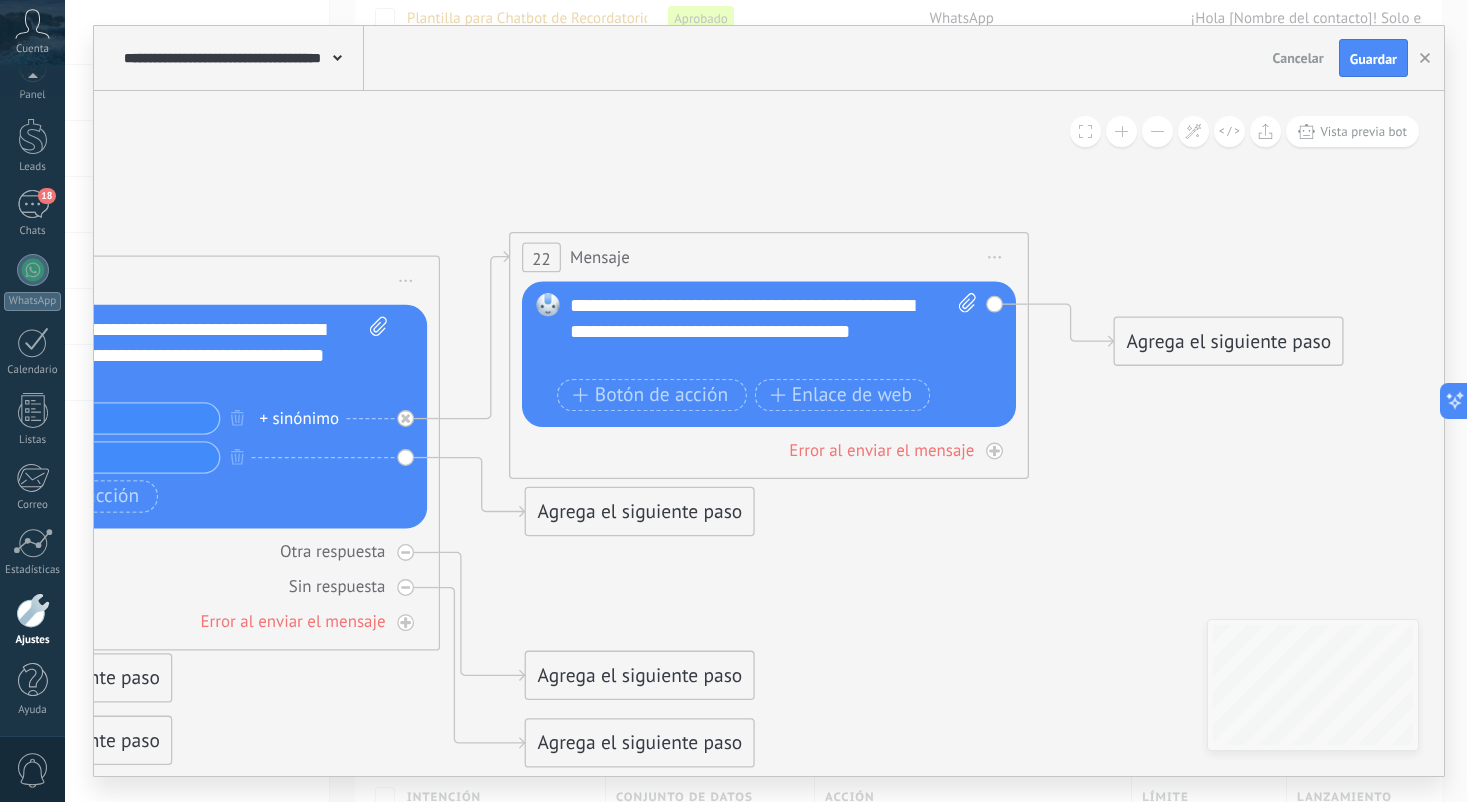 click on "**********" at bounding box center [773, 332] 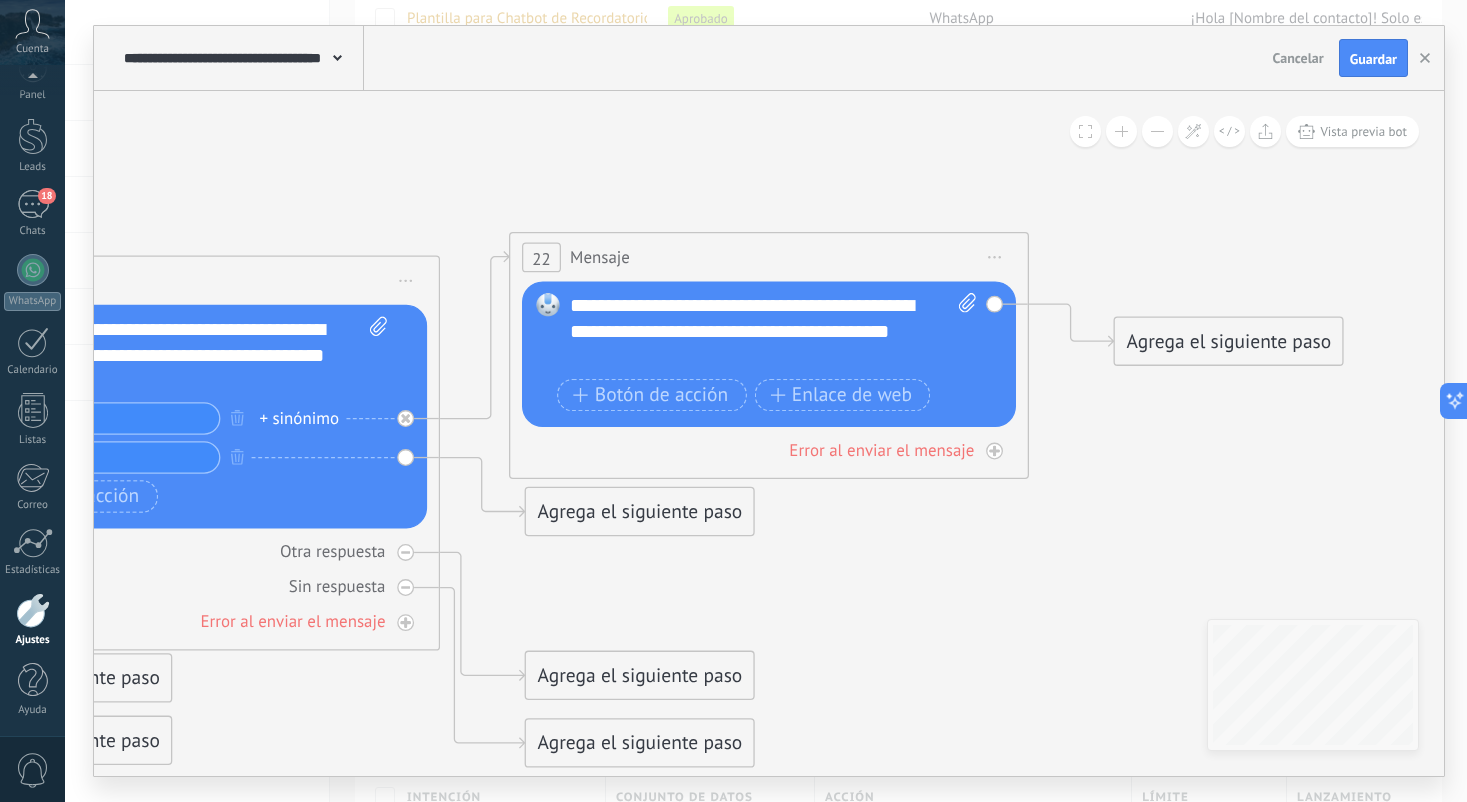 click on "**********" at bounding box center [773, 332] 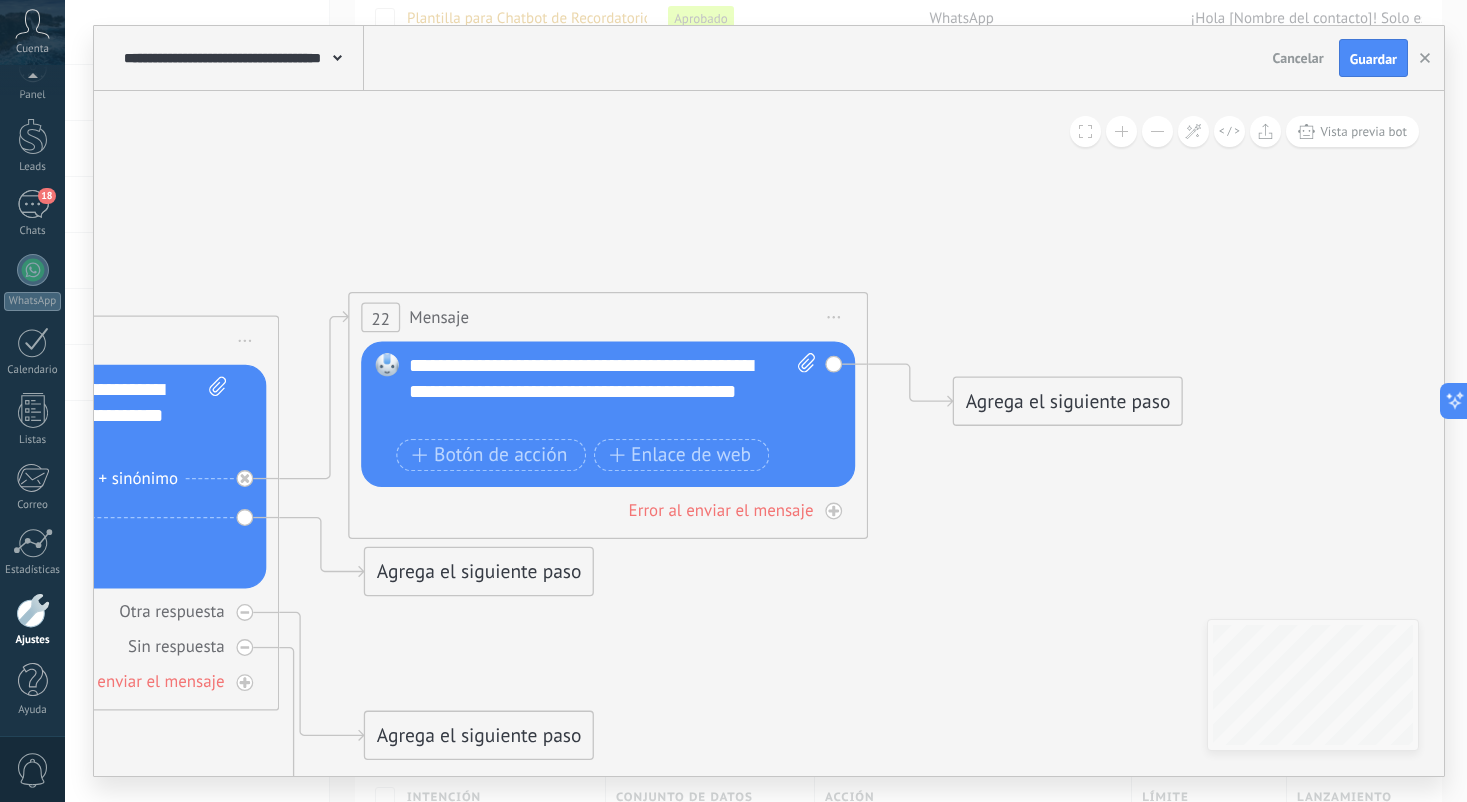 click on "Agrega el siguiente paso" at bounding box center [1068, 401] 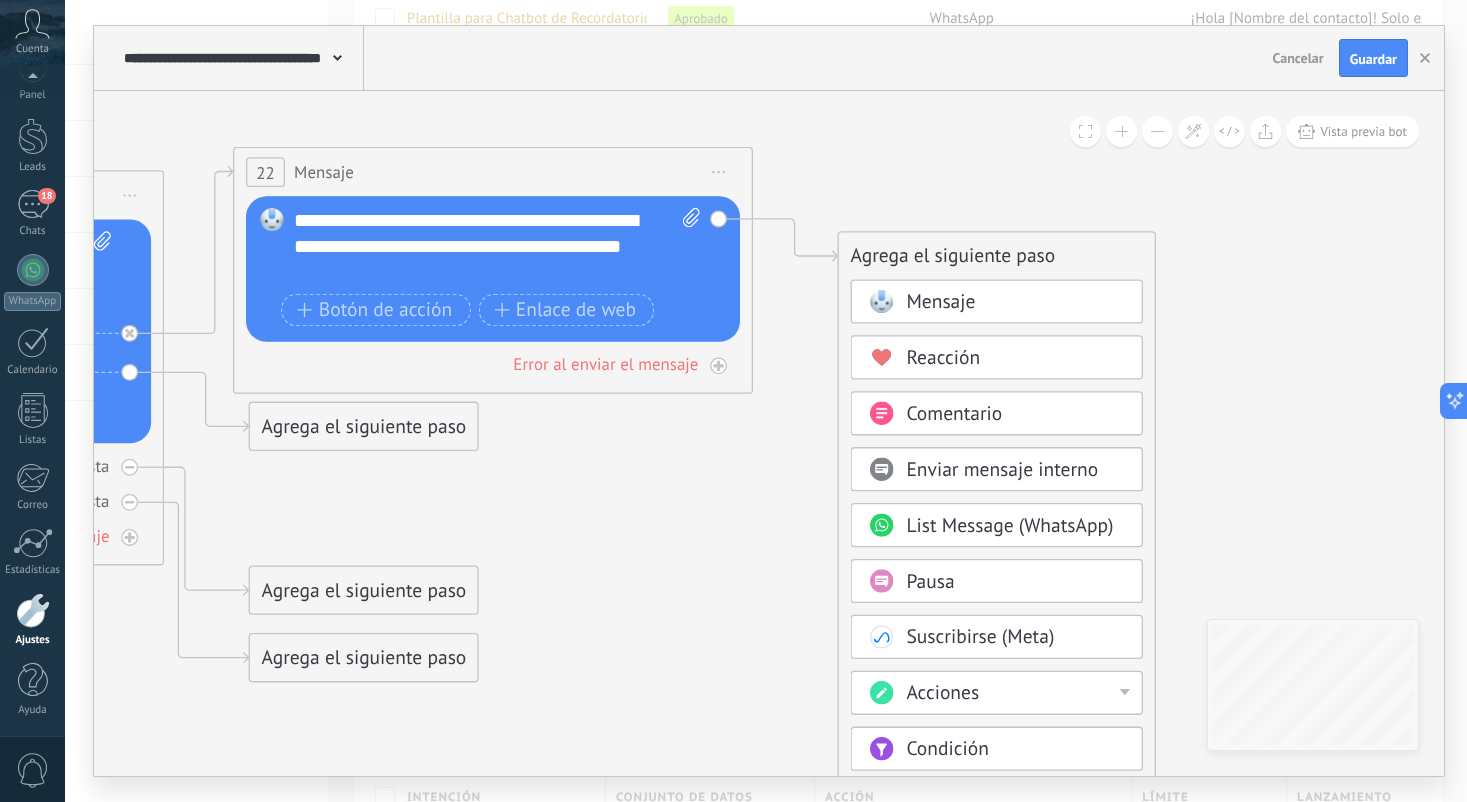 click on "Acciones" at bounding box center [1015, 694] 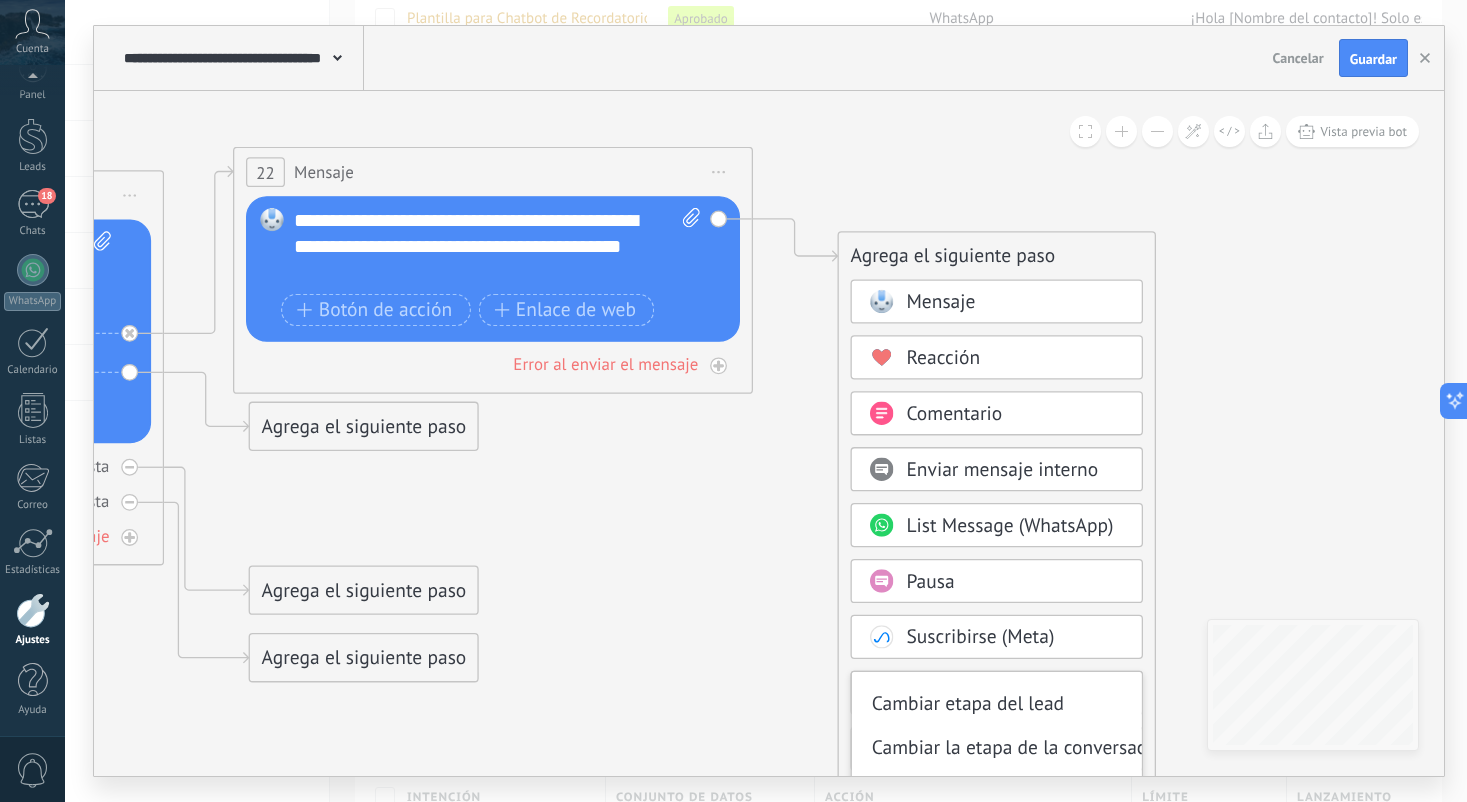 scroll, scrollTop: 94, scrollLeft: 0, axis: vertical 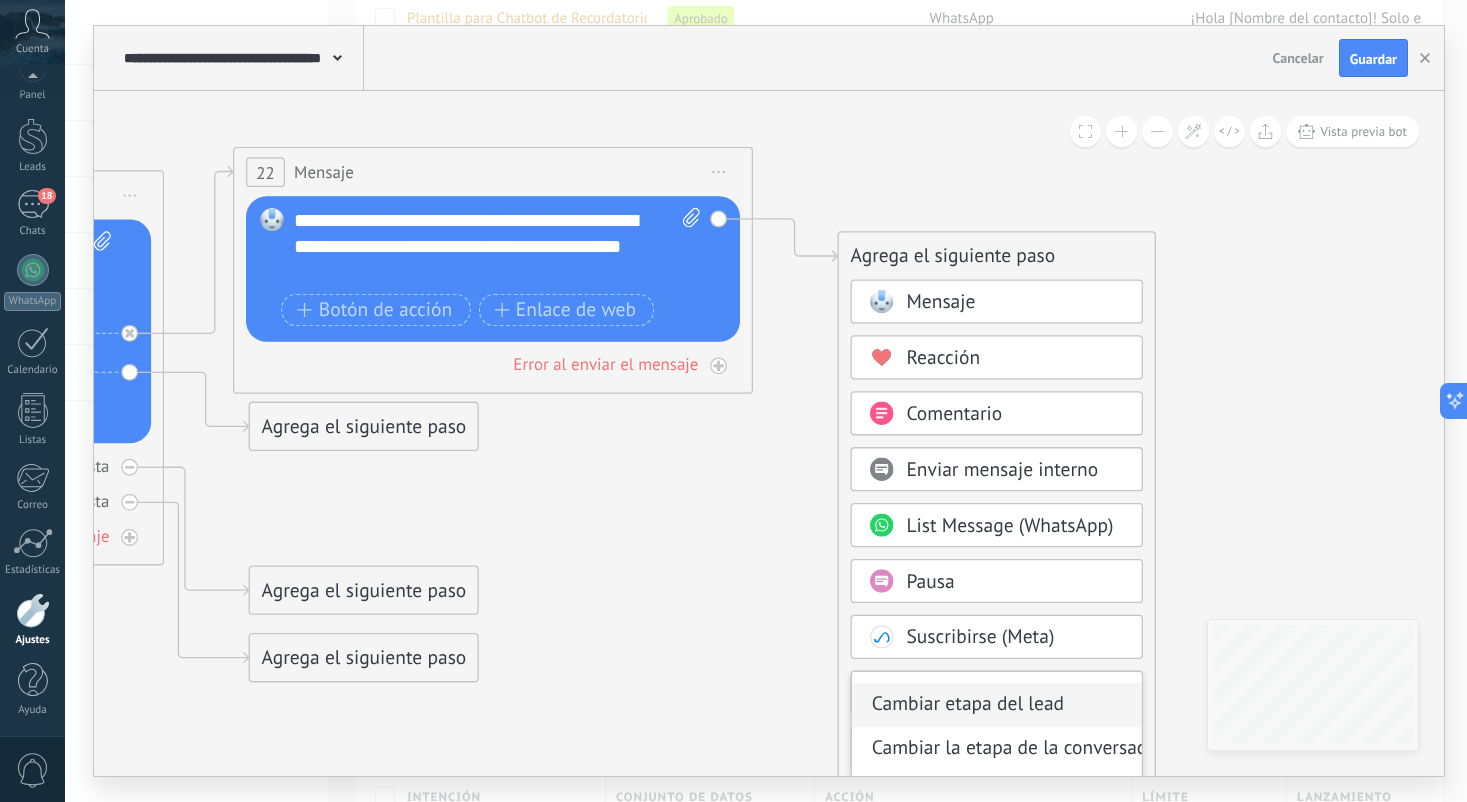 click on "Cambiar etapa del lead" at bounding box center (997, 704) 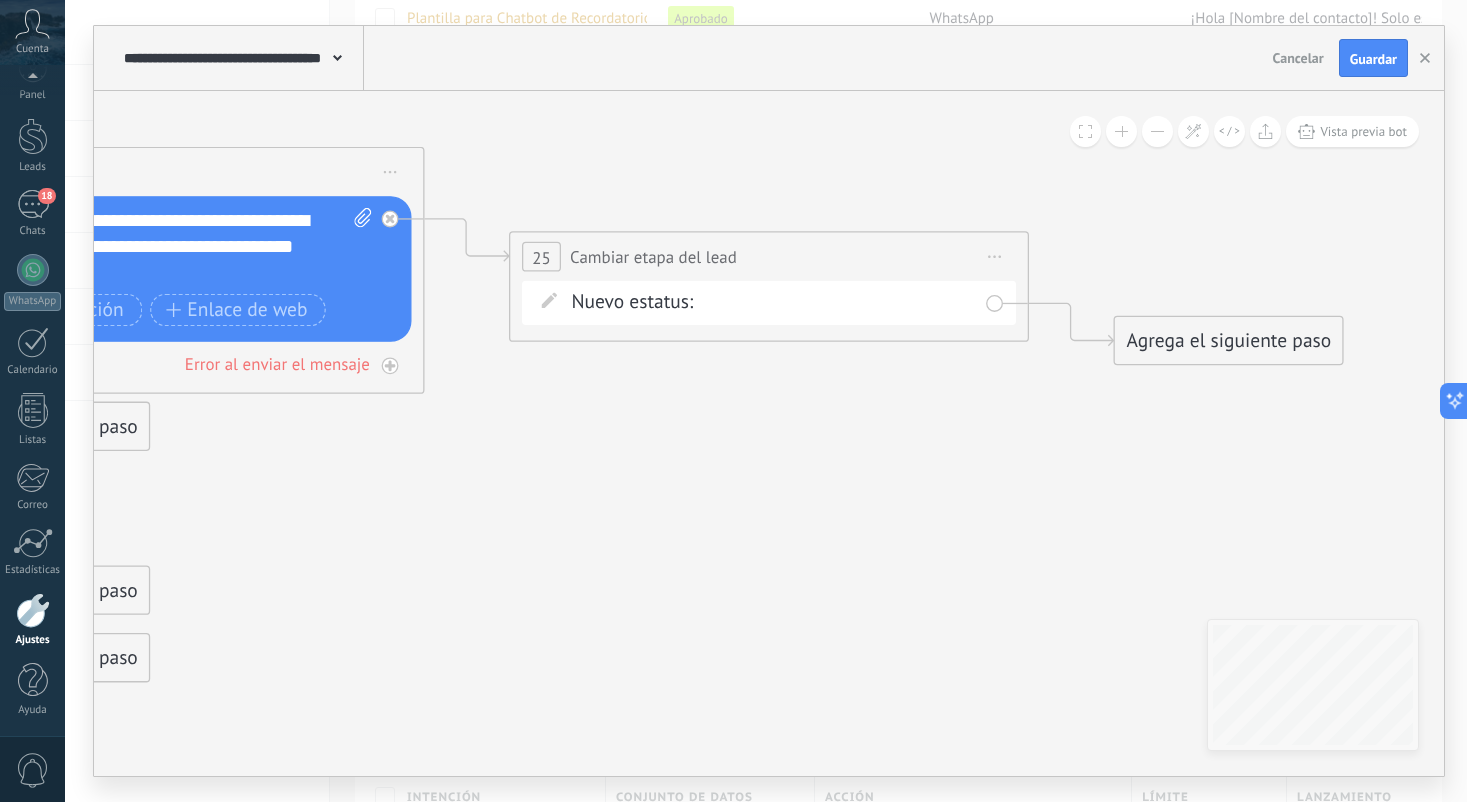 click on "Pacientes Paciente Nuevo Paciente Alta Relativa Paciente con Cita Agendada Paciente con Cita Confirmada Paciente Inactivo Paciente esperando nueva cita Cita completada – ganado Cita cancelada – perdido" at bounding box center [0, 0] 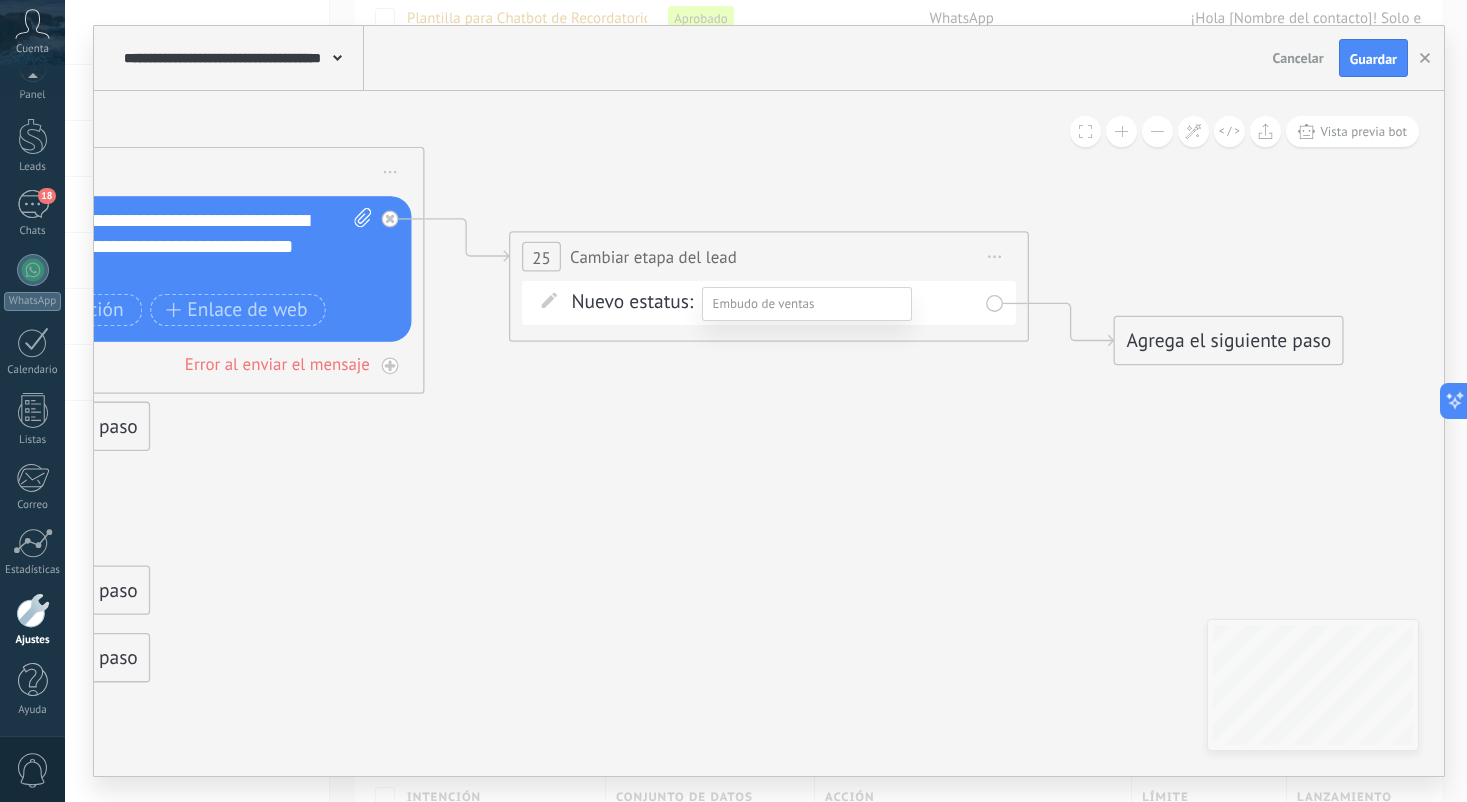 click on "Cita completada – ganado" at bounding box center (0, 0) 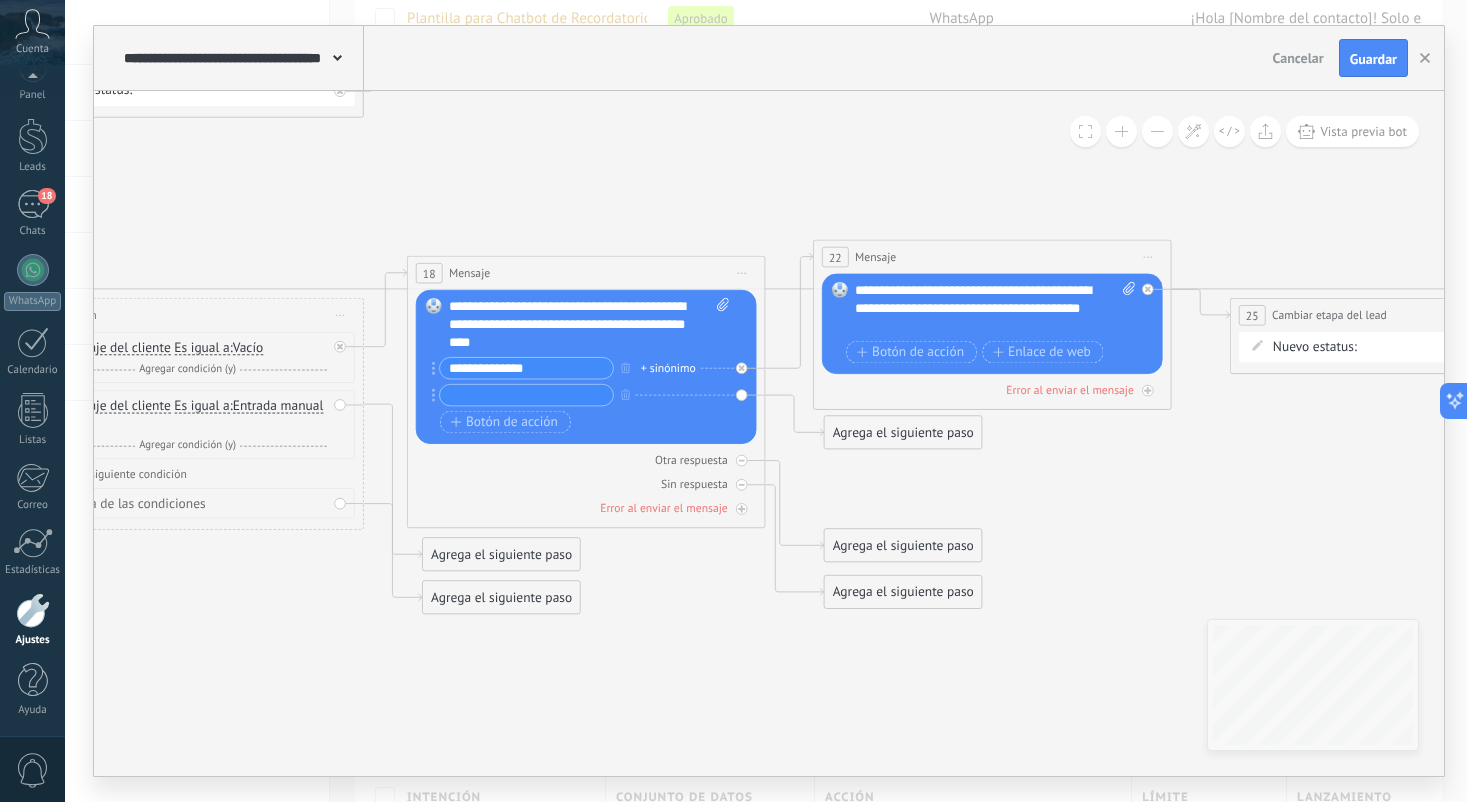 click at bounding box center (526, 395) 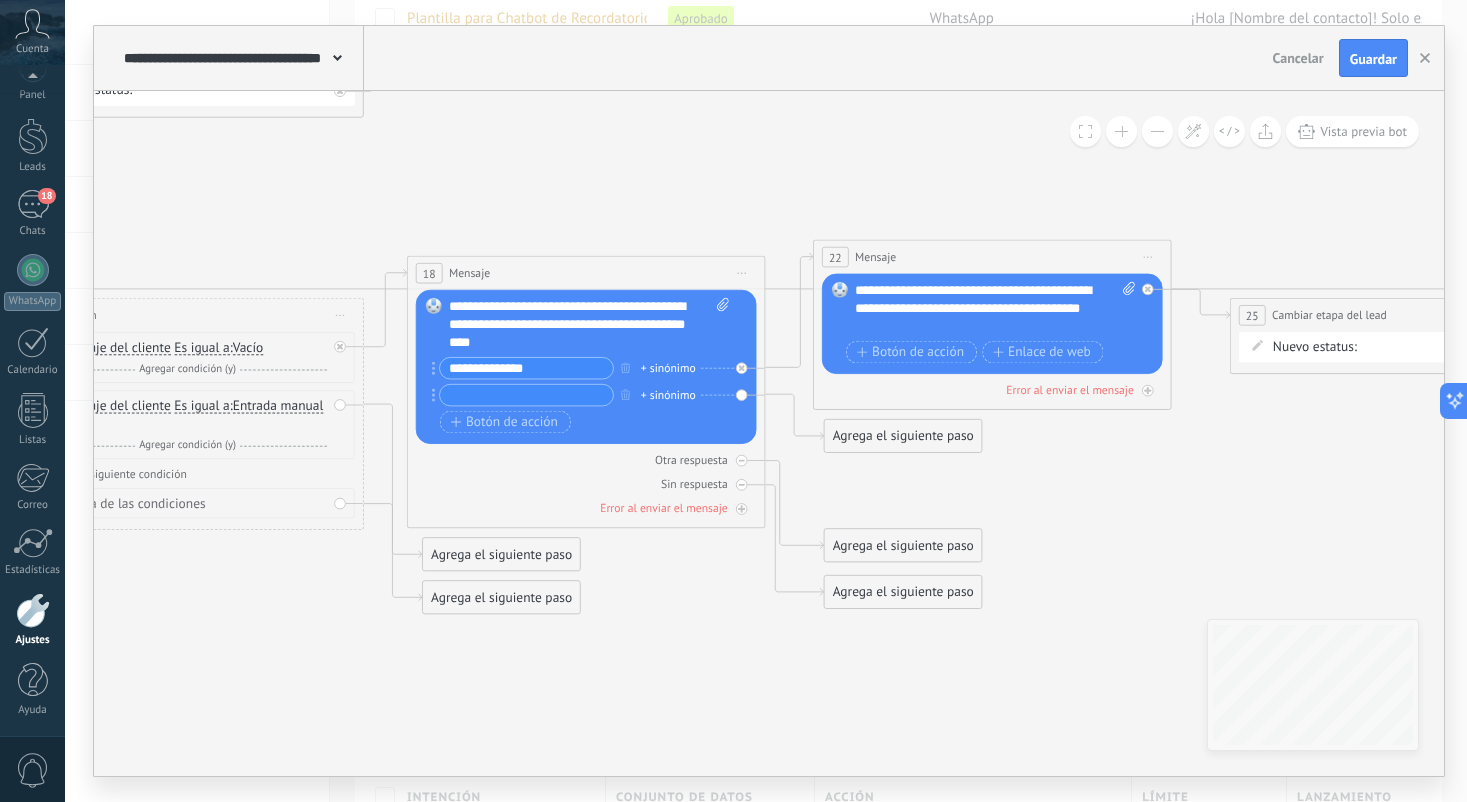 type on "*" 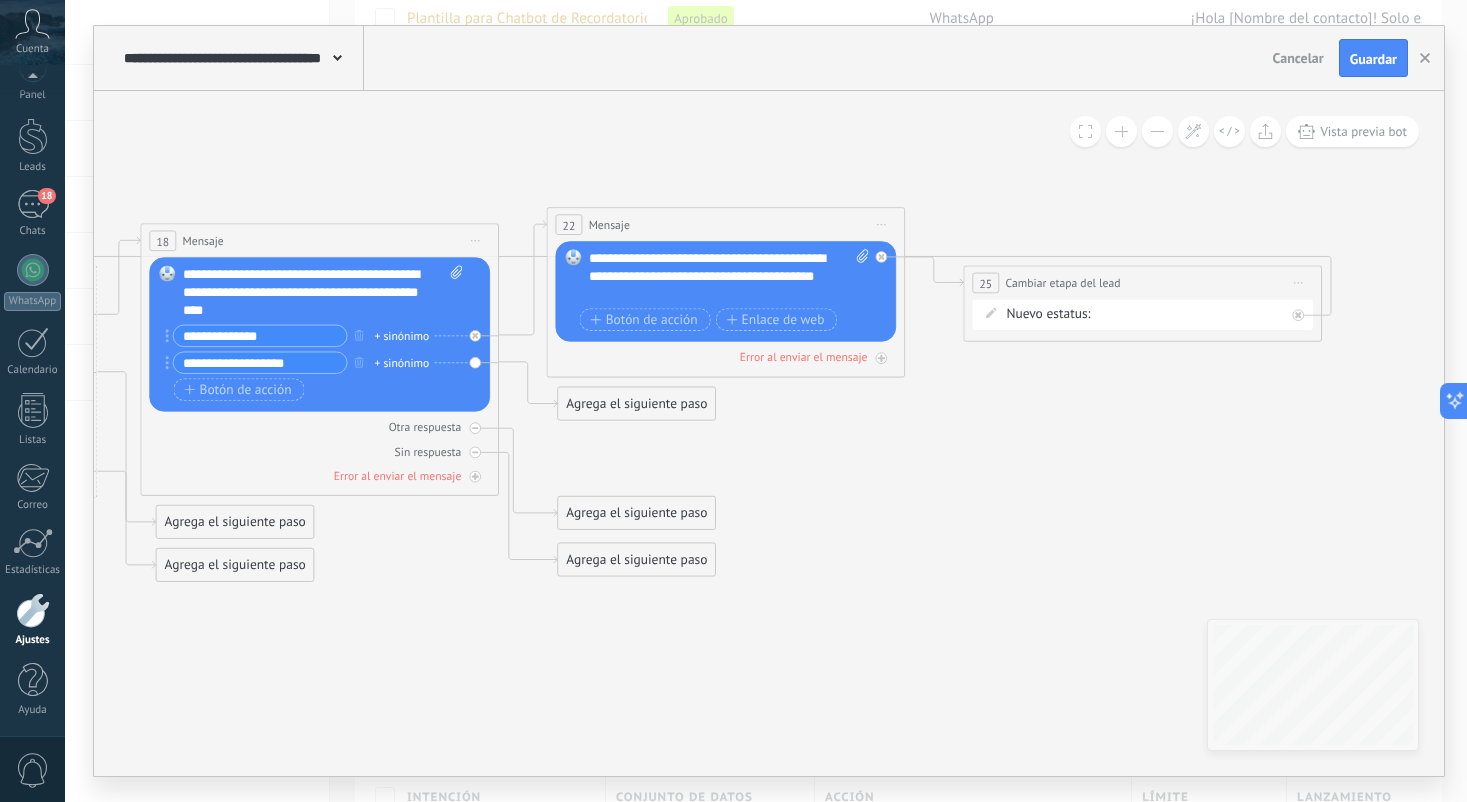 type on "**********" 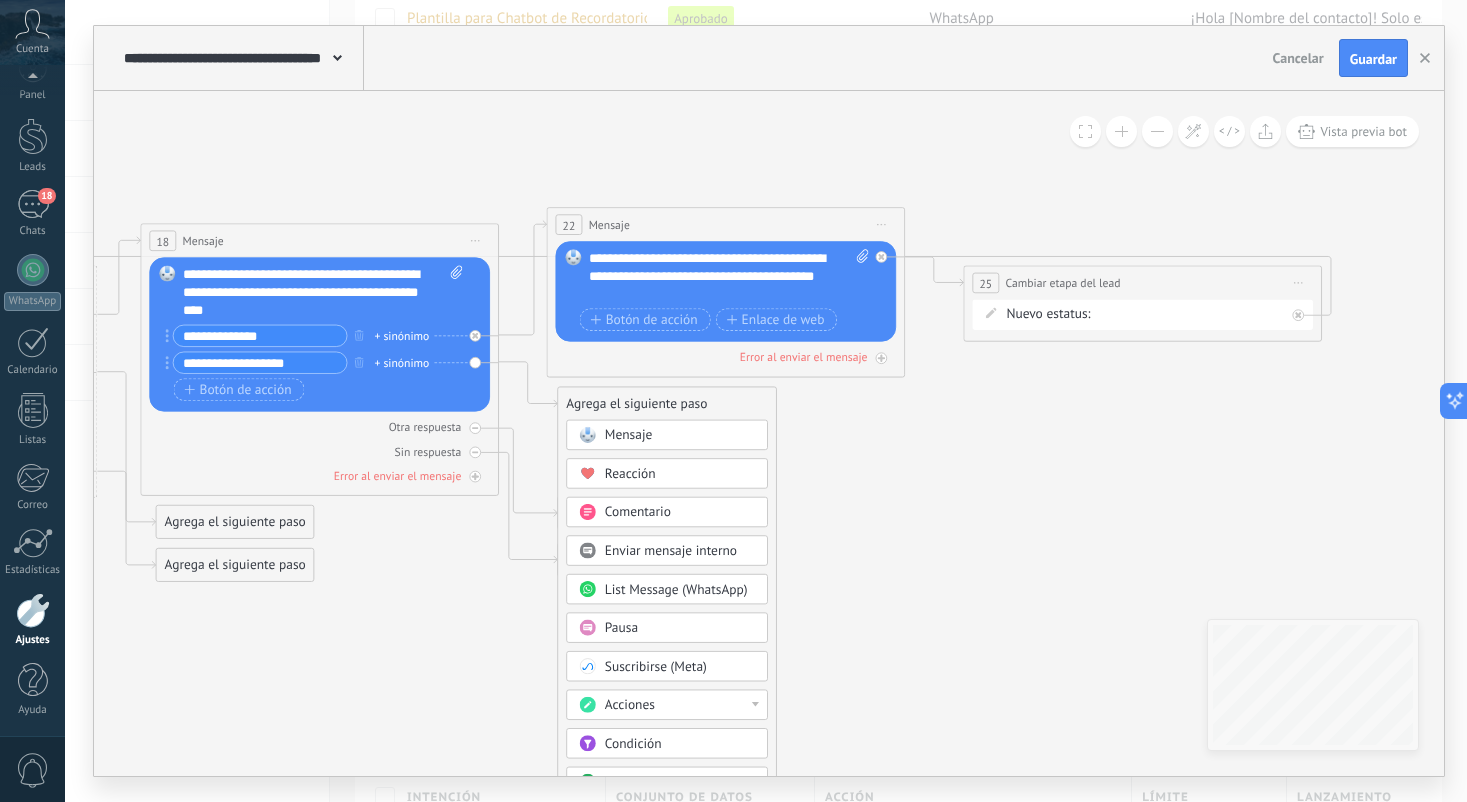 click on "Mensaje" at bounding box center [680, 436] 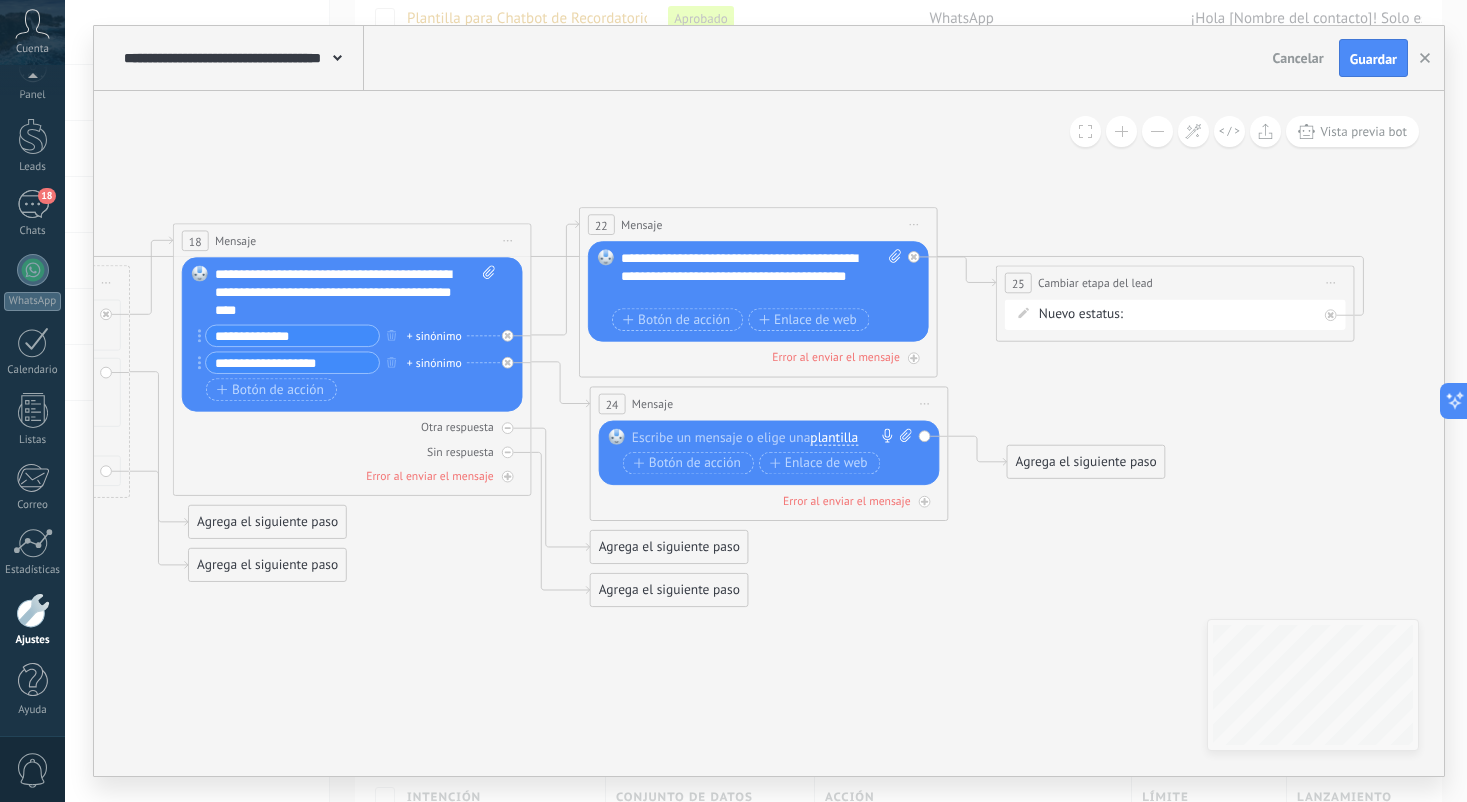 click at bounding box center (765, 438) 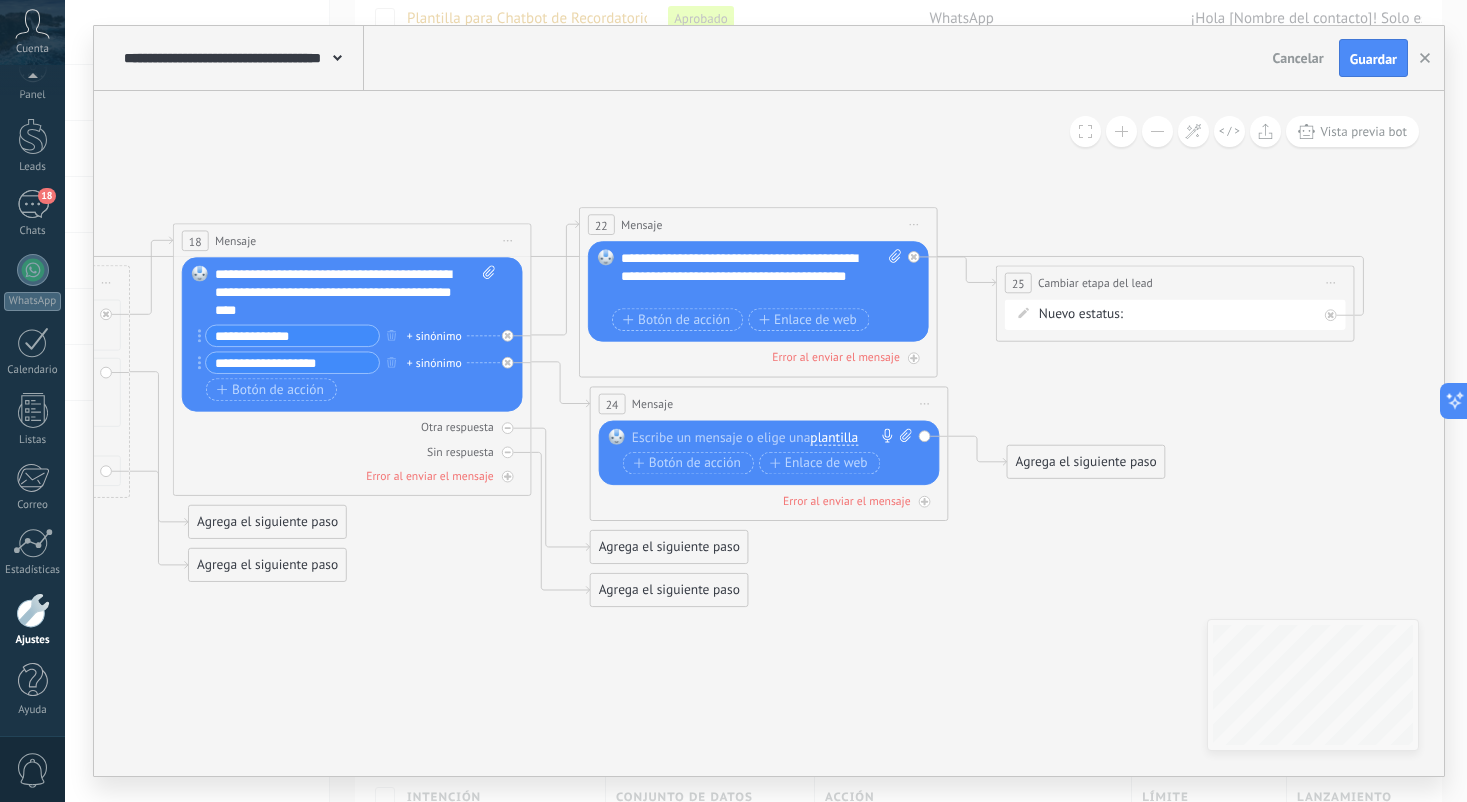 type 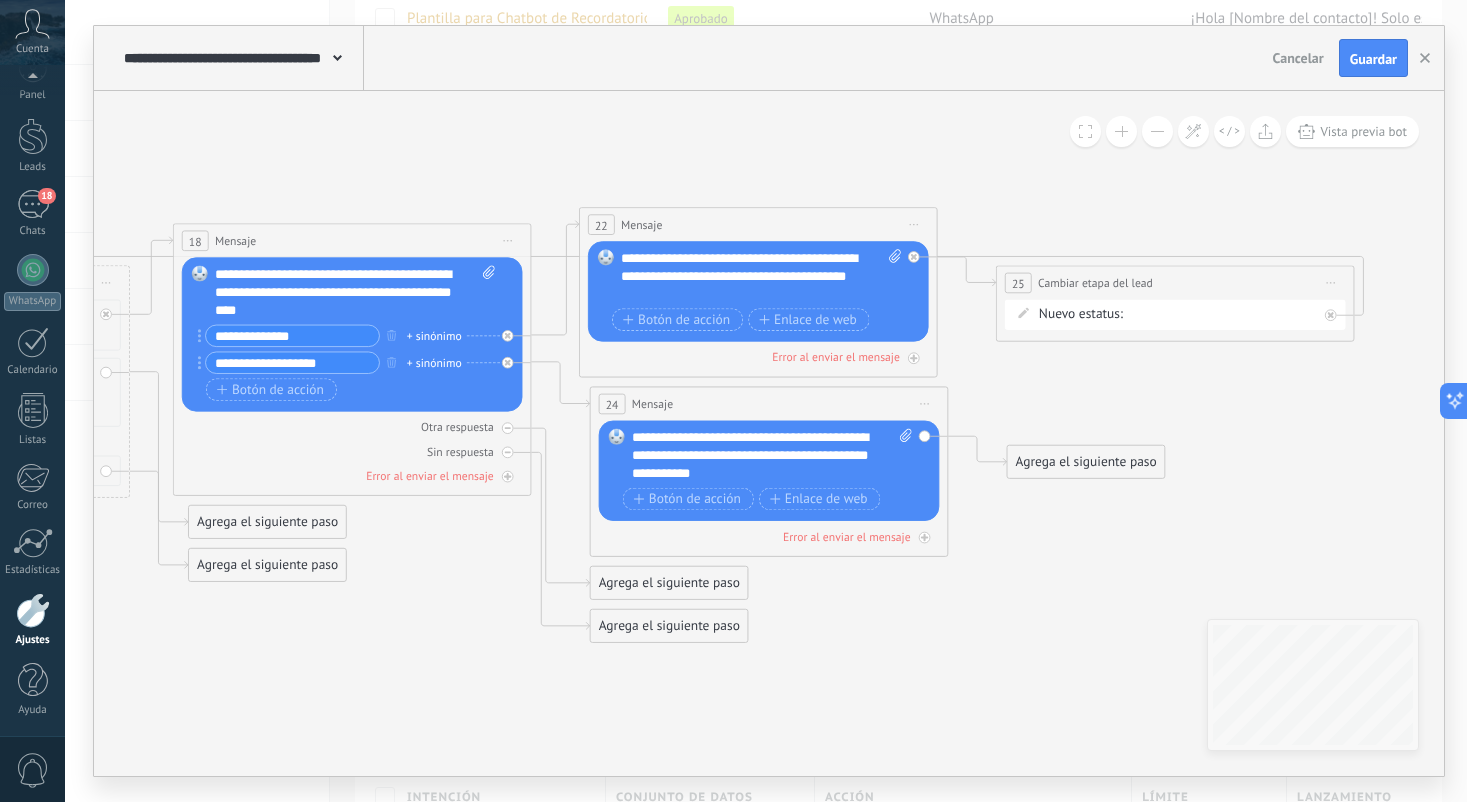 click on "**********" at bounding box center (772, 456) 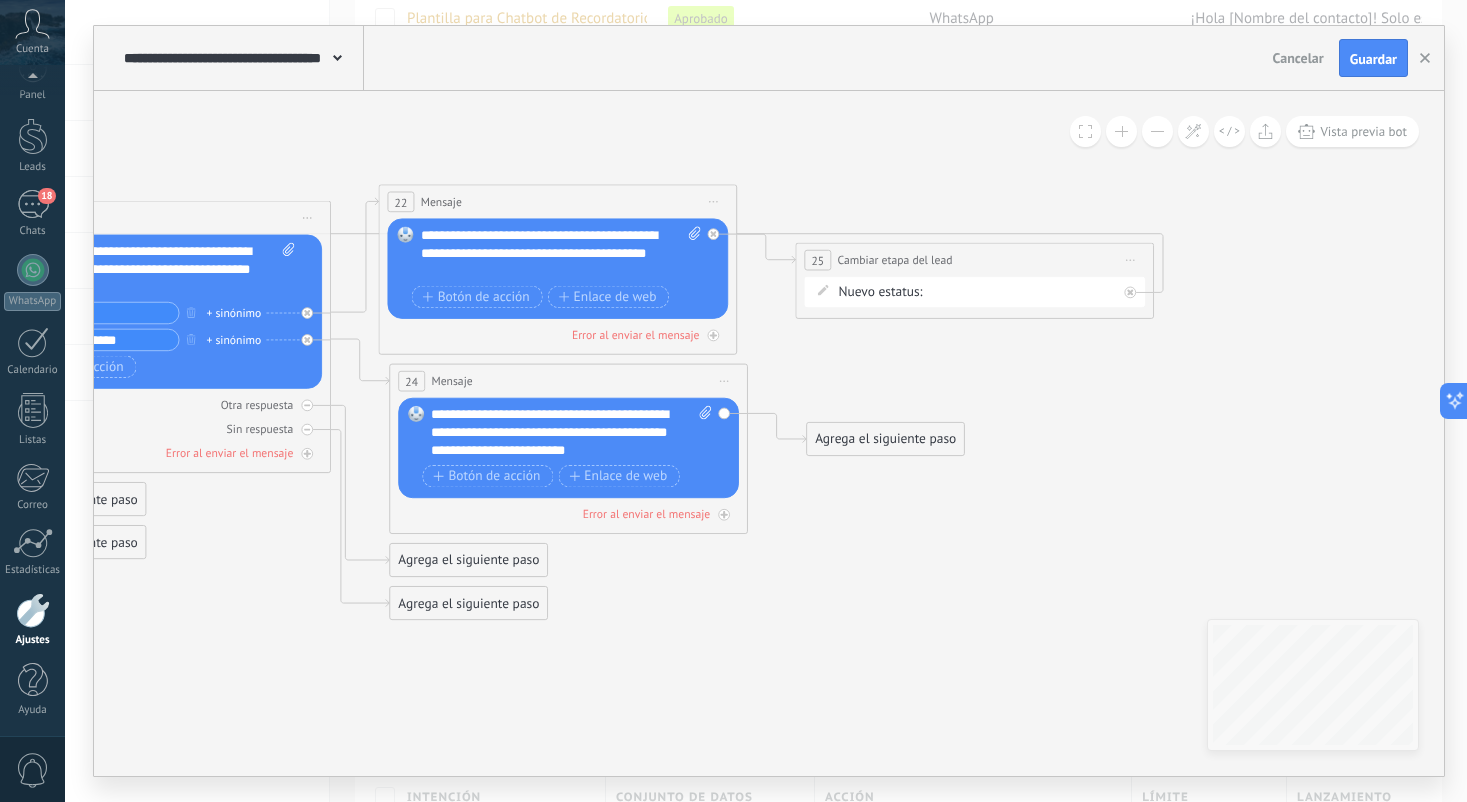 click on "Agrega el siguiente paso" at bounding box center (885, 440) 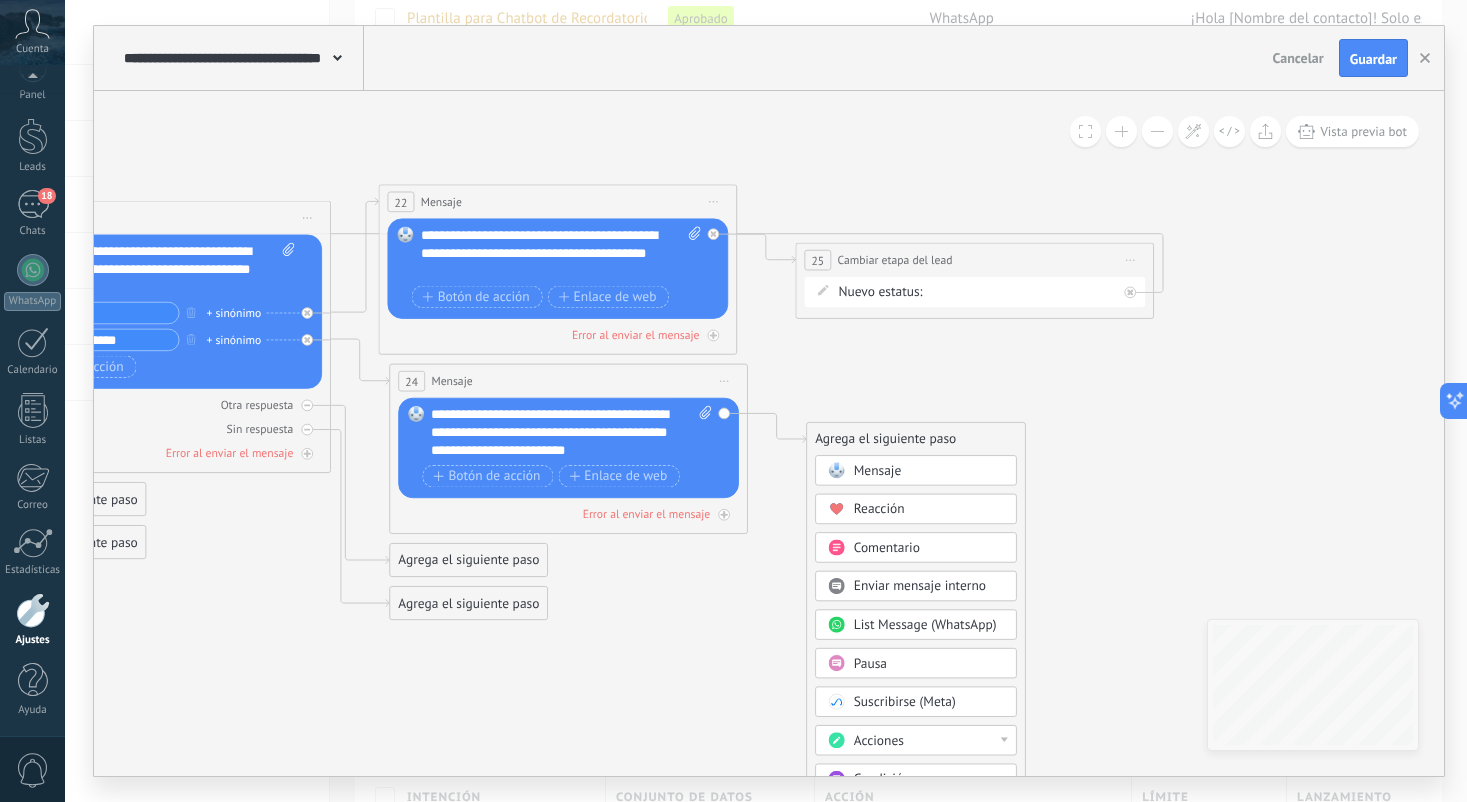 click on "Acciones" at bounding box center [929, 741] 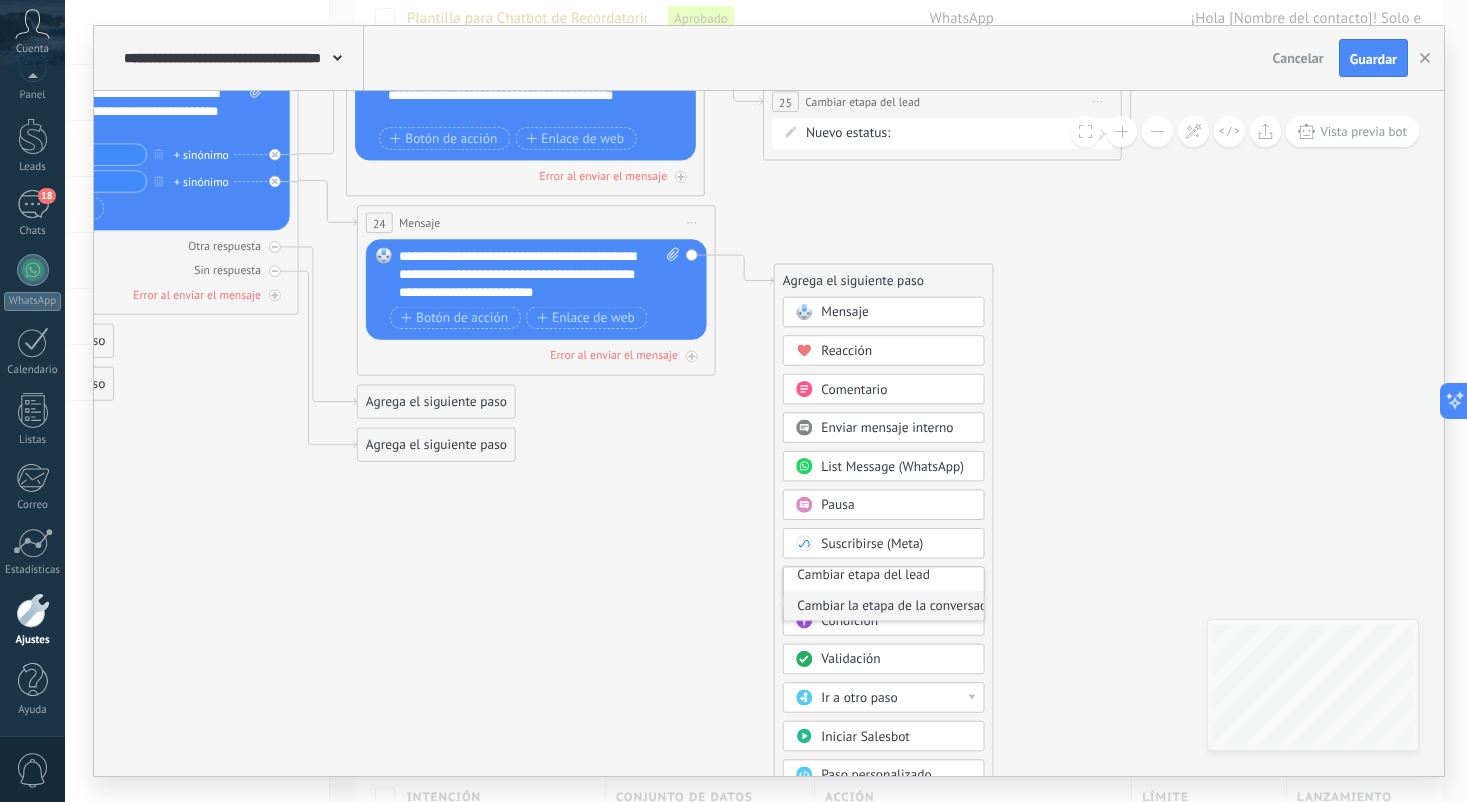 scroll, scrollTop: 114, scrollLeft: 0, axis: vertical 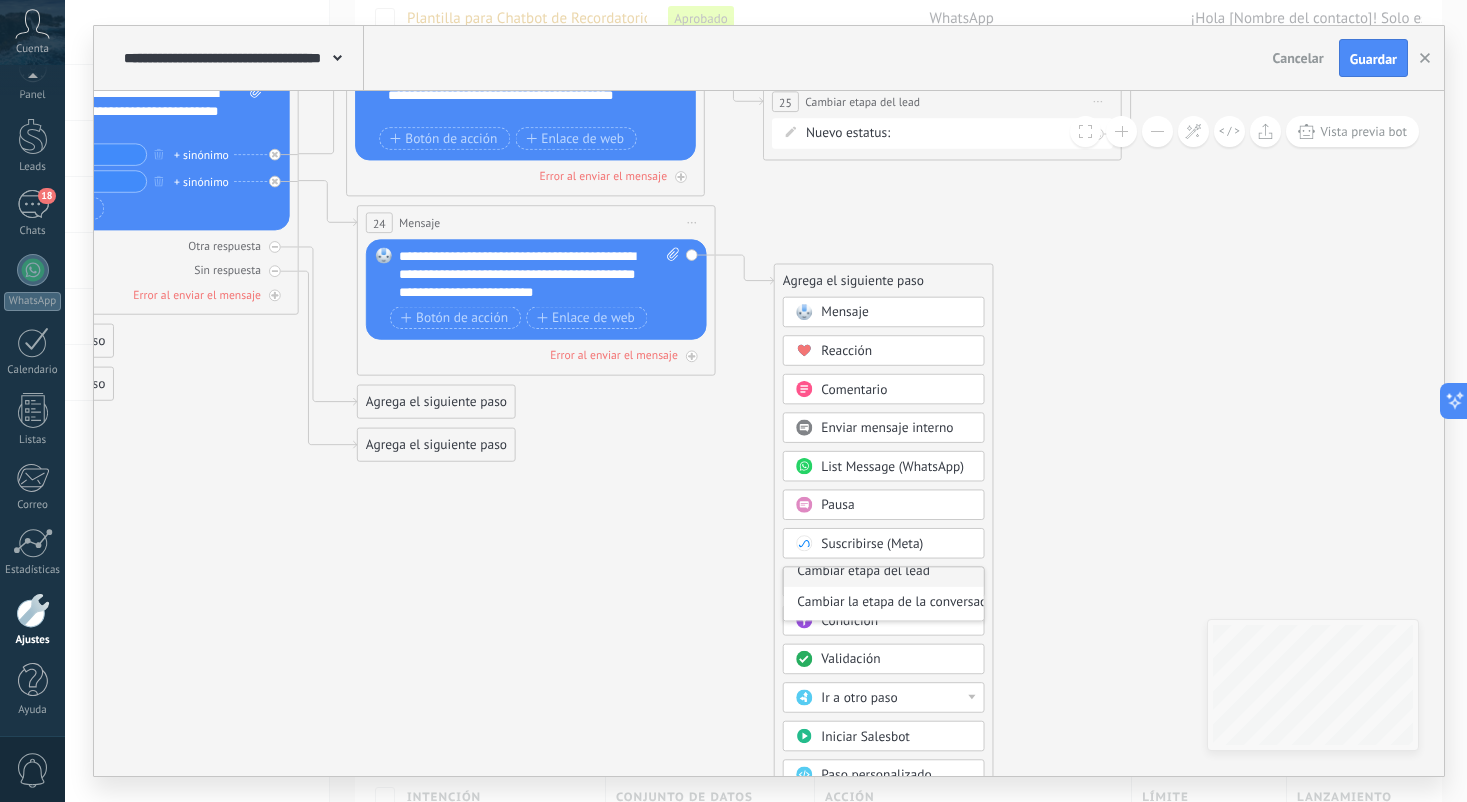 click on "Cambiar etapa del lead" at bounding box center (884, 572) 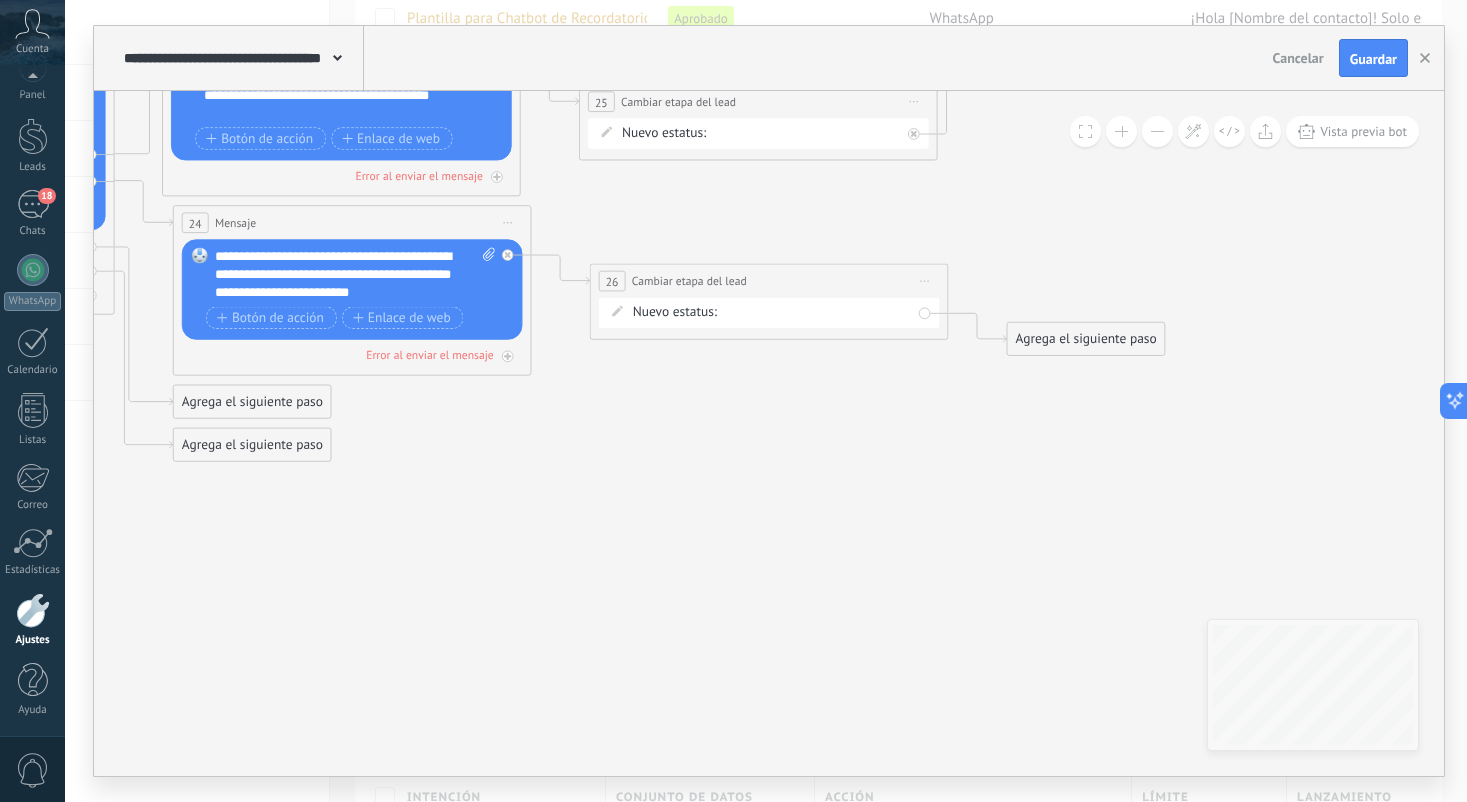 click on "Nuevo estatus: Pacientes Paciente Nuevo Paciente Alta Relativa Paciente con Cita Agendada Paciente con Cita Confirmada Paciente Inactivo Paciente esperando nueva cita Cita completada – ganado Cita cancelada – perdido" at bounding box center [769, 313] 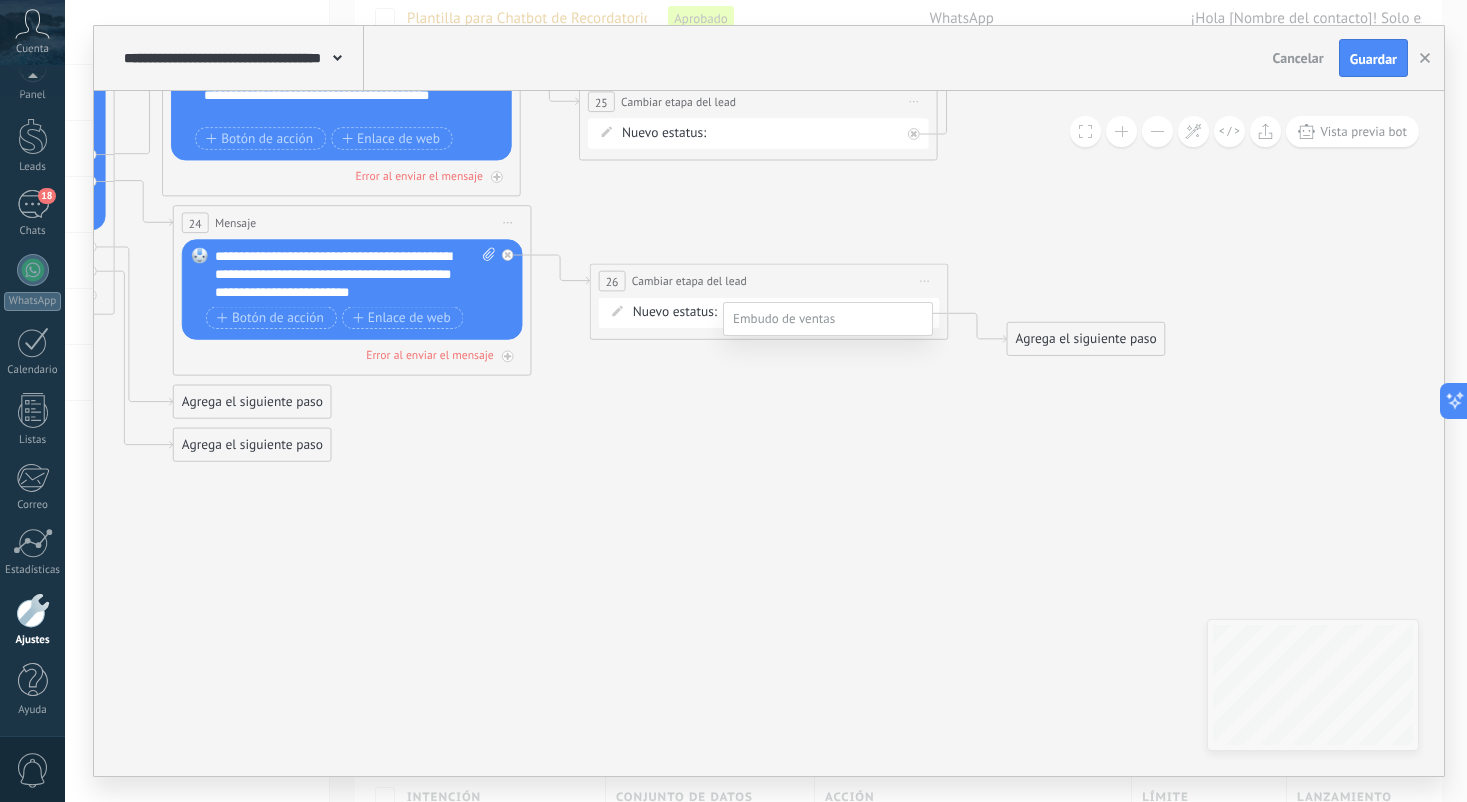 click on "Cita cancelada – perdido" at bounding box center (0, 0) 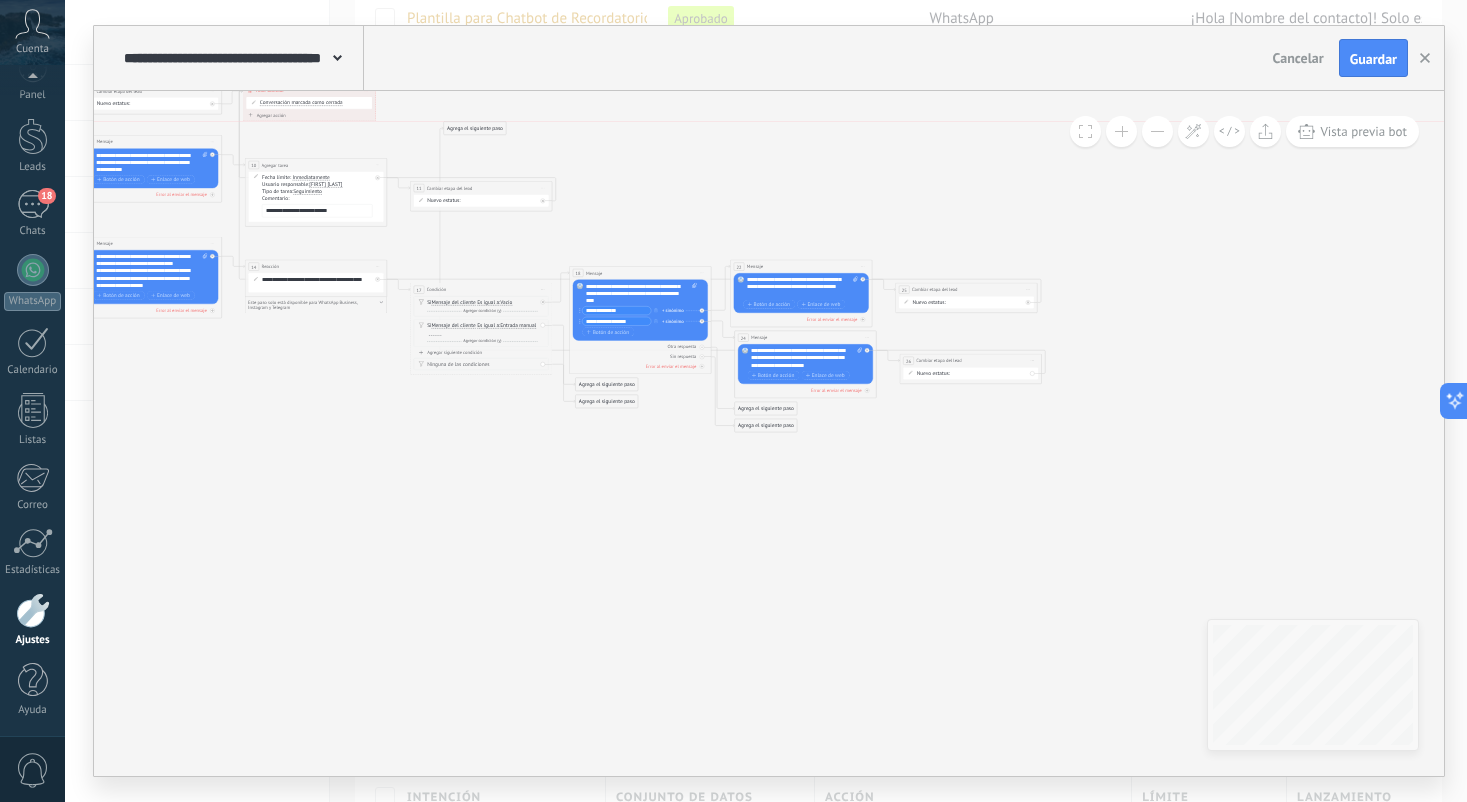 drag, startPoint x: 1106, startPoint y: 387, endPoint x: 402, endPoint y: 126, distance: 750.8242 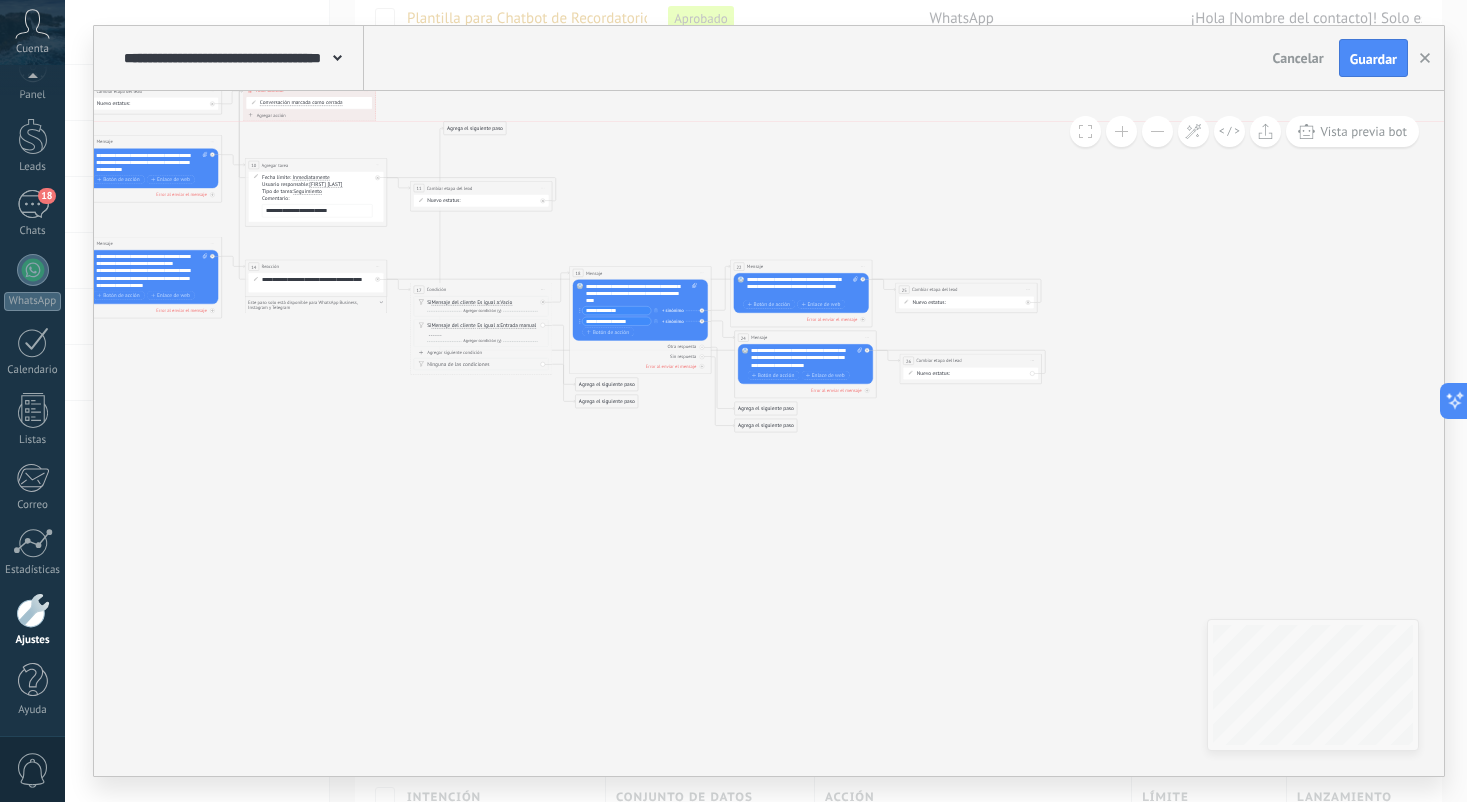 click on "Agrega el siguiente paso" at bounding box center (475, 129) 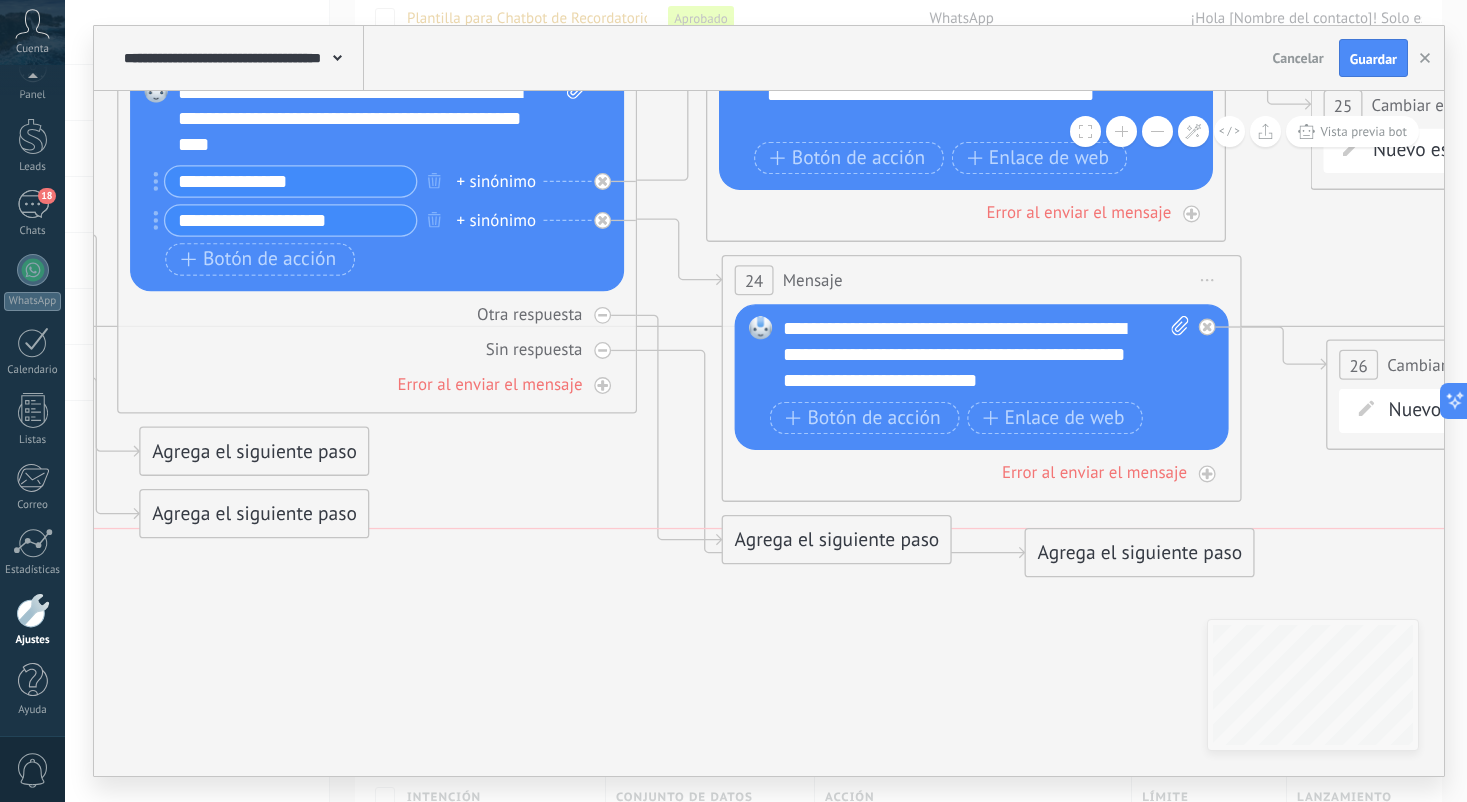 drag, startPoint x: 779, startPoint y: 607, endPoint x: 1082, endPoint y: 565, distance: 305.89703 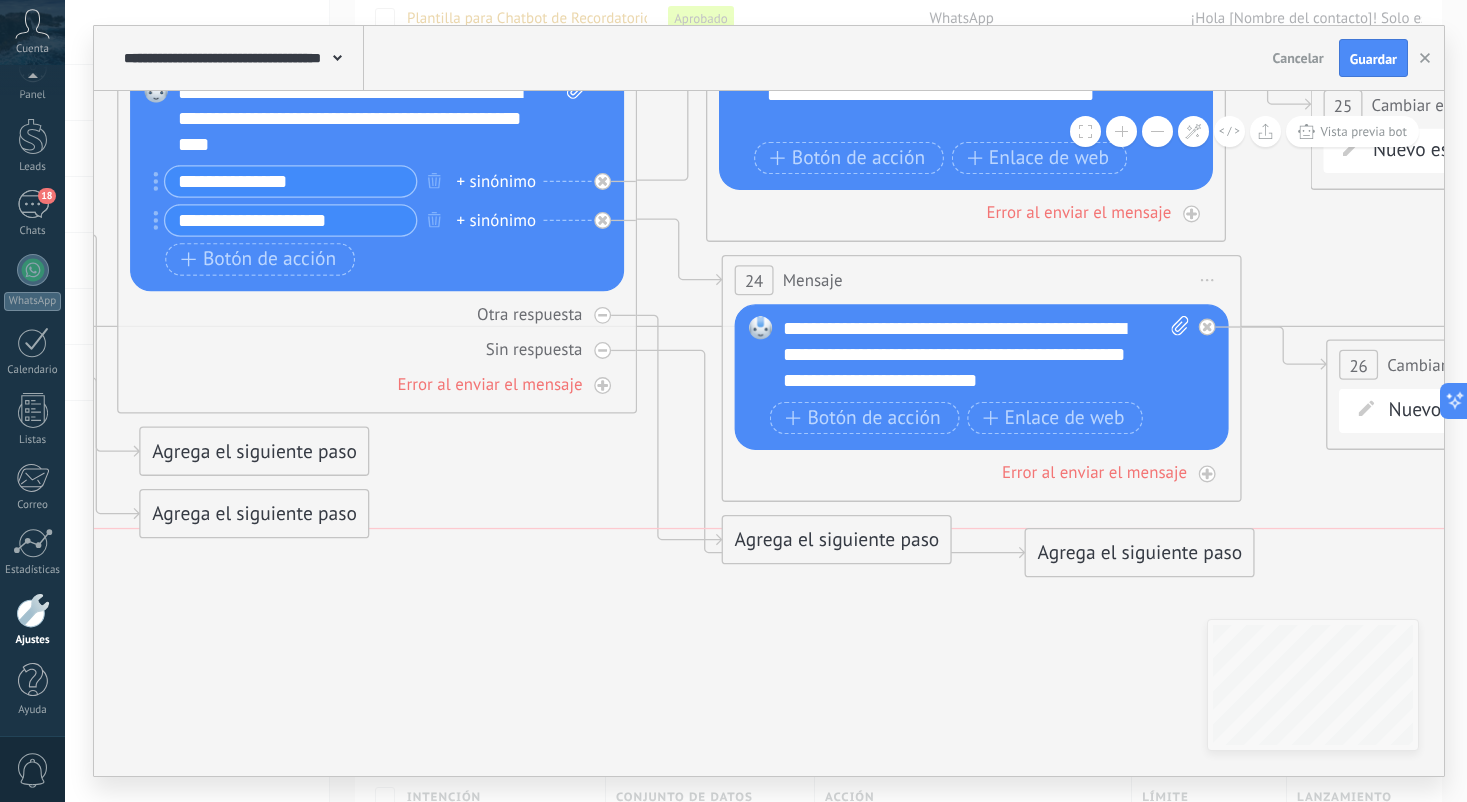 click on "Agrega el siguiente paso" at bounding box center [1140, 553] 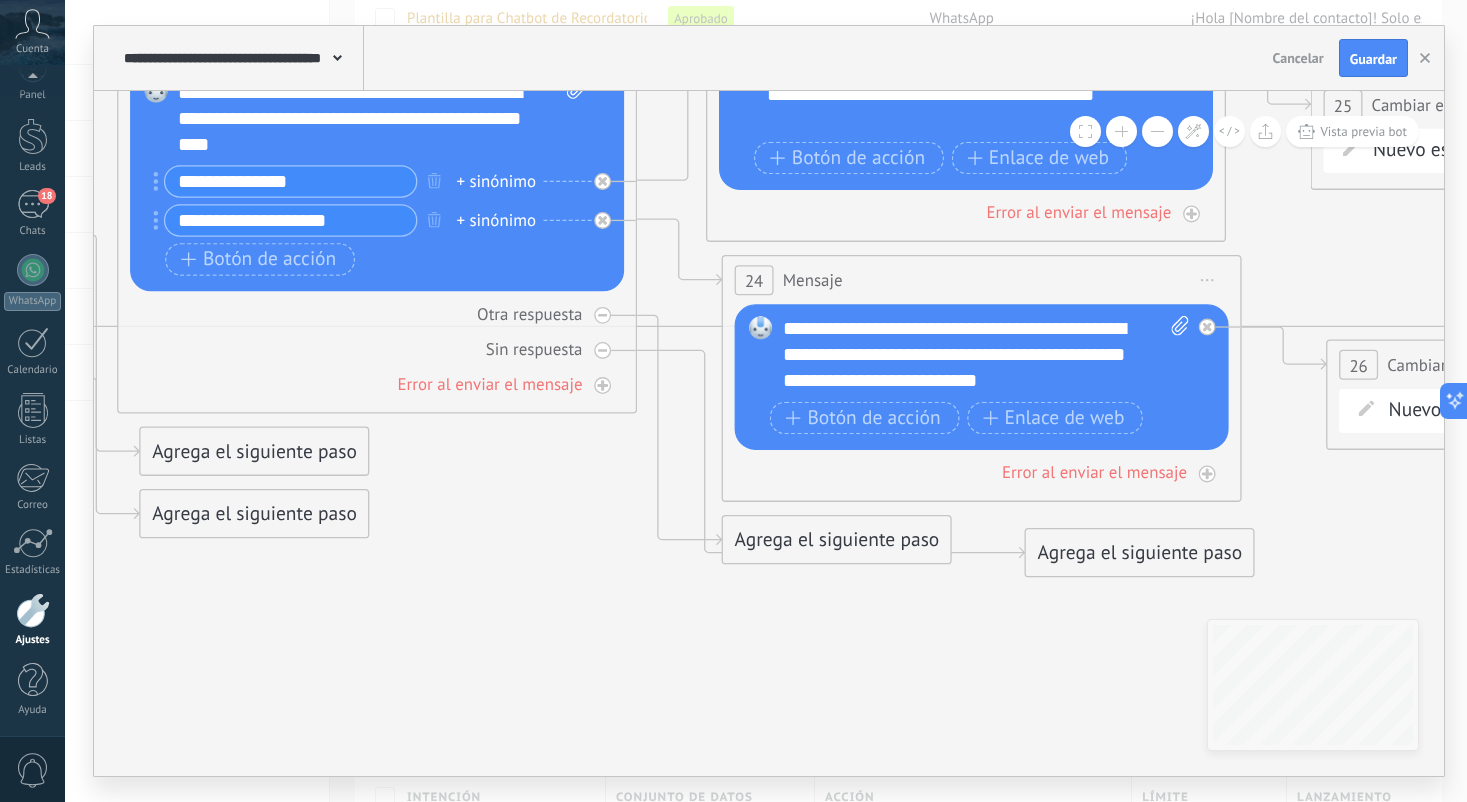 click on "Agrega el siguiente paso" at bounding box center (1140, 553) 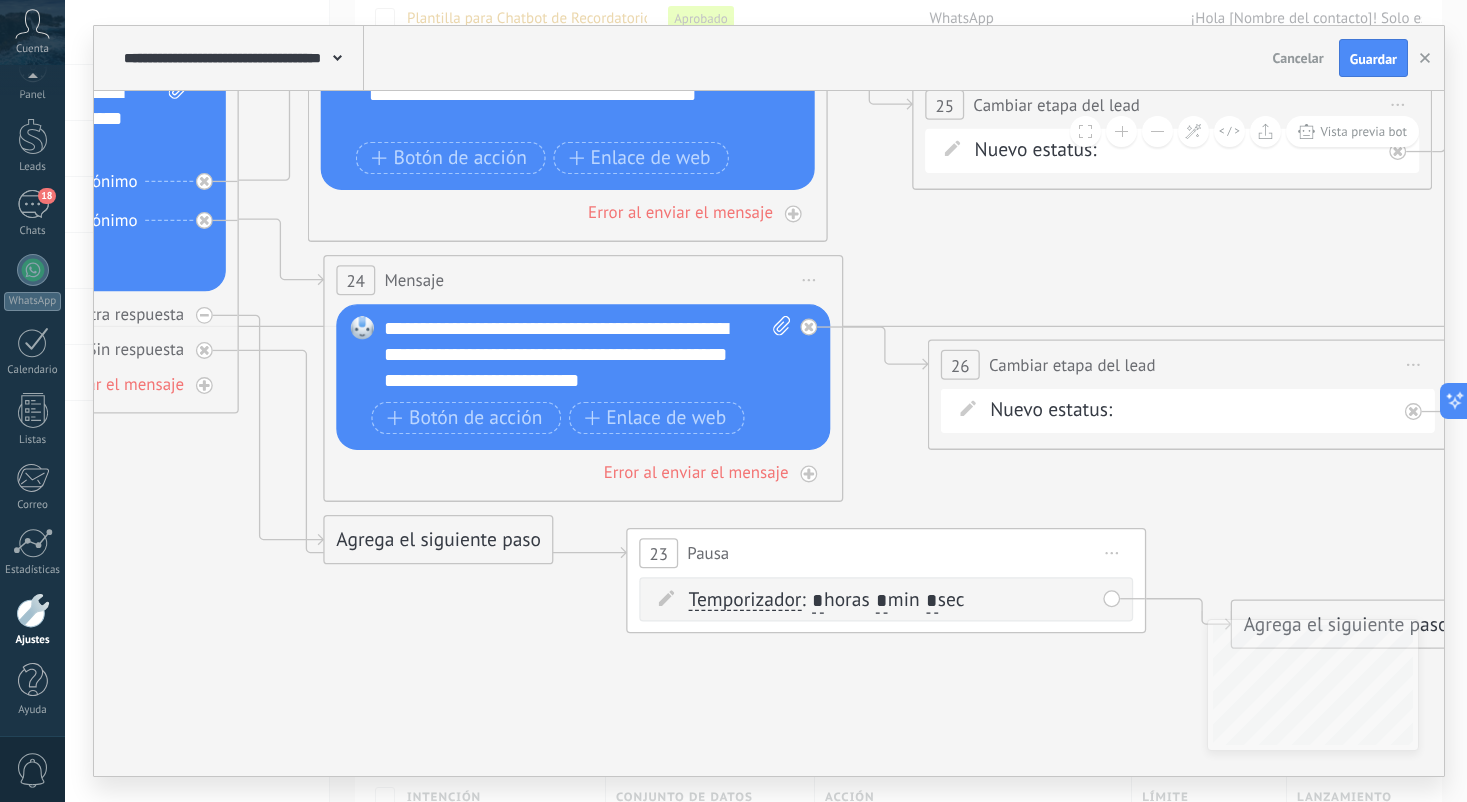 click on "Iniciar vista previa aquí
Cambiar nombre
Duplicar
Borrar" at bounding box center (1113, 553) 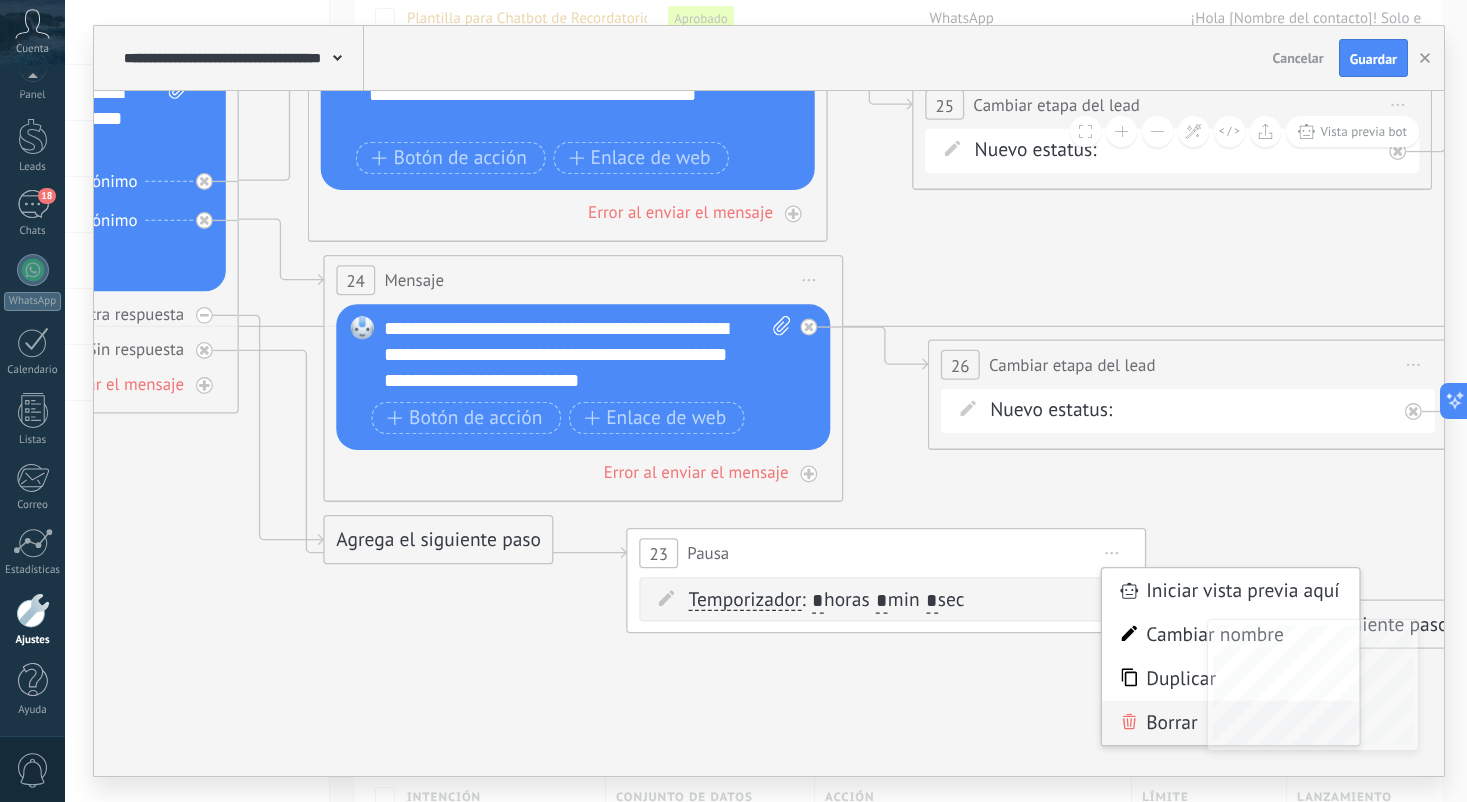click on "Borrar" at bounding box center (1230, 723) 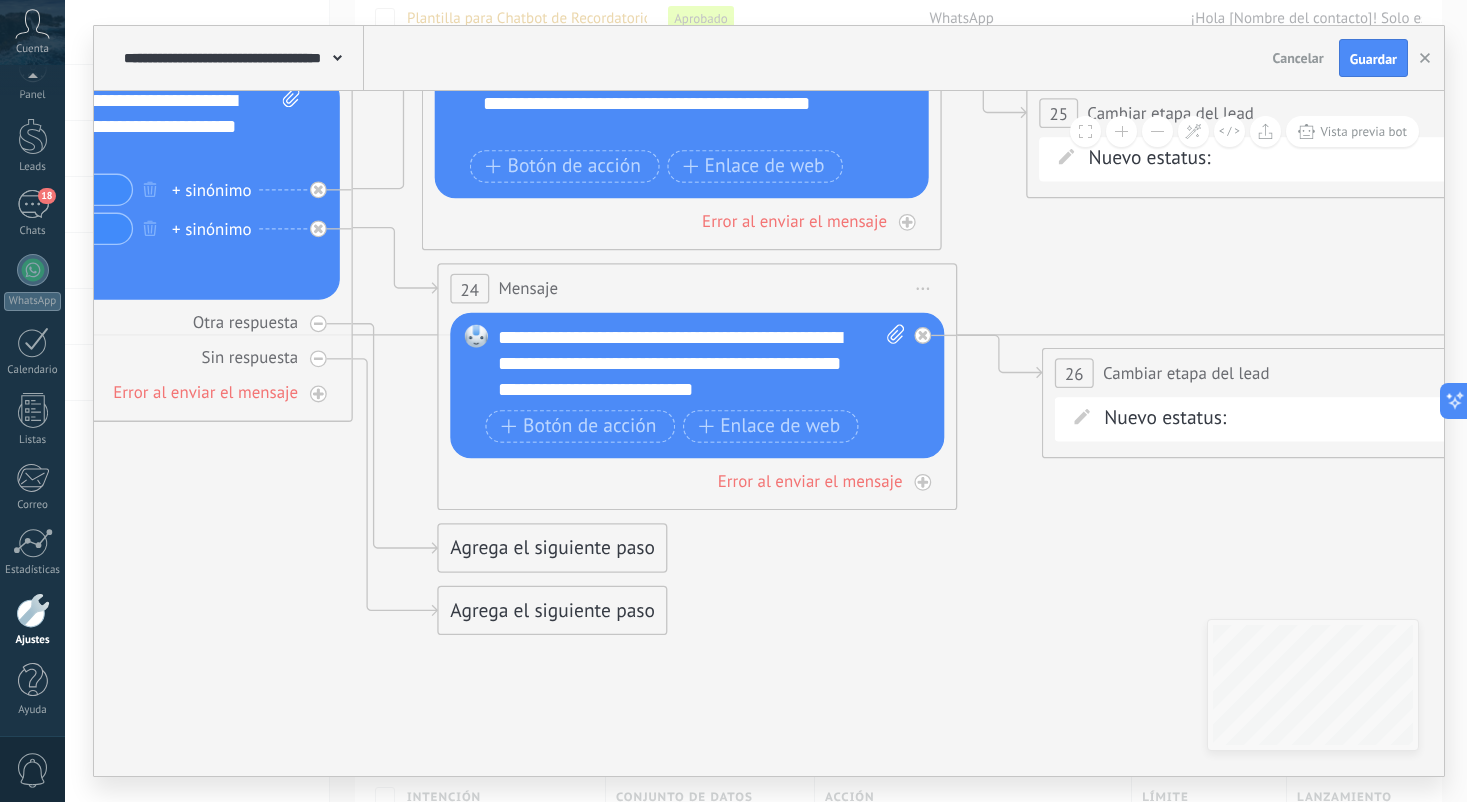 click on "Agrega el siguiente paso" at bounding box center (553, 611) 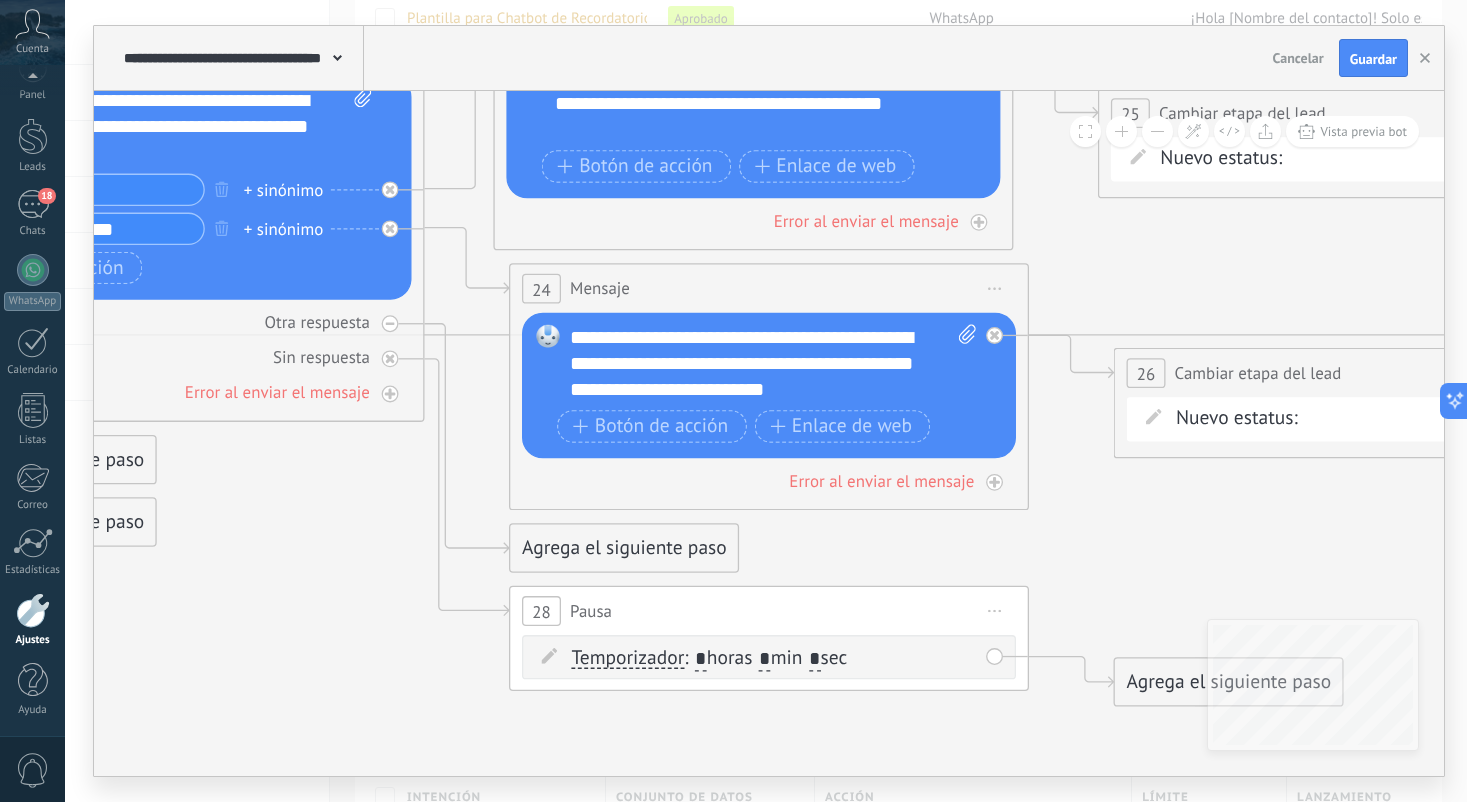 click on ":
*  horas
*  min  *  sec" at bounding box center (765, 657) 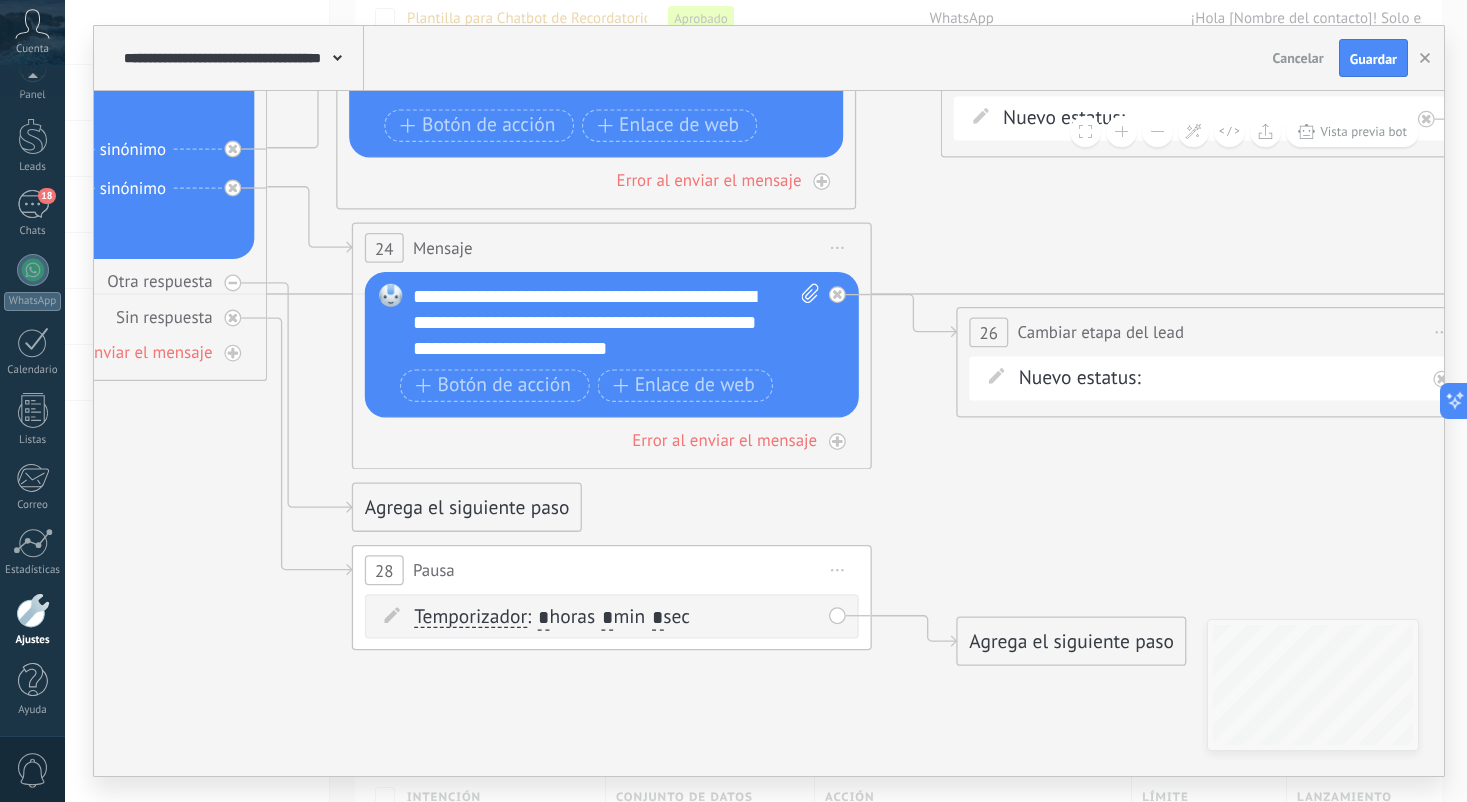 type on "*" 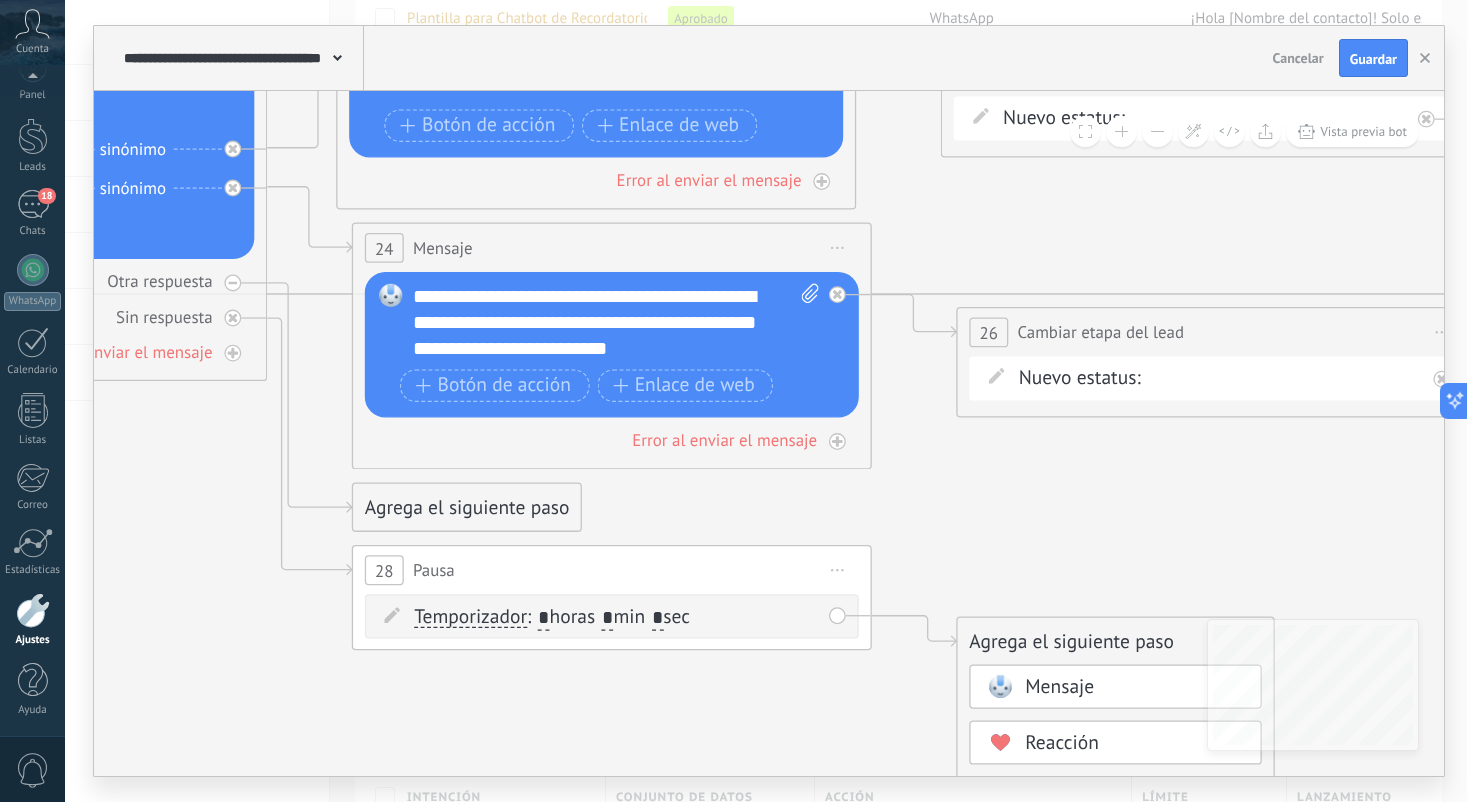 click on "Mensaje" at bounding box center (1059, 687) 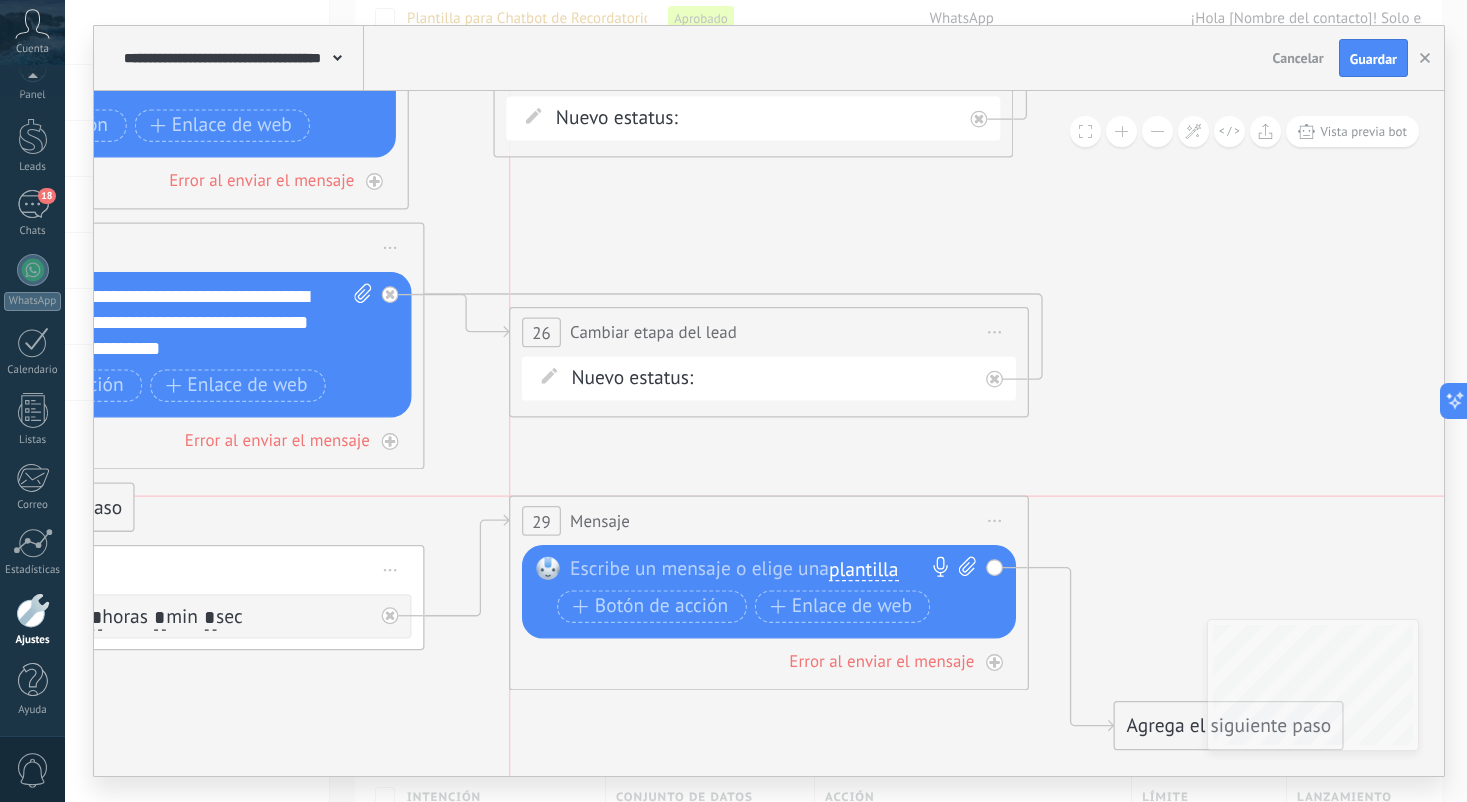 drag, startPoint x: 703, startPoint y: 642, endPoint x: 696, endPoint y: 526, distance: 116.21101 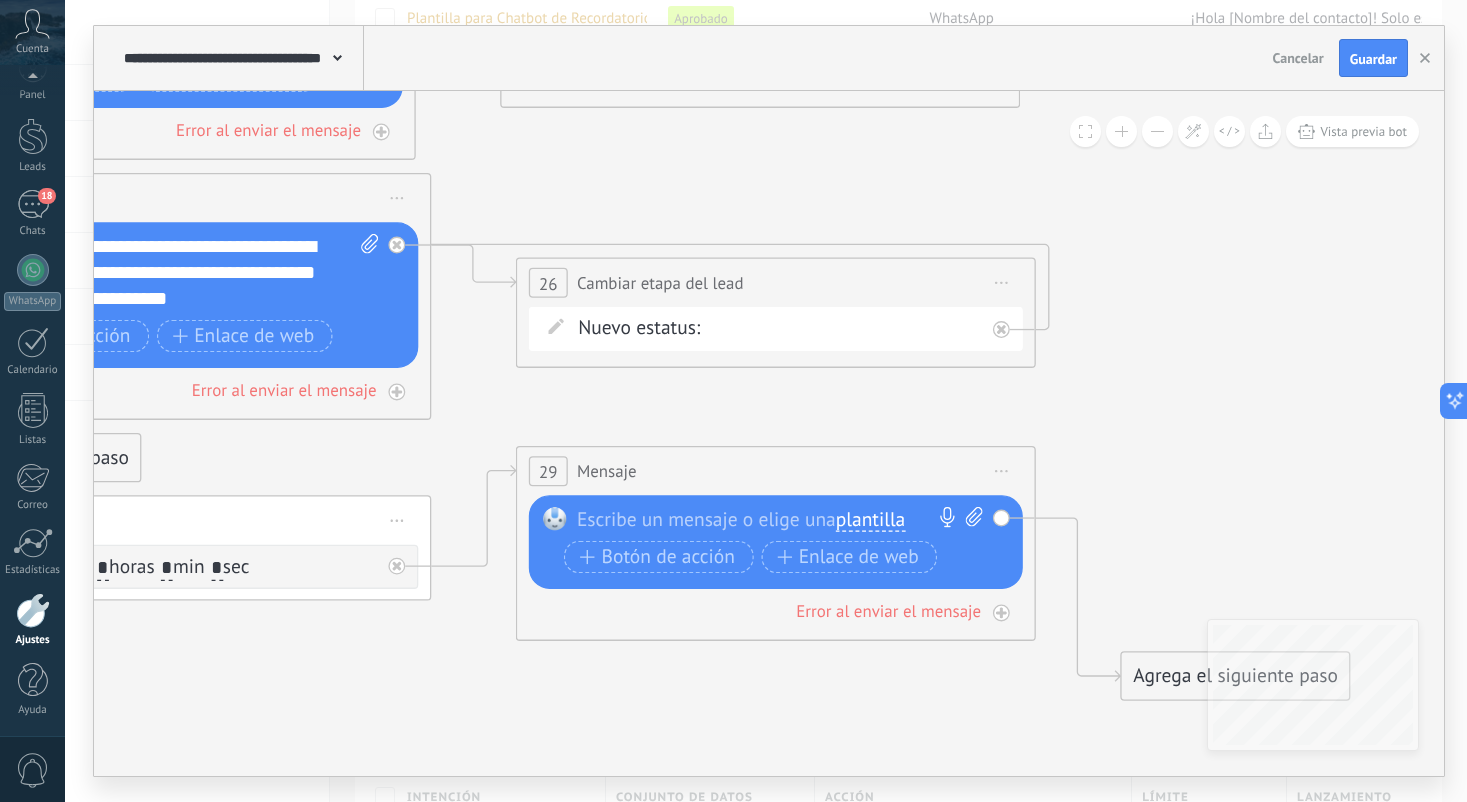 click at bounding box center (770, 520) 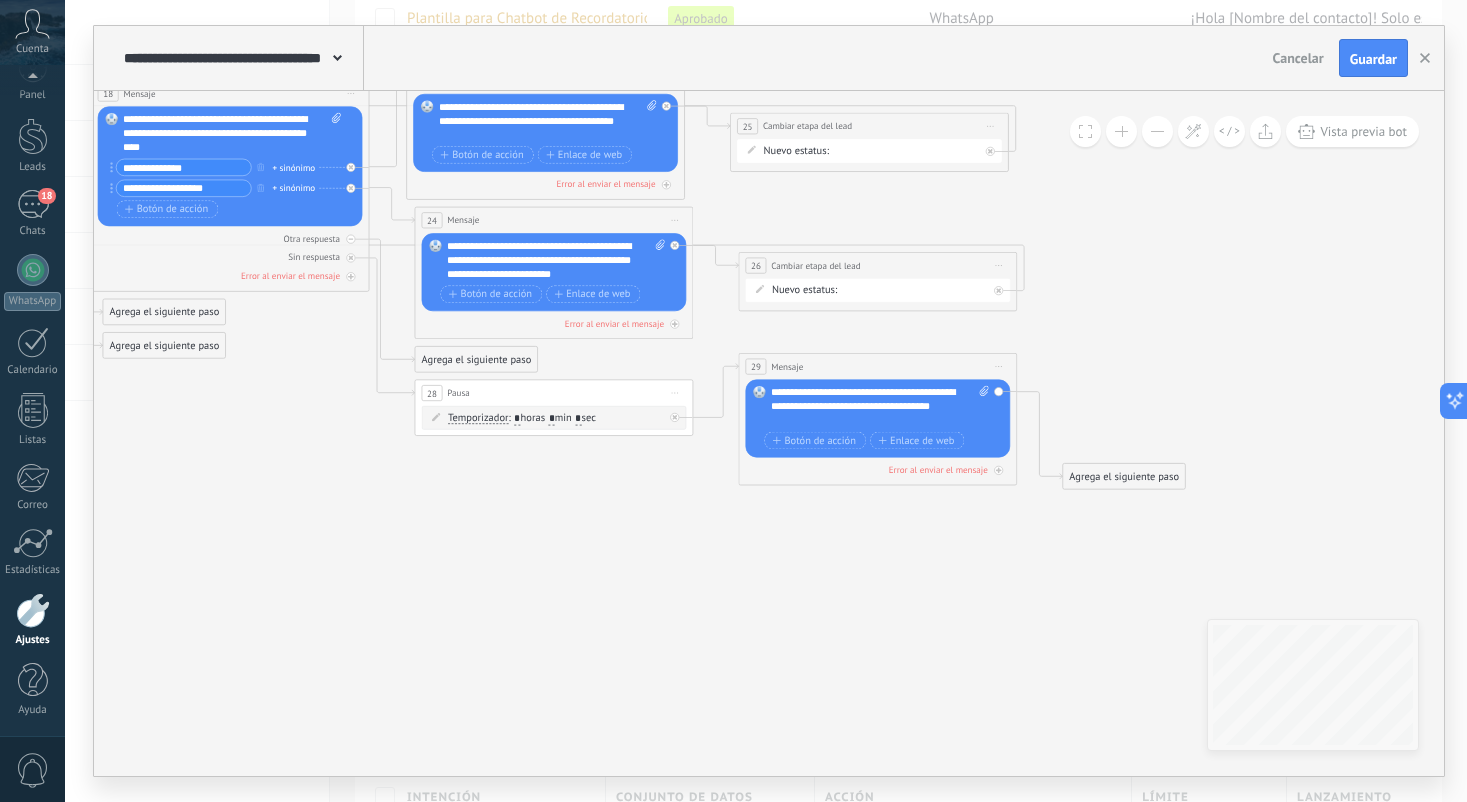 scroll, scrollTop: 0, scrollLeft: 2, axis: horizontal 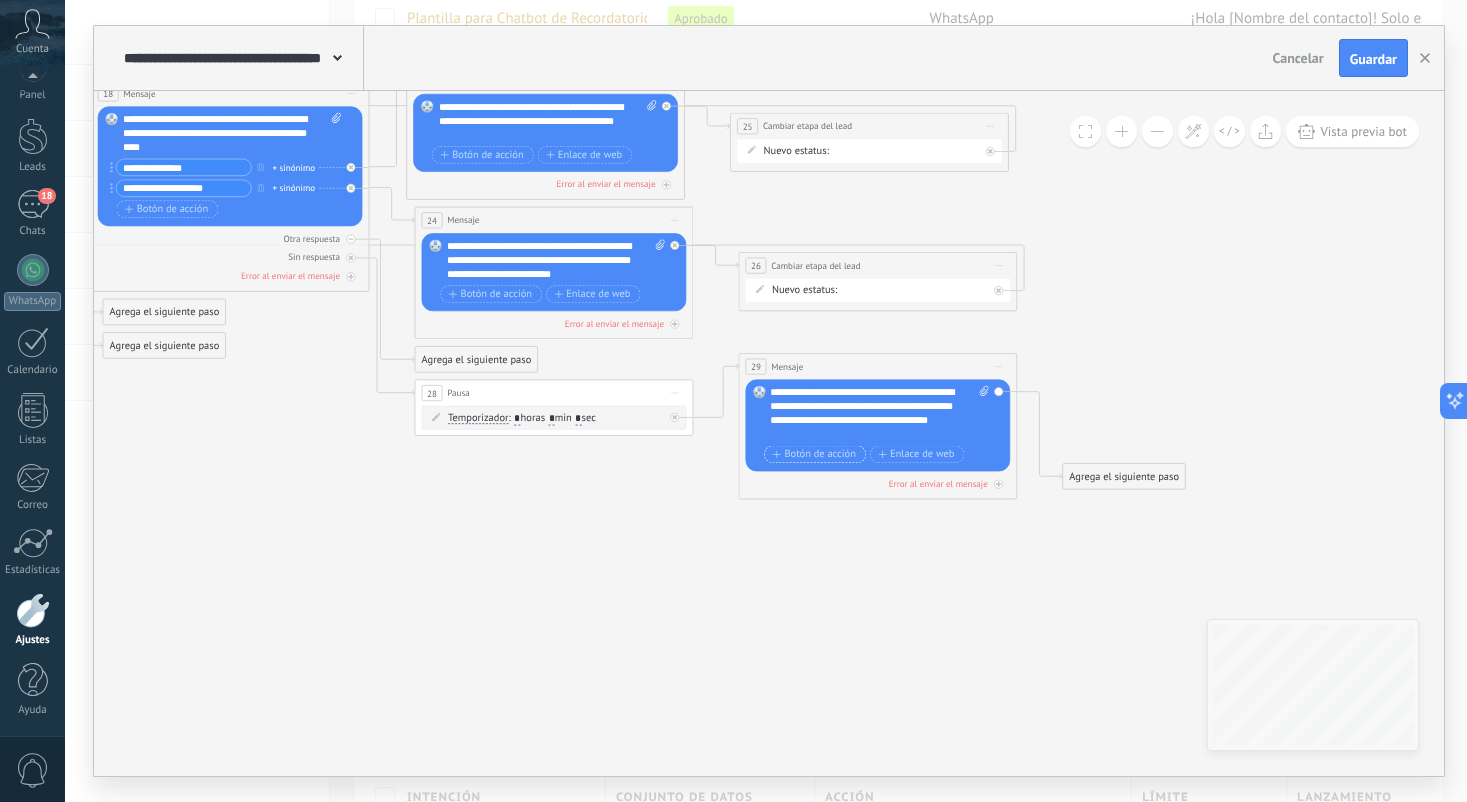 click on "Botón de acción" at bounding box center (814, 454) 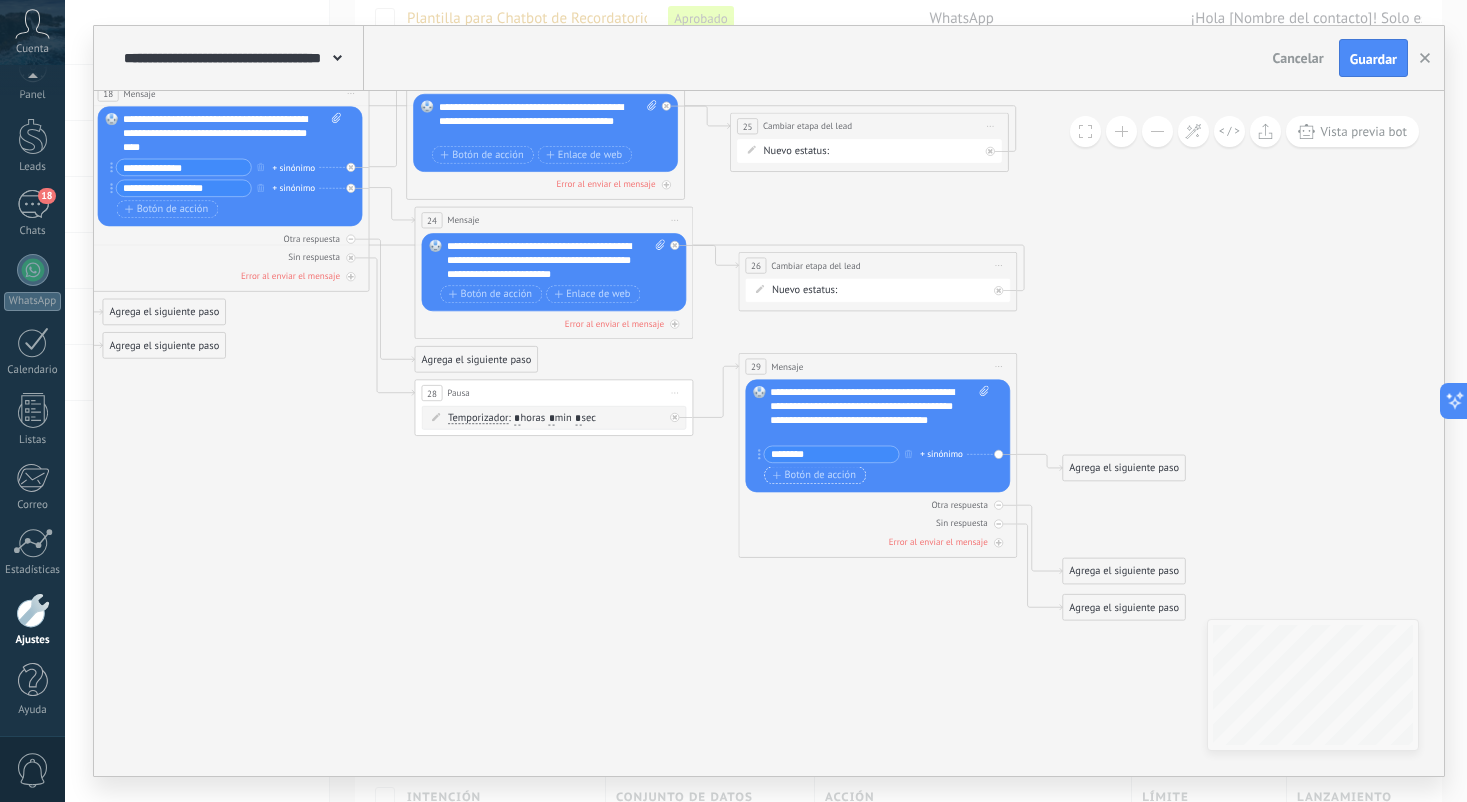 type on "********" 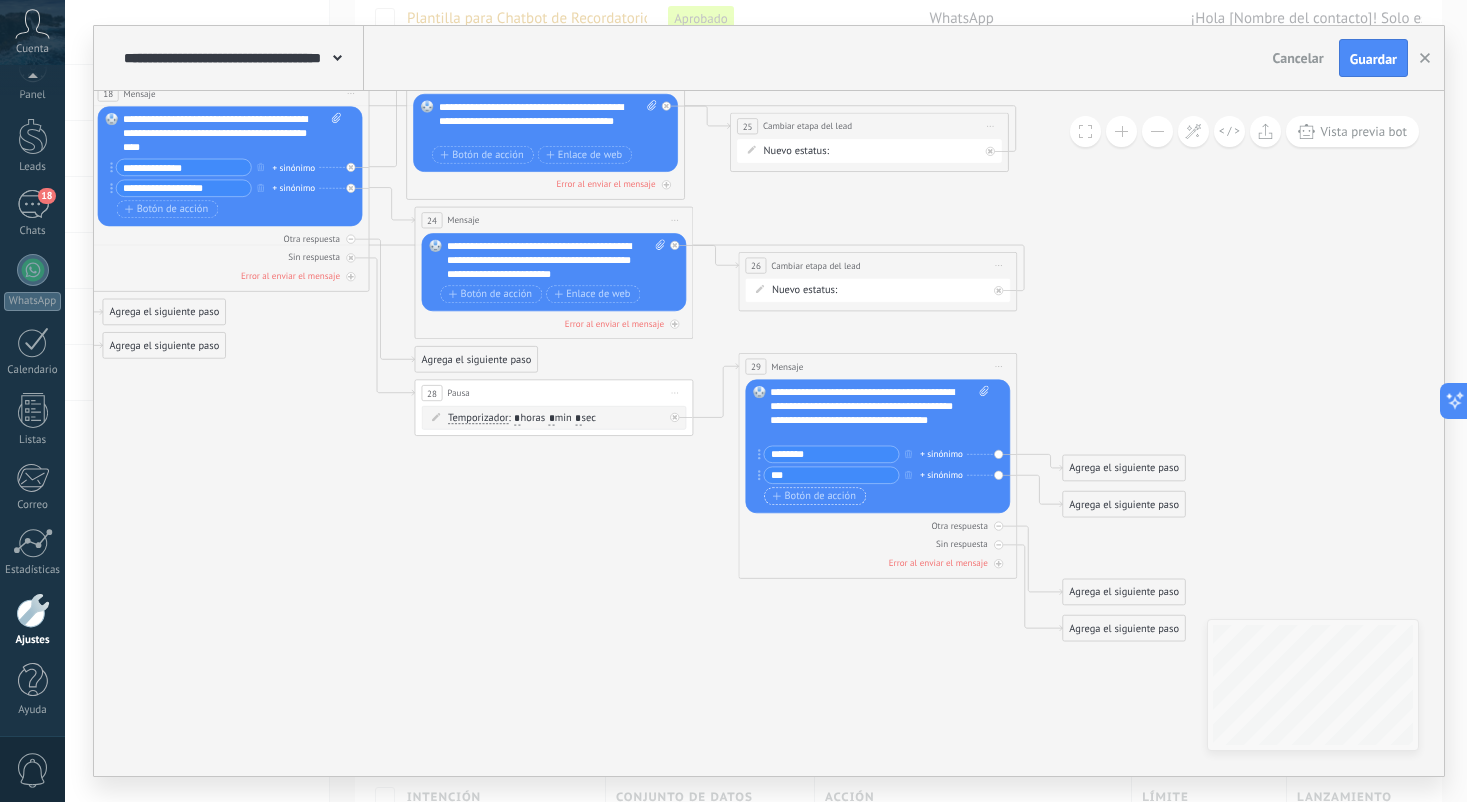 type on "**" 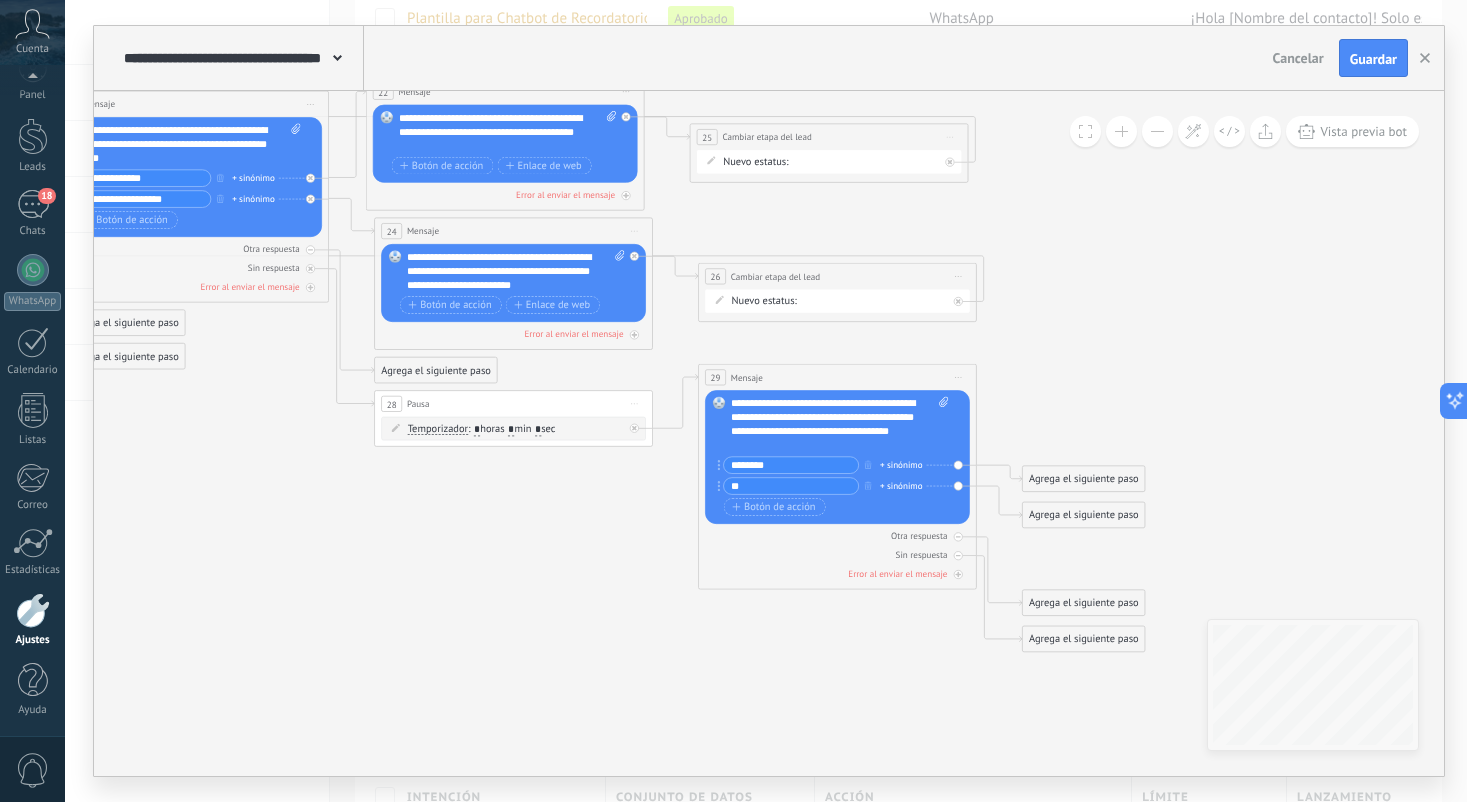 click on "Agrega el siguiente paso" at bounding box center (1084, 479) 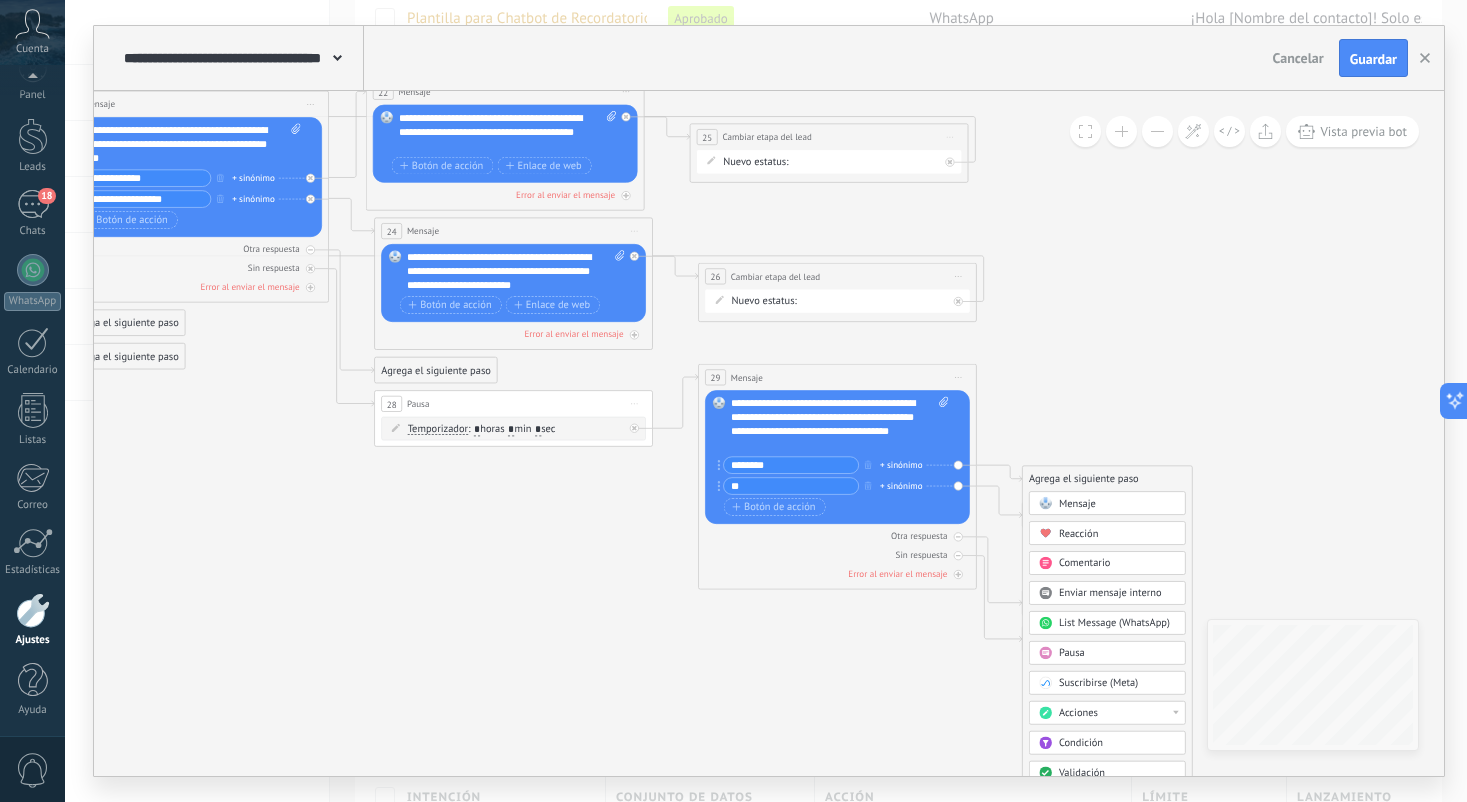 click on "Mensaje" at bounding box center (1077, 503) 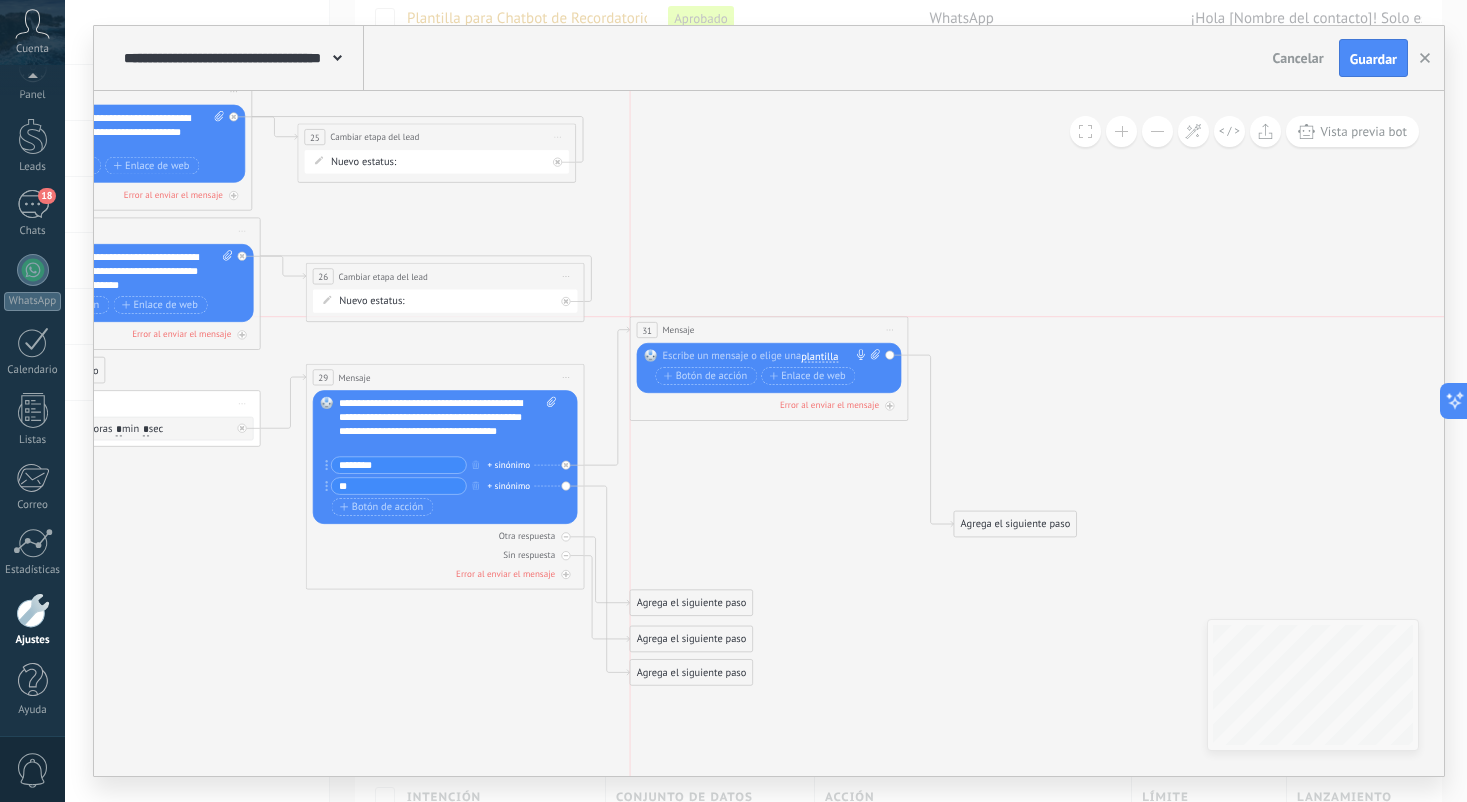 drag, startPoint x: 765, startPoint y: 474, endPoint x: 768, endPoint y: 320, distance: 154.02922 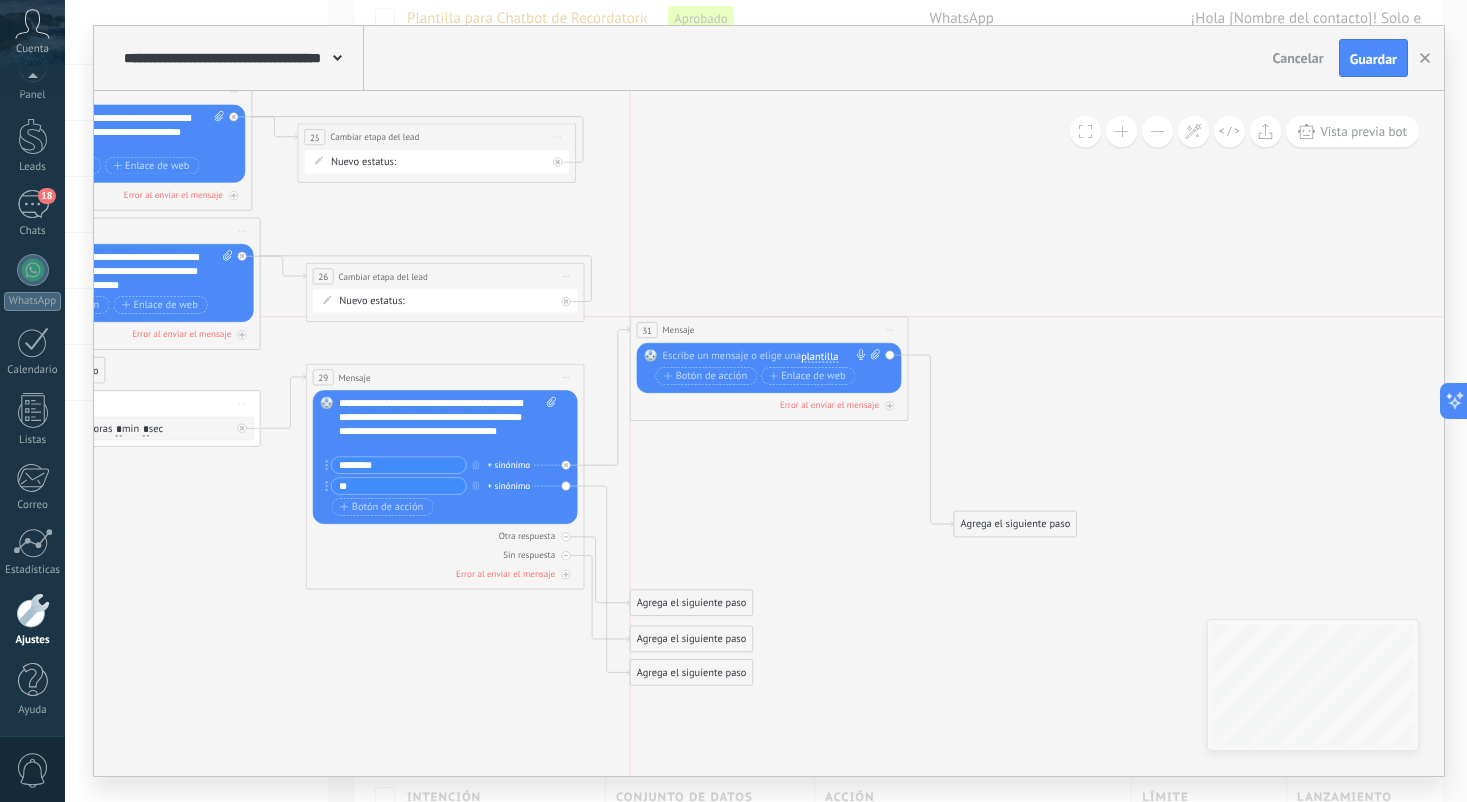 click on "31
Mensaje
*******
(a):
Todos los contactos - canales seleccionados
Todos los contactos - canales seleccionados
Todos los contactos - canal primario
Contacto principal - canales seleccionados
Contacto principal - canal primario
Todos los contactos - canales seleccionados
Todos los contactos - canales seleccionados
Todos los contactos - canal primario
Contacto principal - canales seleccionados" at bounding box center [768, 330] 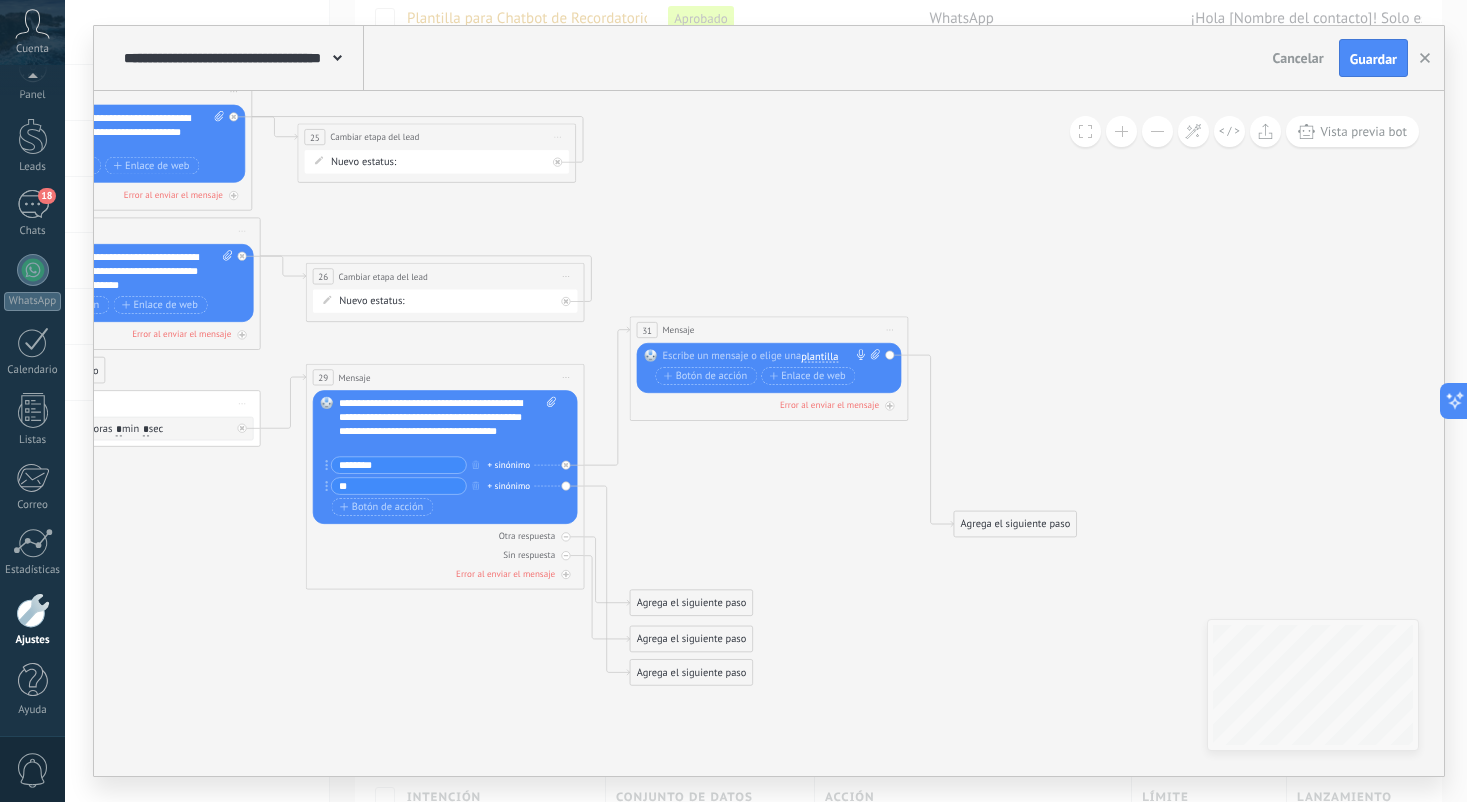 click at bounding box center [765, 356] 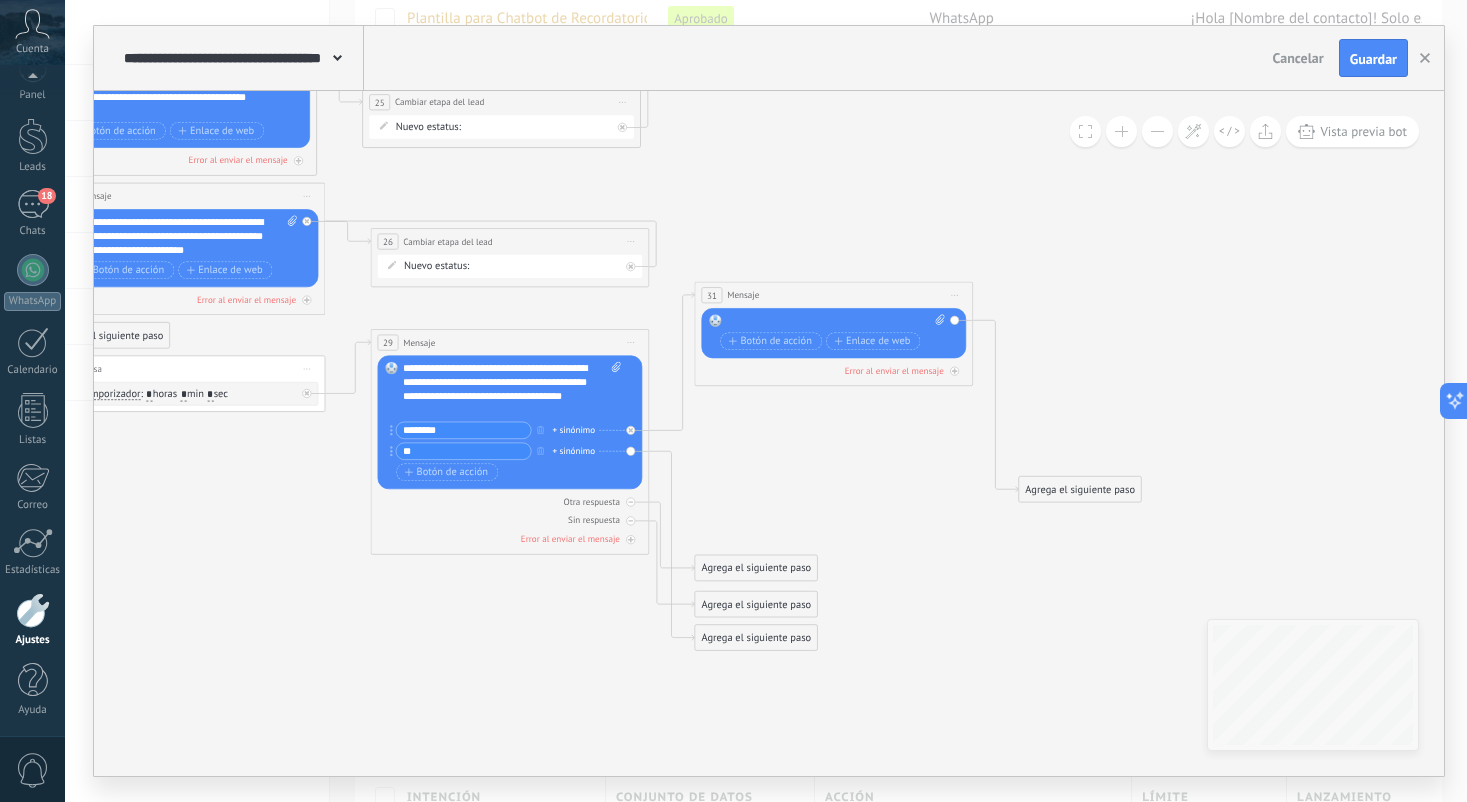 click on "Iniciar vista previa aquí
Cambiar nombre
Duplicar
Borrar" at bounding box center (955, 295) 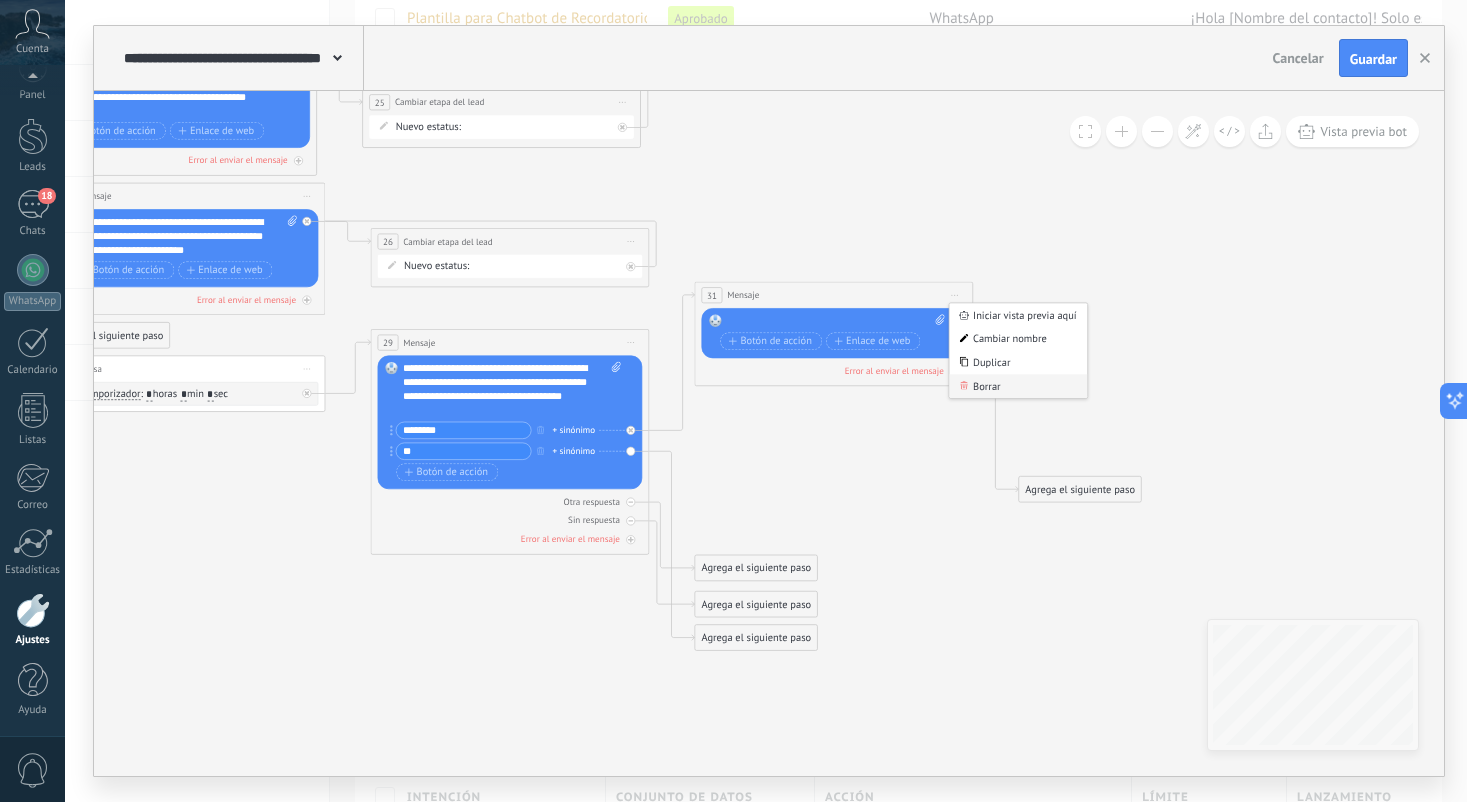click on "Borrar" at bounding box center [1018, 386] 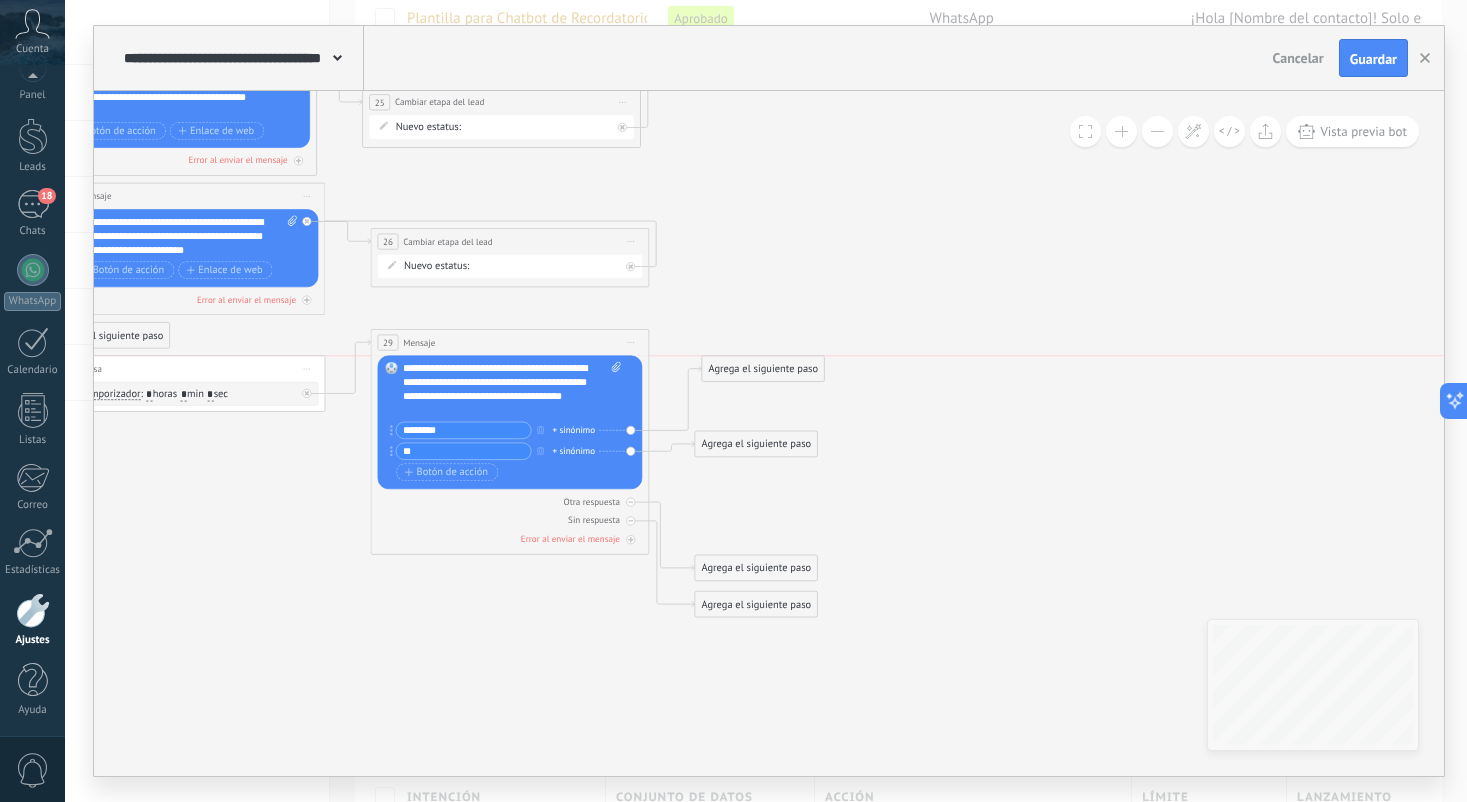 drag, startPoint x: 732, startPoint y: 480, endPoint x: 739, endPoint y: 375, distance: 105.23308 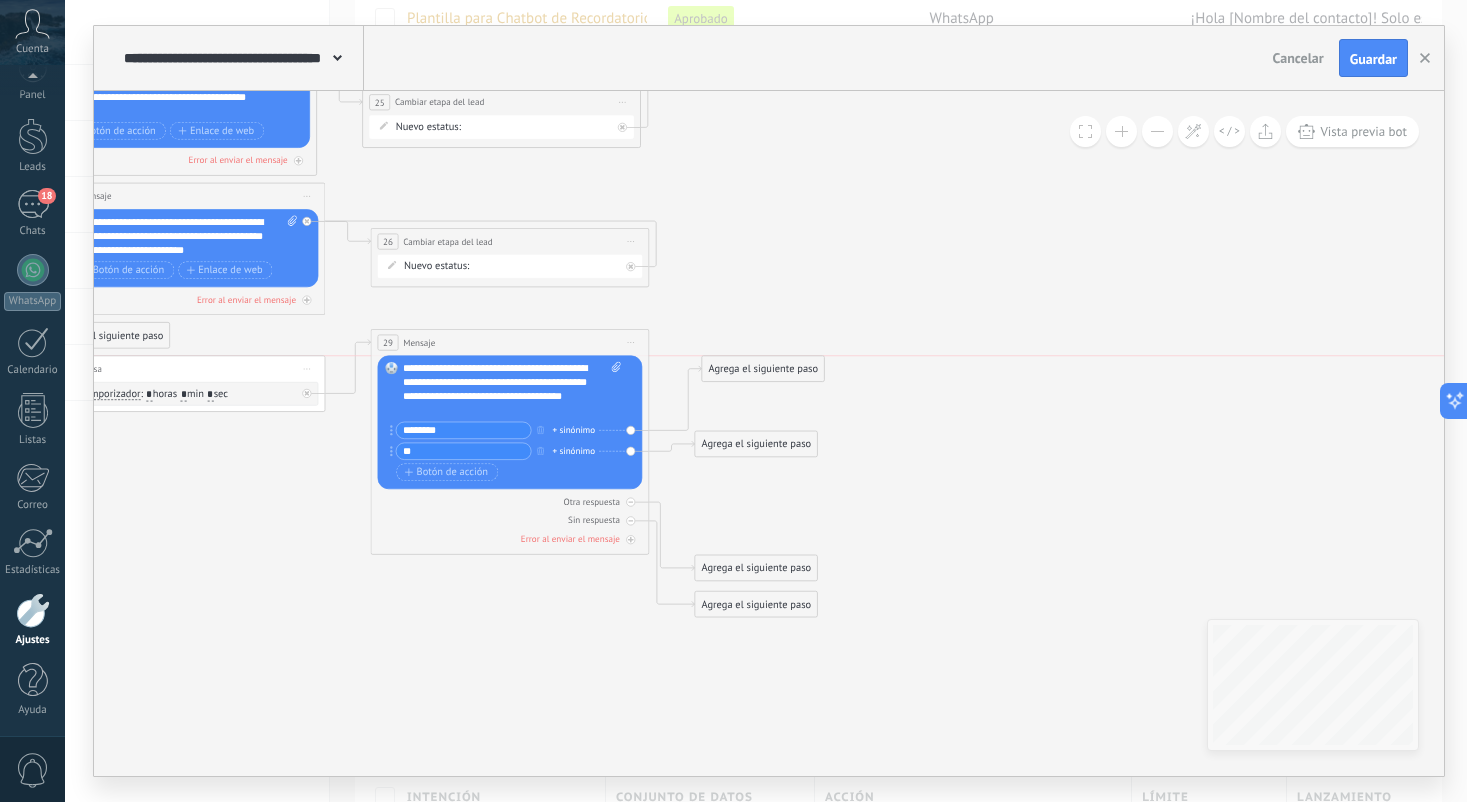 click on "Agrega el siguiente paso" at bounding box center (763, 369) 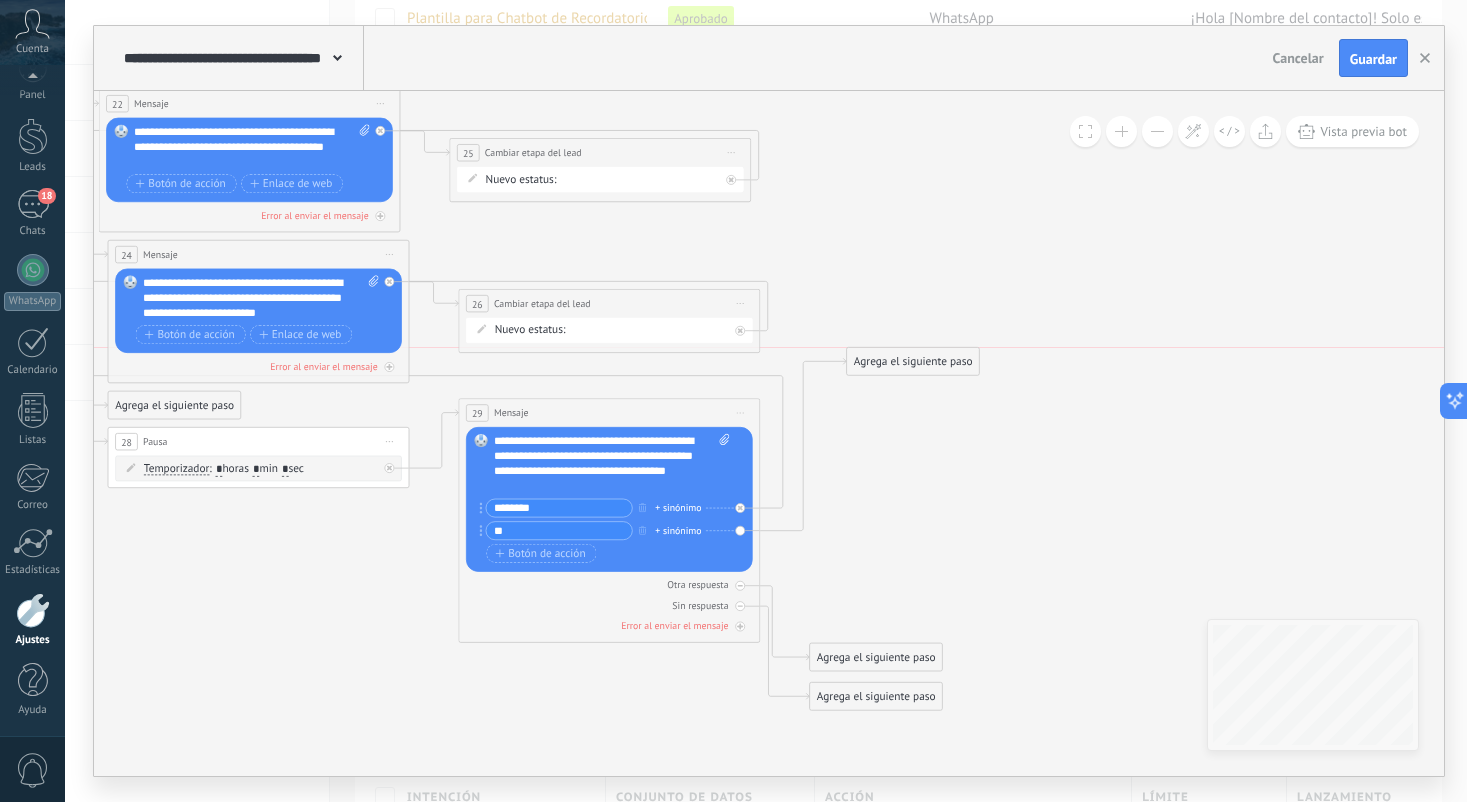 drag, startPoint x: 908, startPoint y: 524, endPoint x: 945, endPoint y: 363, distance: 165.19685 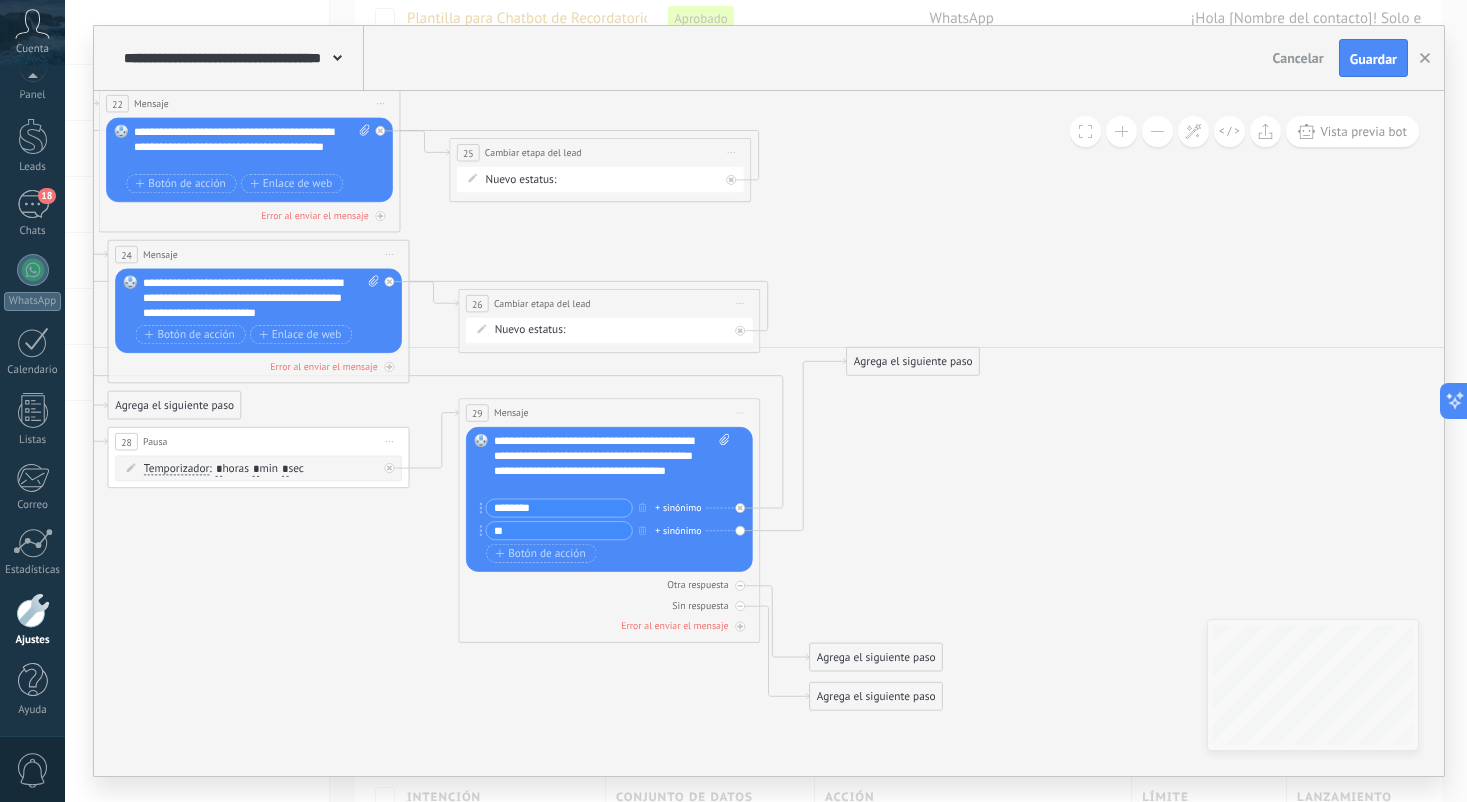 click on "Agrega el siguiente paso" at bounding box center [913, 361] 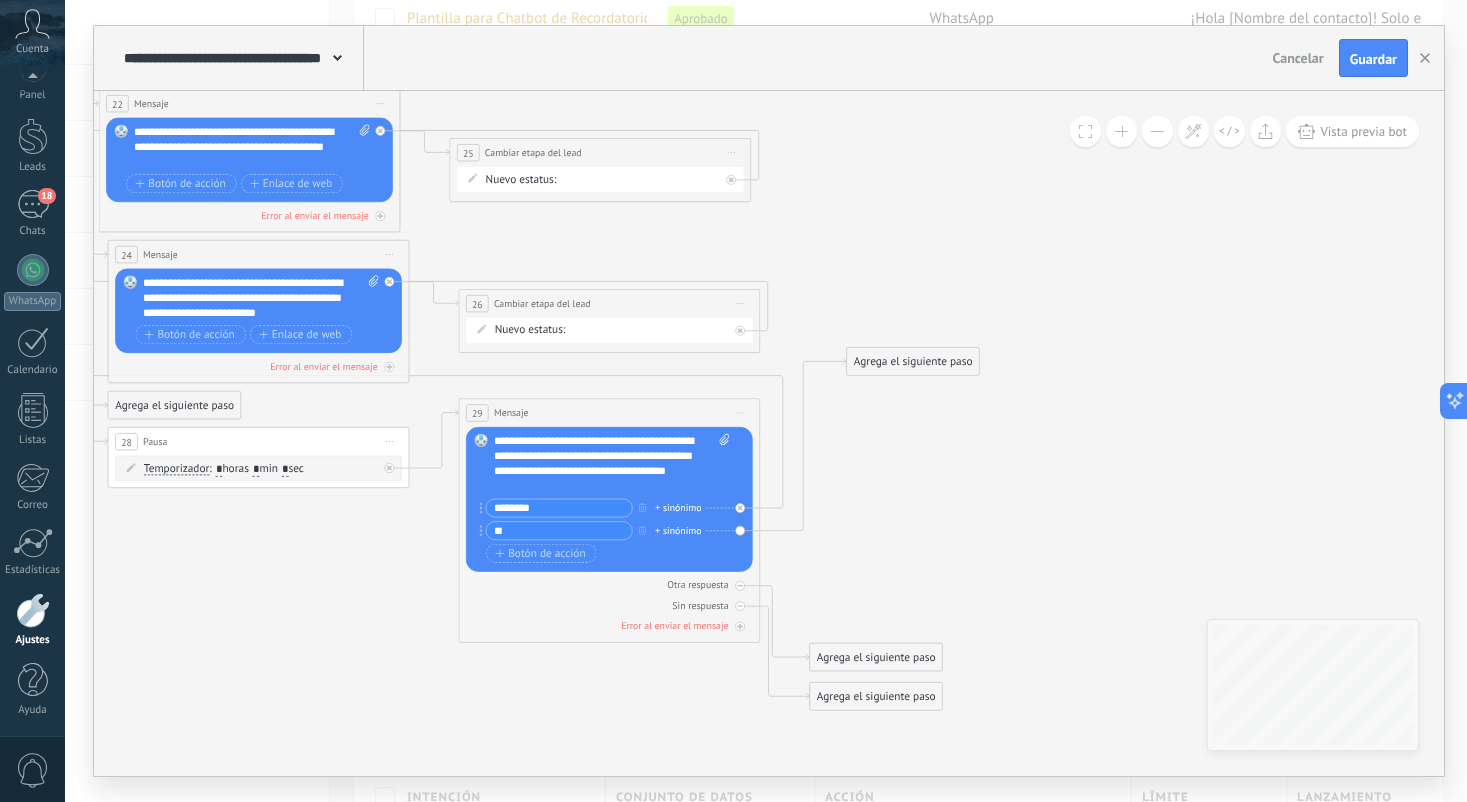 click on "Agrega el siguiente paso" at bounding box center (913, 361) 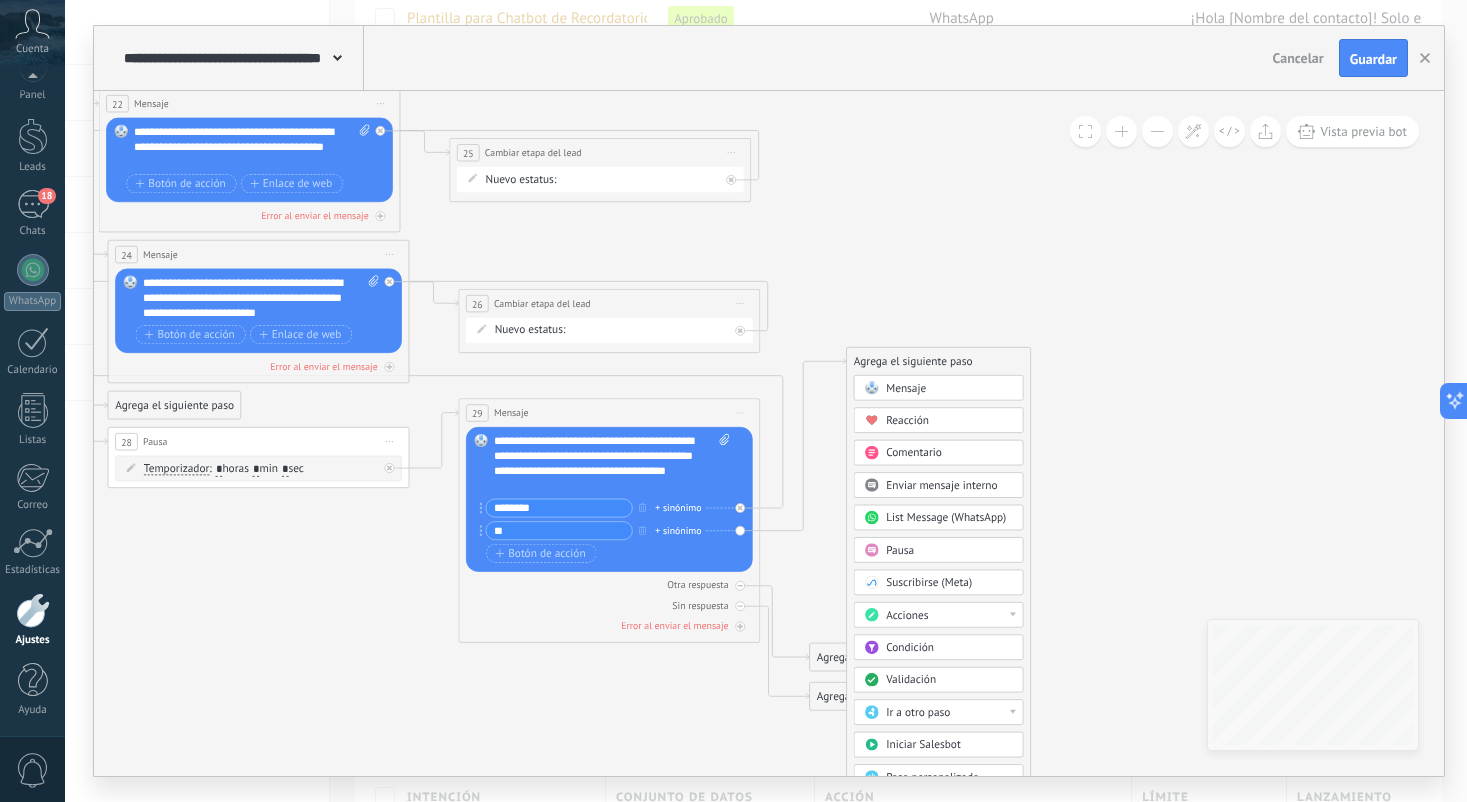 click on "Mensaje" at bounding box center [949, 388] 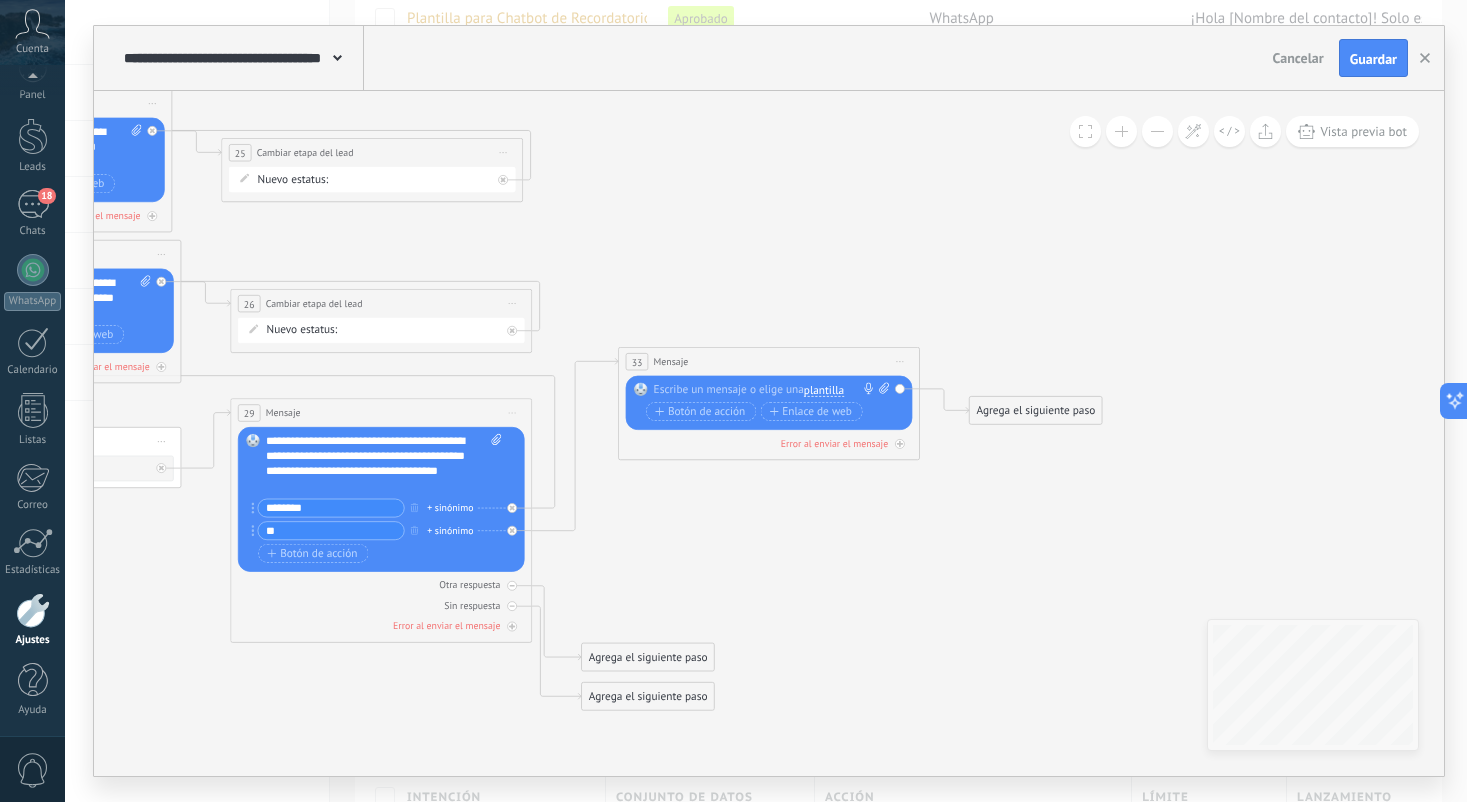 click on "Reemplazar
Quitar
Convertir a mensaje de voz
Arrastre la imagen aquí para adjuntarla.
Añadir imagen
Subir
Arrastrar y soltar
Archivo no encontrado
Escribe un mensaje o elige una  plantilla" at bounding box center (769, 403) 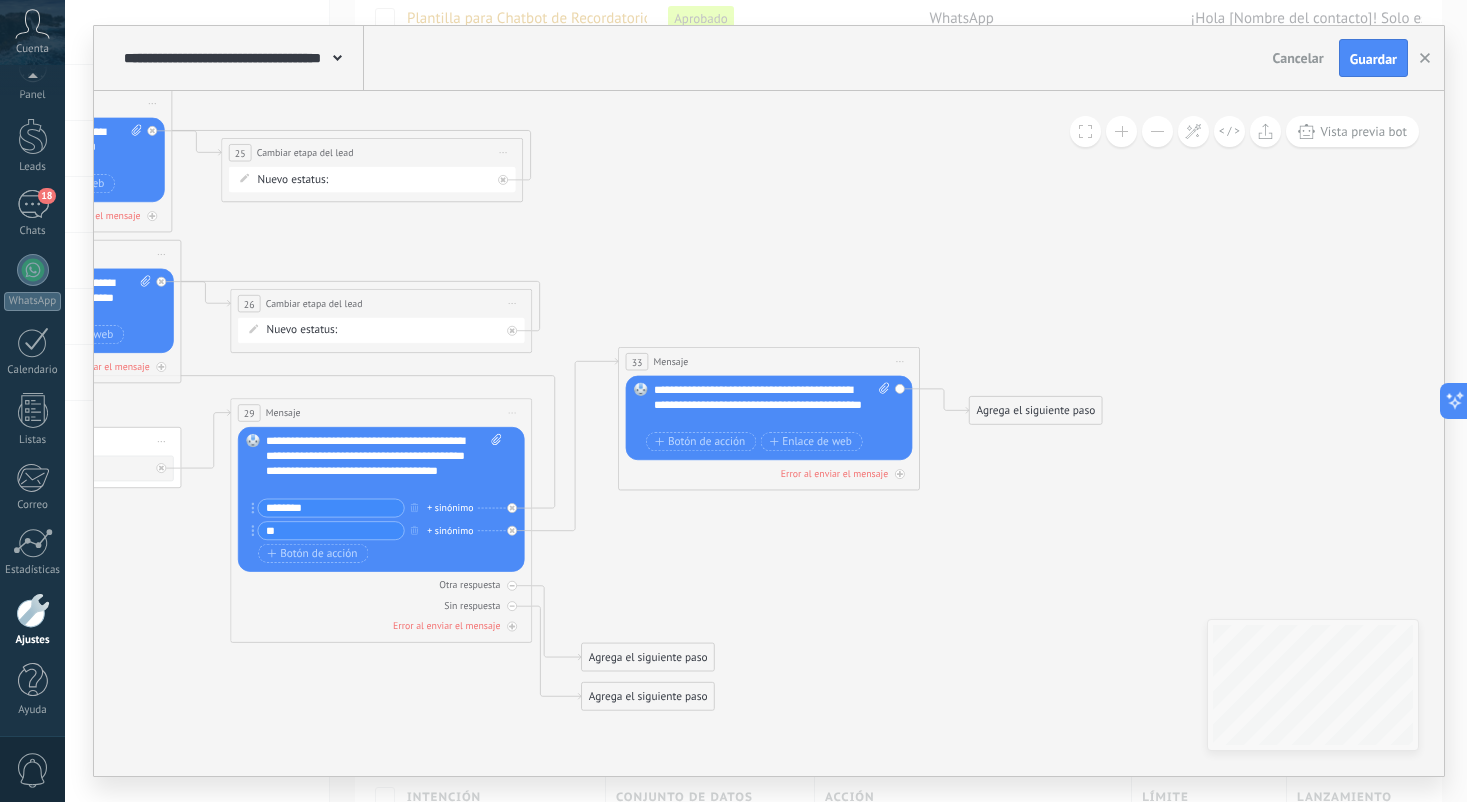 click on "**********" at bounding box center (772, 404) 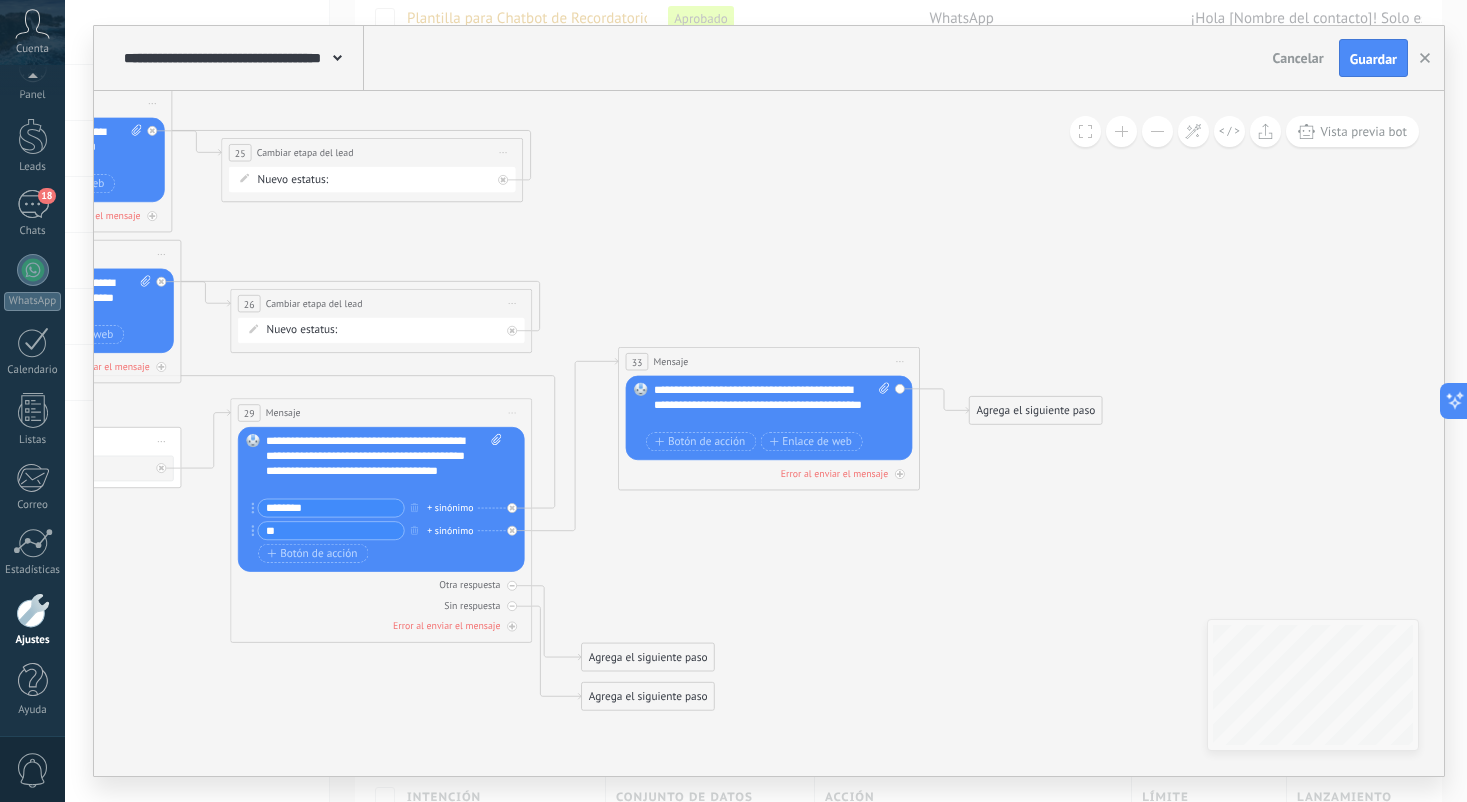 click on "**********" at bounding box center [772, 404] 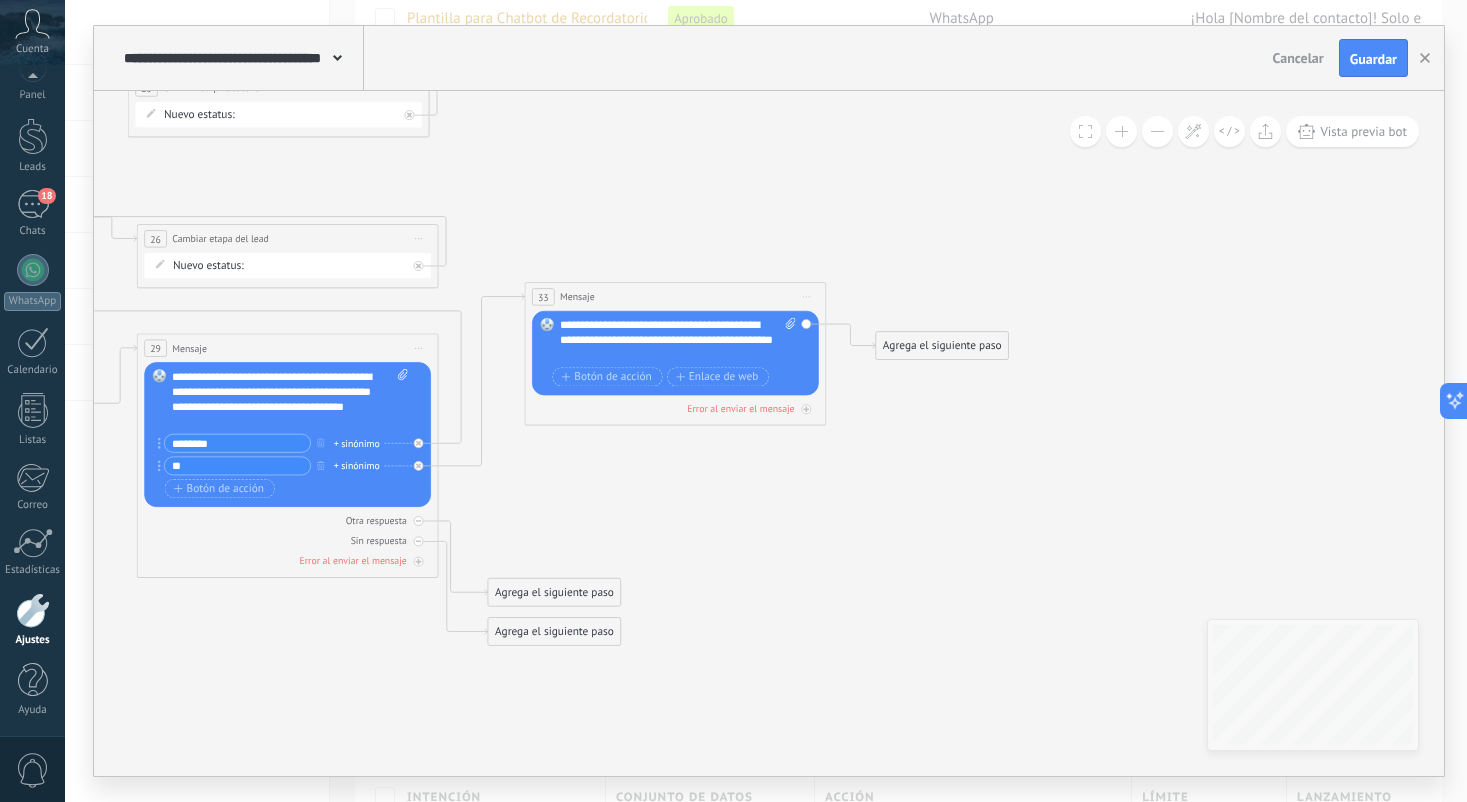 click on "Agrega el siguiente paso" at bounding box center [942, 345] 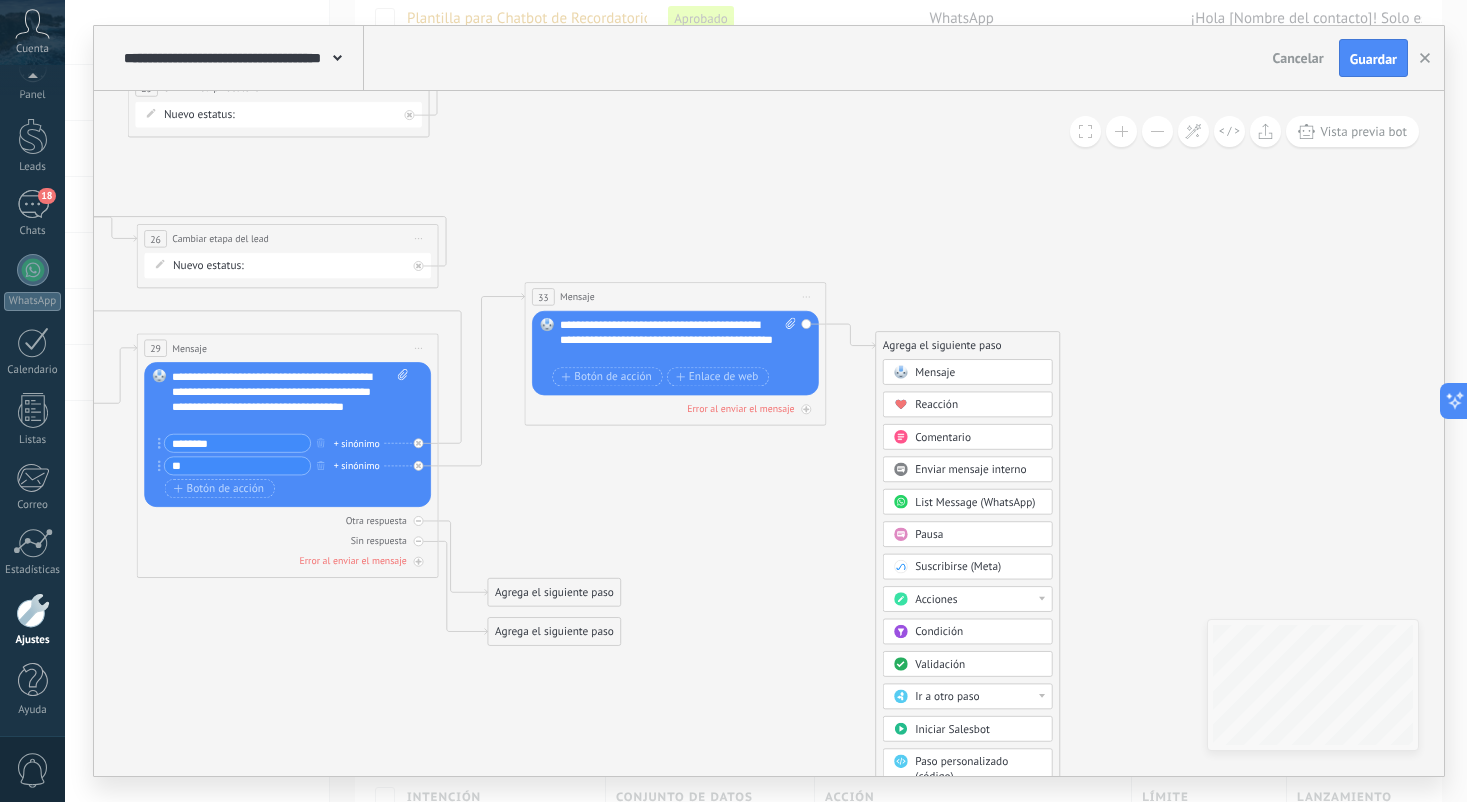 click on "Condición" at bounding box center [978, 632] 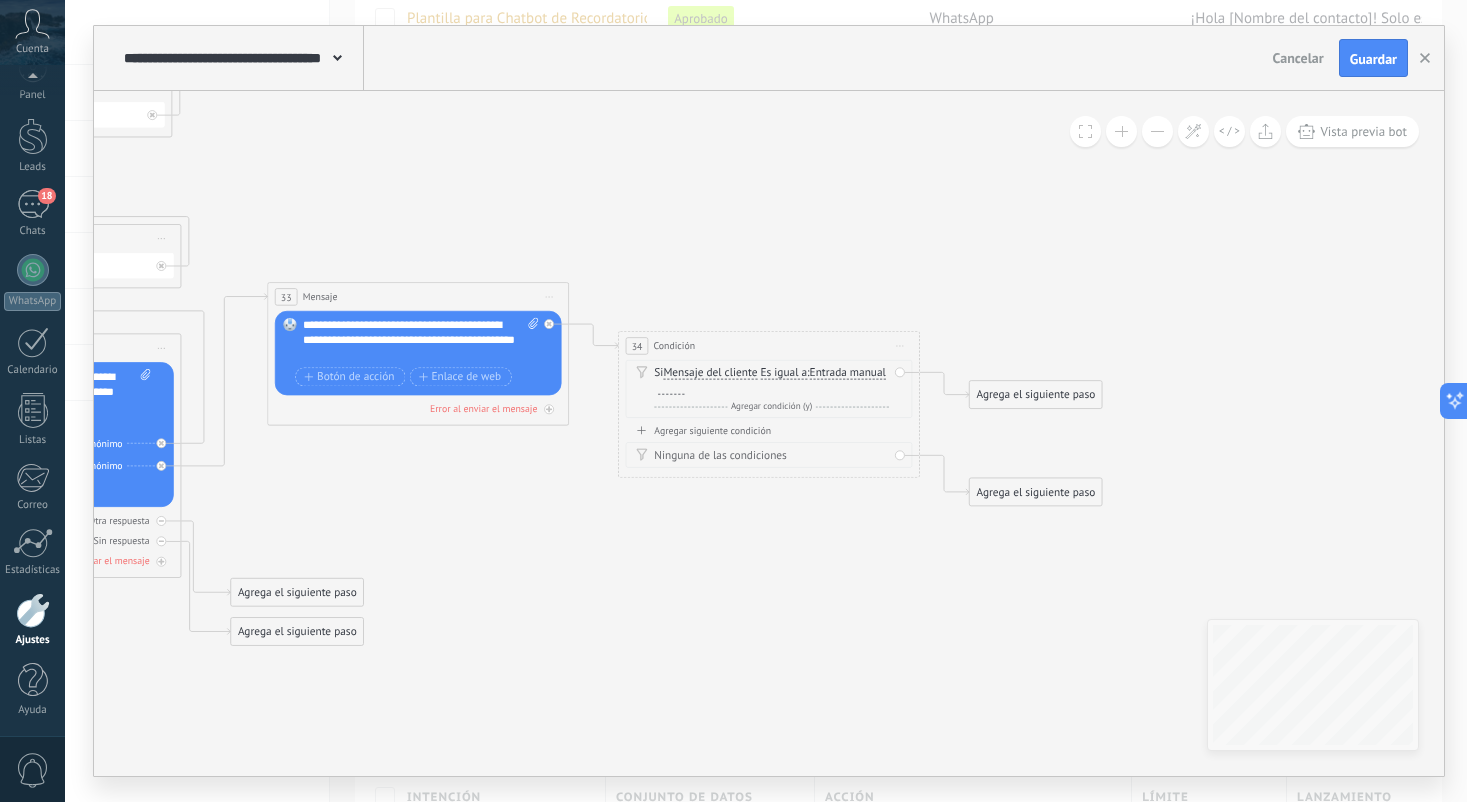 click on "Agregar siguiente condición" at bounding box center [769, 430] 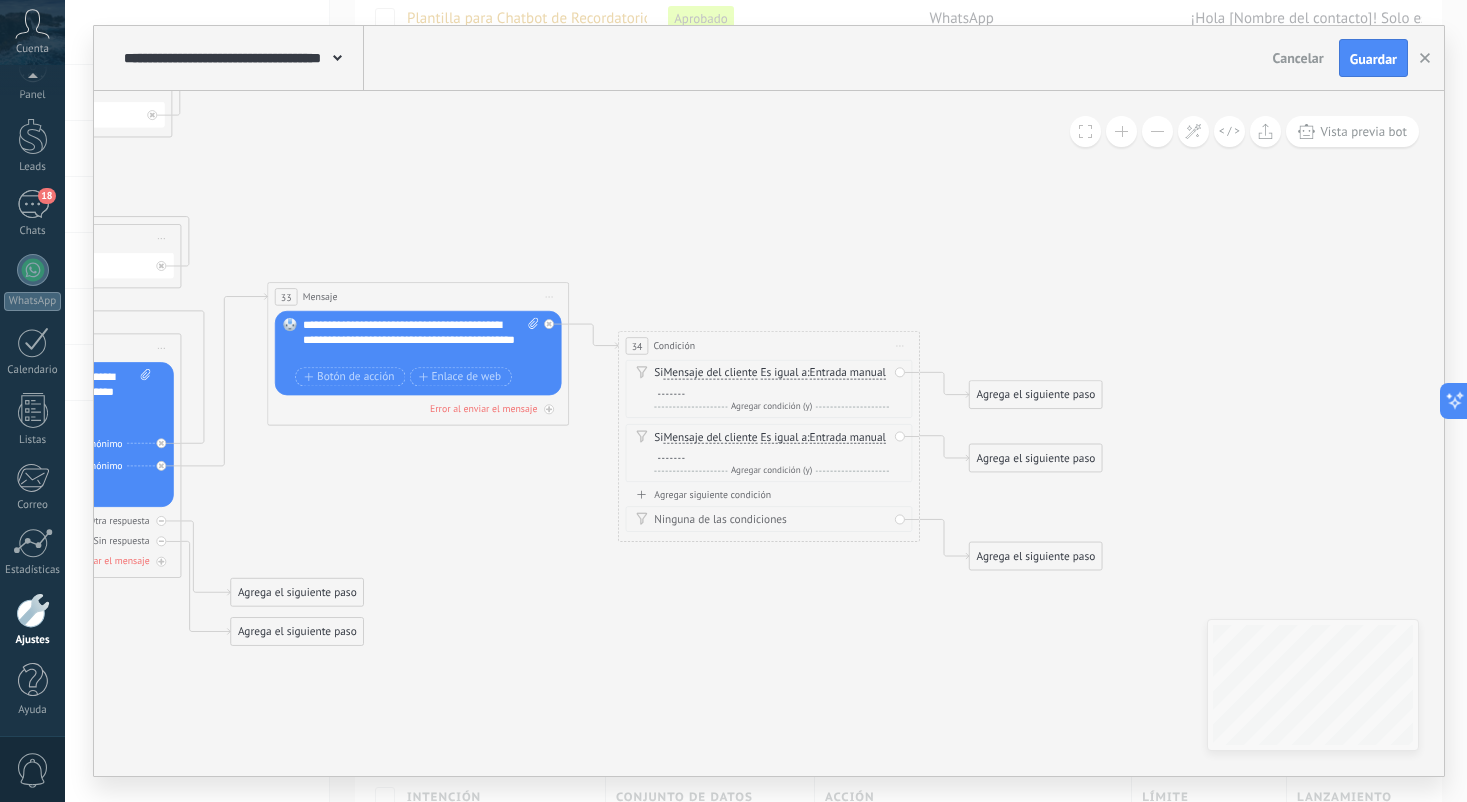 click on "Agrega el siguiente paso" at bounding box center (1036, 395) 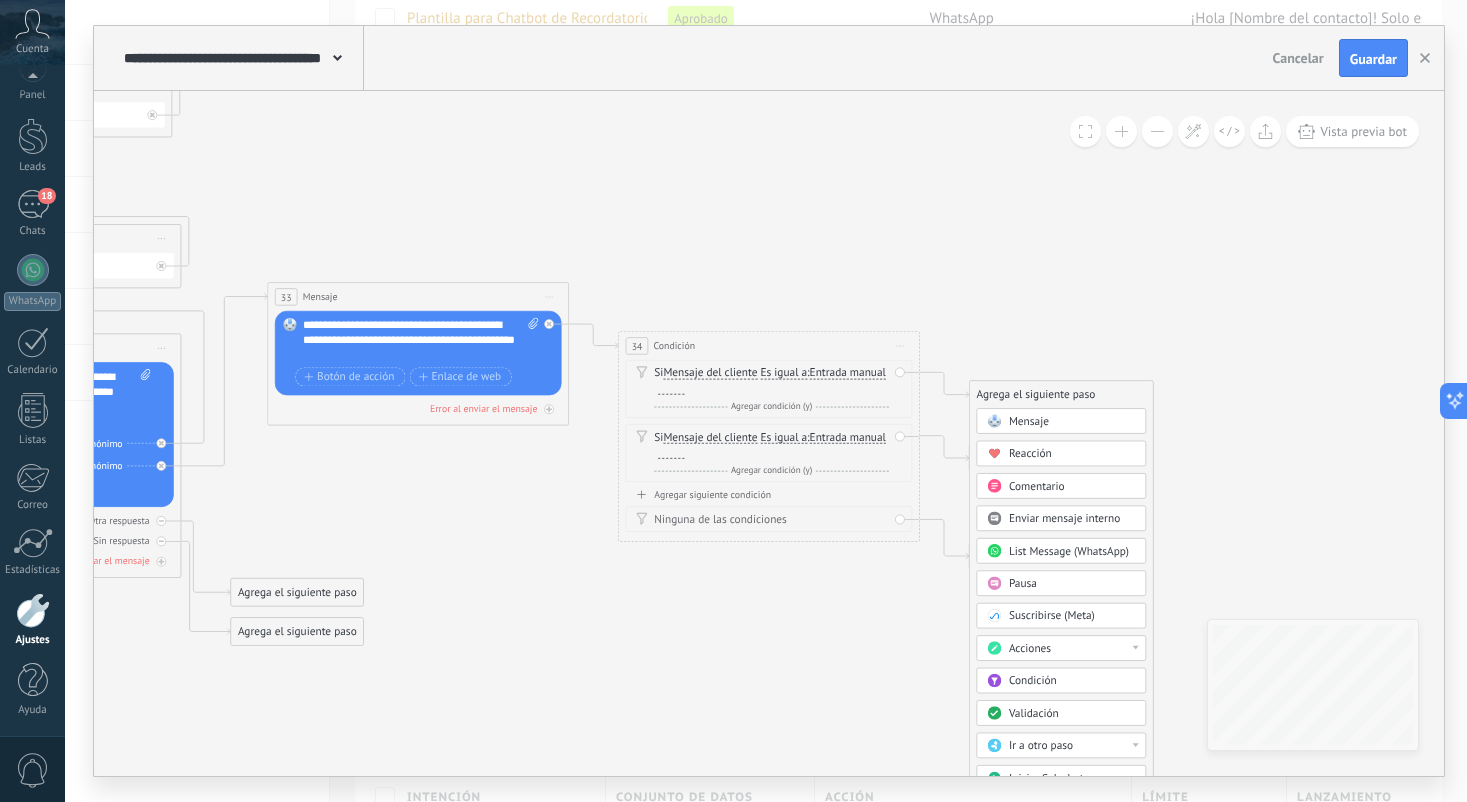 click on "Mensaje" at bounding box center (1029, 421) 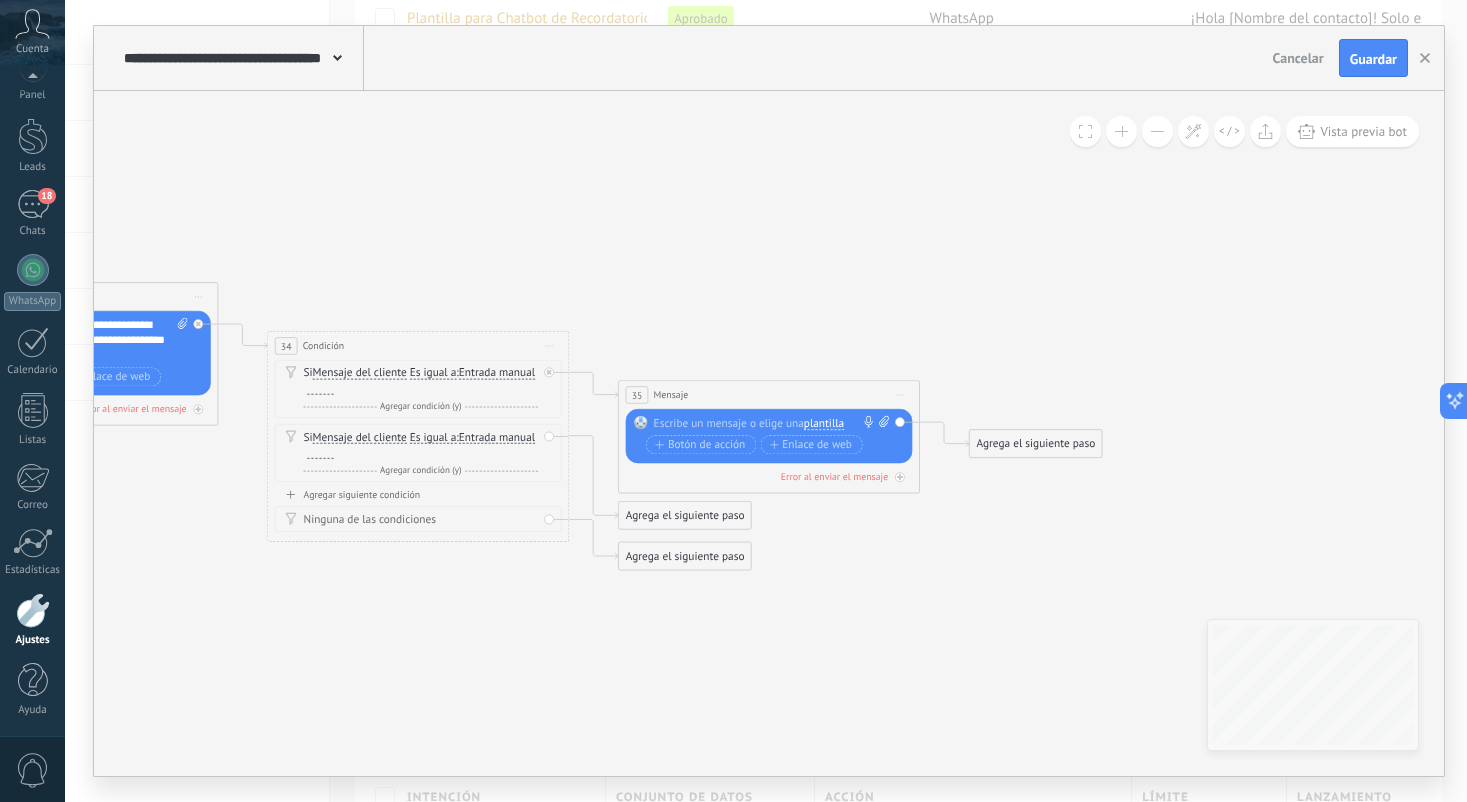 click at bounding box center [766, 423] 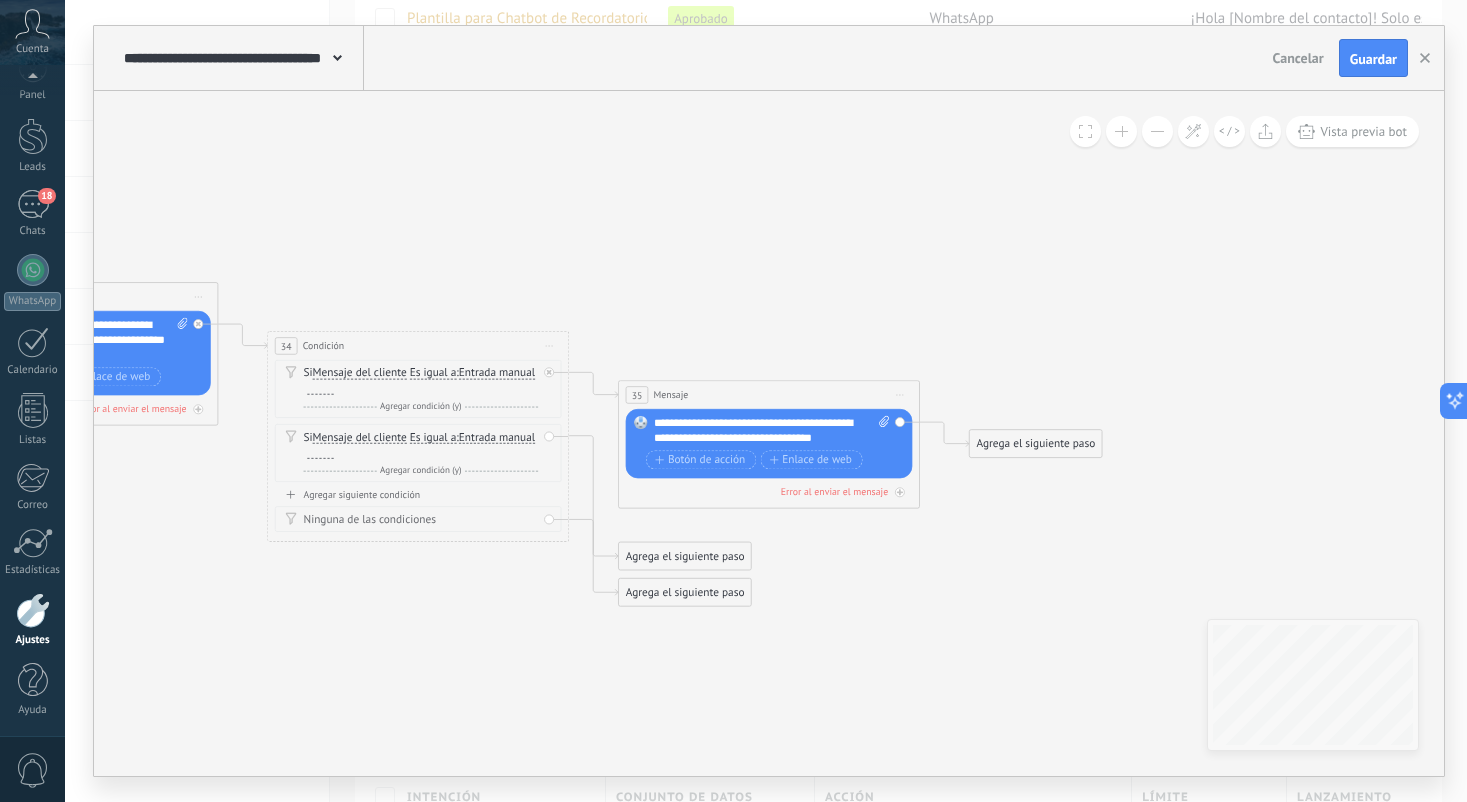 click on "**********" at bounding box center [772, 431] 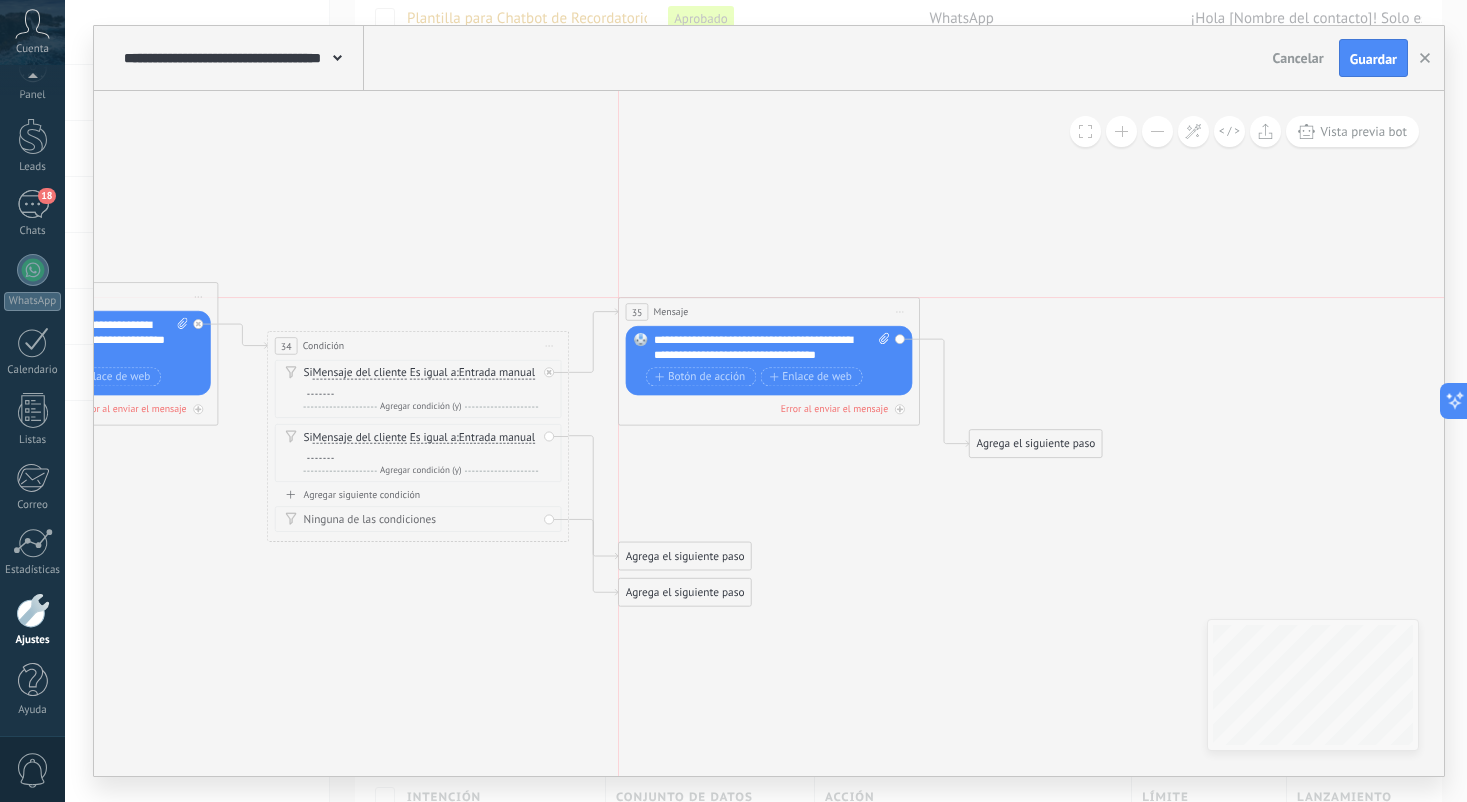 drag, startPoint x: 805, startPoint y: 392, endPoint x: 806, endPoint y: 313, distance: 79.00633 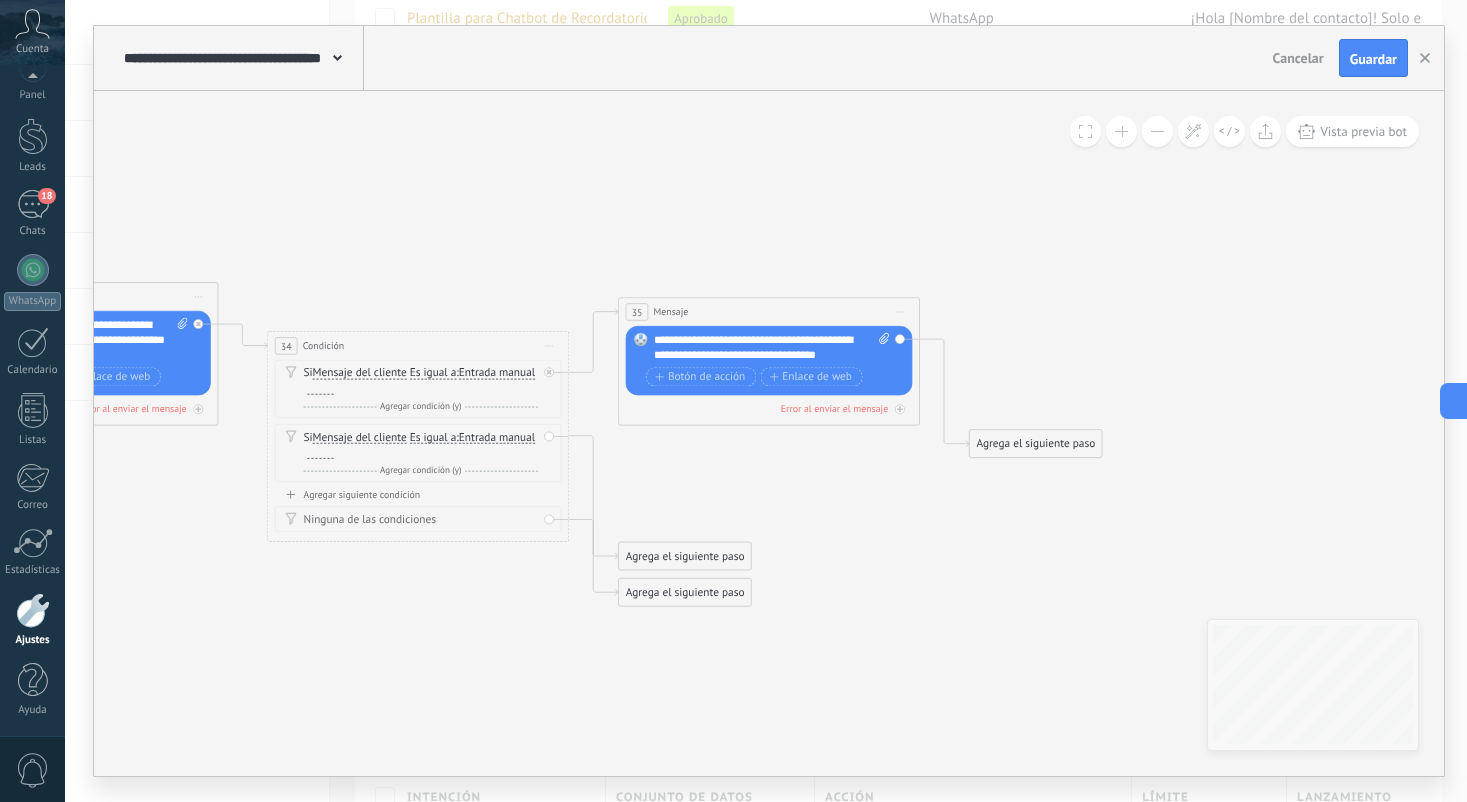 click on "**********" at bounding box center (772, 348) 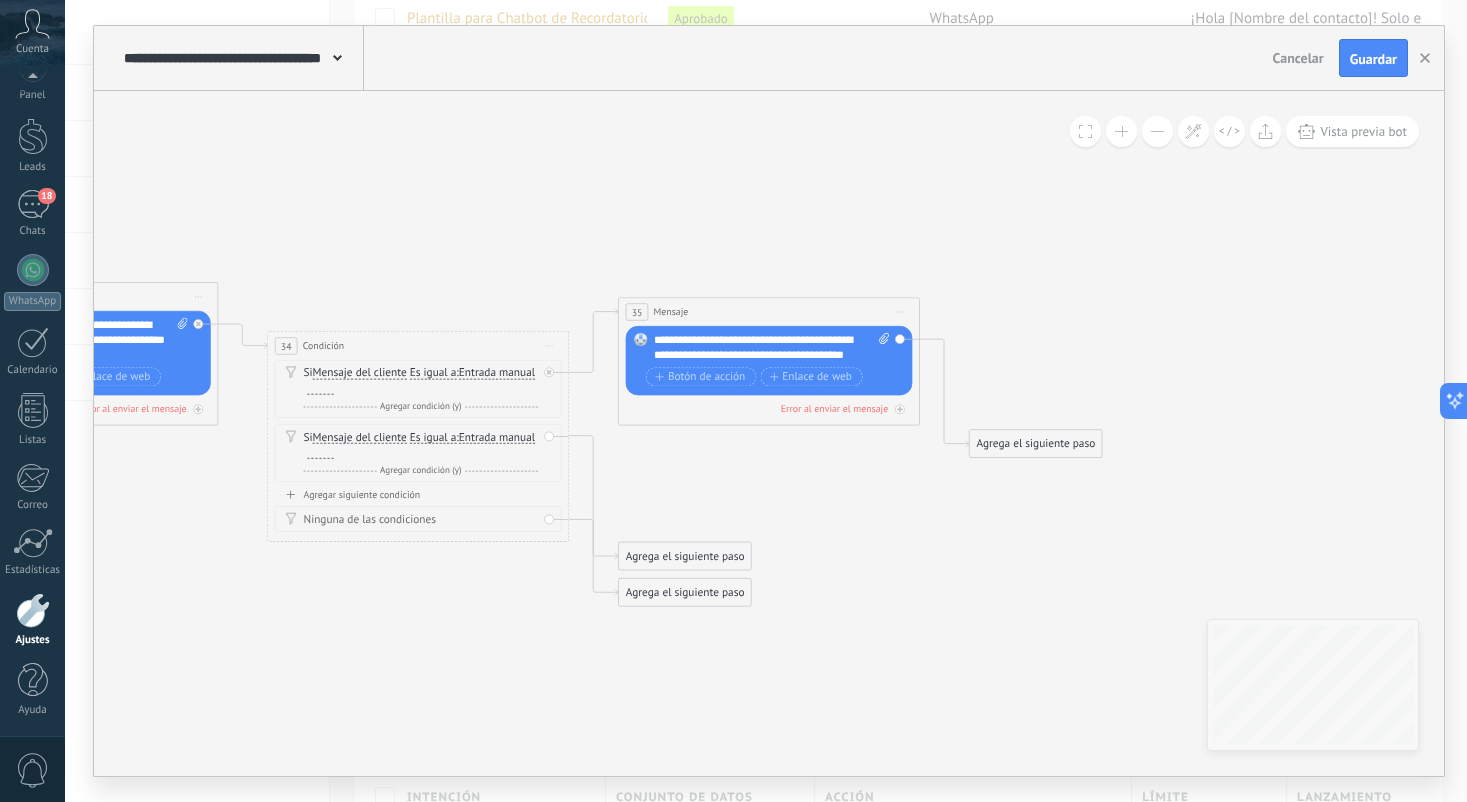 scroll, scrollTop: 0, scrollLeft: 0, axis: both 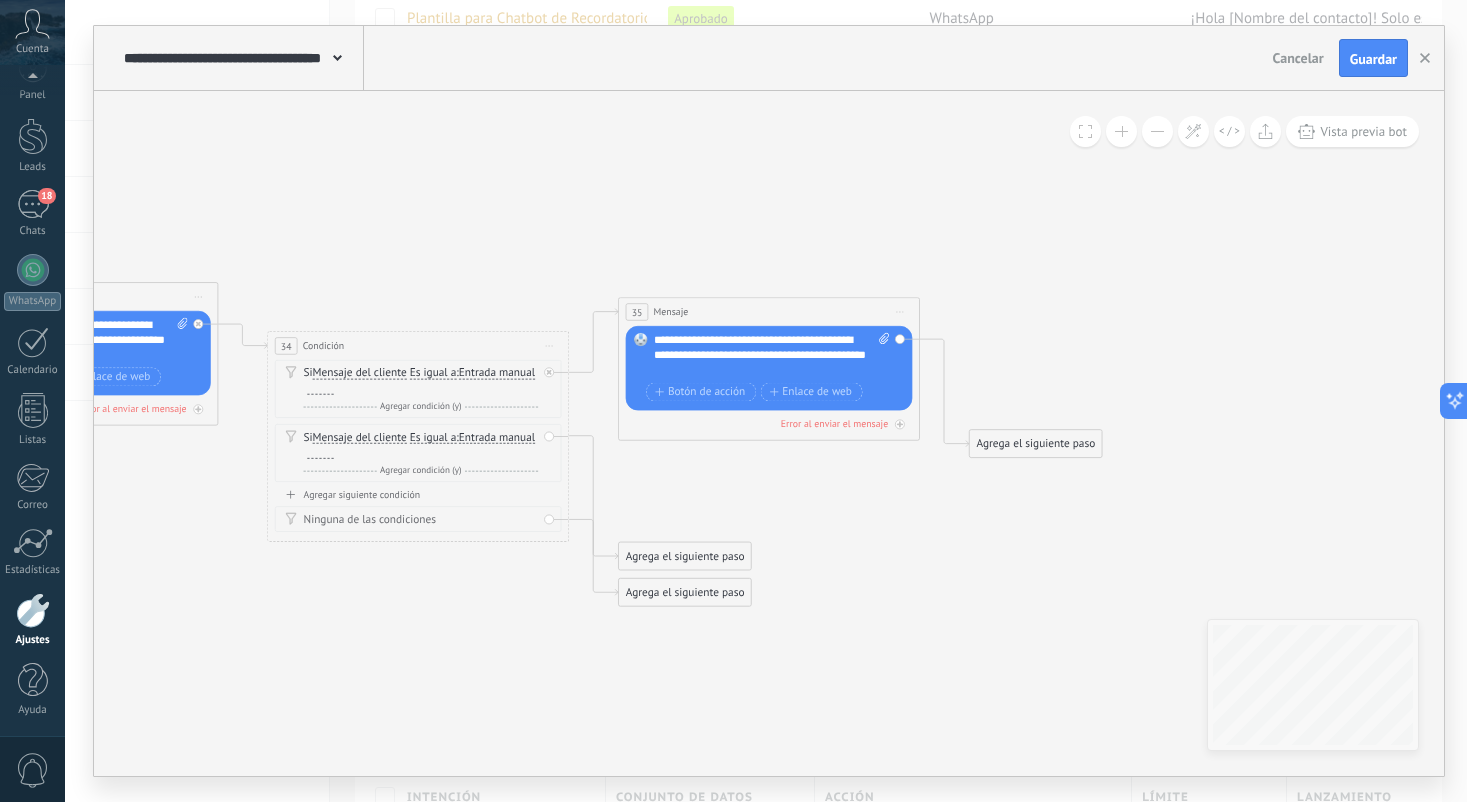 click on "Agrega el siguiente paso" at bounding box center (1036, 444) 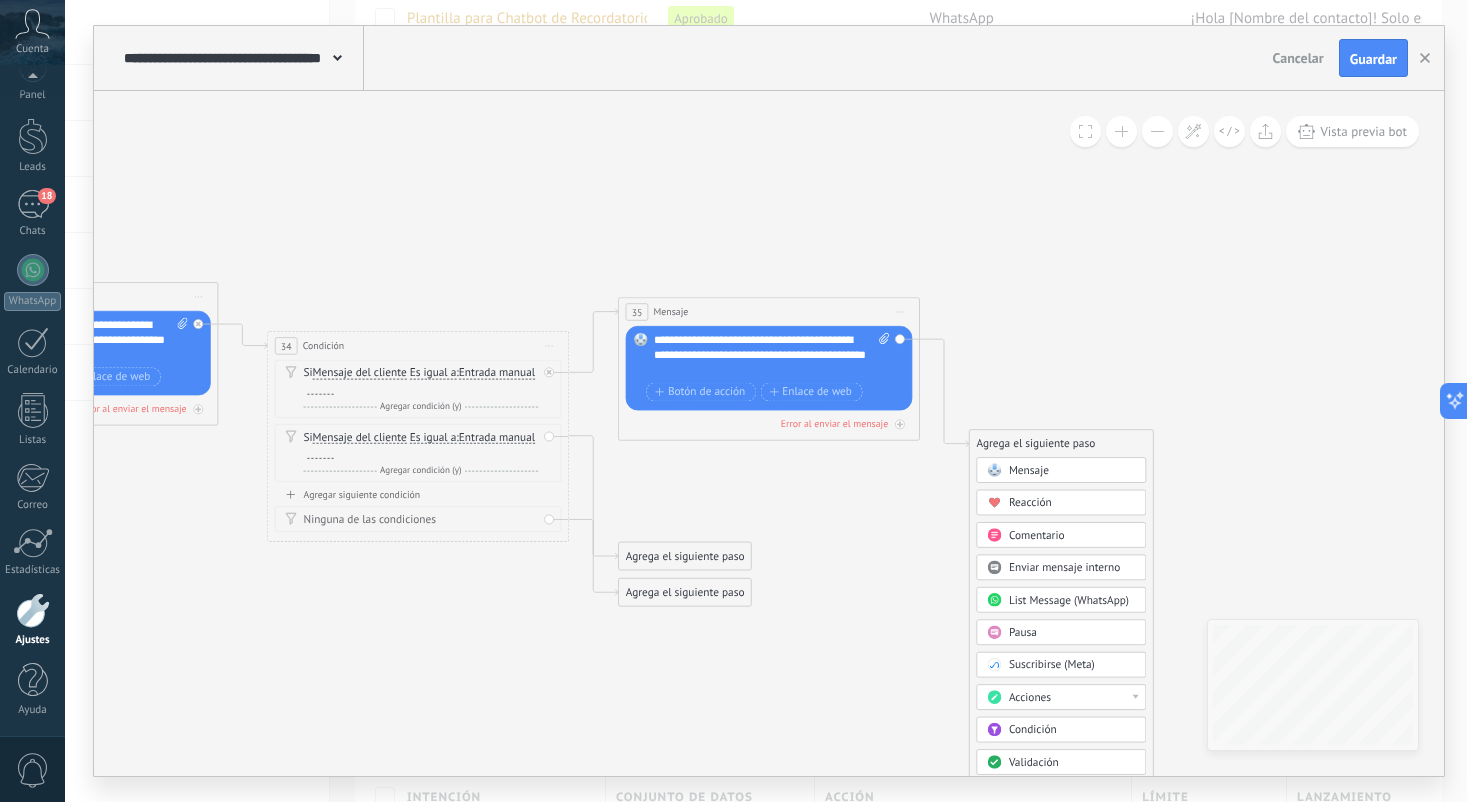 click on "Acciones" at bounding box center [1072, 697] 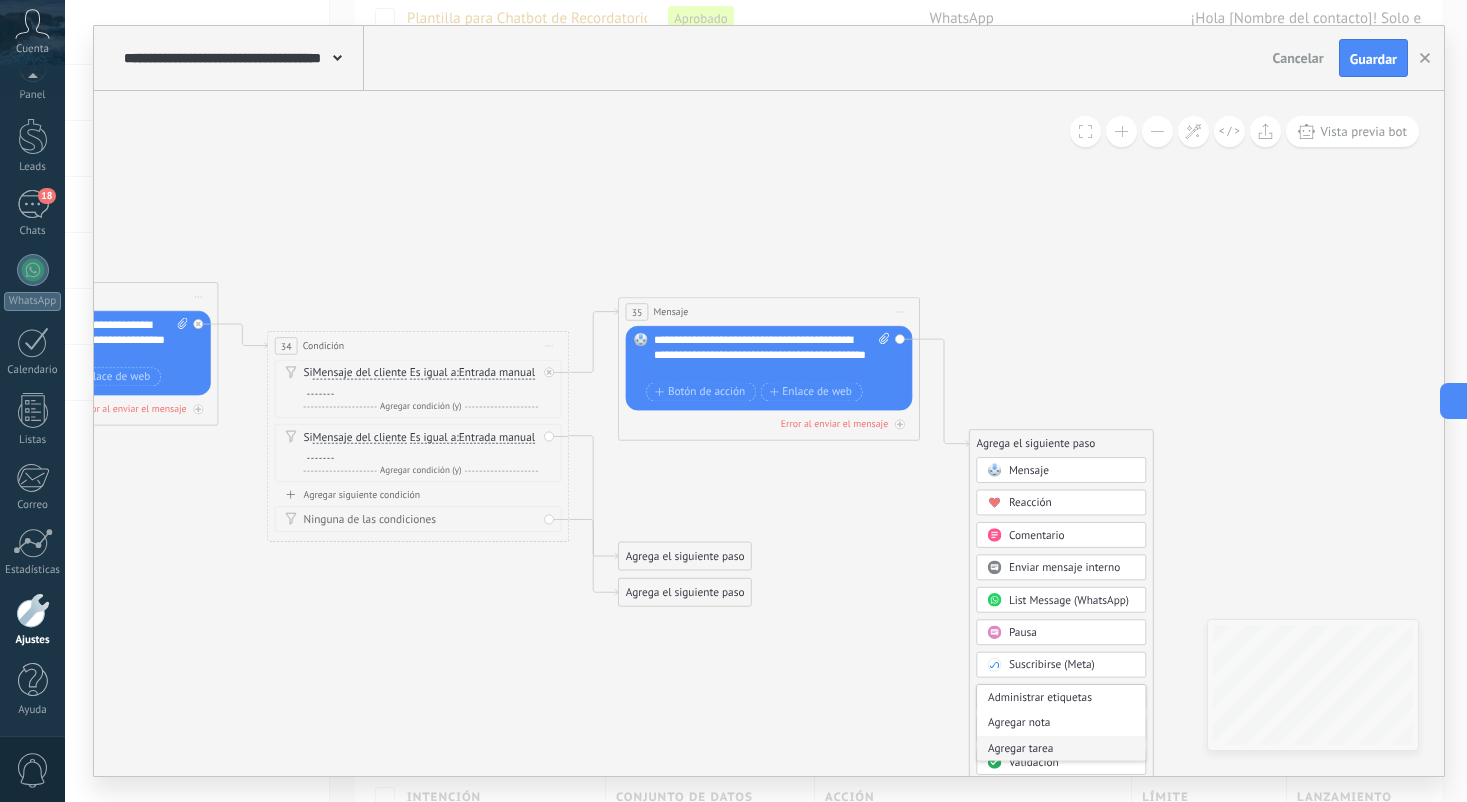 click on "Agregar tarea" at bounding box center (1061, 749) 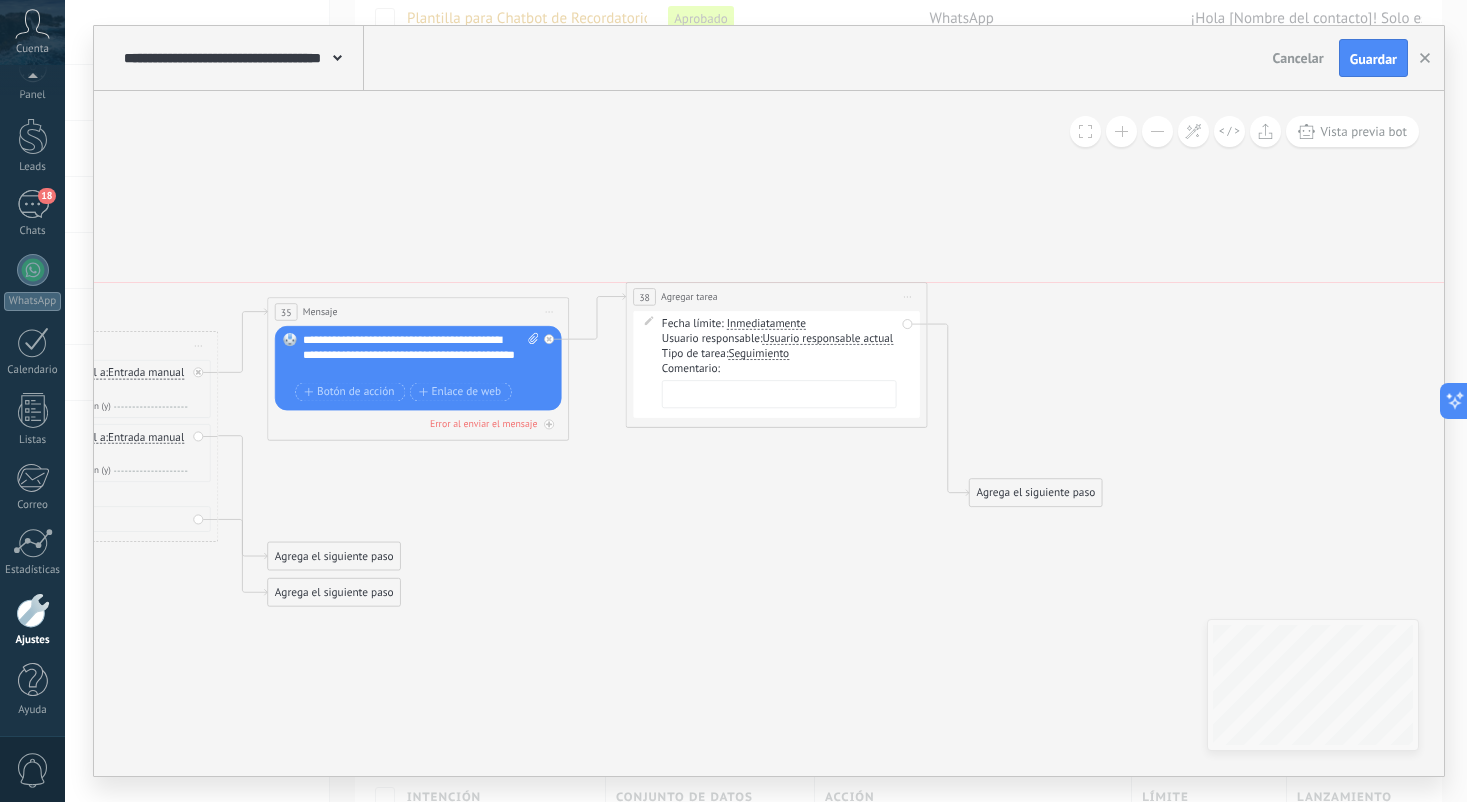 drag, startPoint x: 760, startPoint y: 442, endPoint x: 768, endPoint y: 296, distance: 146.21901 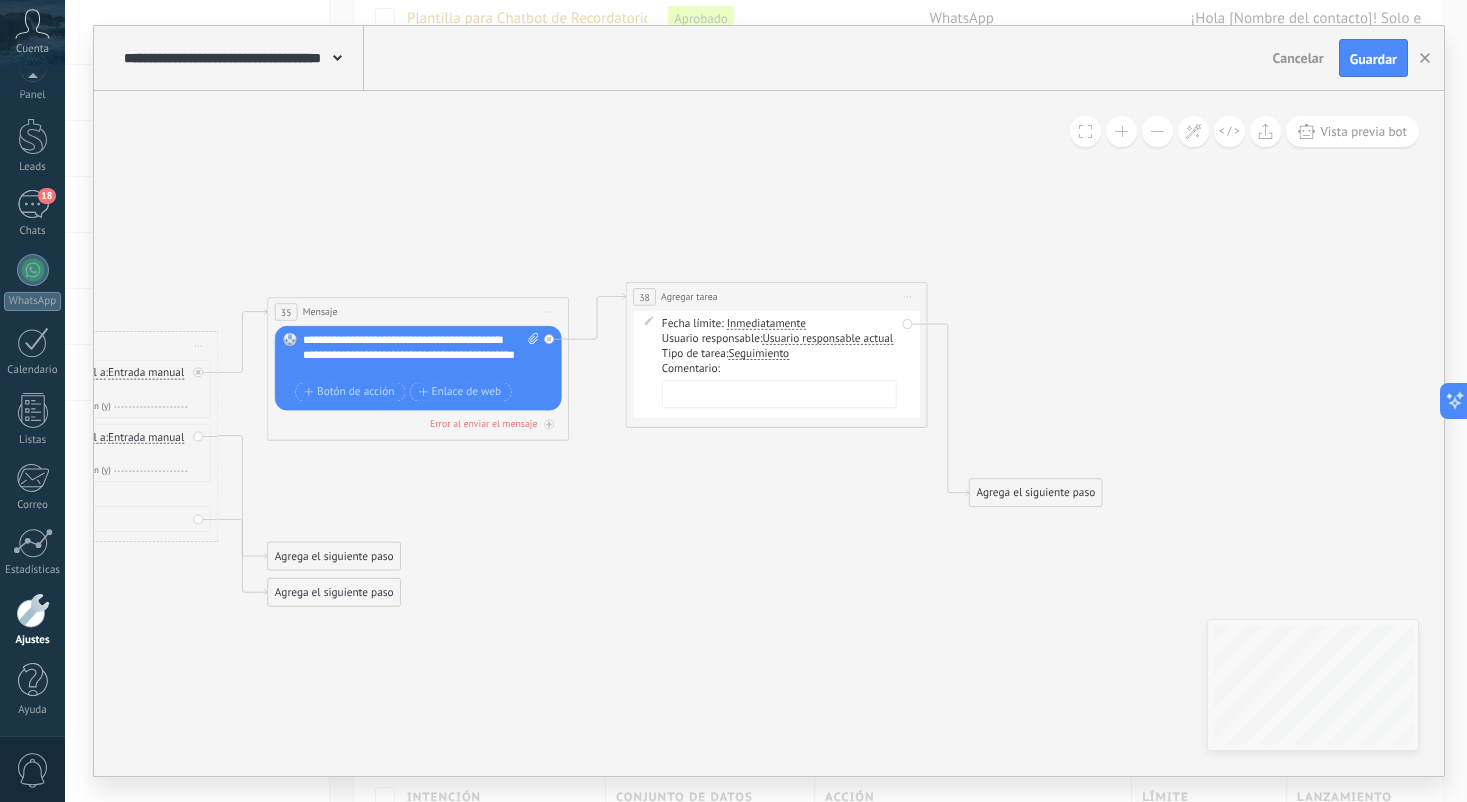 click on "Usuario responsable actual" at bounding box center [827, 339] 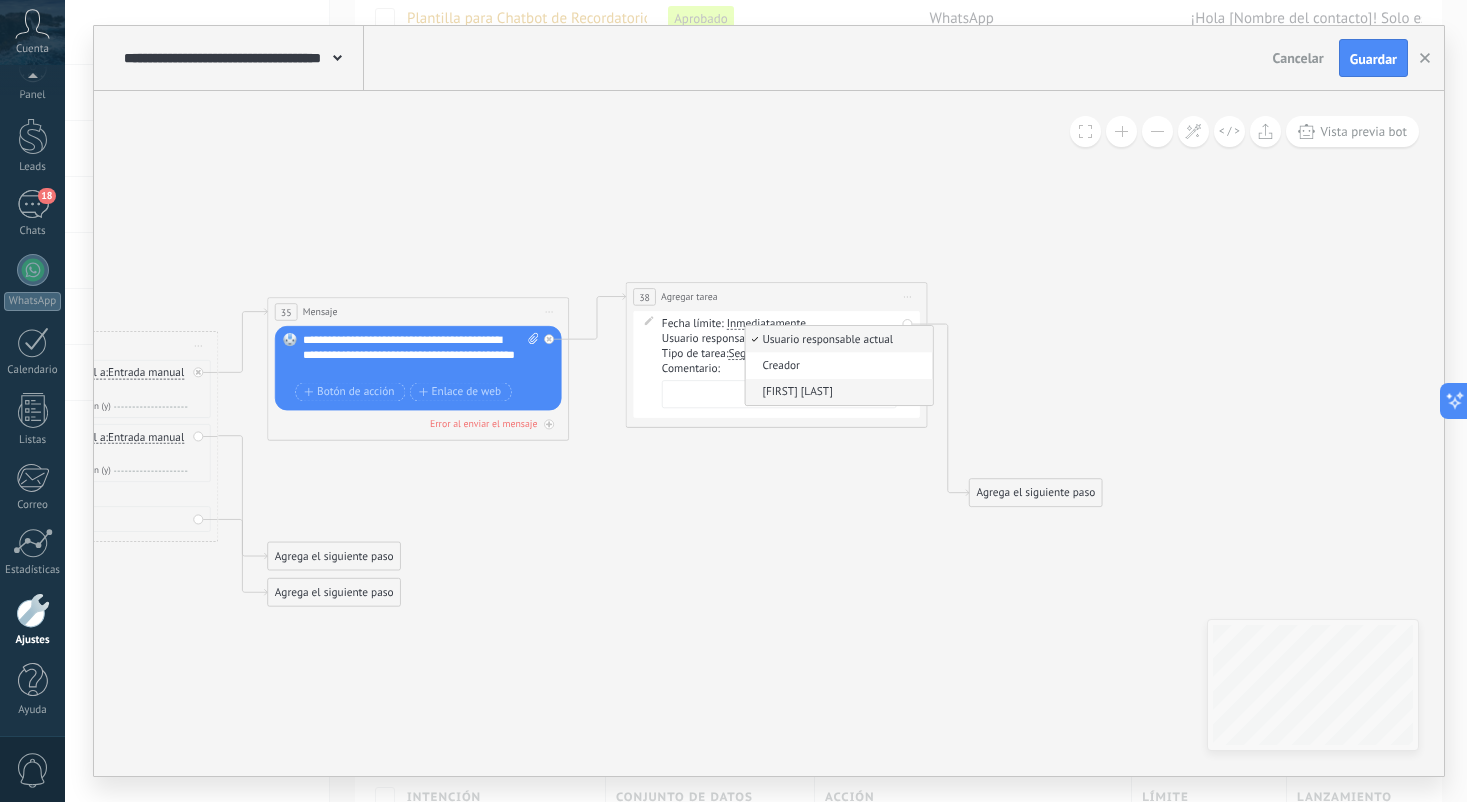 click on "[FIRST] [MIDDLE] [LAST]" at bounding box center (837, 392) 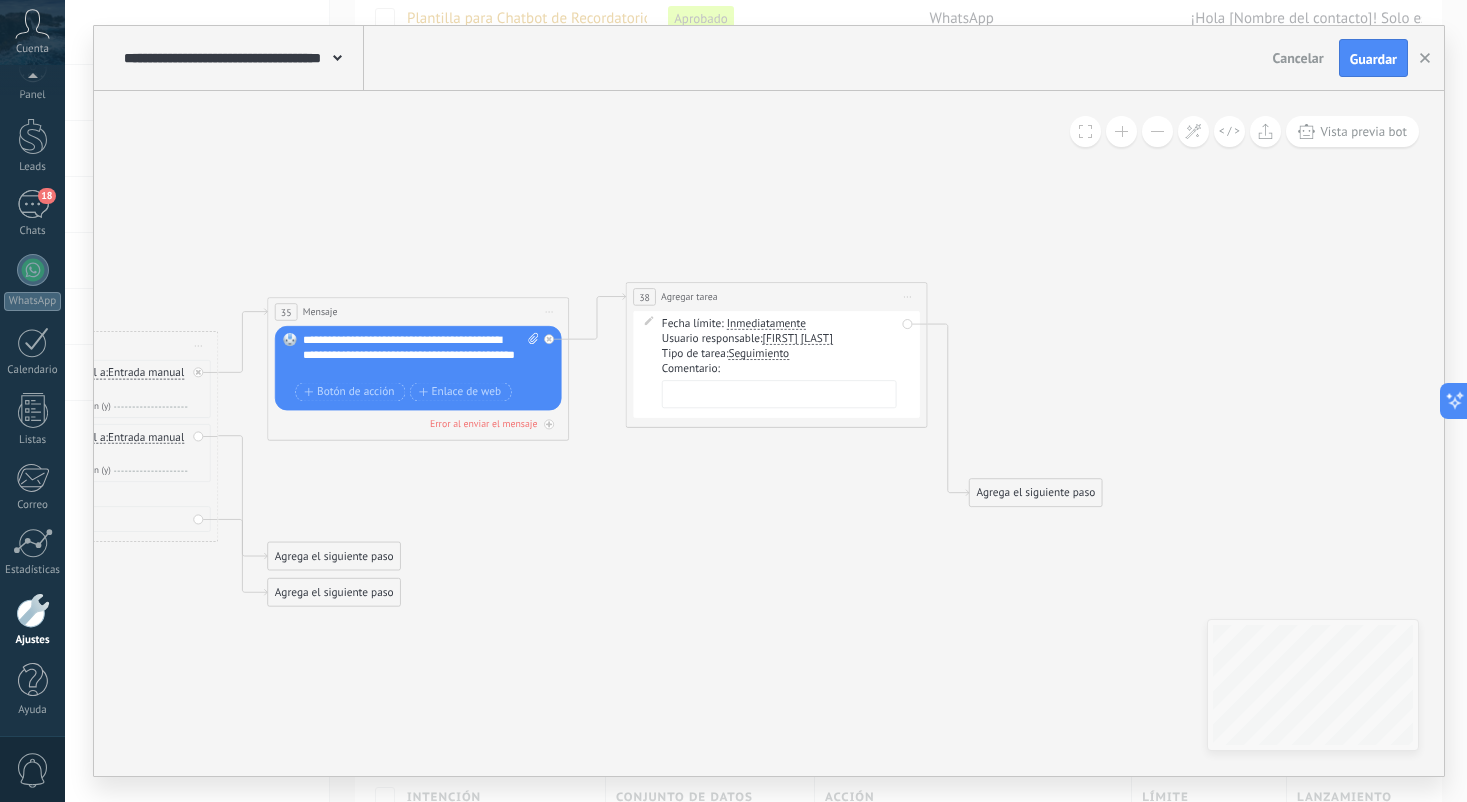 click at bounding box center (779, 394) 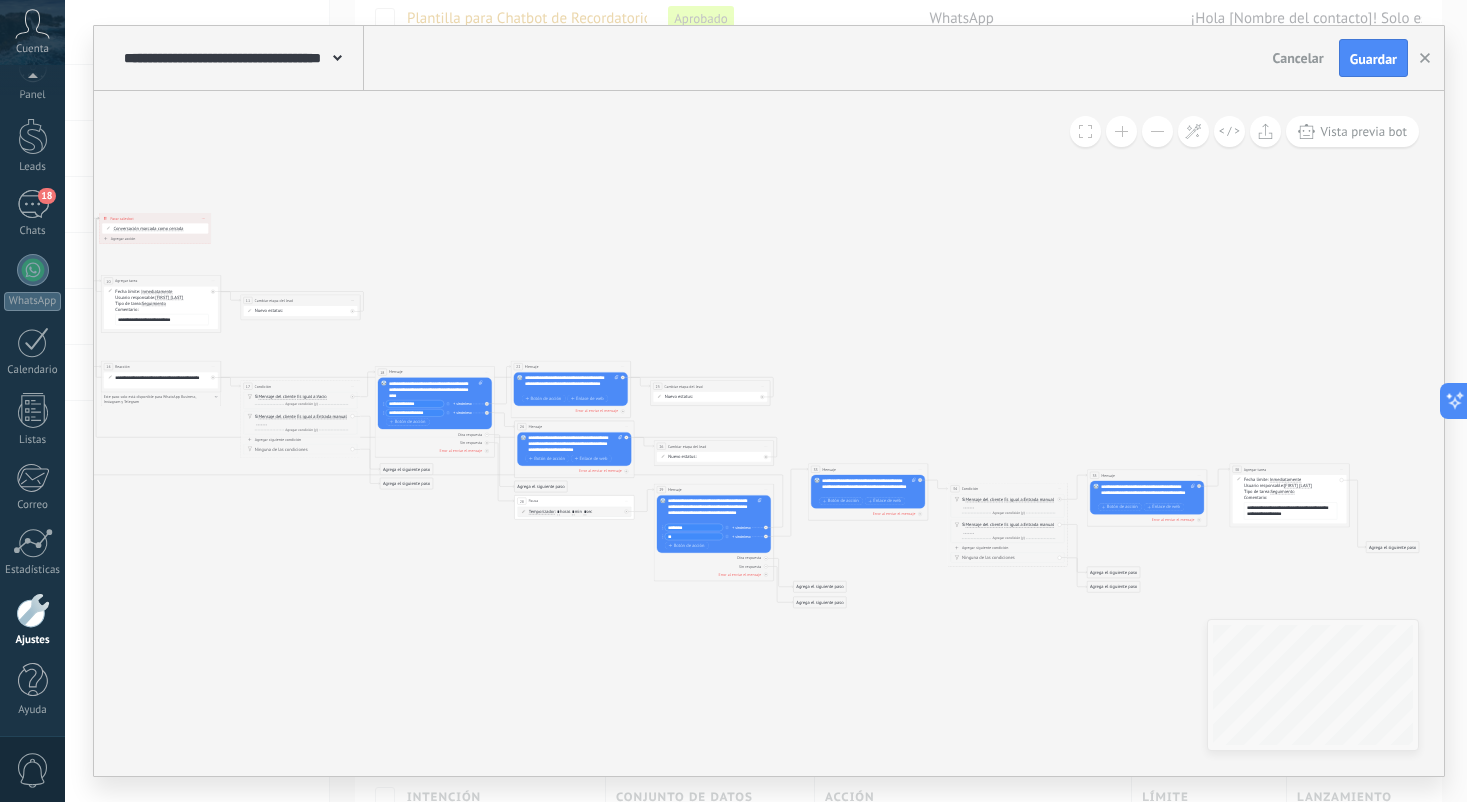 type on "**********" 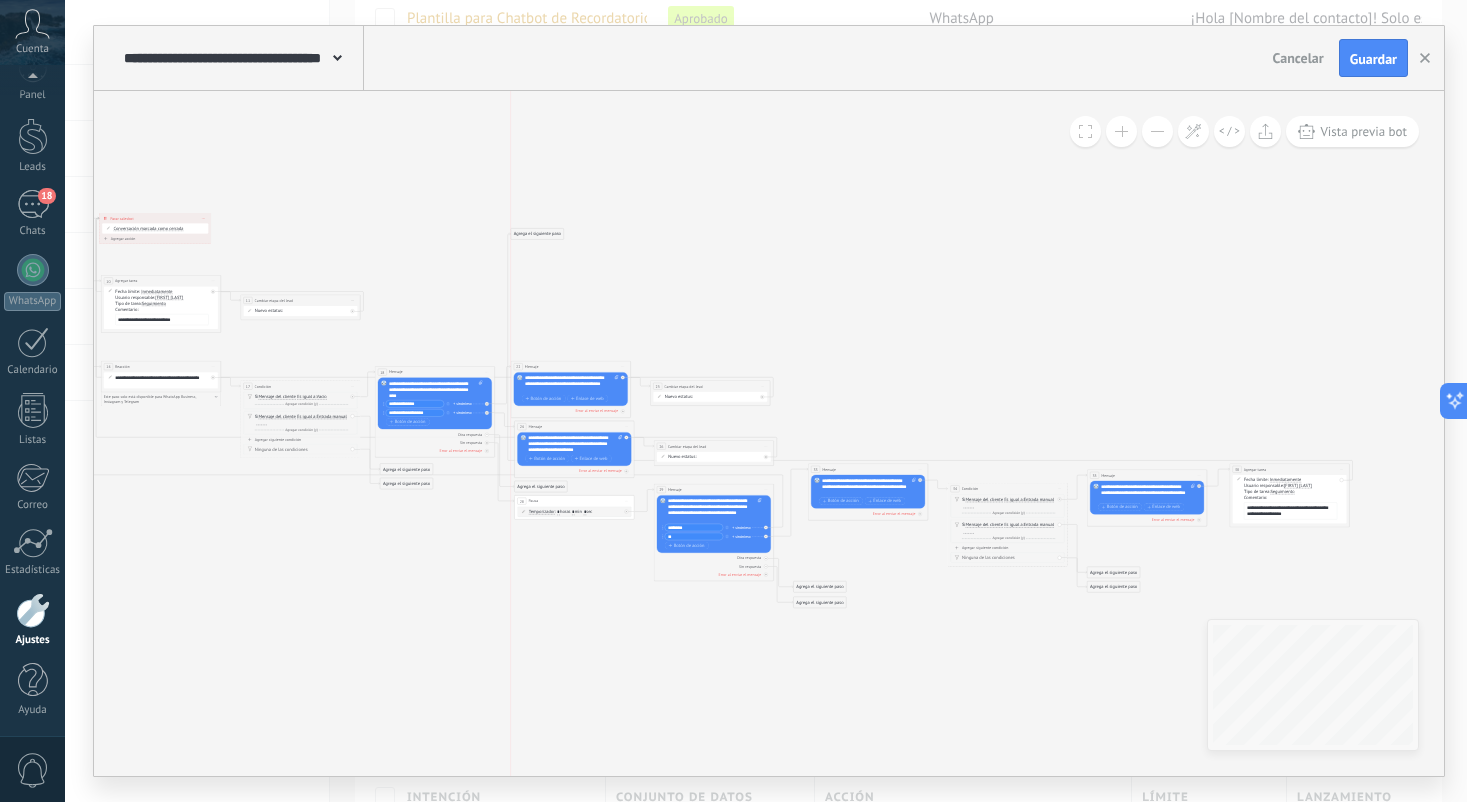 drag, startPoint x: 1401, startPoint y: 547, endPoint x: 544, endPoint y: 236, distance: 911.68524 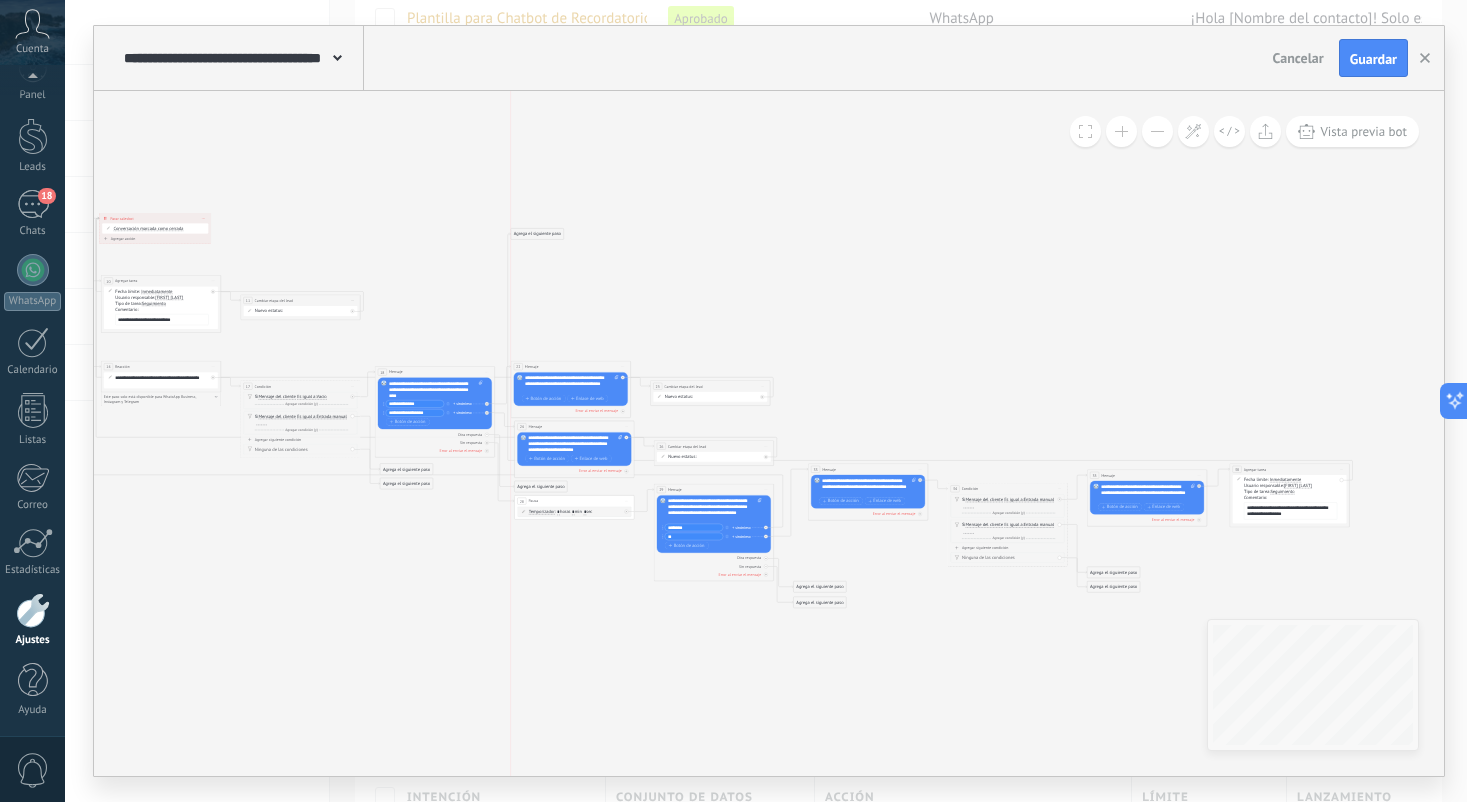 click on "Agrega el siguiente paso" at bounding box center (537, 234) 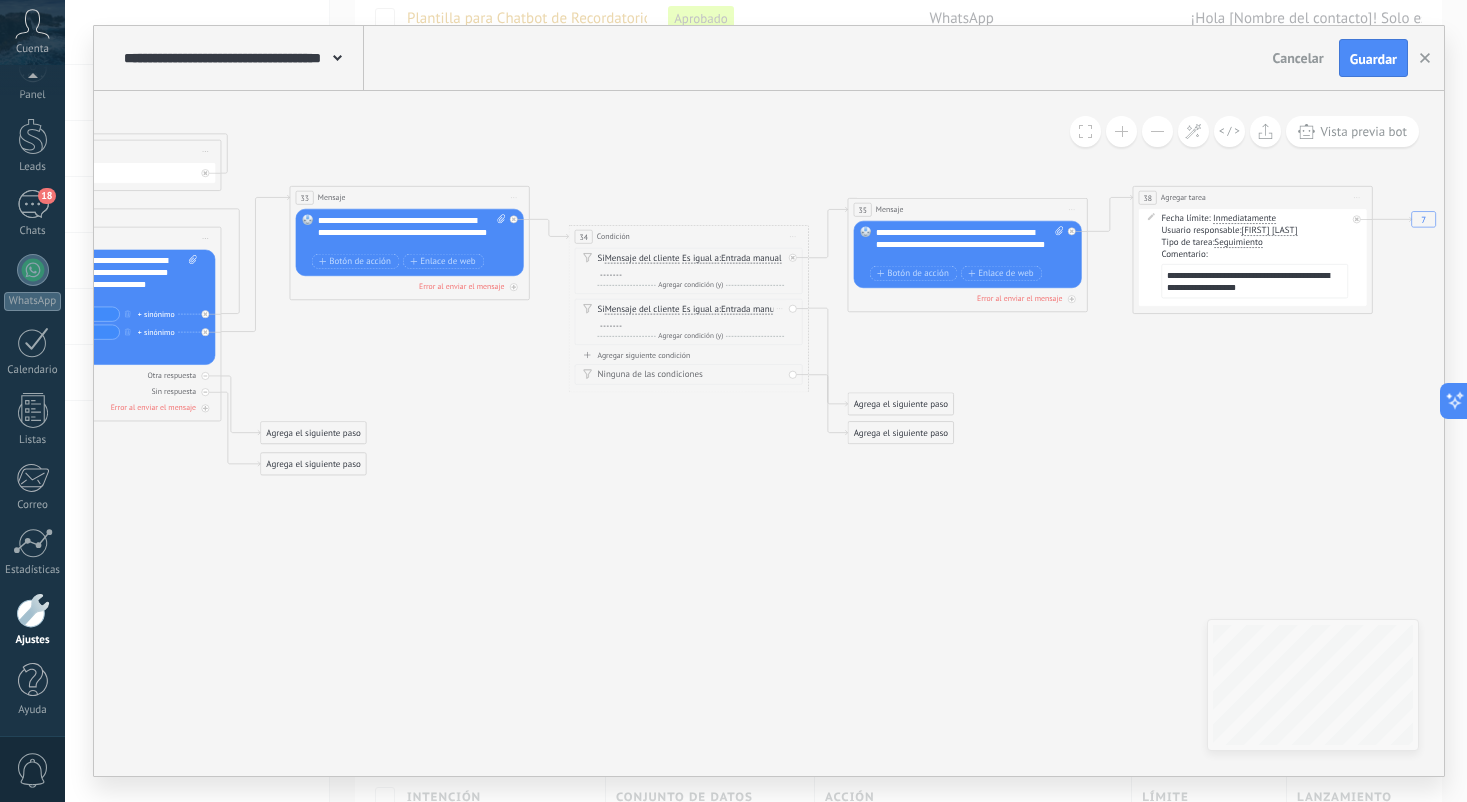 click on "Entrada manual" at bounding box center (751, 310) 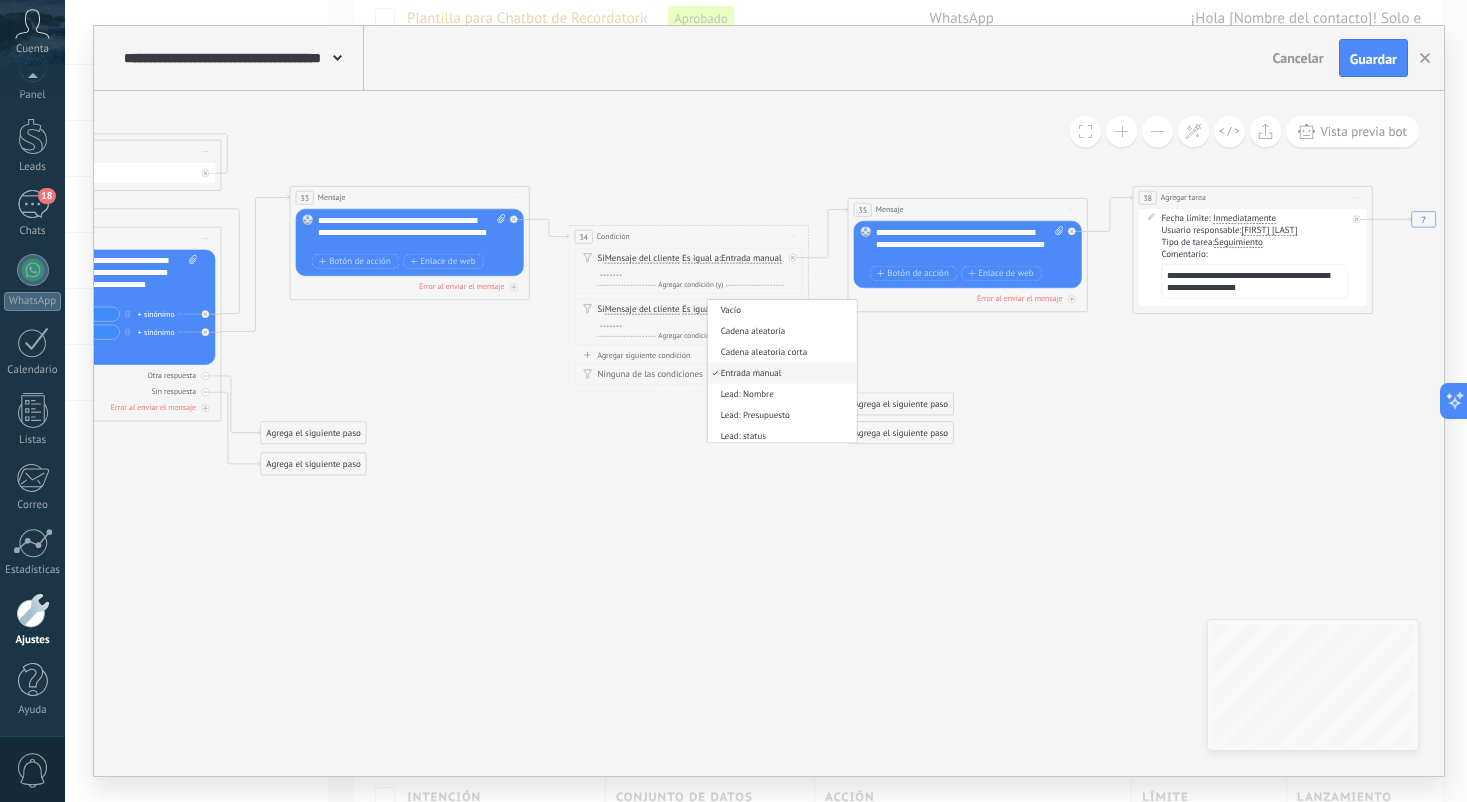 click on "Si
Mensaje del cliente
Mensaje del cliente
Emoción de la conversación
Comentario del cliente
El cliente
Código de chat activo
Mensajero de chat activo
Fuente de cliente potencial
Estado de la conversación
Estado de respuesta
Estado de interacción
Lead: Fecha y hora
a" at bounding box center (690, 316) 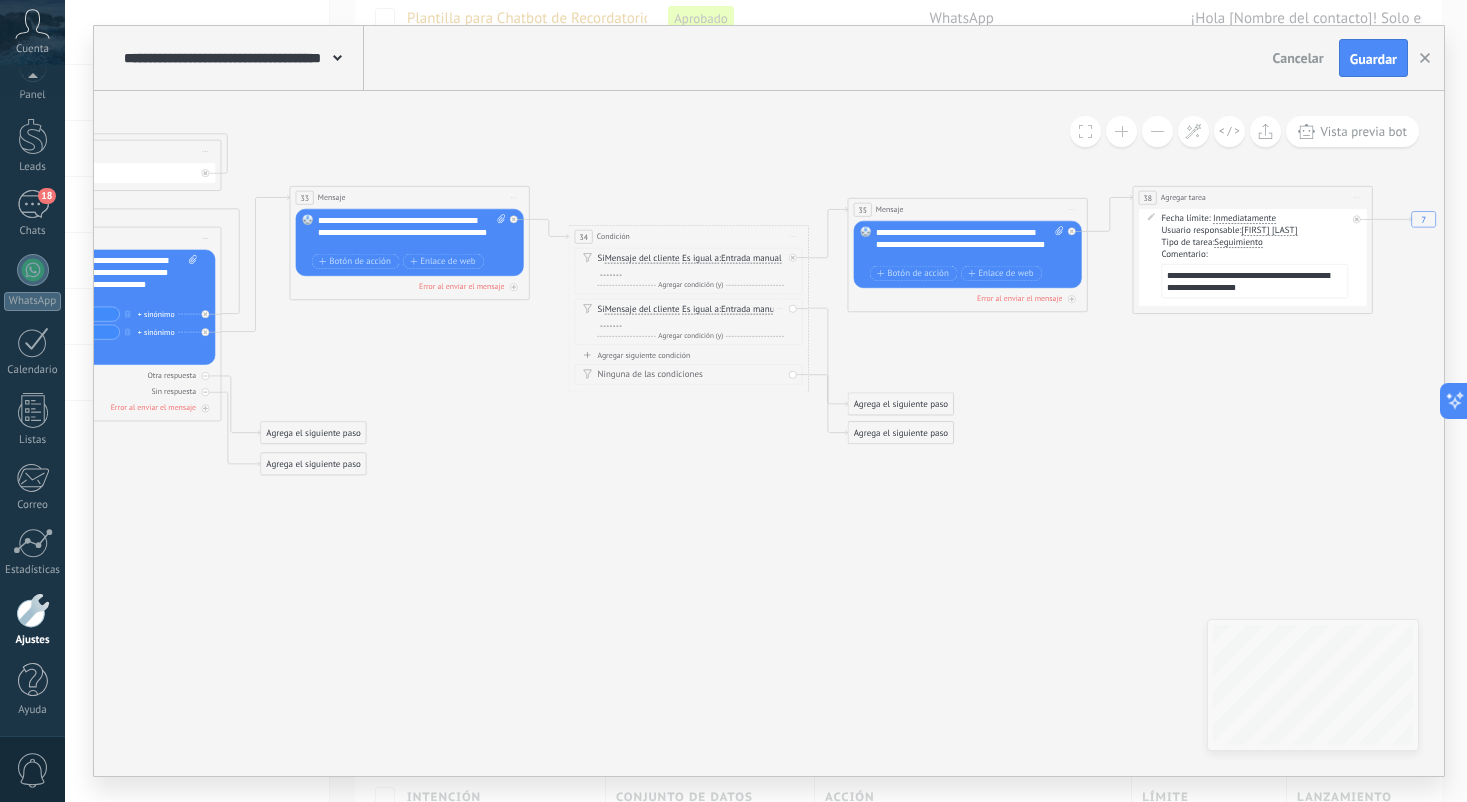 click on "Es igual a" at bounding box center (700, 310) 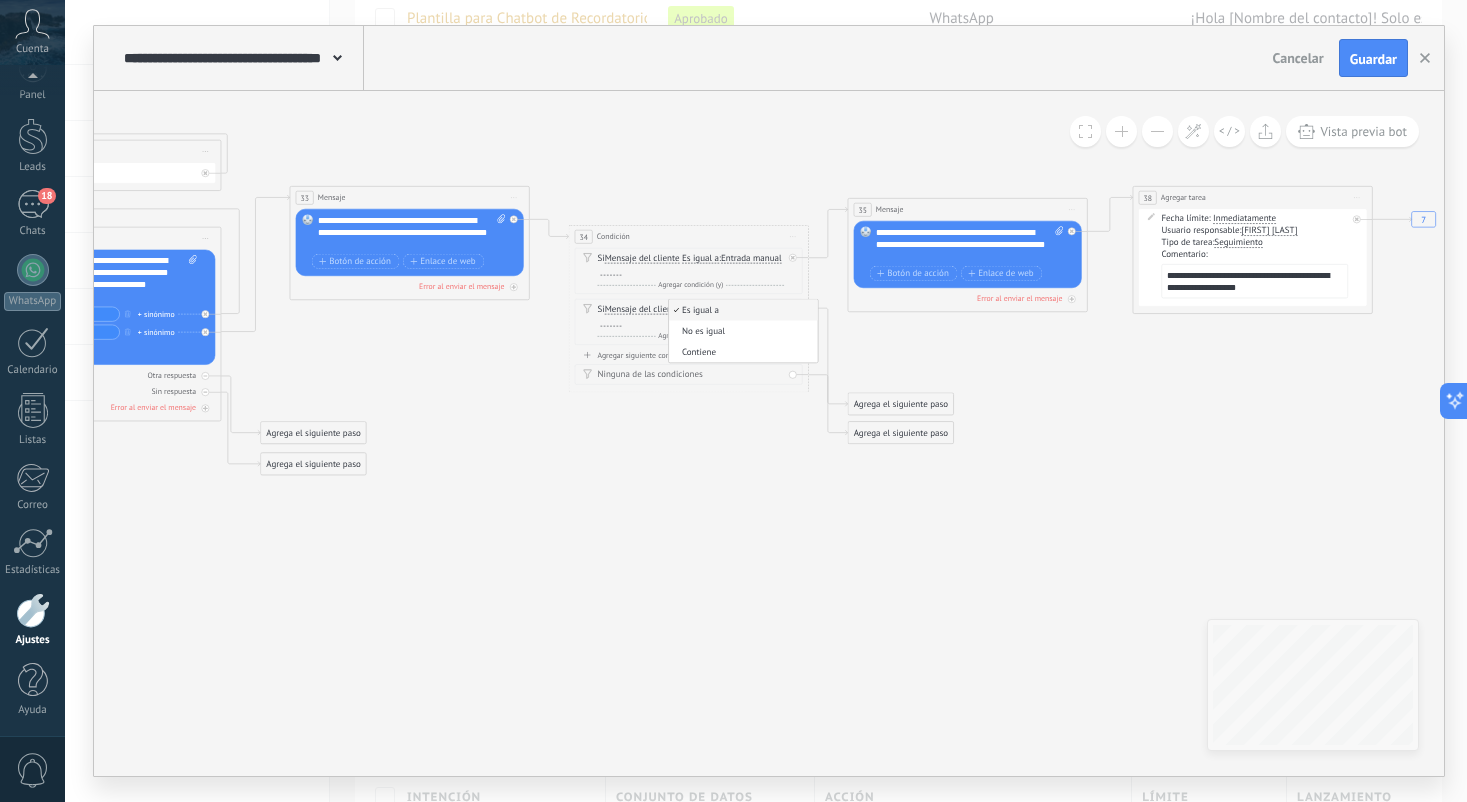 click on "Es igual a" at bounding box center (741, 310) 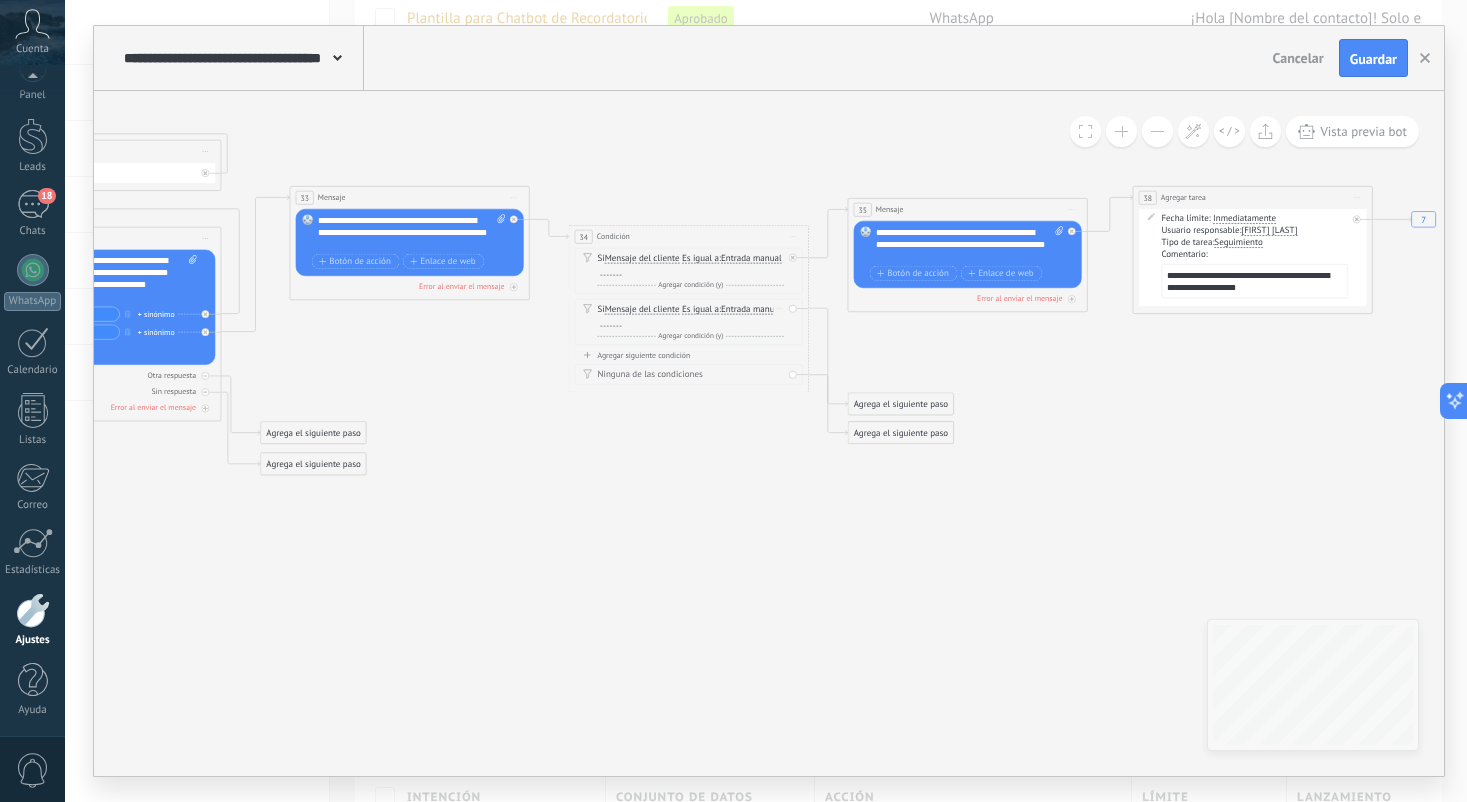 click on "Entrada manual" at bounding box center (751, 310) 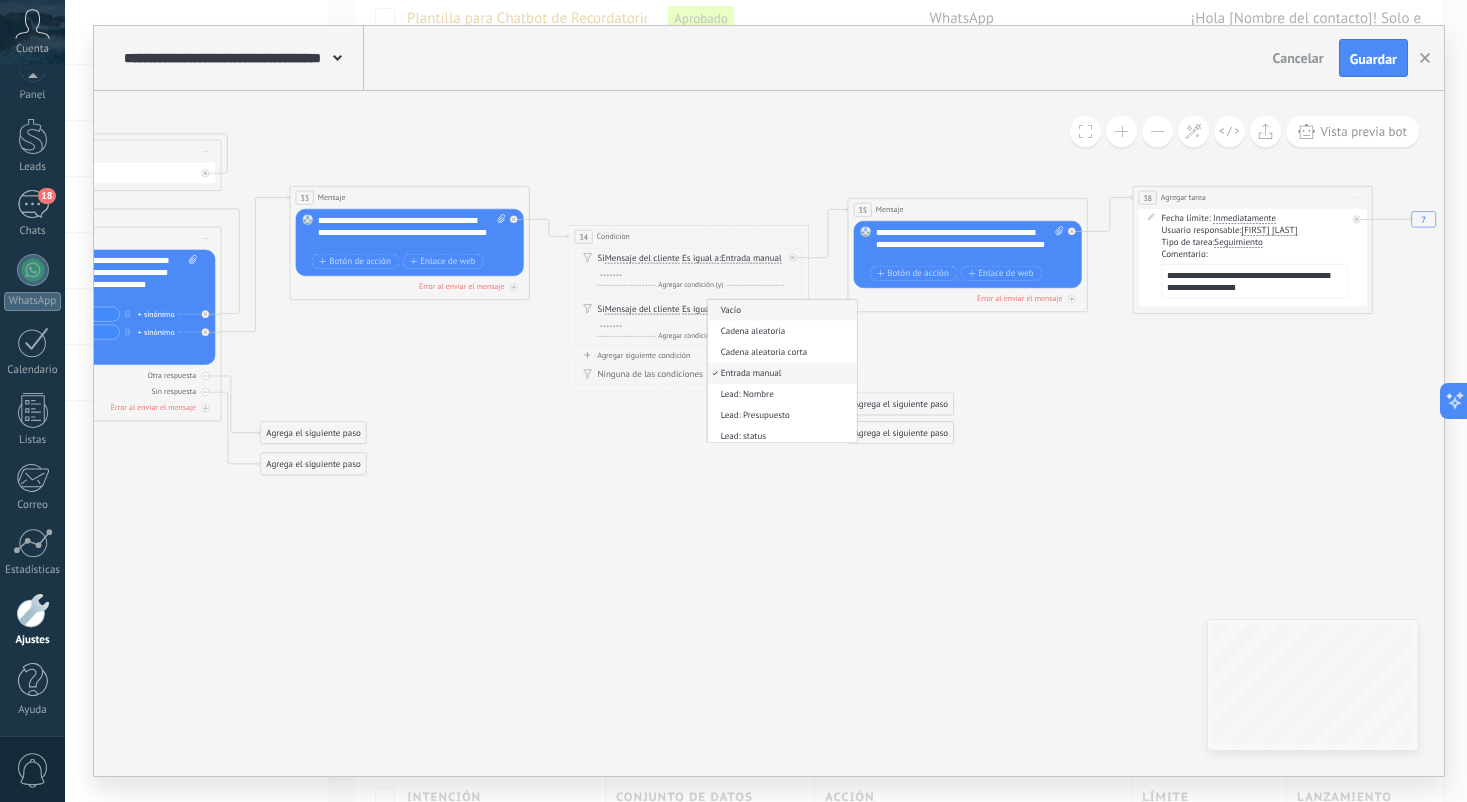 click on "Vacío" at bounding box center (780, 310) 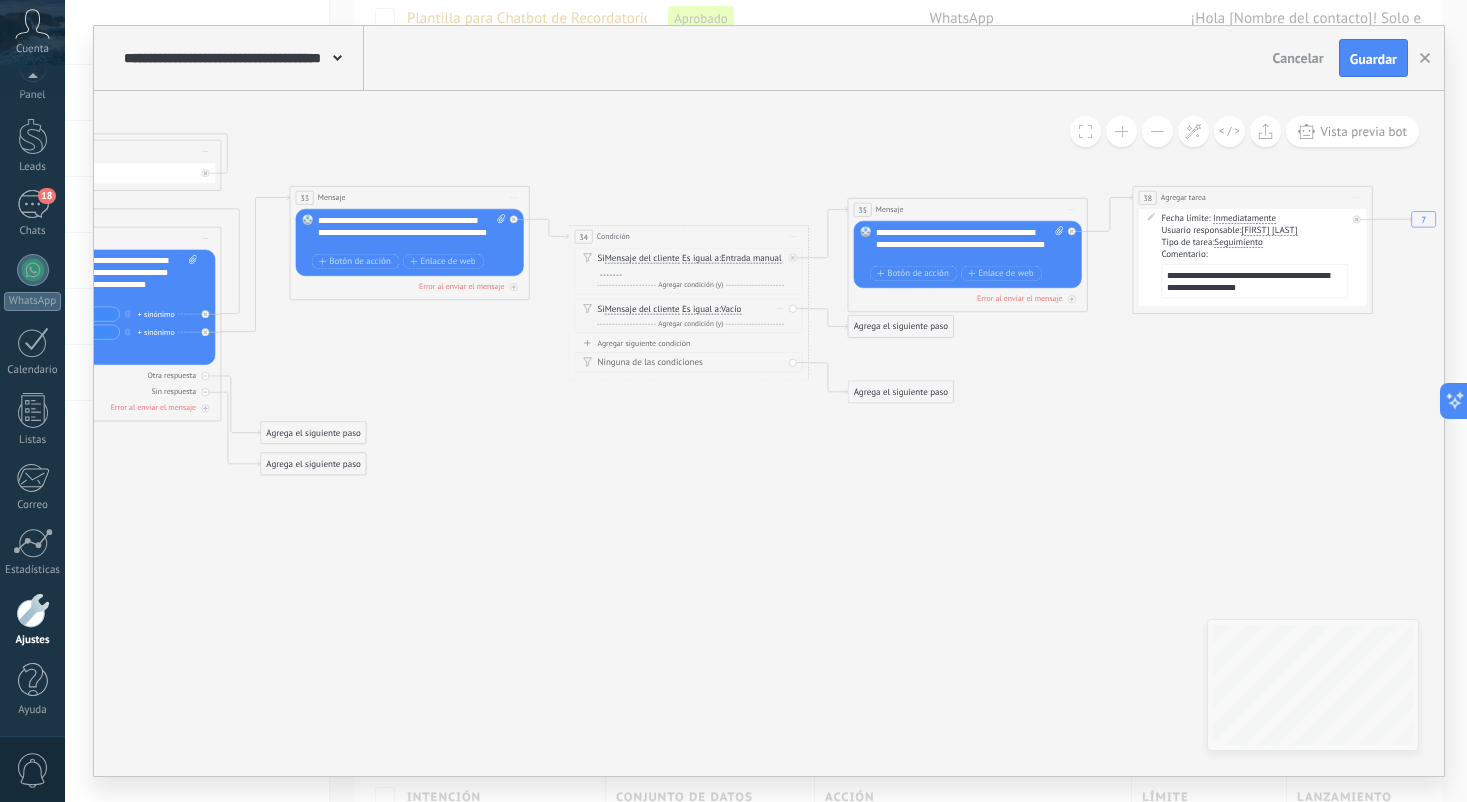 click on "Vacío" at bounding box center (731, 310) 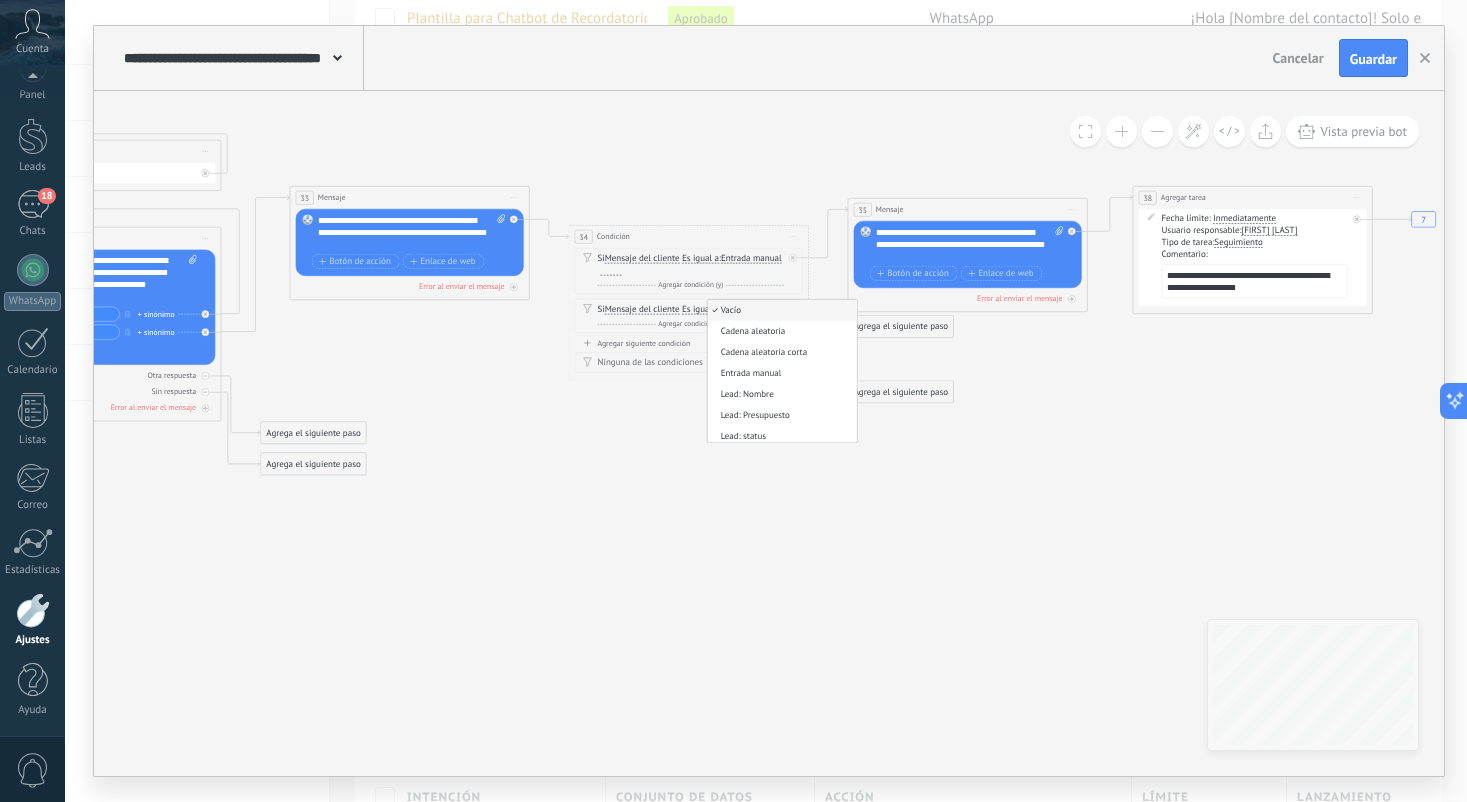 scroll, scrollTop: 0, scrollLeft: 0, axis: both 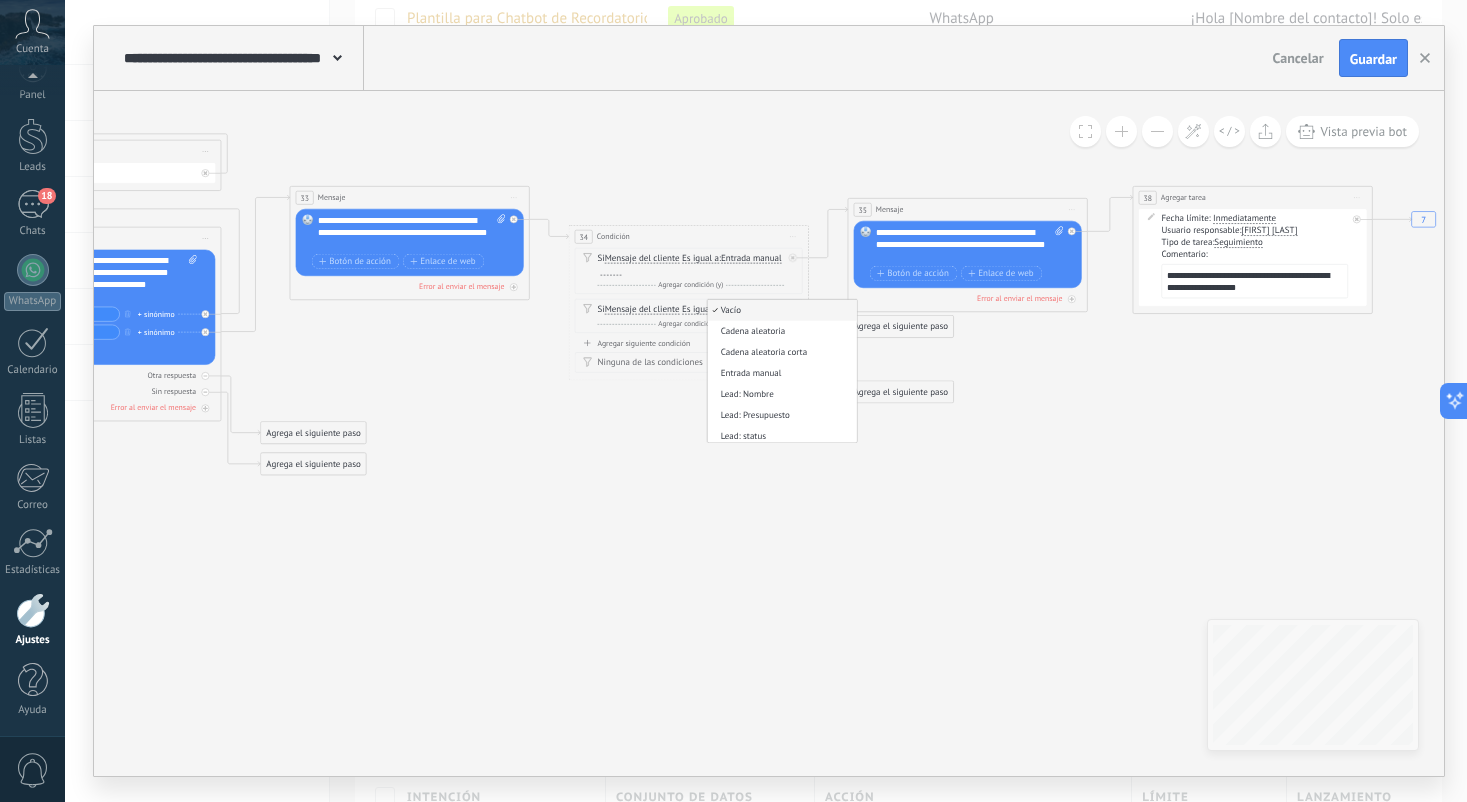 click on "Vacío" at bounding box center (780, 310) 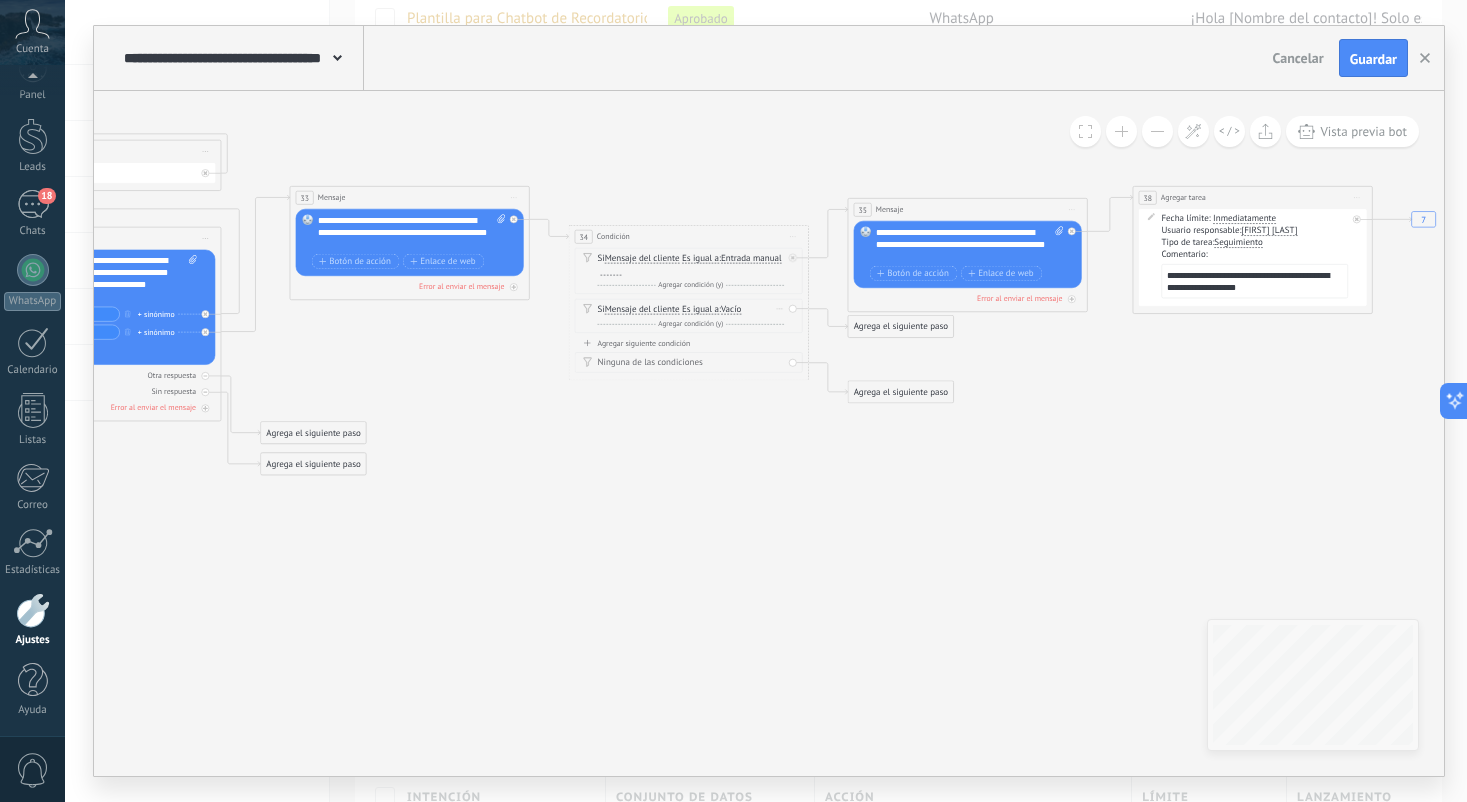 click on "Borrar" at bounding box center [779, 308] 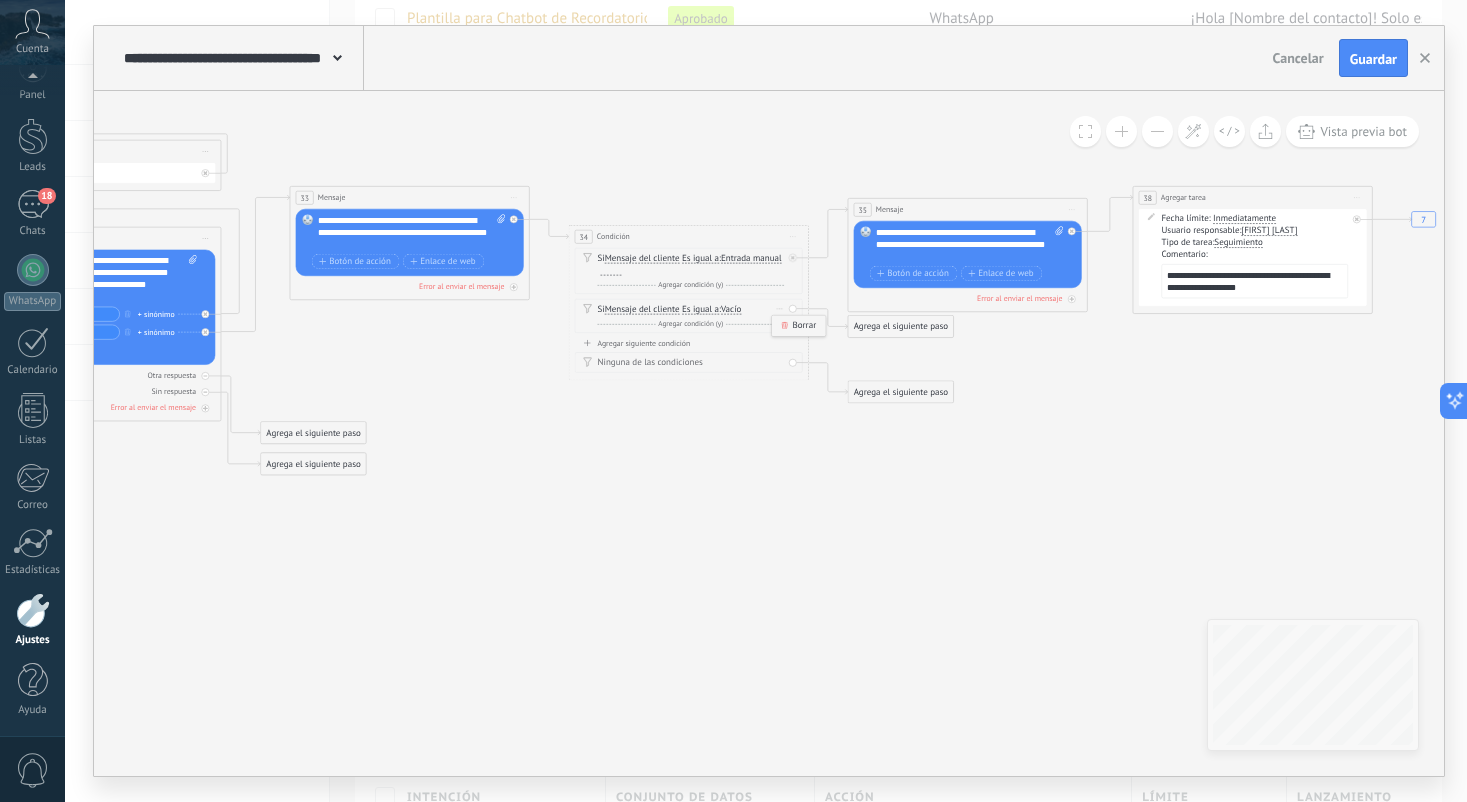 click on "Borrar" at bounding box center (798, 326) 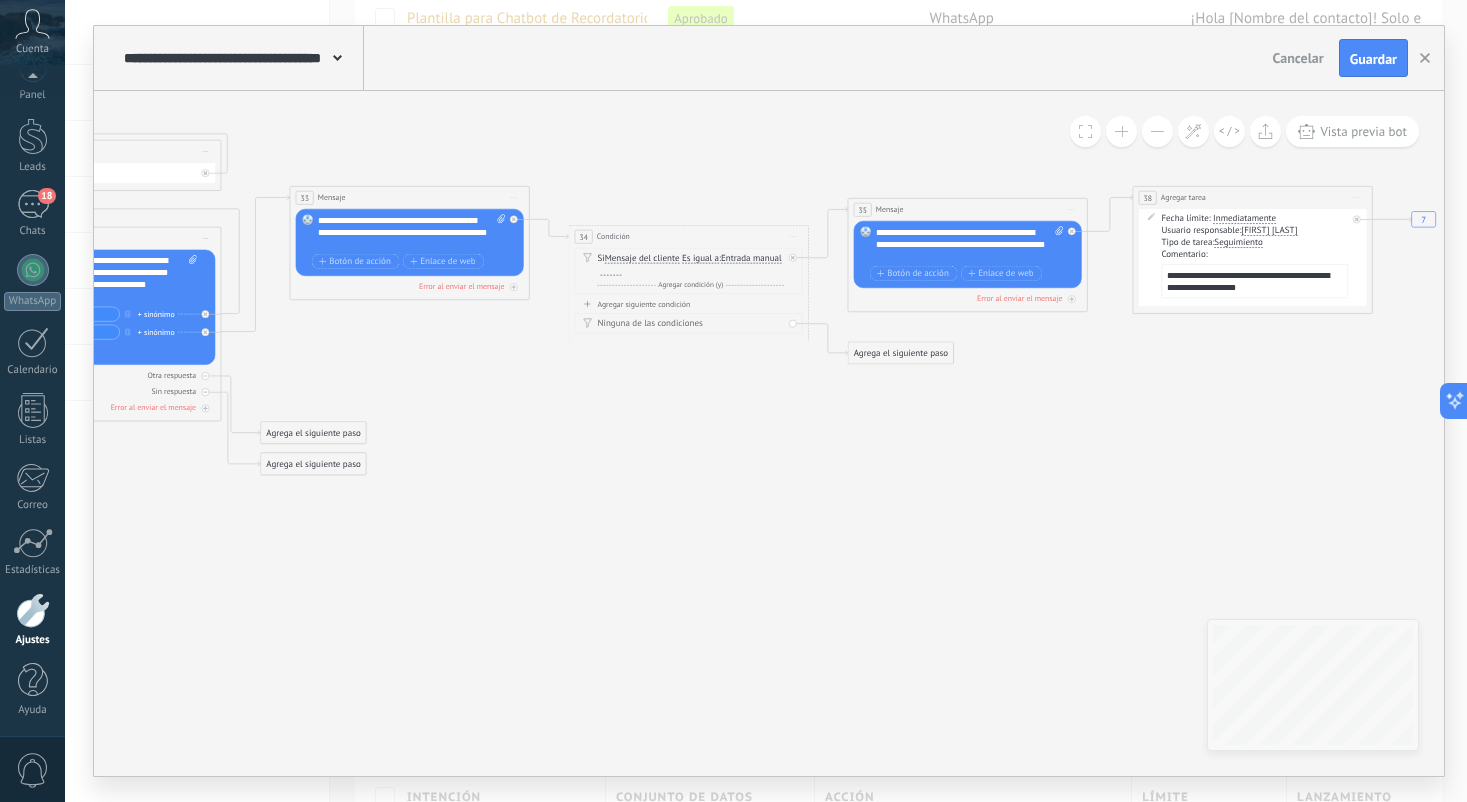 click on "34
Condición
*********
Iniciar vista previa aquí
Cambiar nombre
Duplicar
Borrar
Si
Mensaje del cliente
Mensaje del cliente
Emoción de la conversación
de" at bounding box center [689, 283] 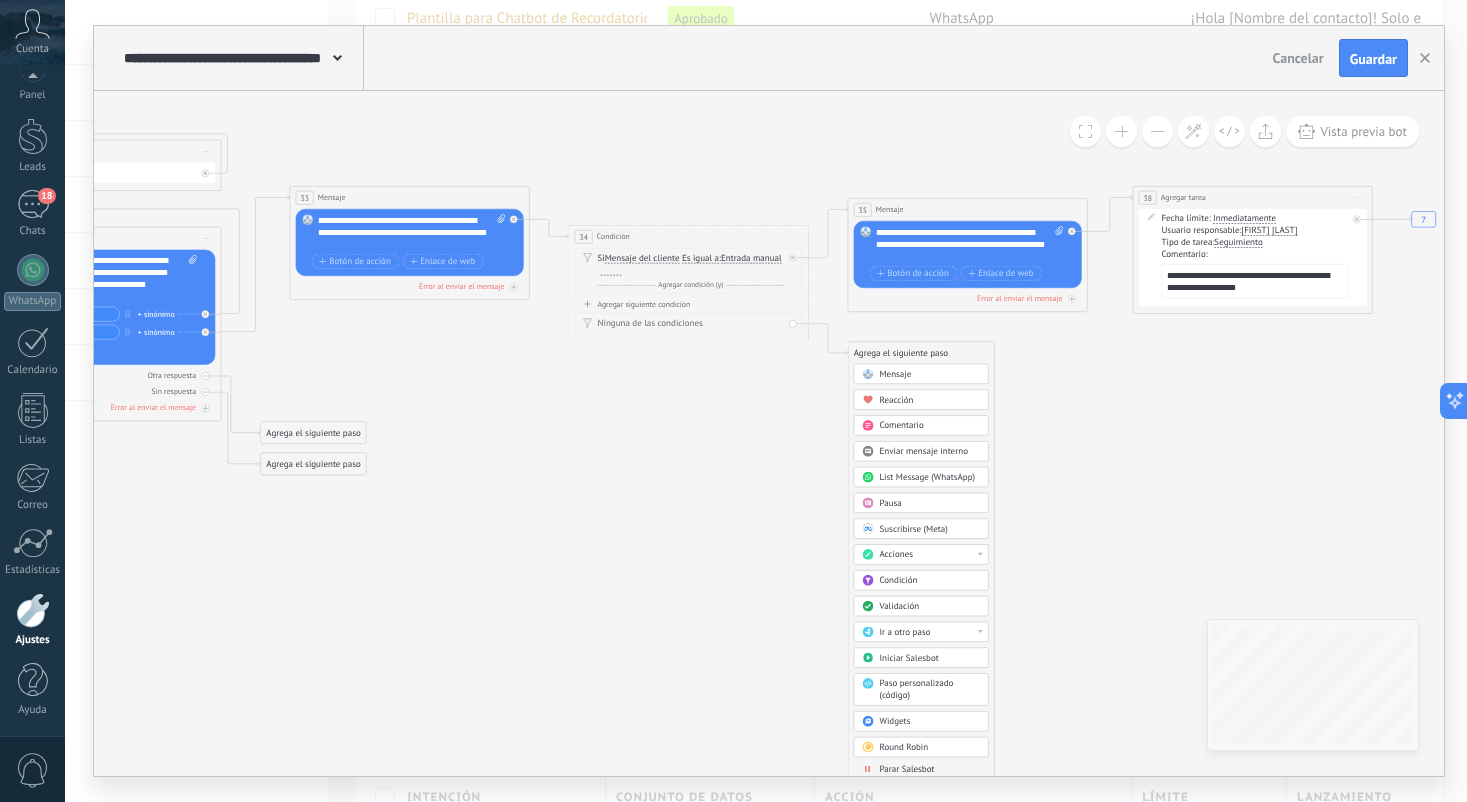 click on "Mensaje" at bounding box center [895, 373] 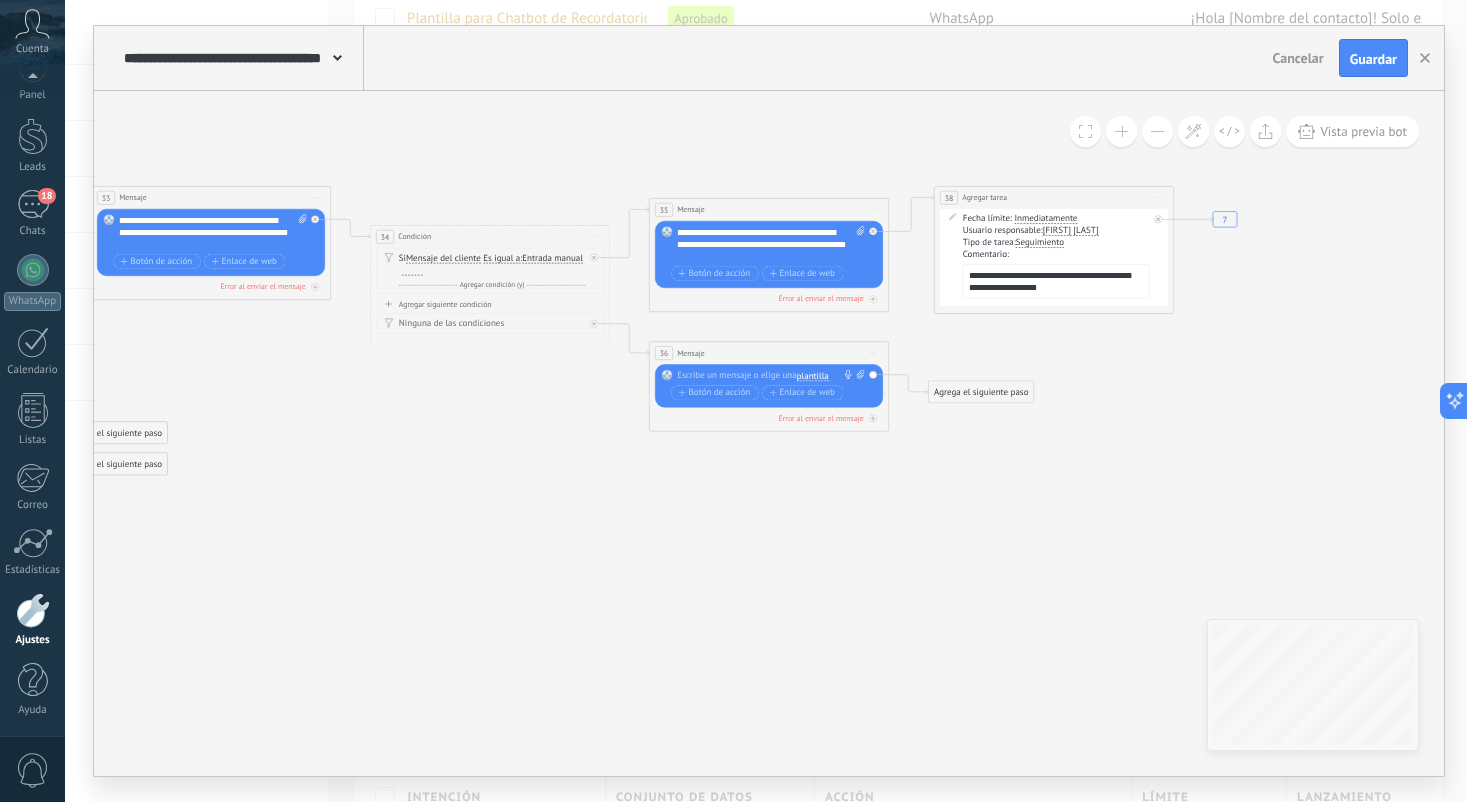 click at bounding box center (766, 376) 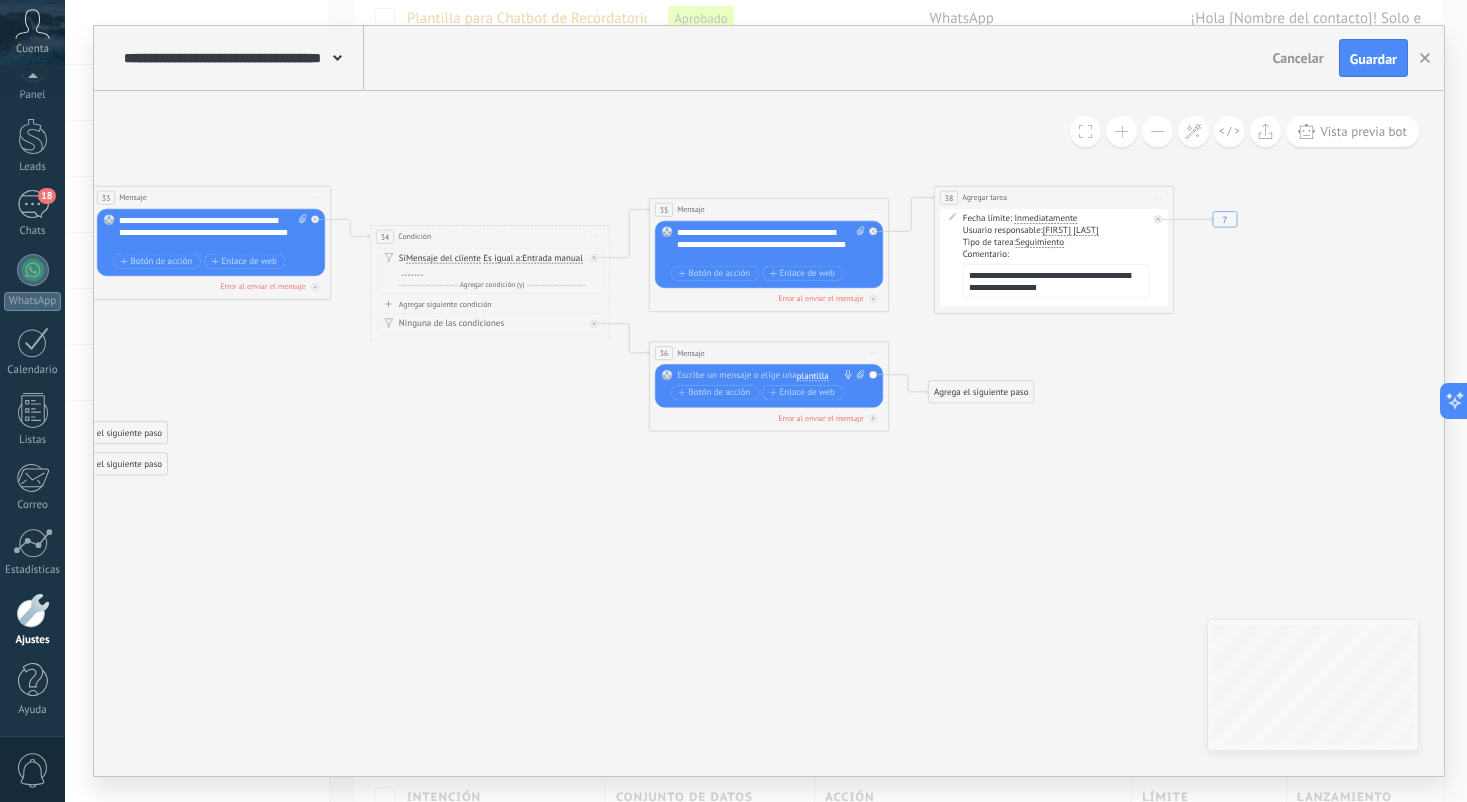 type 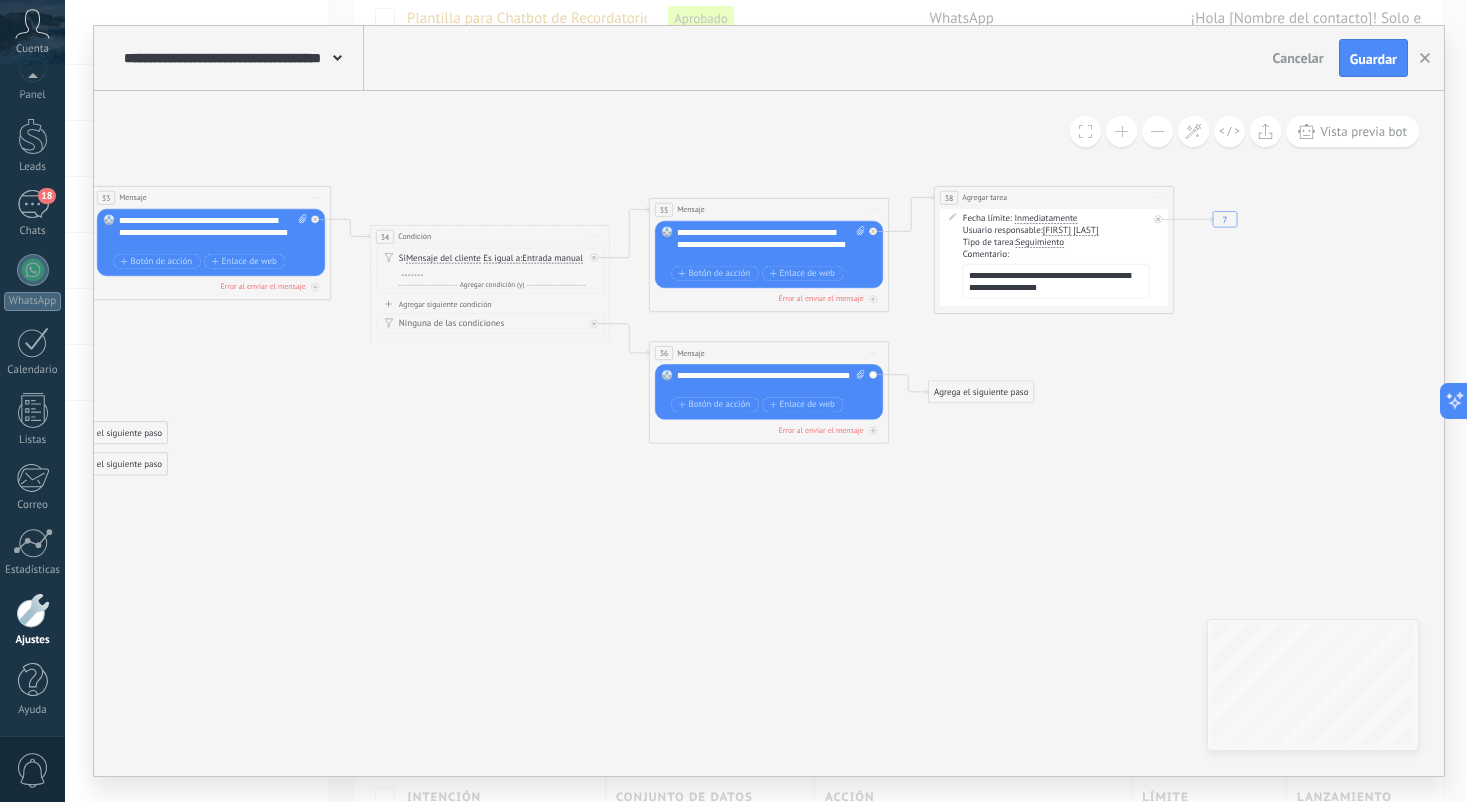 click on "Agrega el siguiente paso" at bounding box center [981, 392] 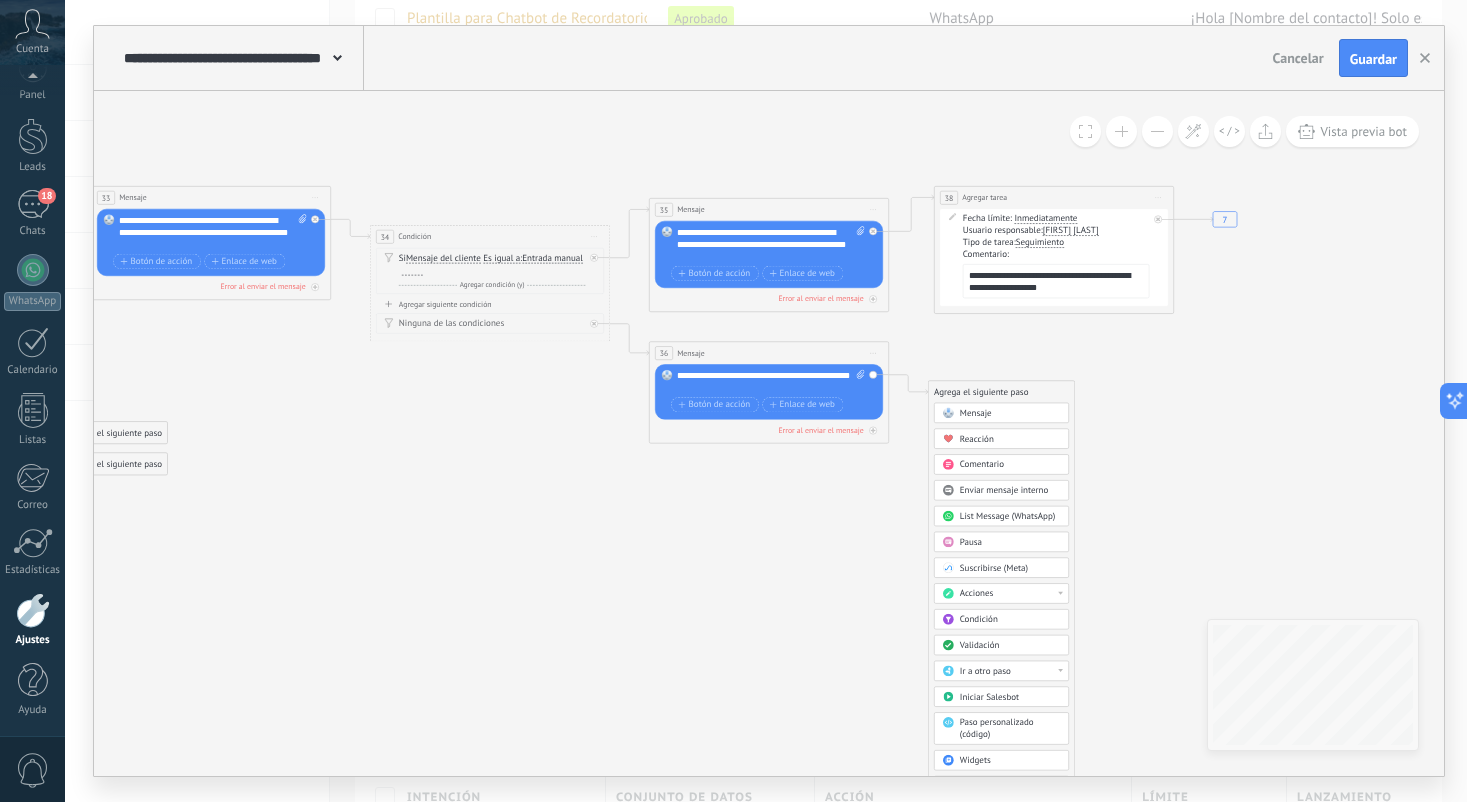 click on "Acciones" at bounding box center (1010, 594) 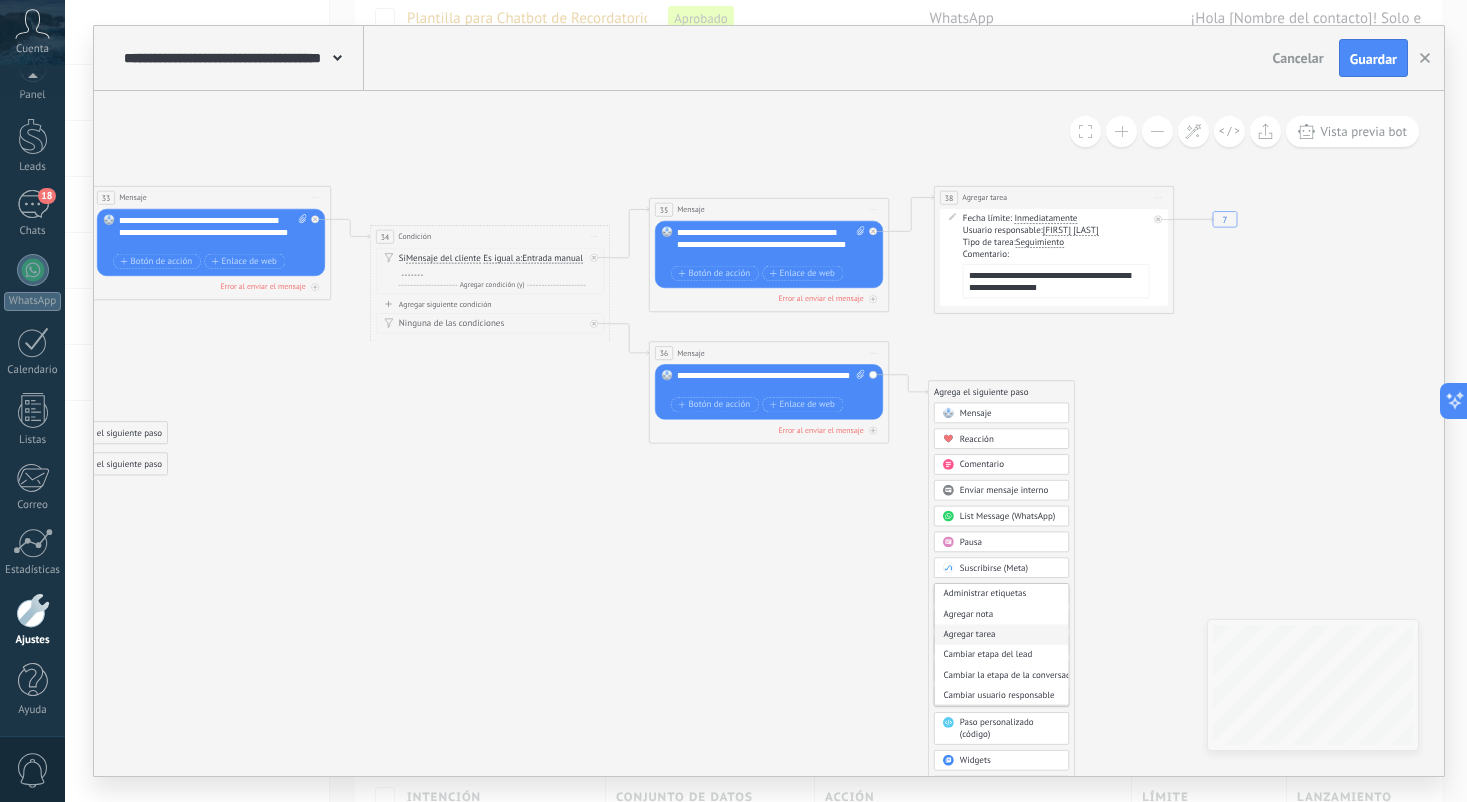 click on "Agregar tarea" at bounding box center (1002, 635) 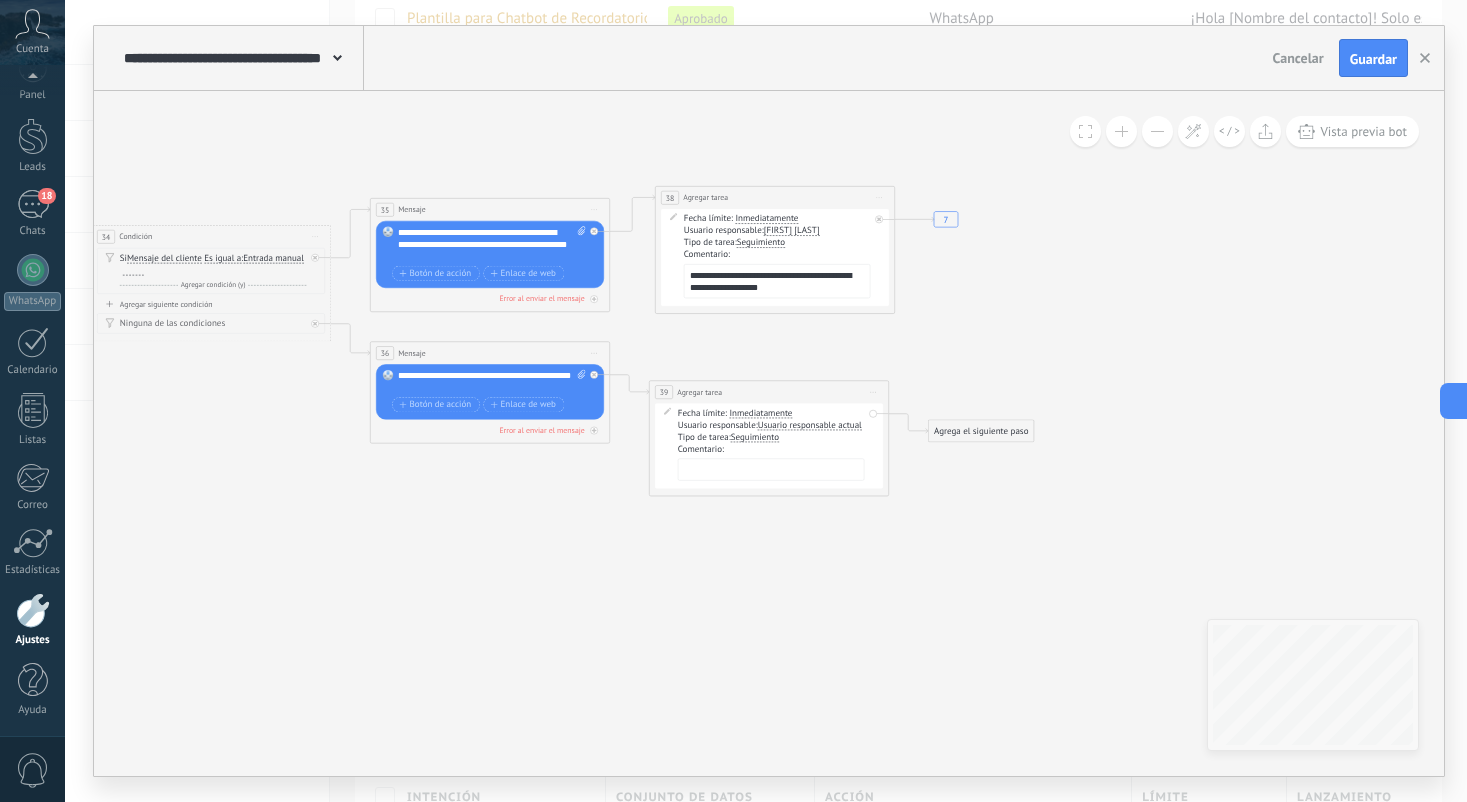 click on "Inmediatamente" at bounding box center (766, 219) 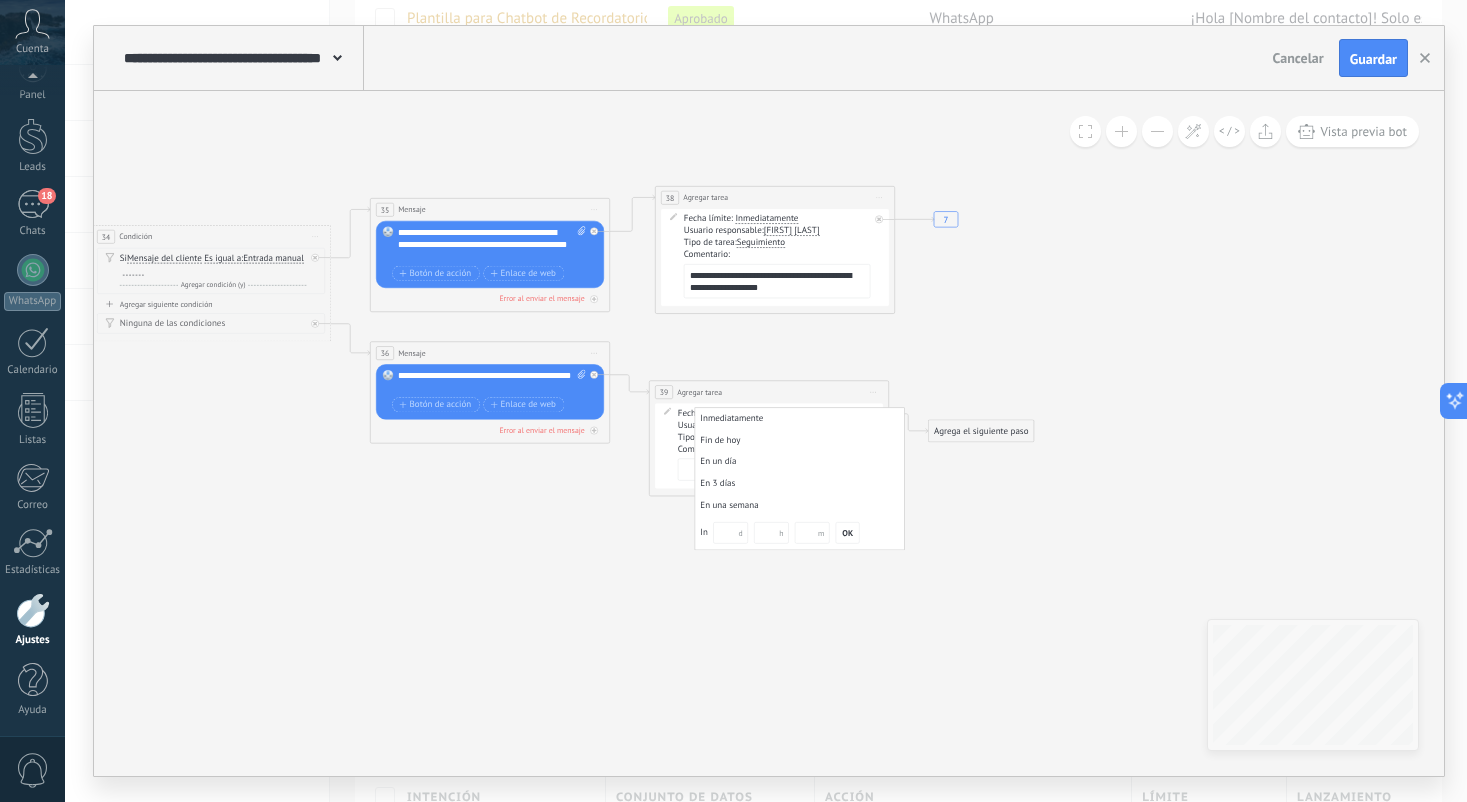 click on "**********" at bounding box center [769, 392] 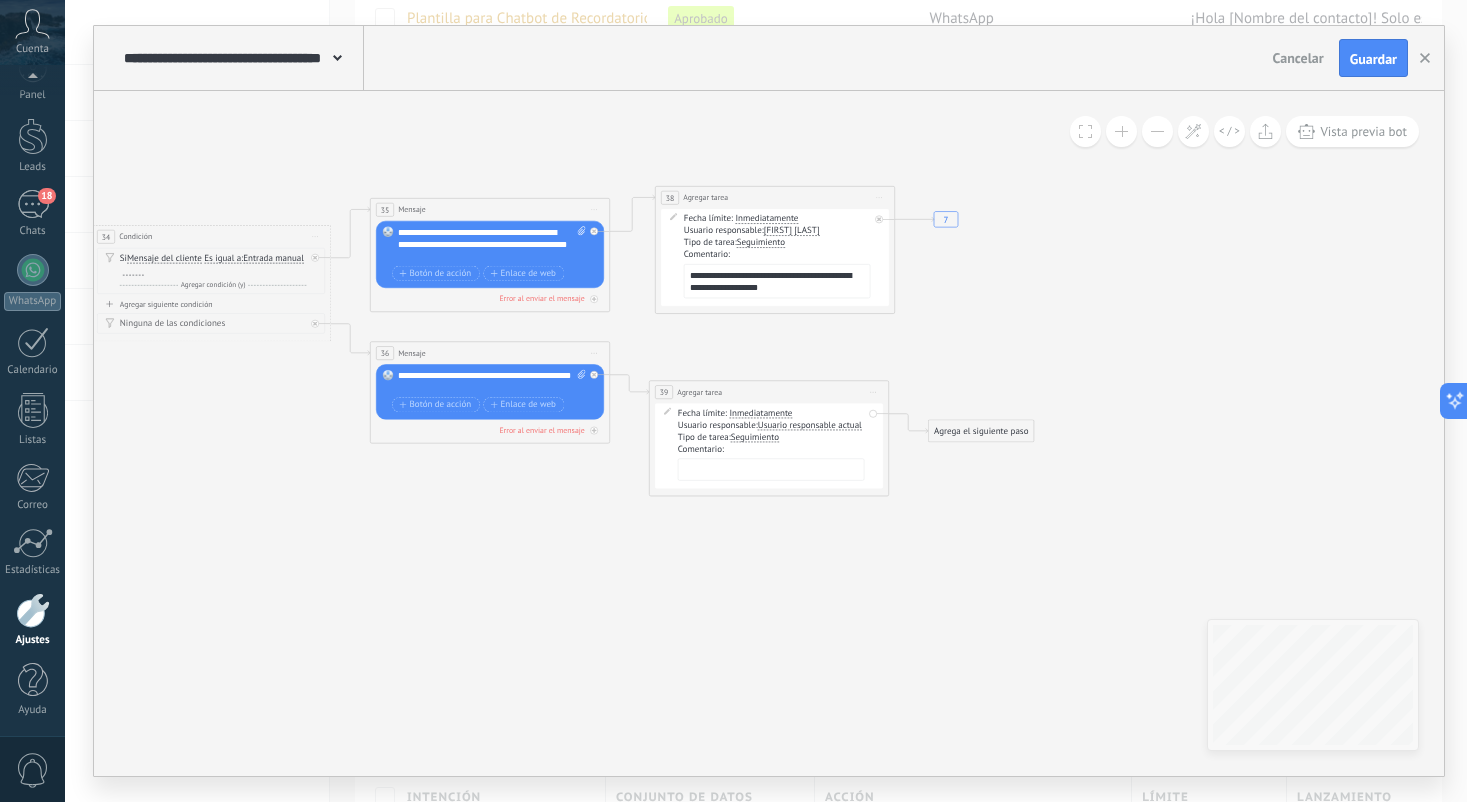 click on "Usuario responsable actual" at bounding box center [810, 426] 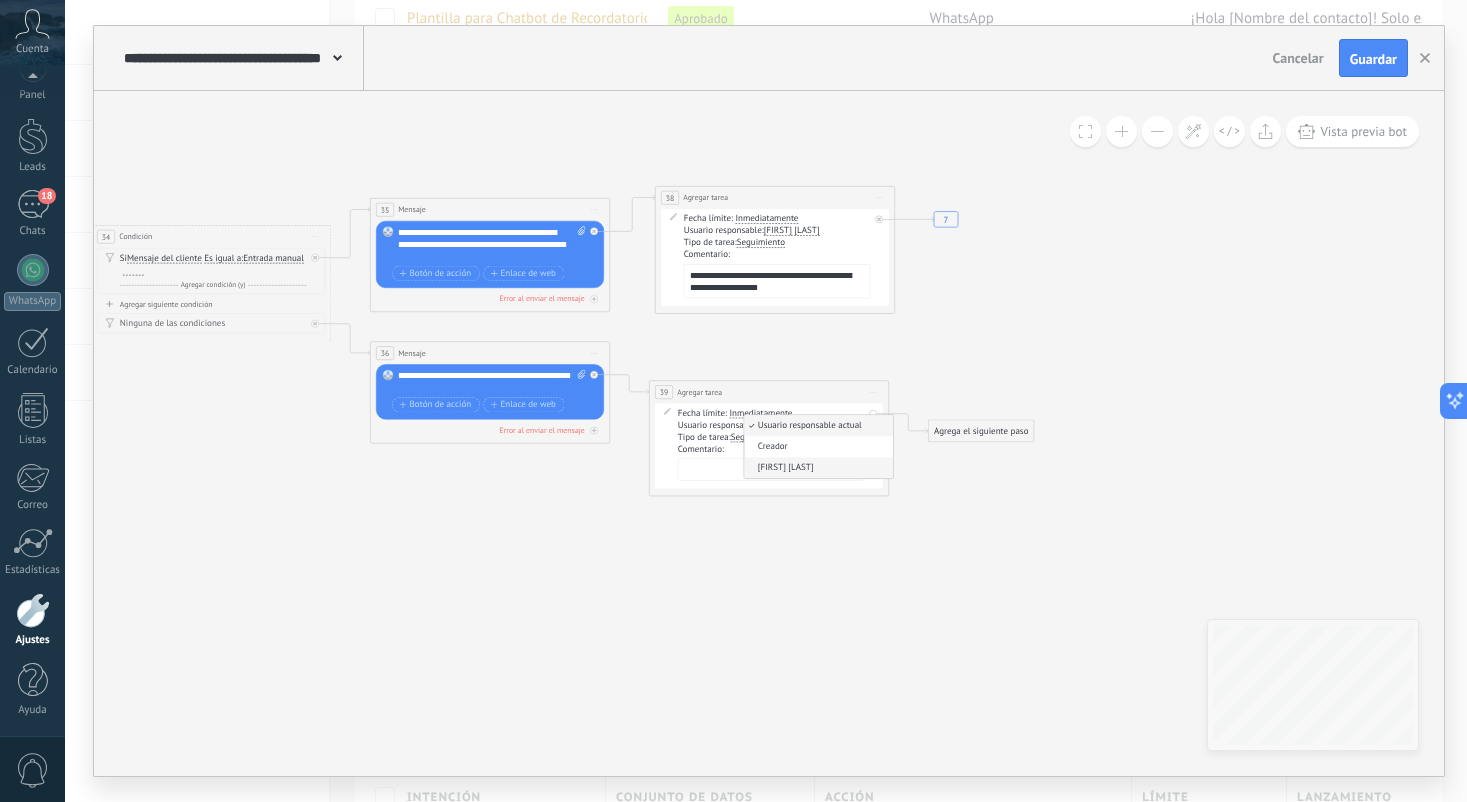click on "[FIRST] [LAST]" at bounding box center (817, 468) 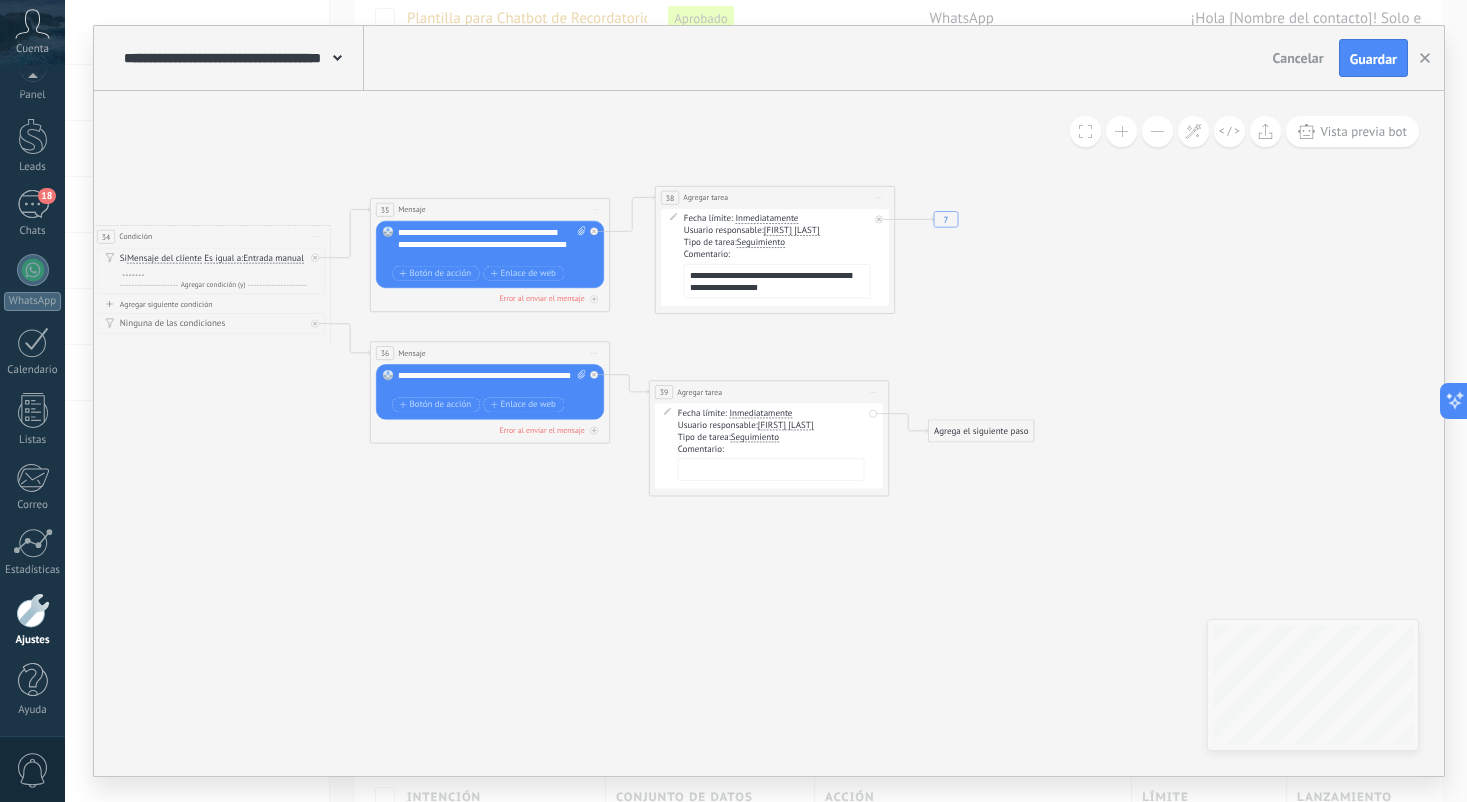 click at bounding box center [771, 469] 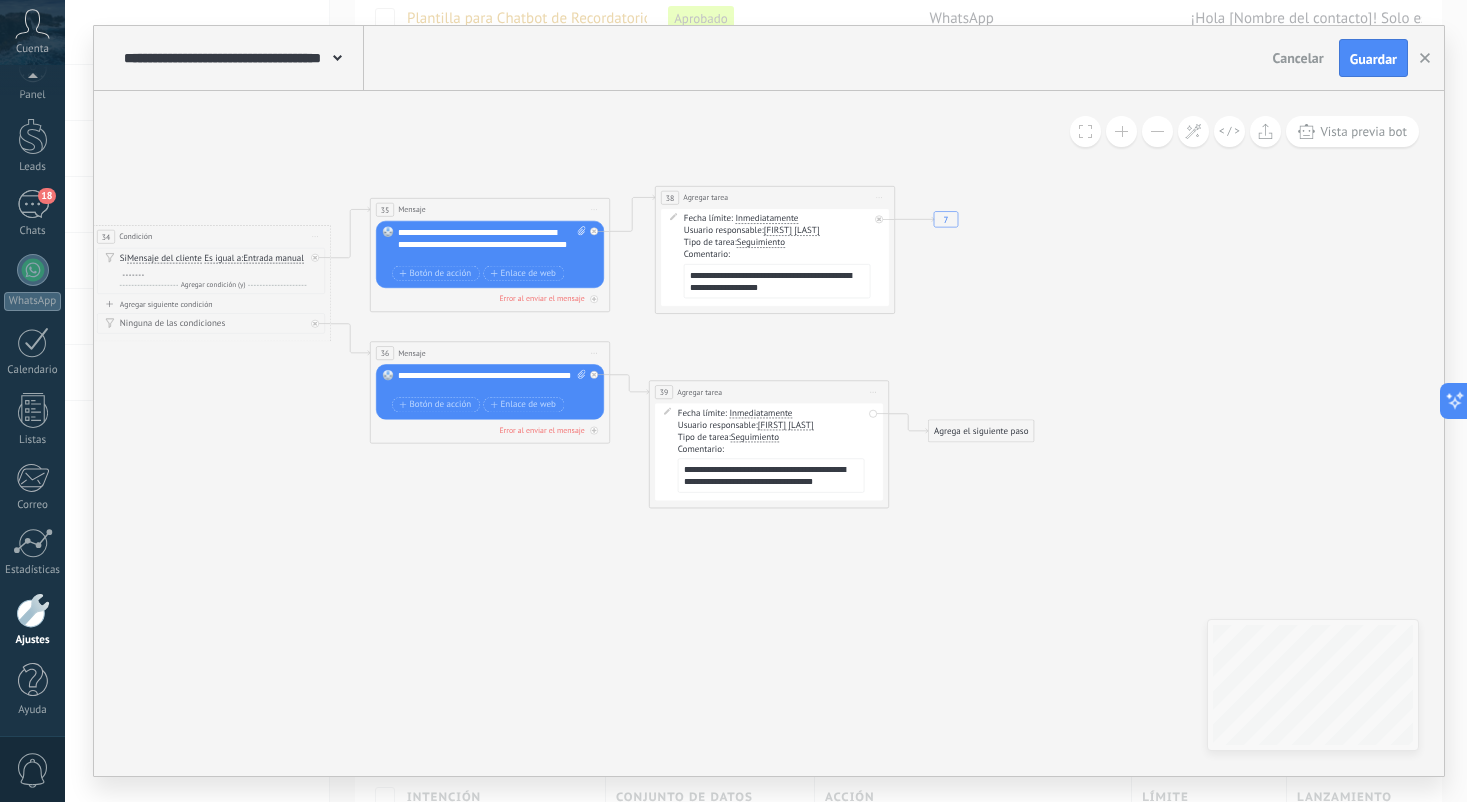 type on "**********" 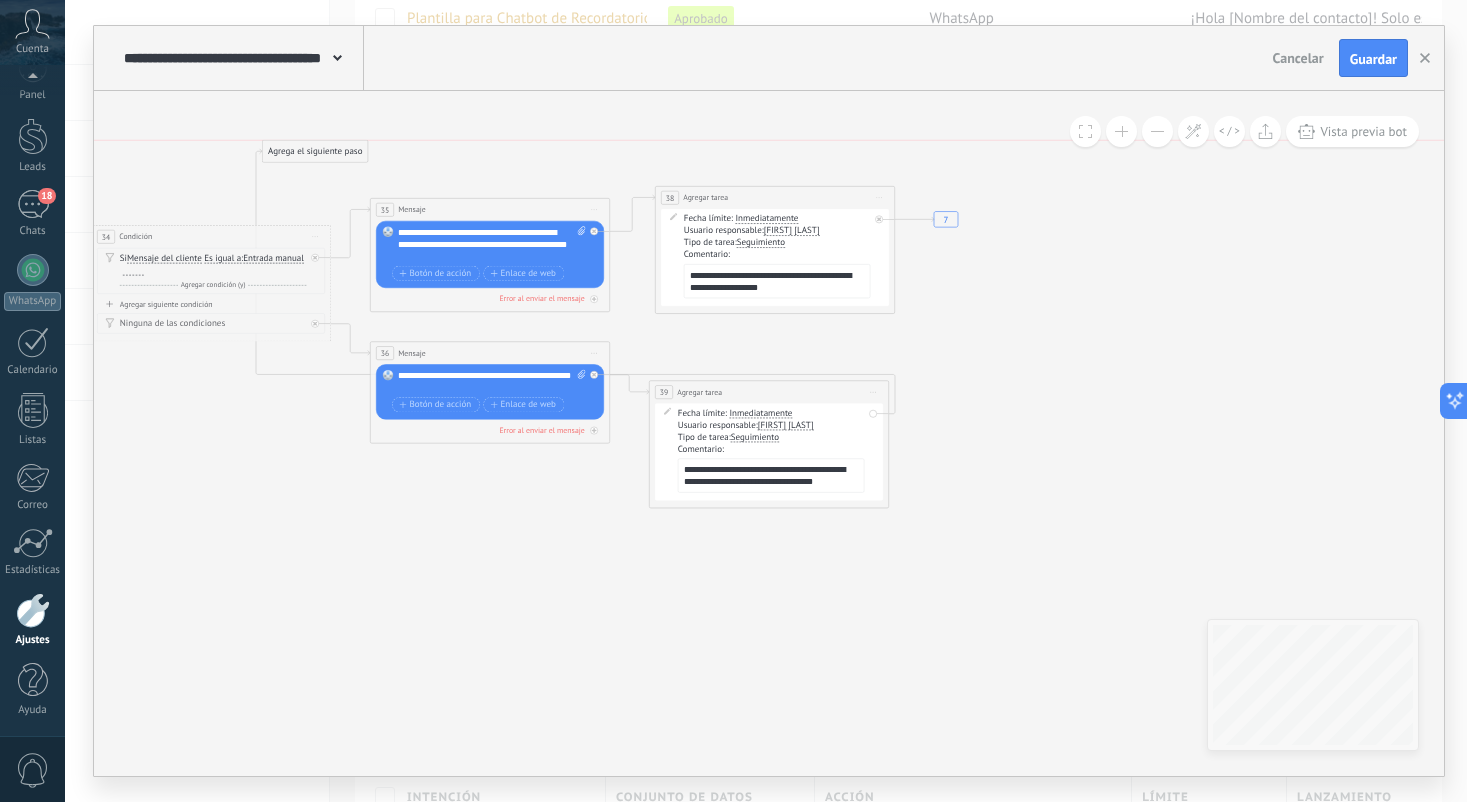drag, startPoint x: 955, startPoint y: 434, endPoint x: 291, endPoint y: 158, distance: 719.0772 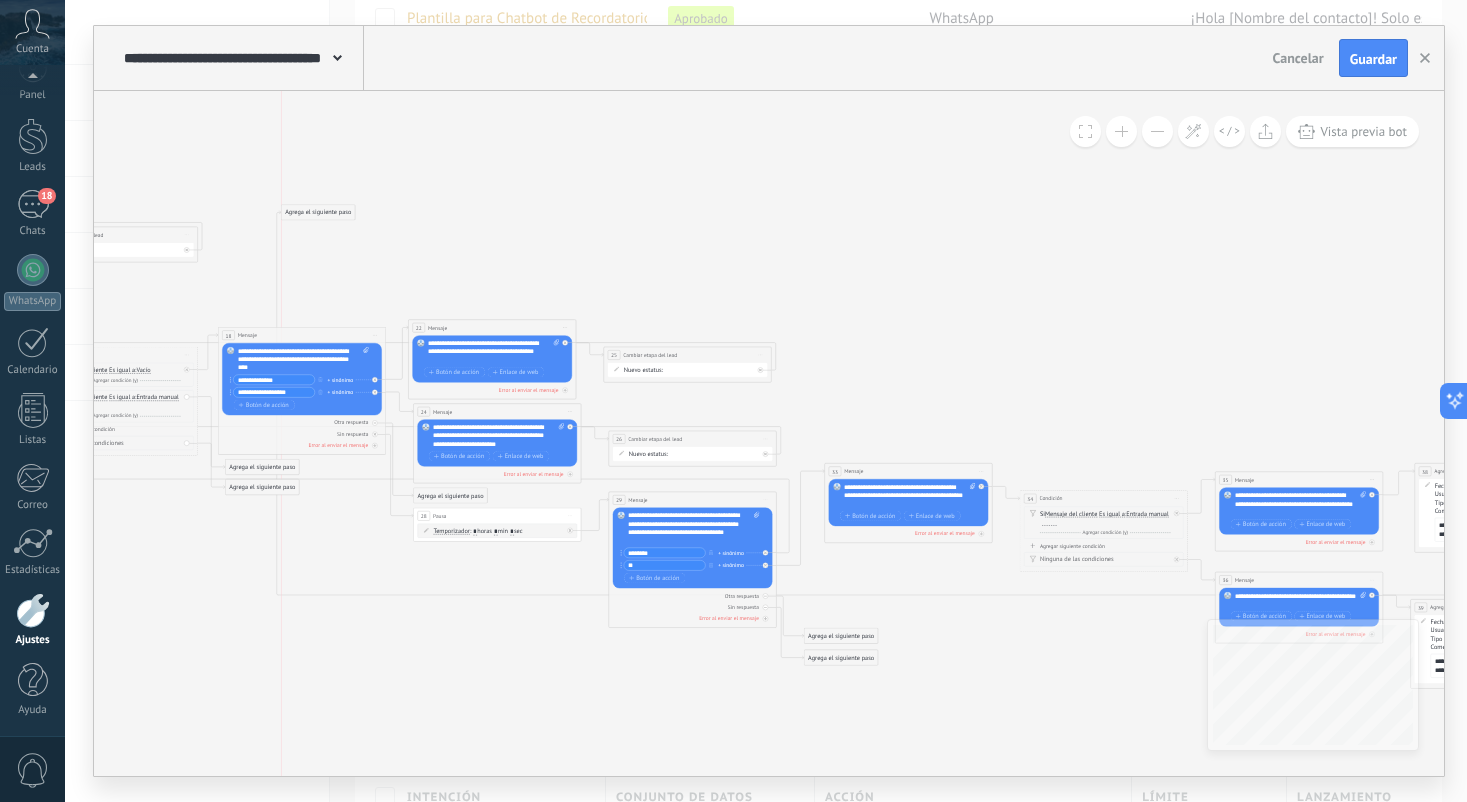 drag, startPoint x: 573, startPoint y: 324, endPoint x: 307, endPoint y: 212, distance: 288.6174 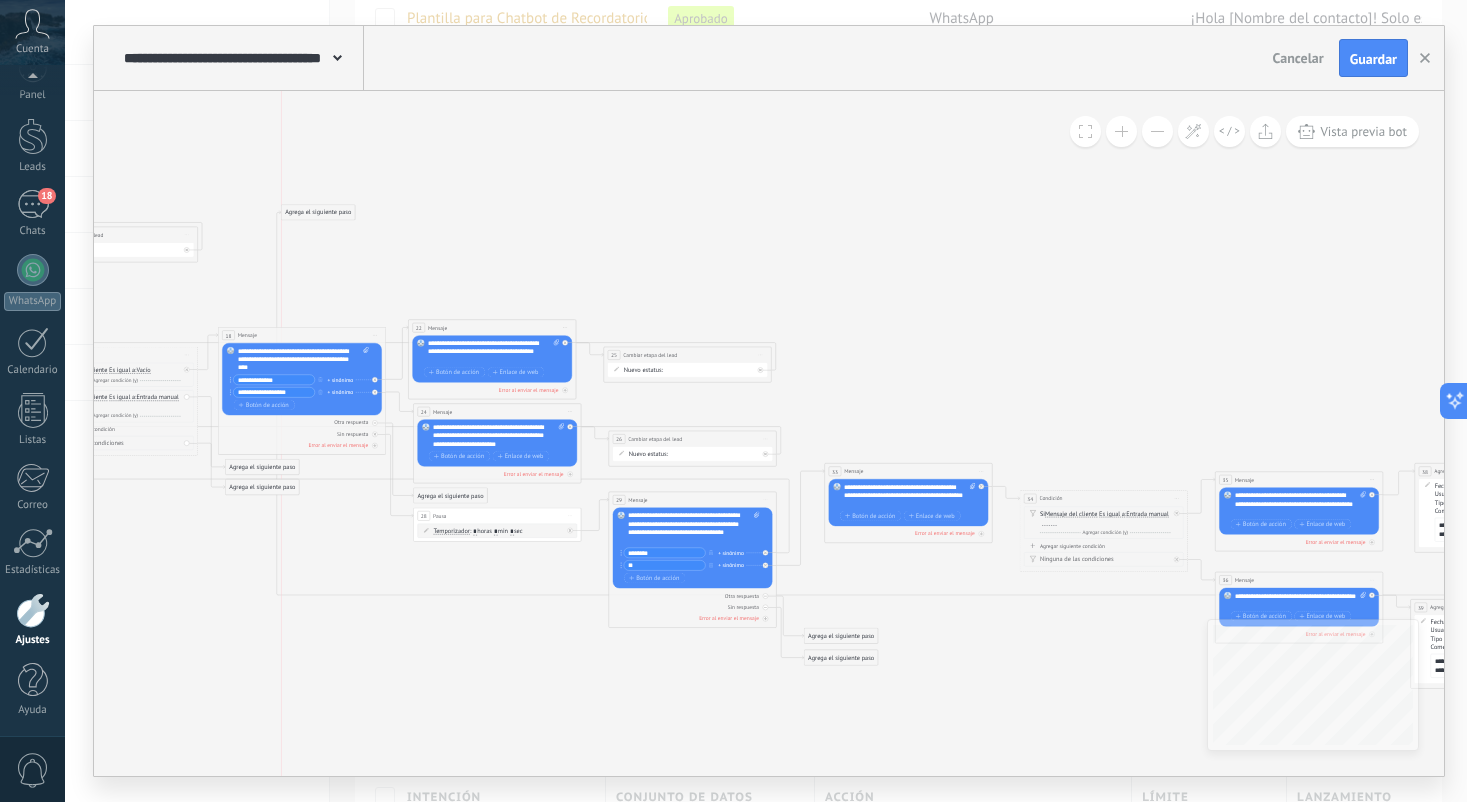 click on "Agrega el siguiente paso" at bounding box center [318, 213] 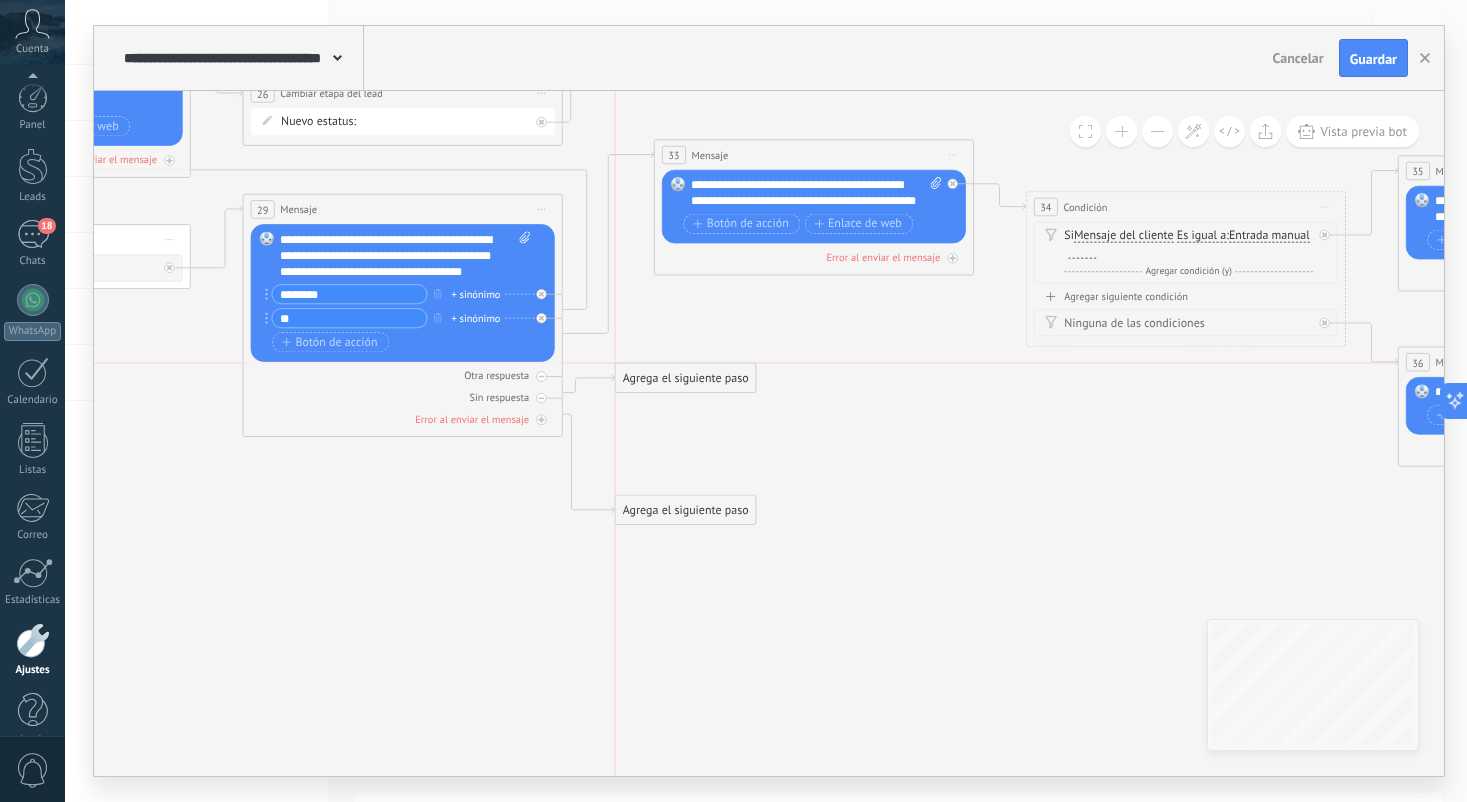 click on "Agrega el siguiente paso" at bounding box center [685, 378] 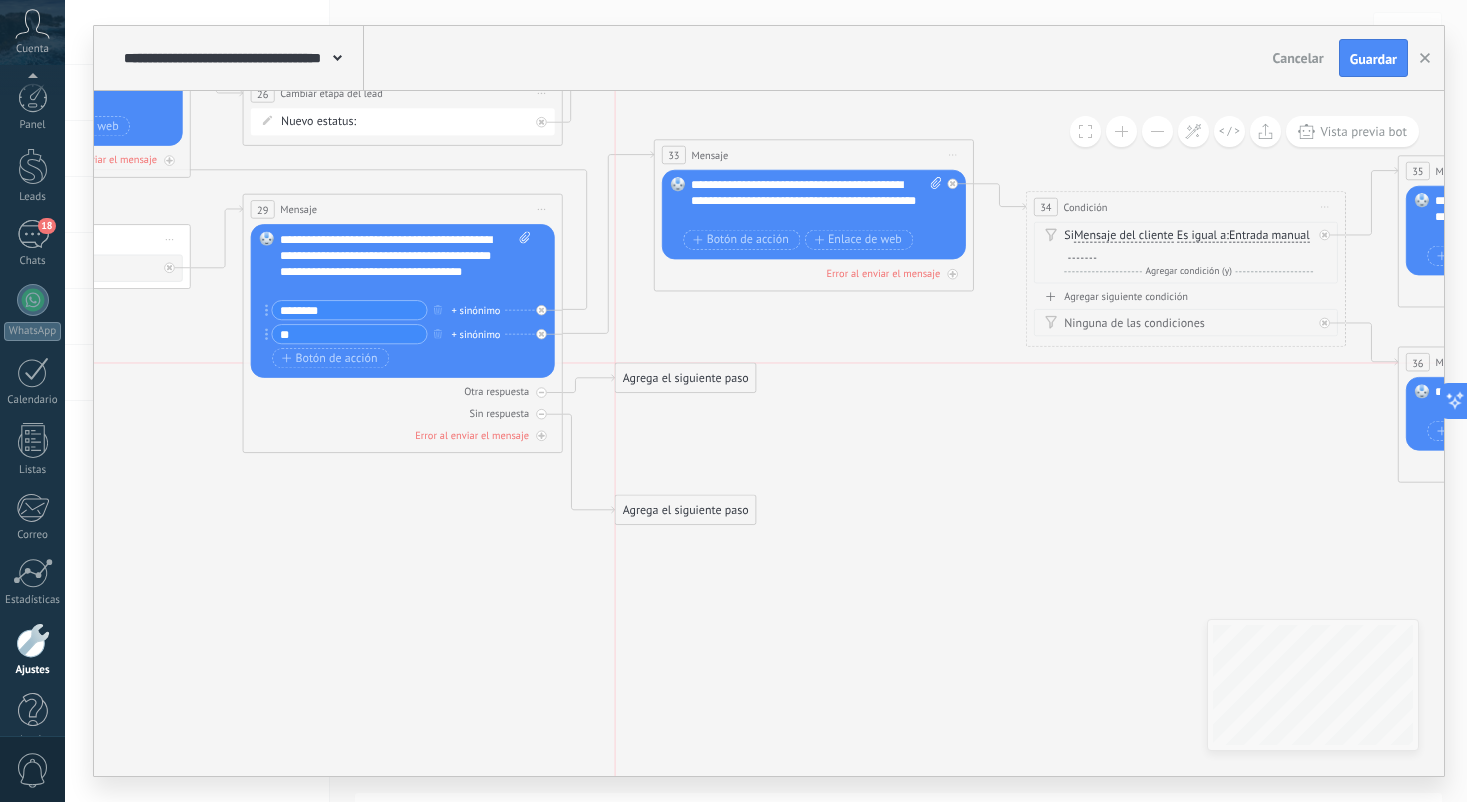 scroll, scrollTop: 232, scrollLeft: 0, axis: vertical 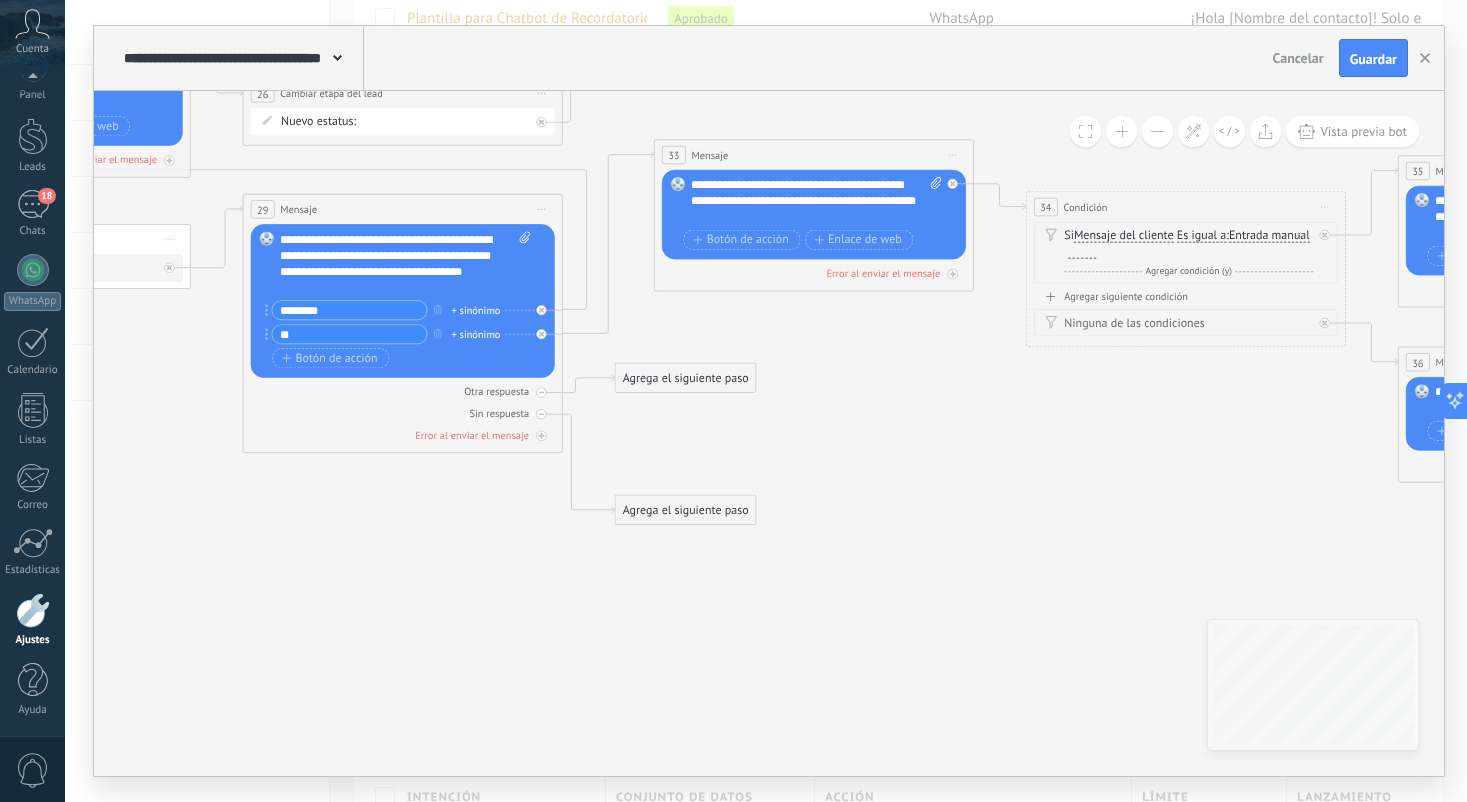 click on "Agrega el siguiente paso" at bounding box center [685, 378] 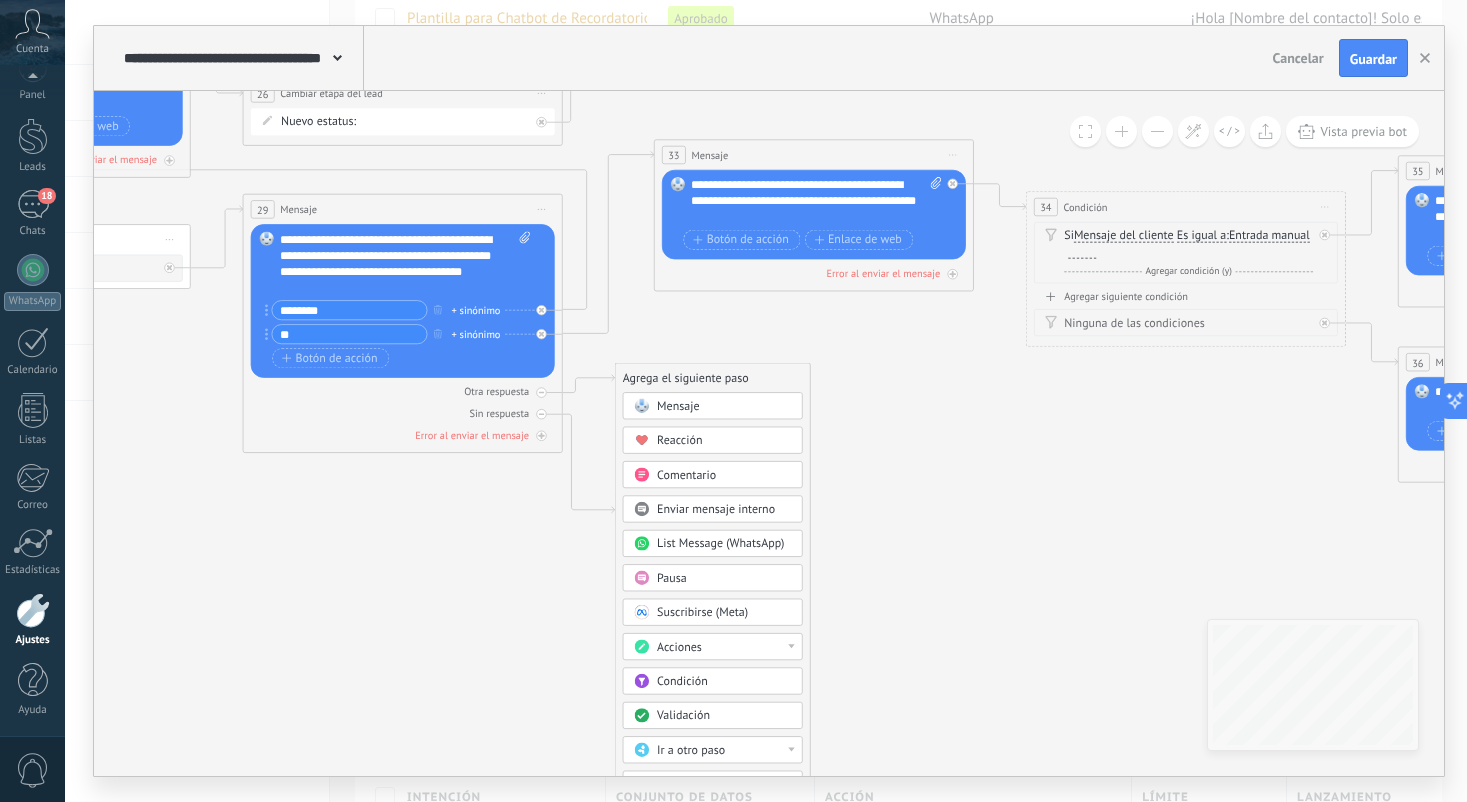 click on "Mensaje" at bounding box center [724, 407] 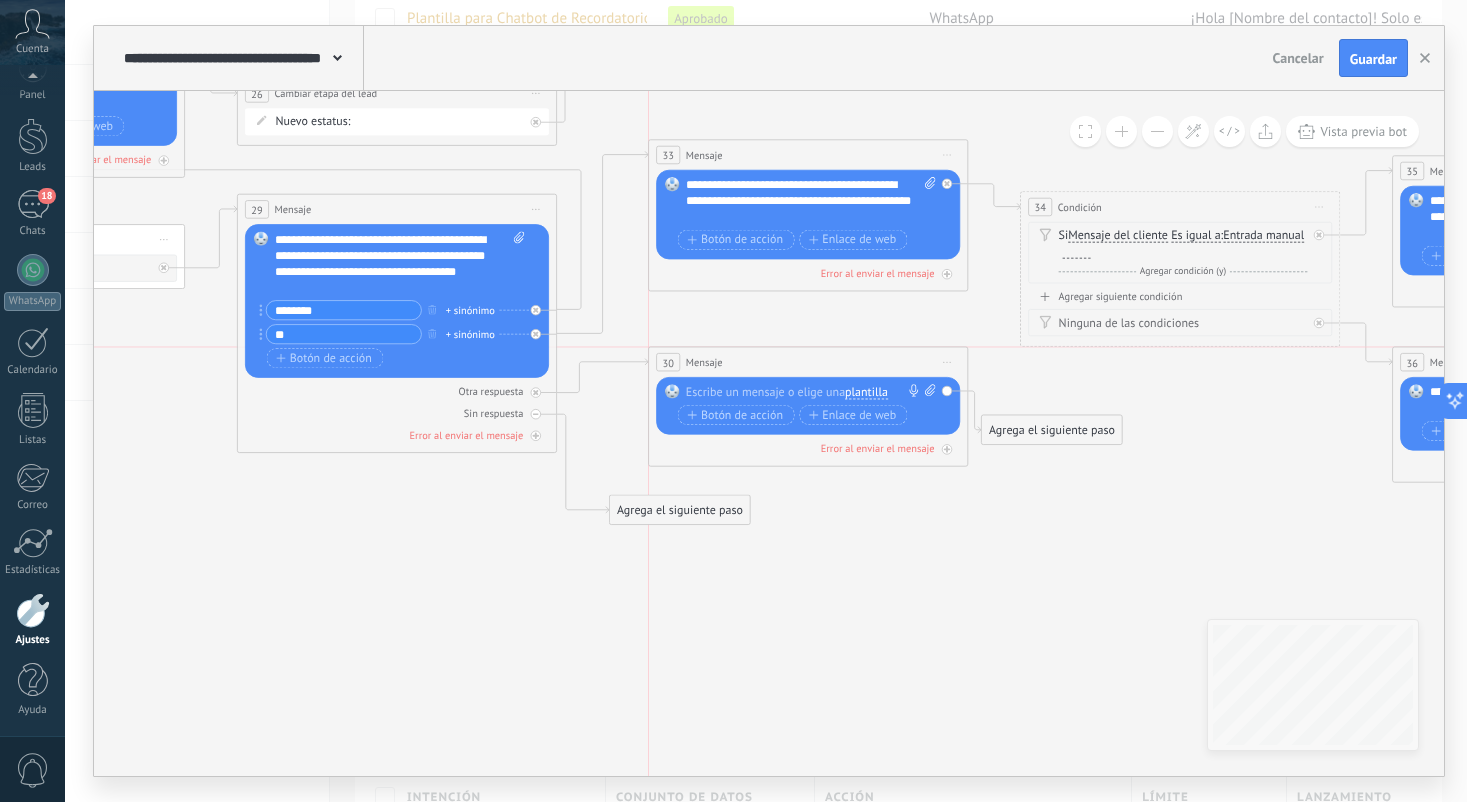 drag, startPoint x: 739, startPoint y: 368, endPoint x: 783, endPoint y: 347, distance: 48.754486 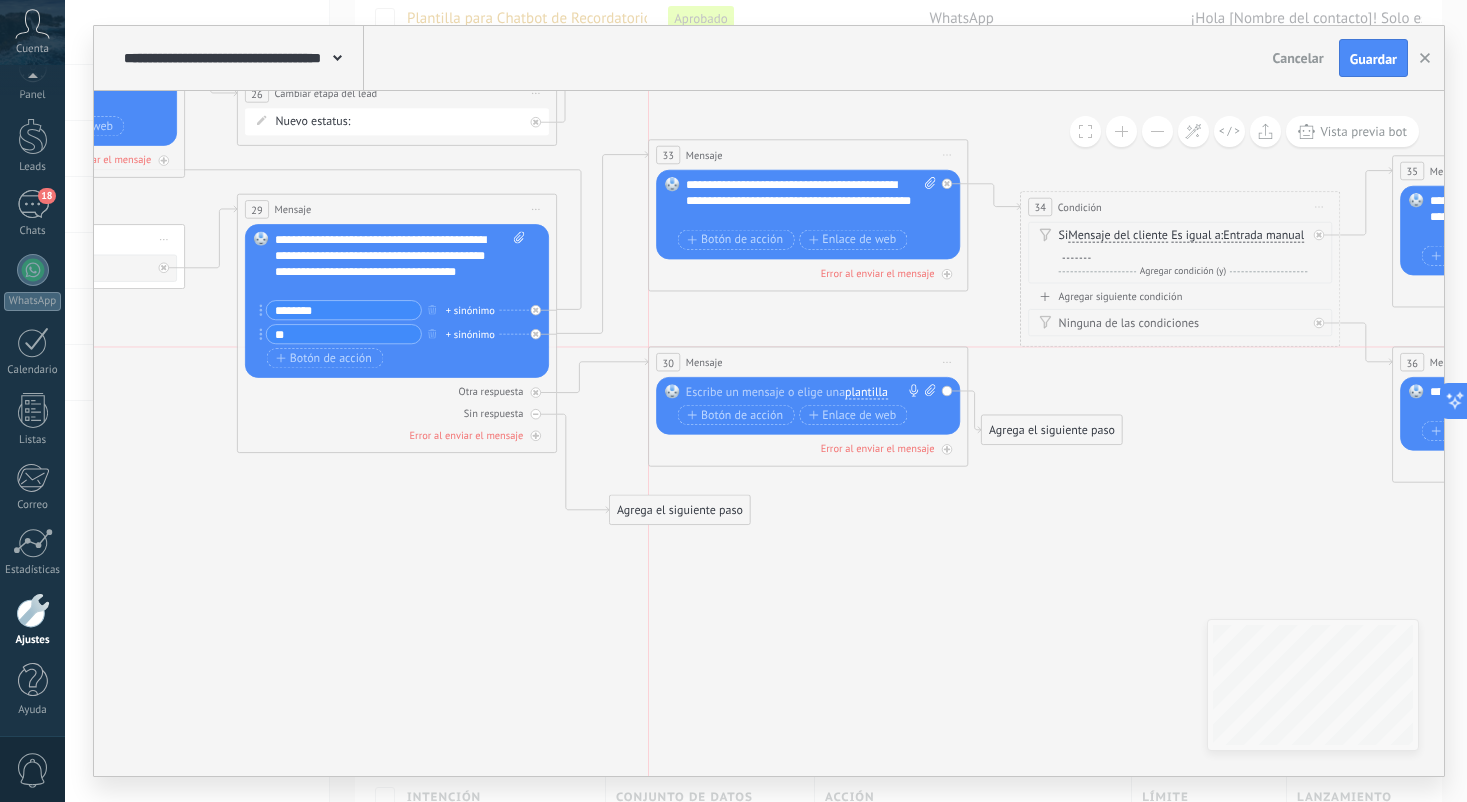 click on "**********" at bounding box center [-2525, -597] 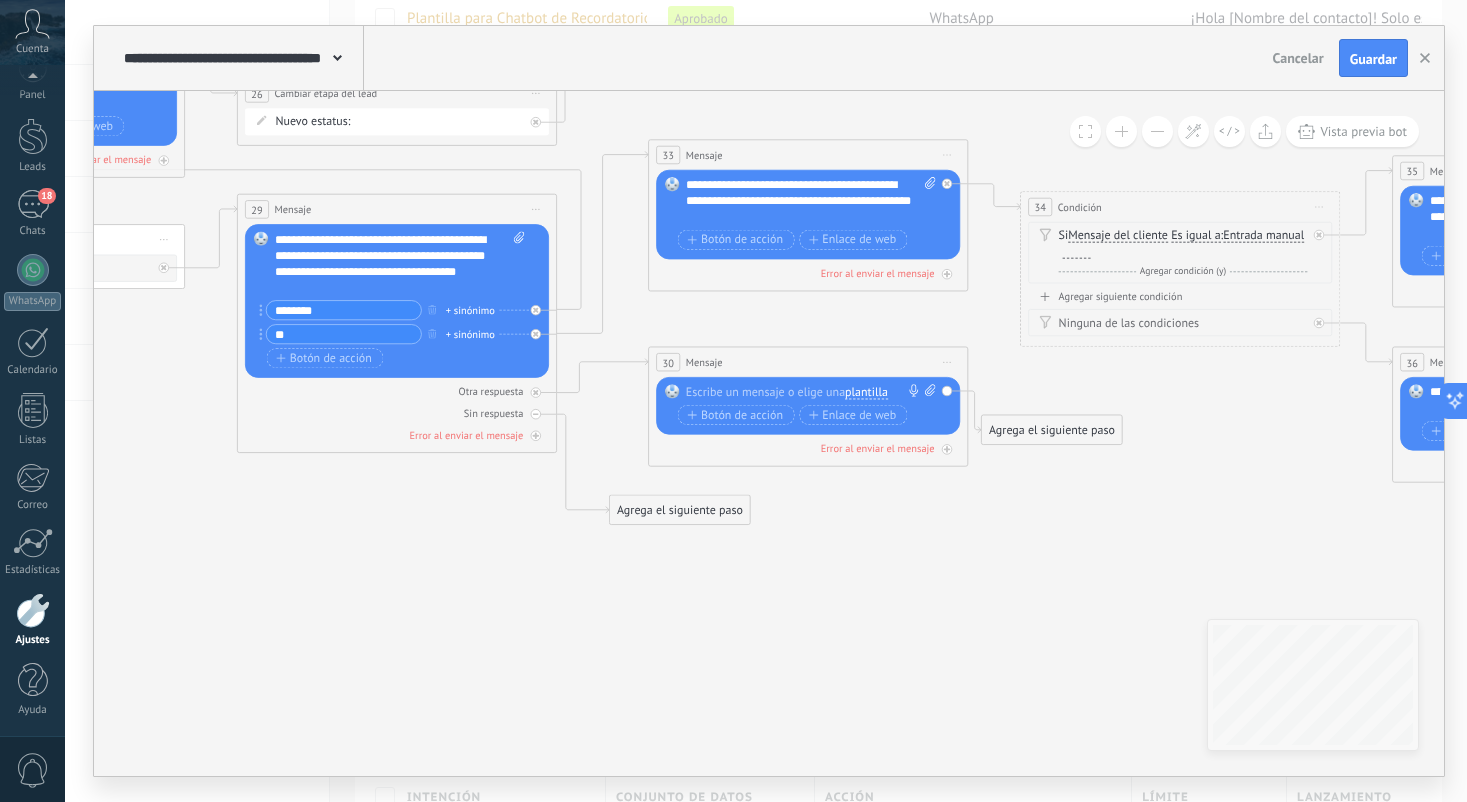 click at bounding box center [805, 392] 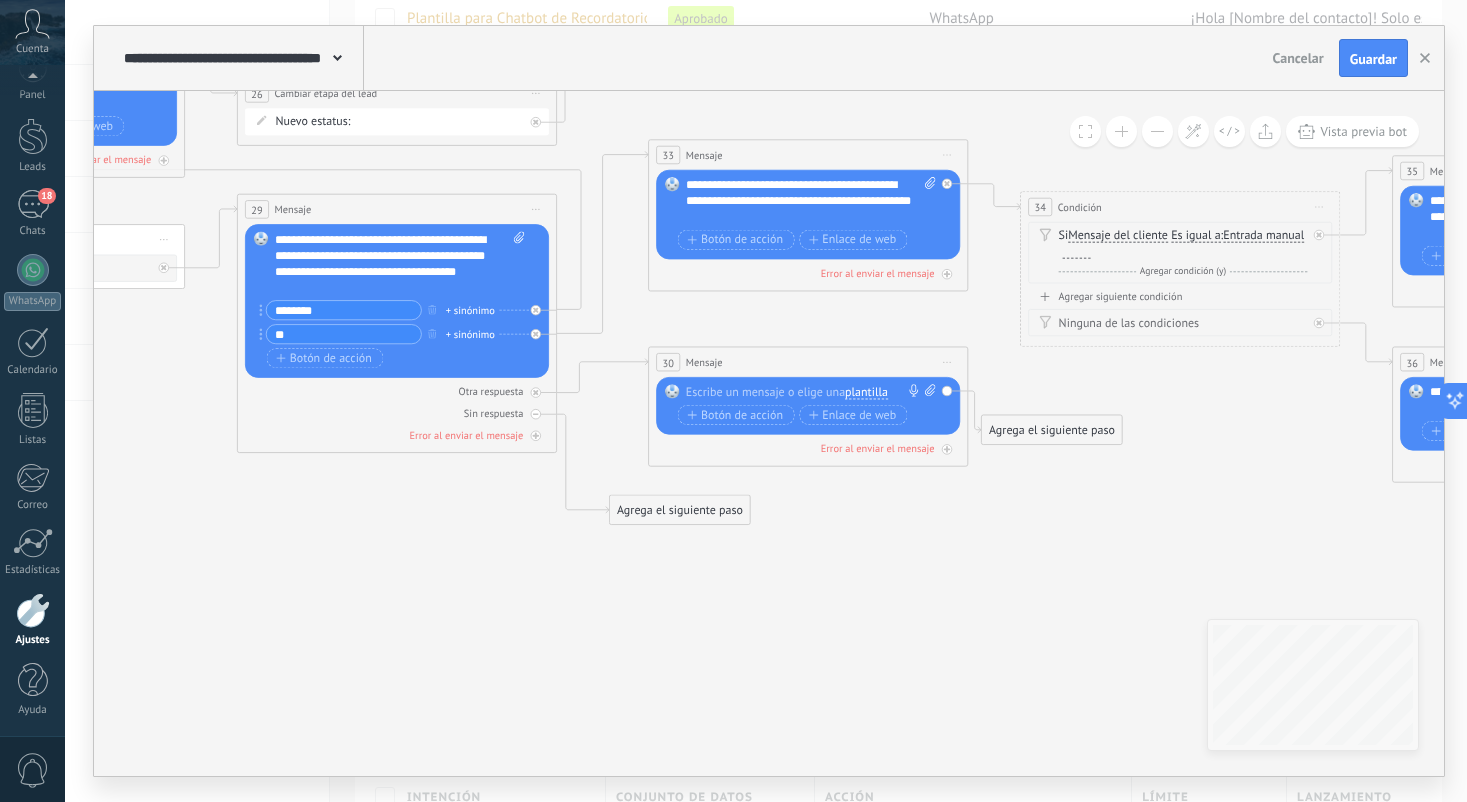 type 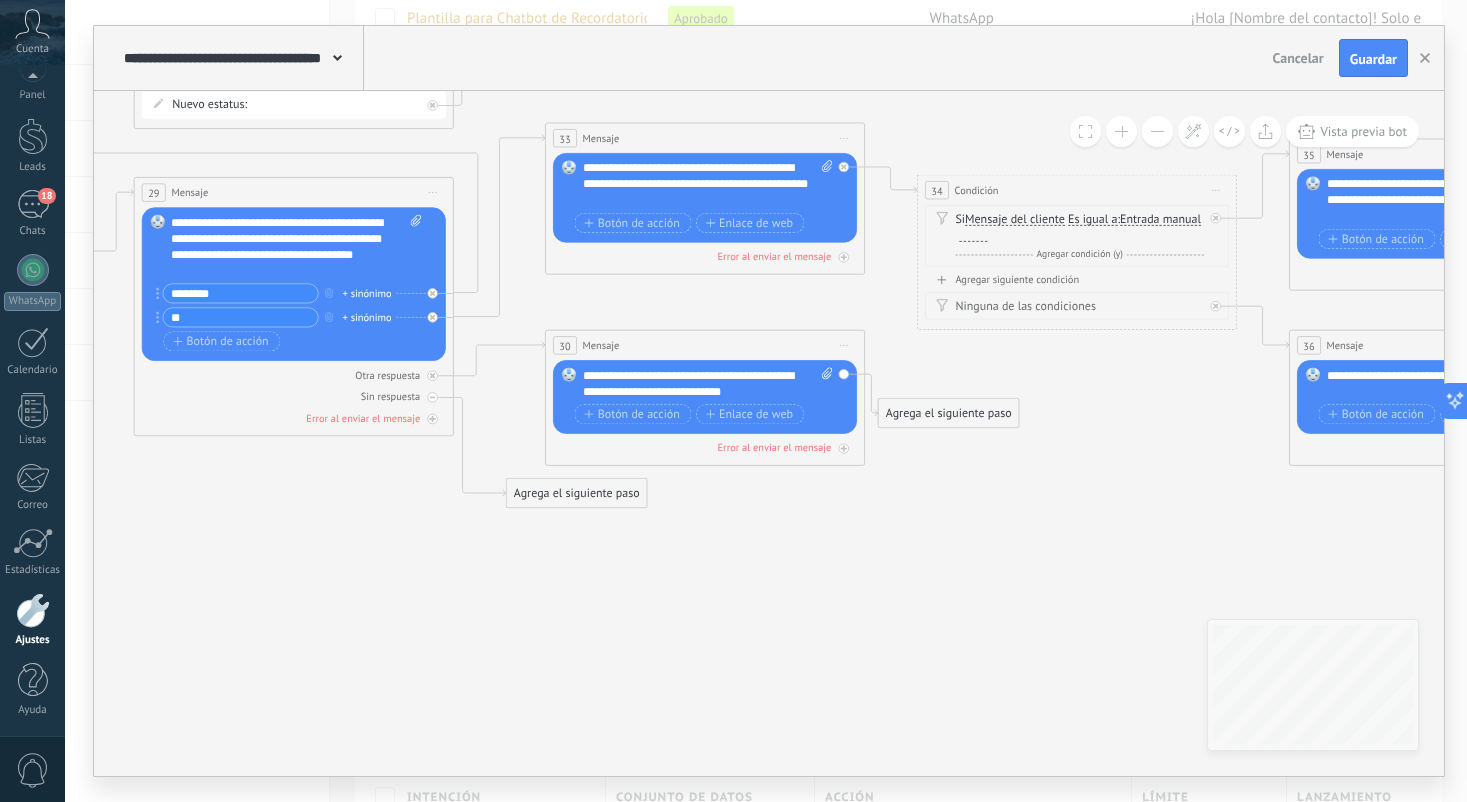 click on "Agrega el siguiente paso" at bounding box center (949, 413) 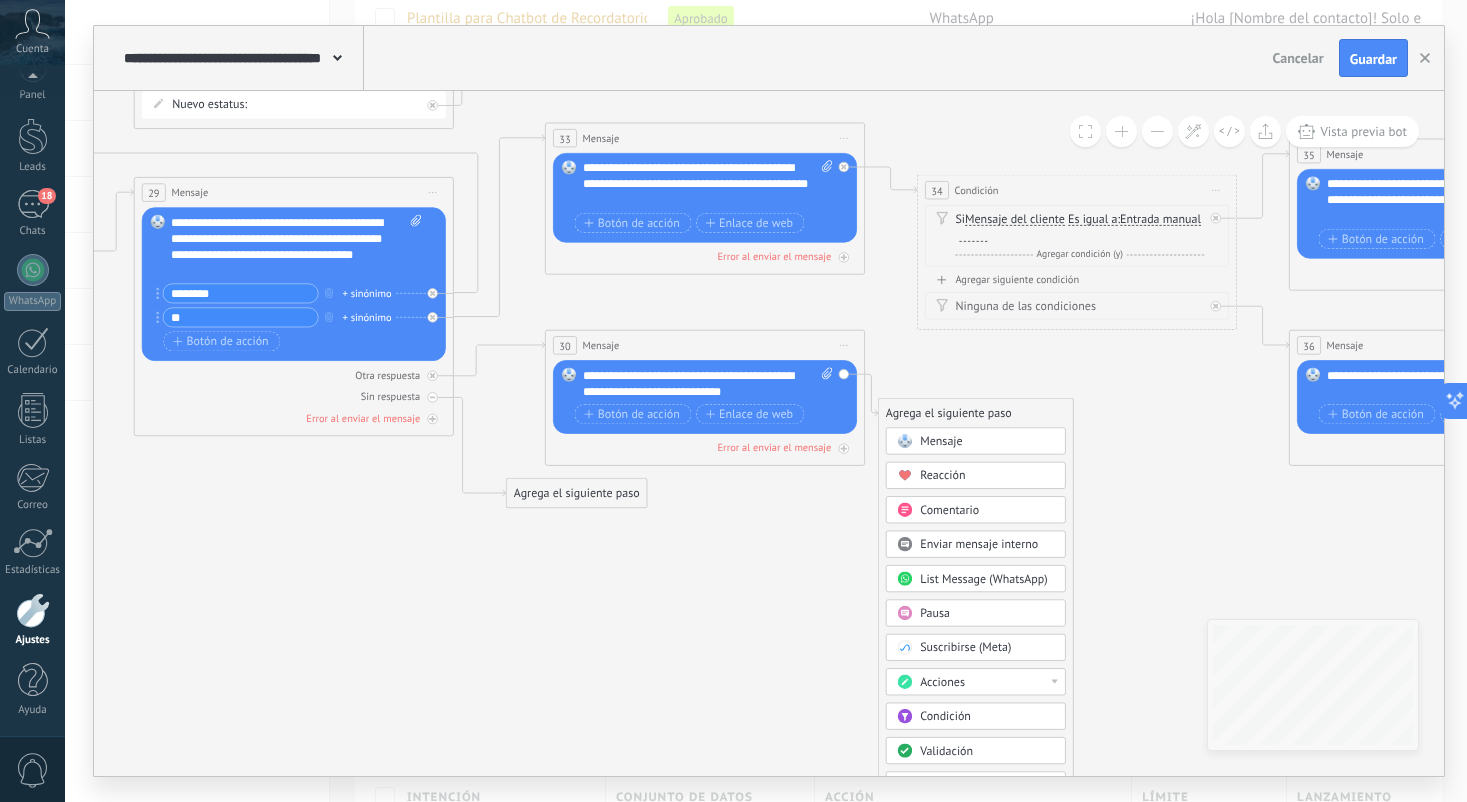 click on "Acciones" at bounding box center (987, 683) 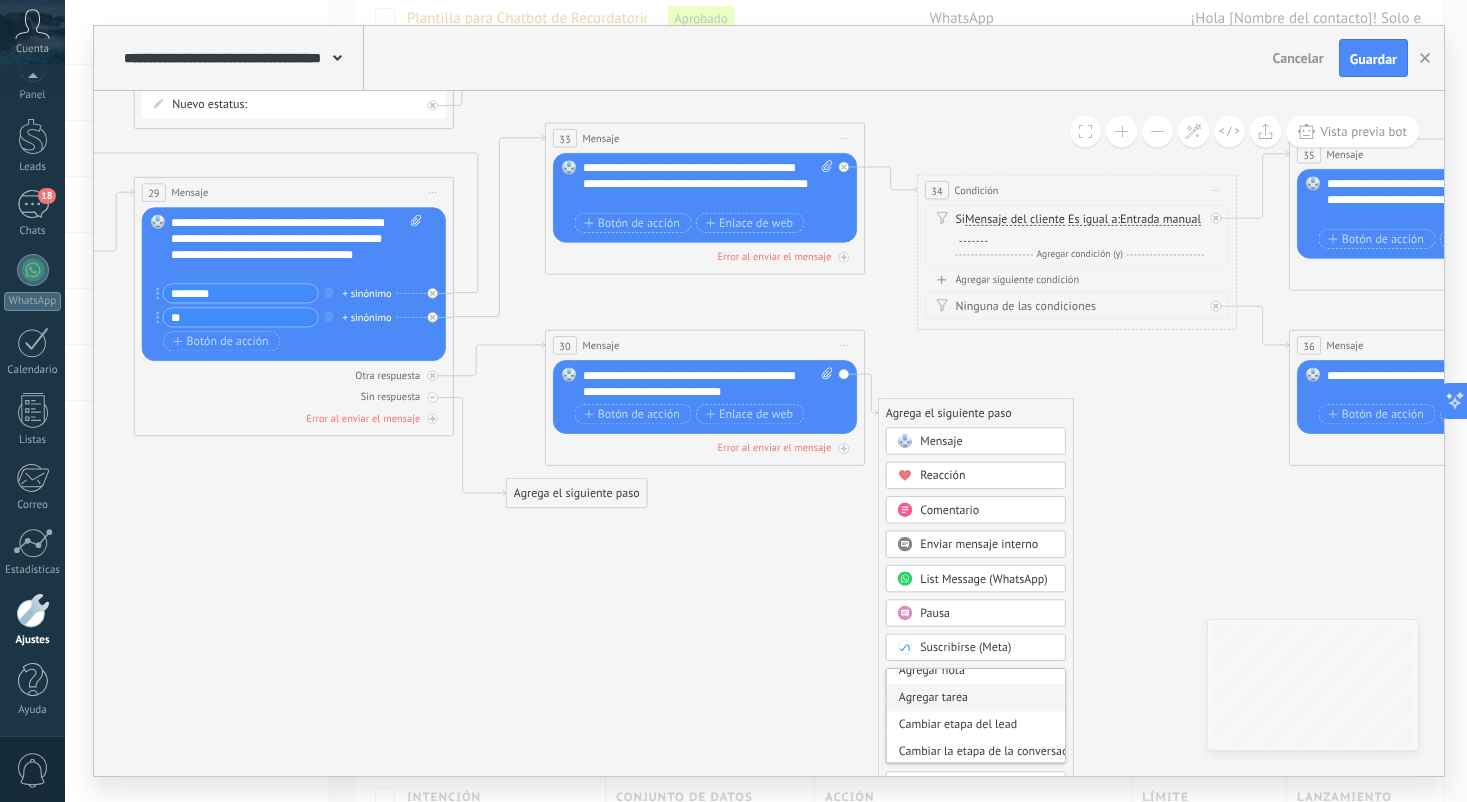 scroll, scrollTop: 44, scrollLeft: 0, axis: vertical 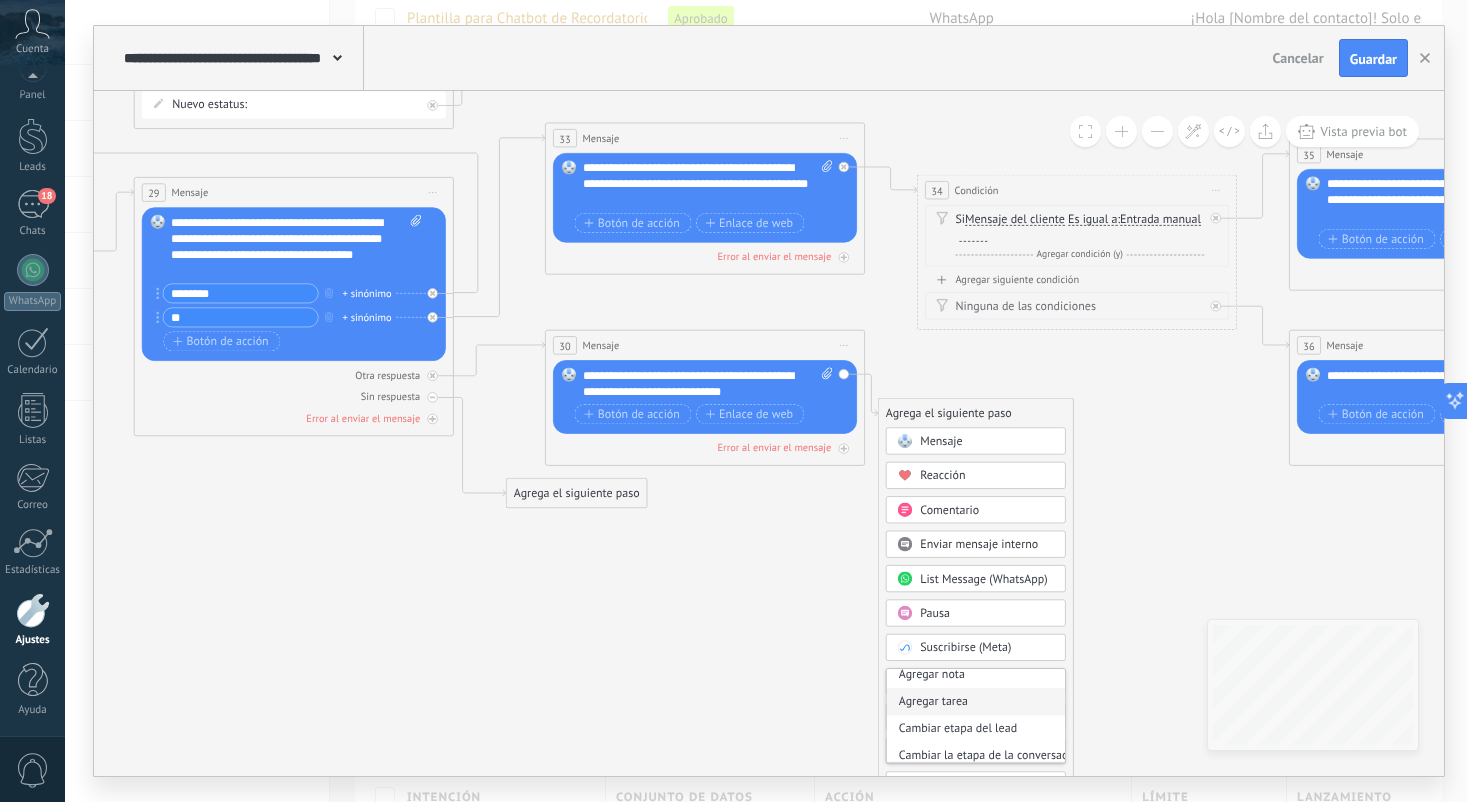 click on "Agregar tarea" at bounding box center (976, 701) 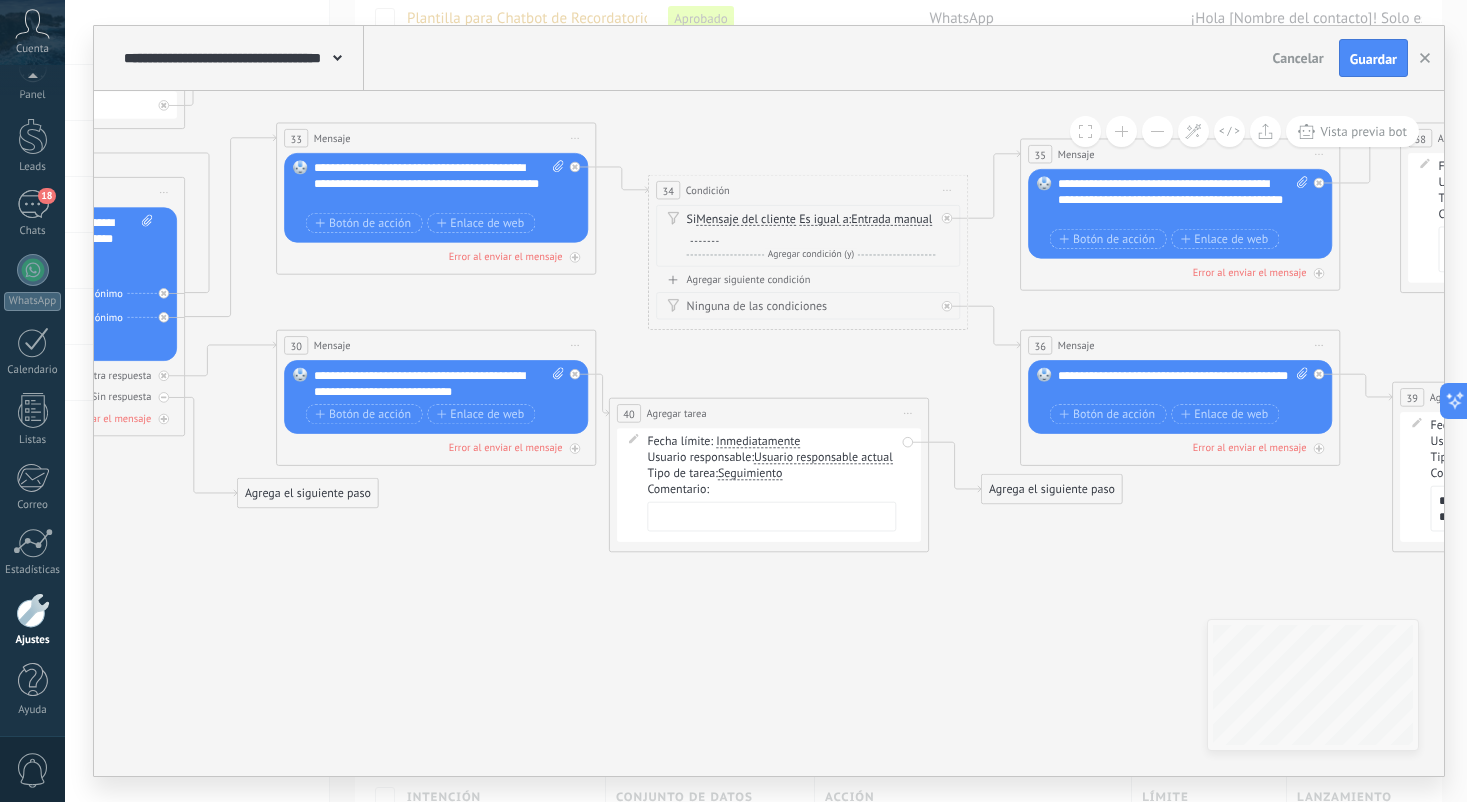 click on "Usuario responsable actual" at bounding box center [823, 457] 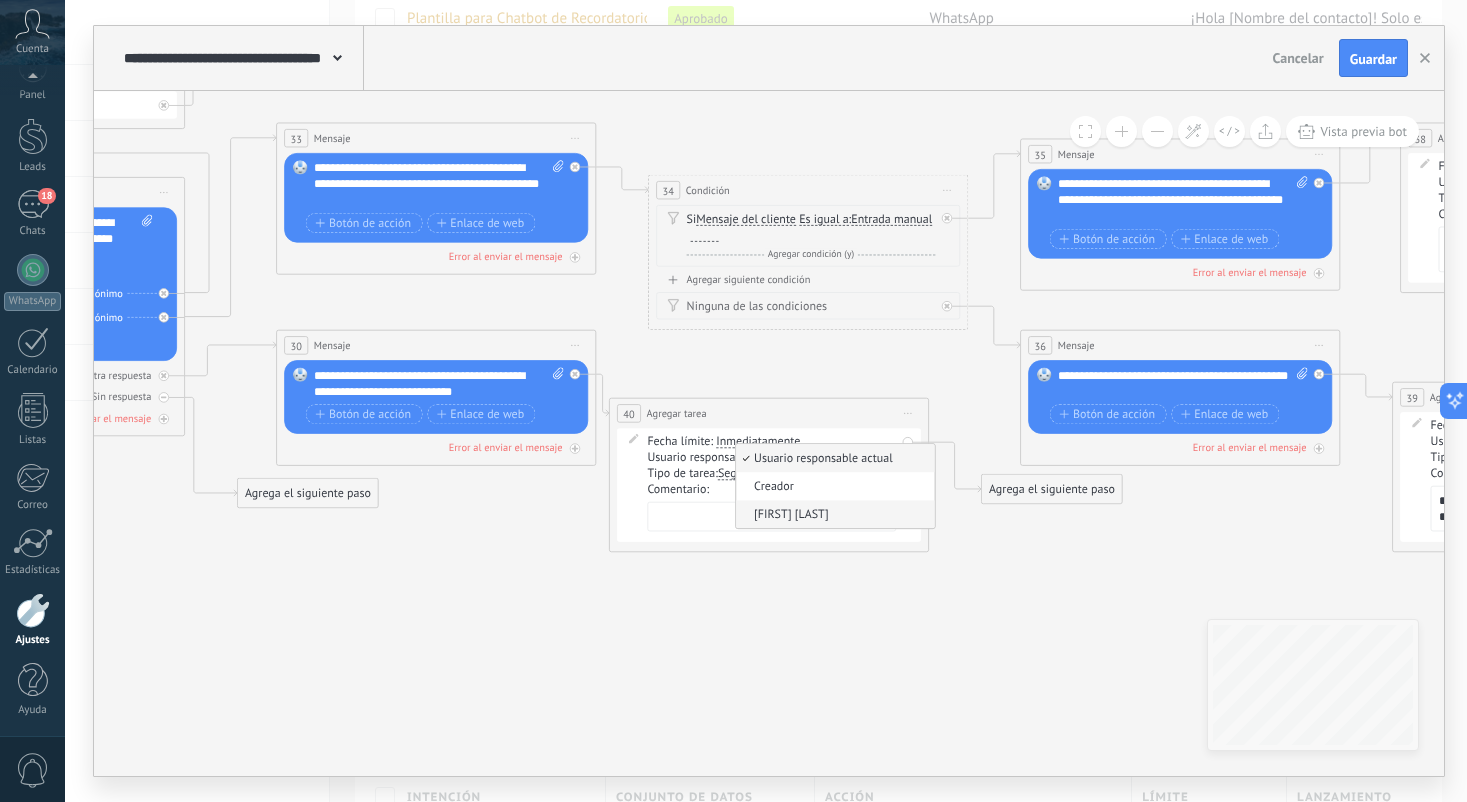 click on "[FIRST] [FIRST] [LAST]" at bounding box center (833, 515) 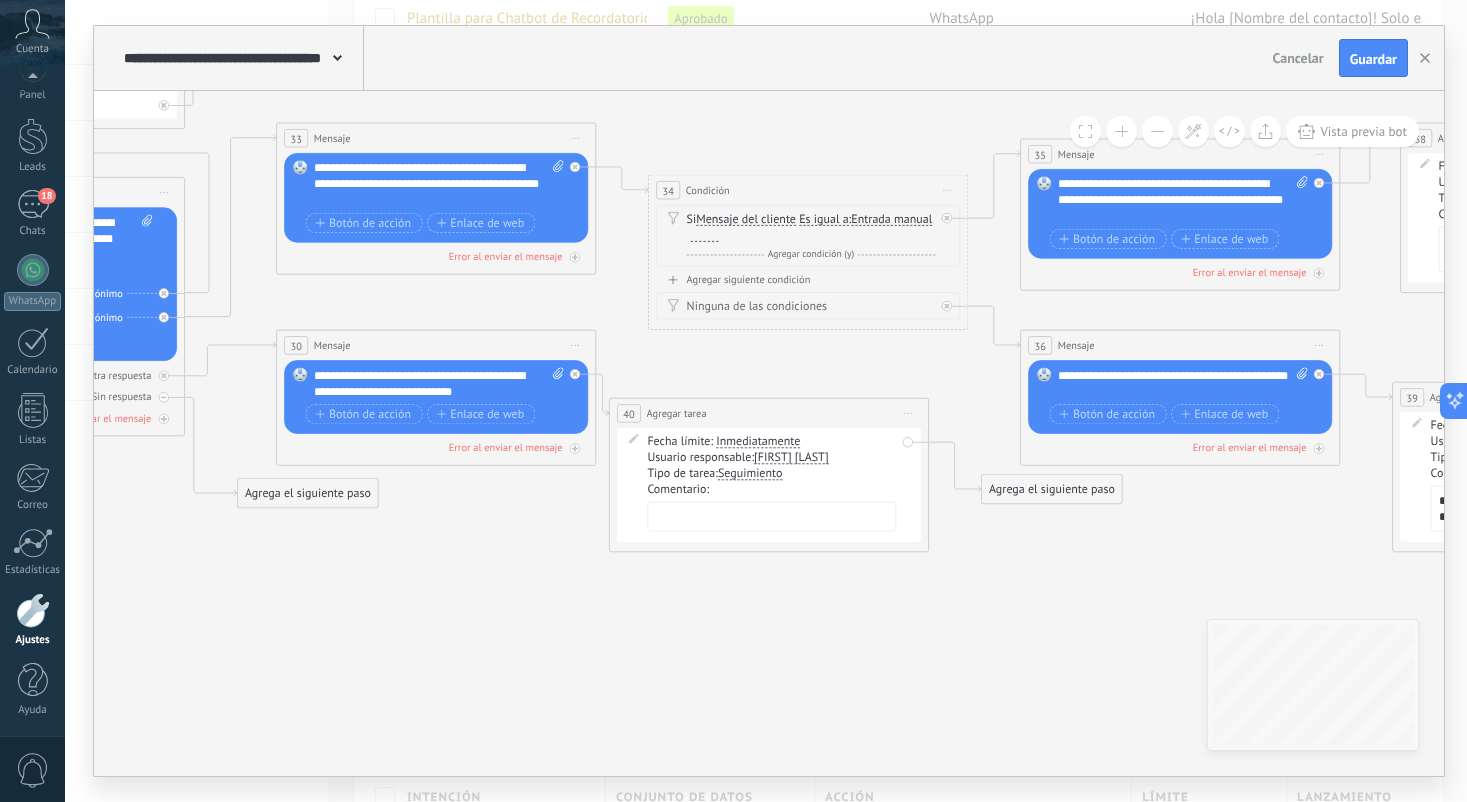 click at bounding box center [771, 517] 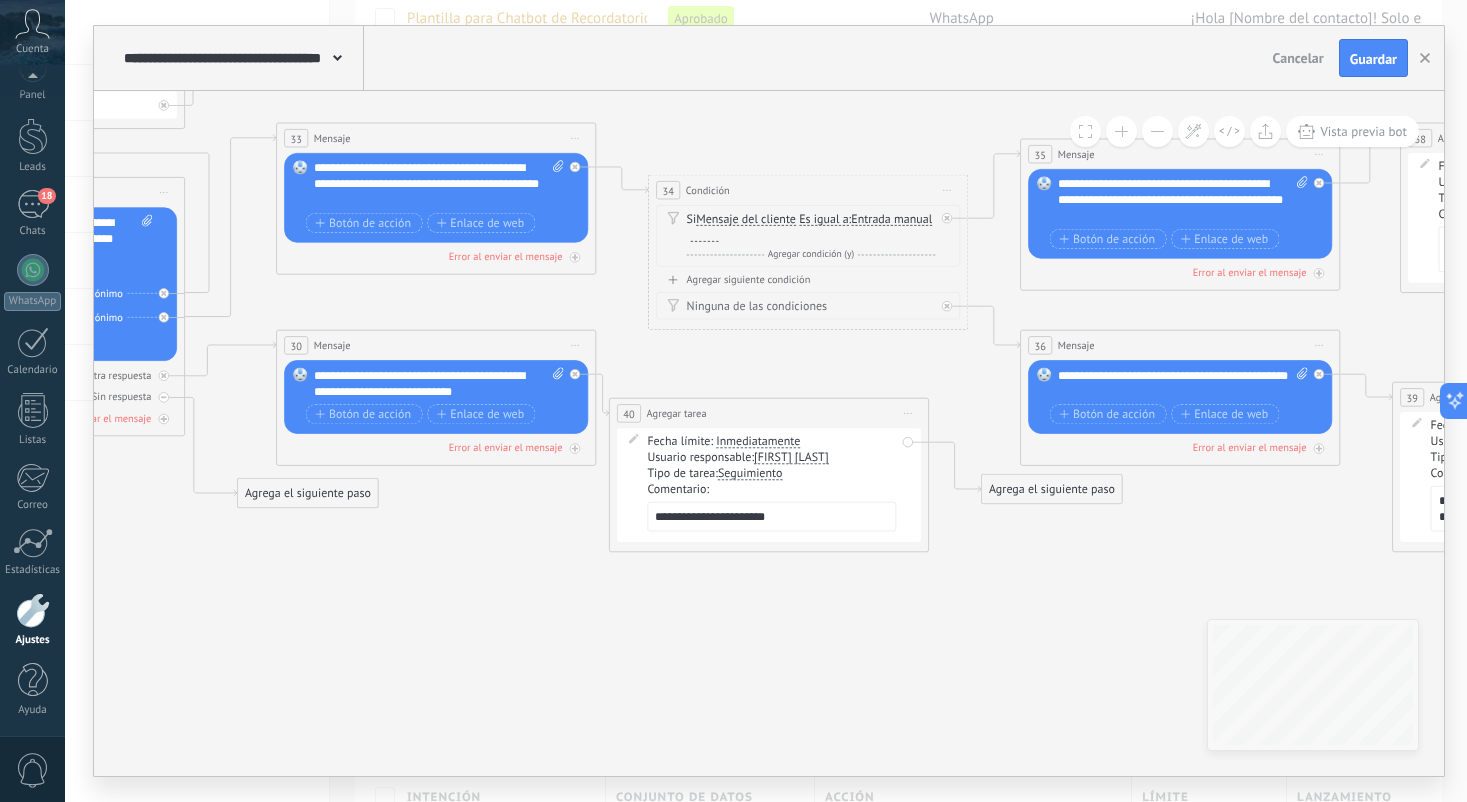 type on "**********" 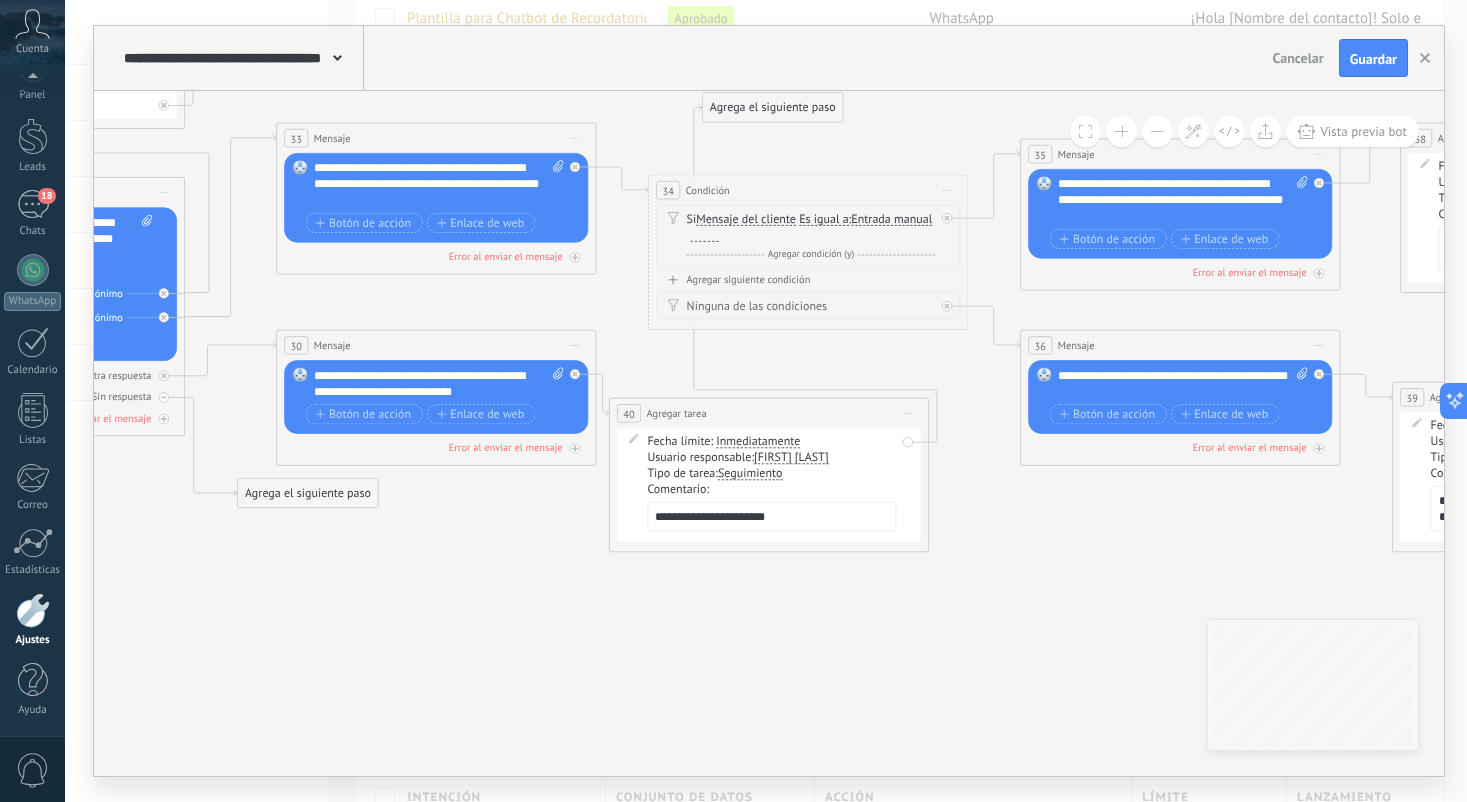 drag, startPoint x: 1049, startPoint y: 501, endPoint x: 770, endPoint y: 120, distance: 472.23087 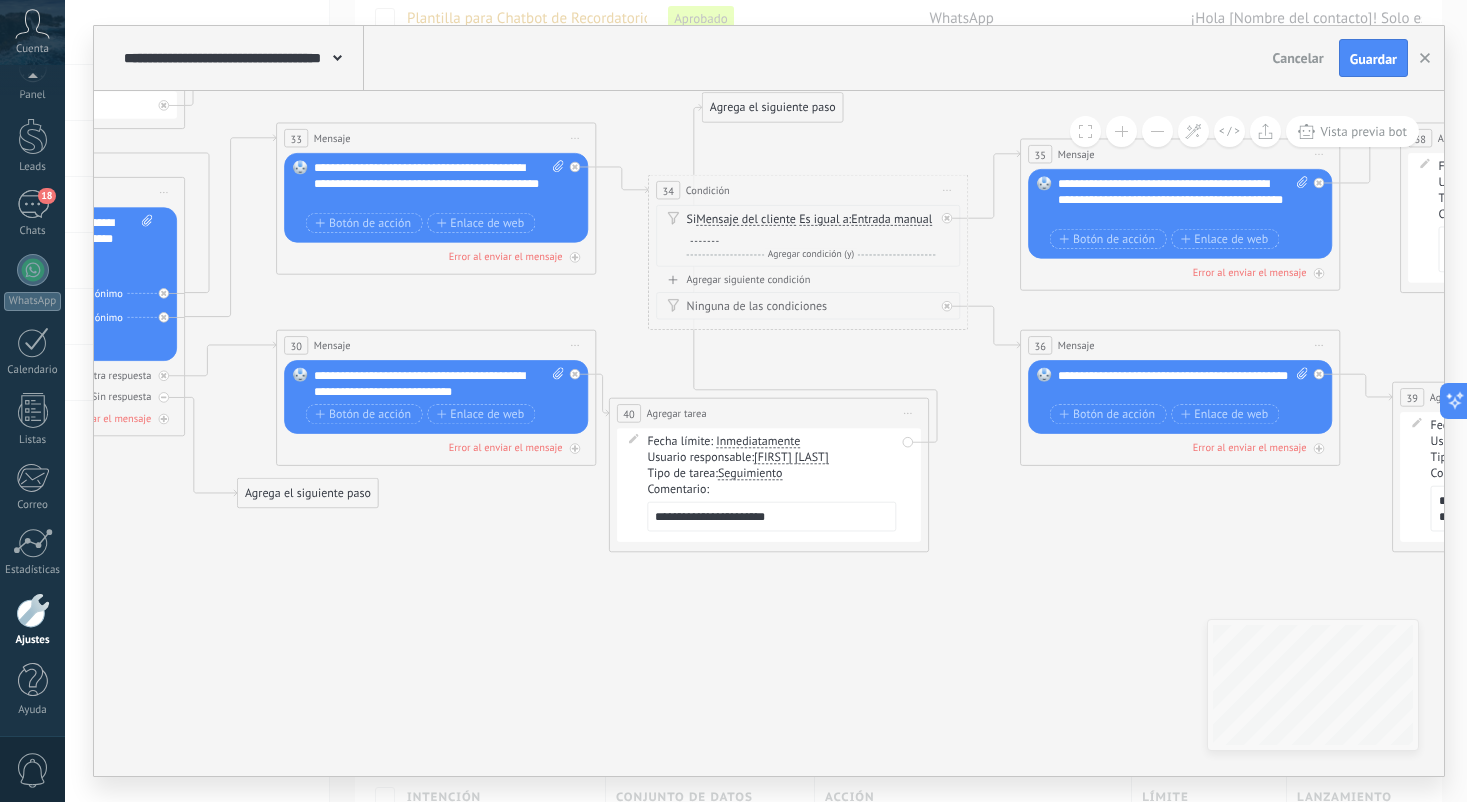 click on "Agrega el siguiente paso" at bounding box center [773, 108] 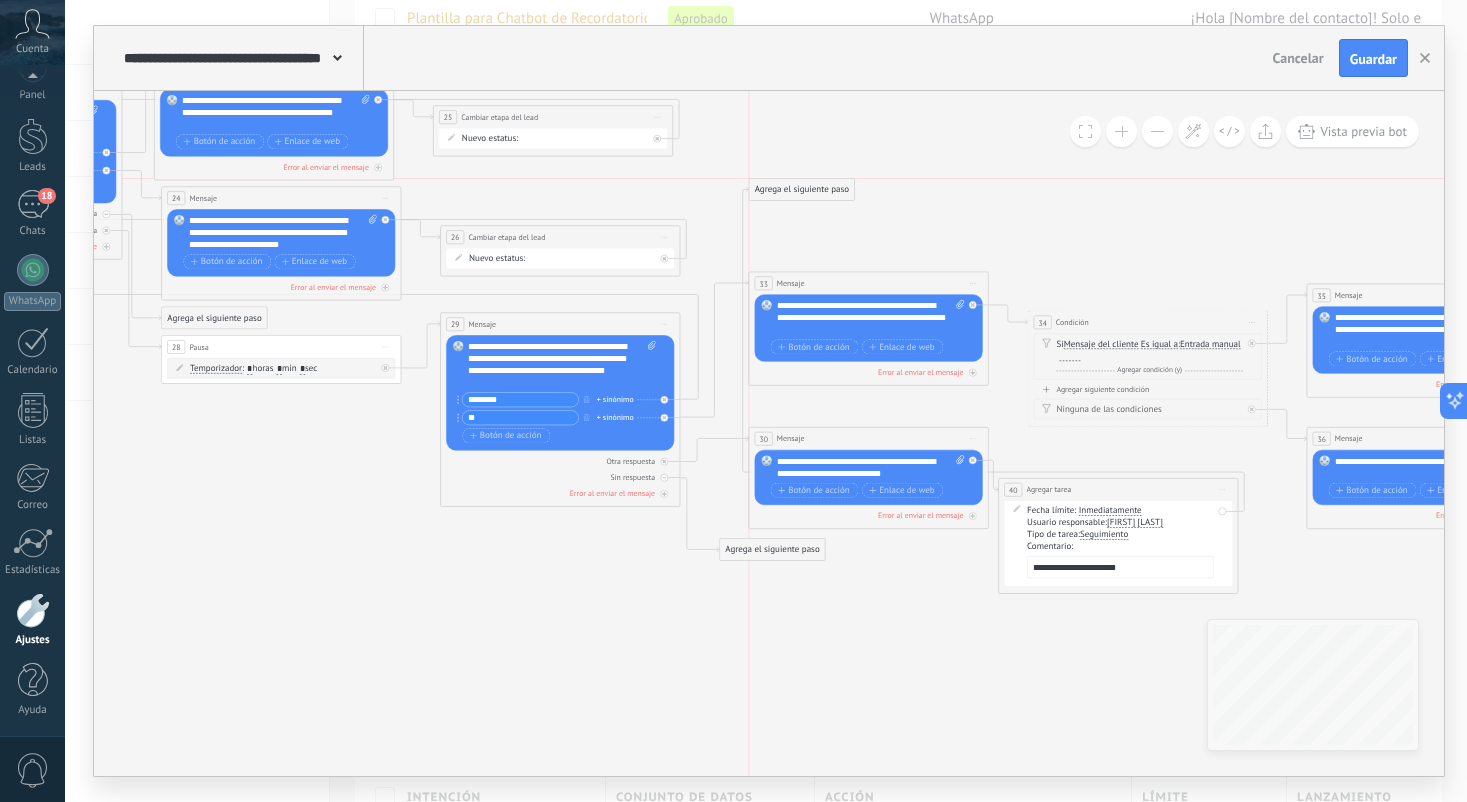 drag, startPoint x: 1128, startPoint y: 261, endPoint x: 777, endPoint y: 180, distance: 360.2249 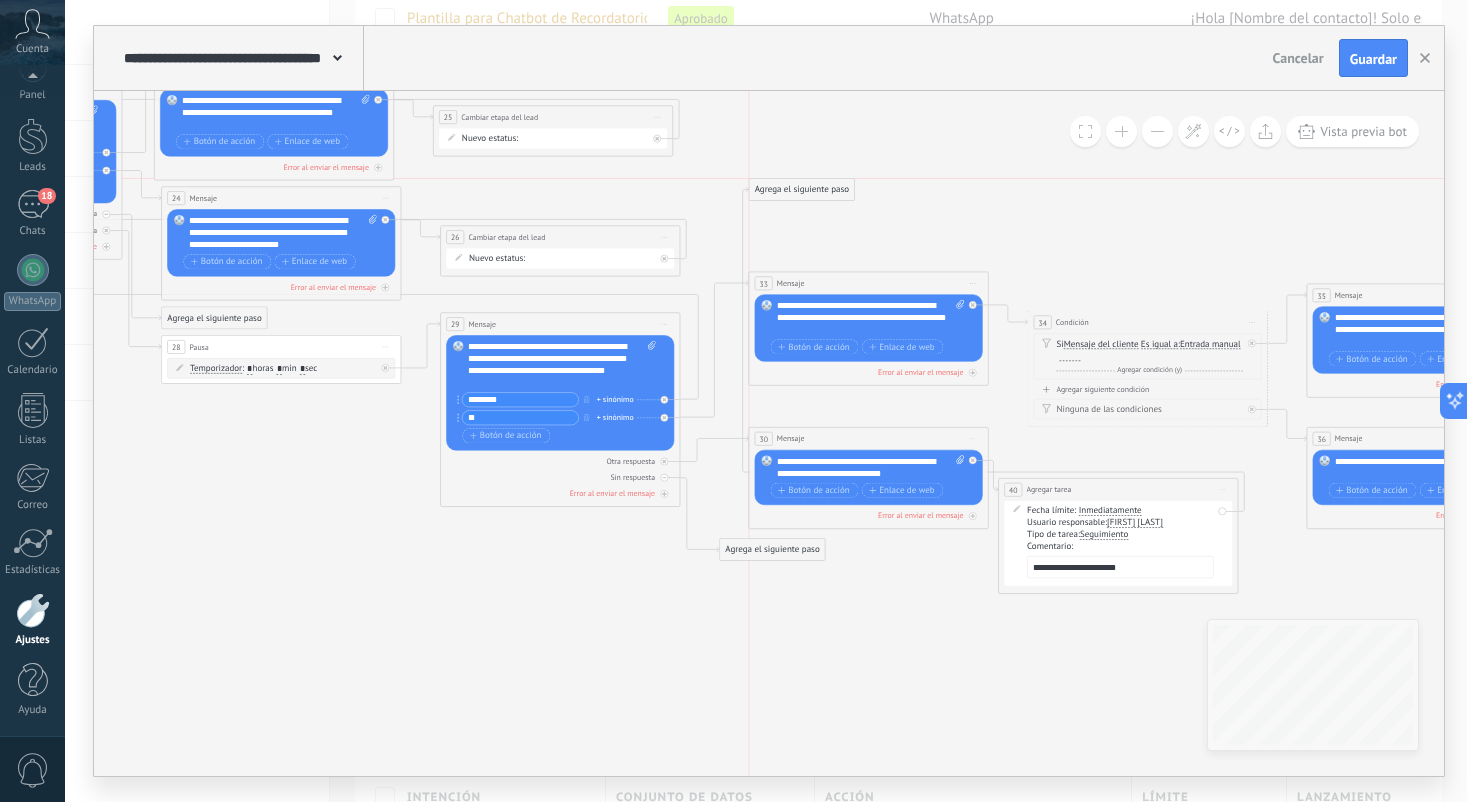 click on "Agrega el siguiente paso" at bounding box center (801, 190) 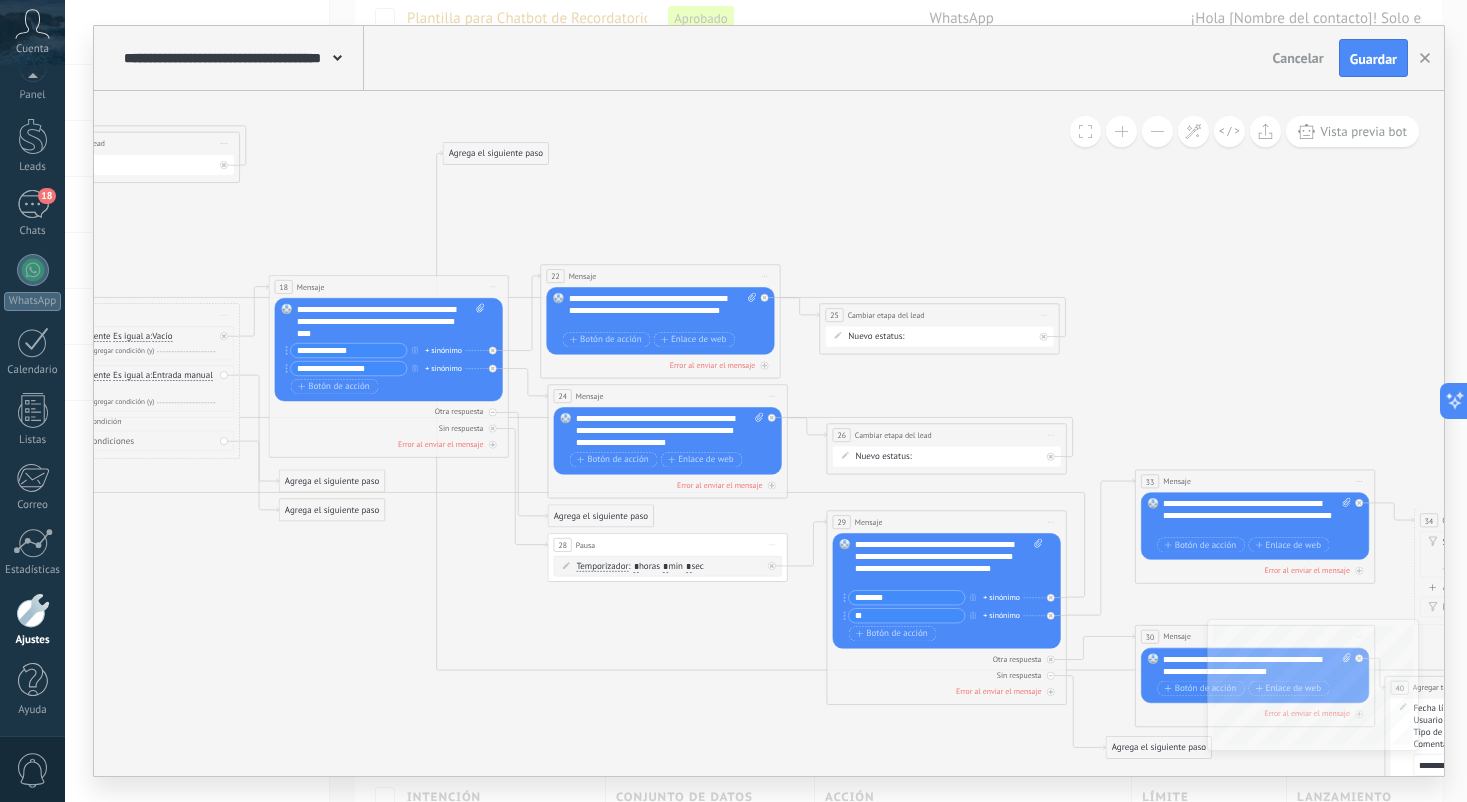 drag, startPoint x: 1168, startPoint y: 383, endPoint x: 501, endPoint y: 163, distance: 702.34534 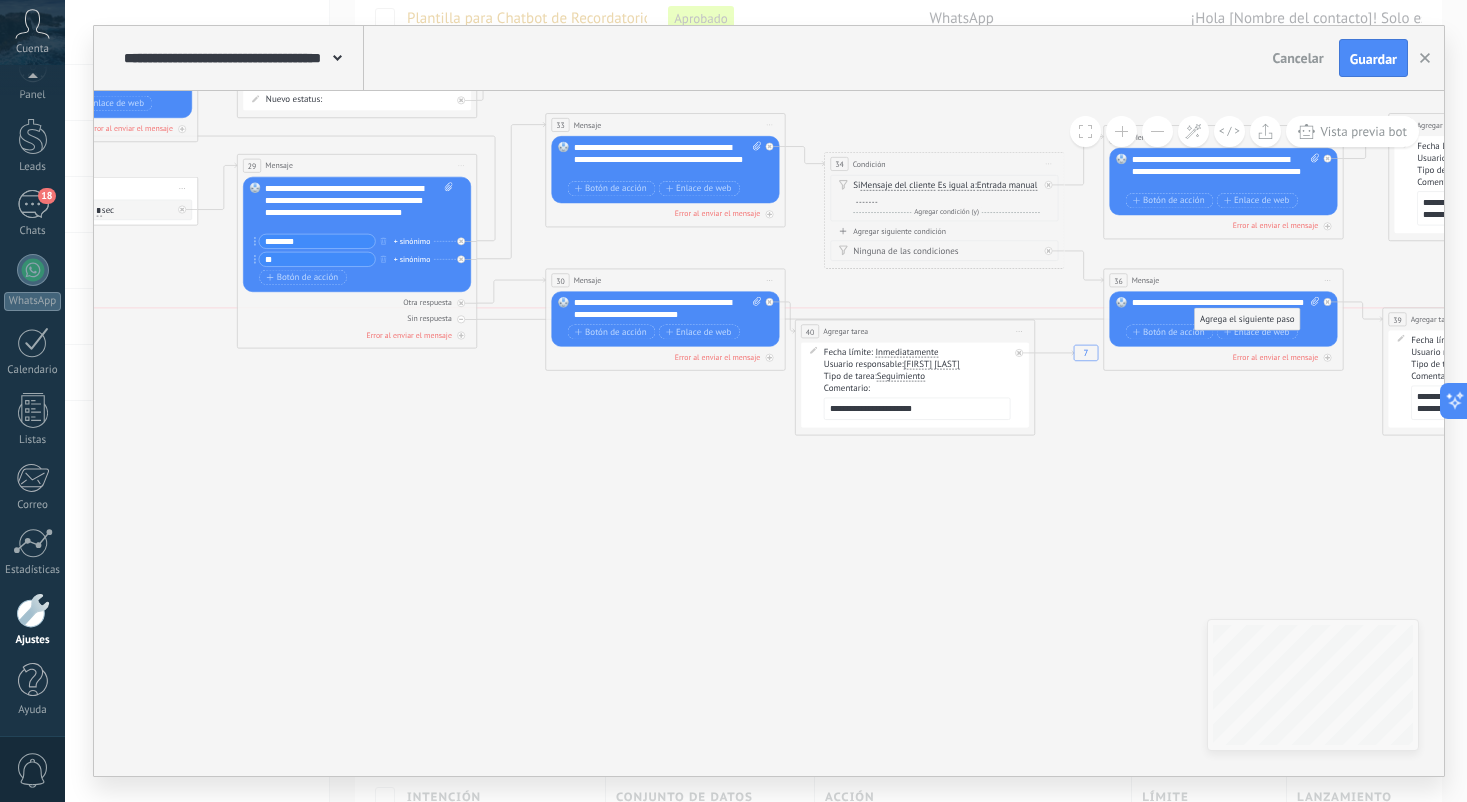 drag, startPoint x: 574, startPoint y: 390, endPoint x: 1252, endPoint y: 318, distance: 681.8123 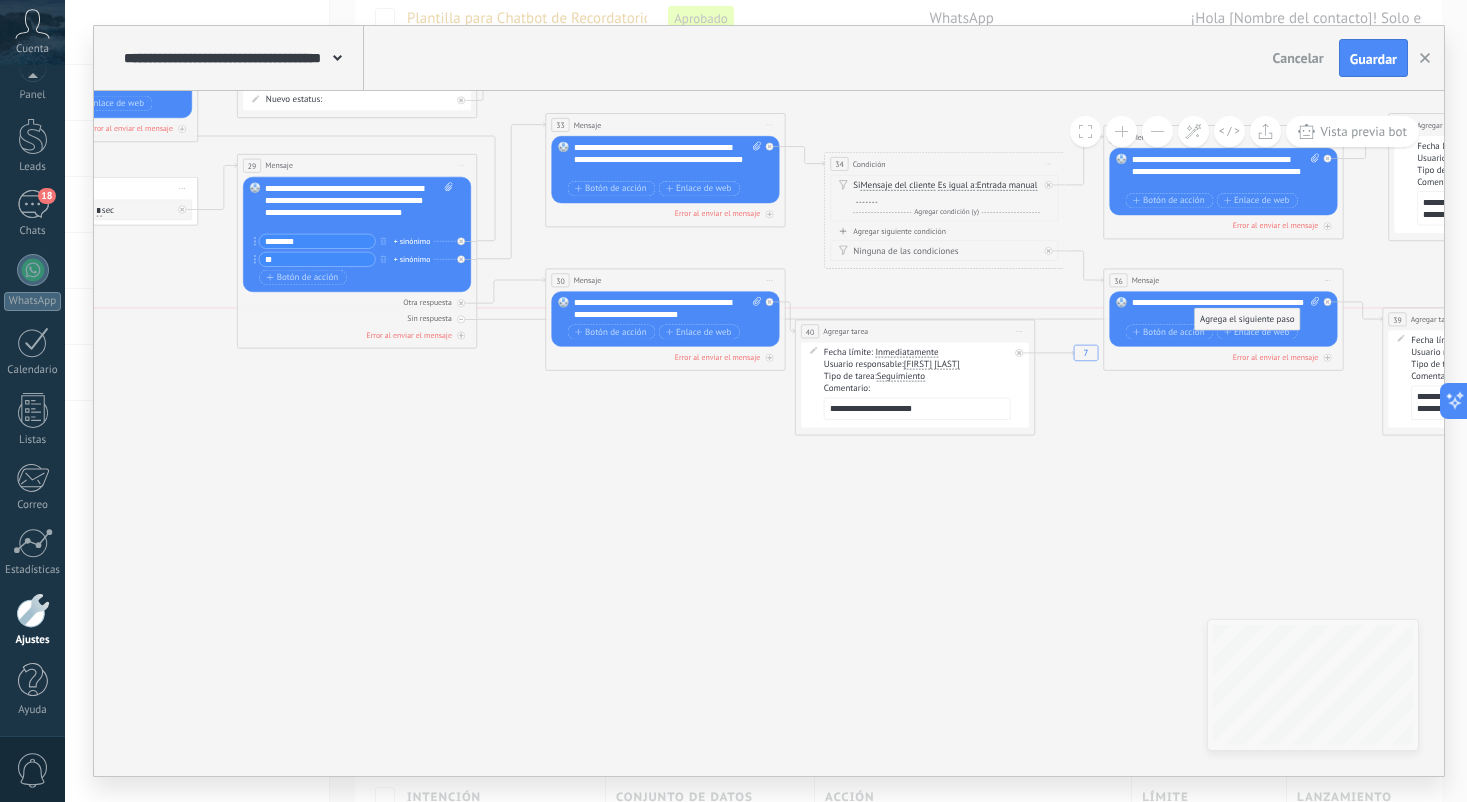 click on "Agrega el siguiente paso" at bounding box center (1247, 319) 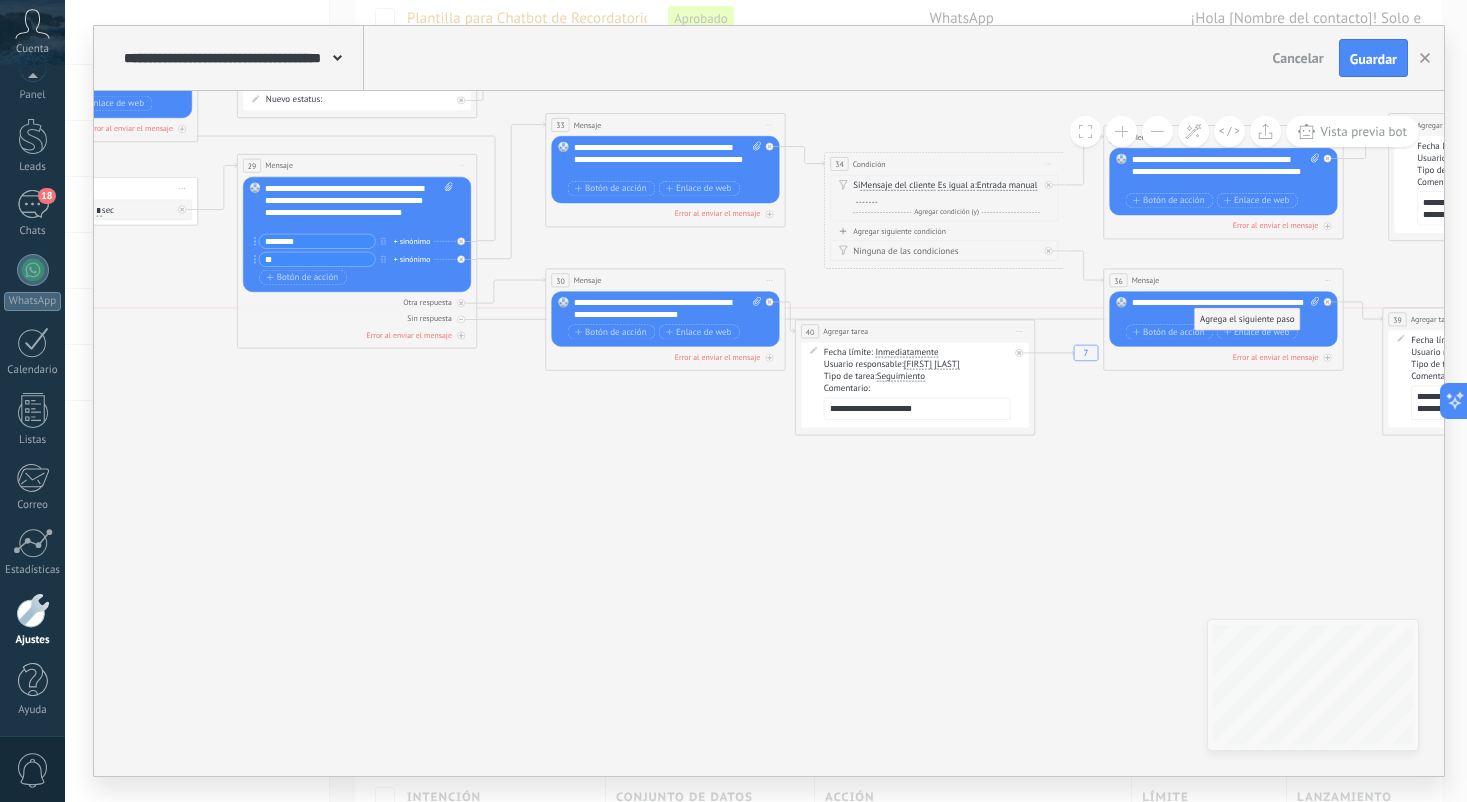 drag, startPoint x: 1248, startPoint y: 388, endPoint x: 1248, endPoint y: 313, distance: 75 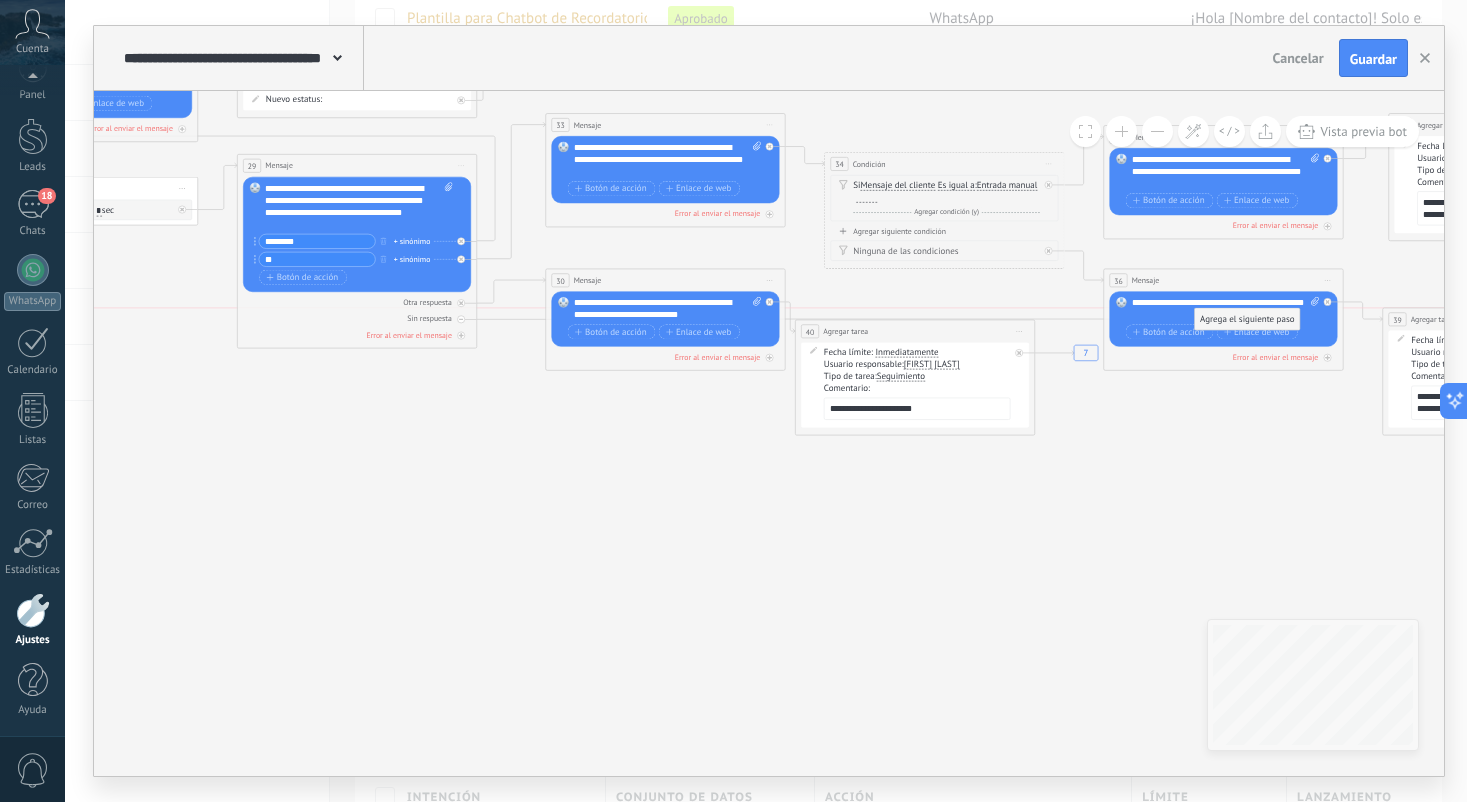 click on "Agrega el siguiente paso" at bounding box center (1247, 319) 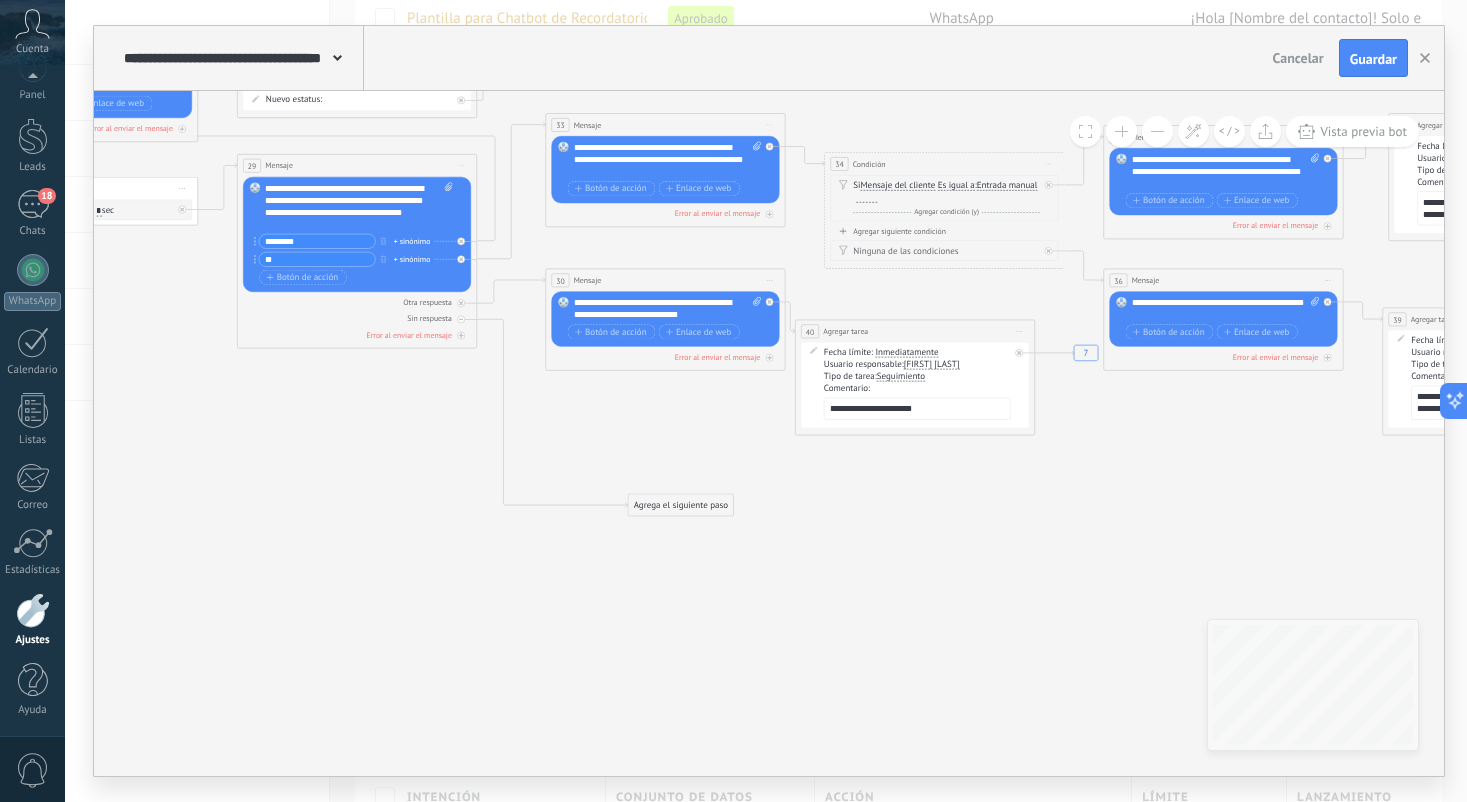 drag, startPoint x: 1236, startPoint y: 393, endPoint x: 670, endPoint y: 510, distance: 577.96625 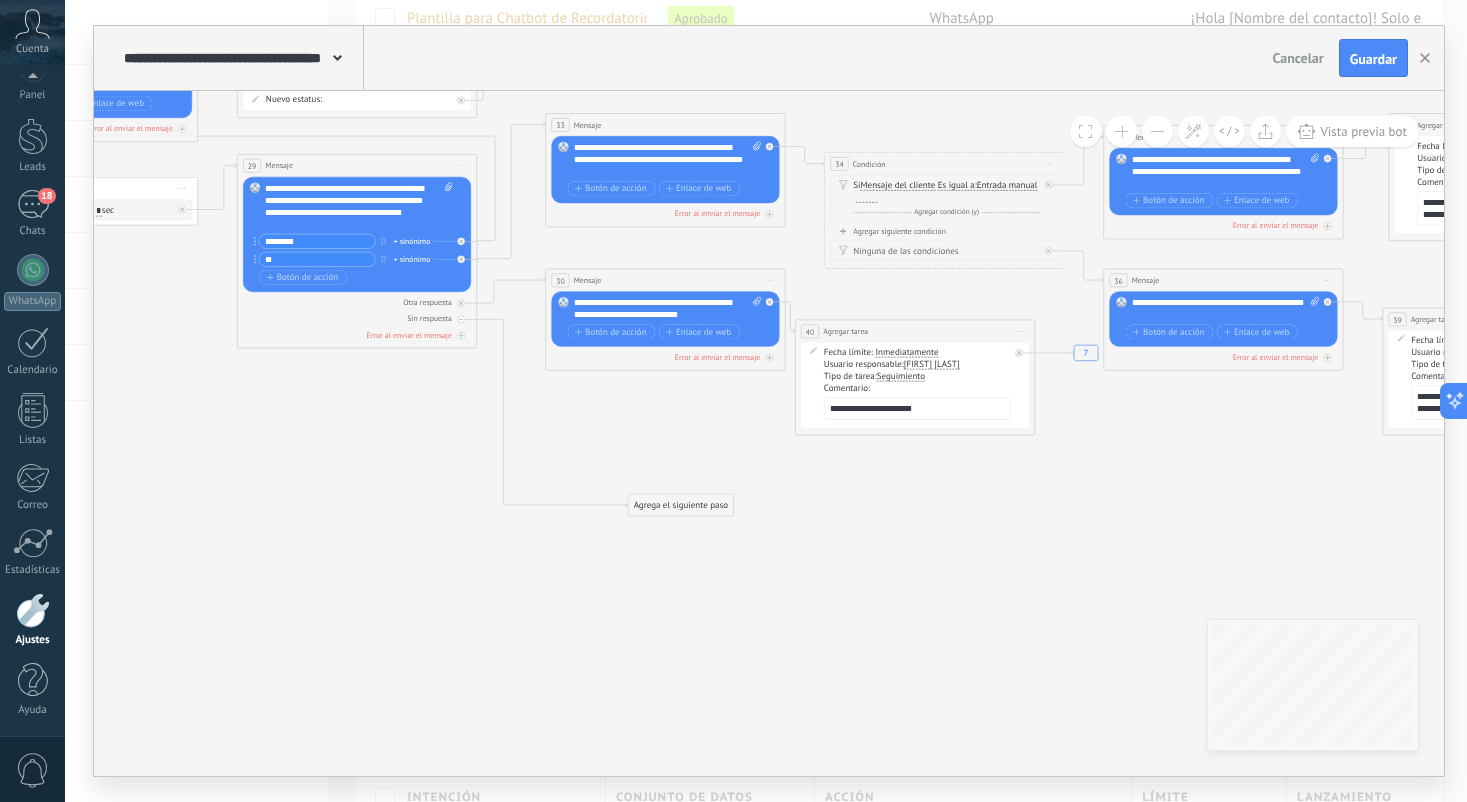 click on "Agrega el siguiente paso" at bounding box center (680, 505) 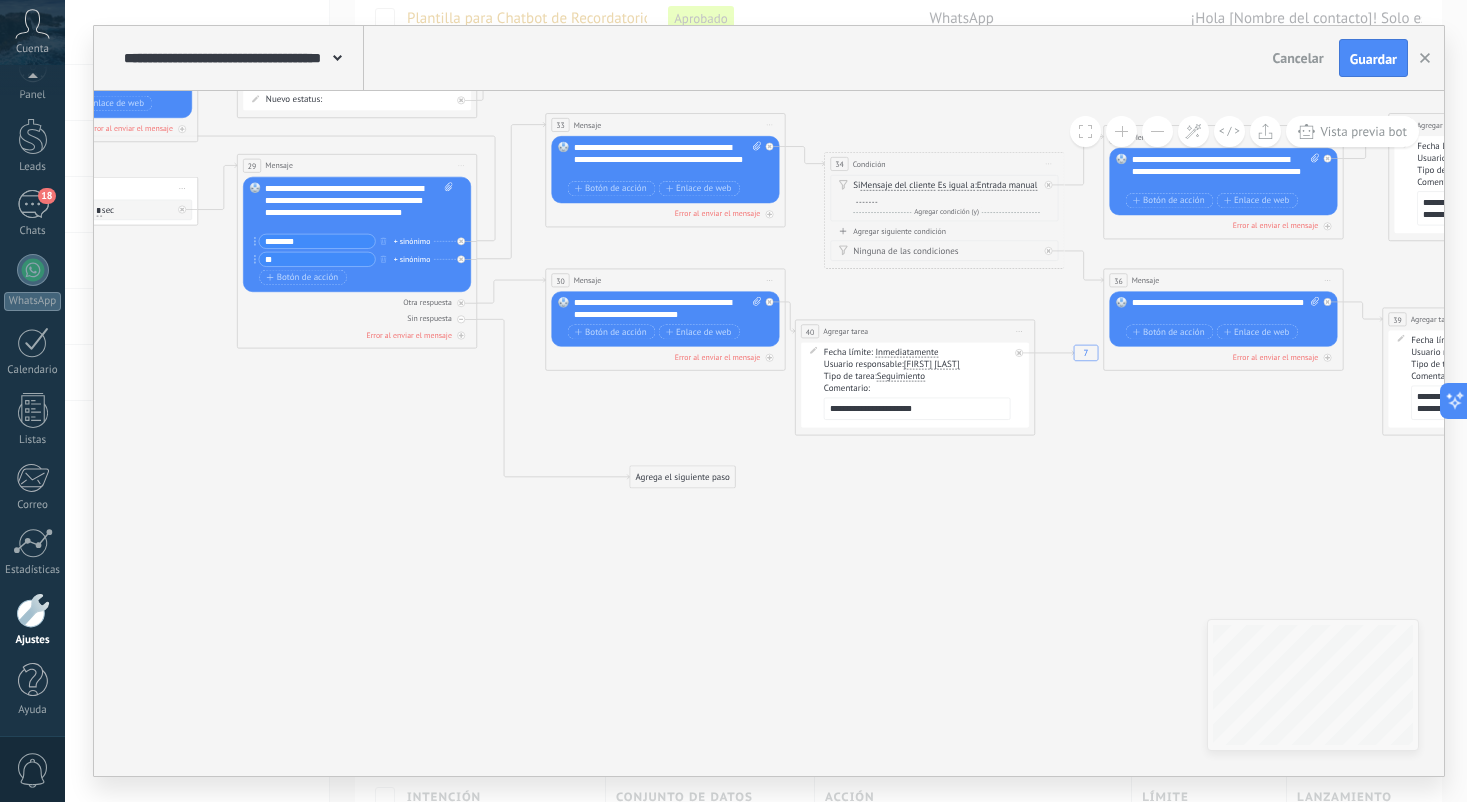 drag, startPoint x: 670, startPoint y: 510, endPoint x: 672, endPoint y: 482, distance: 28.071337 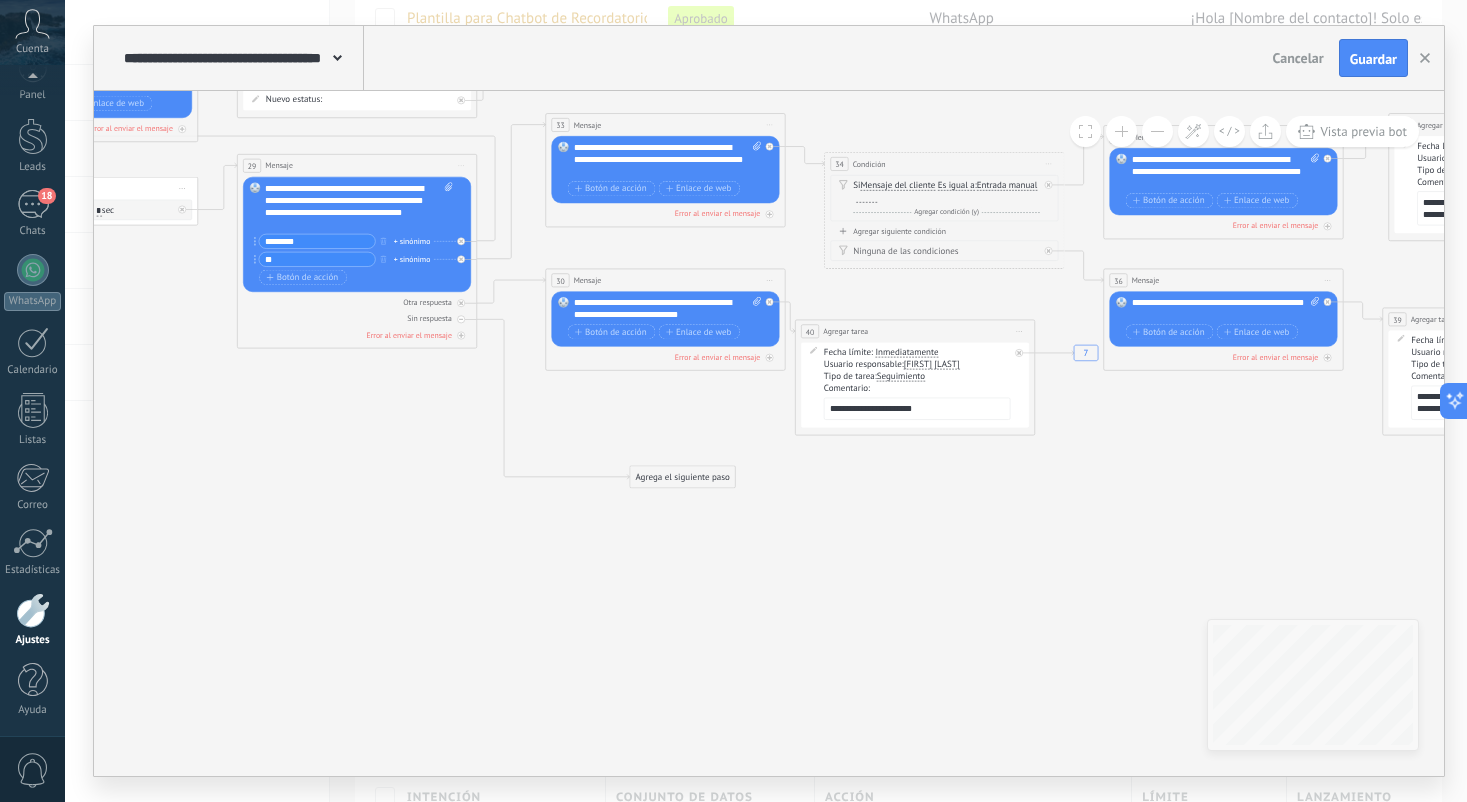 click on "Agrega el siguiente paso" at bounding box center [682, 477] 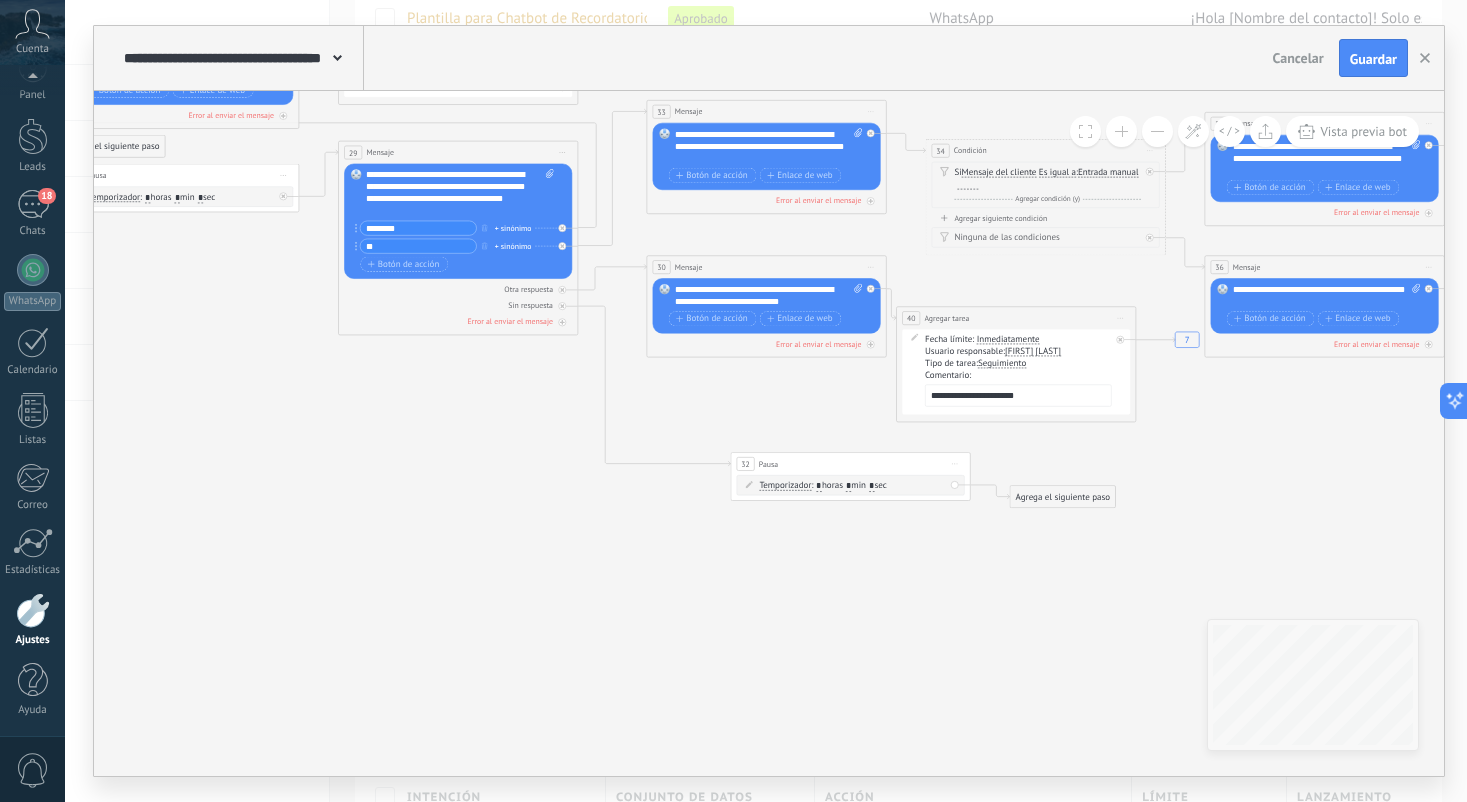 click on "*" at bounding box center (818, 486) 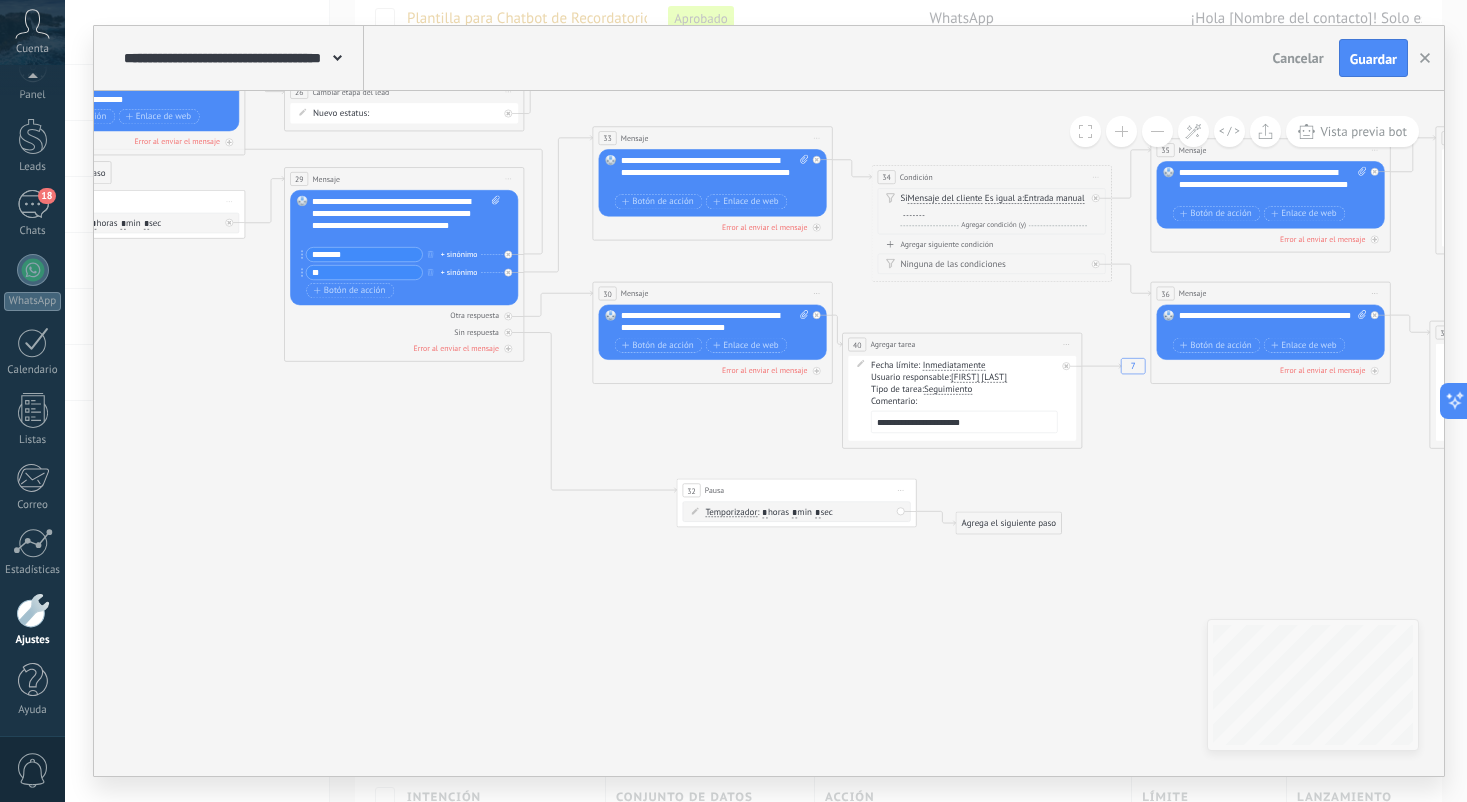 type on "*" 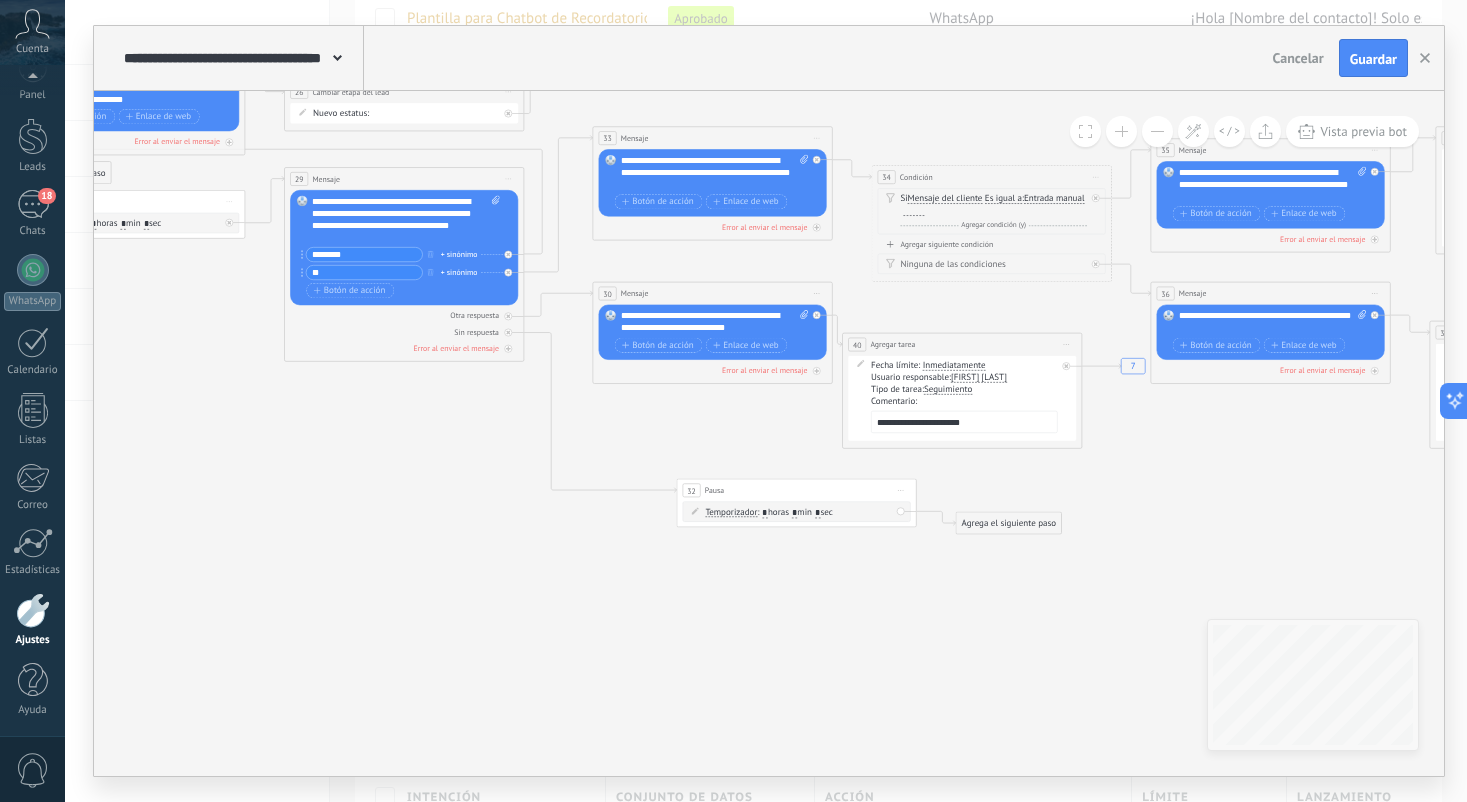 click on "Agrega el siguiente paso" at bounding box center (1008, 523) 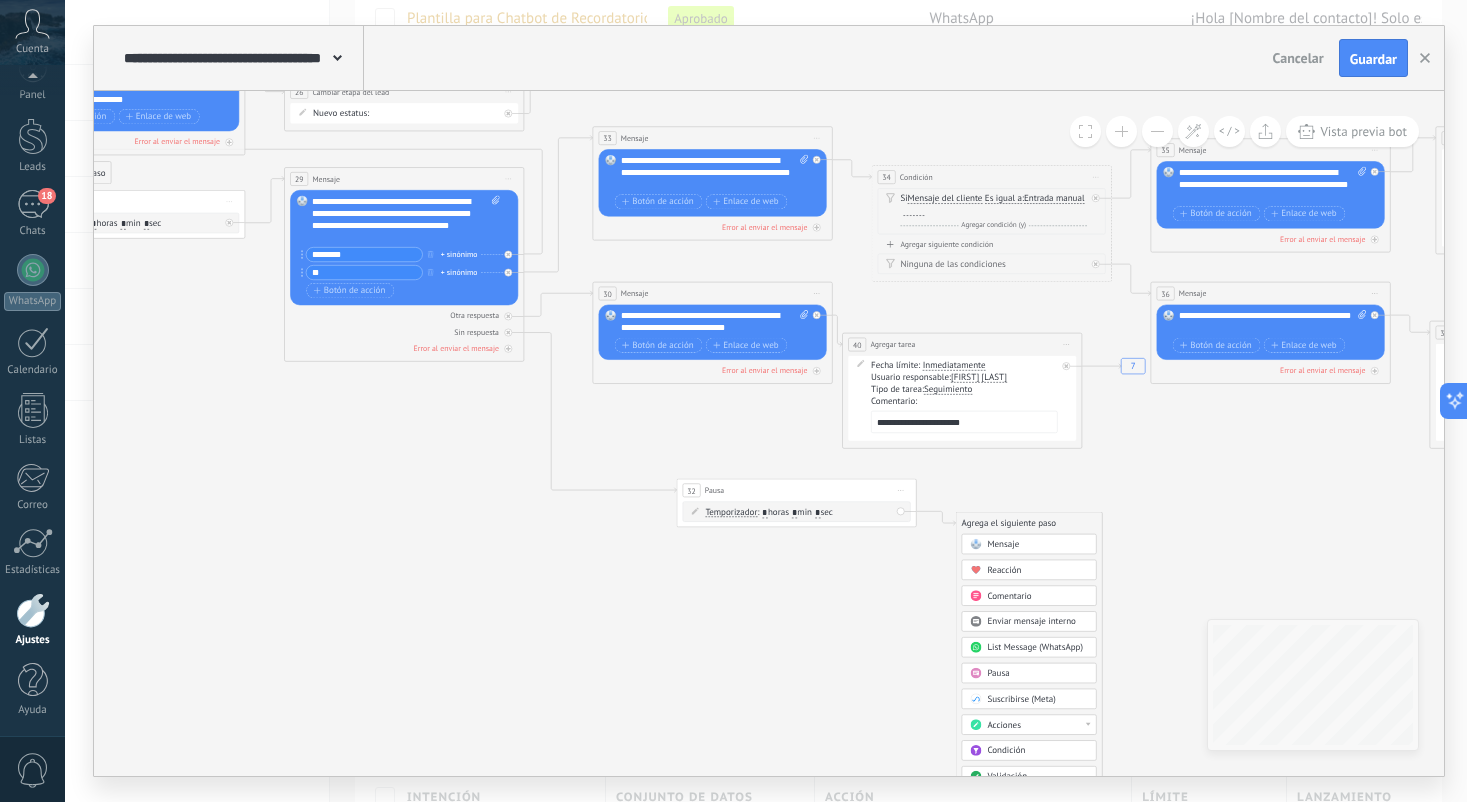 click on "Mensaje" at bounding box center (1037, 545) 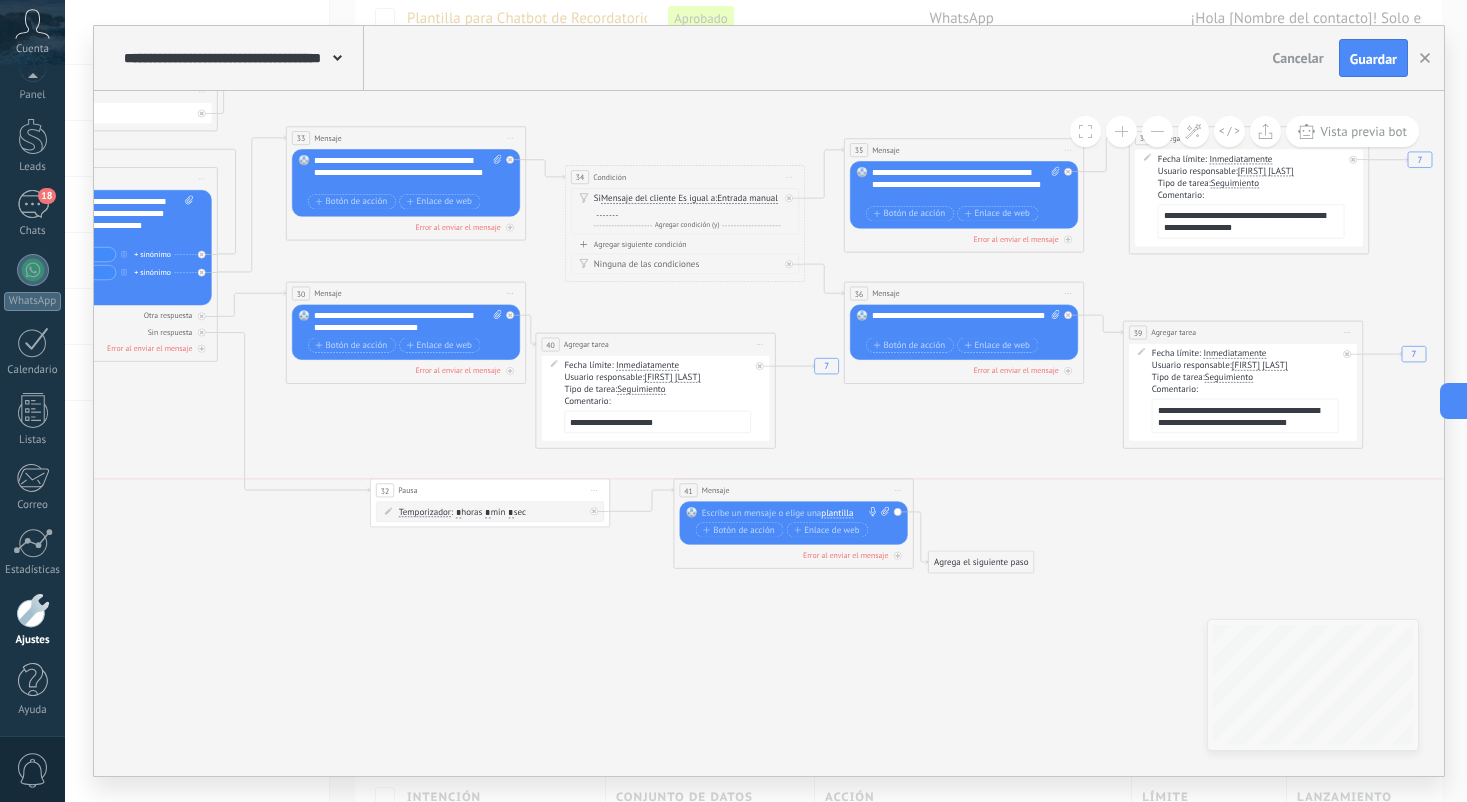 drag, startPoint x: 746, startPoint y: 525, endPoint x: 771, endPoint y: 495, distance: 39.051247 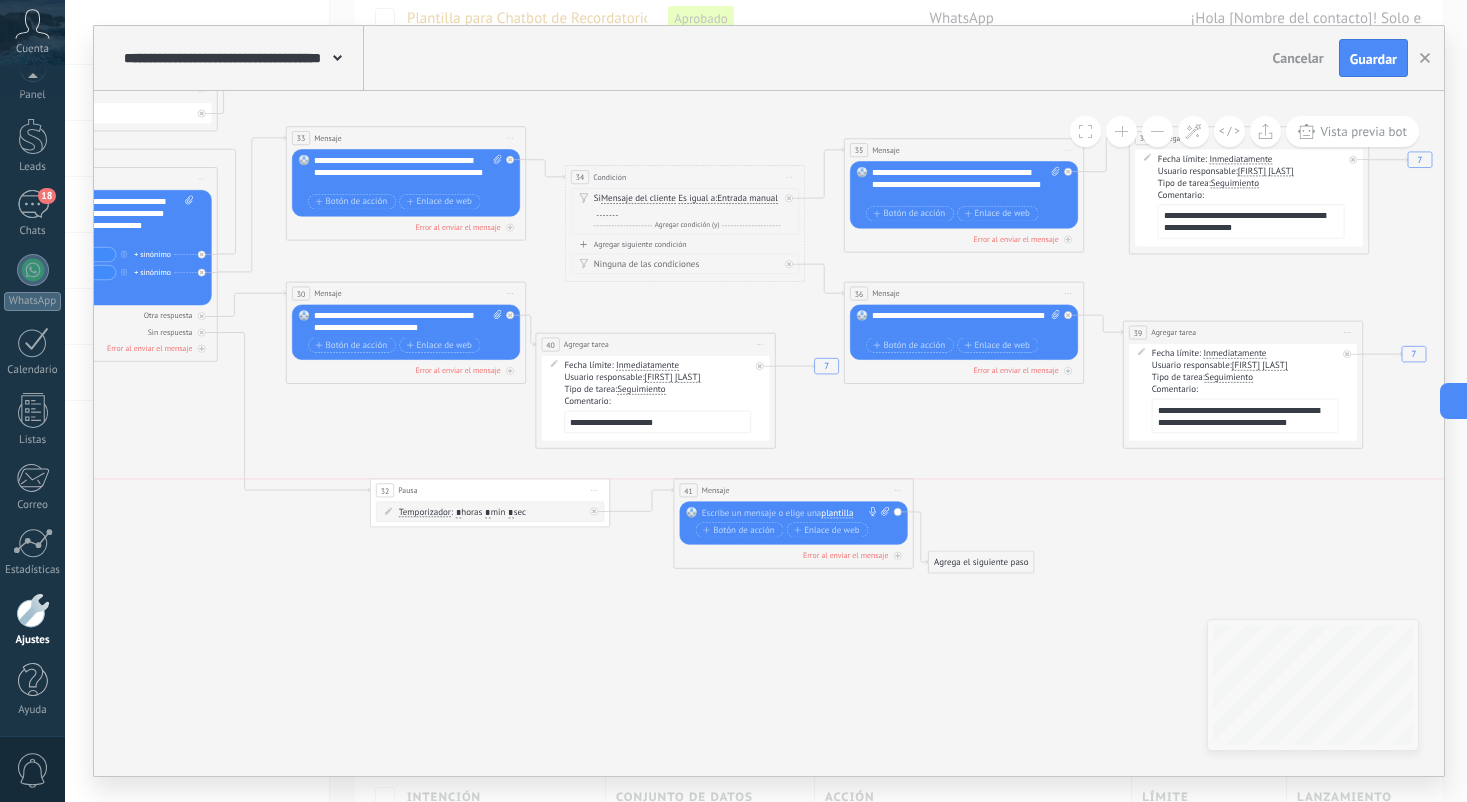 click on "41
Mensaje
*******
(a):
Todos los contactos - canales seleccionados
Todos los contactos - canales seleccionados
Todos los contactos - canal primario
Contacto principal - canales seleccionados
Contacto principal - canal primario
Todos los contactos - canales seleccionados
Todos los contactos - canales seleccionados
Todos los contactos - canal primario
Contacto principal - canales seleccionados" at bounding box center [793, 490] 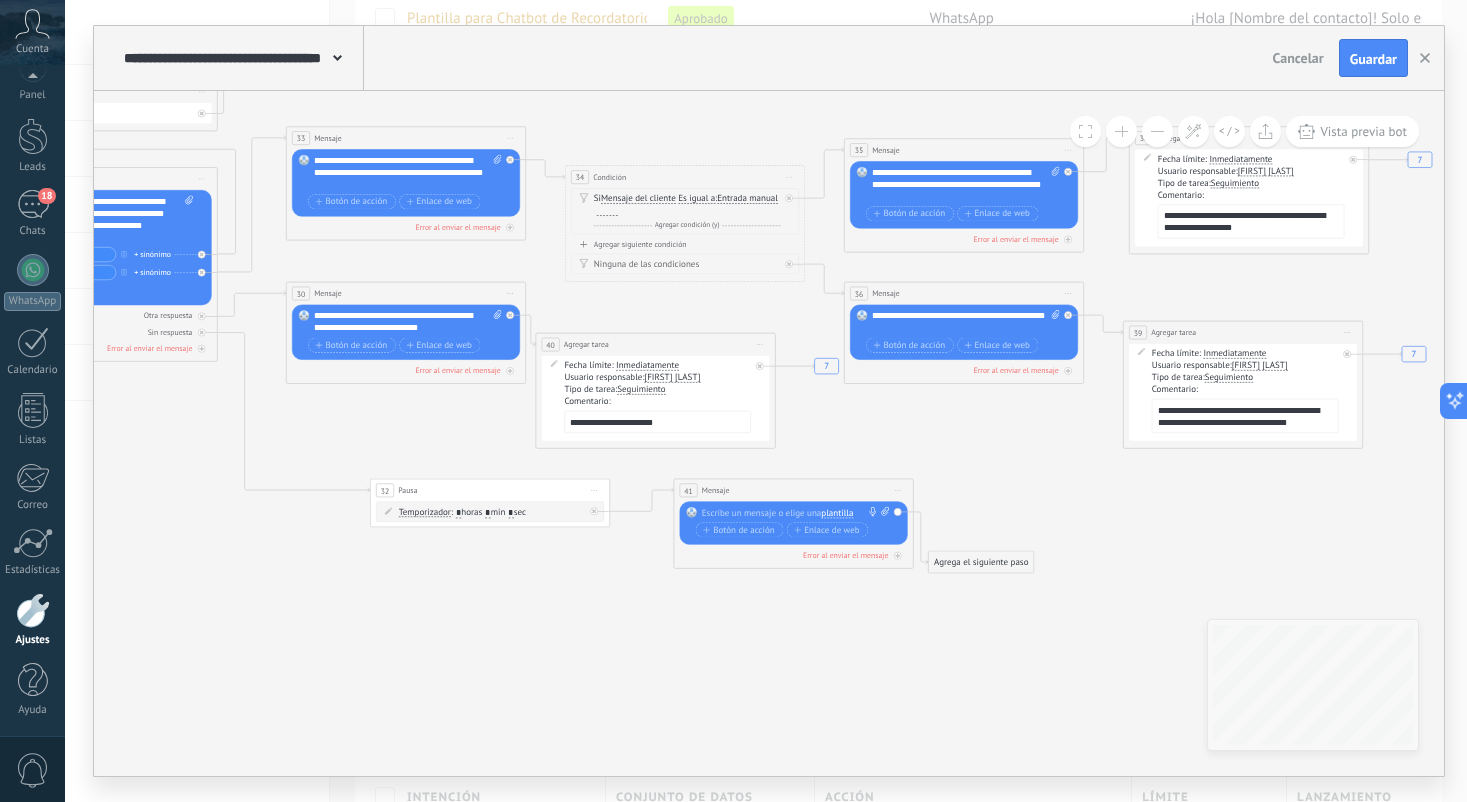 click at bounding box center (791, 513) 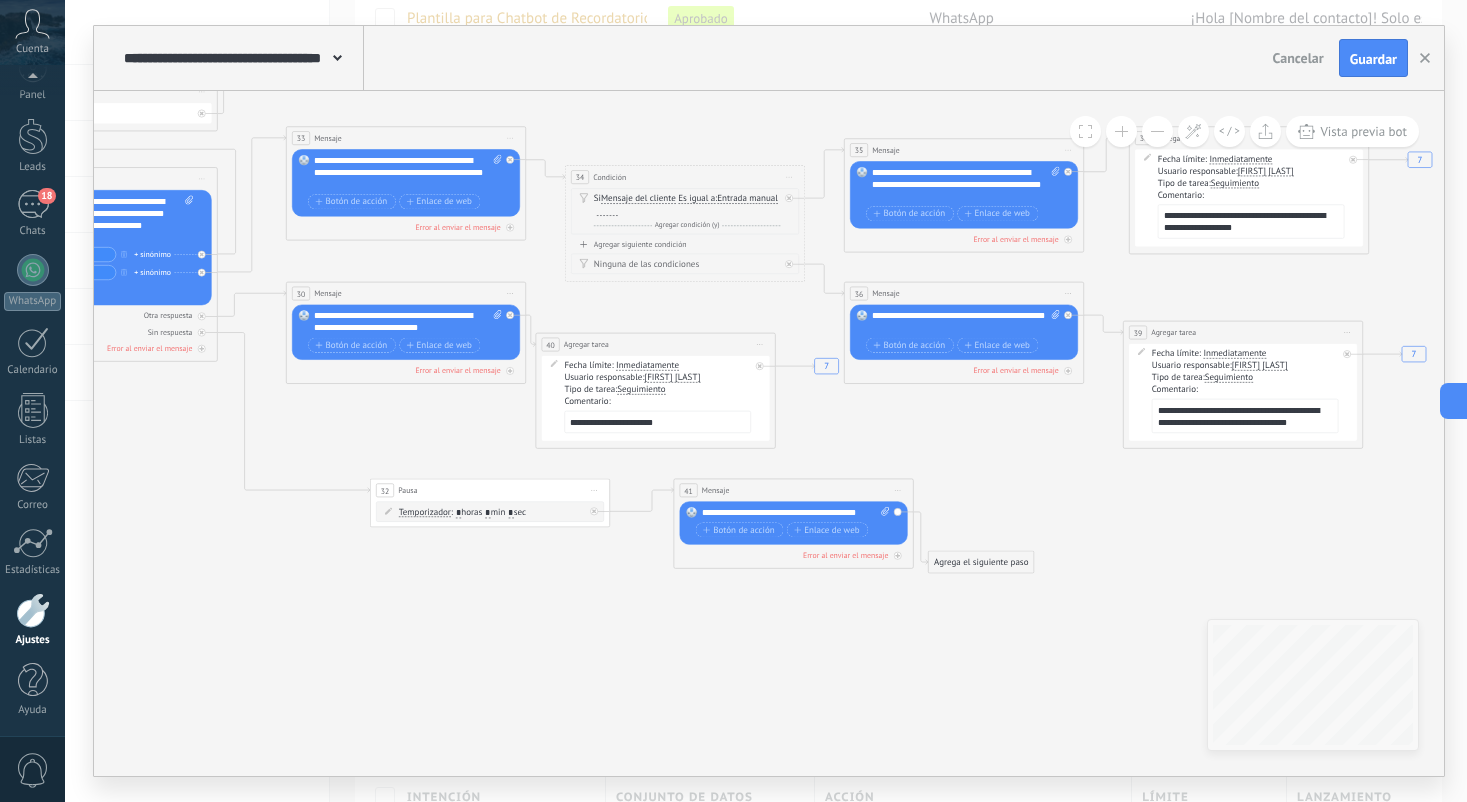 scroll, scrollTop: 0, scrollLeft: 0, axis: both 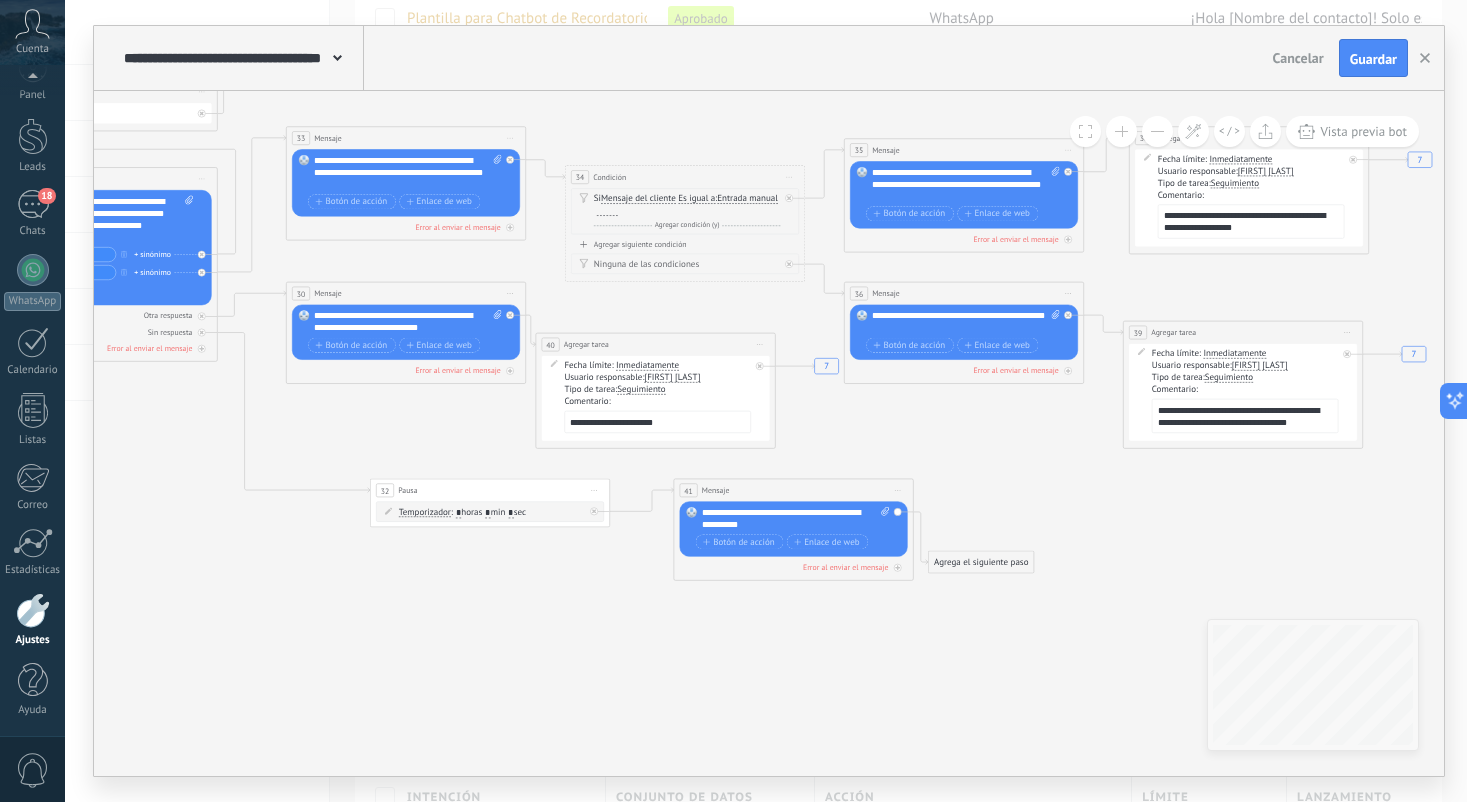click on "Agrega el siguiente paso" at bounding box center (981, 562) 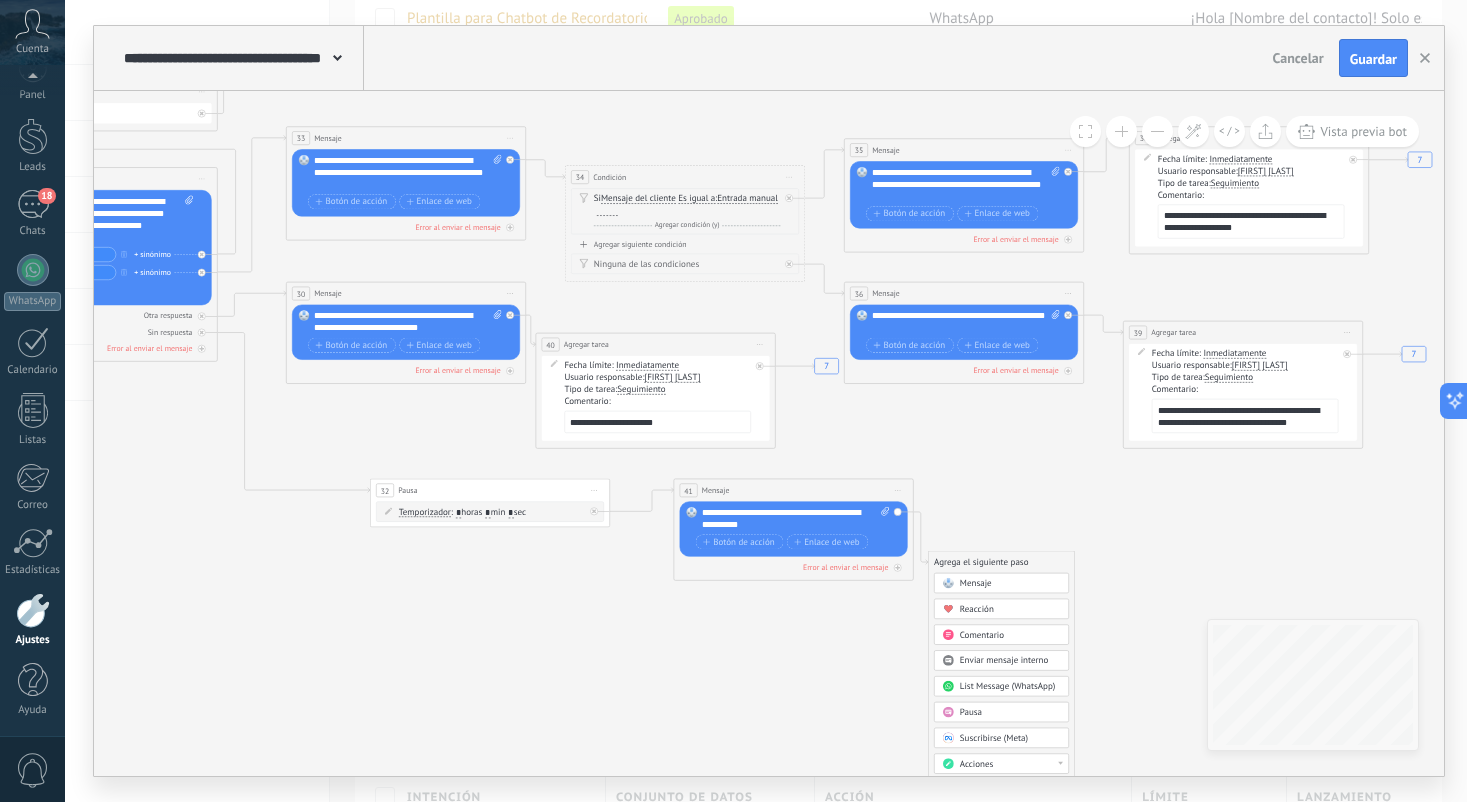 click on "Acciones" at bounding box center [1010, 764] 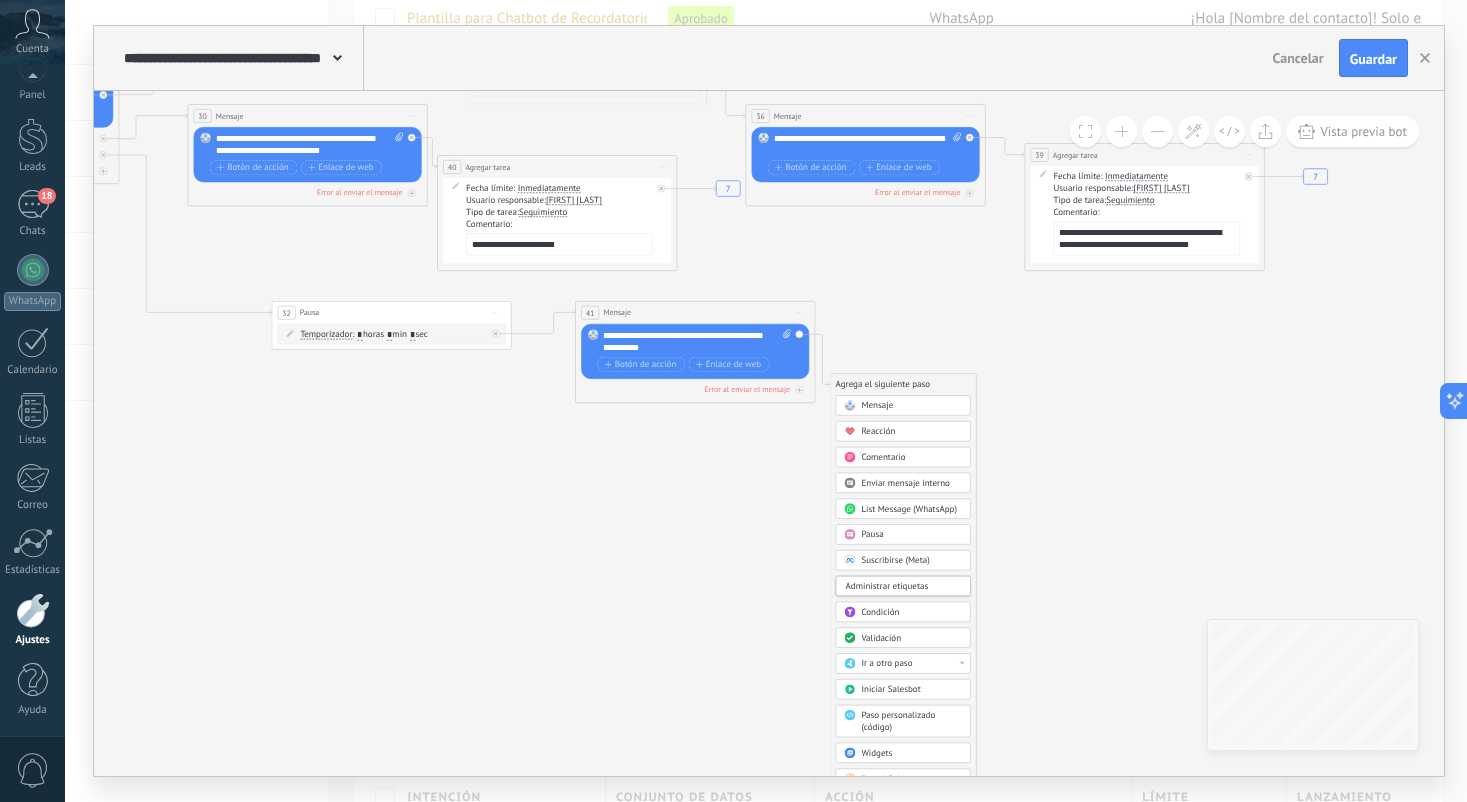 click on "Agrega el siguiente paso
Mensaje
Mensaje
Mensaje
Reacción
Comentario
Enviar mensaje interno" at bounding box center (903, 593) 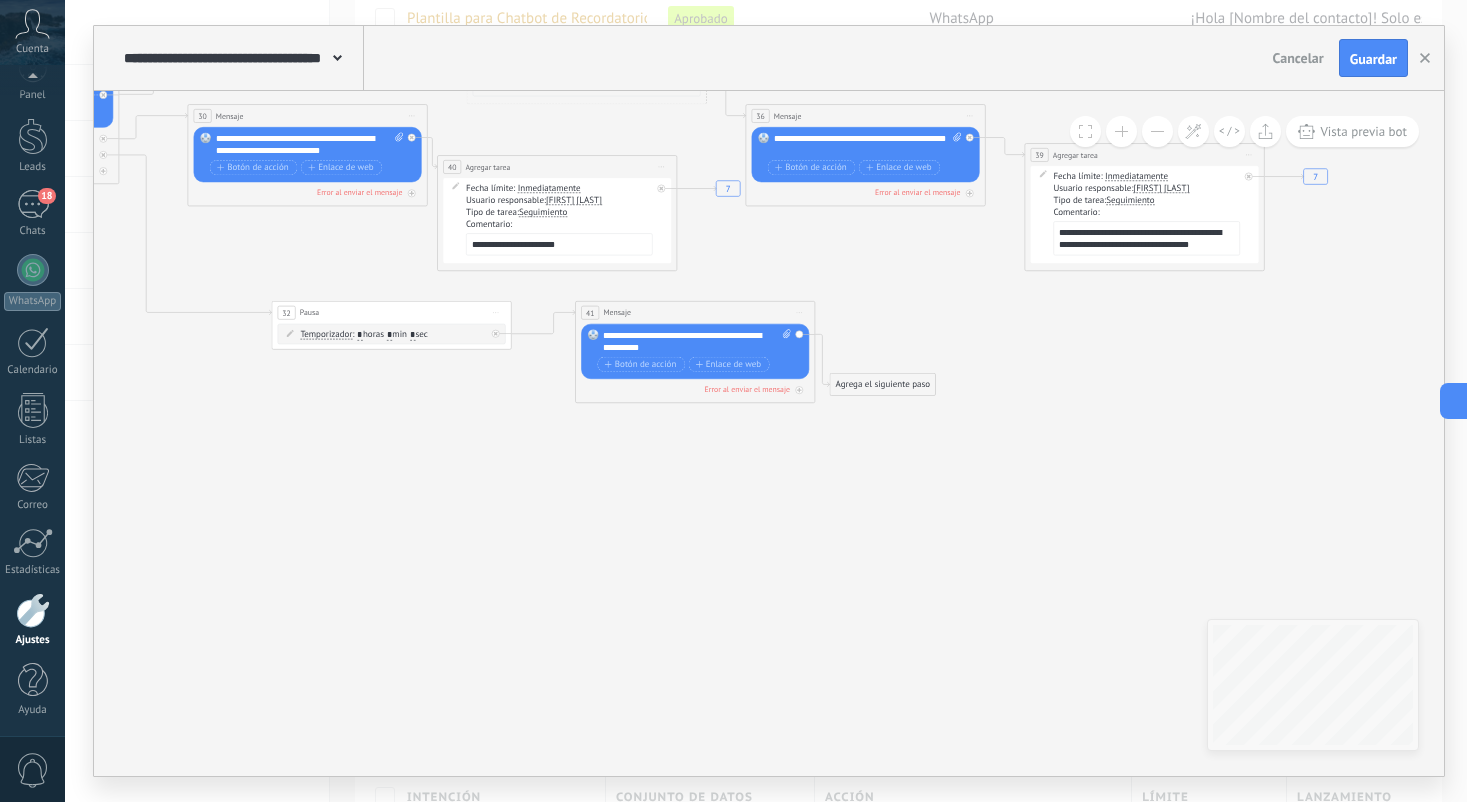 click on "Agrega el siguiente paso" at bounding box center (882, 385) 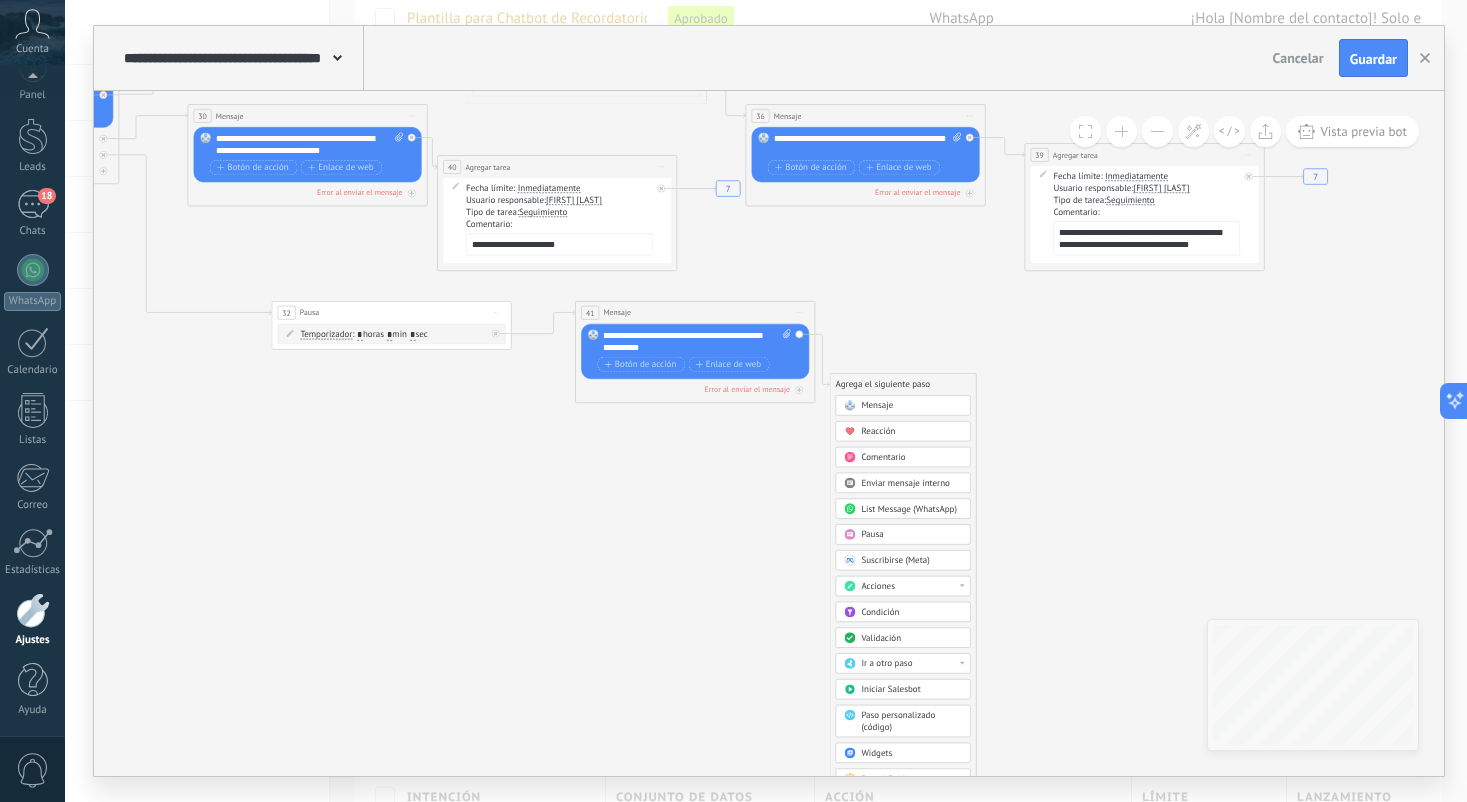 click at bounding box center [962, 585] 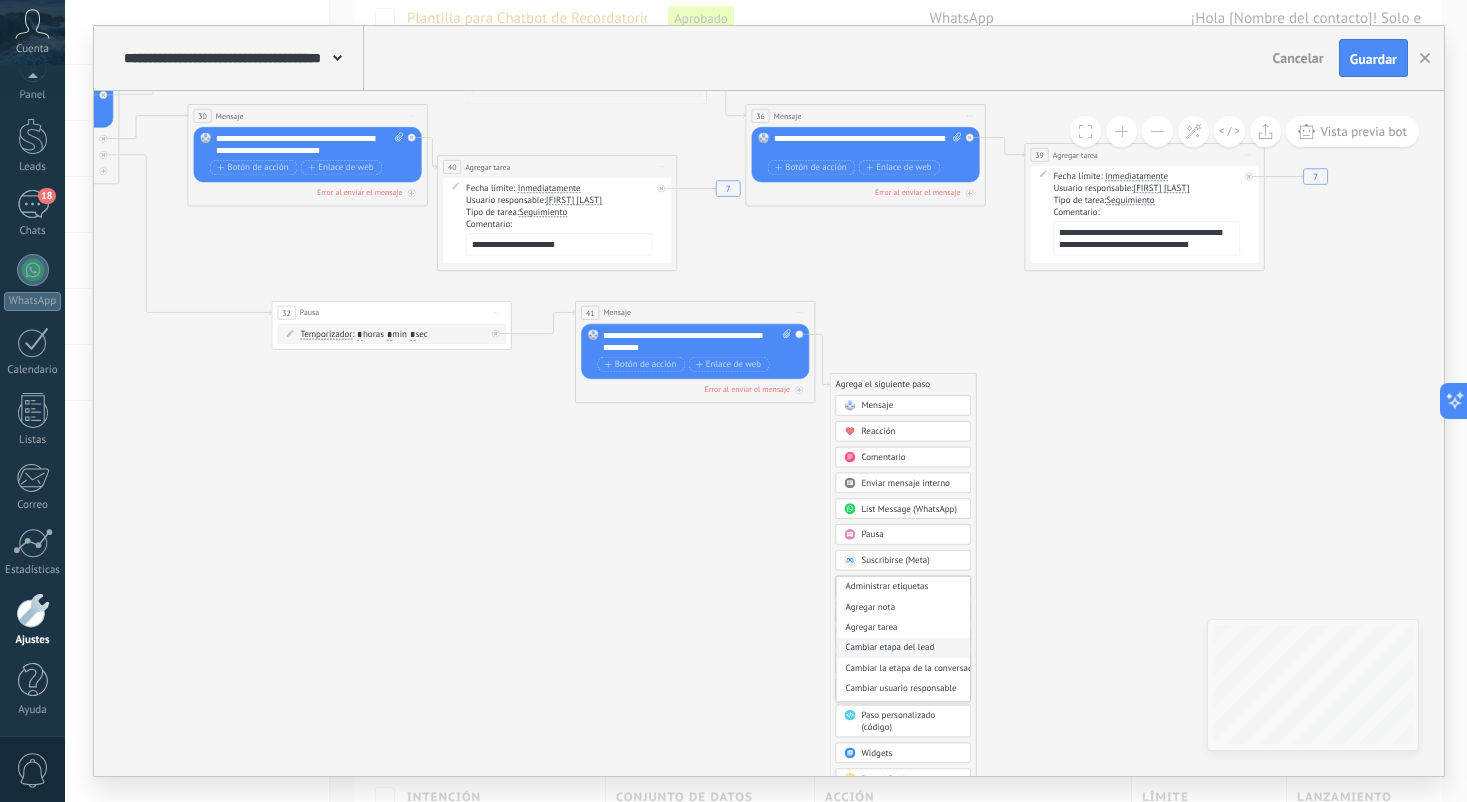 click on "Cambiar etapa del lead" at bounding box center [903, 648] 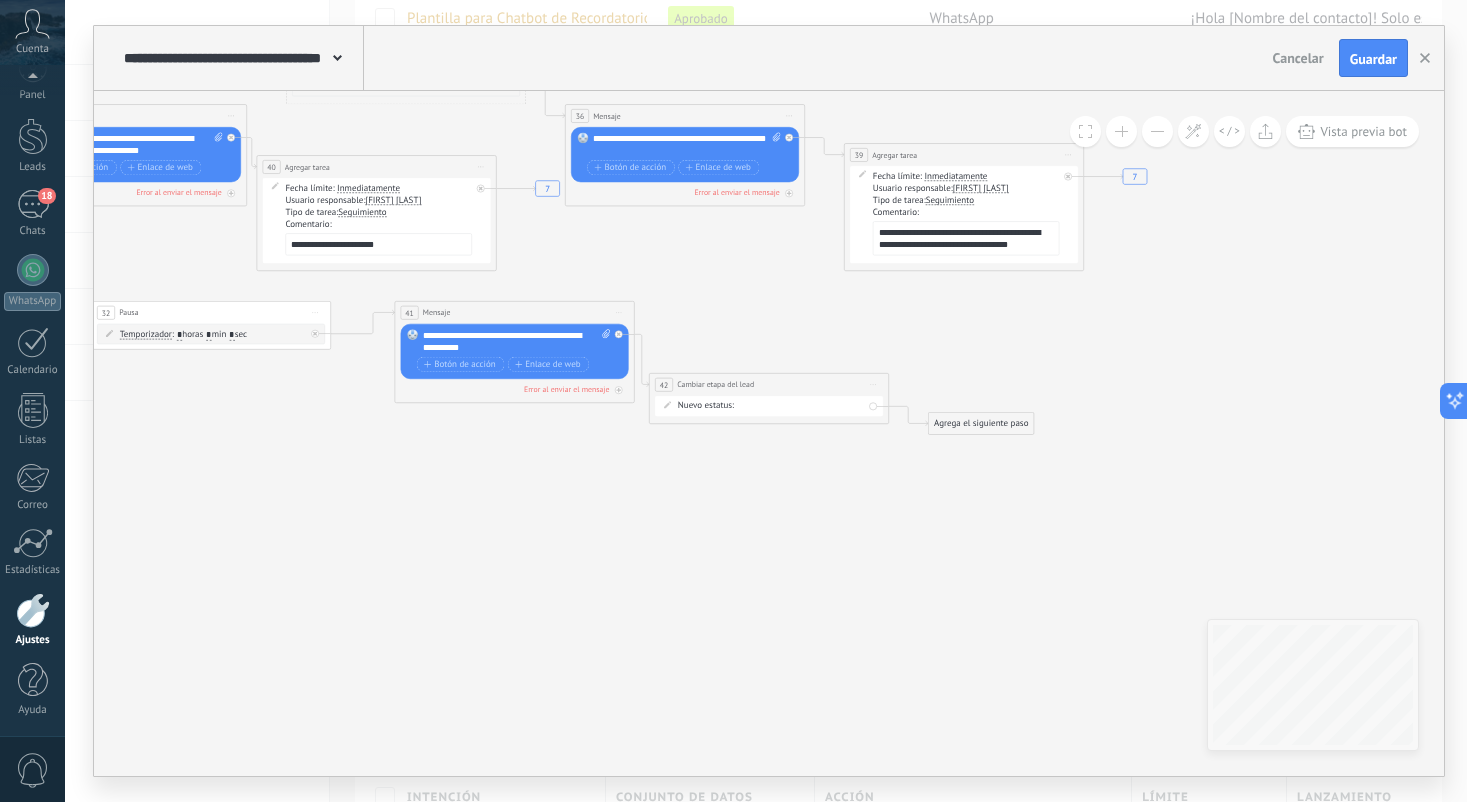 click on "Pacientes Paciente Nuevo Paciente Alta Relativa Paciente con Cita Agendada Paciente con Cita Confirmada Paciente Inactivo Paciente esperando nueva cita Cita completada – ganado Cita cancelada – perdido" at bounding box center [0, 0] 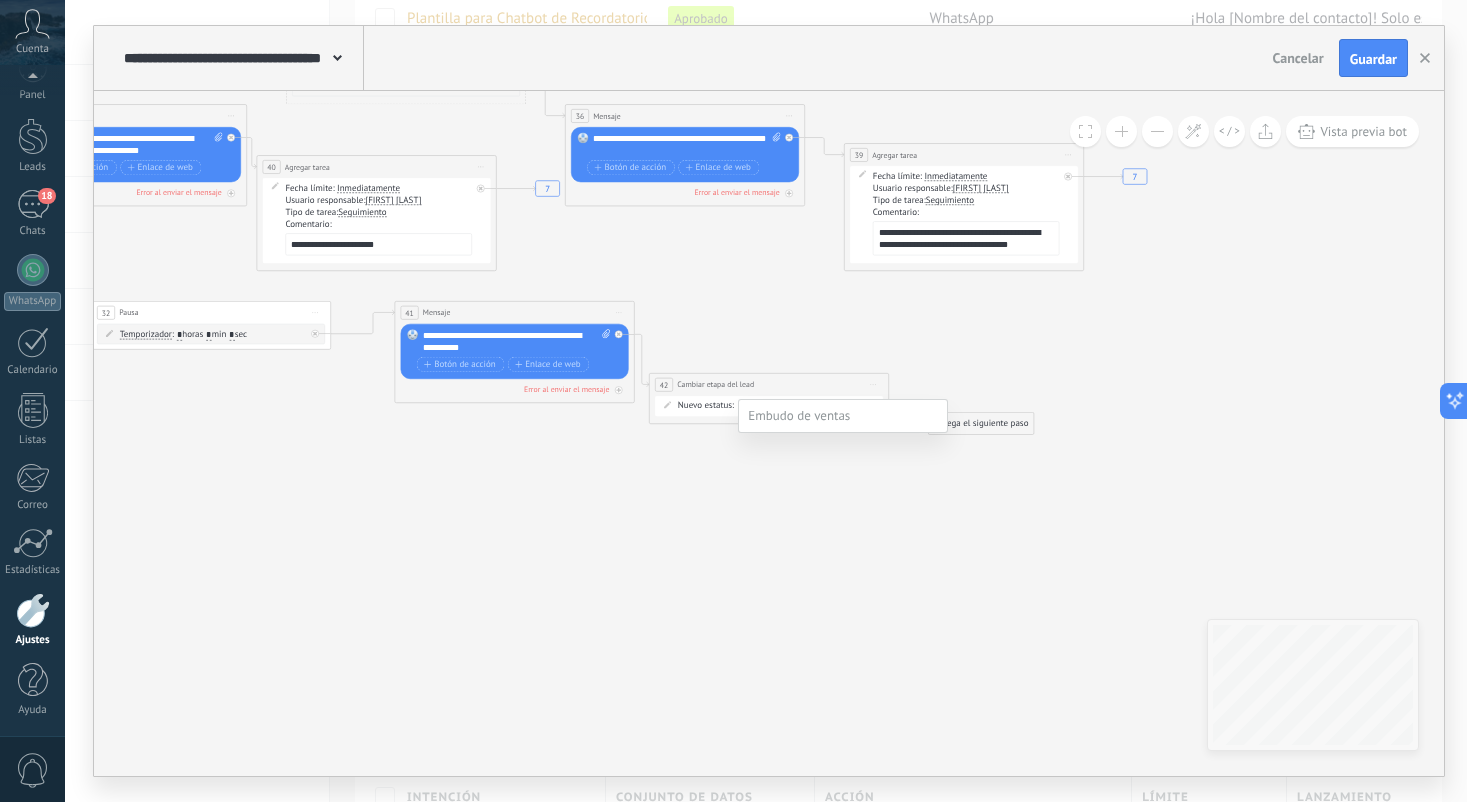 scroll, scrollTop: 0, scrollLeft: 0, axis: both 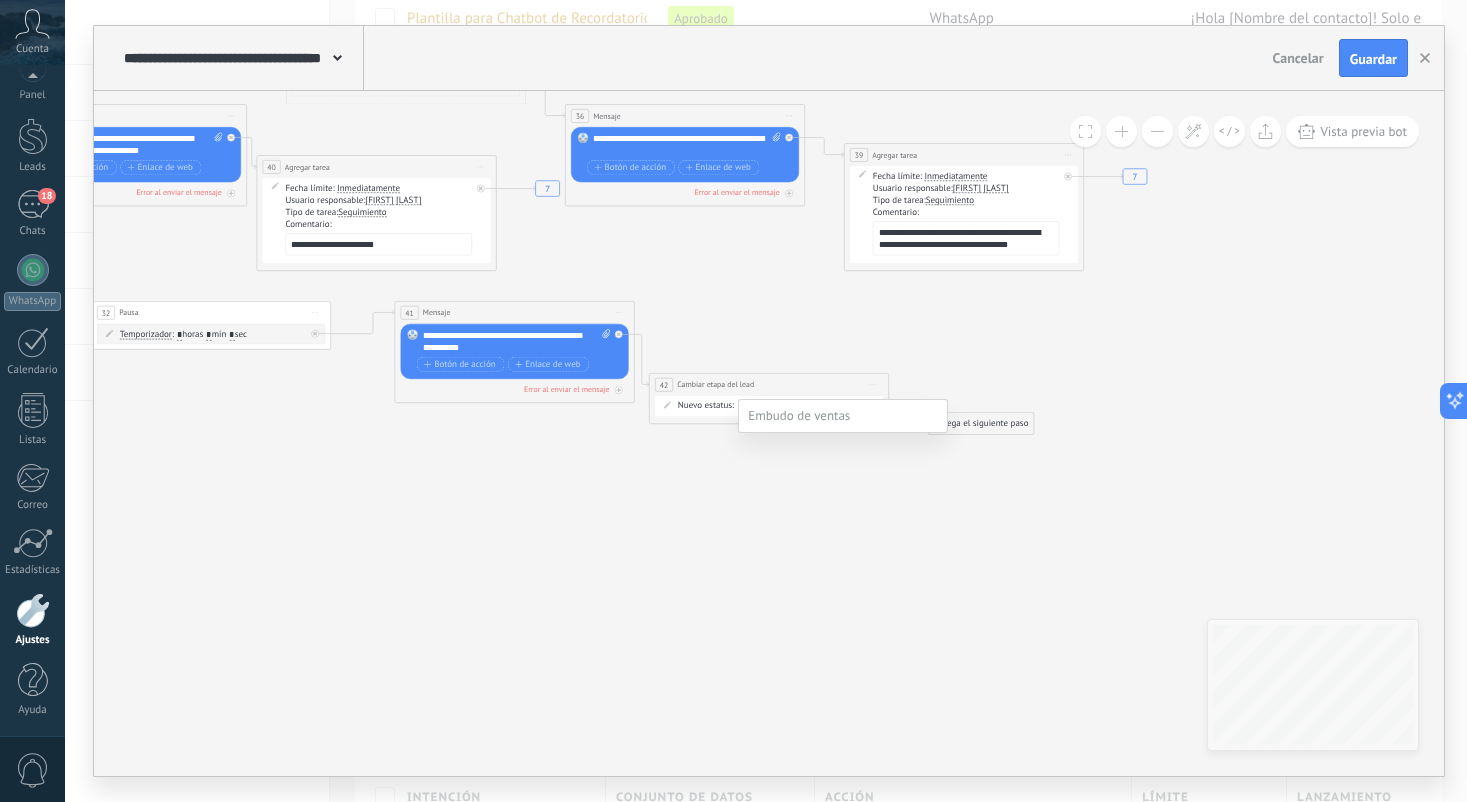 click on "Paciente Nuevo" at bounding box center [0, 0] 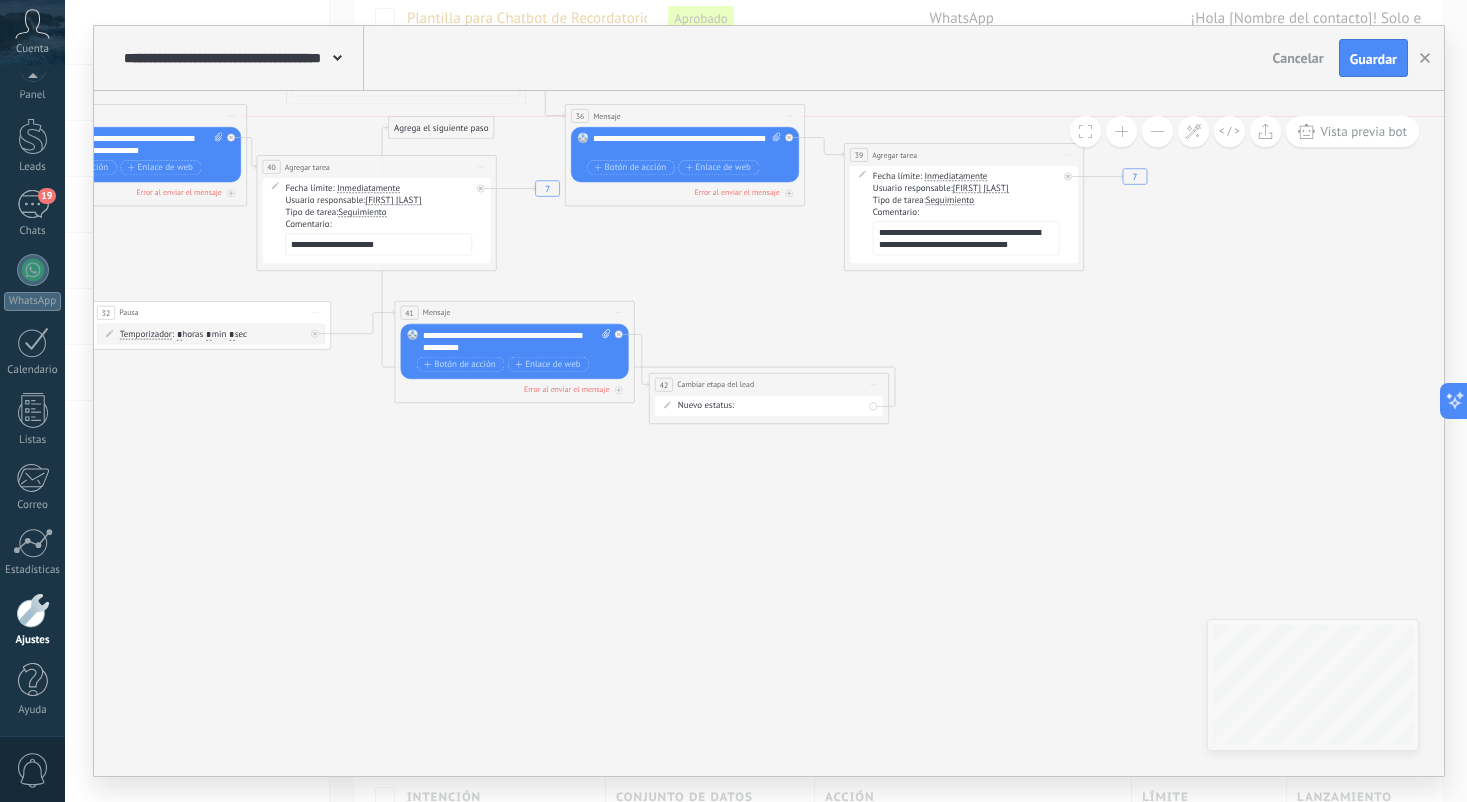 drag, startPoint x: 950, startPoint y: 426, endPoint x: 410, endPoint y: 130, distance: 615.8052 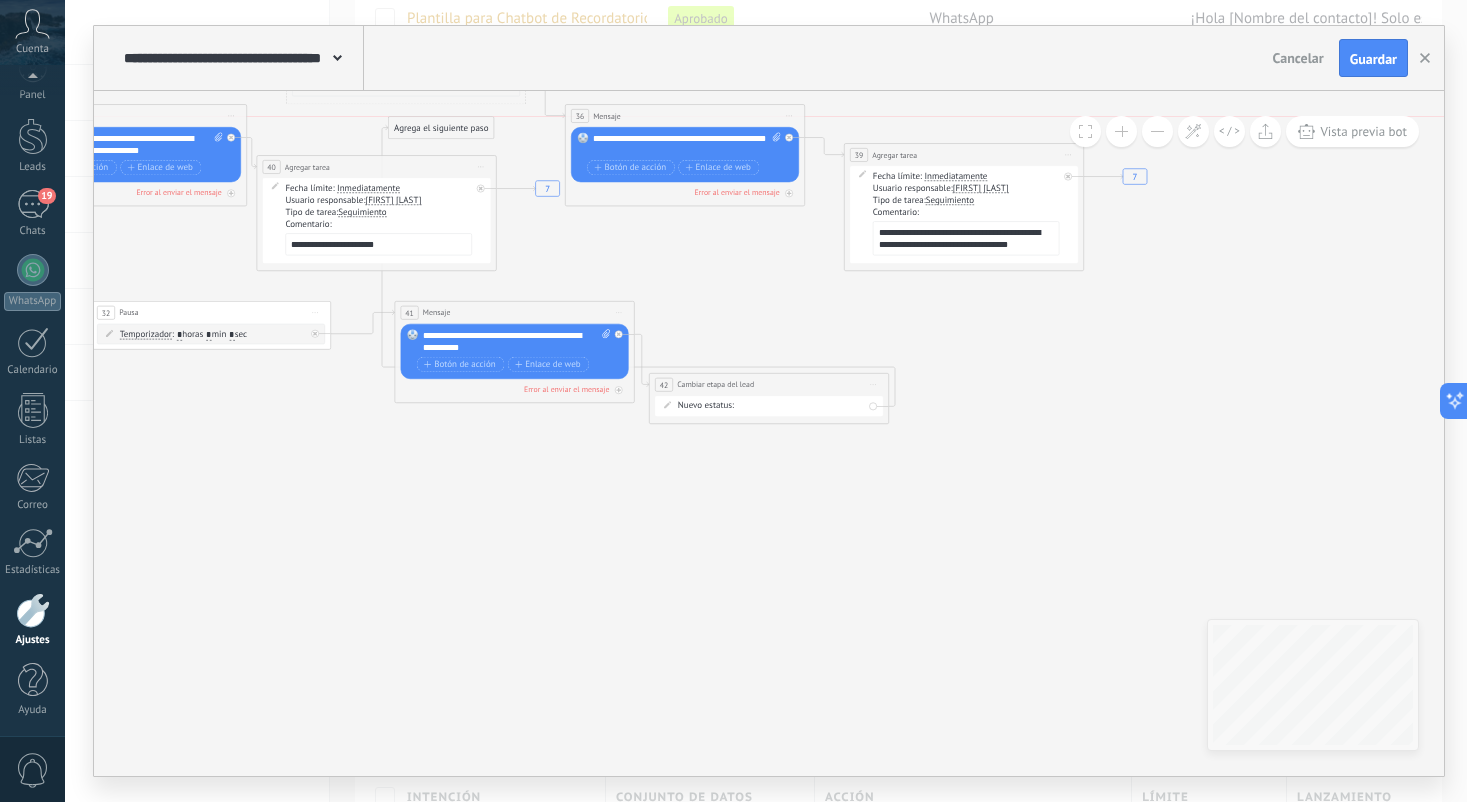 click on "Agrega el siguiente paso" at bounding box center [441, 128] 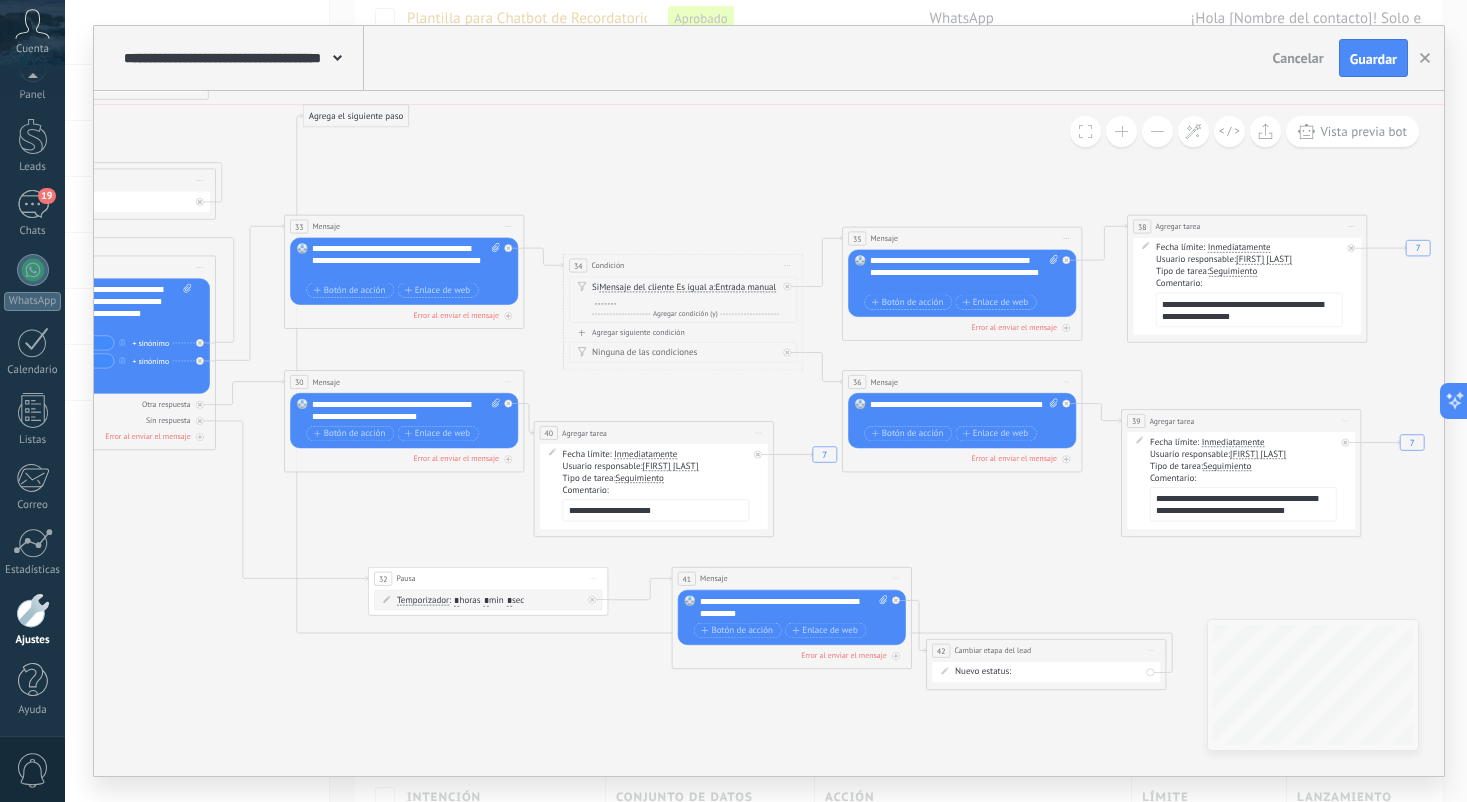 drag, startPoint x: 681, startPoint y: 396, endPoint x: 306, endPoint y: 110, distance: 471.6153 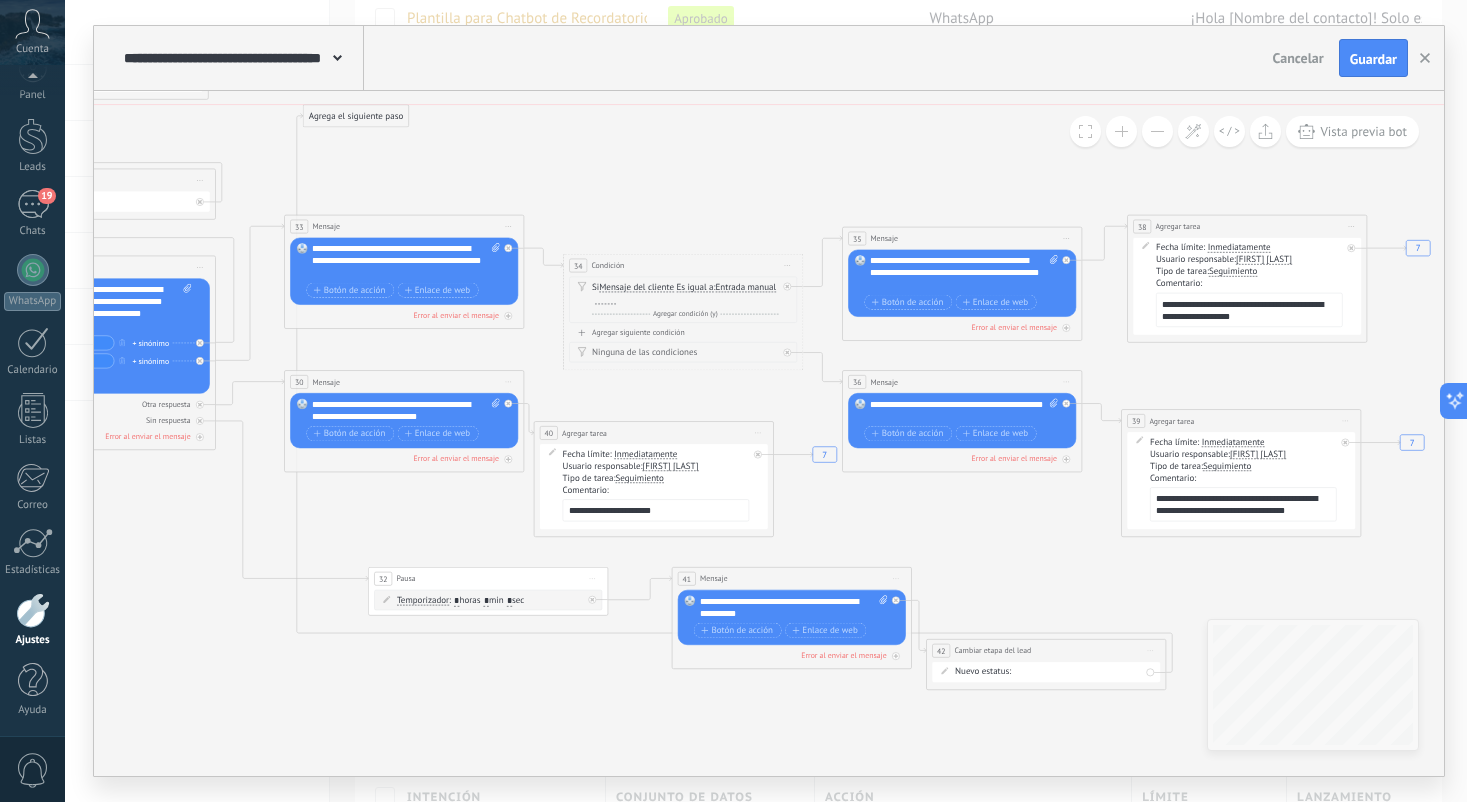 click on "Agrega el siguiente paso" at bounding box center (355, 116) 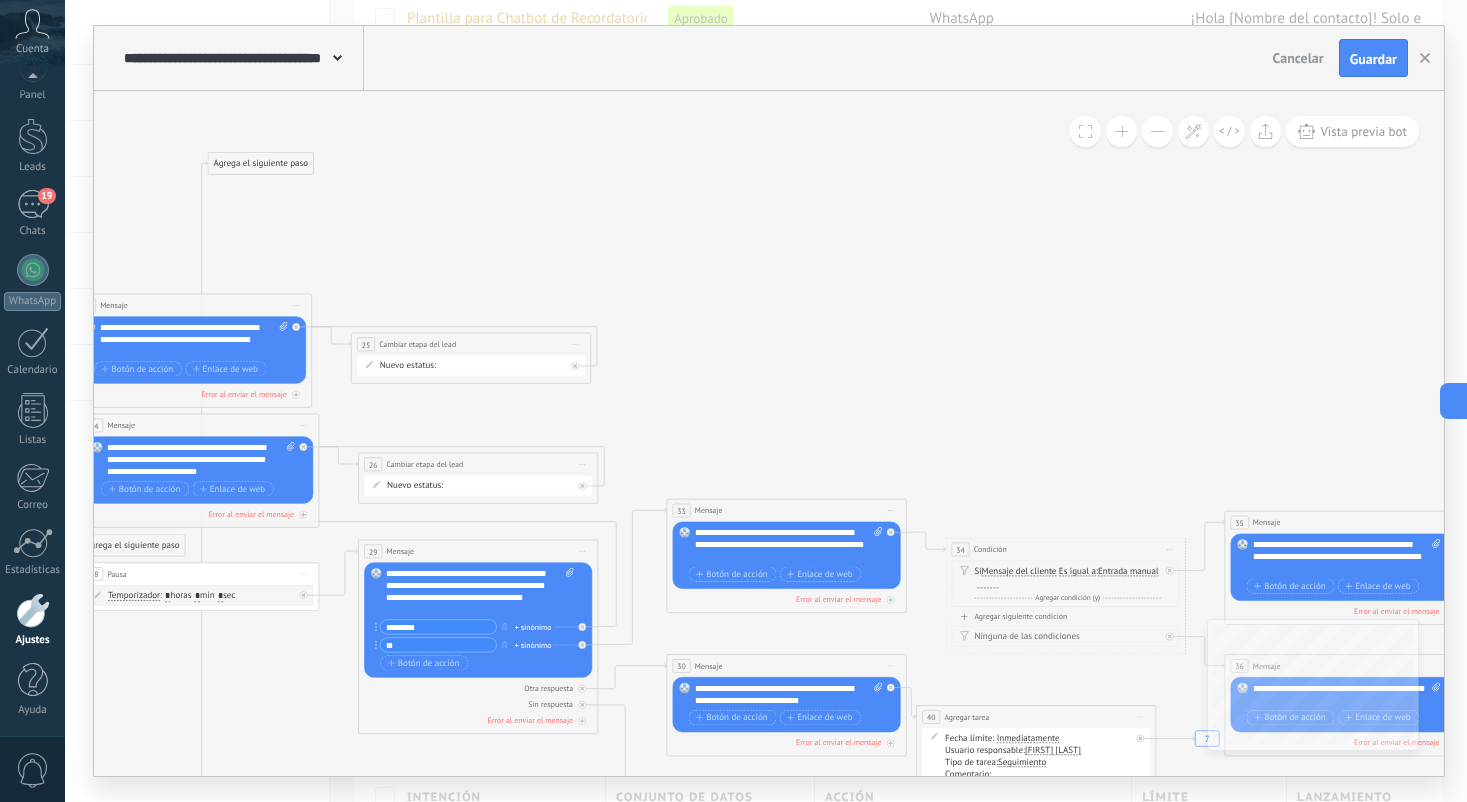 drag, startPoint x: 764, startPoint y: 396, endPoint x: 285, endPoint y: 166, distance: 531.35767 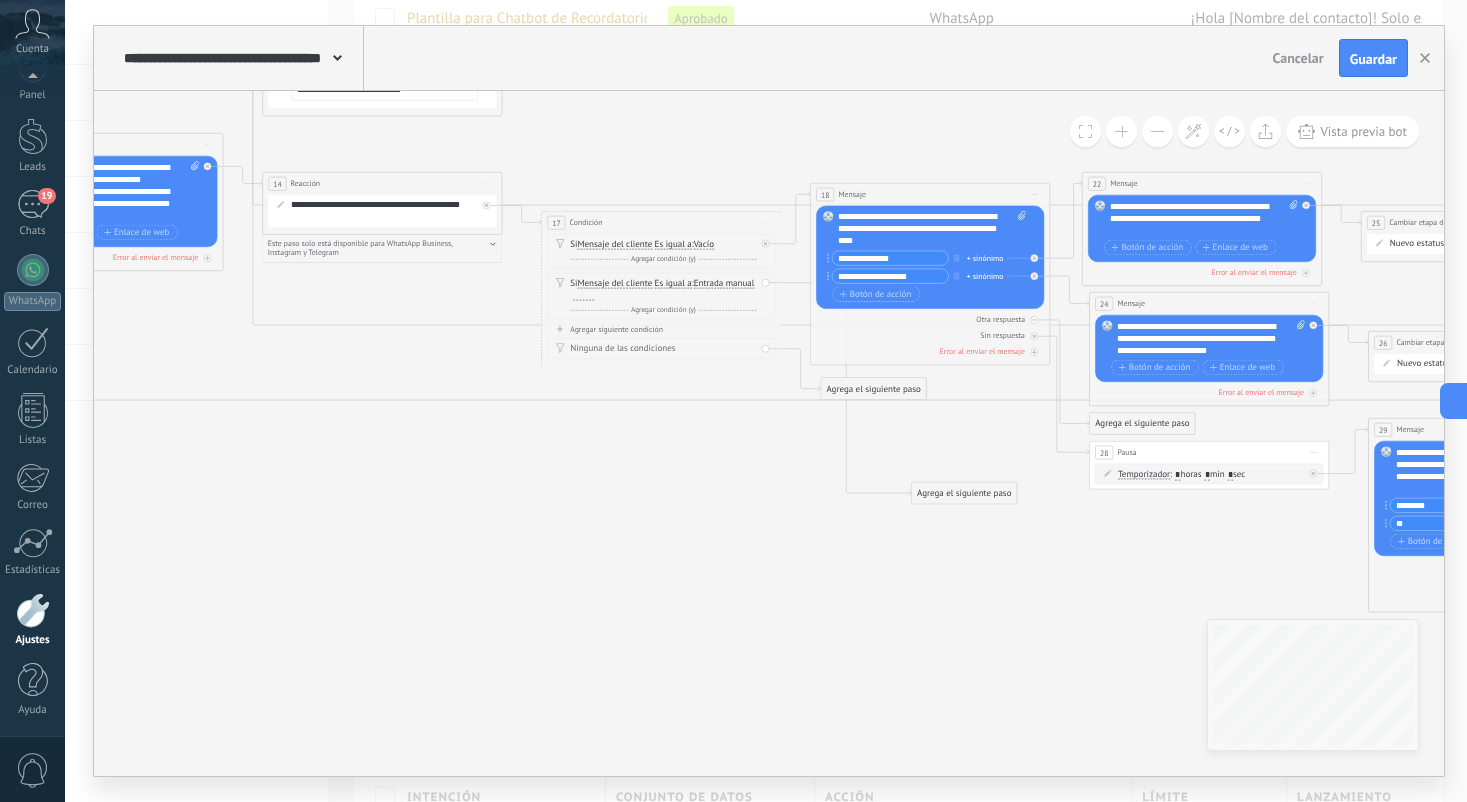 drag, startPoint x: 866, startPoint y: 420, endPoint x: 957, endPoint y: 496, distance: 118.56222 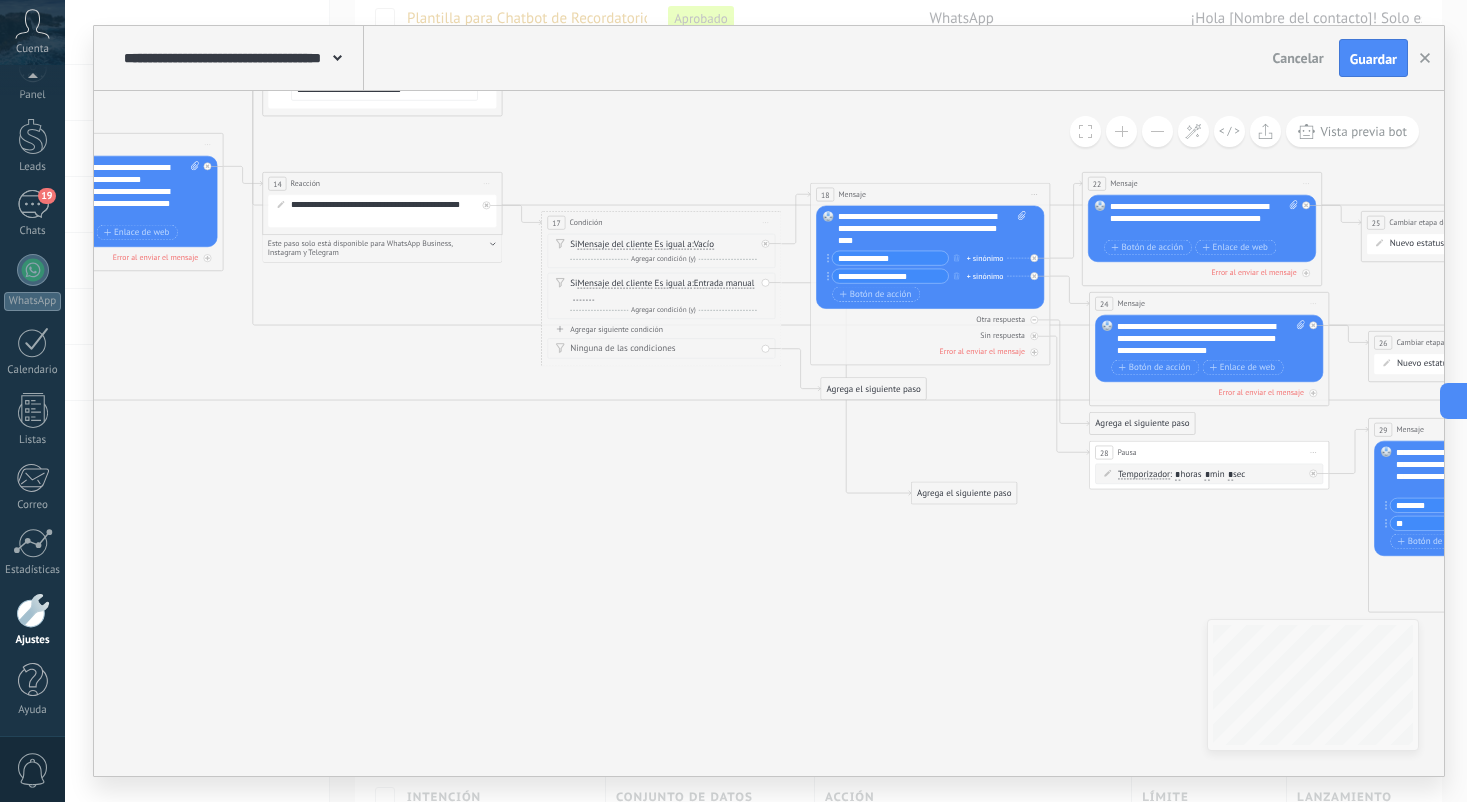 click on "Agrega el siguiente paso" at bounding box center (964, 493) 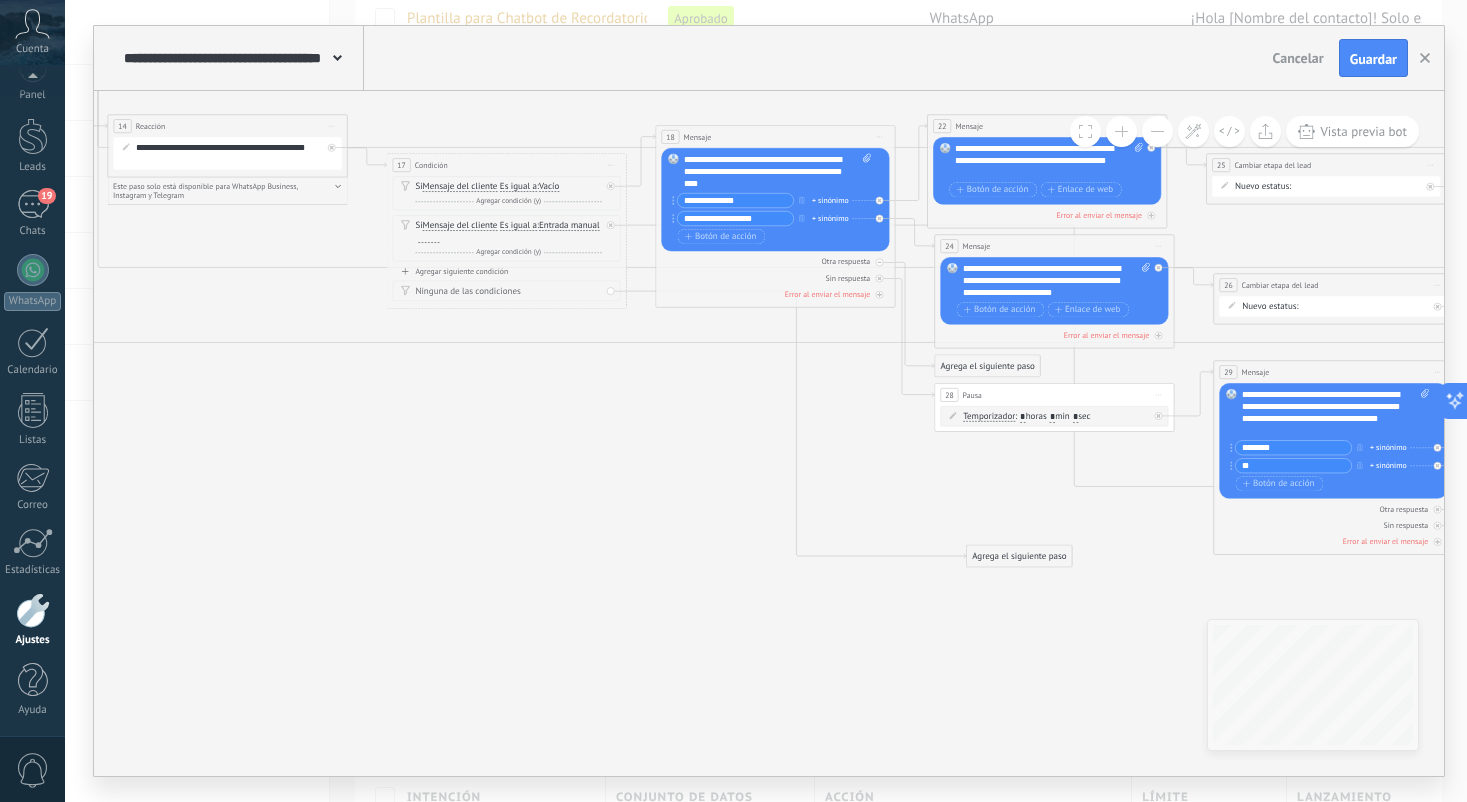 drag, startPoint x: 706, startPoint y: 334, endPoint x: 1007, endPoint y: 560, distance: 376.40005 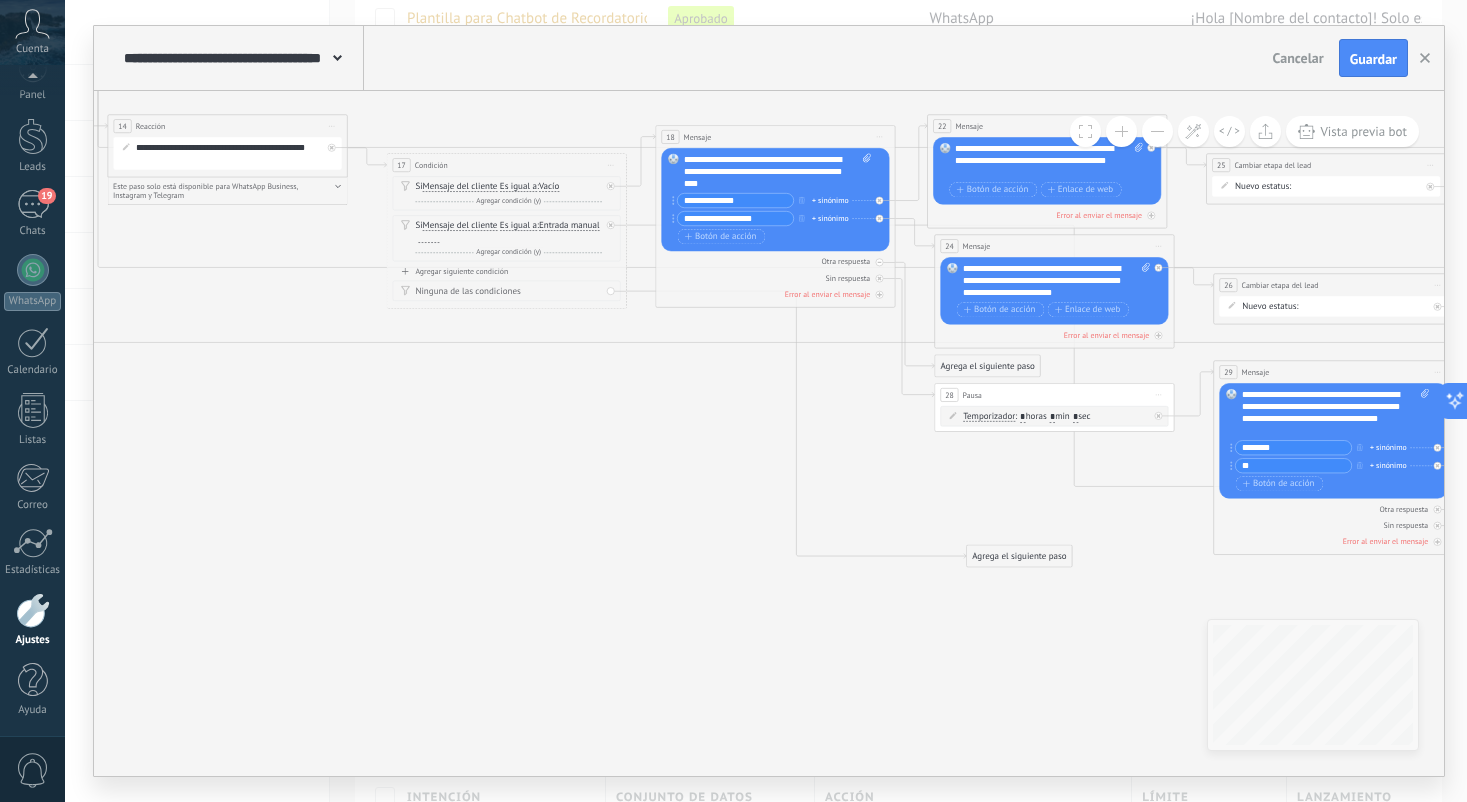 click on "Agrega el siguiente paso" at bounding box center (1019, 556) 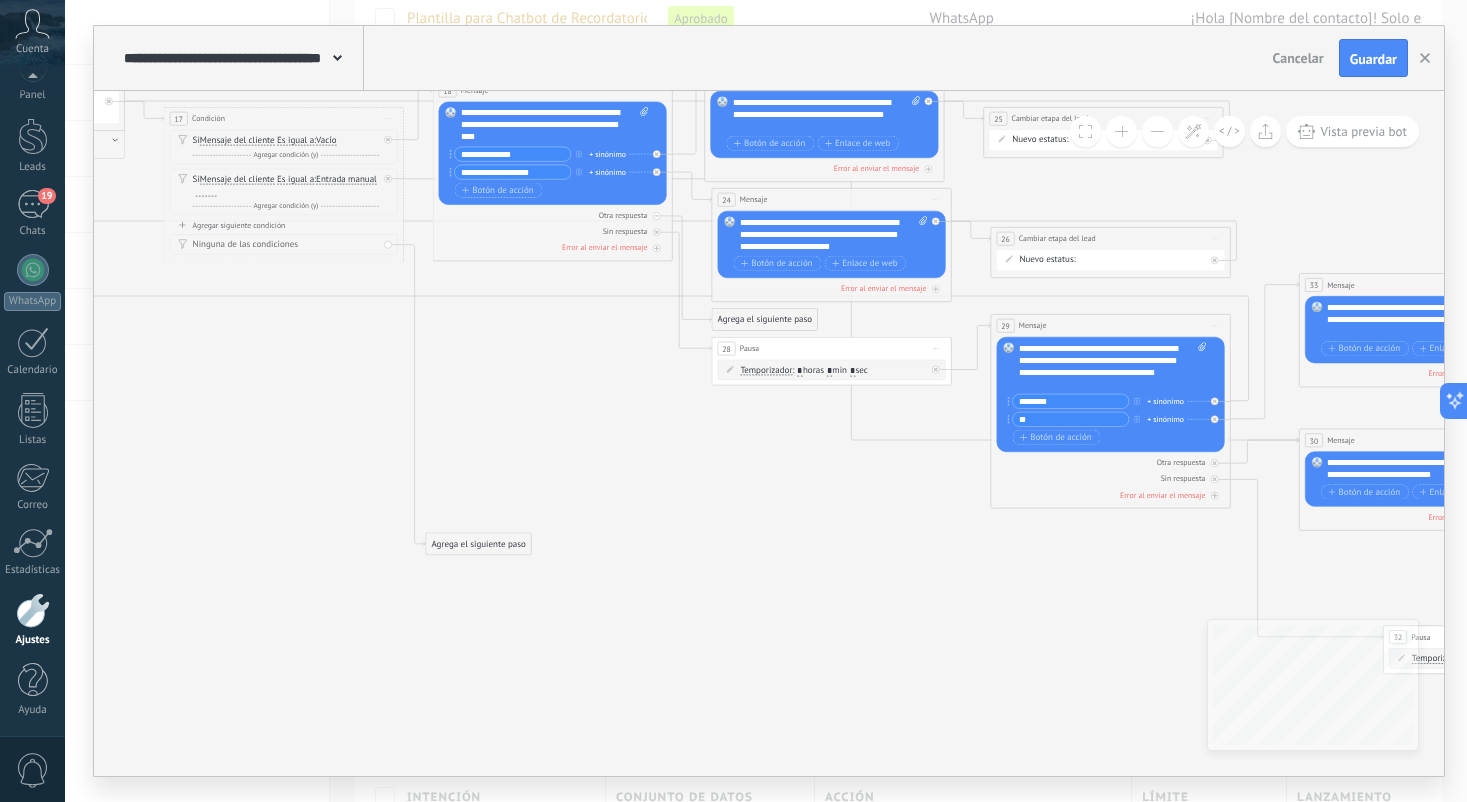 drag, startPoint x: 798, startPoint y: 509, endPoint x: 480, endPoint y: 543, distance: 319.81244 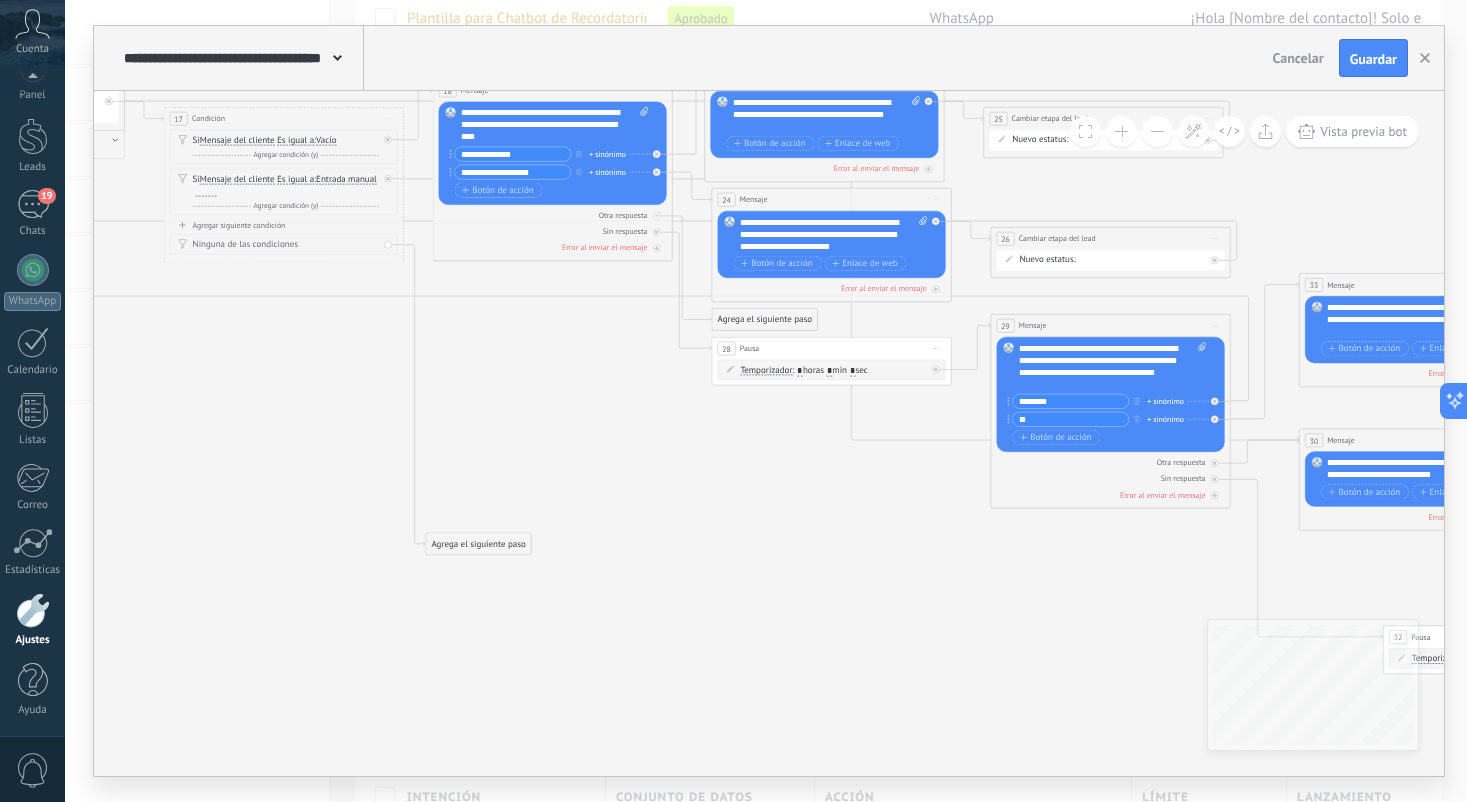 click on "Agrega el siguiente paso" at bounding box center (478, 544) 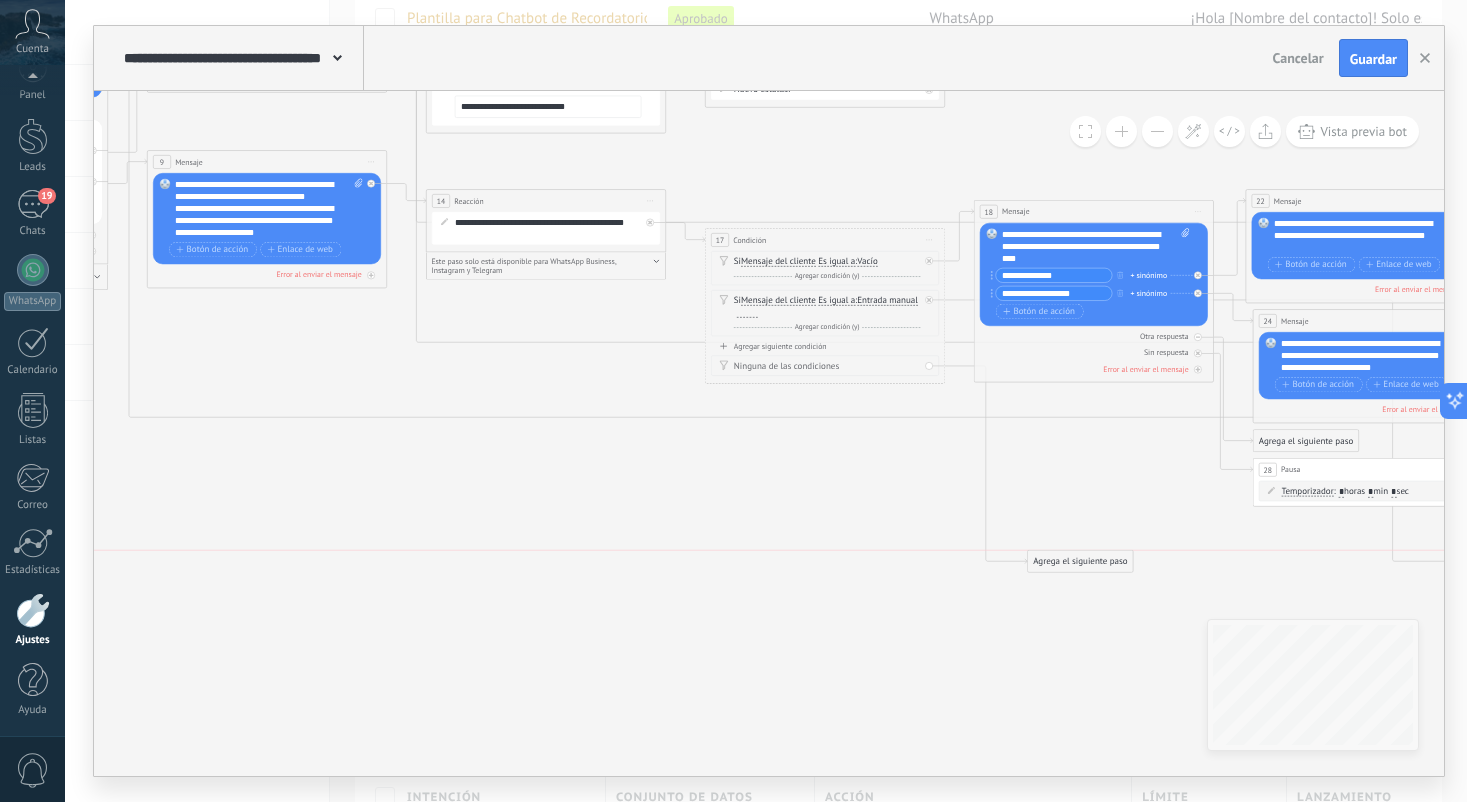 drag, startPoint x: 1009, startPoint y: 668, endPoint x: 1070, endPoint y: 567, distance: 117.99152 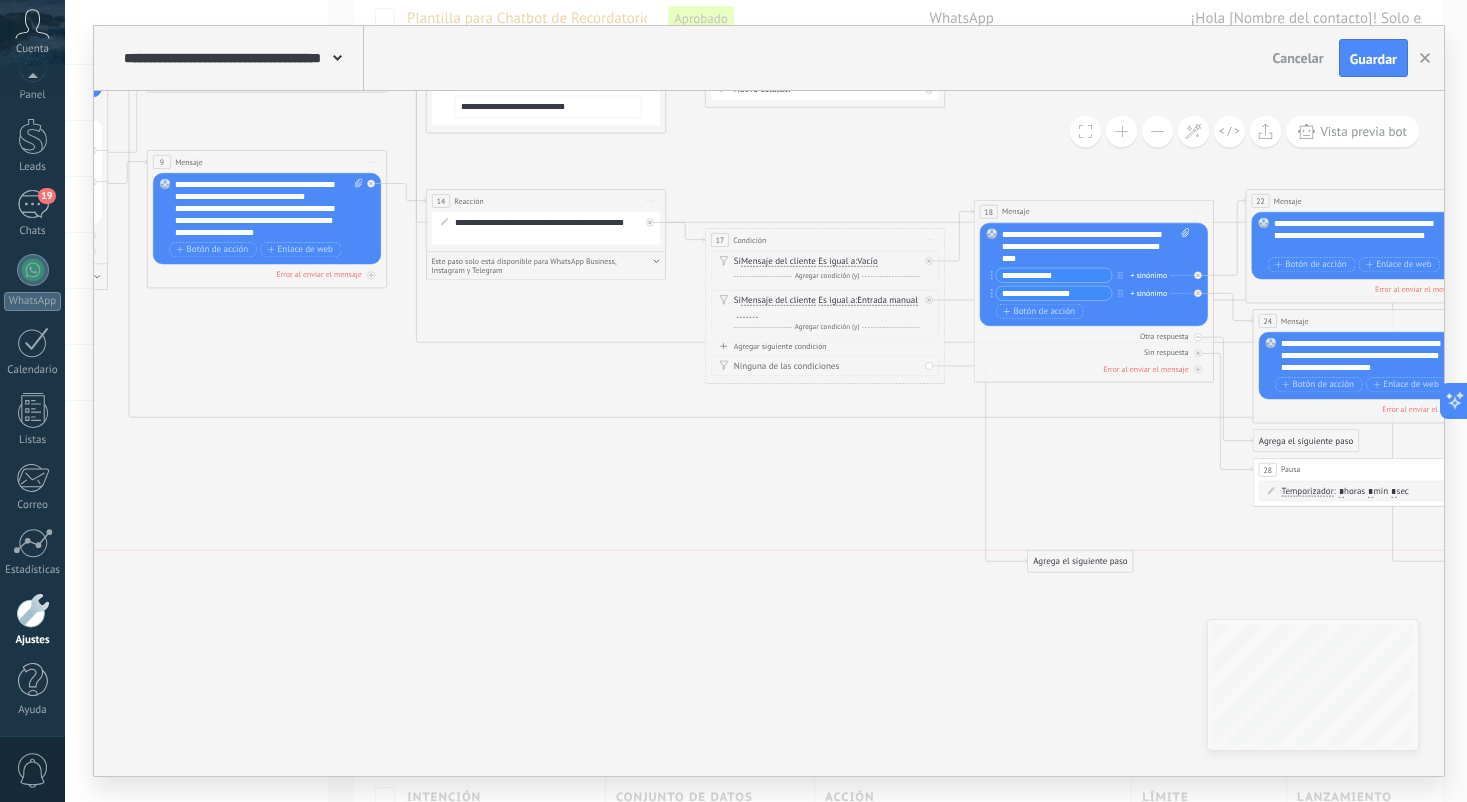 click on "Agrega el siguiente paso" at bounding box center (1080, 562) 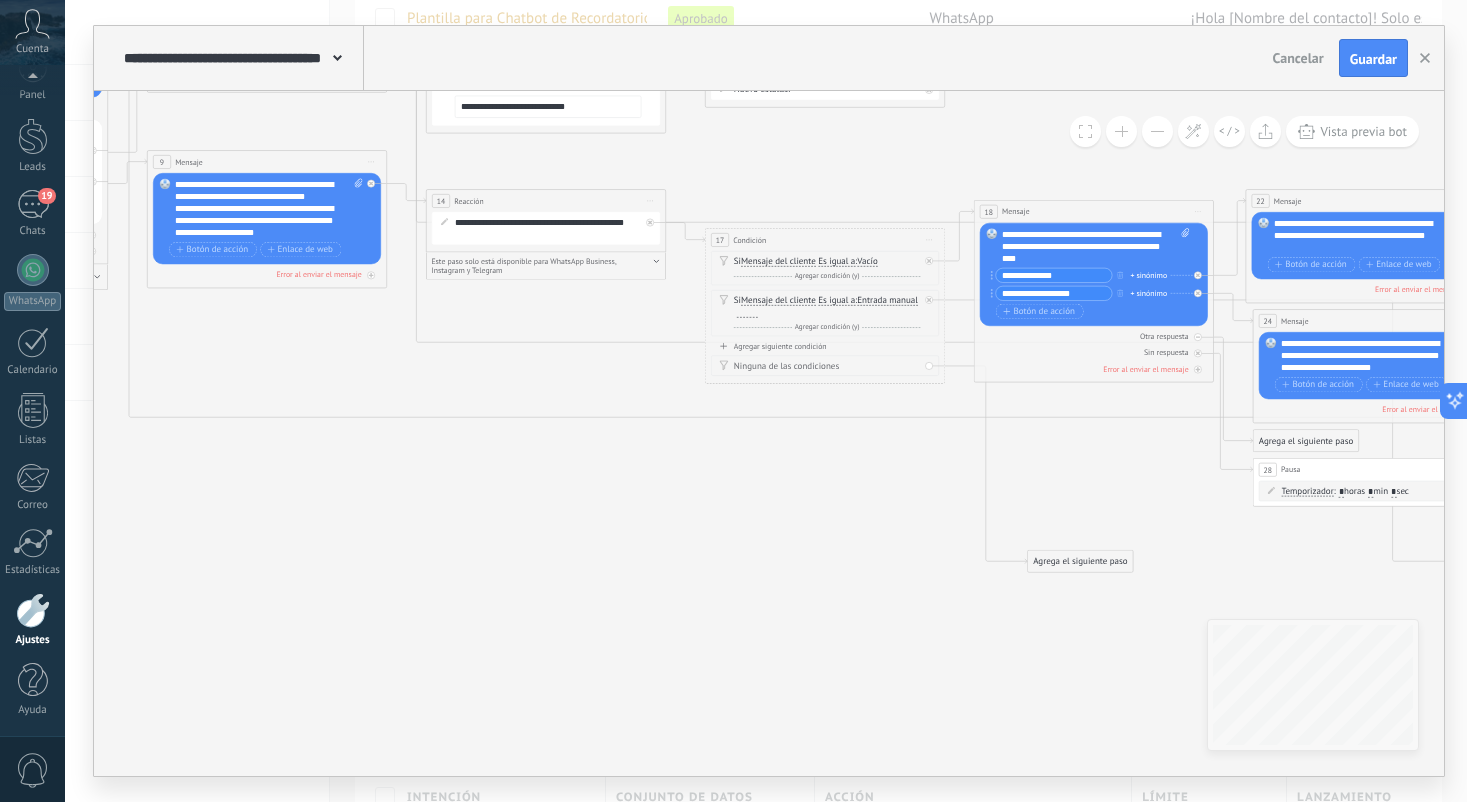 click on "Agrega el siguiente paso" at bounding box center [1080, 562] 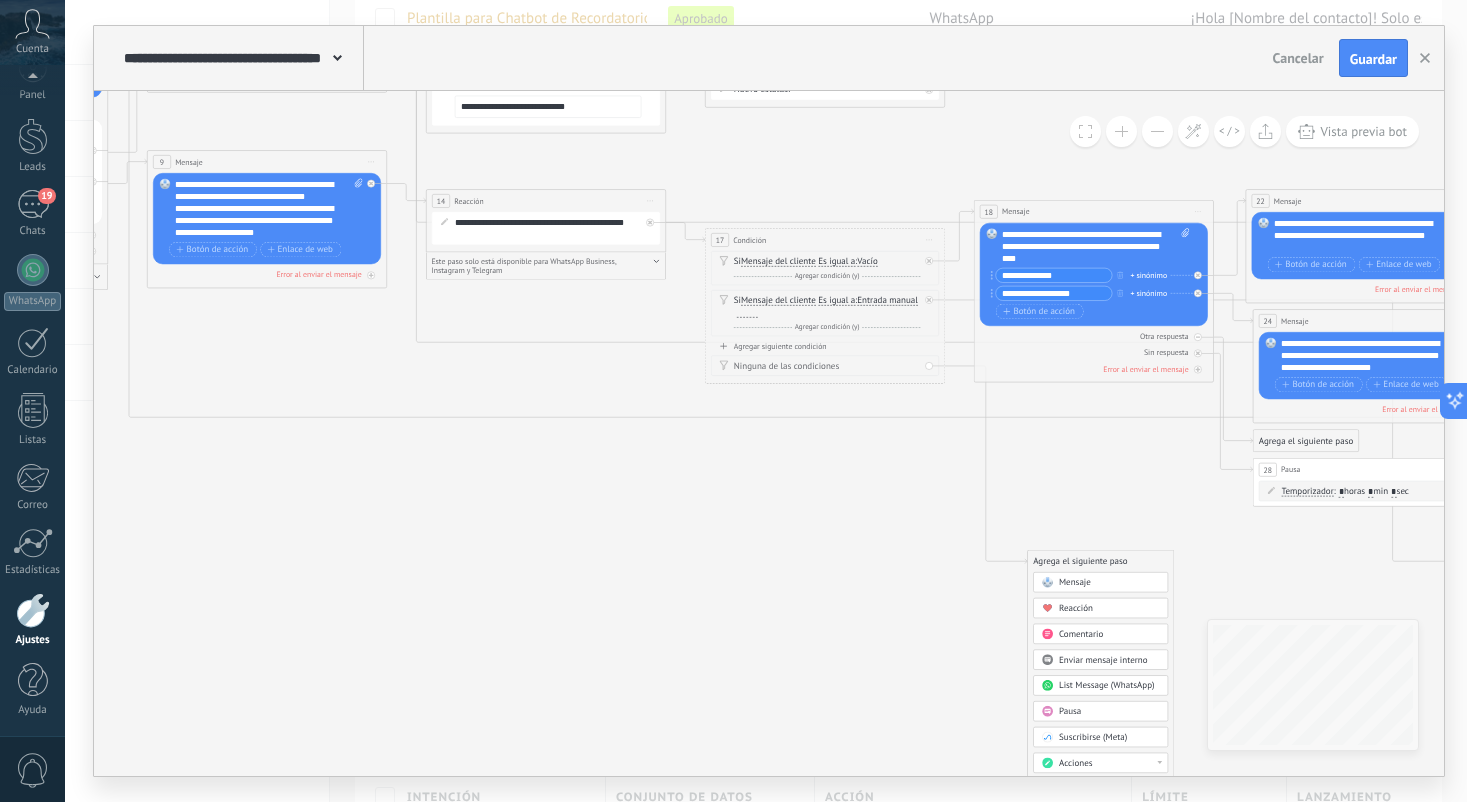 click on "7 7 7 7" 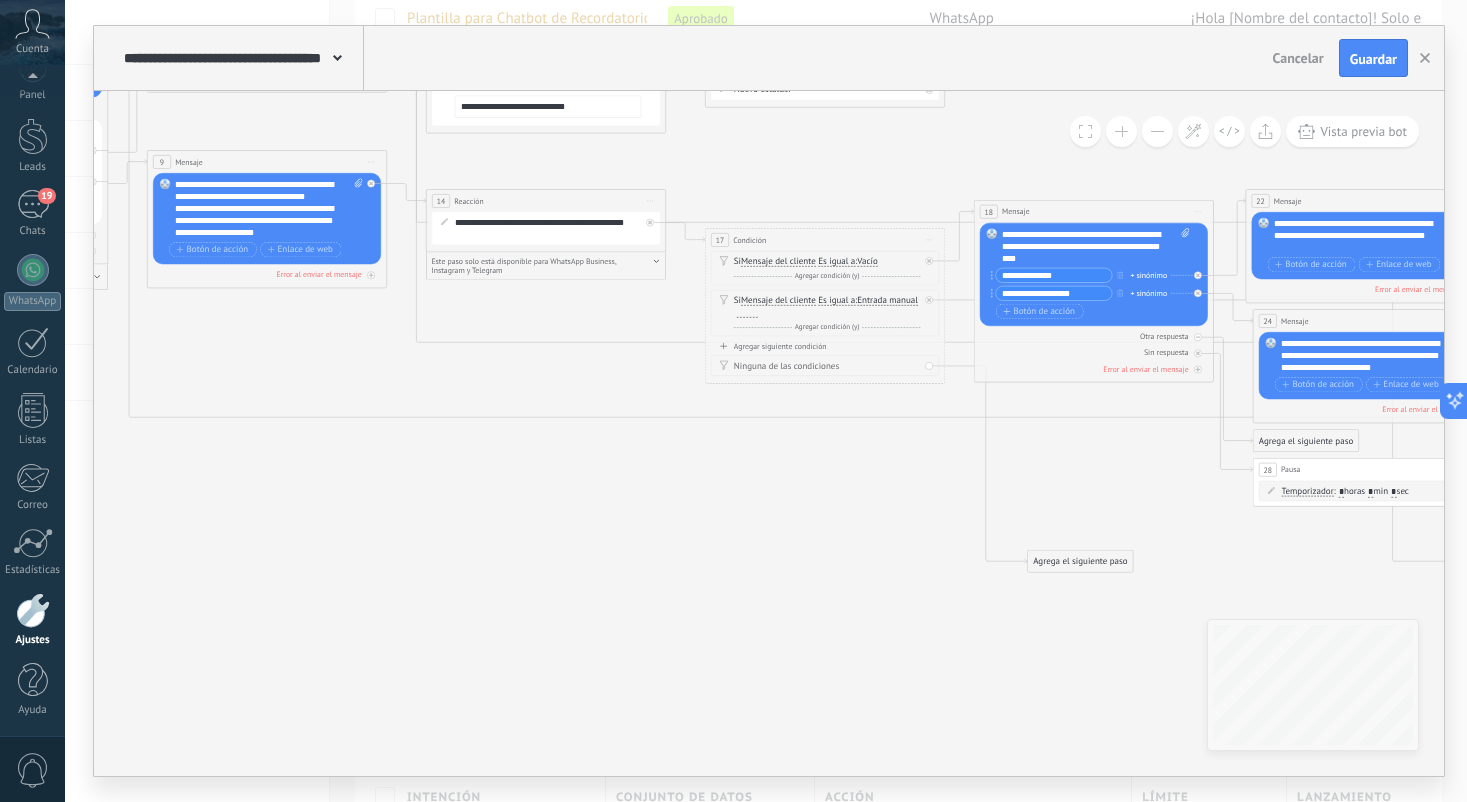 click on "Agrega el siguiente paso" at bounding box center [1080, 562] 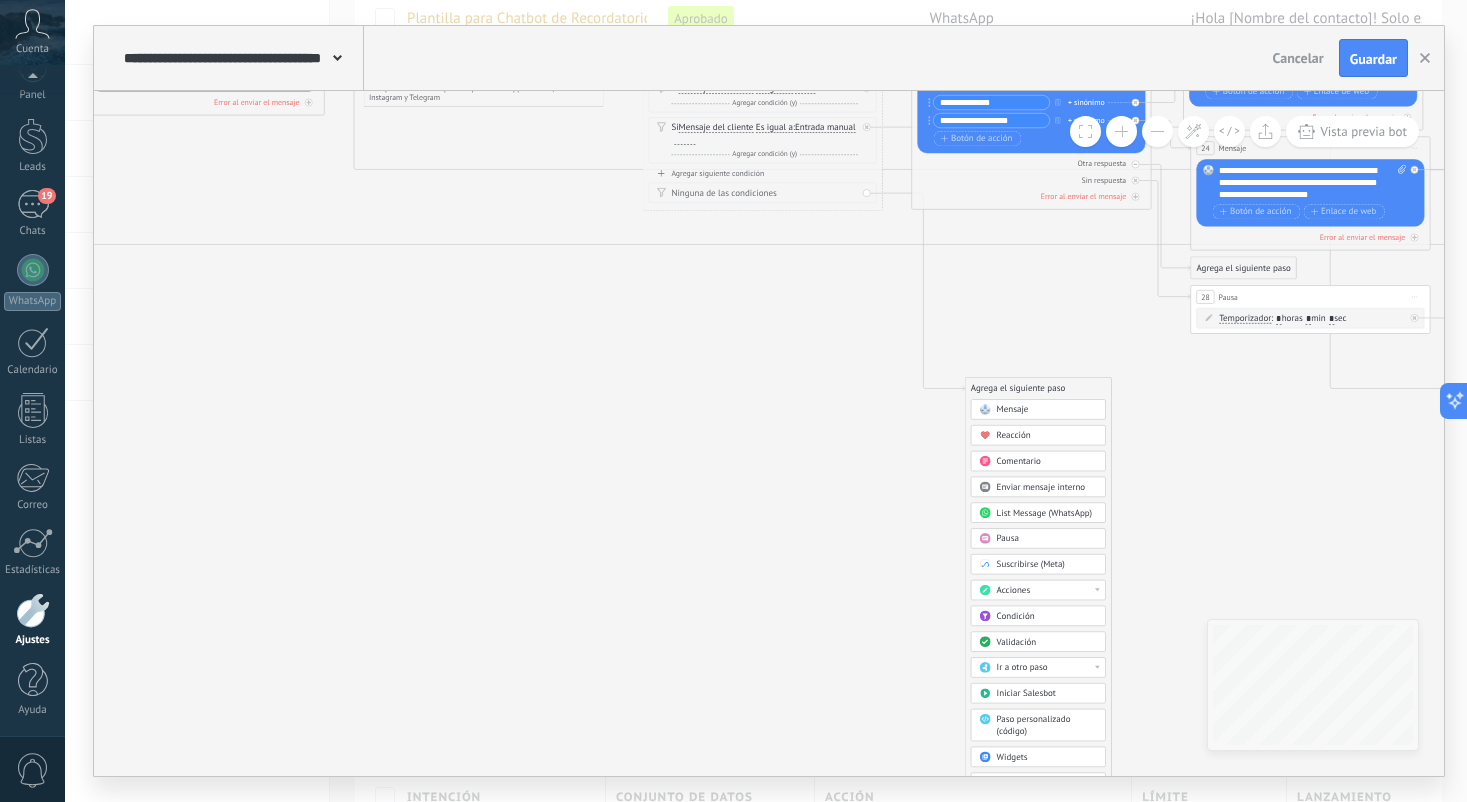 click on "Acciones" at bounding box center [1047, 591] 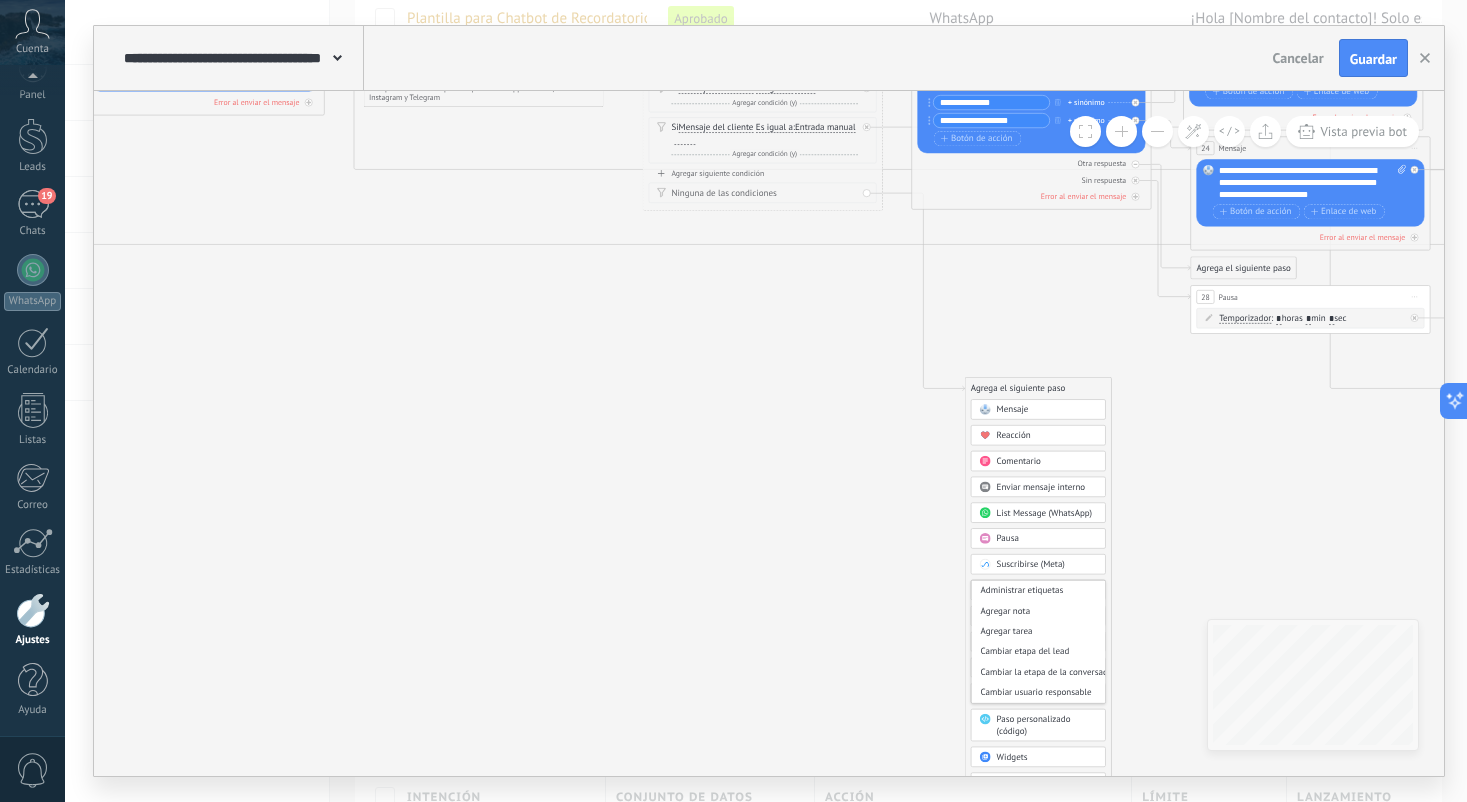 scroll, scrollTop: 0, scrollLeft: 0, axis: both 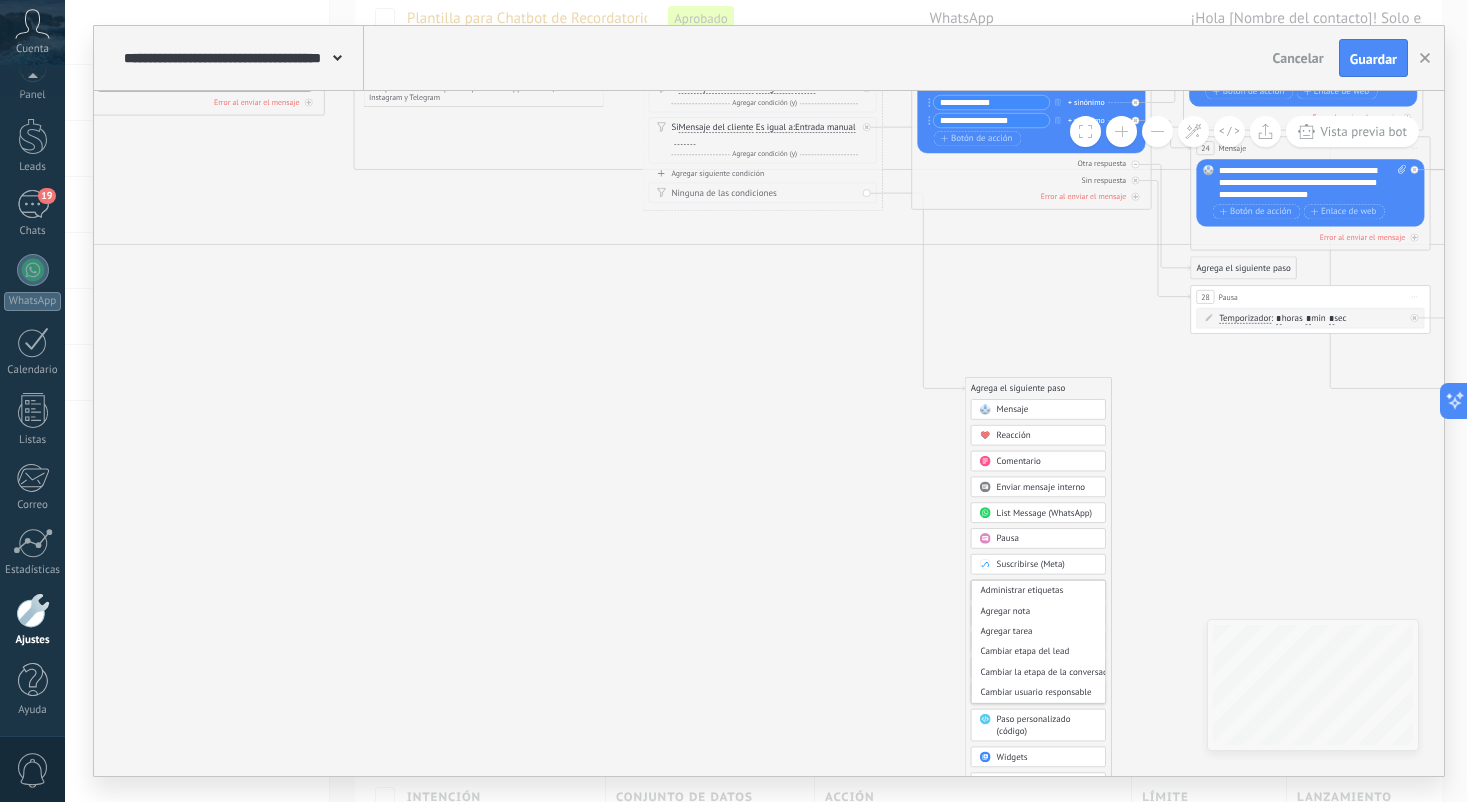 click on "7 7 7 7" 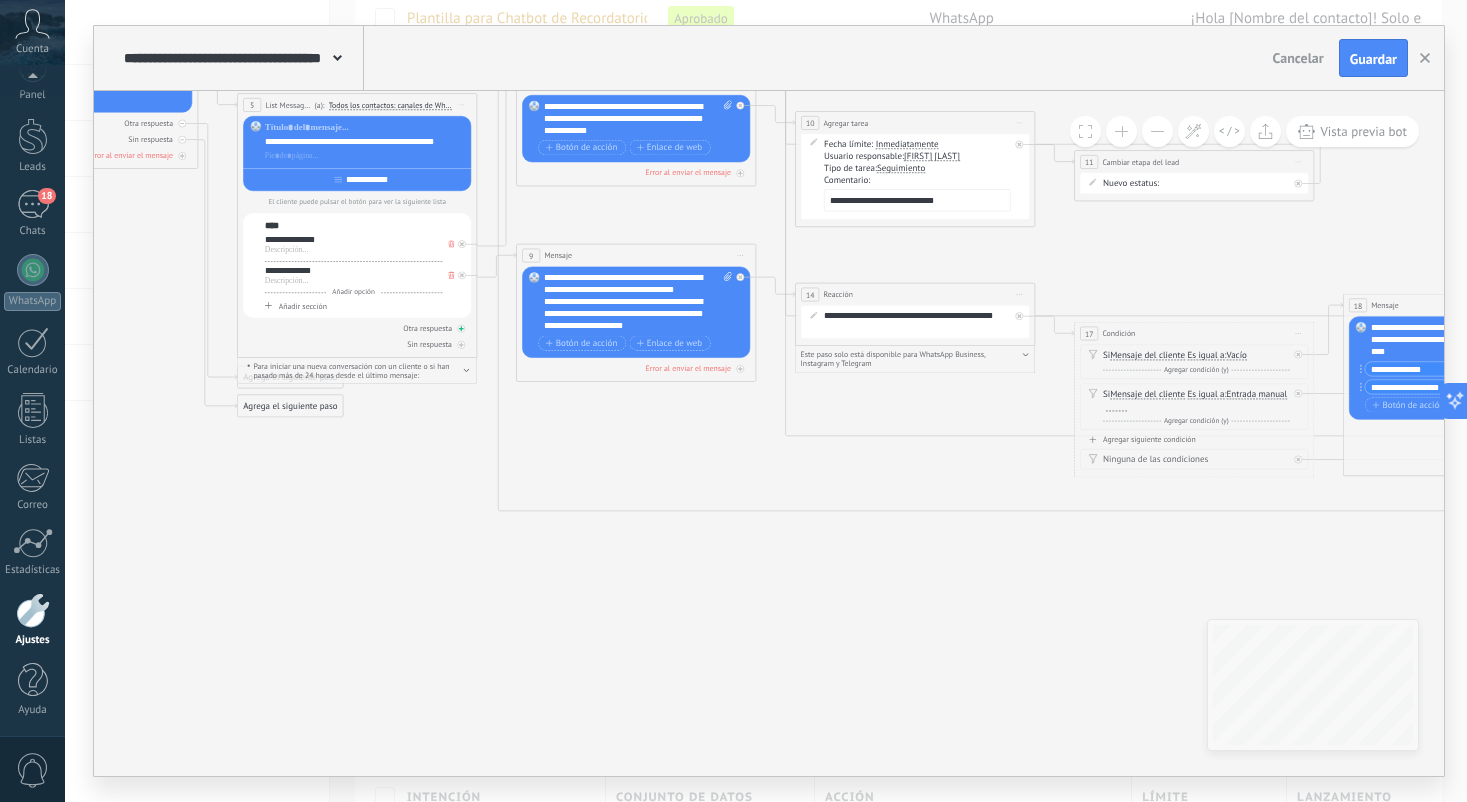 click 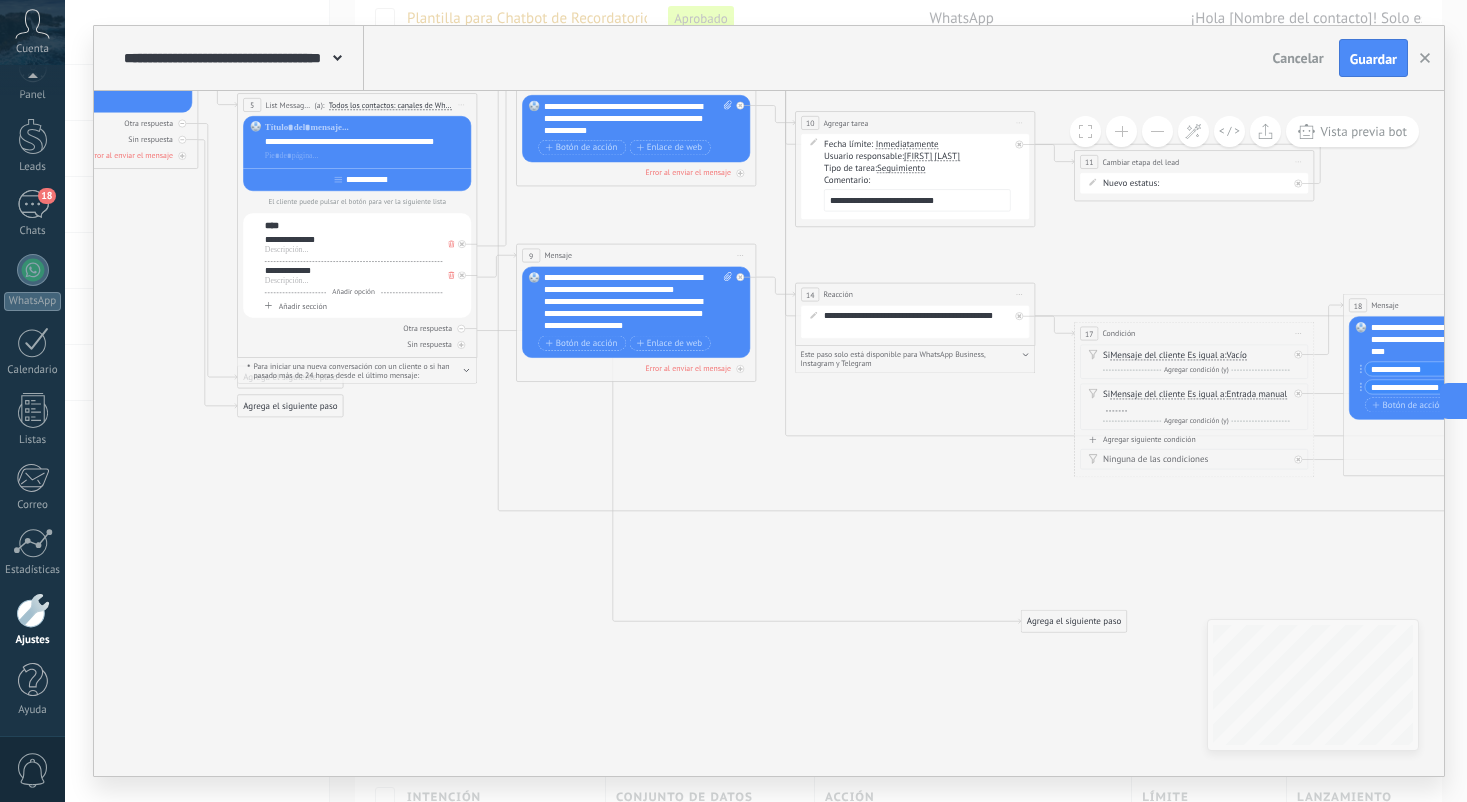 drag, startPoint x: 597, startPoint y: 402, endPoint x: 1104, endPoint y: 625, distance: 553.8754 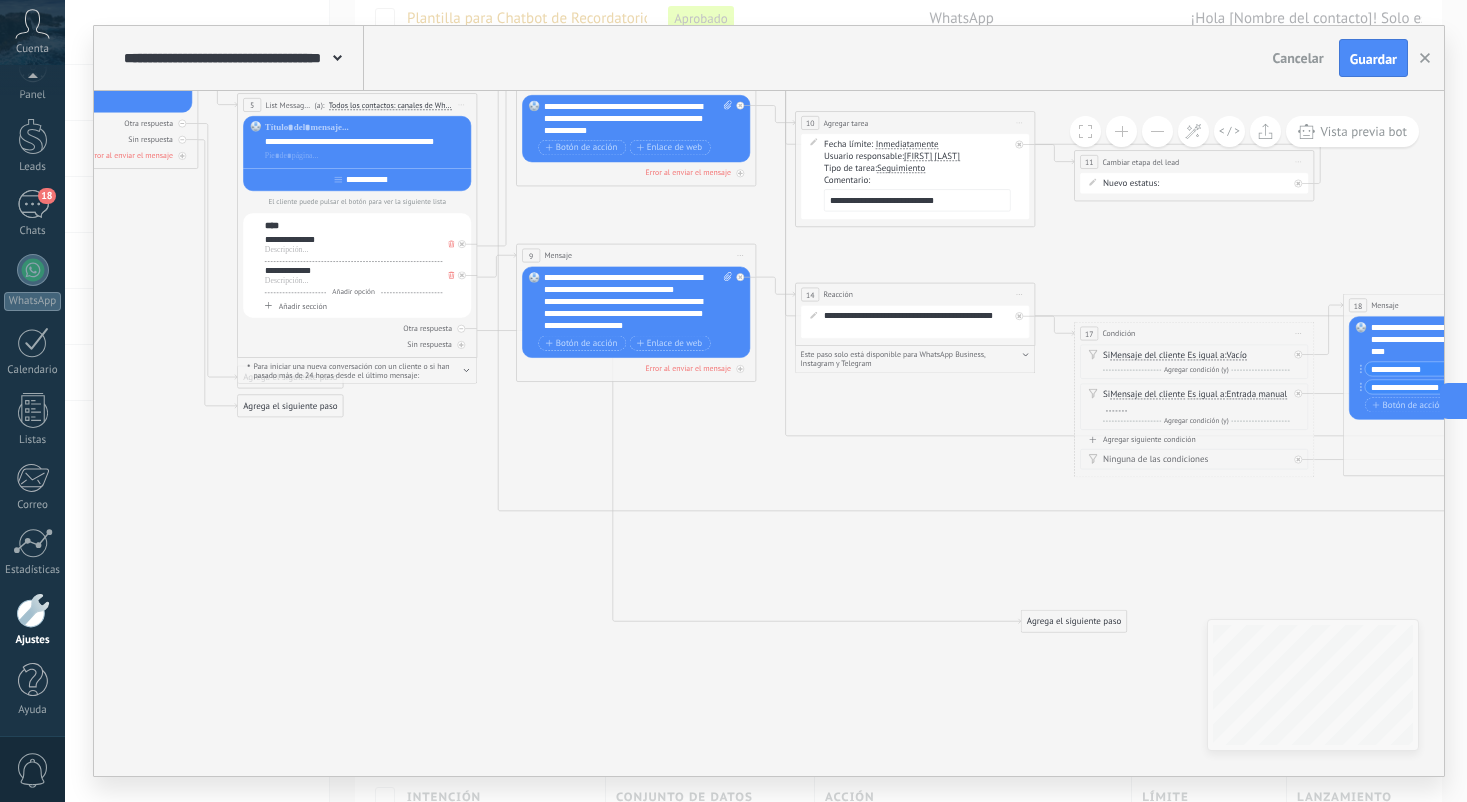 click on "Agrega el siguiente paso" at bounding box center (1073, 622) 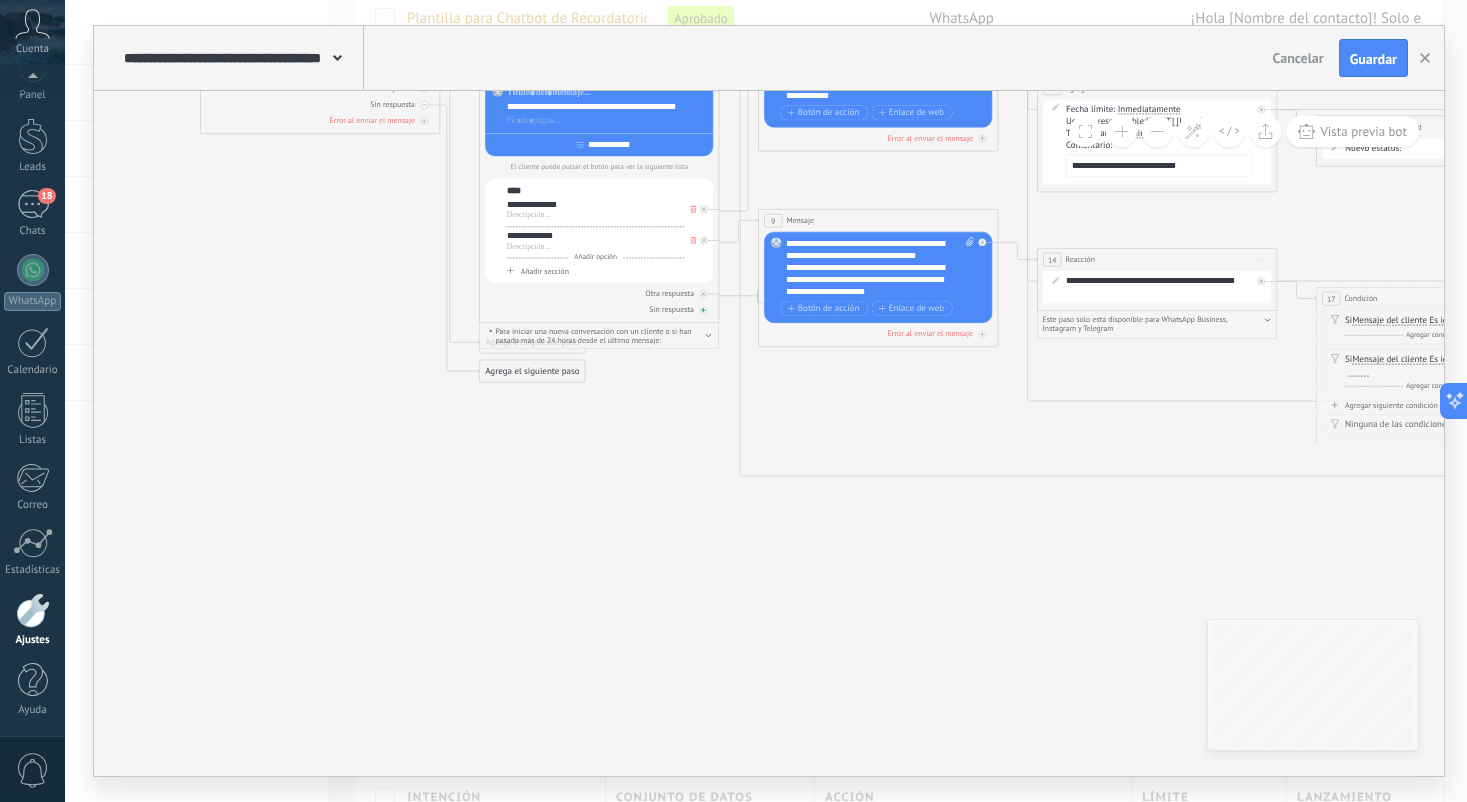 click on "Sin respuesta" at bounding box center [599, 309] 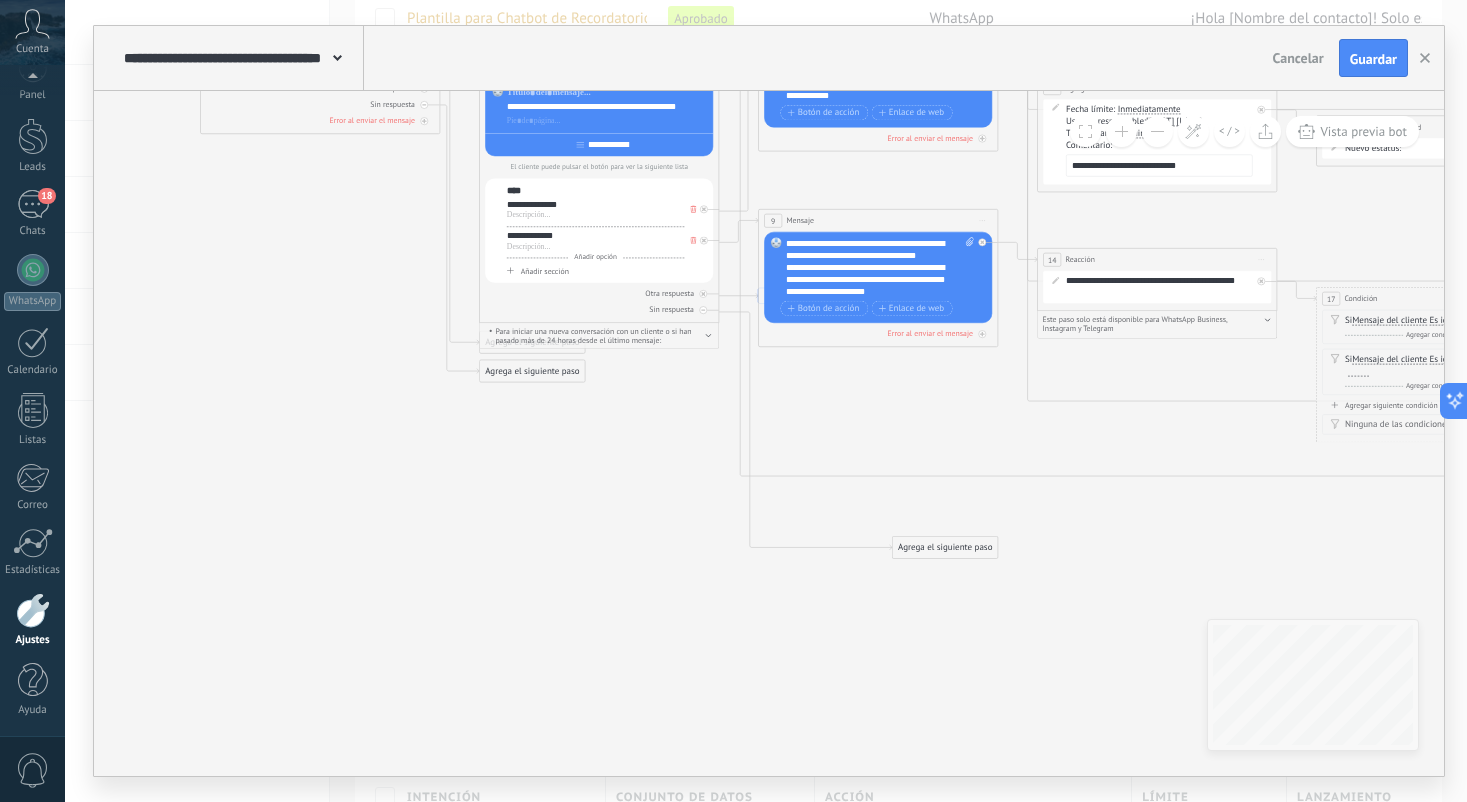 drag, startPoint x: 796, startPoint y: 364, endPoint x: 928, endPoint y: 546, distance: 224.82883 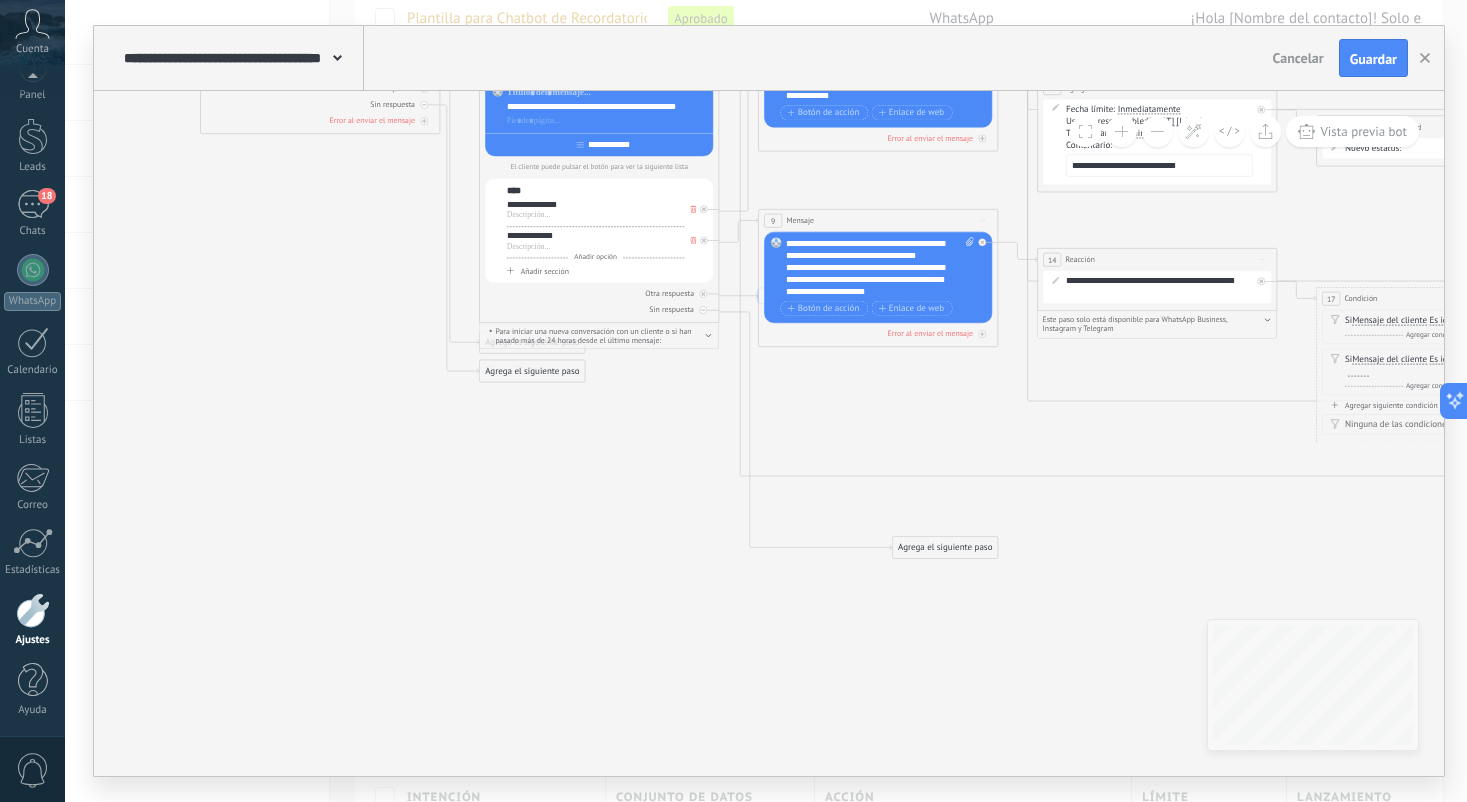 click on "Agrega el siguiente paso" at bounding box center (945, 548) 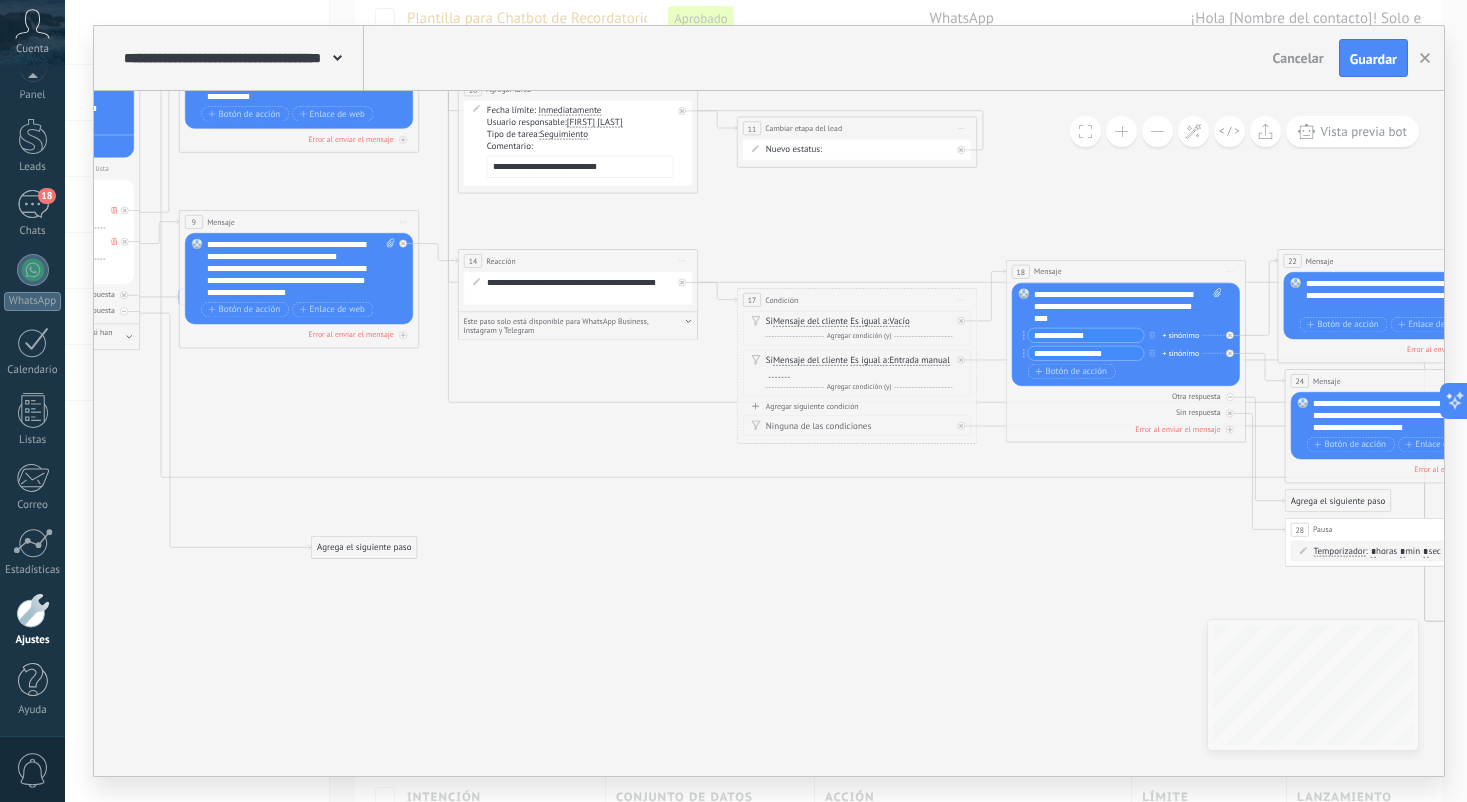 click on "Agrega el siguiente paso" at bounding box center [364, 548] 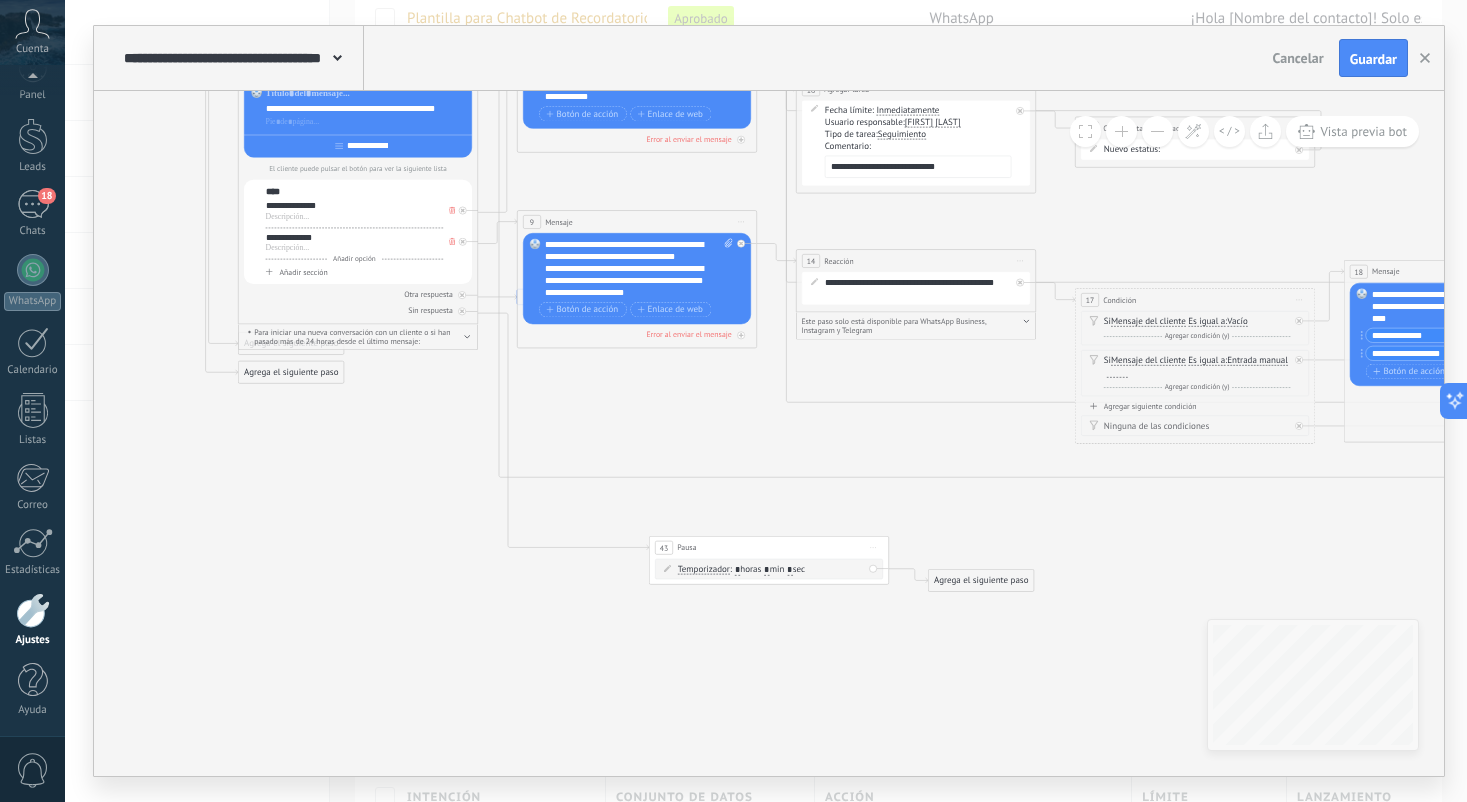 click on ":
*  horas
*  min  *  sec" at bounding box center [767, 569] 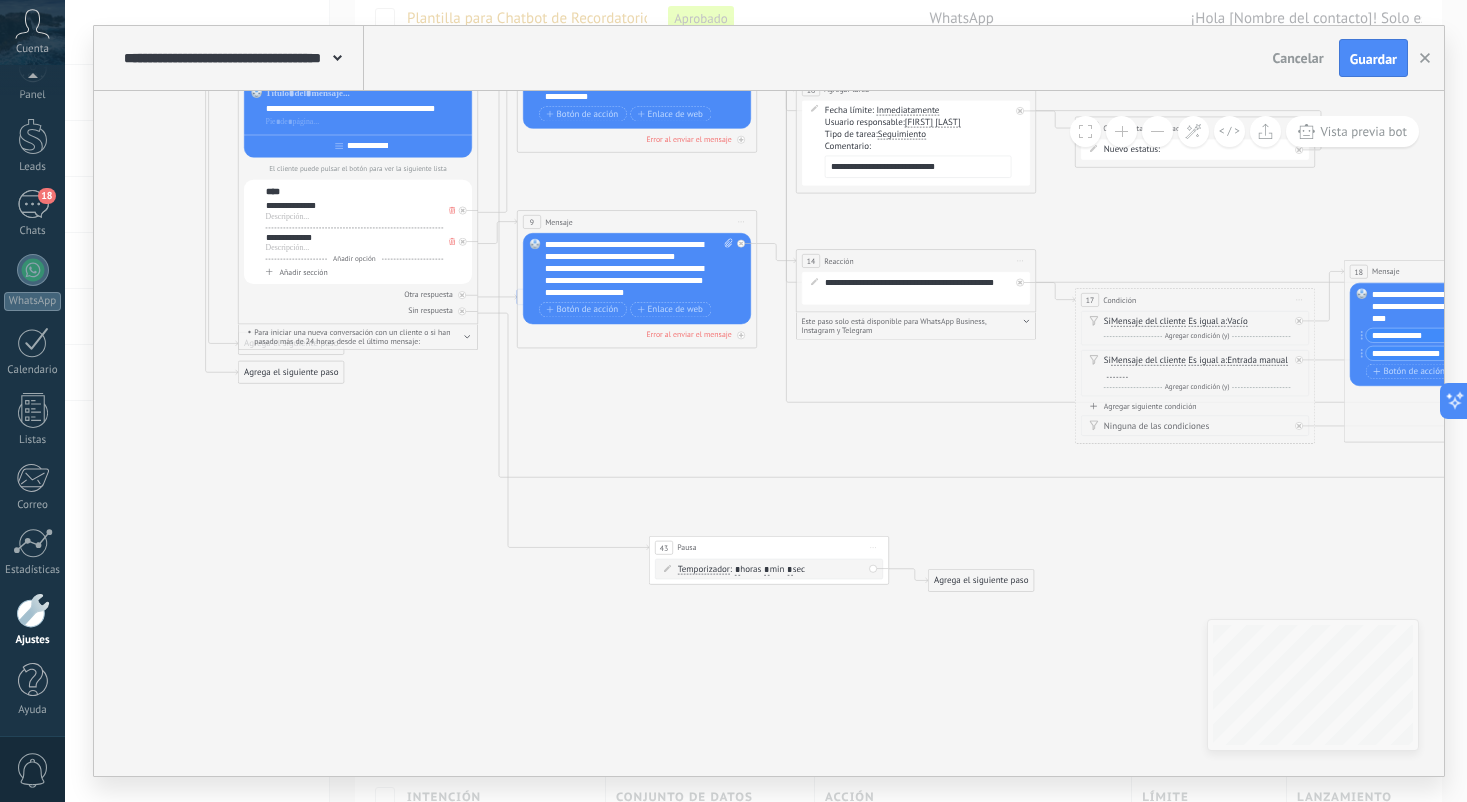 click on "*" at bounding box center (737, 570) 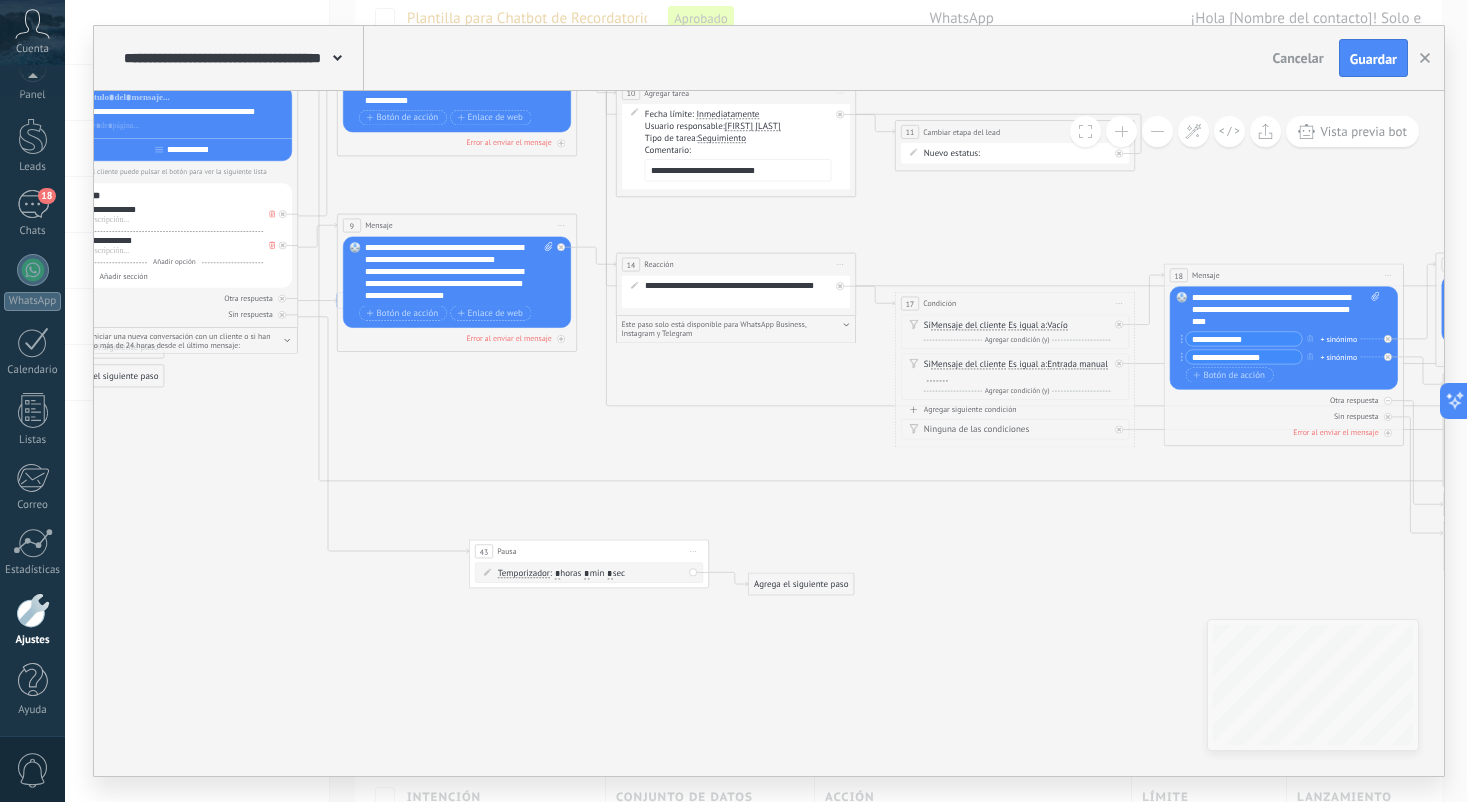type on "*" 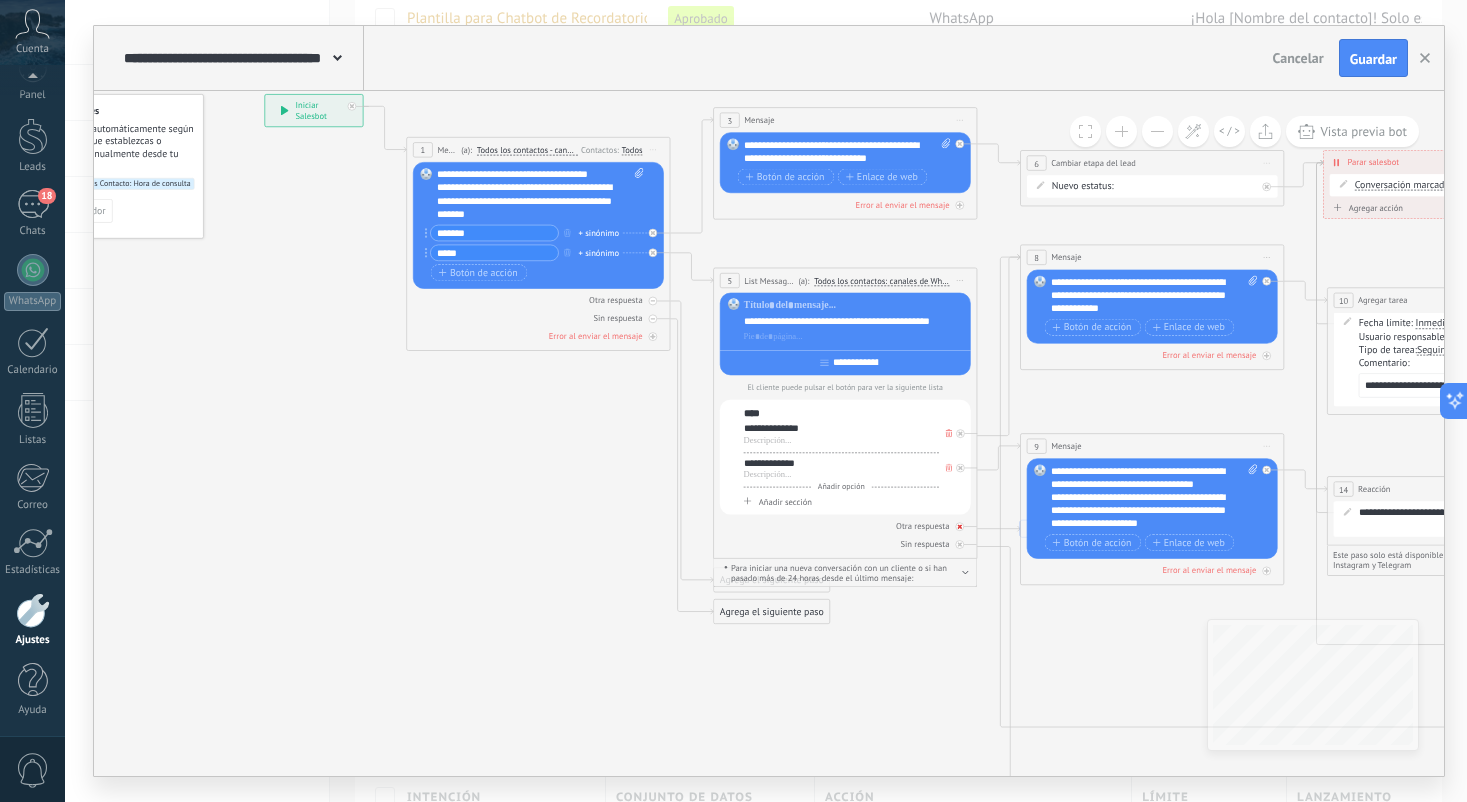 scroll, scrollTop: 125, scrollLeft: 0, axis: vertical 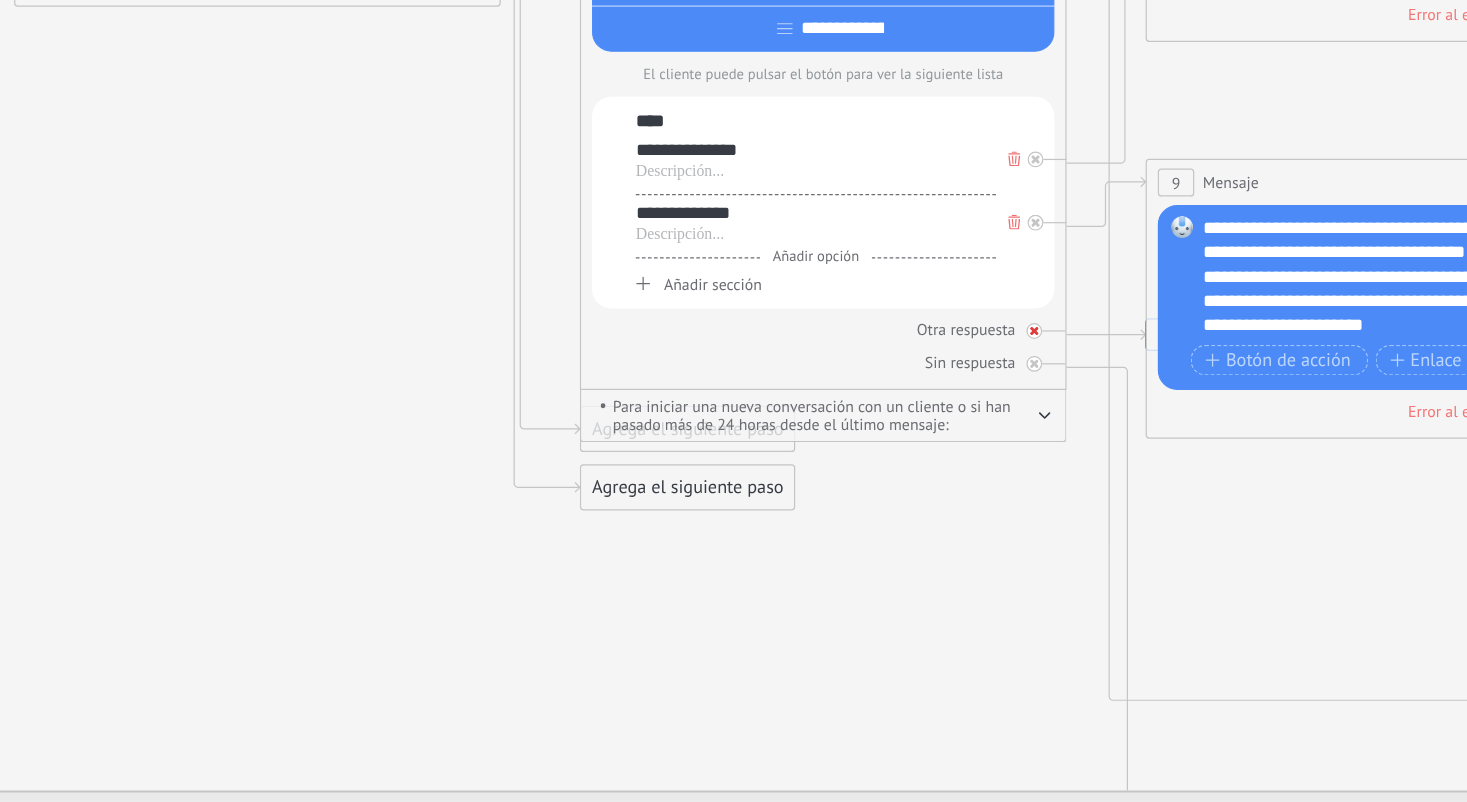 click on "7 7 7 7 30 Mensaje" 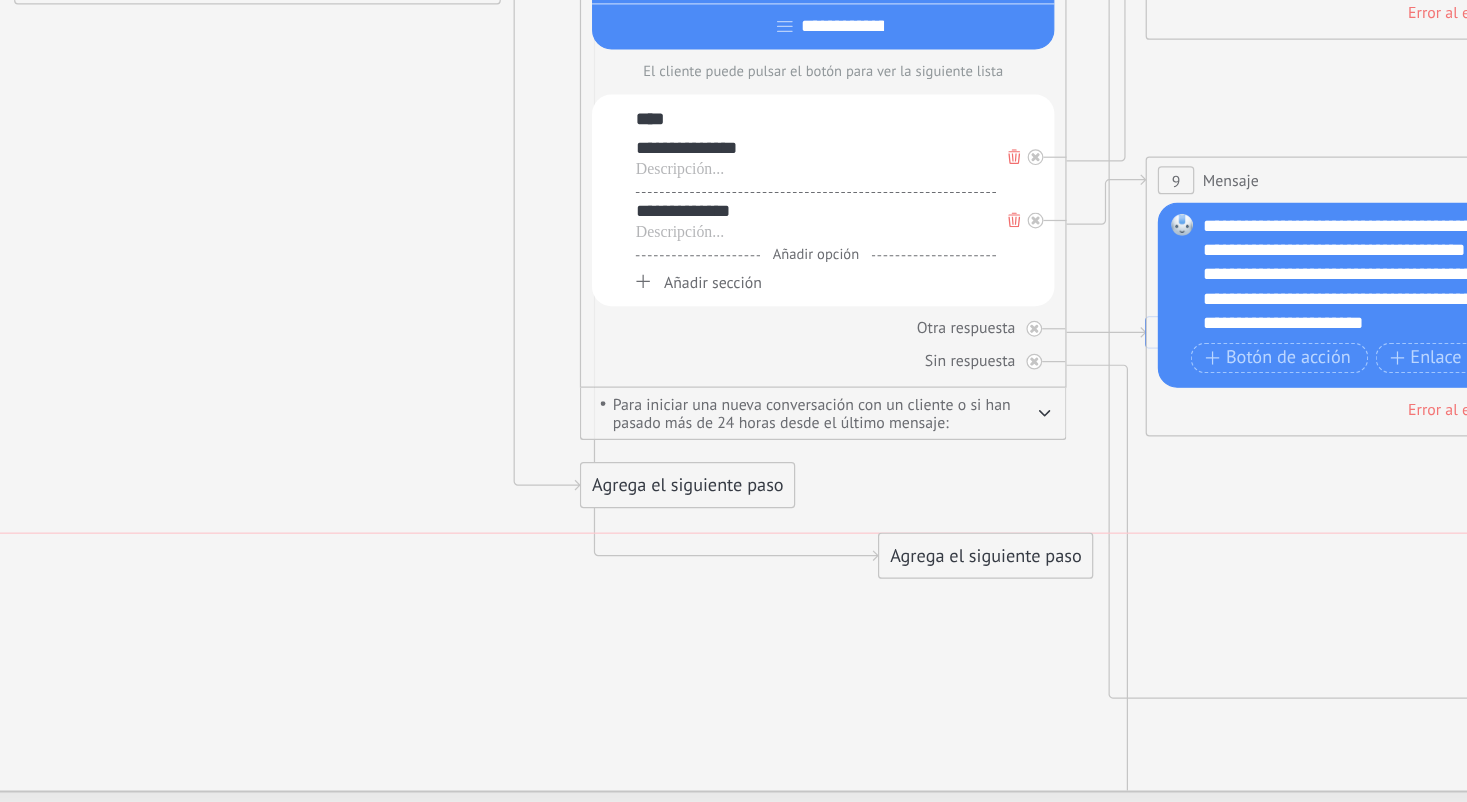 drag, startPoint x: 316, startPoint y: 241, endPoint x: 477, endPoint y: 310, distance: 175.16278 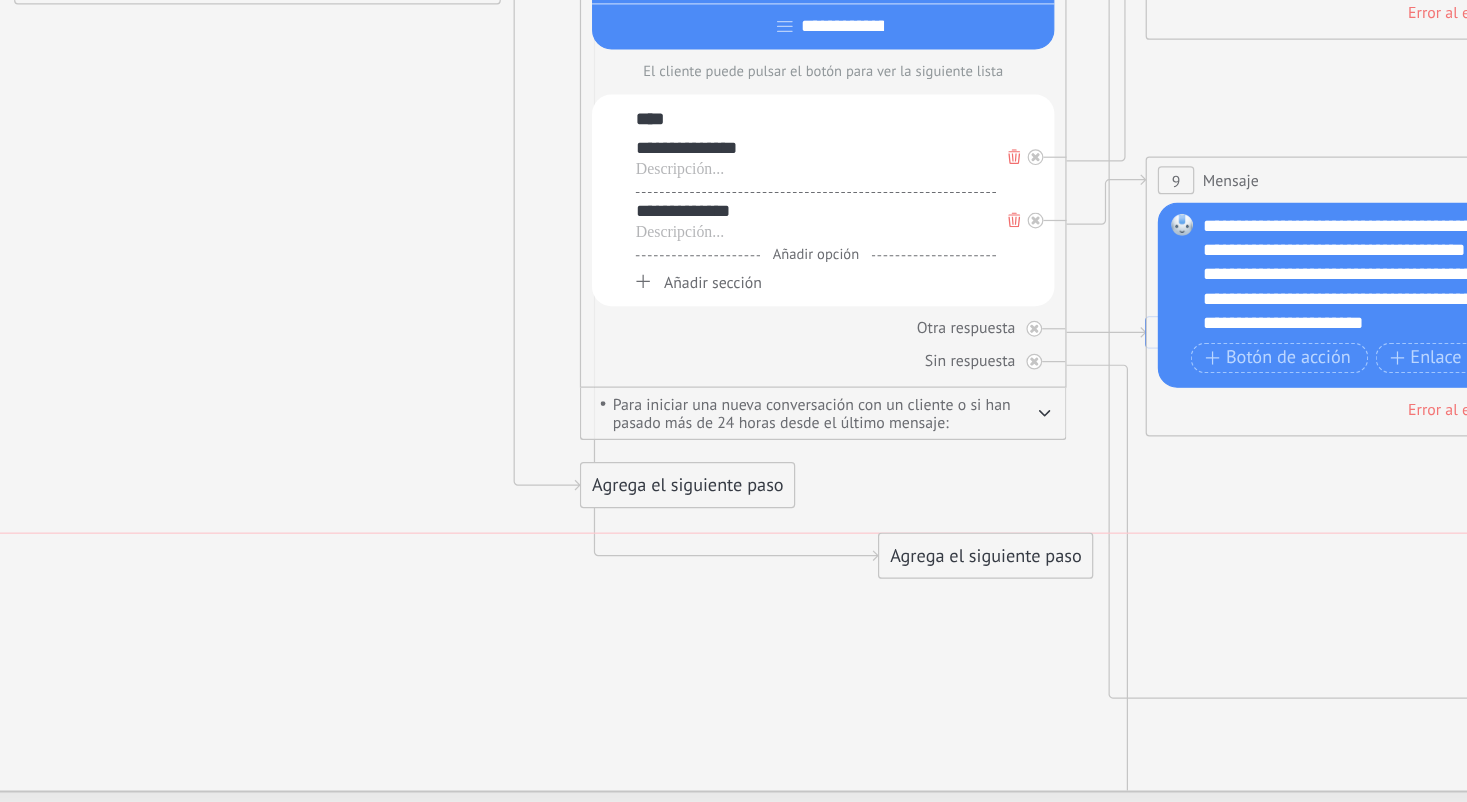 click on "Agrega el siguiente paso" at bounding box center (934, 649) 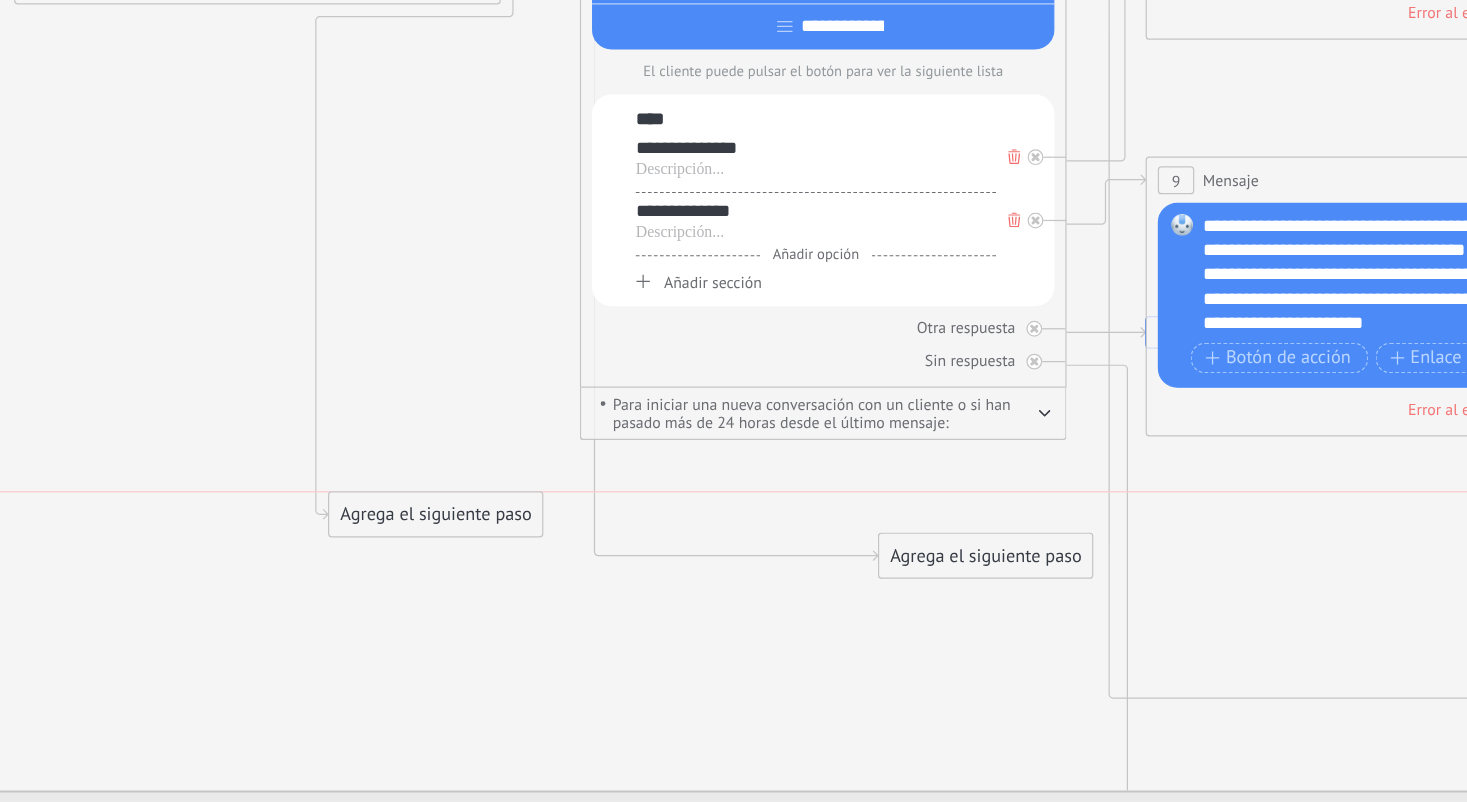 drag, startPoint x: 391, startPoint y: 267, endPoint x: 252, endPoint y: 286, distance: 140.29256 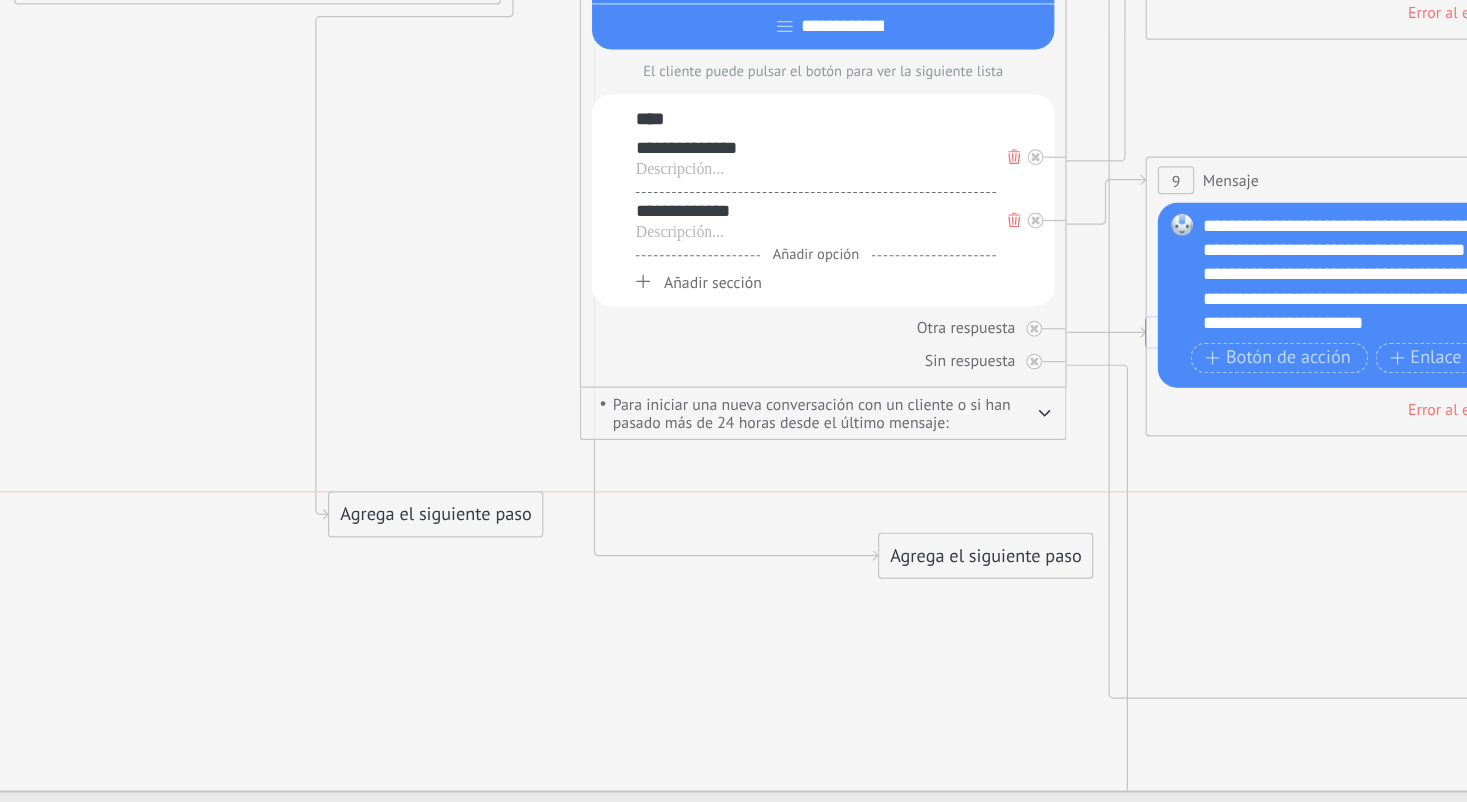 click on "Agrega el siguiente paso" at bounding box center [635, 627] 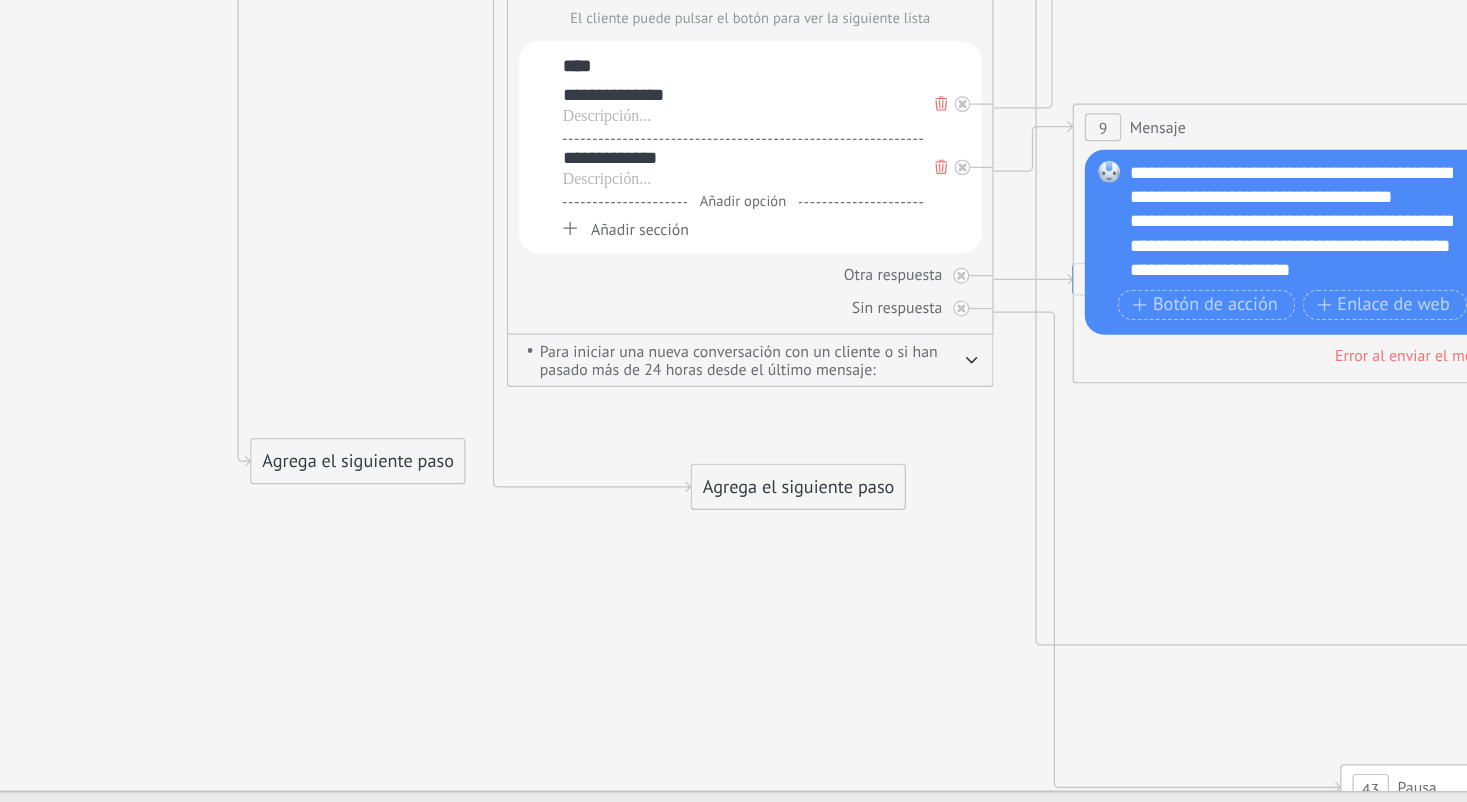 drag, startPoint x: 464, startPoint y: 271, endPoint x: 402, endPoint y: 263, distance: 62.514 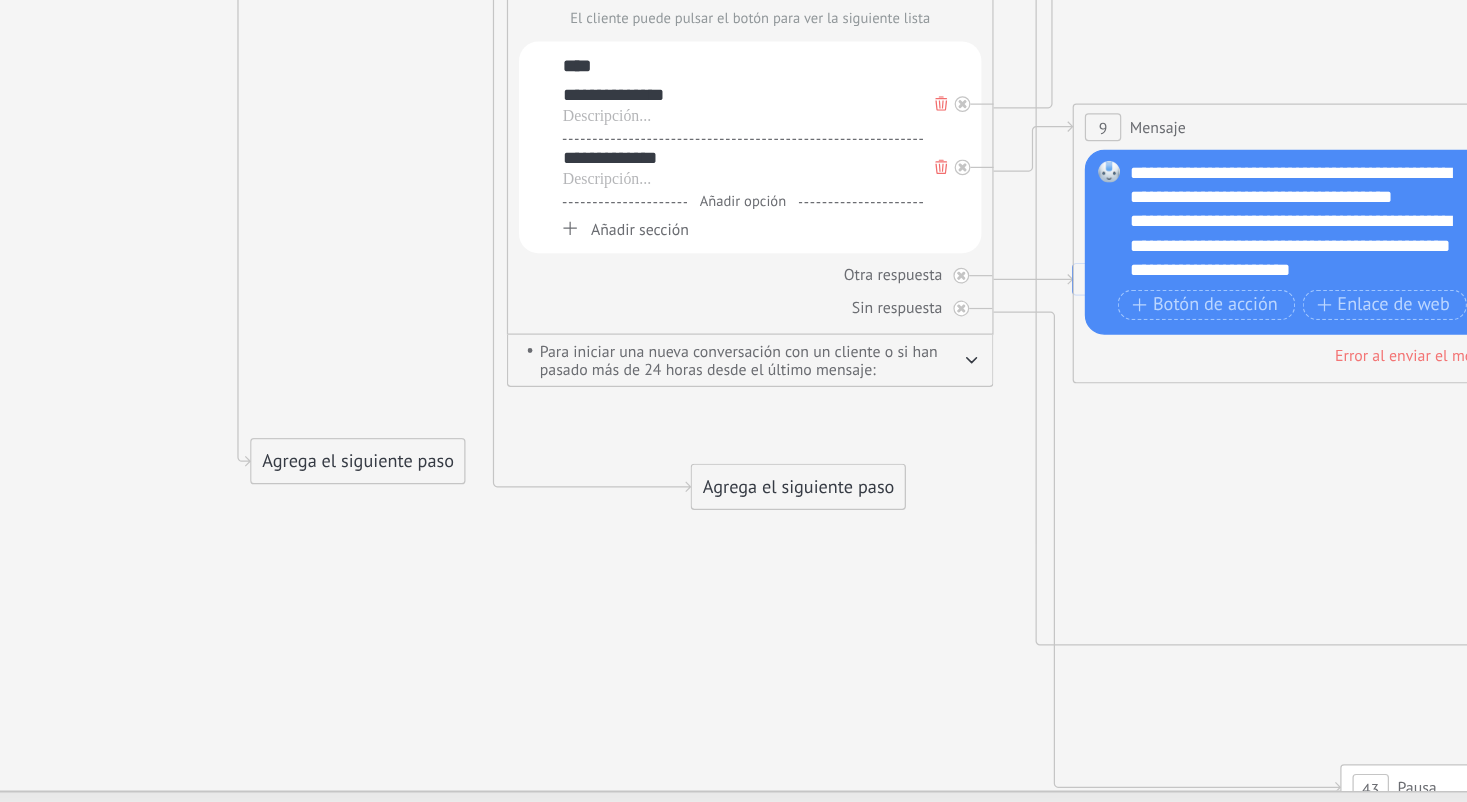 click on "Agrega el siguiente paso" at bounding box center [832, 612] 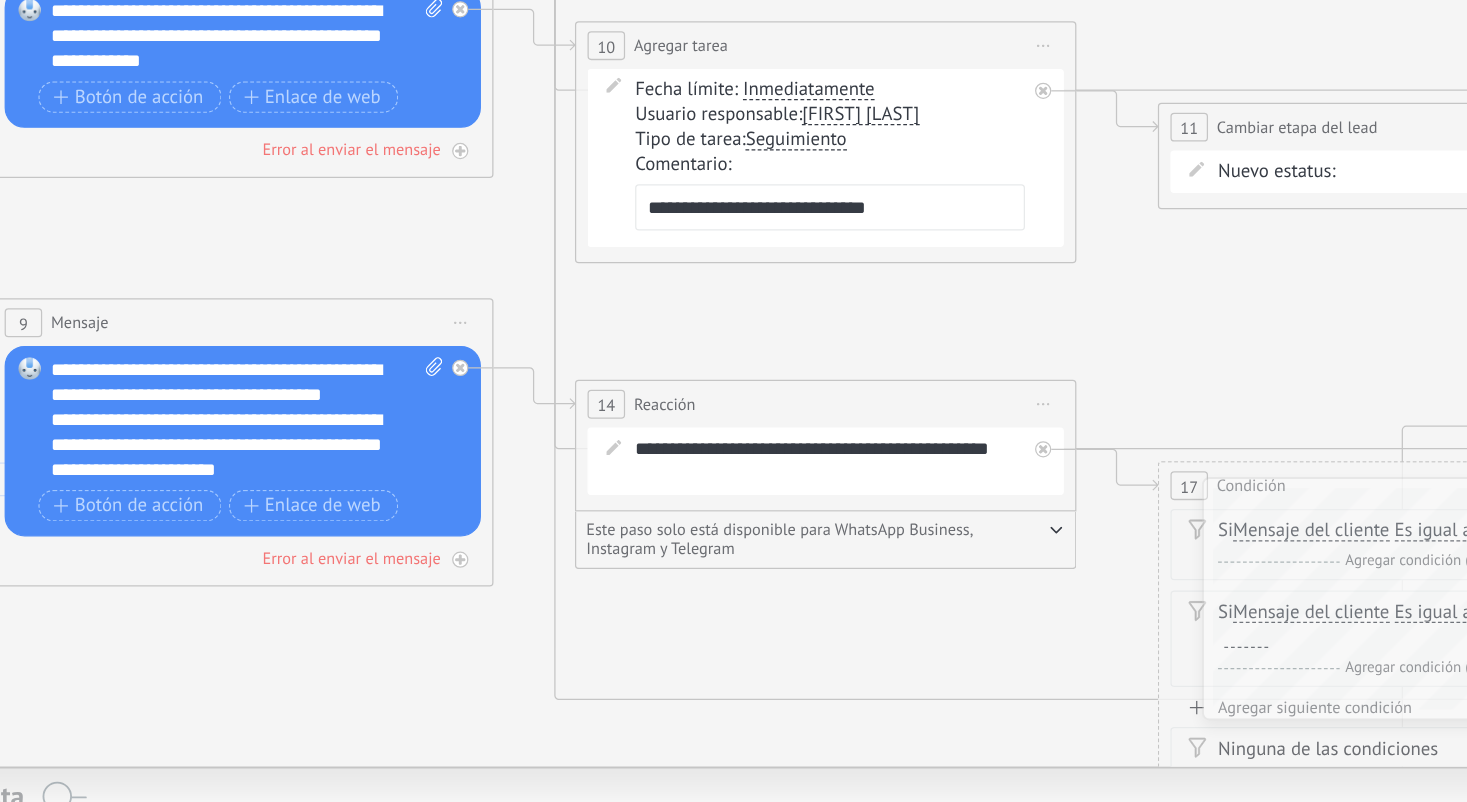 scroll, scrollTop: 127, scrollLeft: 0, axis: vertical 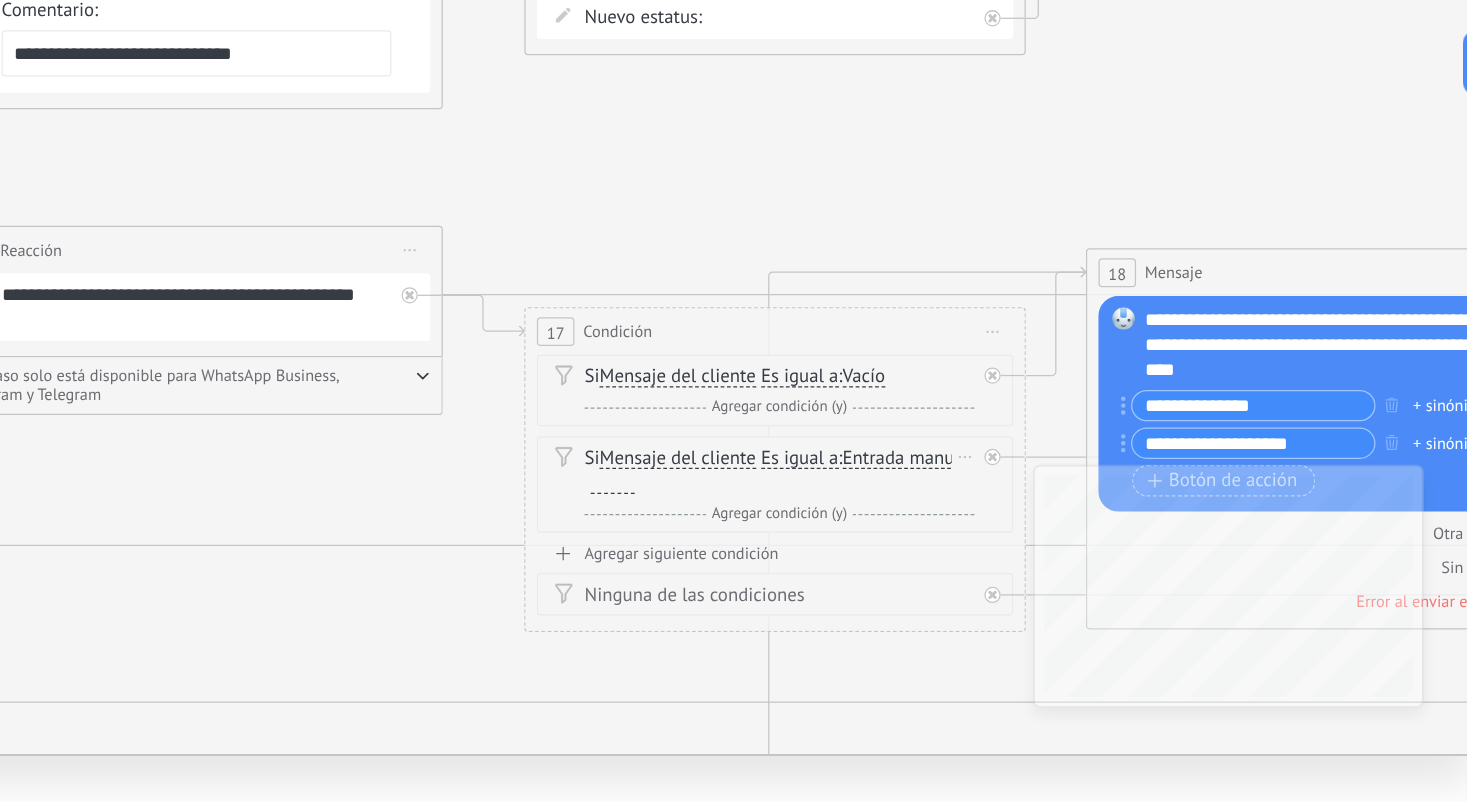 click on "Es igual a" at bounding box center (1080, 615) 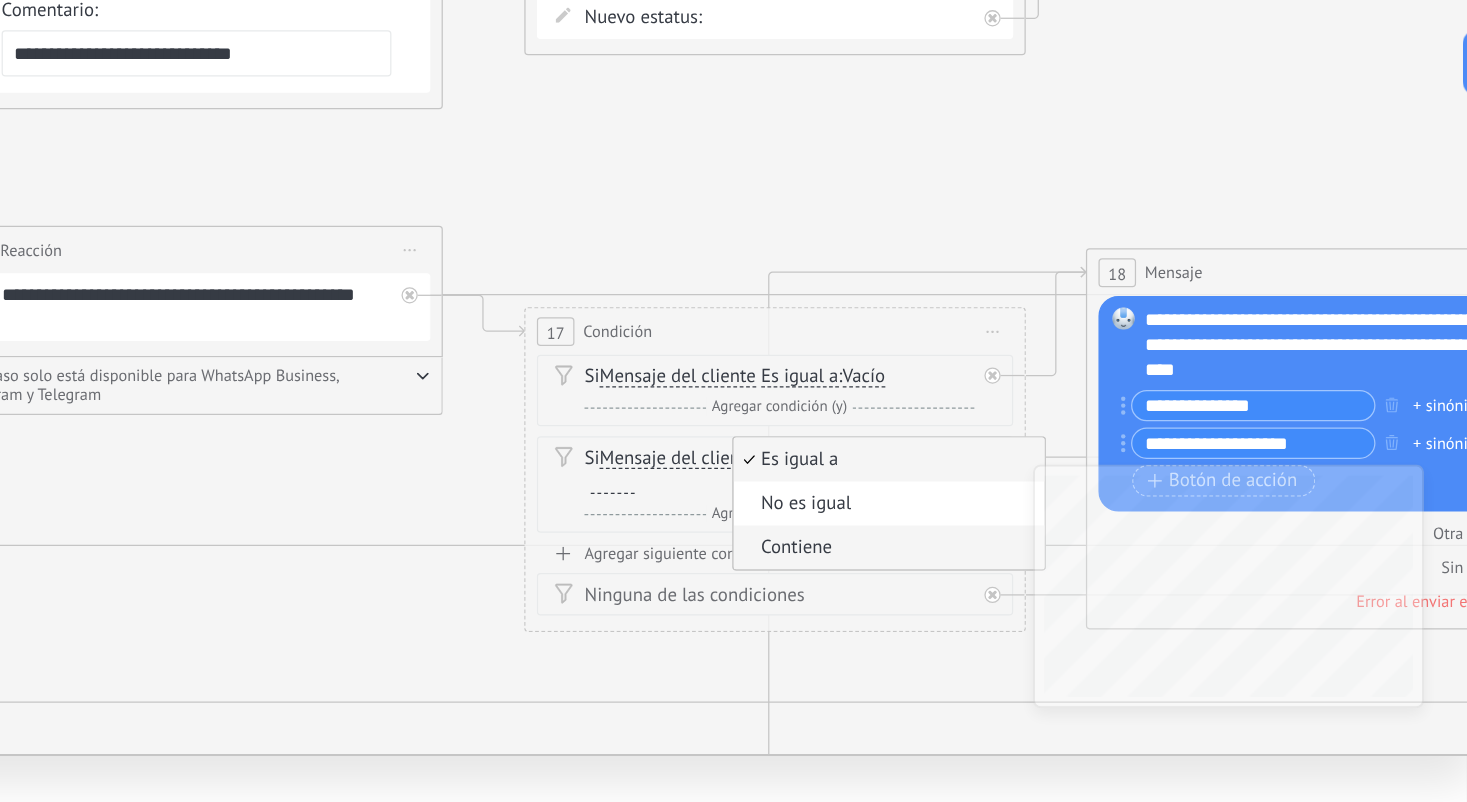 click on "Contiene" at bounding box center (1126, 664) 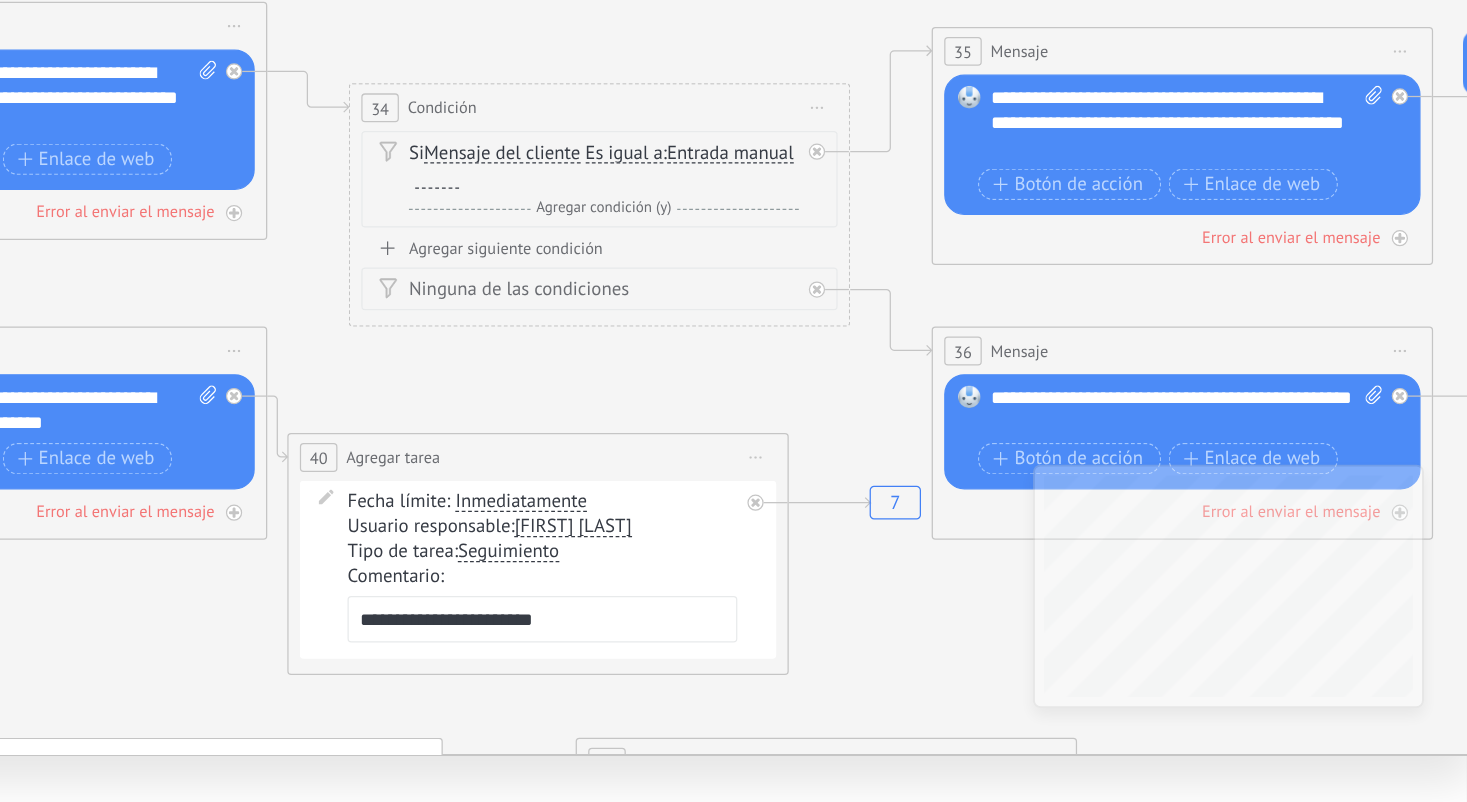 click on "Es igual a" at bounding box center (985, 450) 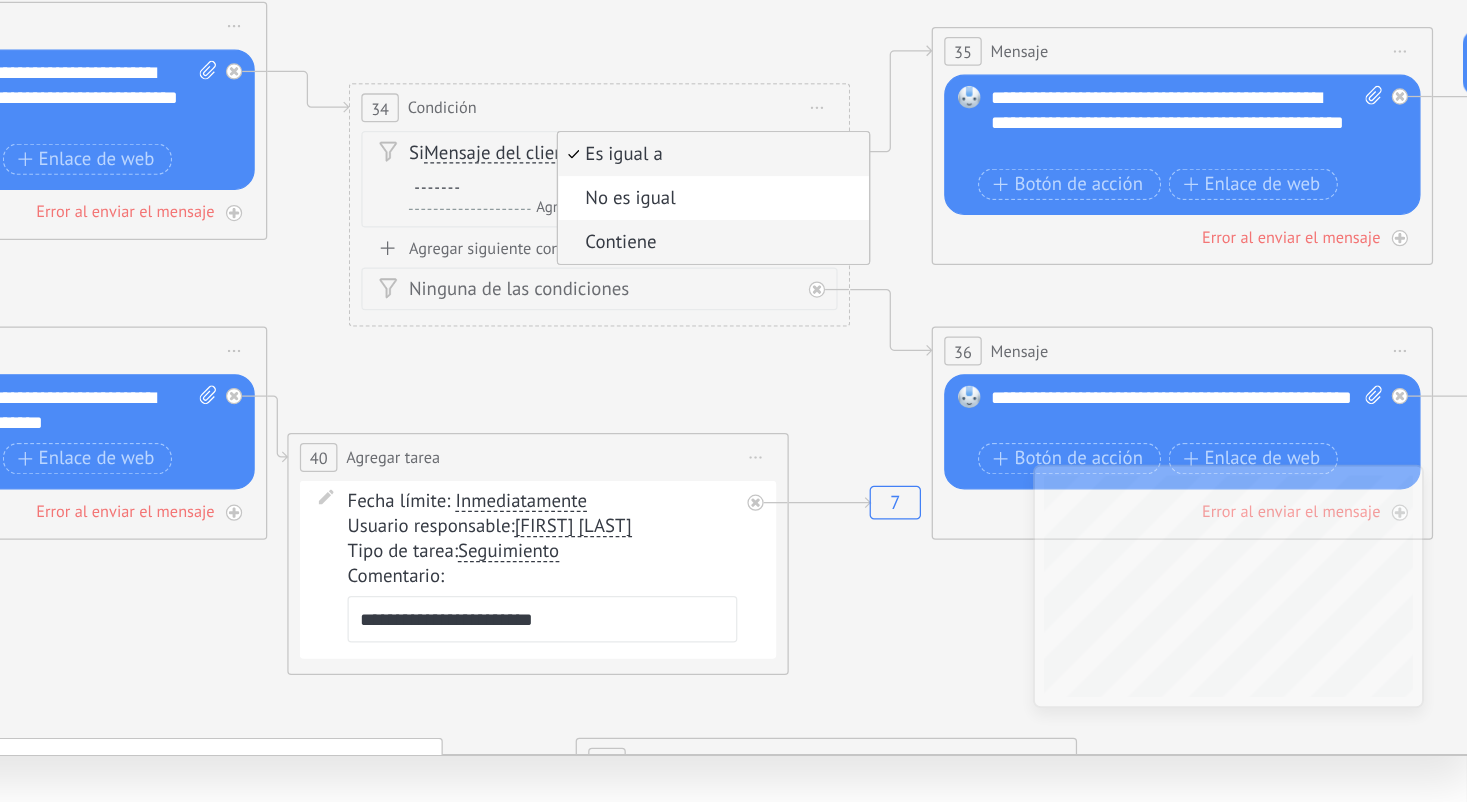 click on "Contiene" at bounding box center (1031, 499) 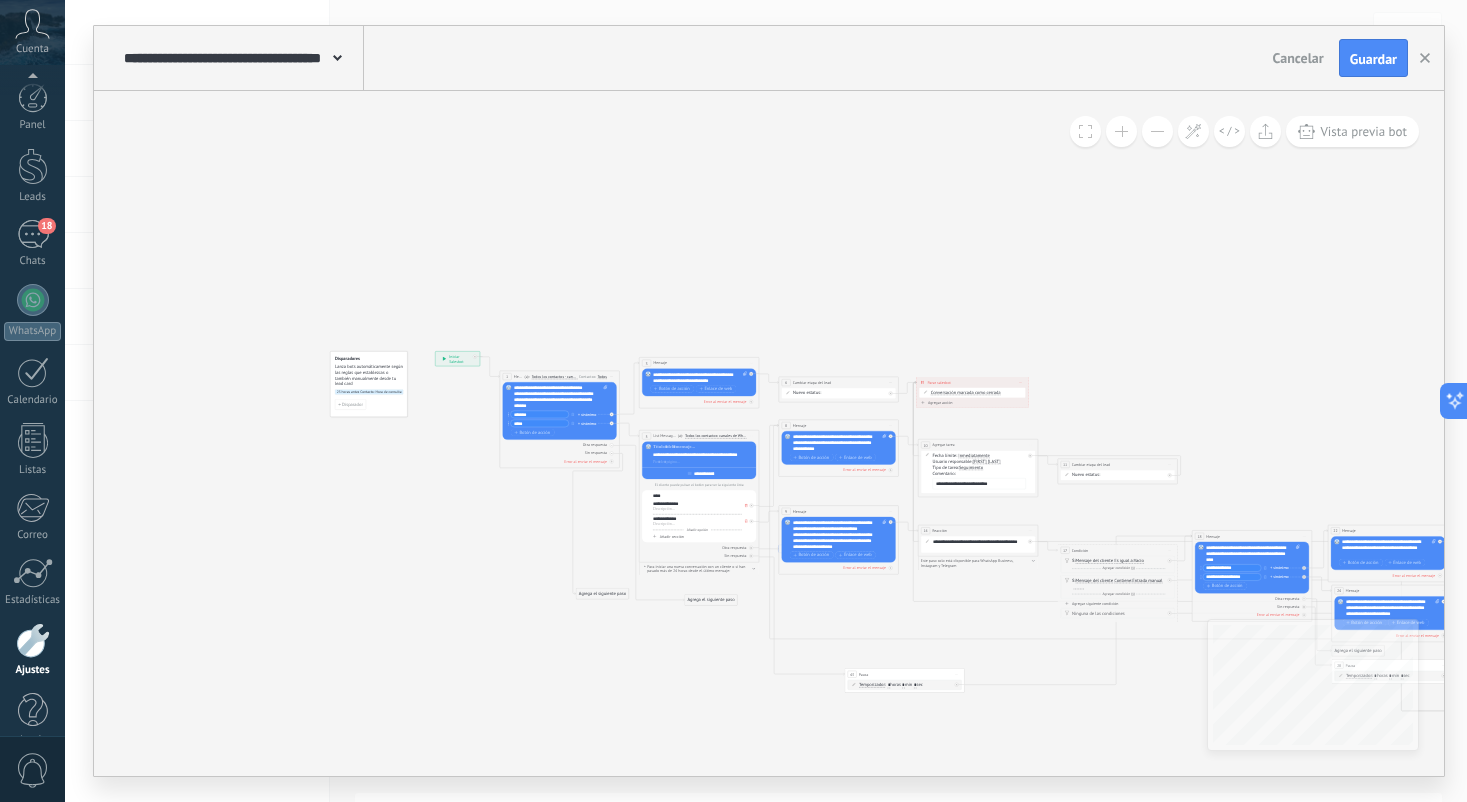 scroll, scrollTop: 495, scrollLeft: 307, axis: both 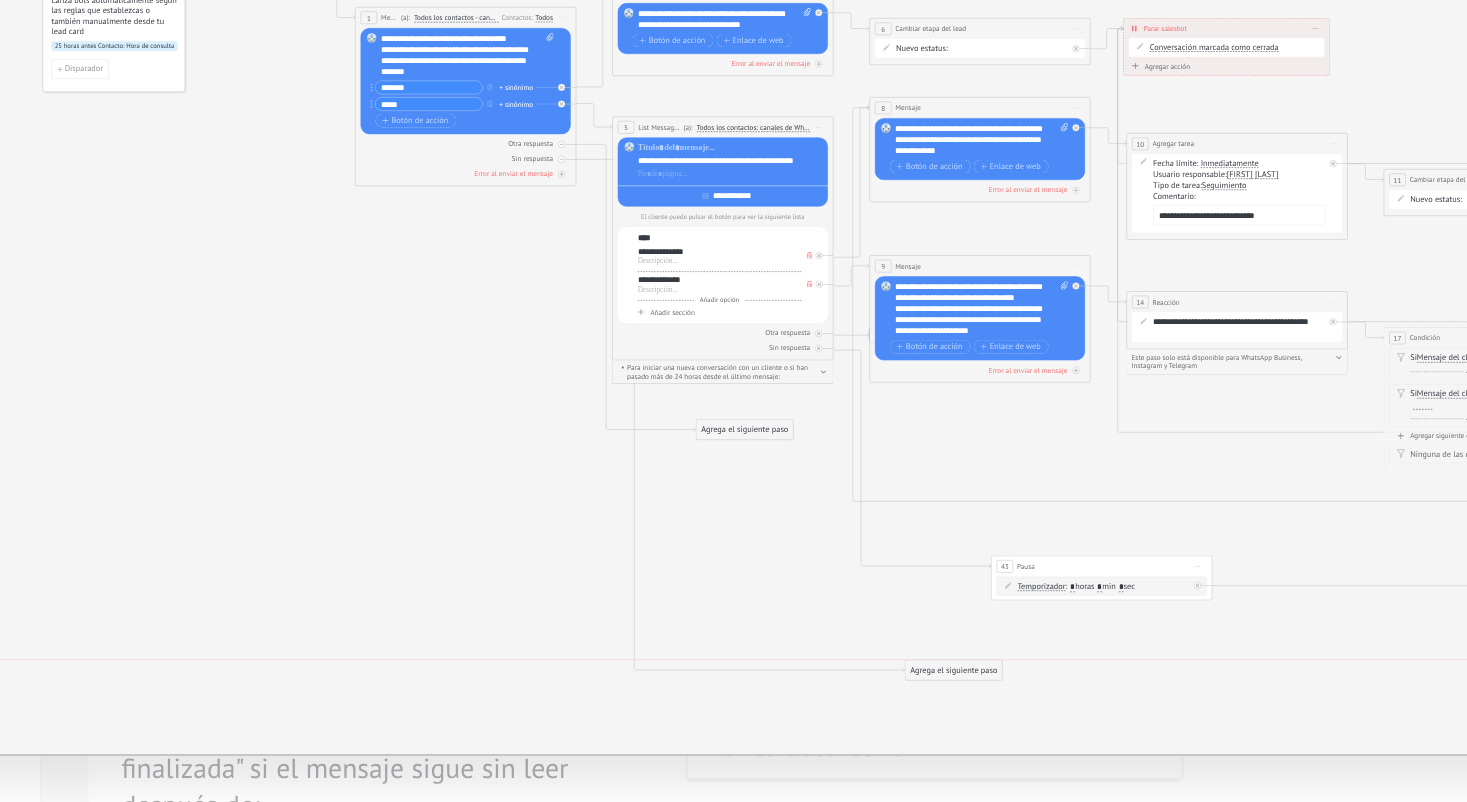drag, startPoint x: 525, startPoint y: 367, endPoint x: 544, endPoint y: 377, distance: 21.470911 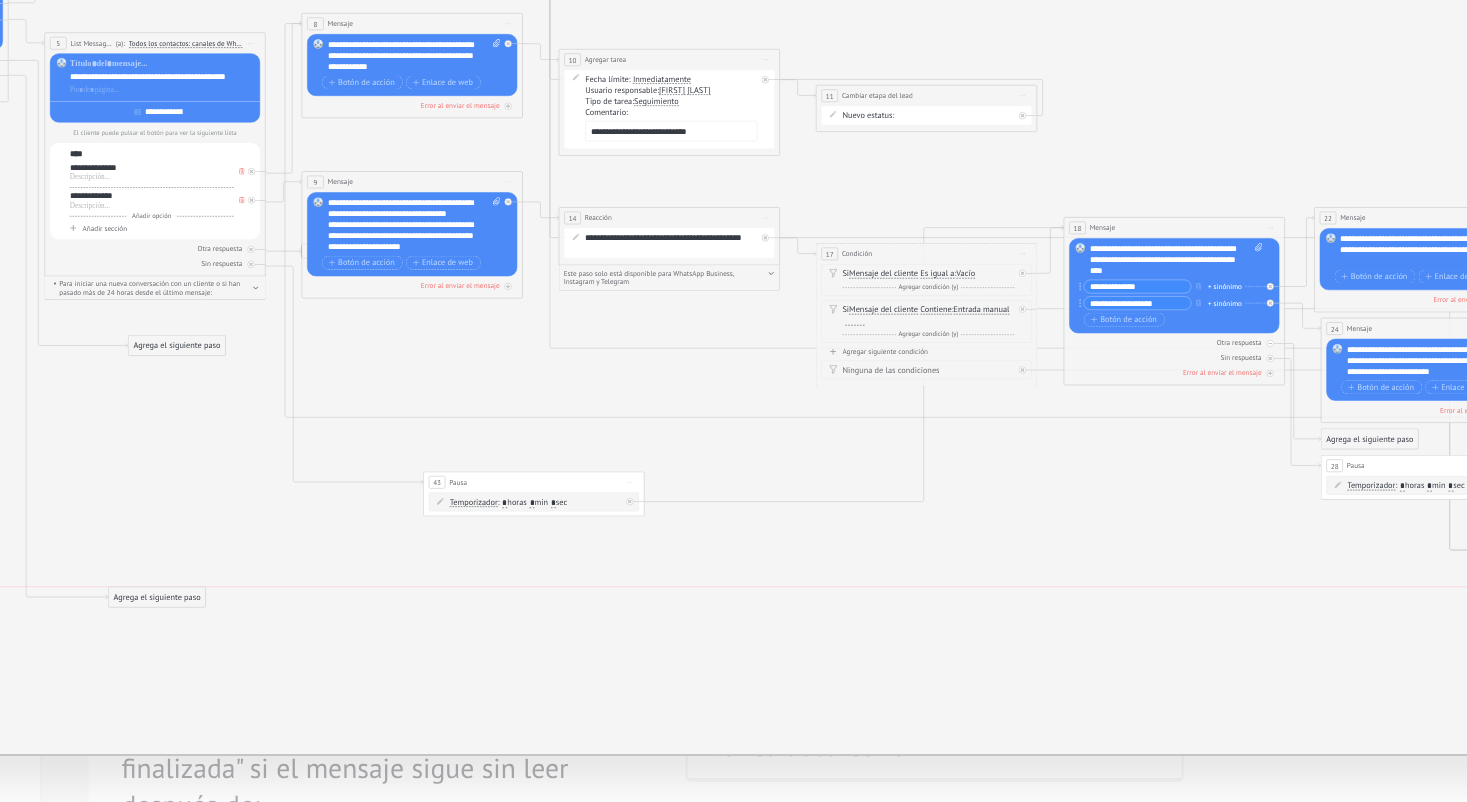 drag, startPoint x: 245, startPoint y: 331, endPoint x: 102, endPoint y: 326, distance: 143.08739 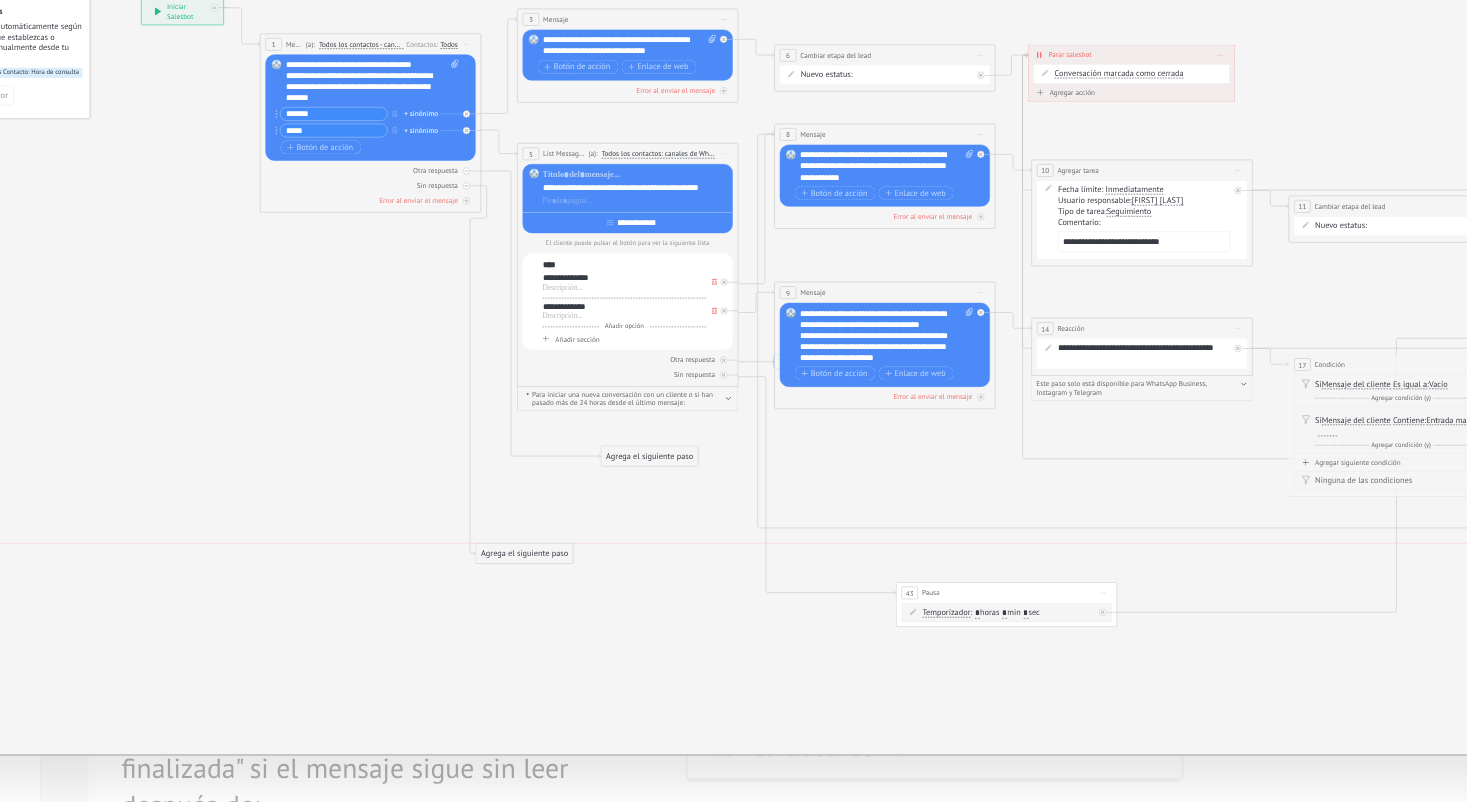 drag, startPoint x: 349, startPoint y: 386, endPoint x: 285, endPoint y: 298, distance: 108.81177 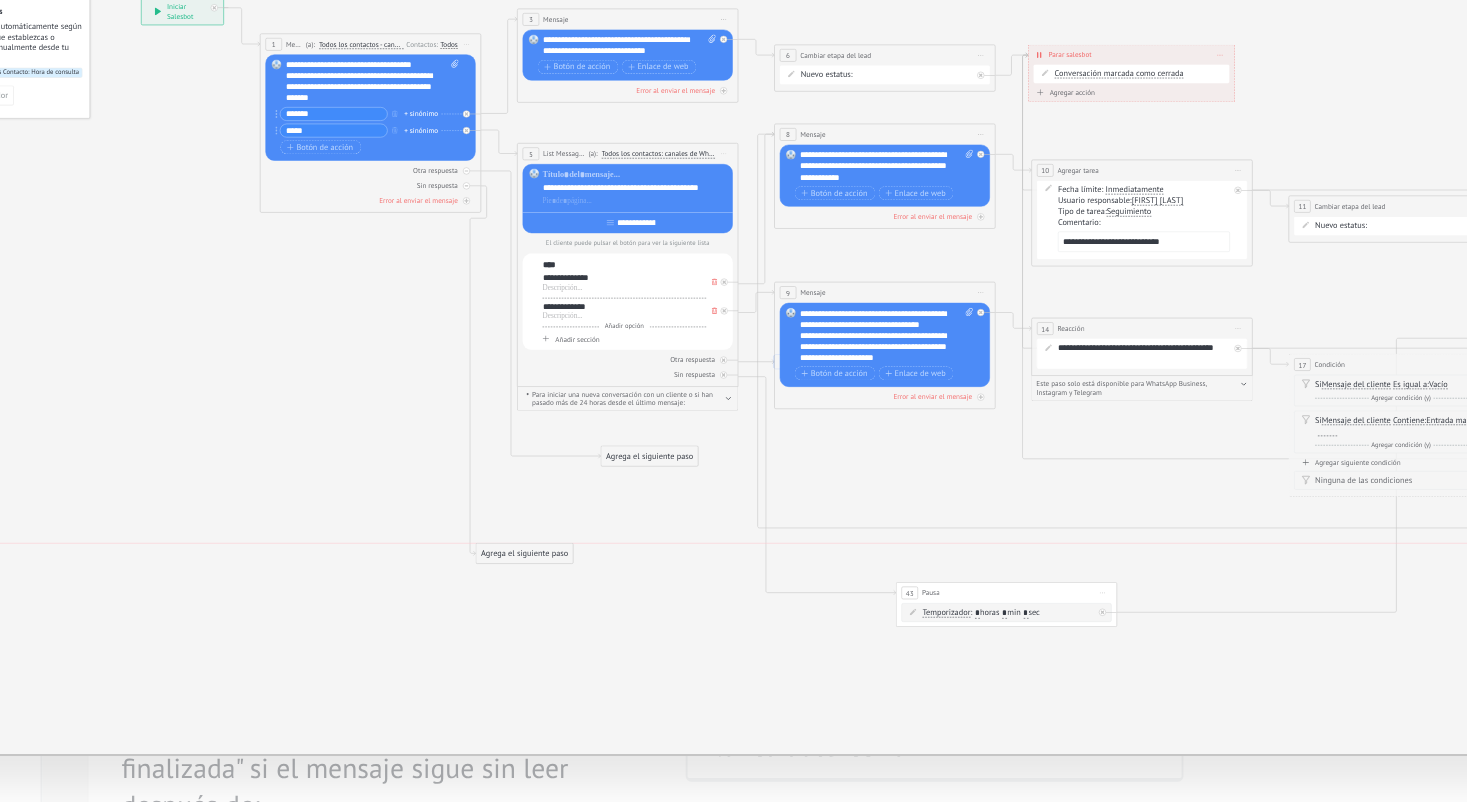 click on "Agrega el siguiente paso" at bounding box center (591, 667) 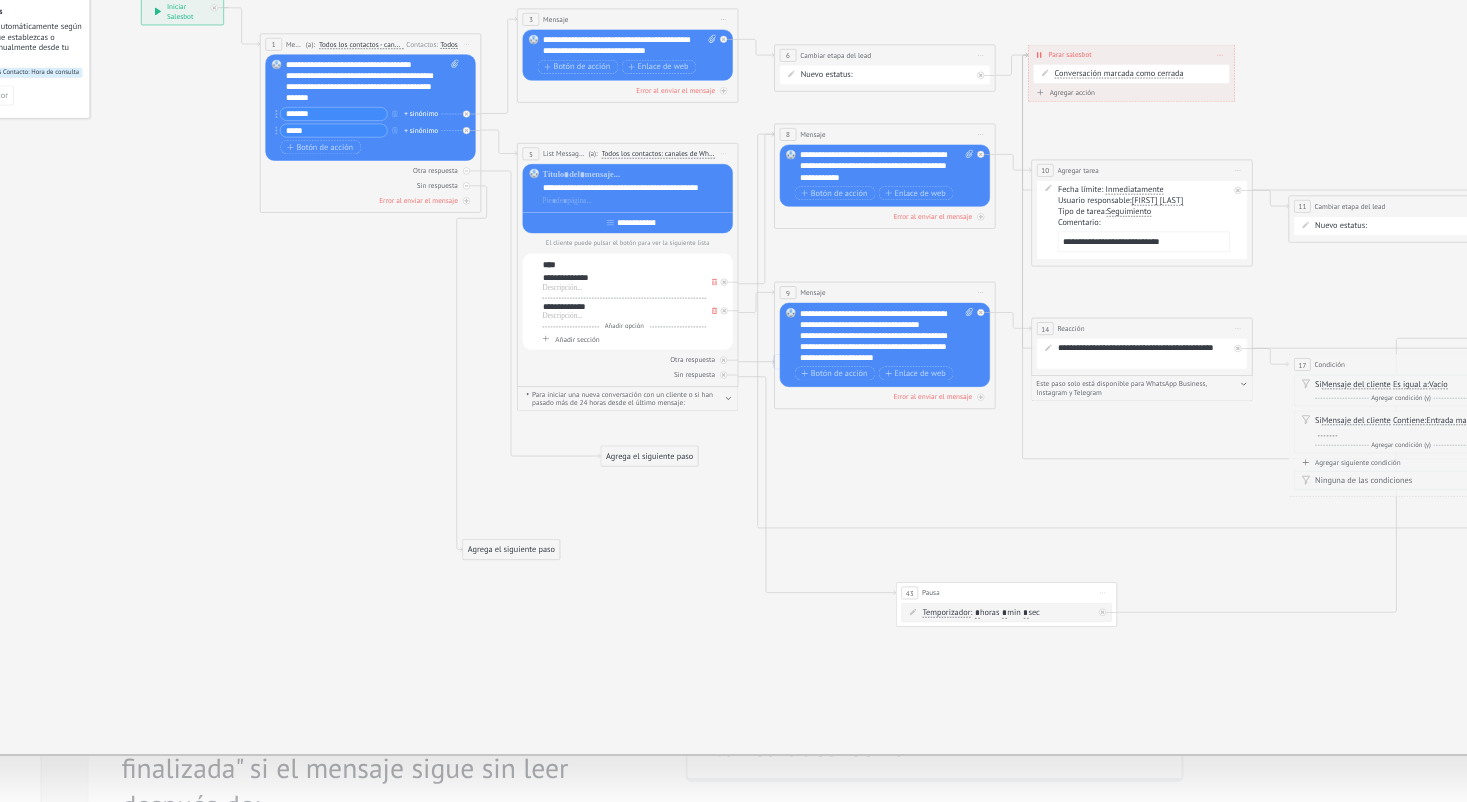 click on "Agrega el siguiente paso" at bounding box center (584, 665) 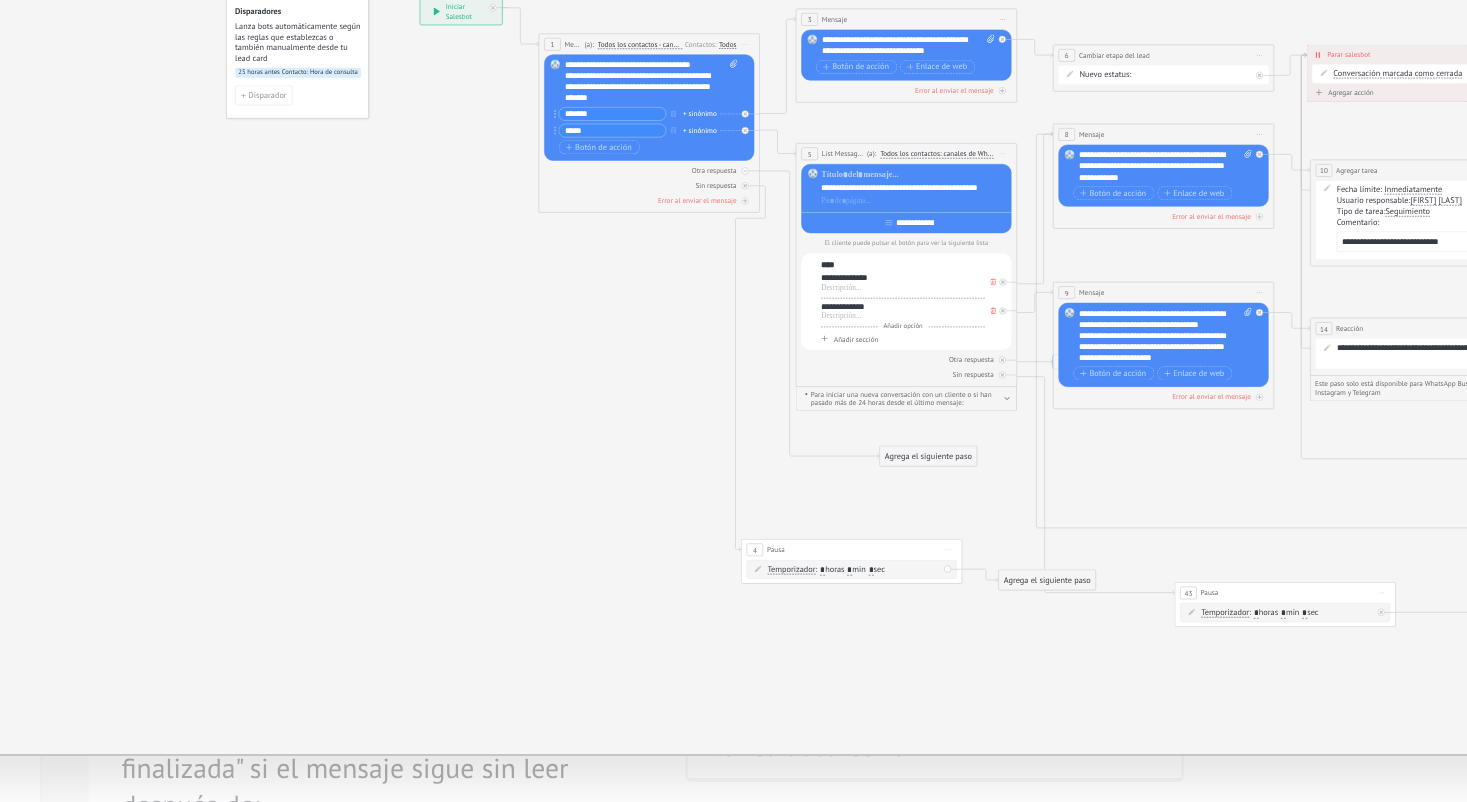 click on ":
*  horas
*  min  *  sec" at bounding box center [768, 676] 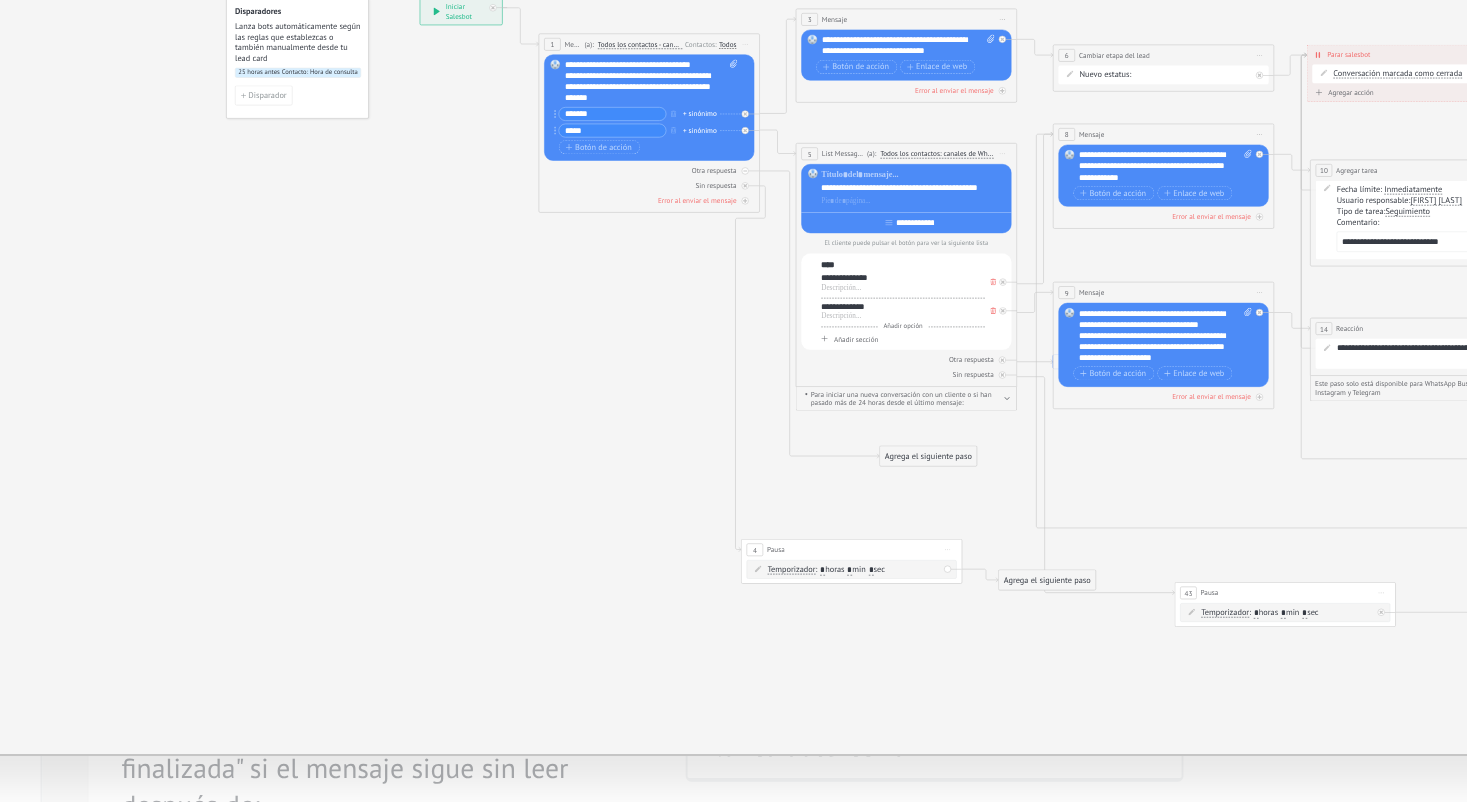 click on "Temporizador
Temporizador
Temporizador
Temporizador
:
*  horas
*  min  *  sec
:
Lu - Do
Lu
Ma" at bounding box center [769, 676] 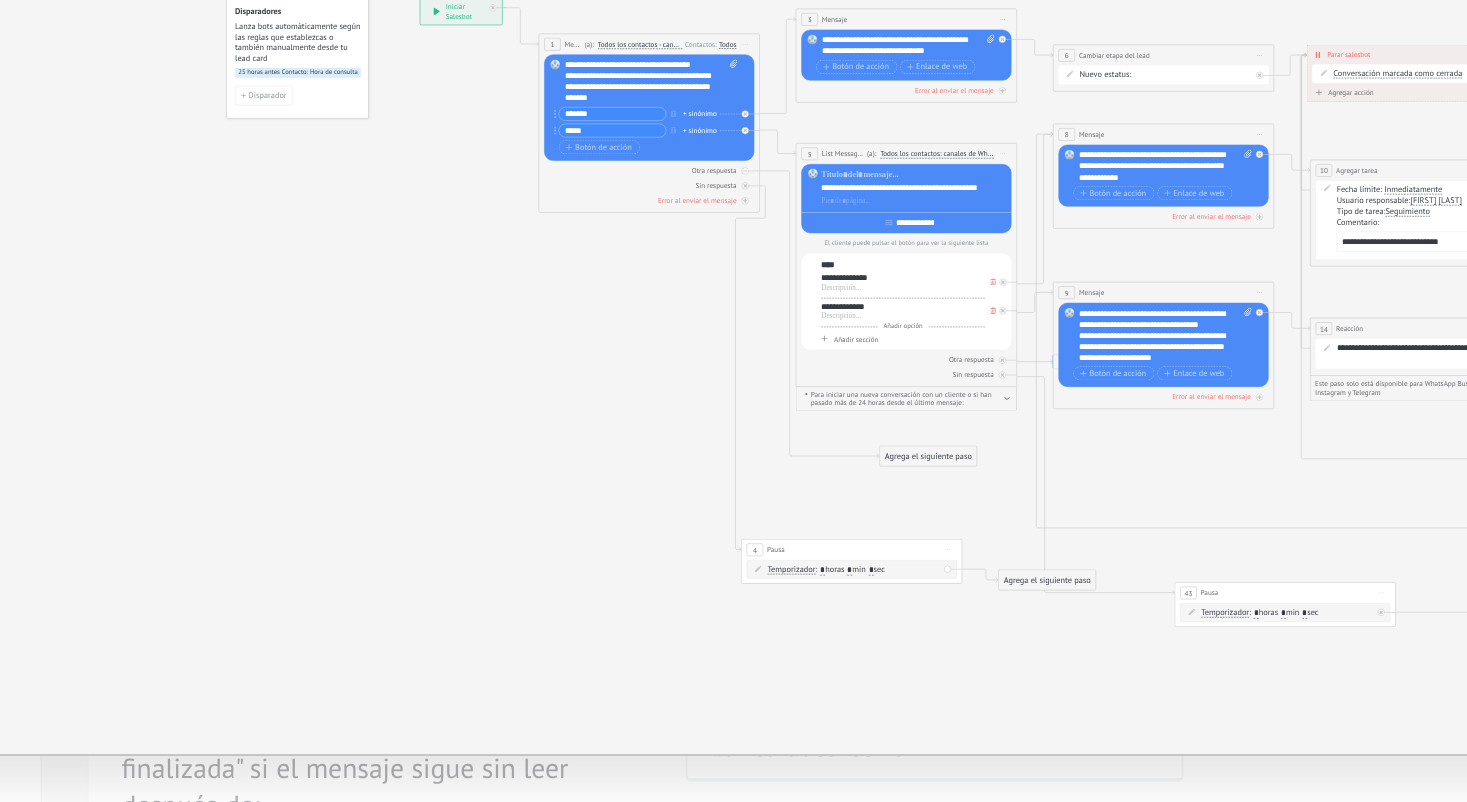 click on "*" at bounding box center (753, 676) 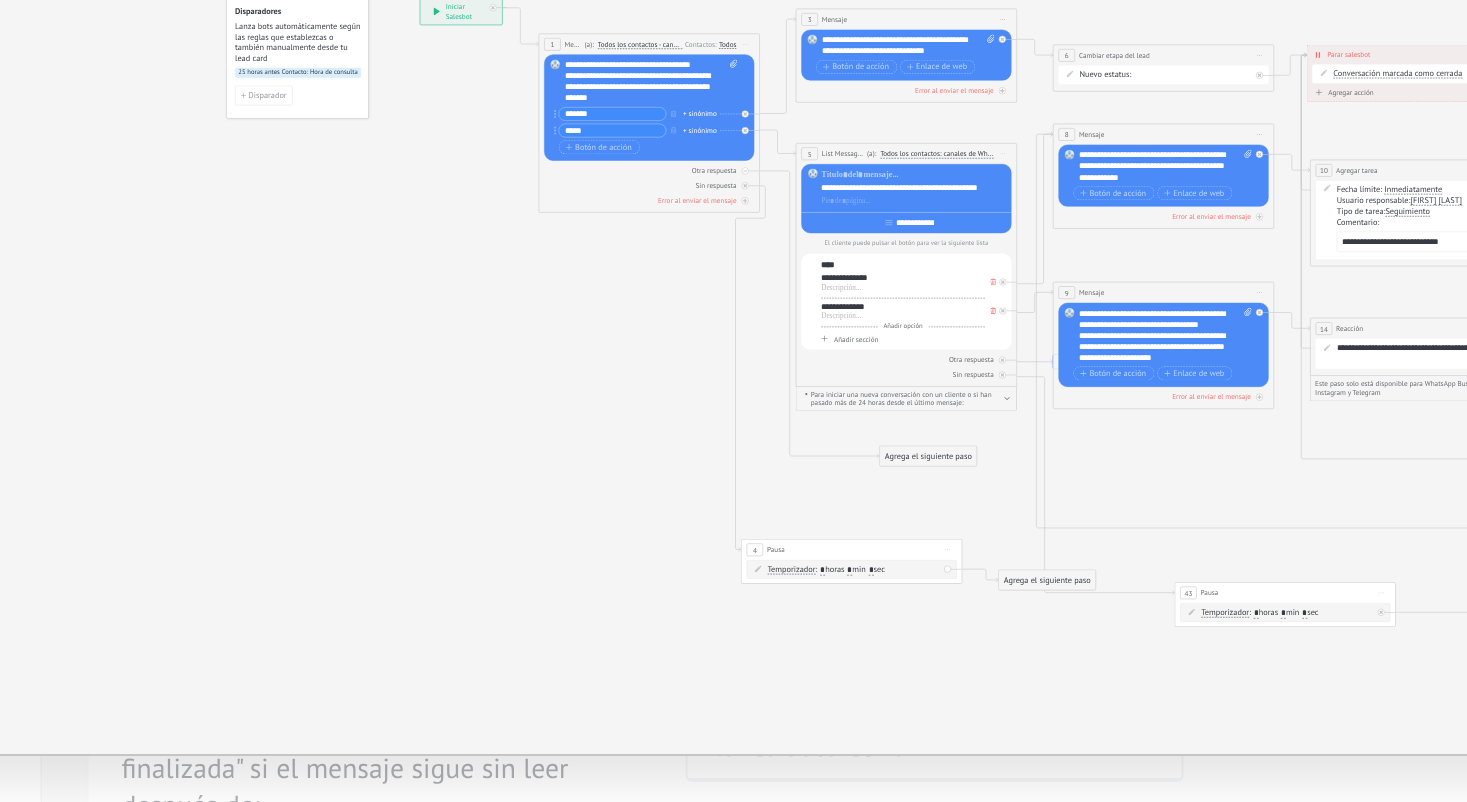 type on "*" 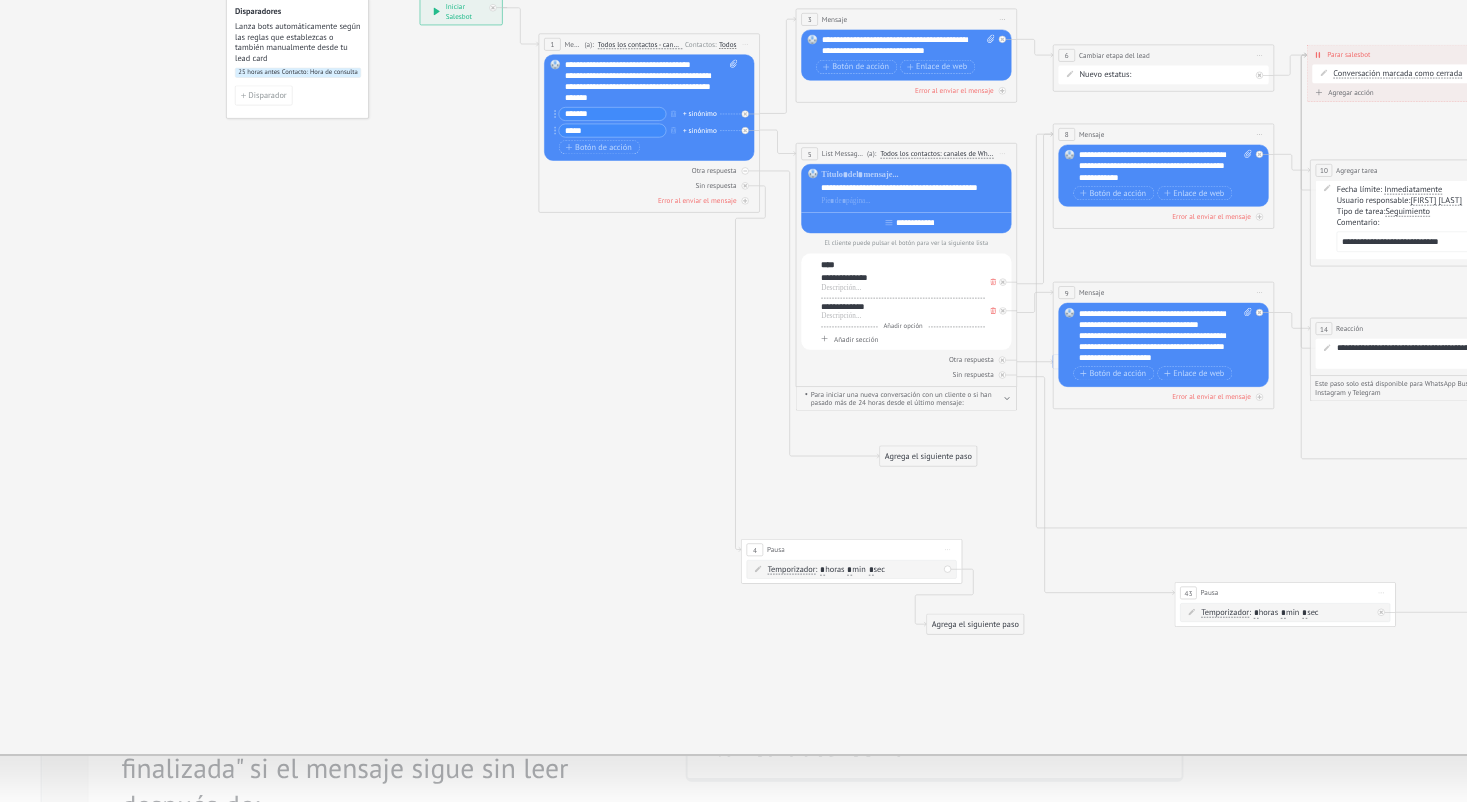 drag, startPoint x: 559, startPoint y: 315, endPoint x: 520, endPoint y: 340, distance: 46.32494 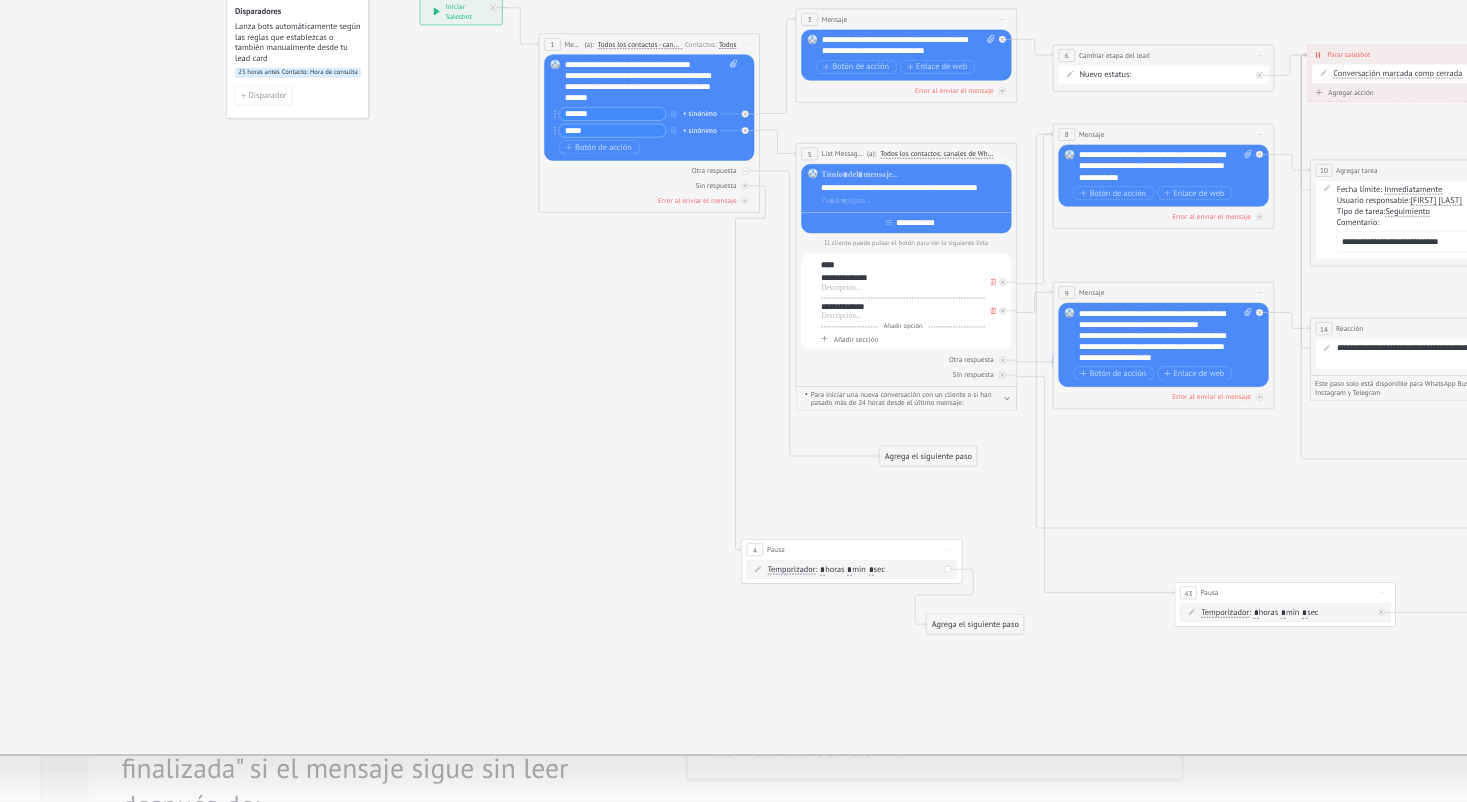 click on "Agrega el siguiente paso" at bounding box center (836, 706) 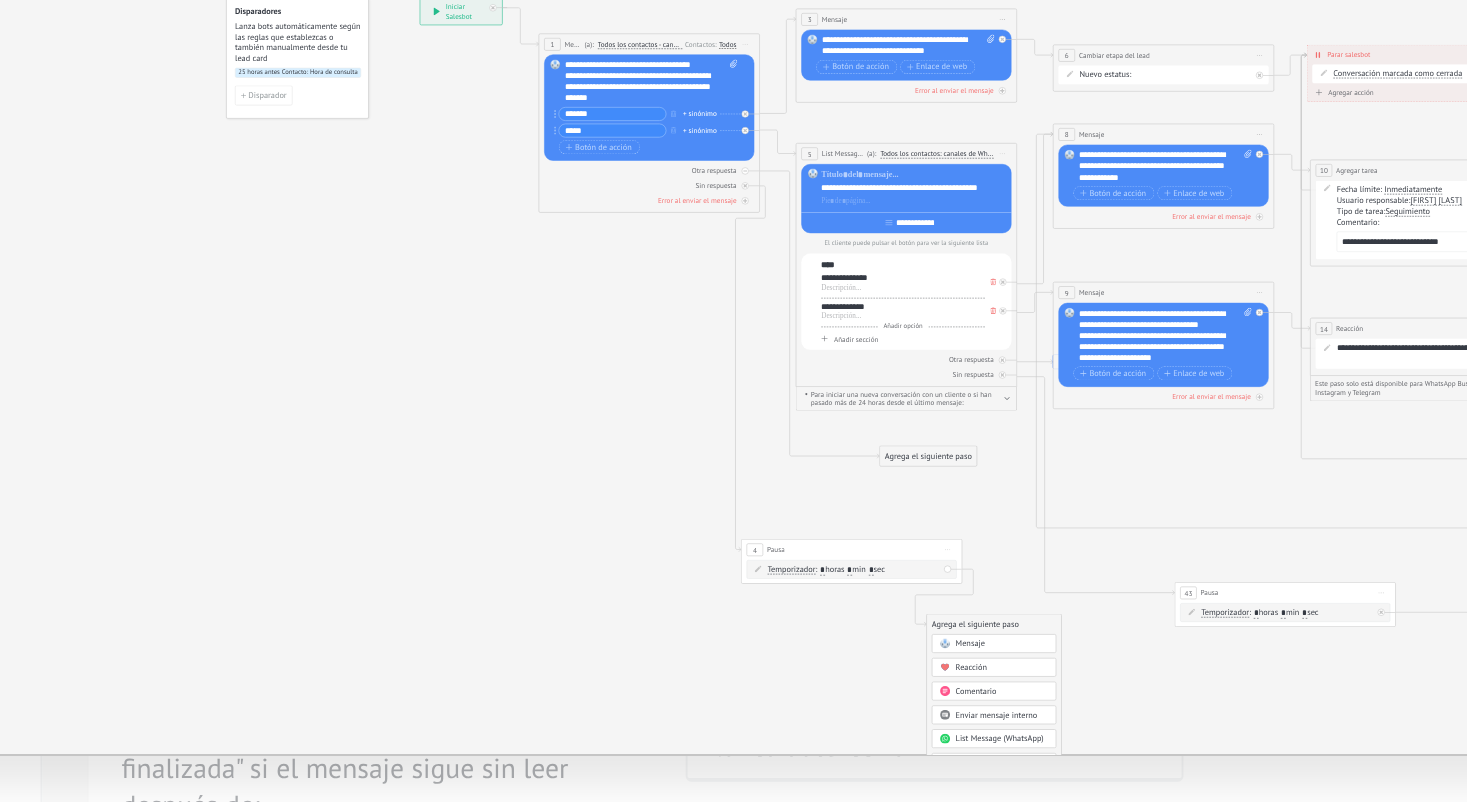 click on "Mensaje" at bounding box center (833, 716) 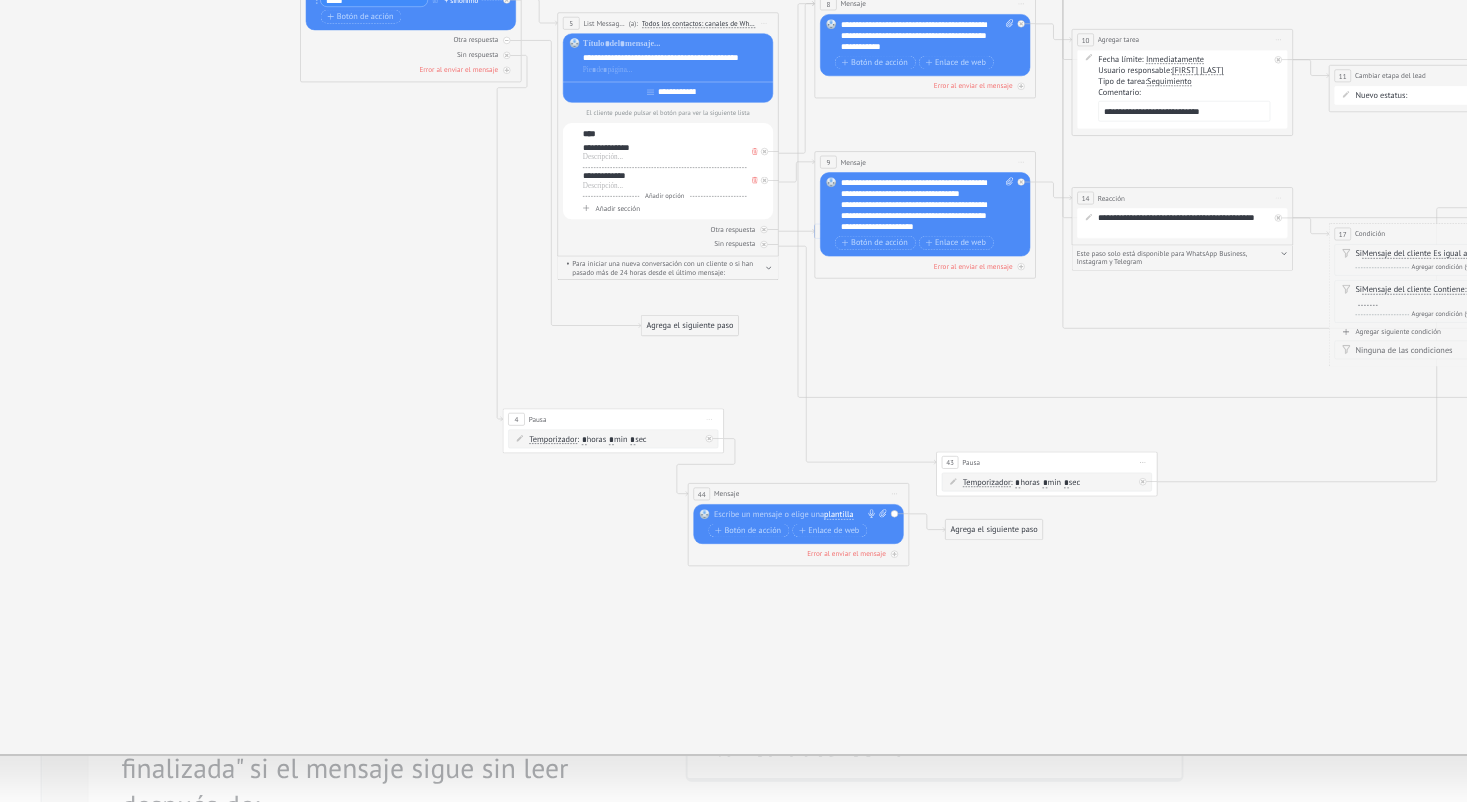 click at bounding box center [738, 646] 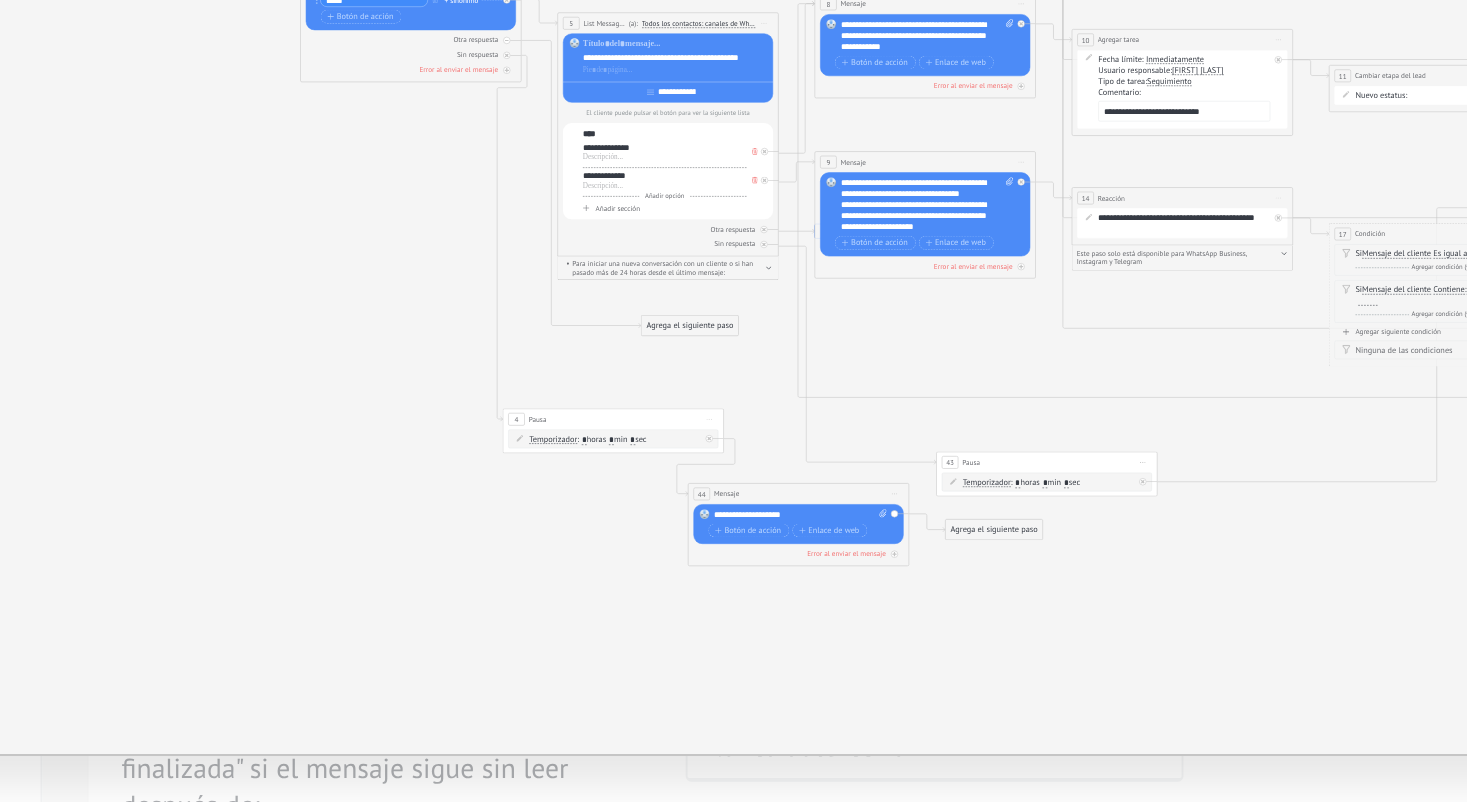 click on "**********" at bounding box center [741, 651] 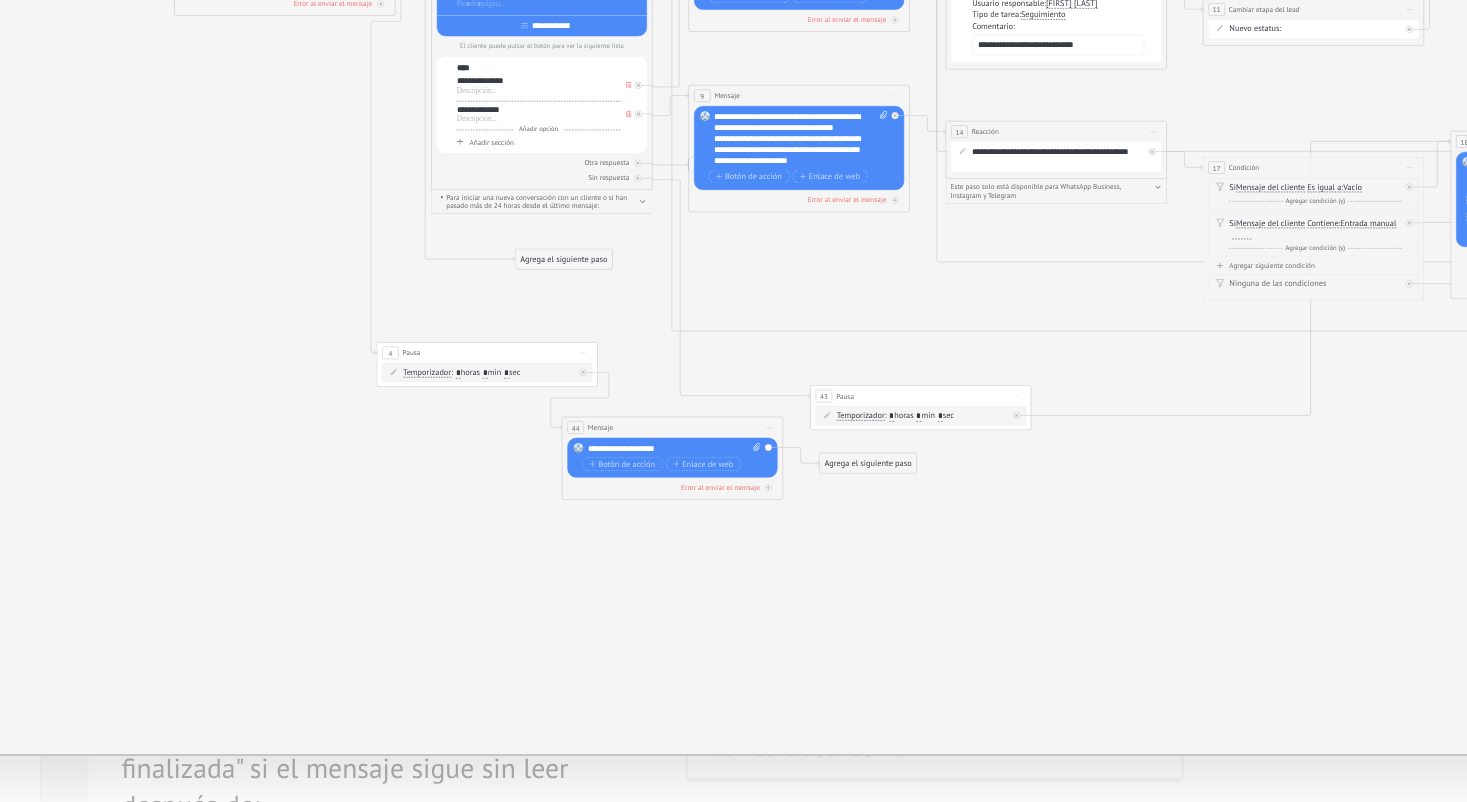 click on "**********" at bounding box center [673, 610] 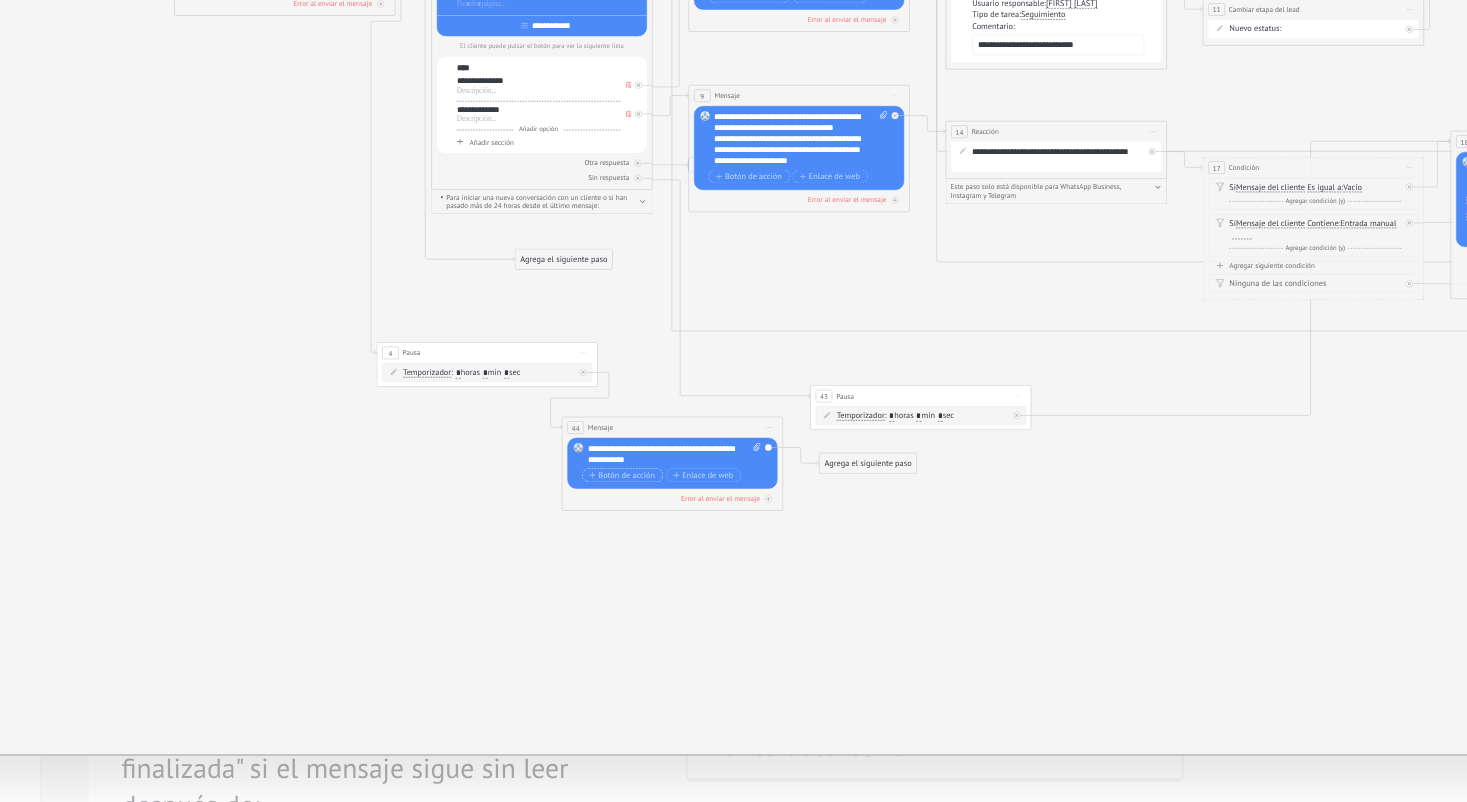 click on "Botón de acción" at bounding box center (645, 624) 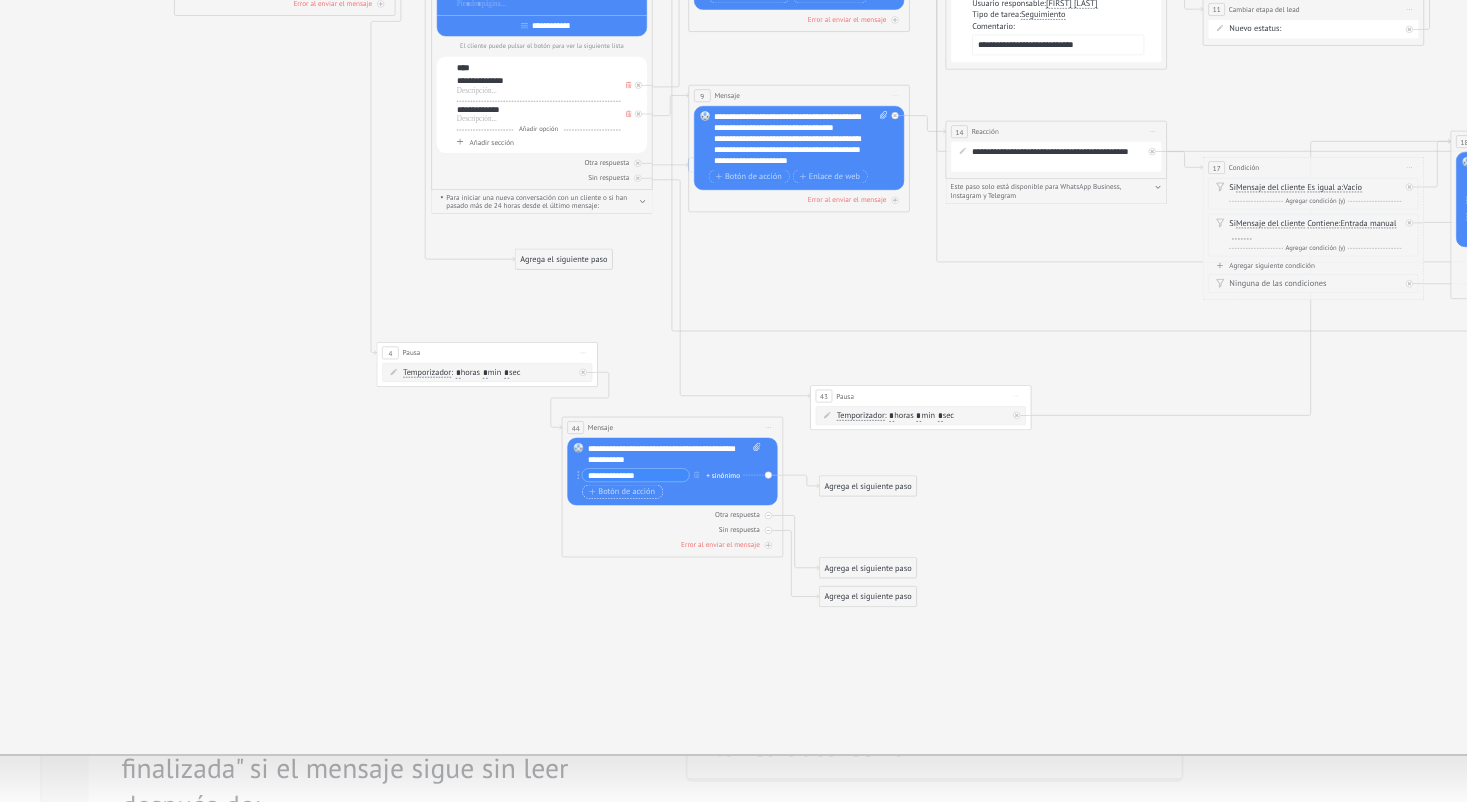 type on "**********" 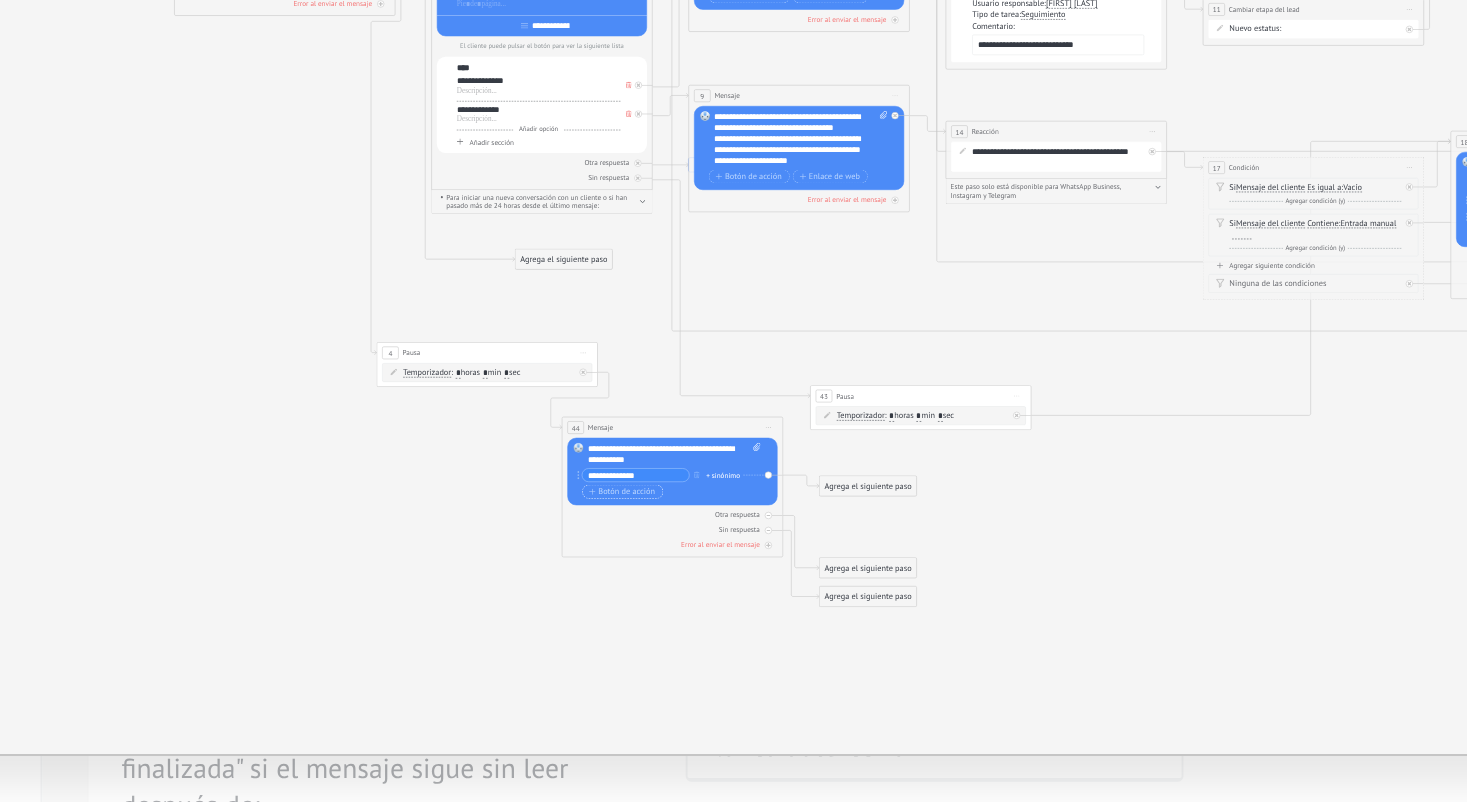 click on "Botón de acción" at bounding box center (645, 633) 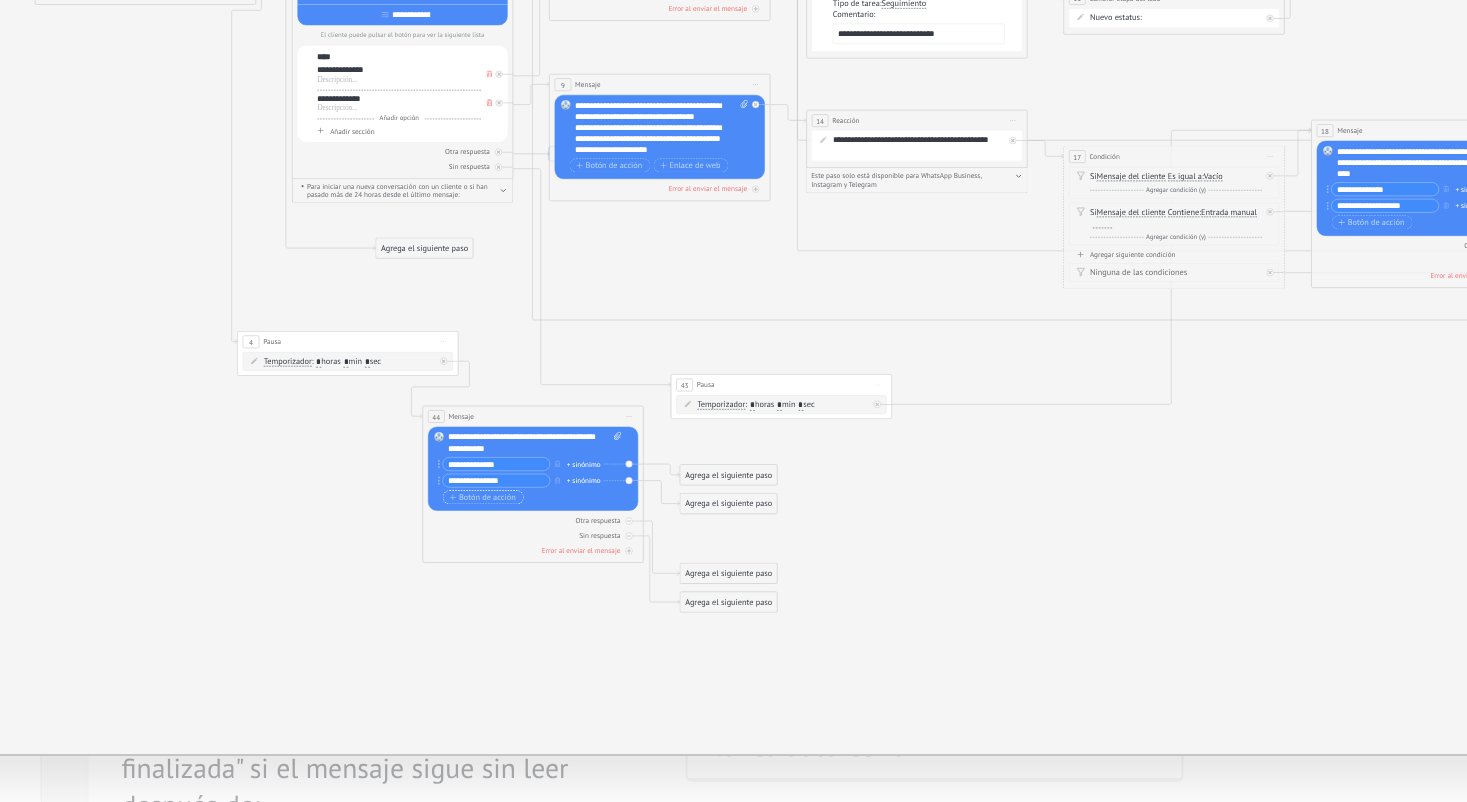 type on "**********" 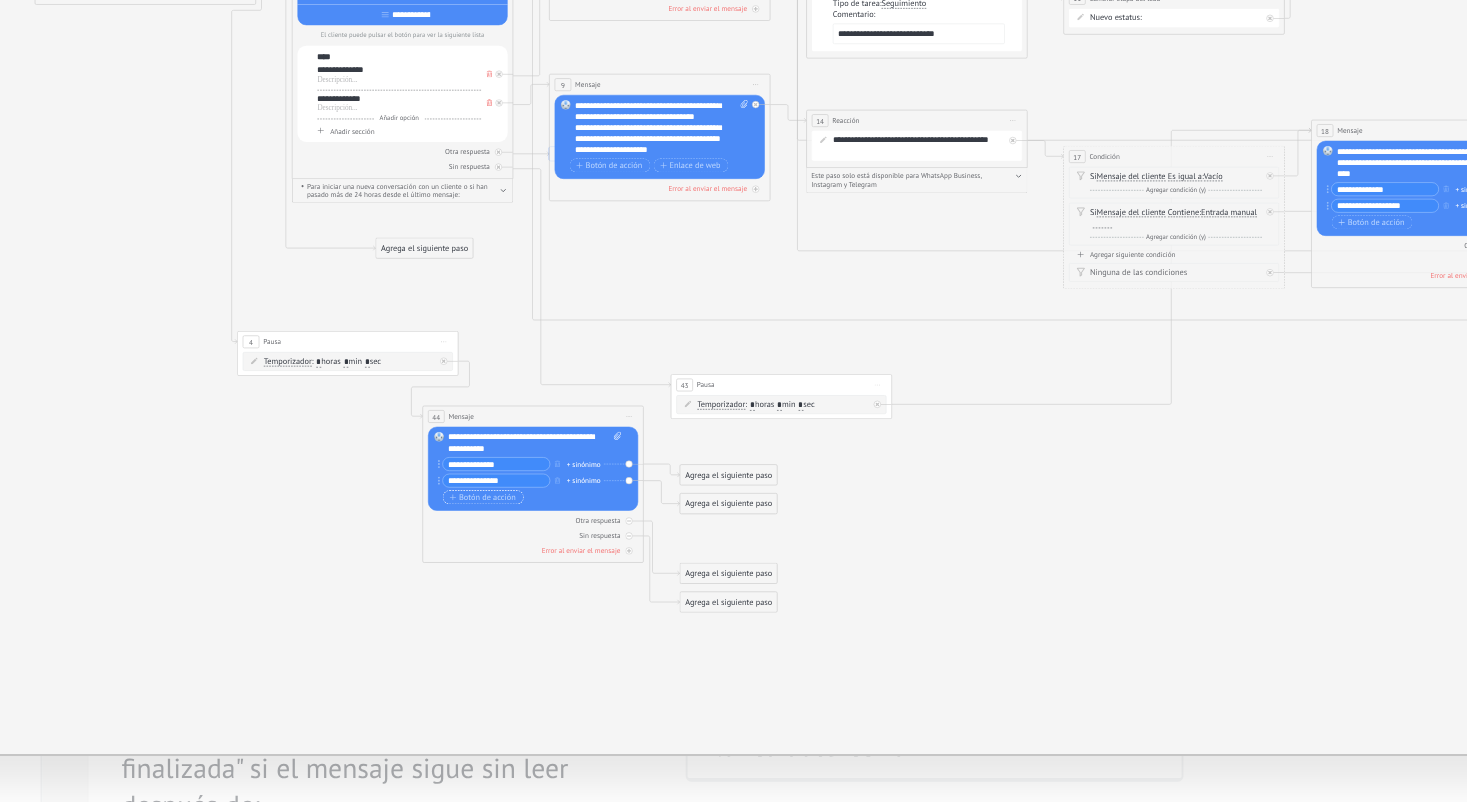 click on "Botón de acción" at bounding box center [569, 637] 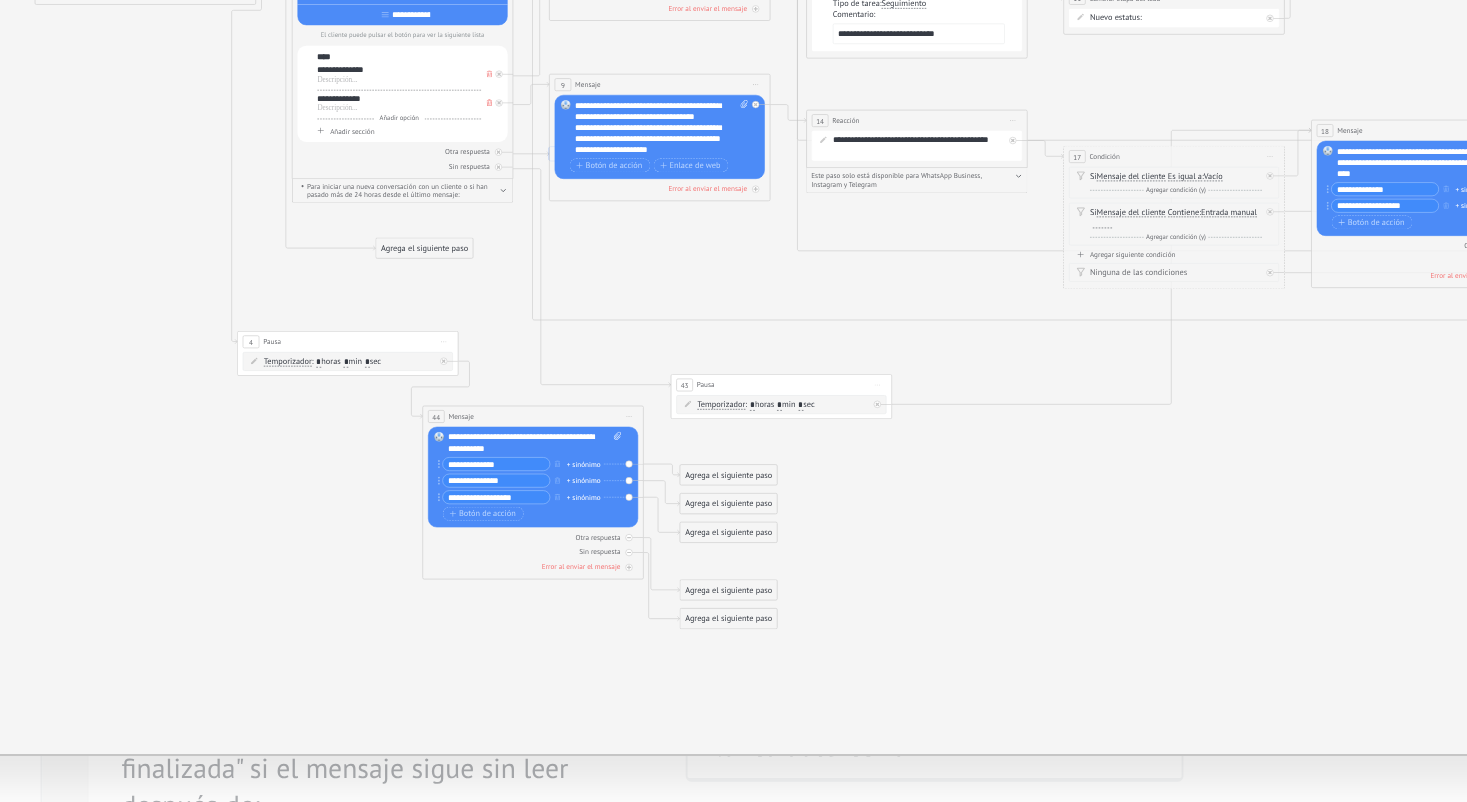 type on "**********" 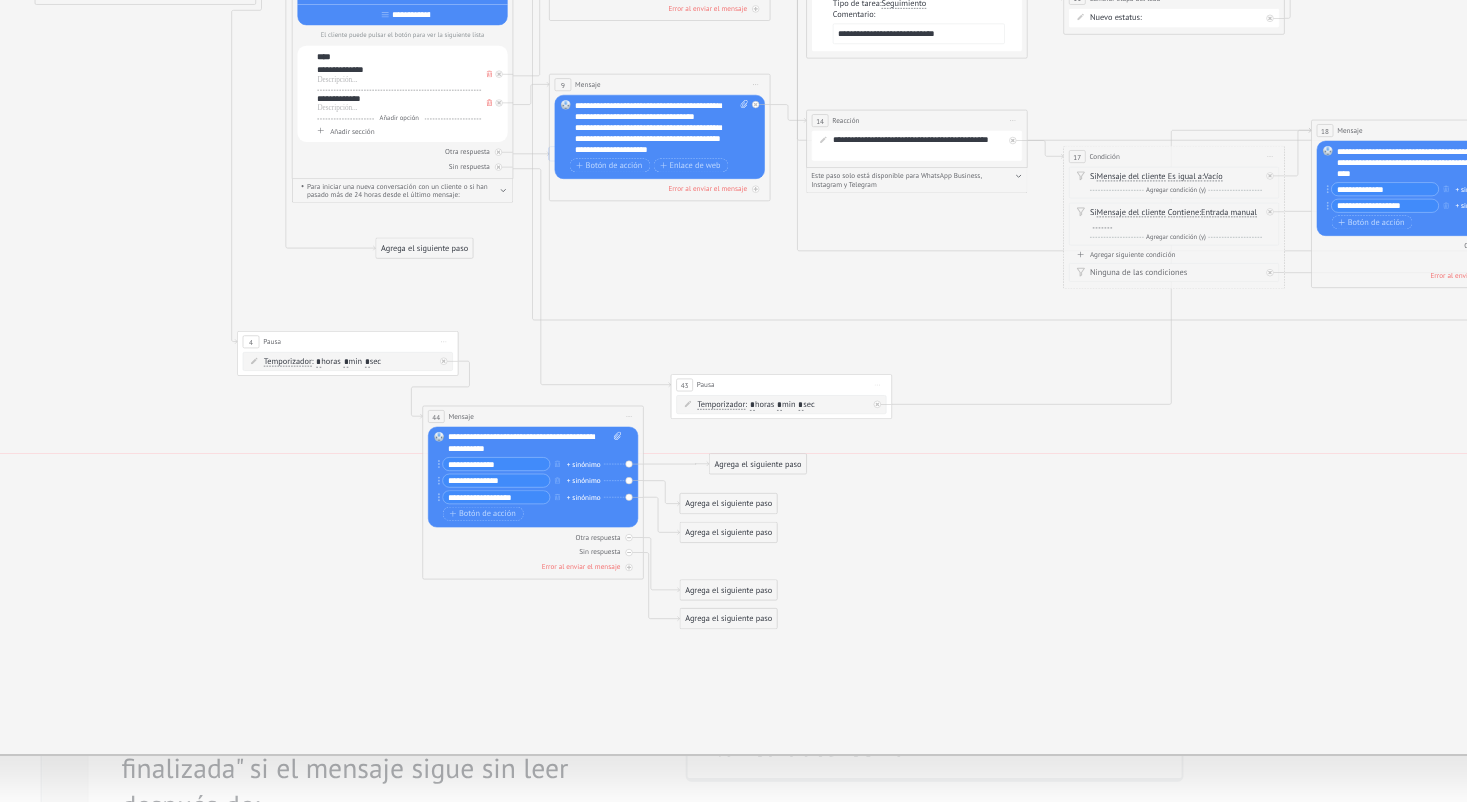 drag, startPoint x: 403, startPoint y: 258, endPoint x: 419, endPoint y: 251, distance: 17.464249 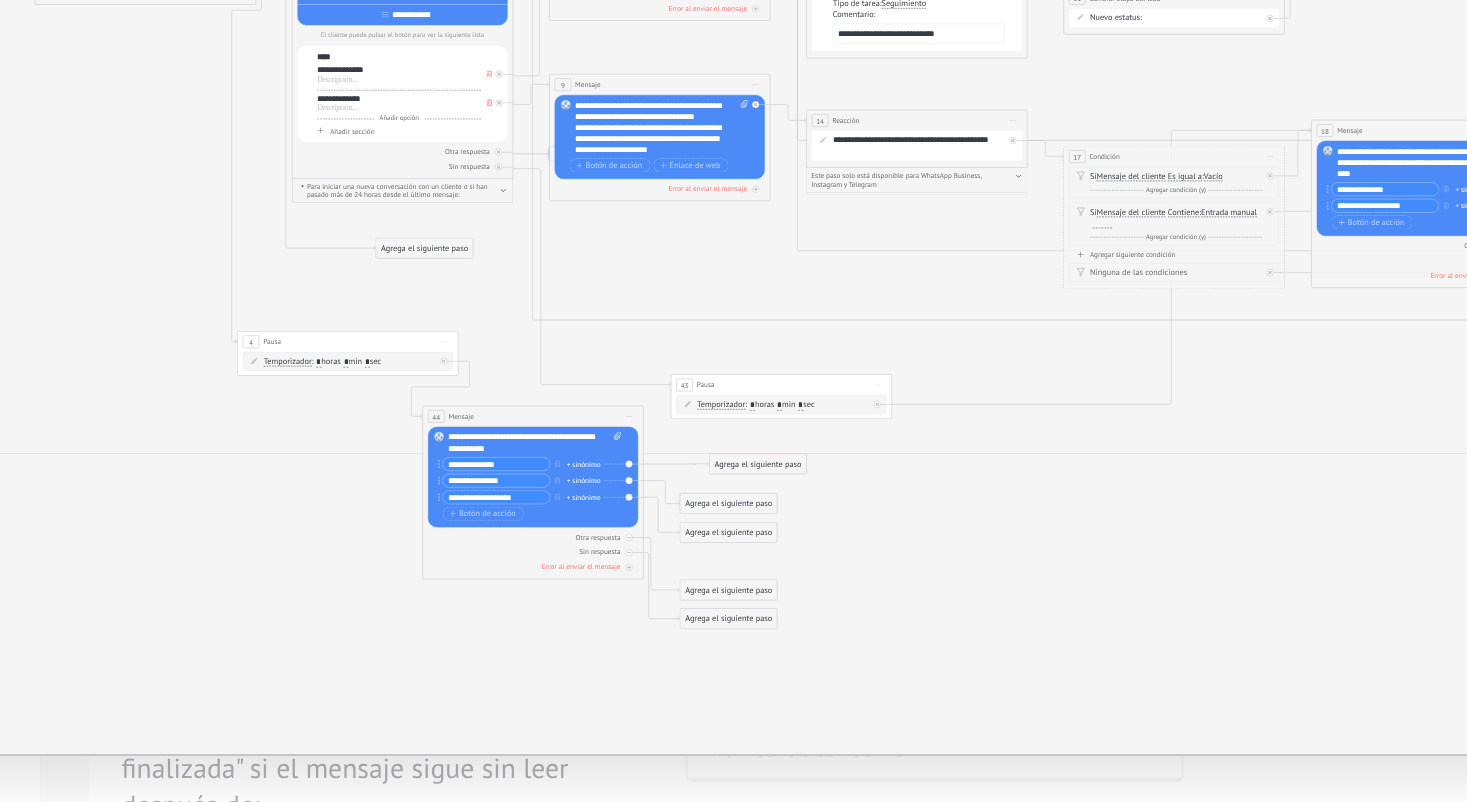 click on "Agrega el siguiente paso" at bounding box center (718, 619) 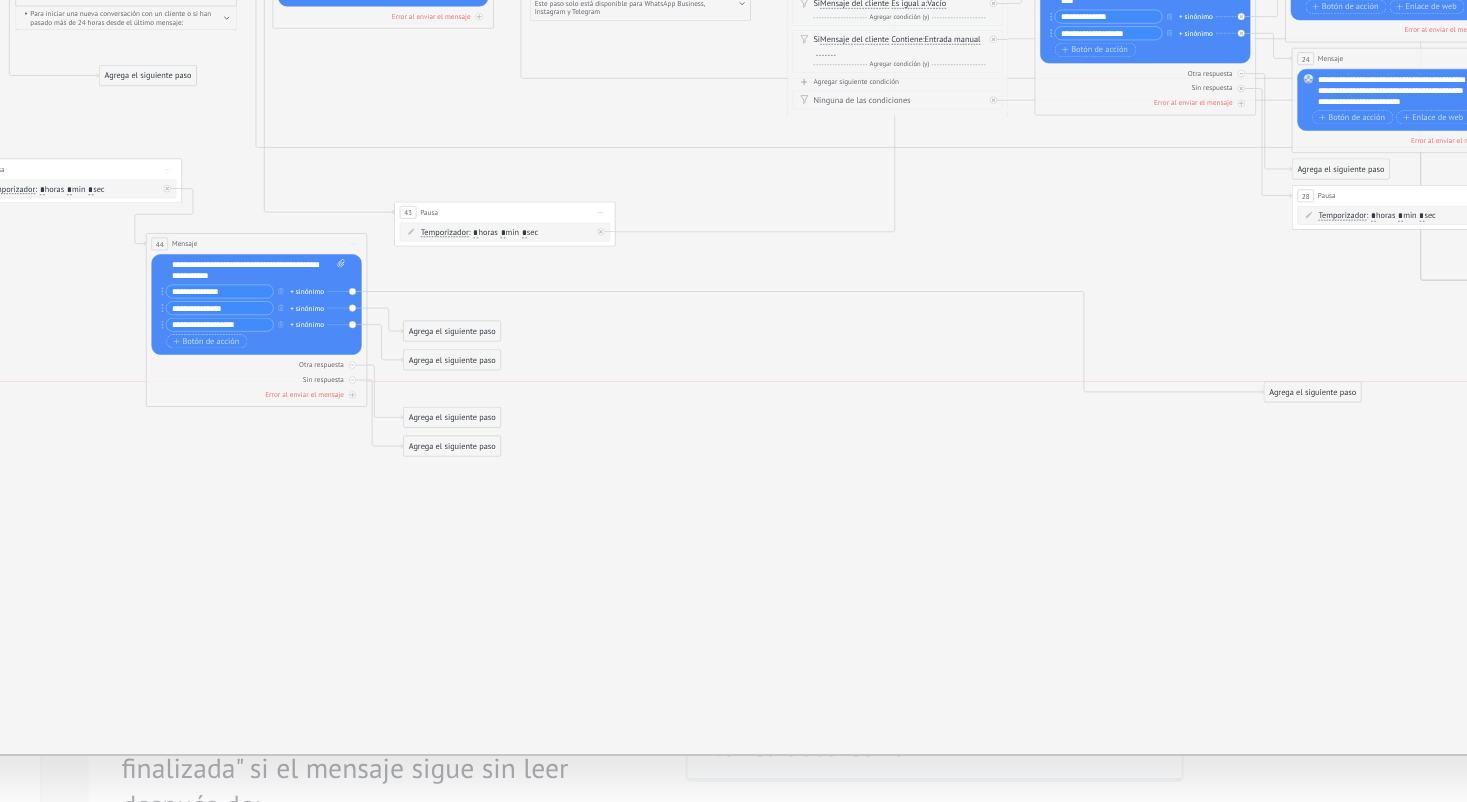 drag, startPoint x: 267, startPoint y: 161, endPoint x: 719, endPoint y: 215, distance: 455.21423 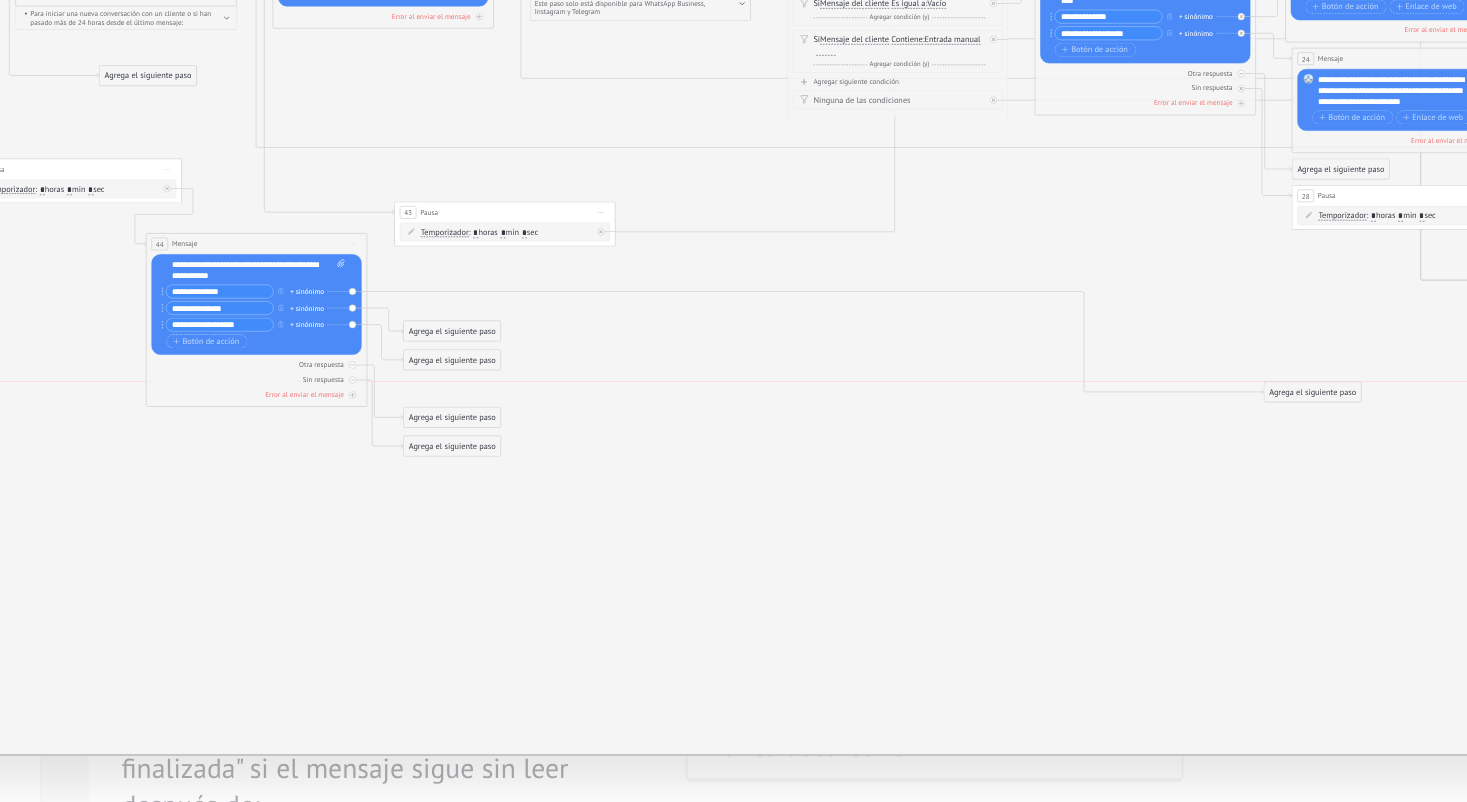 click on "Agrega el siguiente paso" at bounding box center [1019, 580] 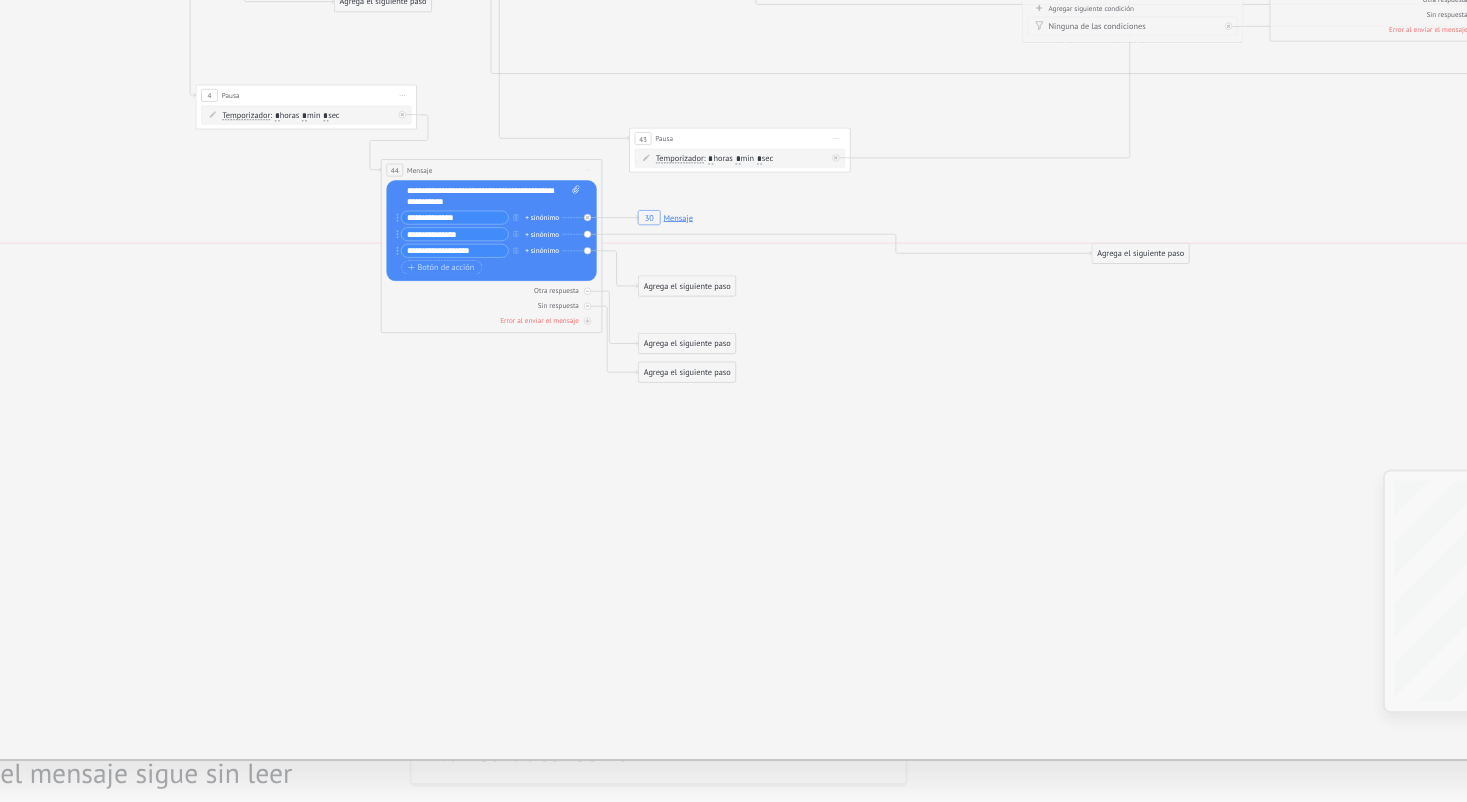 drag, startPoint x: 361, startPoint y: 139, endPoint x: 607, endPoint y: 135, distance: 246.03252 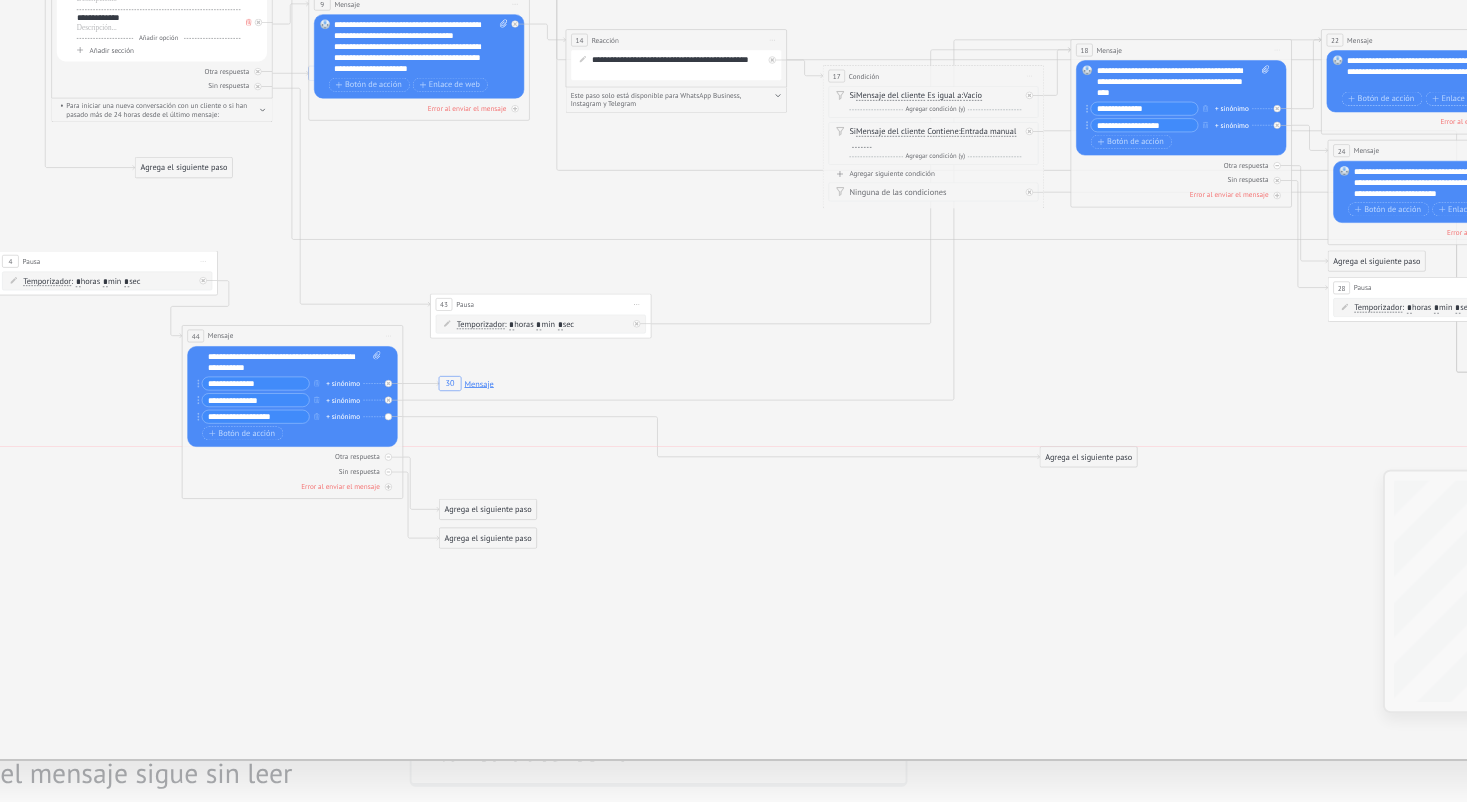 drag, startPoint x: 266, startPoint y: 246, endPoint x: 606, endPoint y: 246, distance: 340 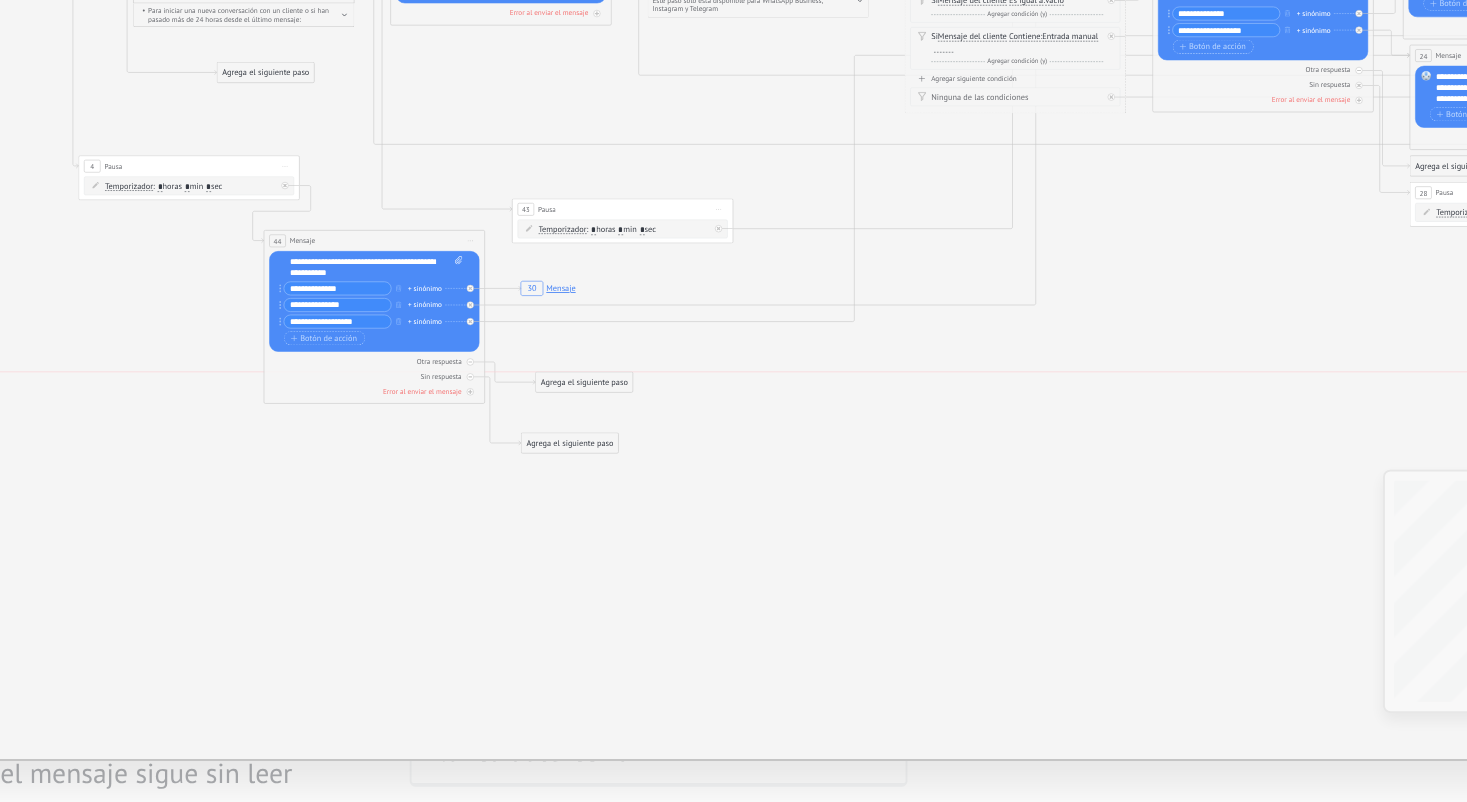 drag, startPoint x: 308, startPoint y: 224, endPoint x: 316, endPoint y: 207, distance: 18.788294 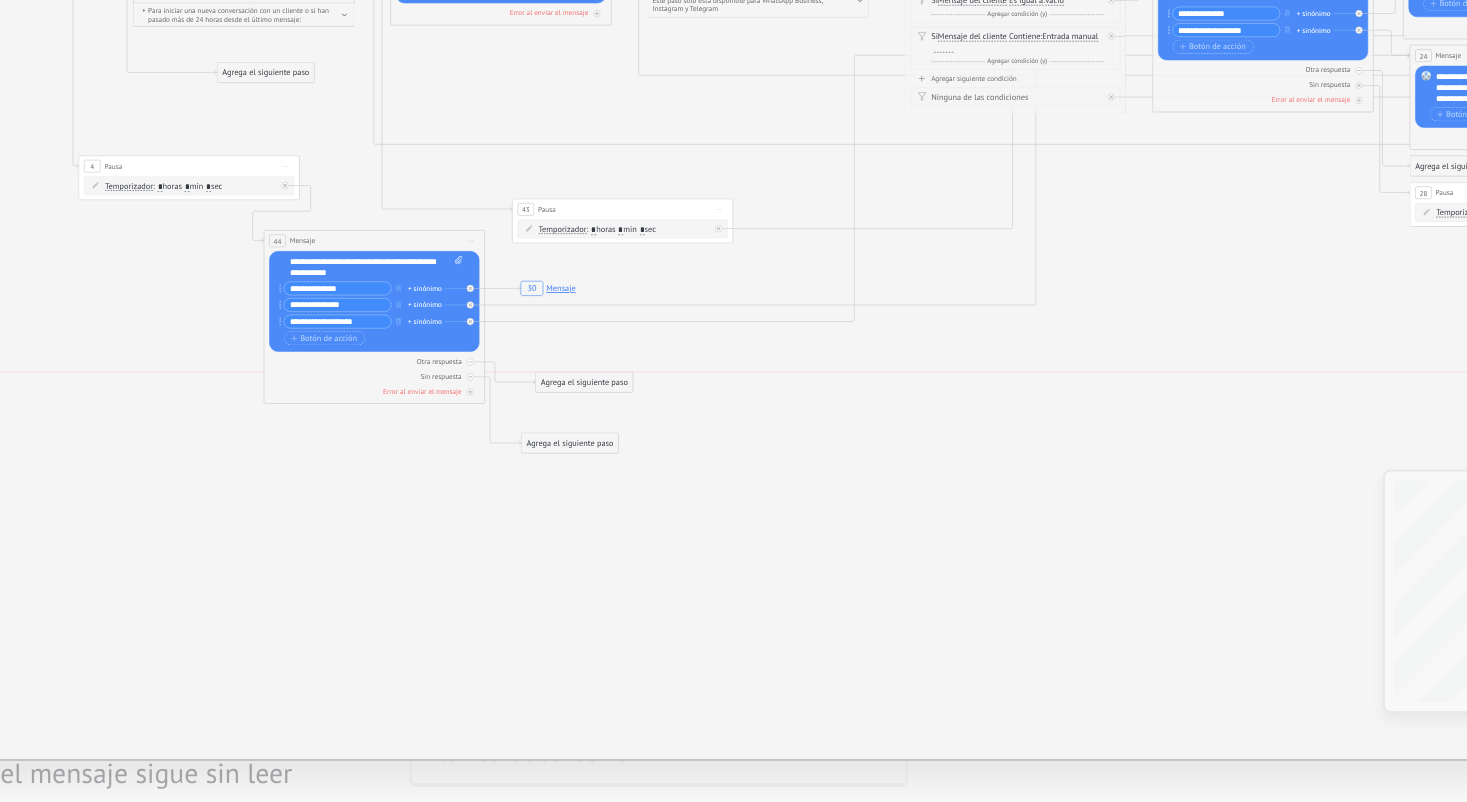 click on "Agrega el siguiente paso" at bounding box center (773, 572) 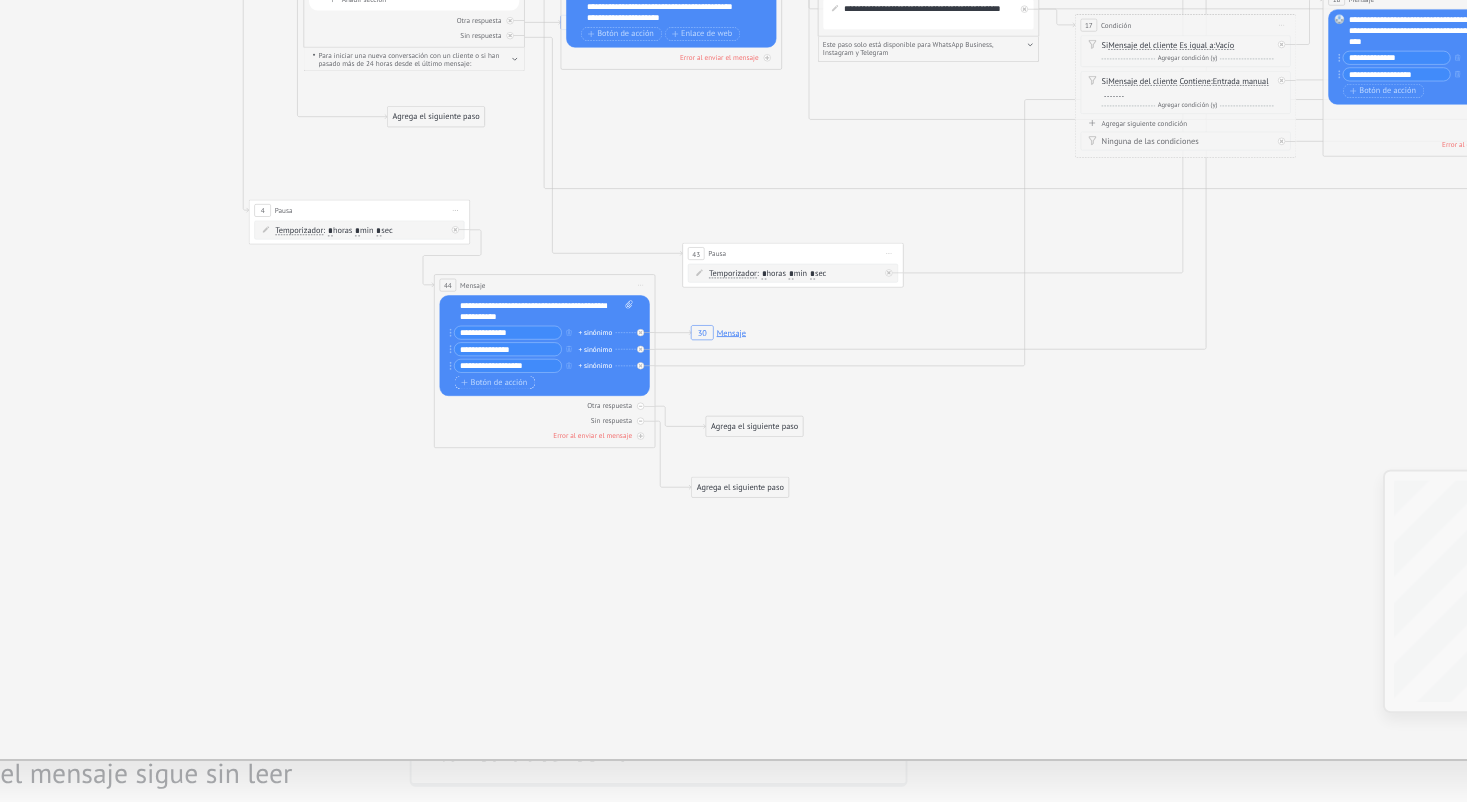 click on "Botón de acción" at bounding box center [725, 572] 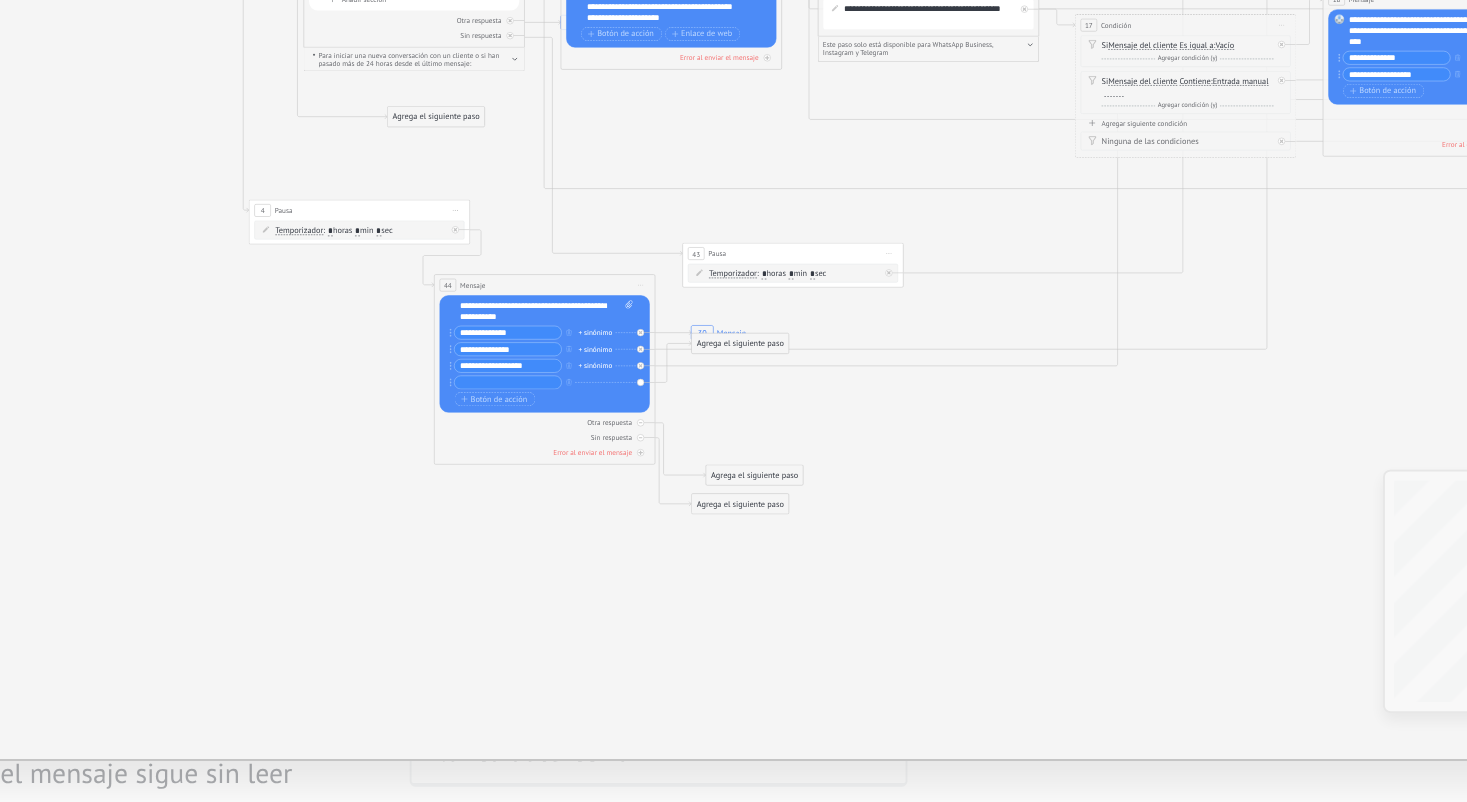 click at bounding box center (732, 571) 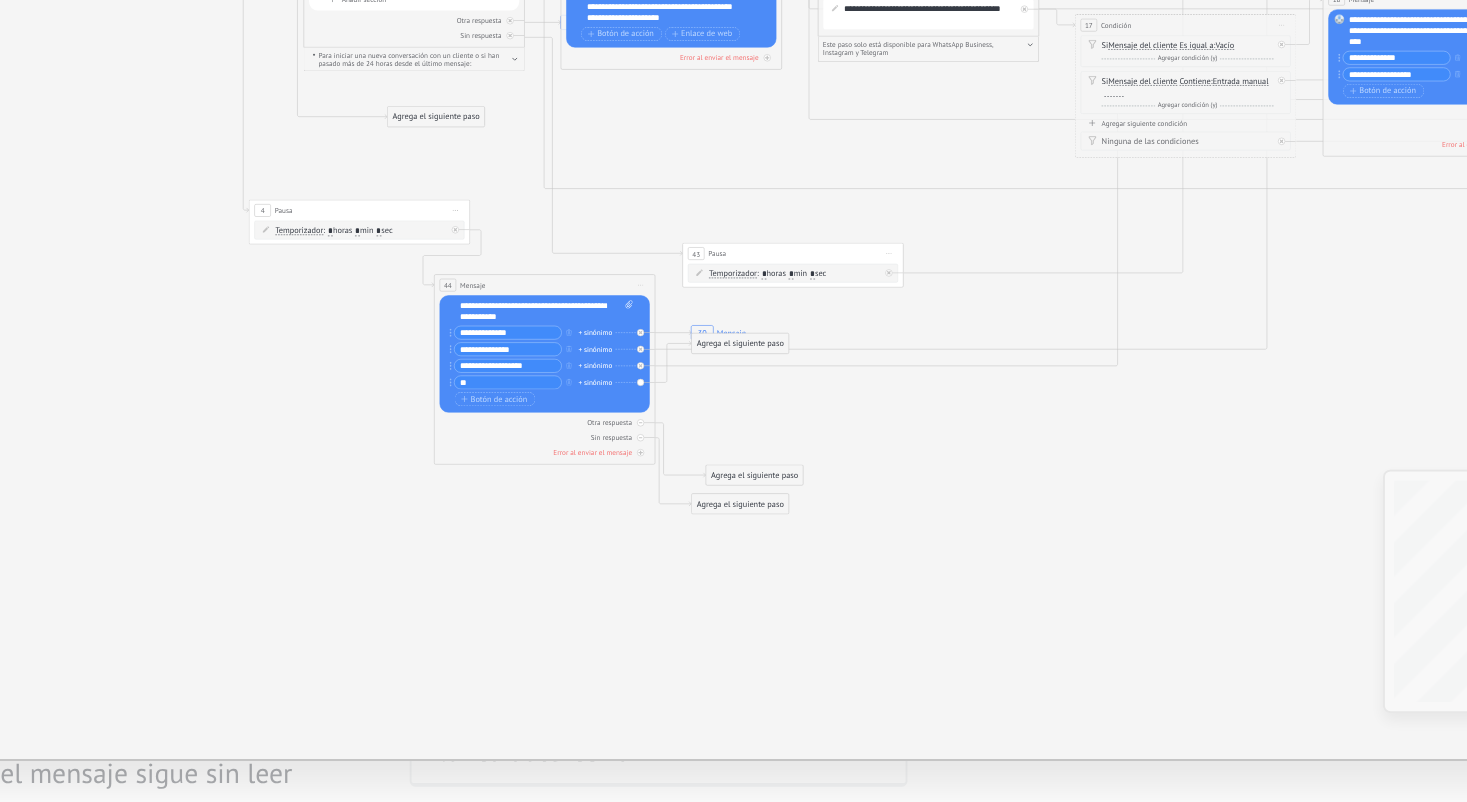 type on "*" 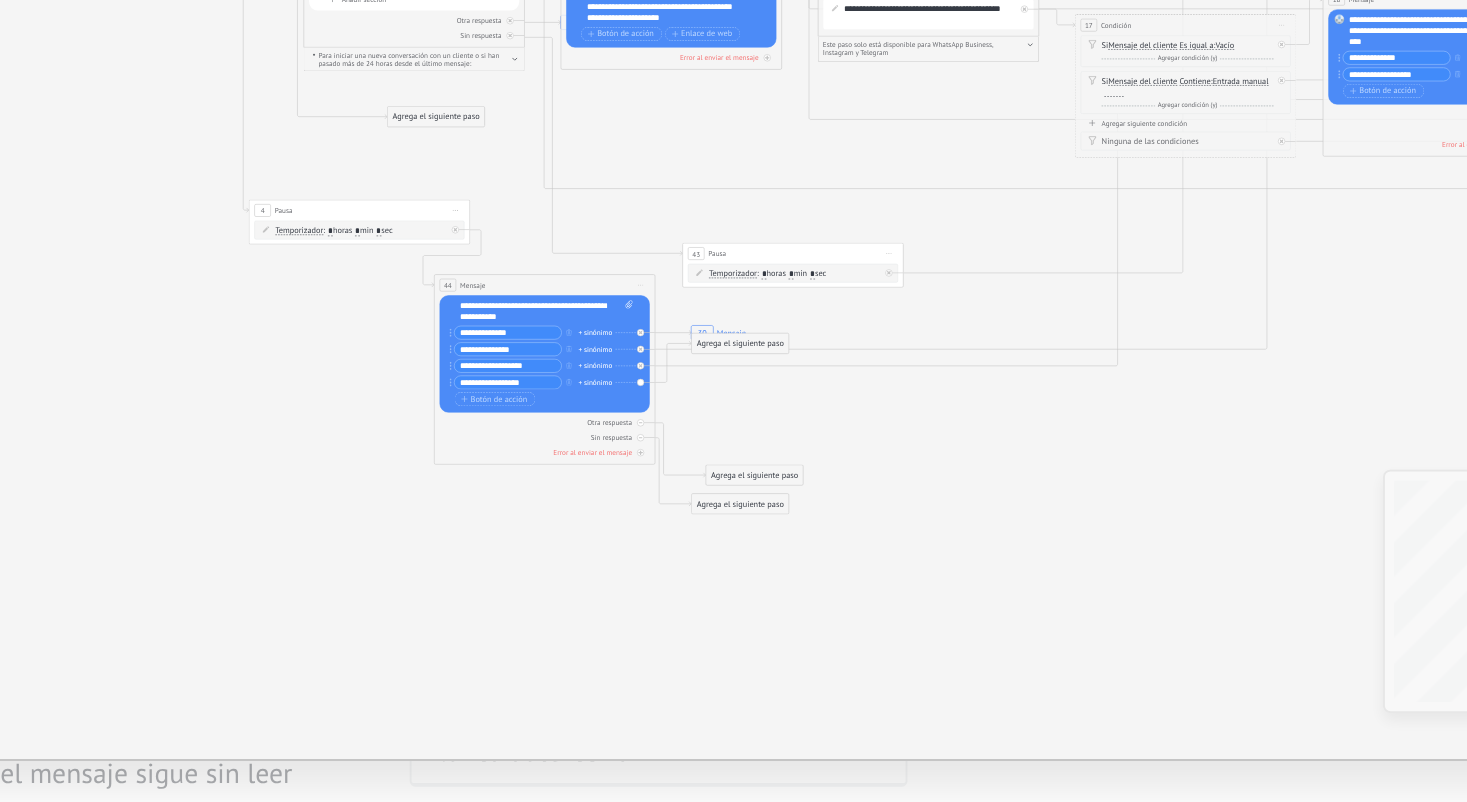 type on "**********" 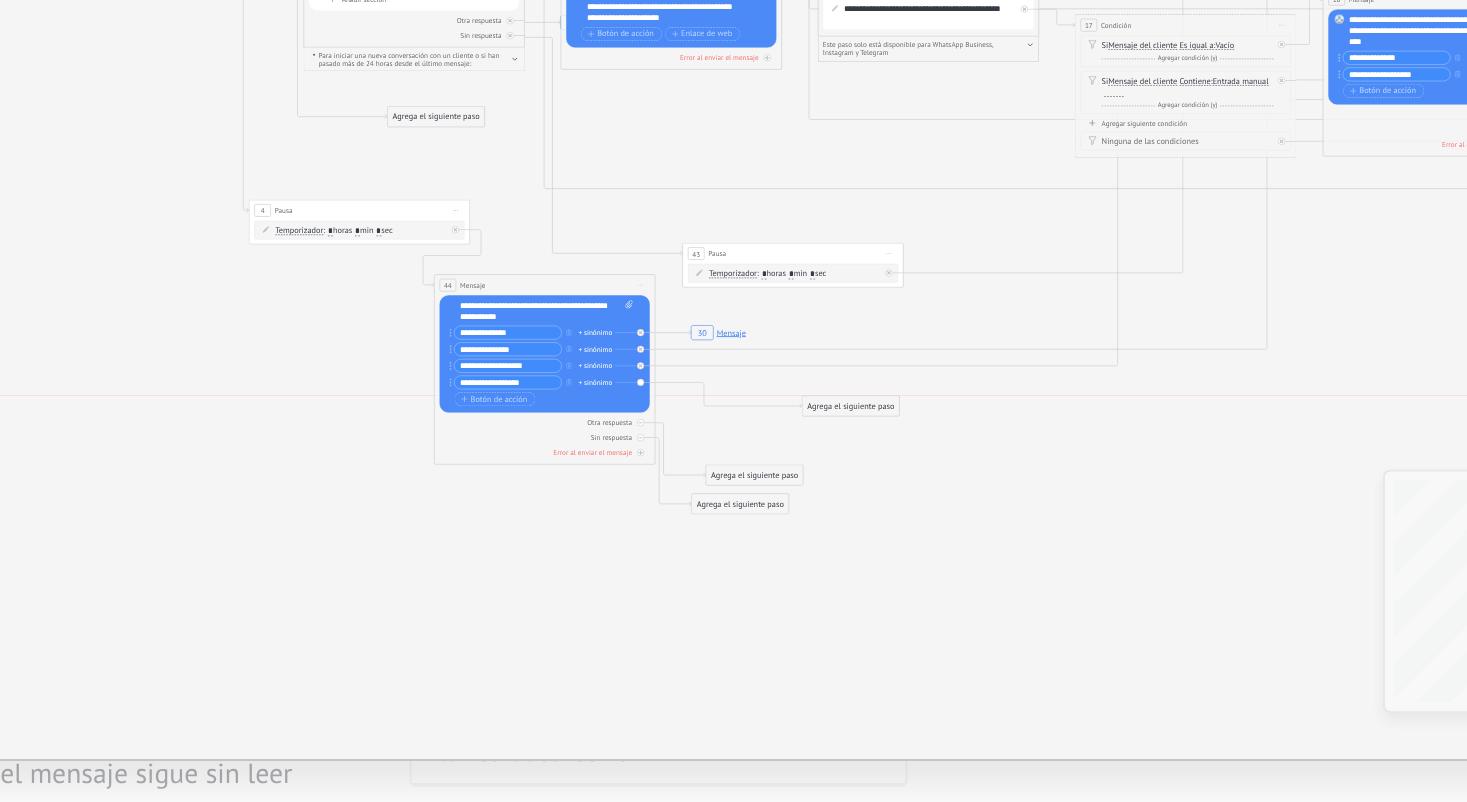 drag, startPoint x: 404, startPoint y: 188, endPoint x: 469, endPoint y: 221, distance: 72.89719 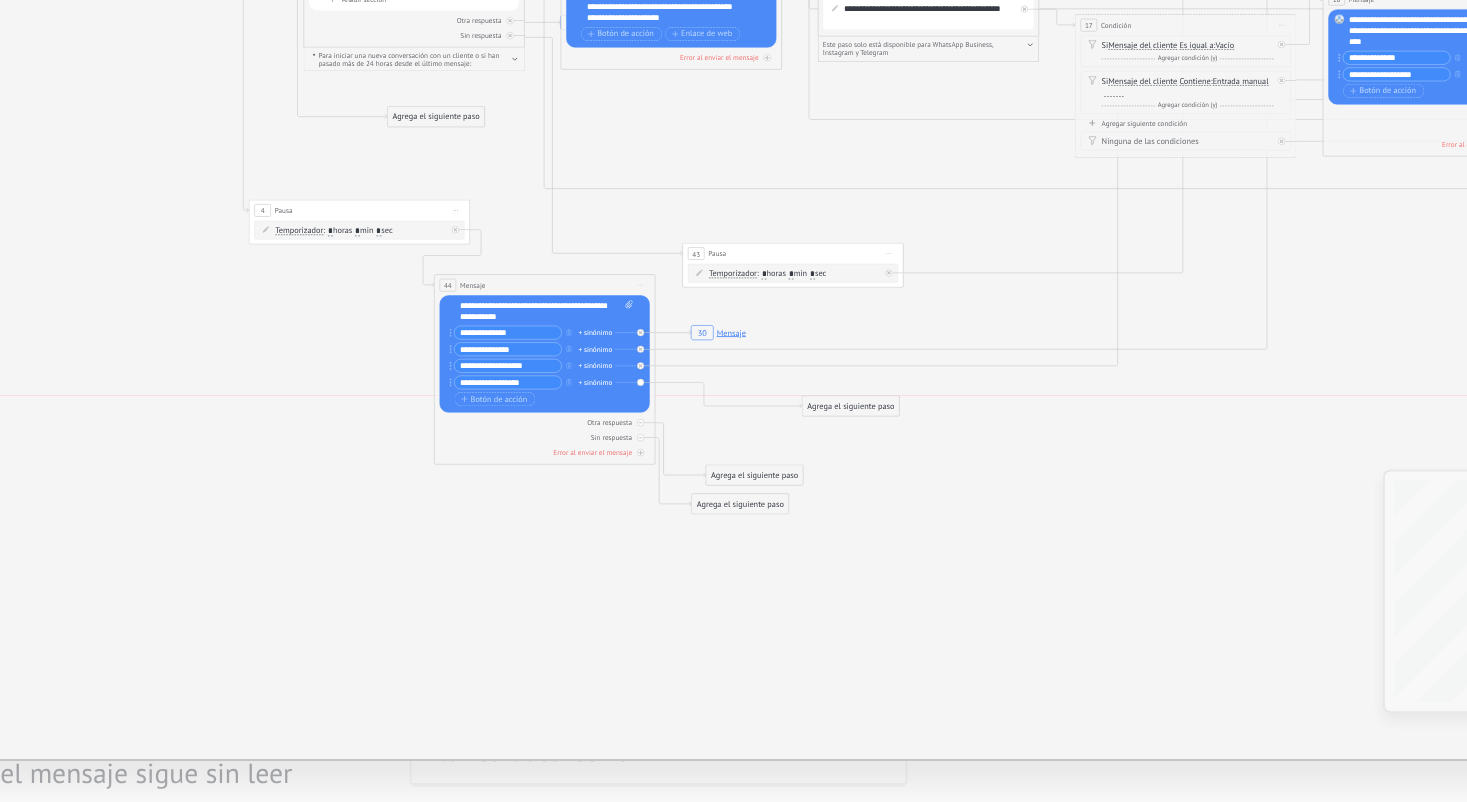 click on "Agrega el siguiente paso" at bounding box center (918, 585) 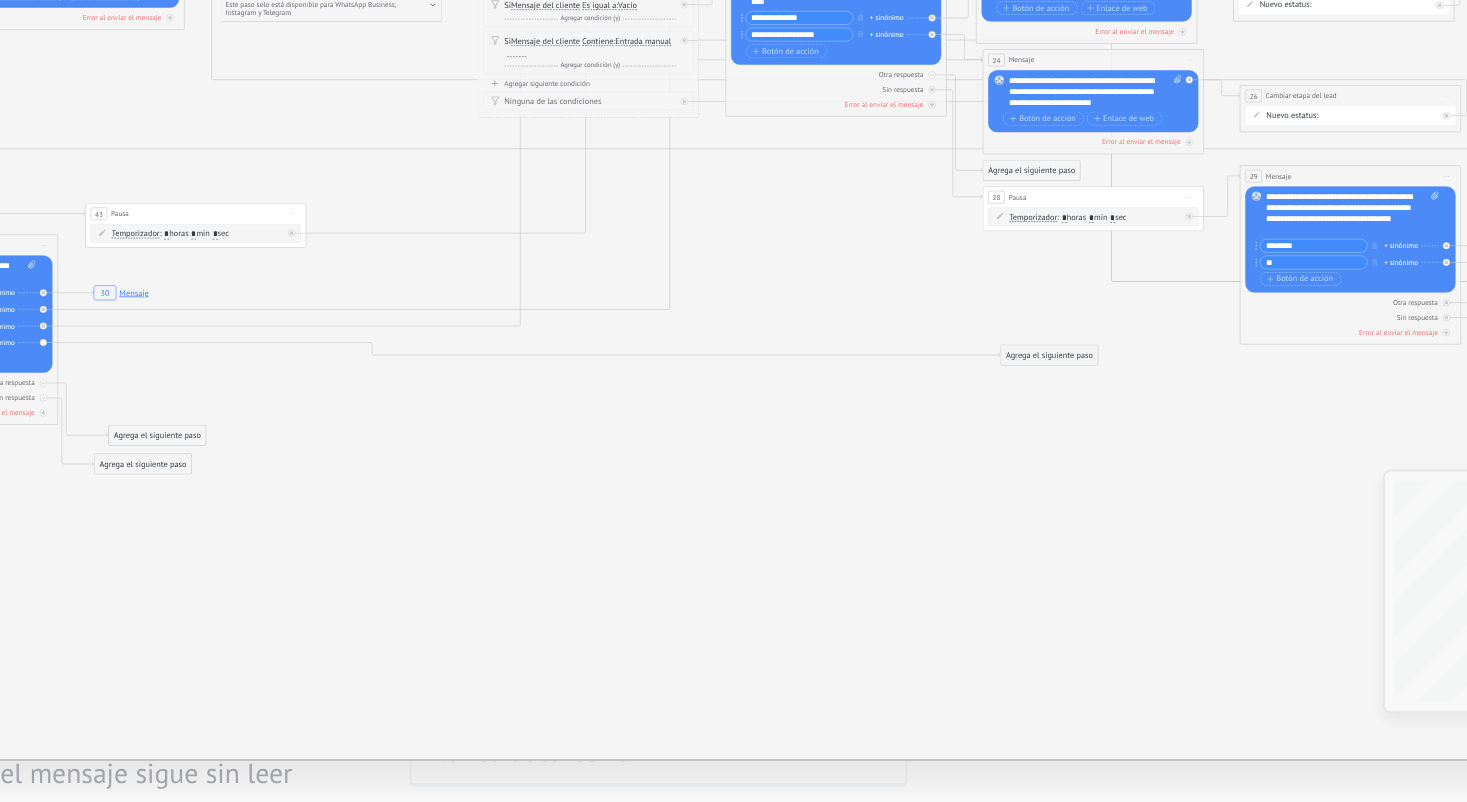 drag, startPoint x: 138, startPoint y: 199, endPoint x: 610, endPoint y: 215, distance: 472.27112 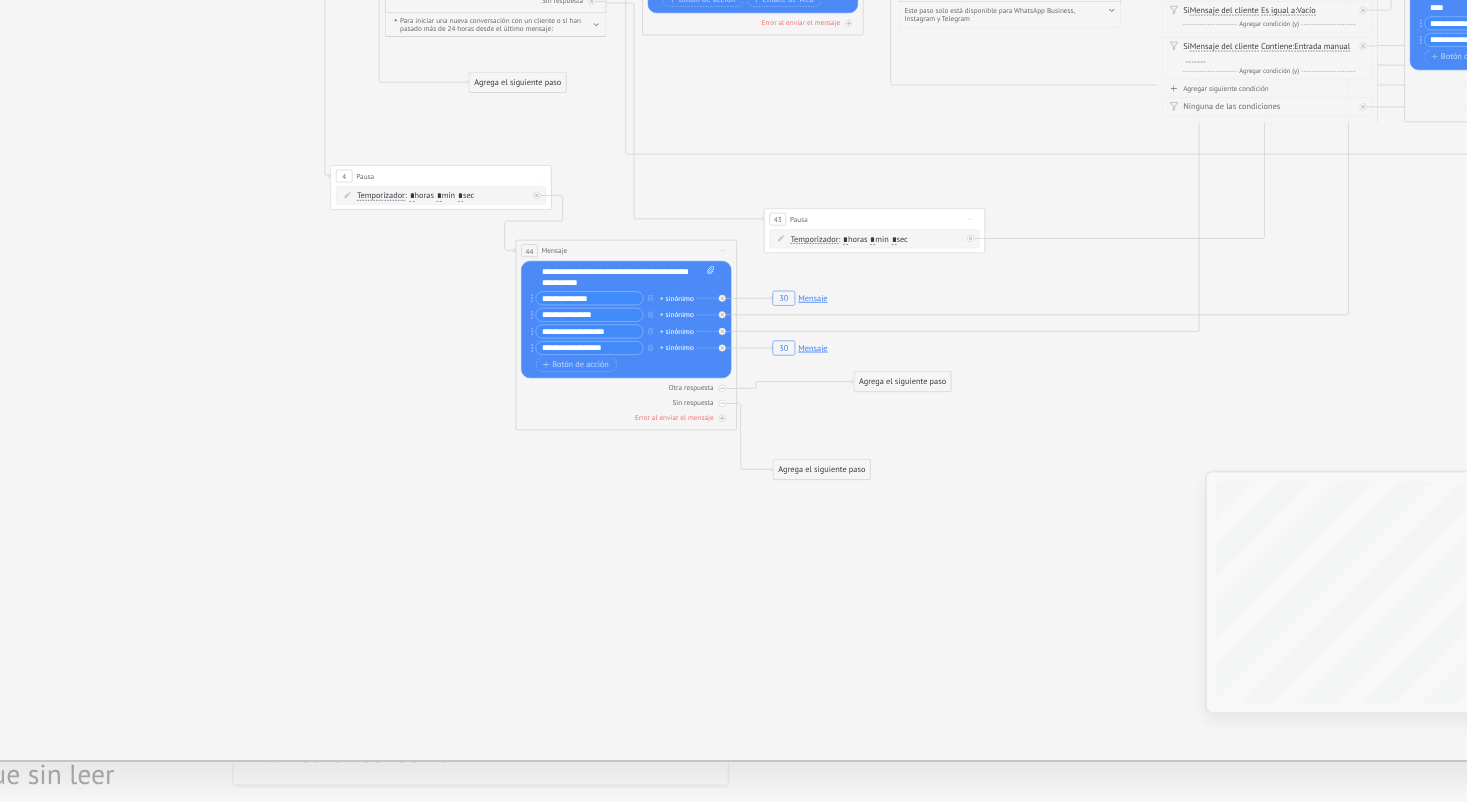 drag, startPoint x: 451, startPoint y: 238, endPoint x: 488, endPoint y: 206, distance: 48.9183 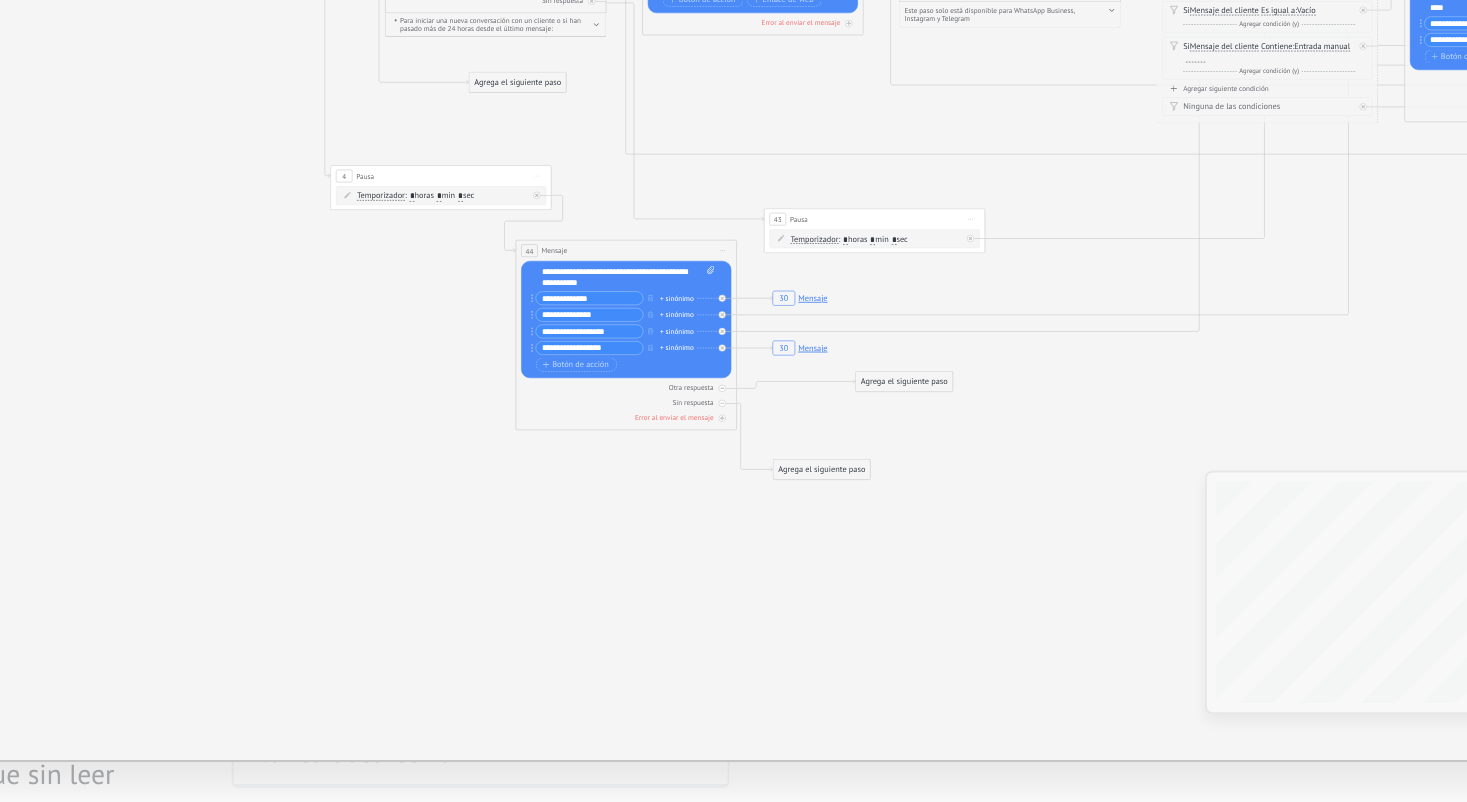click on "Agrega el siguiente paso" at bounding box center [1044, 571] 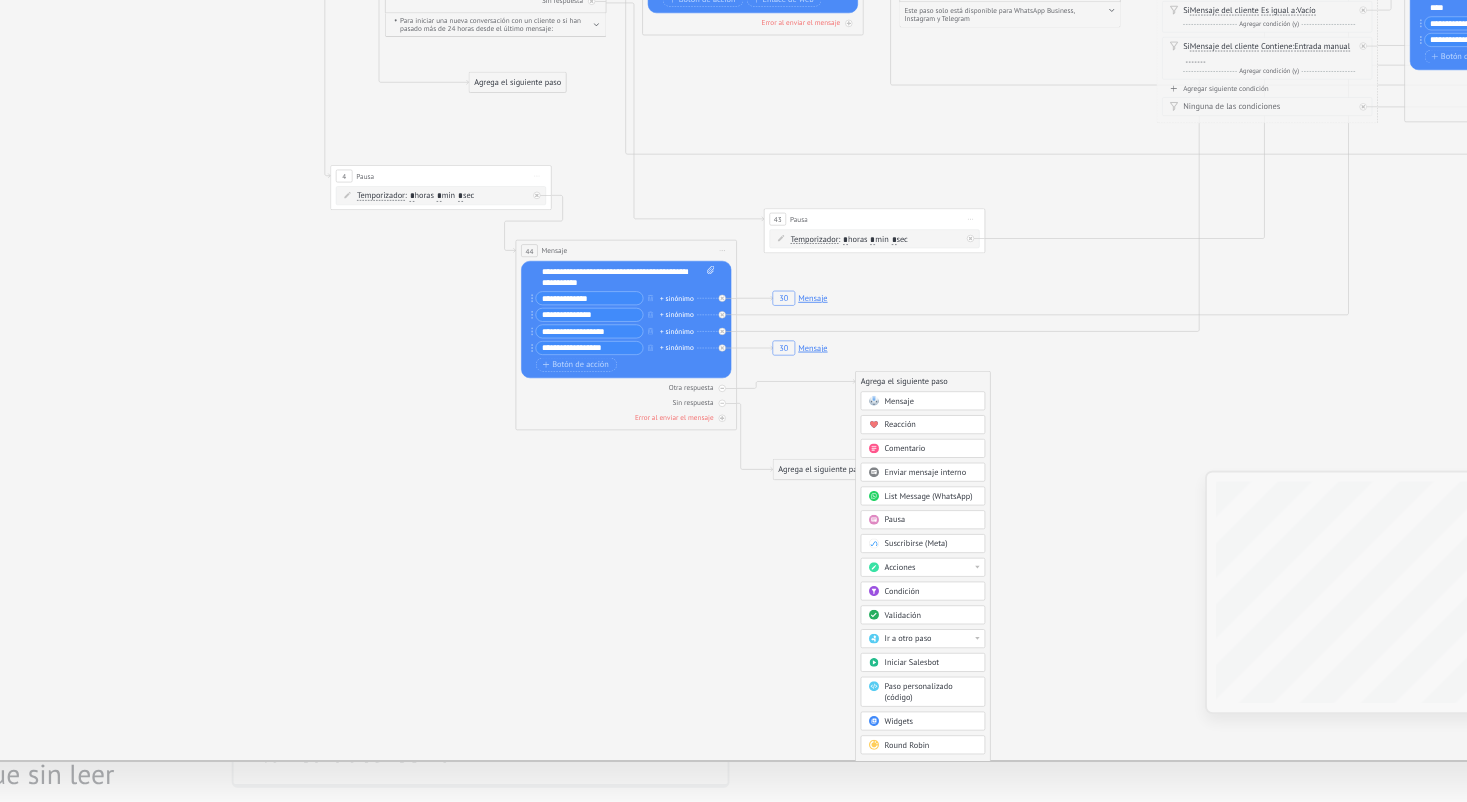click on "30 Mensaje 30 Mensaje 30 Mensaje 7 7 7 7" 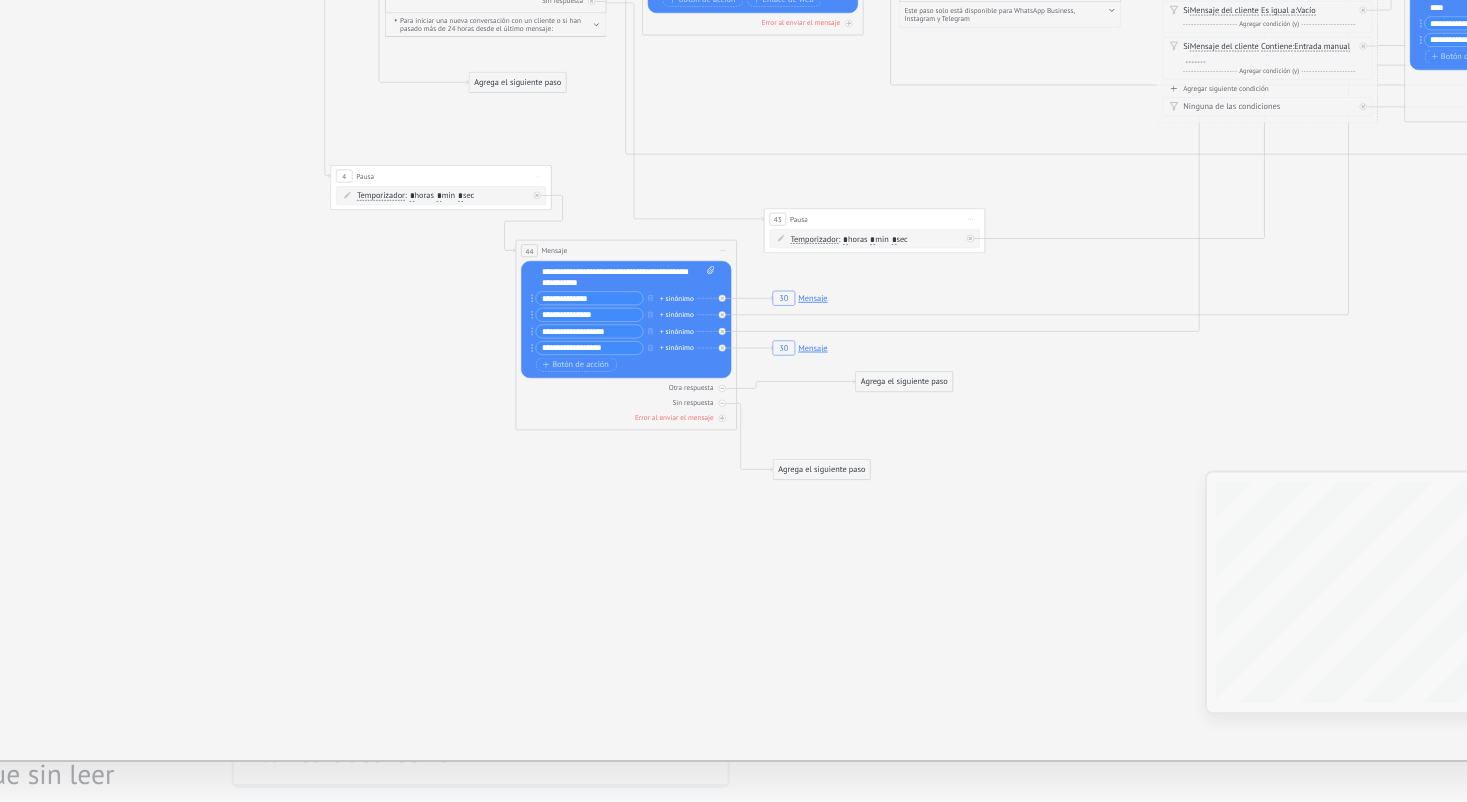 click on "30 Mensaje 30 Mensaje 30 Mensaje 7 7 7 7" 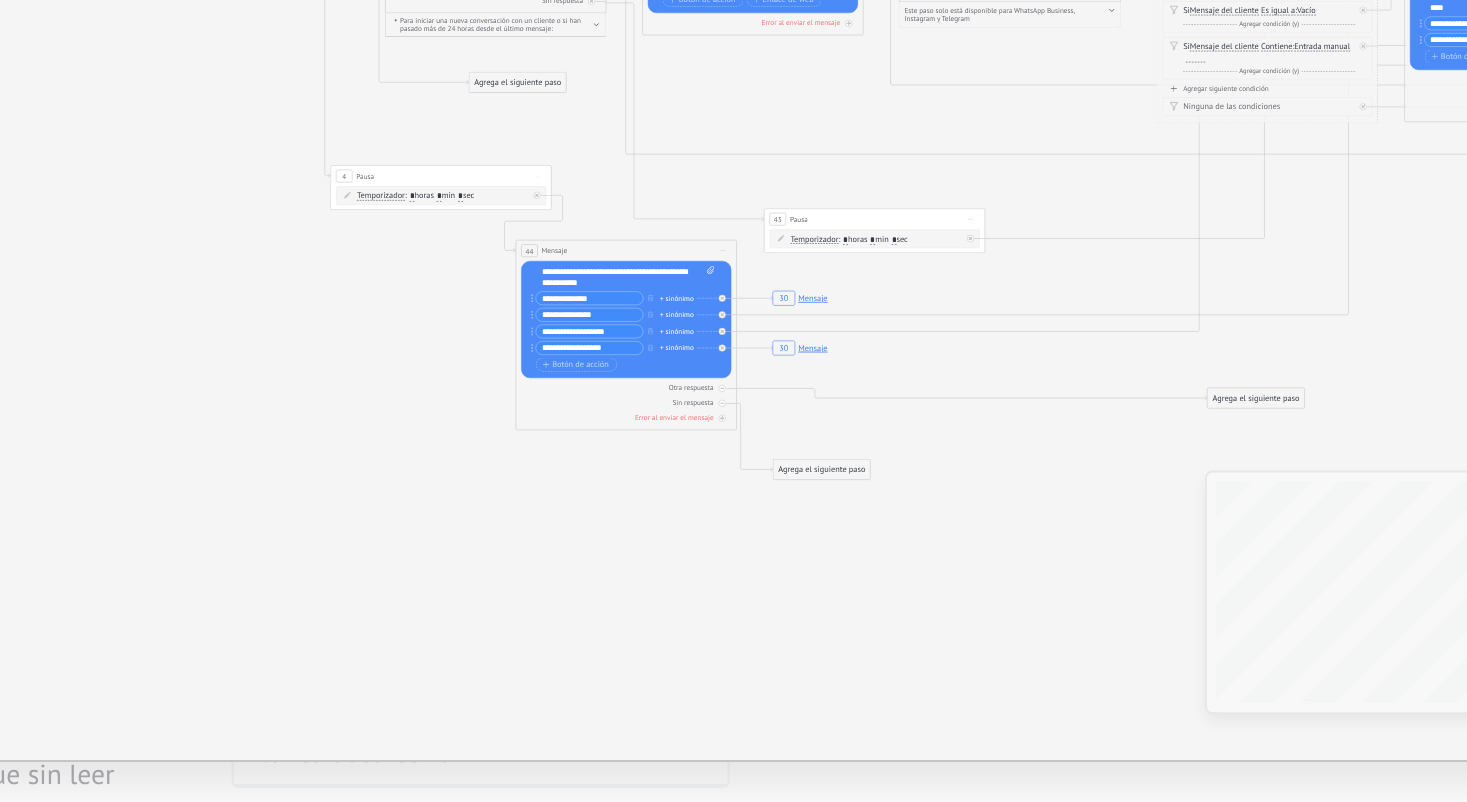 drag, startPoint x: 489, startPoint y: 210, endPoint x: 684, endPoint y: 217, distance: 195.1256 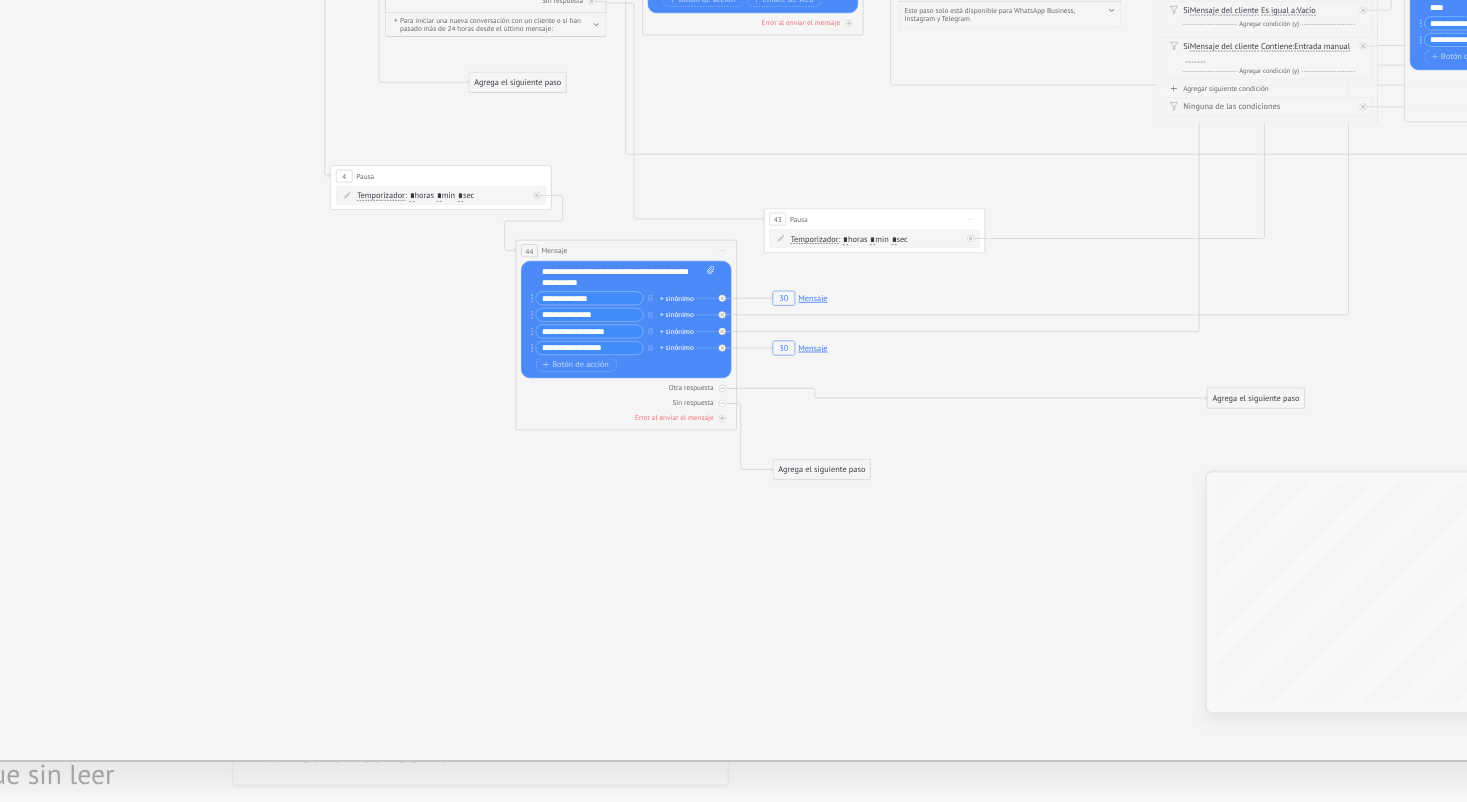 click on "Agrega el siguiente paso" at bounding box center (1234, 580) 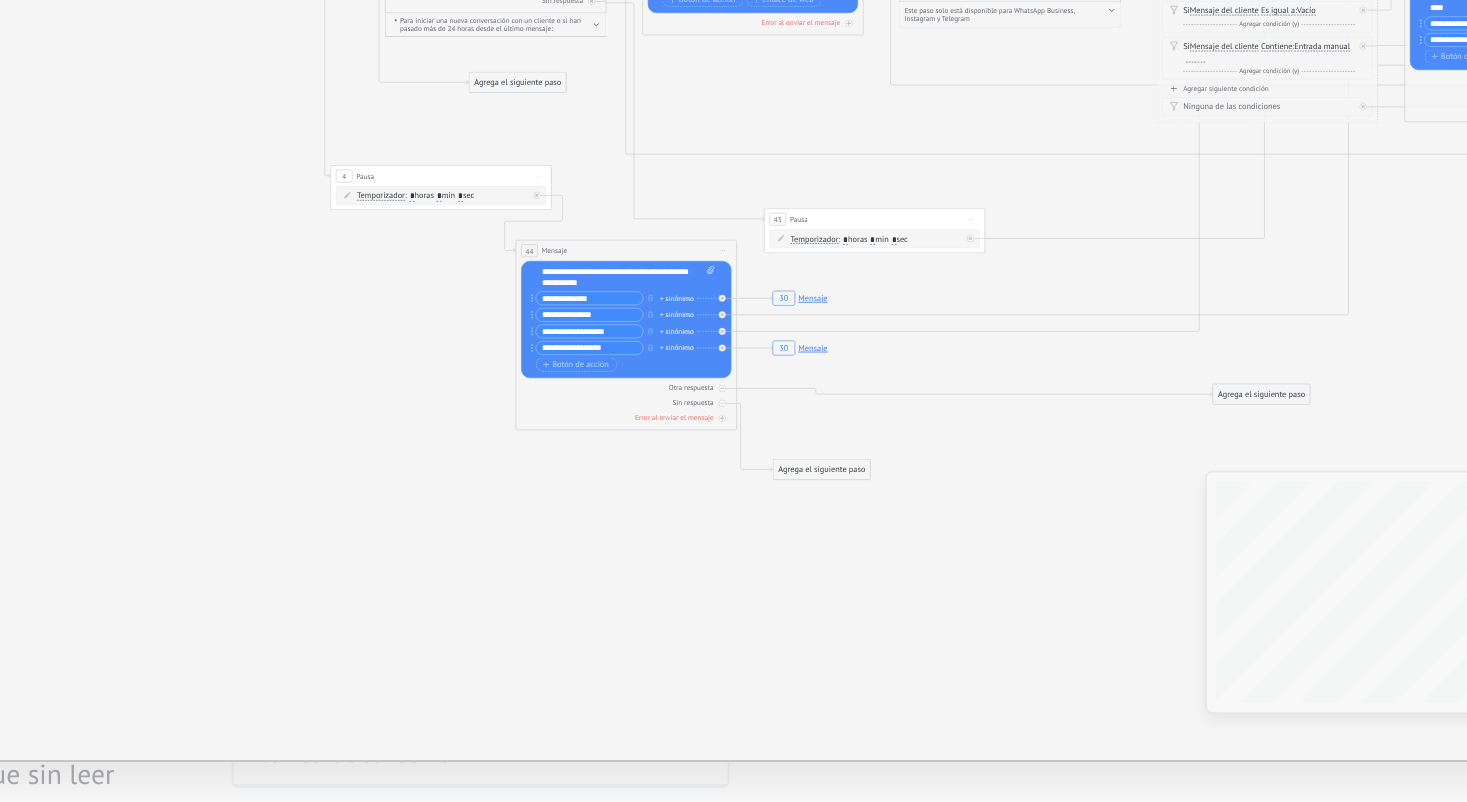 click on "30 Mensaje 30 Mensaje 30 Mensaje 7 7 7 7" 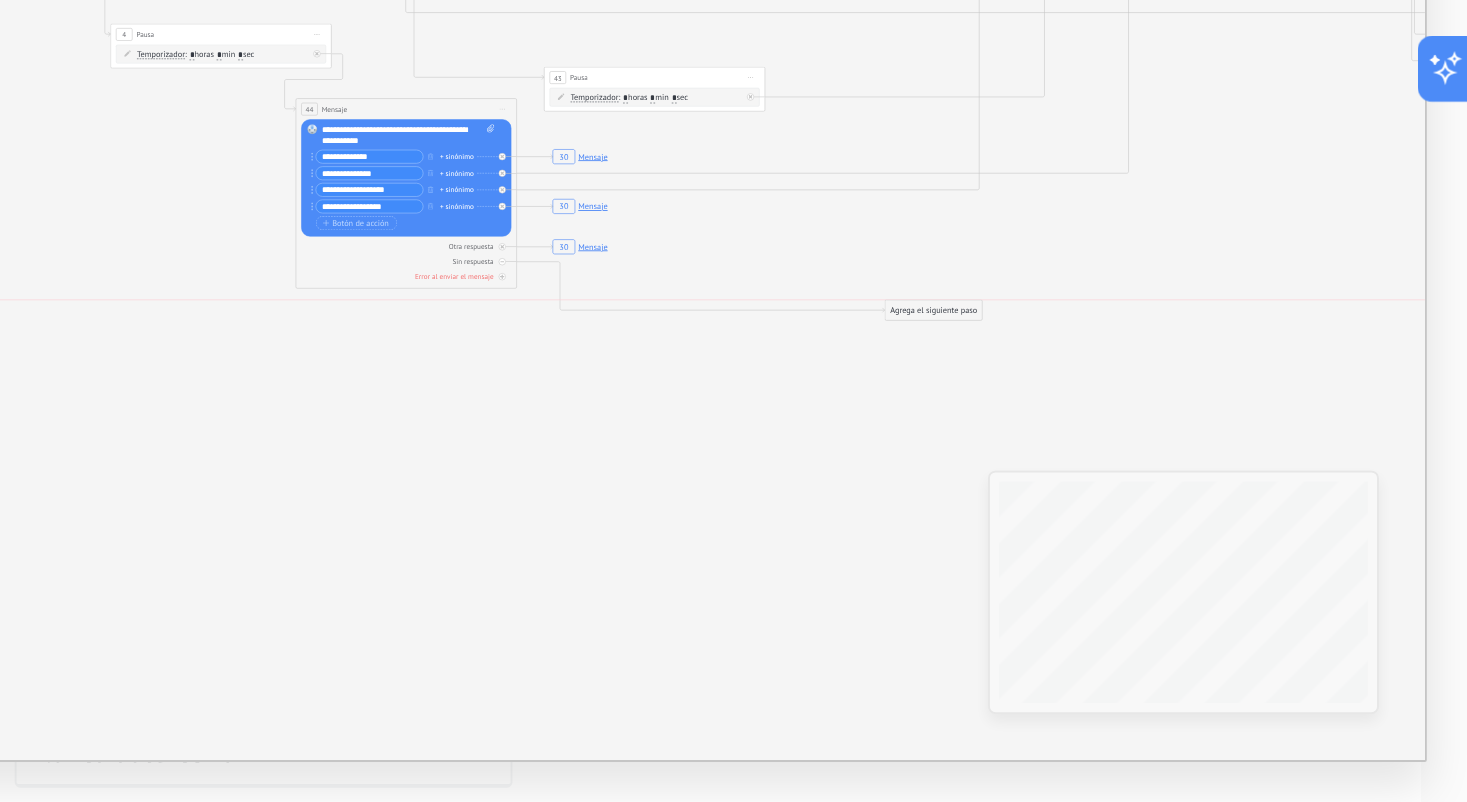 drag, startPoint x: 320, startPoint y: 178, endPoint x: 500, endPoint y: 169, distance: 180.22485 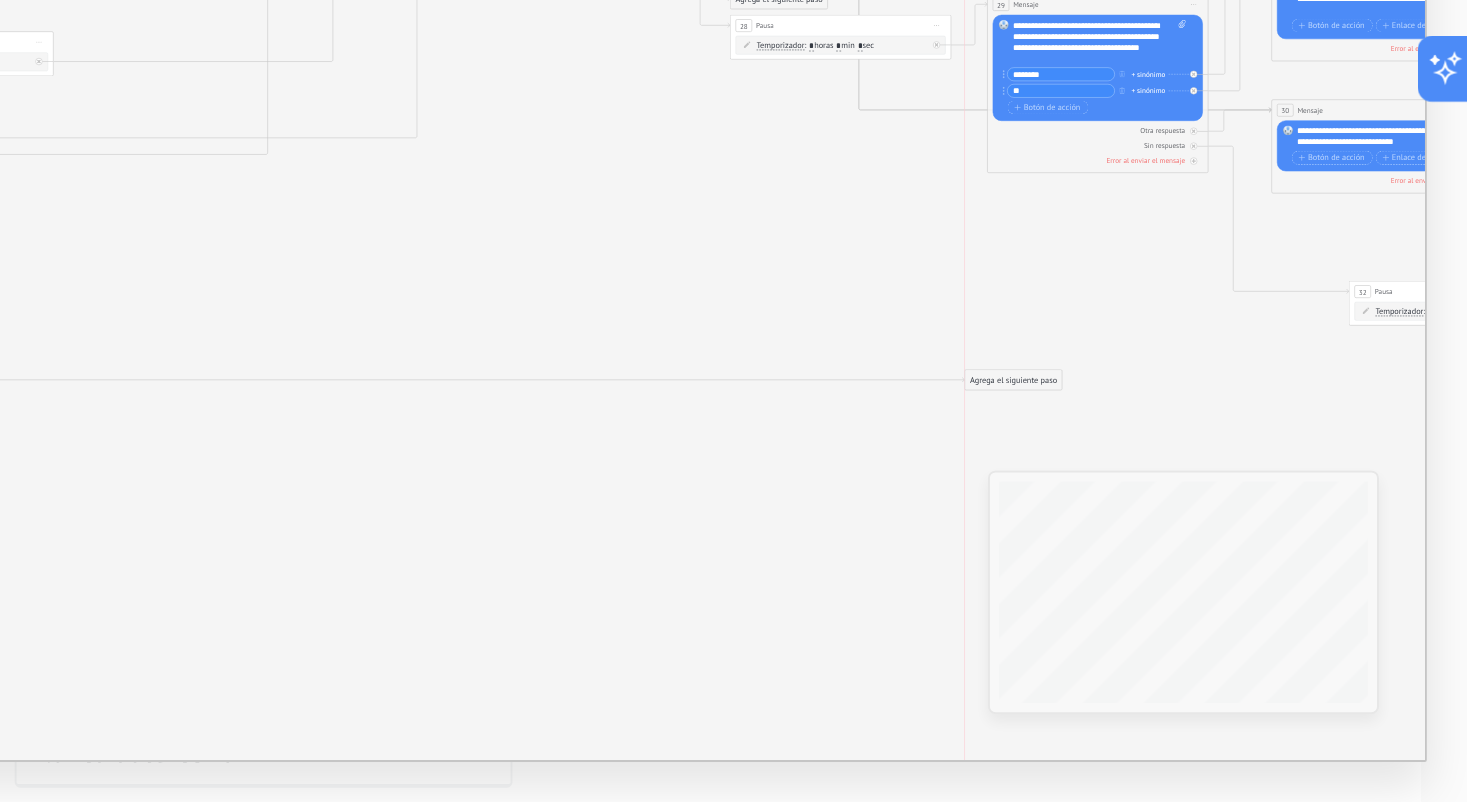 drag, startPoint x: 119, startPoint y: 147, endPoint x: 547, endPoint y: 206, distance: 432.04745 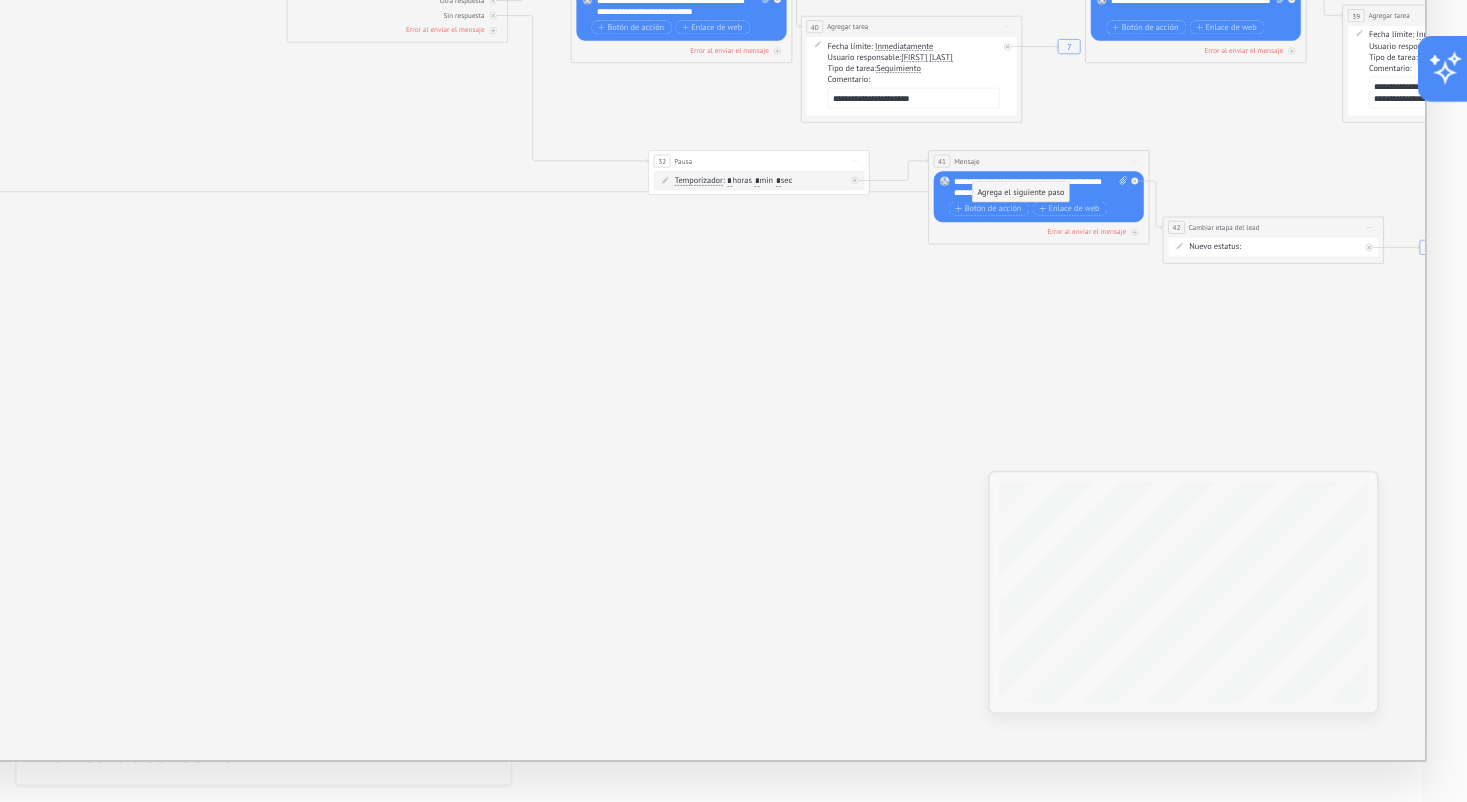 drag, startPoint x: 544, startPoint y: 129, endPoint x: 564, endPoint y: 104, distance: 32.01562 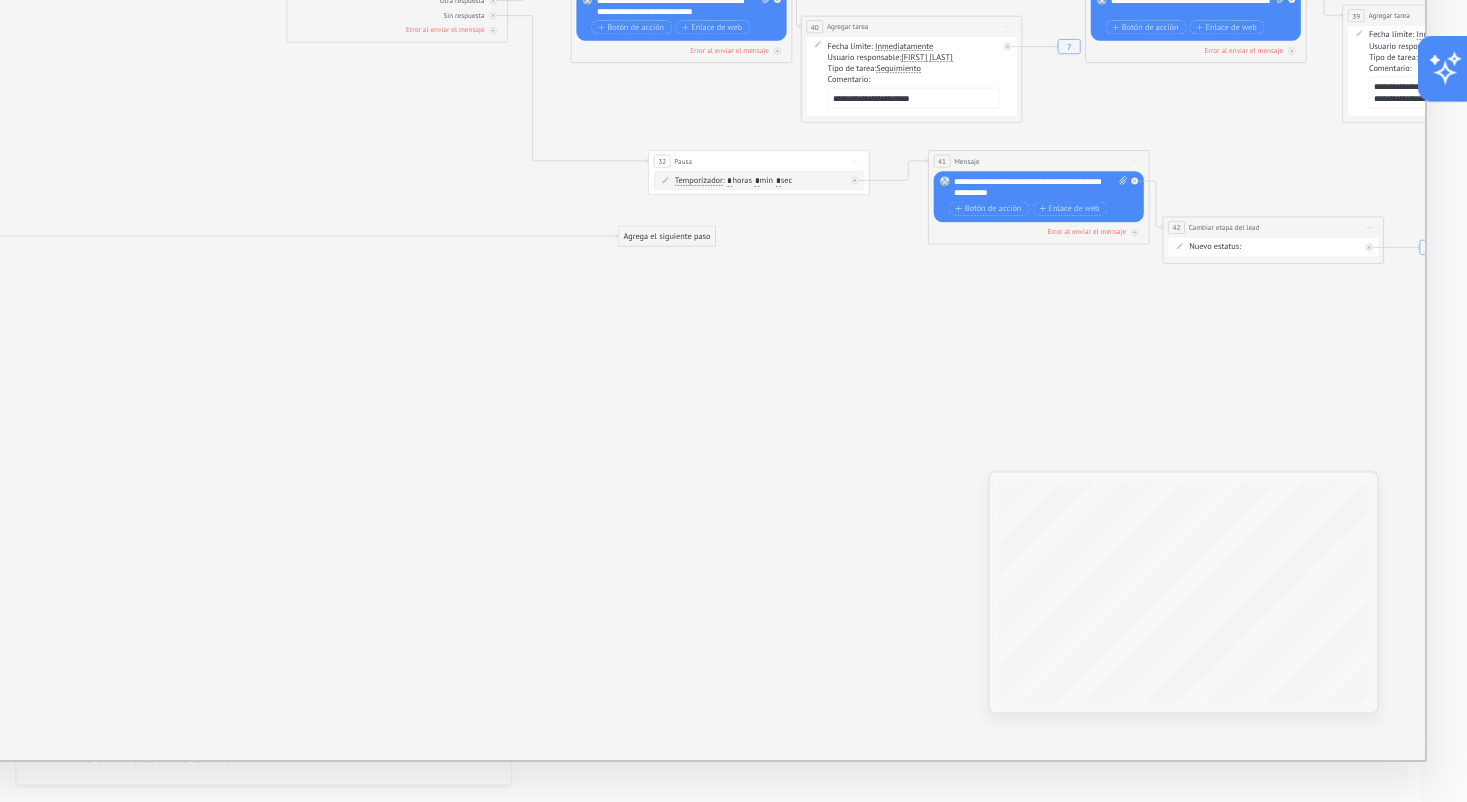 drag, startPoint x: 560, startPoint y: 144, endPoint x: 368, endPoint y: 132, distance: 192.37463 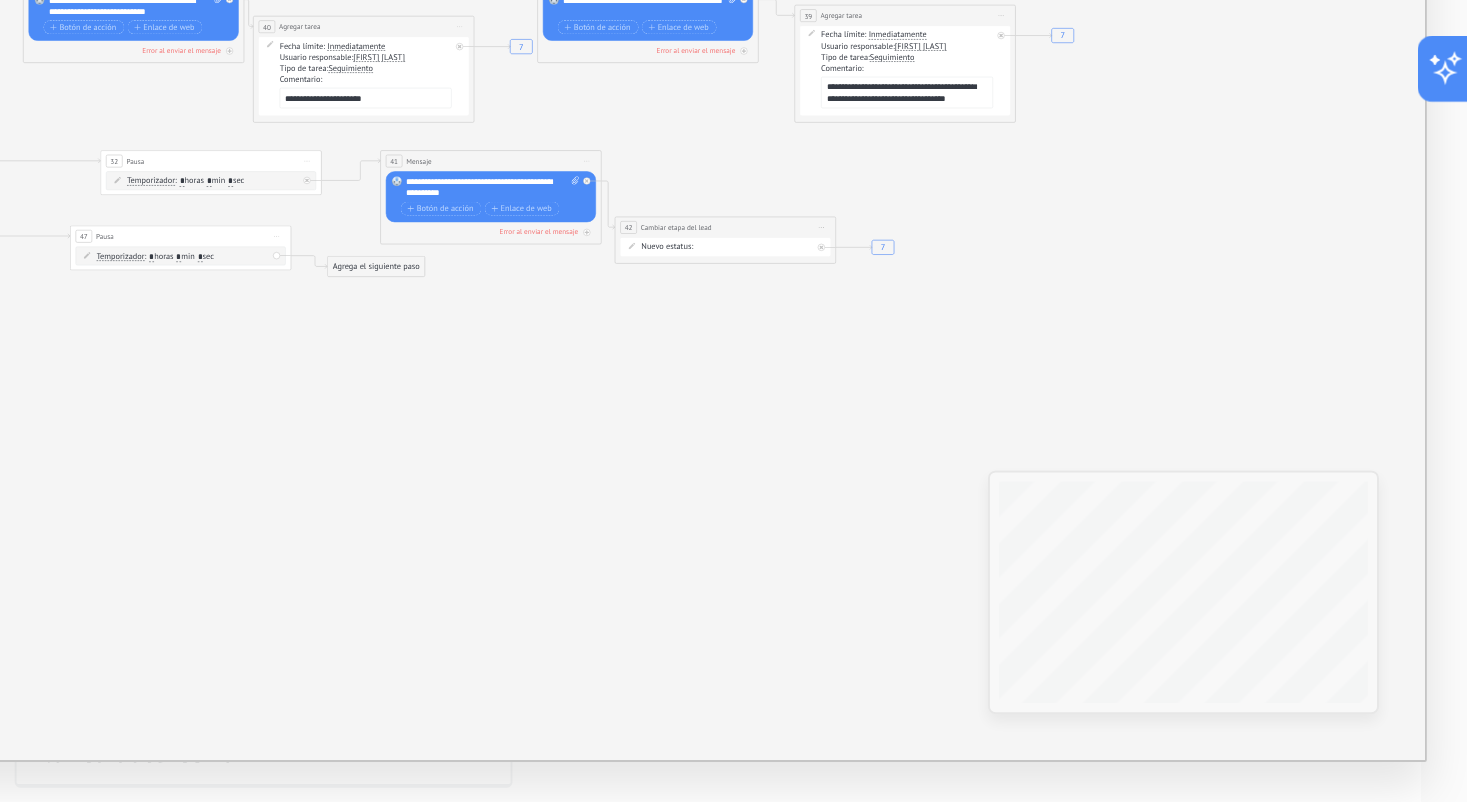 click on "*" at bounding box center (753, 502) 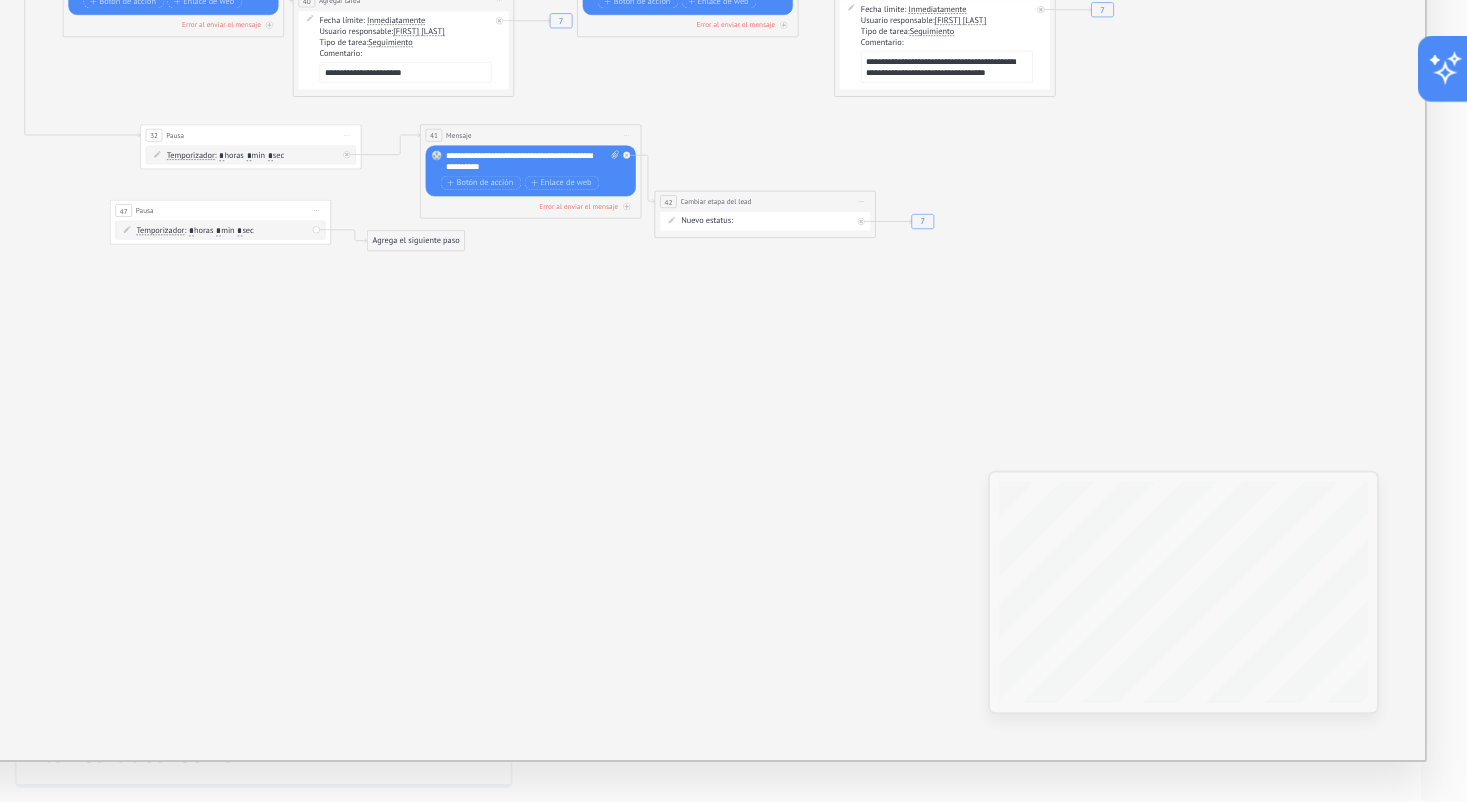 click on ":
*  horas
*  min  *  sec" at bounding box center (790, 489) 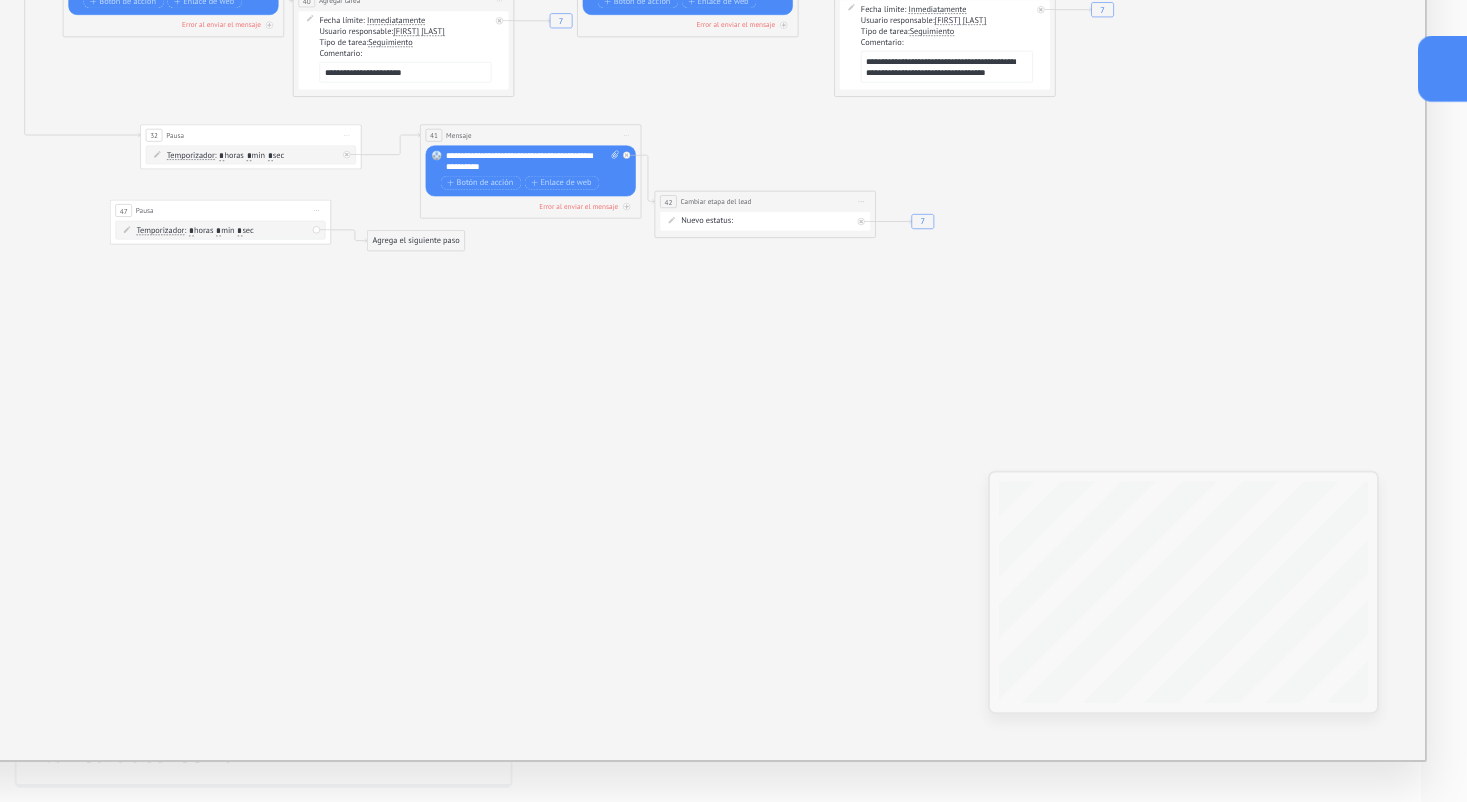 type on "*" 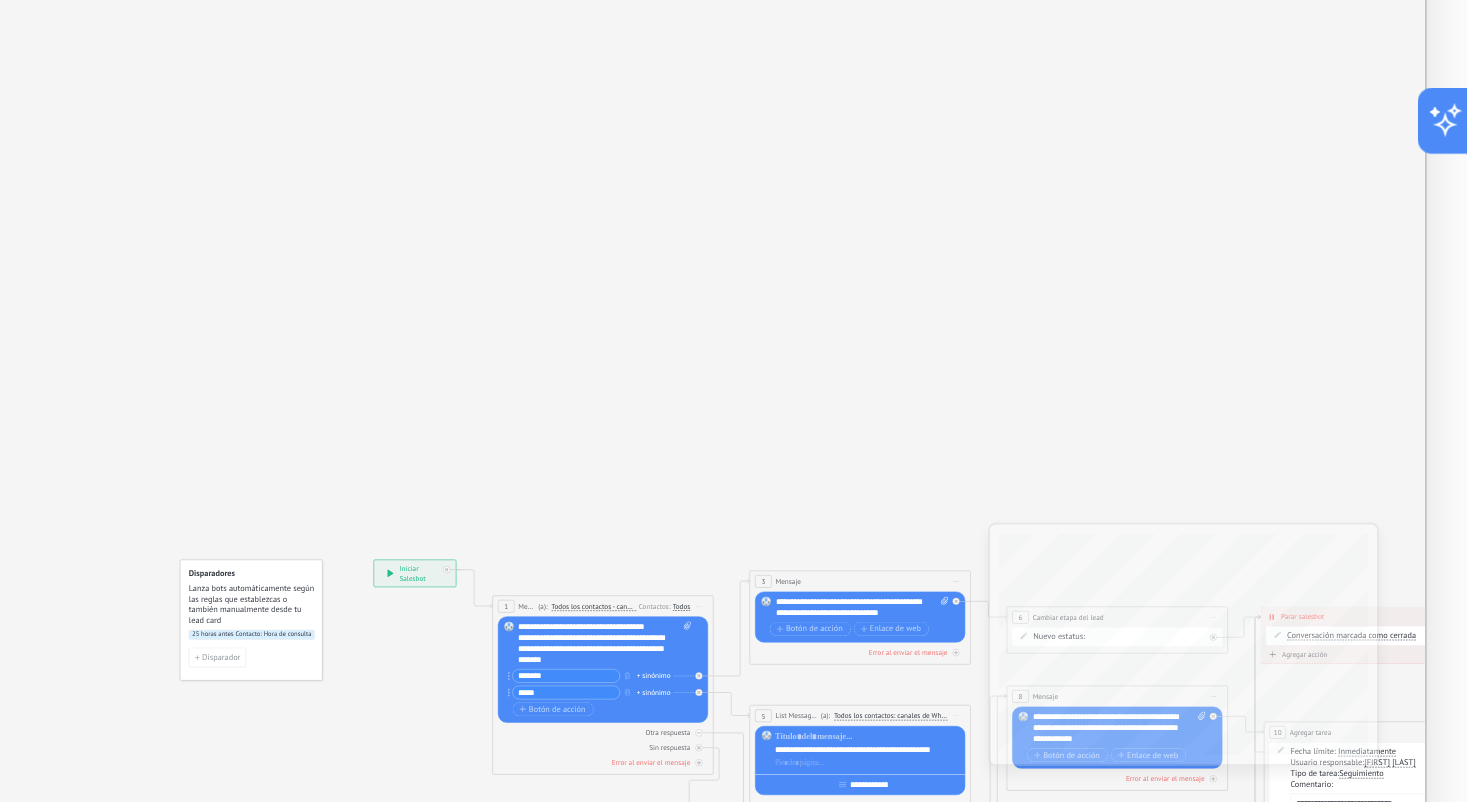 click on "**********" at bounding box center (769, 433) 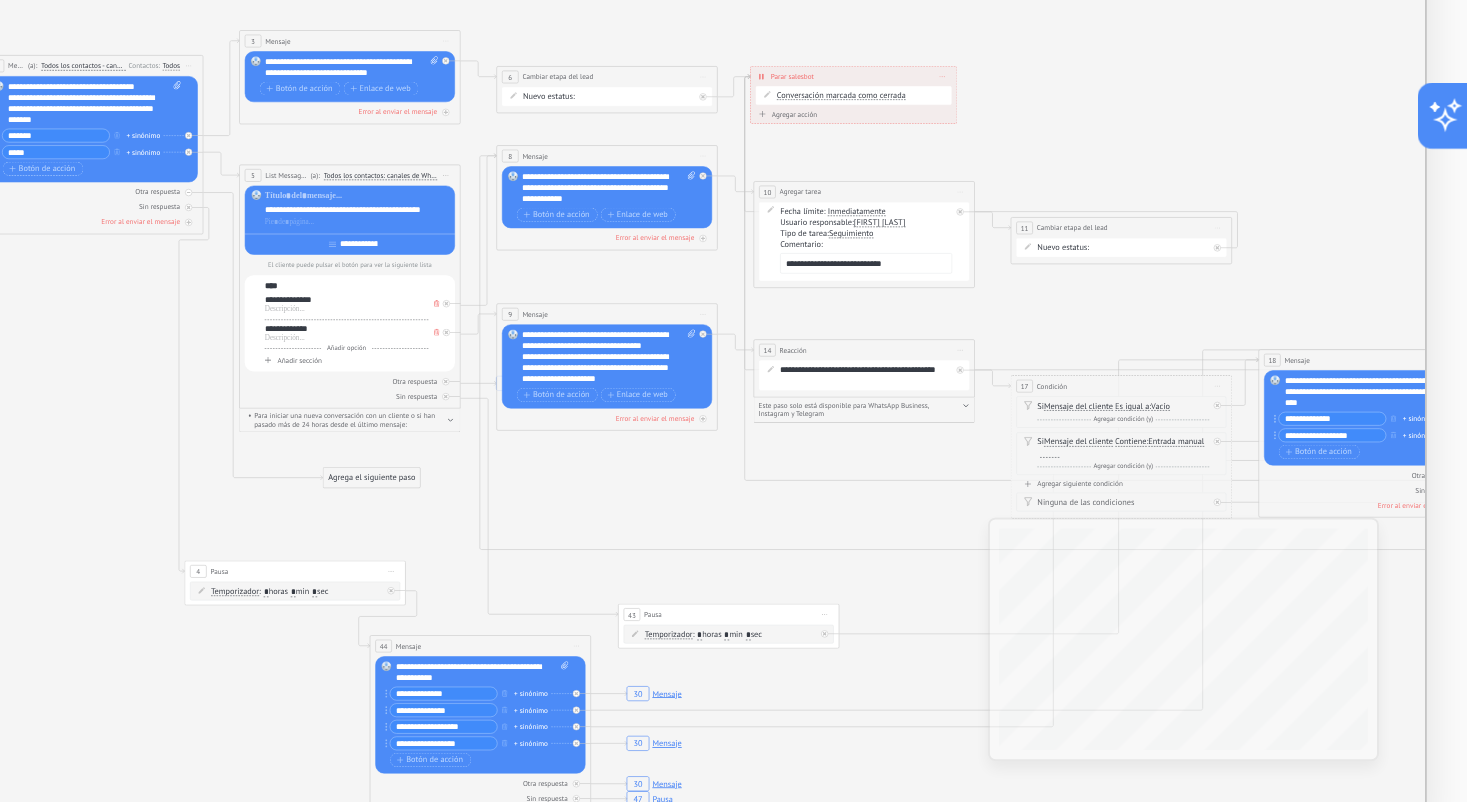 click on "30 Mensaje 30 Mensaje 7 7 7 7 30 Mensaje 30 Mensaje 47 Pausa" 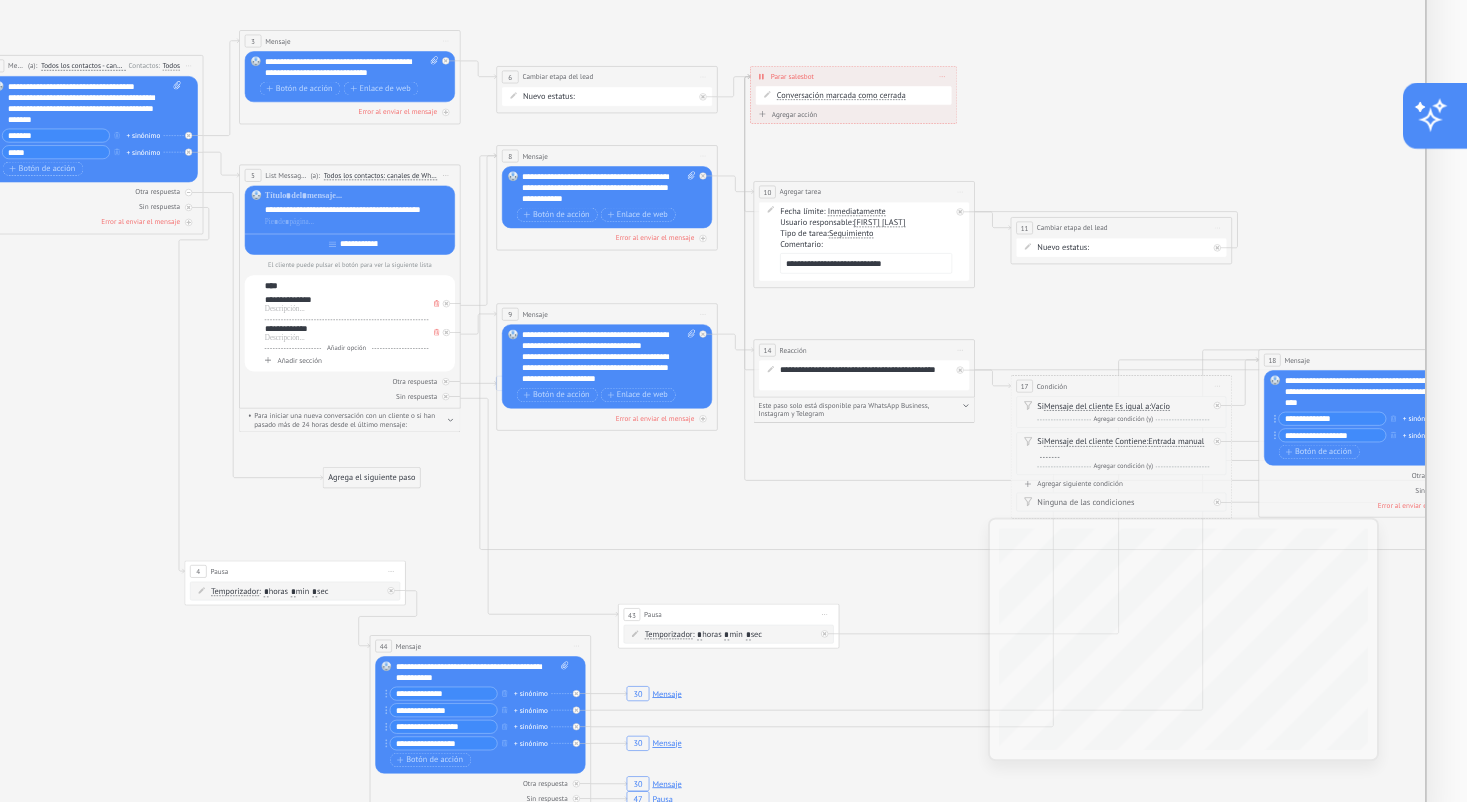 click 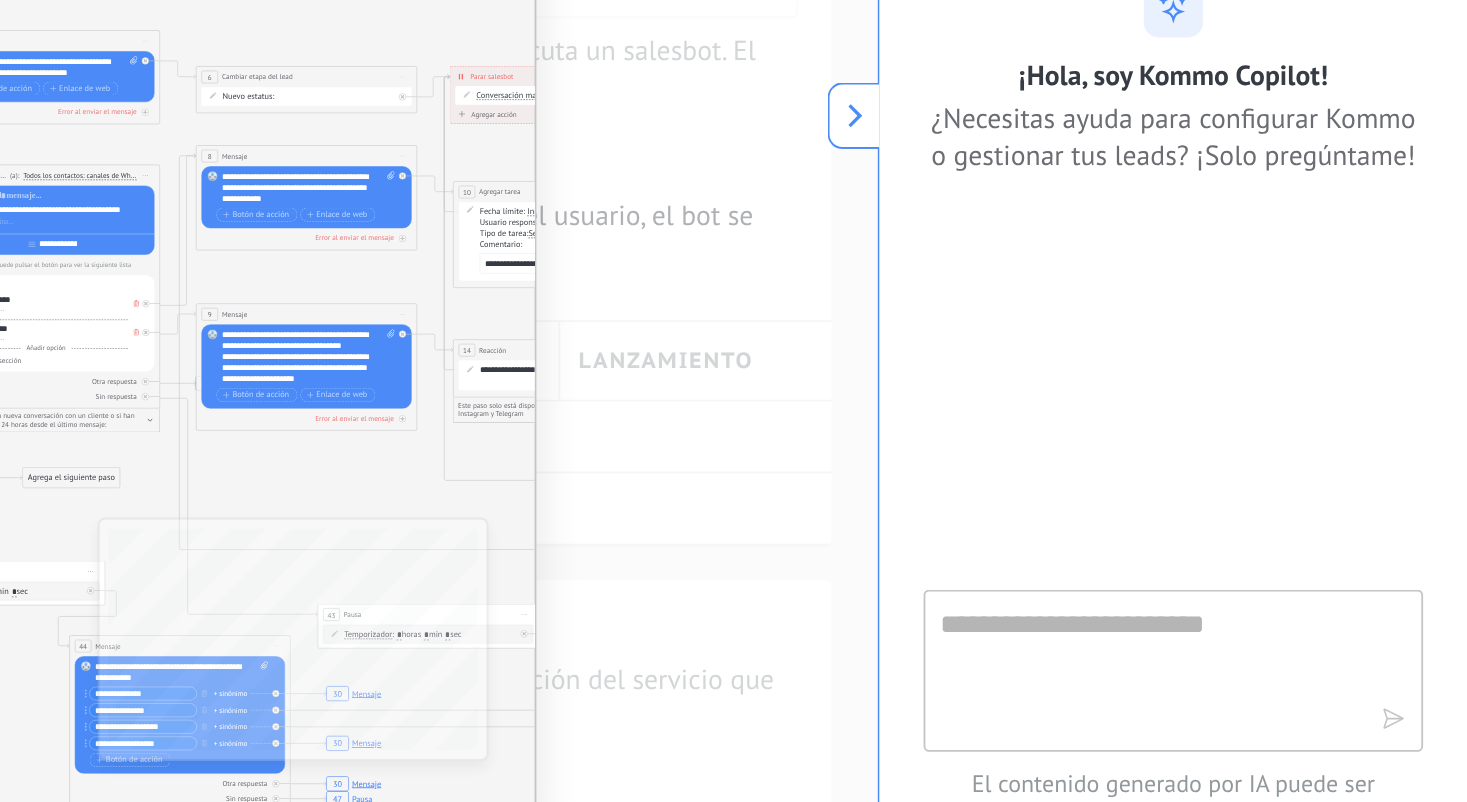 click at bounding box center [1293, 701] 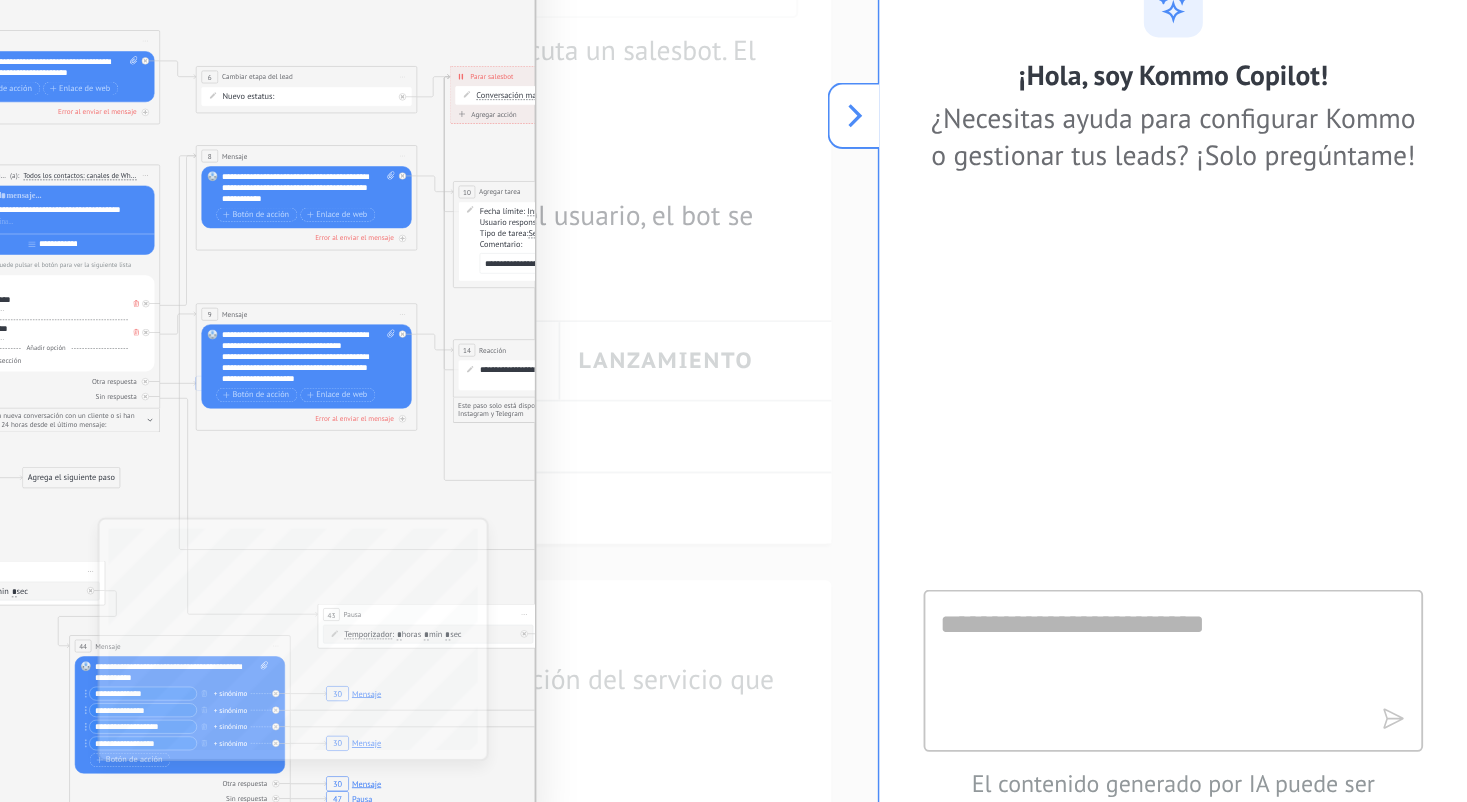 click on "30 Mensaje 30 Mensaje 7 7 7 7 30 Mensaje 30 Mensaje 47 Pausa" 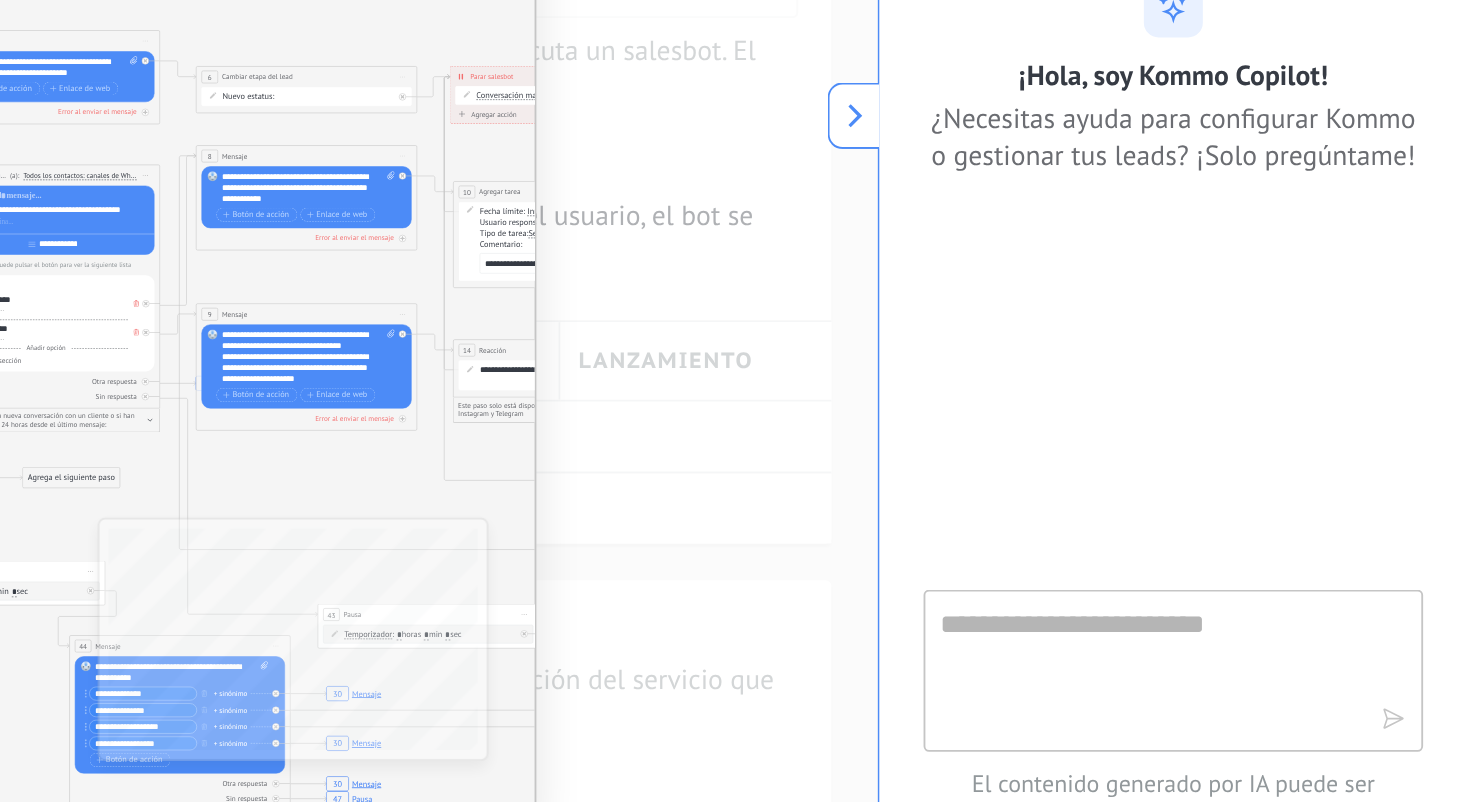 click 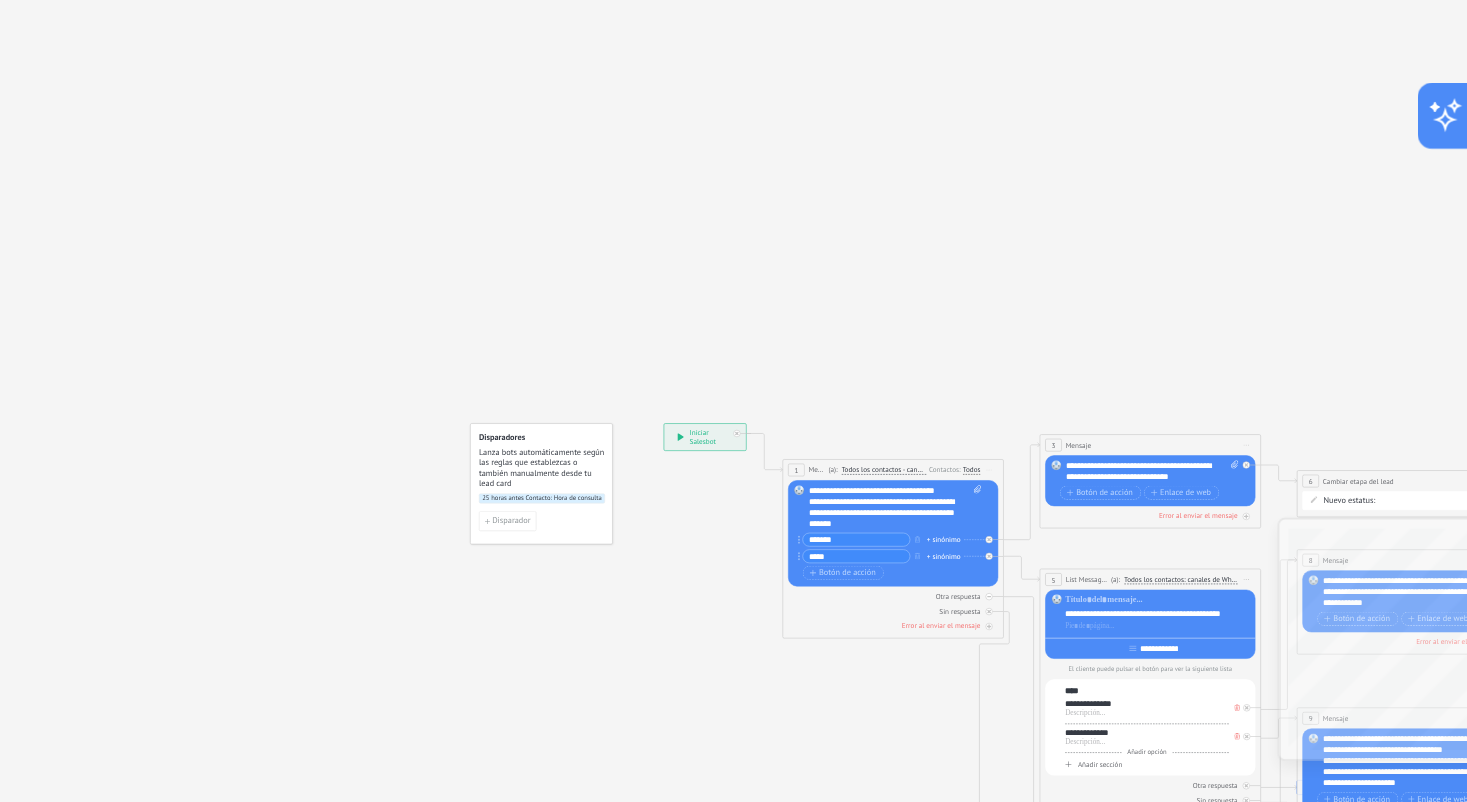 scroll, scrollTop: 466, scrollLeft: 671, axis: both 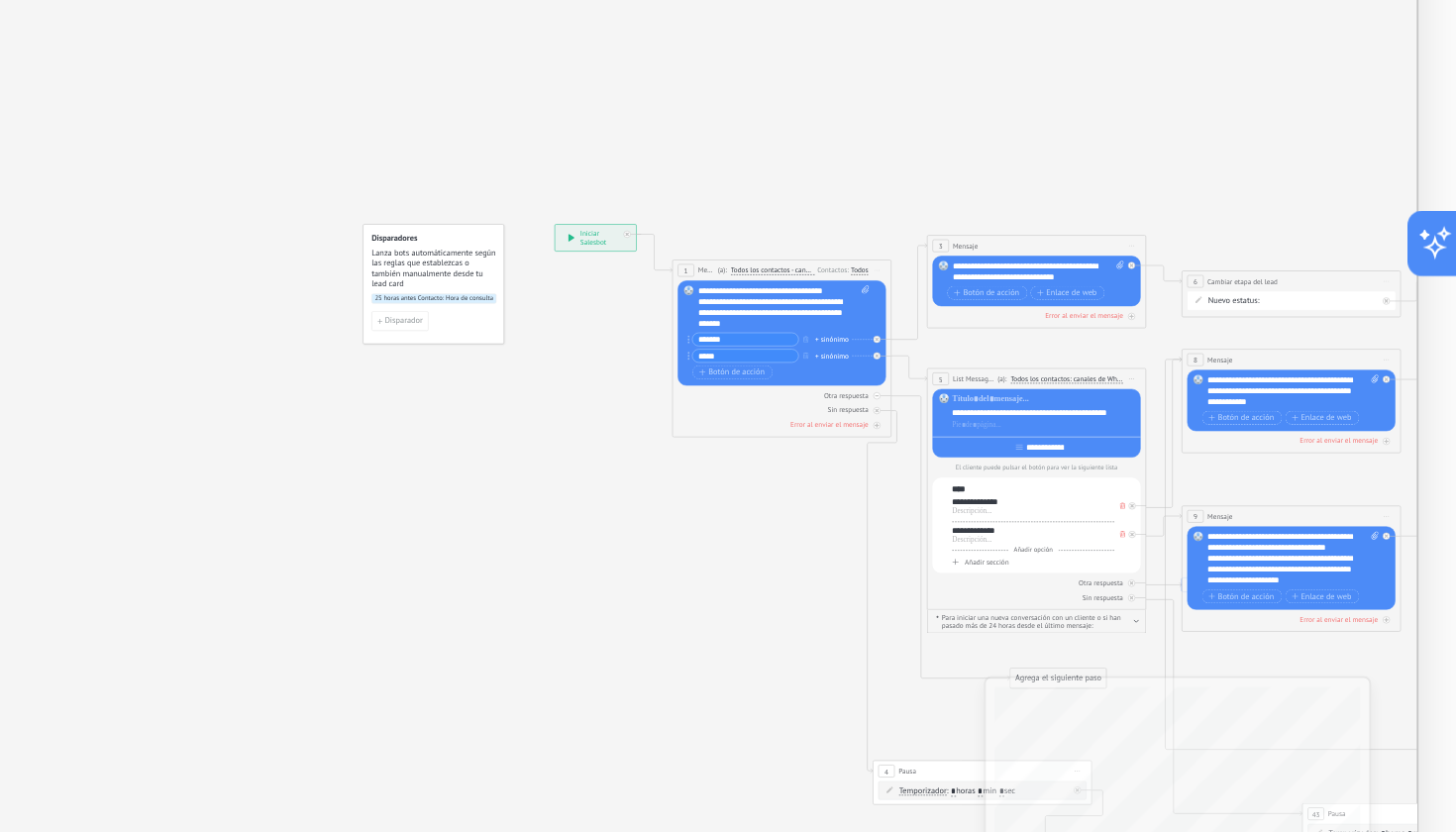 click on "**********" at bounding box center [988, 413] 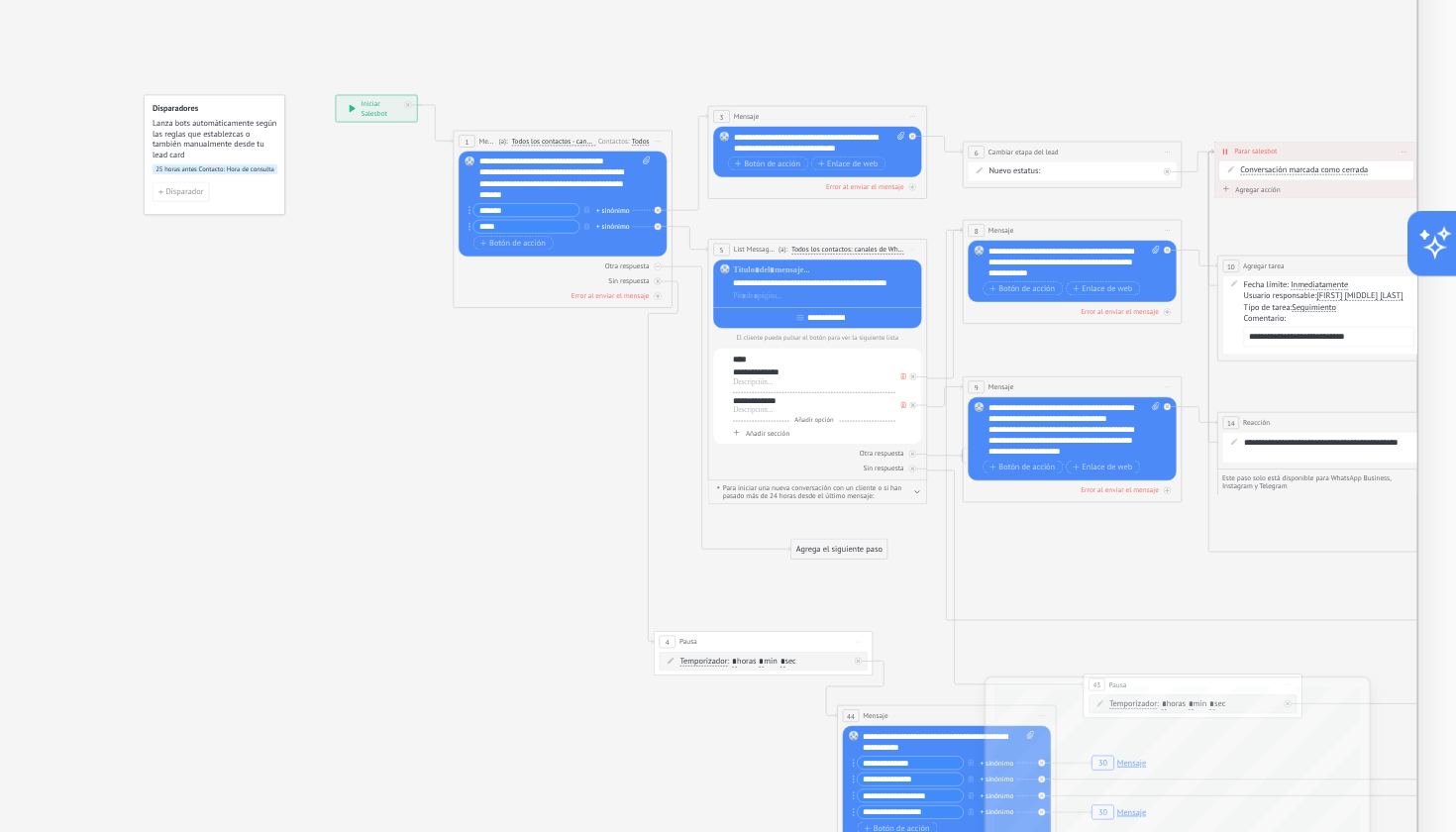 click on "**********" at bounding box center [870, 343] 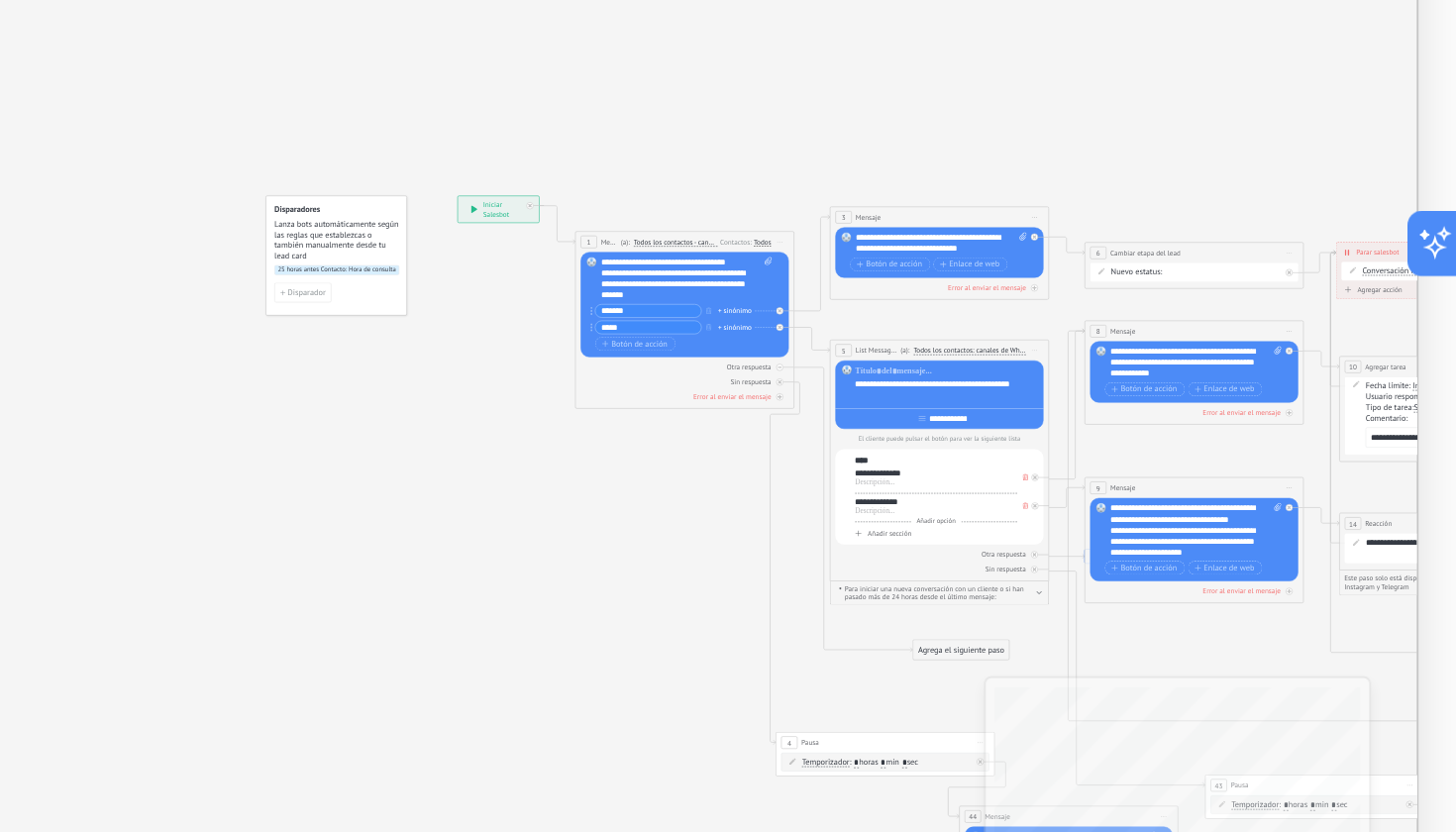 drag, startPoint x: 343, startPoint y: 195, endPoint x: 526, endPoint y: 238, distance: 187.98404 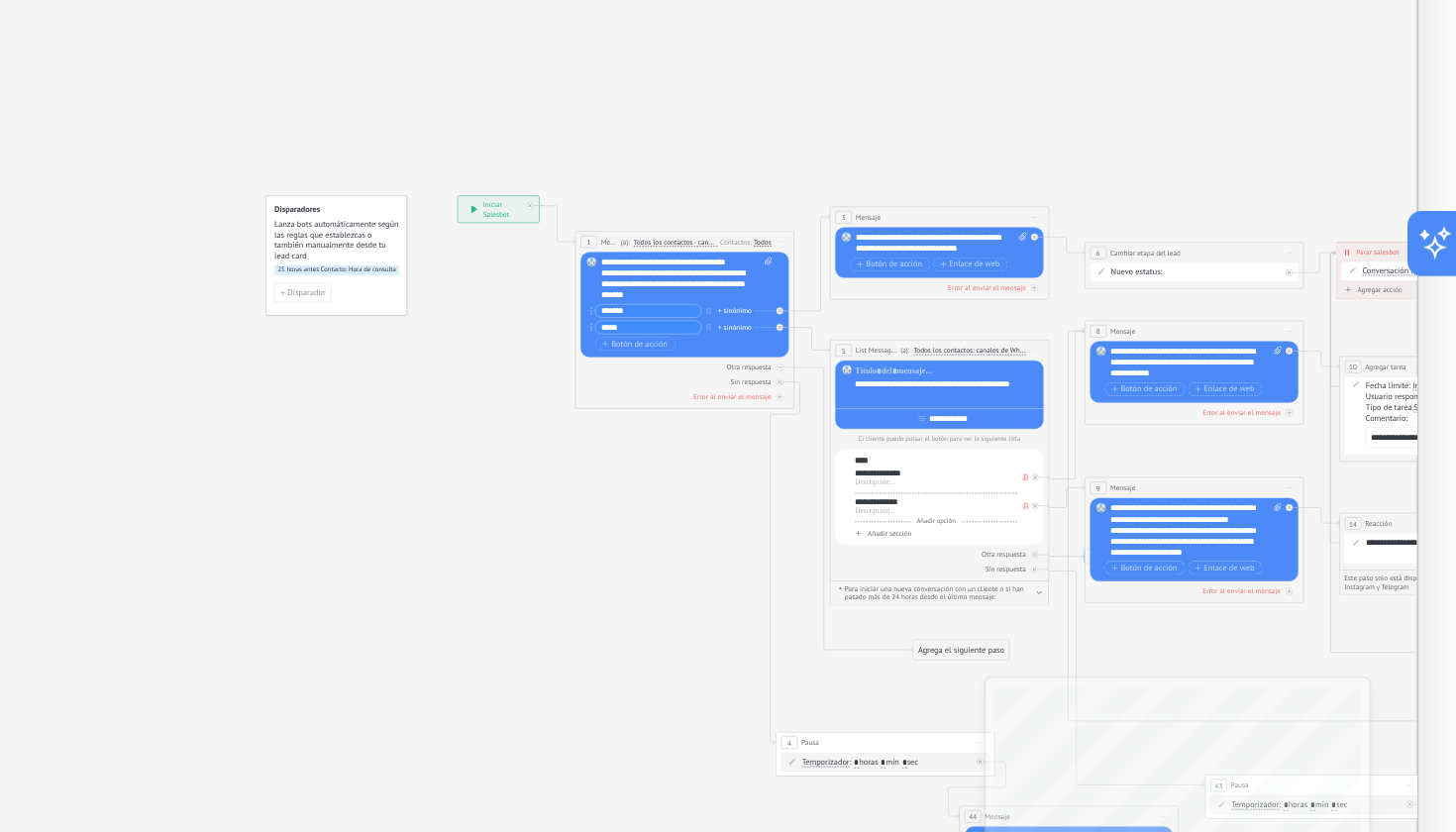 click on "**********" at bounding box center [914, 390] 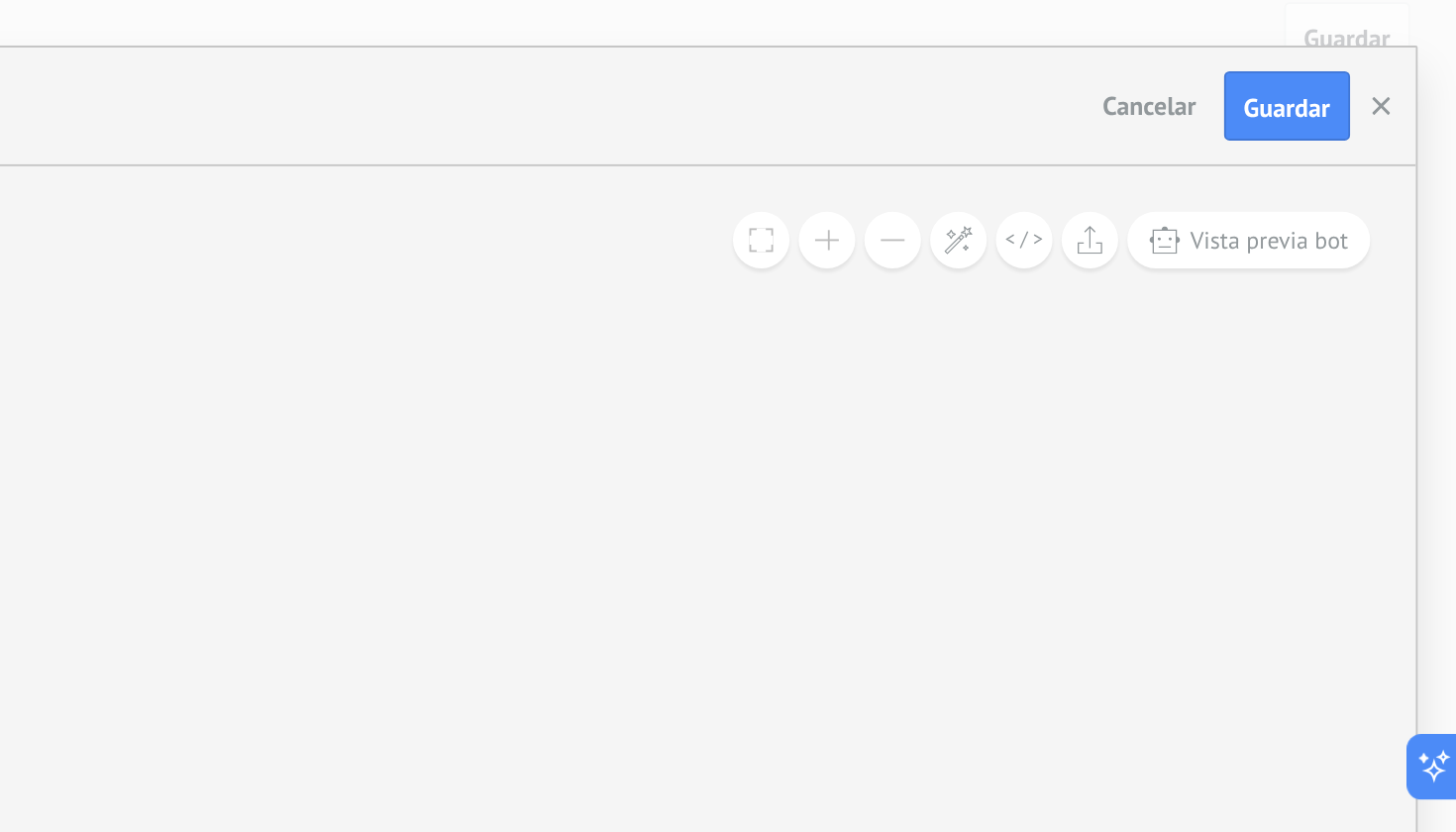scroll, scrollTop: 11, scrollLeft: 0, axis: vertical 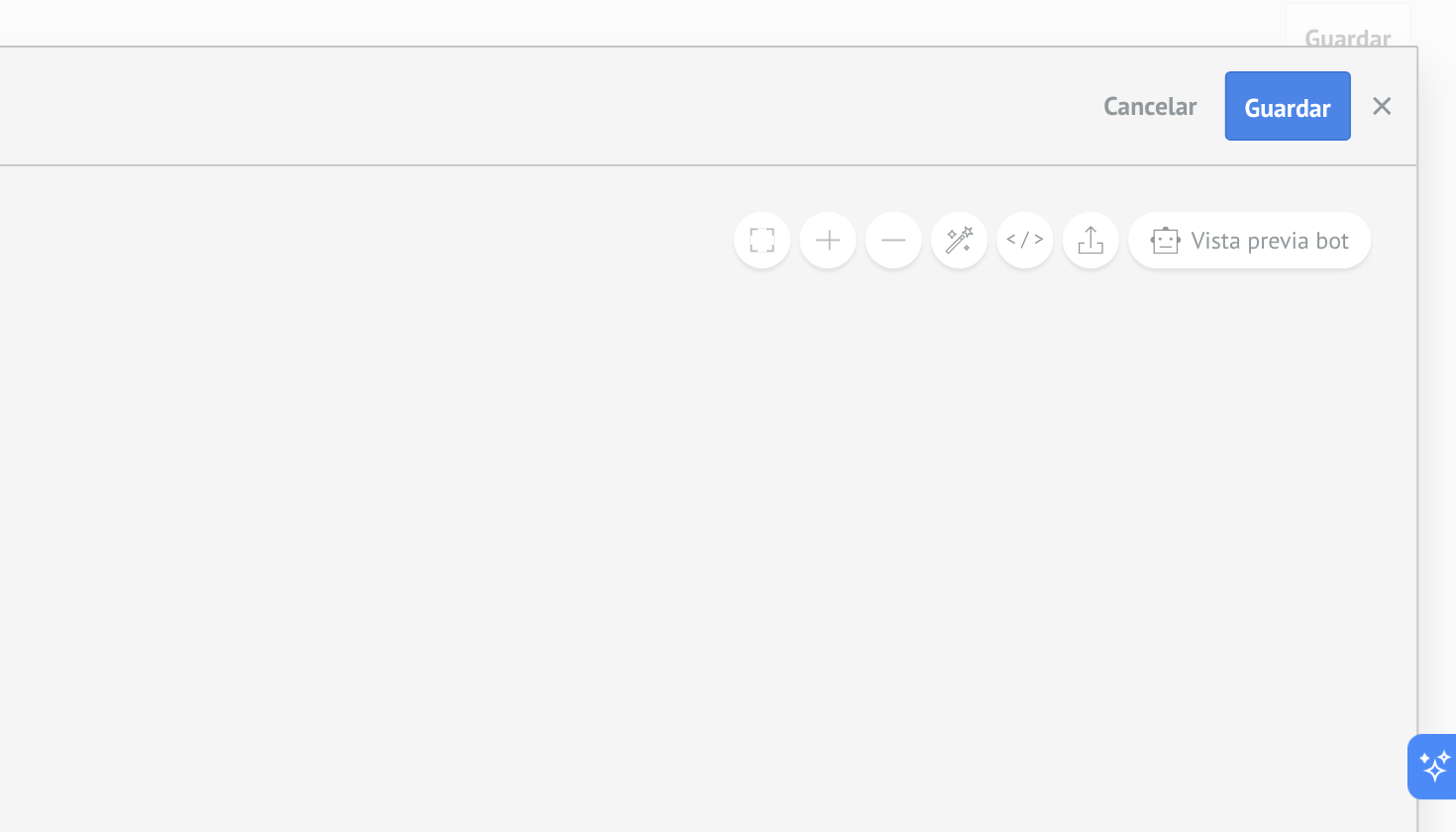 click on "Guardar" at bounding box center (1364, 58) 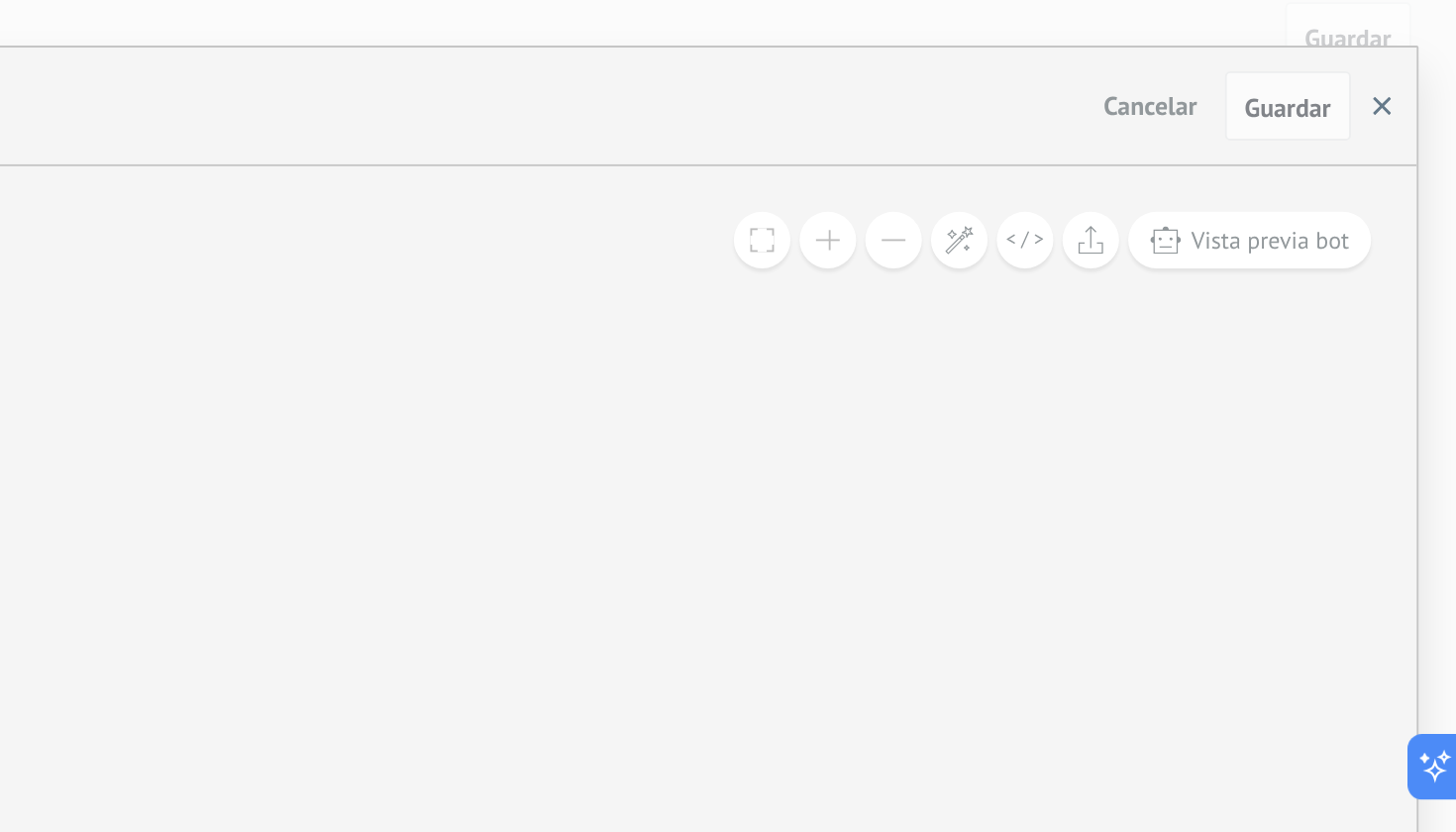 click 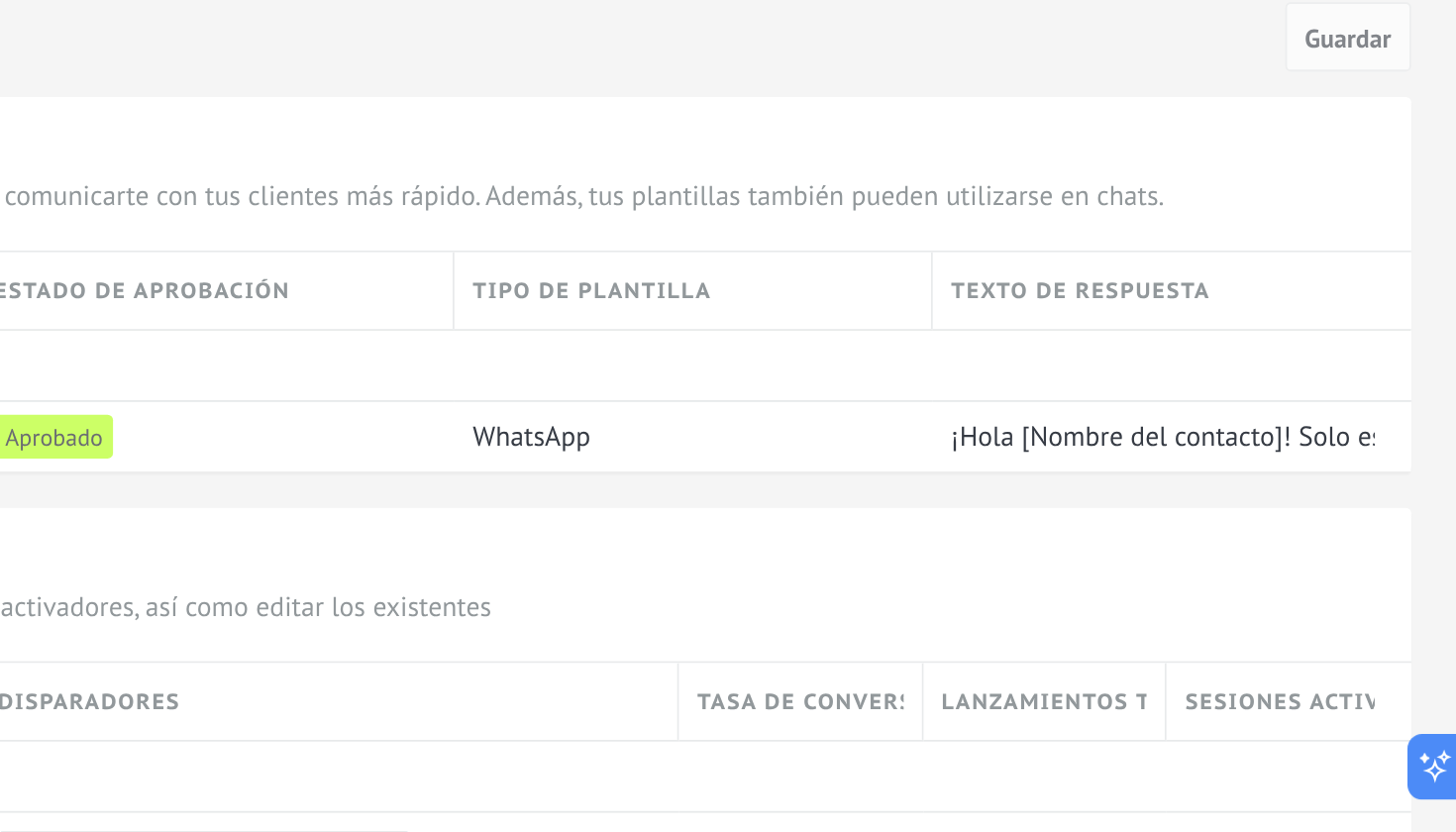 scroll, scrollTop: 0, scrollLeft: 0, axis: both 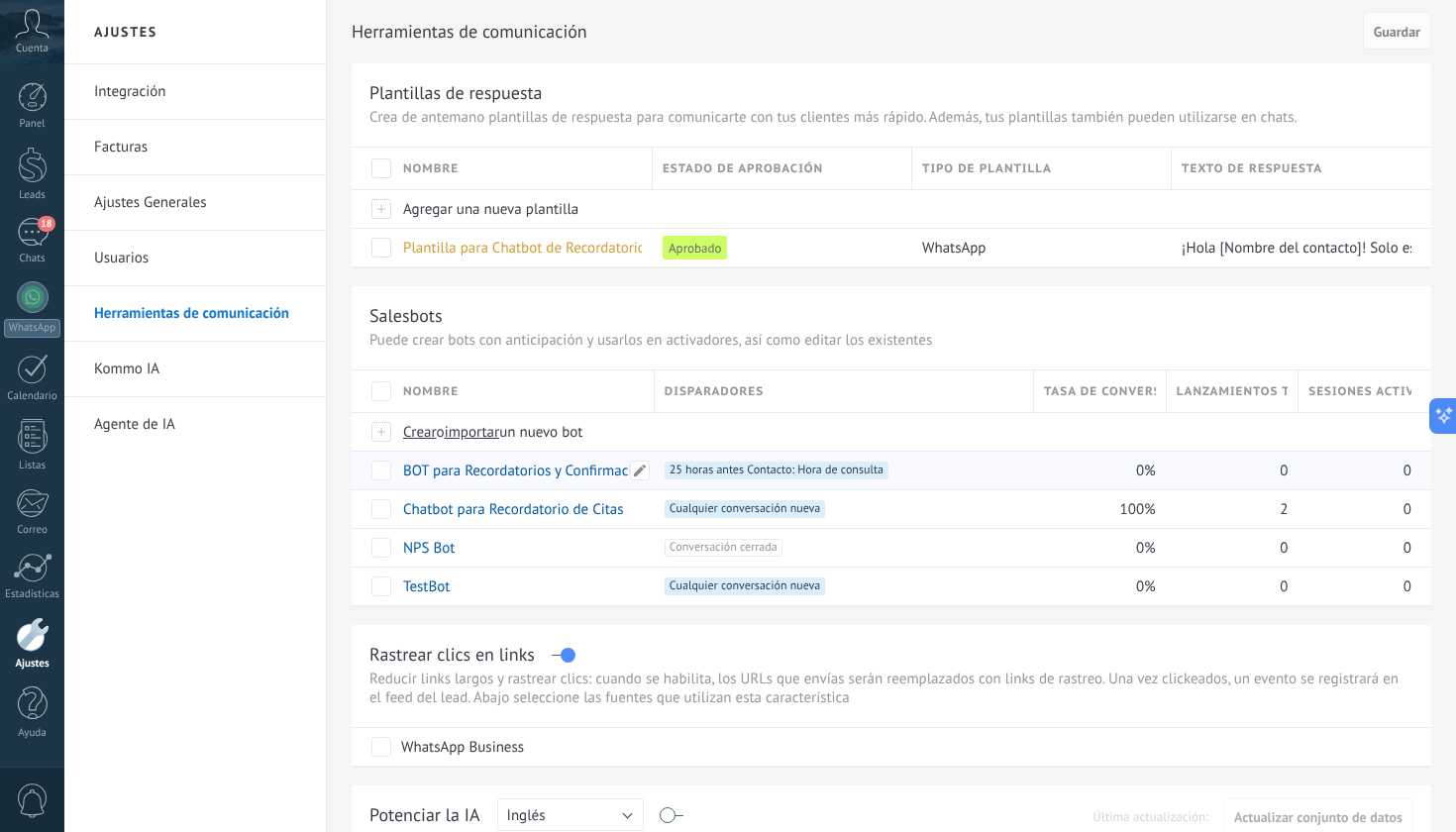 click on "BOT para Recordatorios y Confirmaciones" at bounding box center [533, 470] 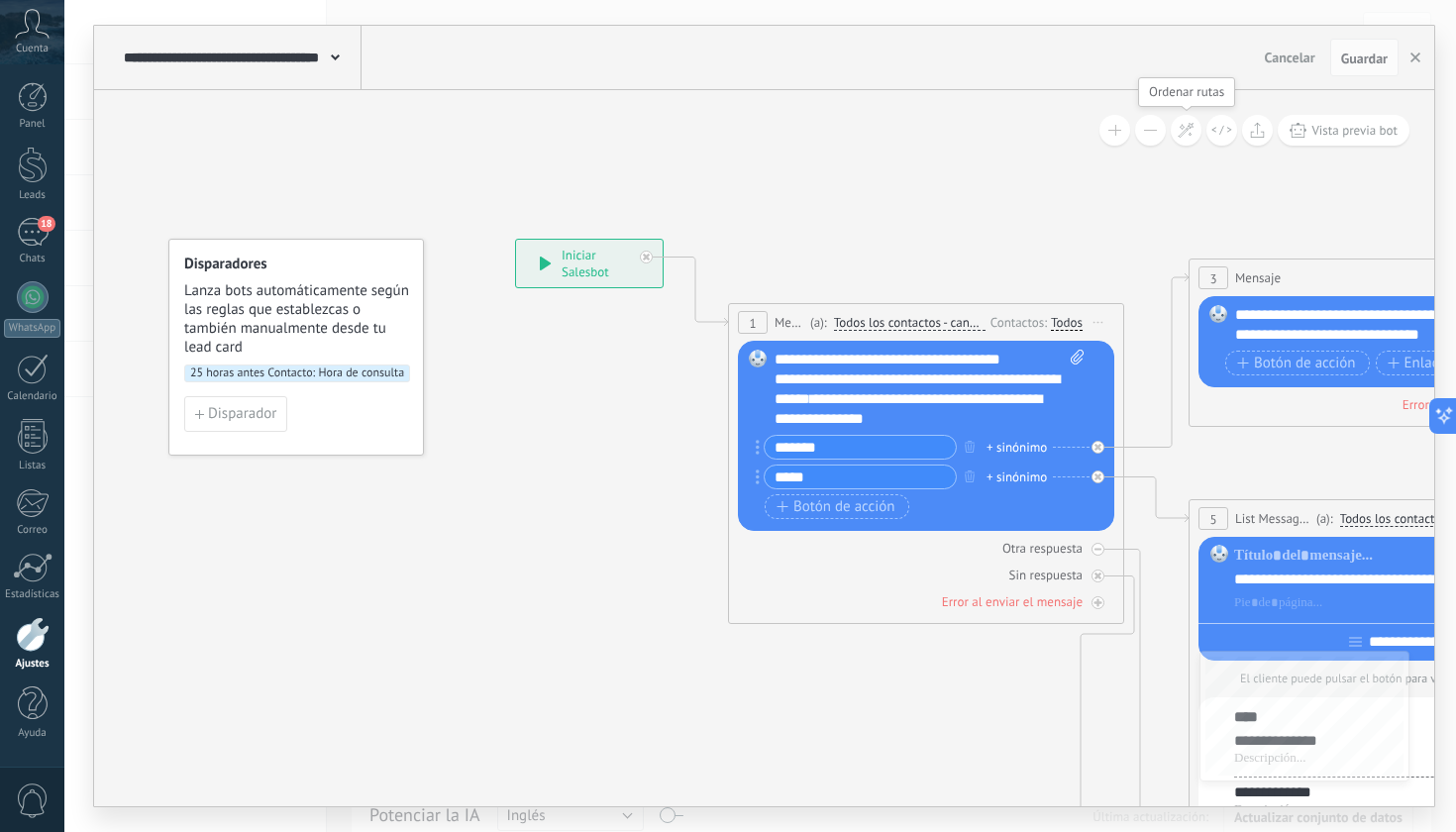 click 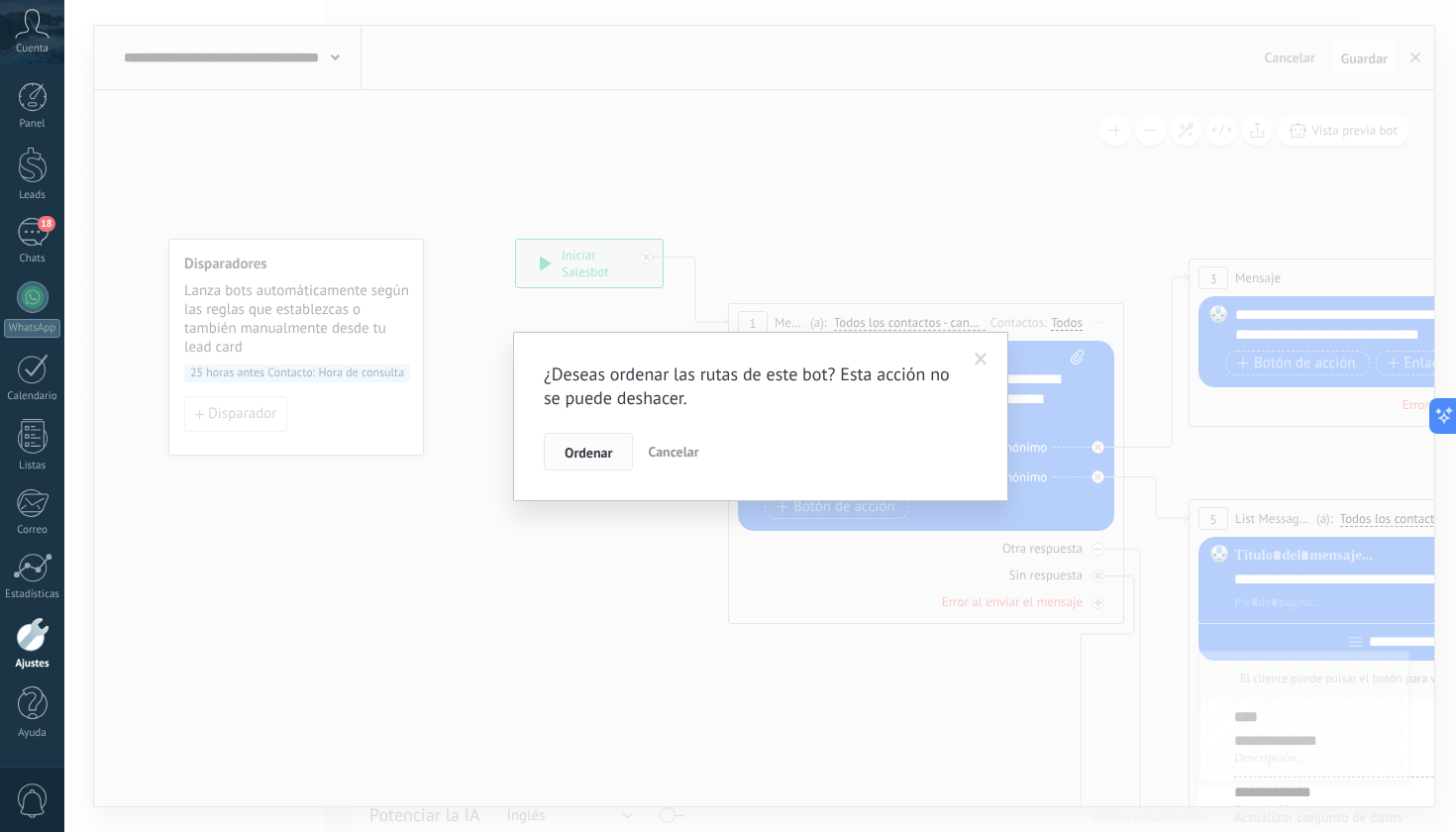 click on "Ordenar" at bounding box center [588, 453] 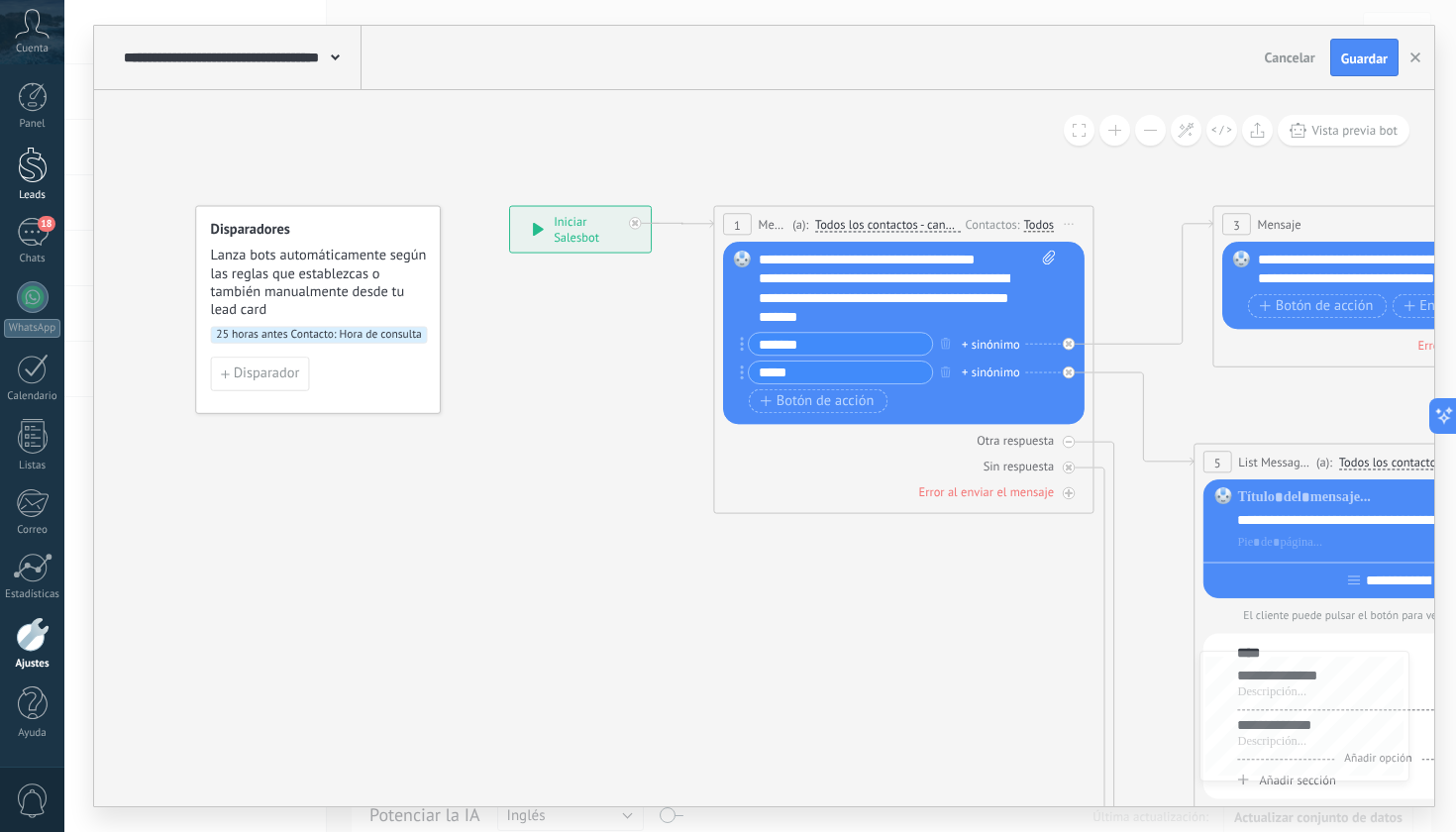 click on "Leads" at bounding box center (33, 195) 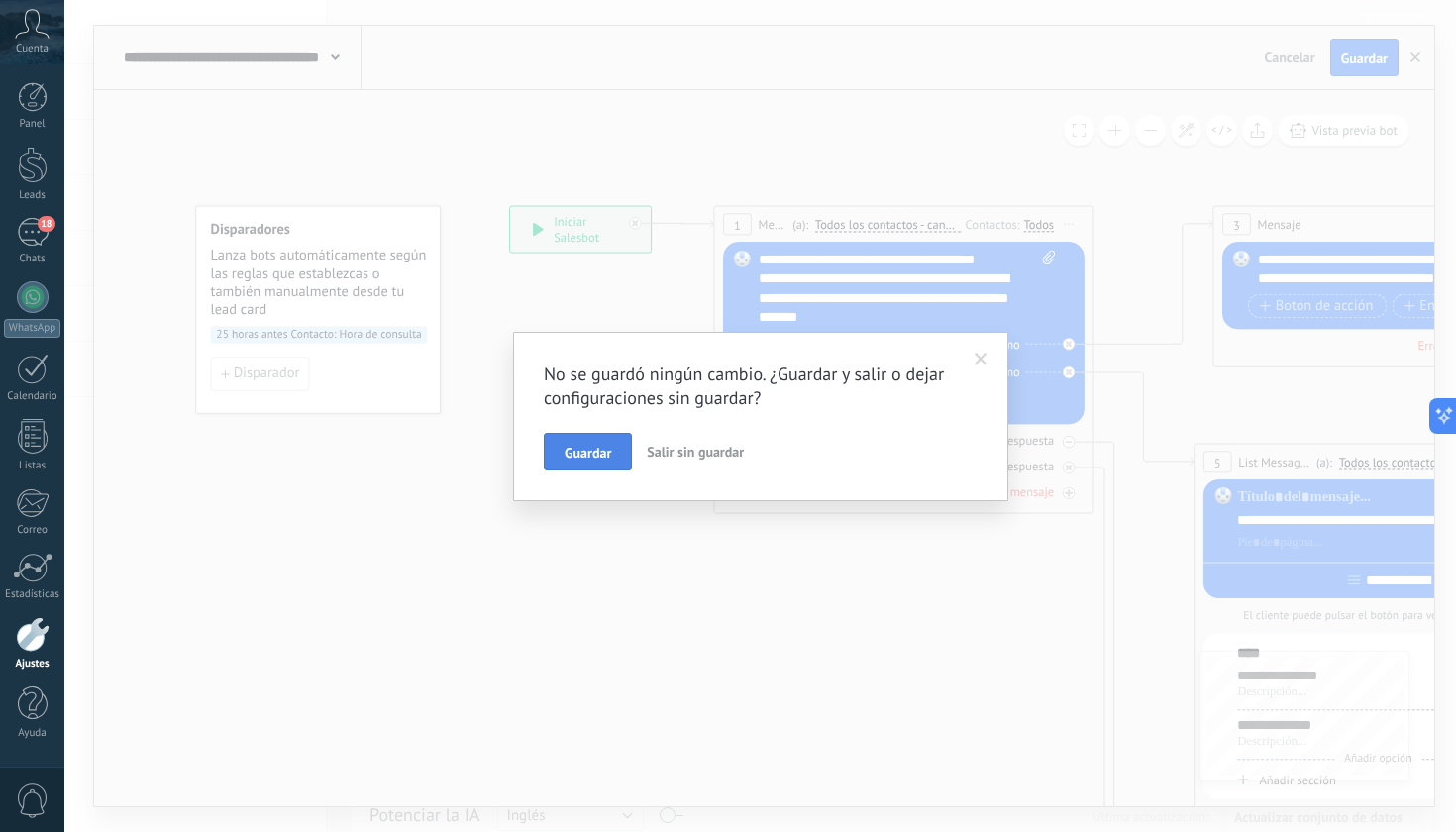 click on "Guardar" at bounding box center [587, 453] 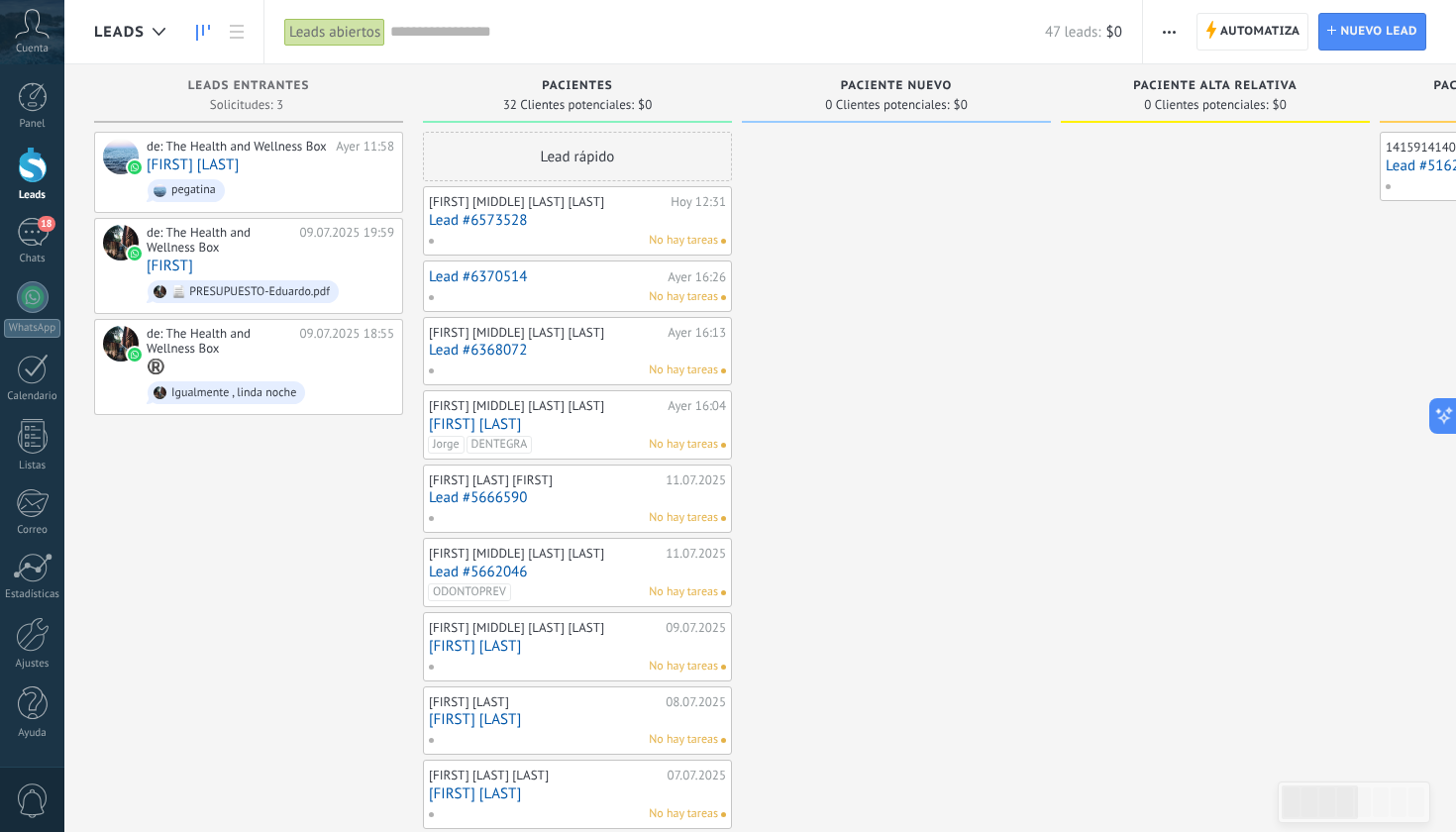click on "Victor Casanova" at bounding box center [577, 646] 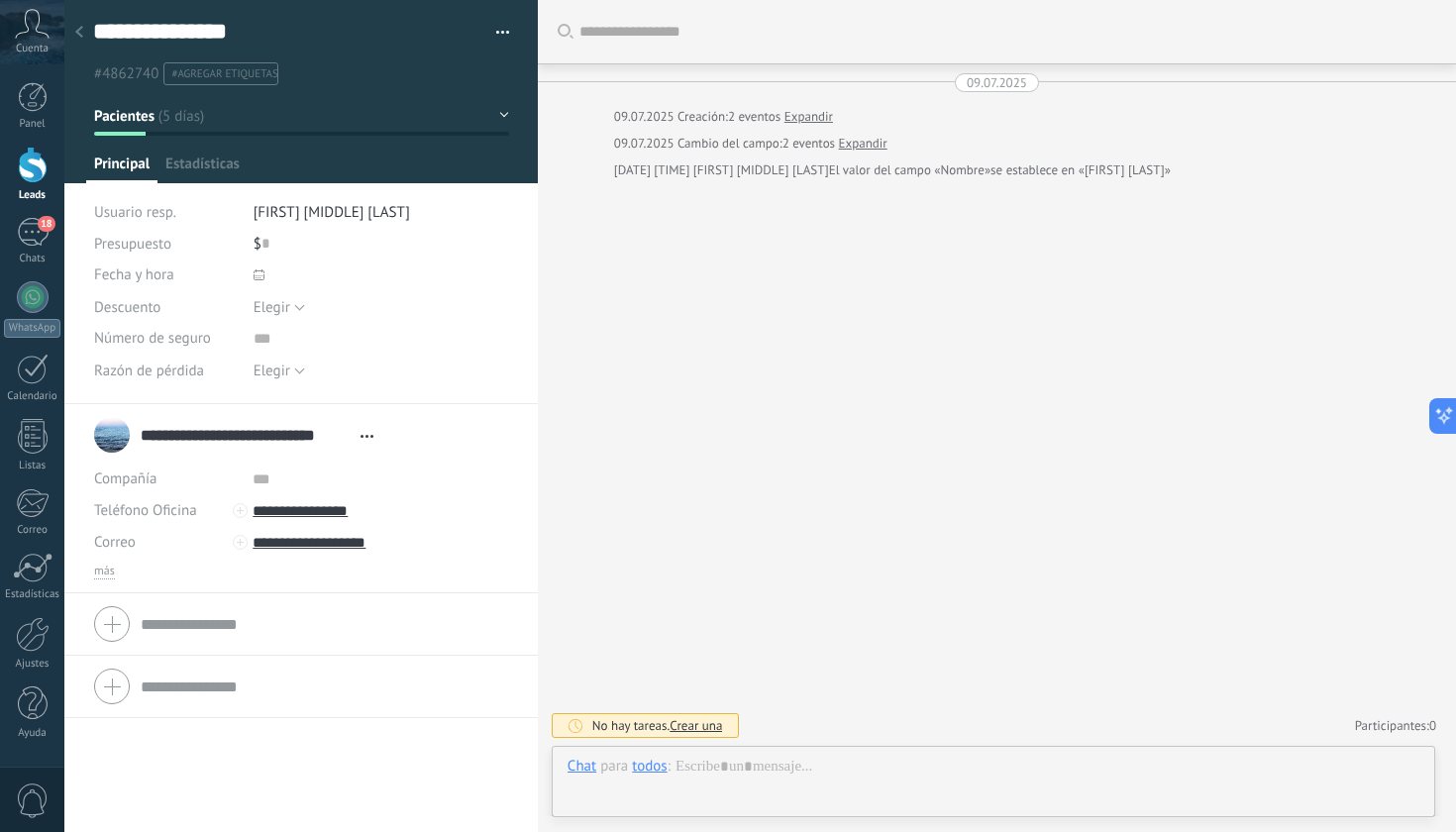 type on "**********" 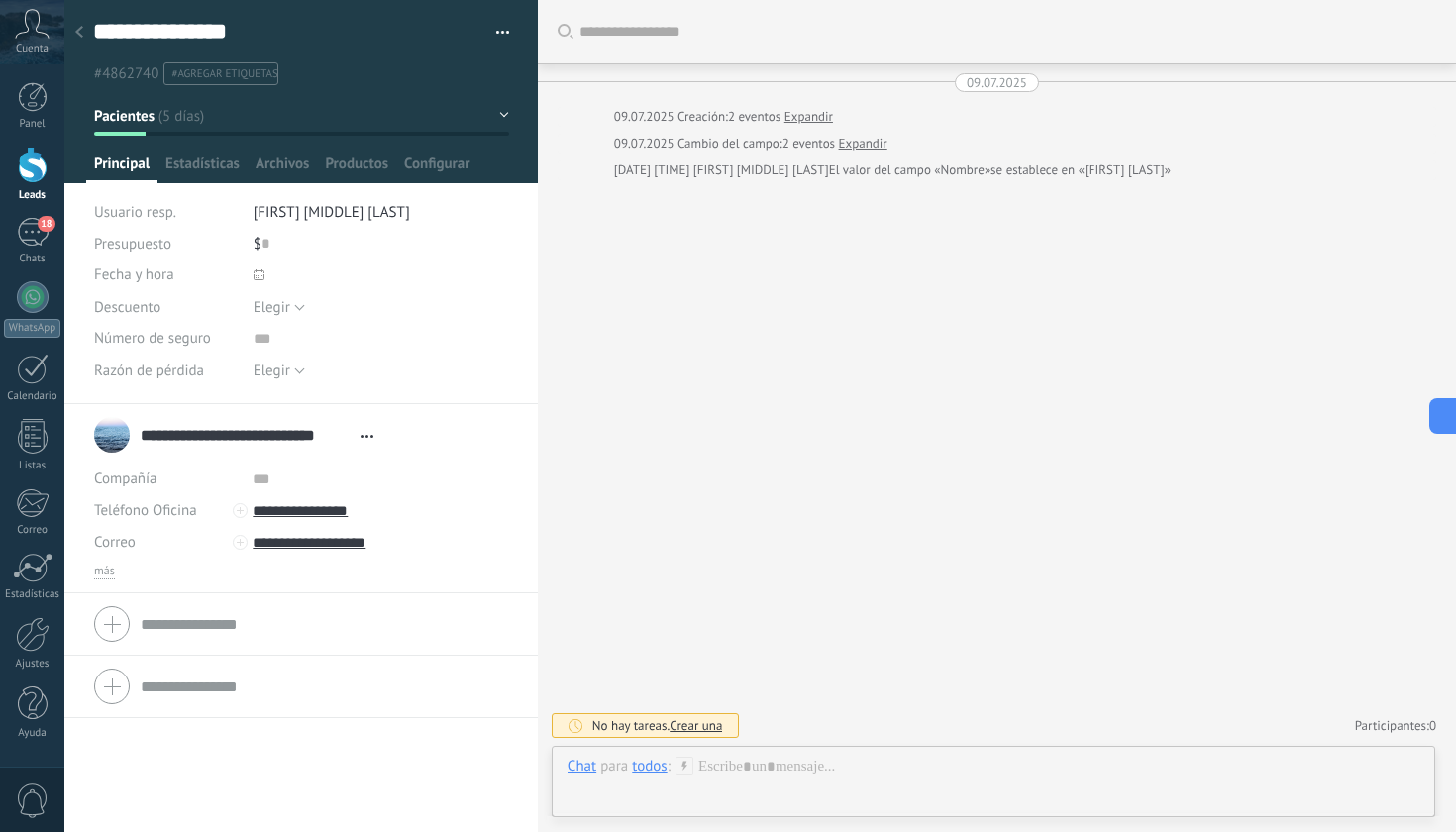 scroll, scrollTop: 30, scrollLeft: 0, axis: vertical 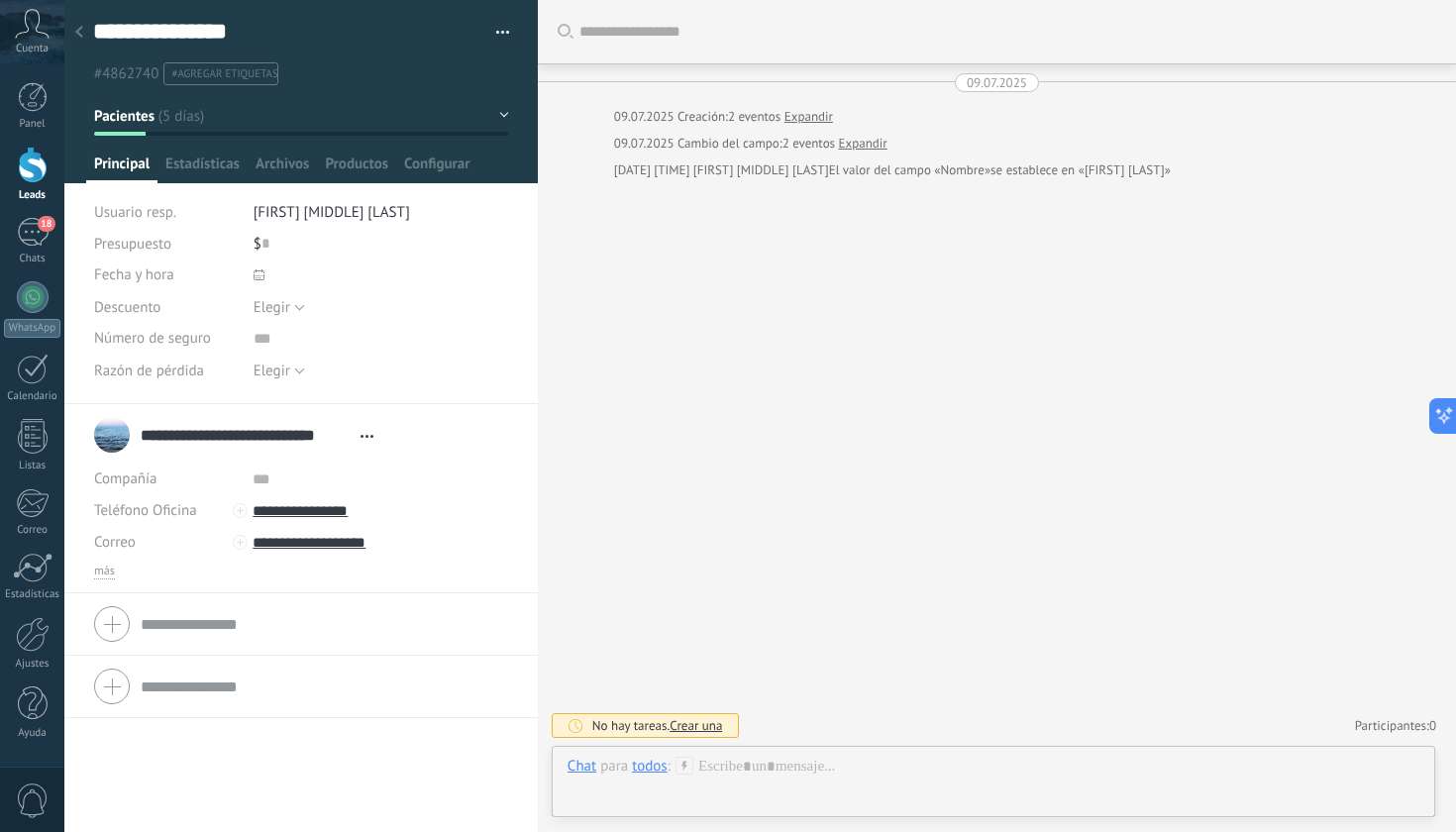 click on "más" at bounding box center (301, 572) 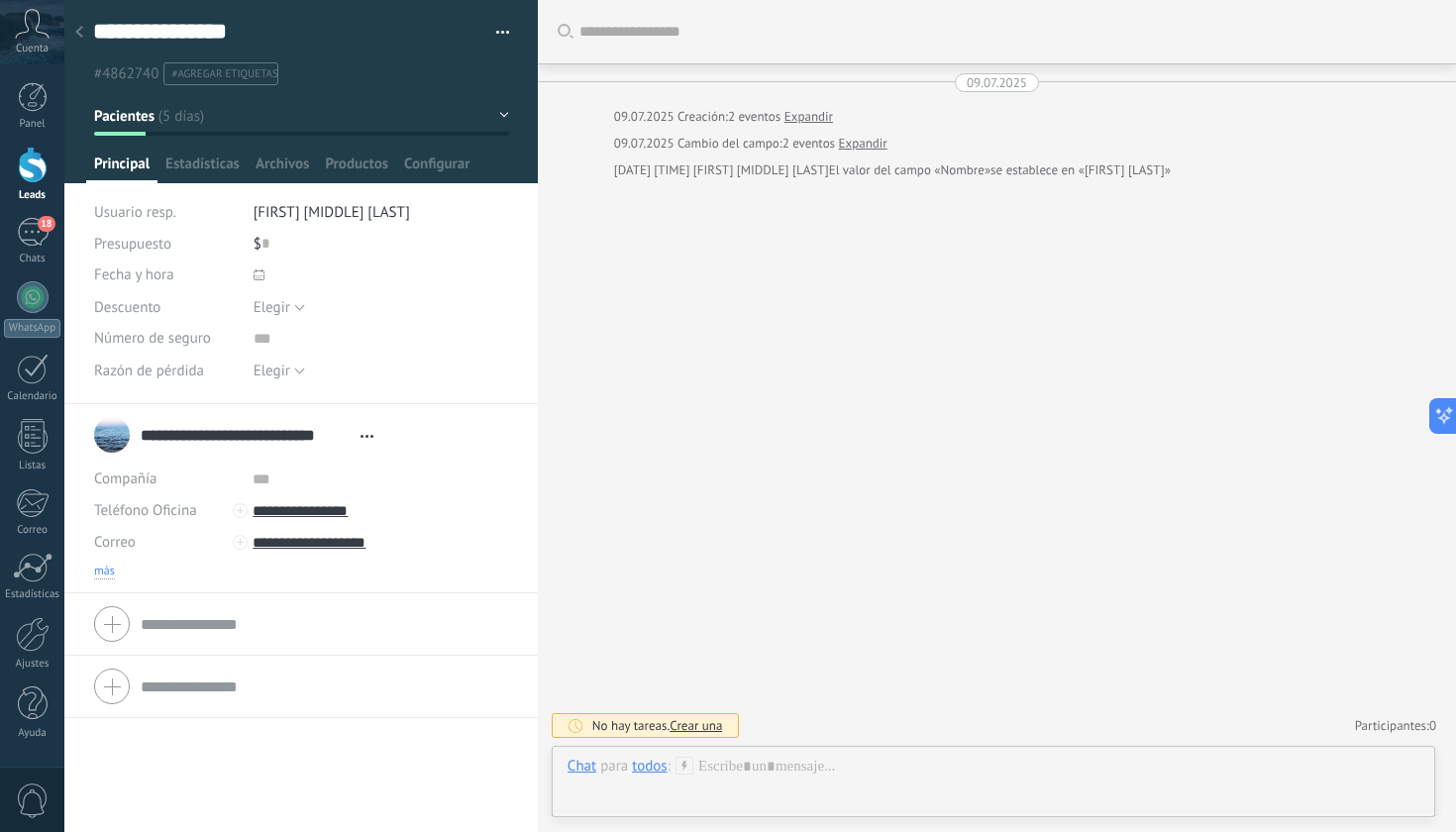 click on "más" at bounding box center (104, 572) 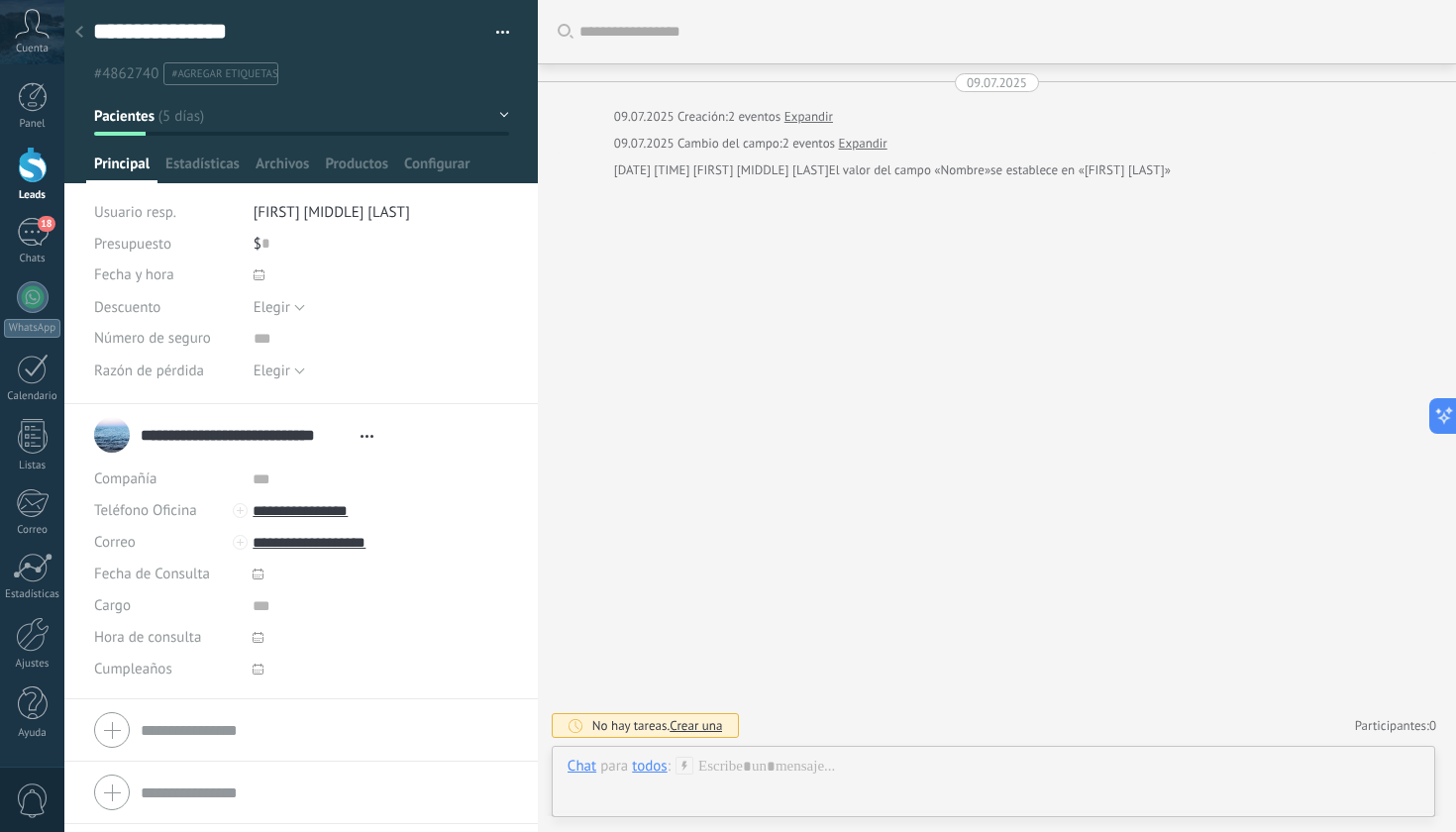 click 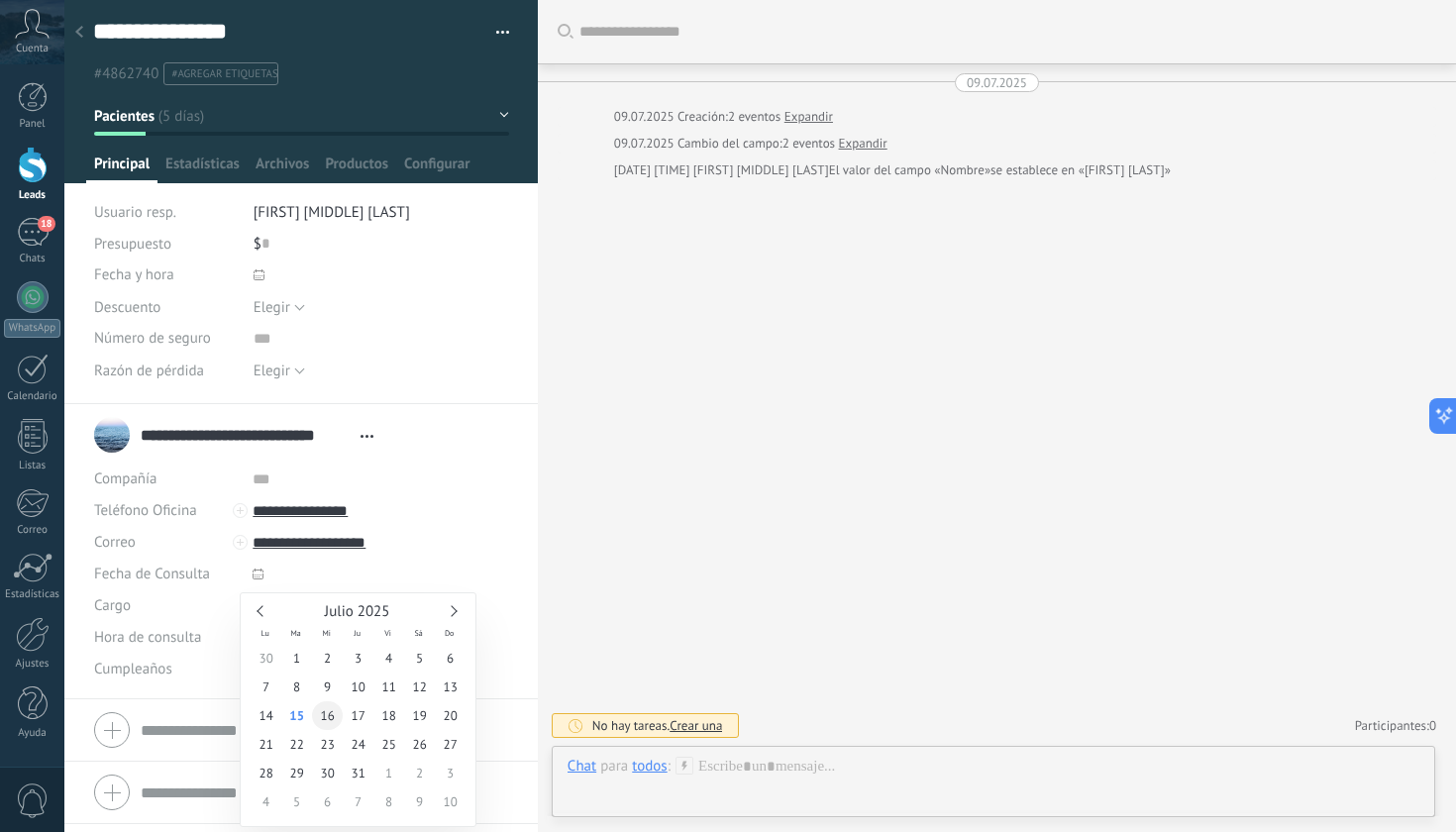 type on "**********" 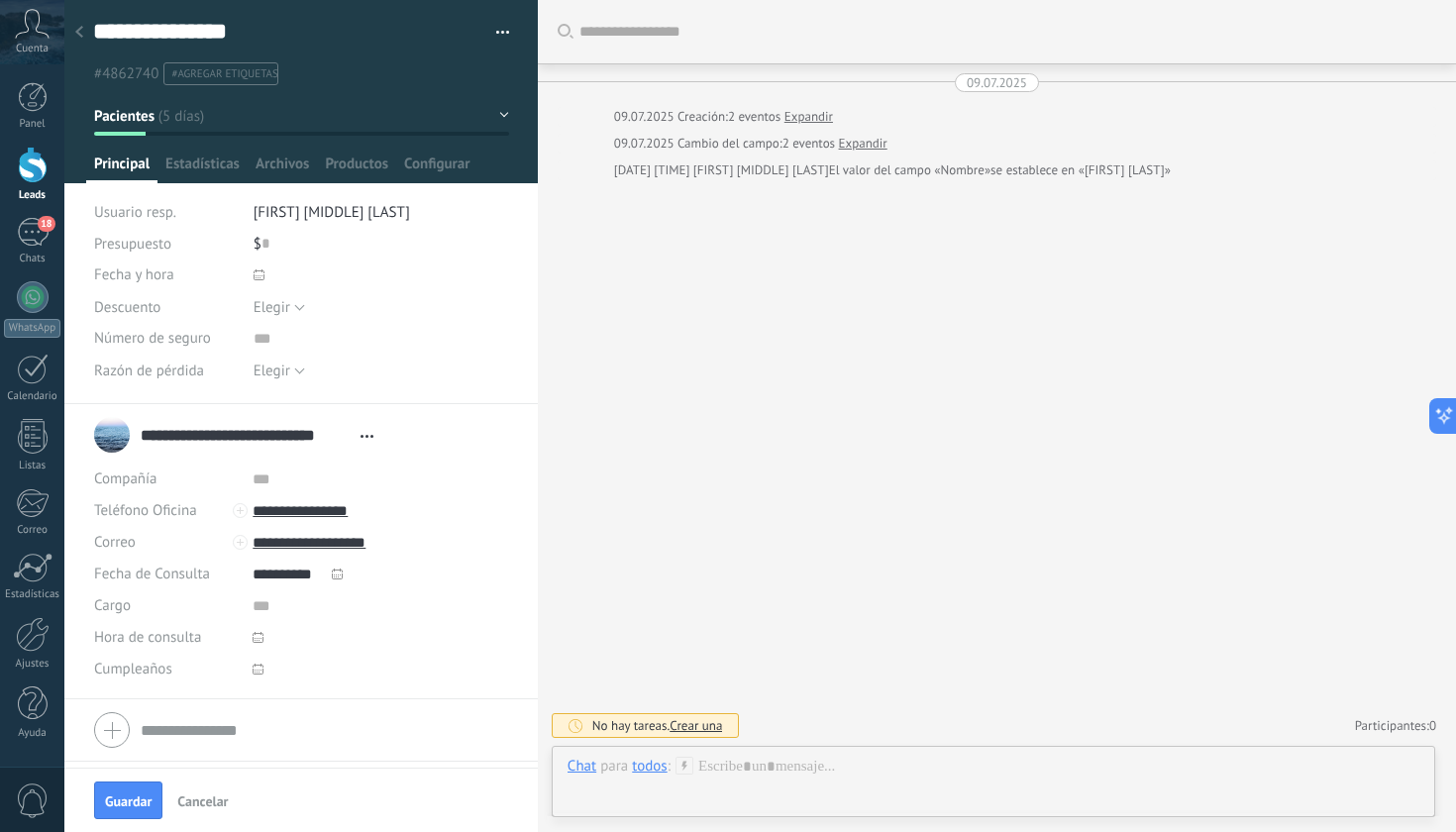 click 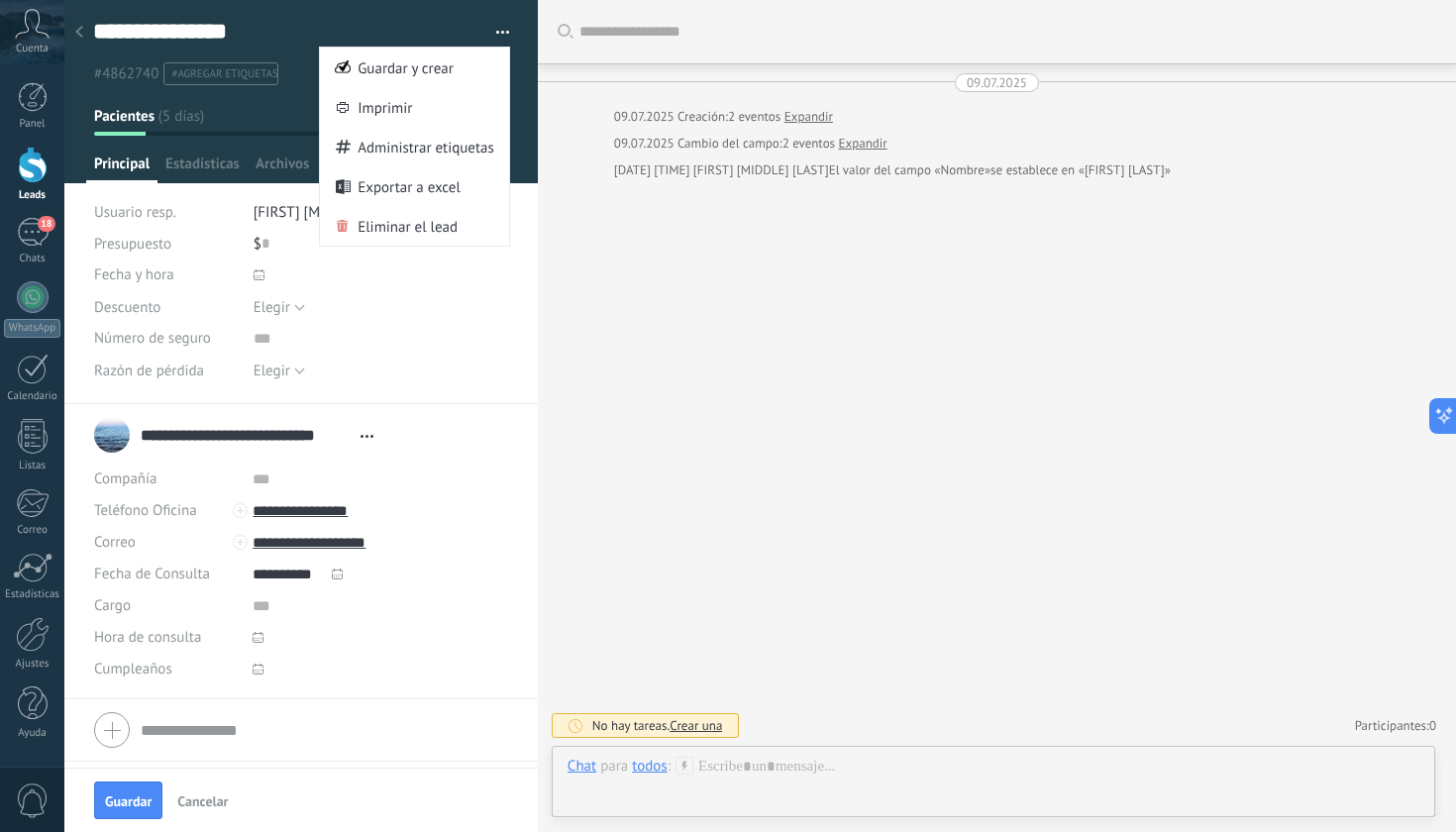 click at bounding box center [301, 91] 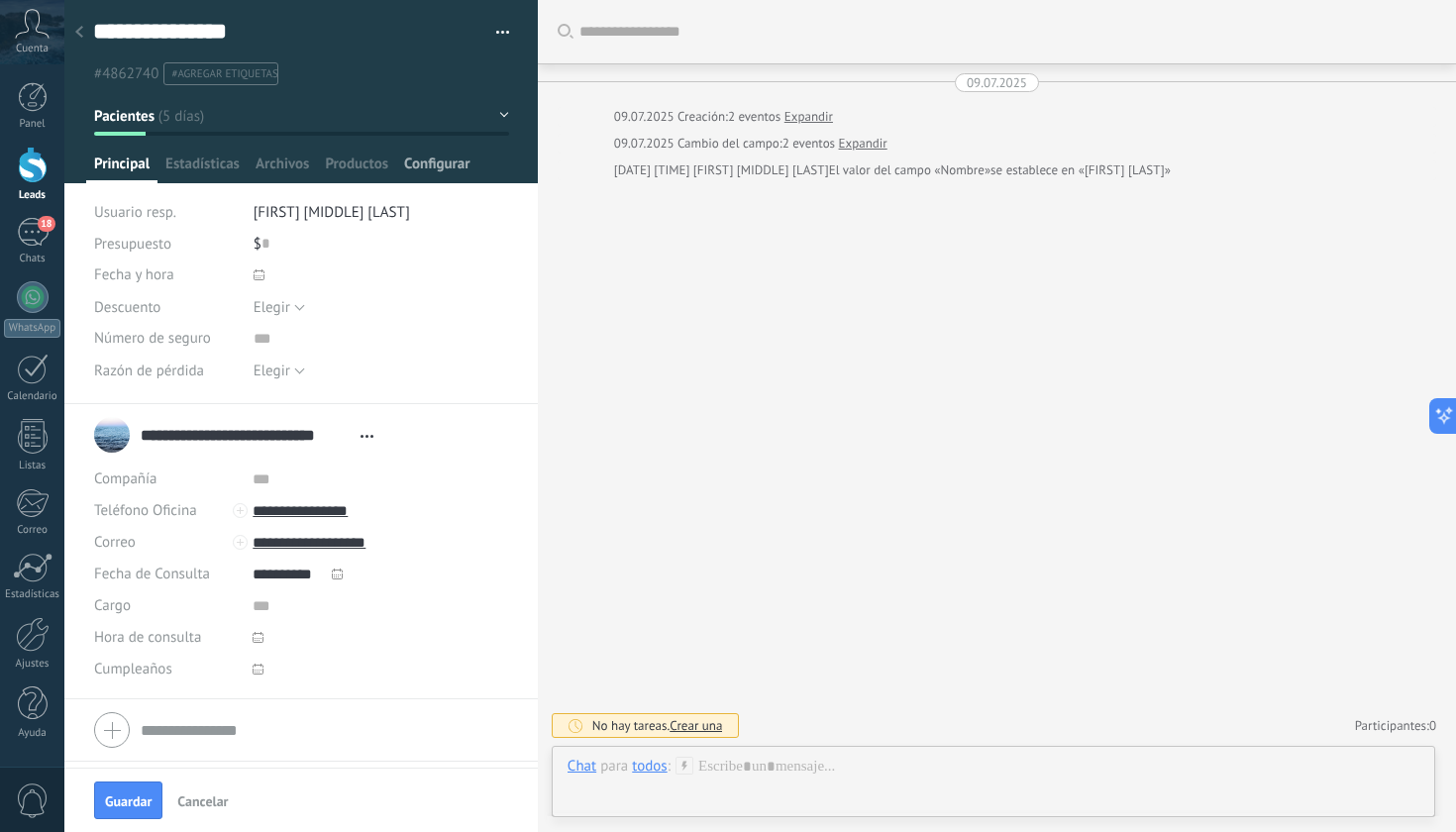 click on "Configurar" at bounding box center (437, 168) 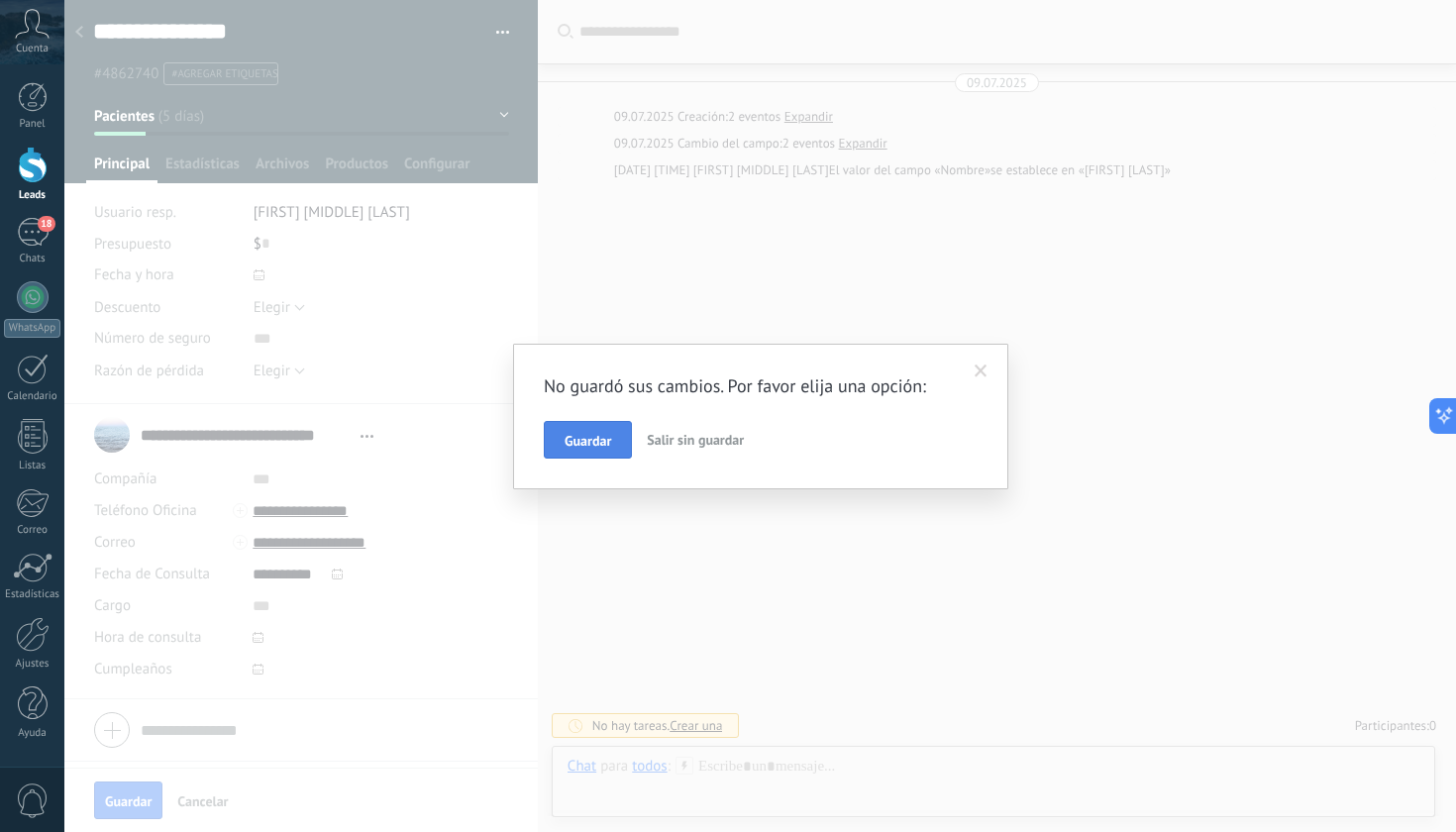 click on "Guardar" at bounding box center [587, 440] 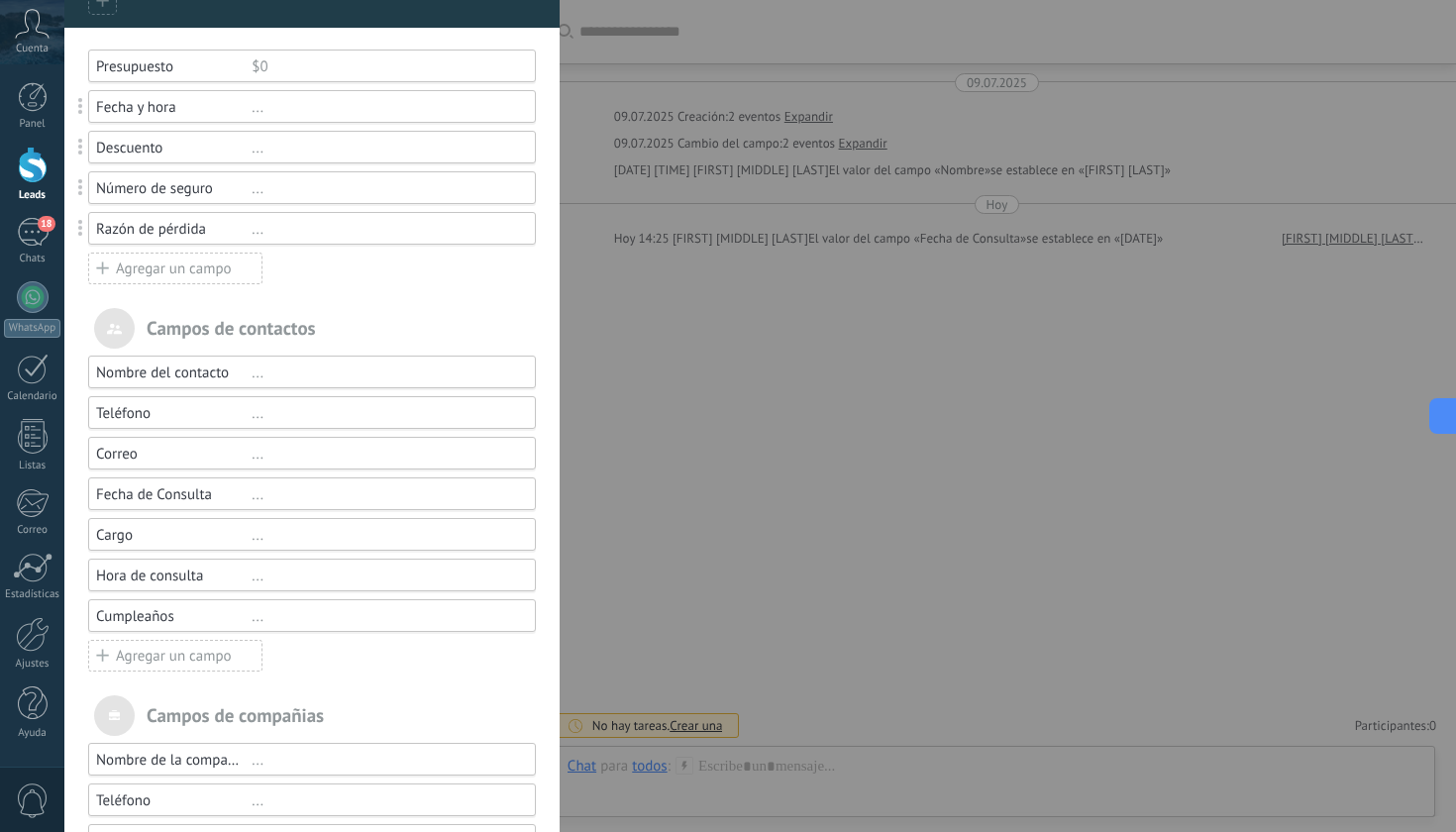 scroll, scrollTop: 175, scrollLeft: 0, axis: vertical 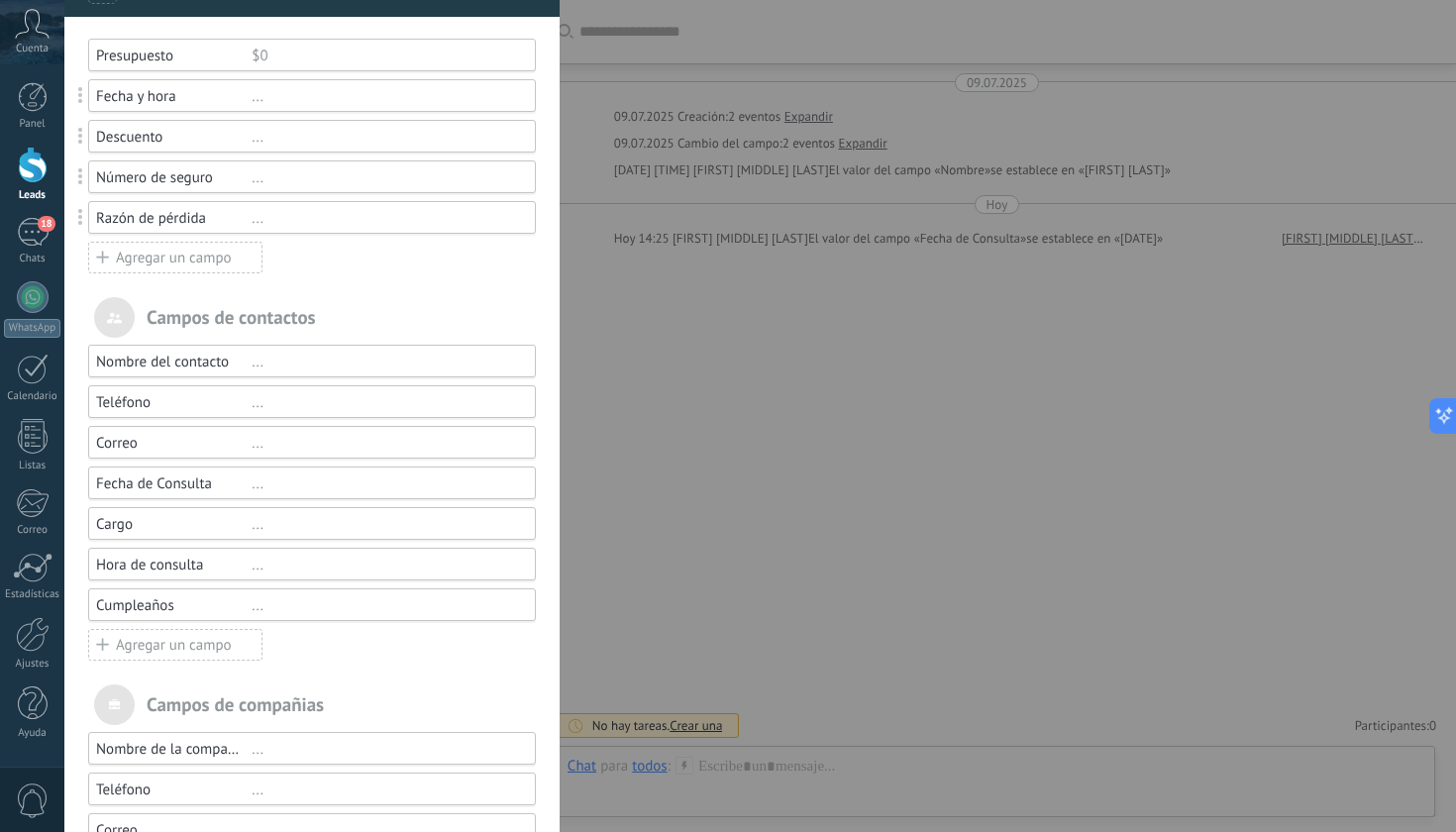 click on "..." at bounding box center [384, 565] 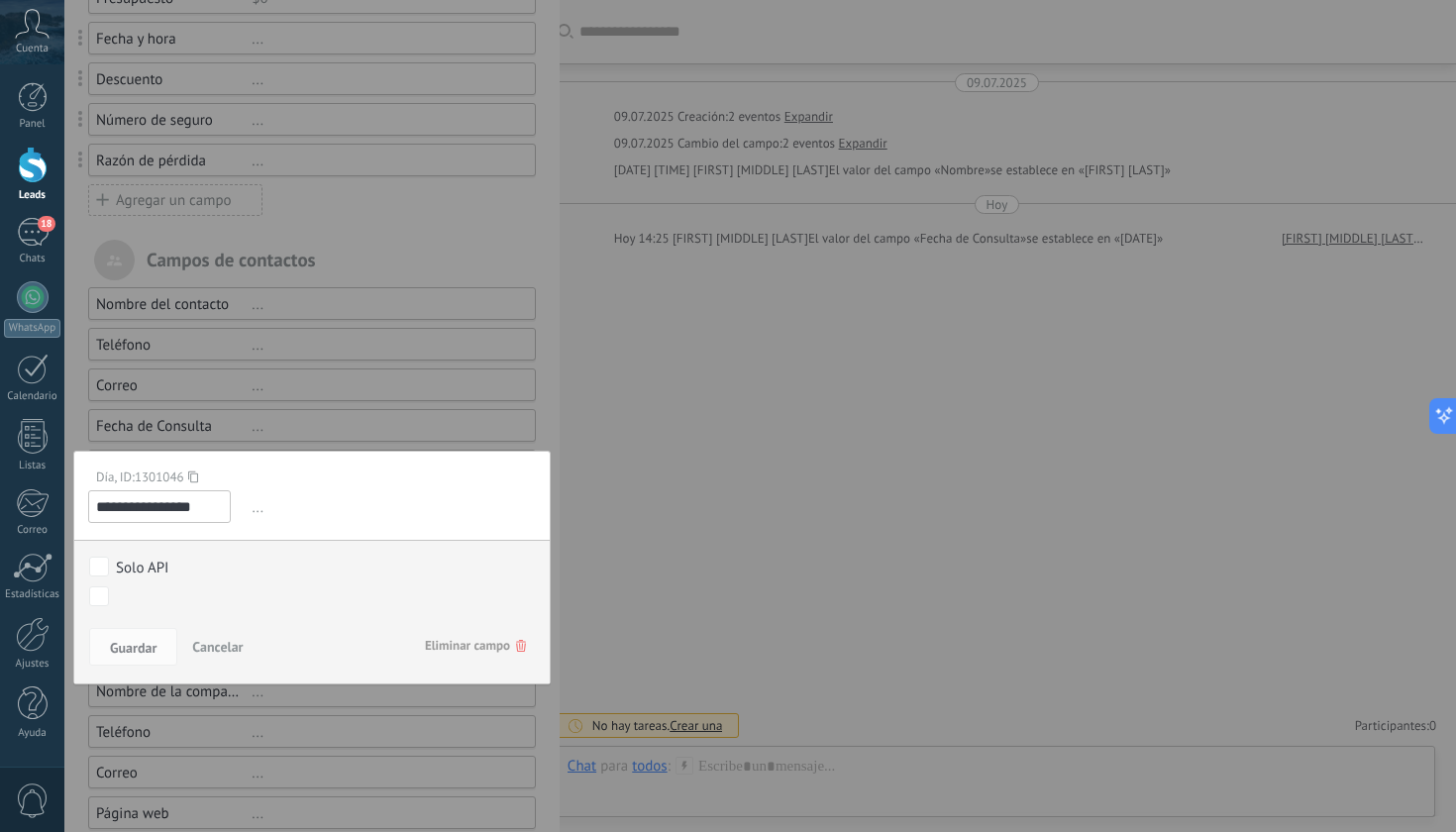 scroll, scrollTop: 241, scrollLeft: 0, axis: vertical 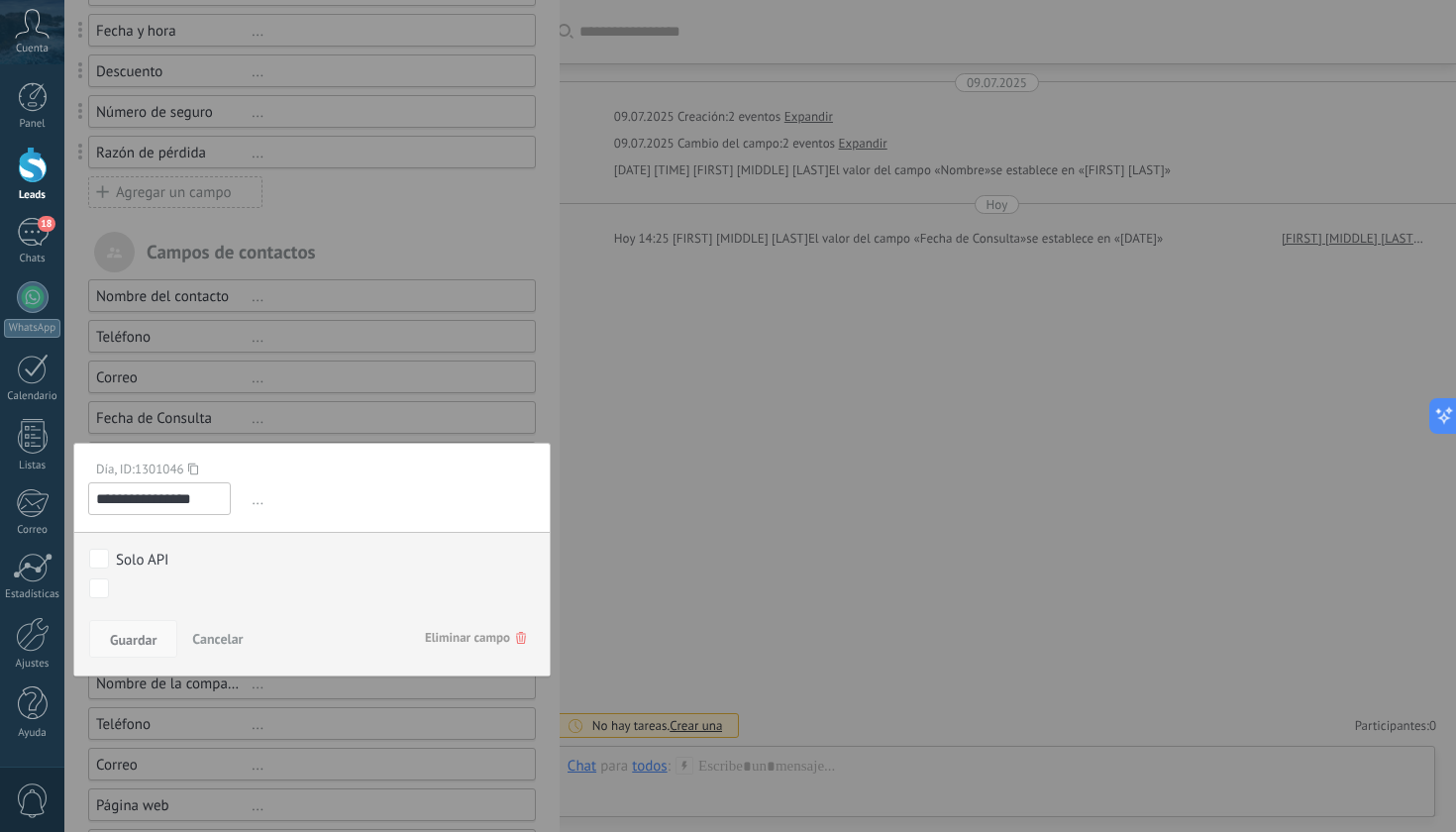click on "Guardar" at bounding box center [133, 640] 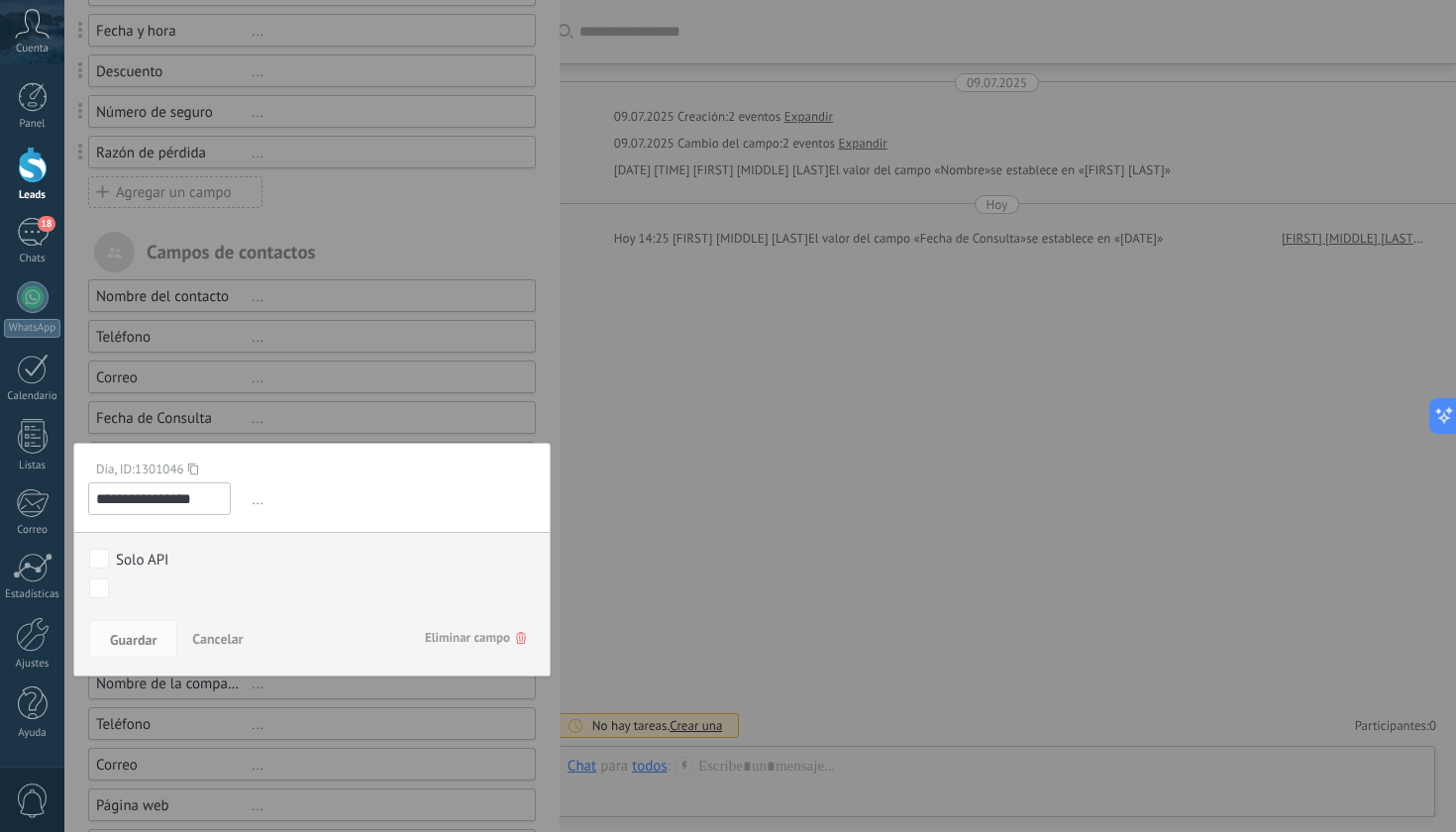 click on "..." at bounding box center (391, 499) 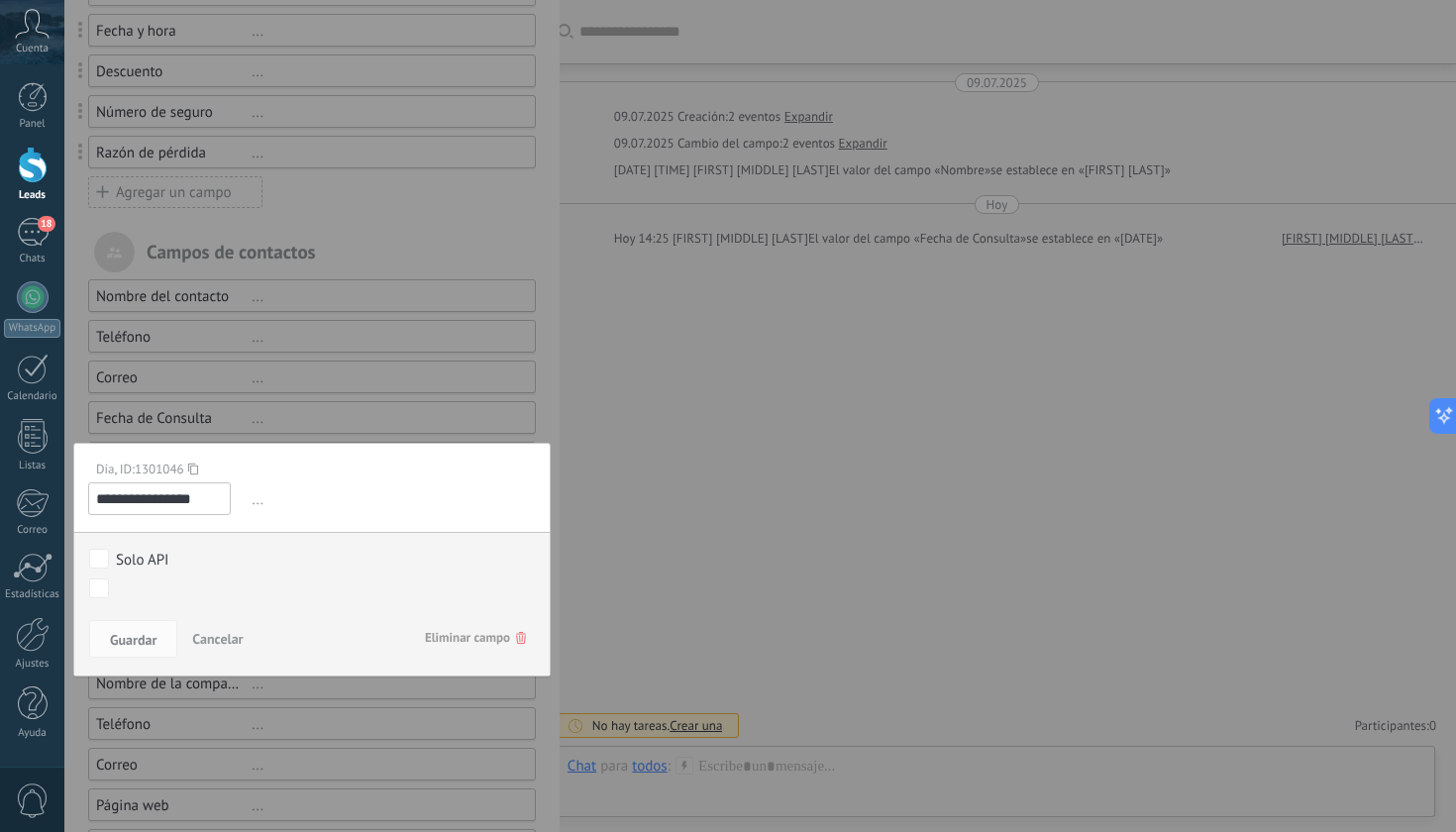 click on "..." at bounding box center (391, 499) 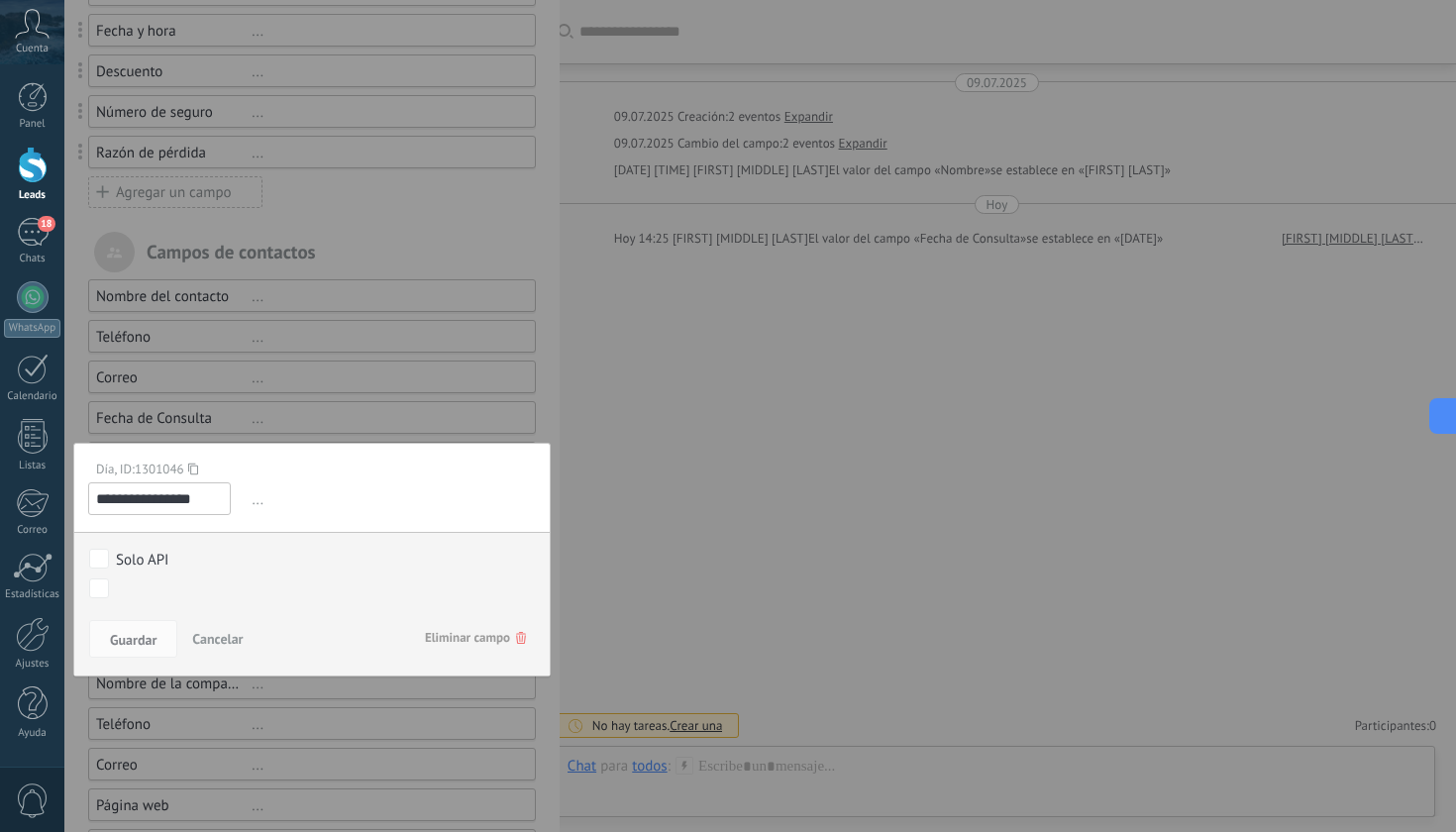 click 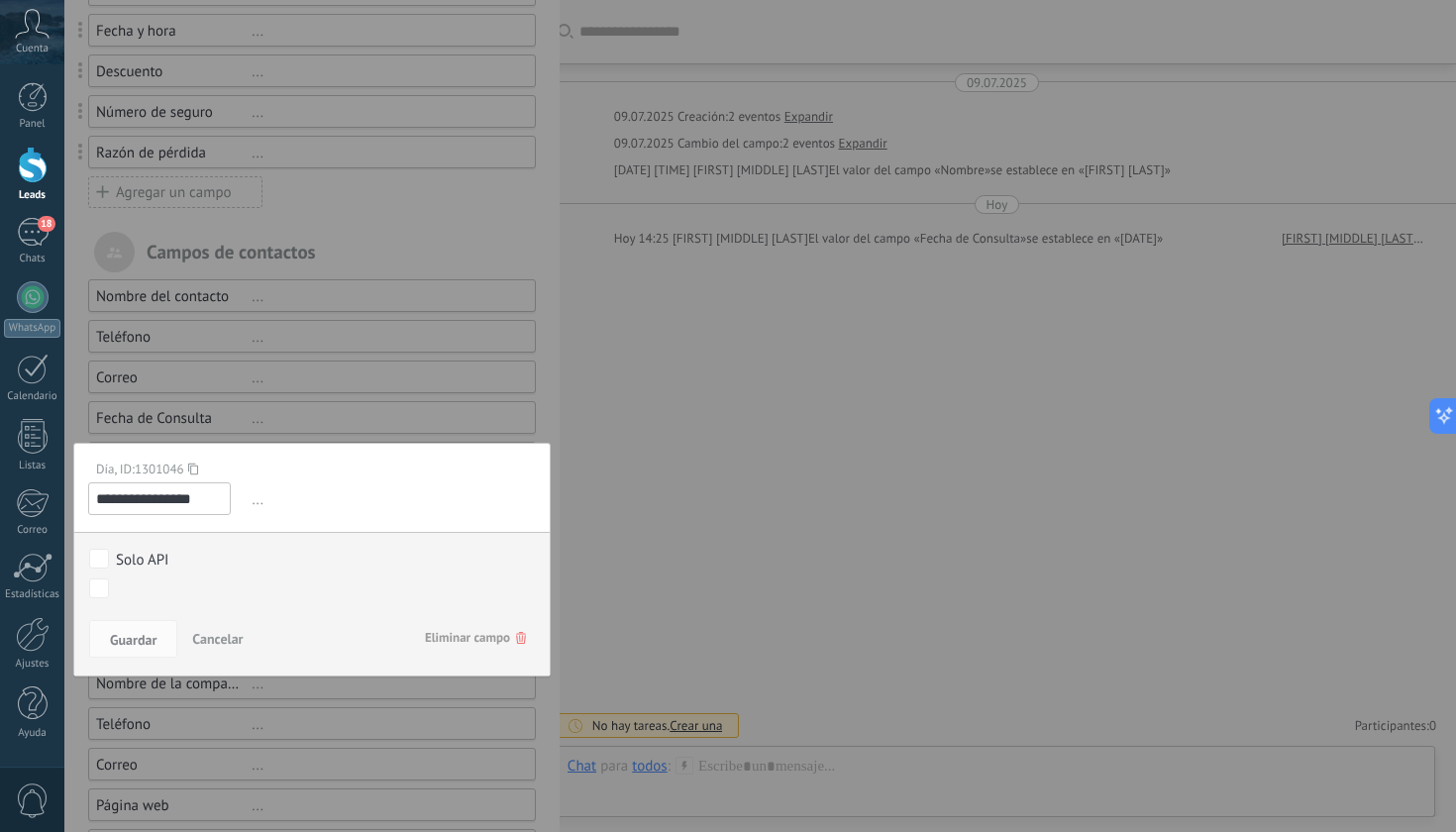 click on "..." at bounding box center [391, 499] 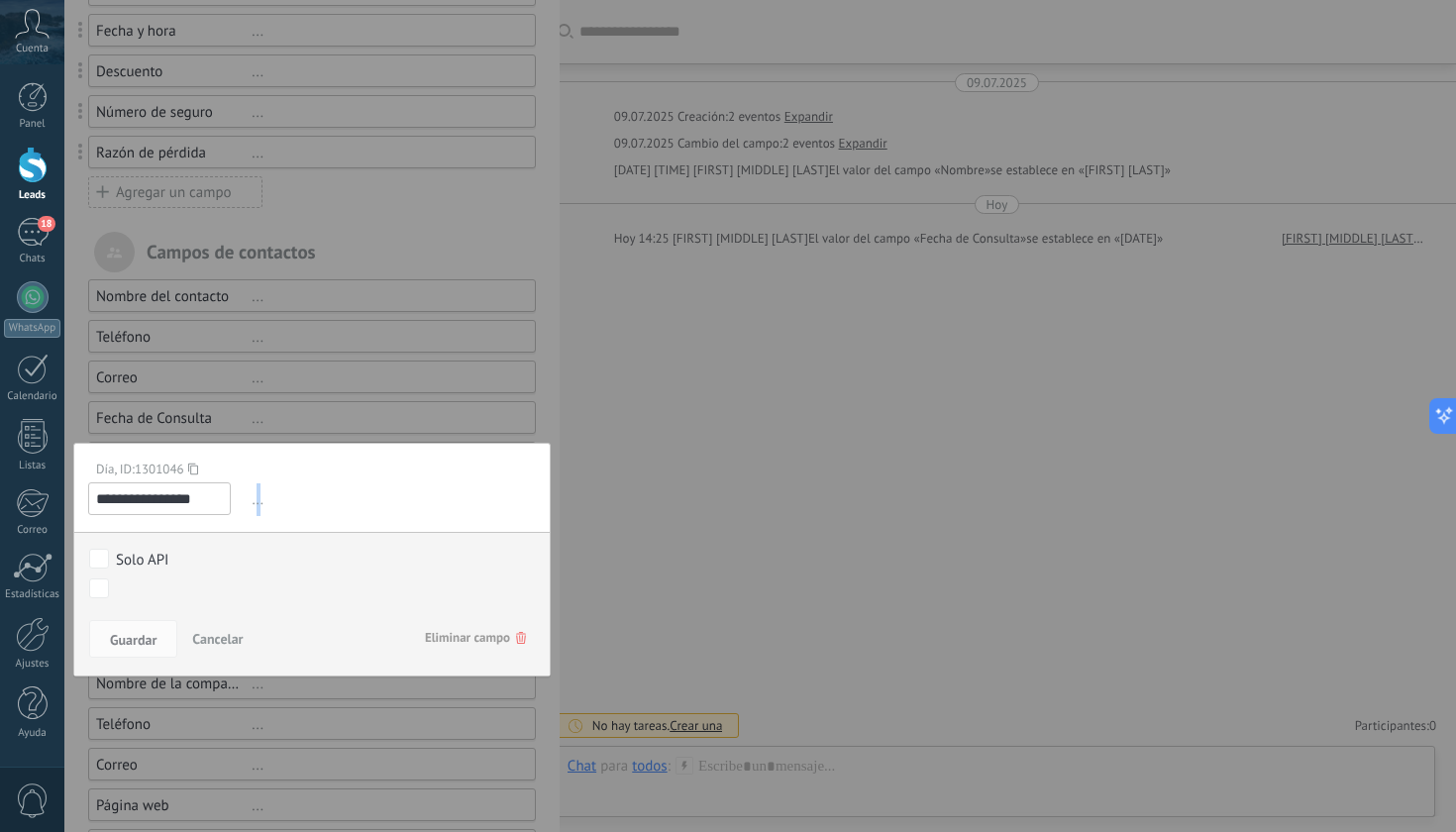 click on "..." at bounding box center (391, 499) 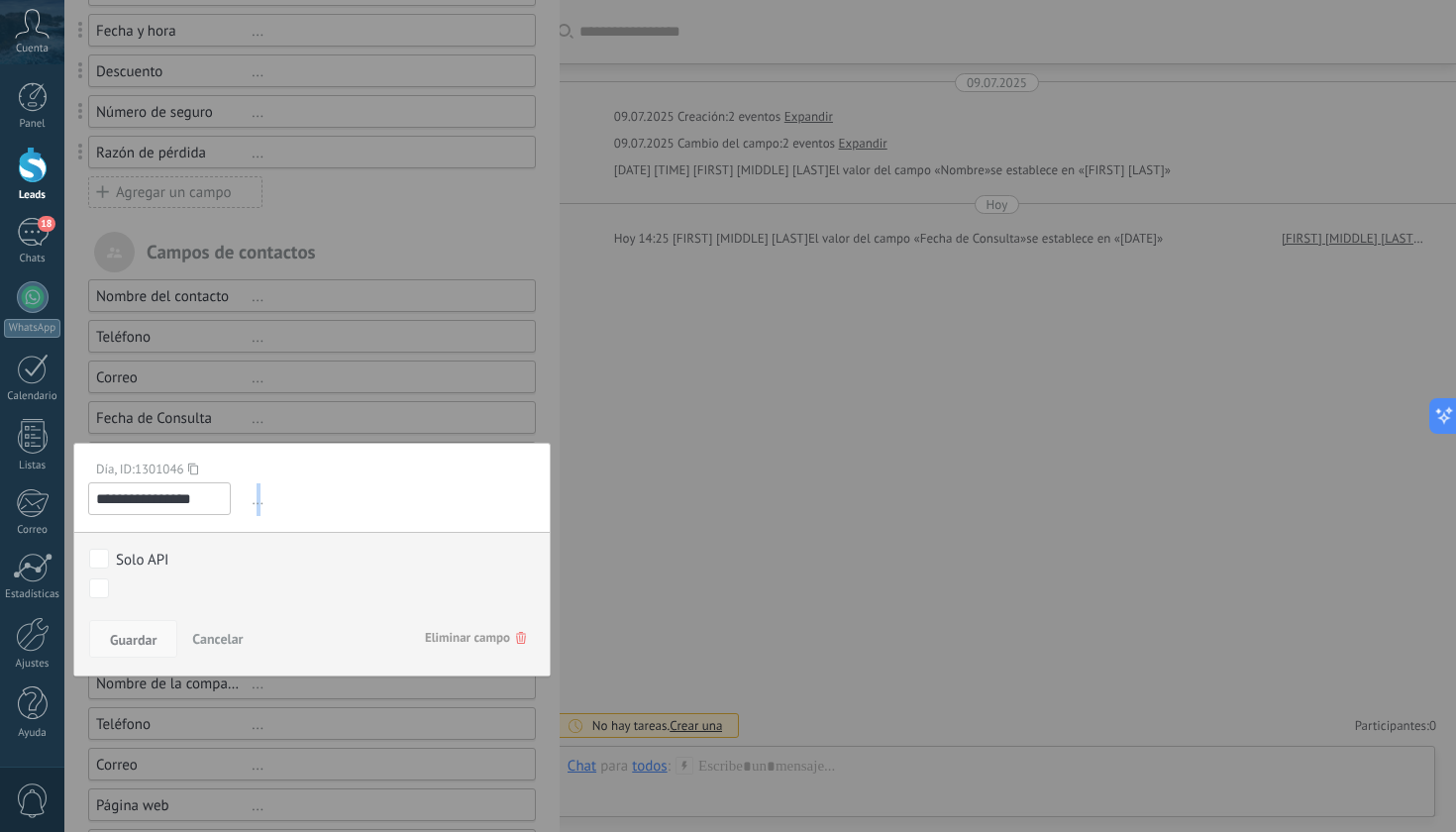 click on "Guardar" at bounding box center [133, 640] 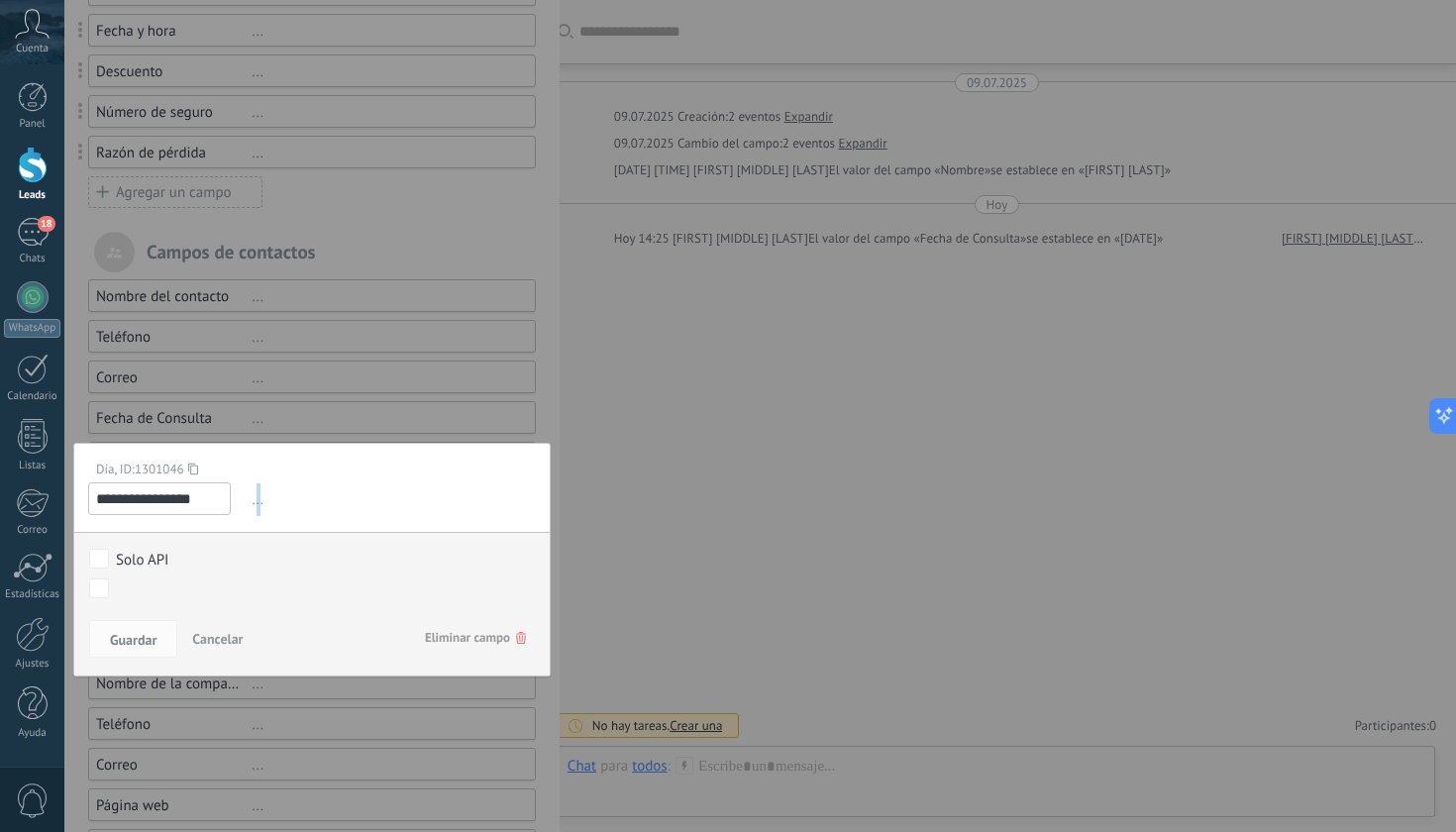 click on "Cancelar" at bounding box center (217, 639) 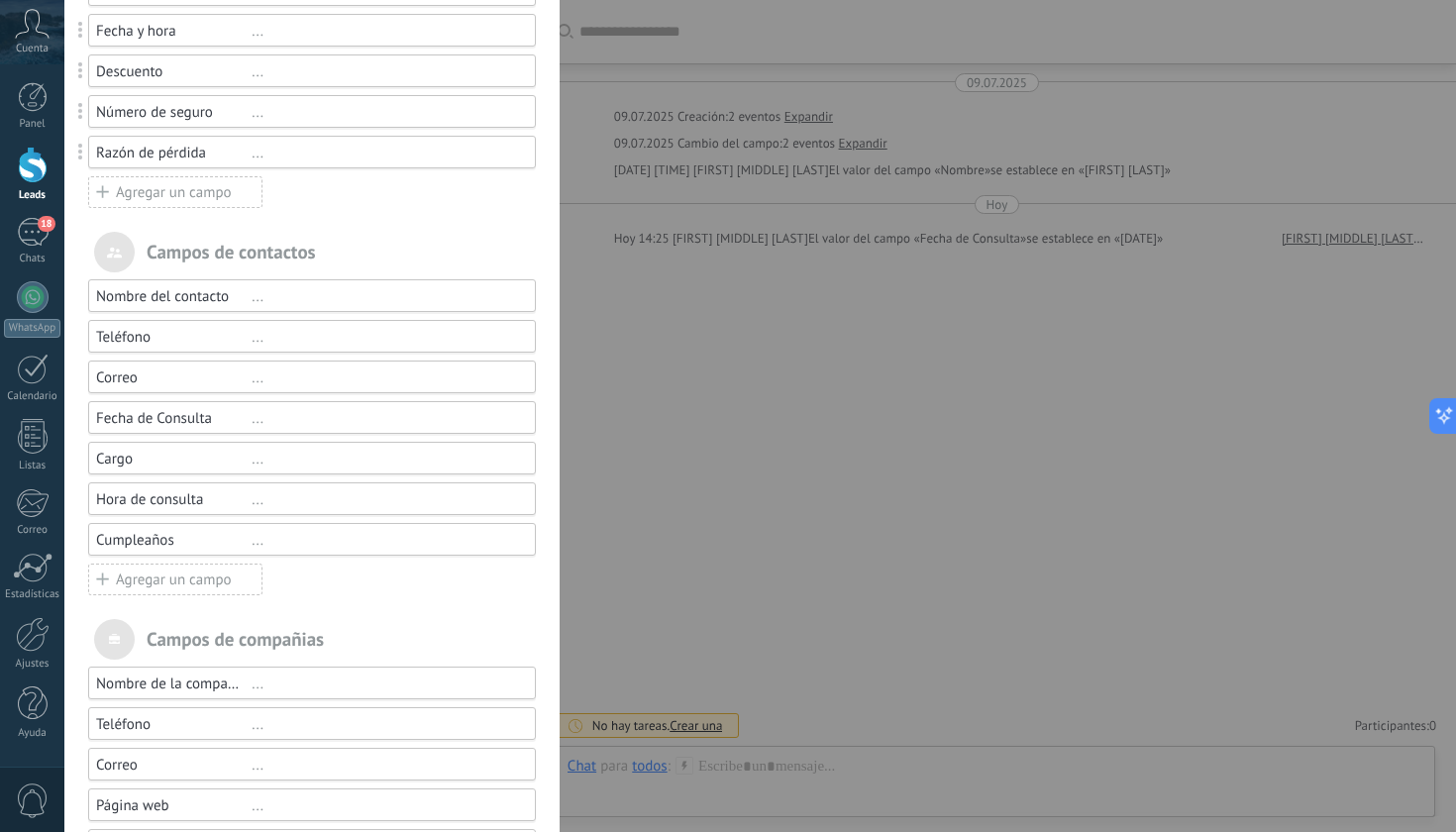 click on "Hora de consulta" at bounding box center (173, 499) 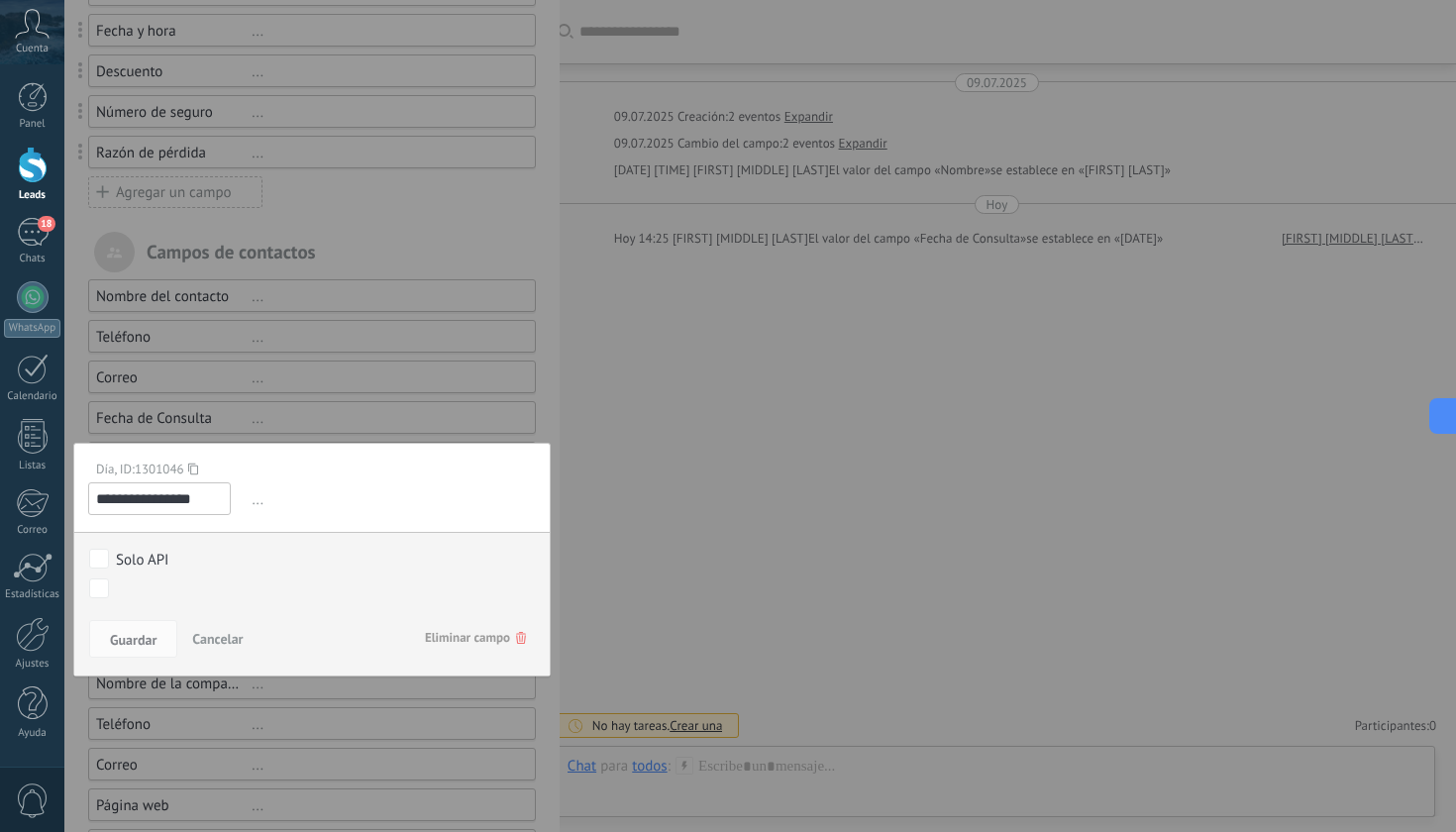 click at bounding box center (312, 349) 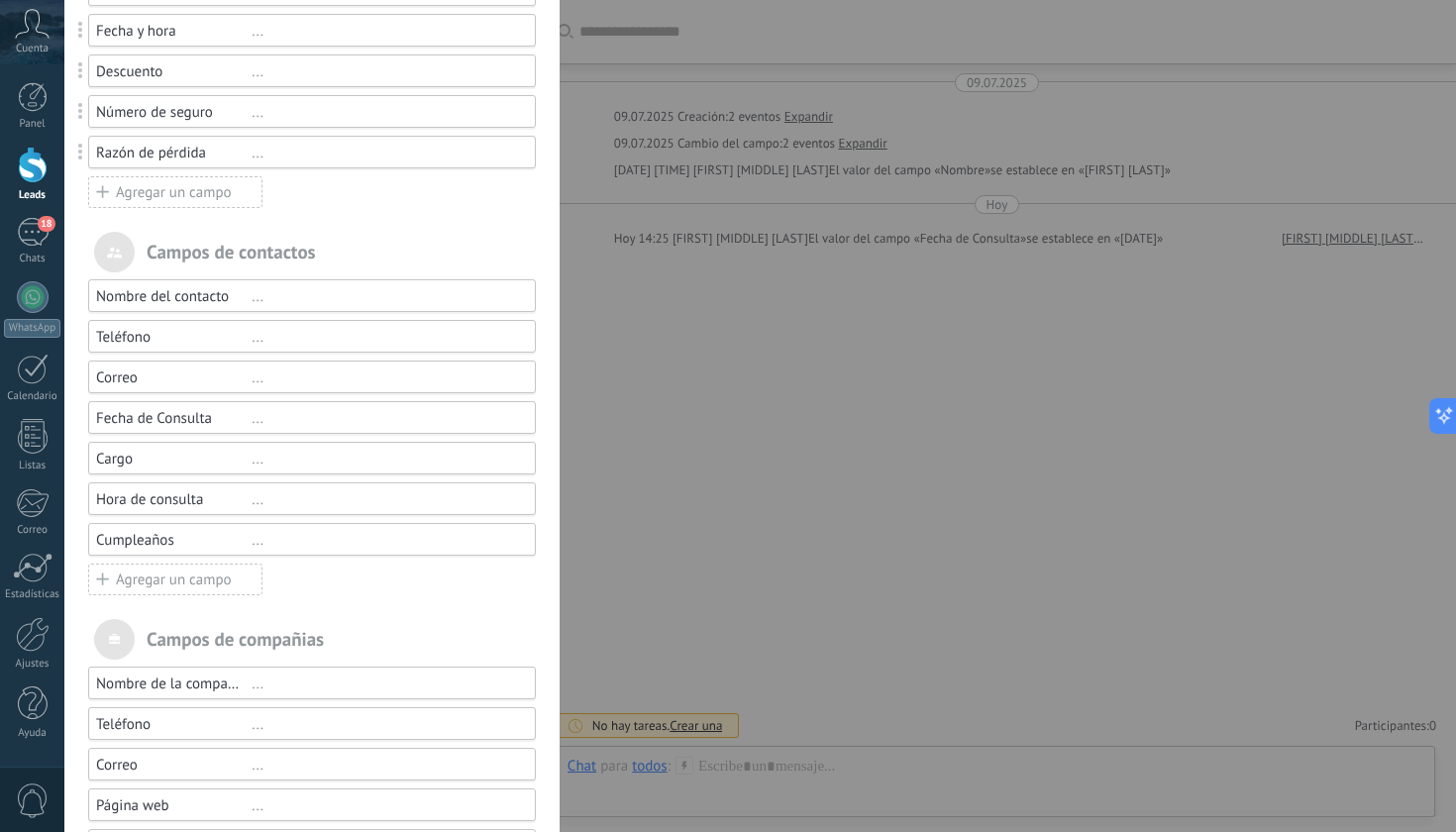 click on "..." at bounding box center [384, 499] 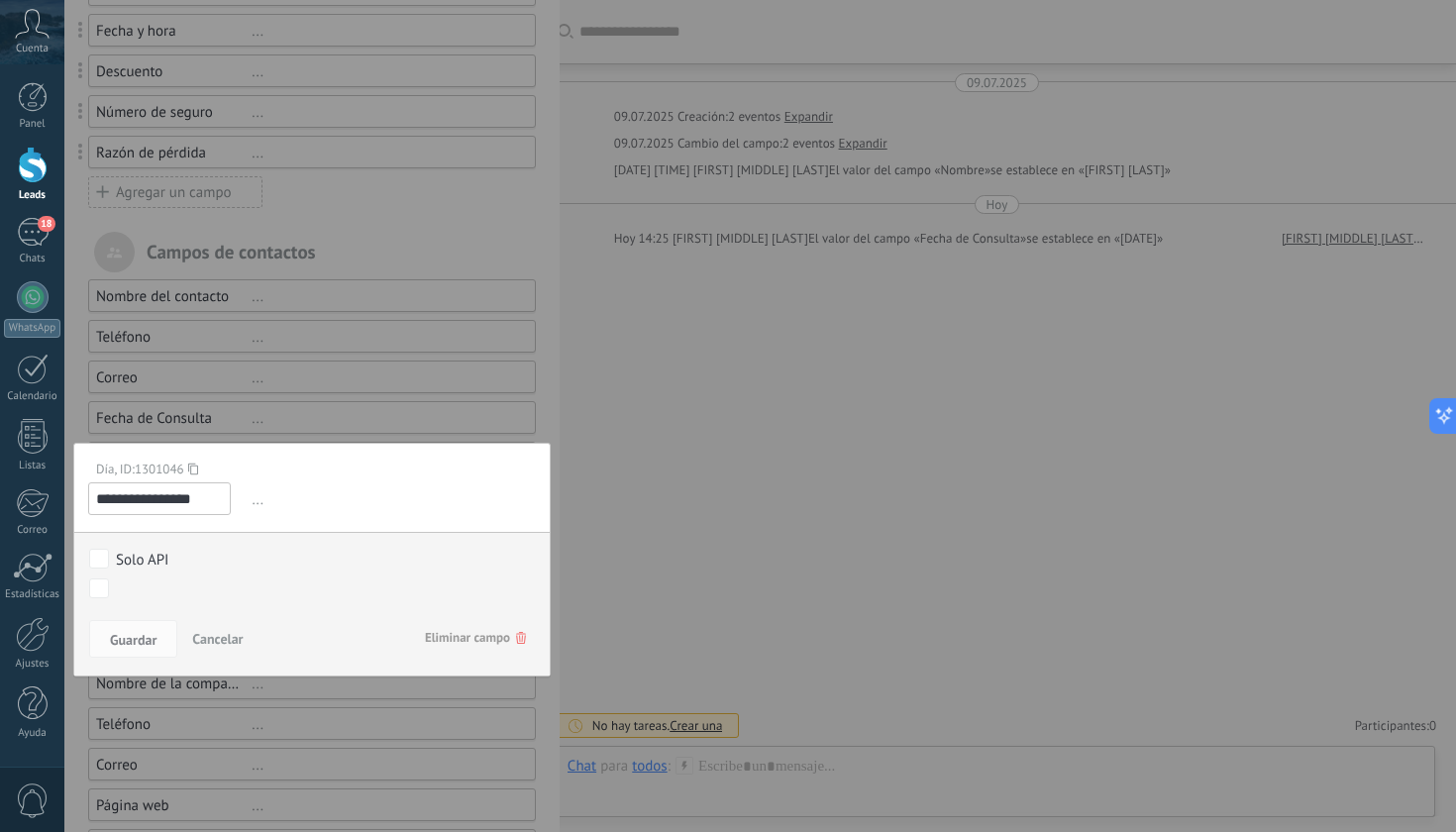click on "Cancelar" at bounding box center (217, 639) 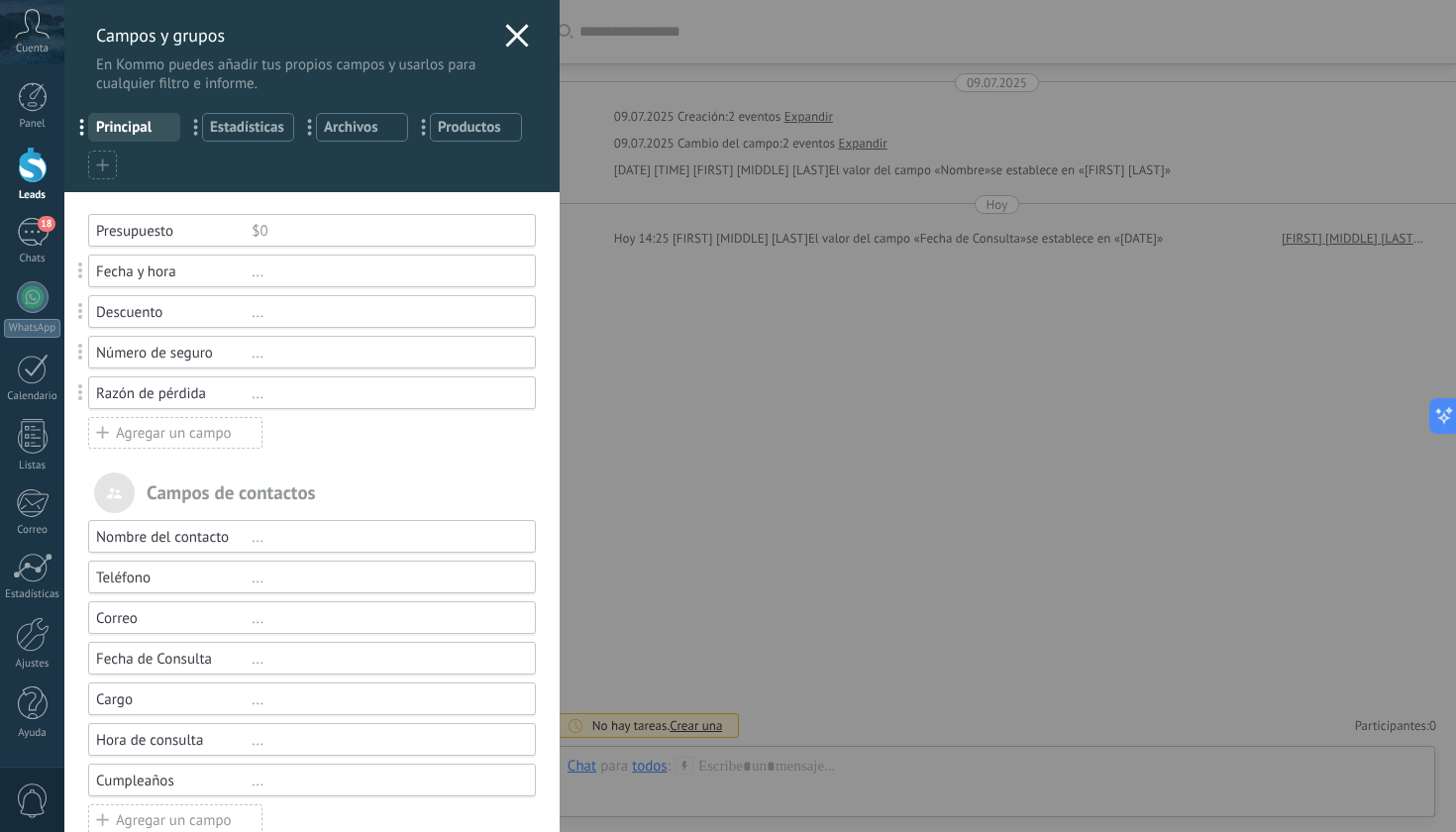 scroll, scrollTop: 0, scrollLeft: 0, axis: both 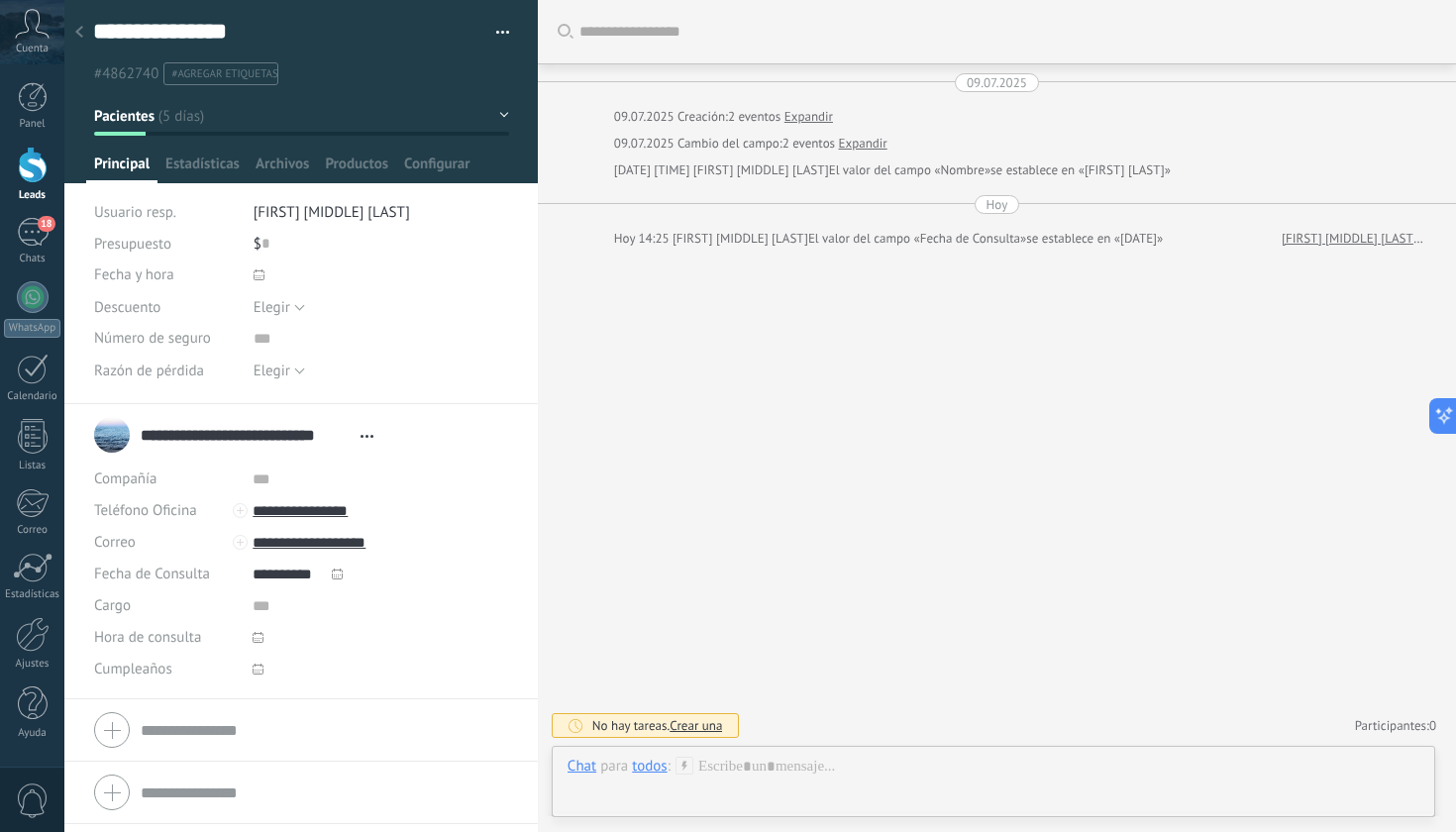 click at bounding box center (258, 637) 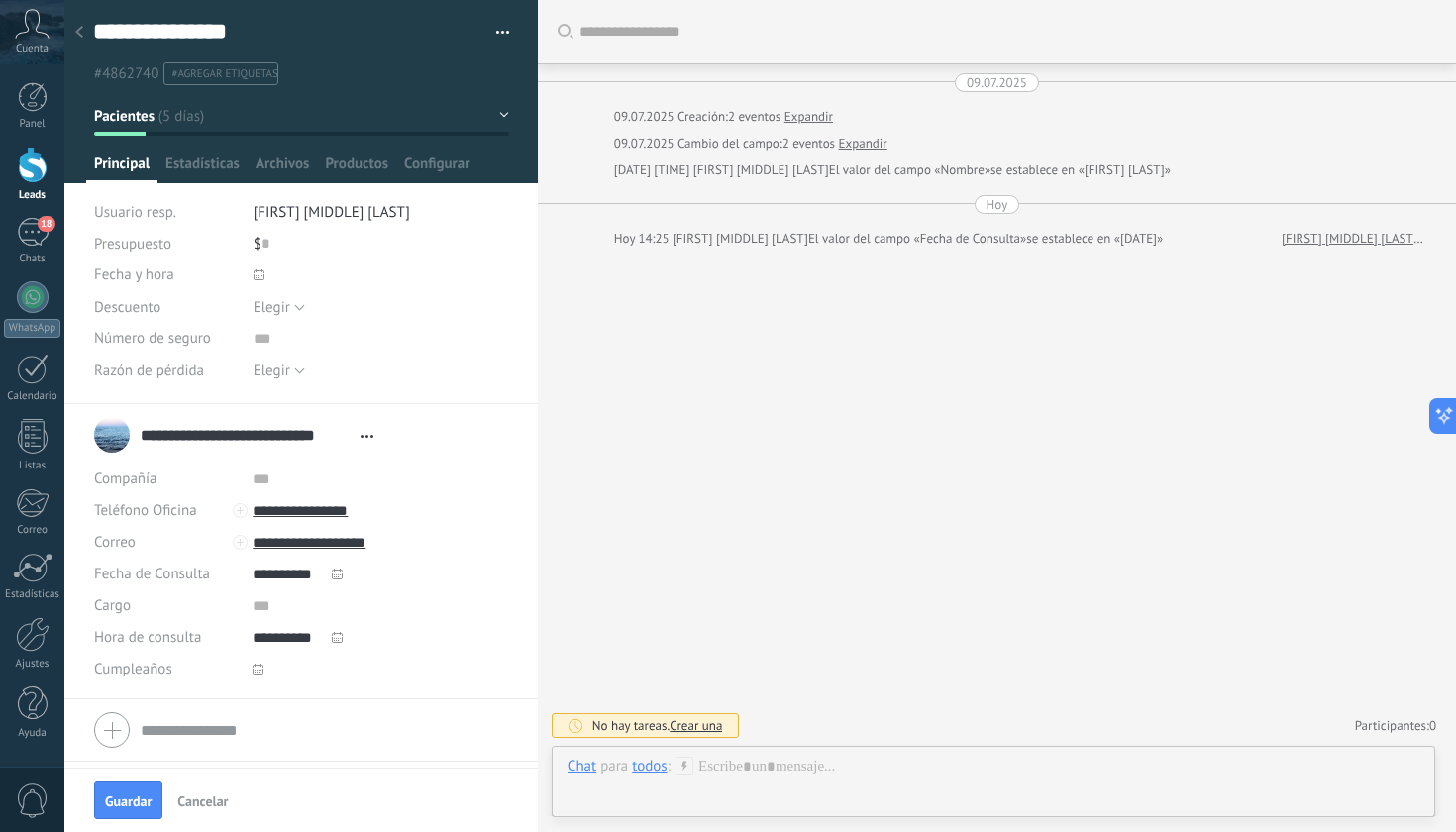 click 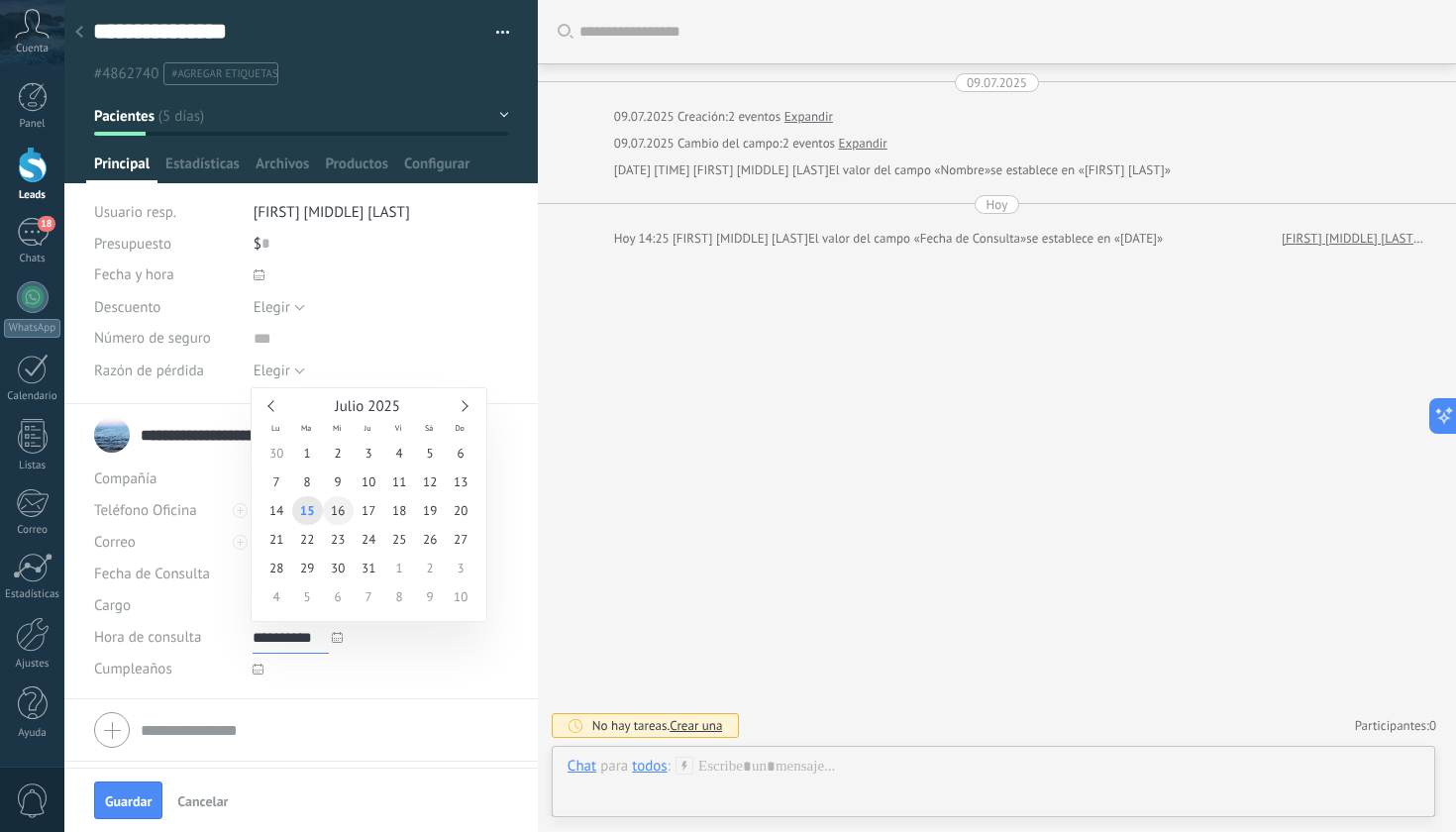 type on "**********" 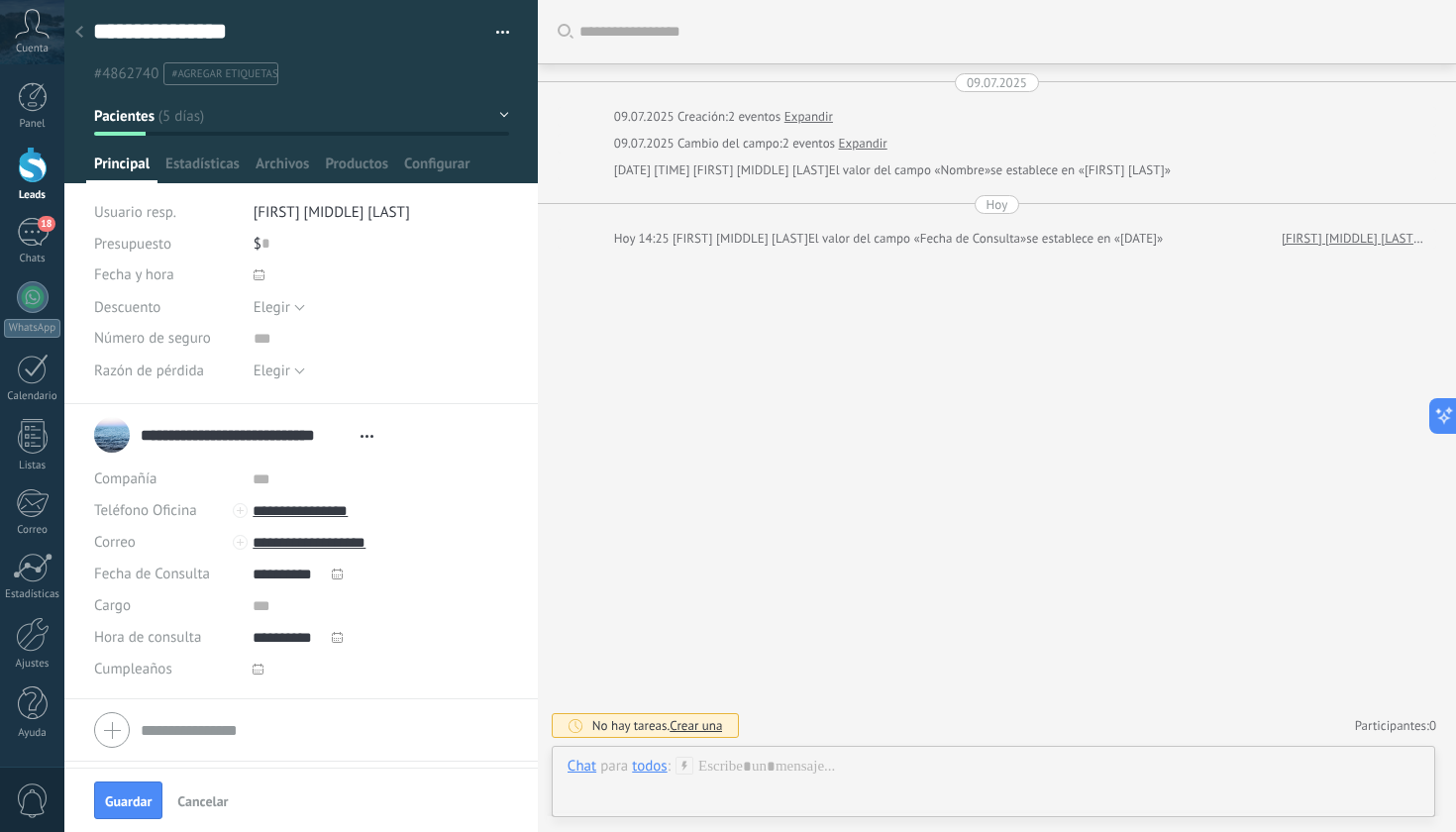 click at bounding box center [495, 33] 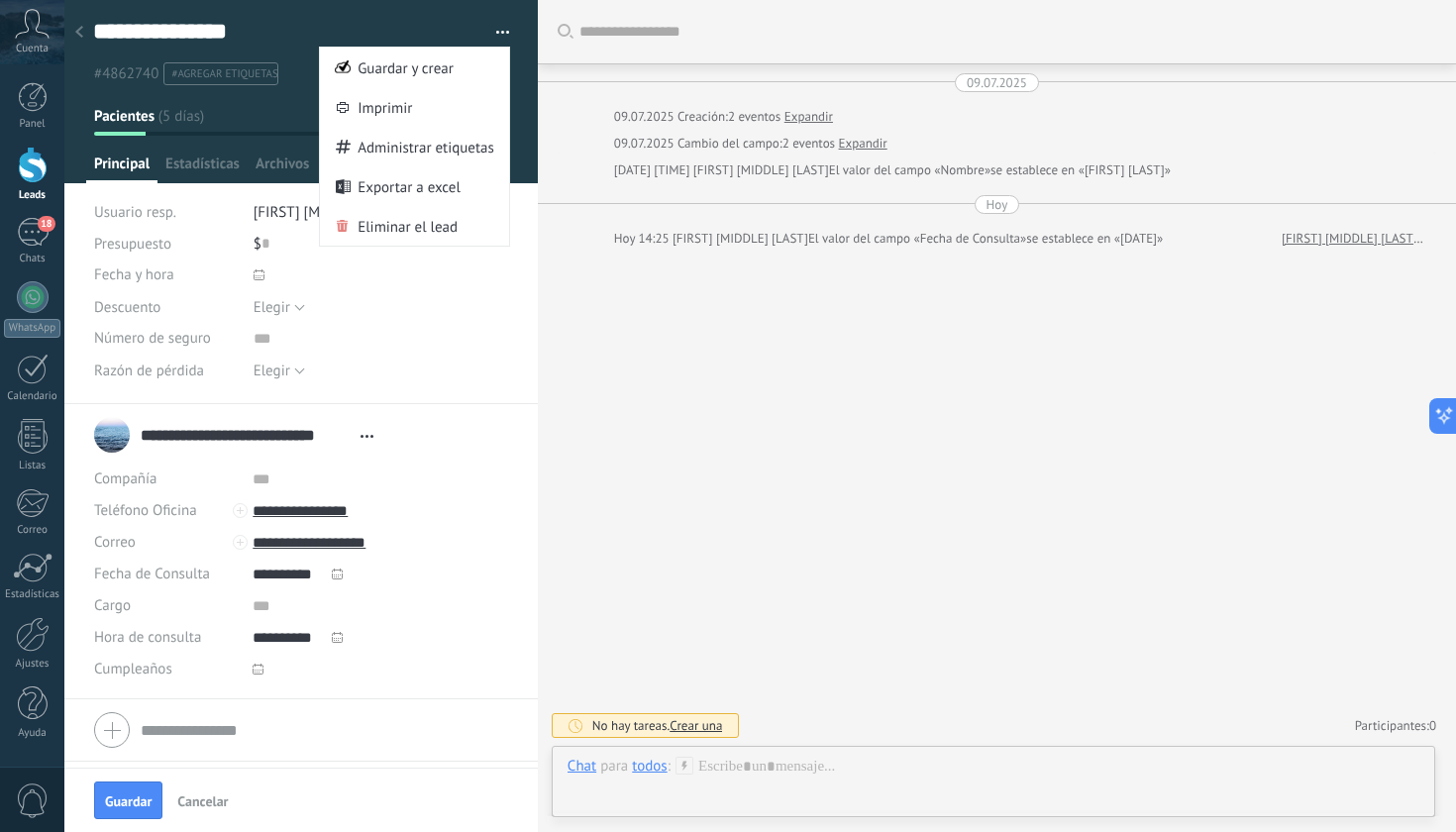 click at bounding box center [301, 91] 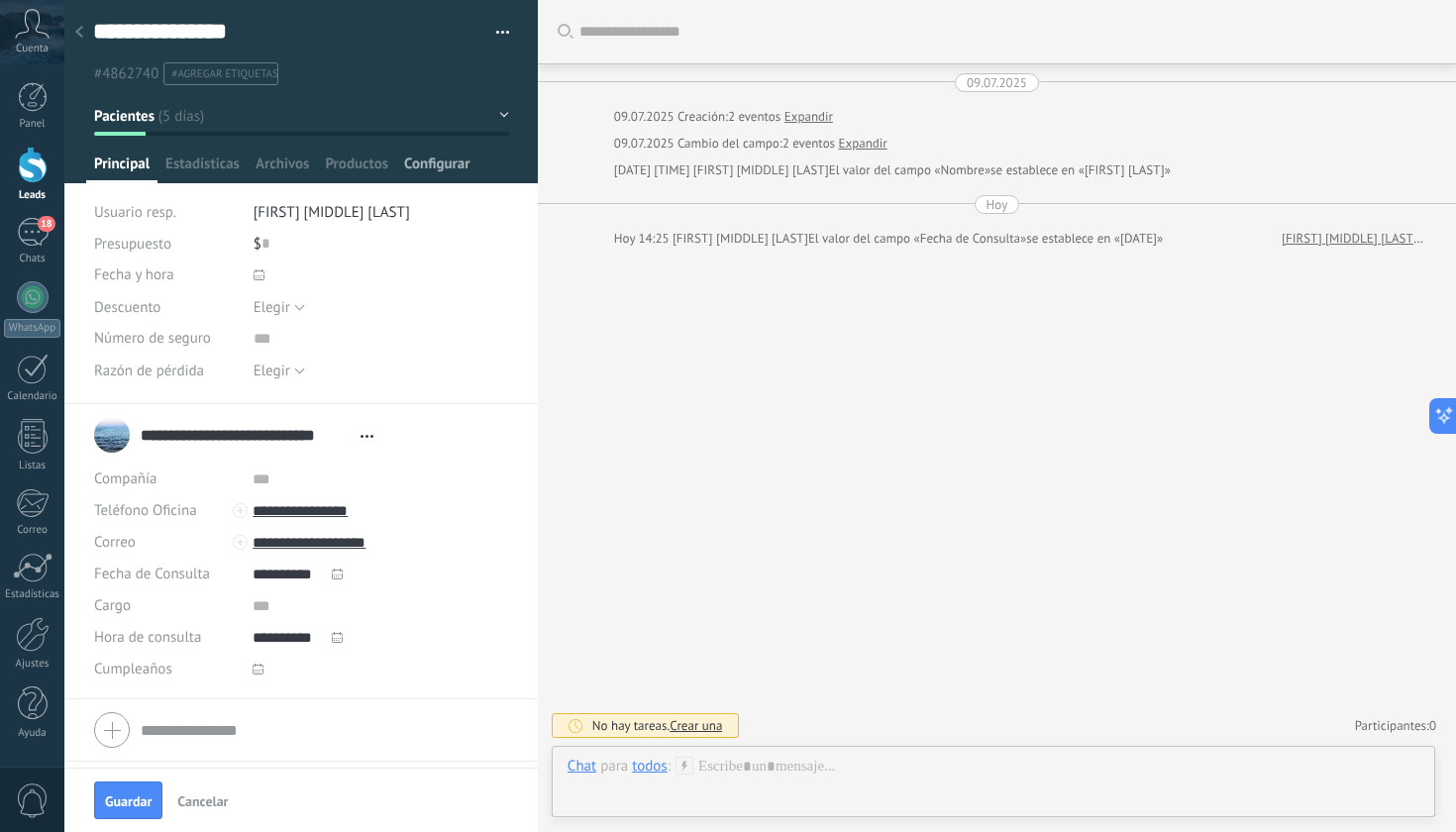 click on "Configurar" at bounding box center (437, 168) 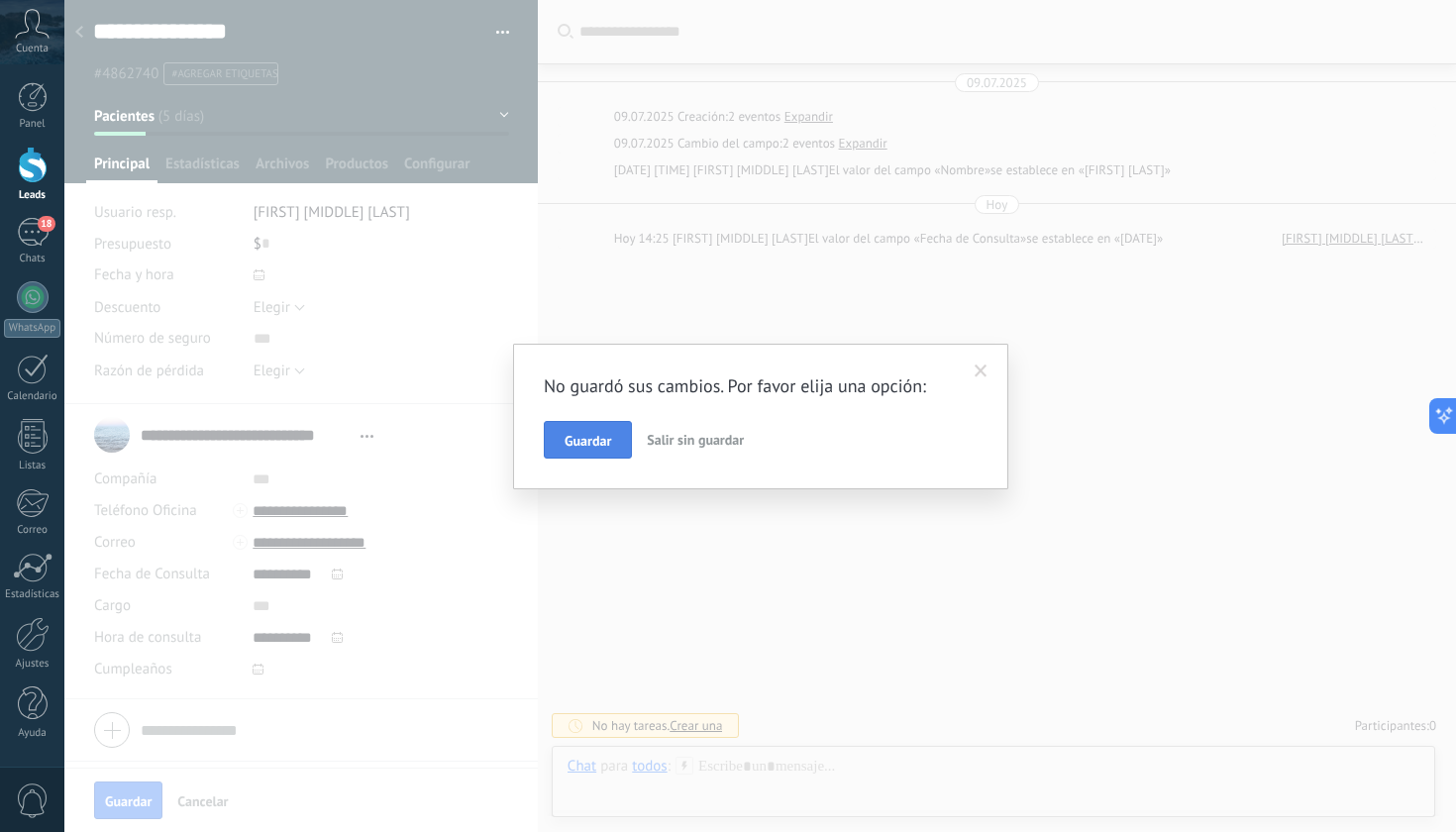 click on "Guardar" at bounding box center [587, 440] 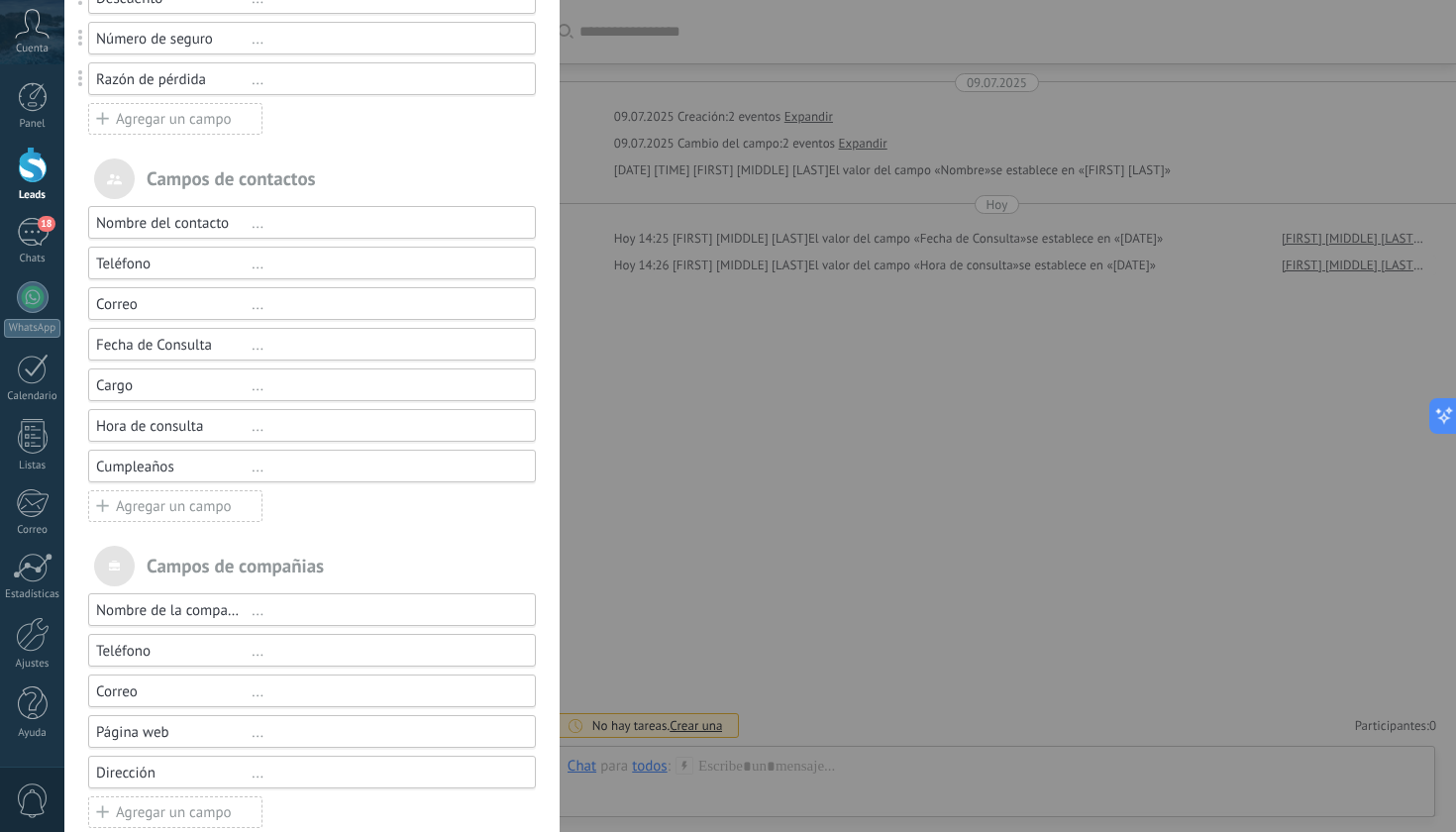 scroll, scrollTop: 323, scrollLeft: 0, axis: vertical 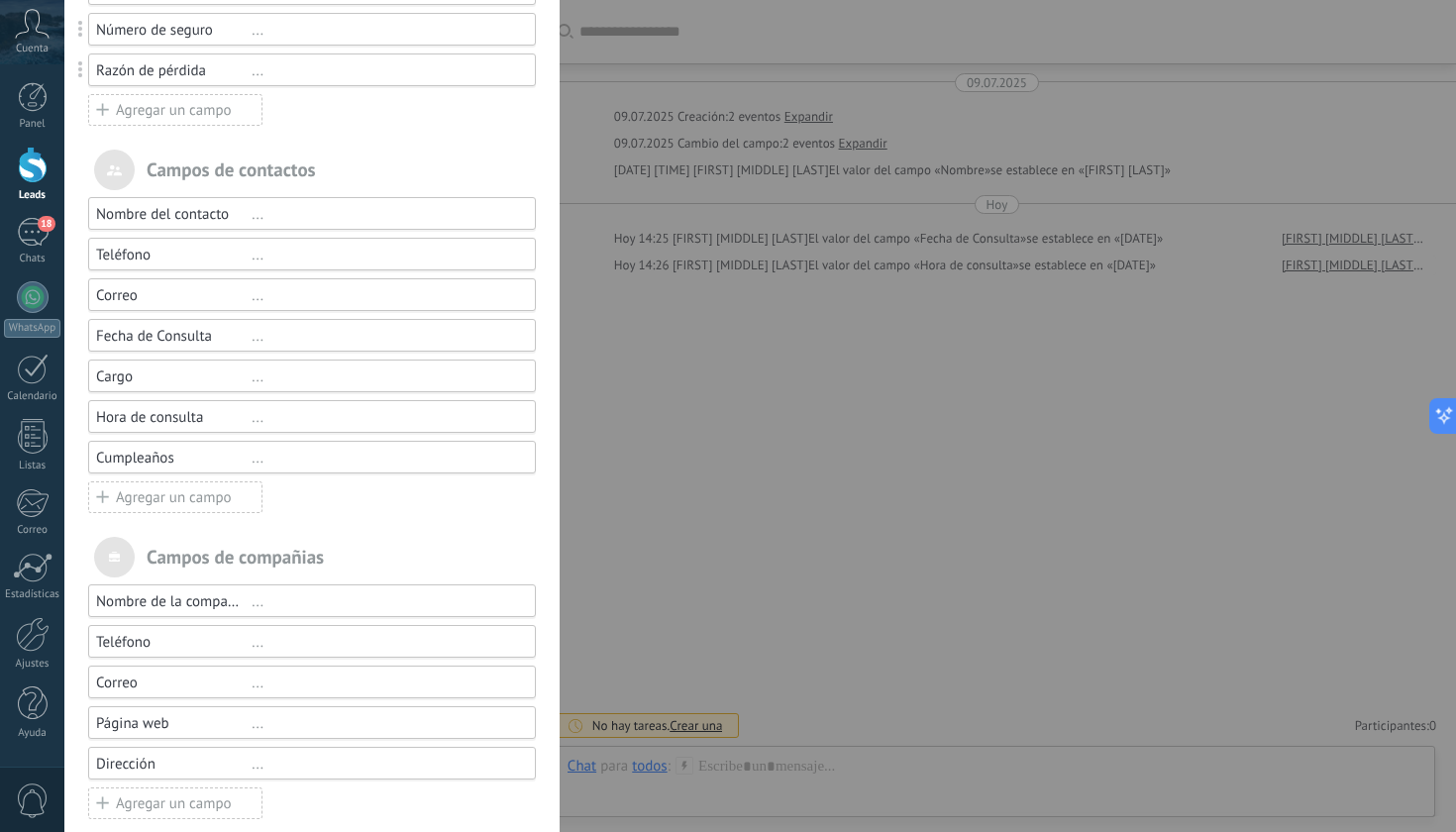 click on "Agregar un campo" at bounding box center (175, 497) 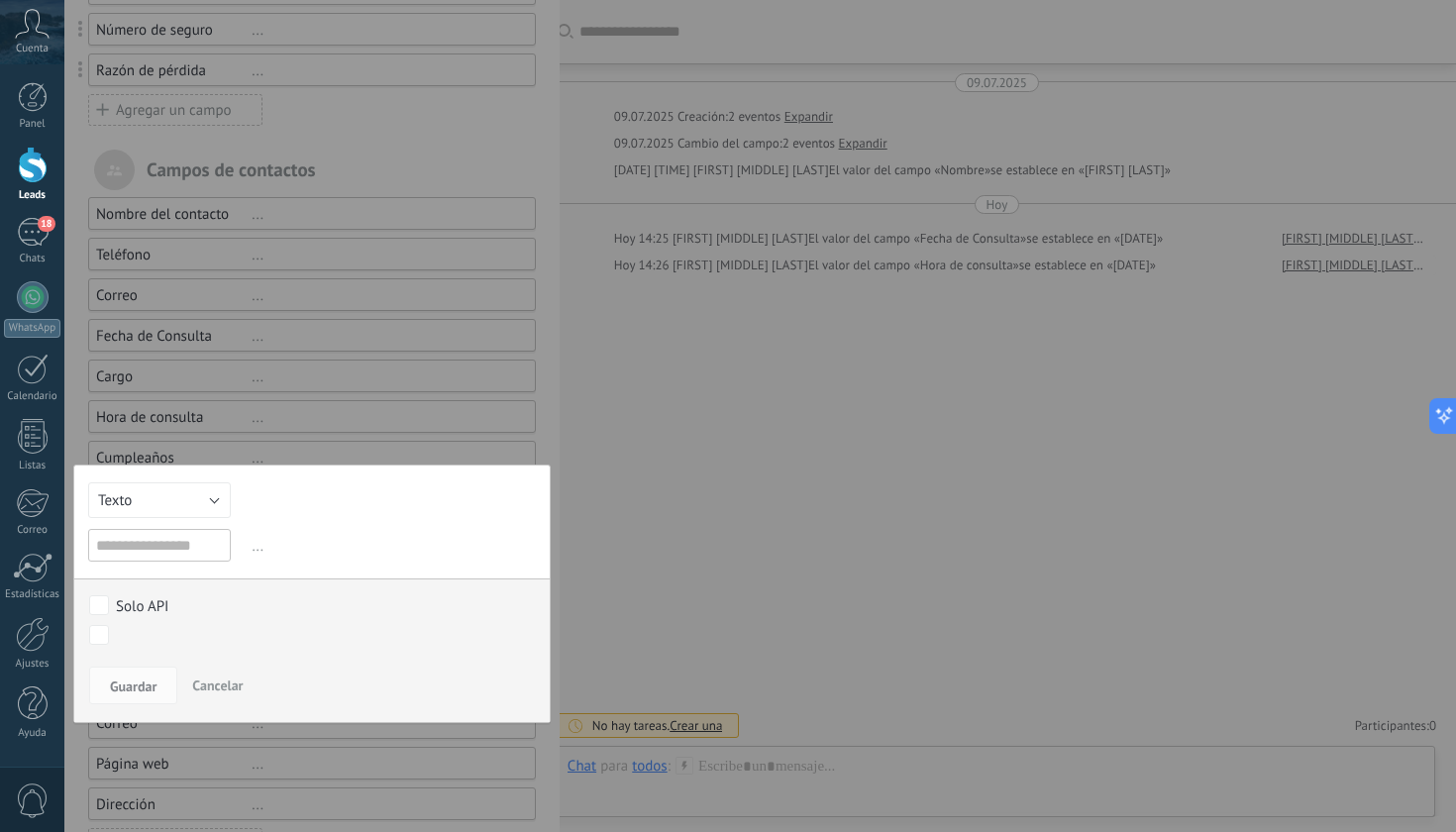 click on "Texto" at bounding box center [159, 500] 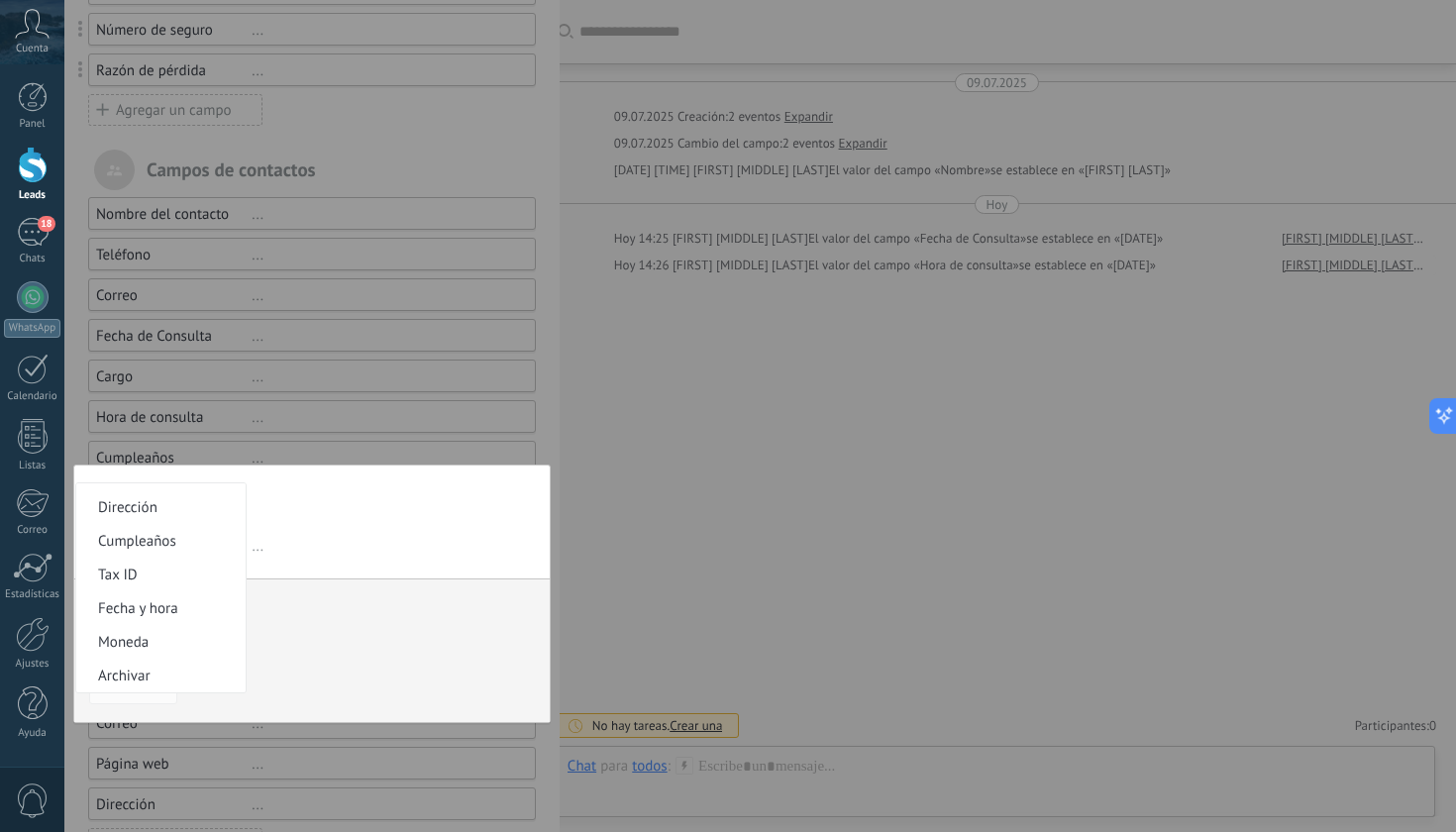 scroll, scrollTop: 330, scrollLeft: 0, axis: vertical 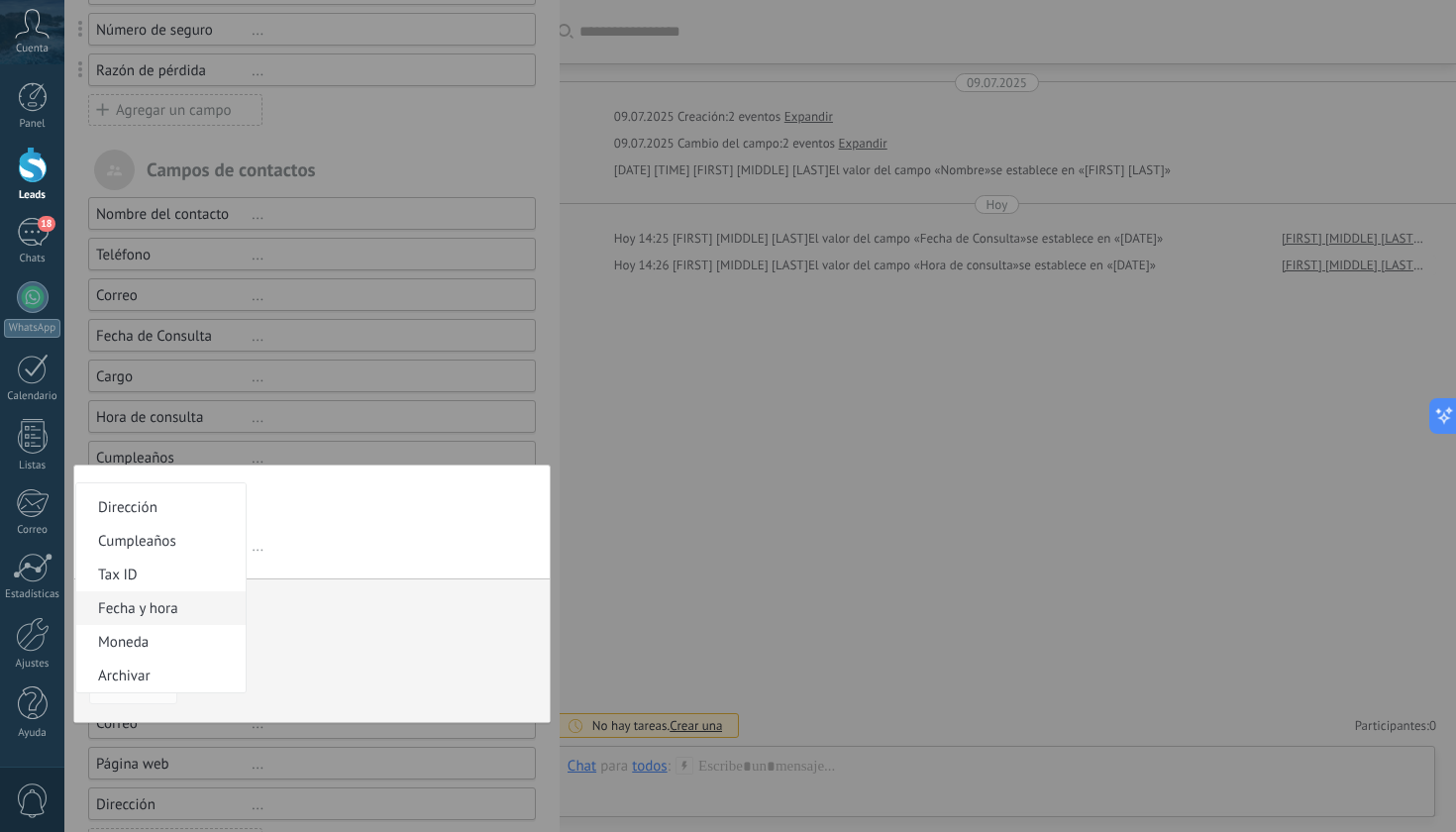 click on "Fecha y hora" at bounding box center [157, 608] 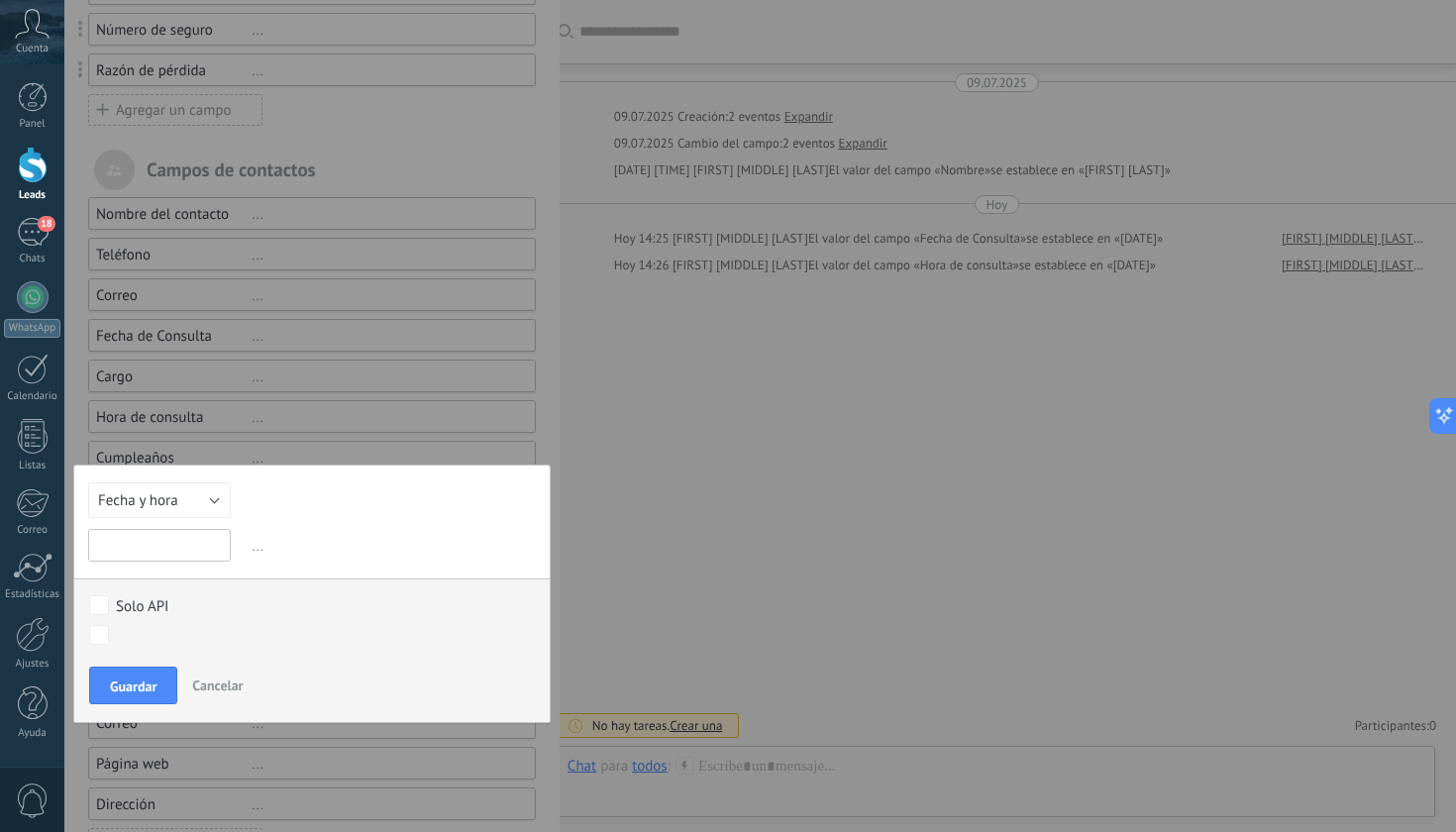 click at bounding box center (159, 545) 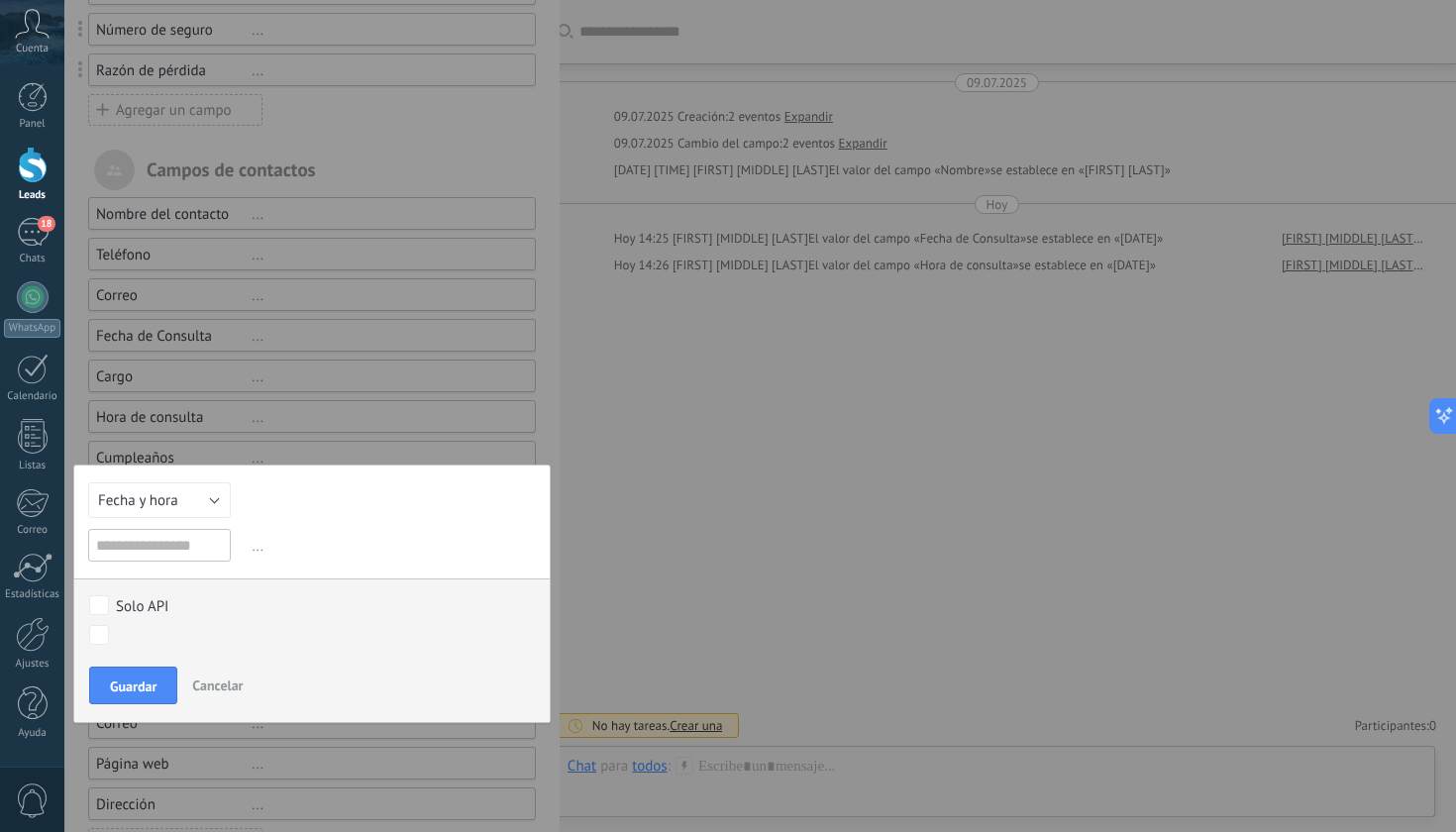 click on "Texto Número Interruptor Selección Multiselección Día URL Texto Largo Interruptor Dirección corta Dirección Cumpleaños Tax ID Fecha y hora Moneda Archivar Fecha y hora ... El campo de moneda te permite introducir divisas diferentes a la moneda utilizada en tu cuenta Use la expresión para calcular el valor = [ — inserta un campo * — multiplicar / — dividir + — agregar - — sustraer ( ) — paréntesis Puede especificar el cálculo del valor automático por la fórmula.Por ejemplo, la fórmula  [Presupuesto] * 0.2  lo ayudará a calcular un descuento del 20 % del presupuesto. Solo API Pacientes Paciente Nuevo Paciente Alta Relativa Paciente con Cita Agendada Paciente con Cita Confirmada Paciente Inactivo Paciente esperando nueva cita Cita completada – ganado Cita cancelada – perdido Guardar Cancelar" at bounding box center (312, 593) 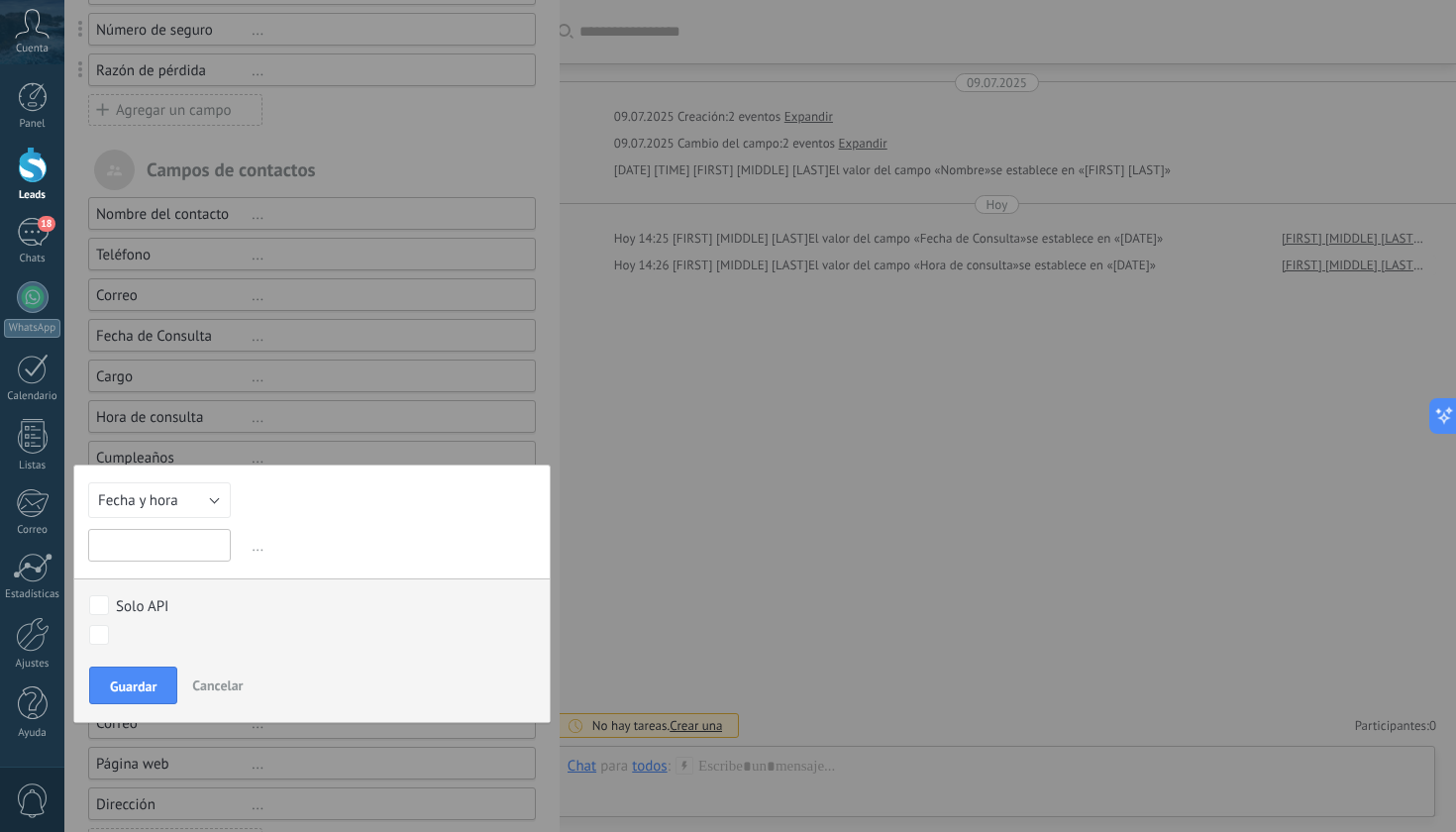 click at bounding box center (159, 545) 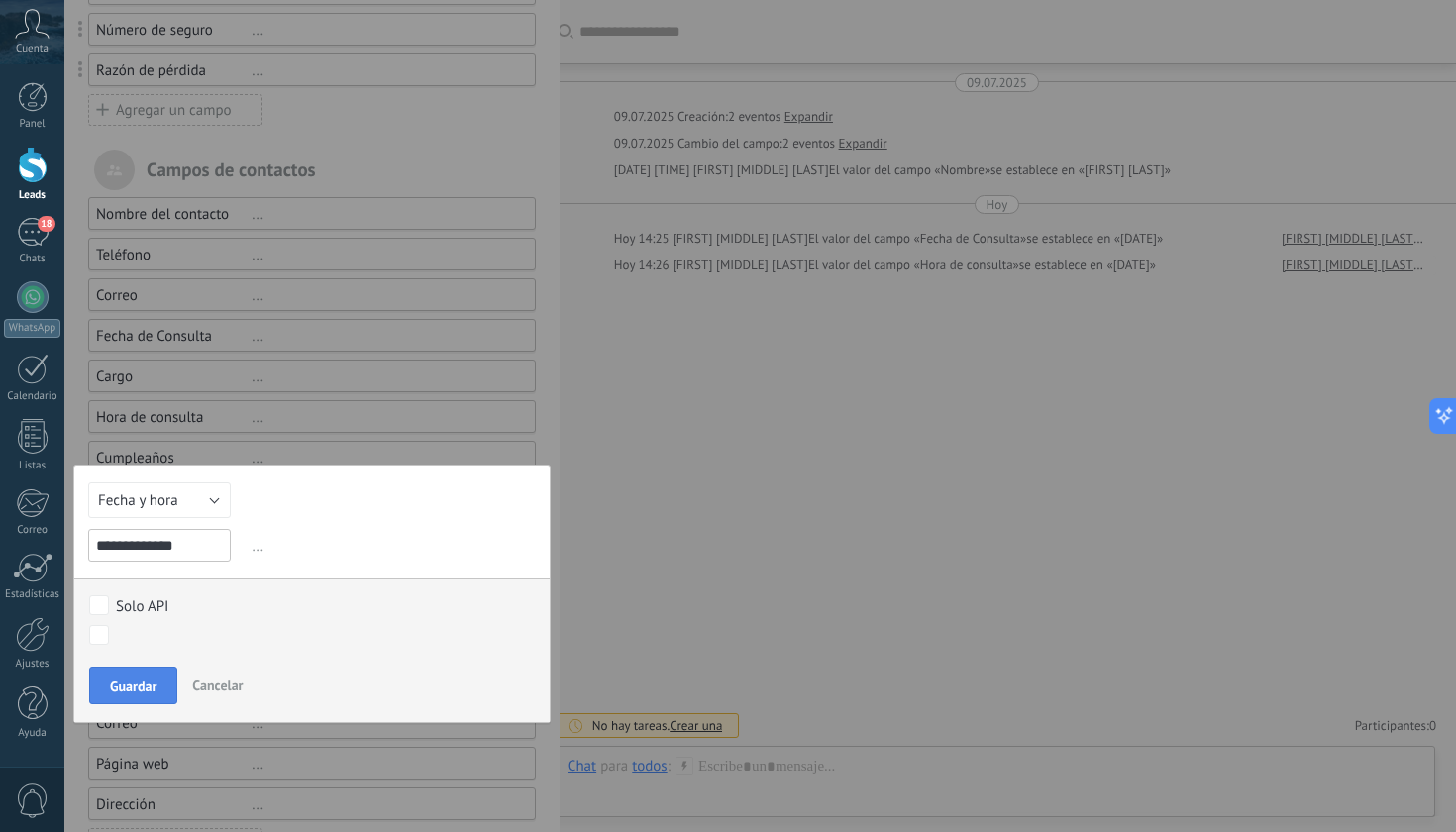 type on "**********" 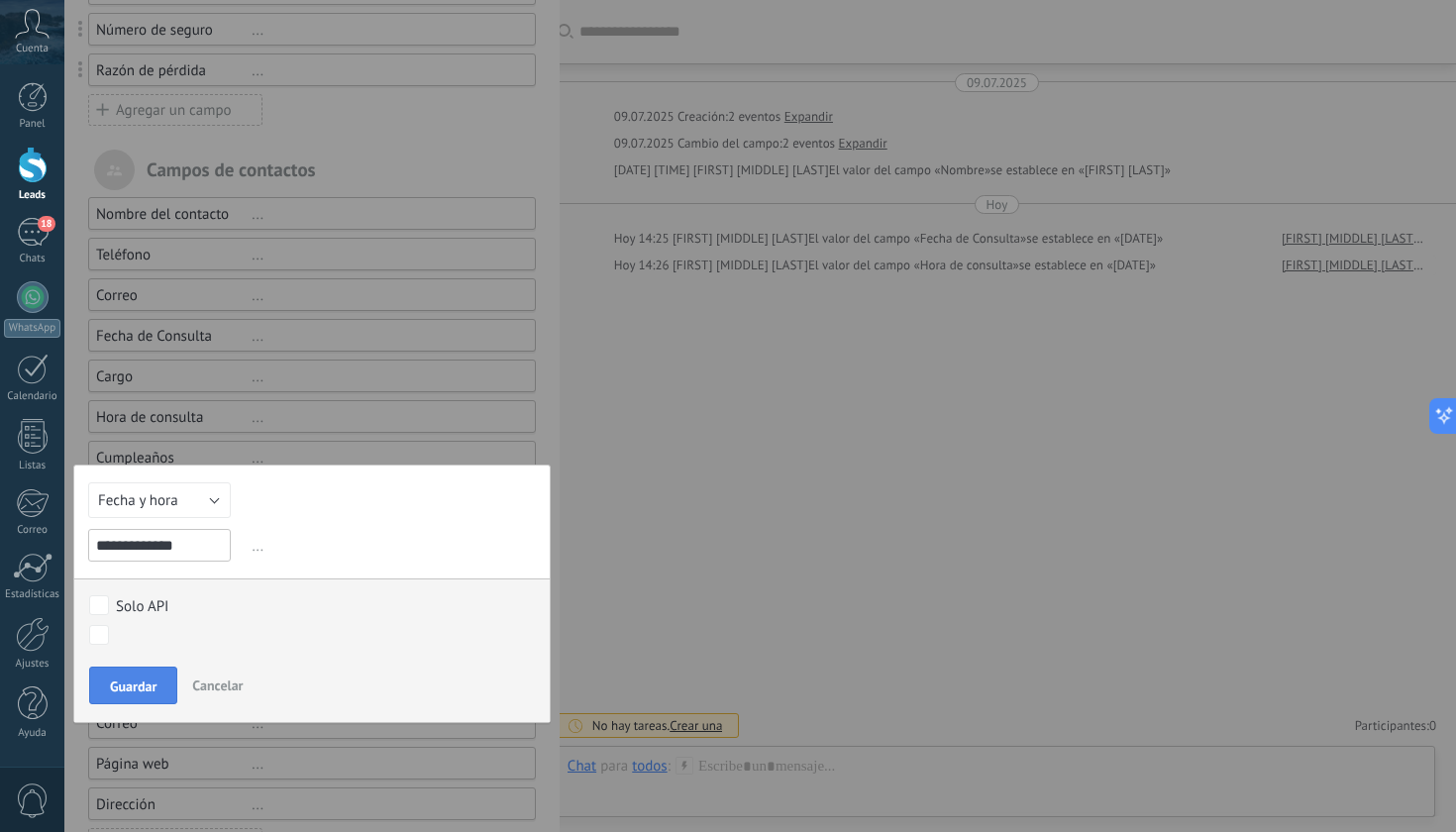 click on "Guardar" at bounding box center (133, 686) 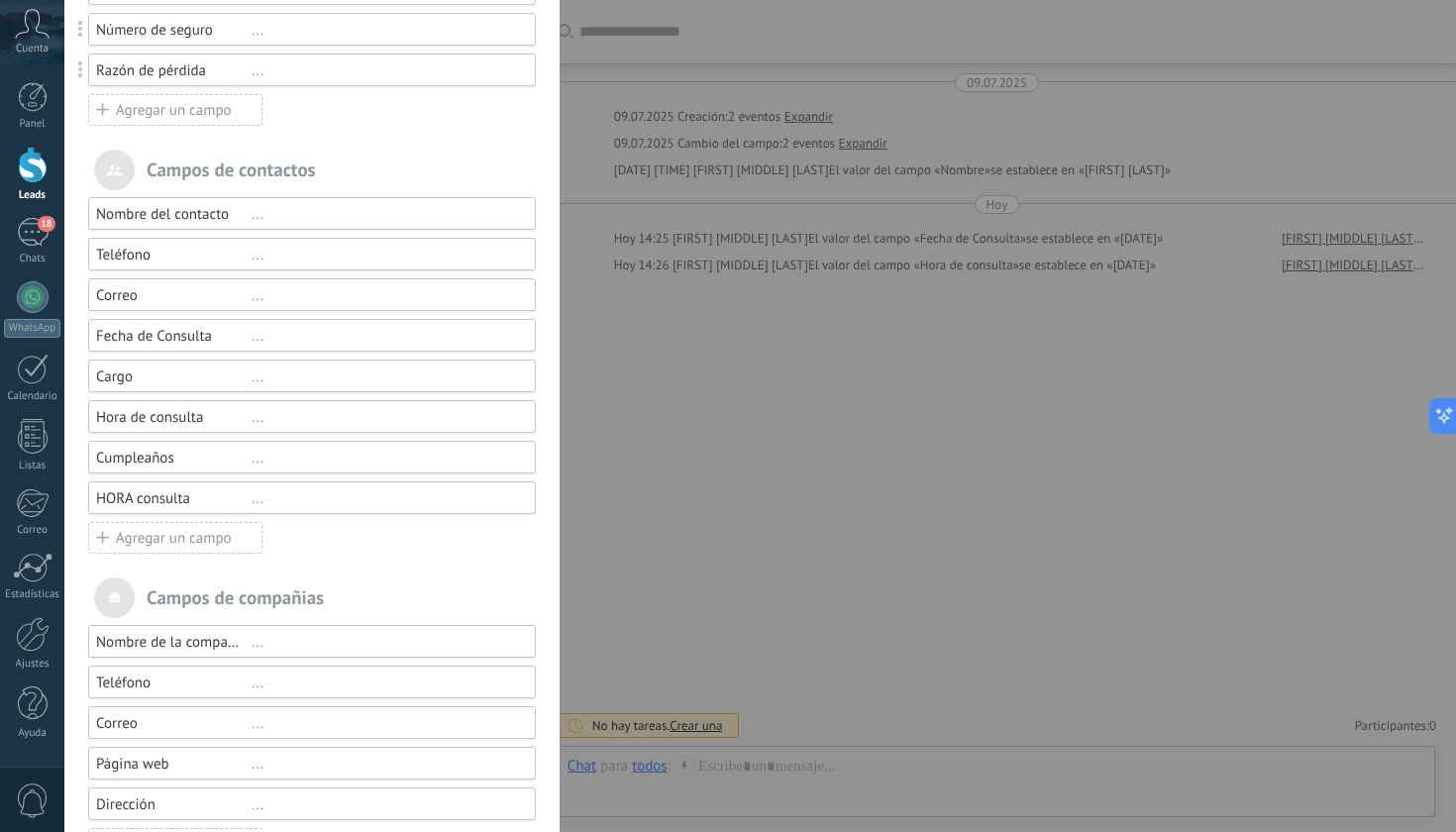 click on "..." at bounding box center [384, 498] 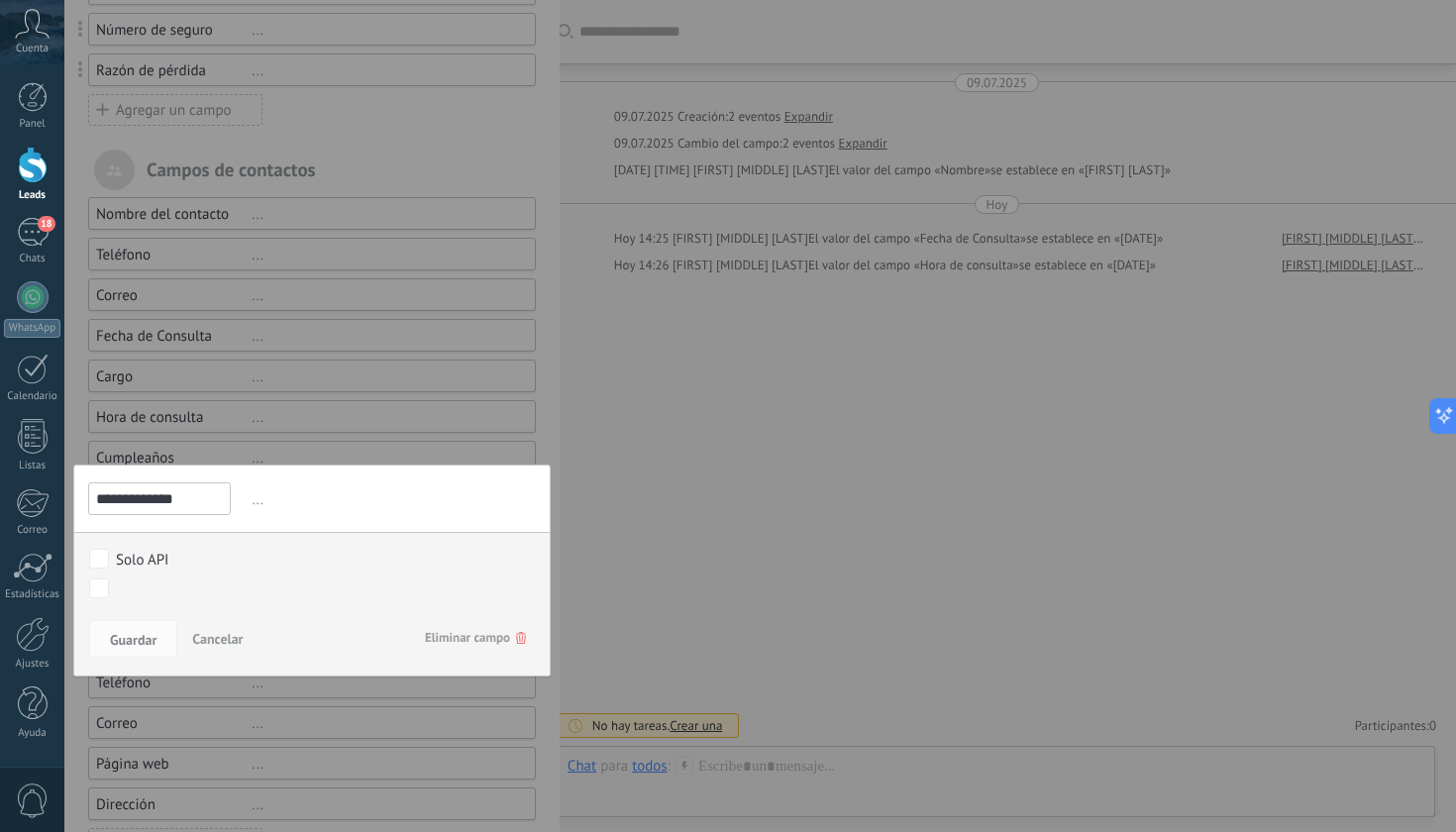 click at bounding box center [312, 286] 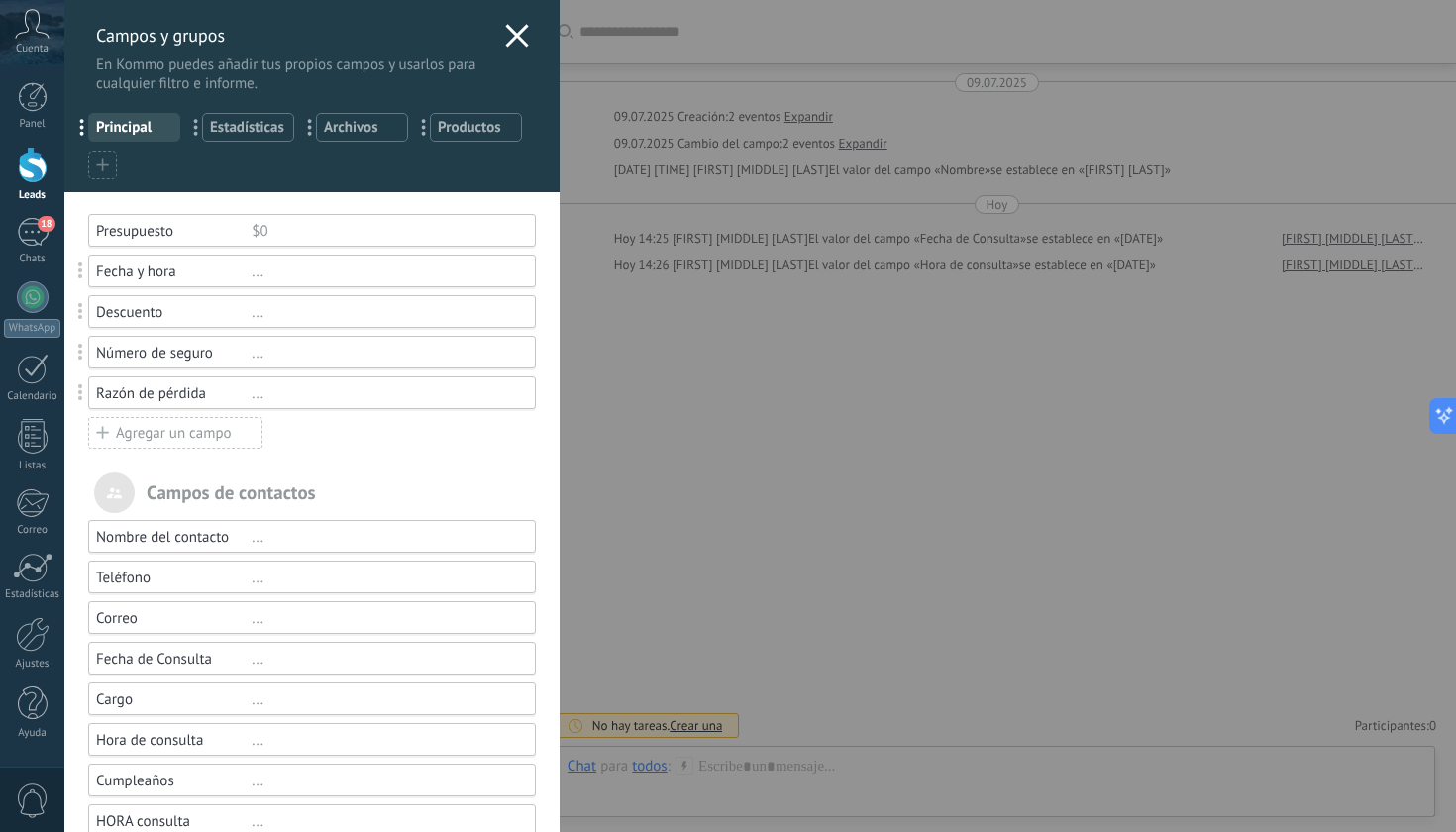 scroll, scrollTop: 0, scrollLeft: 0, axis: both 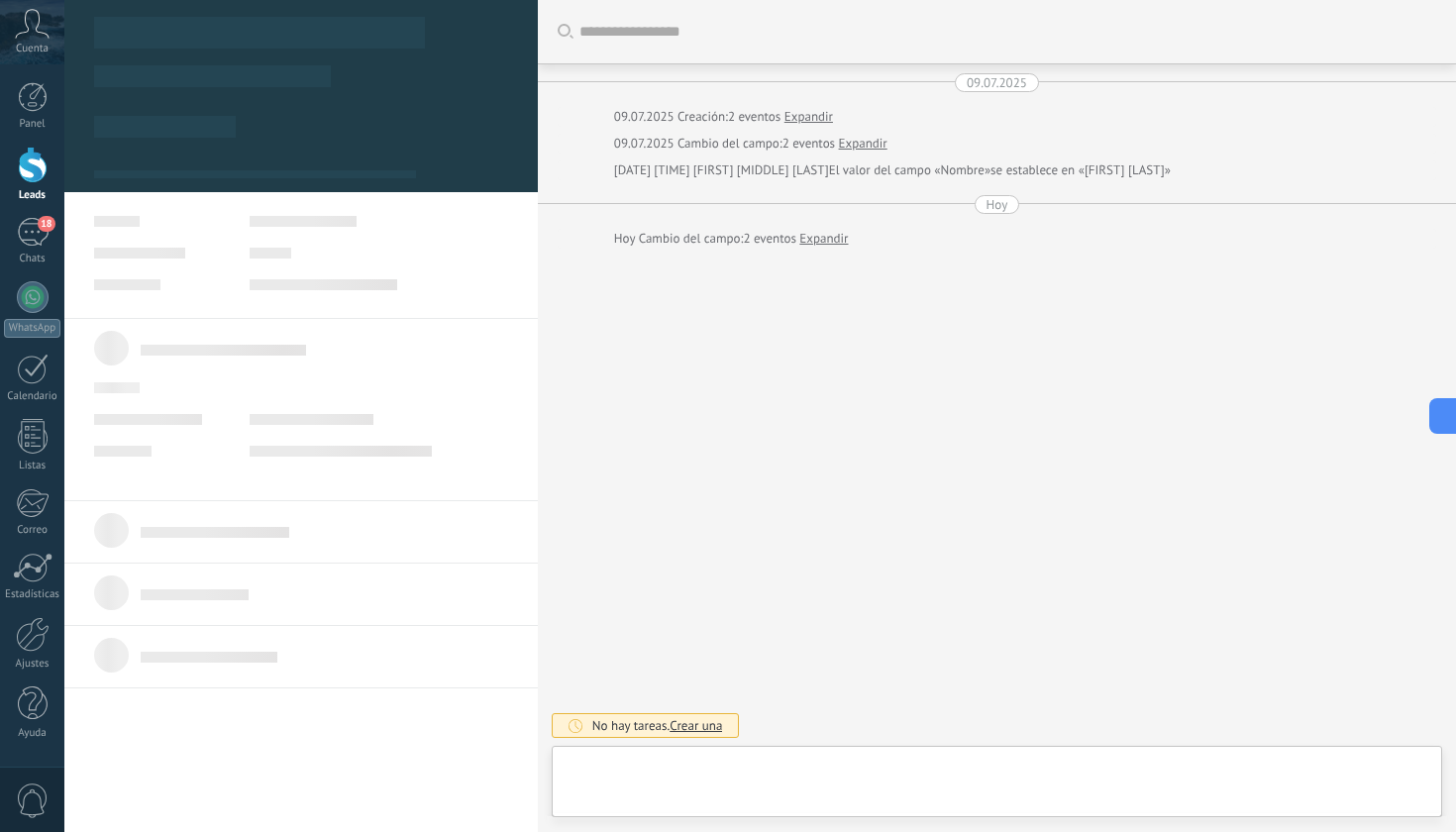 type on "**********" 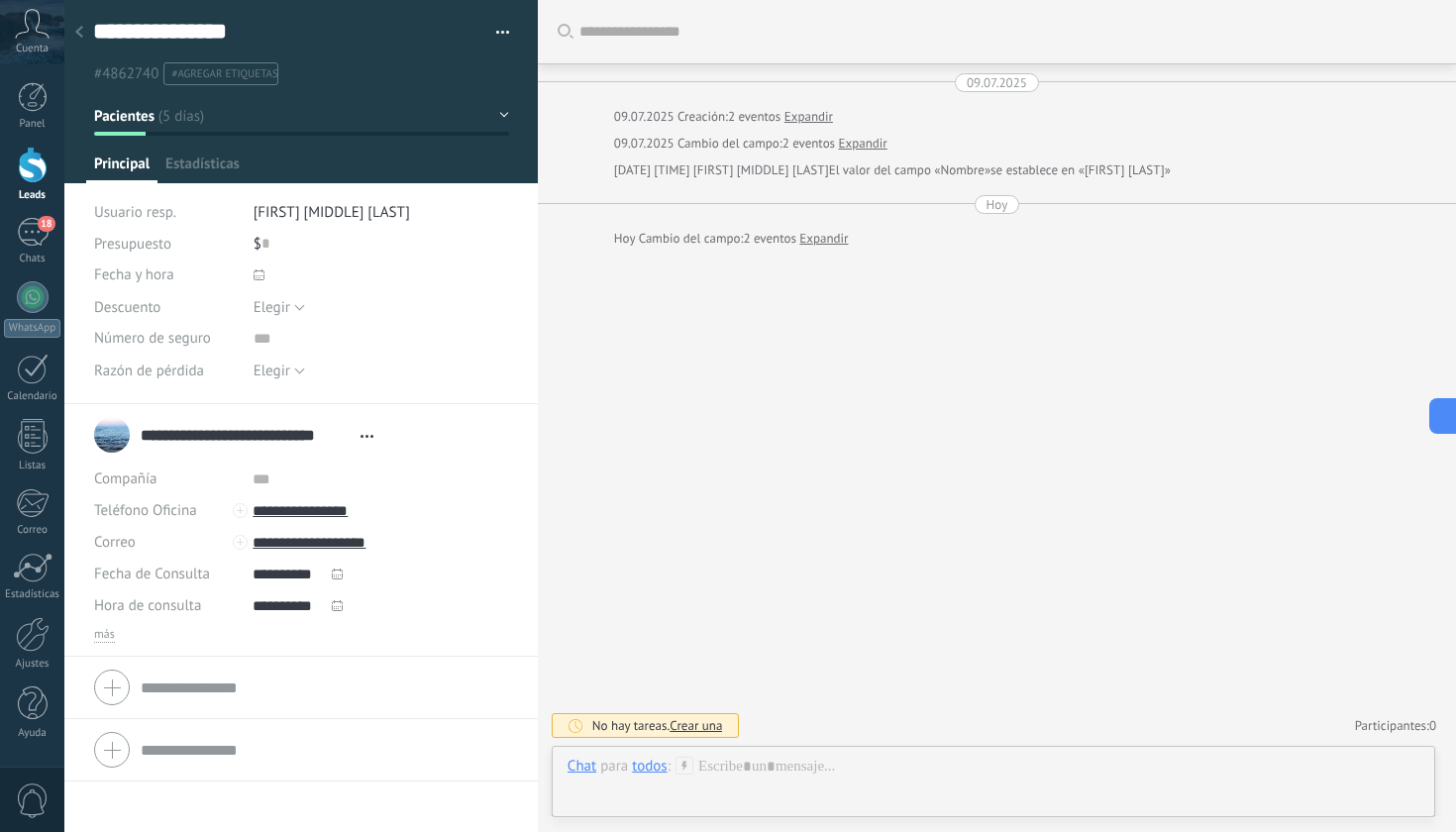 scroll, scrollTop: 30, scrollLeft: 0, axis: vertical 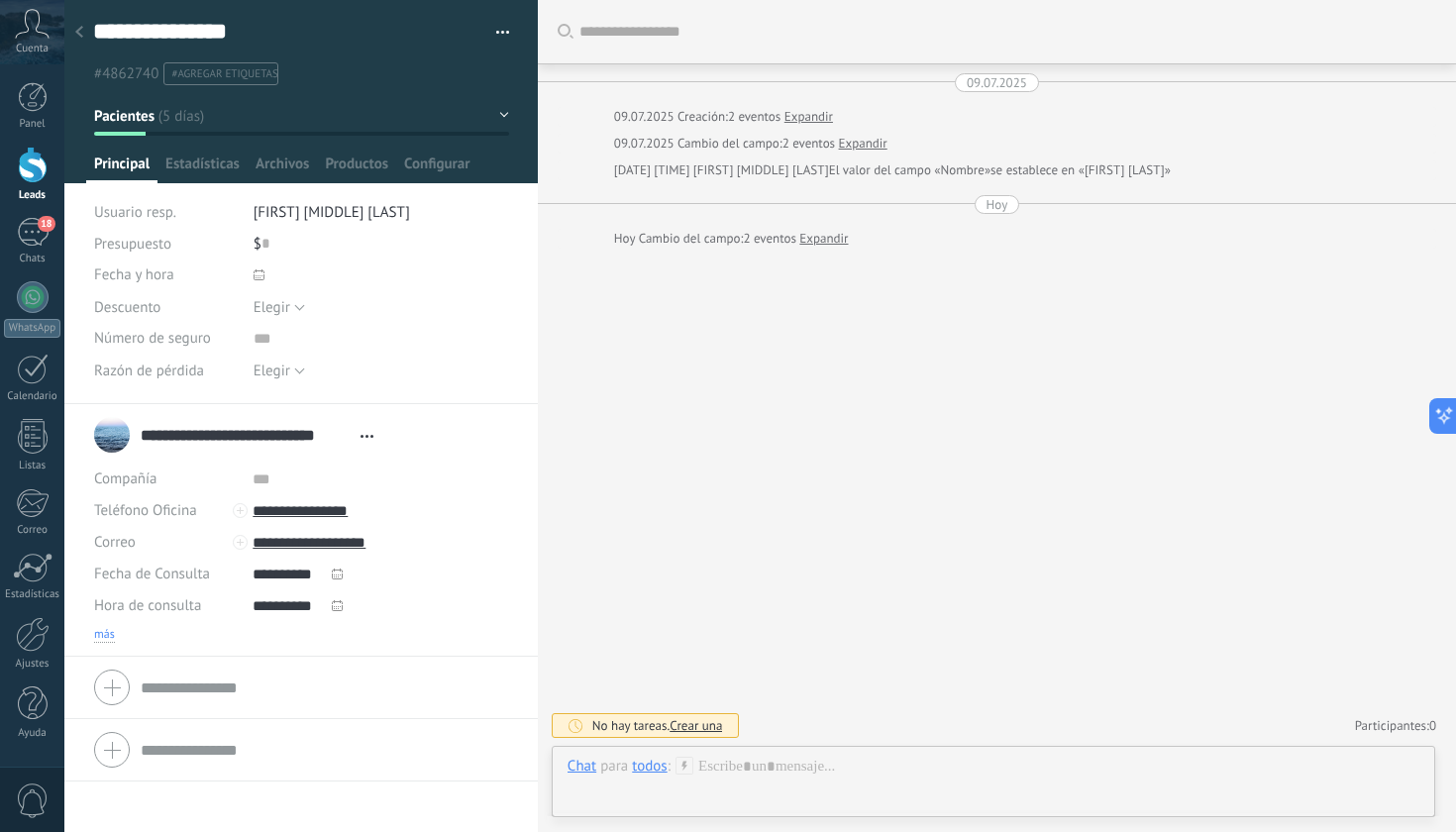 click on "más" at bounding box center (104, 635) 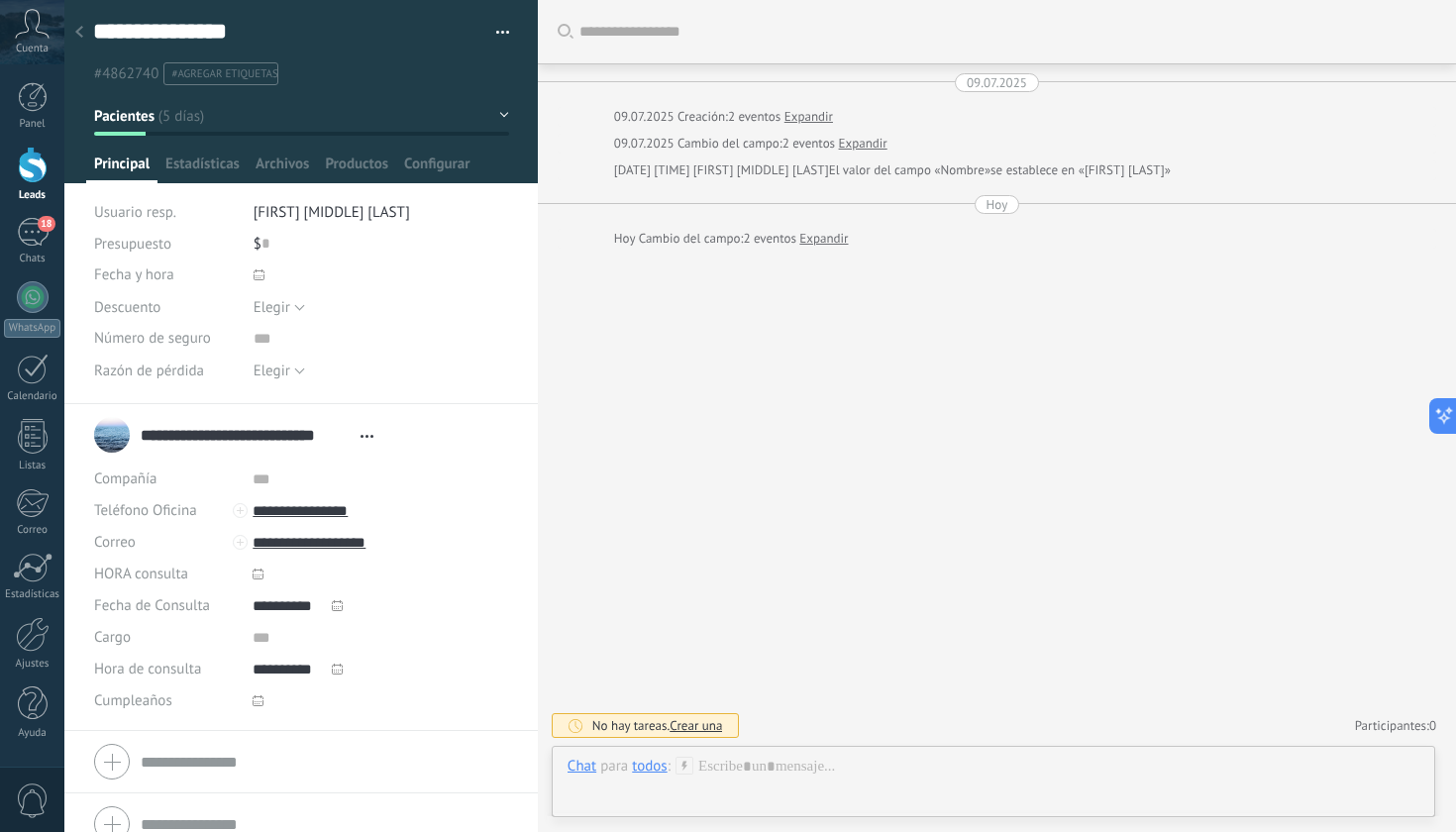 click 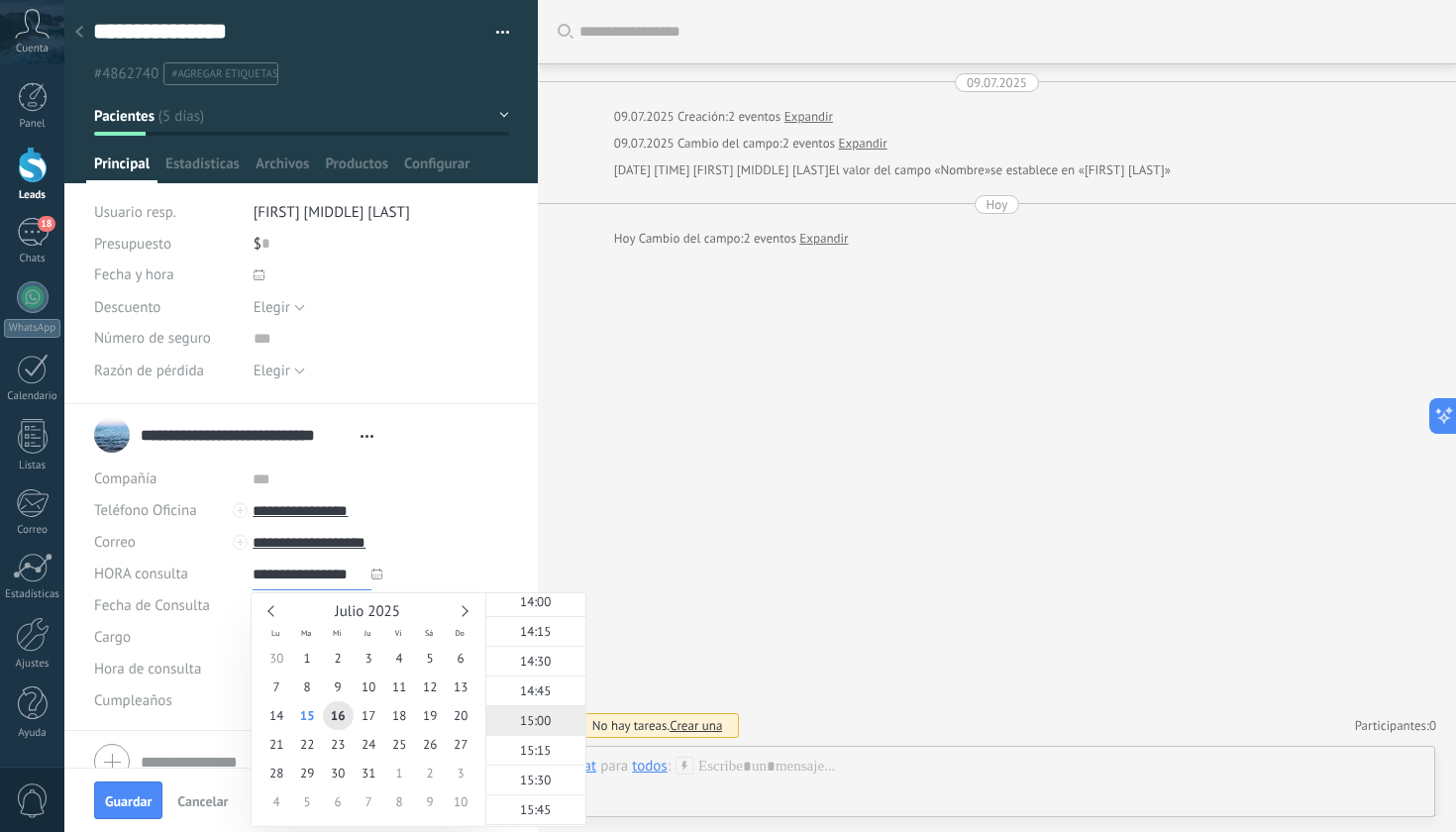 scroll, scrollTop: 1672, scrollLeft: 0, axis: vertical 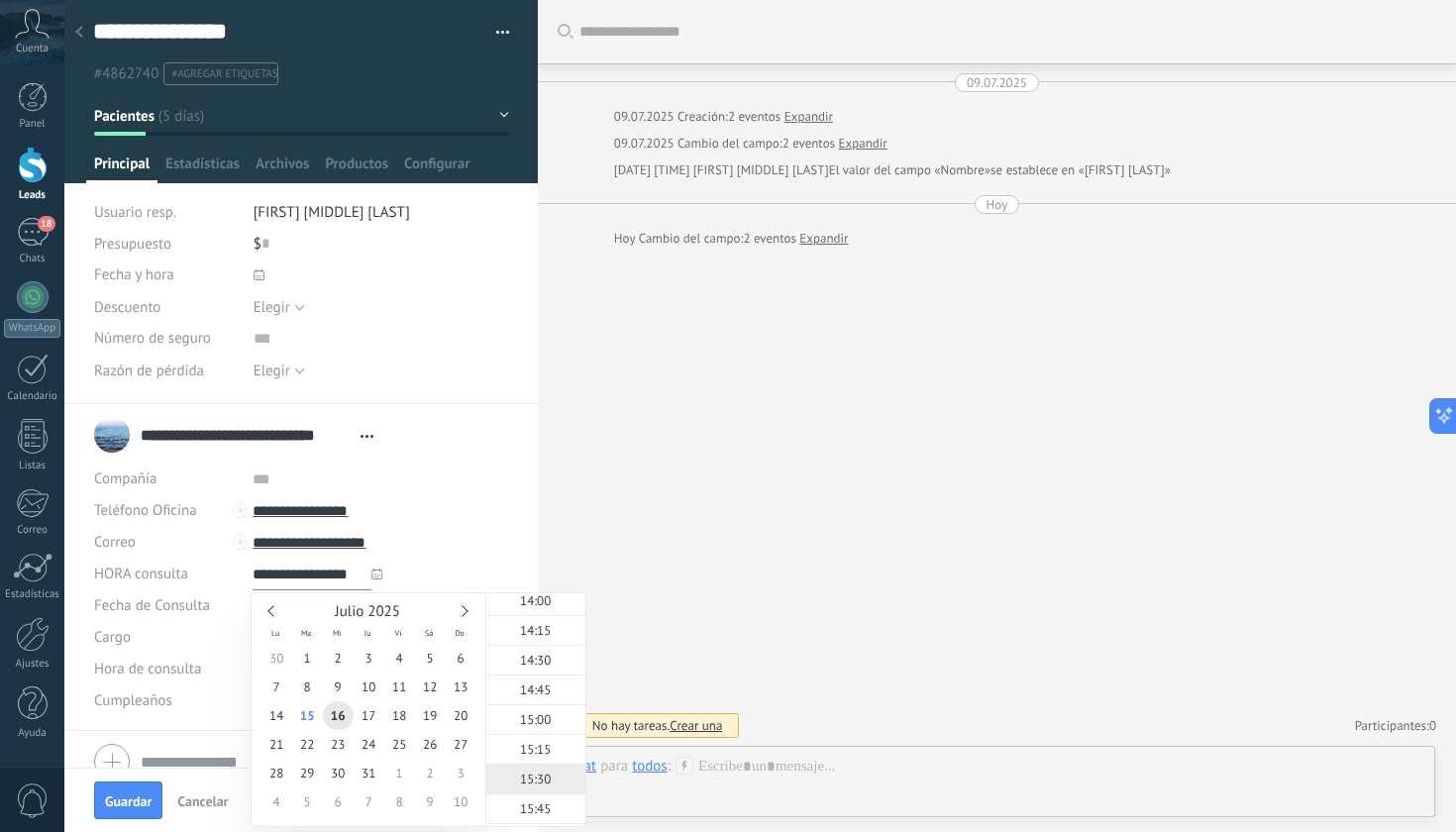 click on "15:30" at bounding box center (535, 779) 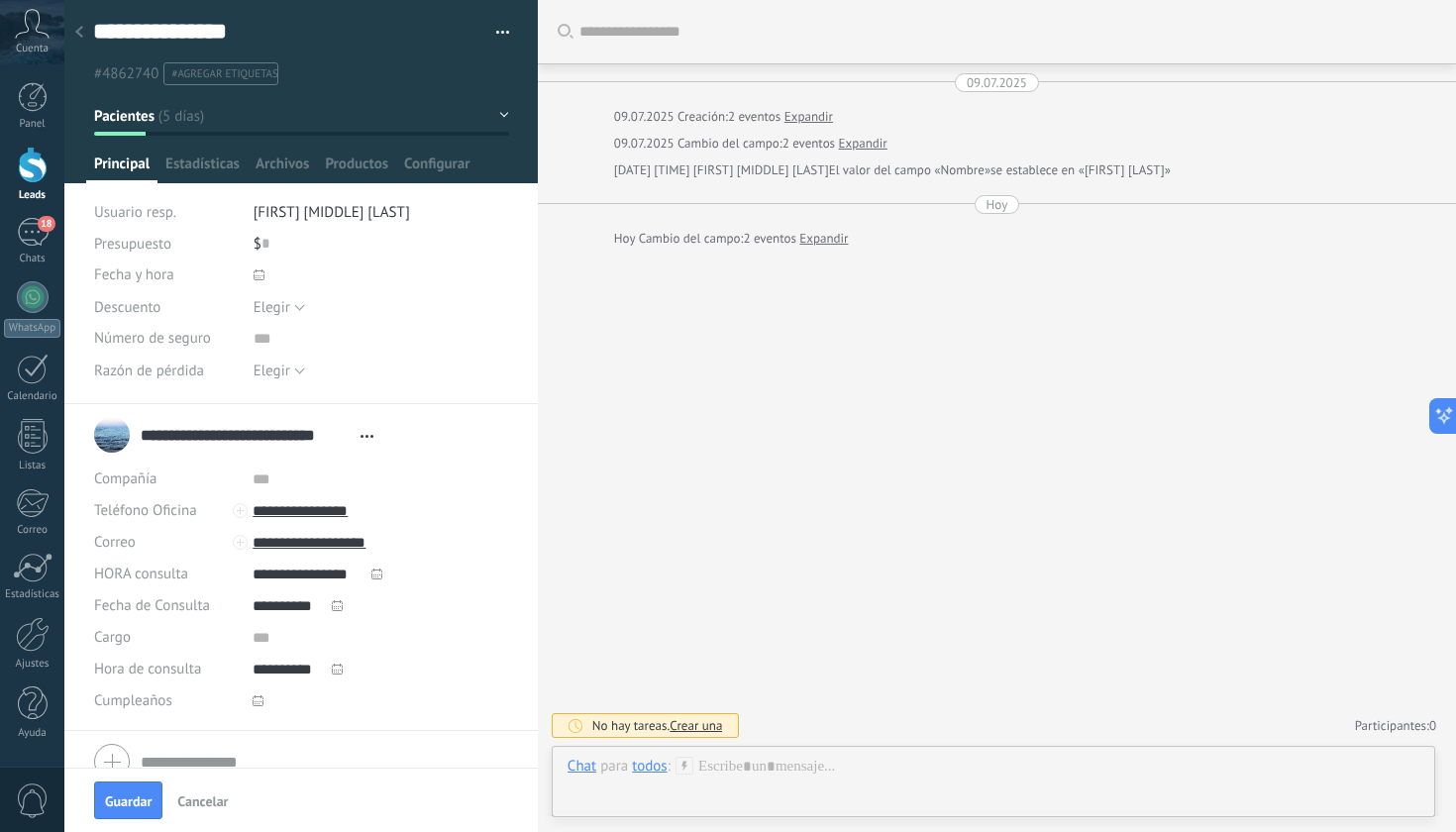 click on "**********" at bounding box center [380, 670] 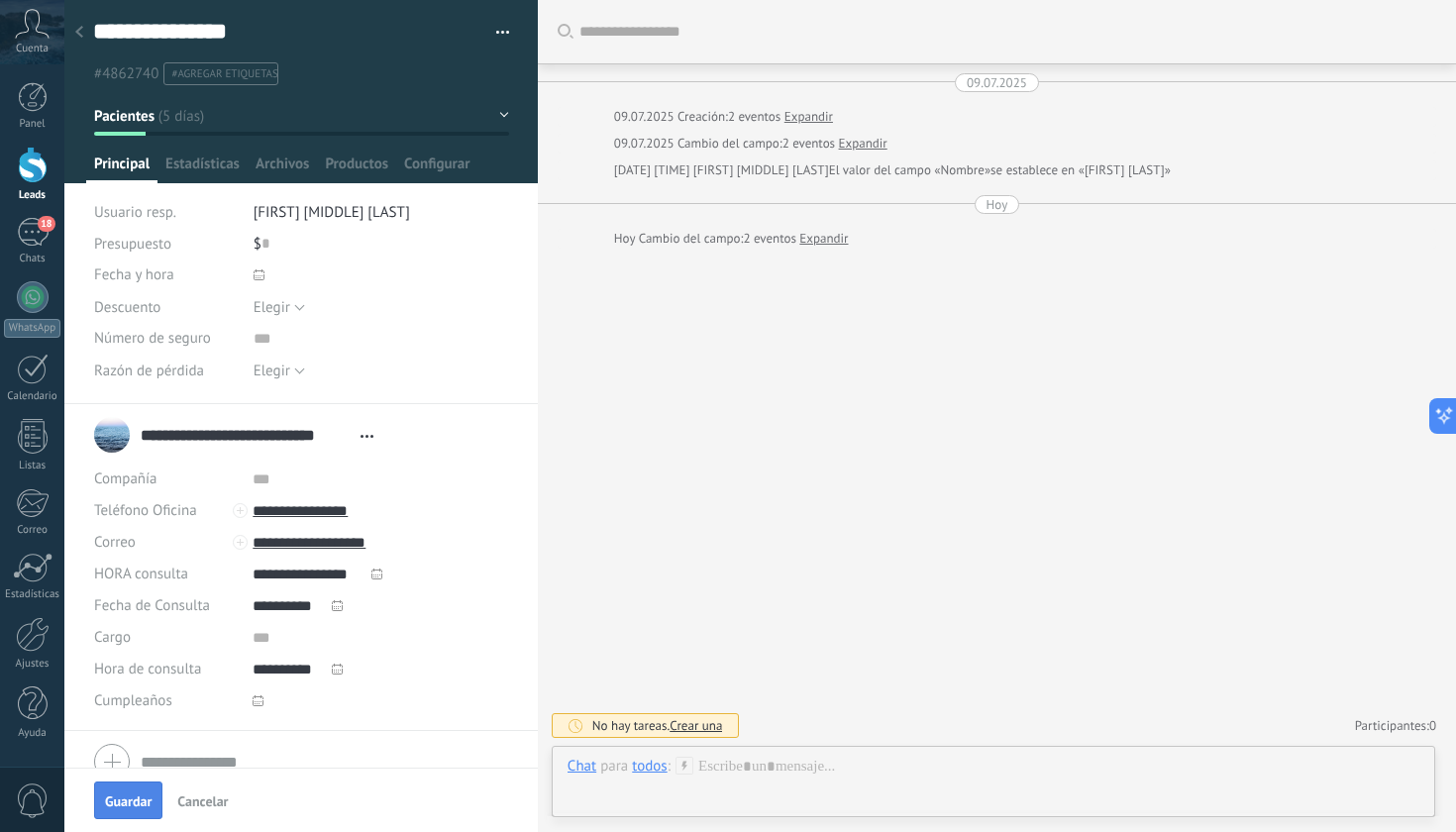 click on "Guardar" at bounding box center (128, 800) 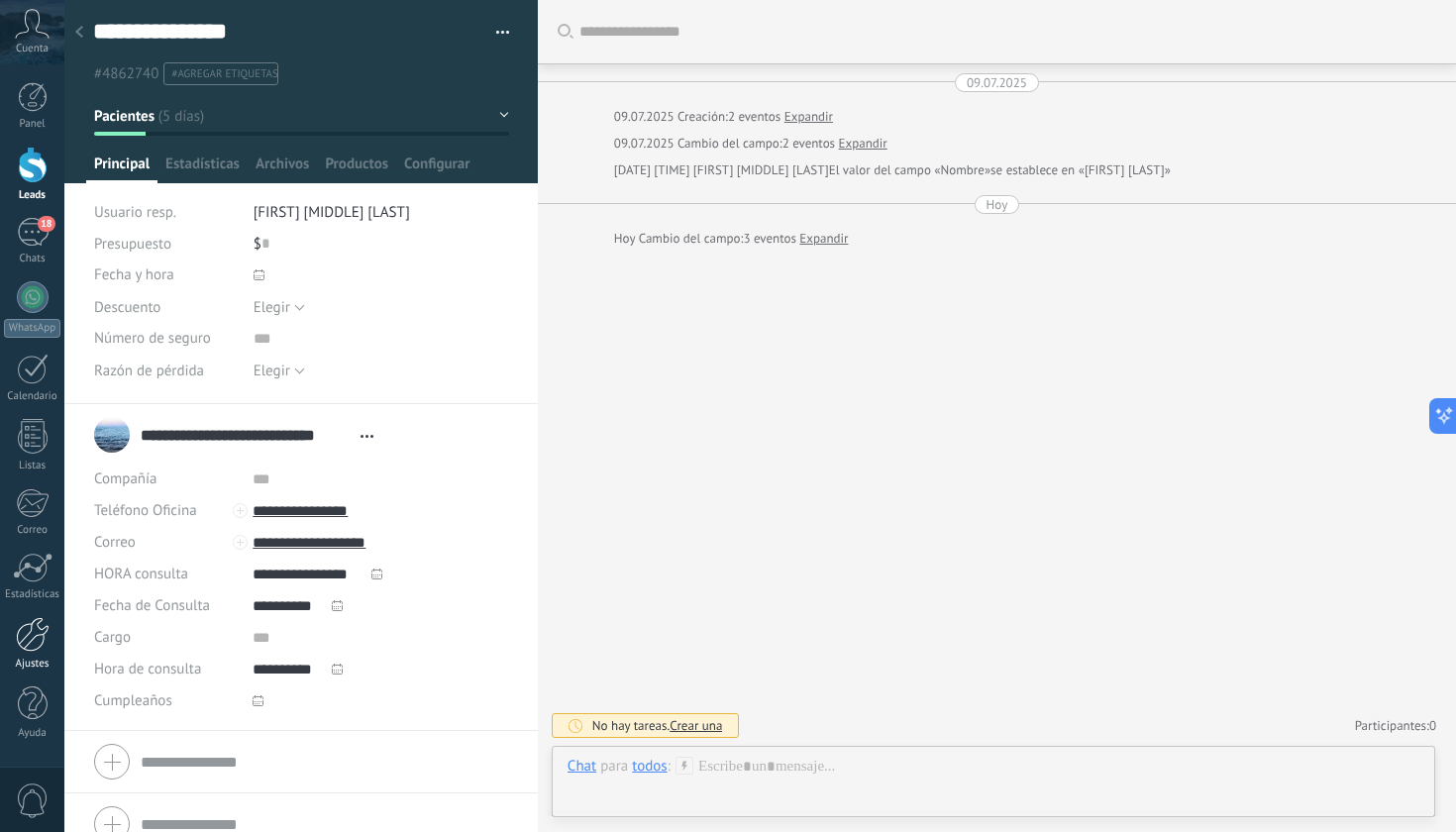 click on "Ajustes" at bounding box center [33, 664] 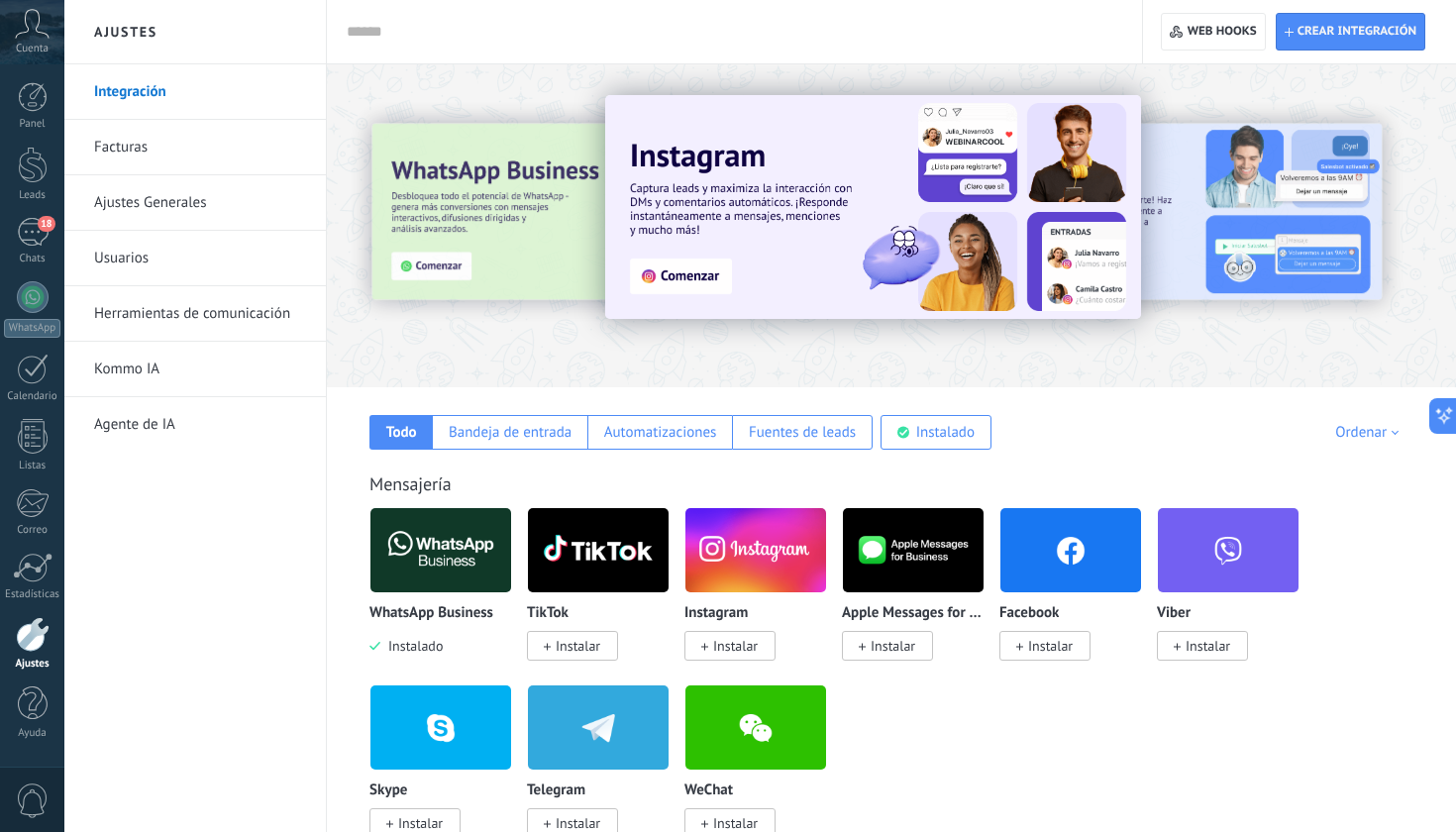 click on "Herramientas de comunicación" at bounding box center [200, 314] 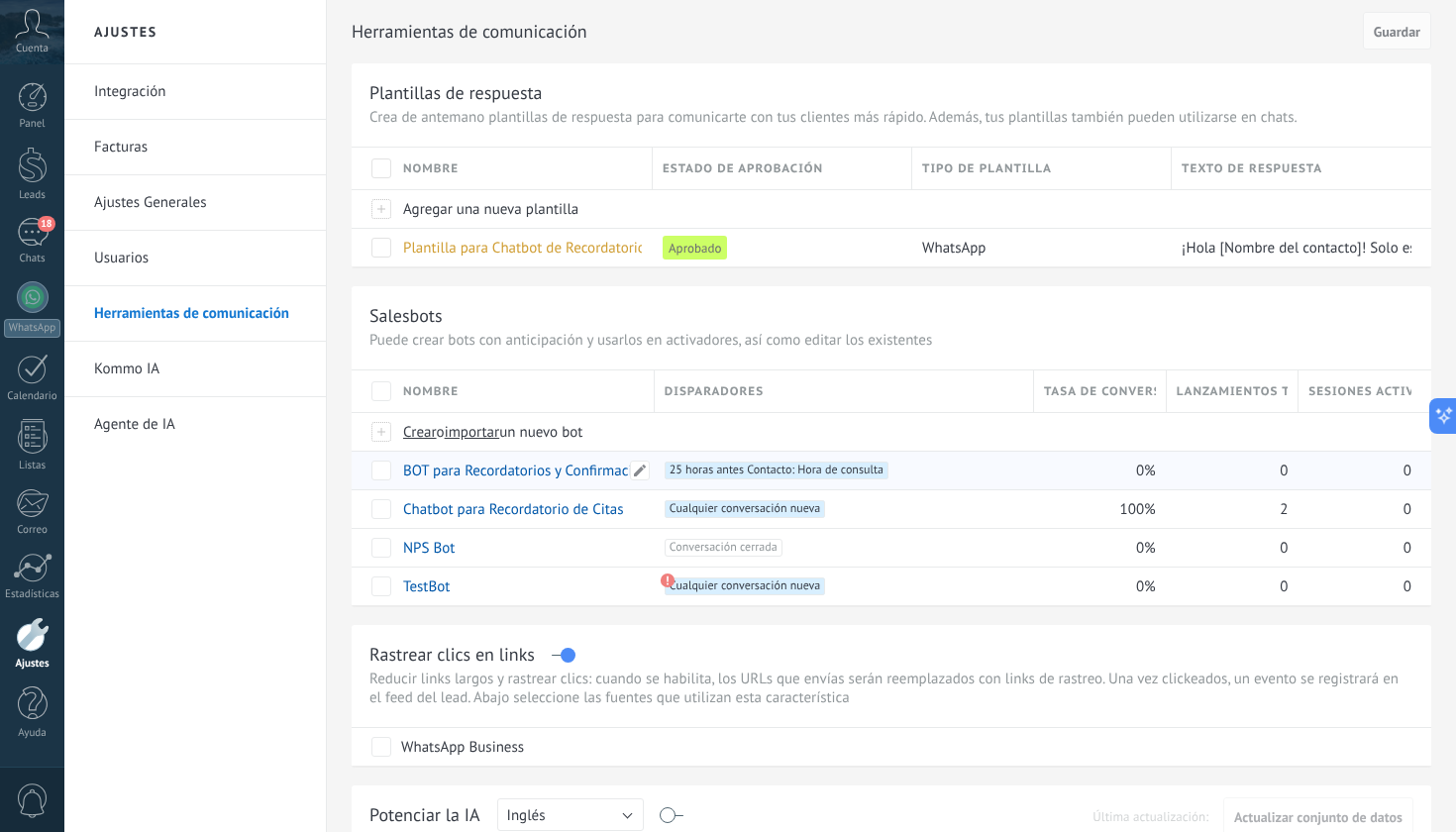 click on "BOT para Recordatorios y Confirmaciones" at bounding box center (533, 470) 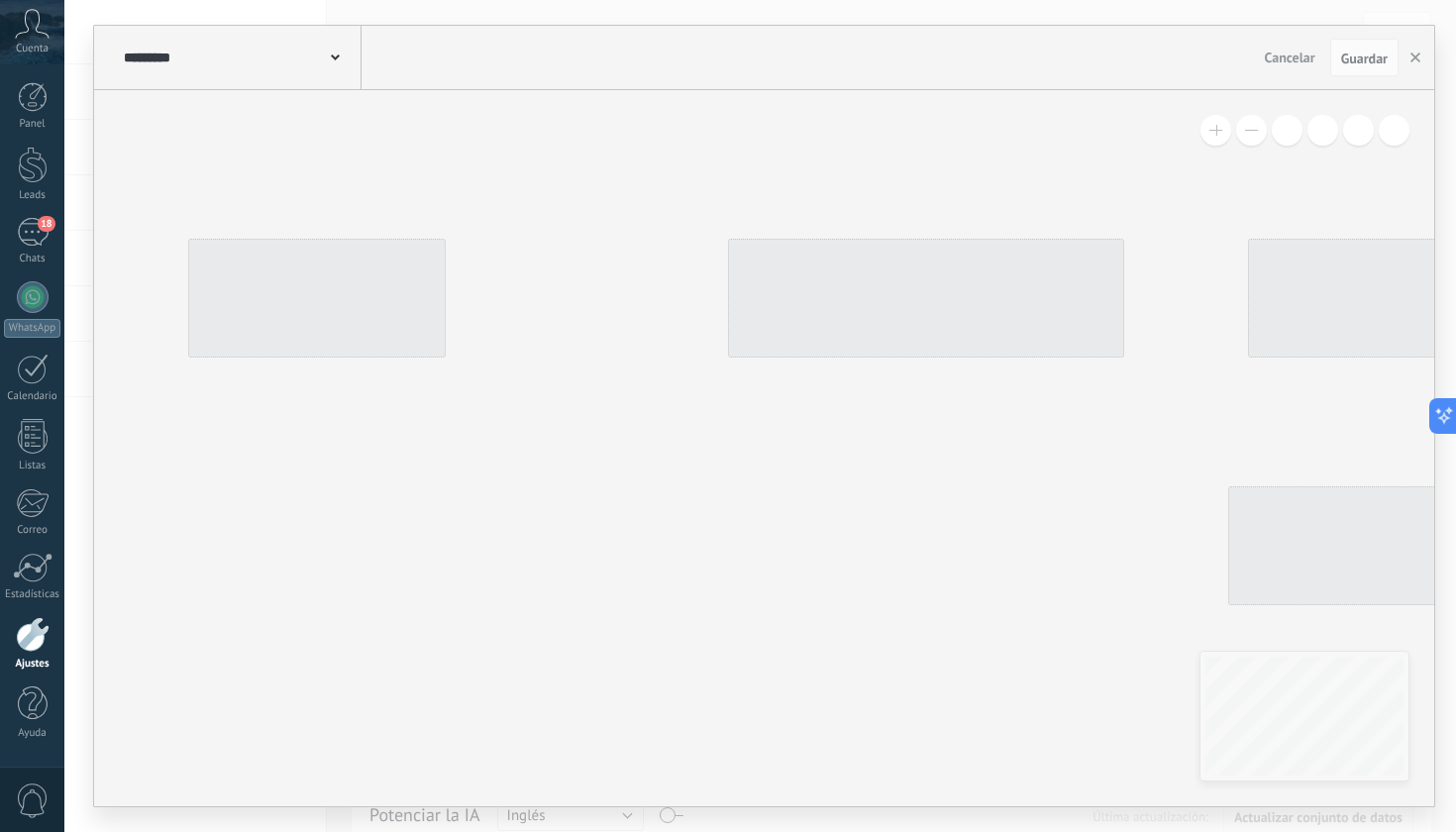 type on "**********" 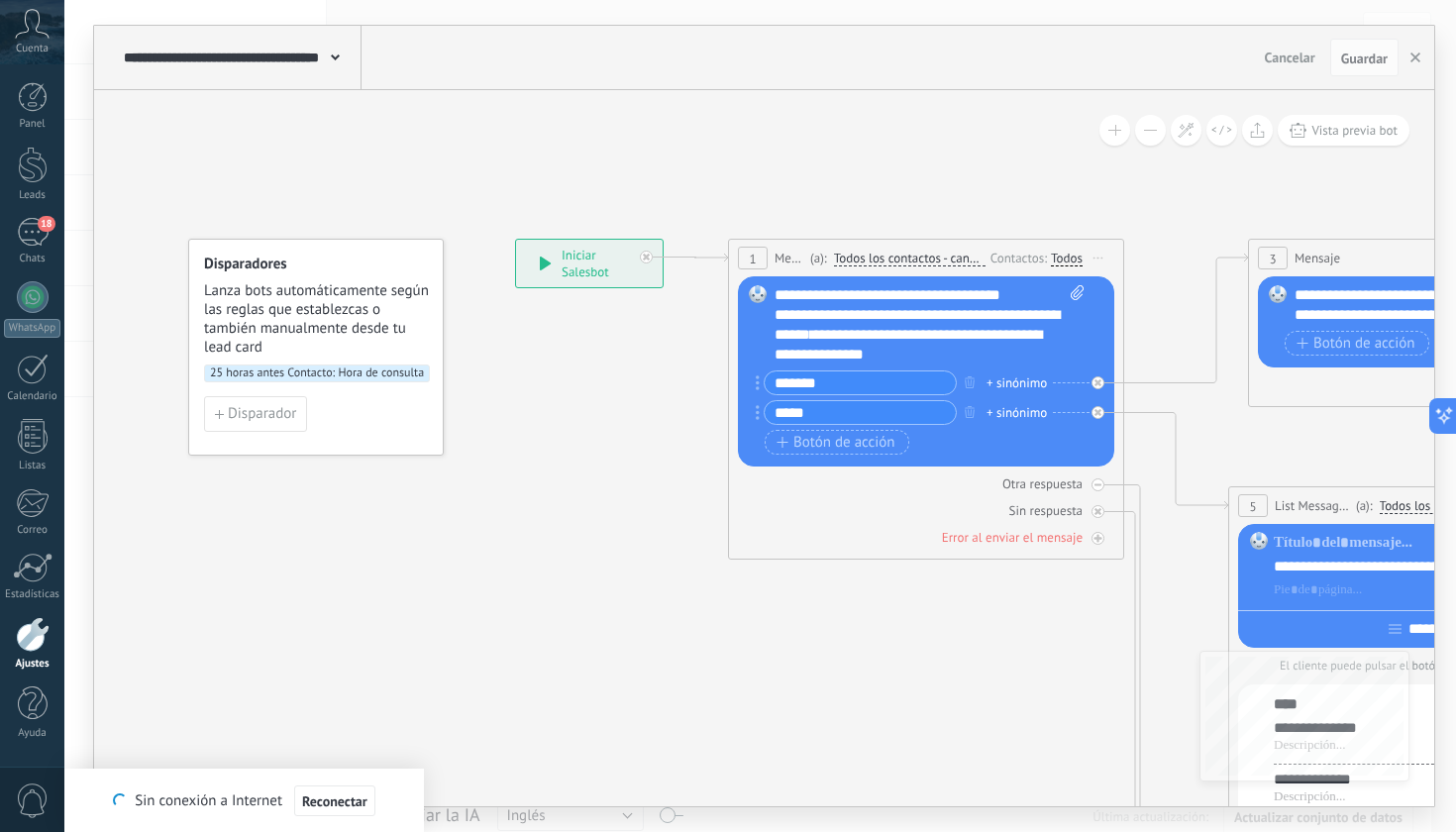 click on "25 horas antes Contacto: Hora de consulta" at bounding box center (317, 373) 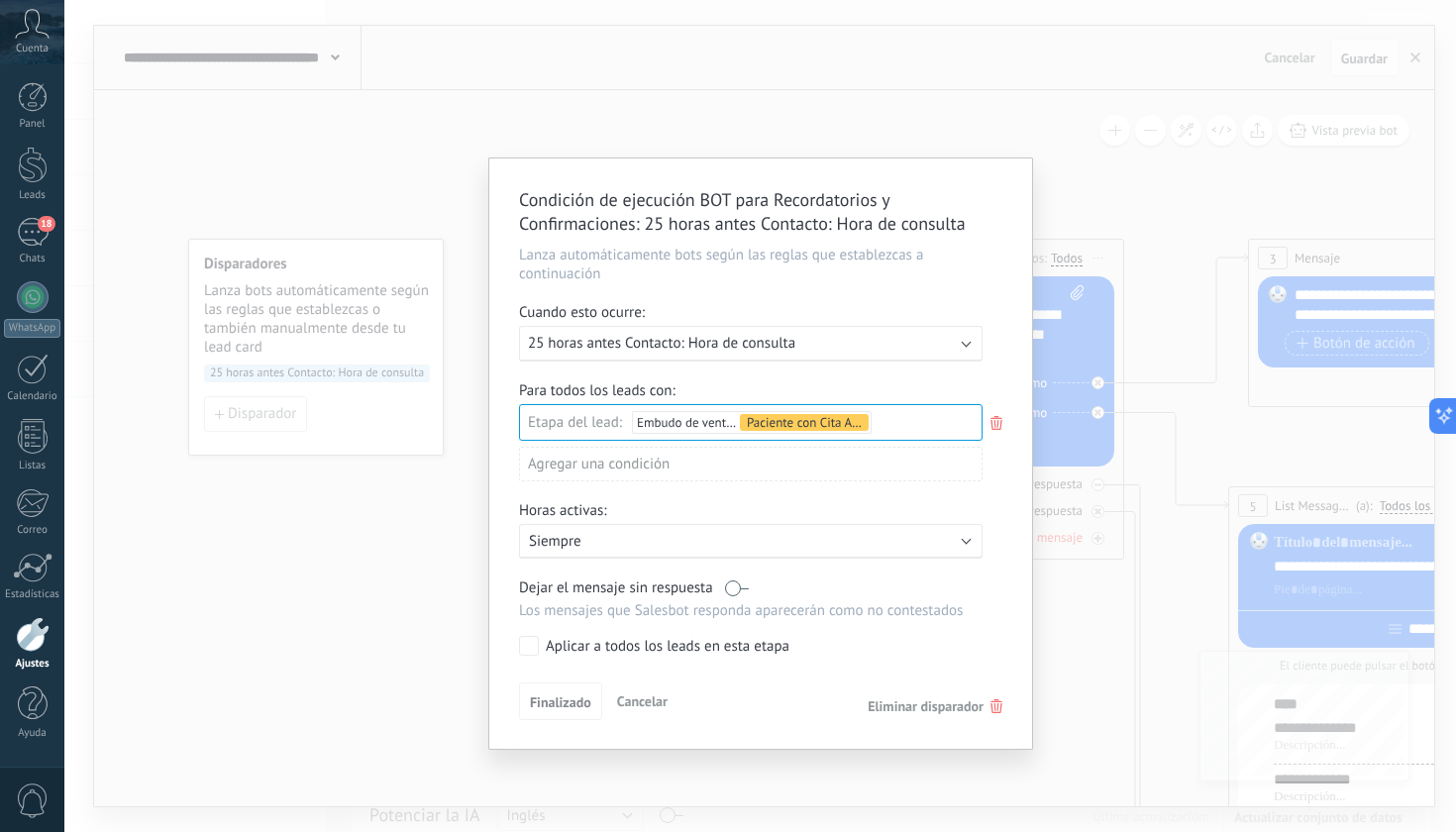click on "Ejecutar:   25 horas antes Contacto: Hora de consulta" at bounding box center (751, 344) 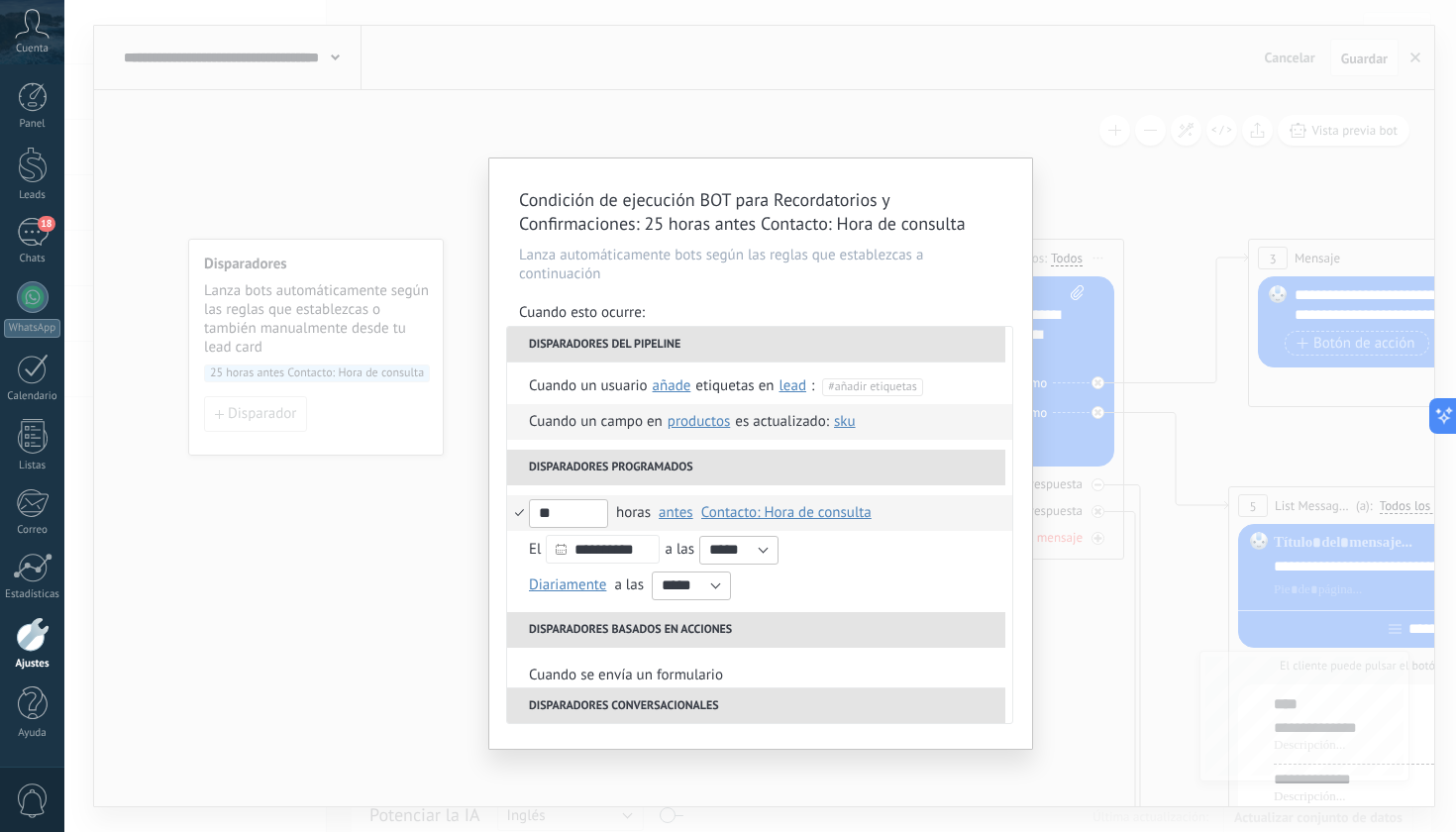 scroll, scrollTop: 166, scrollLeft: 0, axis: vertical 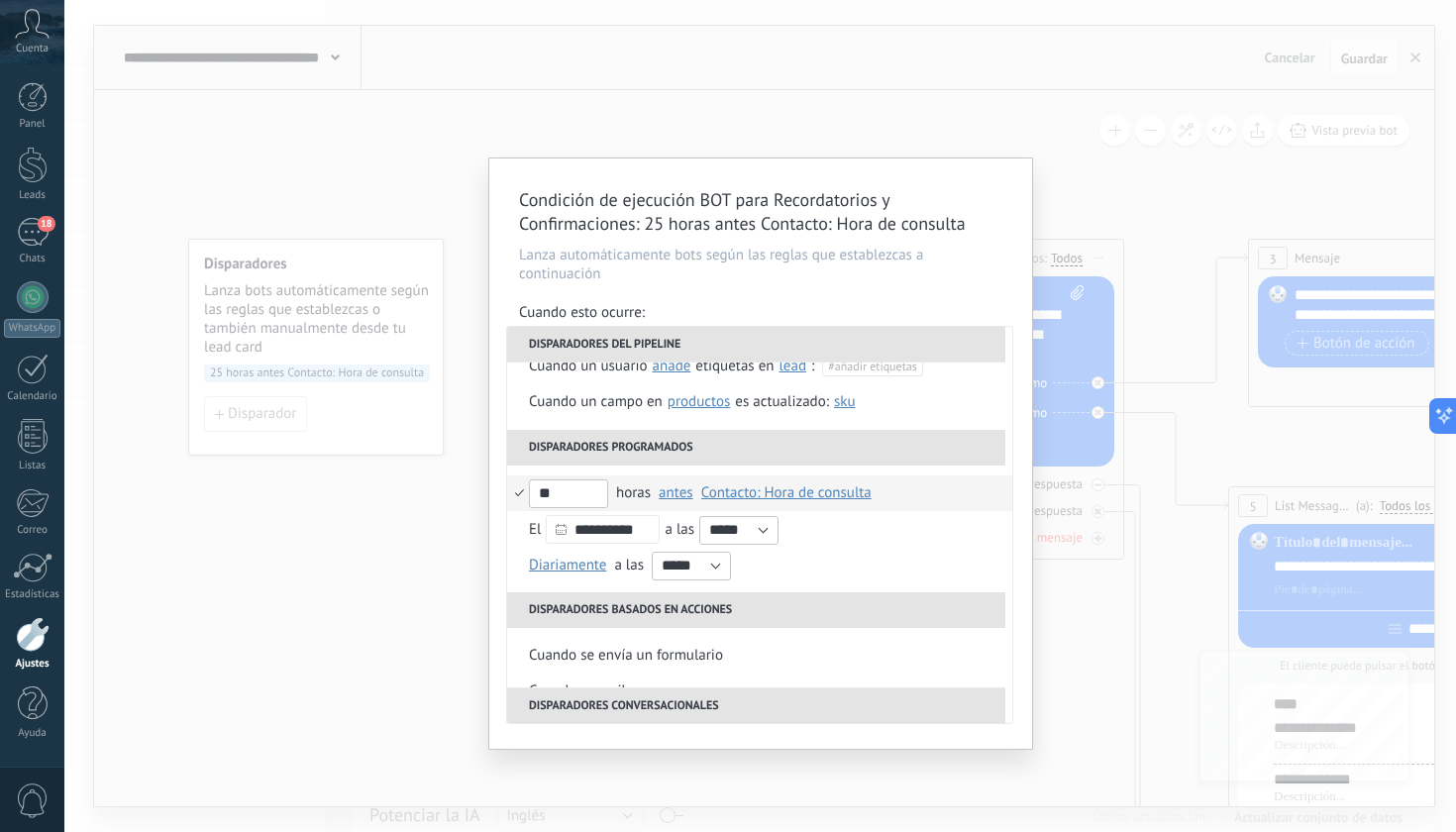 click on "Contacto: Hora de consulta" at bounding box center (786, 492) 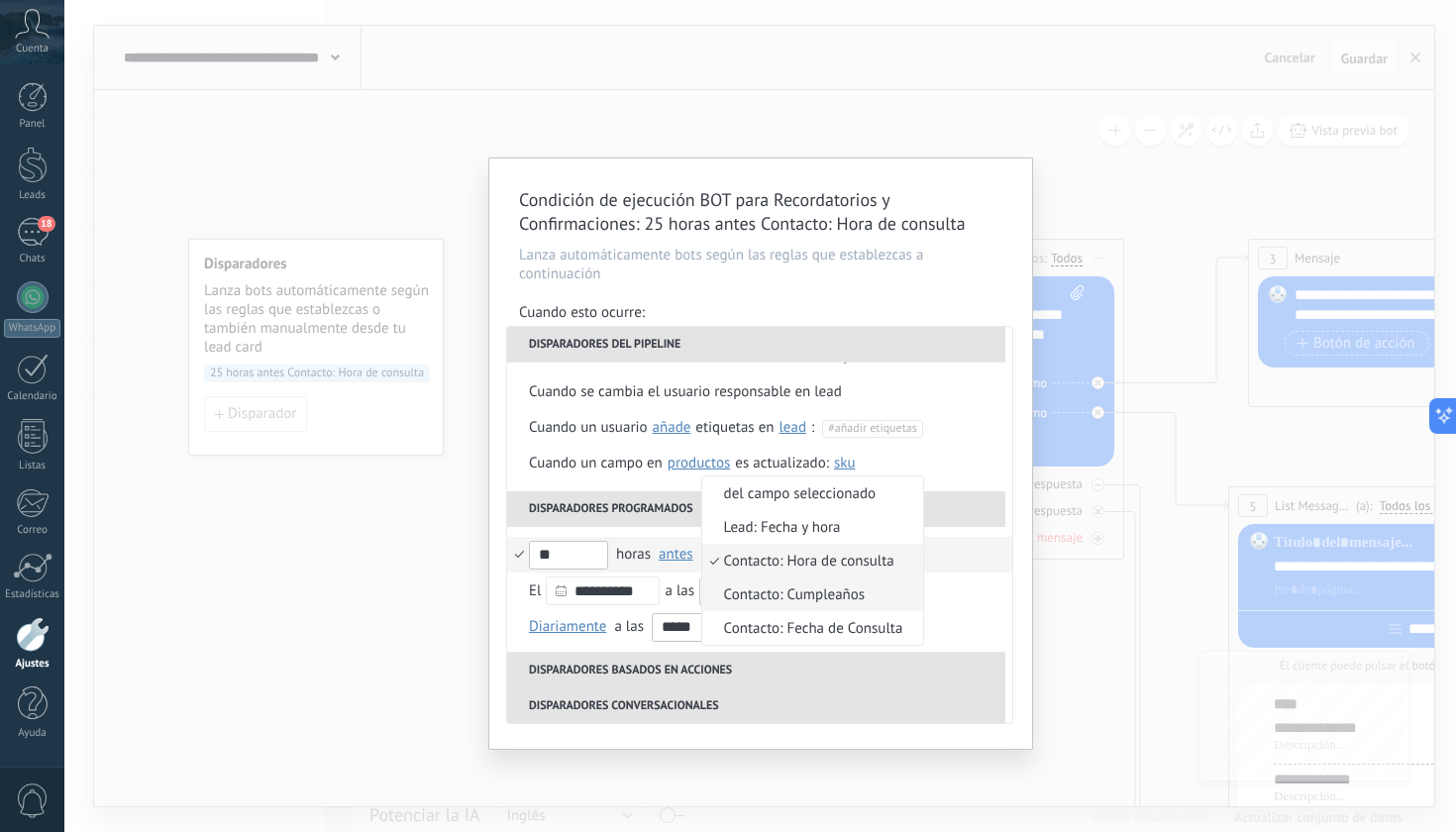 scroll, scrollTop: 97, scrollLeft: 0, axis: vertical 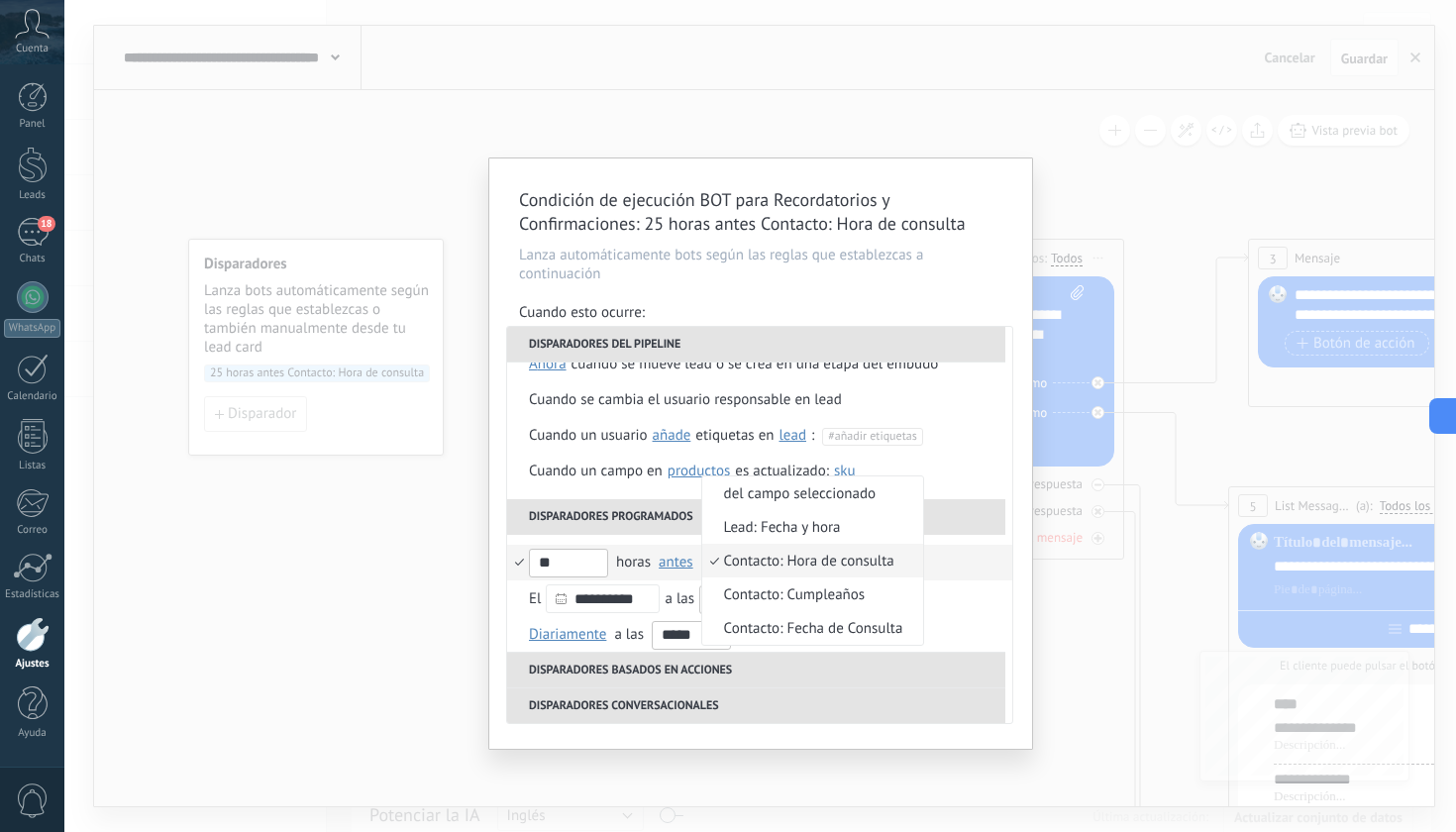click on "Contacto: Hora de consulta" at bounding box center (802, 561) 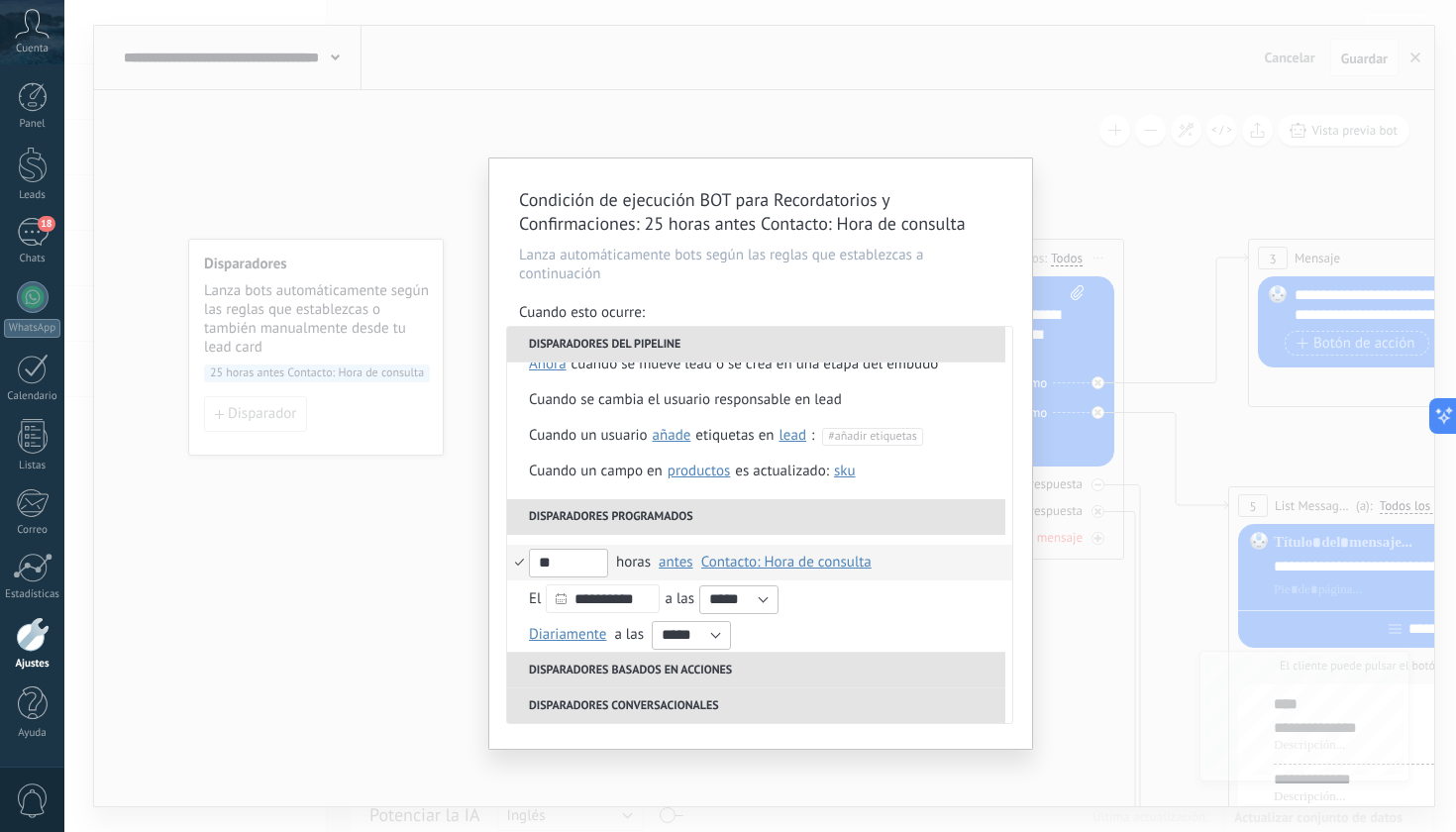 click on "Contacto: Hora de consulta" at bounding box center (786, 562) 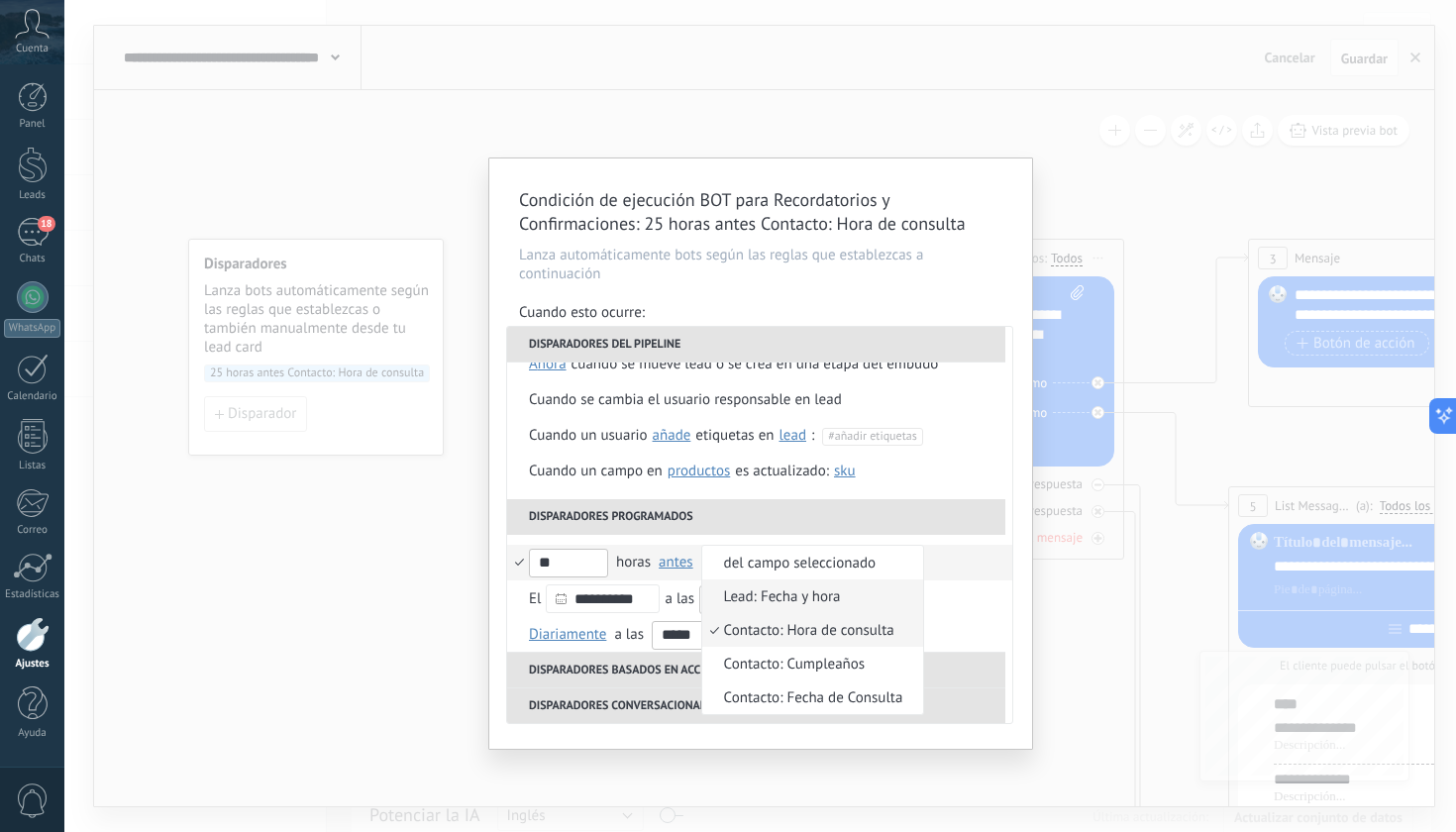 click on "Lead: Fecha y hora" at bounding box center [802, 596] 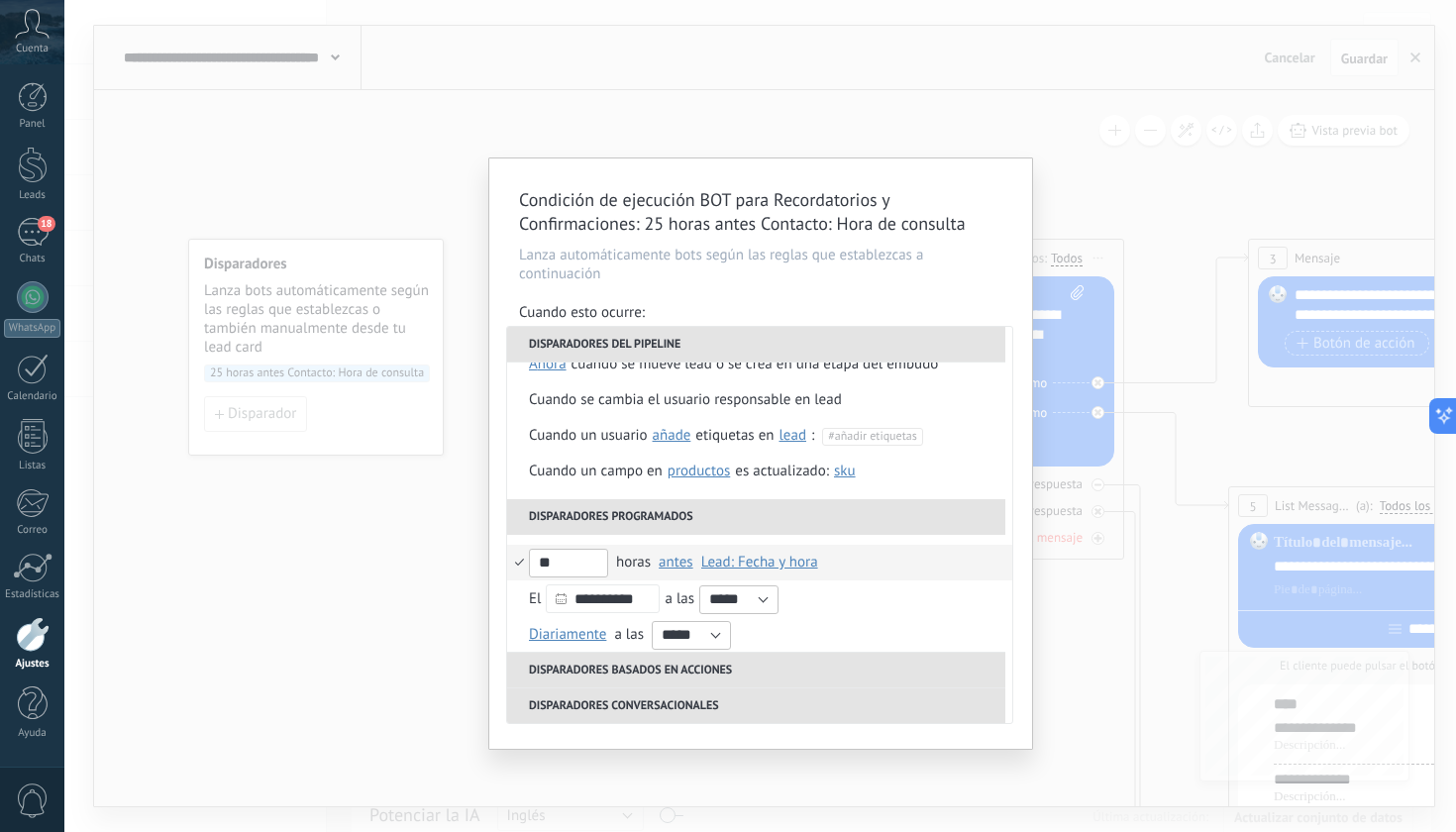 click on "Lead: Fecha y hora" at bounding box center [760, 562] 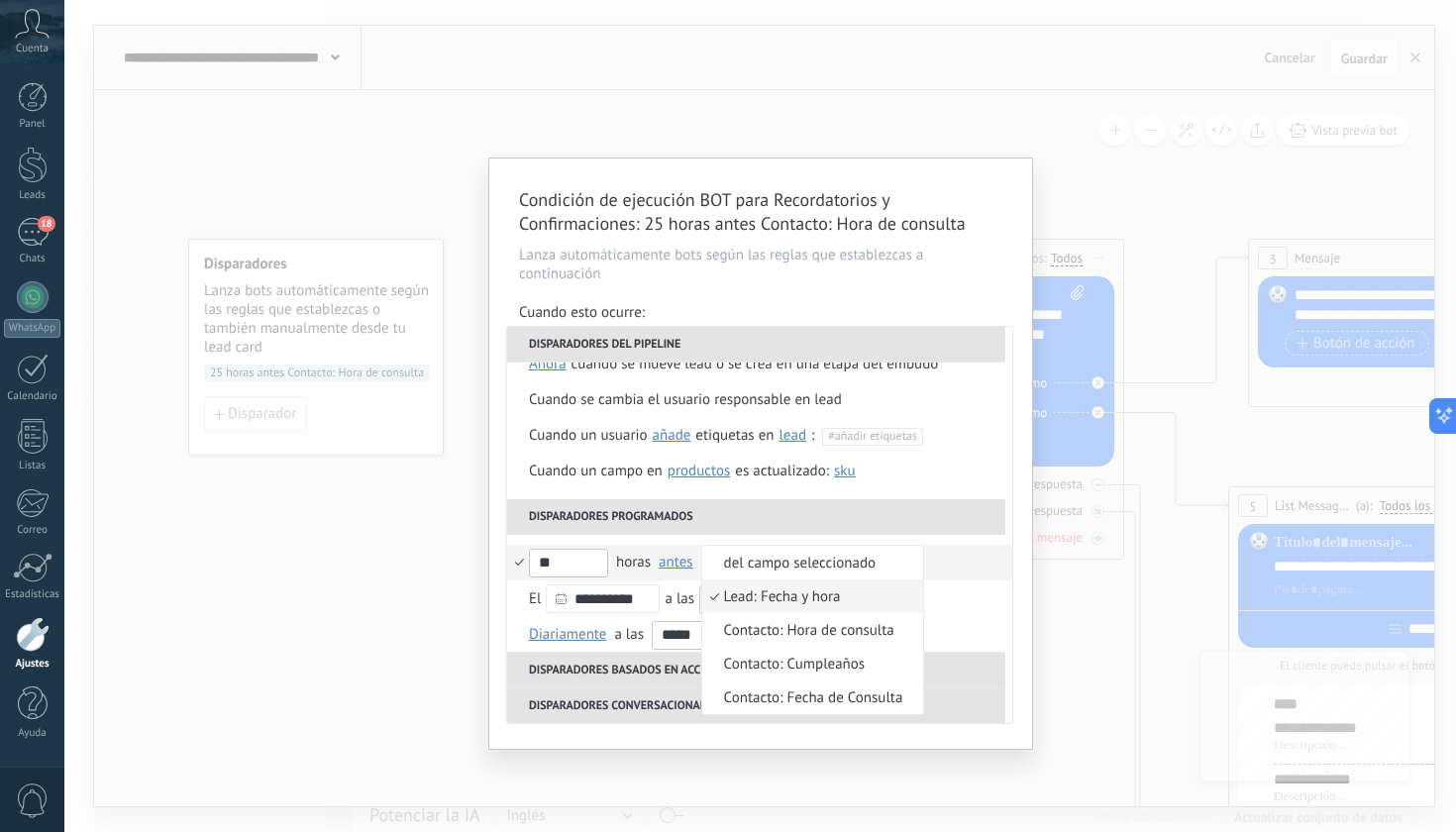 click at bounding box center [728, 416] 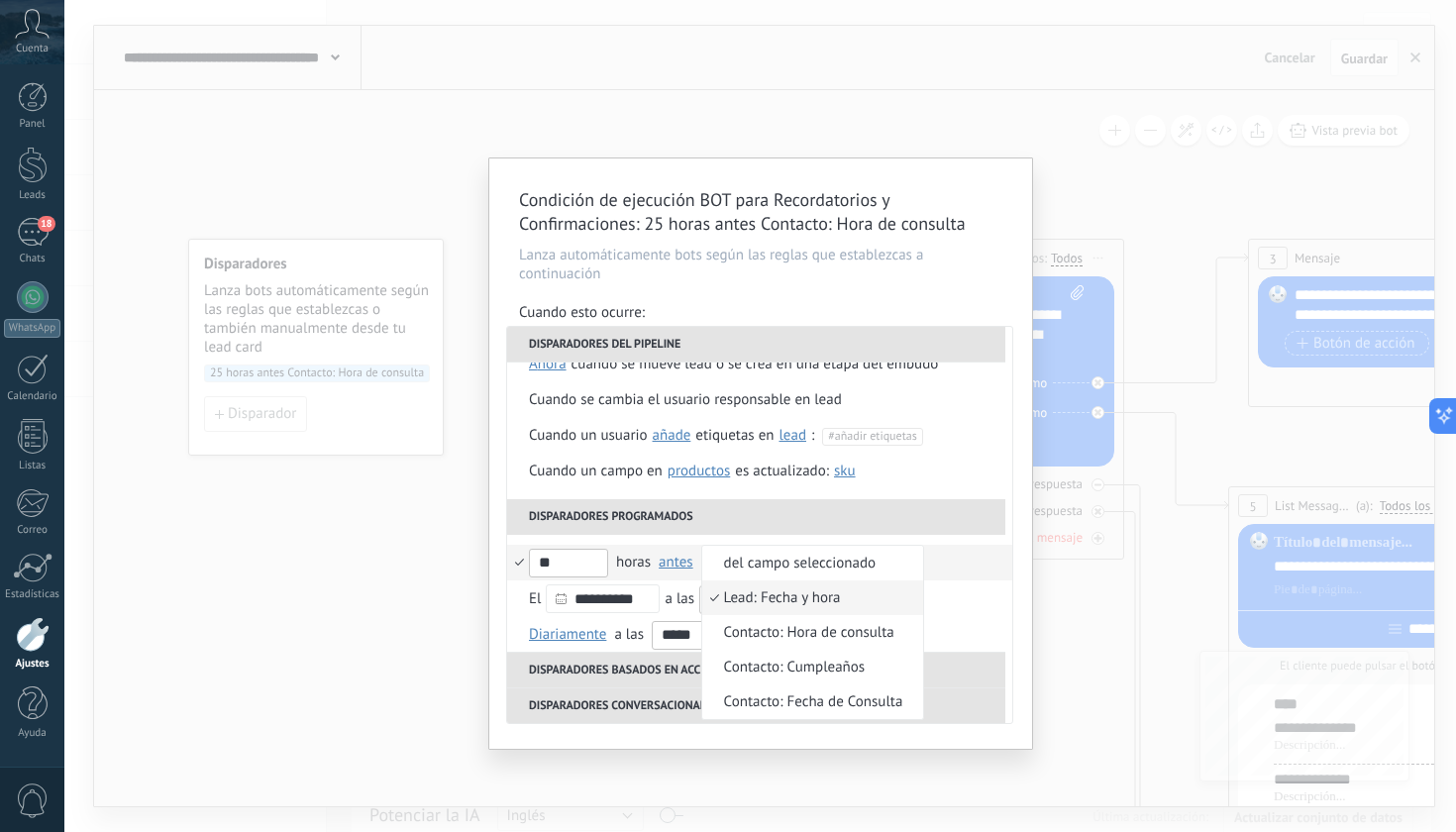 click on "antes" at bounding box center [676, 562] 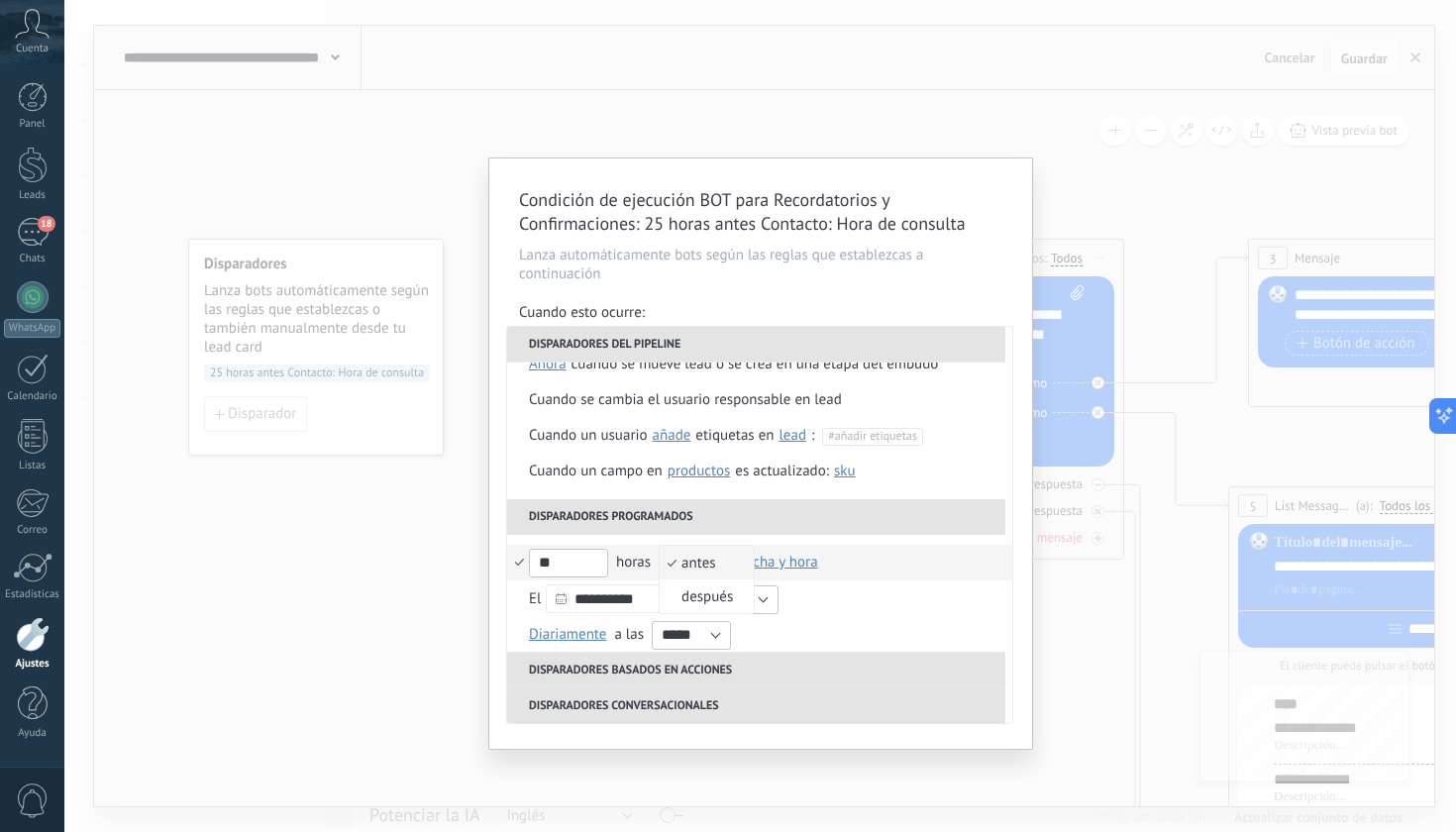 click on "antes" at bounding box center [696, 563] 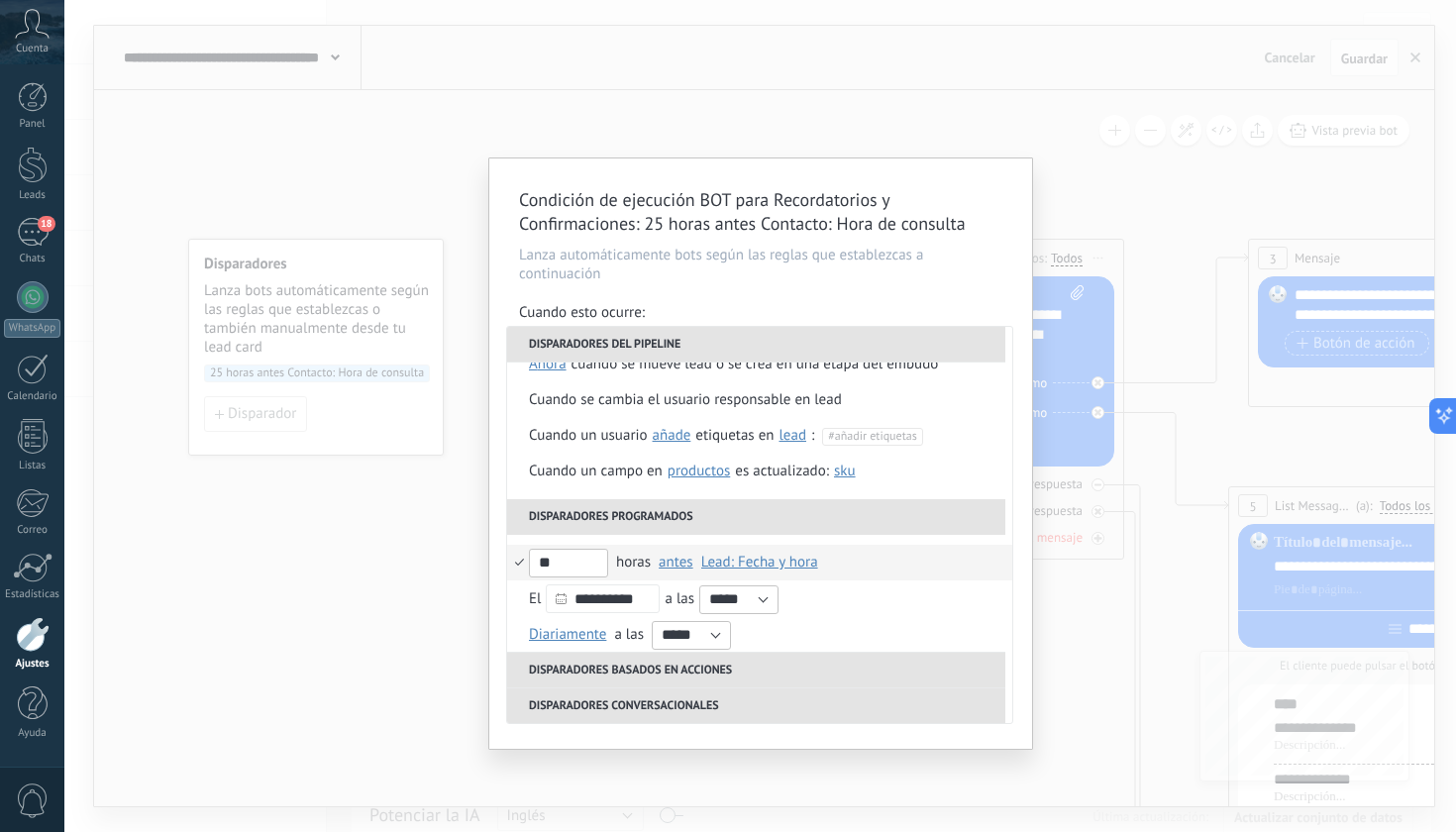 click on "Lead: Fecha y hora" at bounding box center (760, 562) 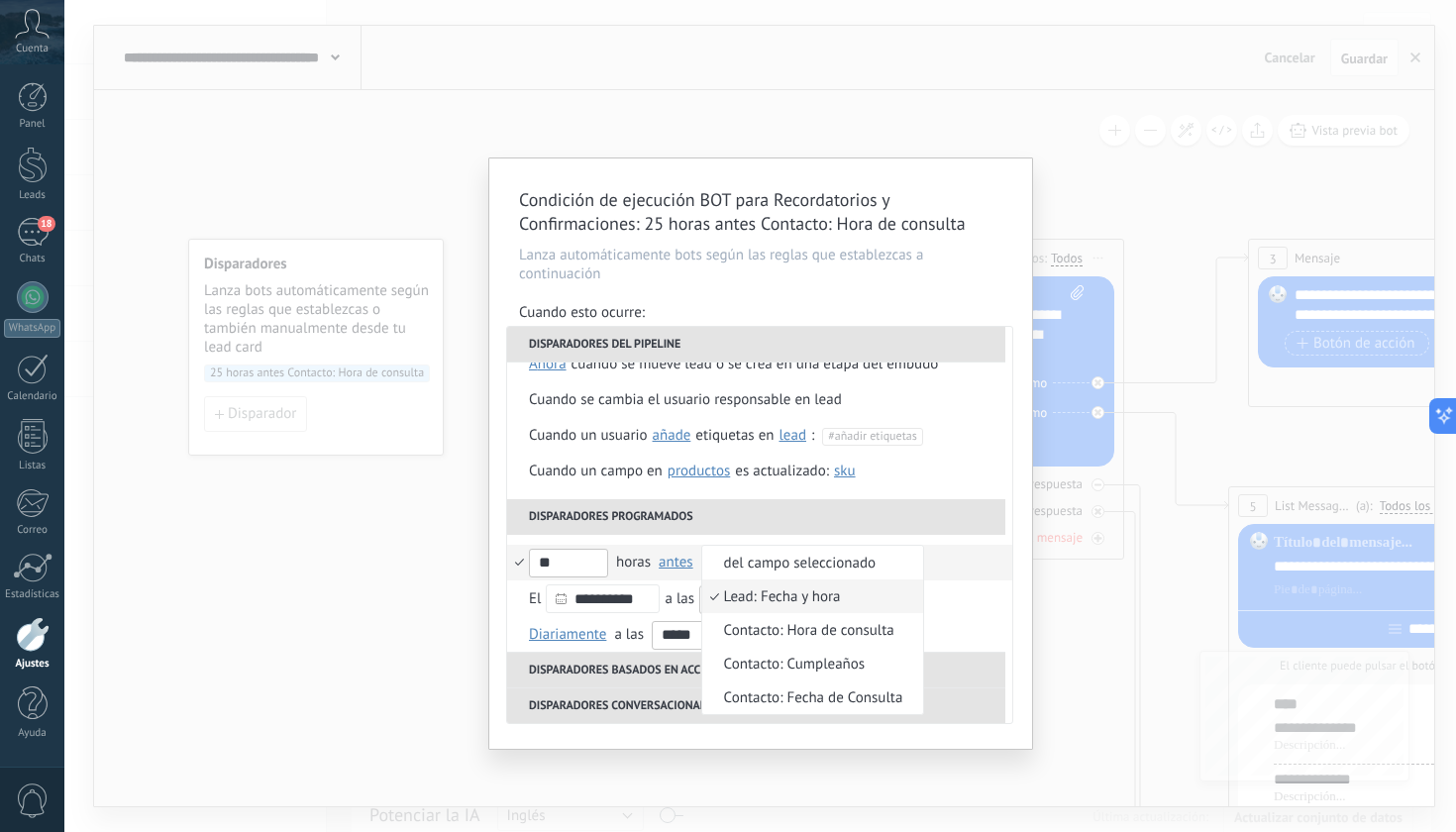 click at bounding box center (728, 416) 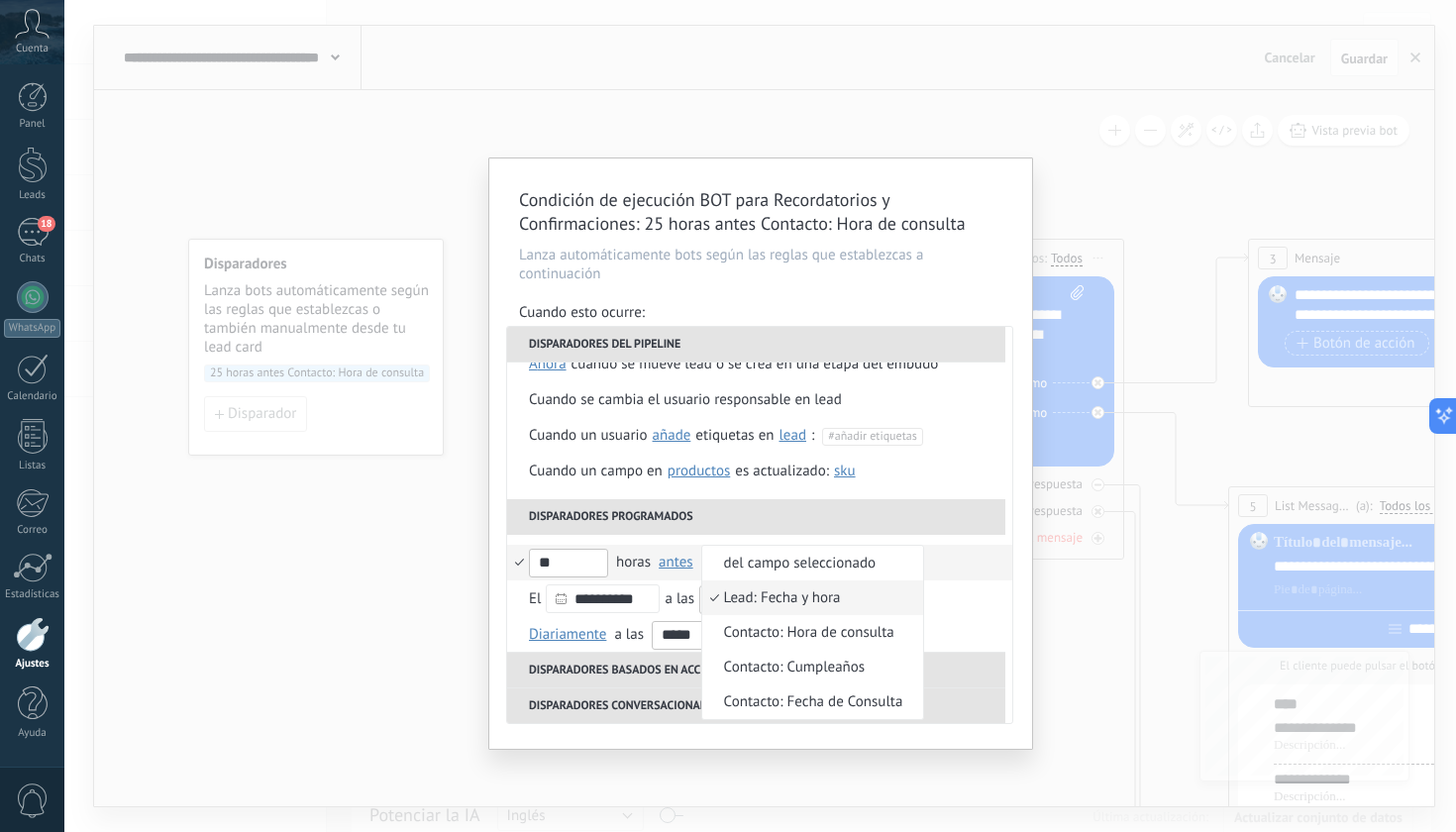 click on "Lead: Fecha y hora" at bounding box center (802, 598) 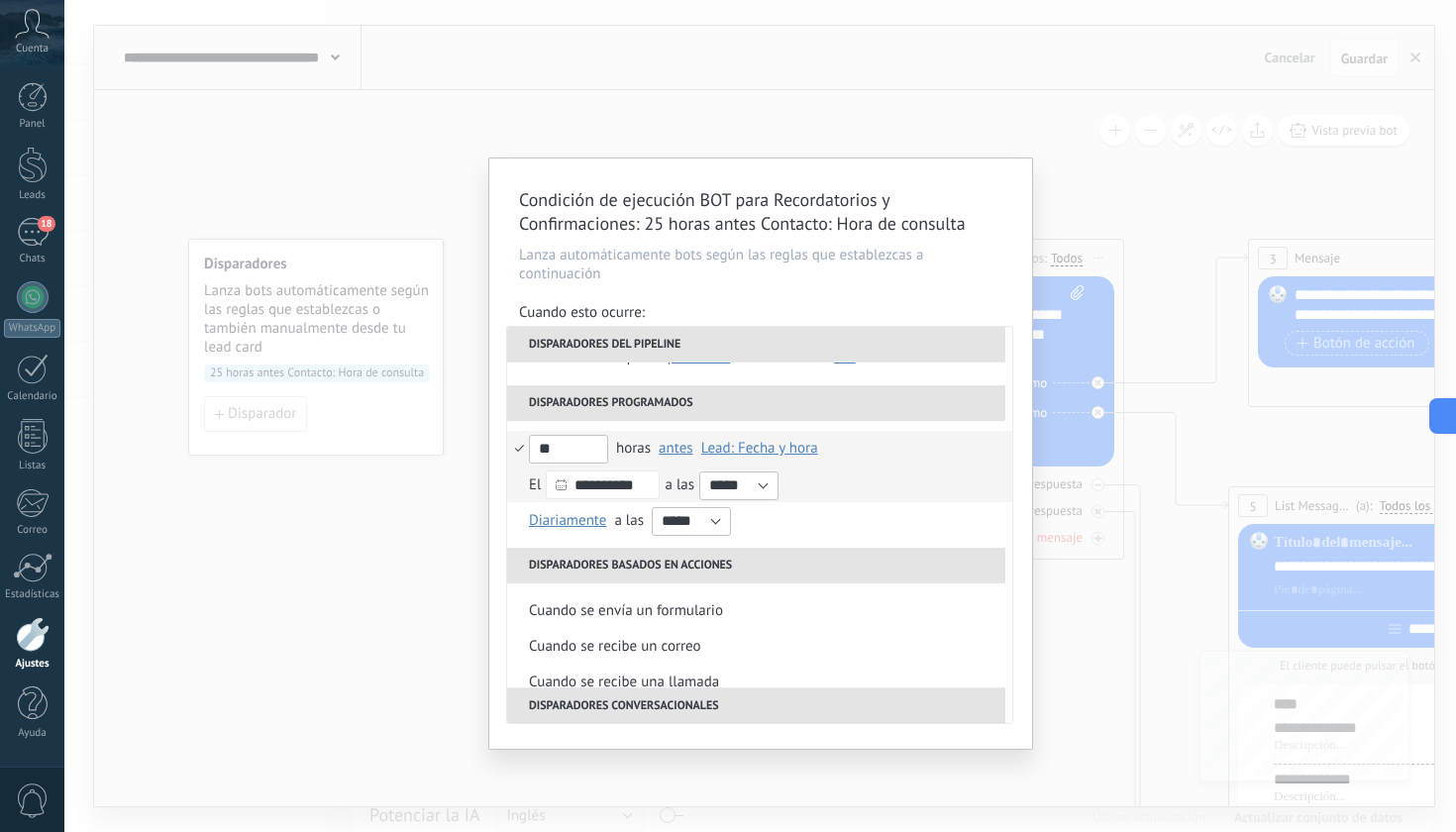 scroll, scrollTop: 237, scrollLeft: 0, axis: vertical 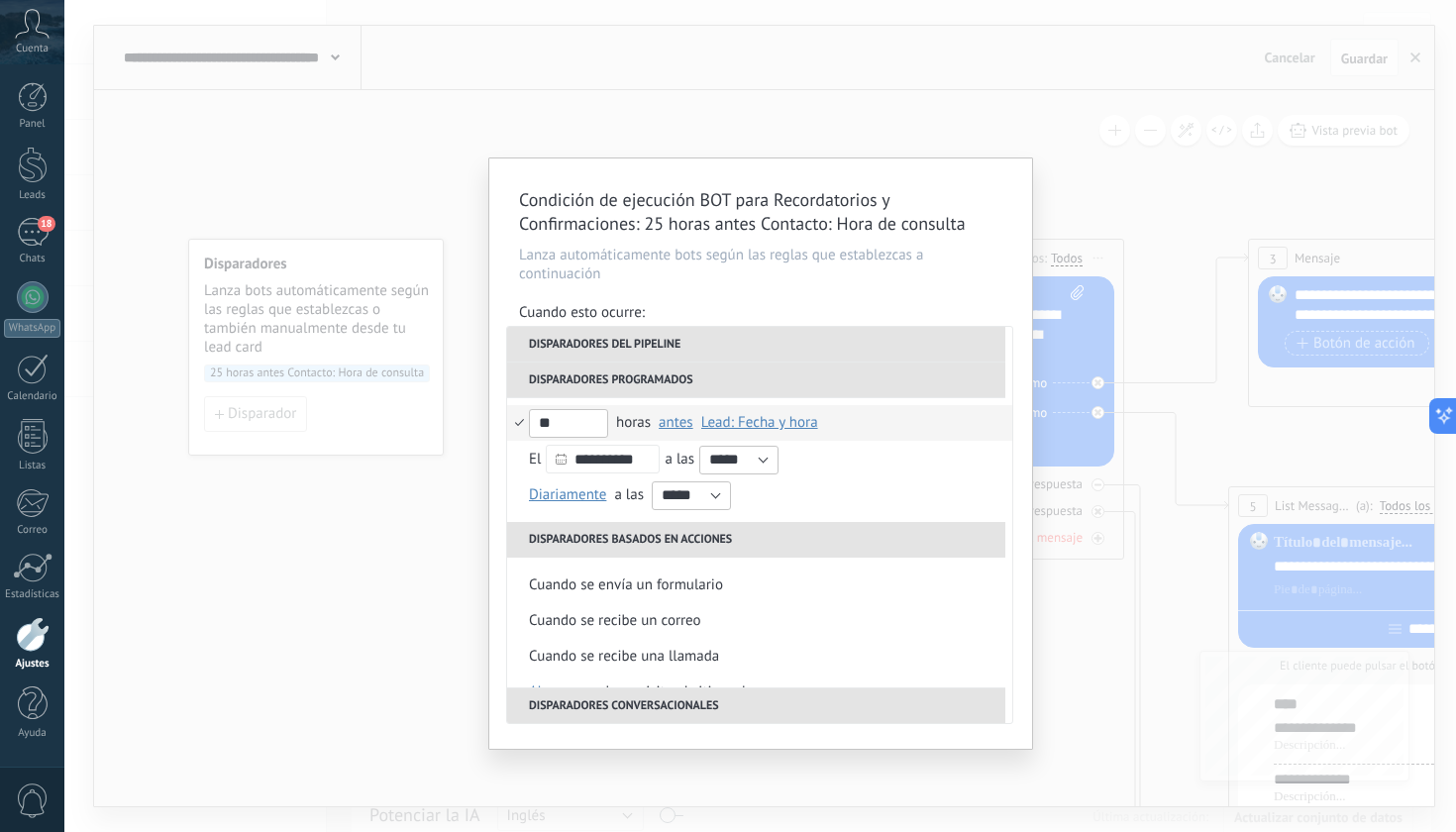 click on "Condición de ejecución BOT para Recordatorios y Confirmaciones :  25 horas antes Contacto: Hora de consulta Lanza automáticamente bots según las reglas que establezcas a continuación Cuando esto ocurre: Ejecutar:   25 horas antes Contacto: Hora de consulta Disparadores del pipeline Cuando se crea en una etapa del embudo ahora después de 5 minutos después de 10 minutos un día Seleccionar un intervalo ahora Cuando se mueve lead a una etapa del embudo ahora después de 5 minutos después de 10 minutos un día Seleccionar un intervalo ahora Cuando se mueve lead o se crea en una etapa del embudo ahora después de 5 minutos después de 10 minutos un día Seleccionar un intervalo ahora Cuando se cambia el usuario responsable en lead Cuando un usuario  añade elimina añade  etiquetas en  lead contacto compañía lead : #añadir etiquetas Cuando un campo en  Productos contacto compañía lead Productos  es actualizado:  SKU Grupo Precio Descripción External ID Unit Oferta especial 1 Precio al por mayor SKU" at bounding box center [761, 454] 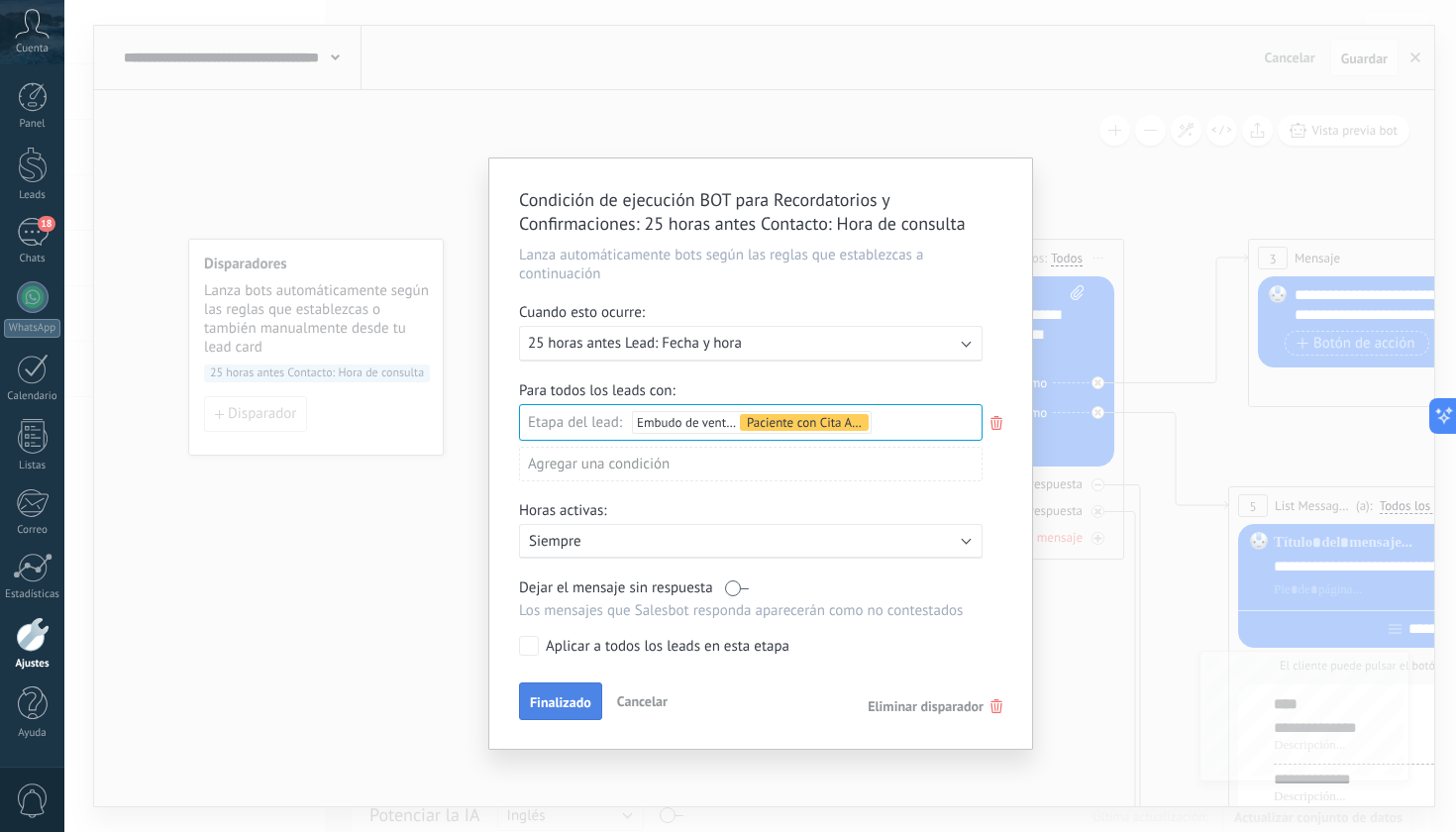 click on "Finalizado" at bounding box center [561, 702] 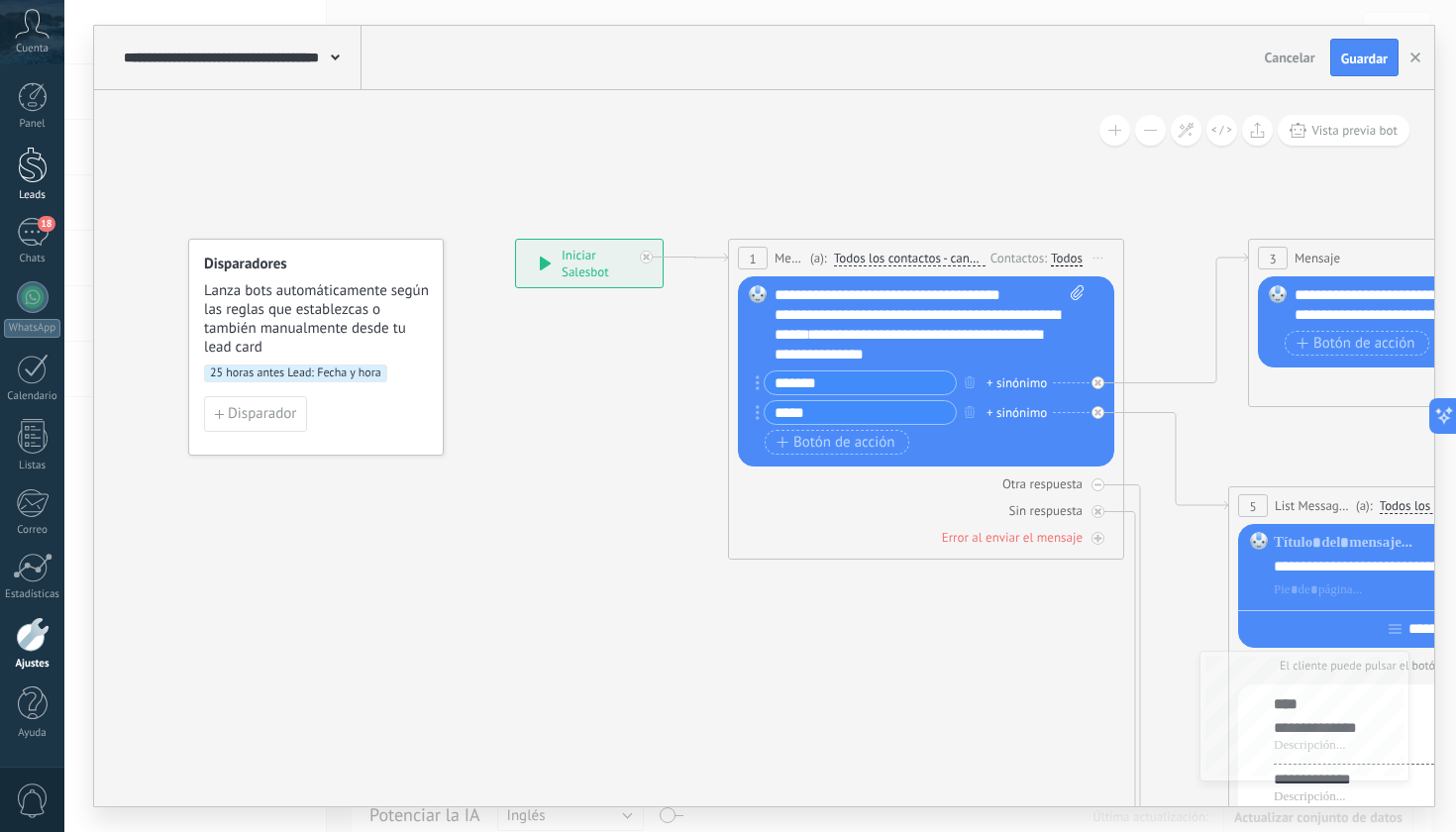 click at bounding box center [33, 164] 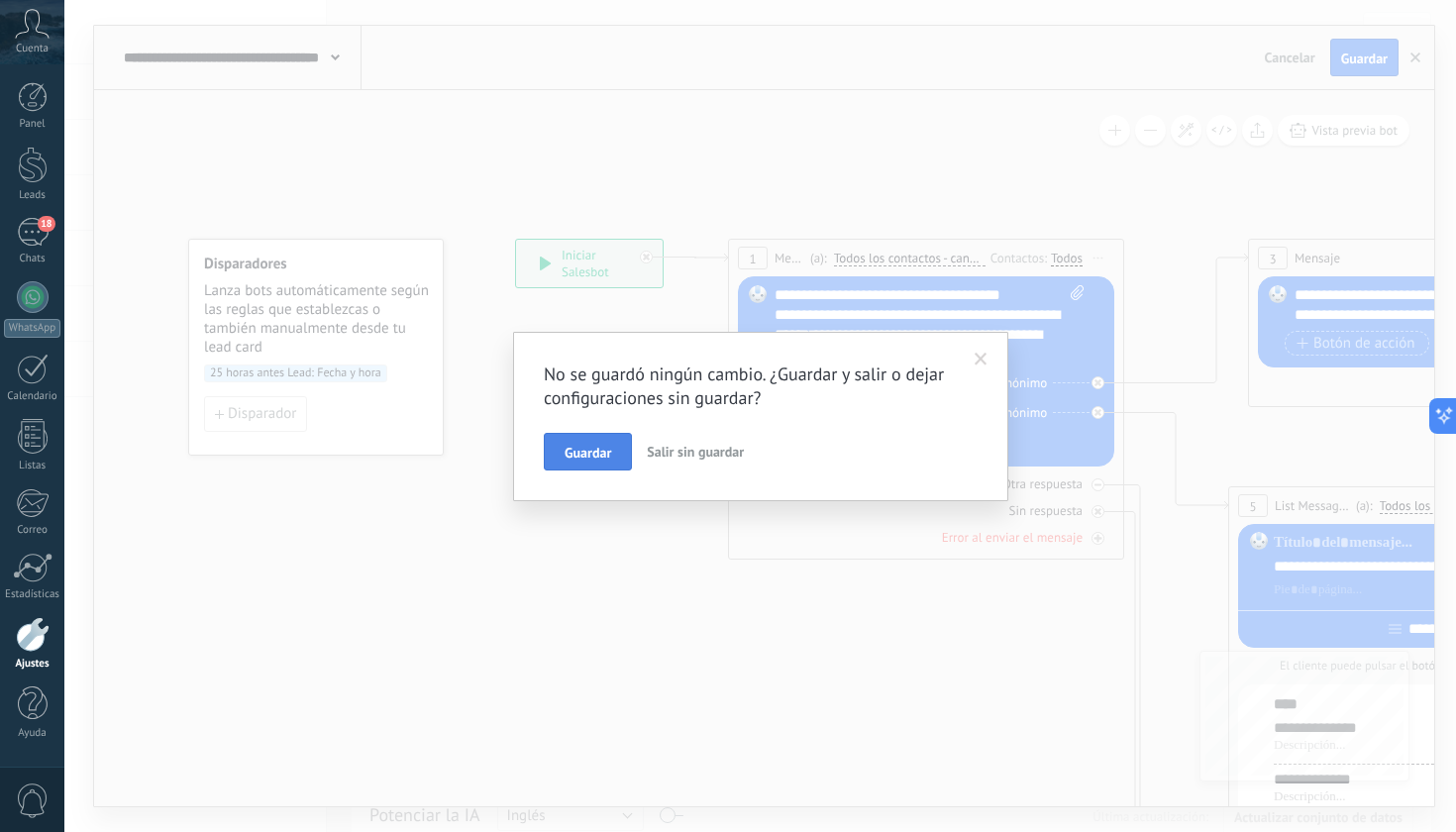 click on "Guardar" at bounding box center [587, 453] 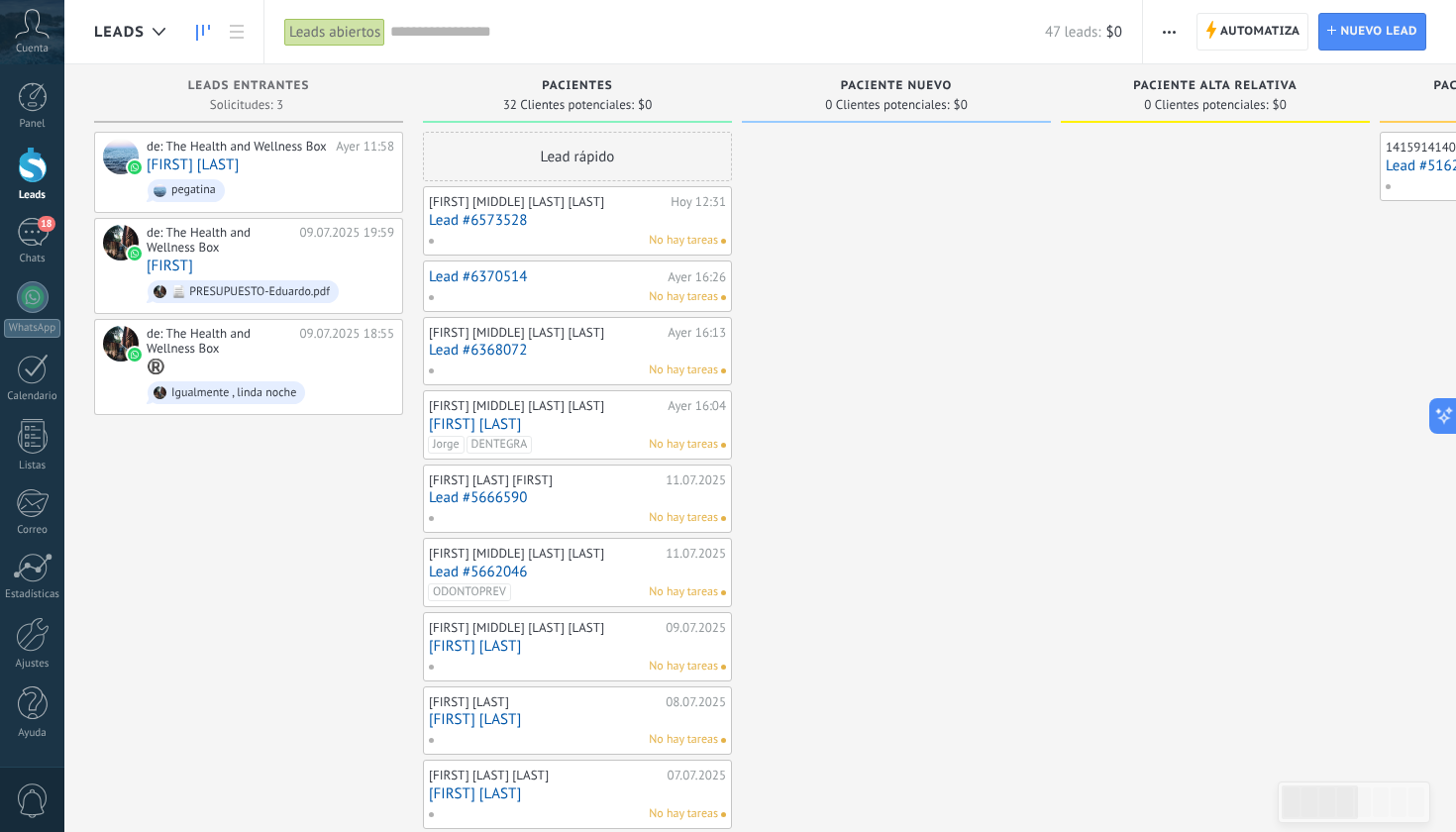 click on "Victor Casanova" at bounding box center (577, 646) 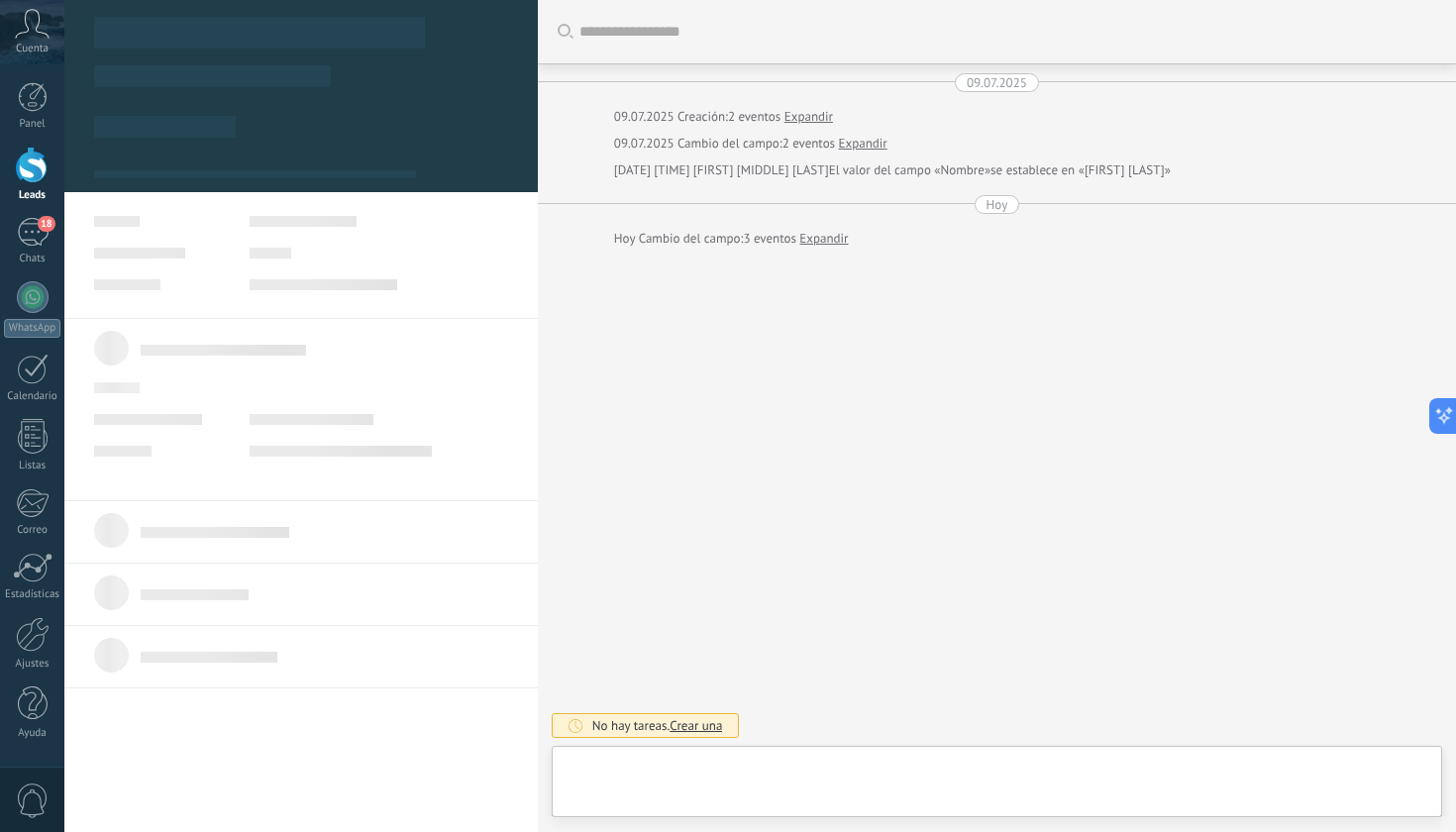type on "**********" 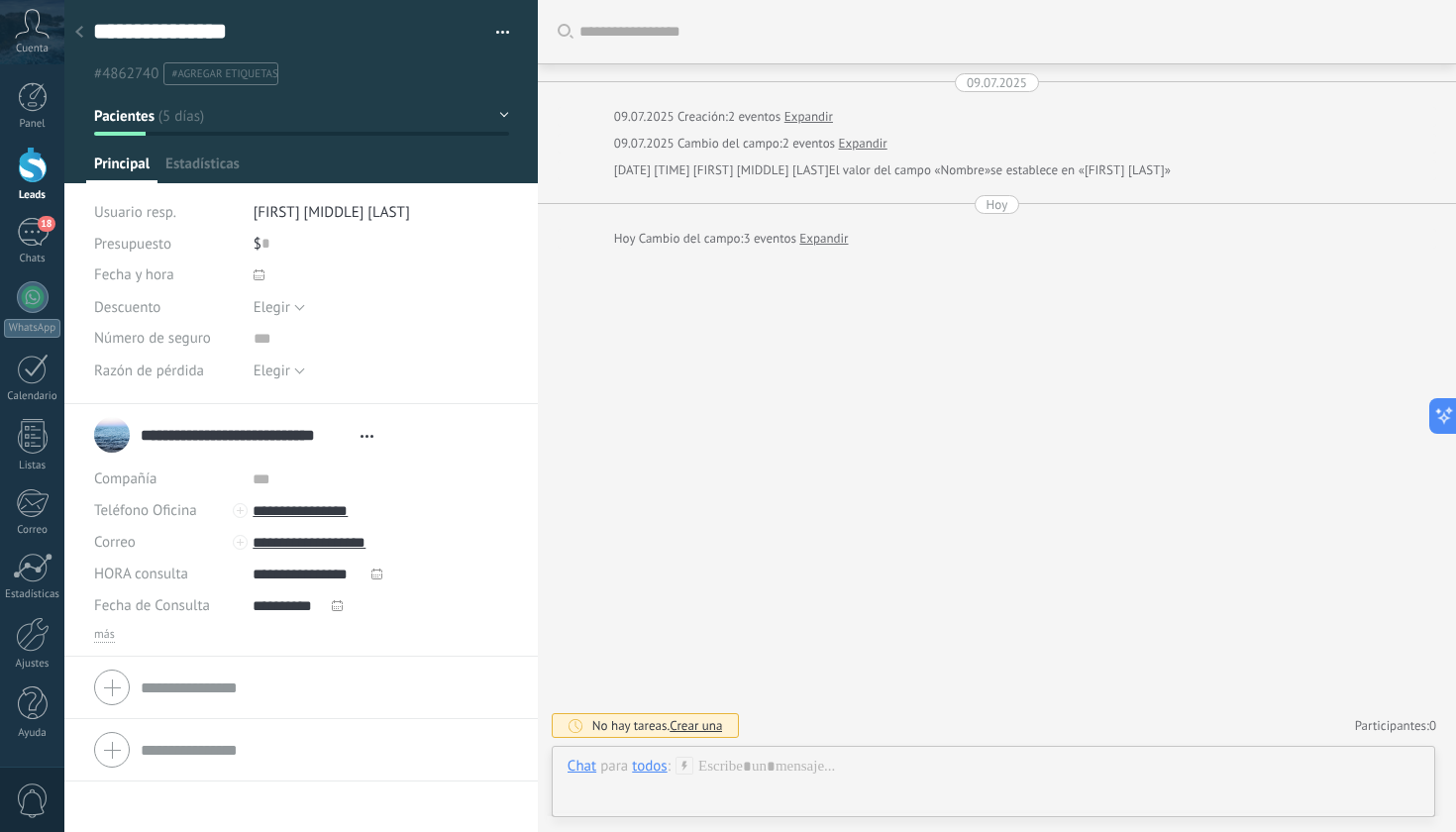 scroll, scrollTop: 30, scrollLeft: 0, axis: vertical 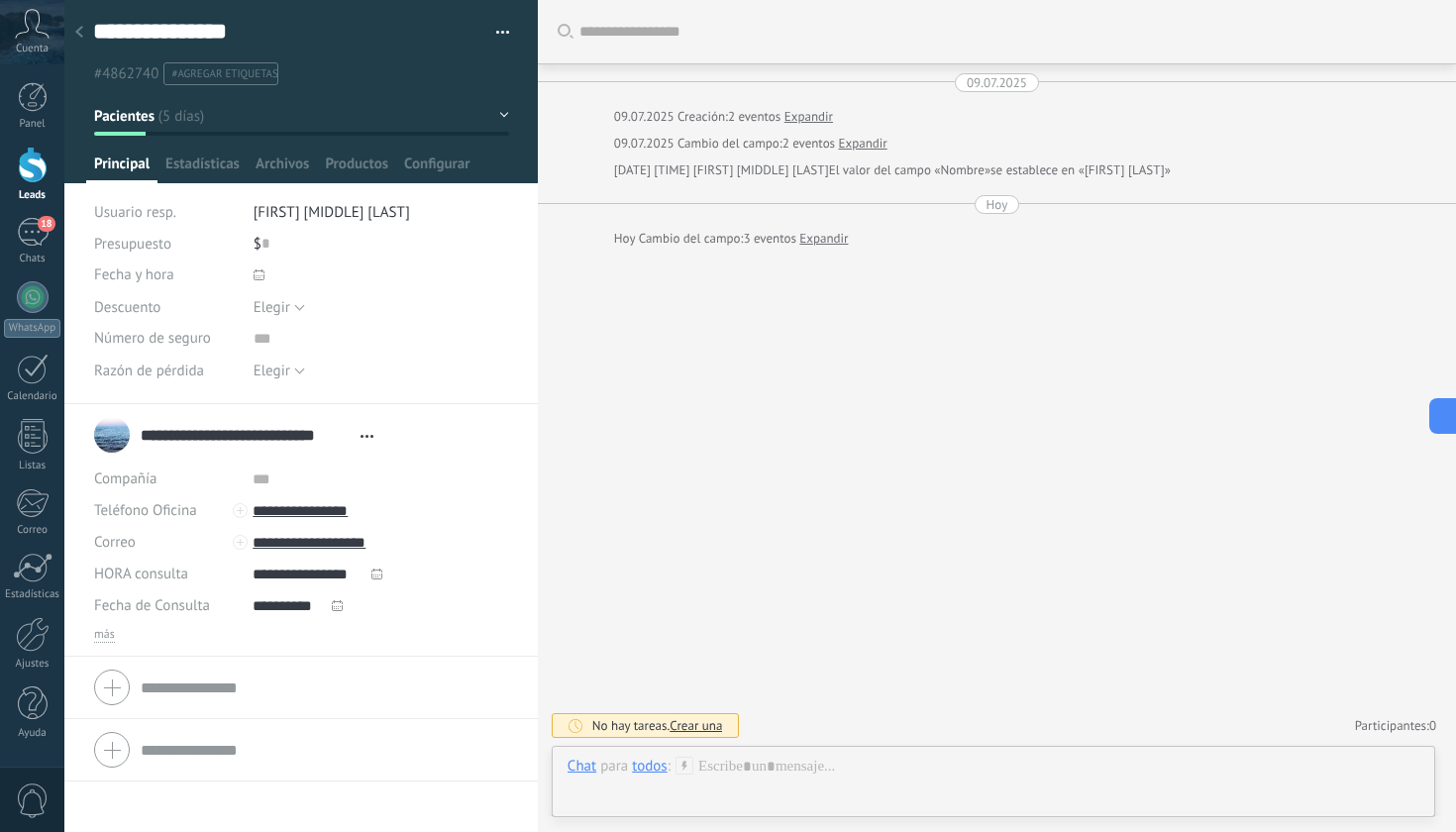 click 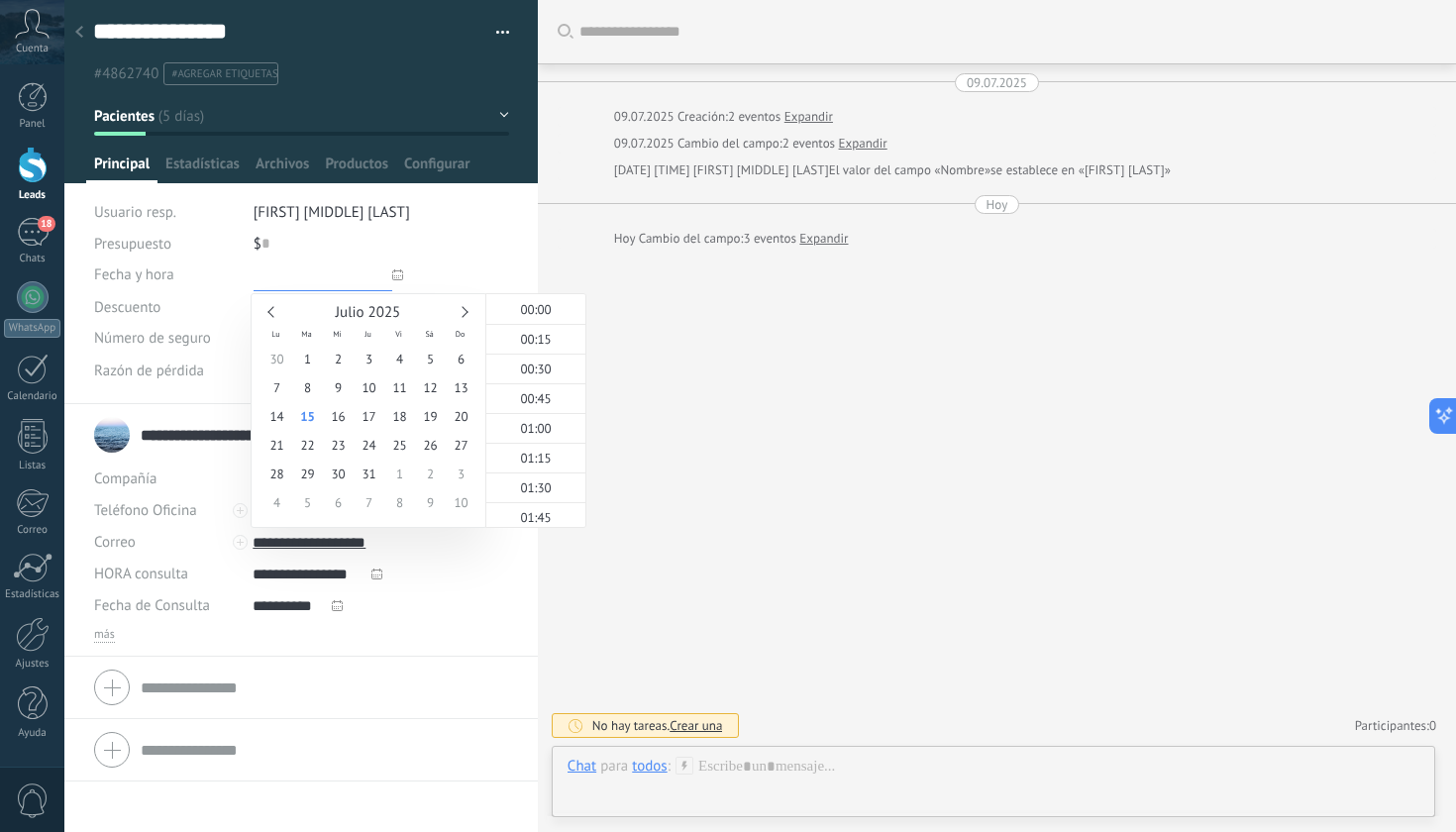 scroll, scrollTop: 1605, scrollLeft: 0, axis: vertical 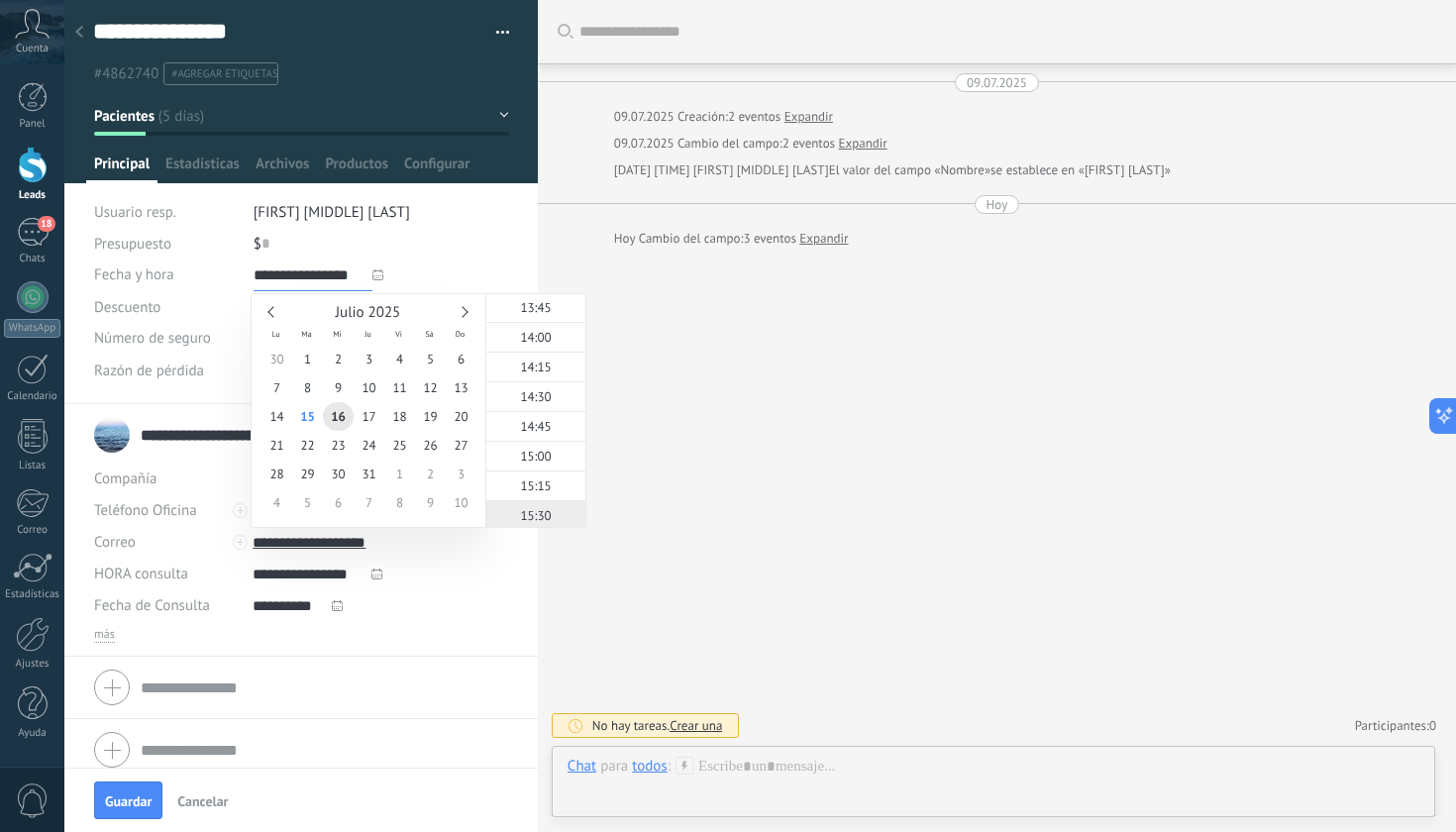 click on "15:30" at bounding box center [536, 515] 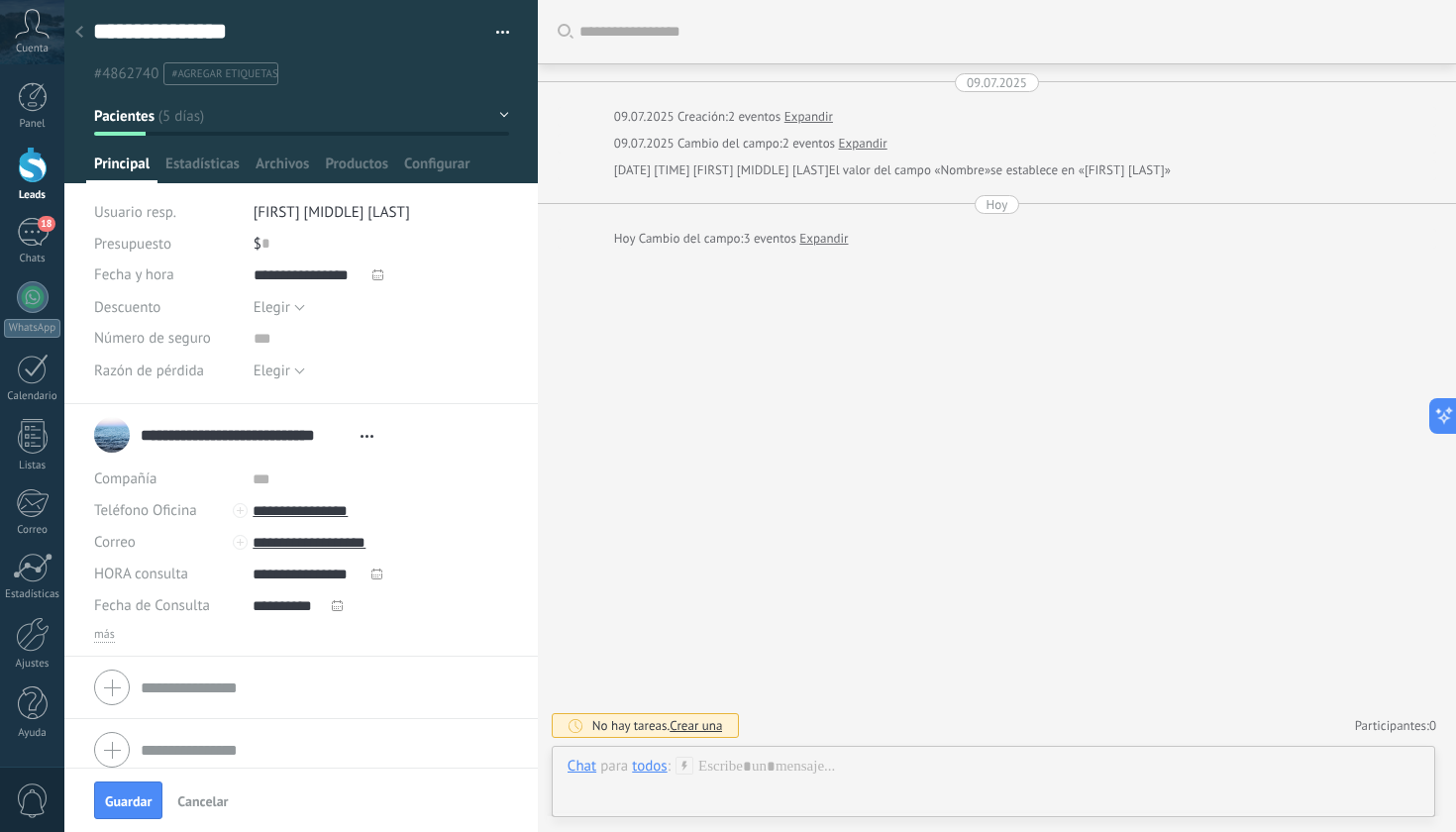 click on "Elegir
Precio
Calidad
Cambio de opinión
Sin respuesta
Spam
Elegir" at bounding box center (381, 370) 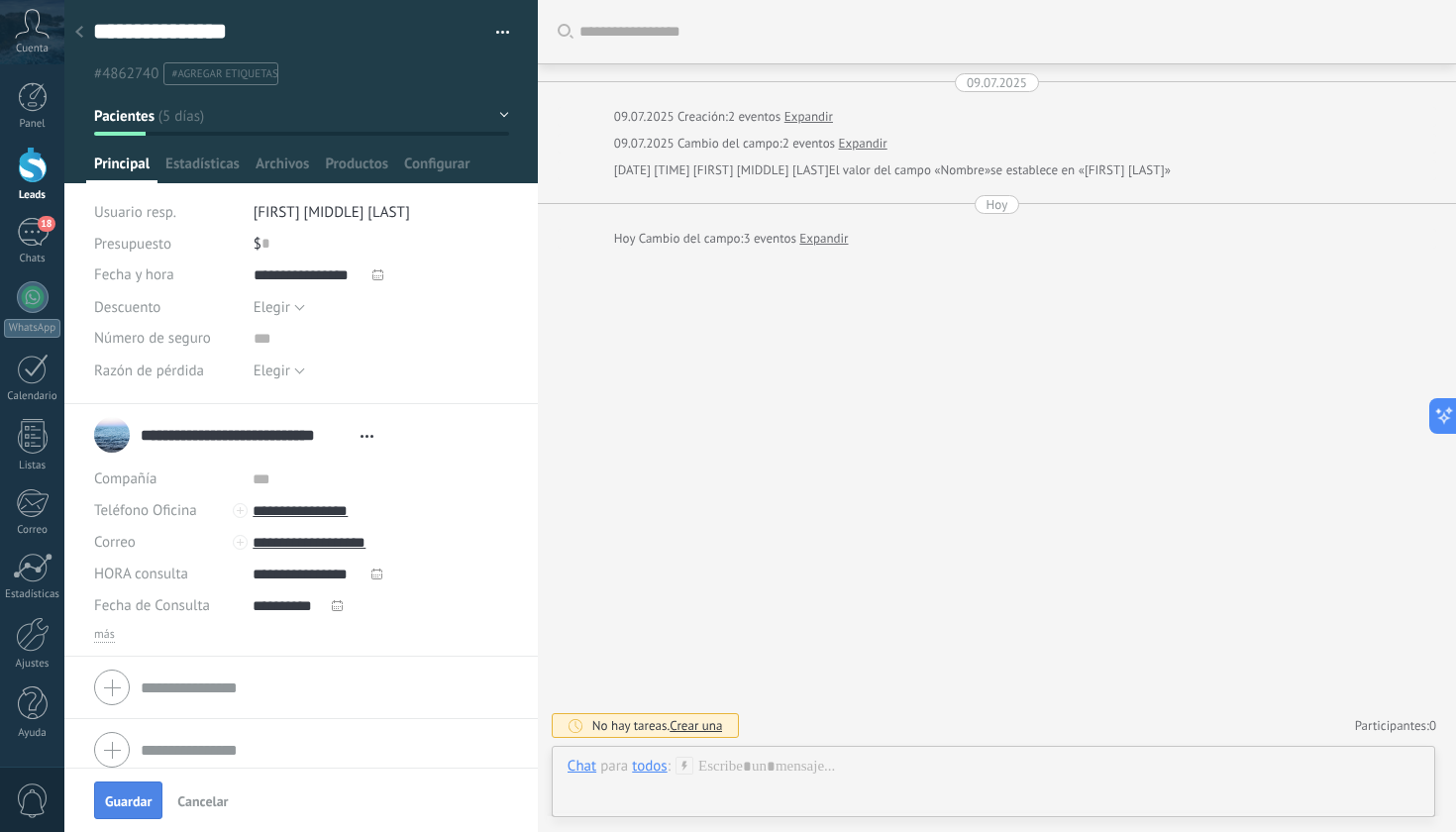 click on "Guardar" at bounding box center (128, 800) 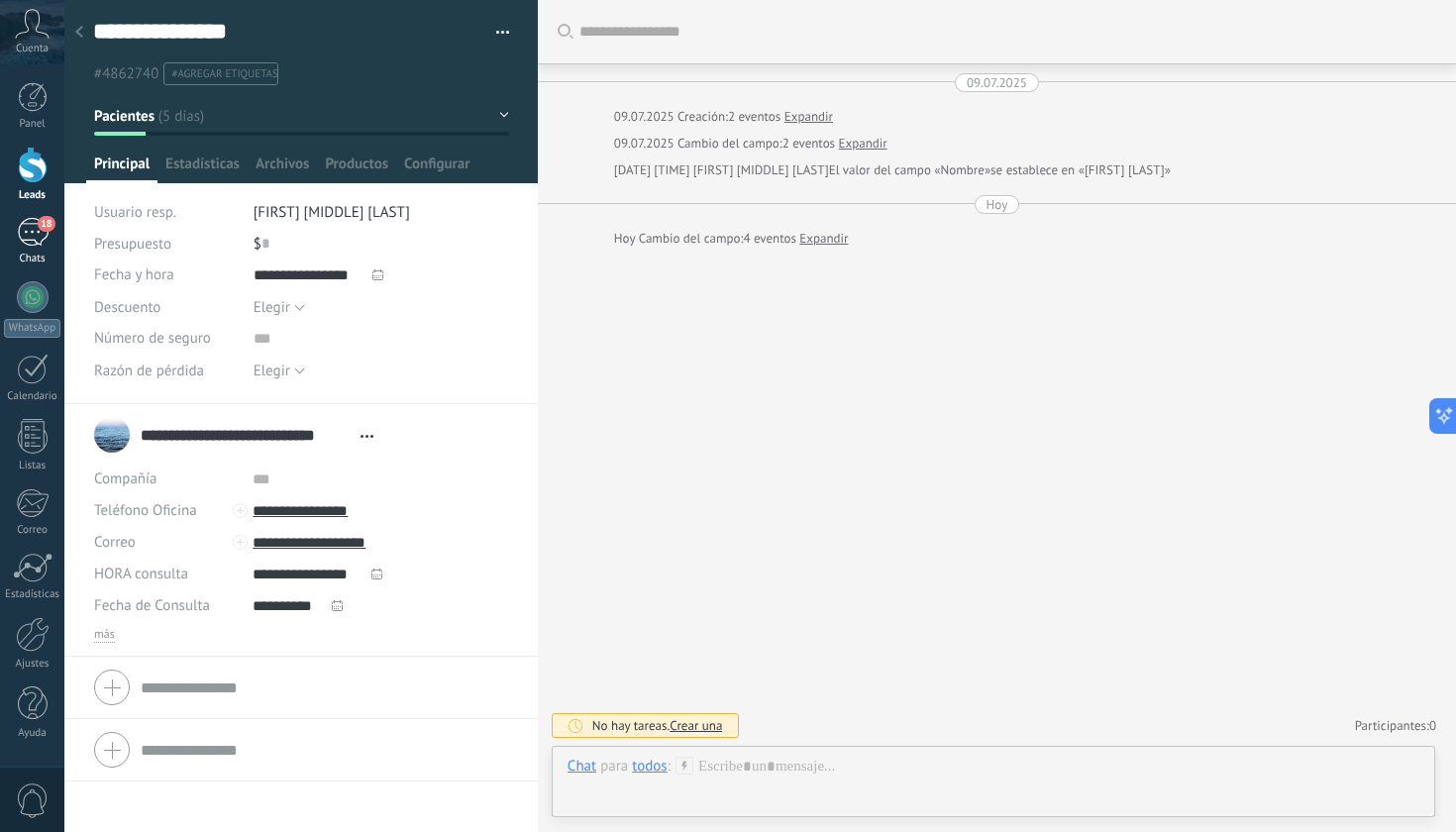 click on "18" at bounding box center (33, 232) 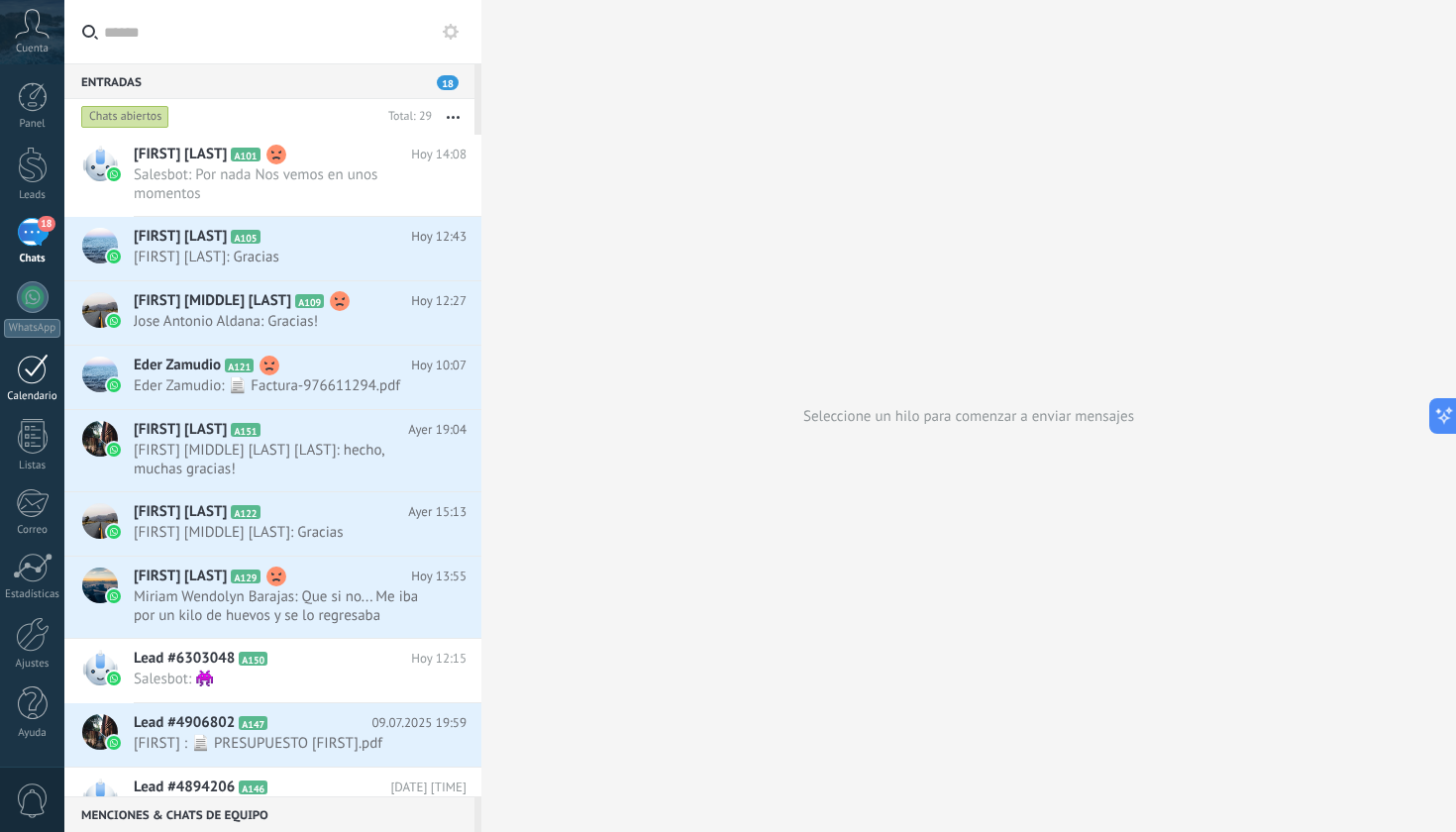 click on "Calendario" at bounding box center [33, 396] 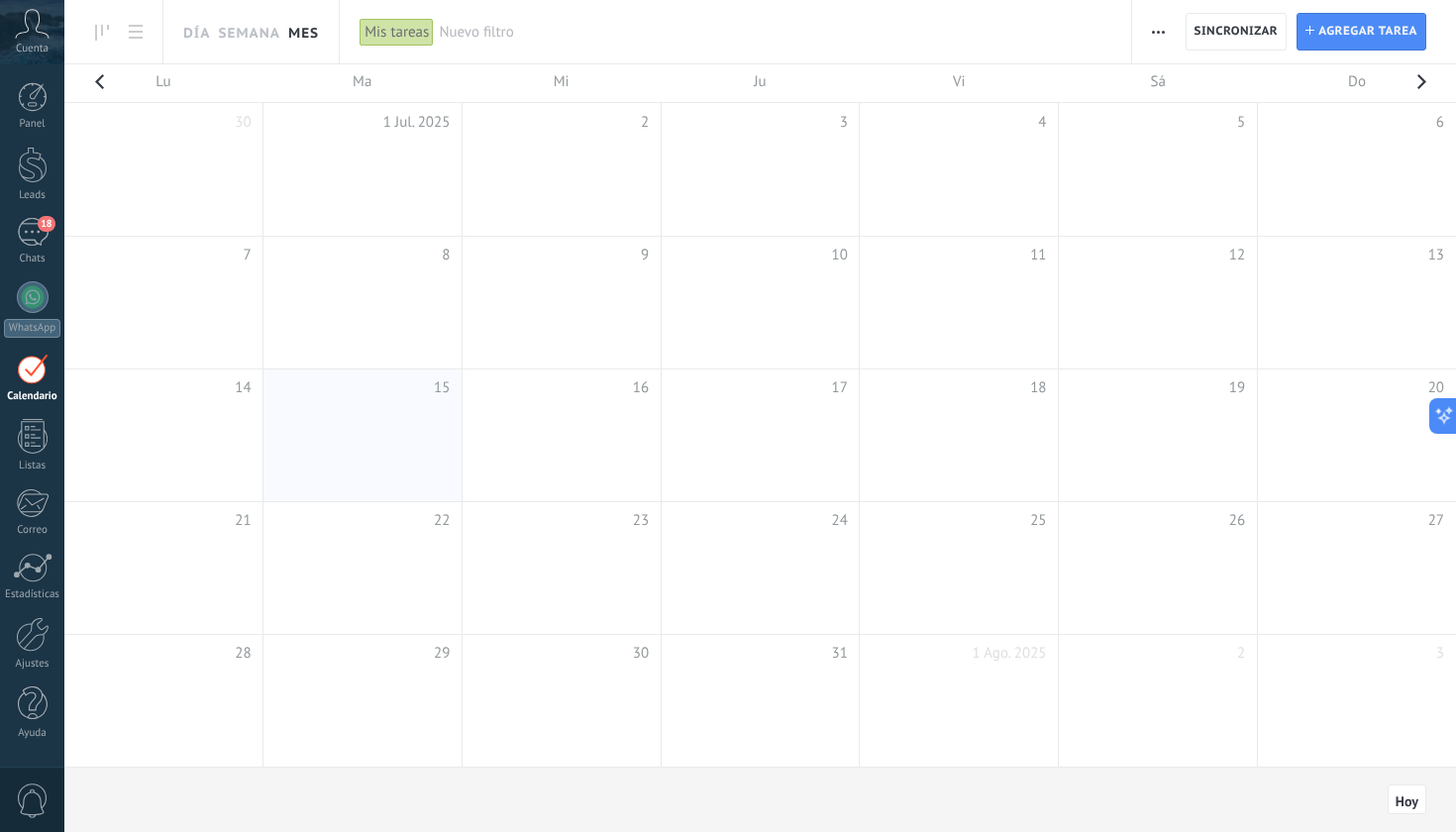 click at bounding box center (561, 436) 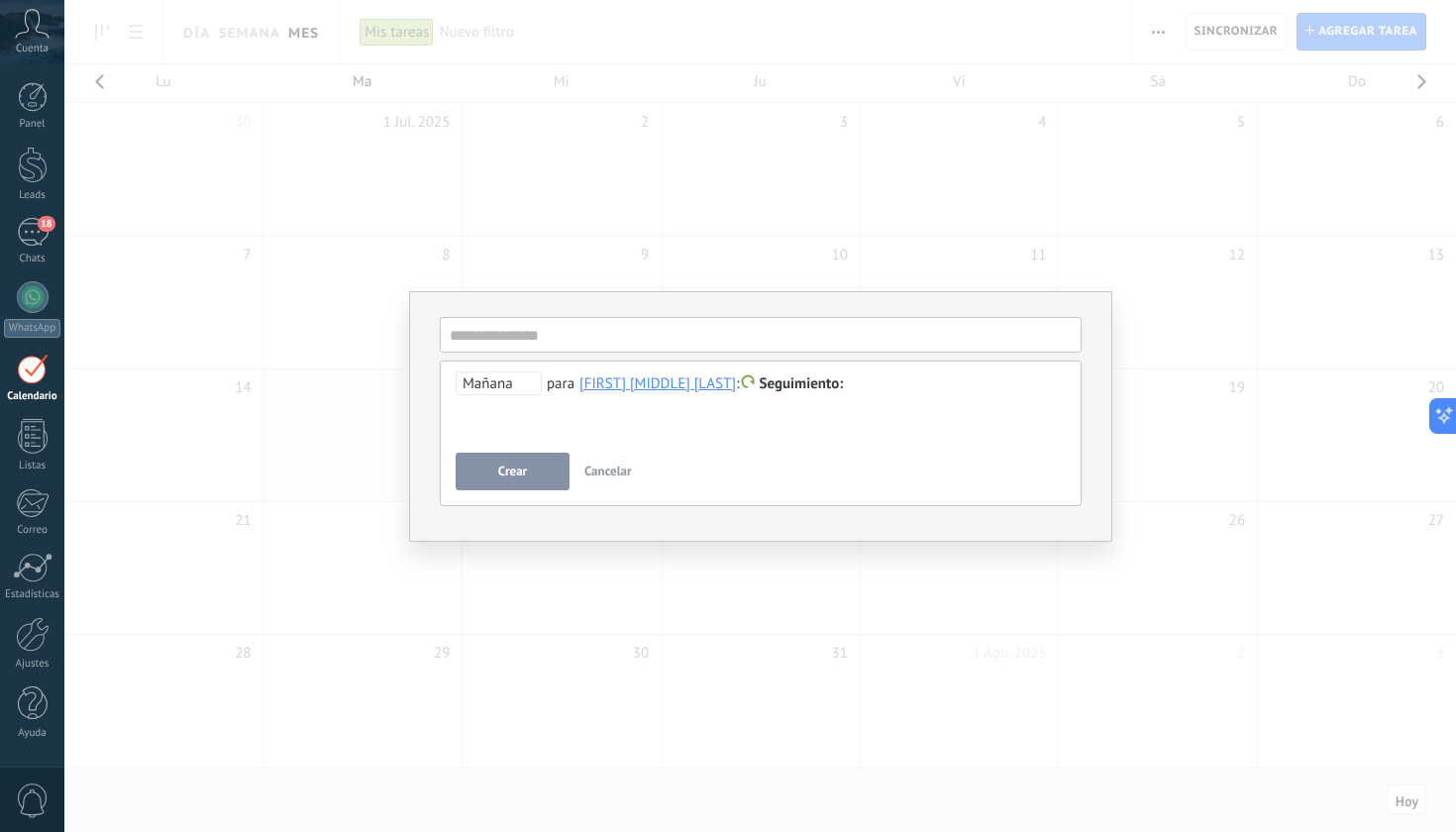 click on "Cancelar" at bounding box center (608, 470) 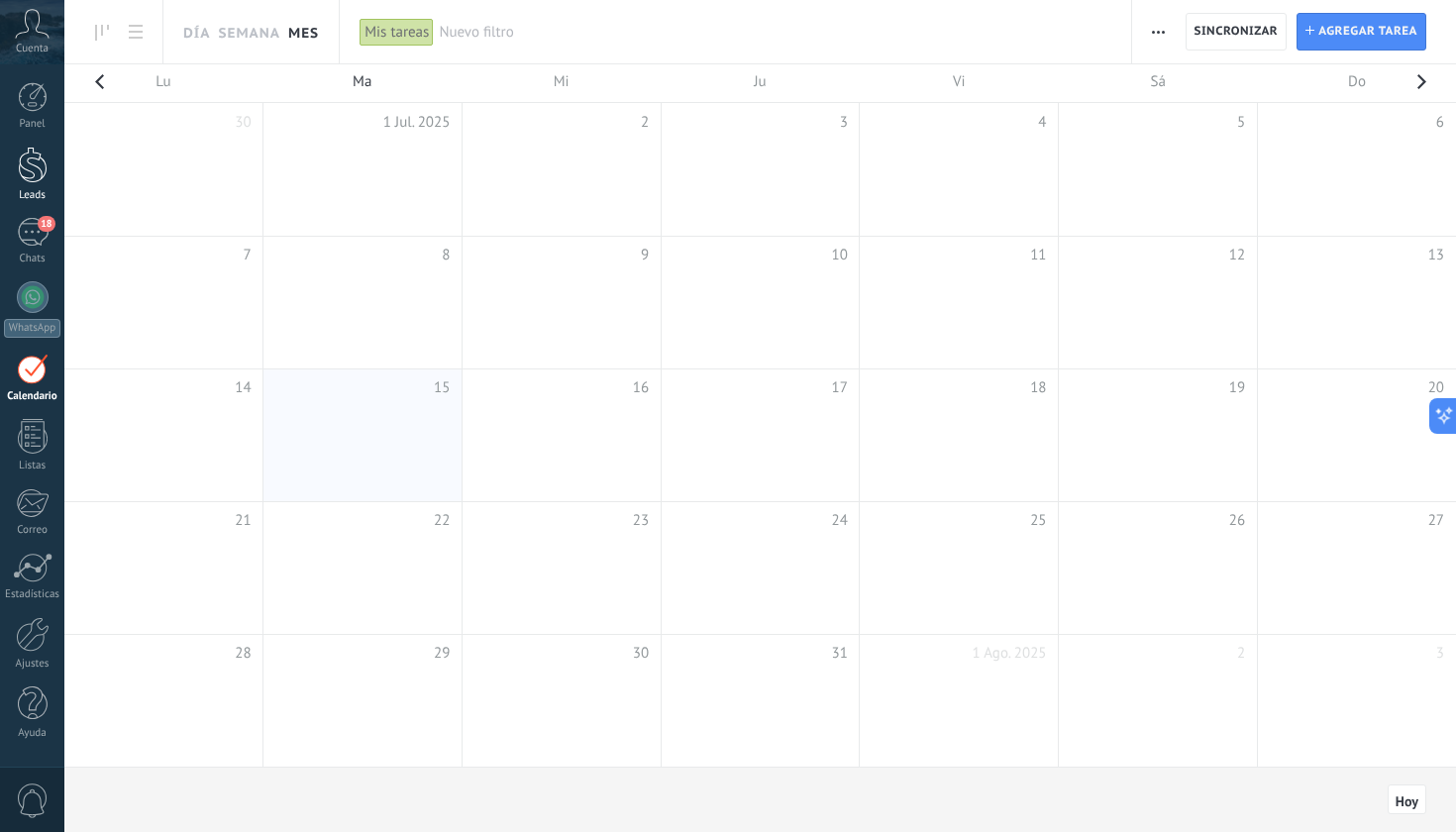 click at bounding box center [33, 164] 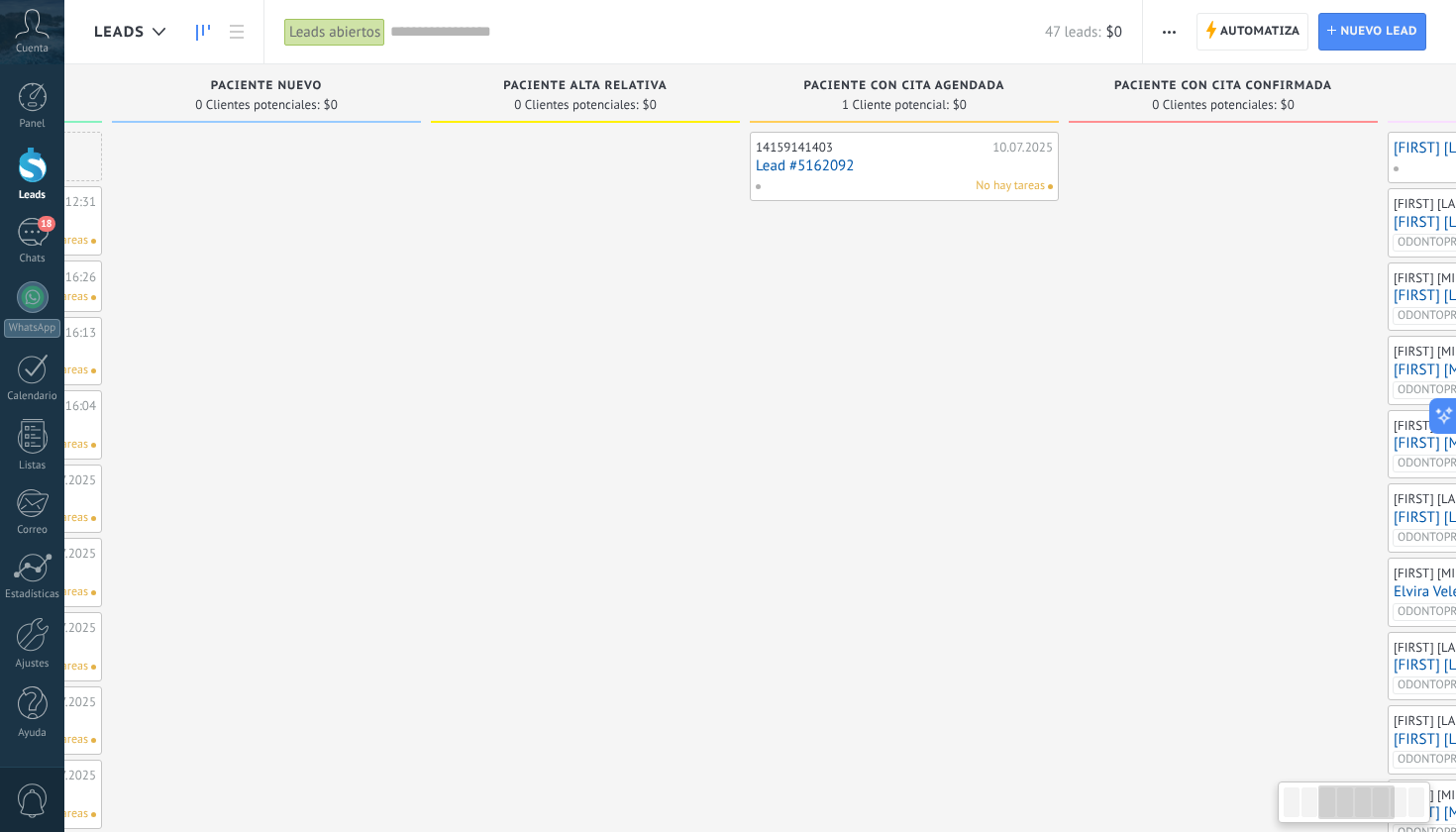 scroll, scrollTop: 0, scrollLeft: 660, axis: horizontal 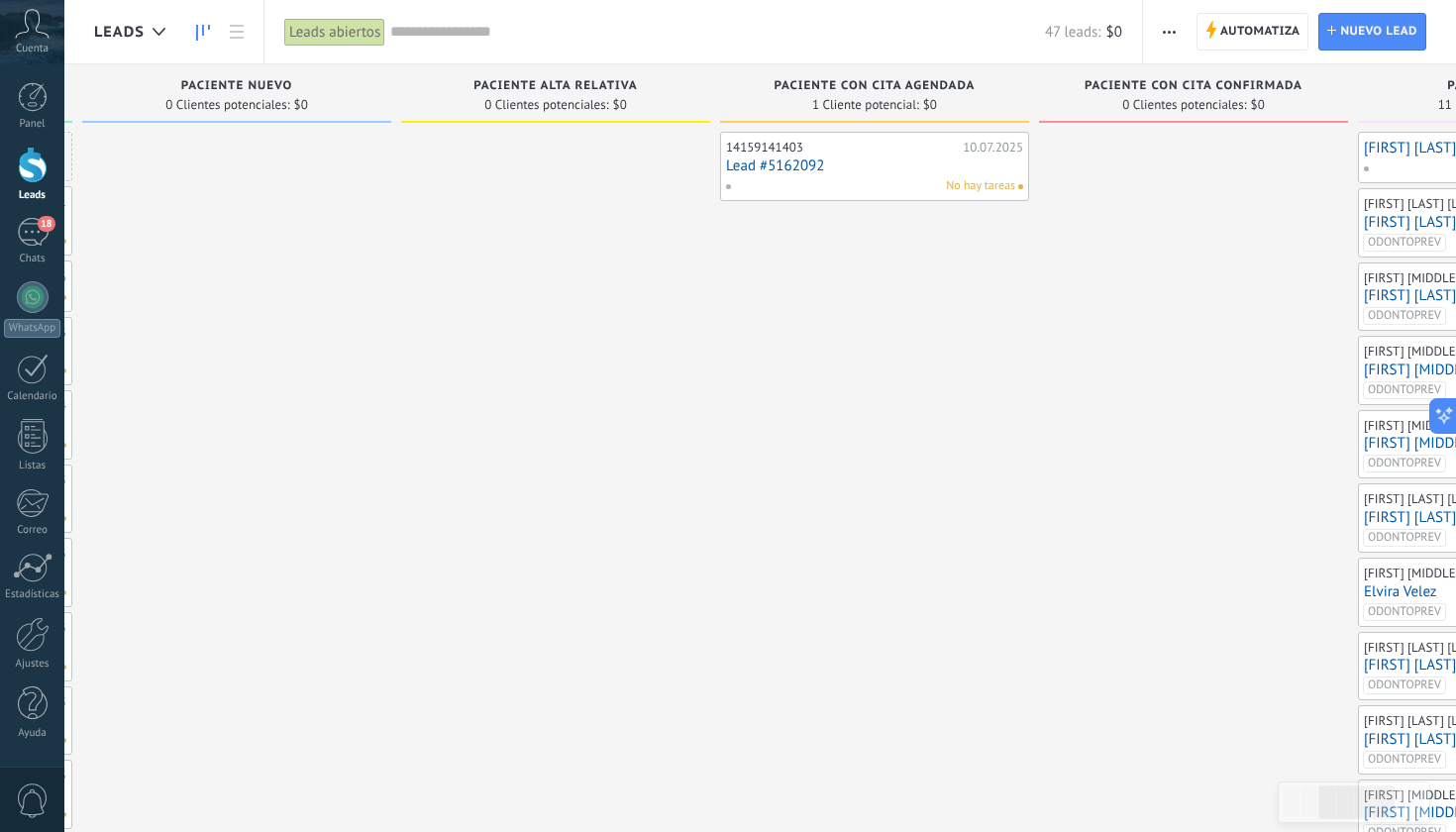 click on "No hay tareas" at bounding box center (870, 186) 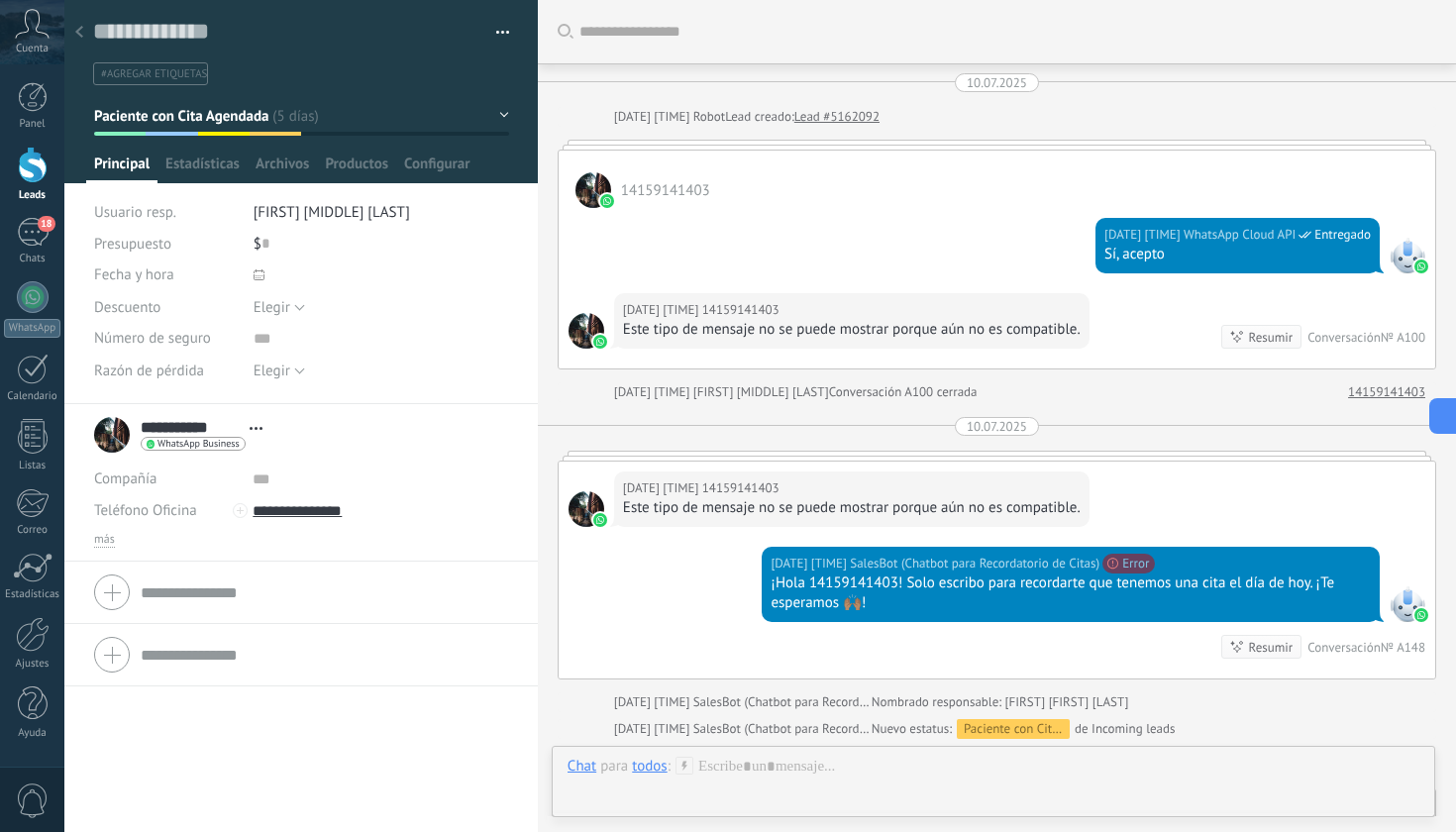 scroll, scrollTop: 30, scrollLeft: 0, axis: vertical 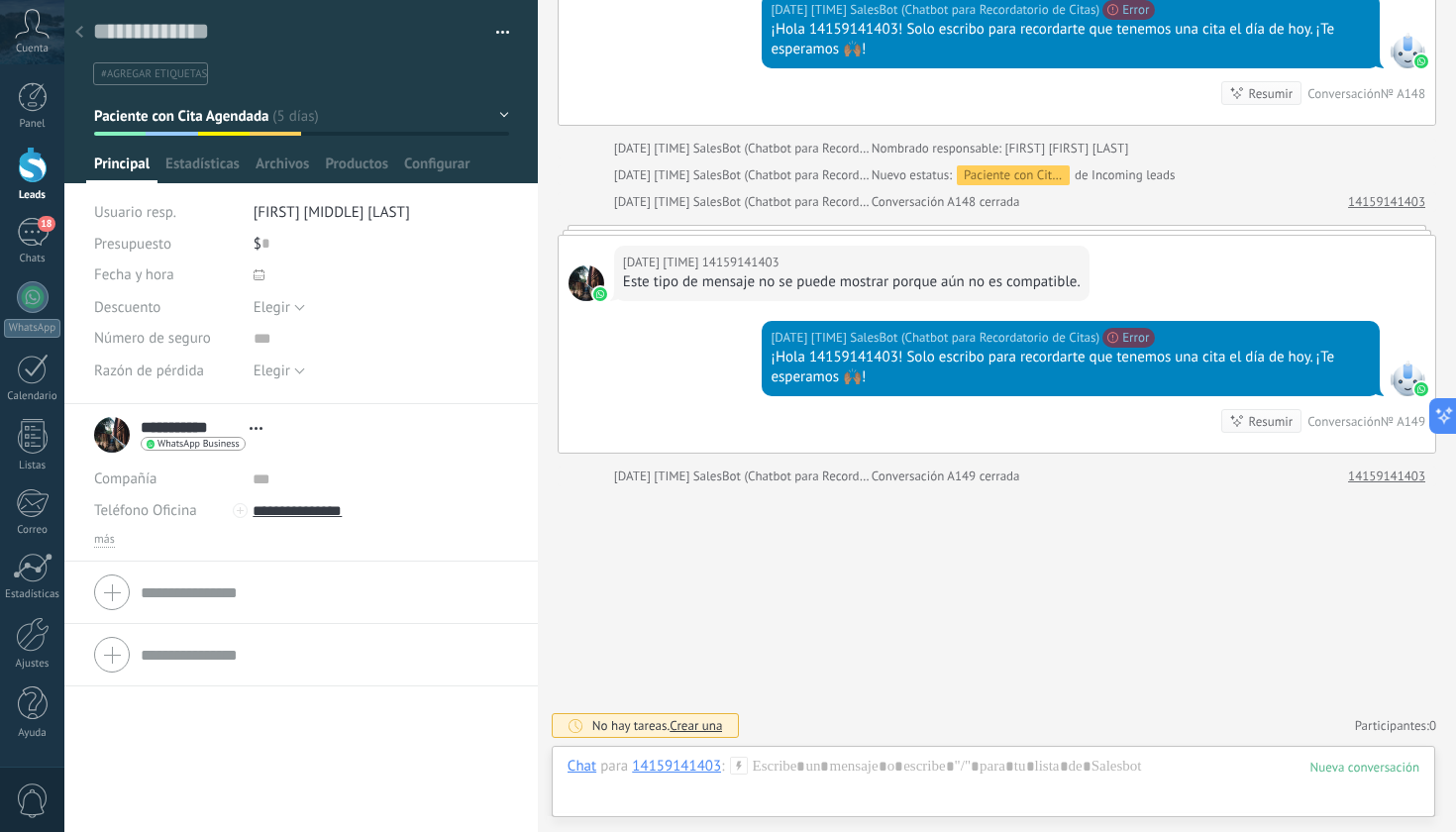 click 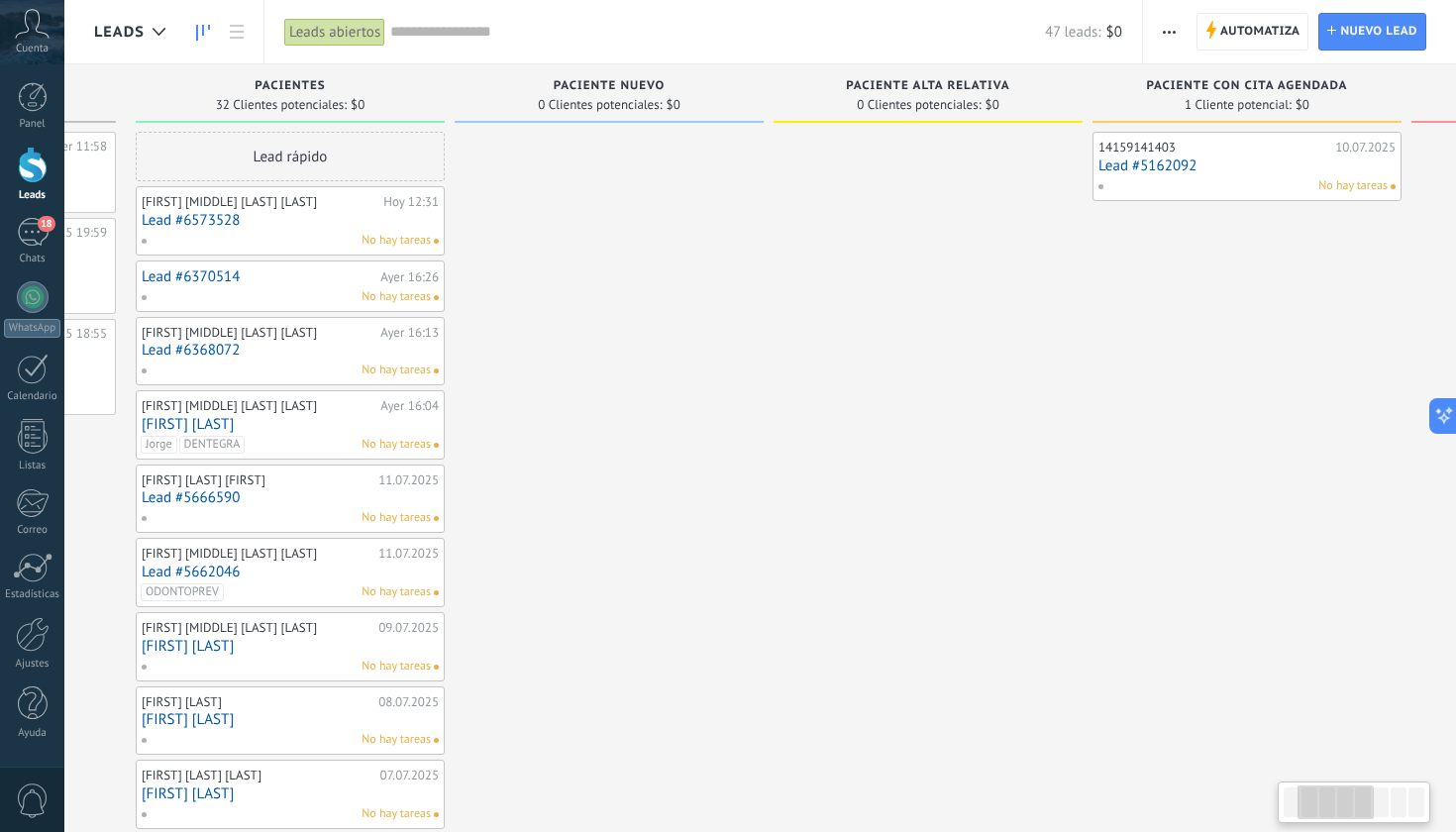 scroll, scrollTop: 0, scrollLeft: 287, axis: horizontal 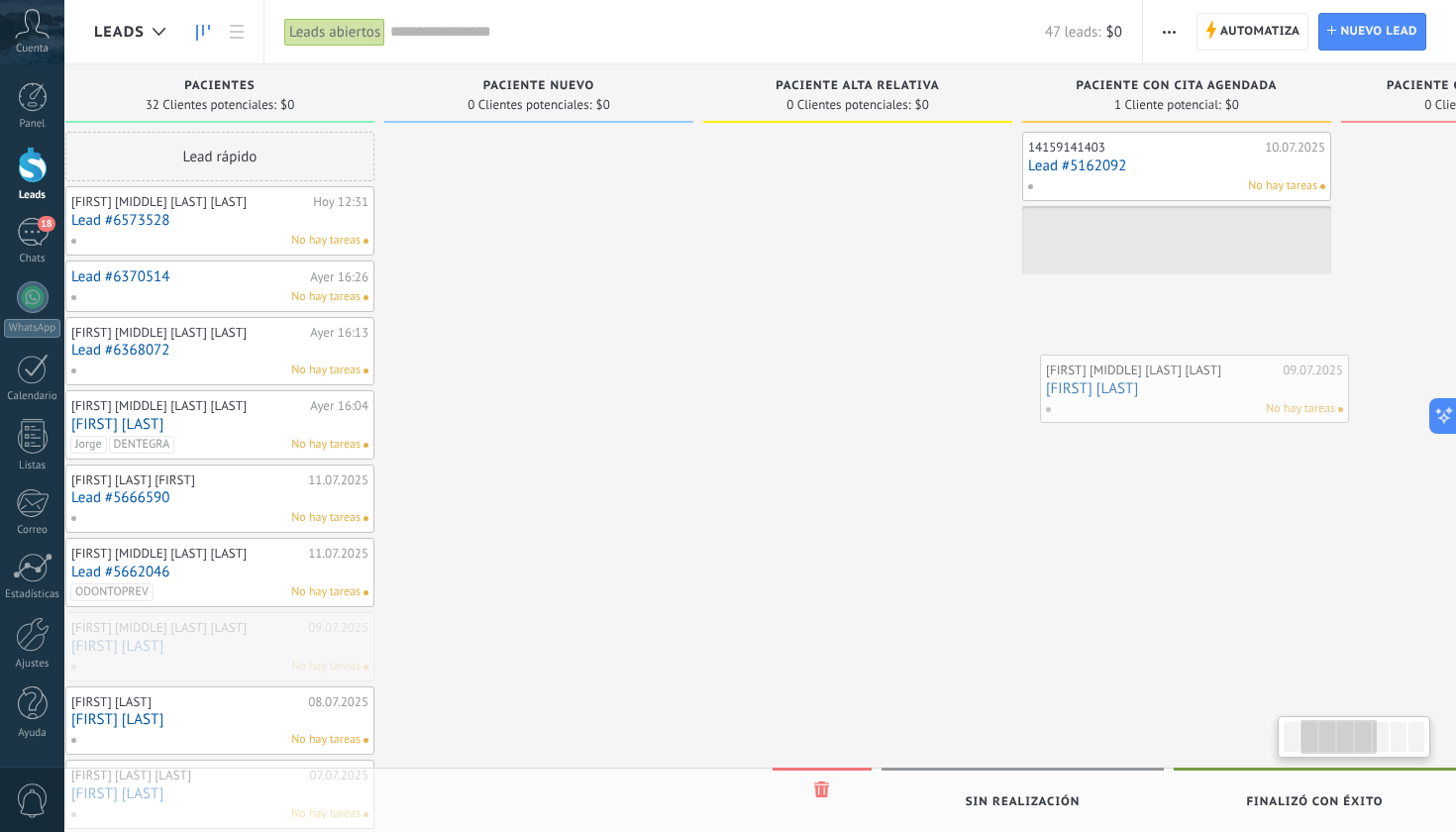 drag, startPoint x: 293, startPoint y: 639, endPoint x: 1196, endPoint y: 384, distance: 938.3144 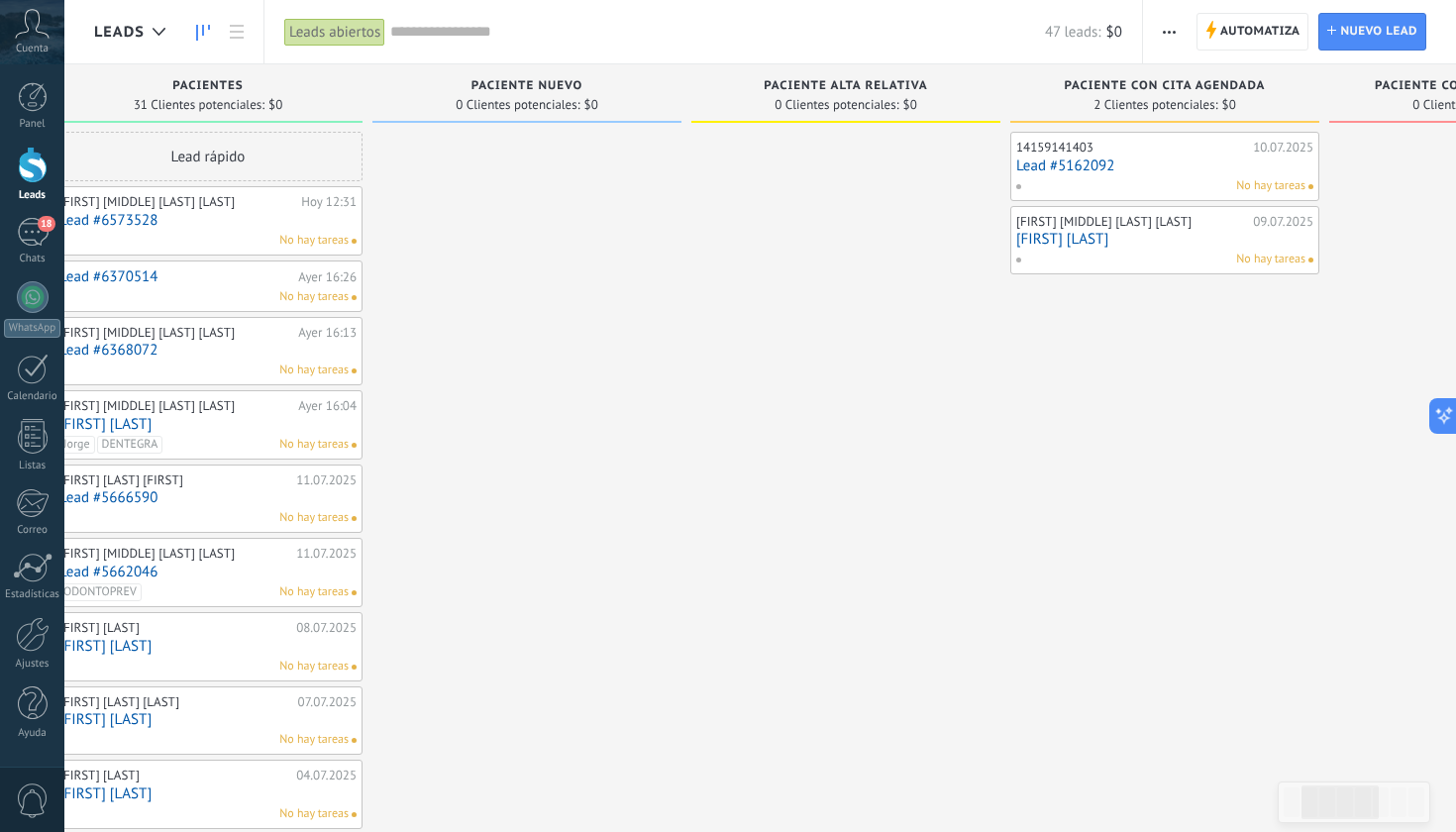 click on "Victor Casanova" at bounding box center (1165, 239) 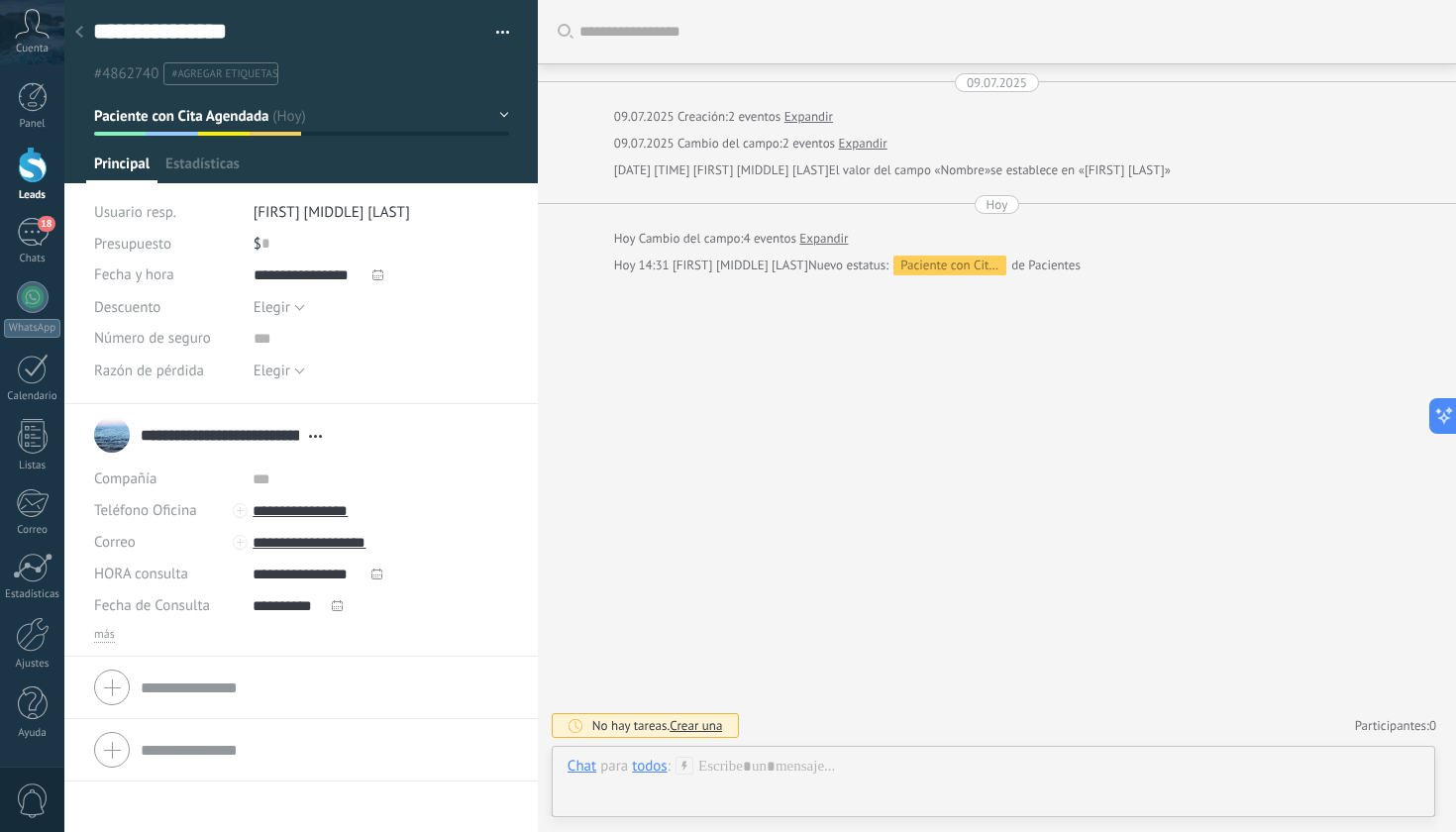 type on "**********" 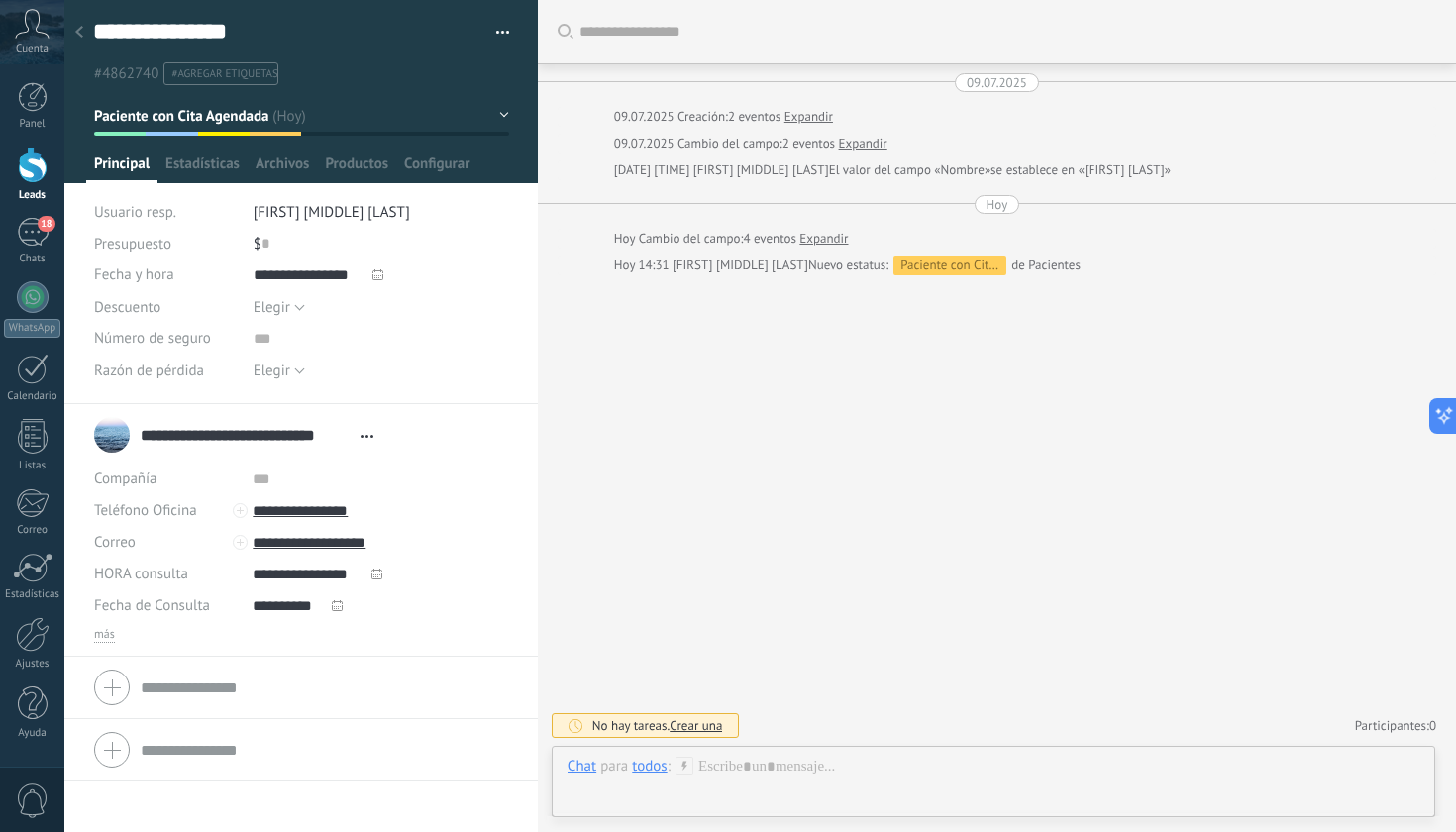 scroll, scrollTop: 30, scrollLeft: 0, axis: vertical 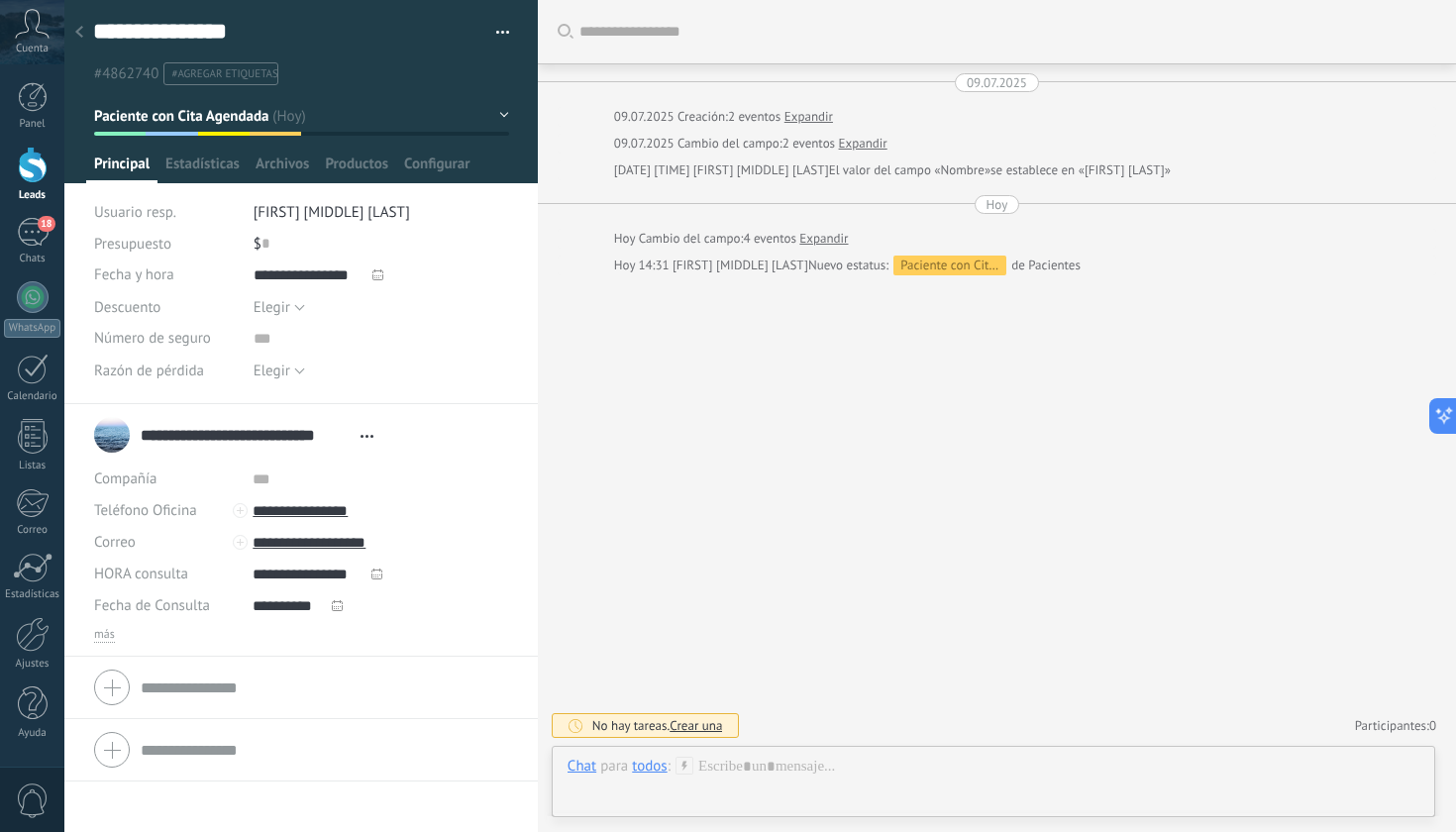click 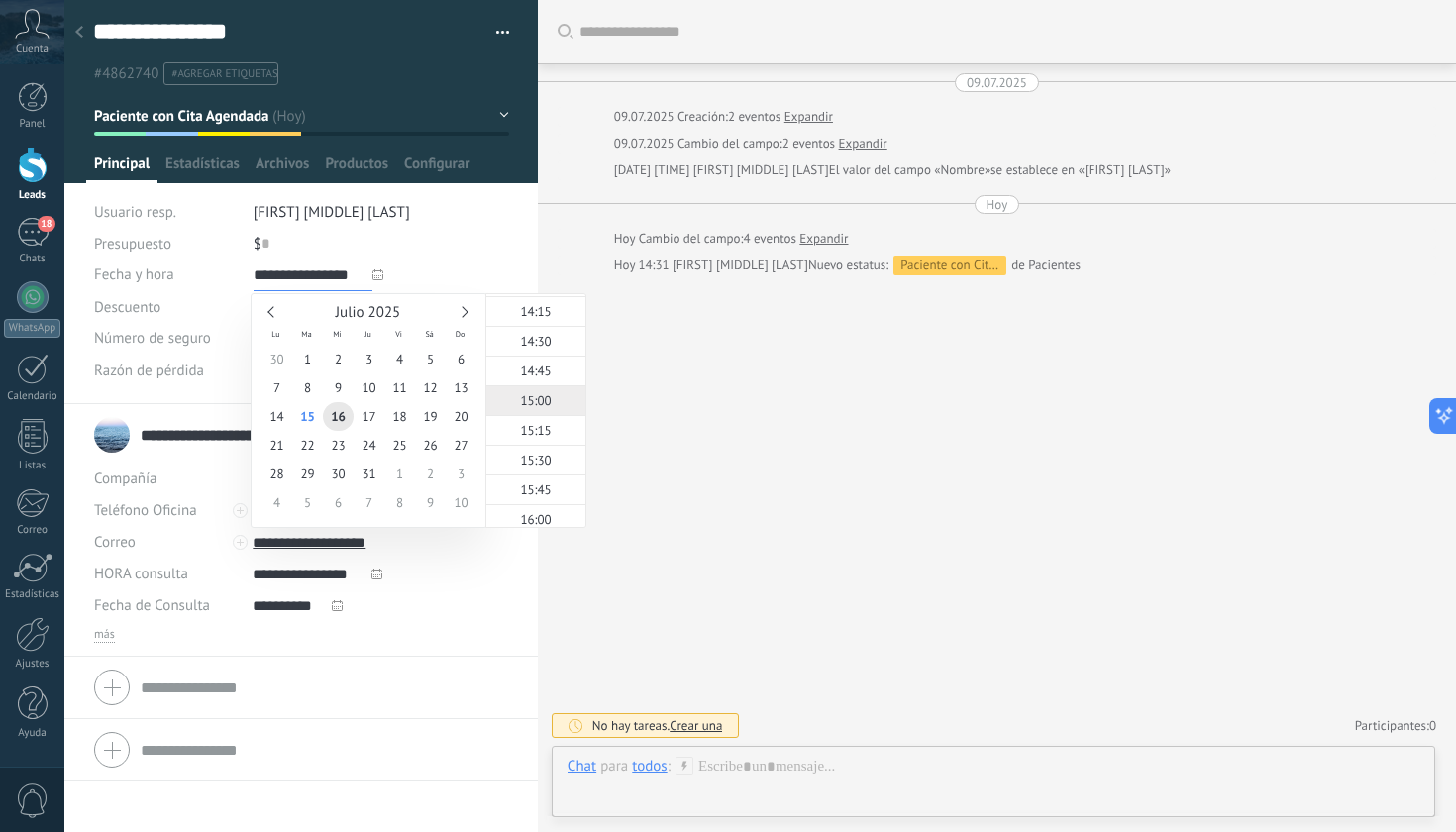 scroll, scrollTop: 1700, scrollLeft: 0, axis: vertical 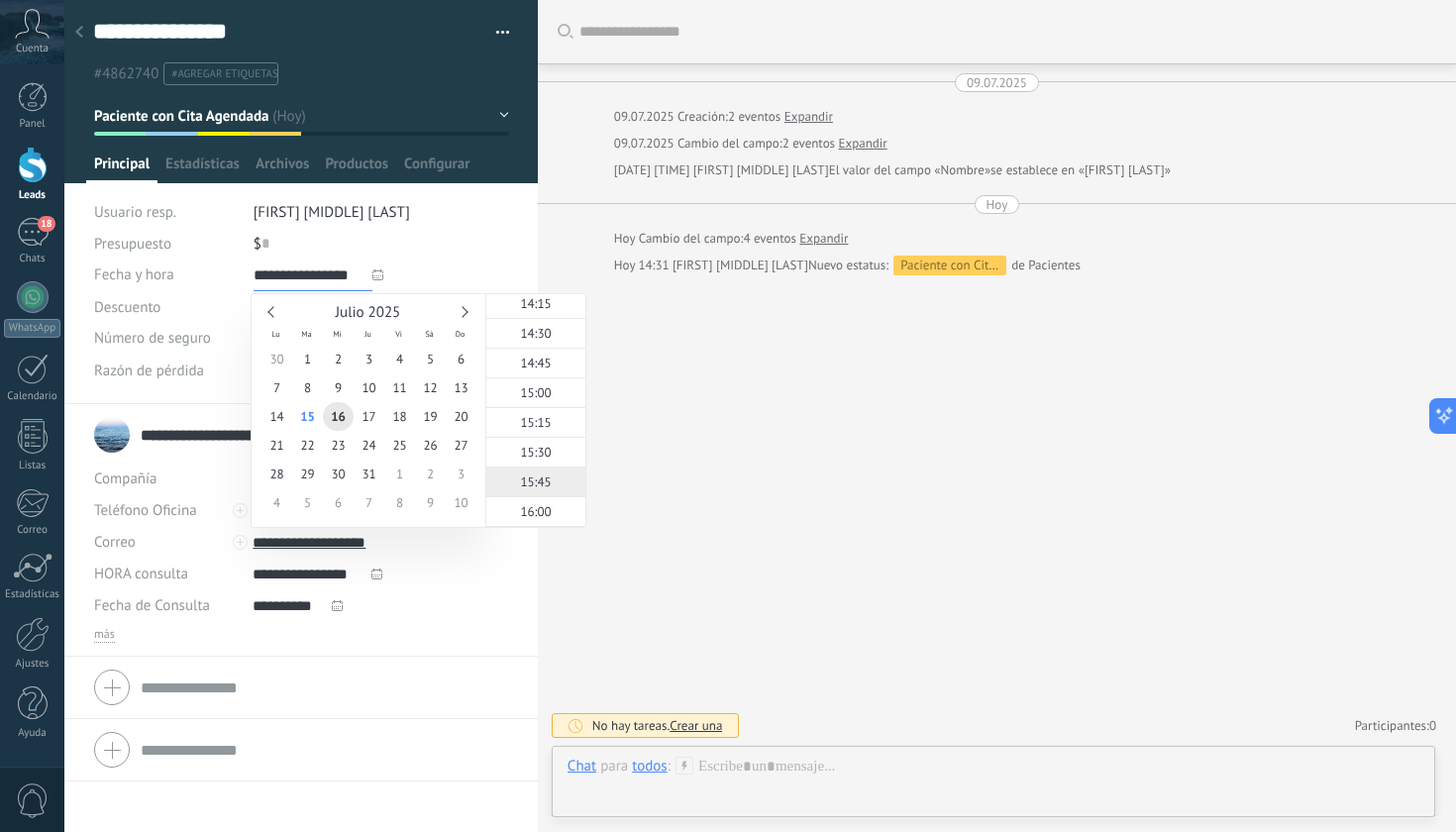click on "15:45" at bounding box center (535, 481) 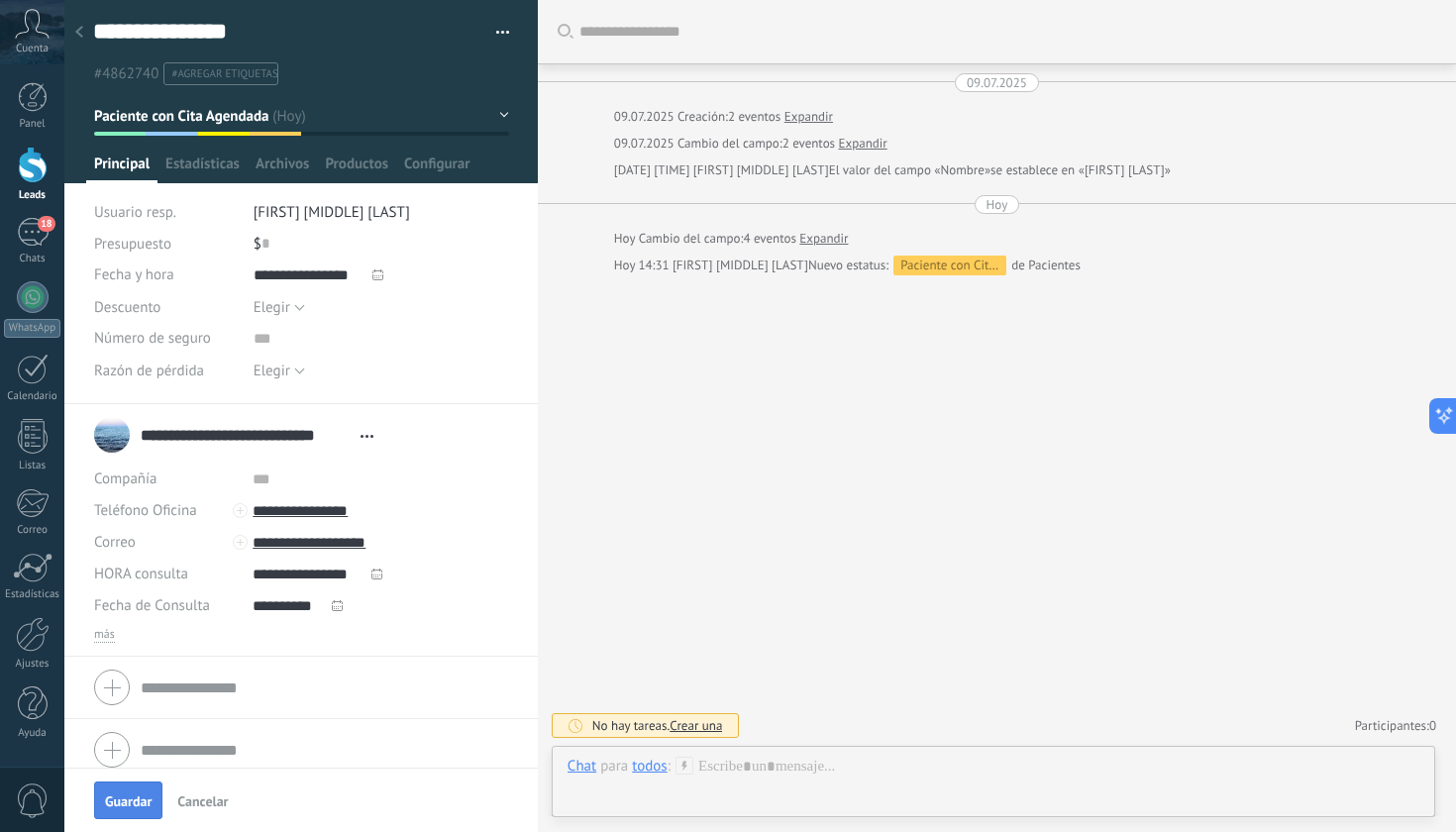 click on "Guardar" at bounding box center (128, 801) 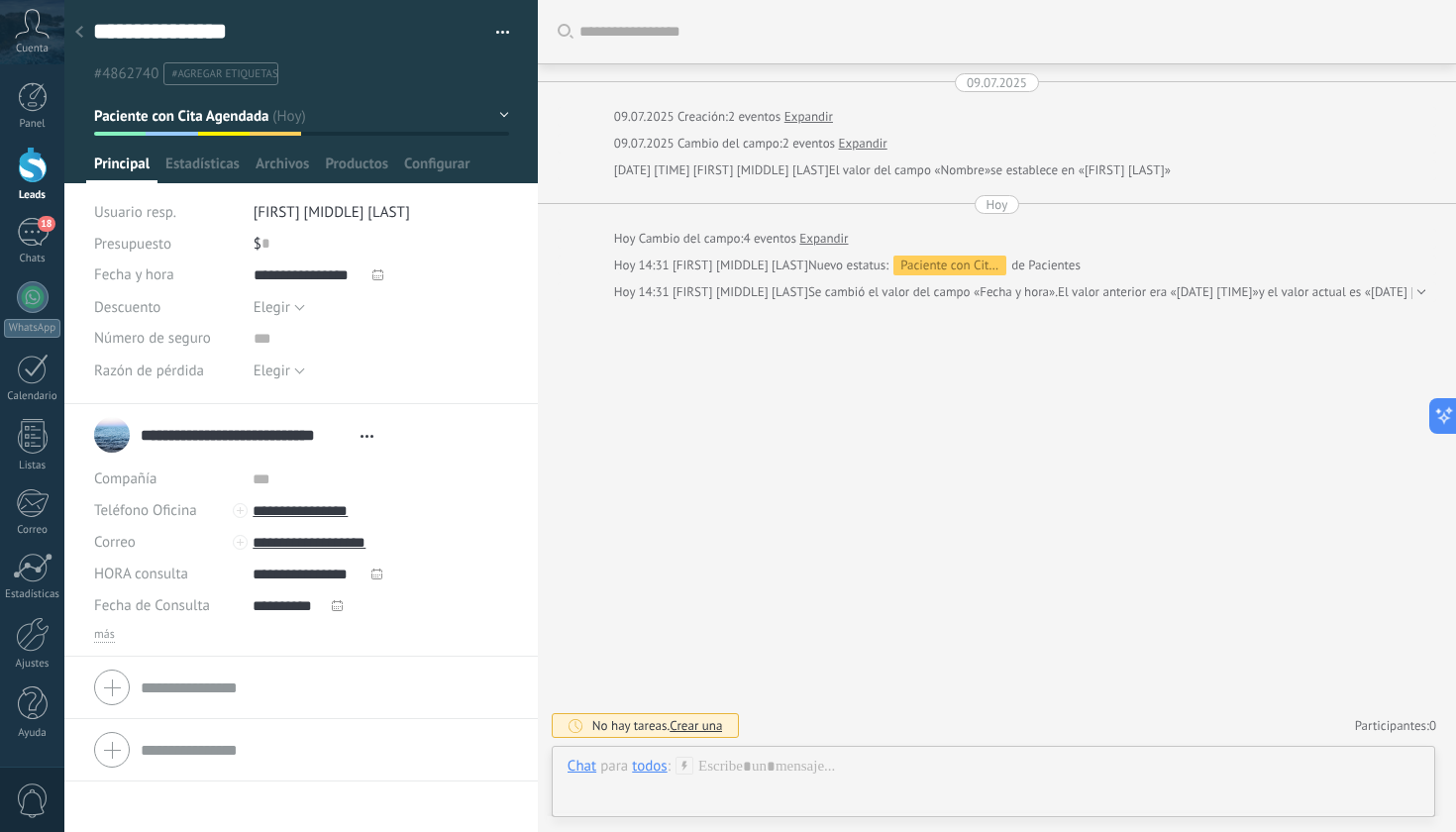 click 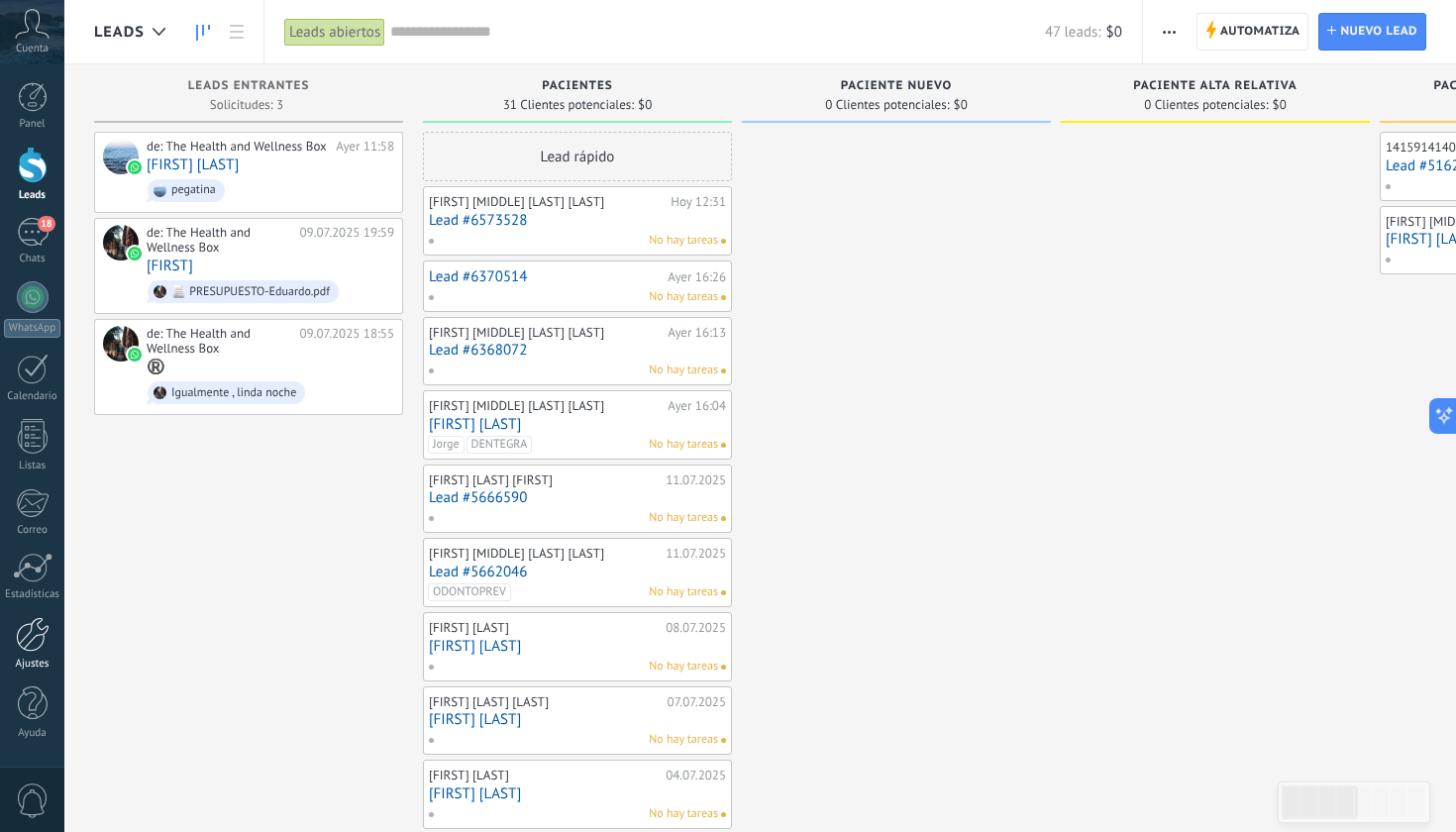 click on "Ajustes" at bounding box center [33, 664] 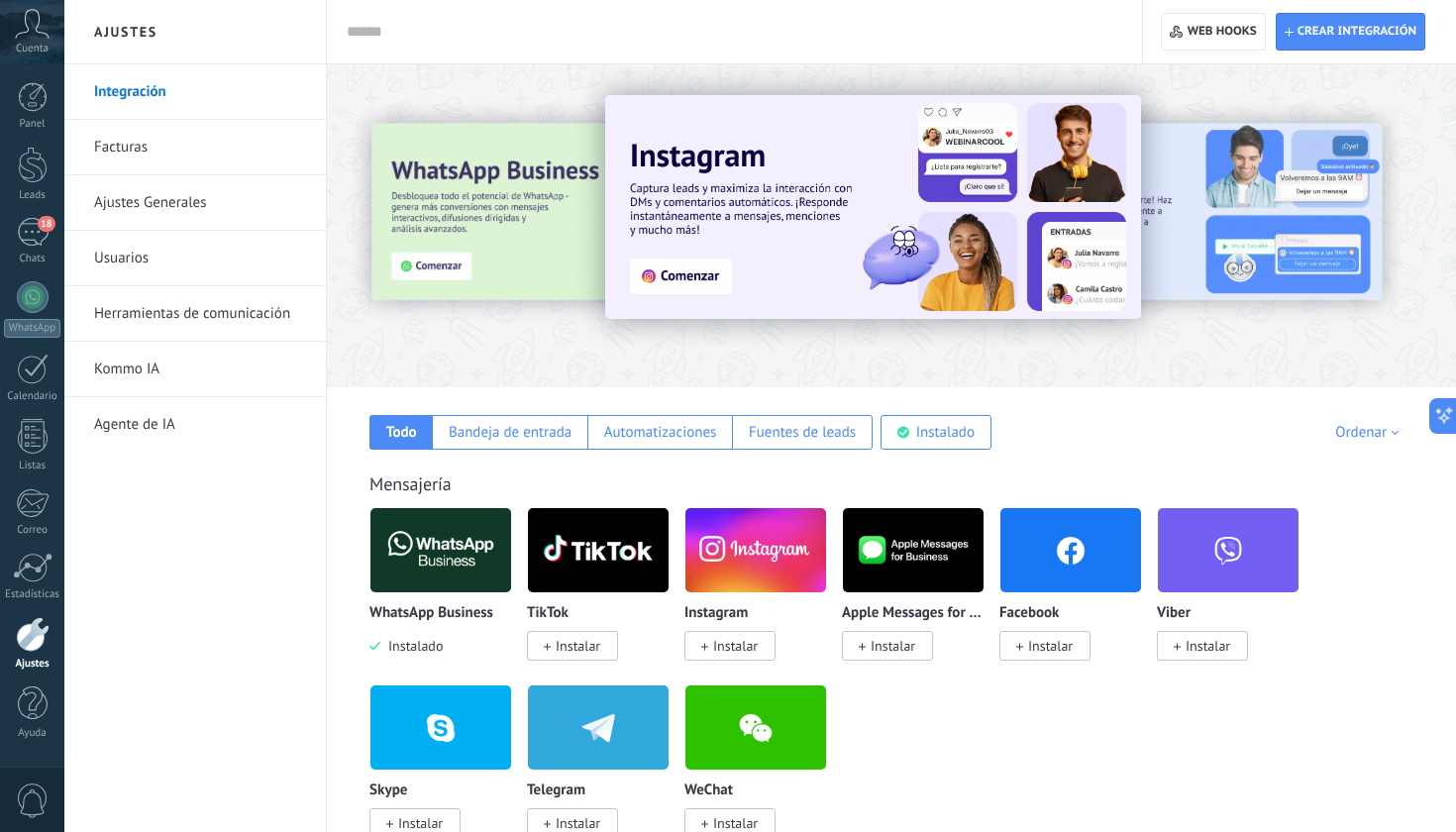 click on "Herramientas de comunicación" at bounding box center (200, 314) 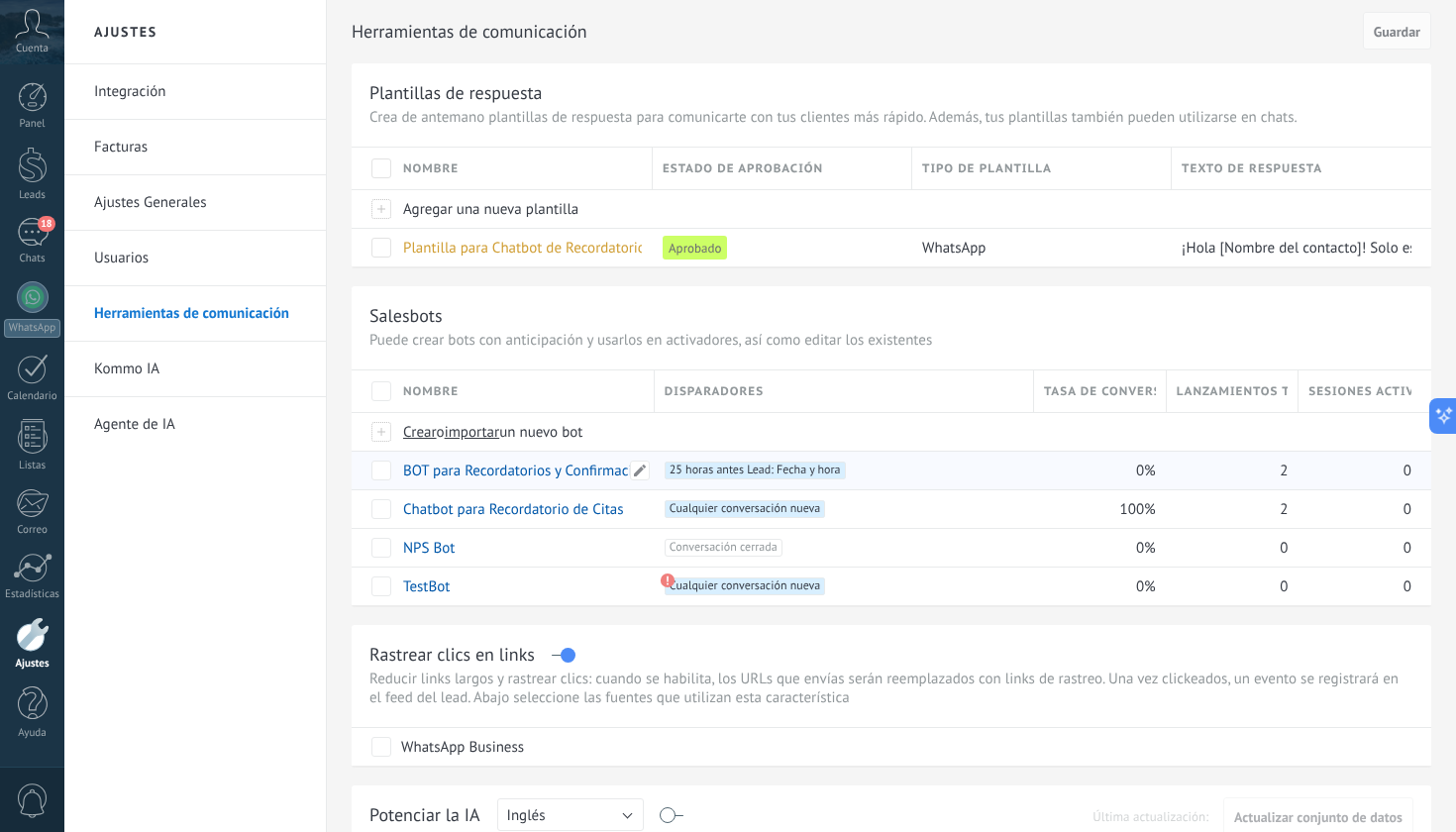 click on "BOT para Recordatorios y Confirmaciones" at bounding box center (533, 470) 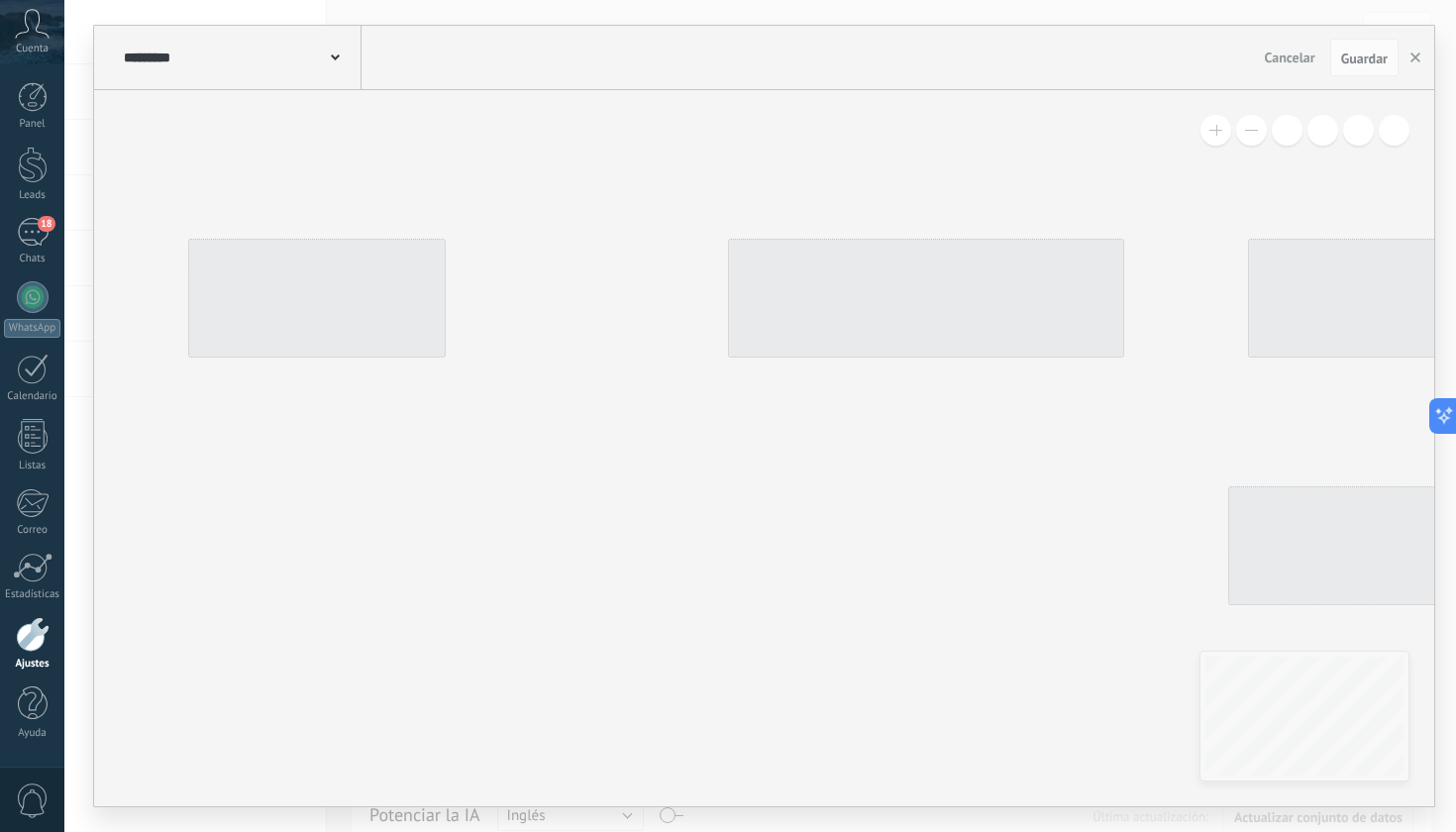 type on "**********" 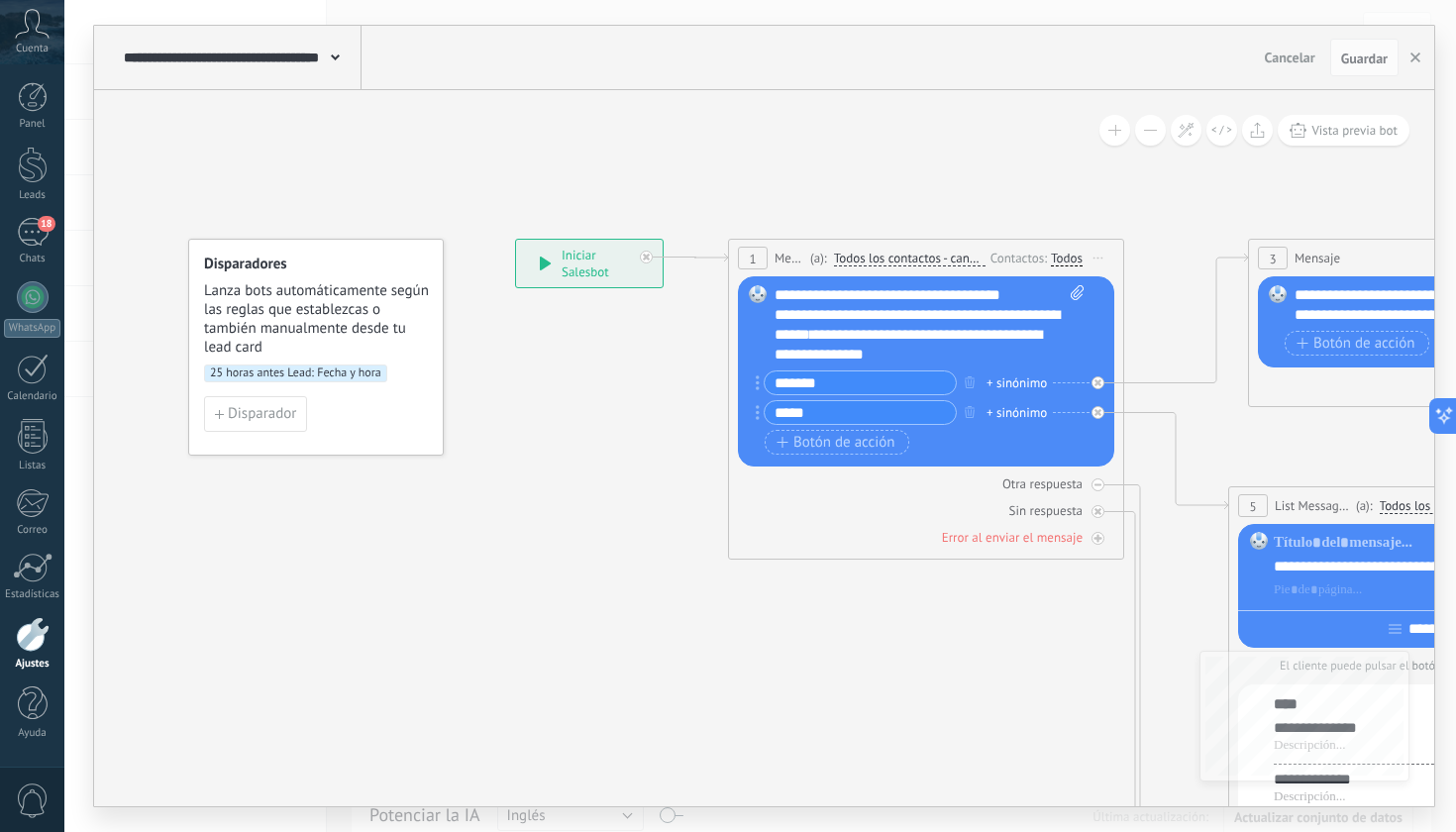 scroll, scrollTop: 0, scrollLeft: 0, axis: both 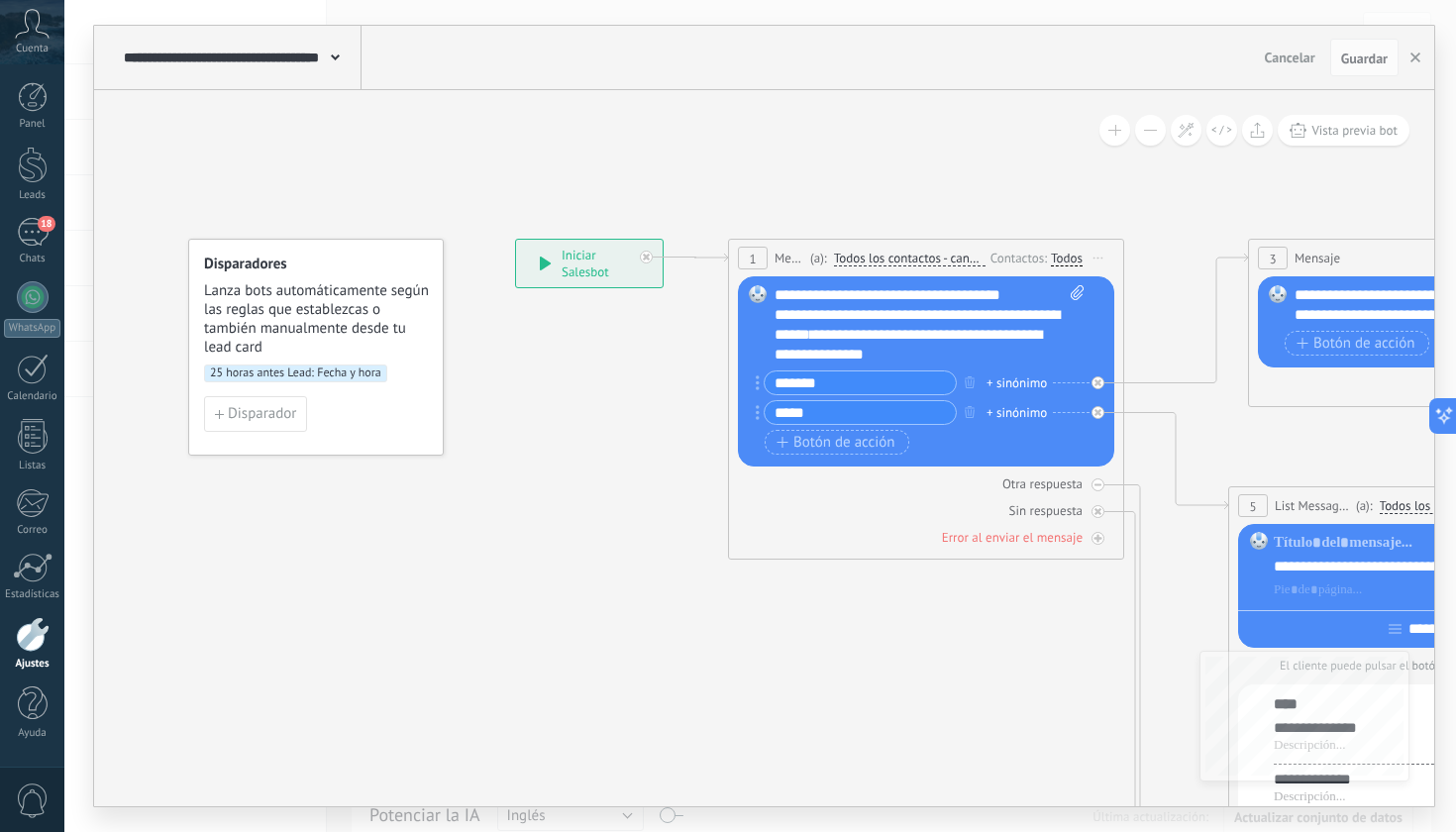 click 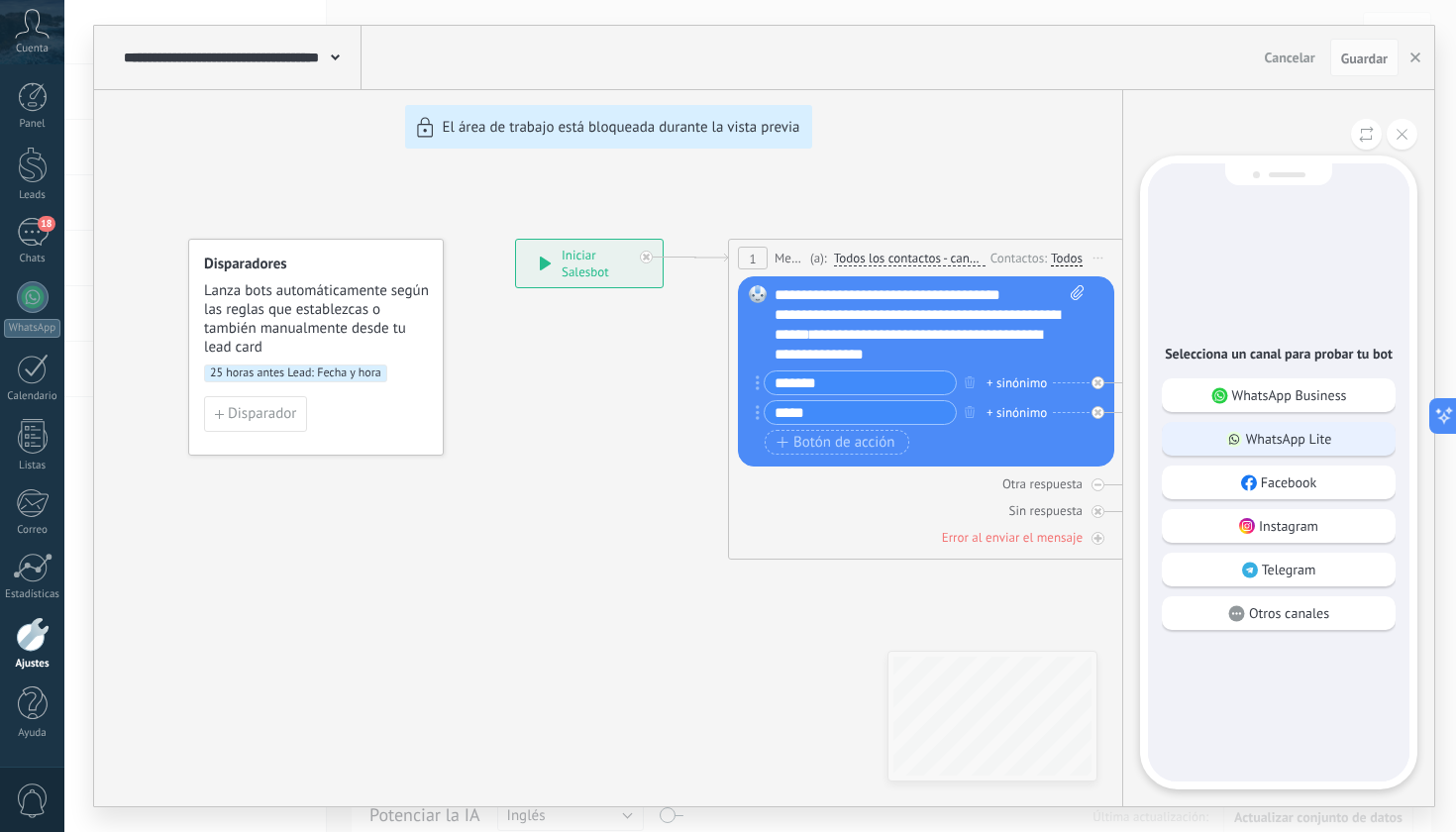 click on "WhatsApp Lite" at bounding box center [1289, 439] 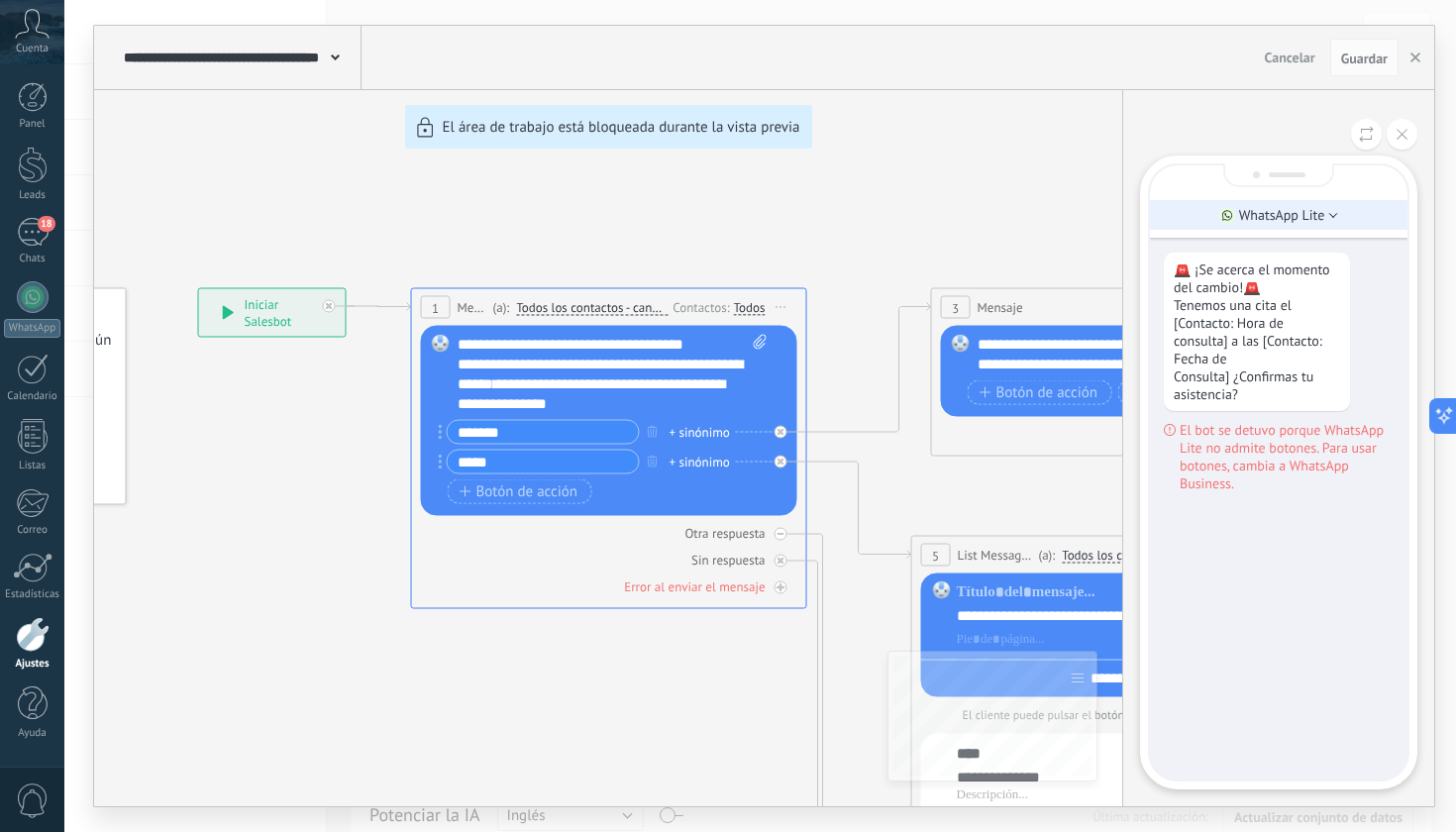 click on "WhatsApp Lite" at bounding box center (1282, 215) 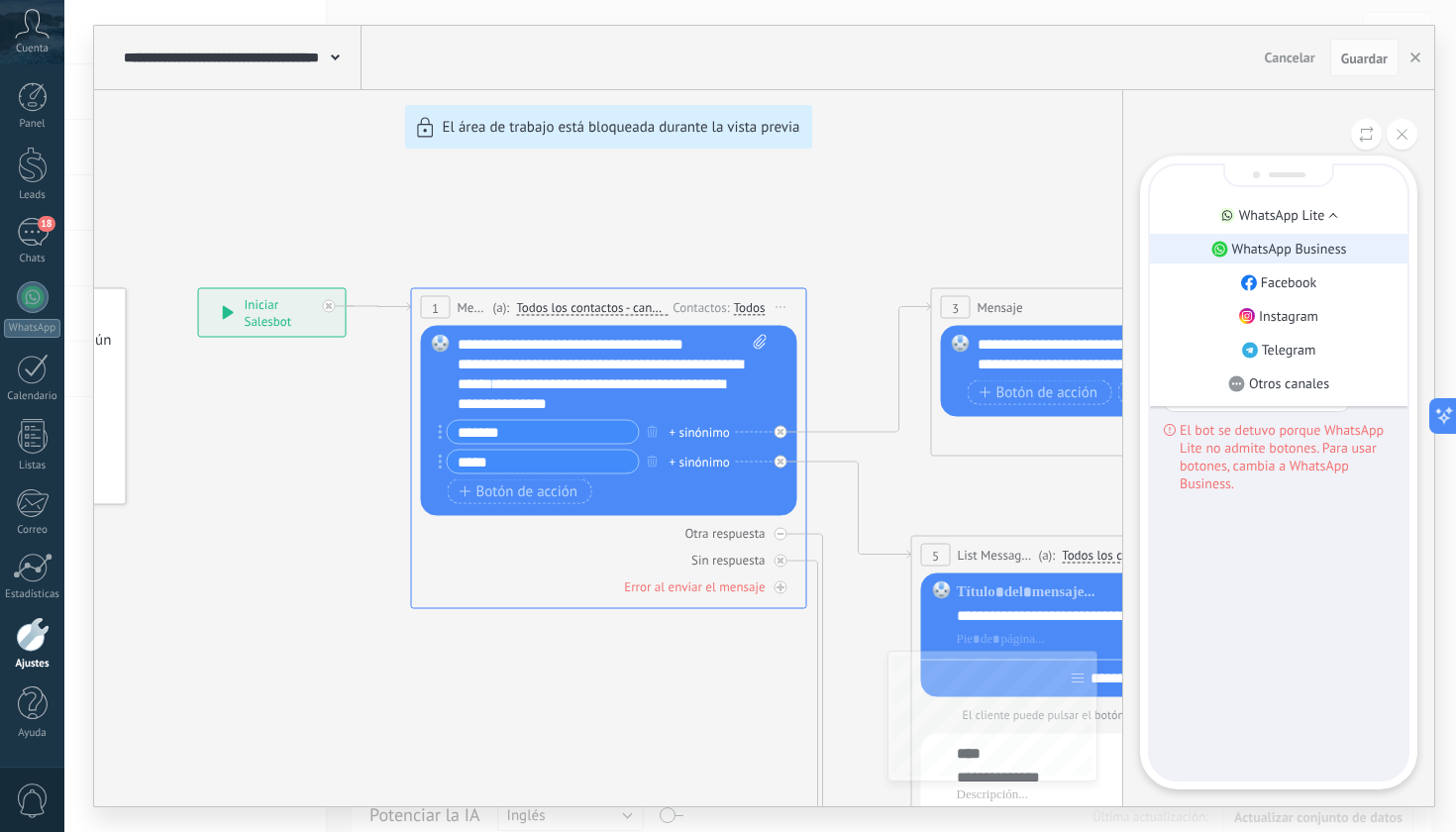 click on "WhatsApp Business" at bounding box center (1290, 249) 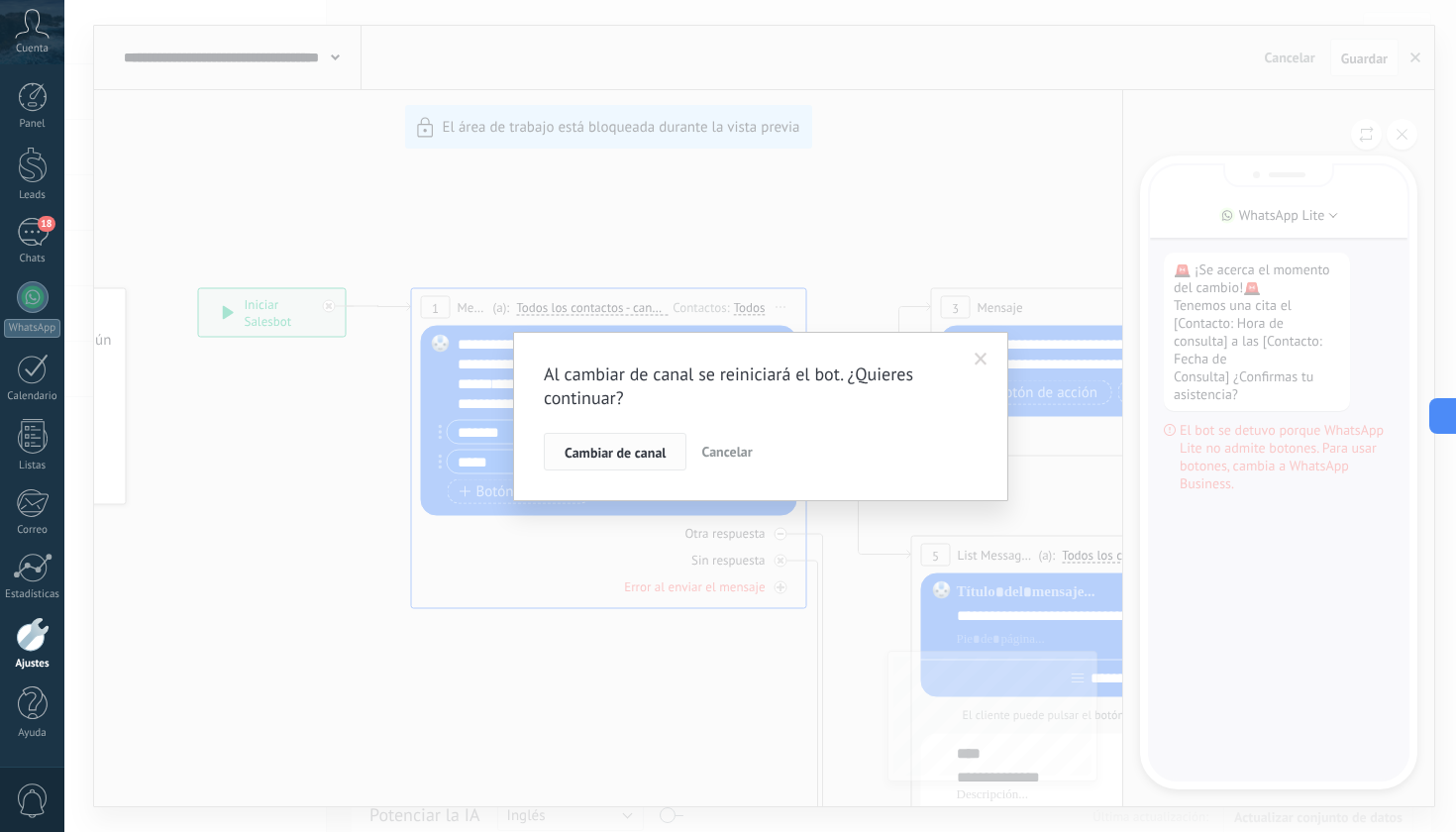 click on "Cambiar de canal" at bounding box center [615, 453] 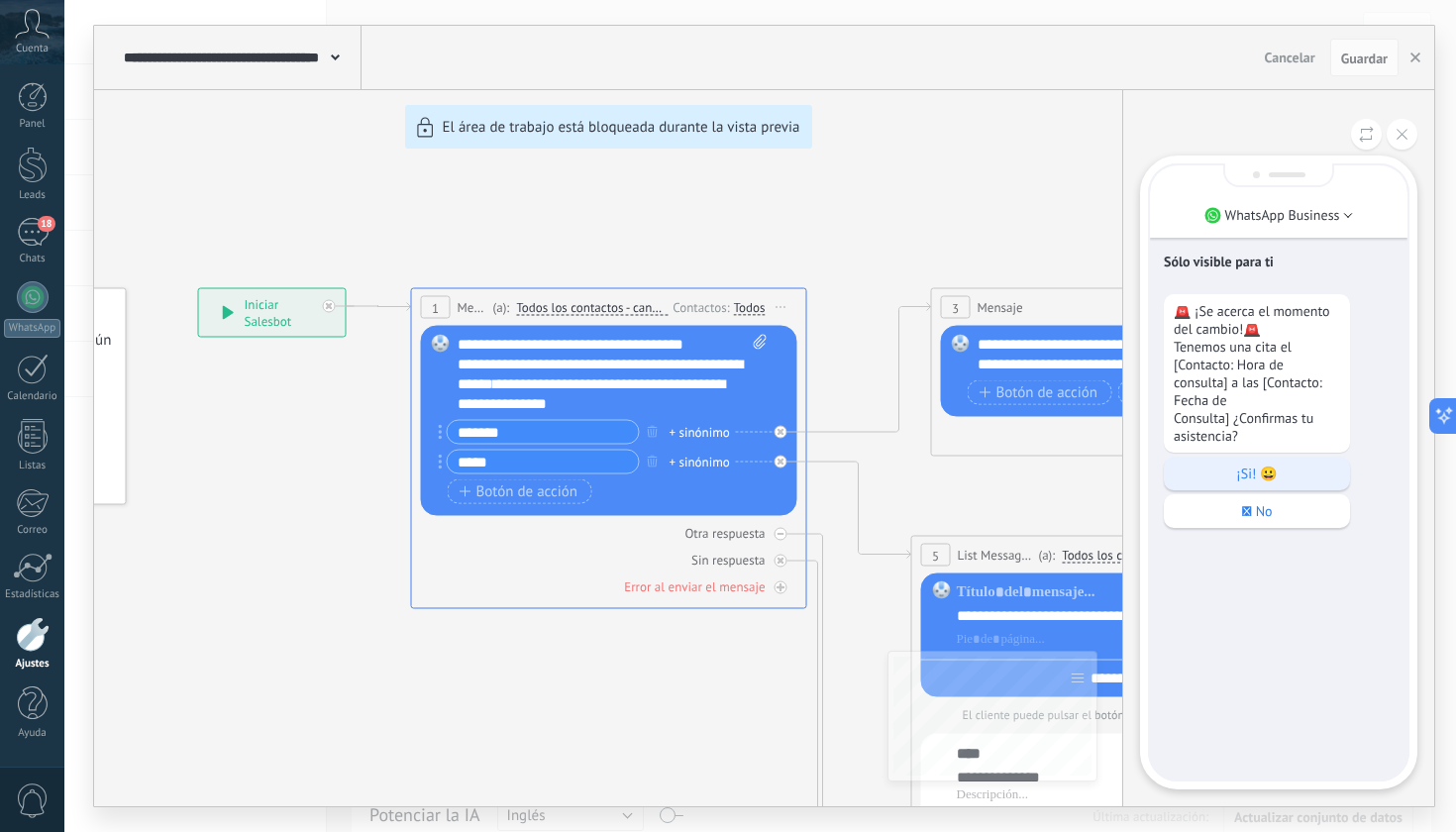click on "¡Si! 😀" at bounding box center (1257, 473) 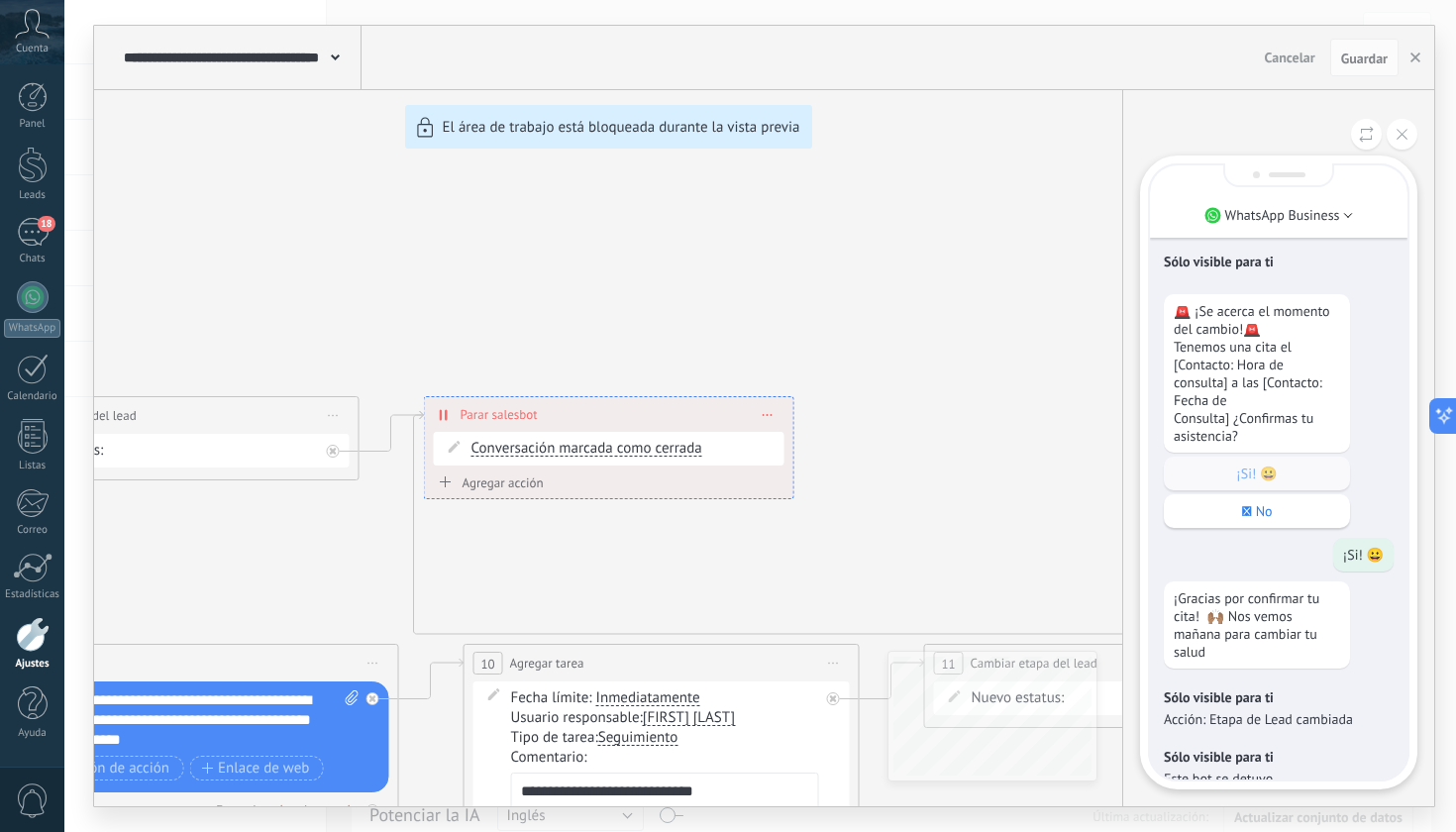 scroll, scrollTop: -121, scrollLeft: 0, axis: vertical 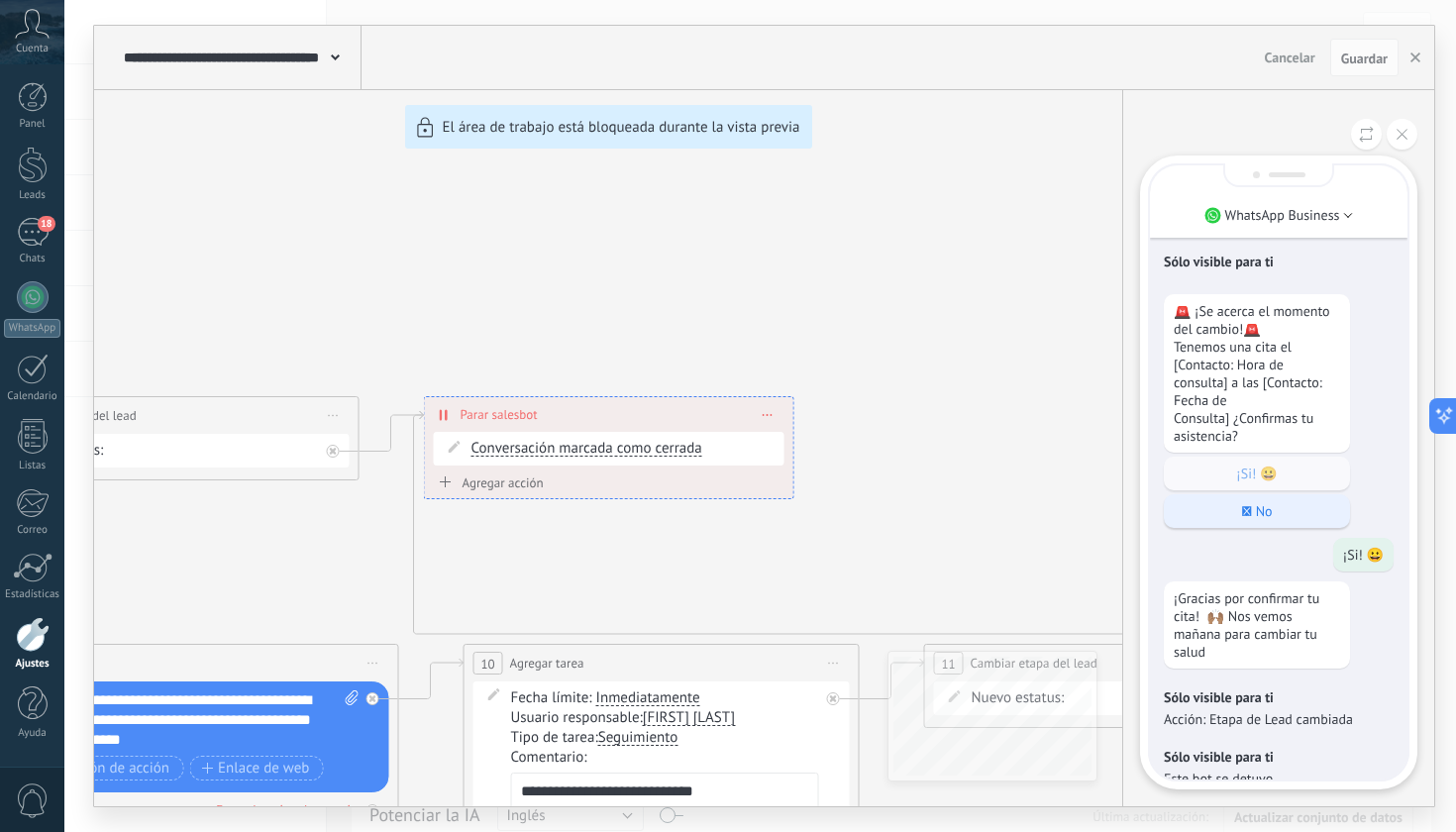 click on "🫠 No" at bounding box center [1257, 511] 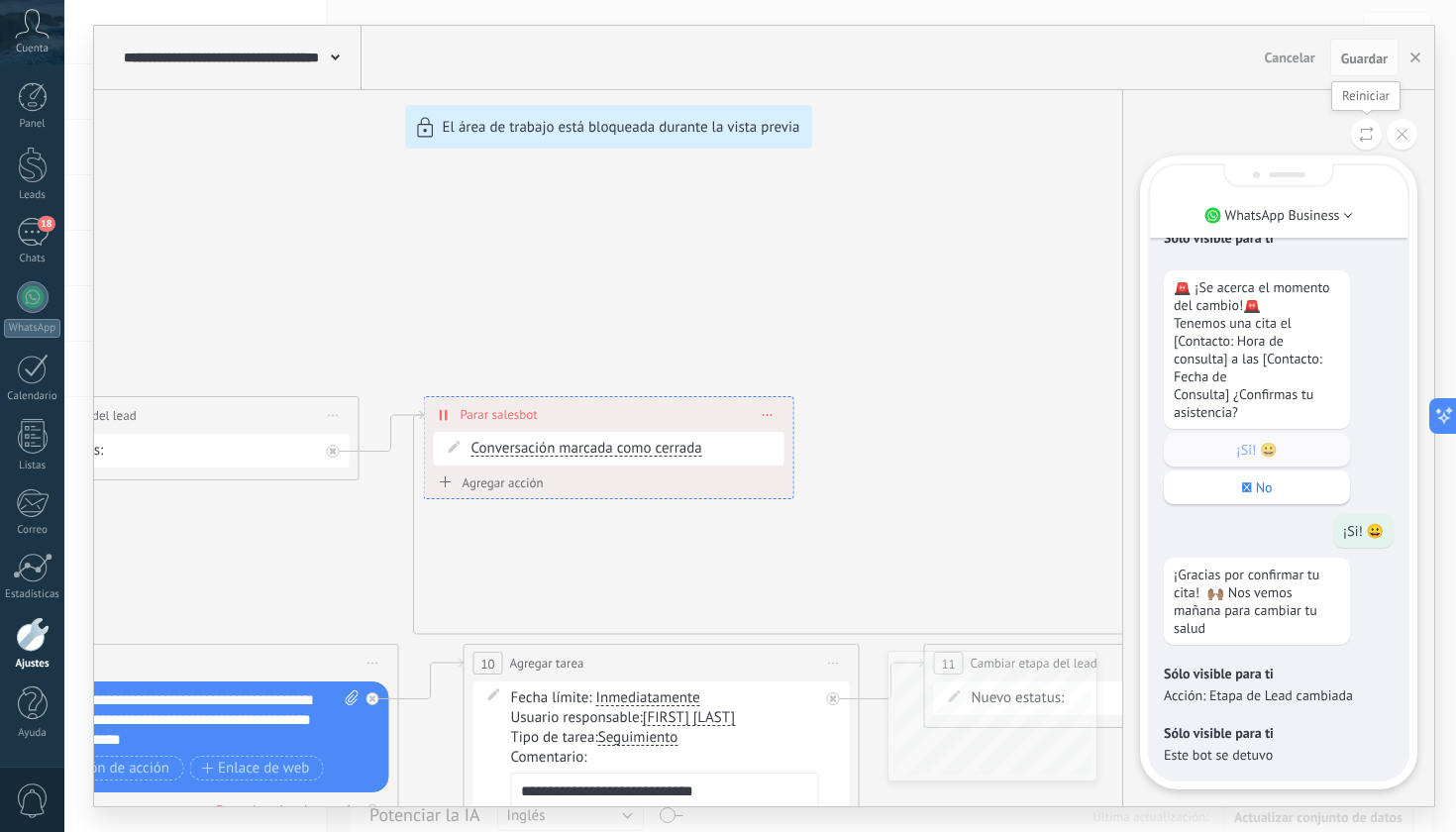 click at bounding box center (1366, 134) 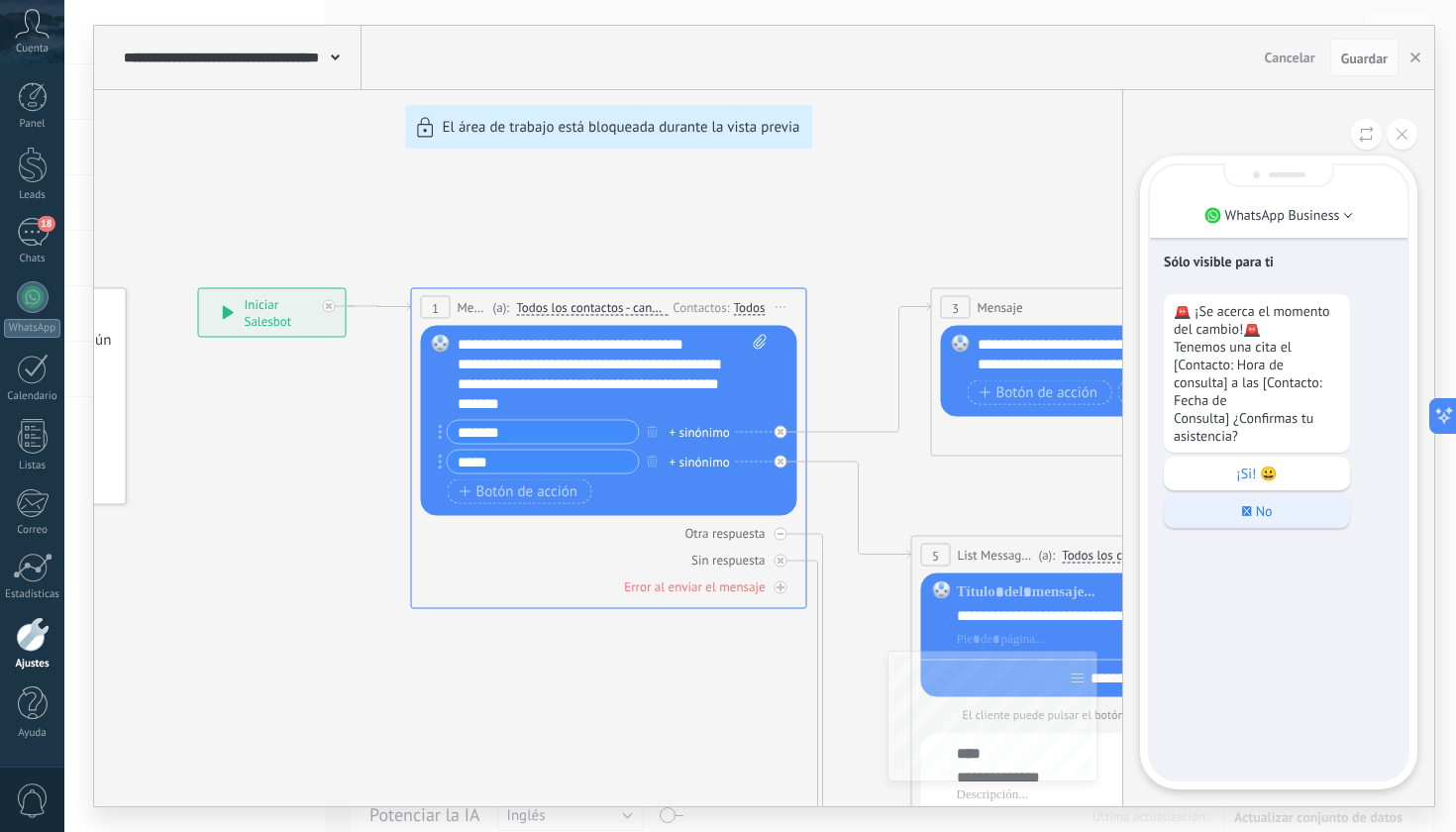 click on "🫠 No" at bounding box center (1257, 511) 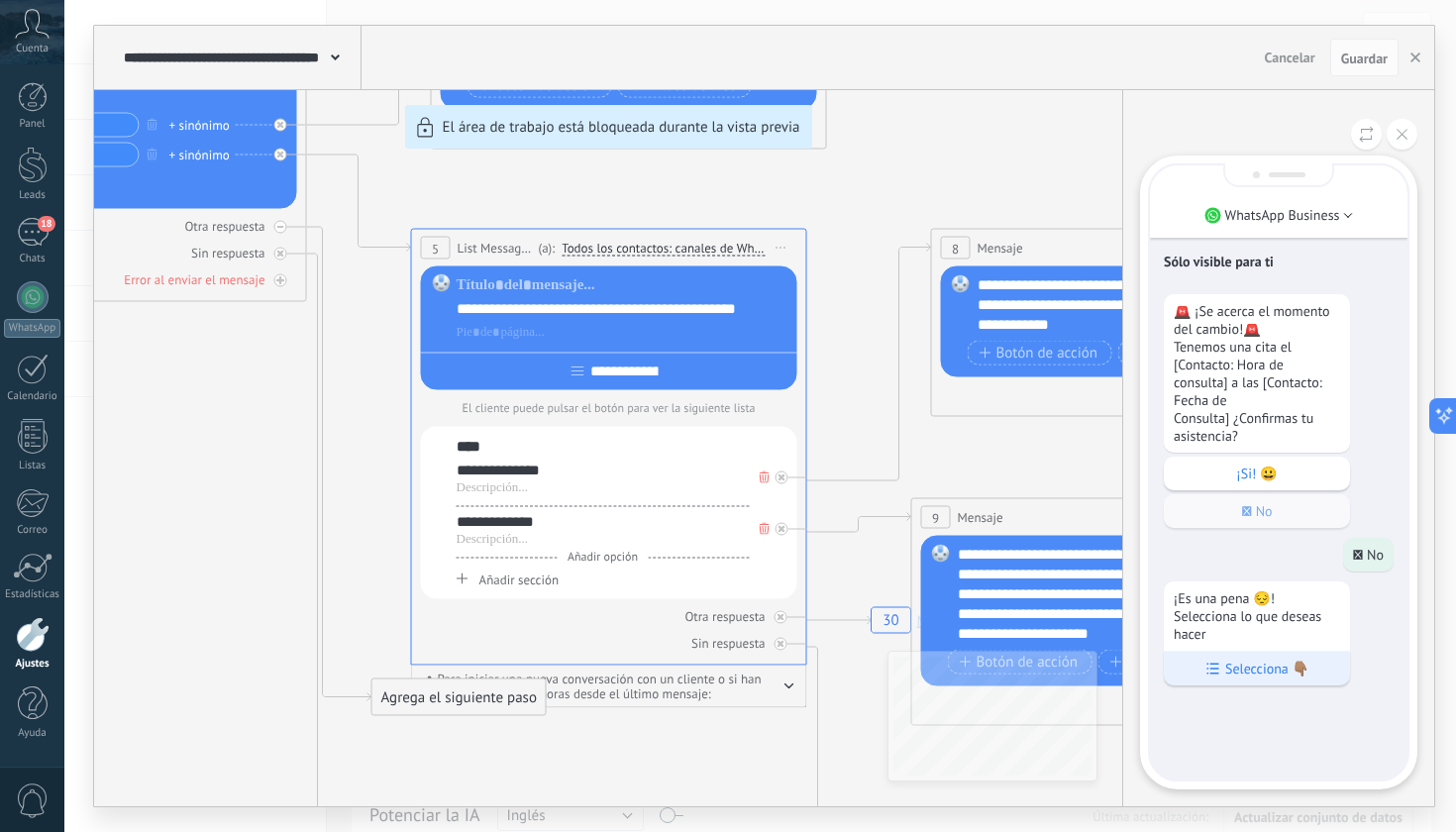 click on "Selecciona 👇🏽" at bounding box center [1267, 669] 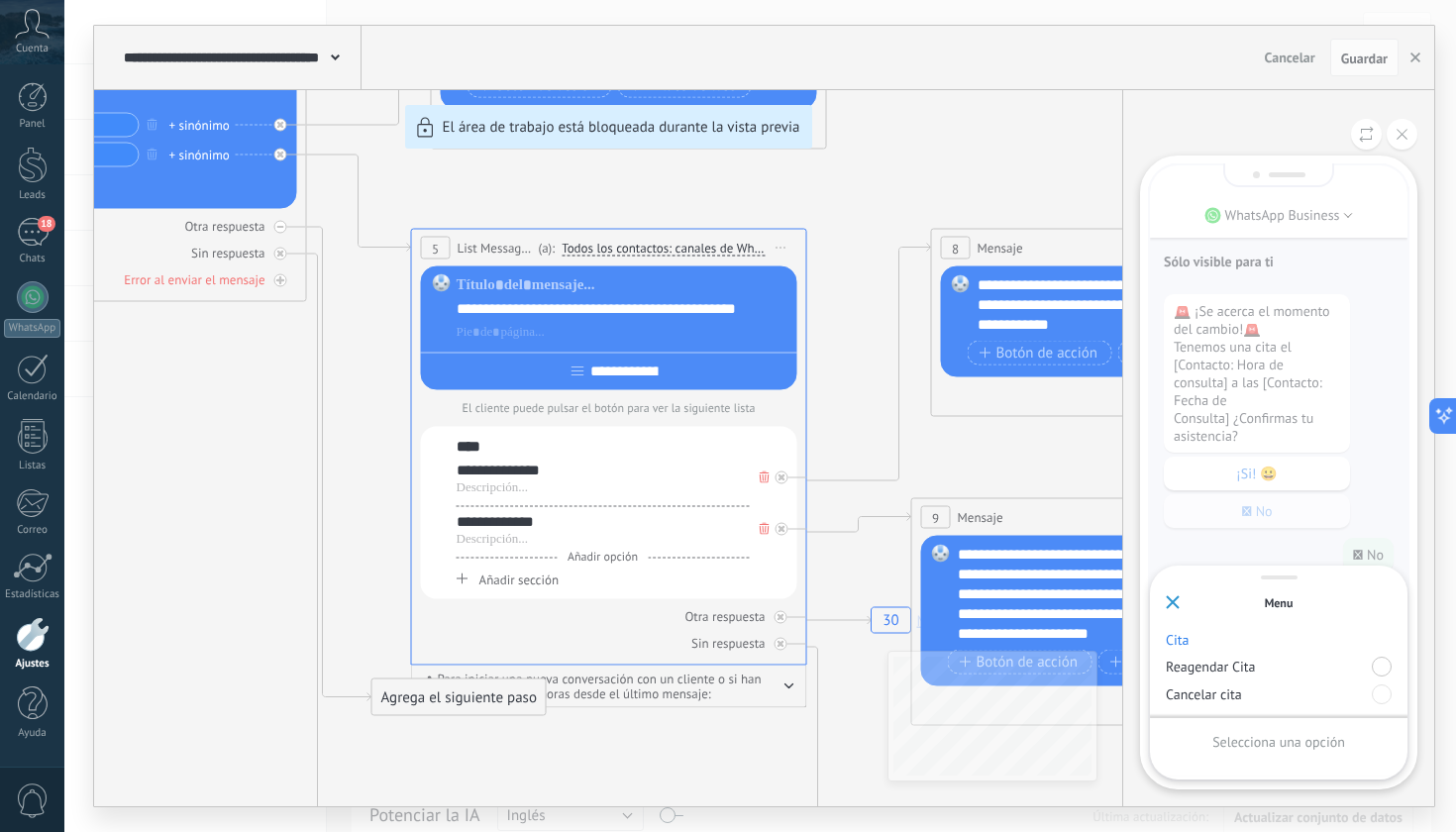 click at bounding box center [1382, 667] 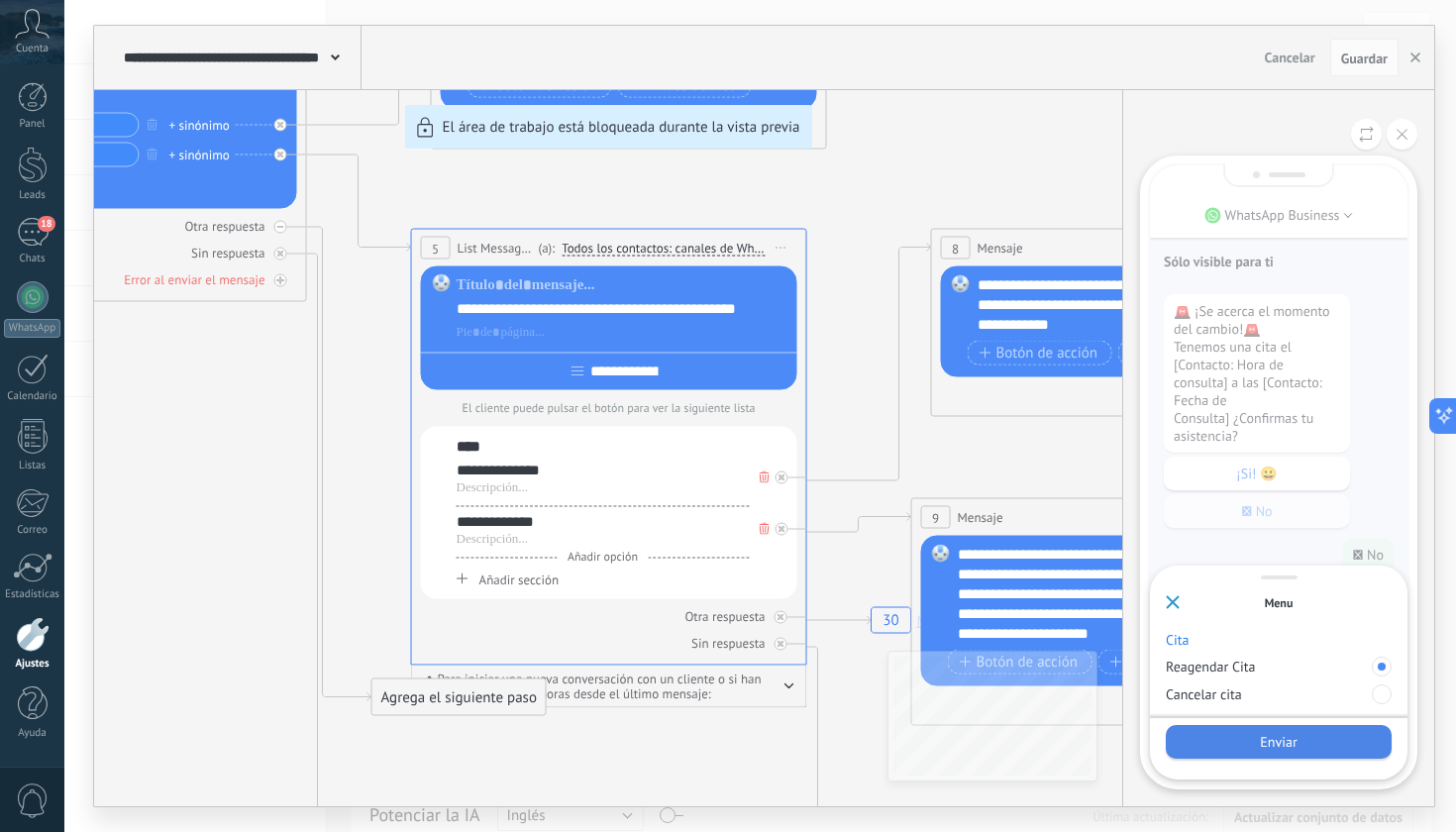 click on "Enviar" at bounding box center [1279, 742] 